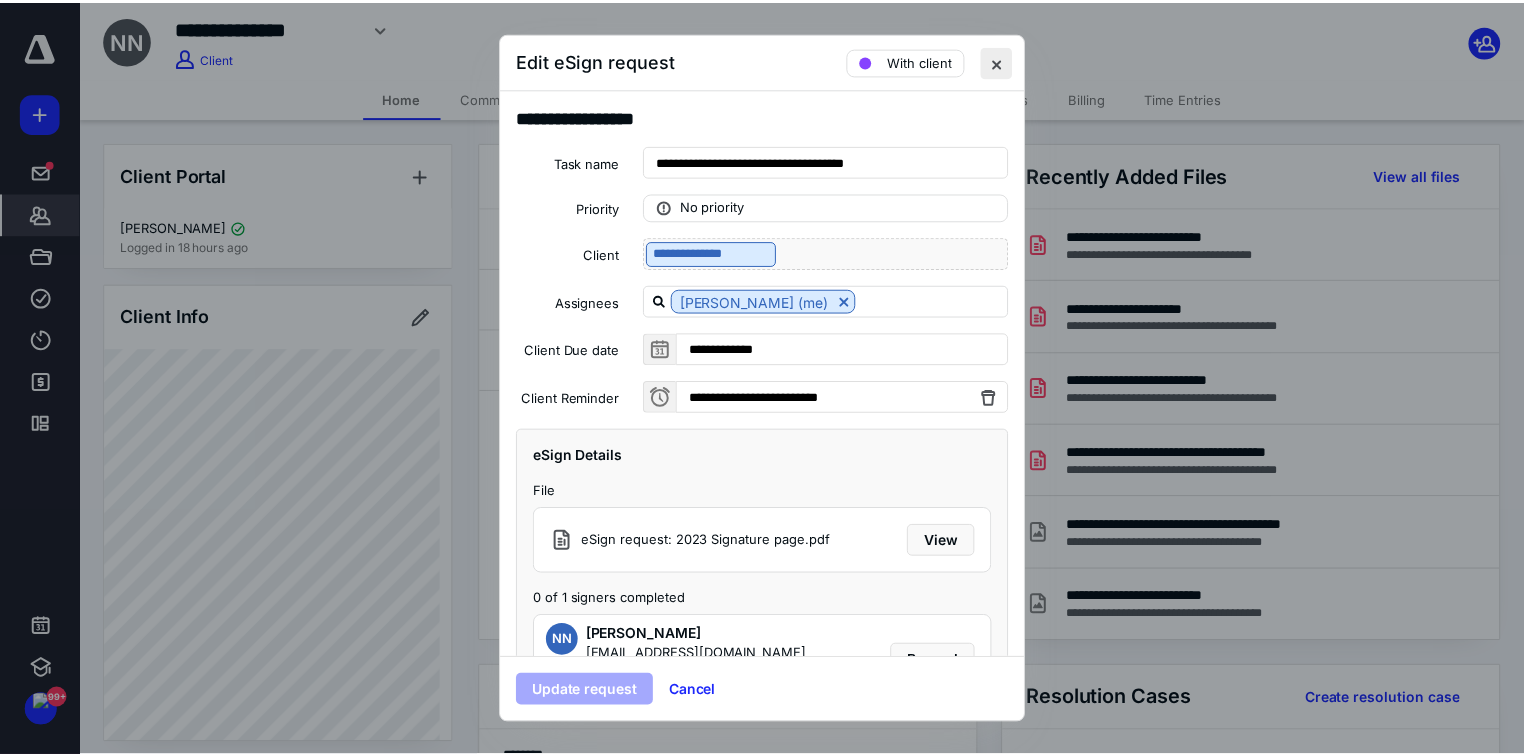 scroll, scrollTop: 0, scrollLeft: 0, axis: both 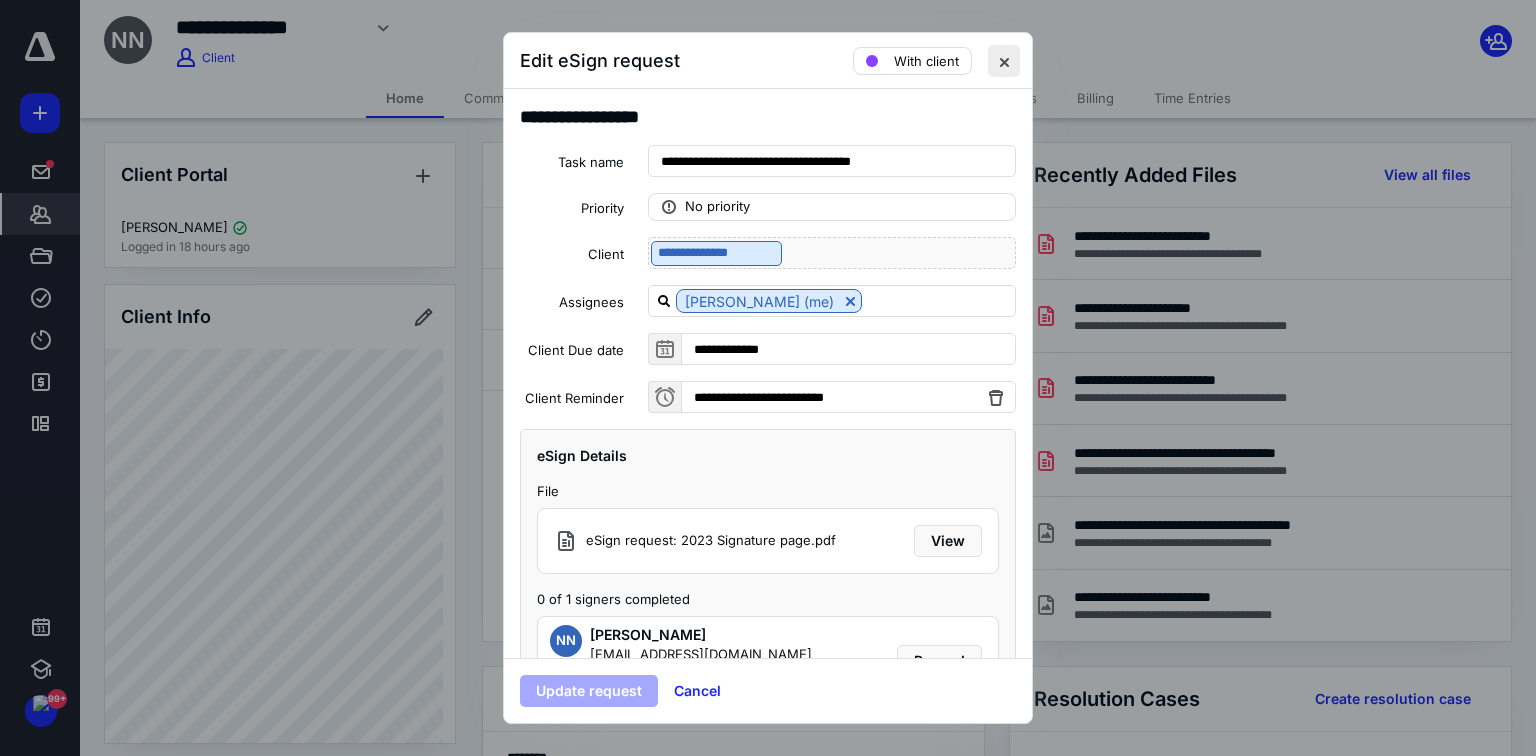 click at bounding box center [1004, 61] 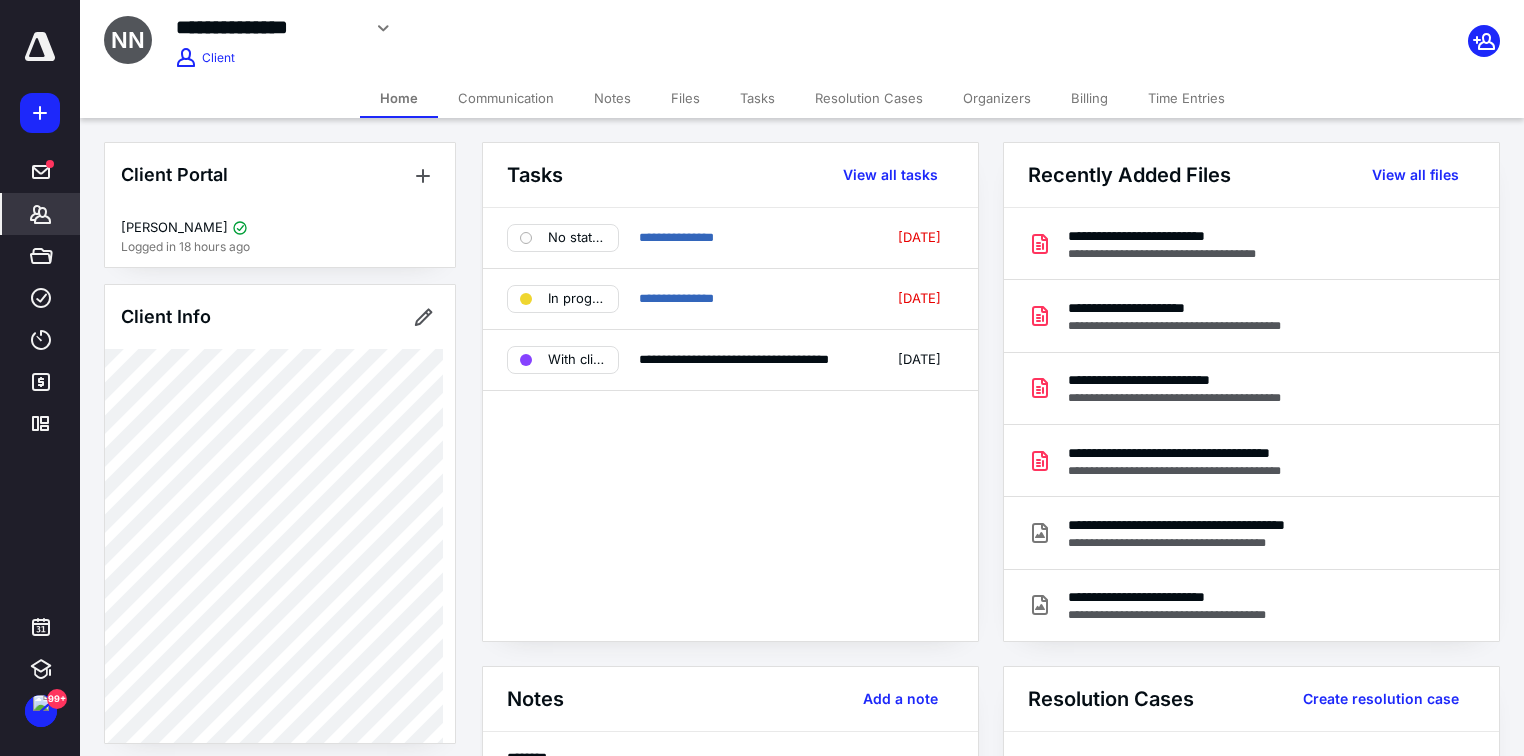 click on "Clients" at bounding box center [41, 214] 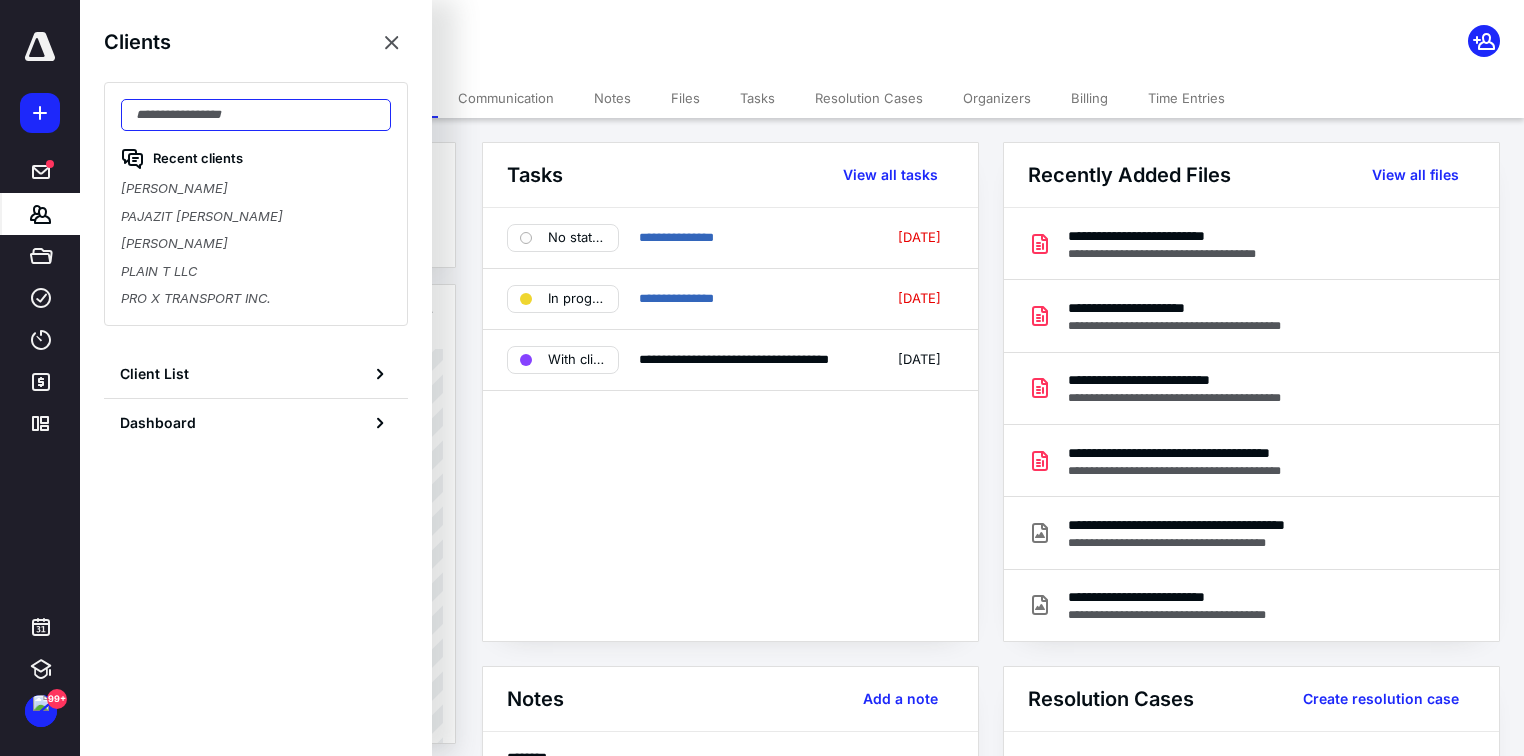 click at bounding box center (256, 115) 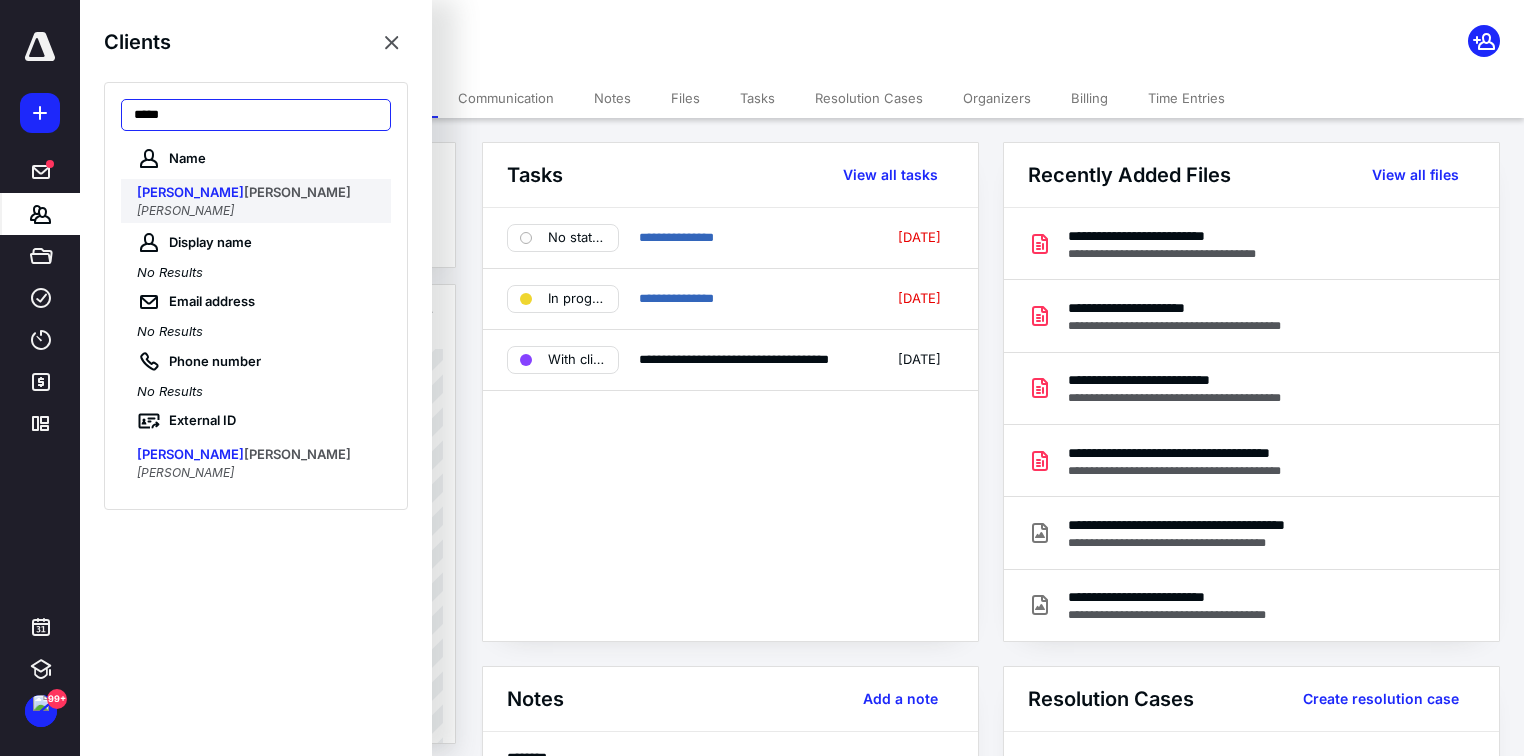 type on "*****" 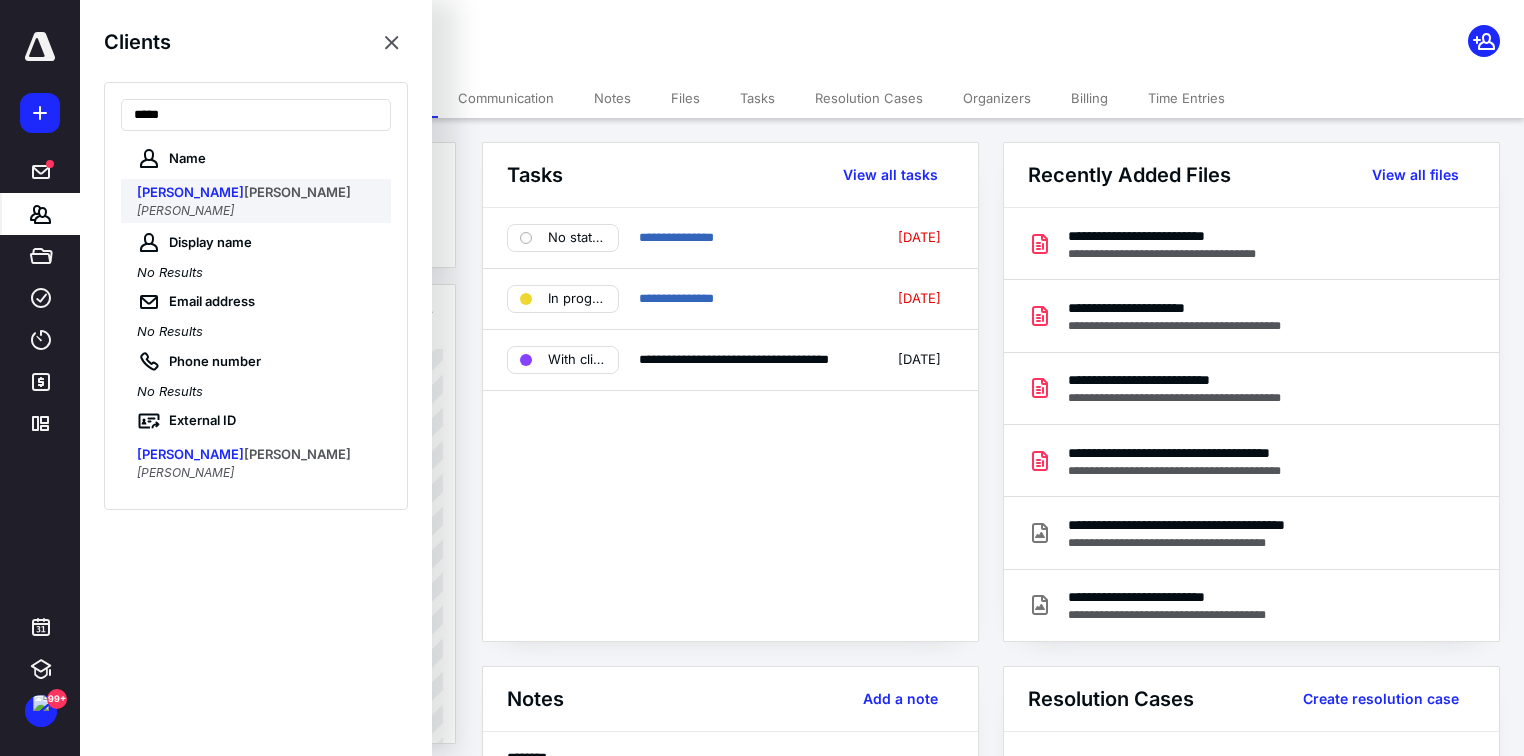 click on "[PERSON_NAME]" at bounding box center (297, 192) 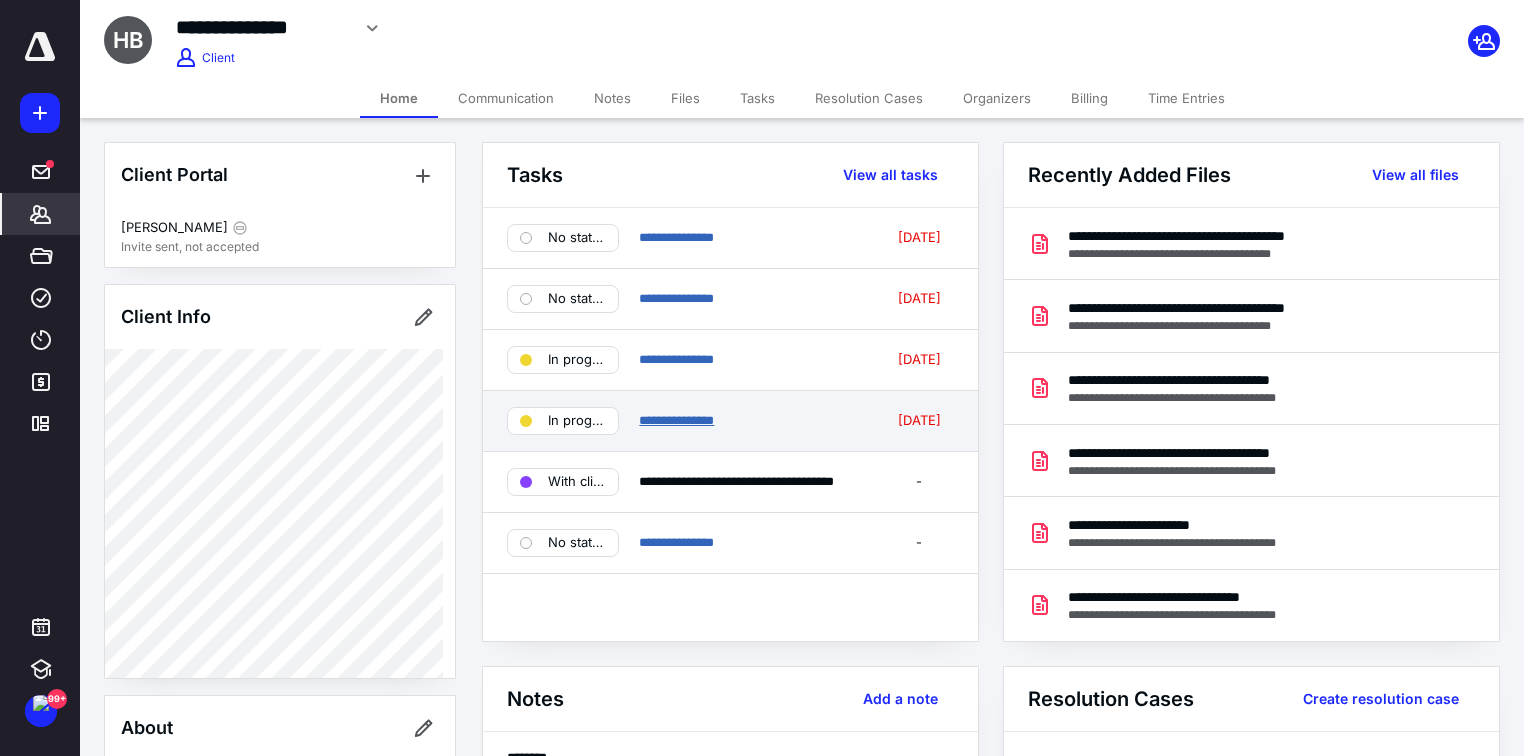 click on "**********" at bounding box center [676, 420] 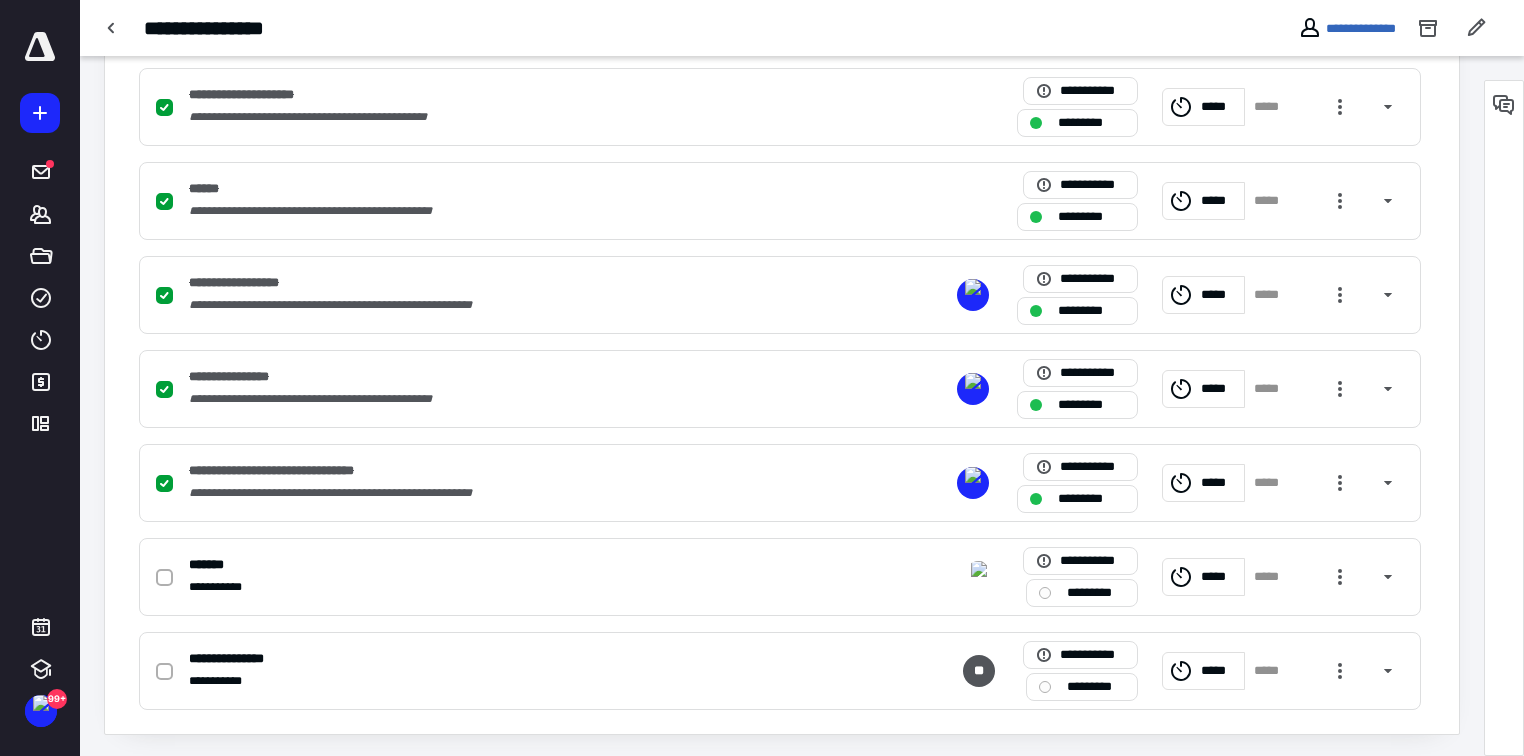 scroll, scrollTop: 512, scrollLeft: 0, axis: vertical 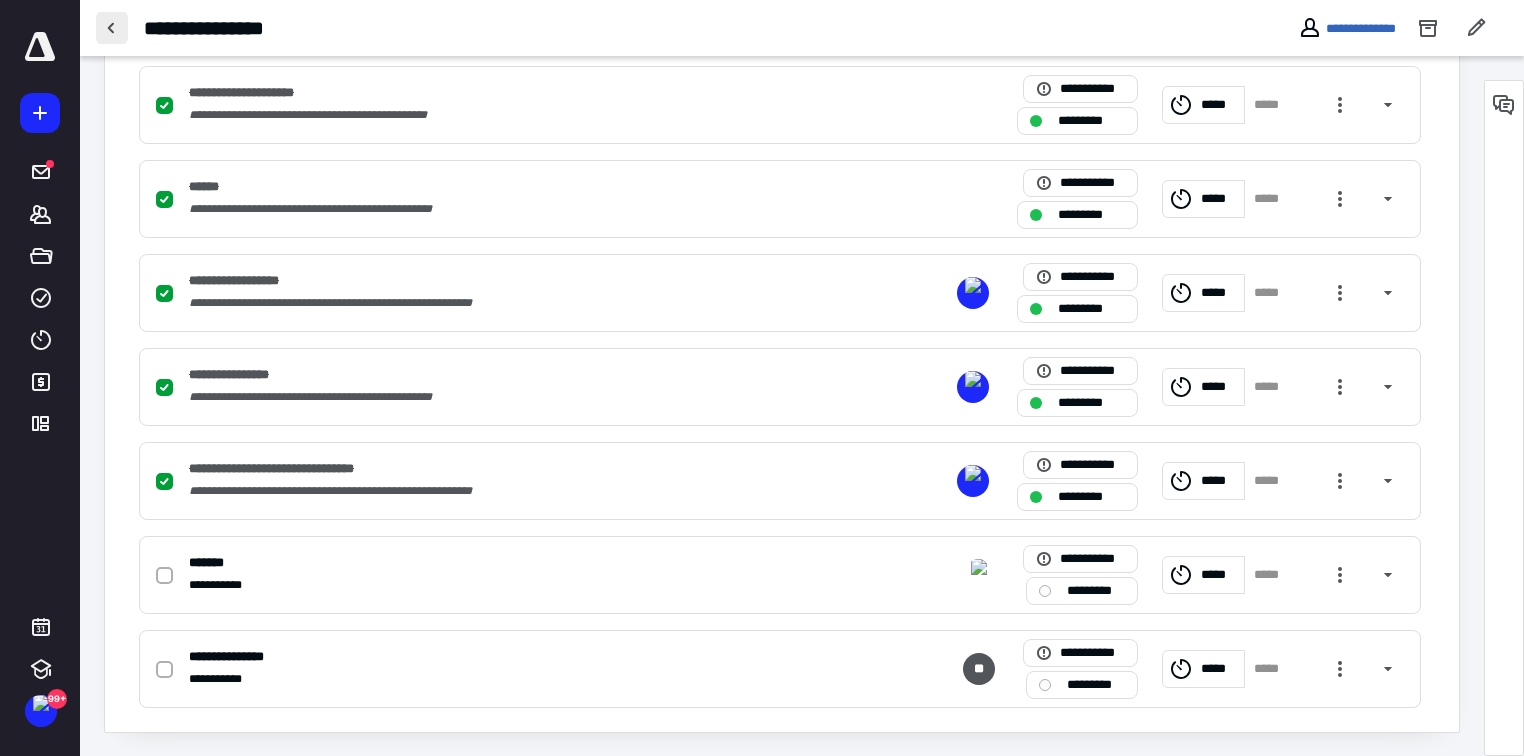 click at bounding box center [112, 28] 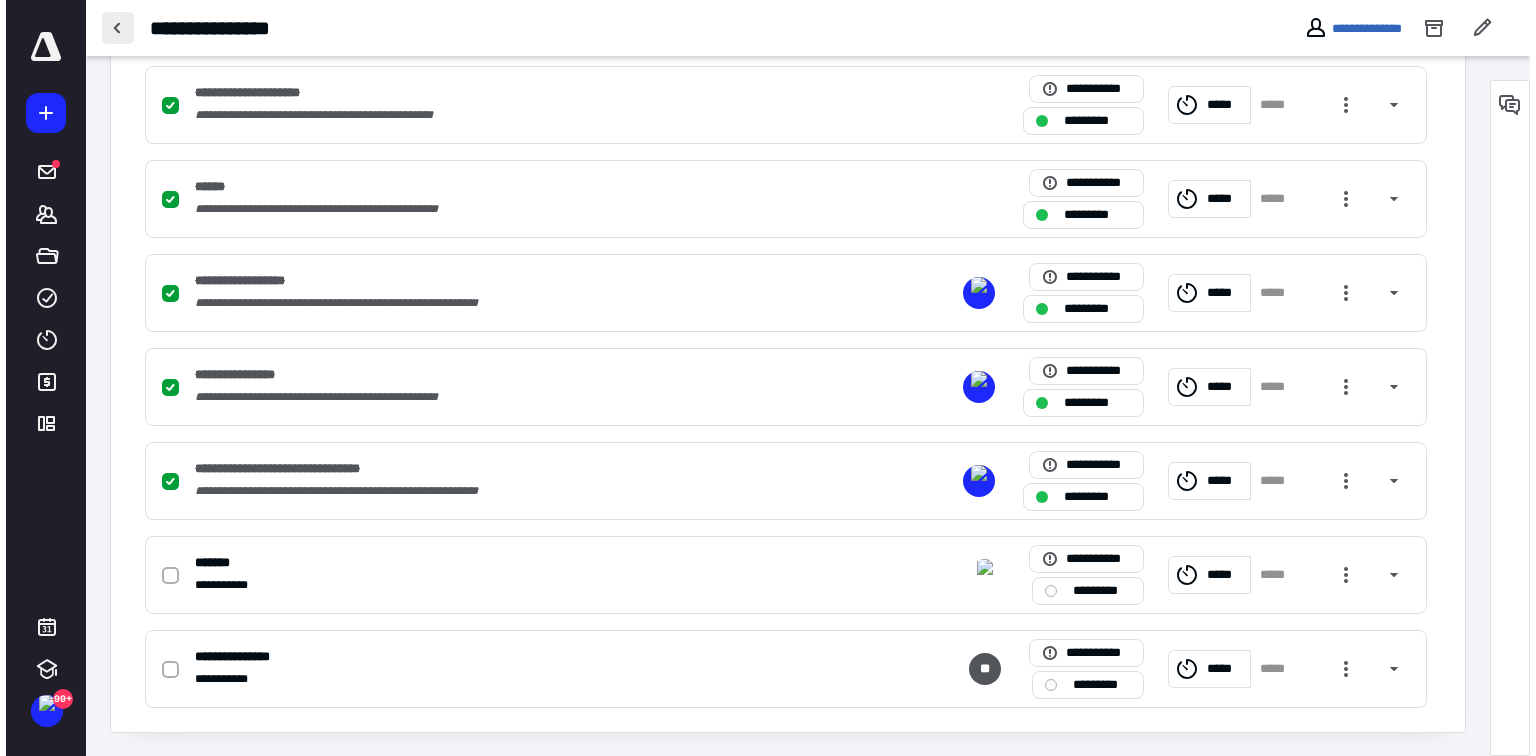 scroll, scrollTop: 0, scrollLeft: 0, axis: both 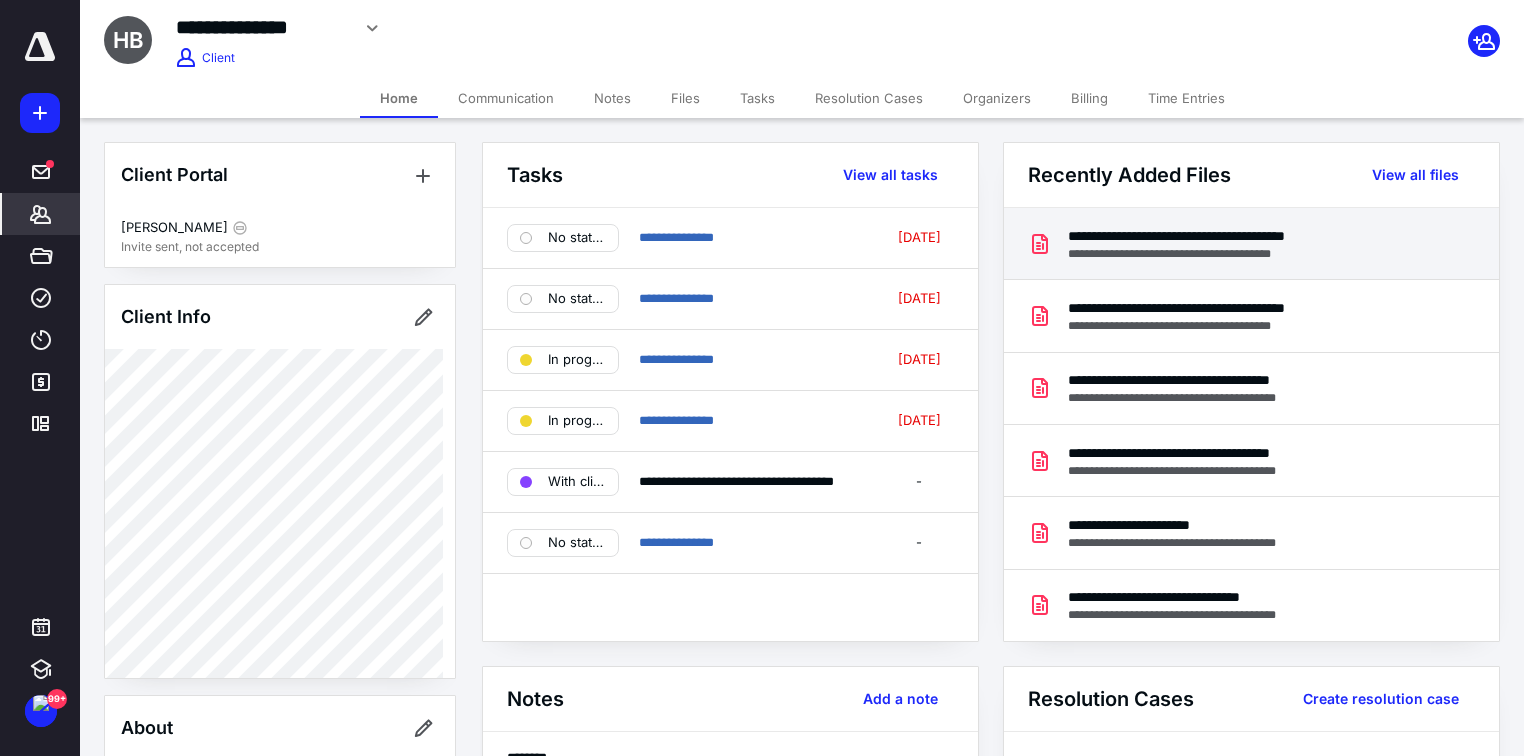 click on "**********" at bounding box center [1251, 244] 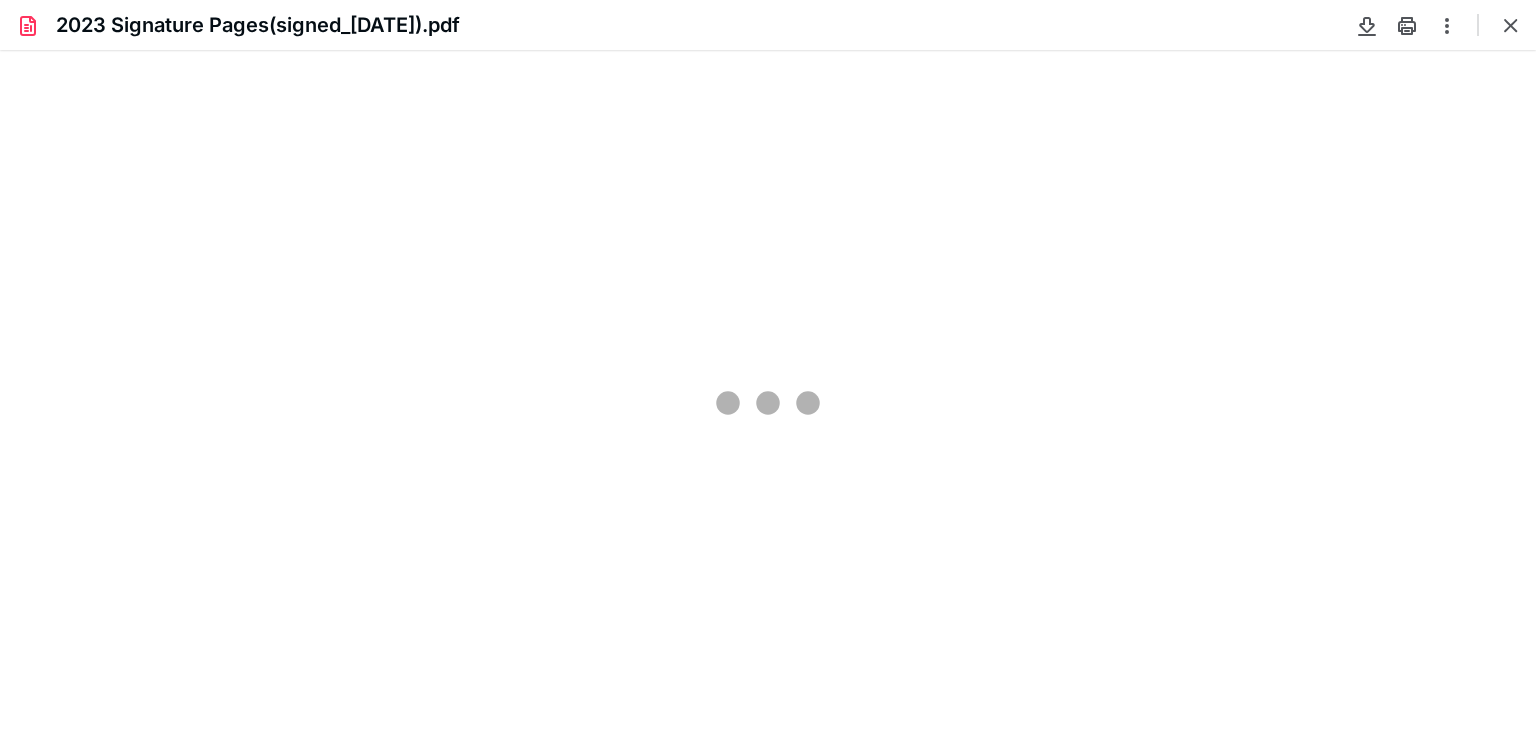 scroll, scrollTop: 0, scrollLeft: 0, axis: both 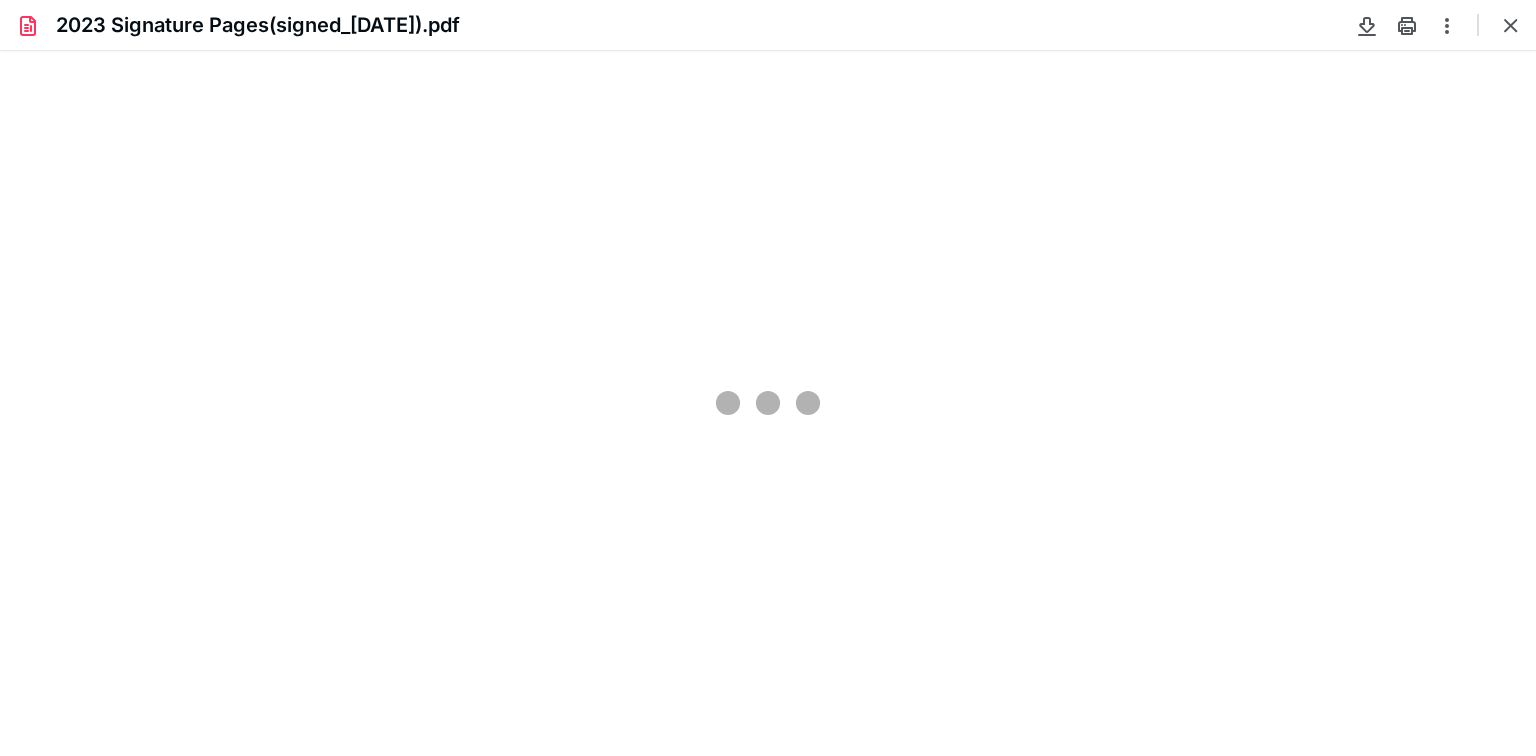 type on "84" 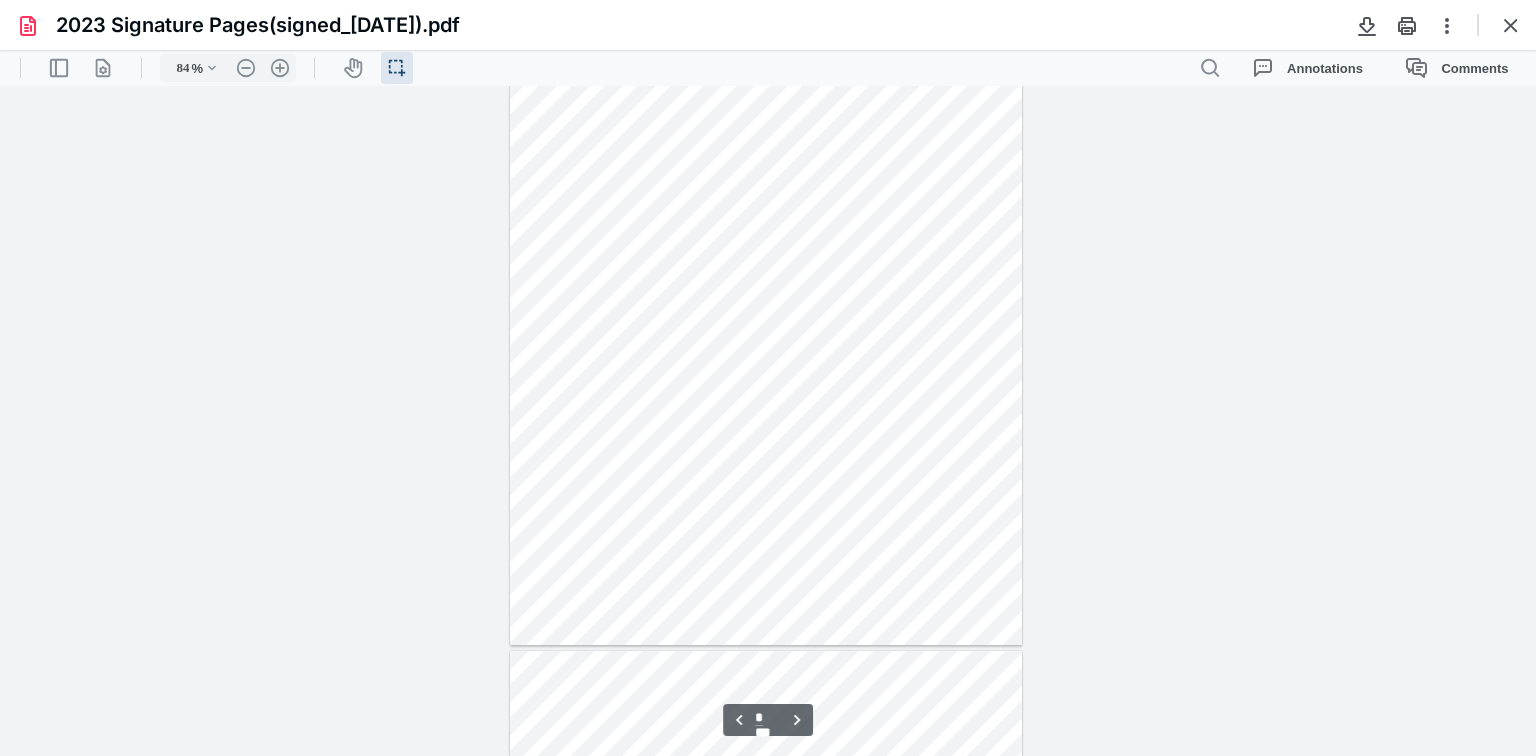type on "*" 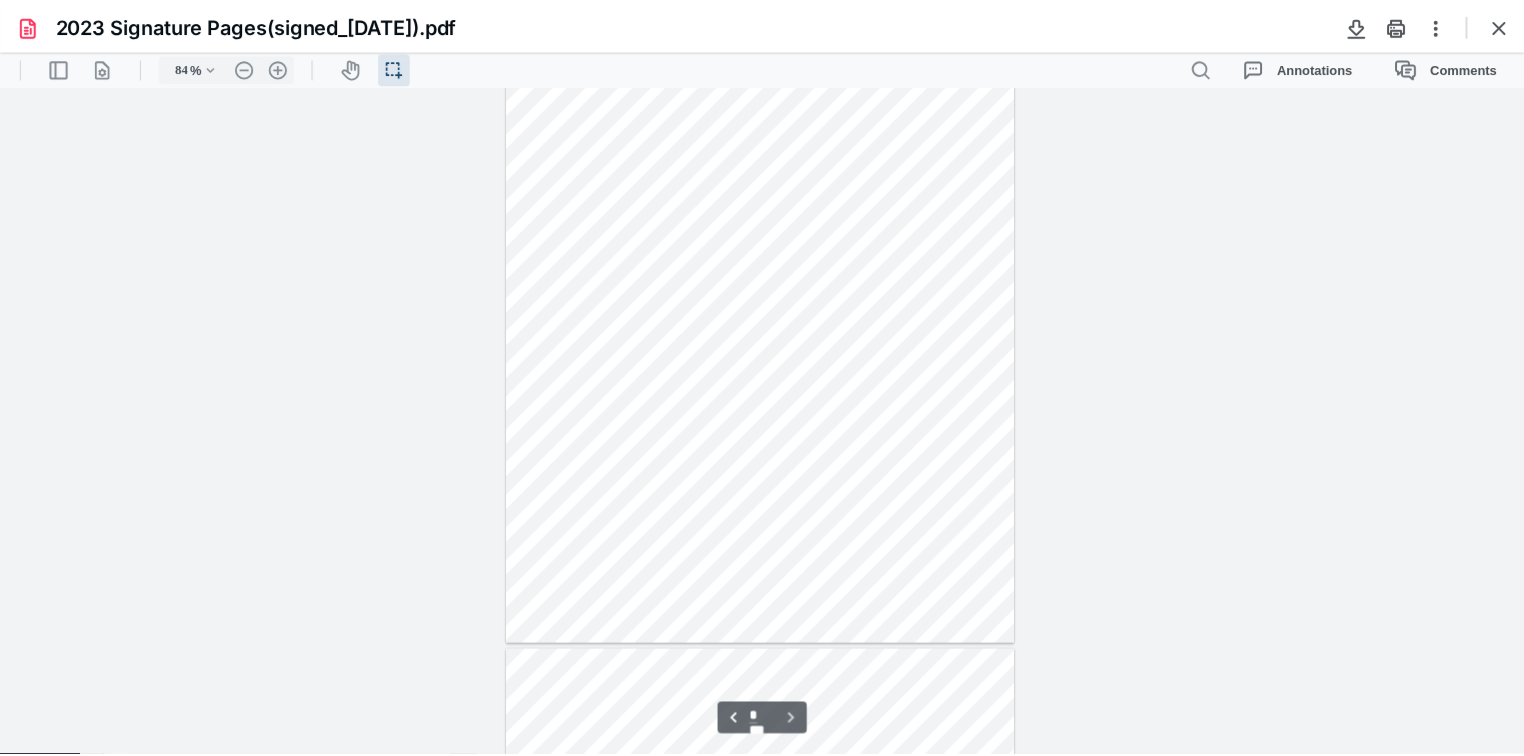 scroll, scrollTop: 1040, scrollLeft: 0, axis: vertical 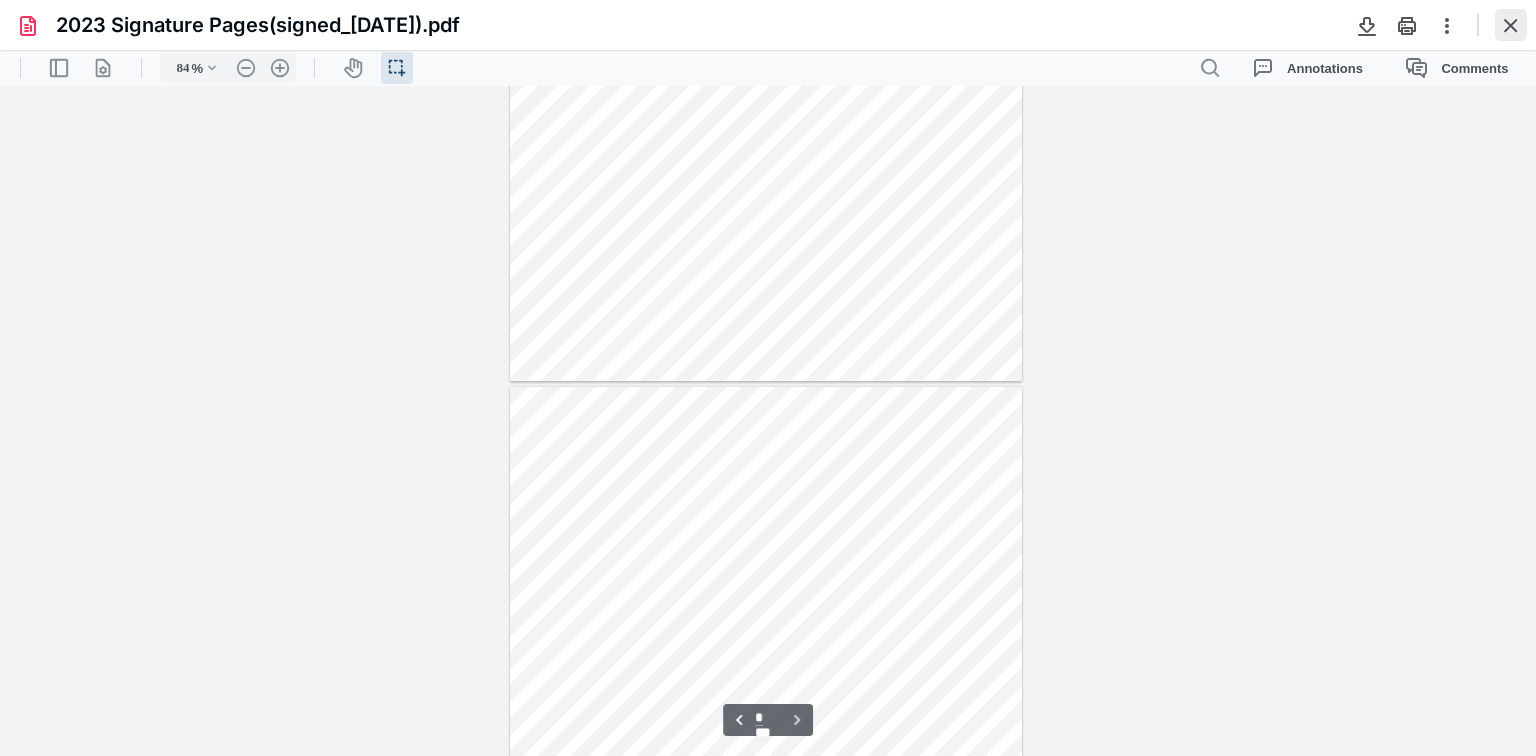click at bounding box center (1511, 25) 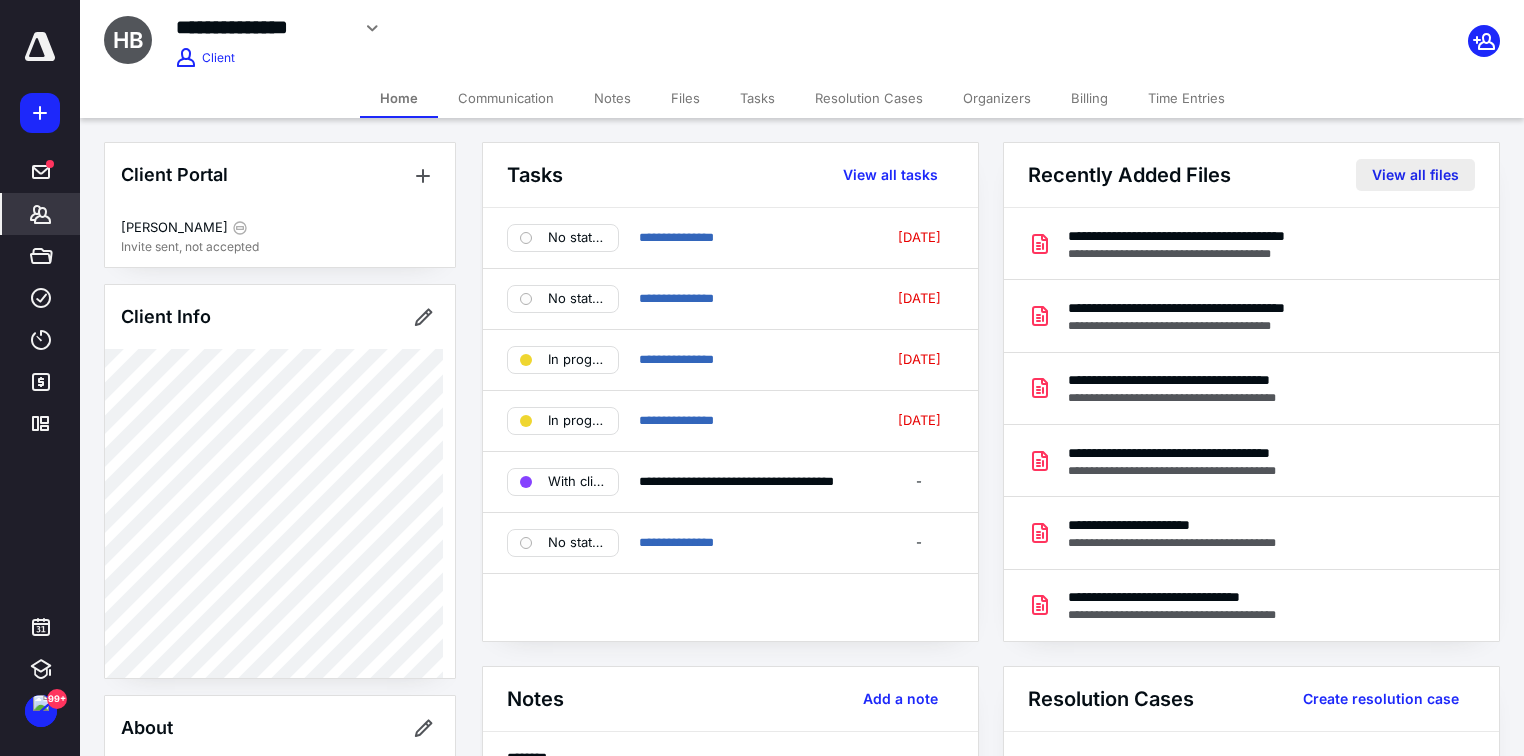 click on "View all files" at bounding box center [1415, 175] 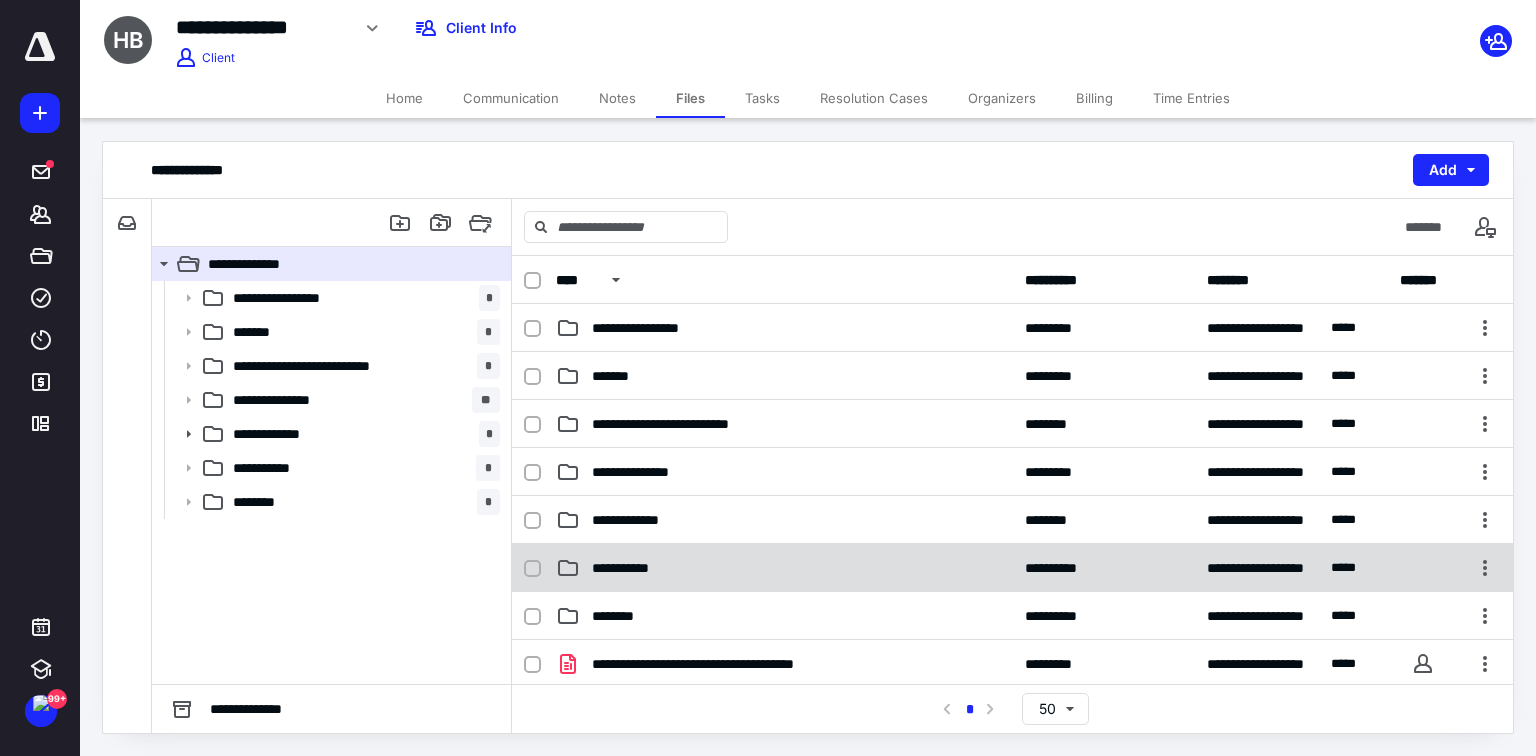 click on "**********" at bounding box center (631, 568) 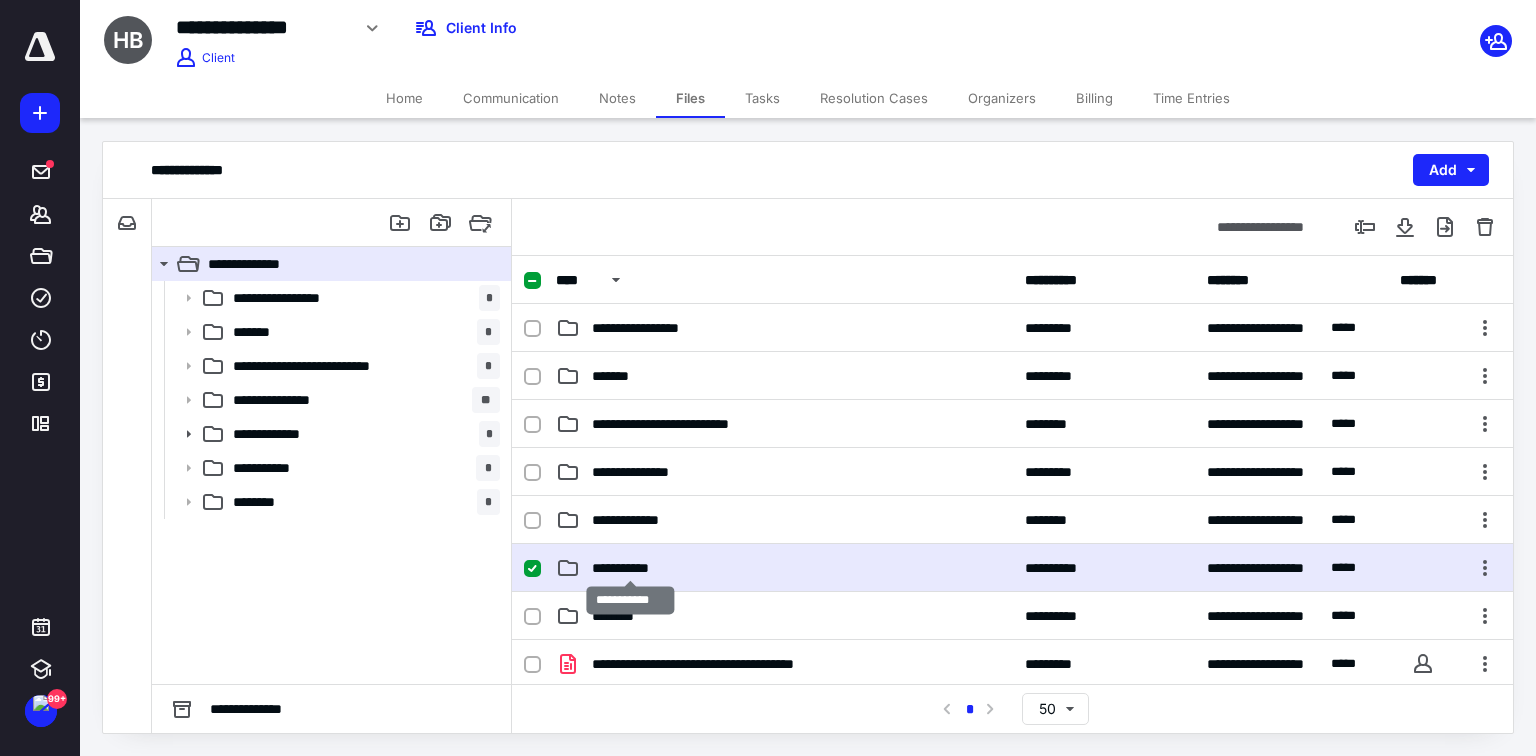 click on "**********" at bounding box center [631, 568] 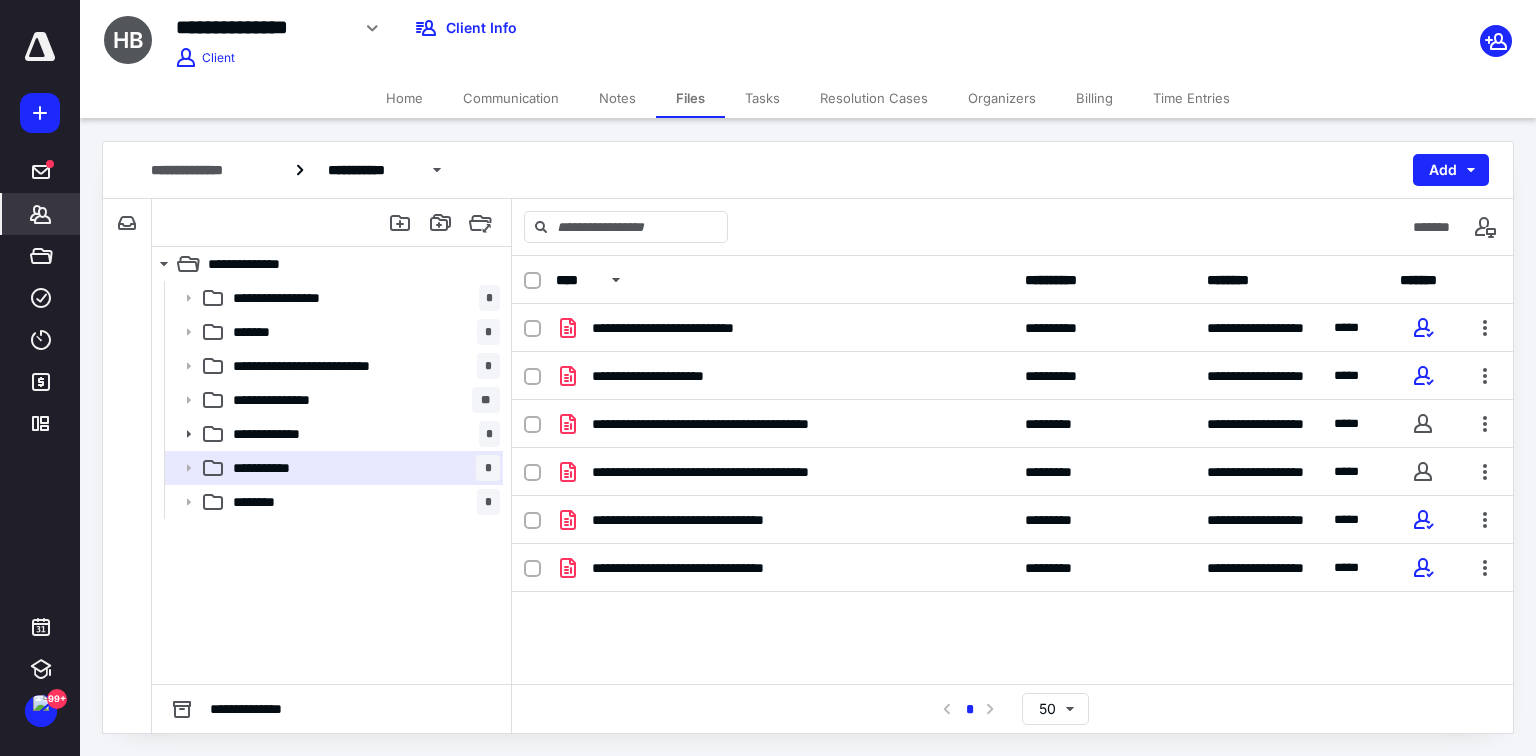 click on "Clients" at bounding box center (41, 214) 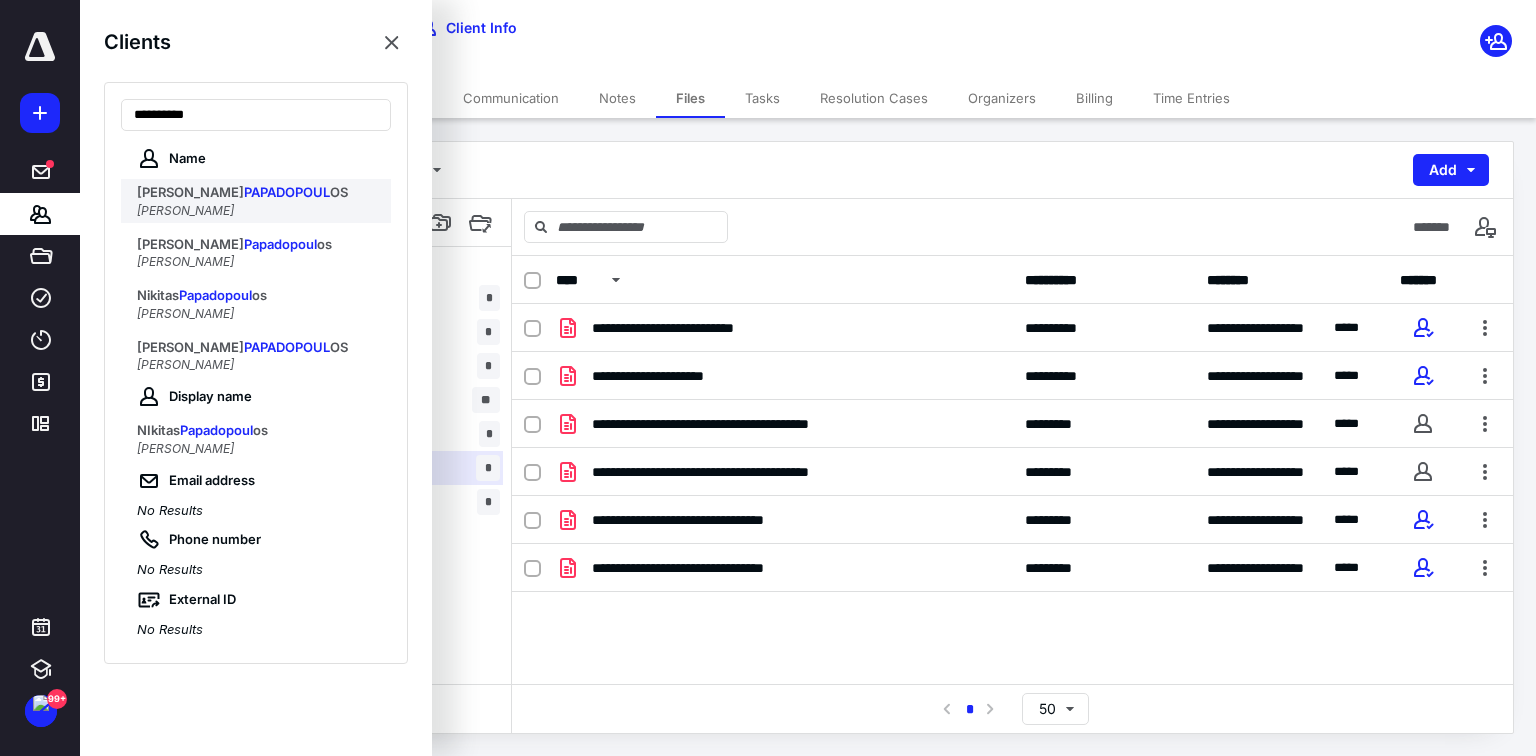 type on "**********" 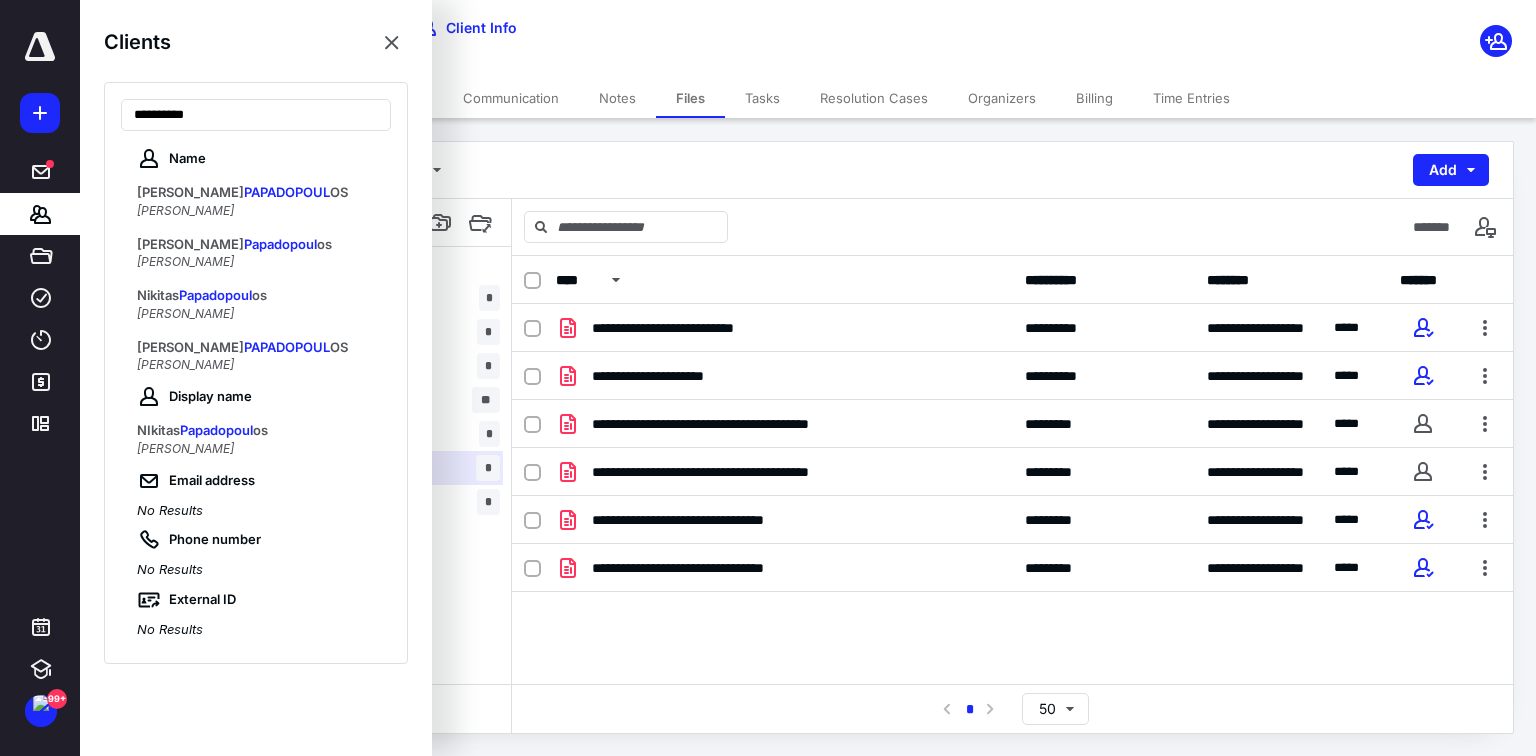 click on "[PERSON_NAME]" at bounding box center [185, 210] 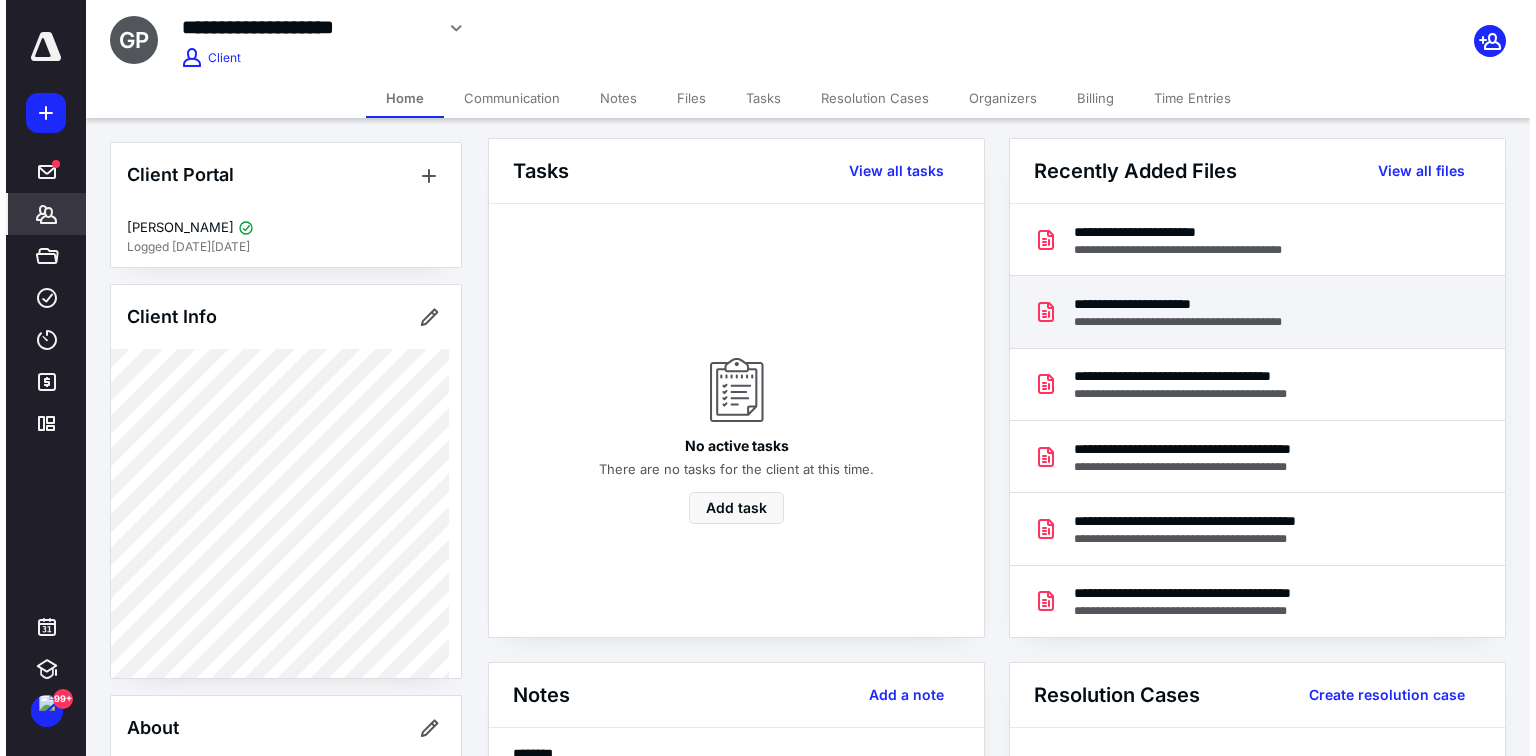 scroll, scrollTop: 0, scrollLeft: 0, axis: both 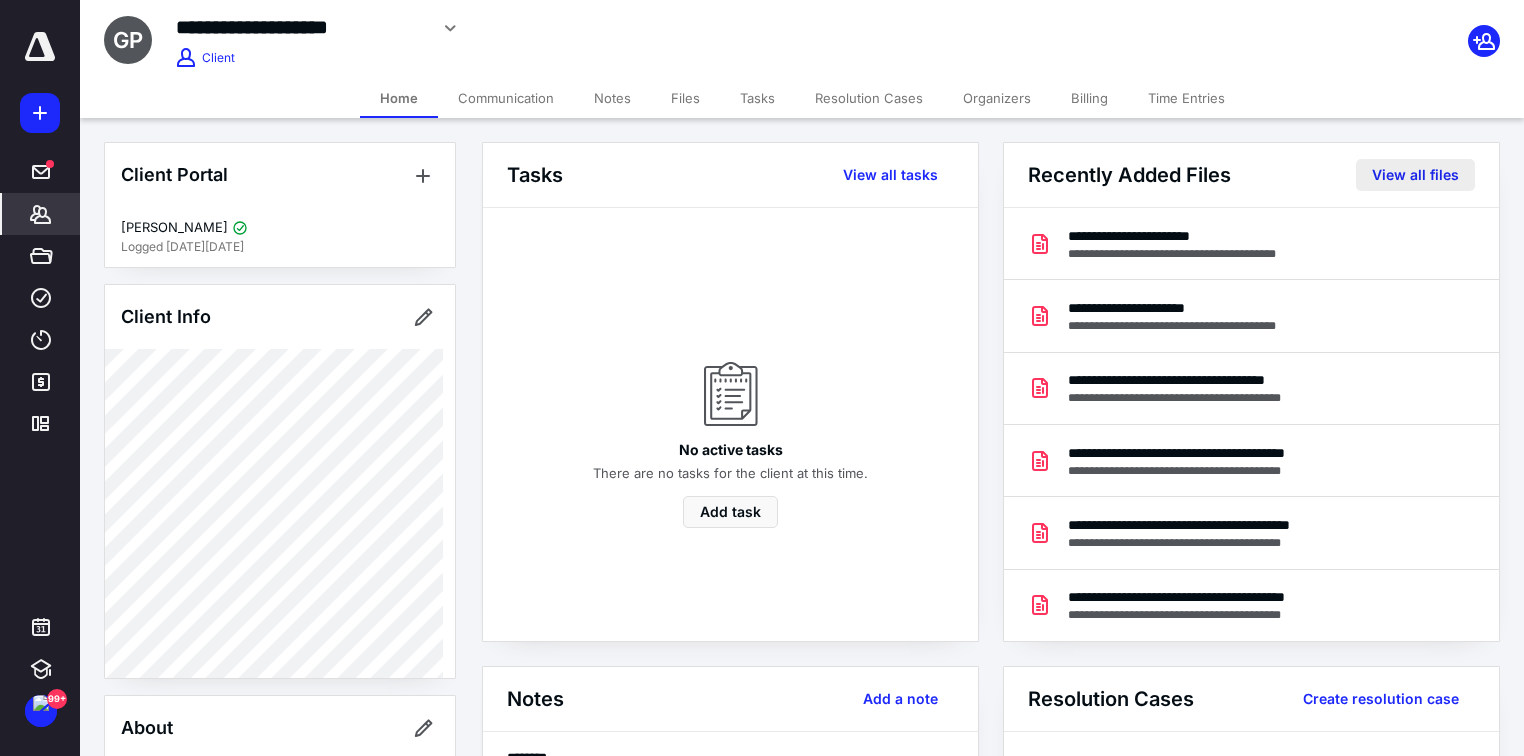 click on "View all files" at bounding box center (1415, 175) 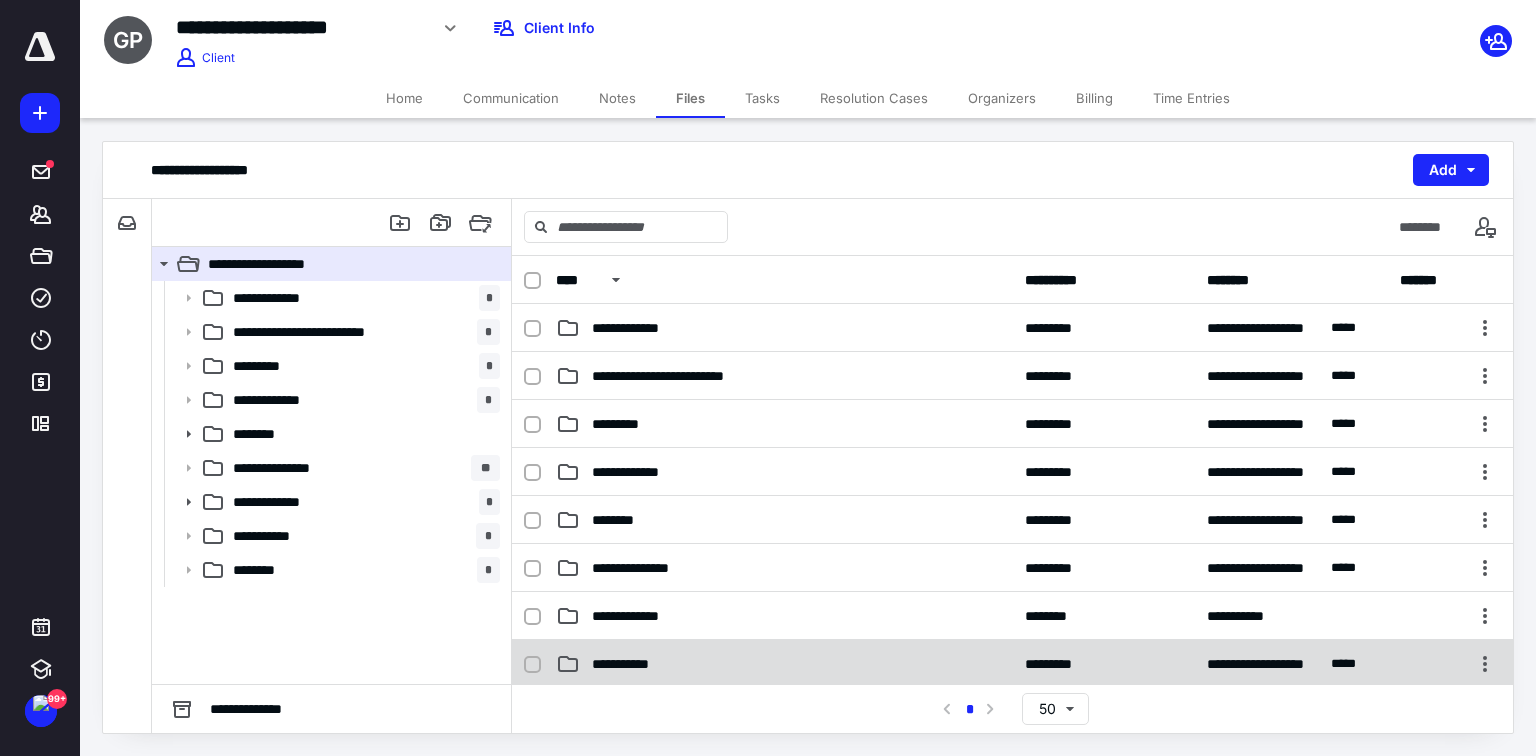click on "**********" at bounding box center (631, 664) 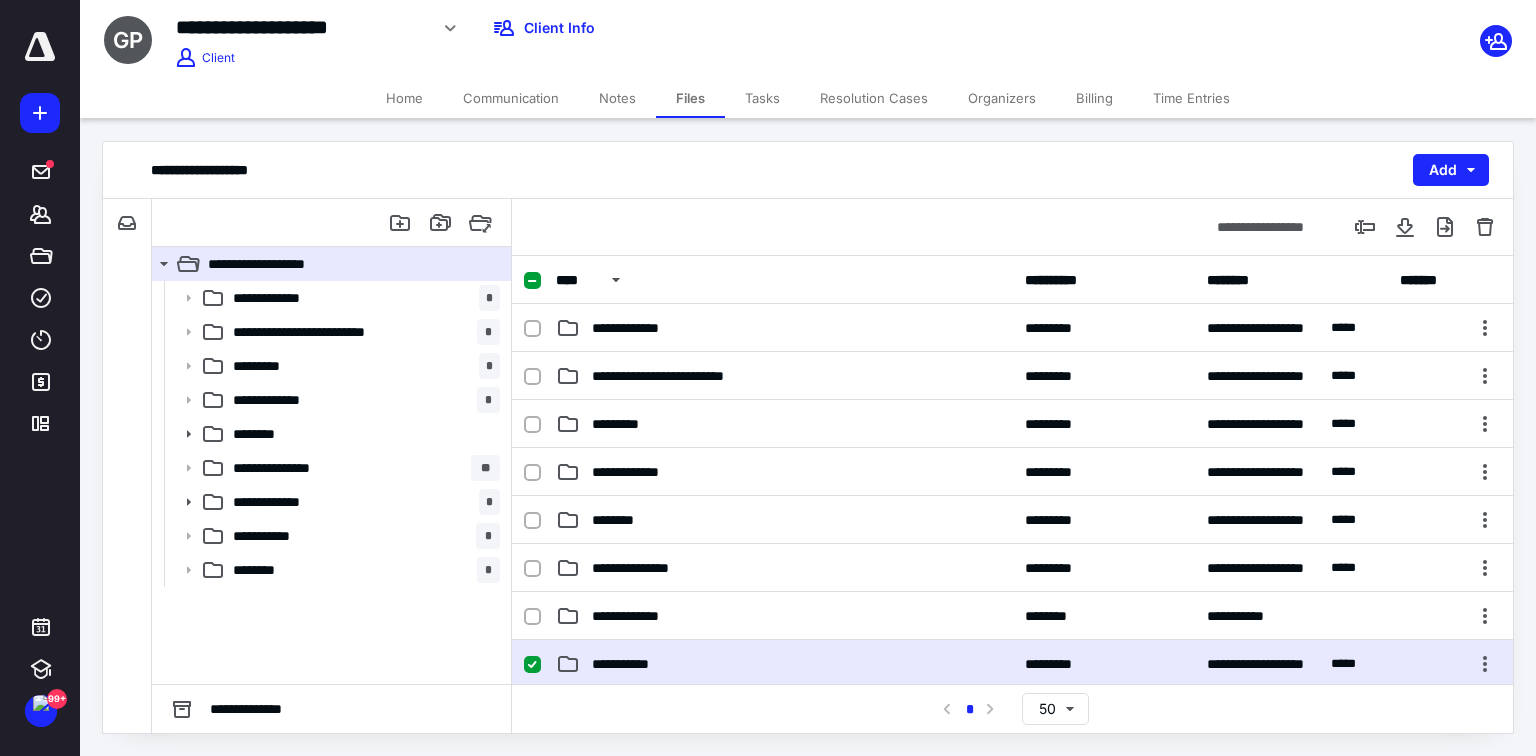 click on "**********" at bounding box center [631, 664] 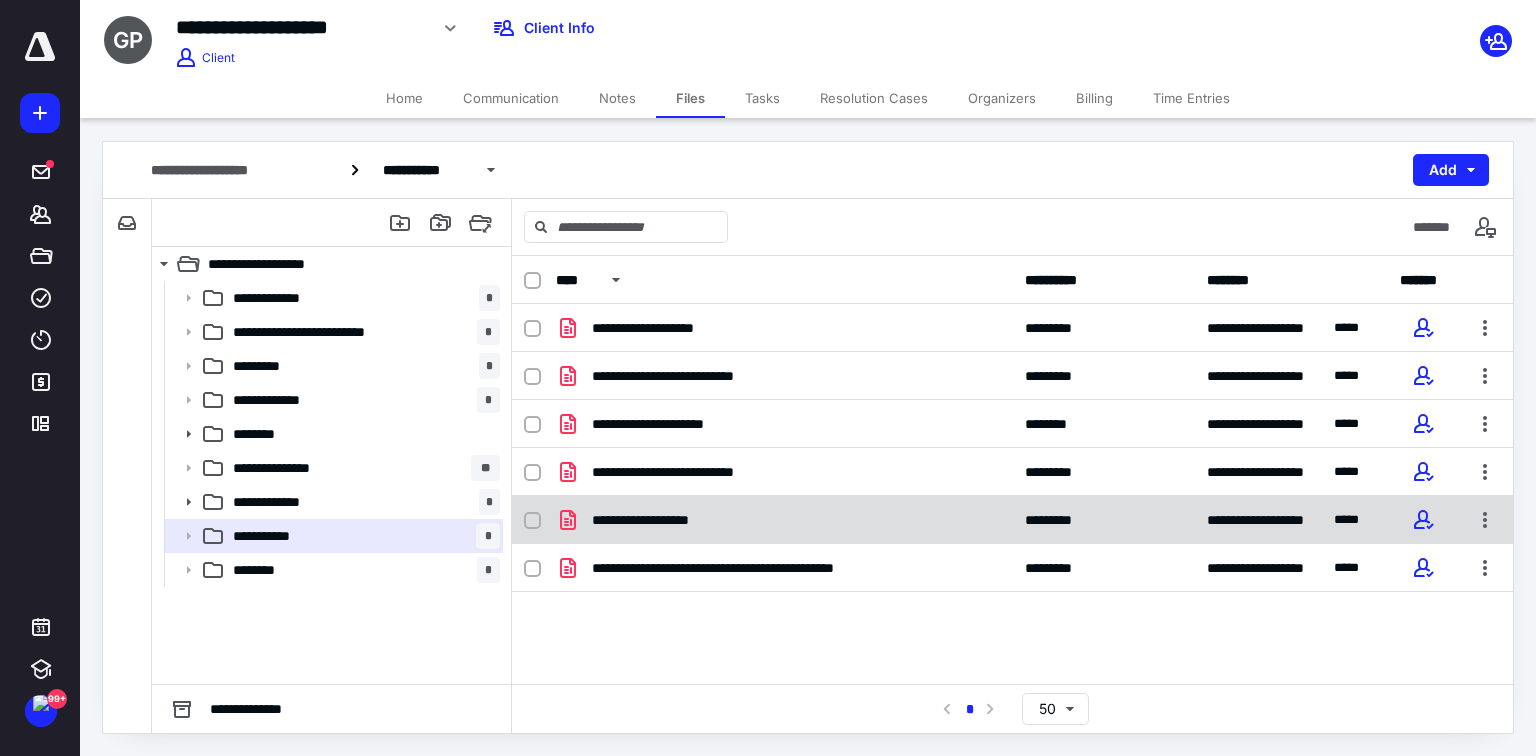 click on "**********" at bounding box center [660, 520] 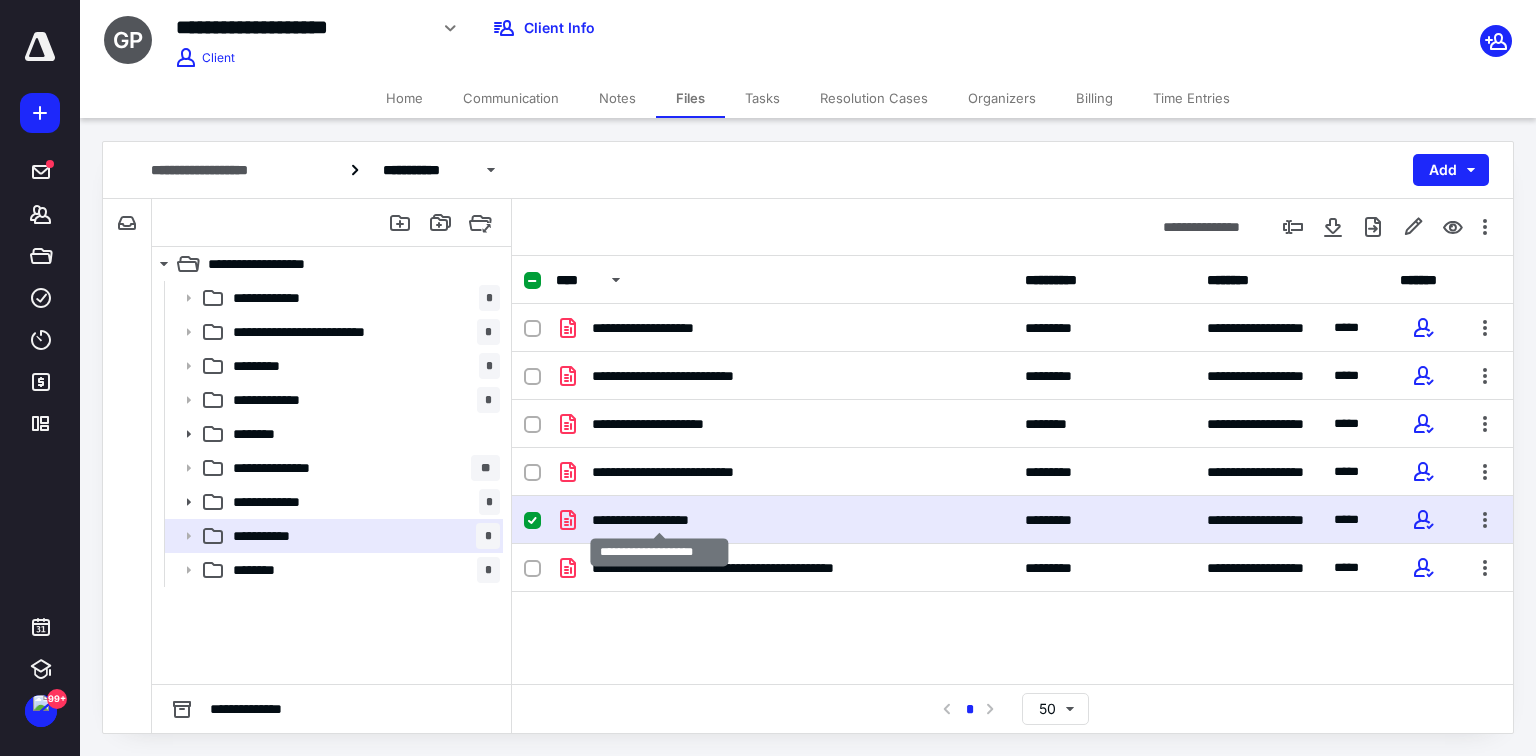 click on "**********" at bounding box center [660, 520] 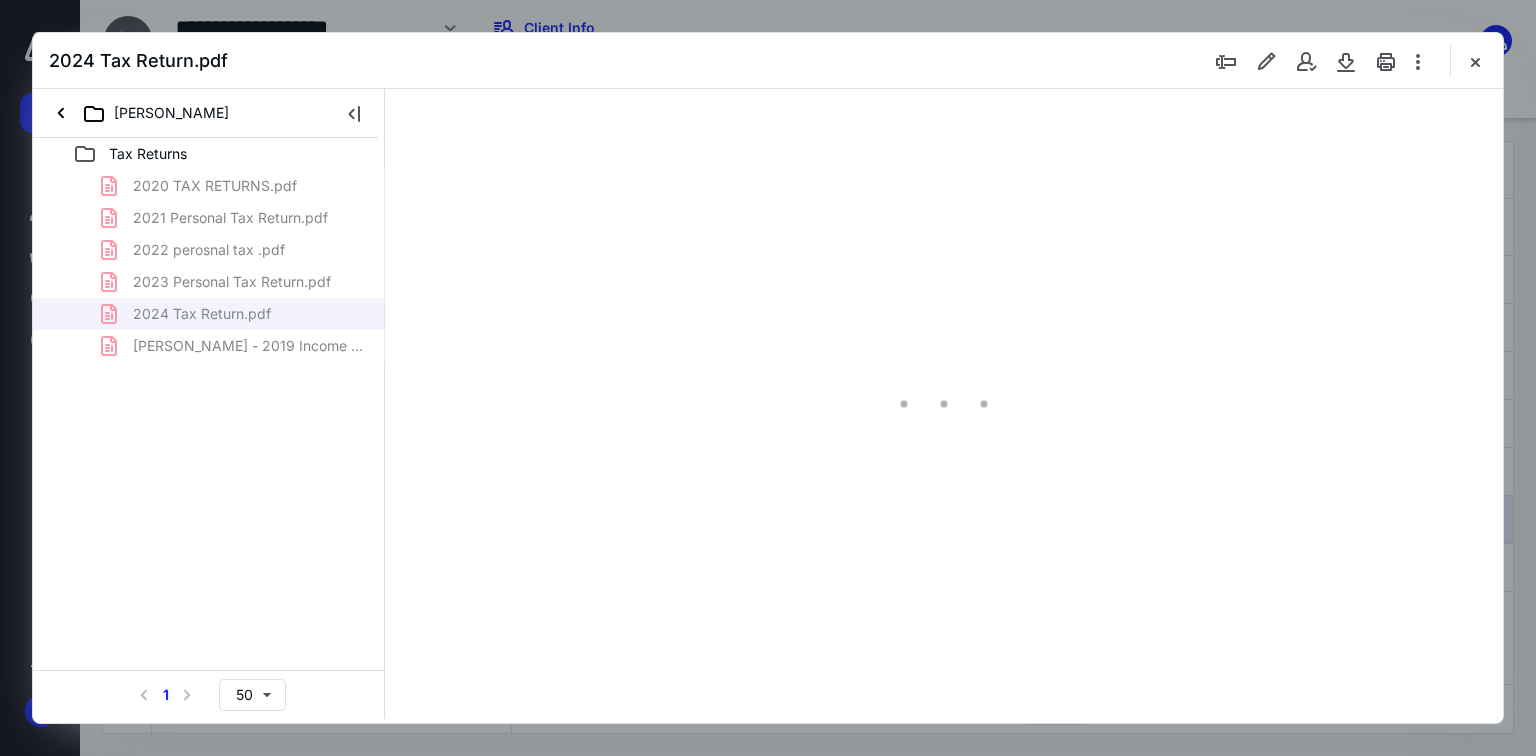 scroll, scrollTop: 0, scrollLeft: 0, axis: both 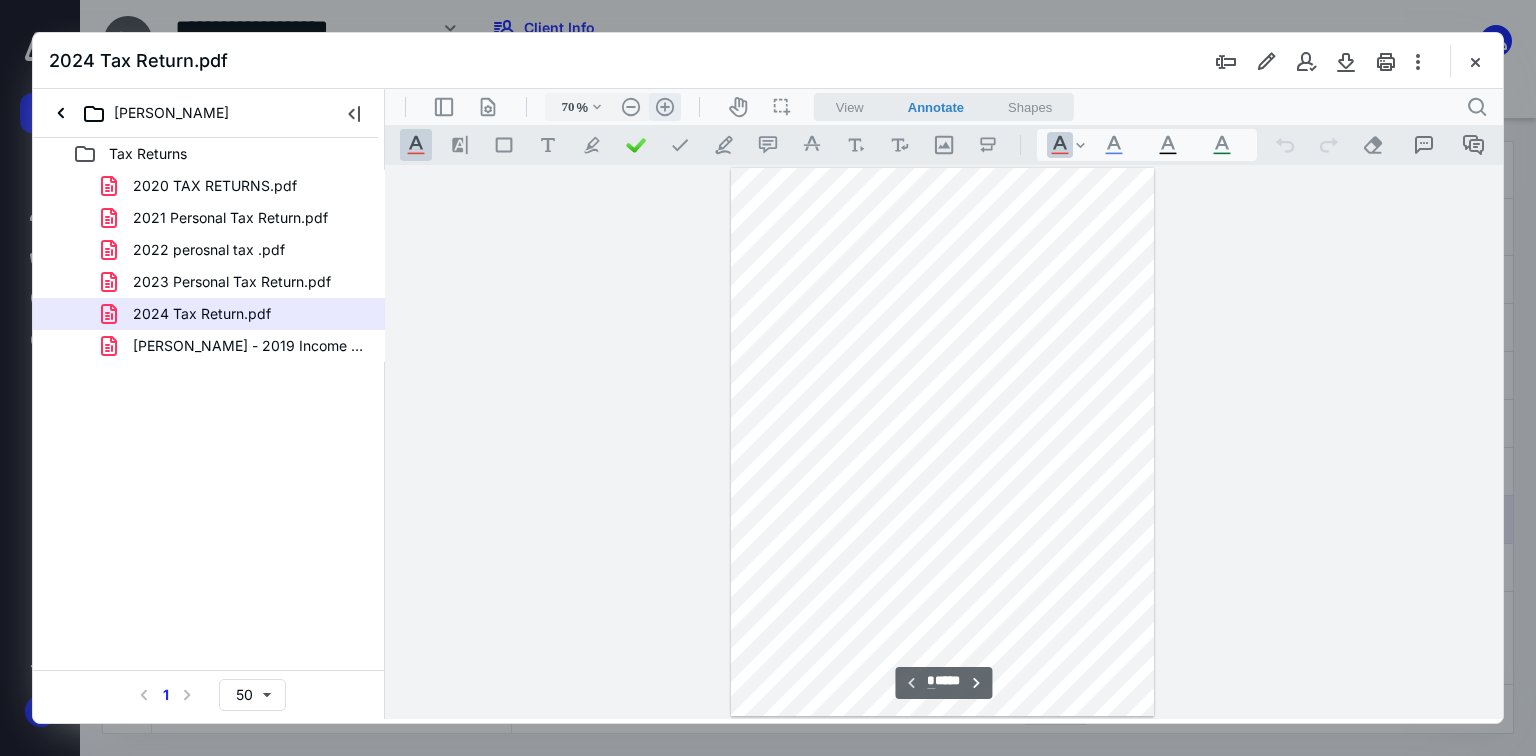 click on ".cls-1{fill:#abb0c4;} icon - header - zoom - in - line" at bounding box center (665, 107) 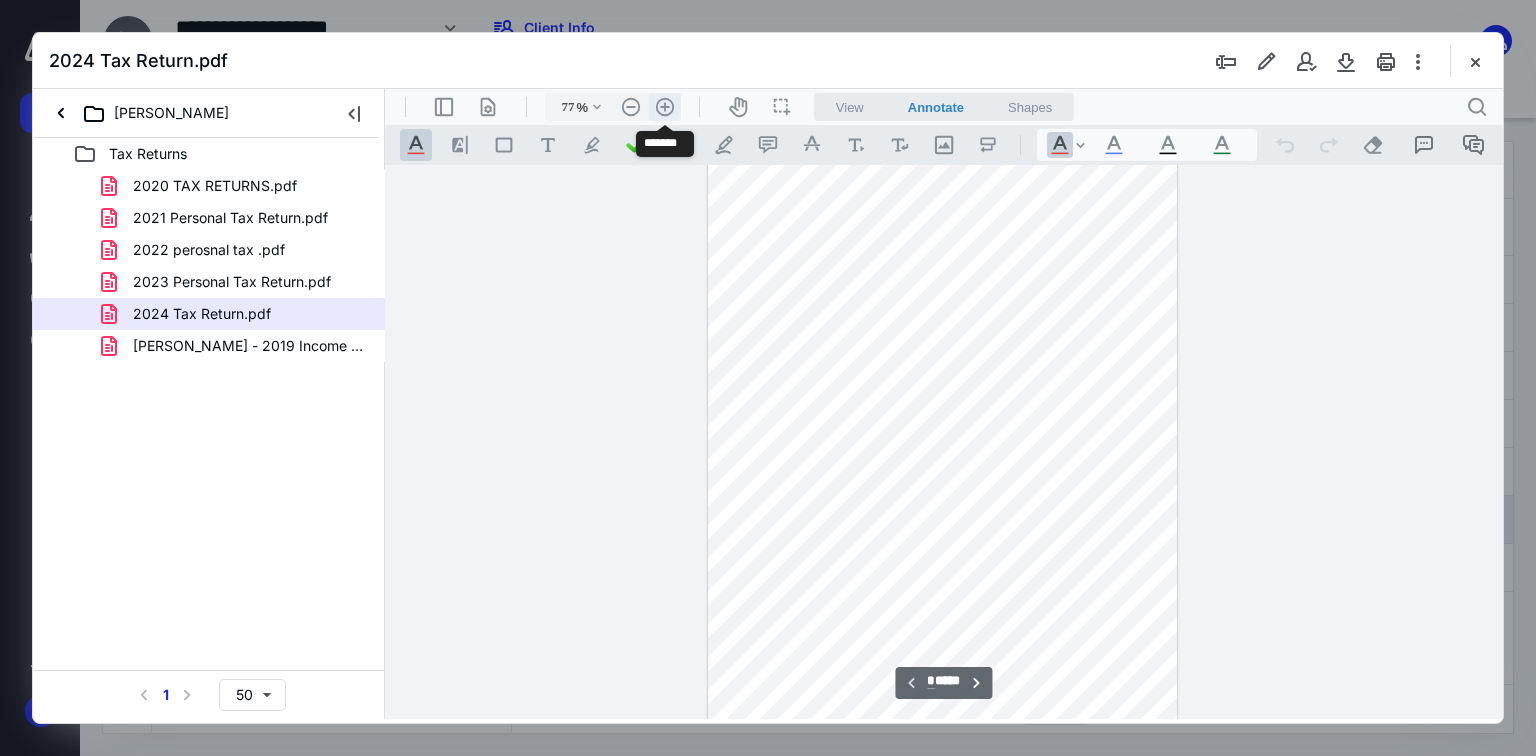 click on ".cls-1{fill:#abb0c4;} icon - header - zoom - in - line" at bounding box center (665, 107) 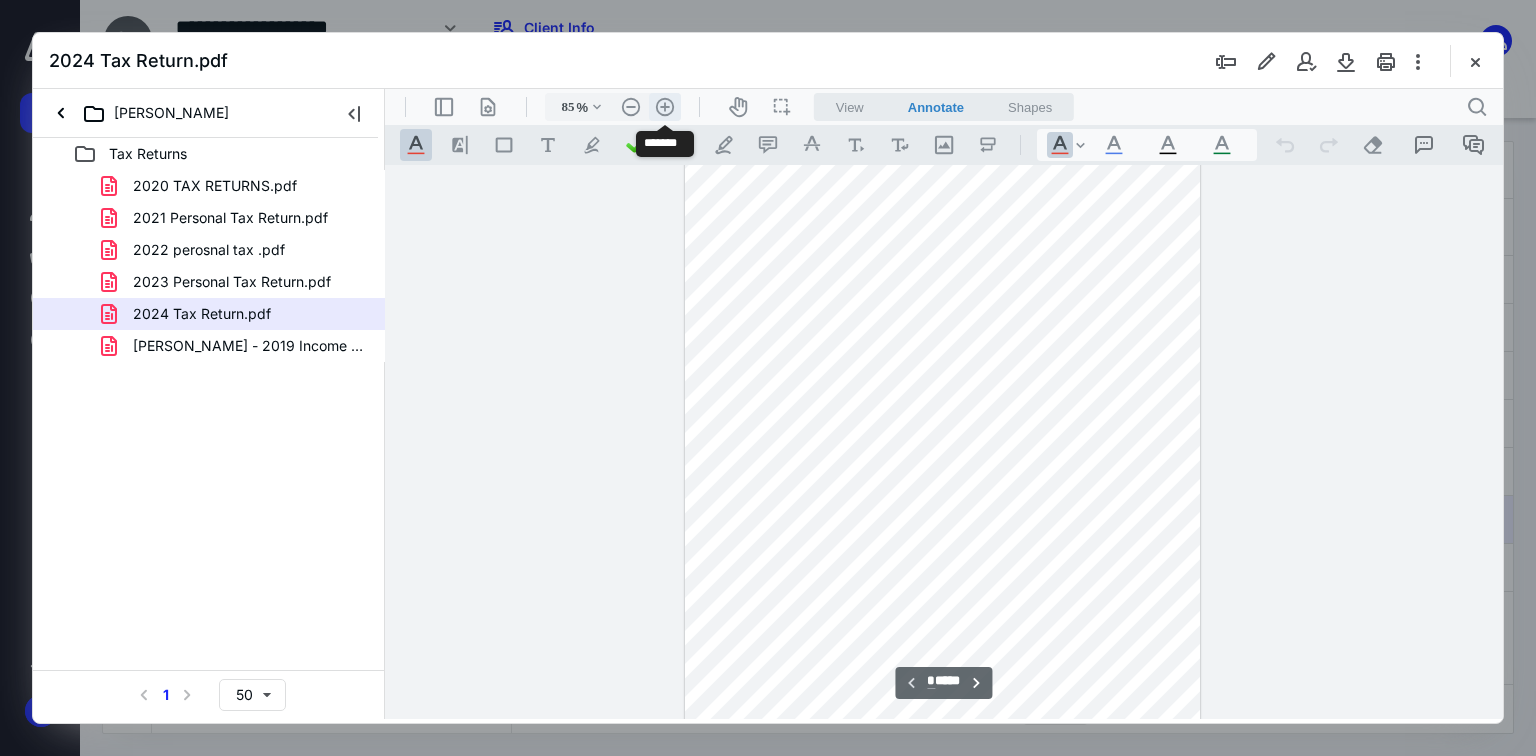 click on ".cls-1{fill:#abb0c4;} icon - header - zoom - in - line" at bounding box center [665, 107] 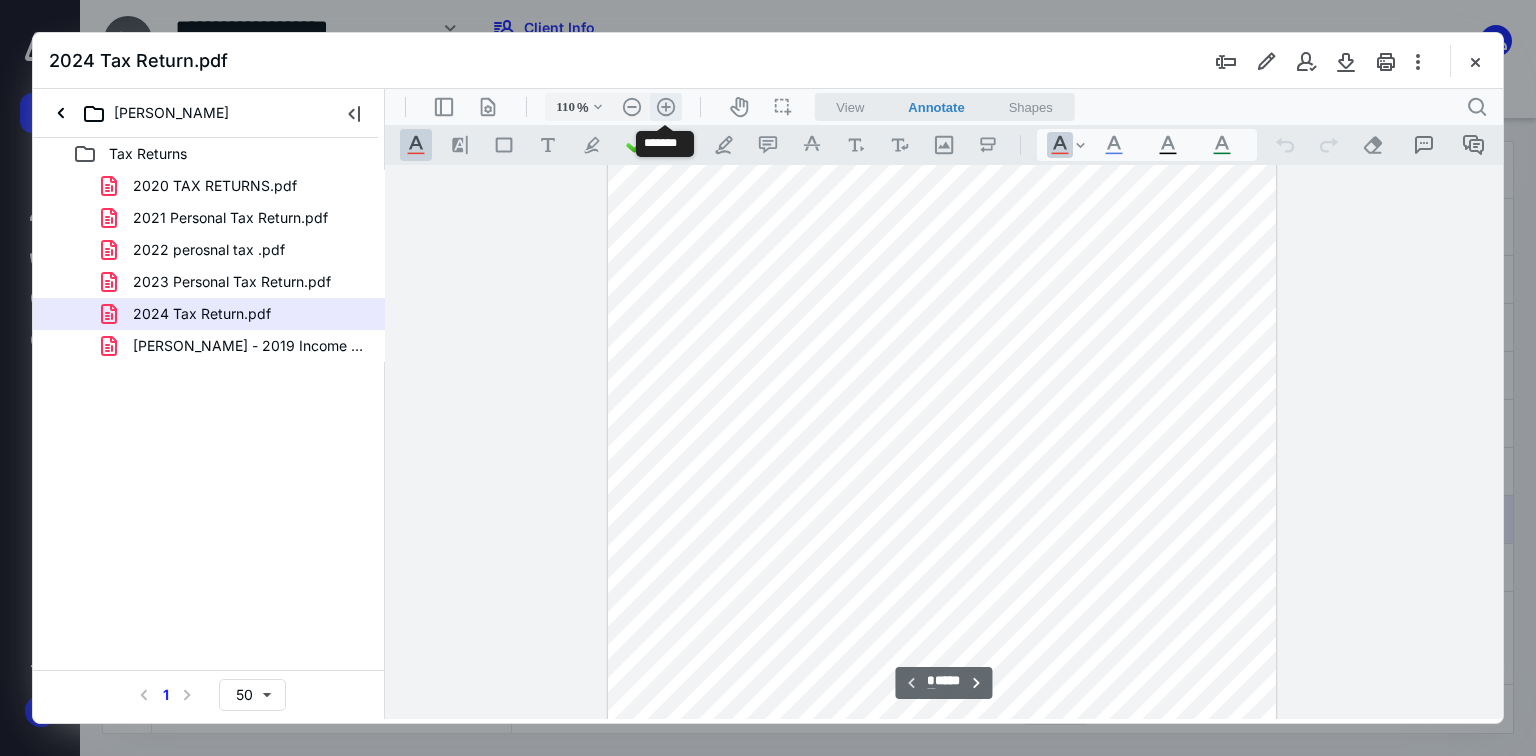 click on ".cls-1{fill:#abb0c4;} icon - header - zoom - in - line" at bounding box center [666, 107] 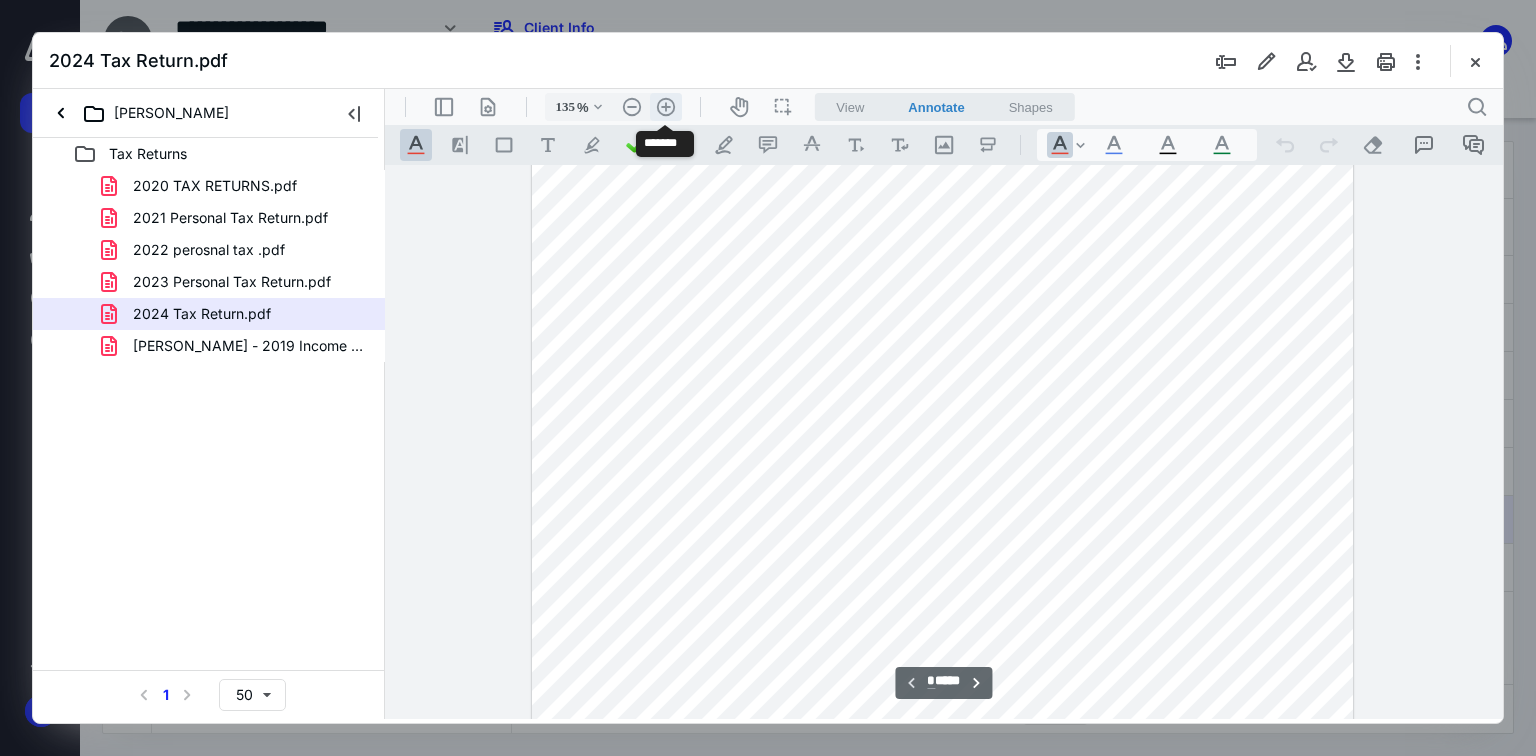 click on ".cls-1{fill:#abb0c4;} icon - header - zoom - in - line" at bounding box center [666, 107] 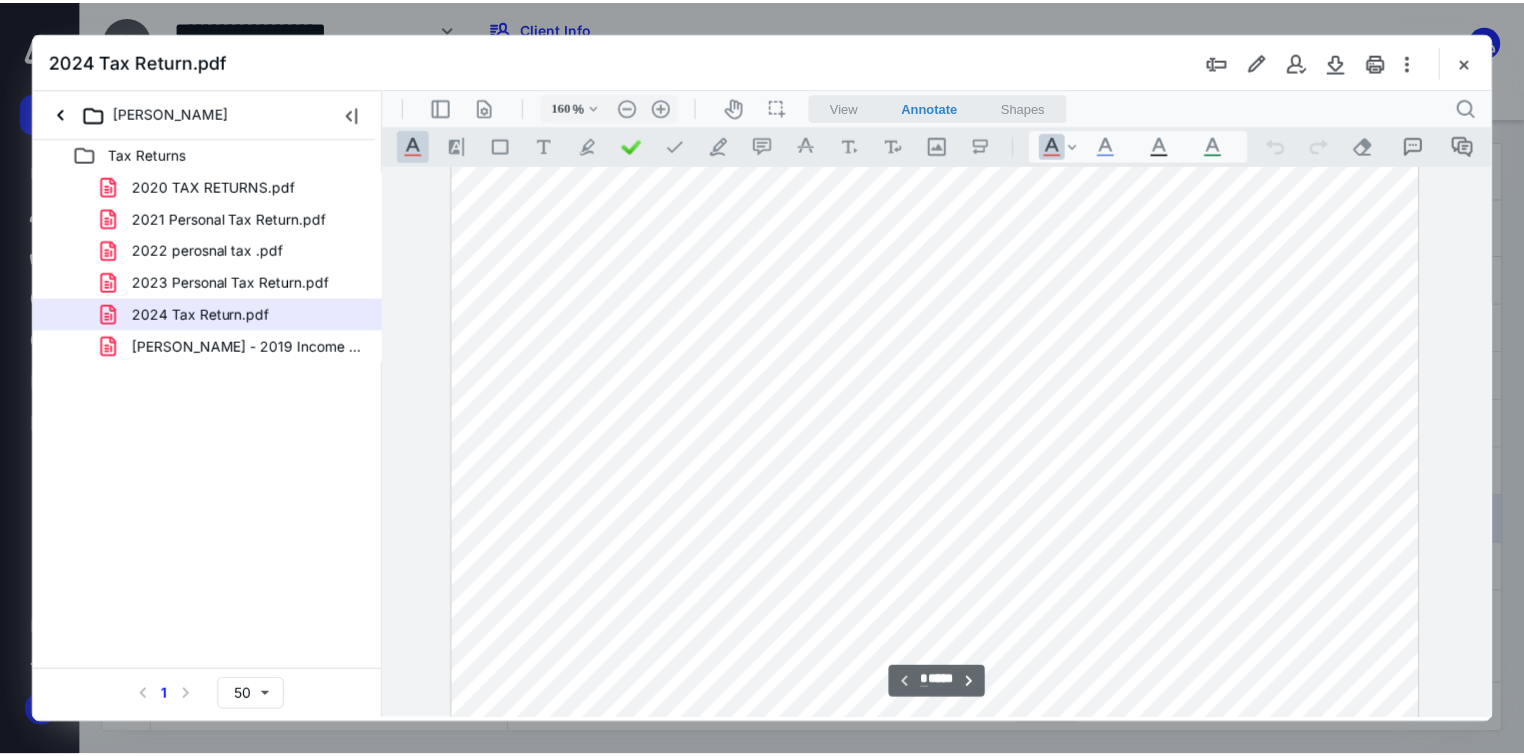 scroll, scrollTop: 0, scrollLeft: 0, axis: both 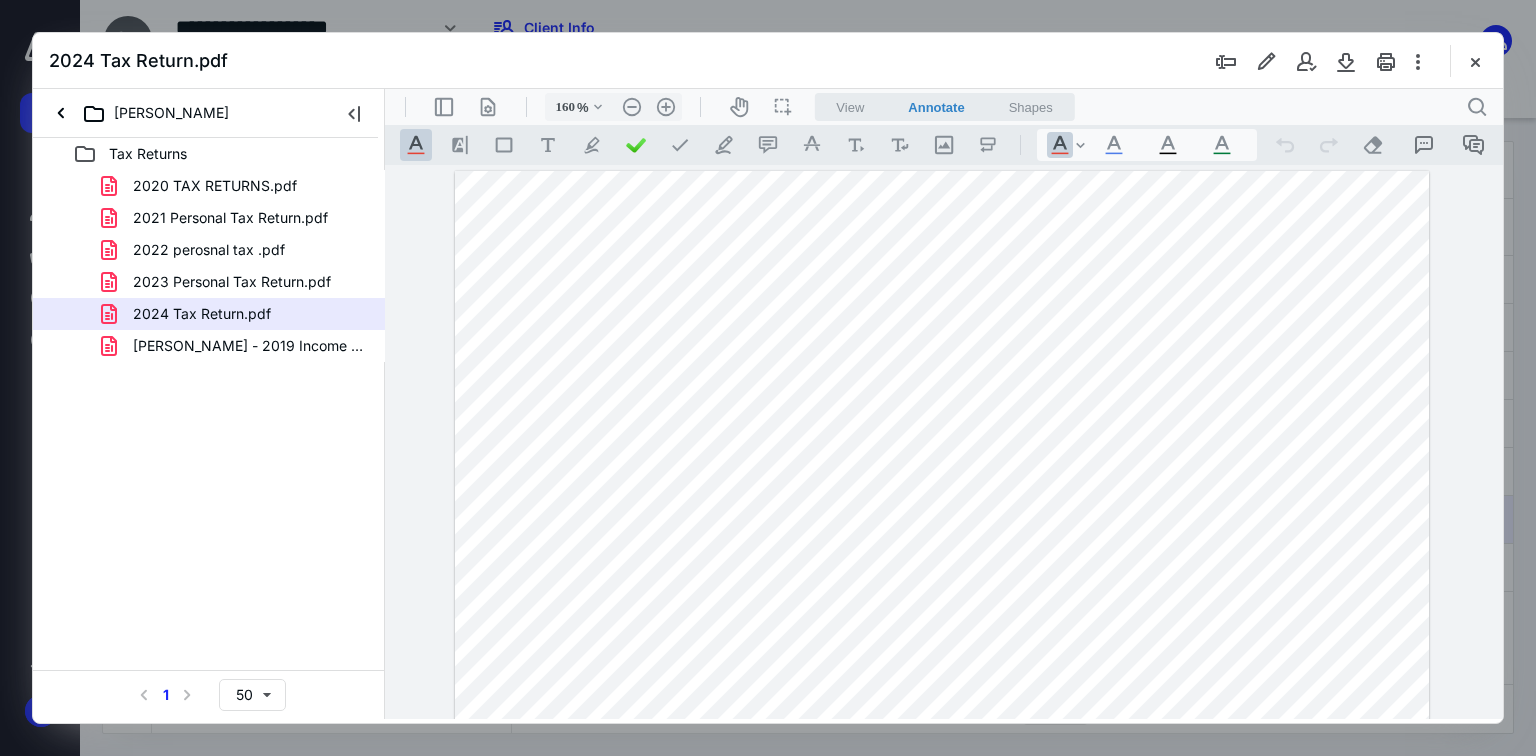 click at bounding box center (1475, 61) 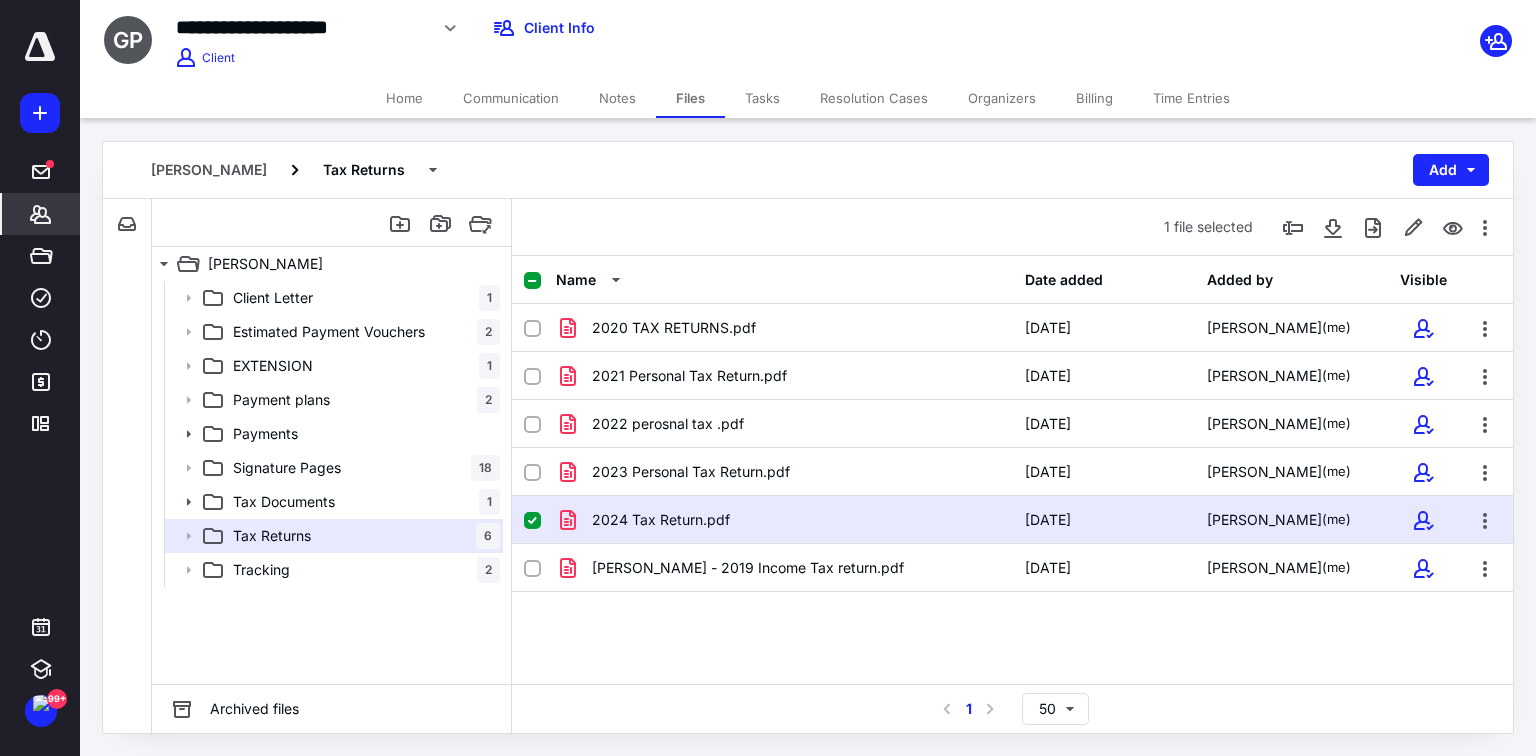 click on "Clients" at bounding box center (41, 214) 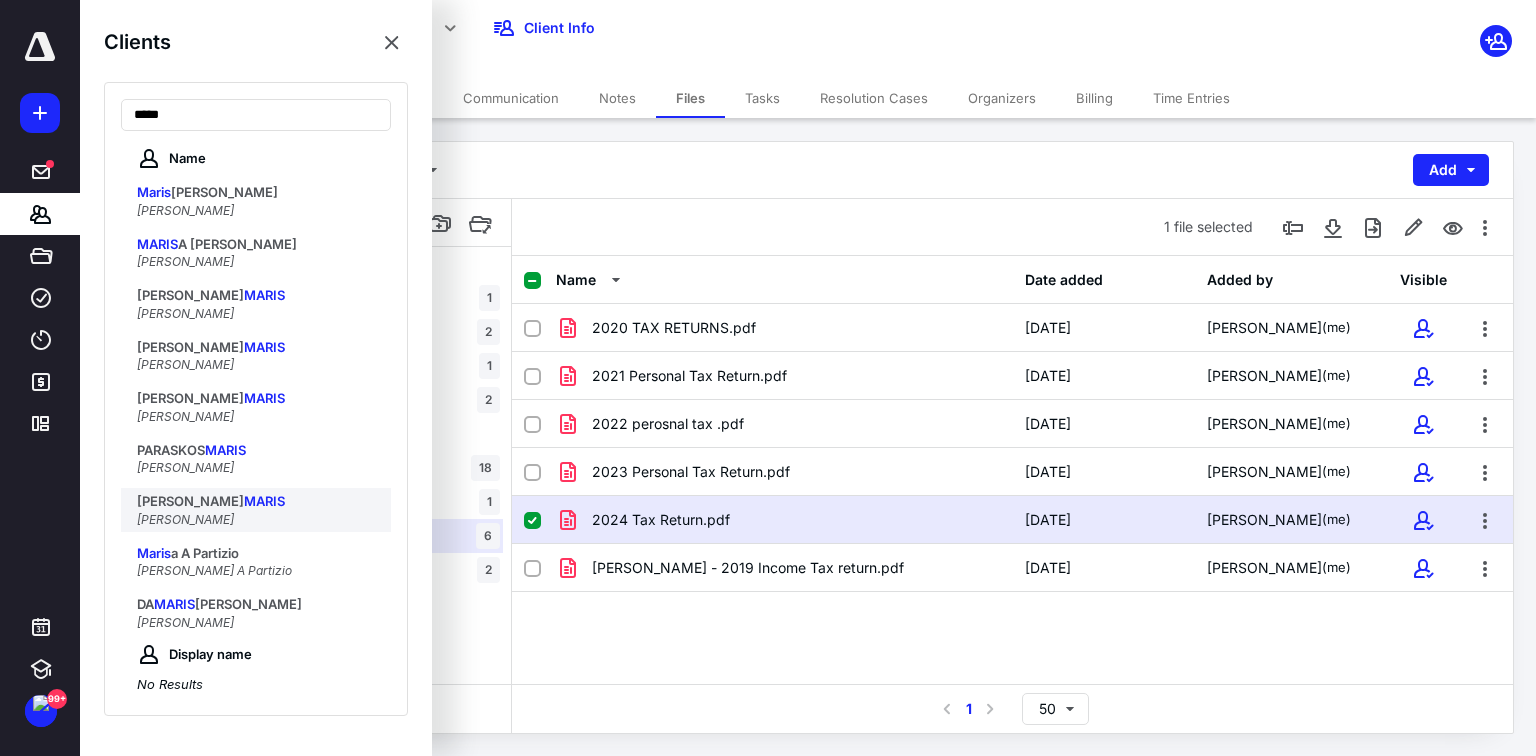type on "*****" 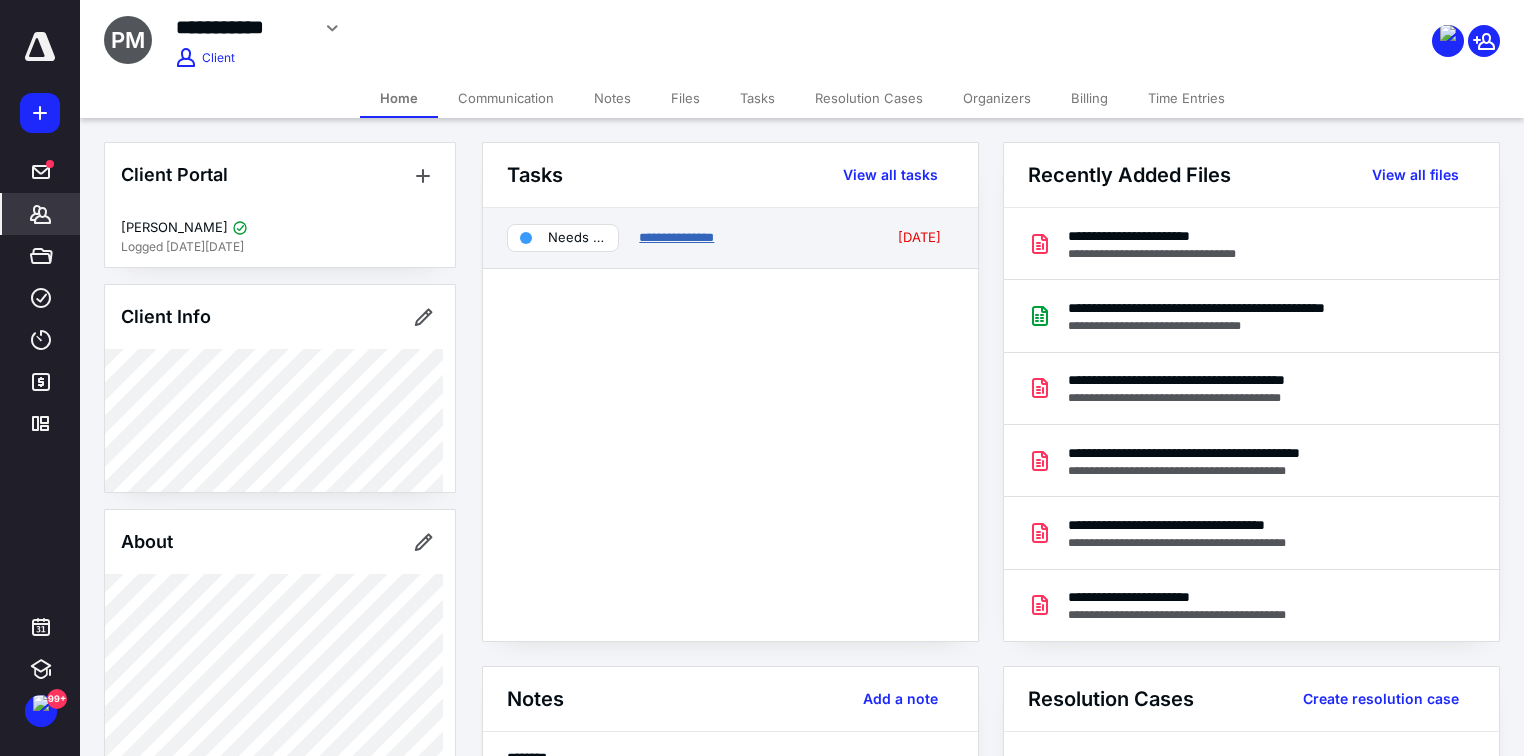 click on "**********" at bounding box center (676, 237) 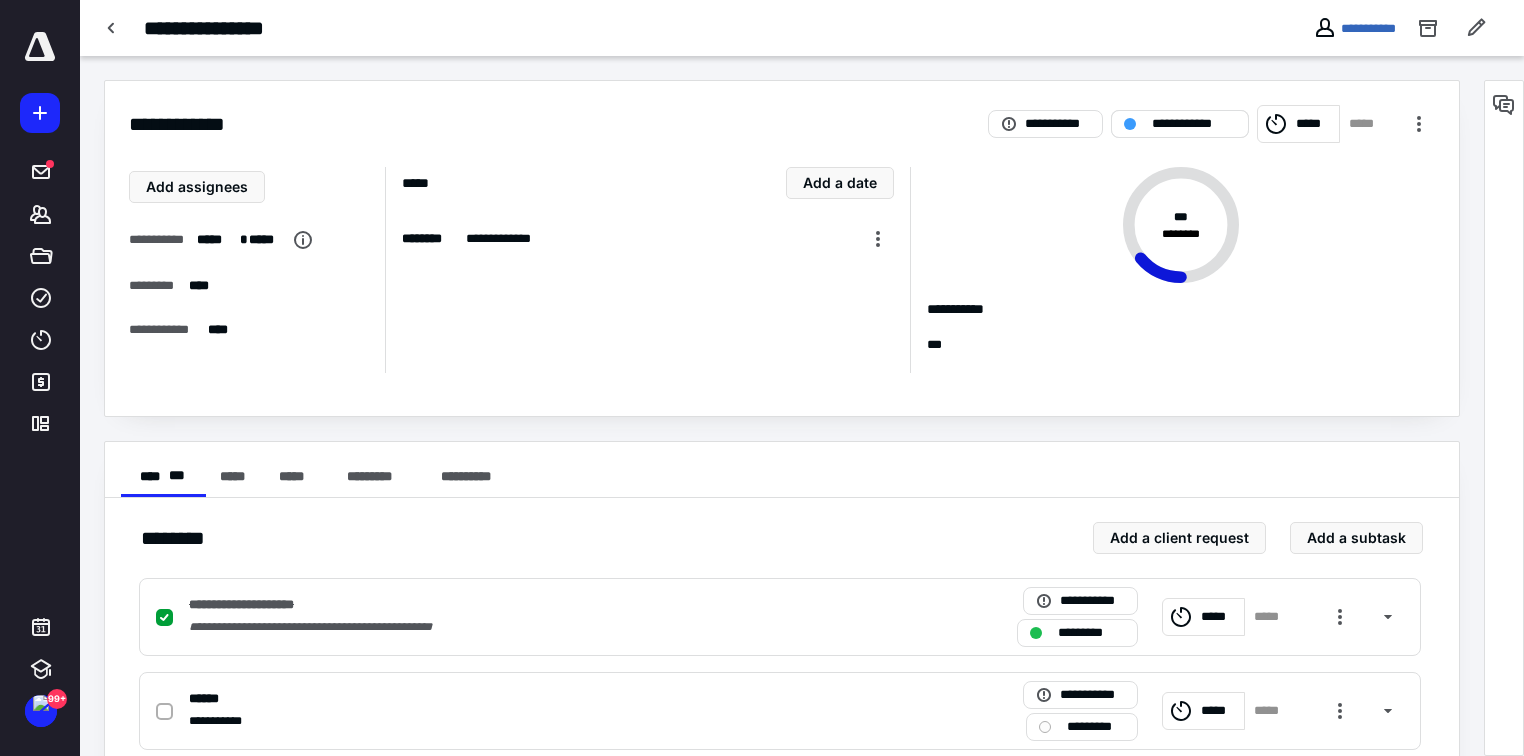 click on "**********" at bounding box center [1194, 124] 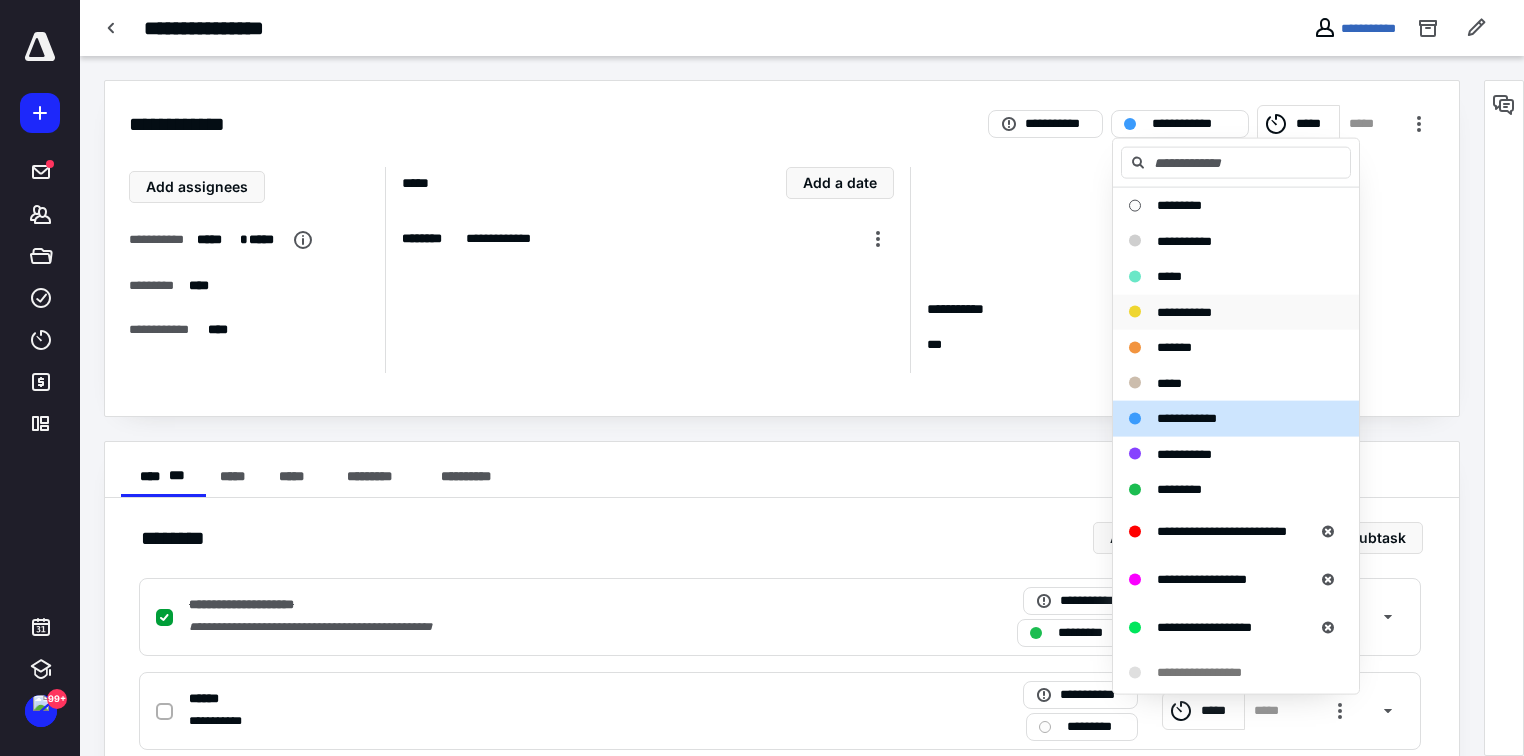 drag, startPoint x: 1142, startPoint y: 312, endPoint x: 739, endPoint y: 463, distance: 430.36032 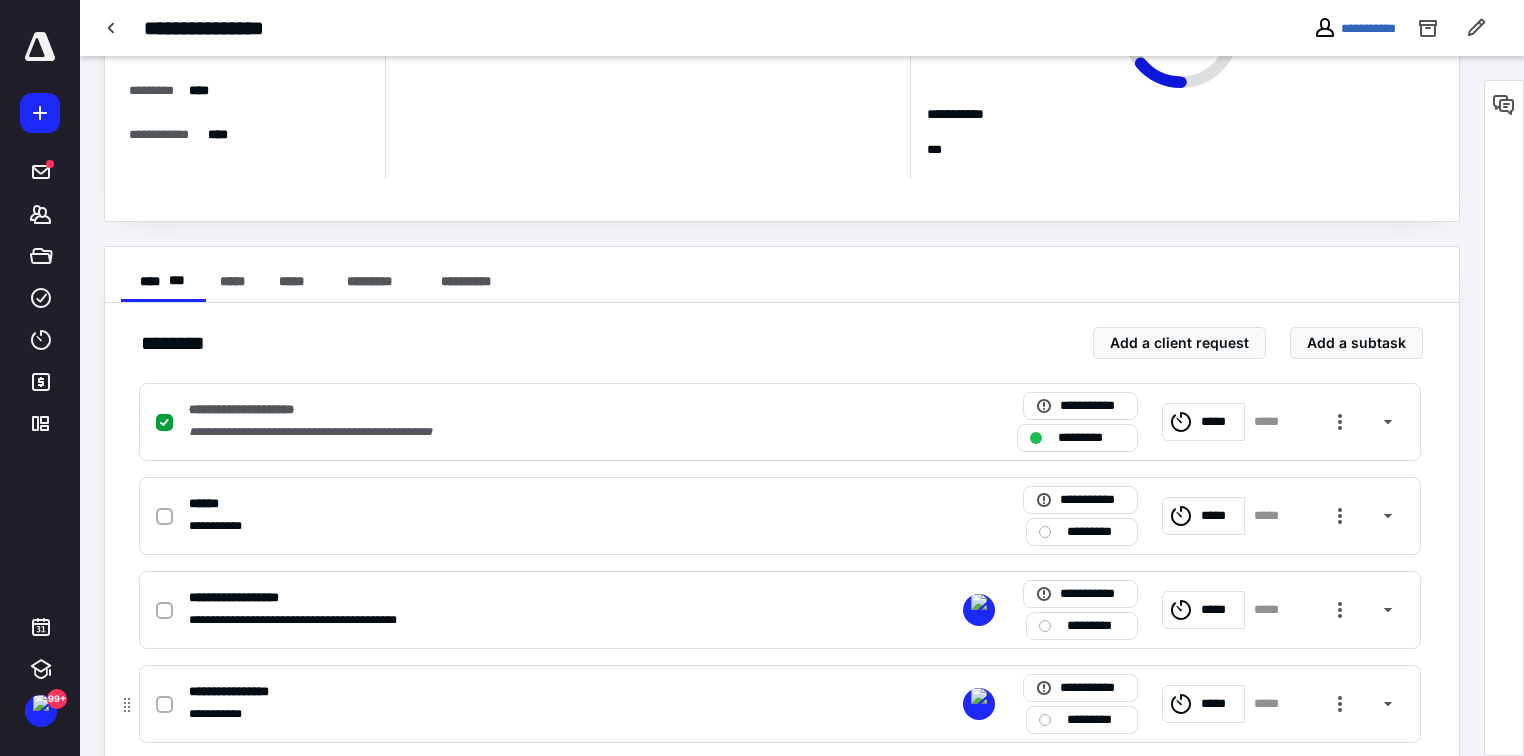 scroll, scrollTop: 400, scrollLeft: 0, axis: vertical 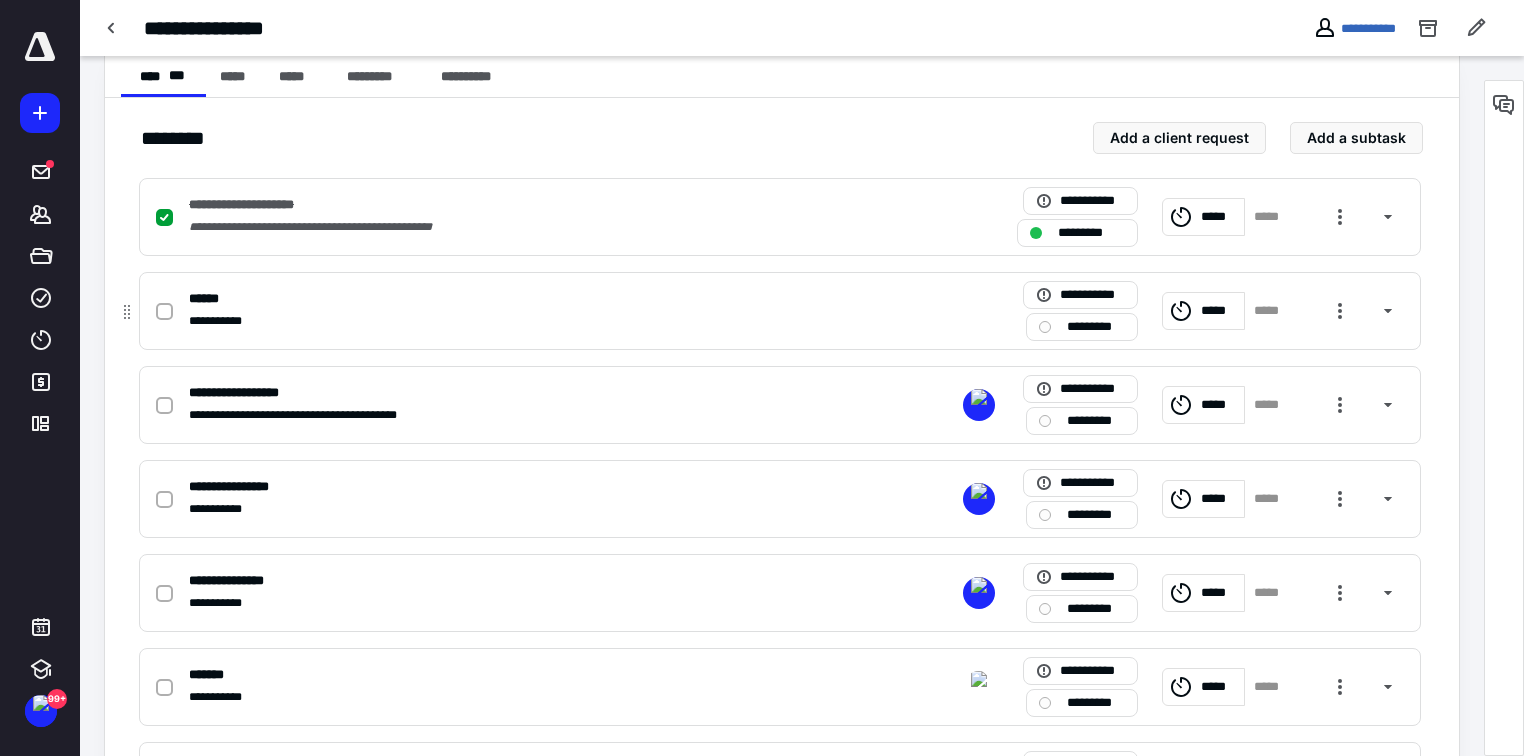 click at bounding box center [164, 312] 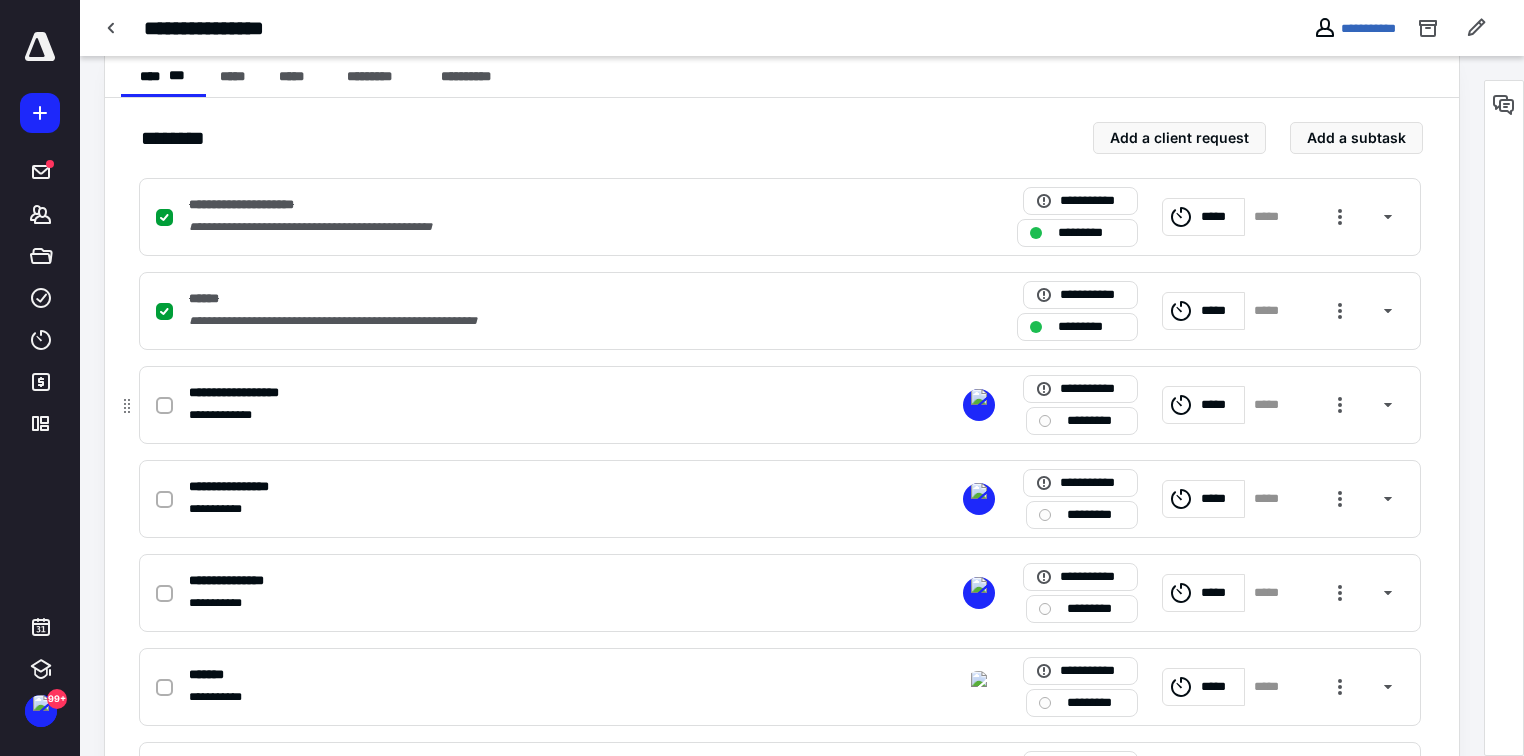 click 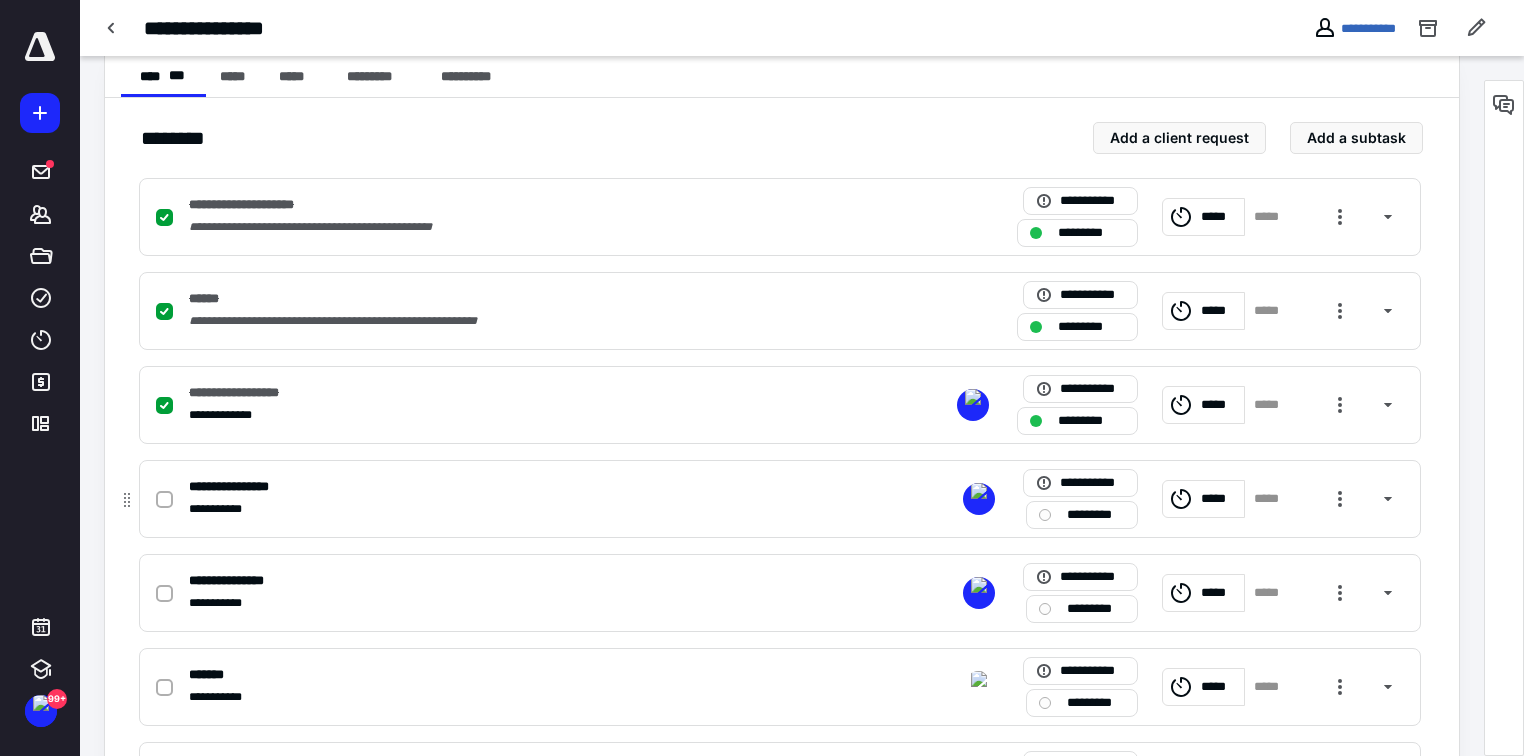 click at bounding box center [164, 500] 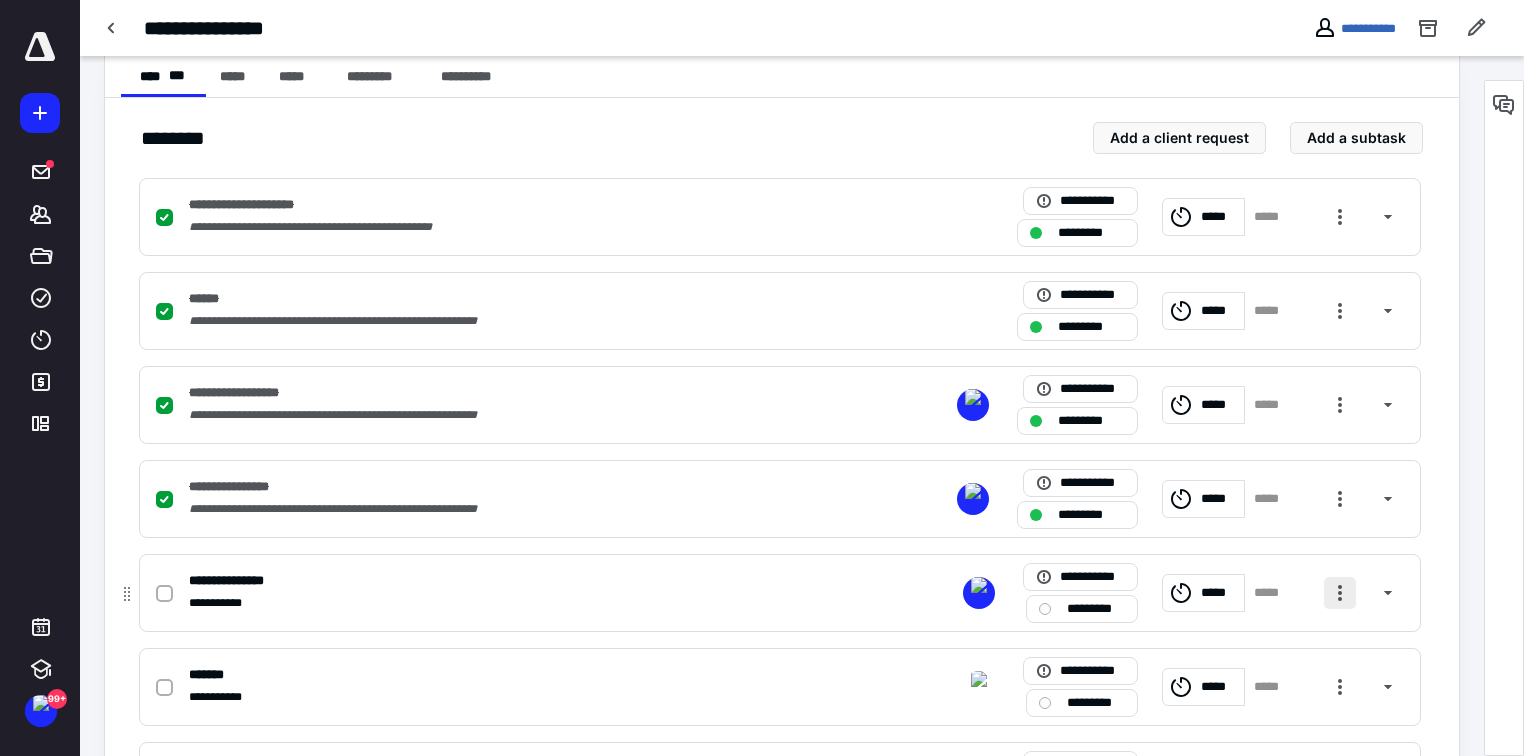 click at bounding box center [1340, 593] 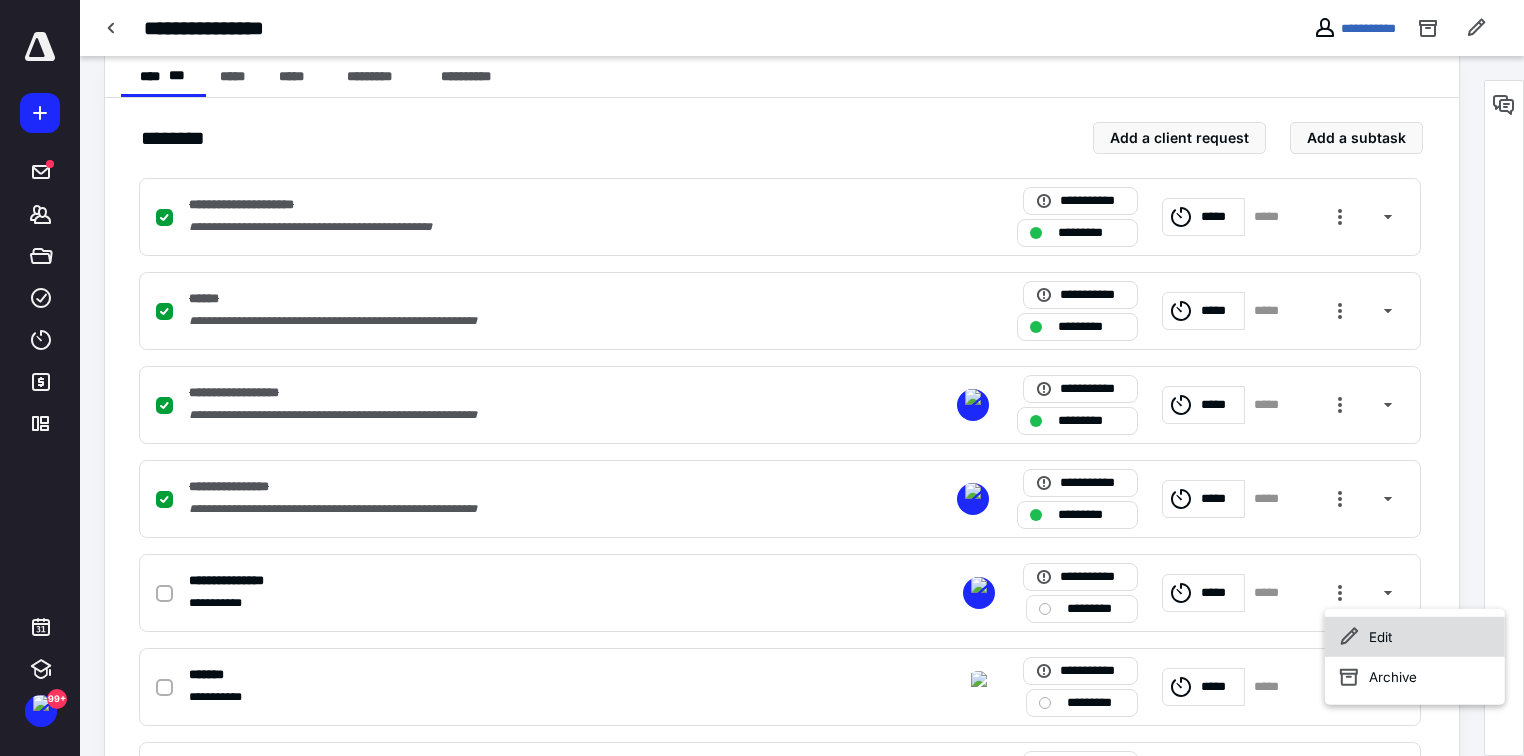 click on "Edit" at bounding box center [1415, 637] 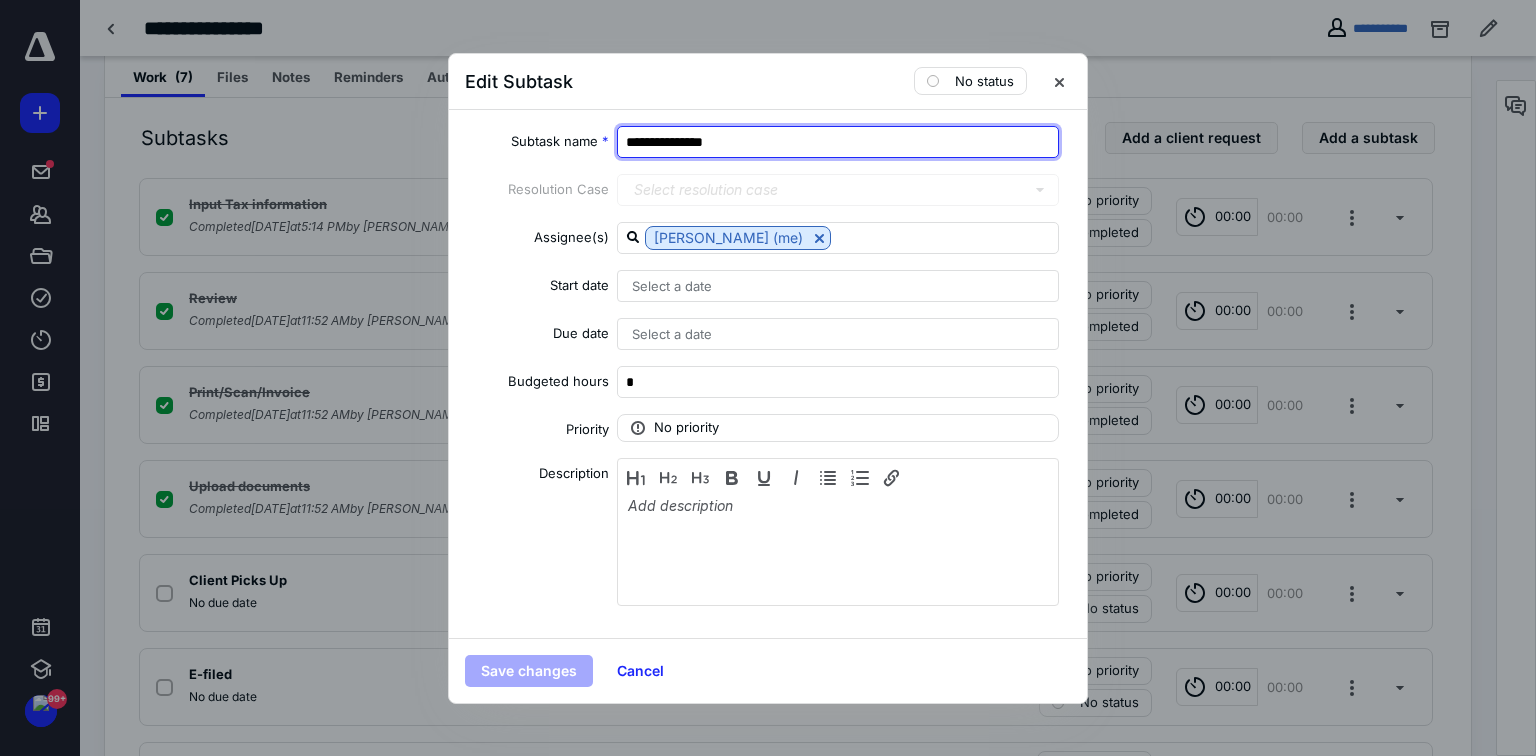 click on "**********" at bounding box center (838, 142) 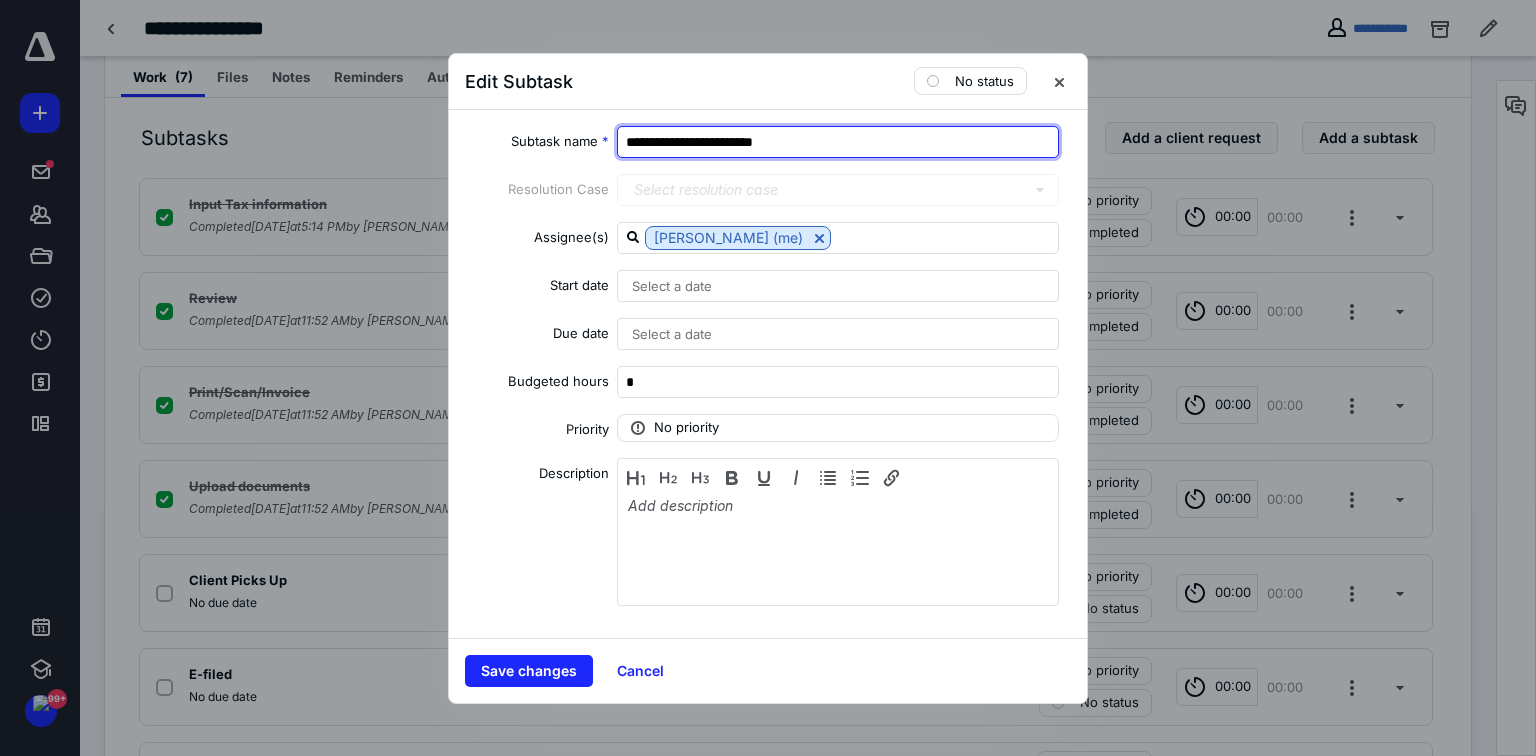 type on "**********" 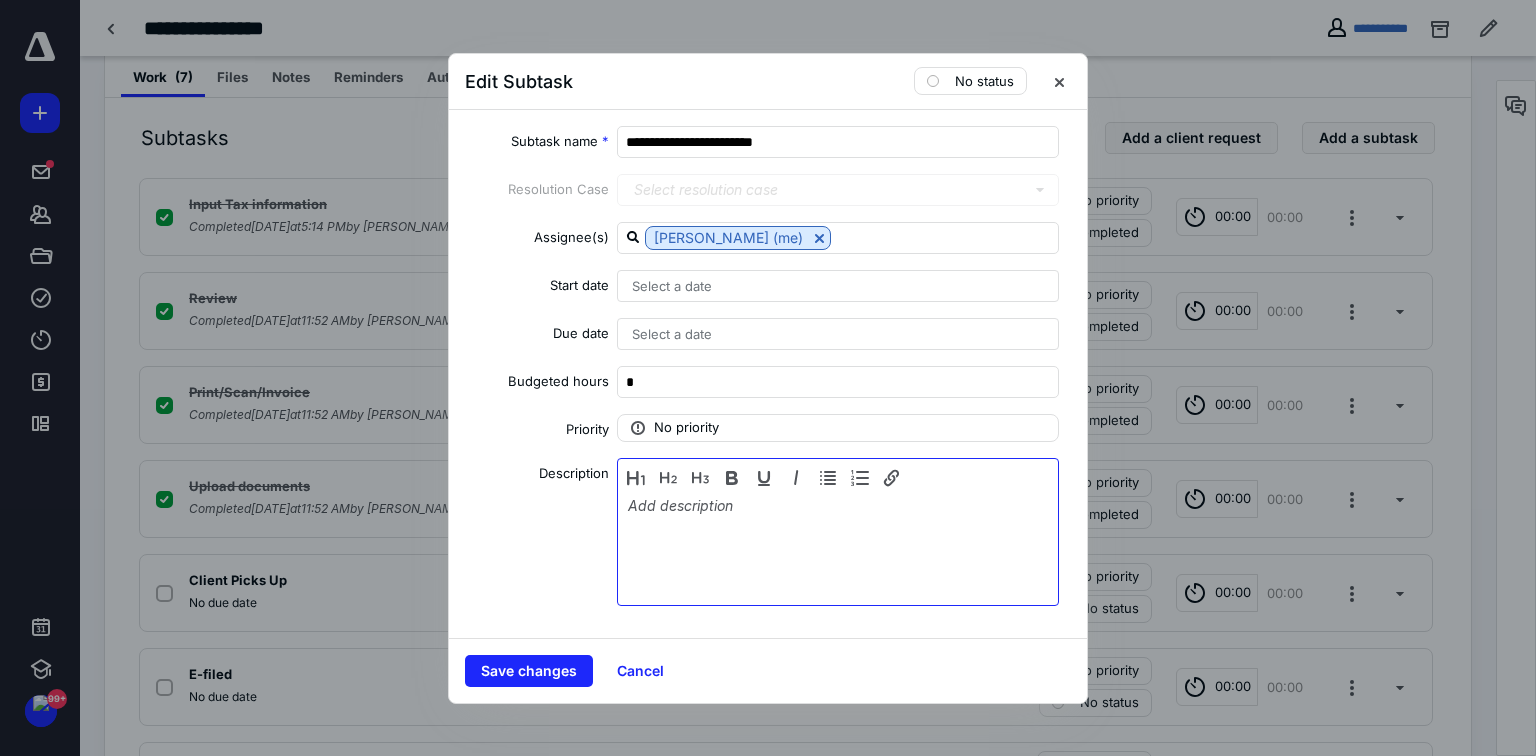 click at bounding box center [838, 547] 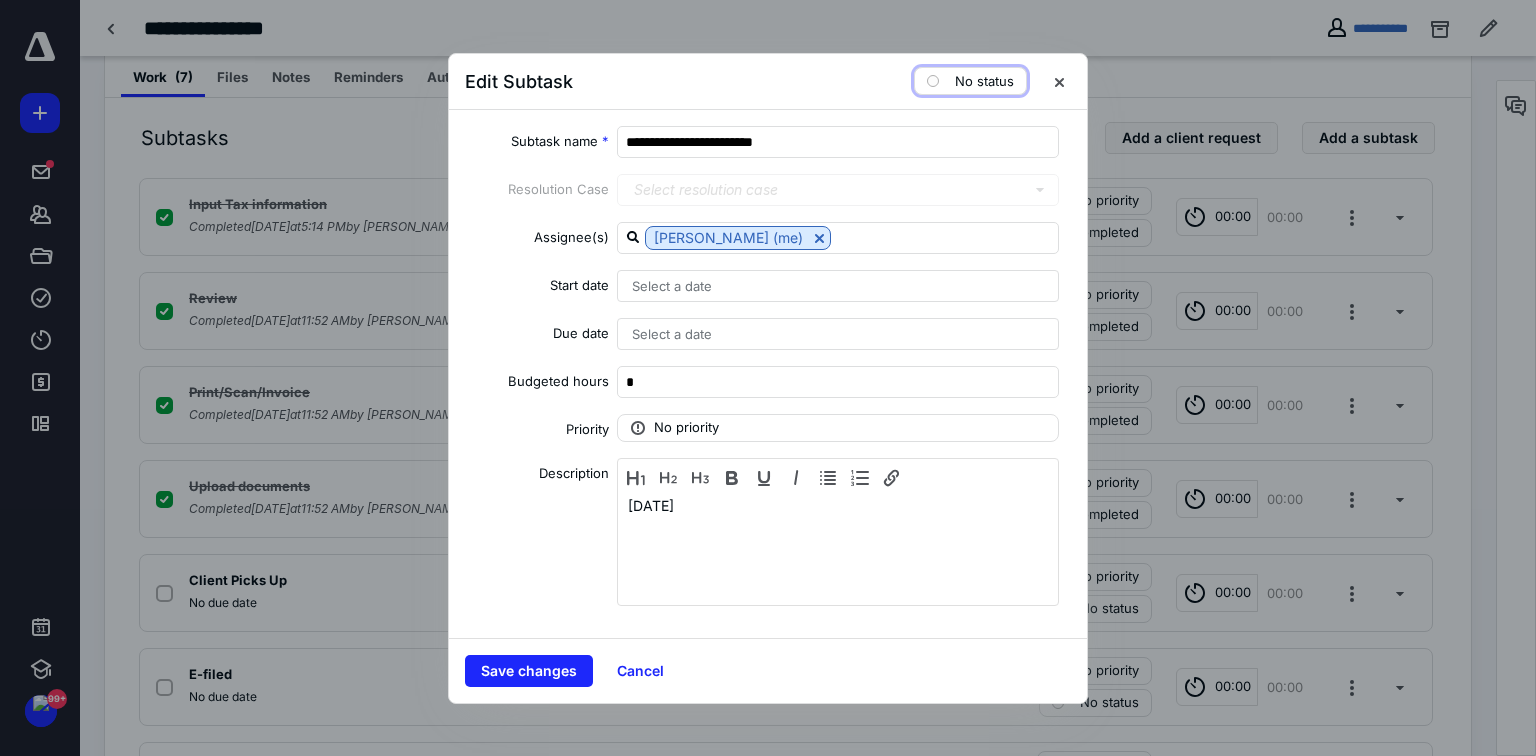 click on "No status" at bounding box center [984, 81] 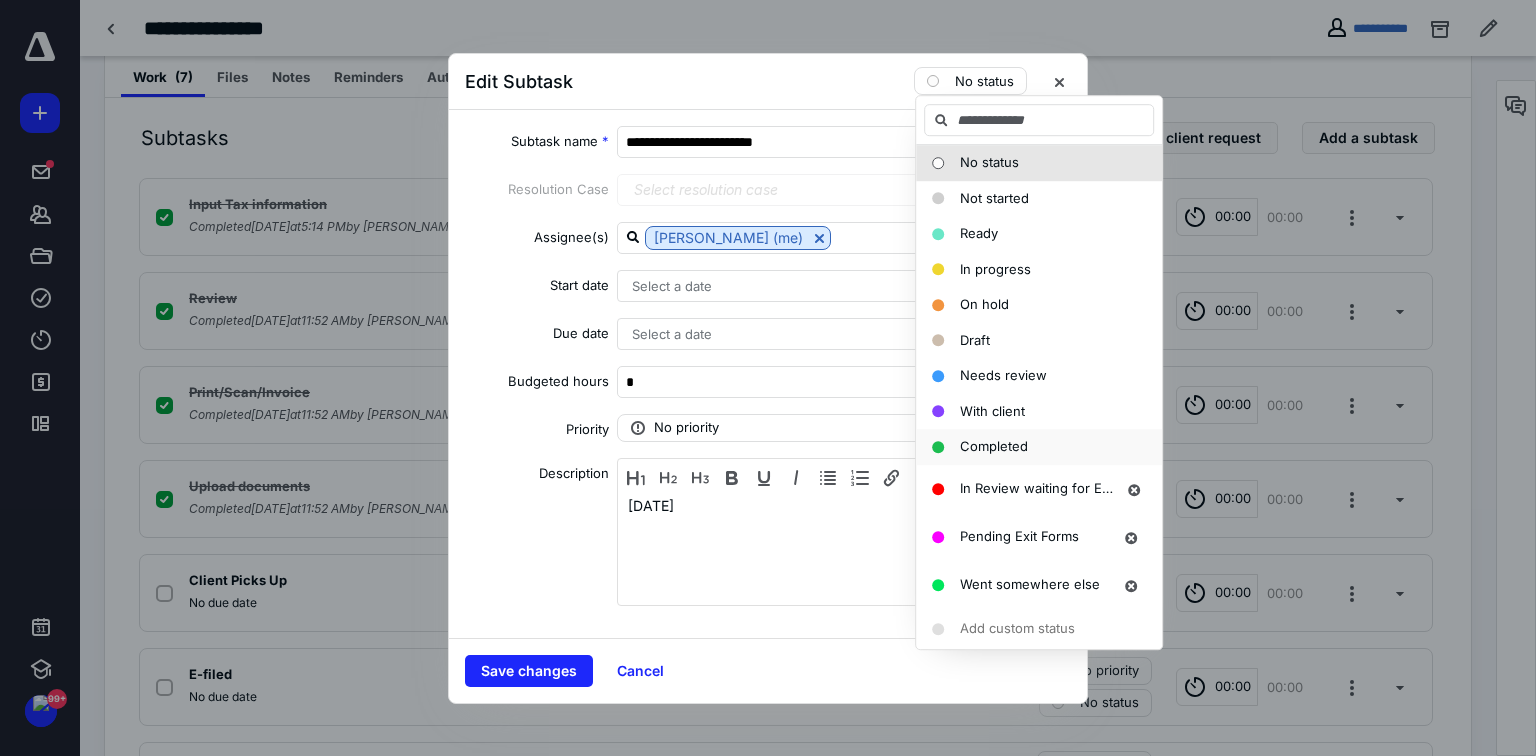 drag, startPoint x: 966, startPoint y: 440, endPoint x: 947, endPoint y: 448, distance: 20.615528 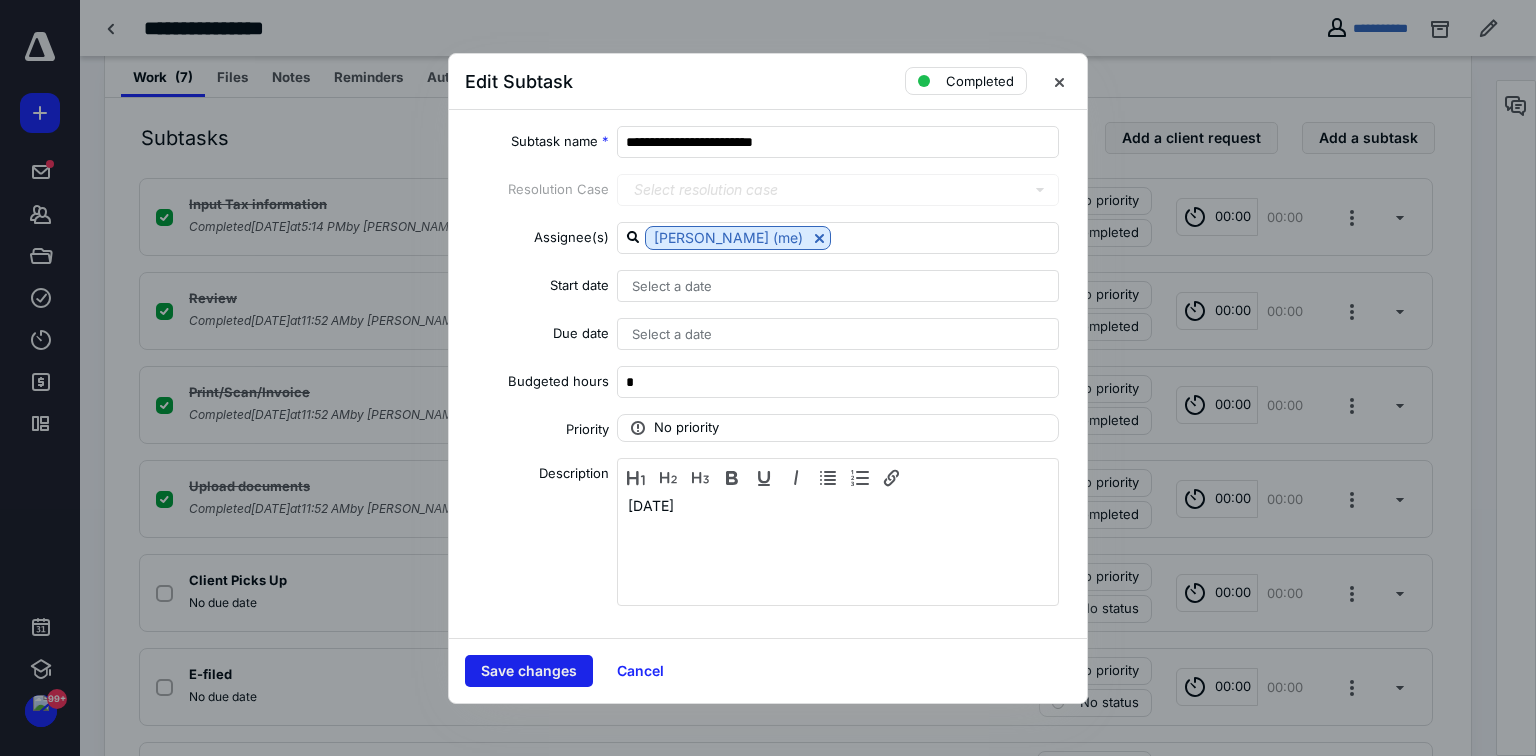 click on "Save changes" at bounding box center [529, 671] 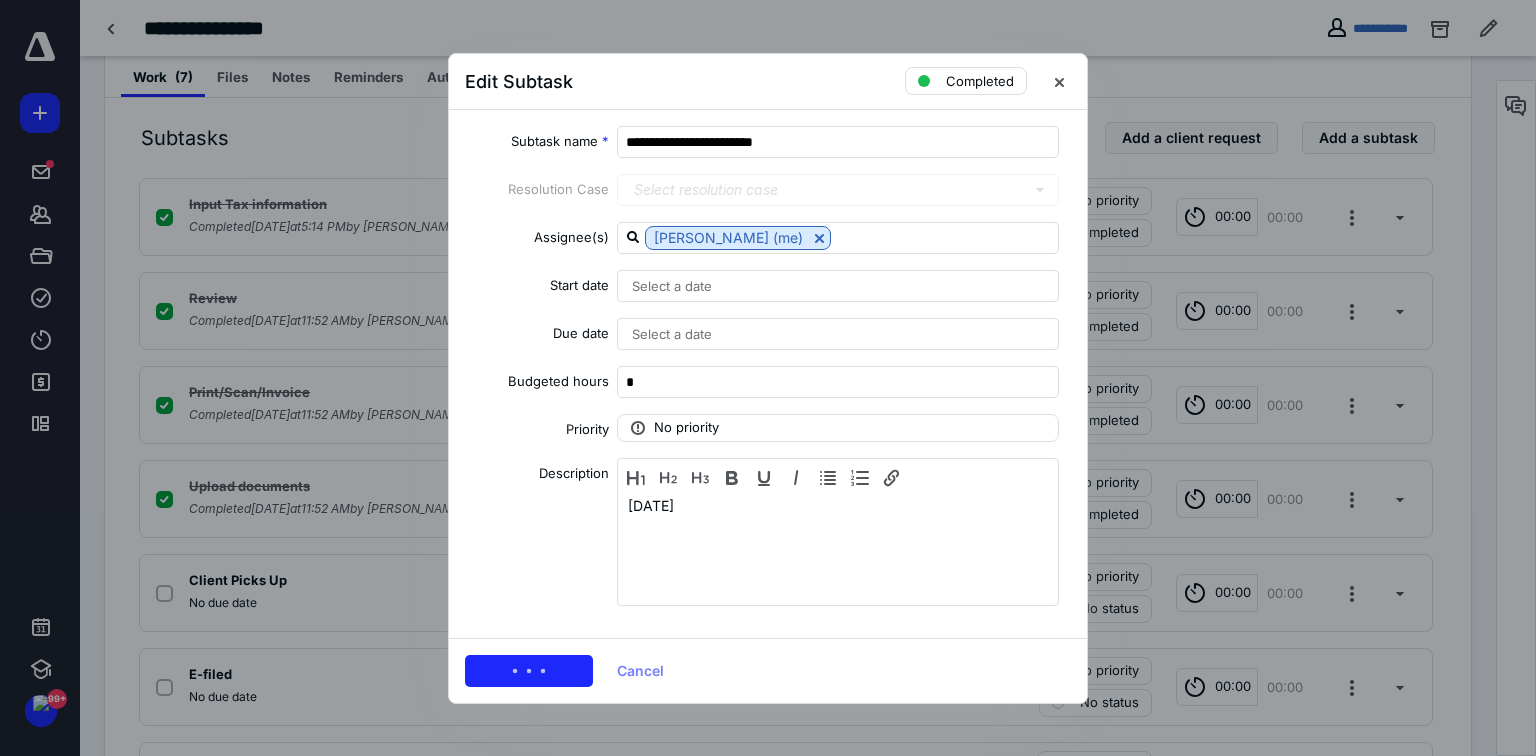 checkbox on "true" 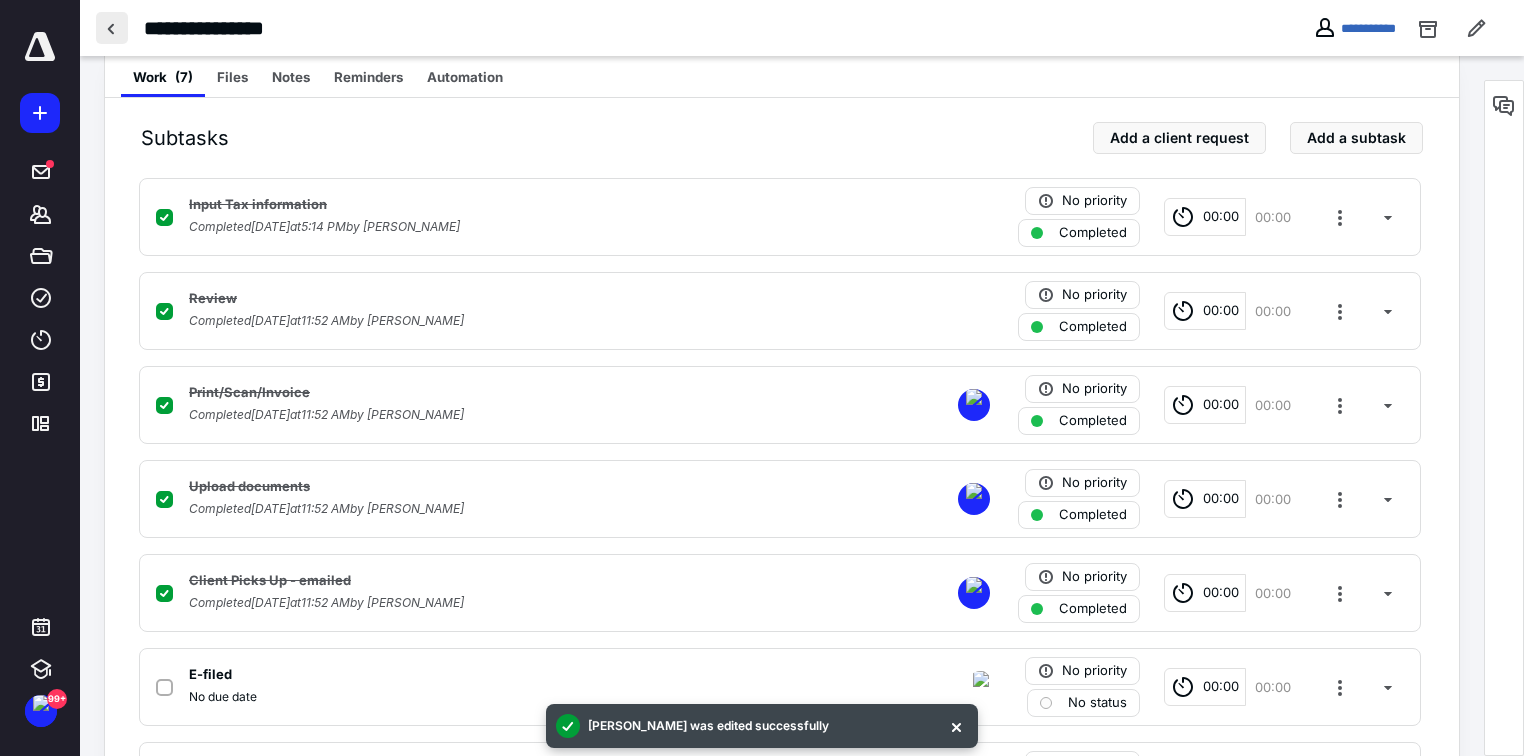 click at bounding box center [112, 28] 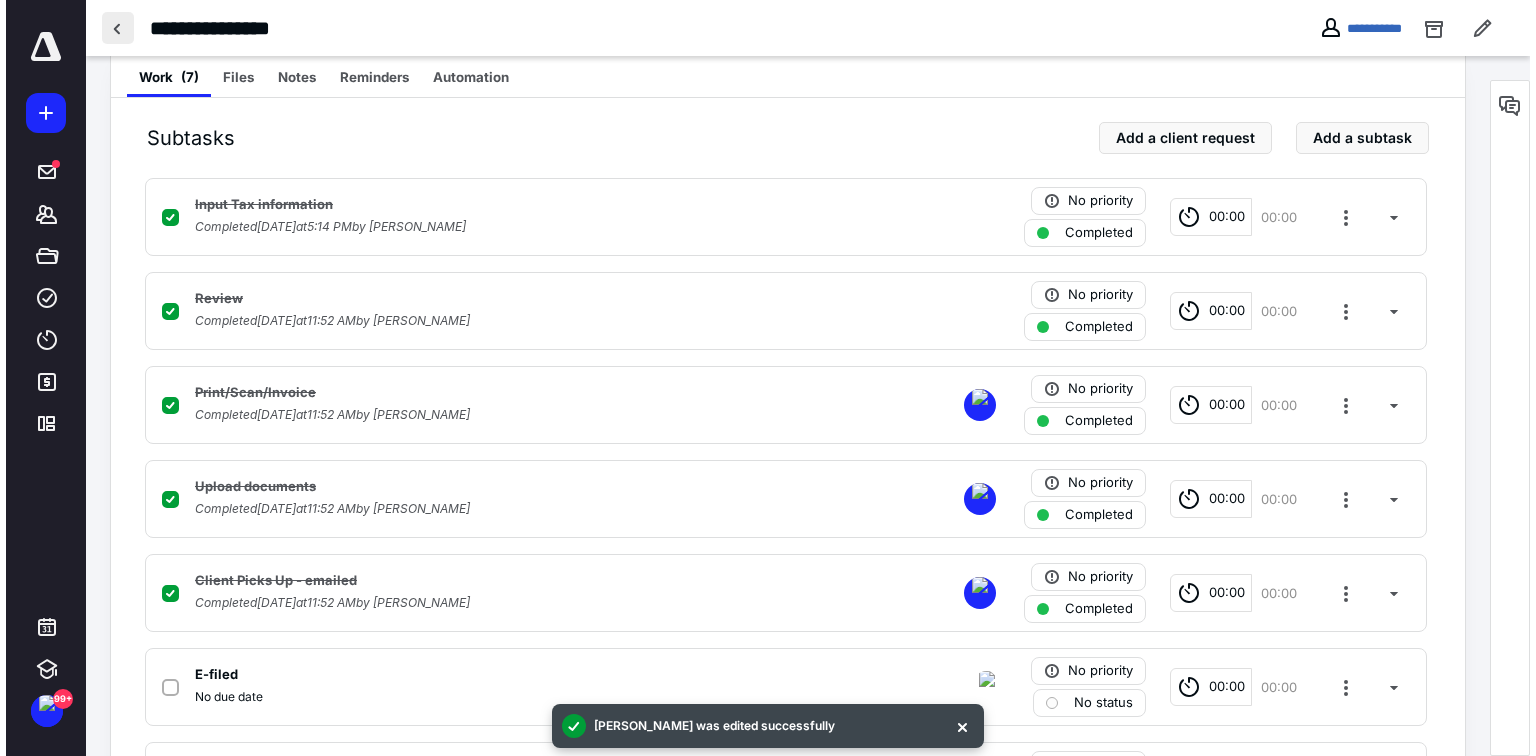 scroll, scrollTop: 0, scrollLeft: 0, axis: both 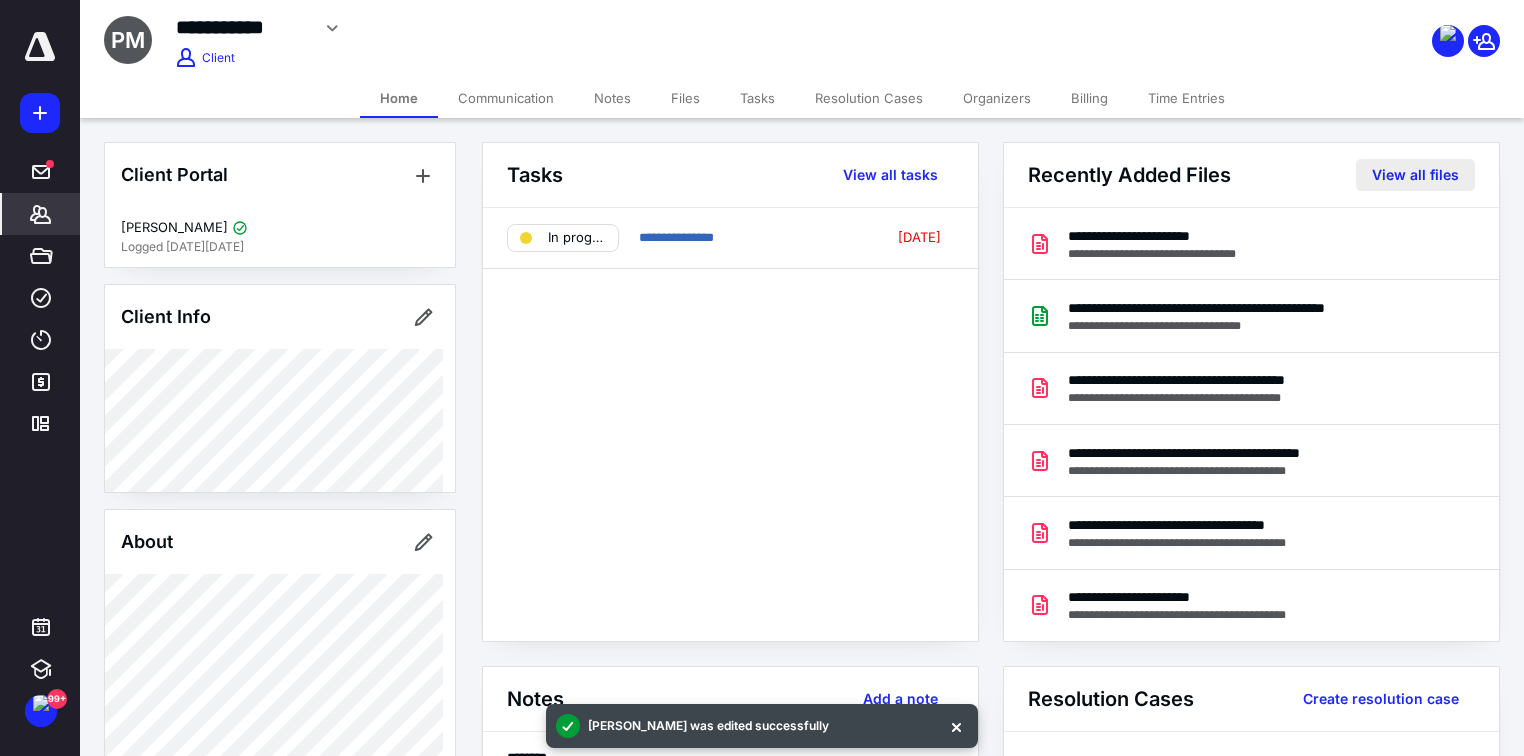 click on "View all files" at bounding box center (1415, 175) 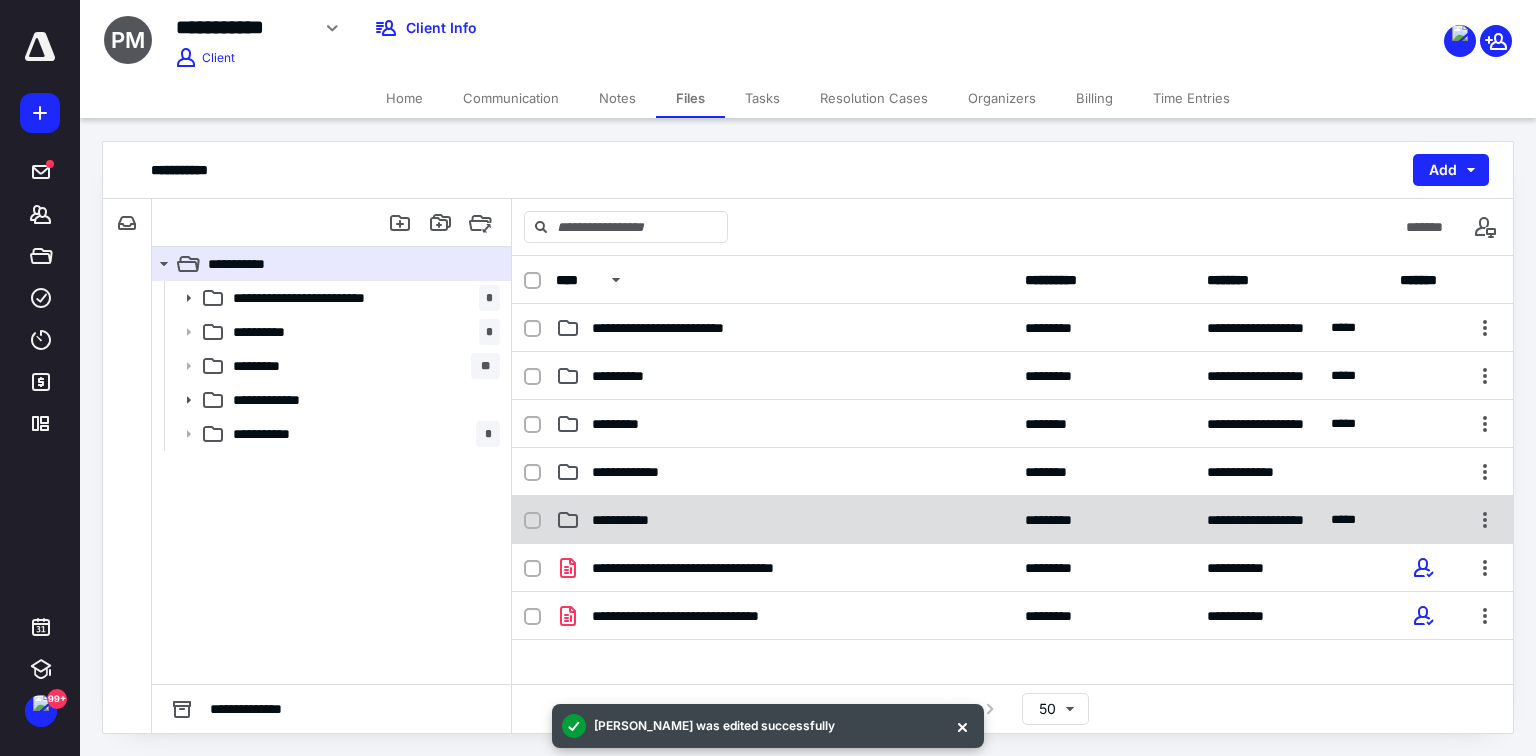 click on "**********" at bounding box center [784, 520] 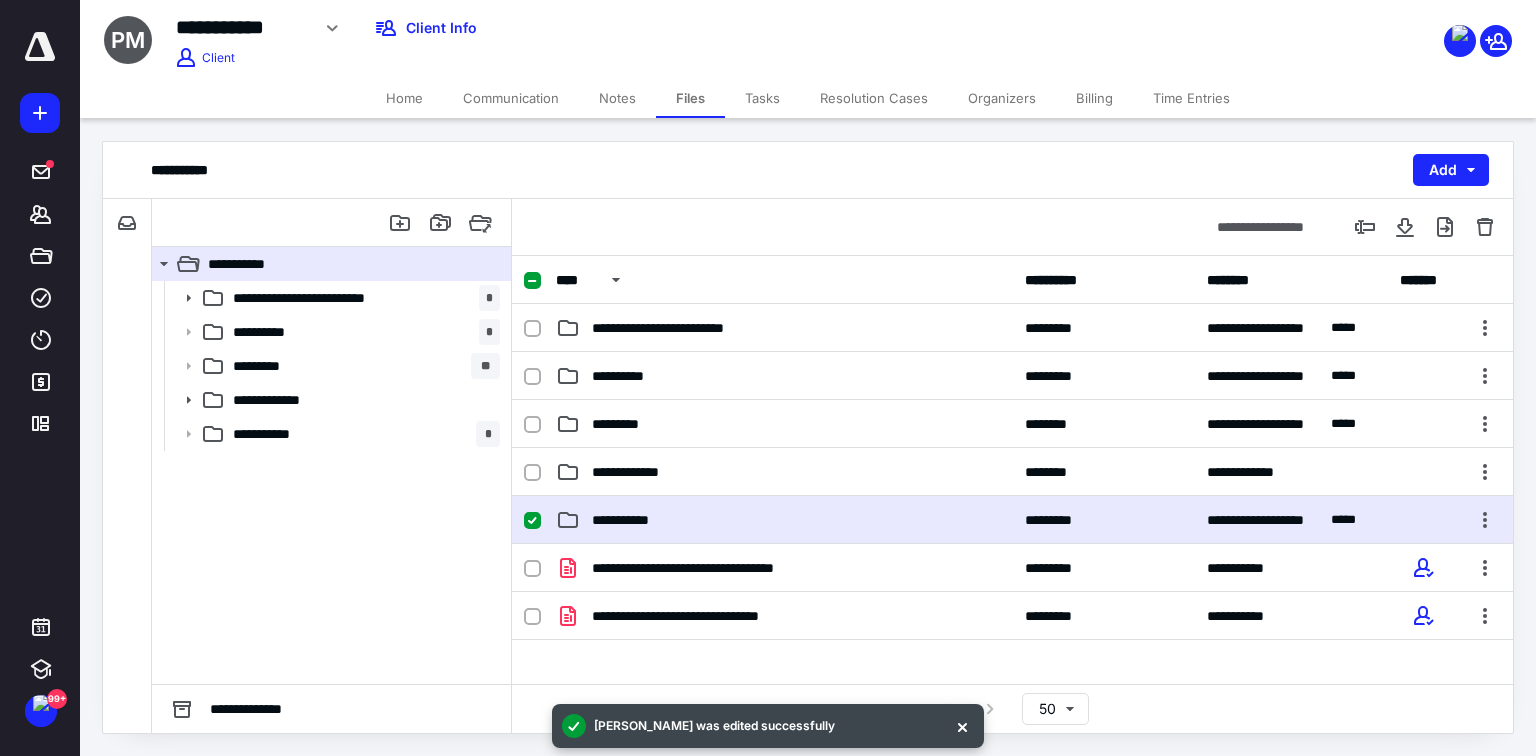 click on "**********" at bounding box center (784, 520) 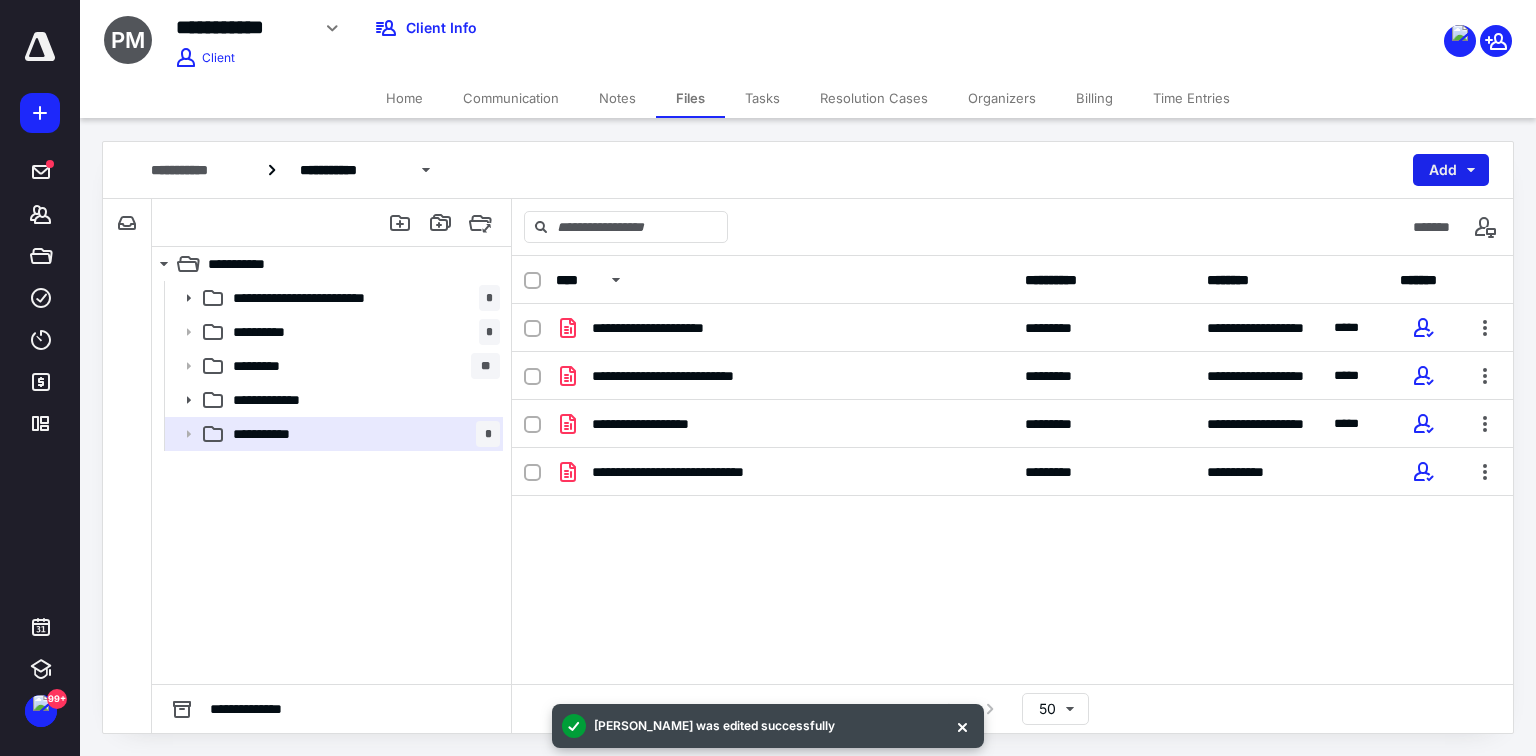 click on "Add" at bounding box center [1451, 170] 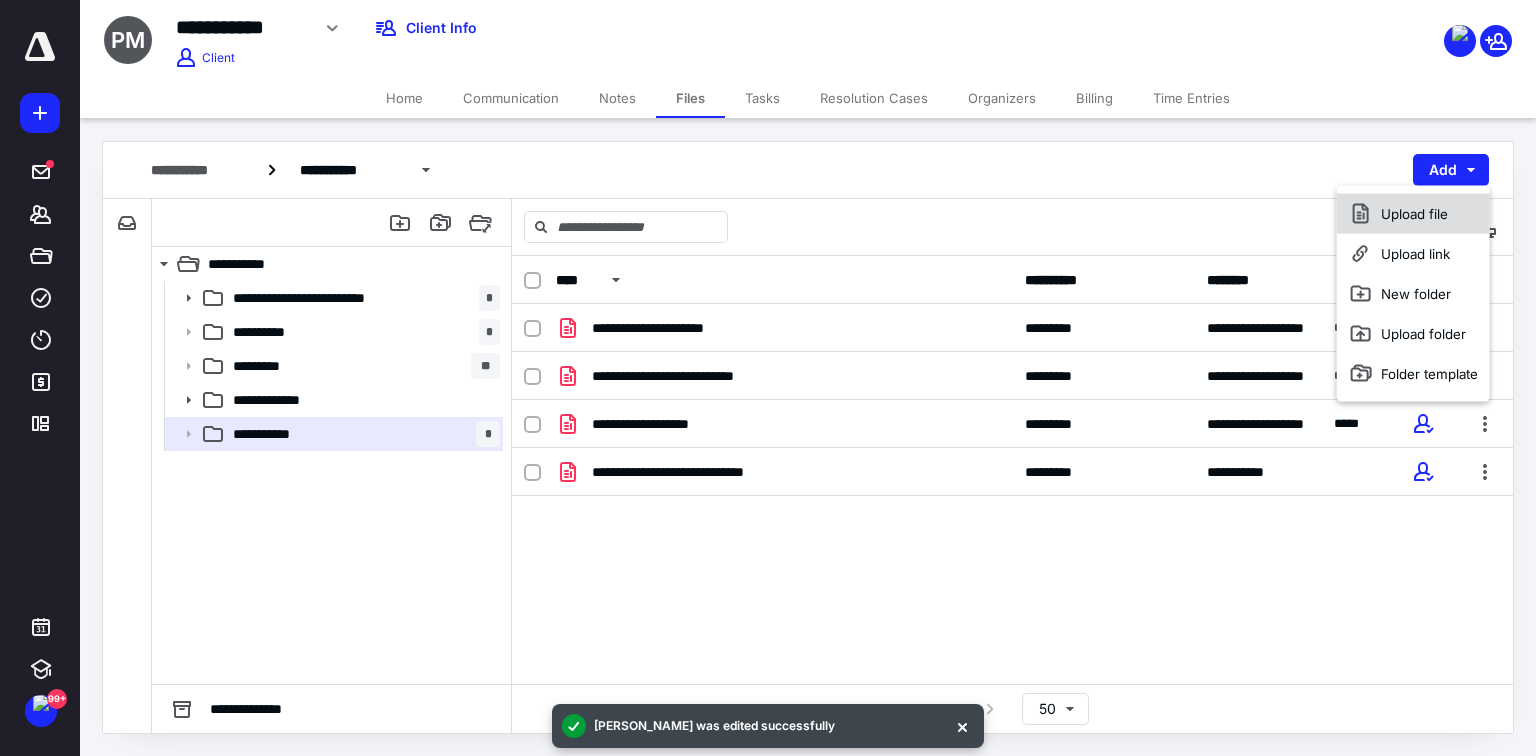 click on "Upload file" at bounding box center (1413, 214) 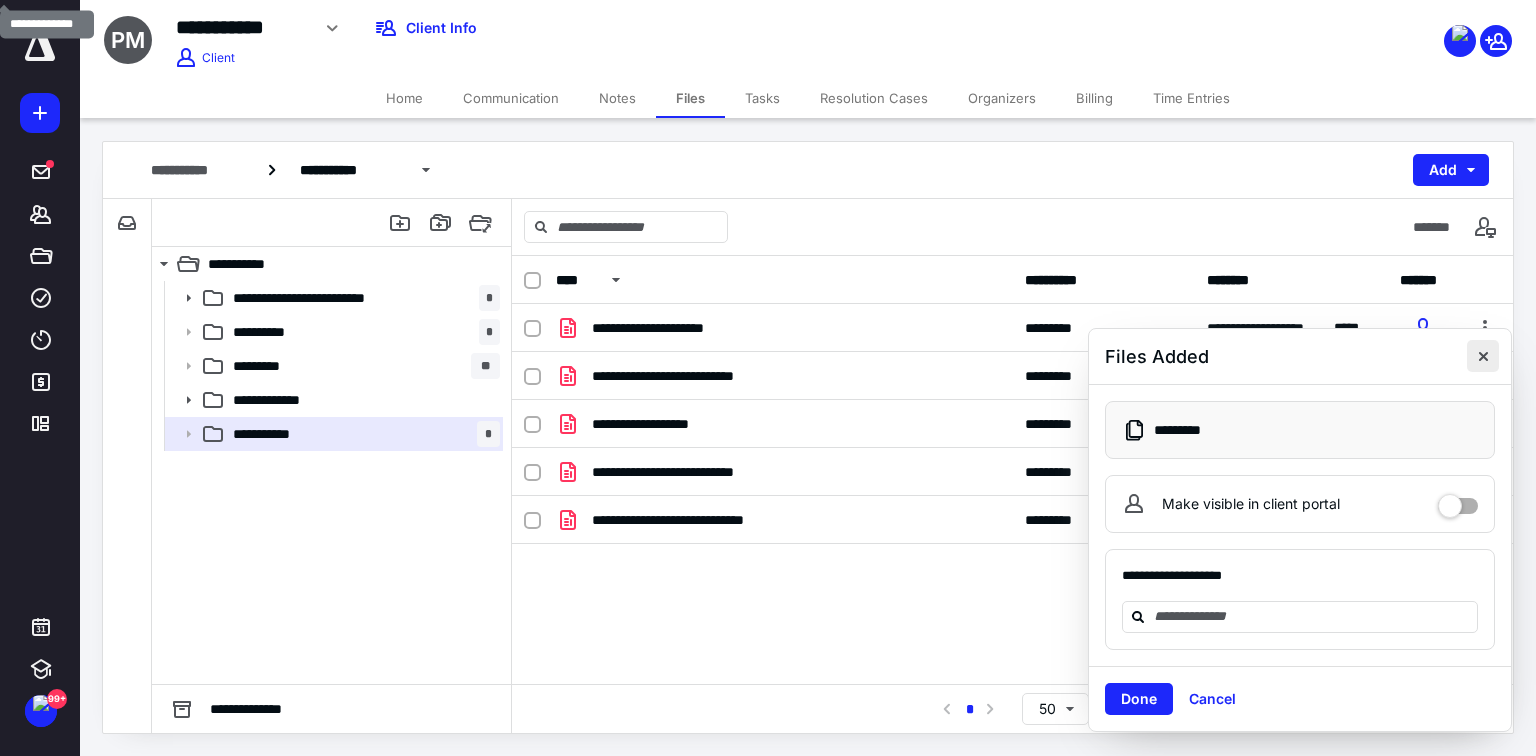 click at bounding box center [1483, 356] 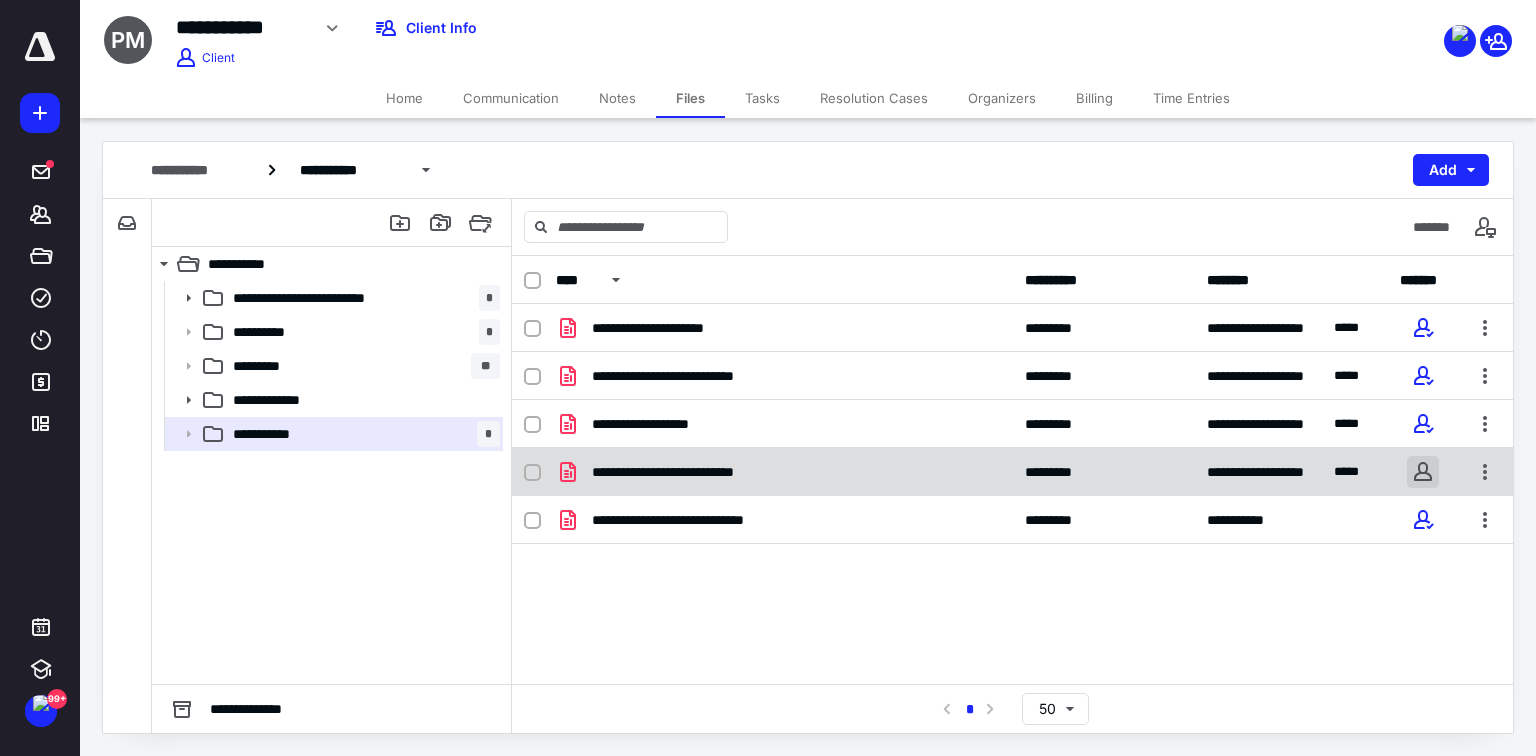 click at bounding box center [1423, 472] 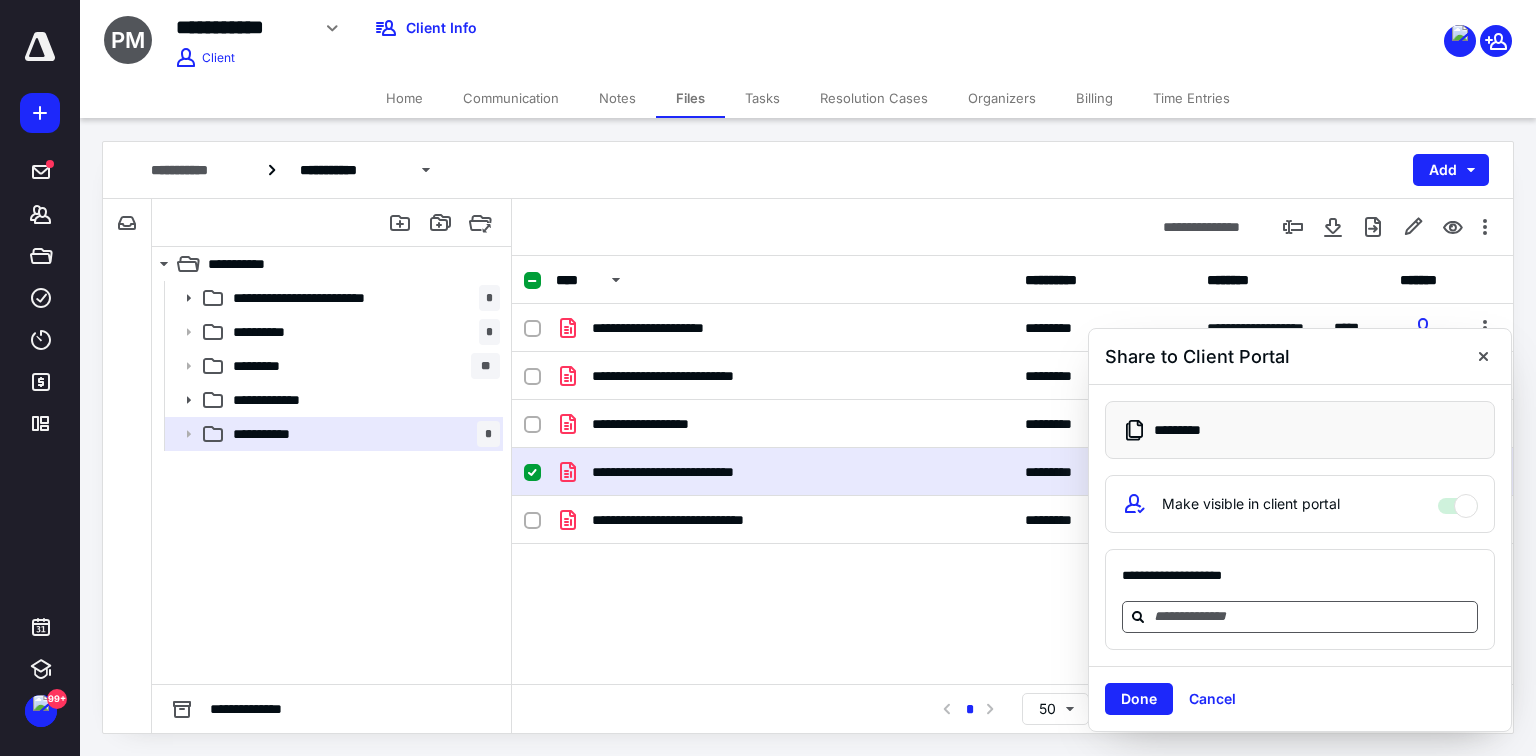 click at bounding box center (1312, 616) 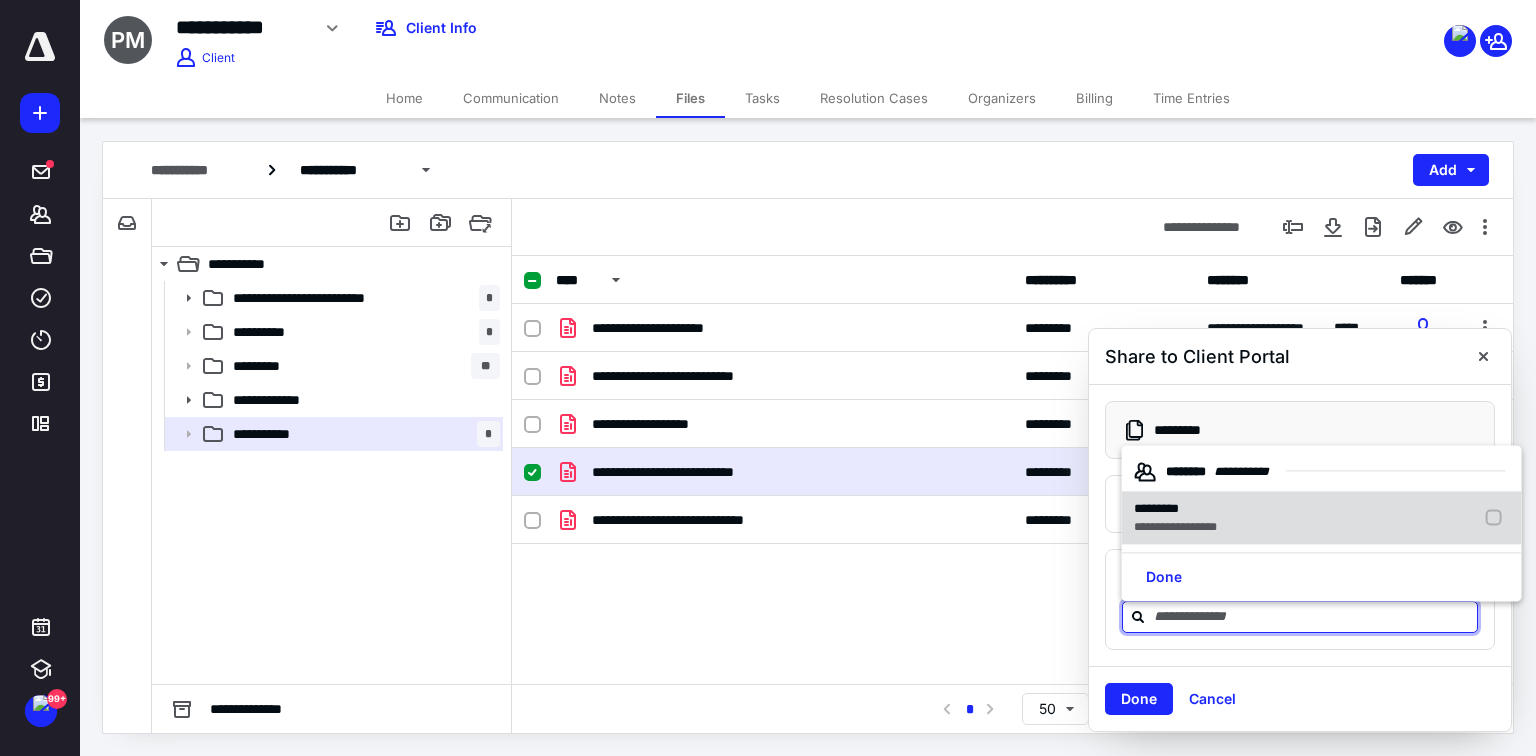click on "*********" at bounding box center (1156, 508) 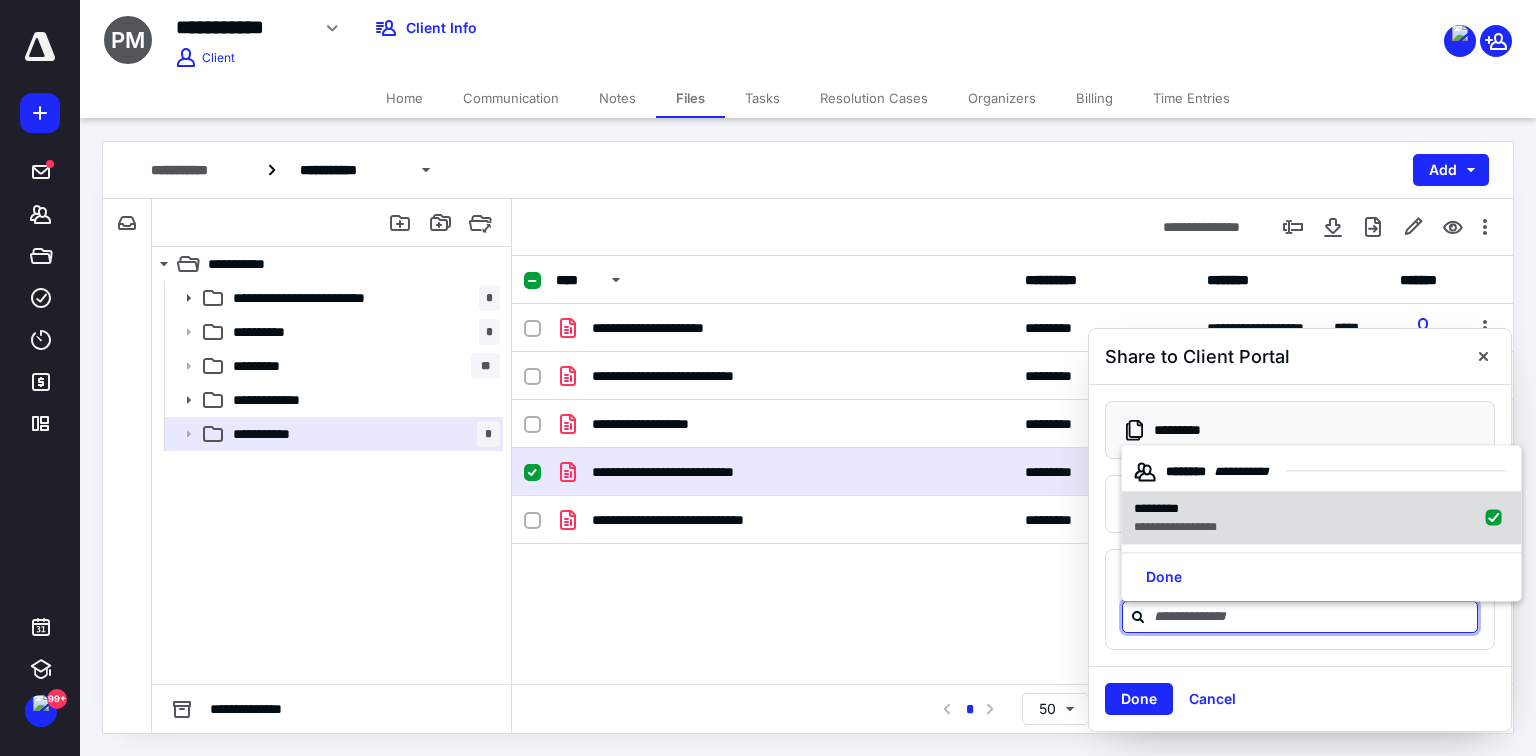 checkbox on "true" 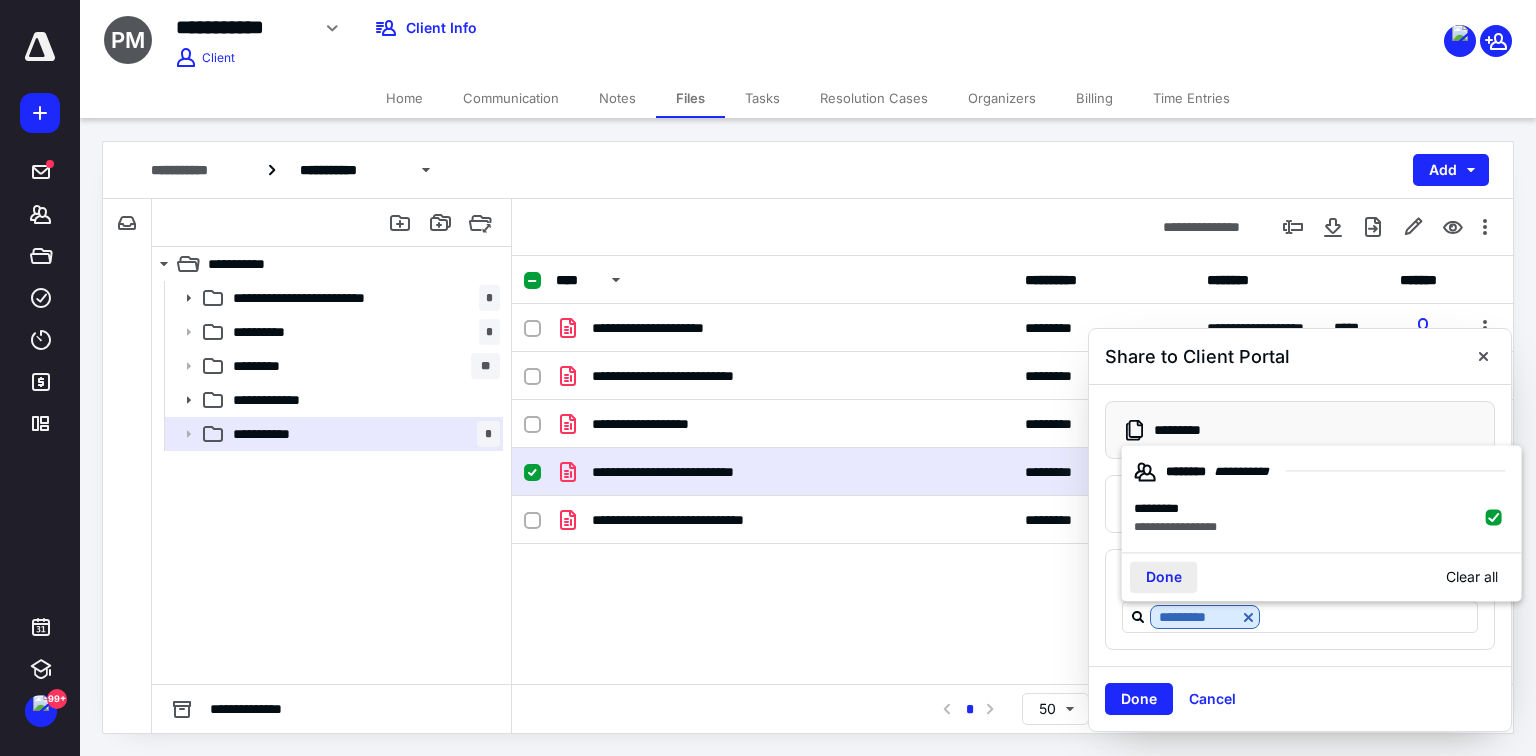 click on "Done" at bounding box center (1164, 577) 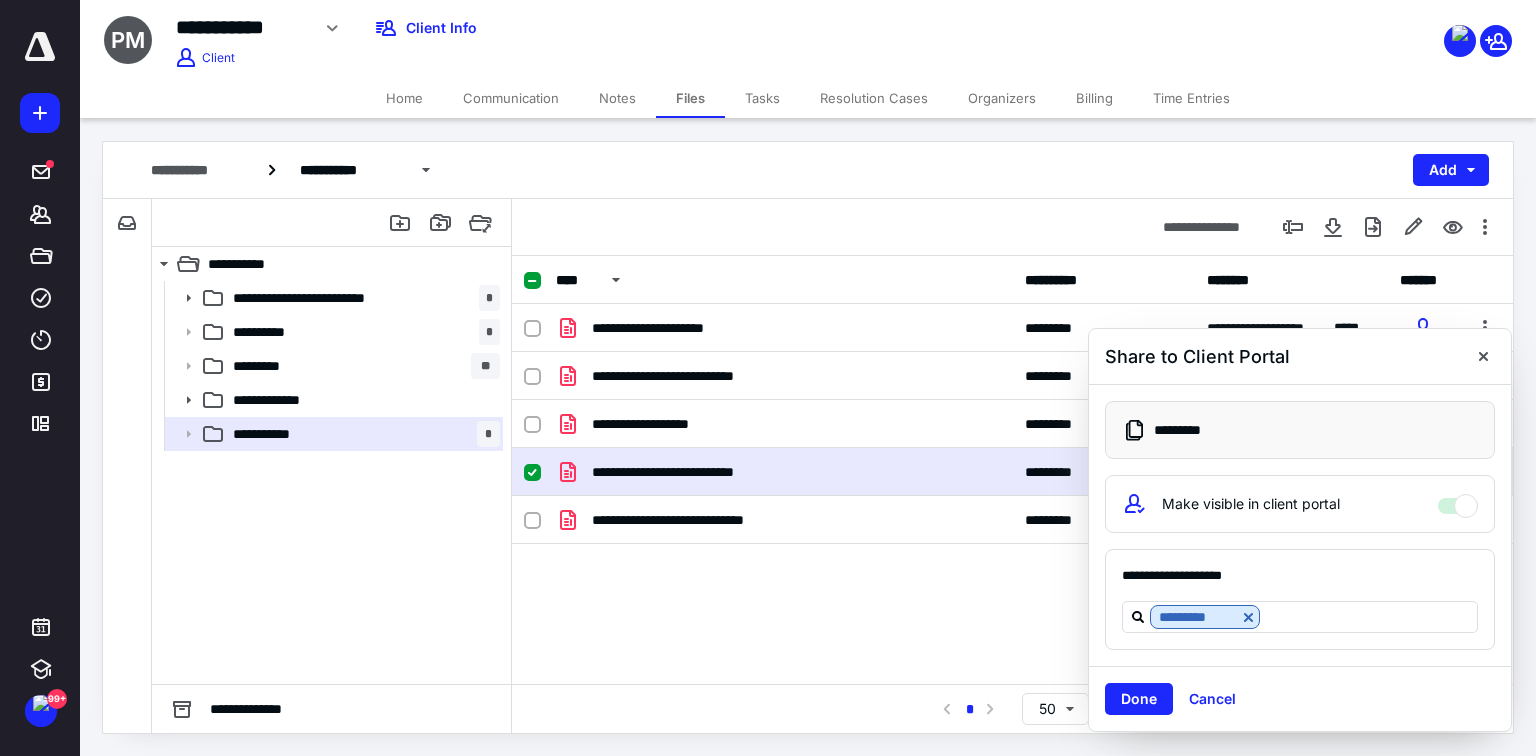 drag, startPoint x: 1130, startPoint y: 705, endPoint x: 1129, endPoint y: 694, distance: 11.045361 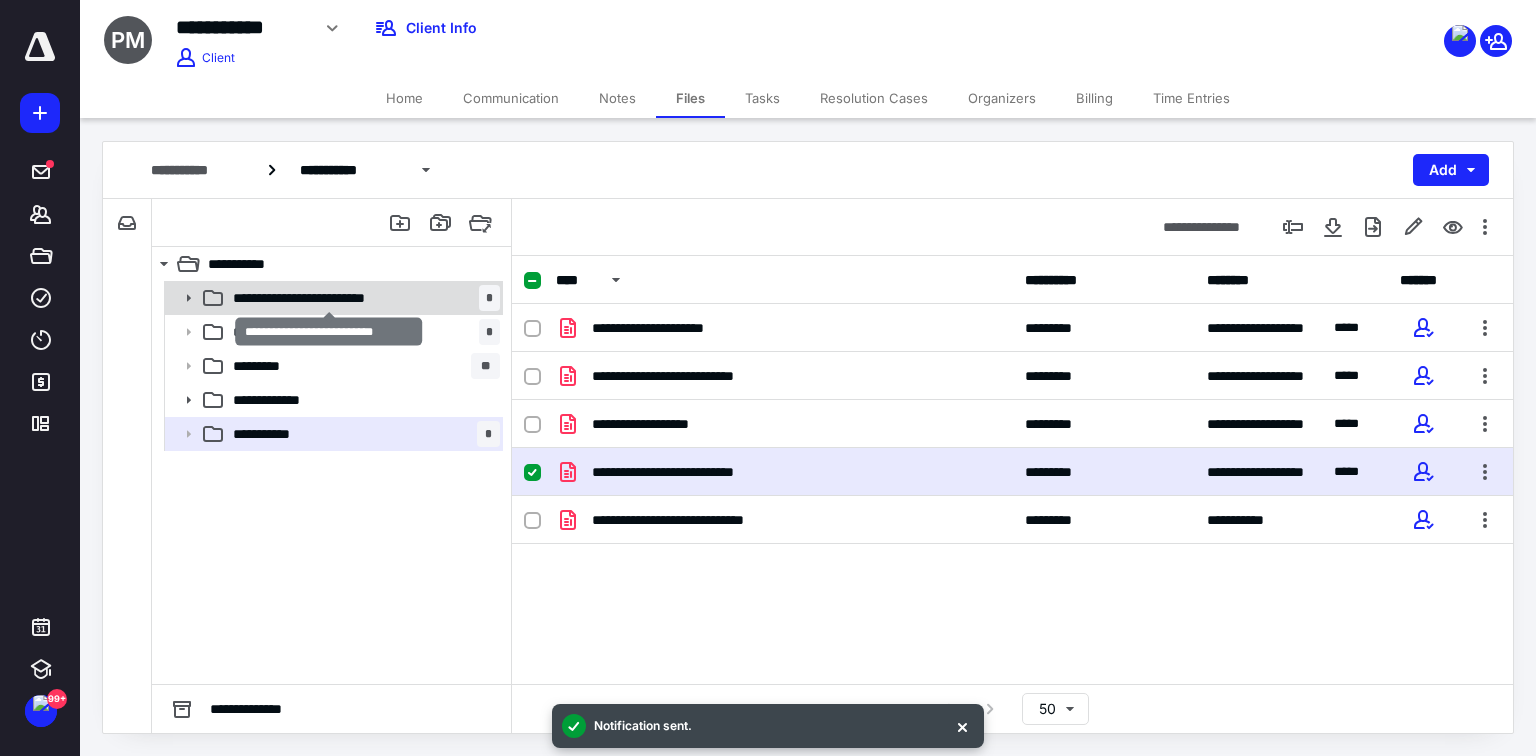 click on "**********" at bounding box center (329, 298) 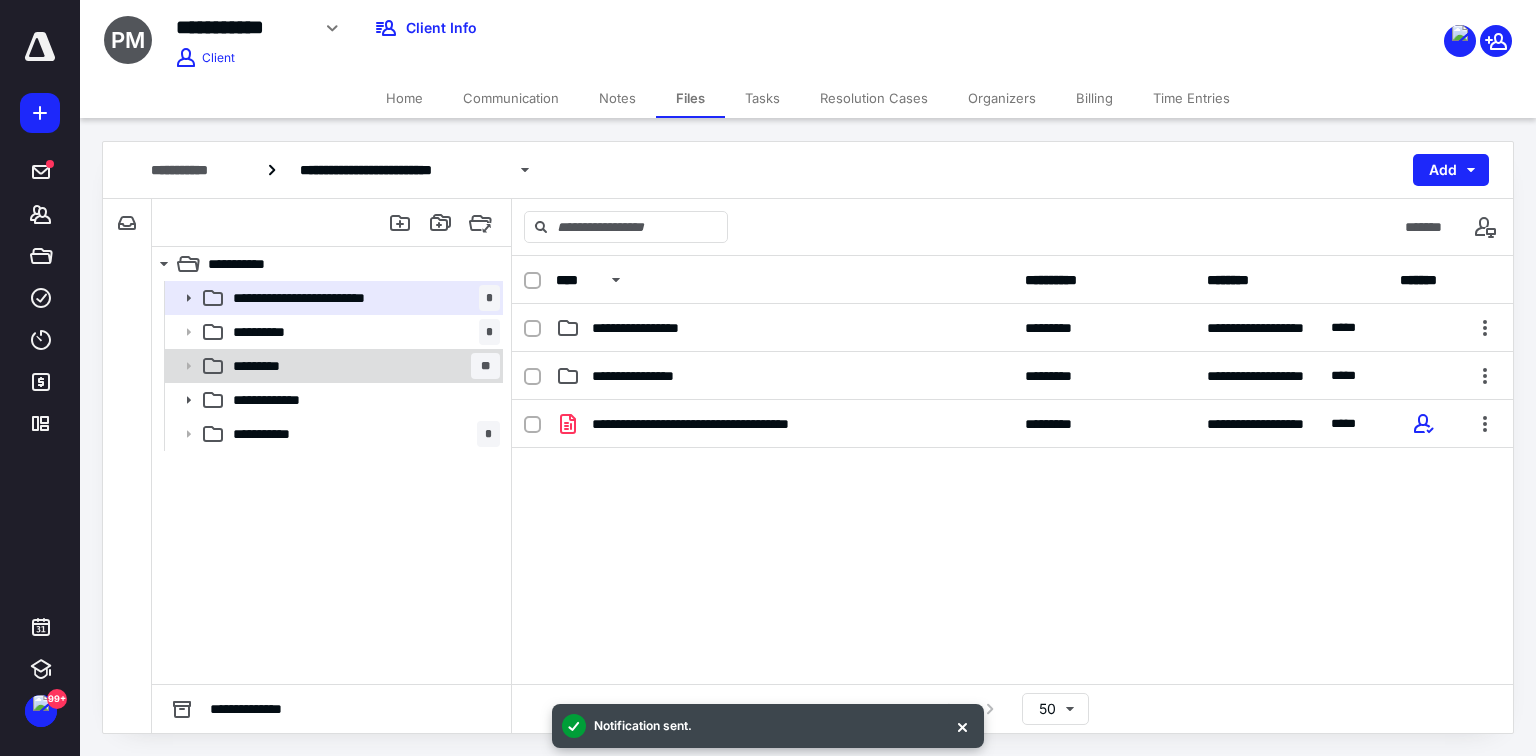 click on "********* **" at bounding box center (362, 366) 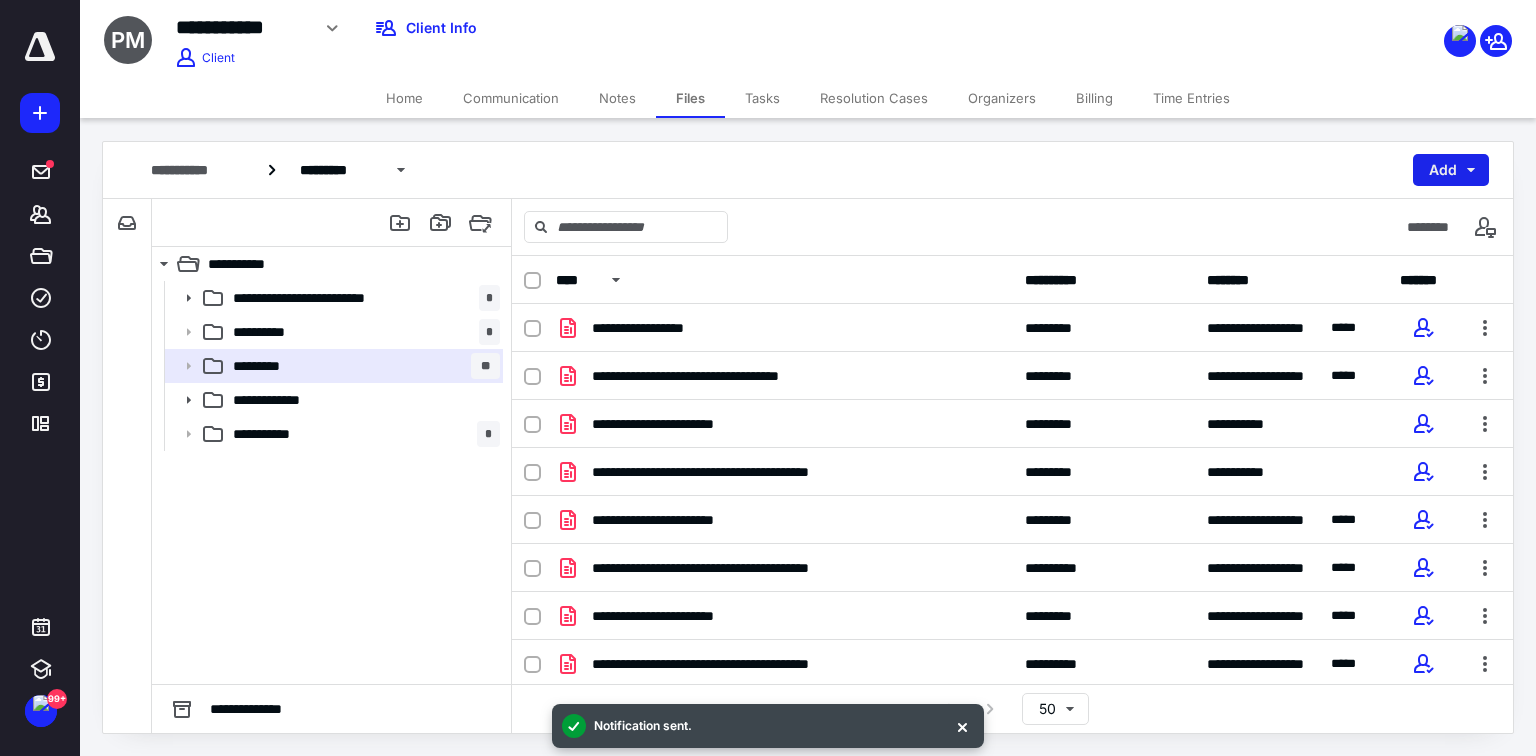 click on "Add" at bounding box center [1451, 170] 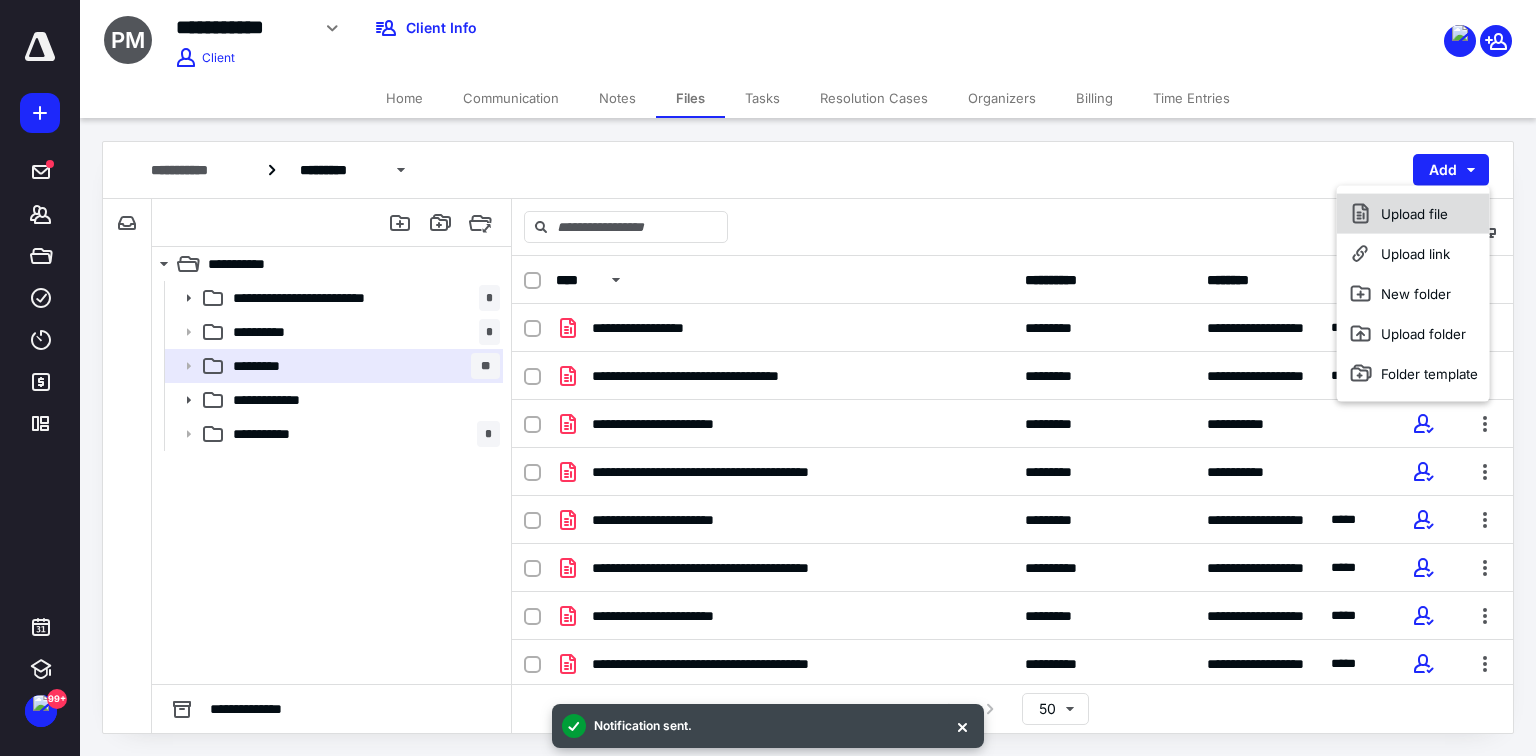 click on "Upload file" at bounding box center (1413, 214) 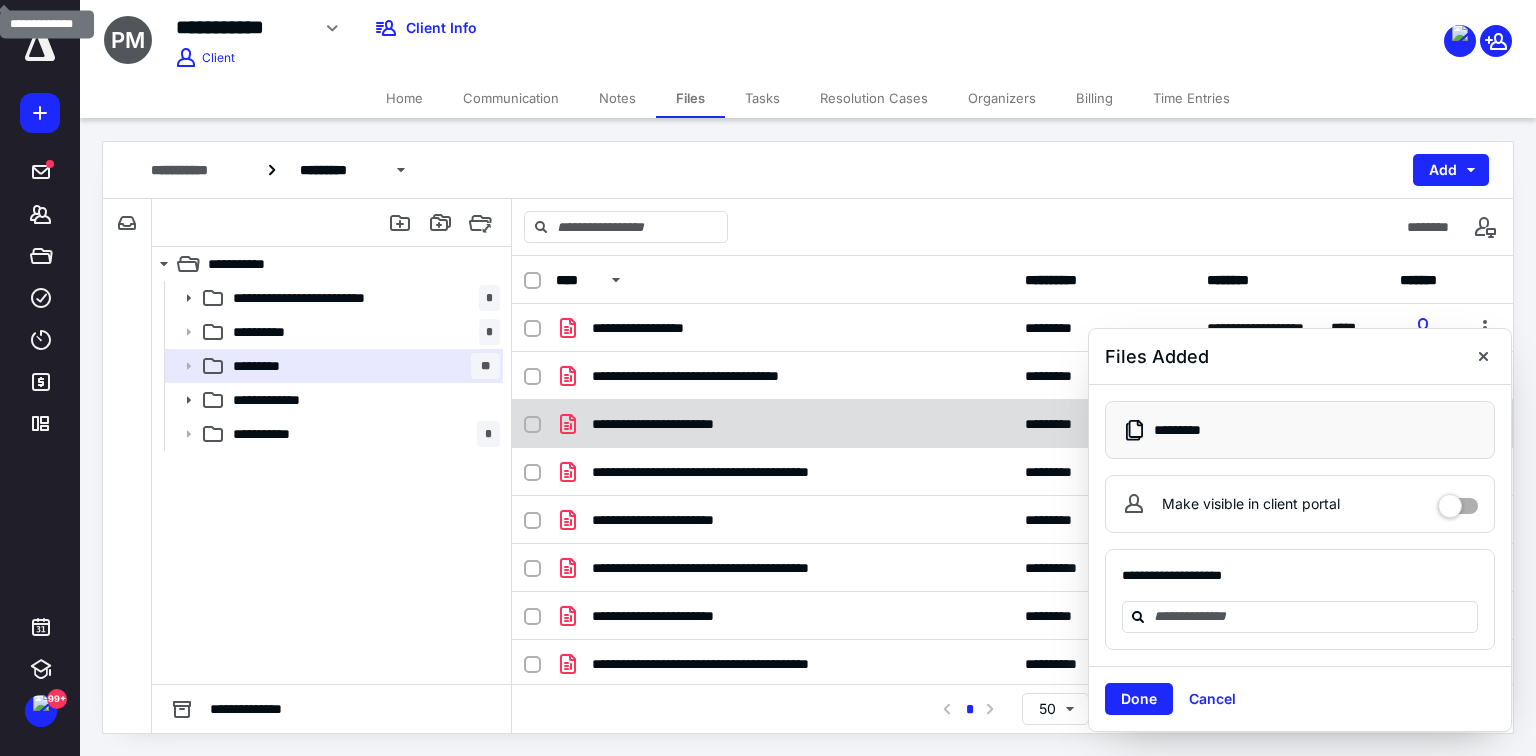 drag, startPoint x: 1481, startPoint y: 357, endPoint x: 1261, endPoint y: 437, distance: 234.094 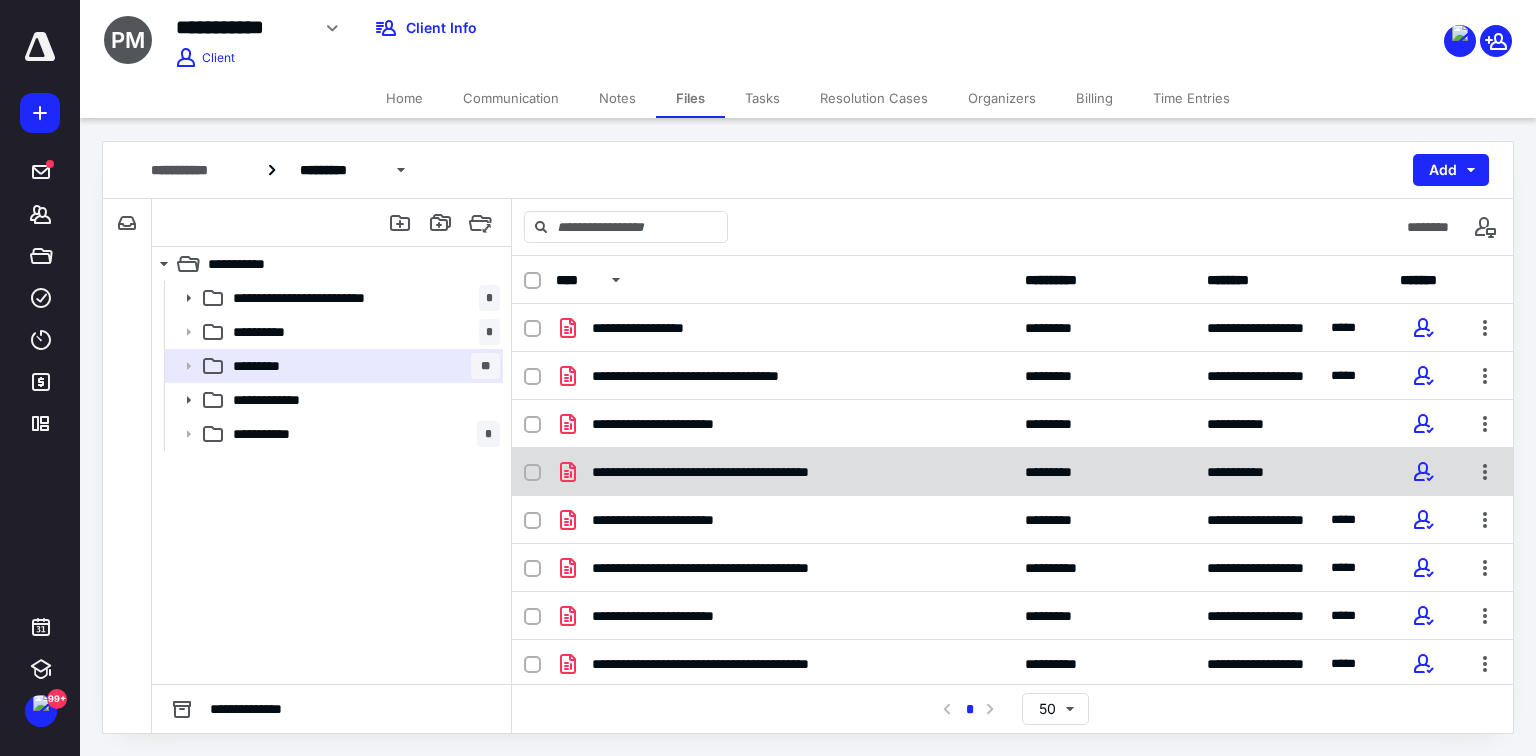 scroll, scrollTop: 80, scrollLeft: 0, axis: vertical 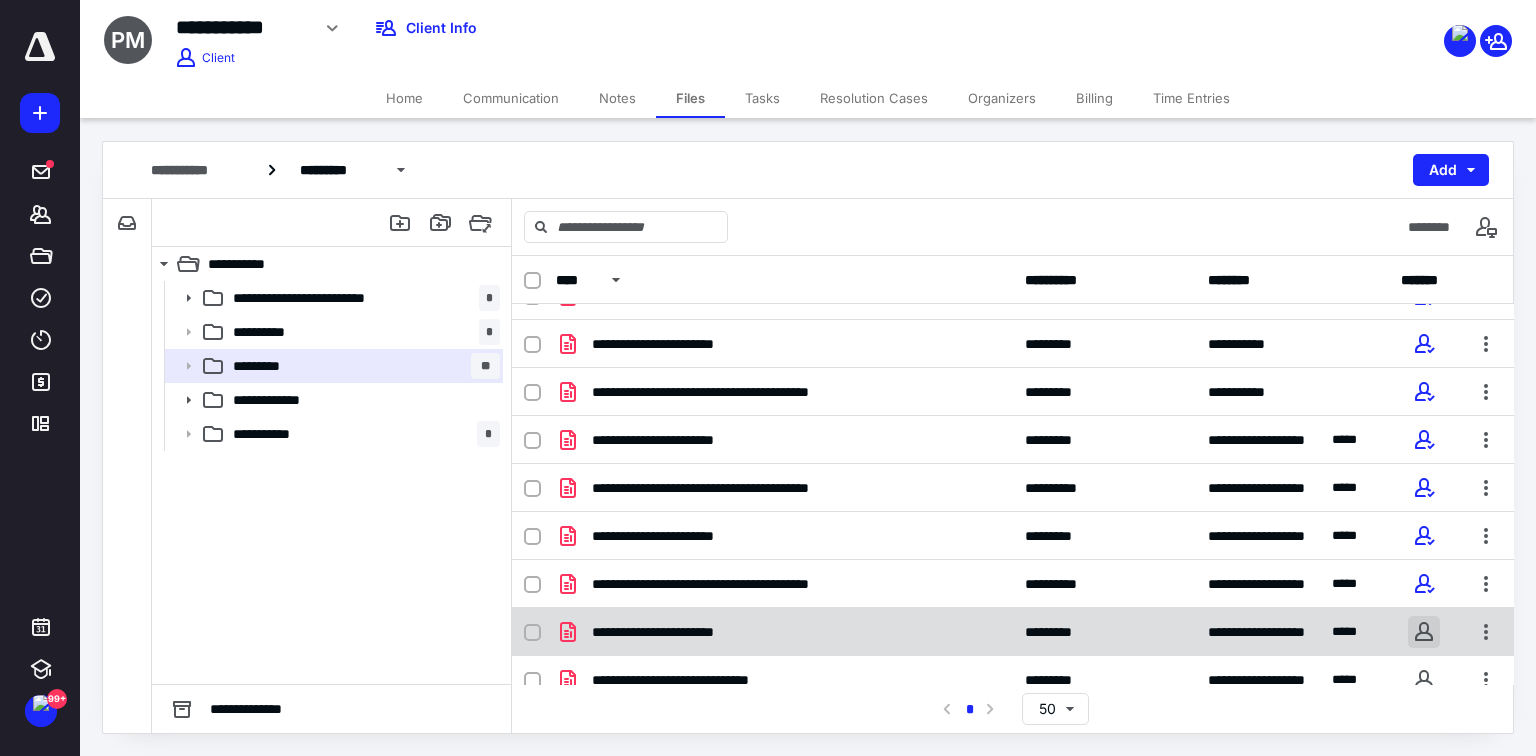 click at bounding box center (1424, 632) 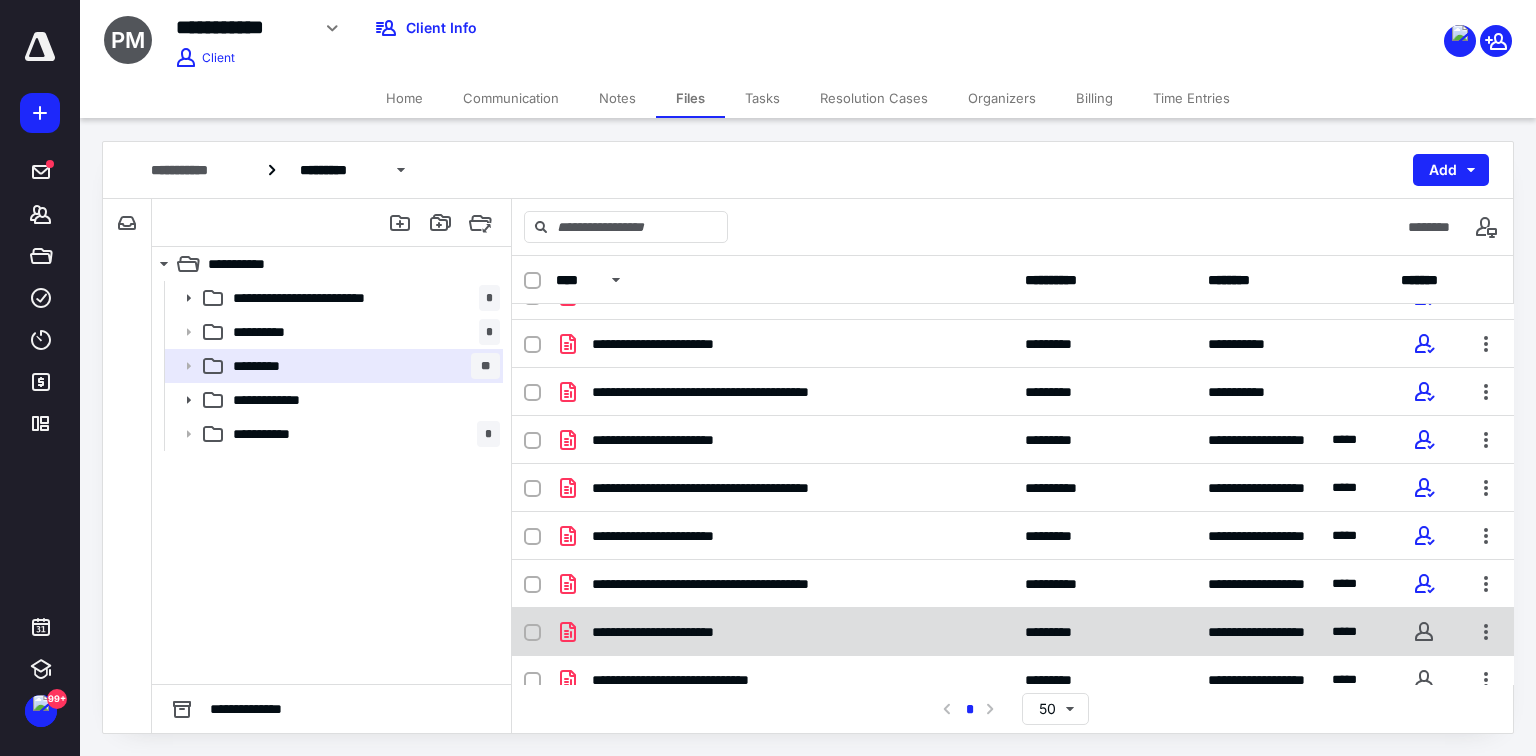 checkbox on "true" 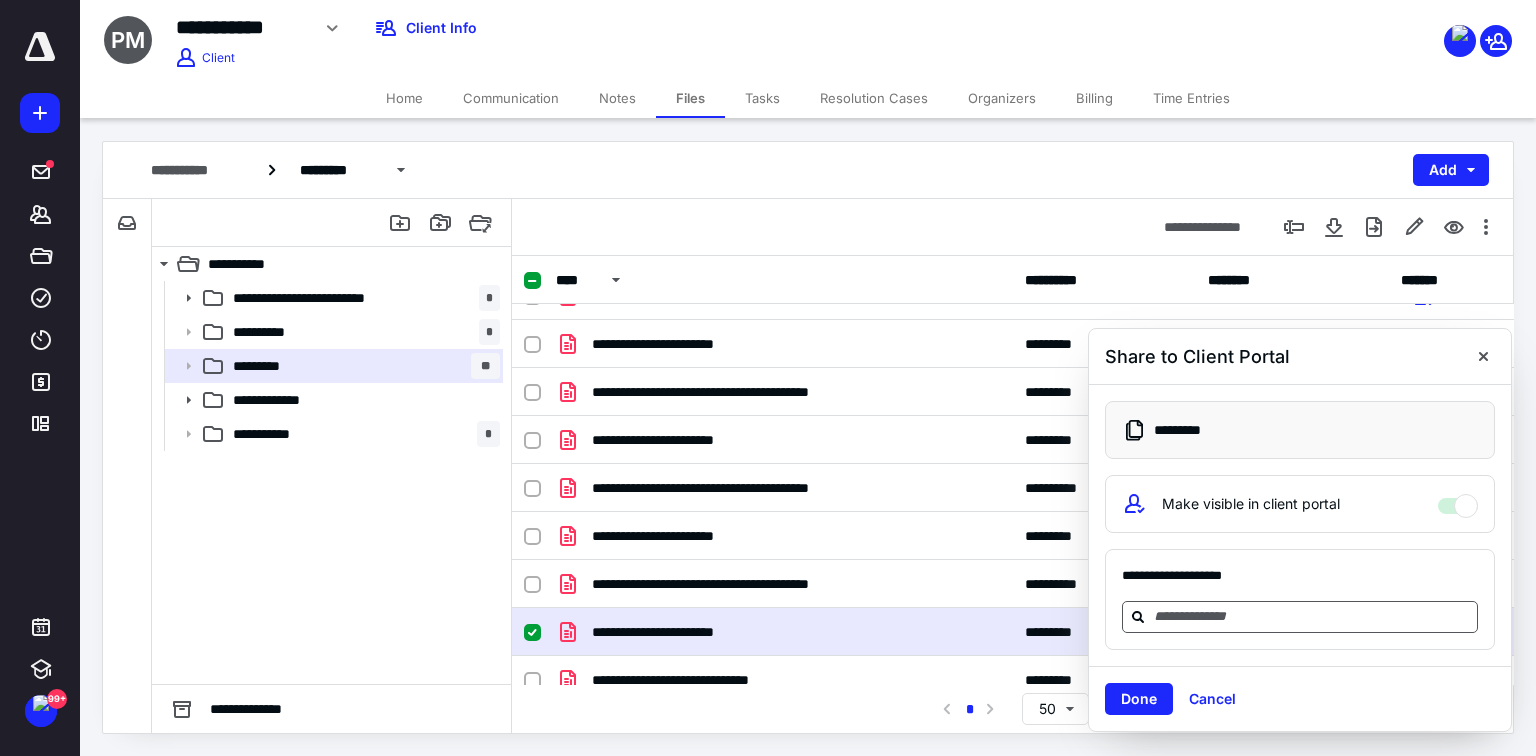 drag, startPoint x: 1276, startPoint y: 624, endPoint x: 1204, endPoint y: 604, distance: 74.726166 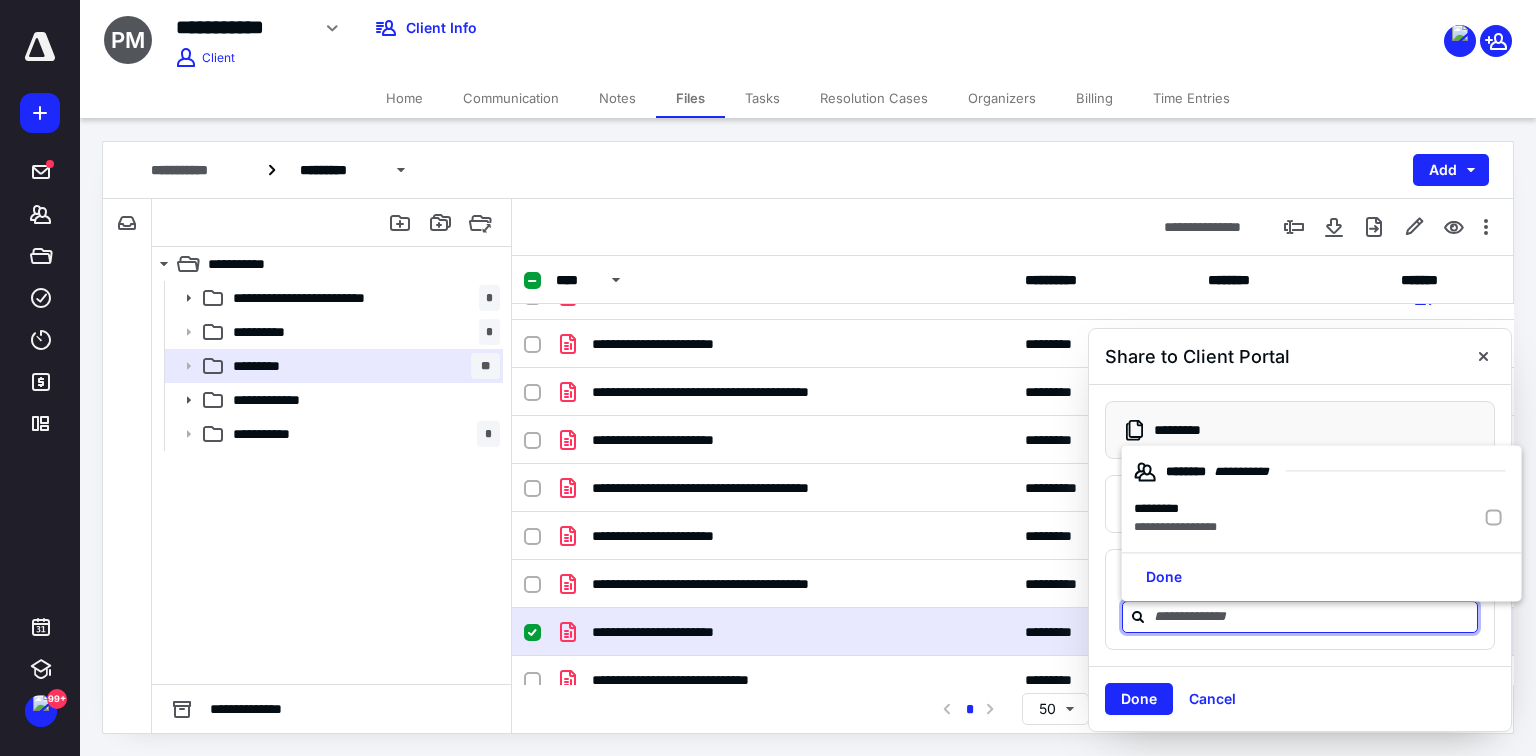 drag, startPoint x: 1148, startPoint y: 507, endPoint x: 1108, endPoint y: 607, distance: 107.70329 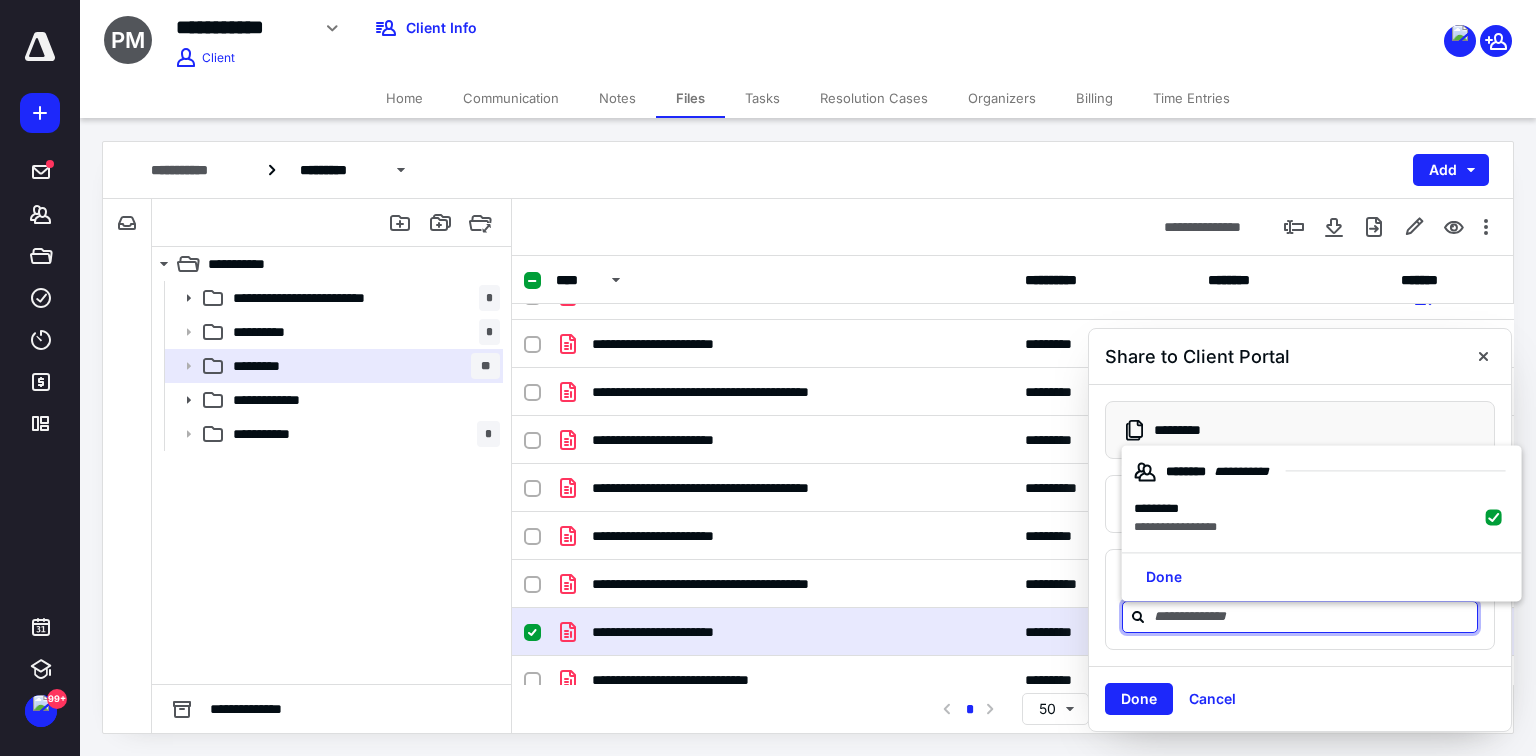 checkbox on "true" 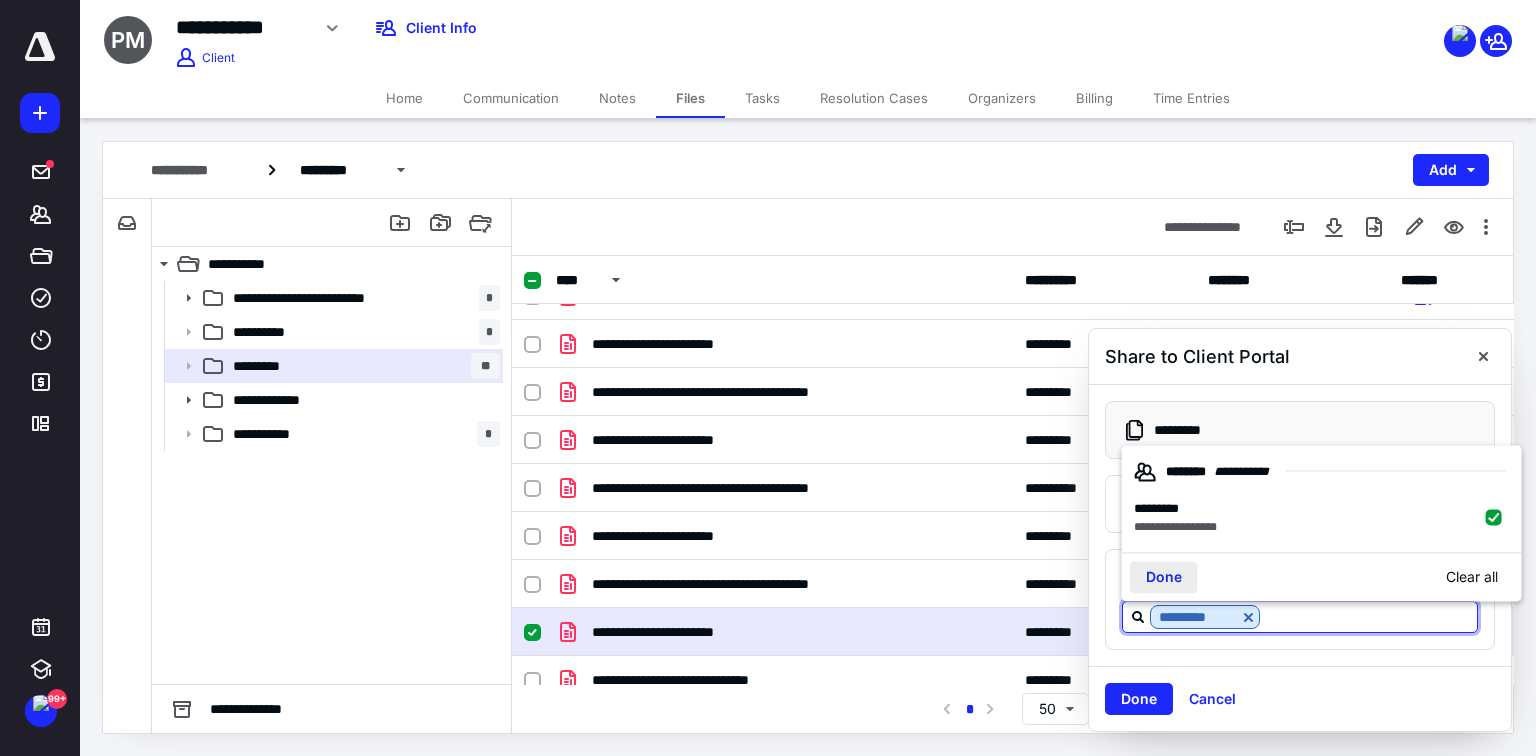 click on "Done" at bounding box center (1164, 577) 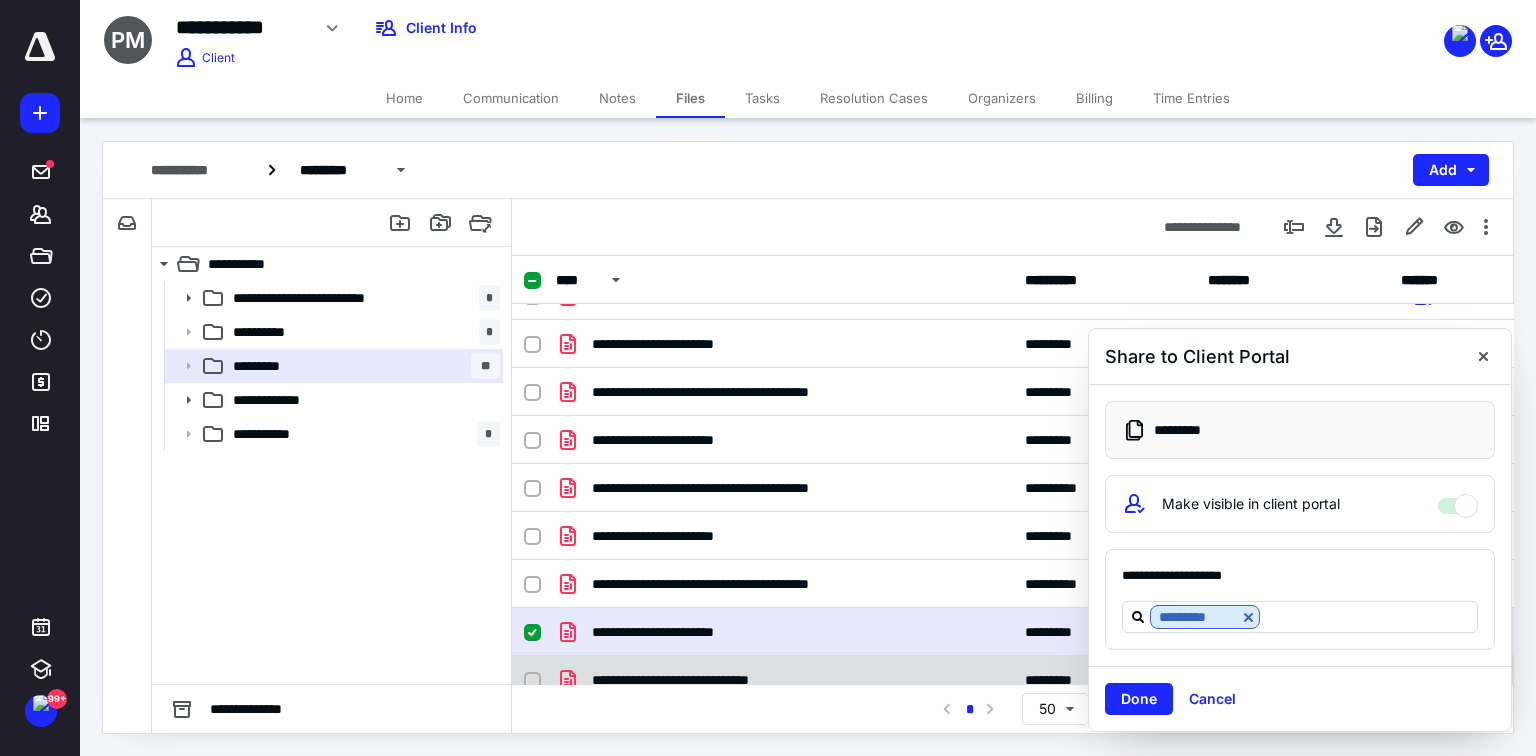 drag, startPoint x: 1130, startPoint y: 704, endPoint x: 824, endPoint y: 659, distance: 309.29114 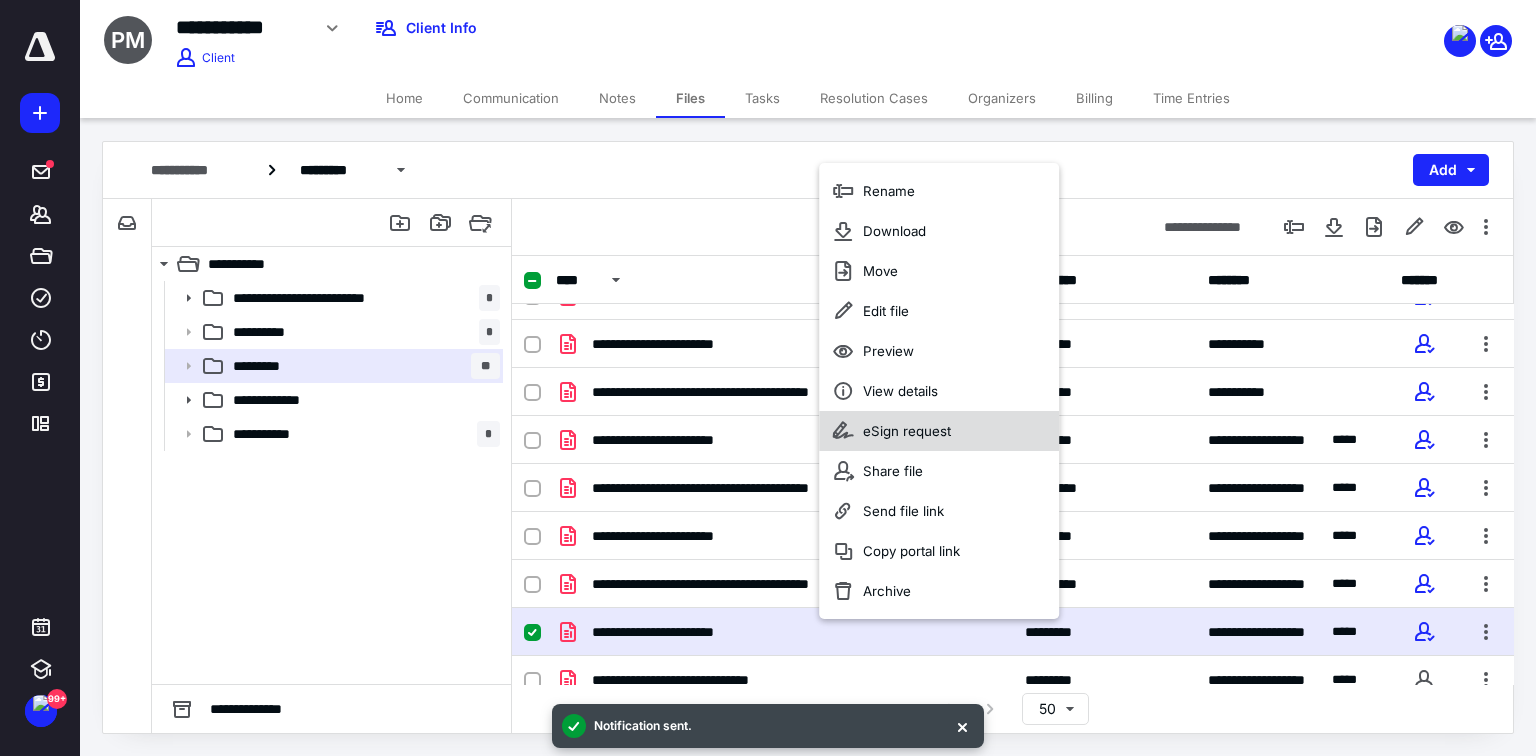 click on "eSign request" at bounding box center [907, 431] 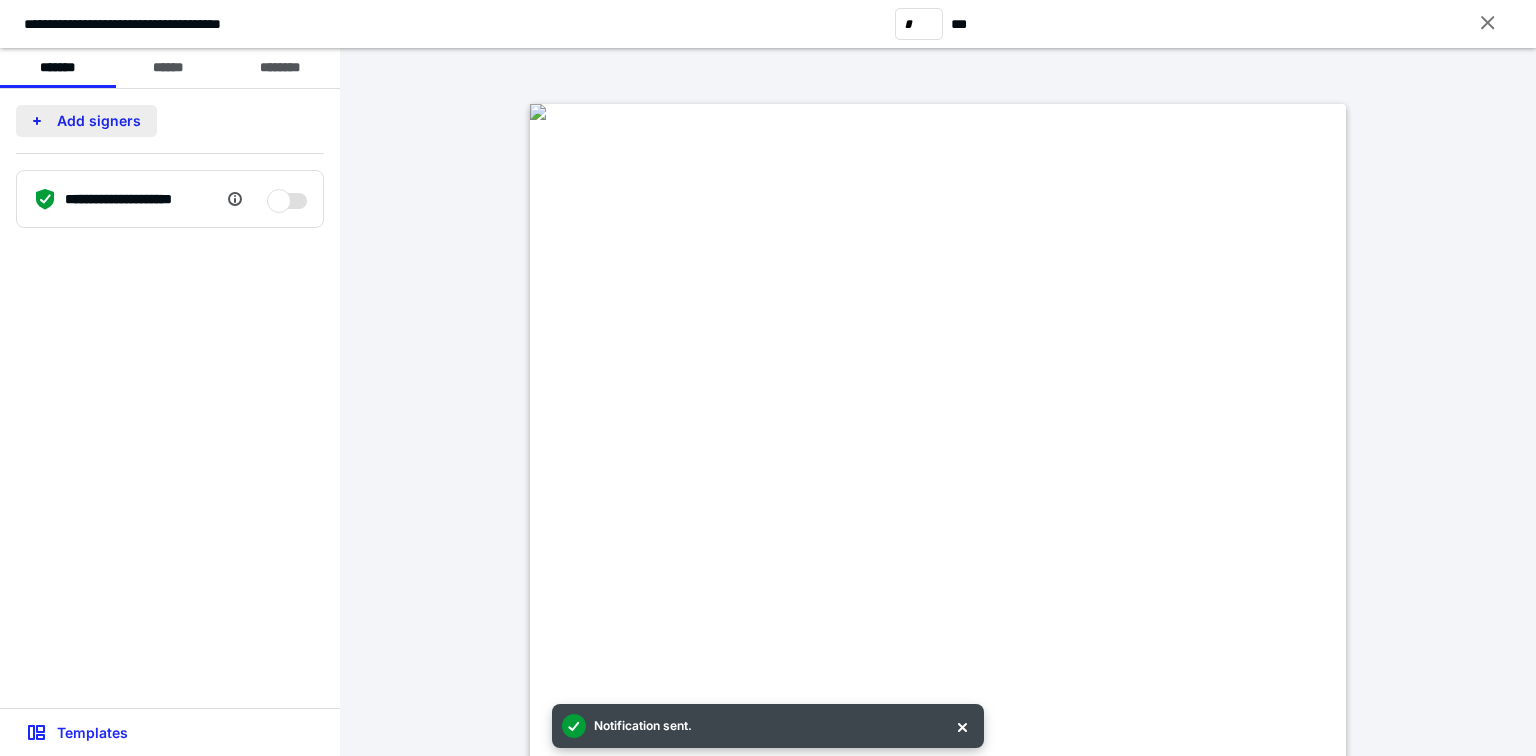 click on "Add signers" at bounding box center [86, 121] 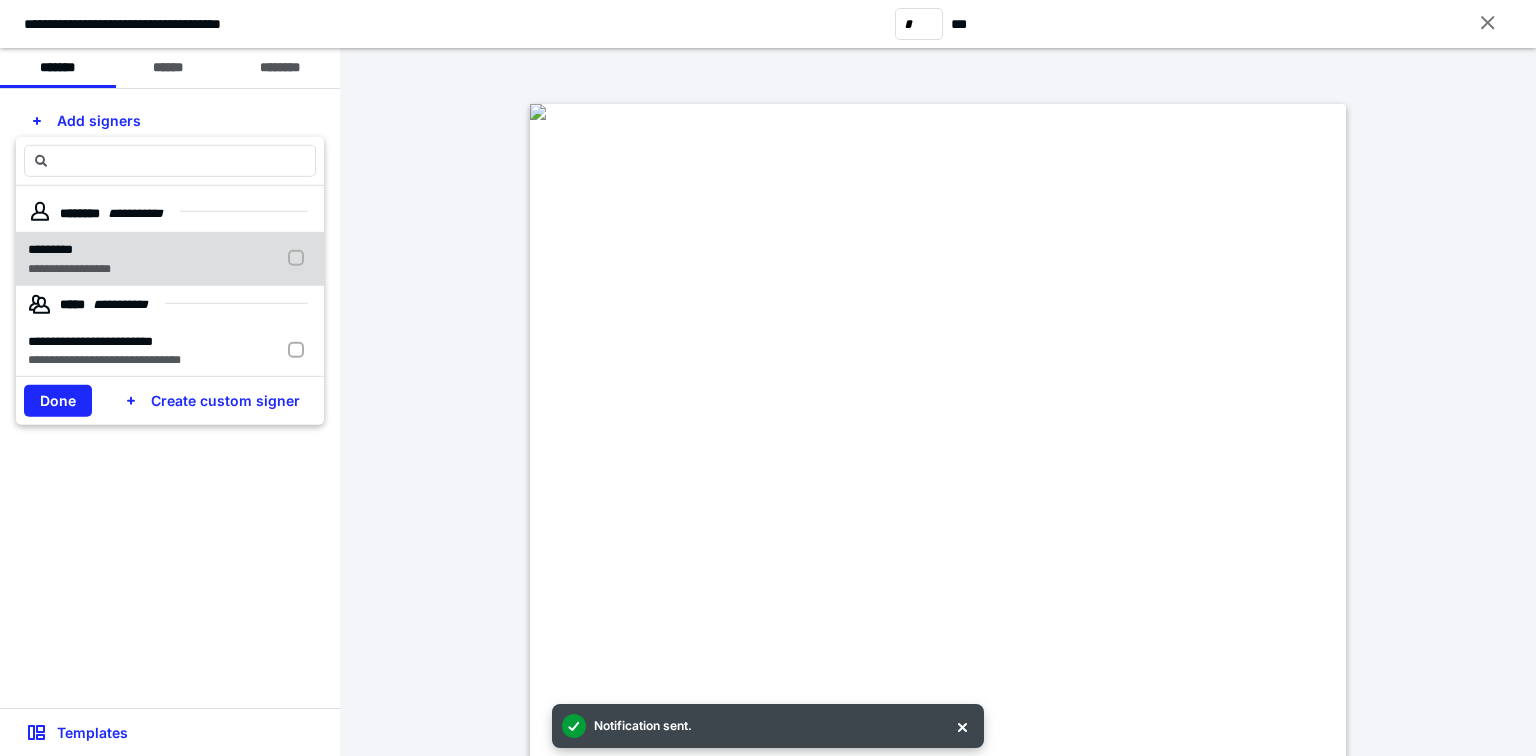 drag, startPoint x: 181, startPoint y: 257, endPoint x: 164, endPoint y: 291, distance: 38.013157 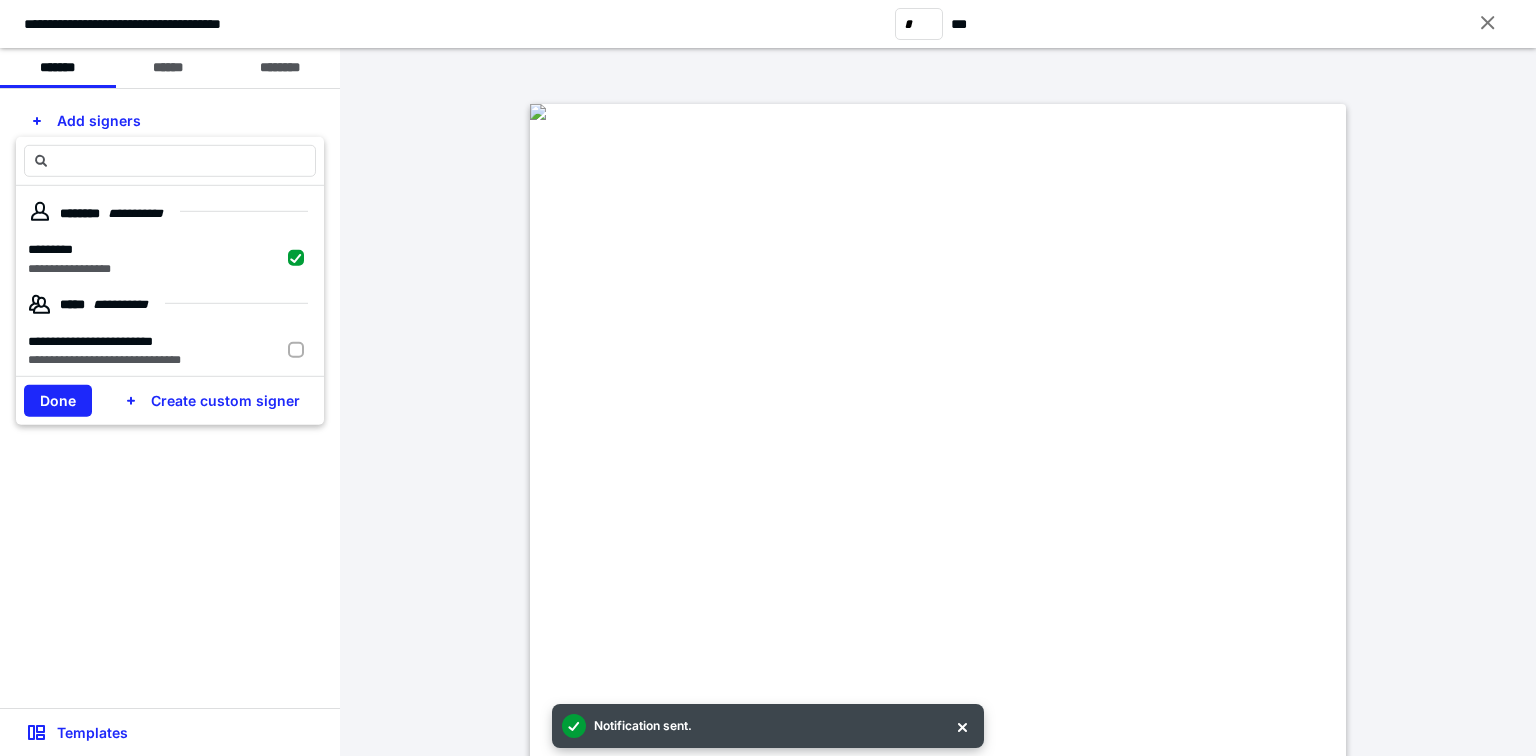 checkbox on "true" 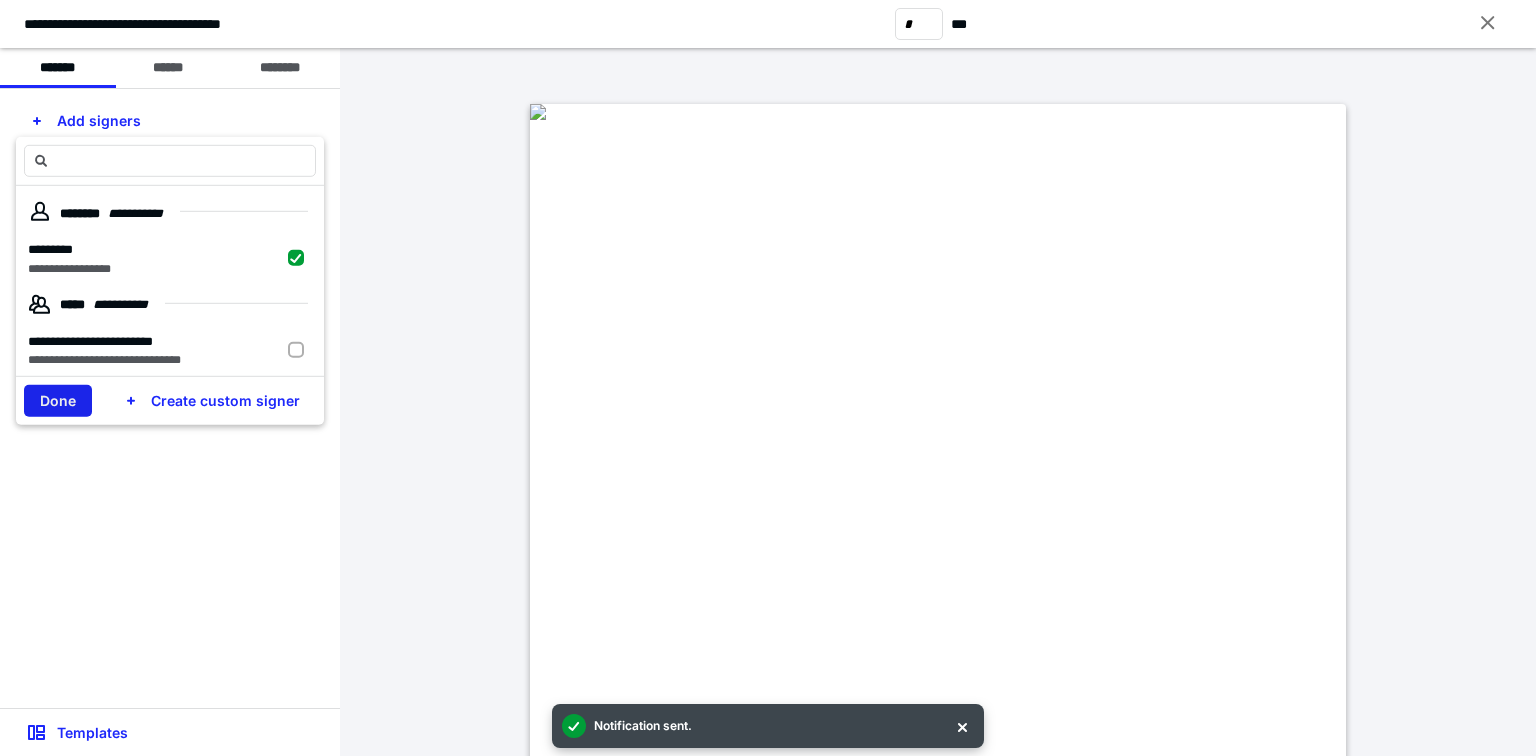 click on "Done" at bounding box center [58, 401] 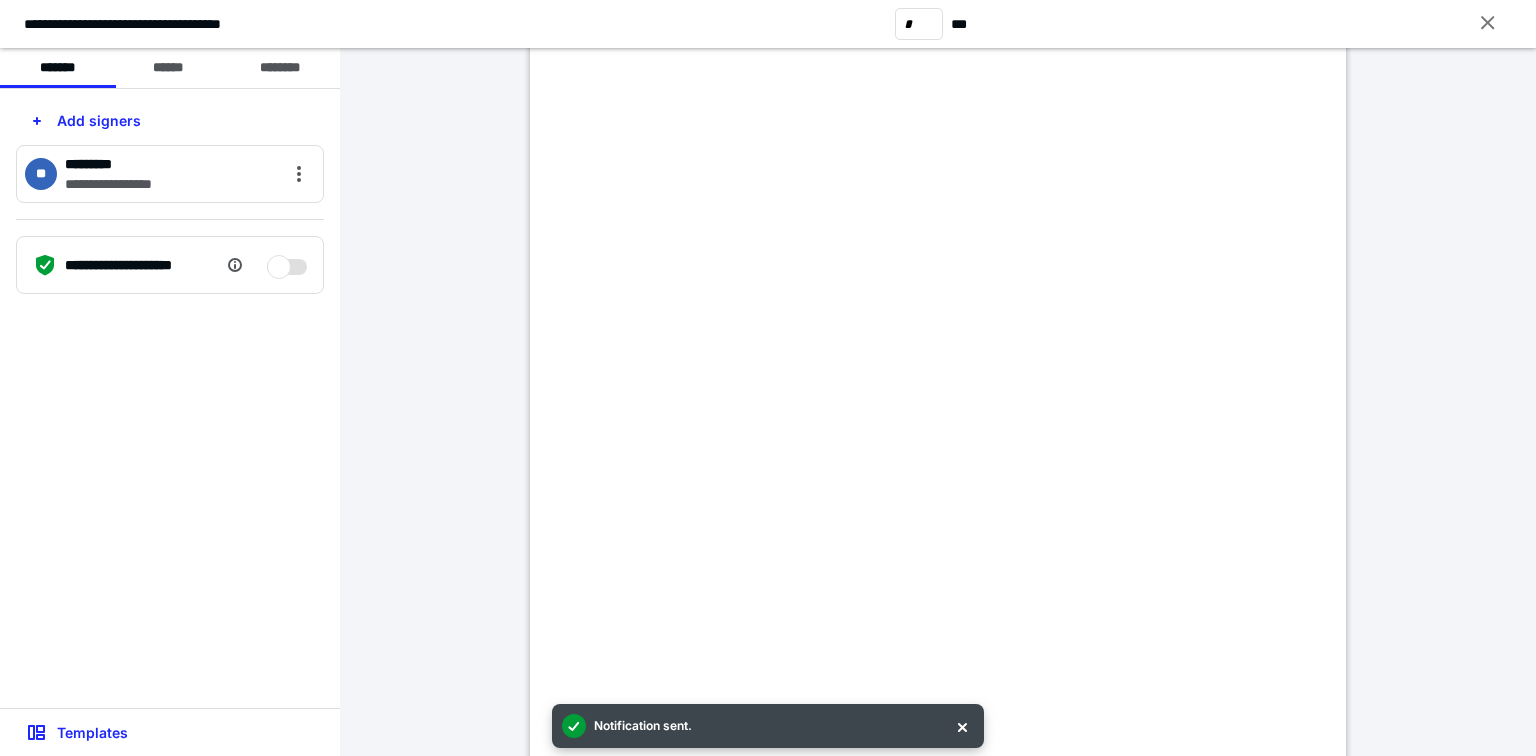scroll, scrollTop: 560, scrollLeft: 0, axis: vertical 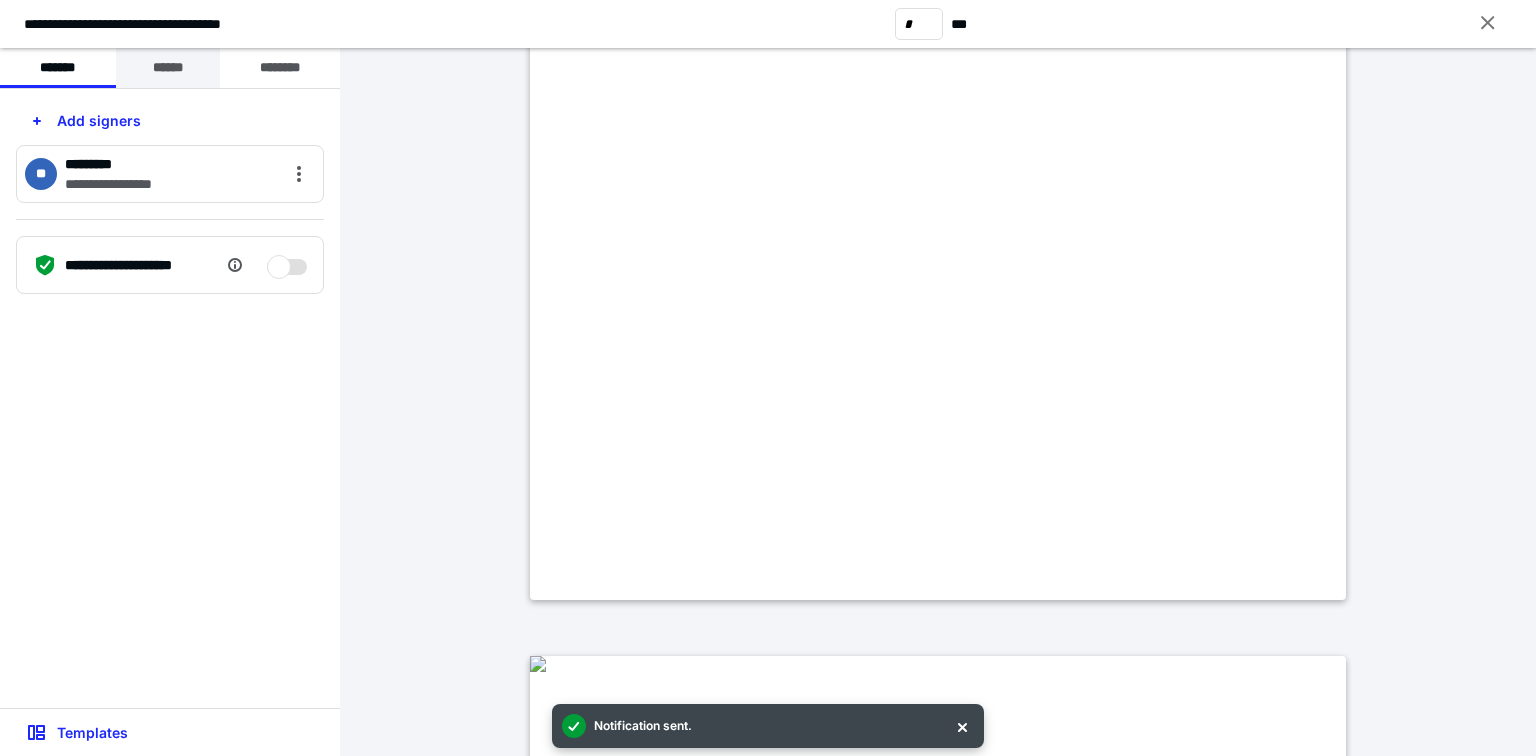 click on "******" at bounding box center (168, 68) 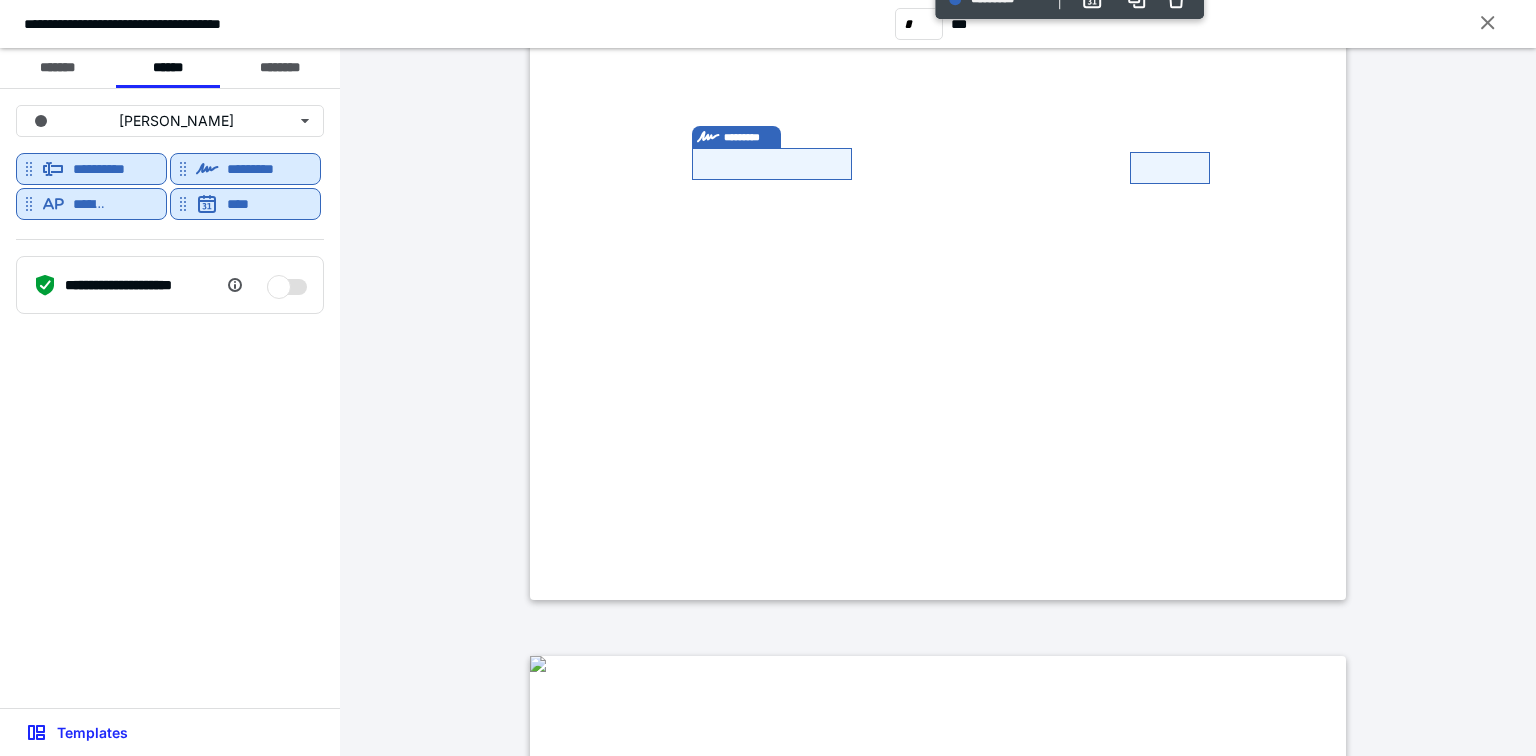 type on "*" 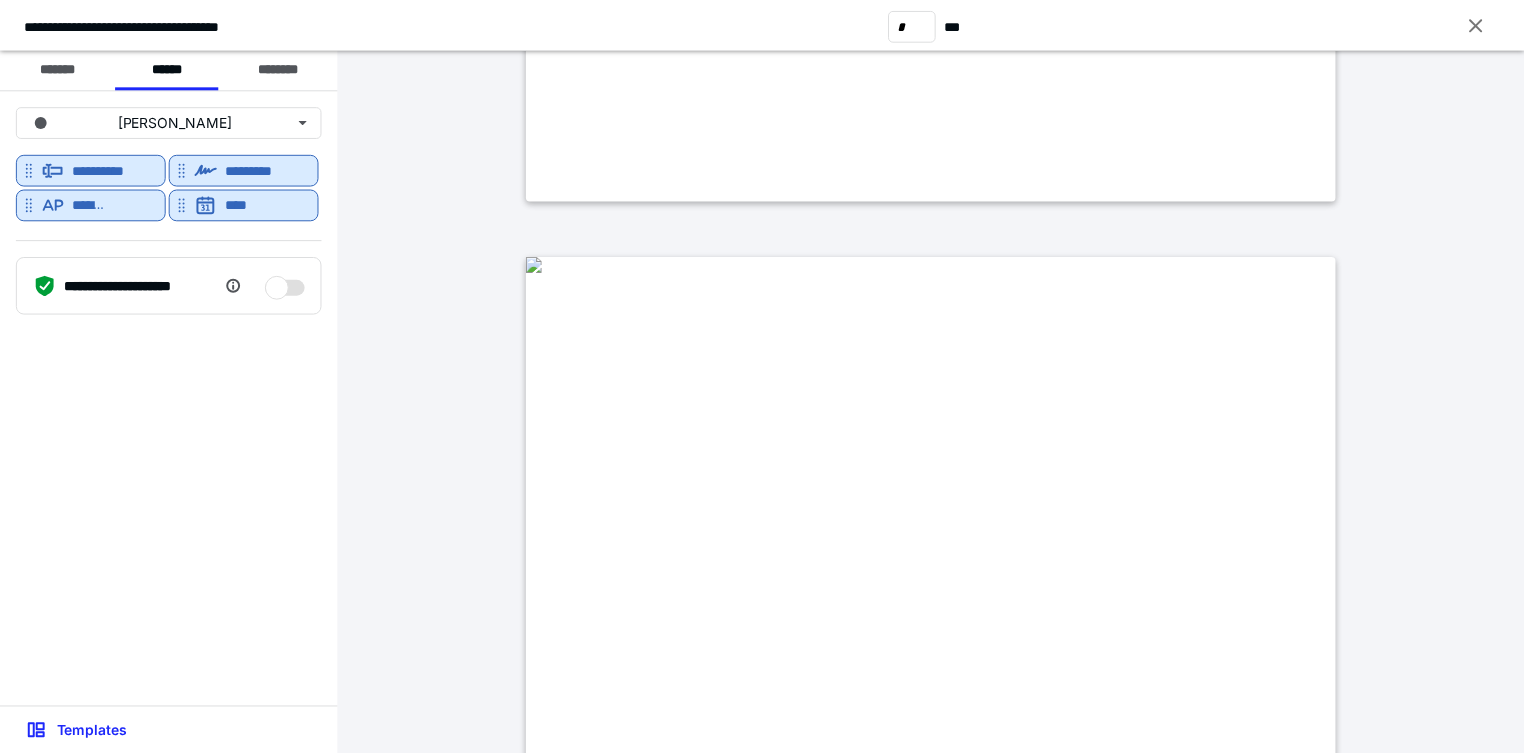 scroll, scrollTop: 1360, scrollLeft: 0, axis: vertical 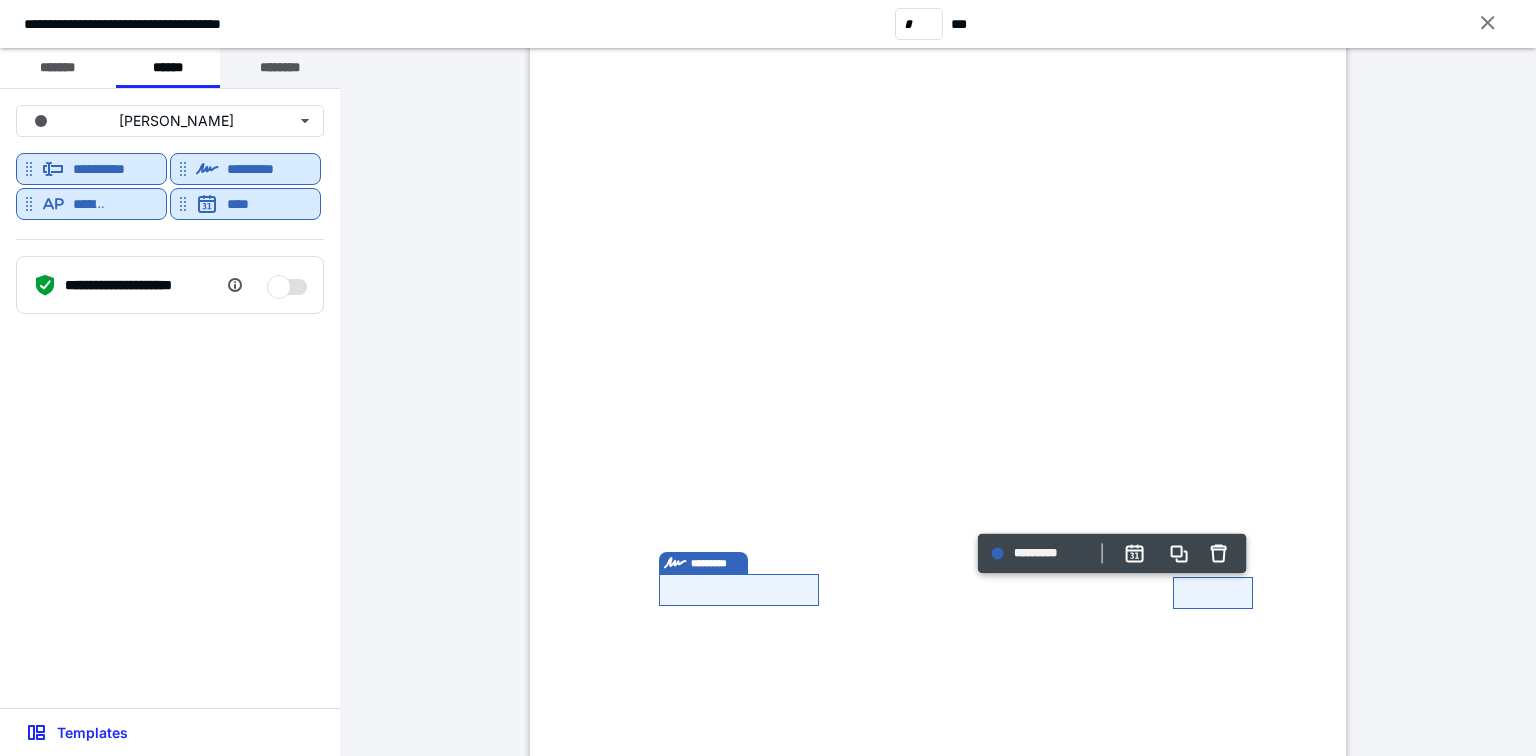 click on "********" at bounding box center [280, 68] 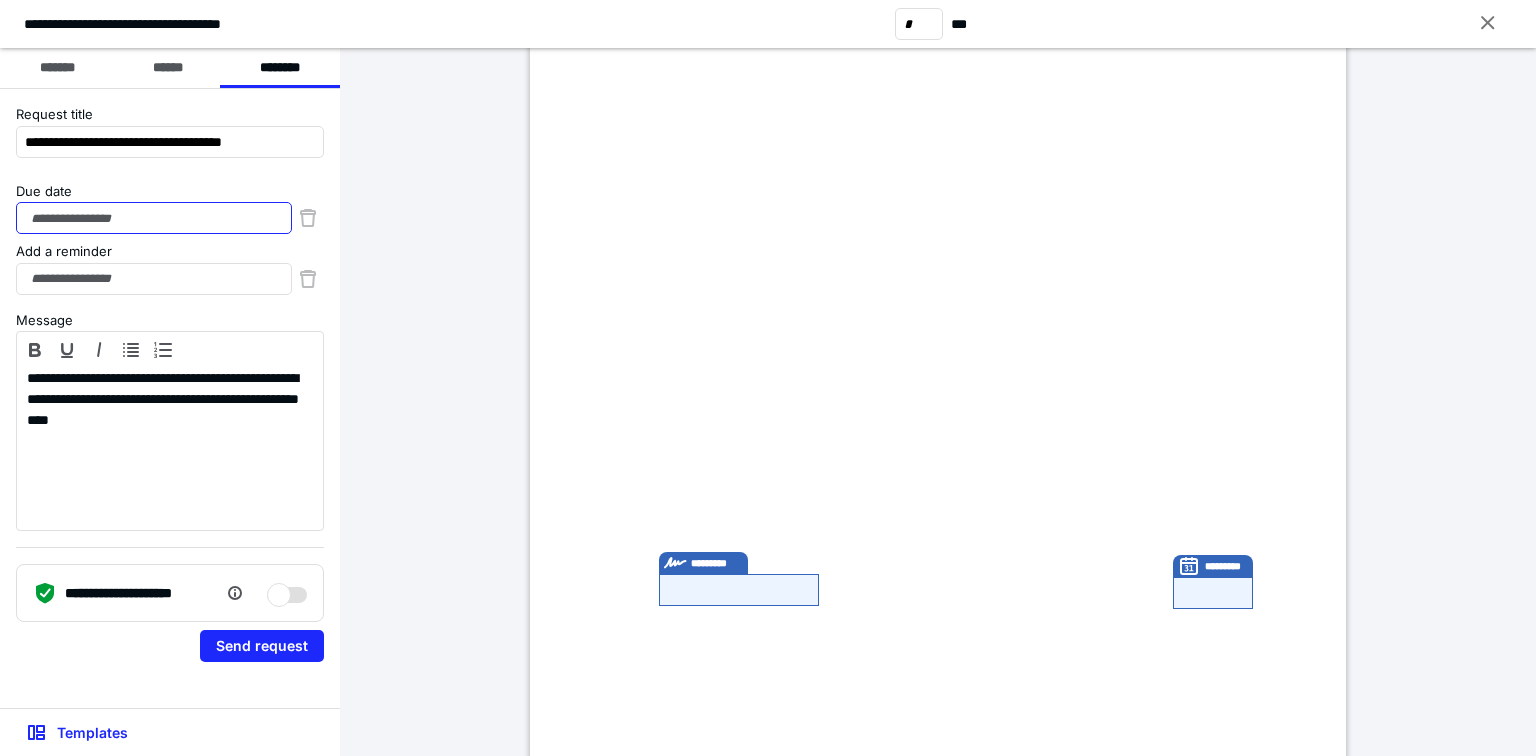 click on "Due date" at bounding box center [154, 218] 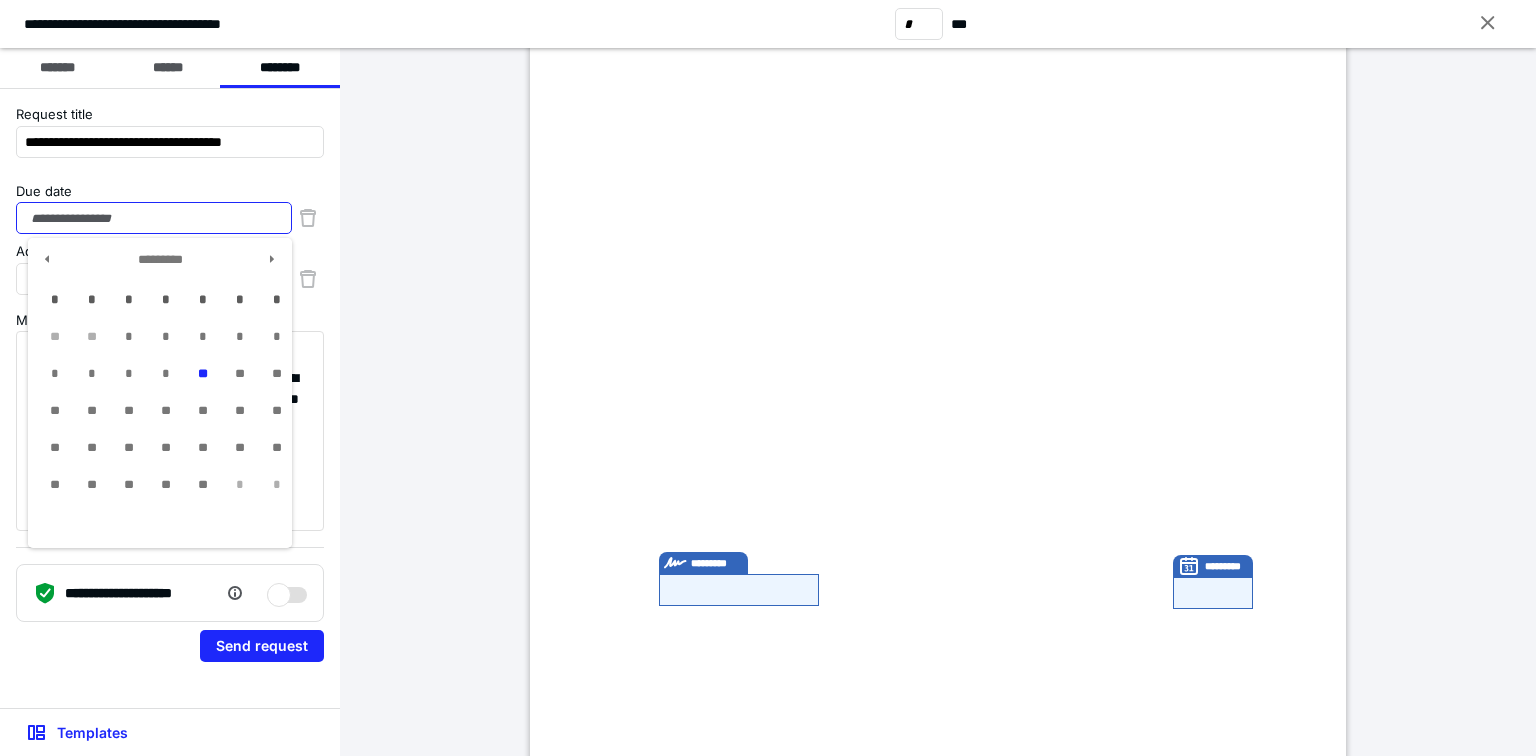 click on "**" at bounding box center (202, 485) 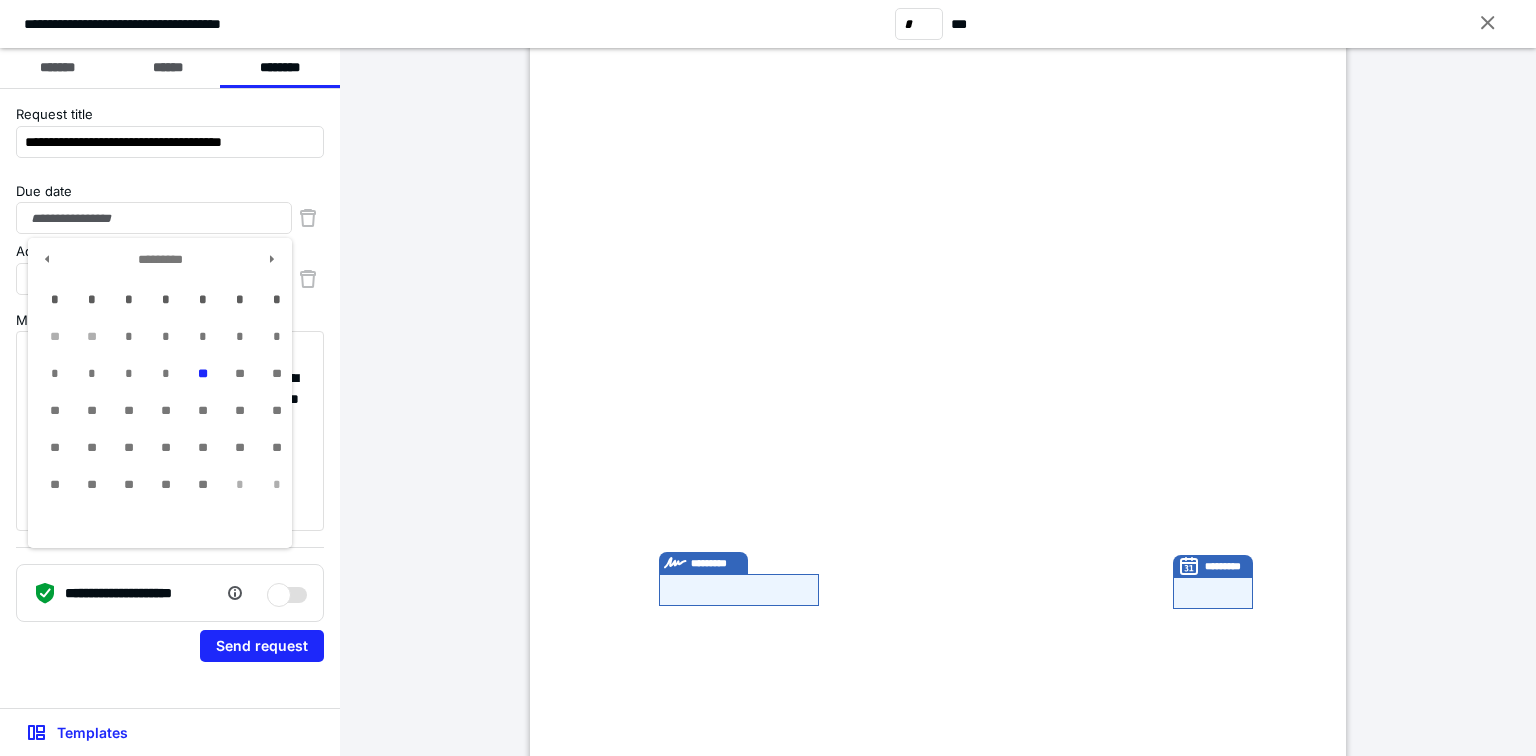 type on "**********" 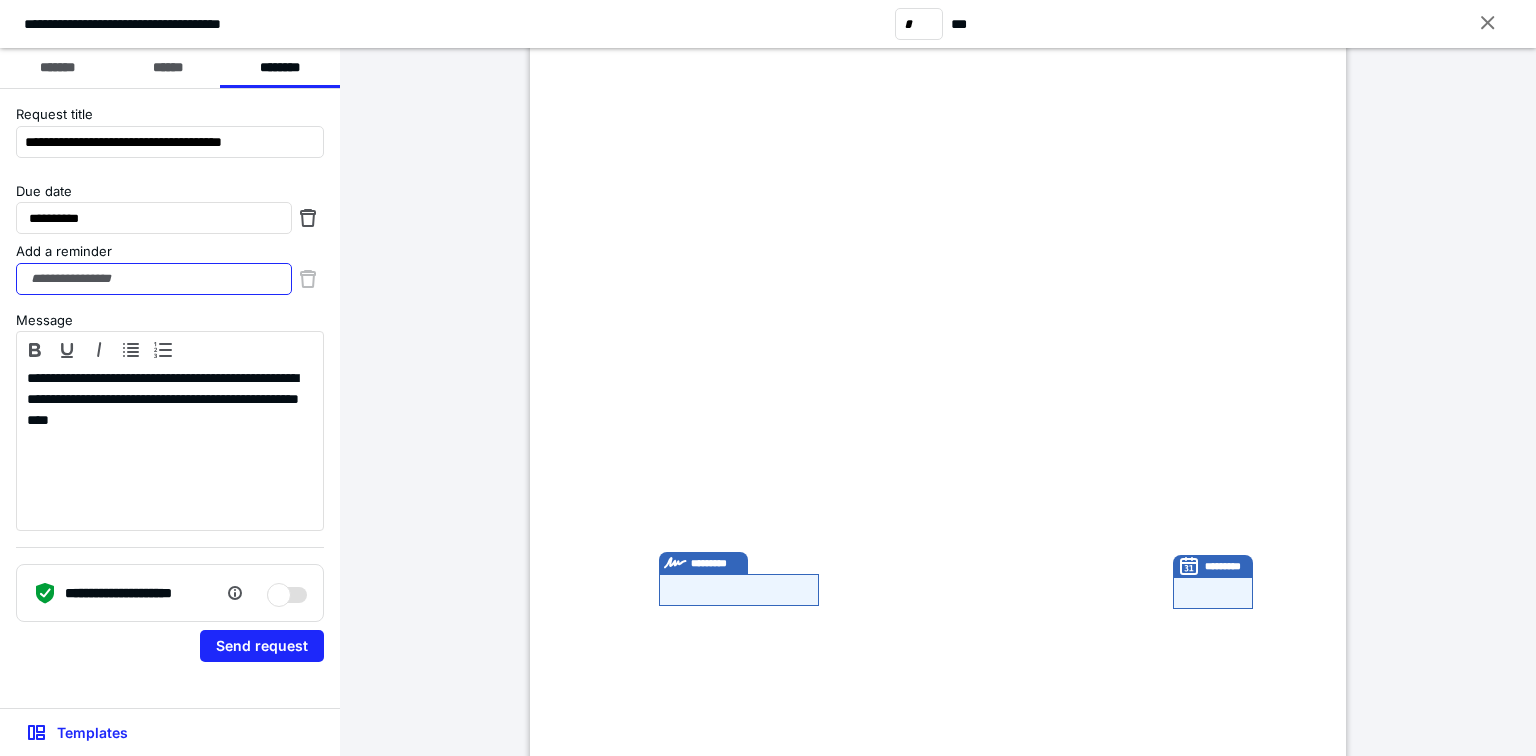 click on "Add a reminder" at bounding box center (154, 279) 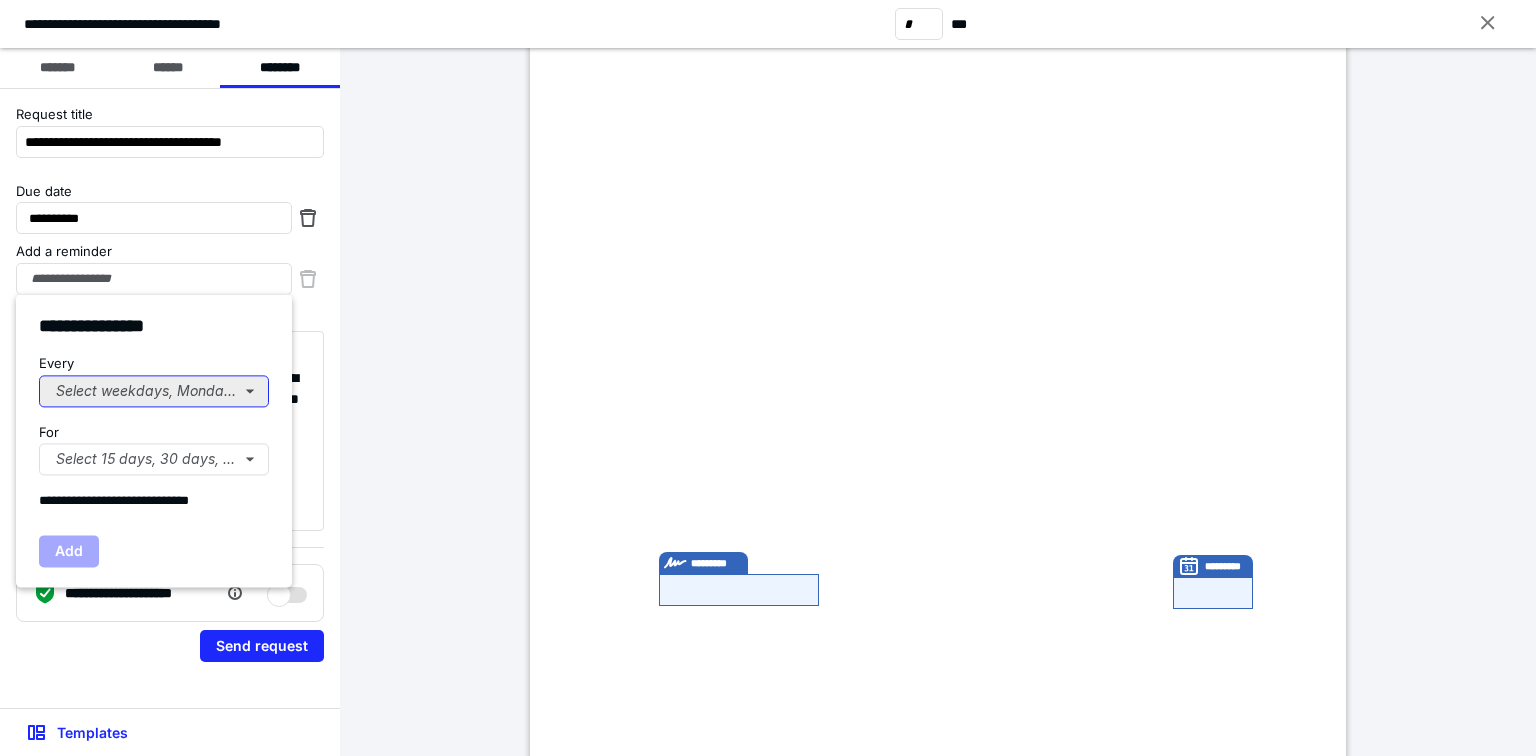 click on "Select weekdays, Mondays, or Tues..." at bounding box center [154, 391] 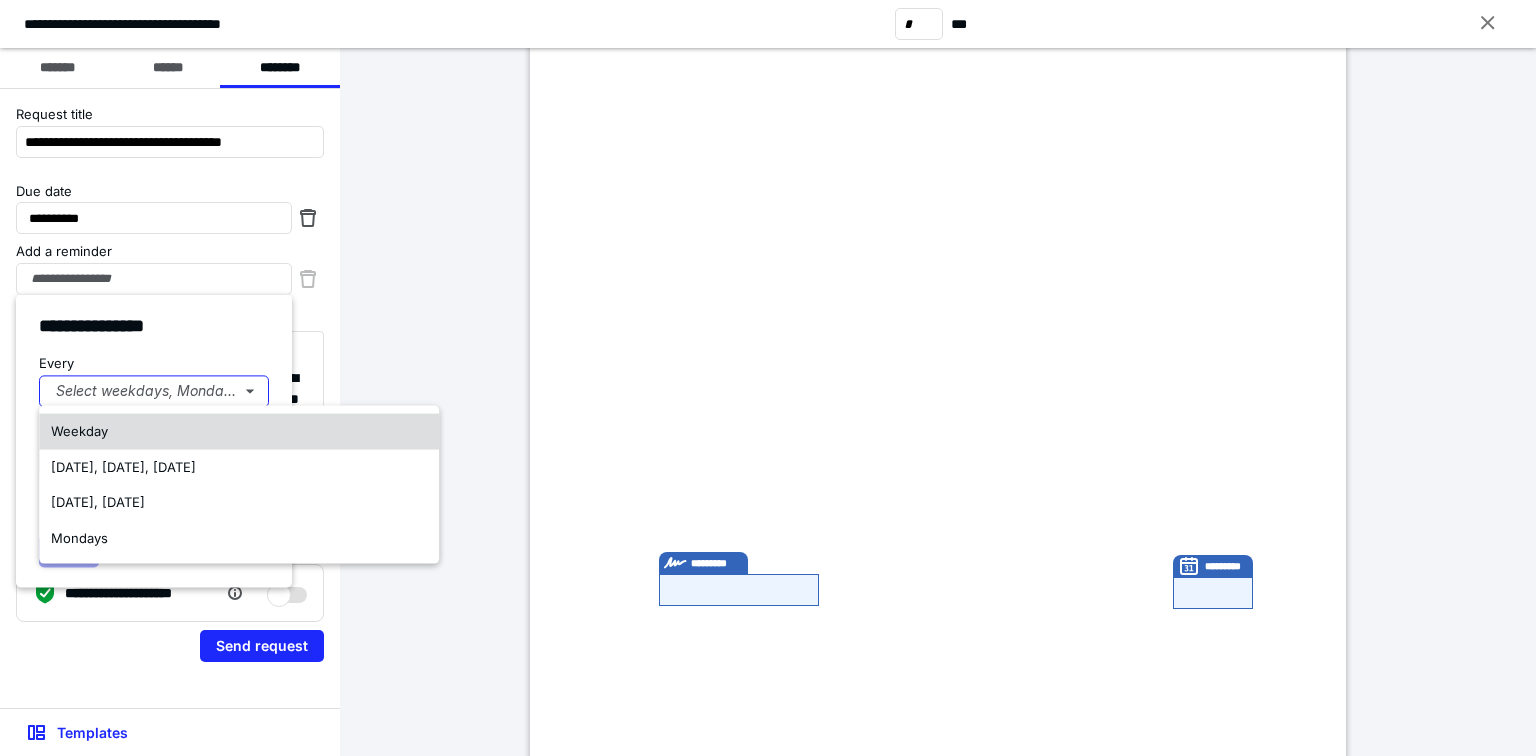 click on "Weekday" at bounding box center (239, 432) 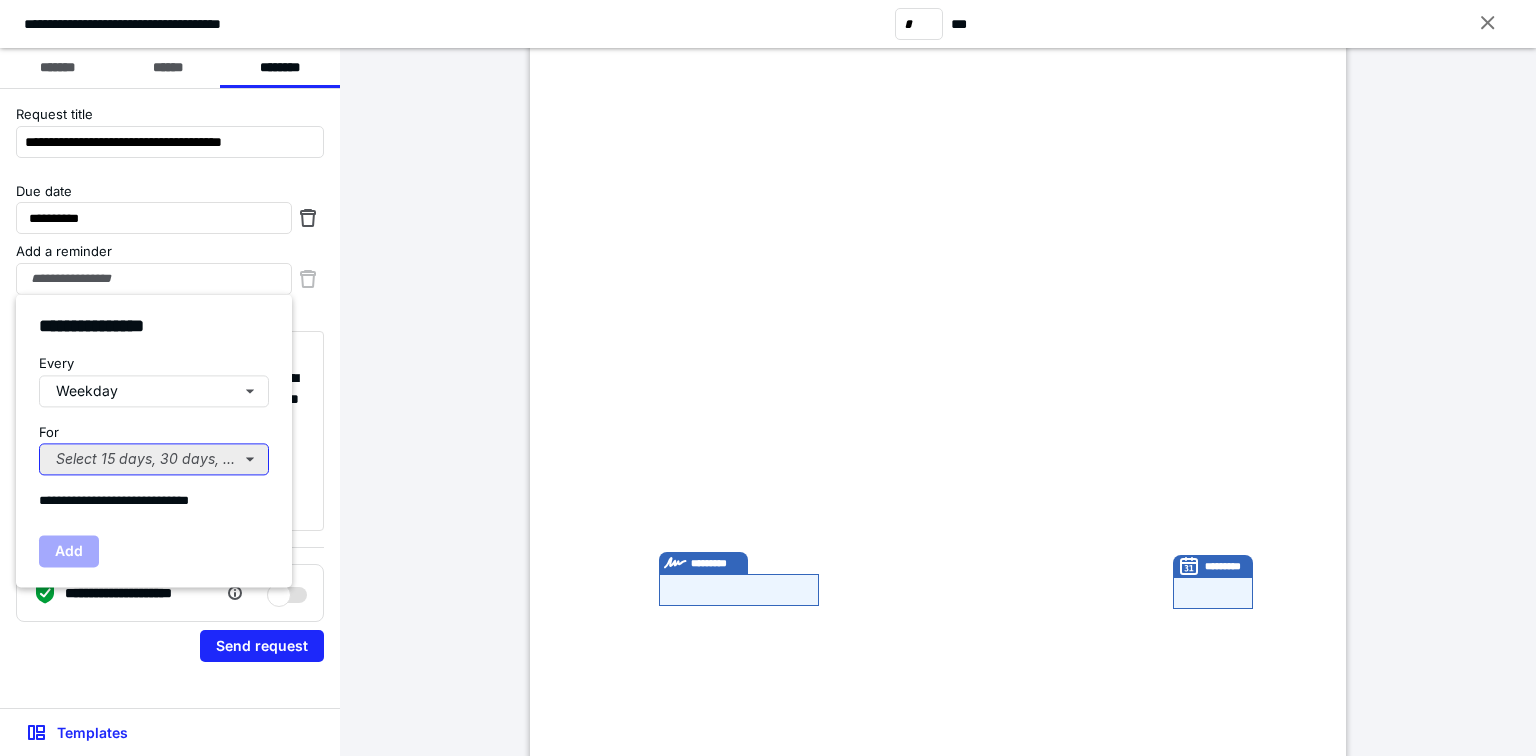click on "Select 15 days, 30 days, or 45 days..." at bounding box center [154, 459] 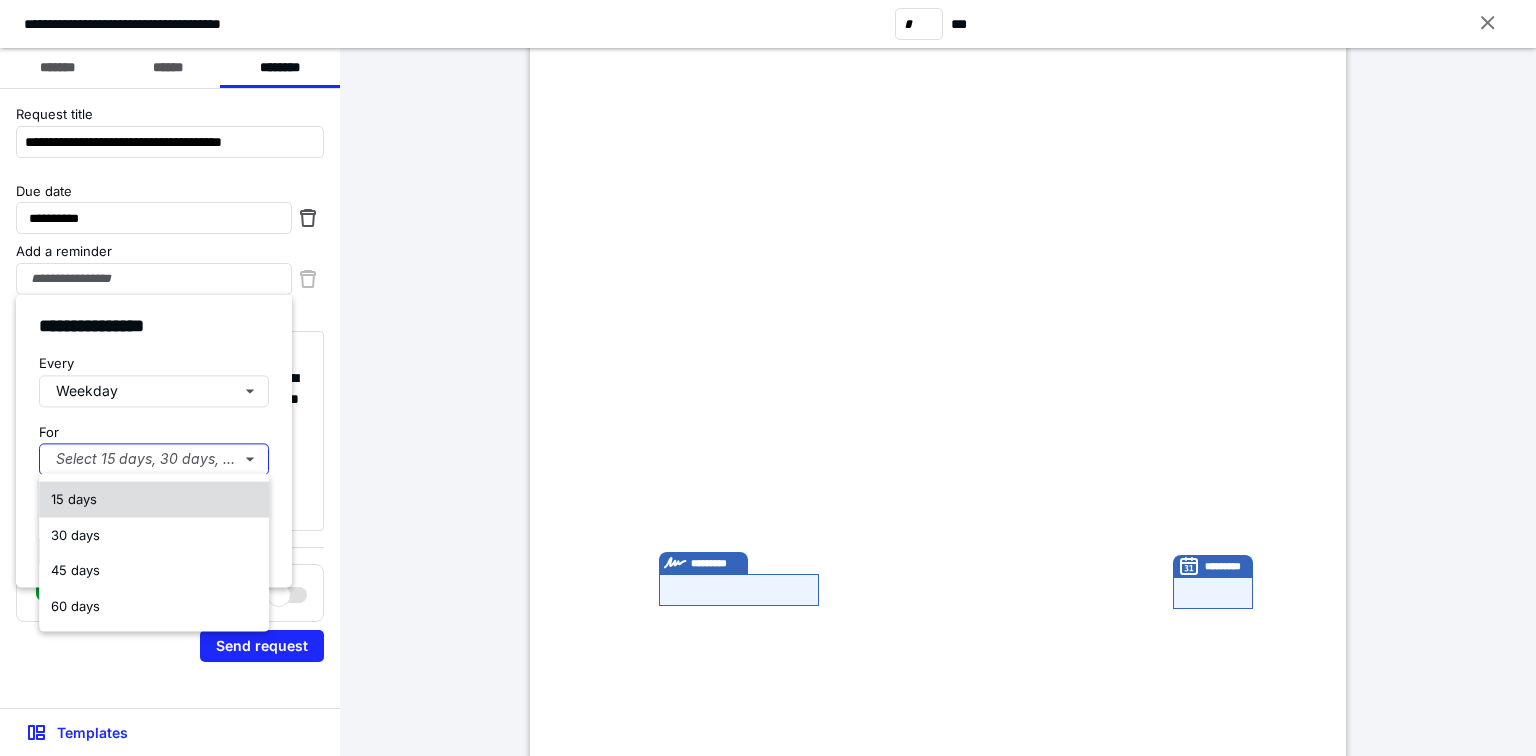 click on "15 days" at bounding box center [74, 499] 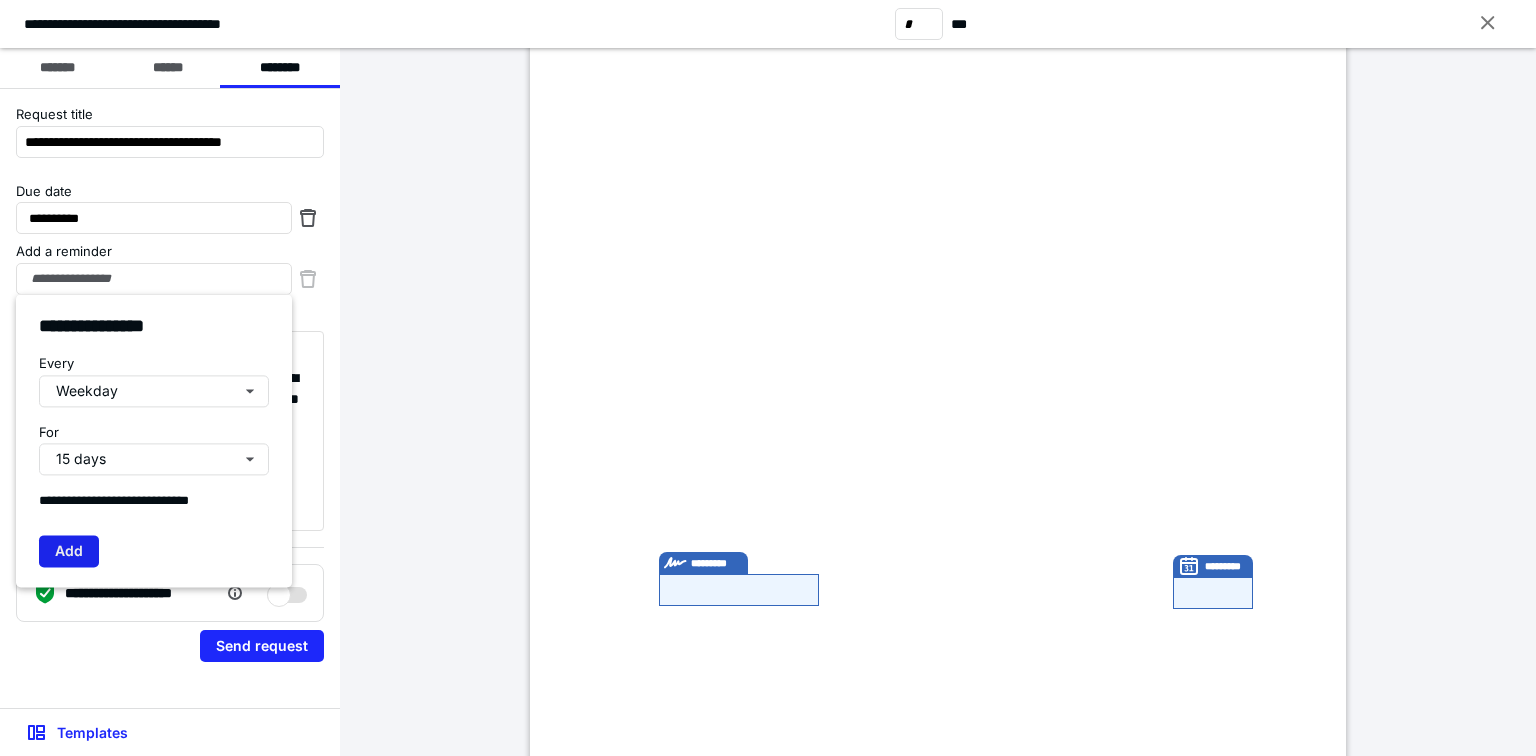 click on "Add" at bounding box center (69, 551) 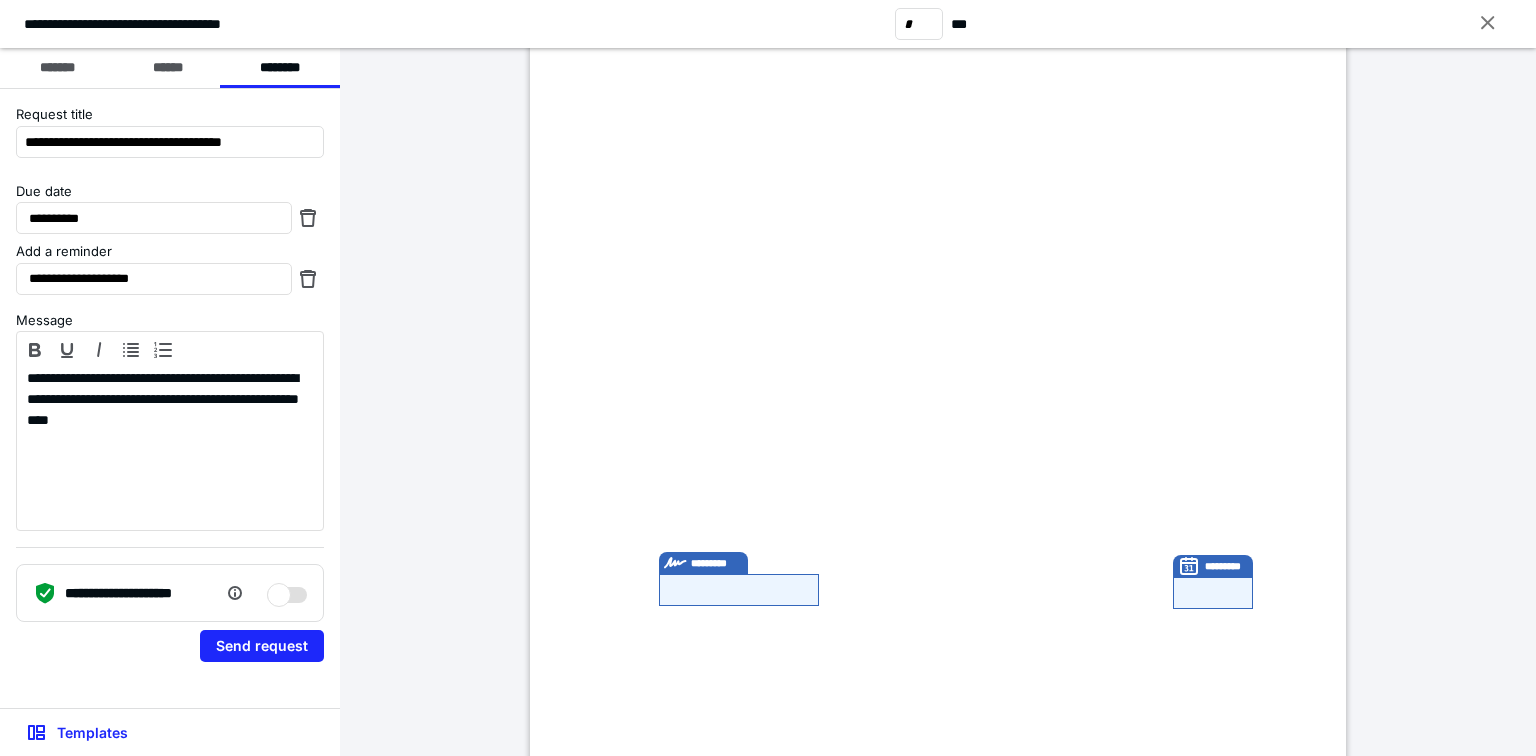 click on "Send request" at bounding box center [262, 646] 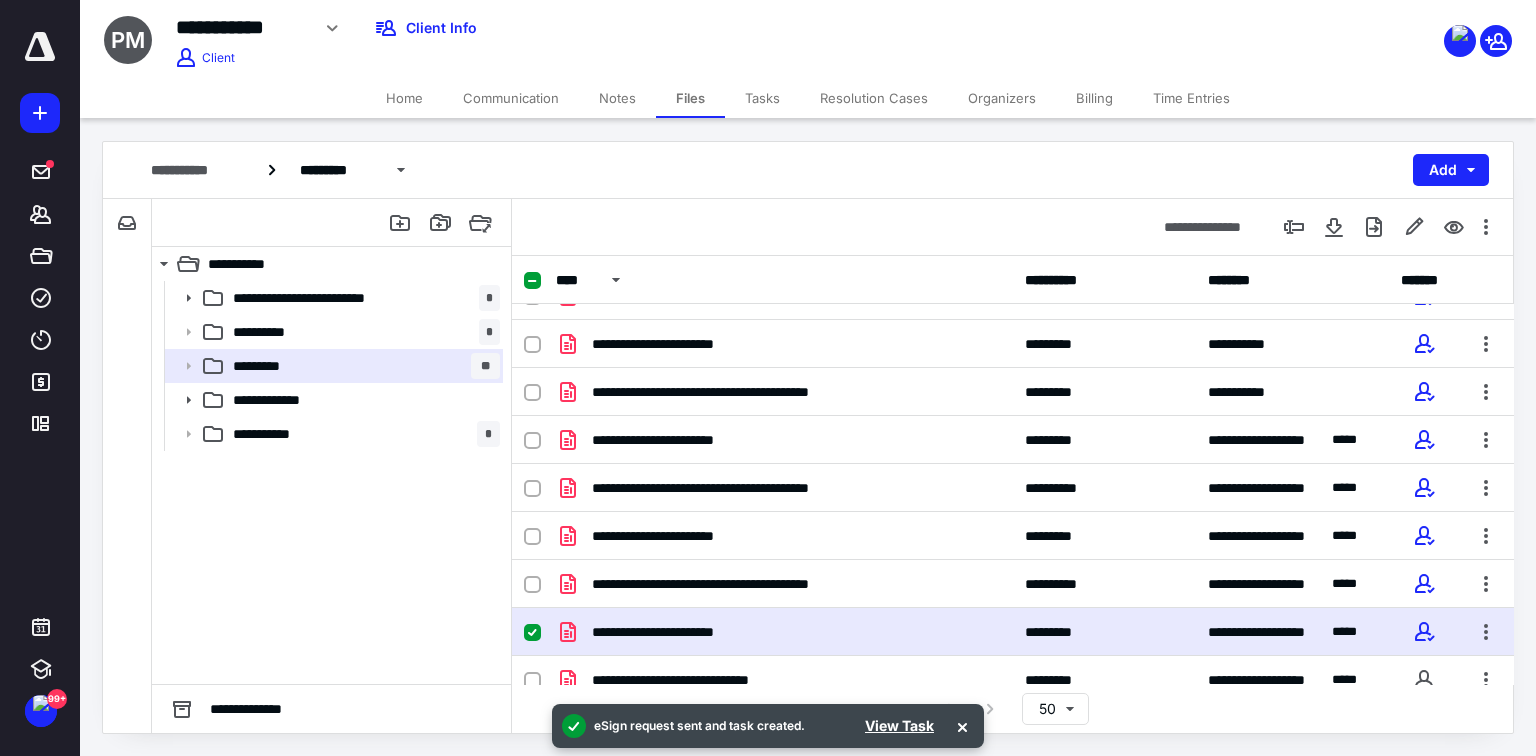 click on "Billing" at bounding box center (1094, 98) 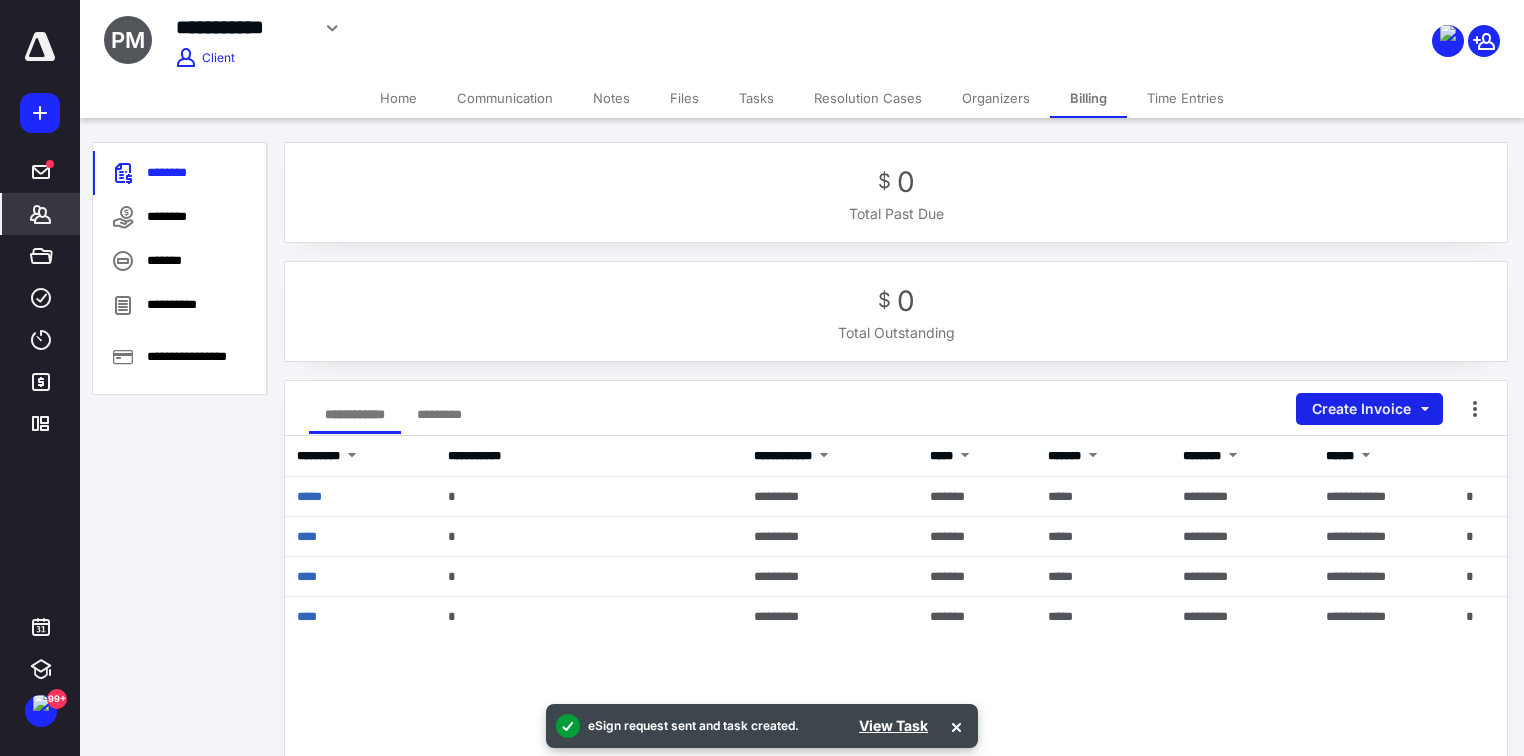 click on "Create Invoice" at bounding box center [1369, 409] 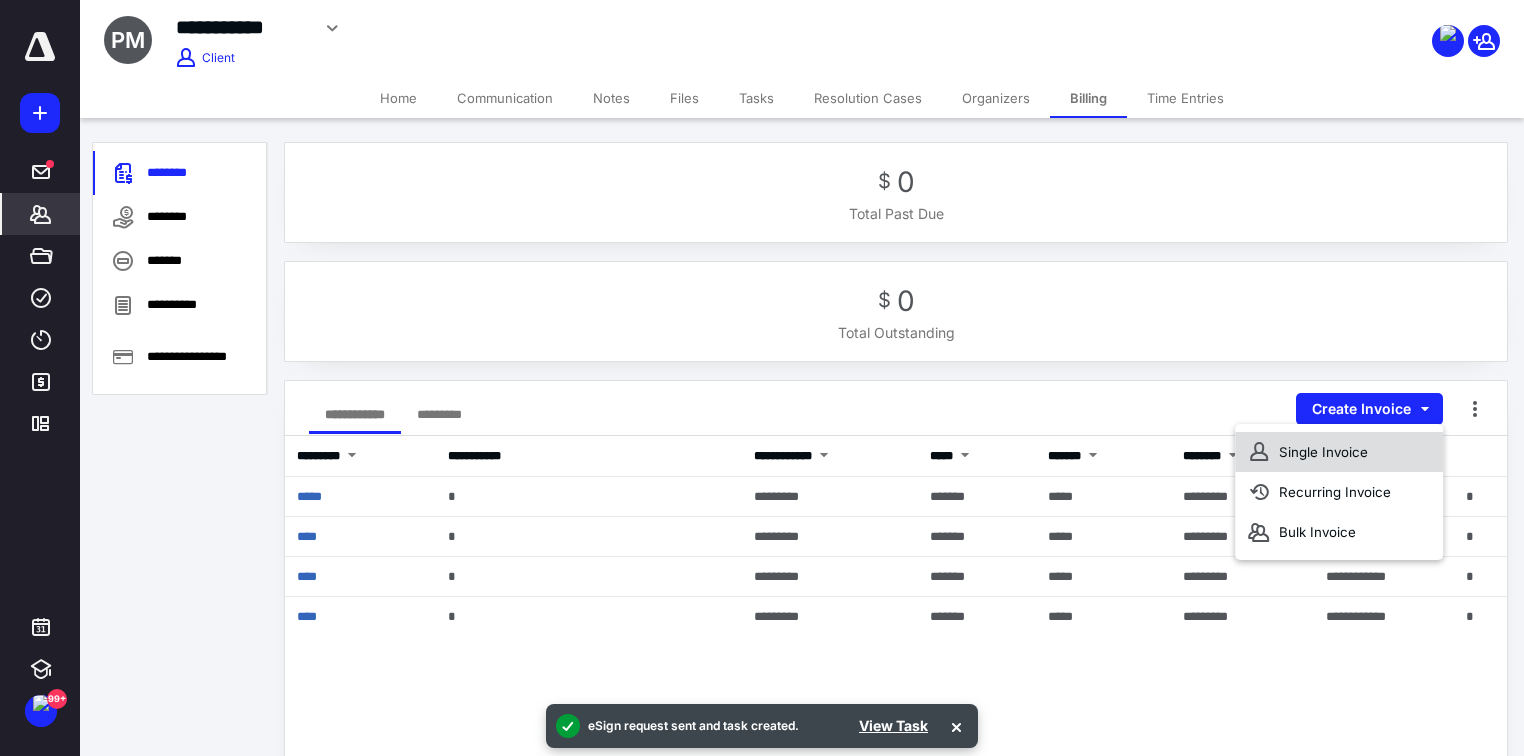click on "Single Invoice" at bounding box center [1339, 452] 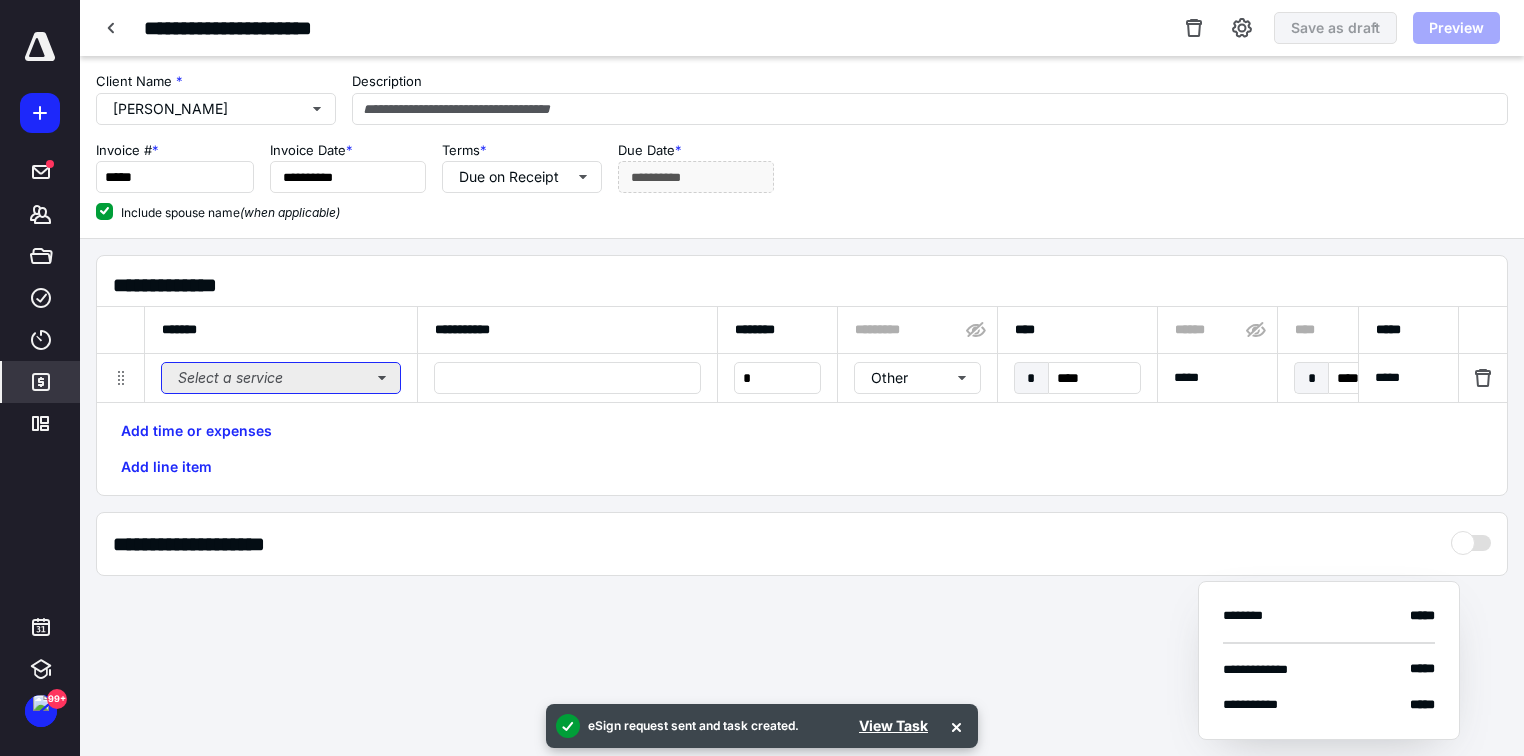 click on "Select a service" at bounding box center [281, 378] 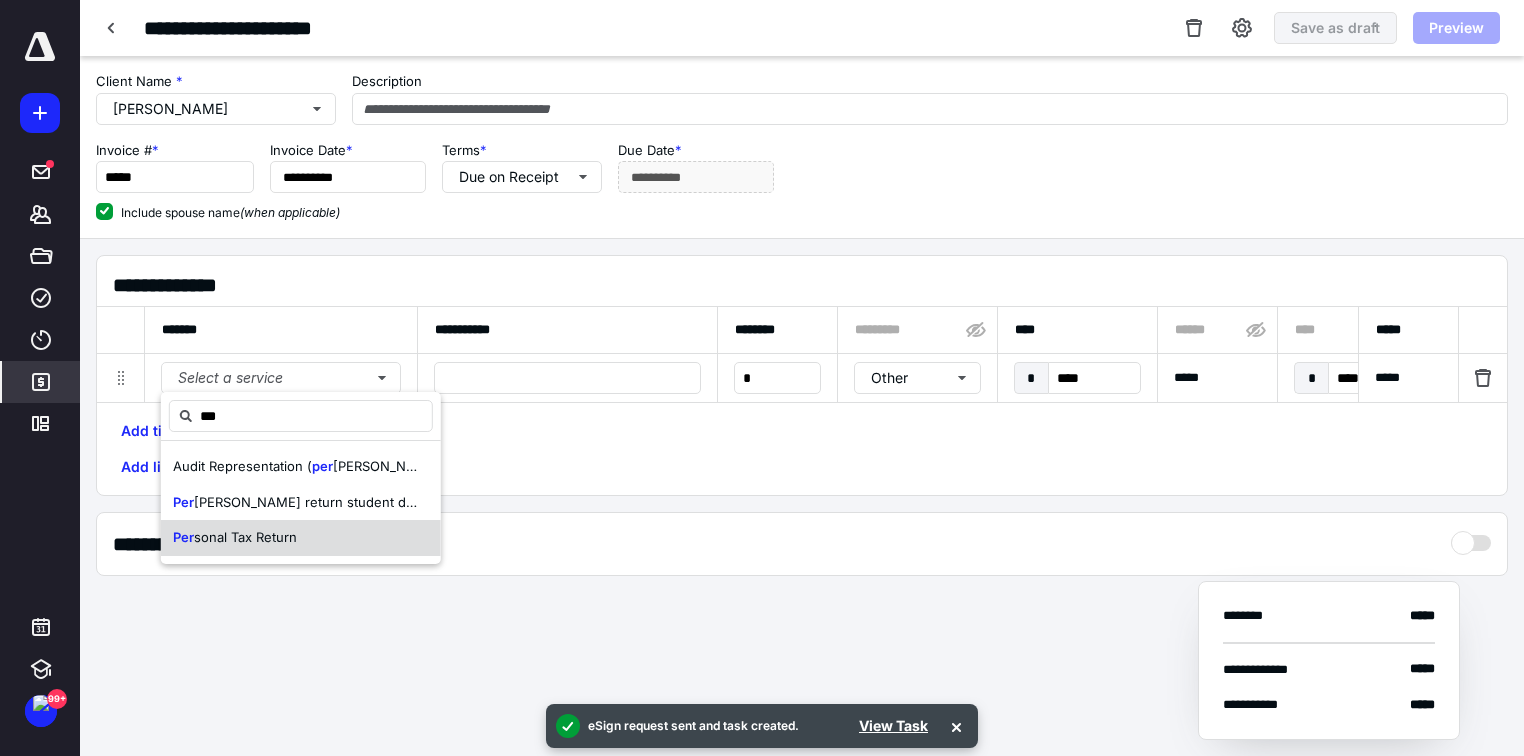click on "Per [PERSON_NAME] Tax Return" at bounding box center (235, 538) 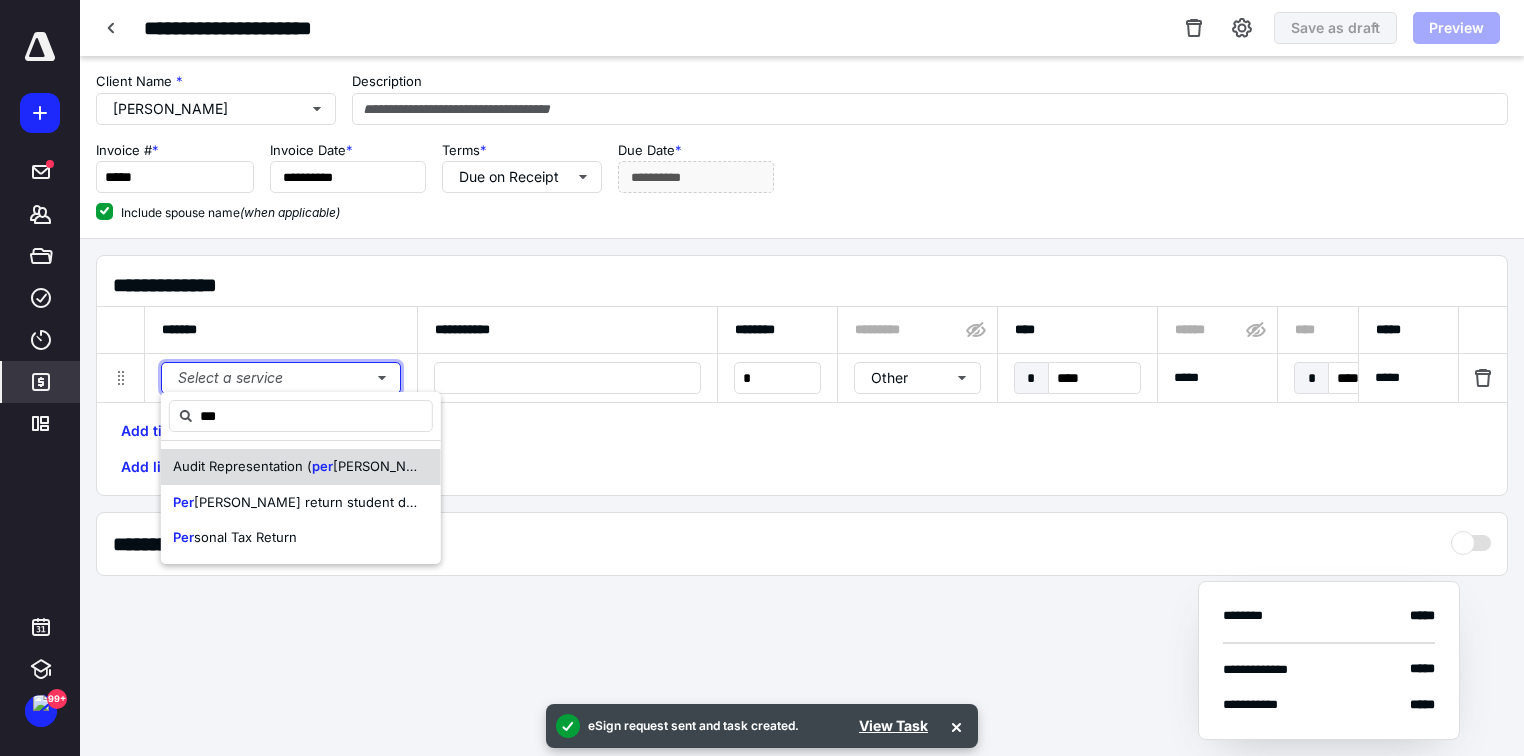 type 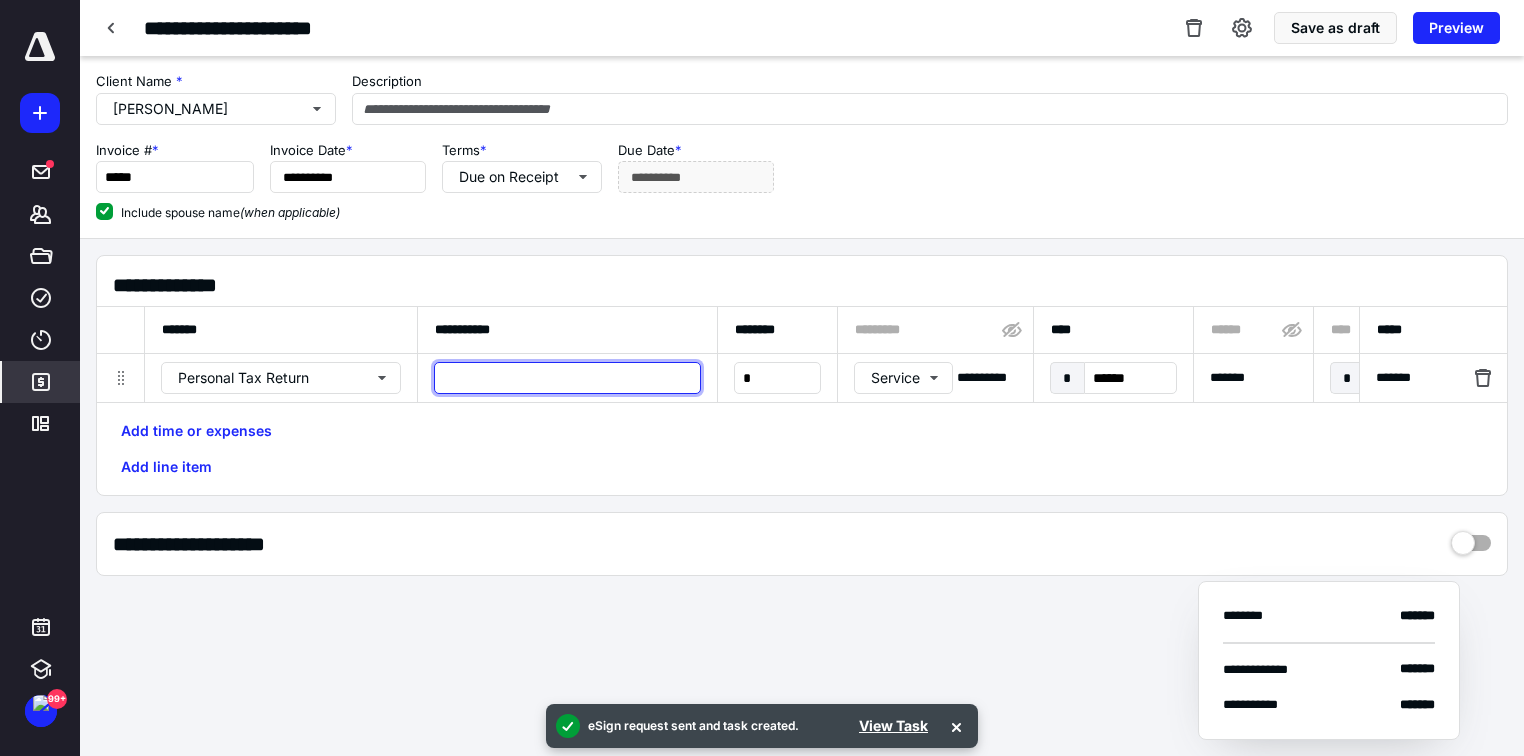 click at bounding box center (567, 378) 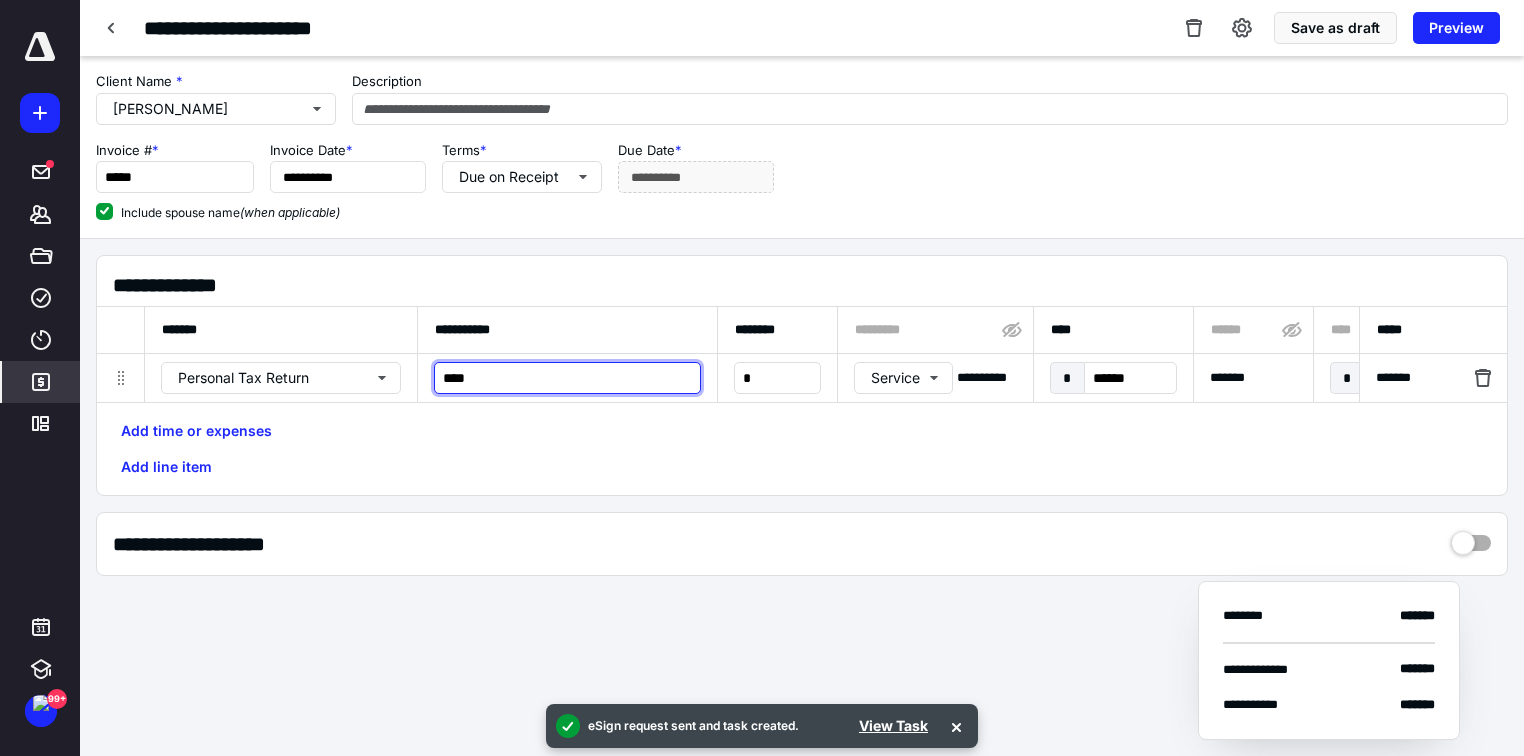 type on "****" 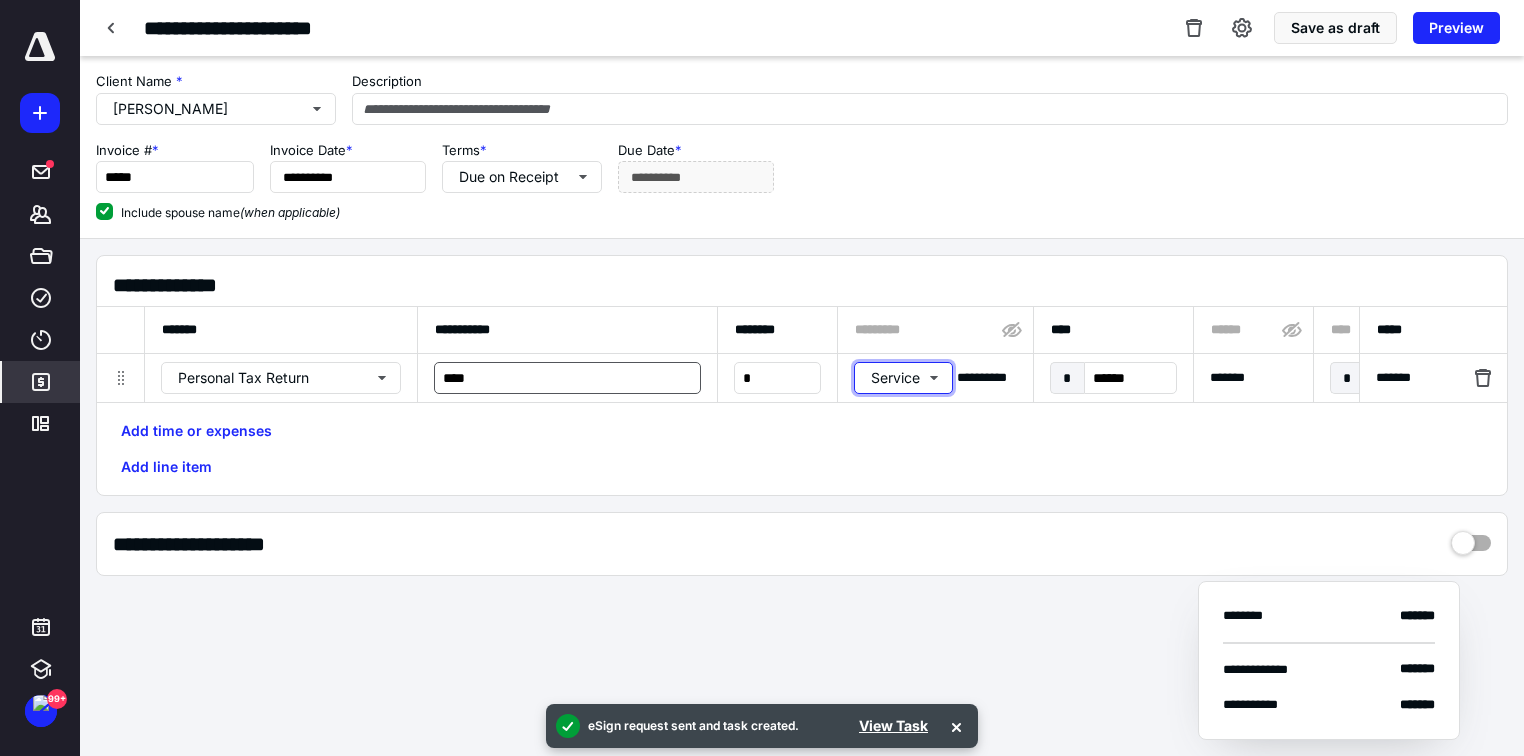 type 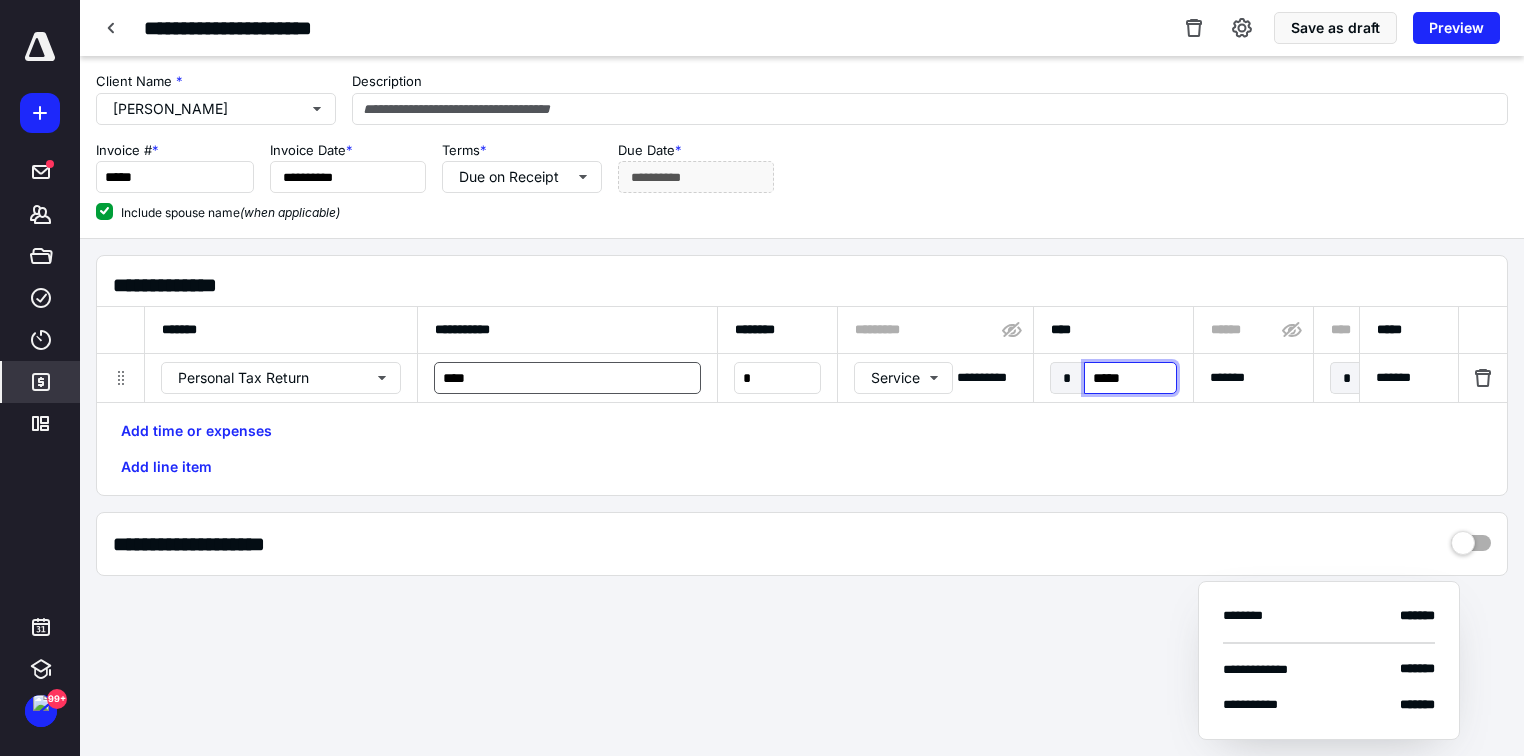 type on "******" 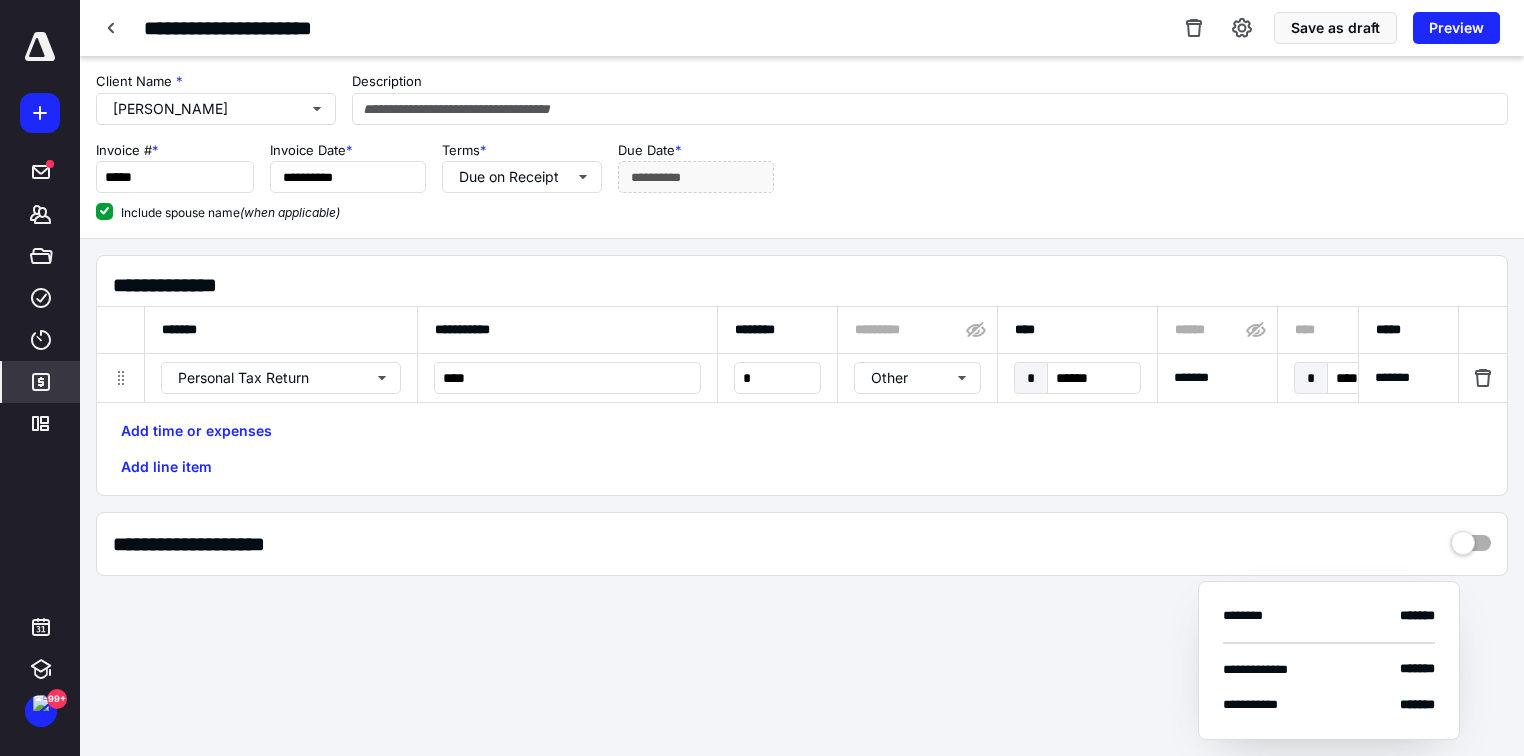 click on "**********" at bounding box center (802, 28) 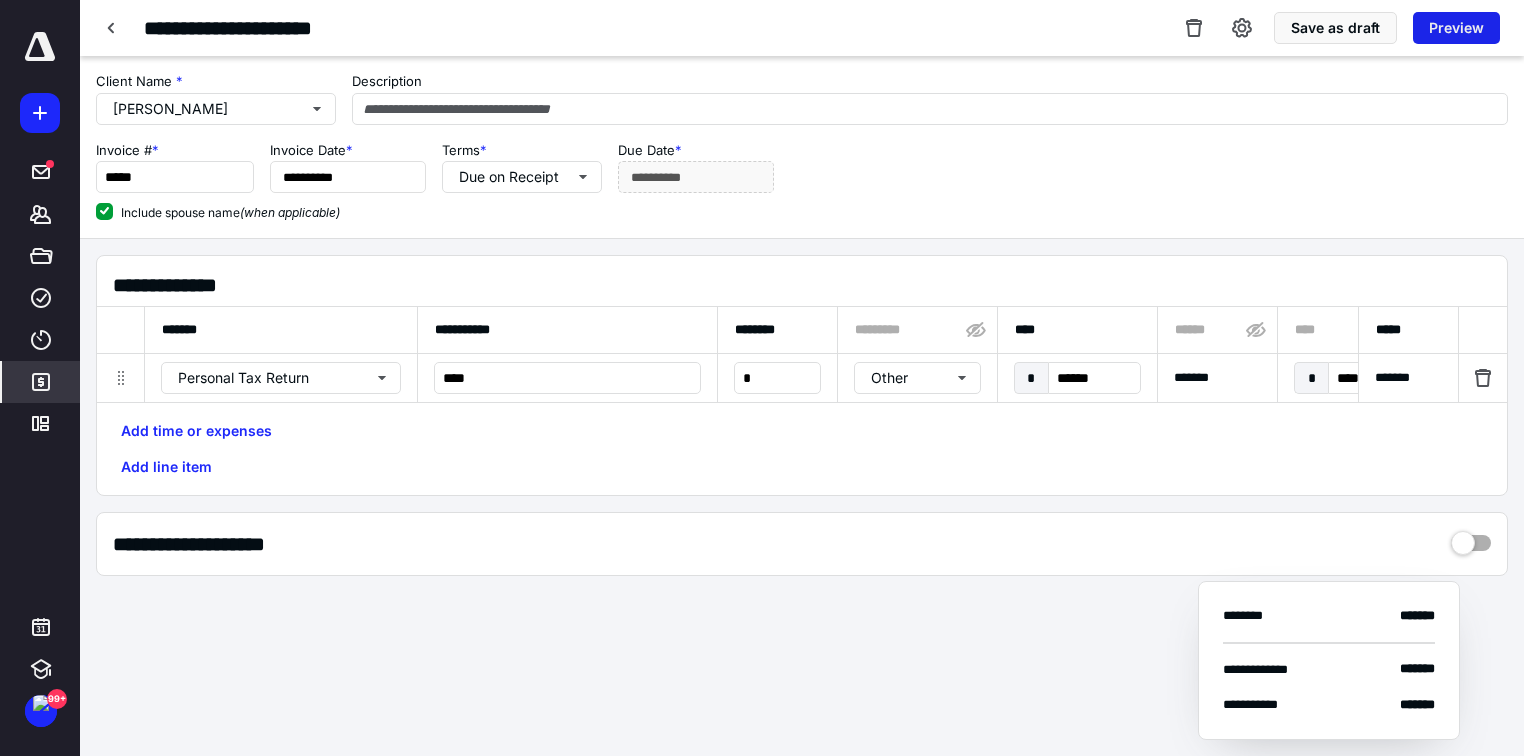 click on "Preview" at bounding box center [1456, 28] 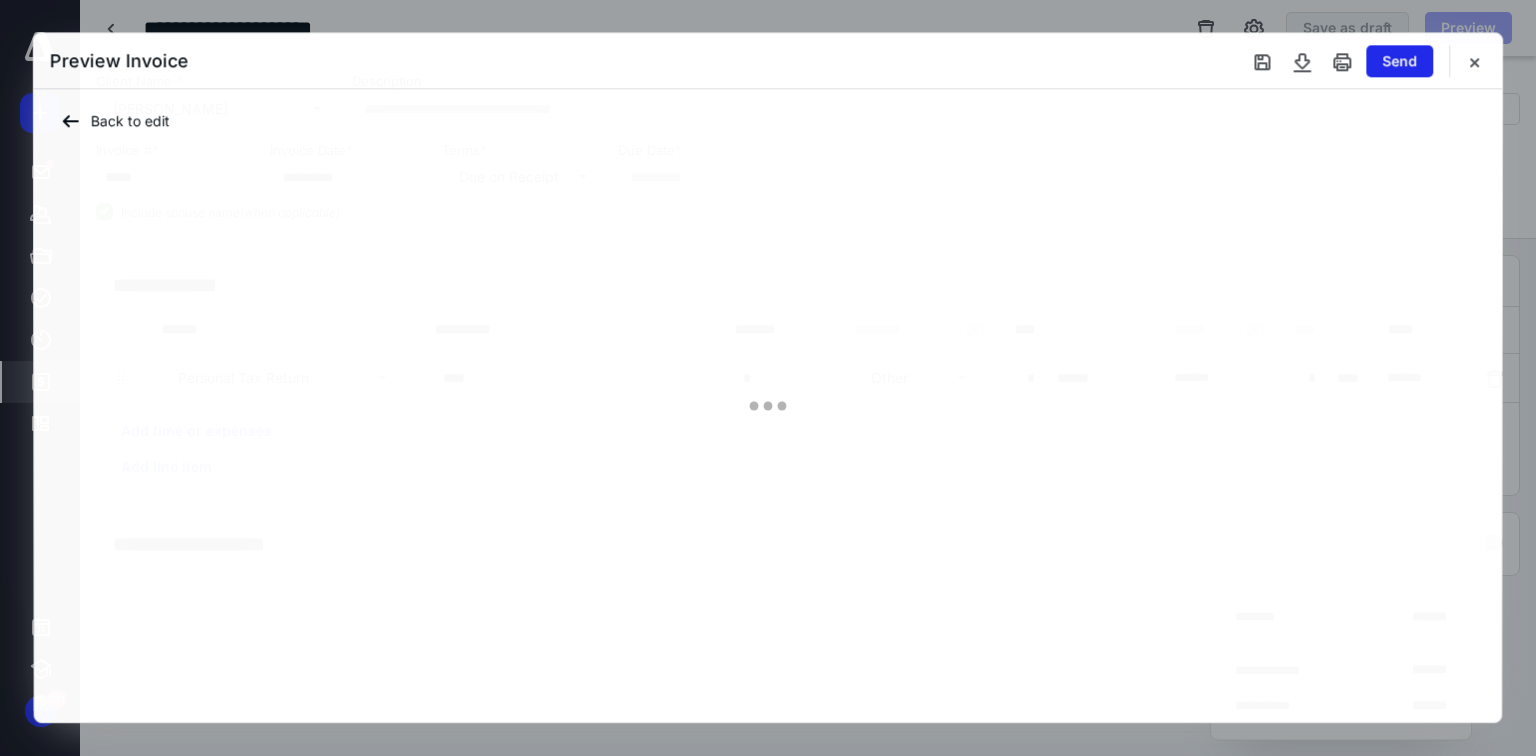 click on "Send" at bounding box center (1399, 61) 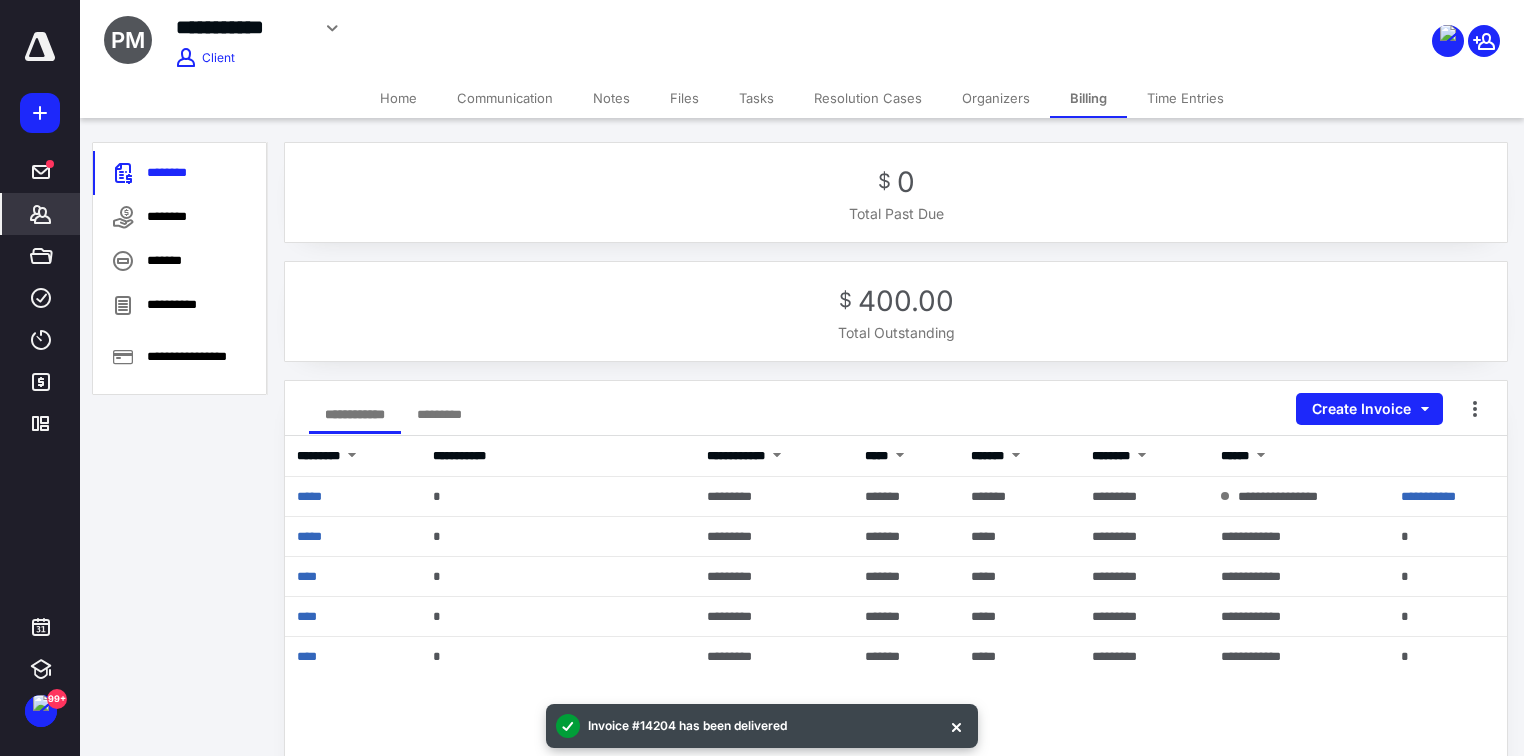 click on "Home" at bounding box center [398, 98] 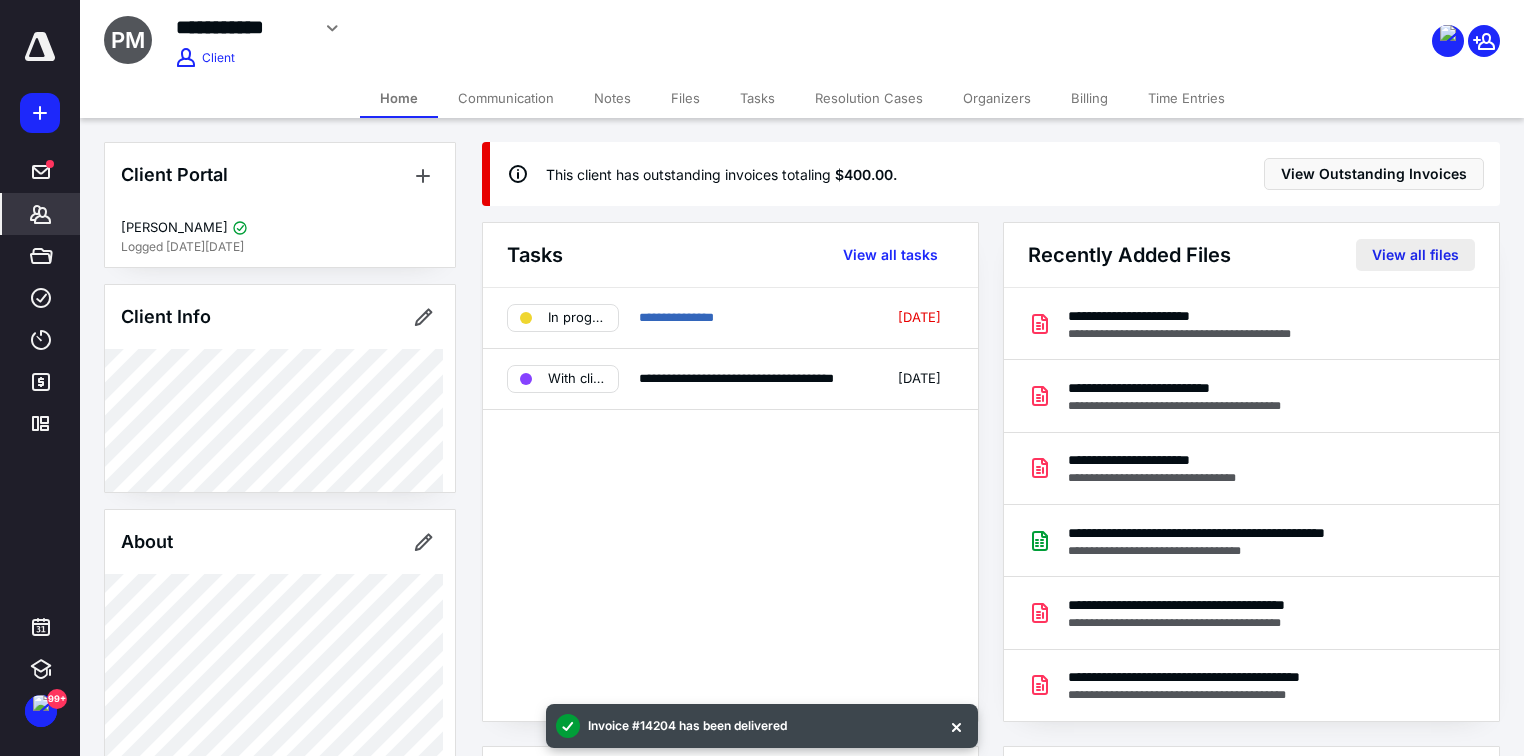click on "View all files" at bounding box center (1415, 255) 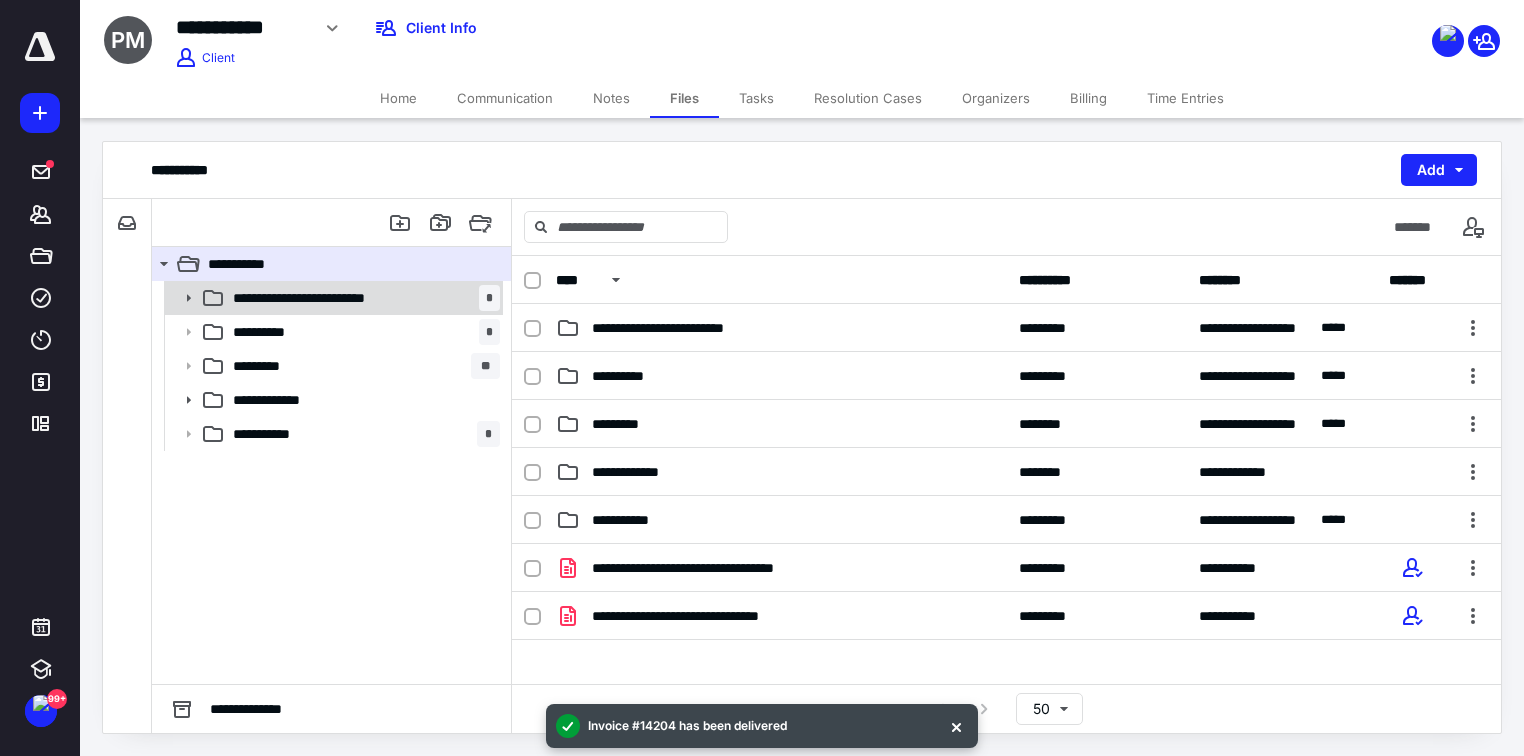 click on "**********" at bounding box center [329, 298] 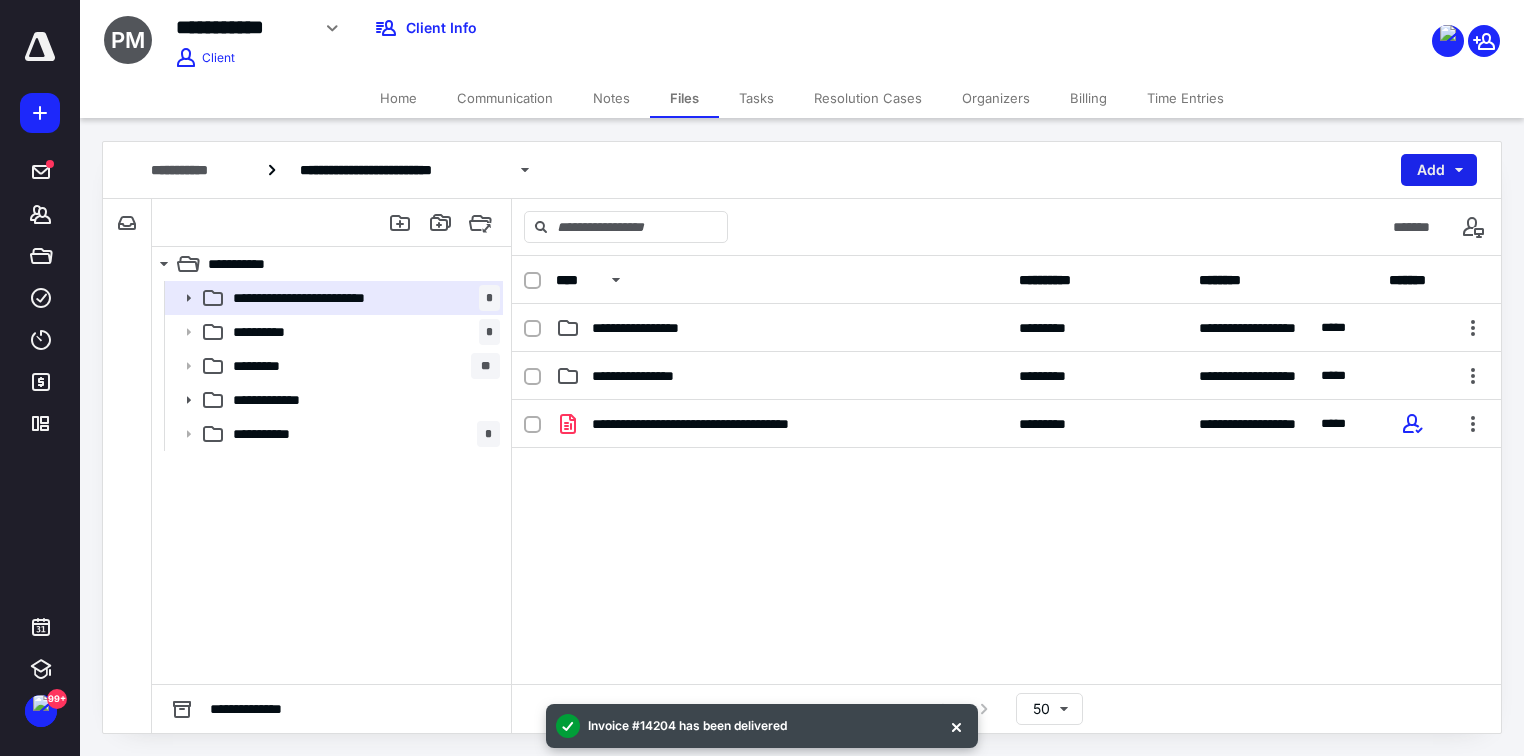 click on "Add" at bounding box center (1439, 170) 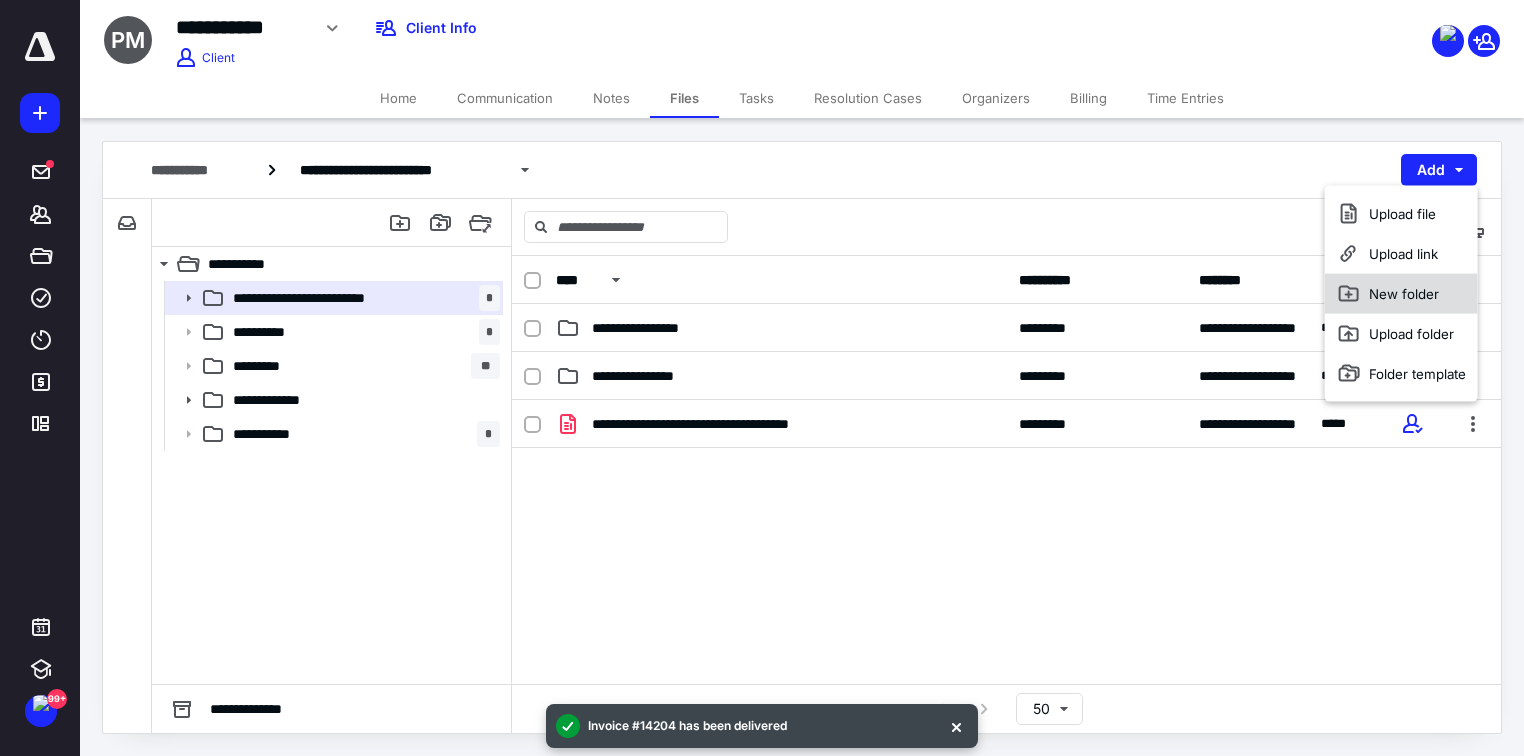 click on "New folder" at bounding box center [1401, 294] 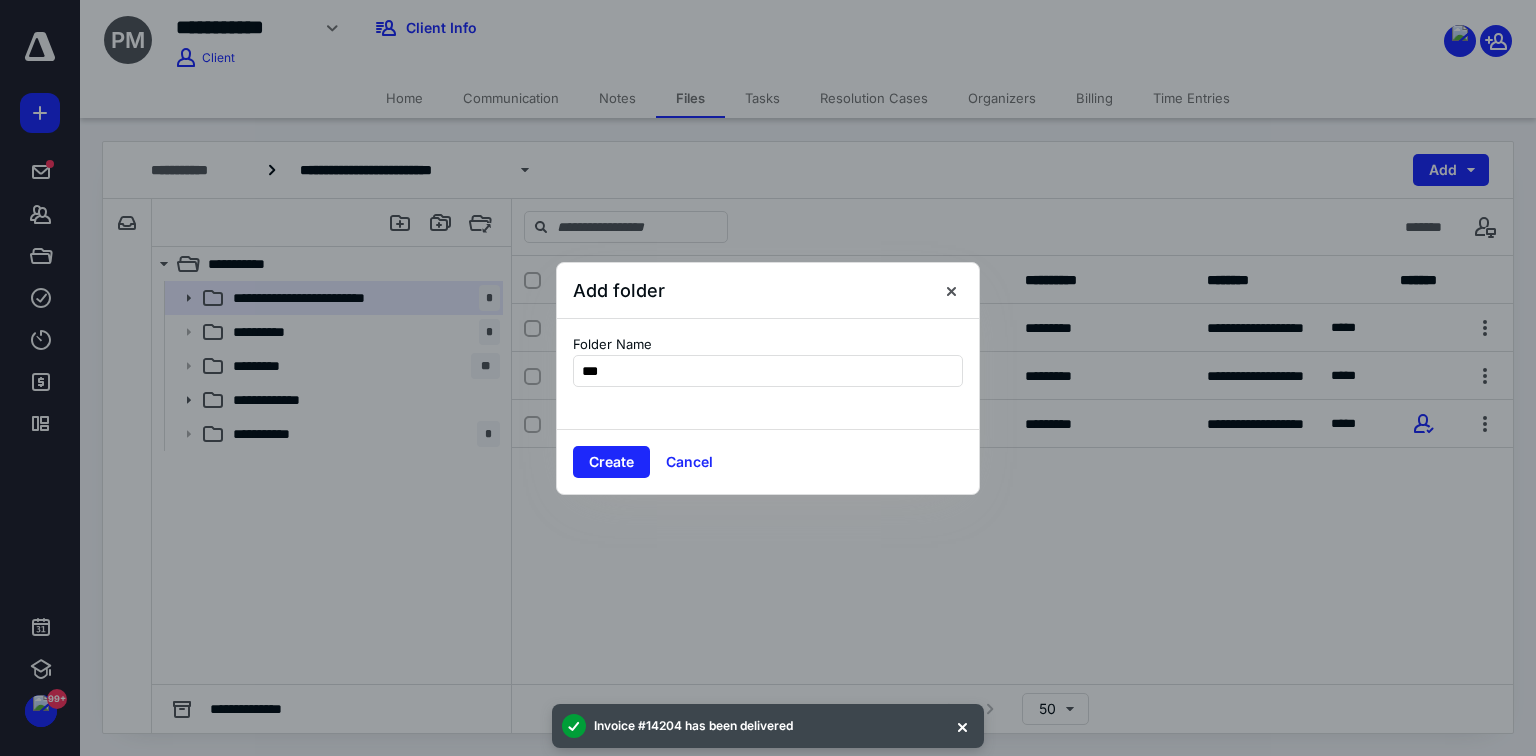 type on "****" 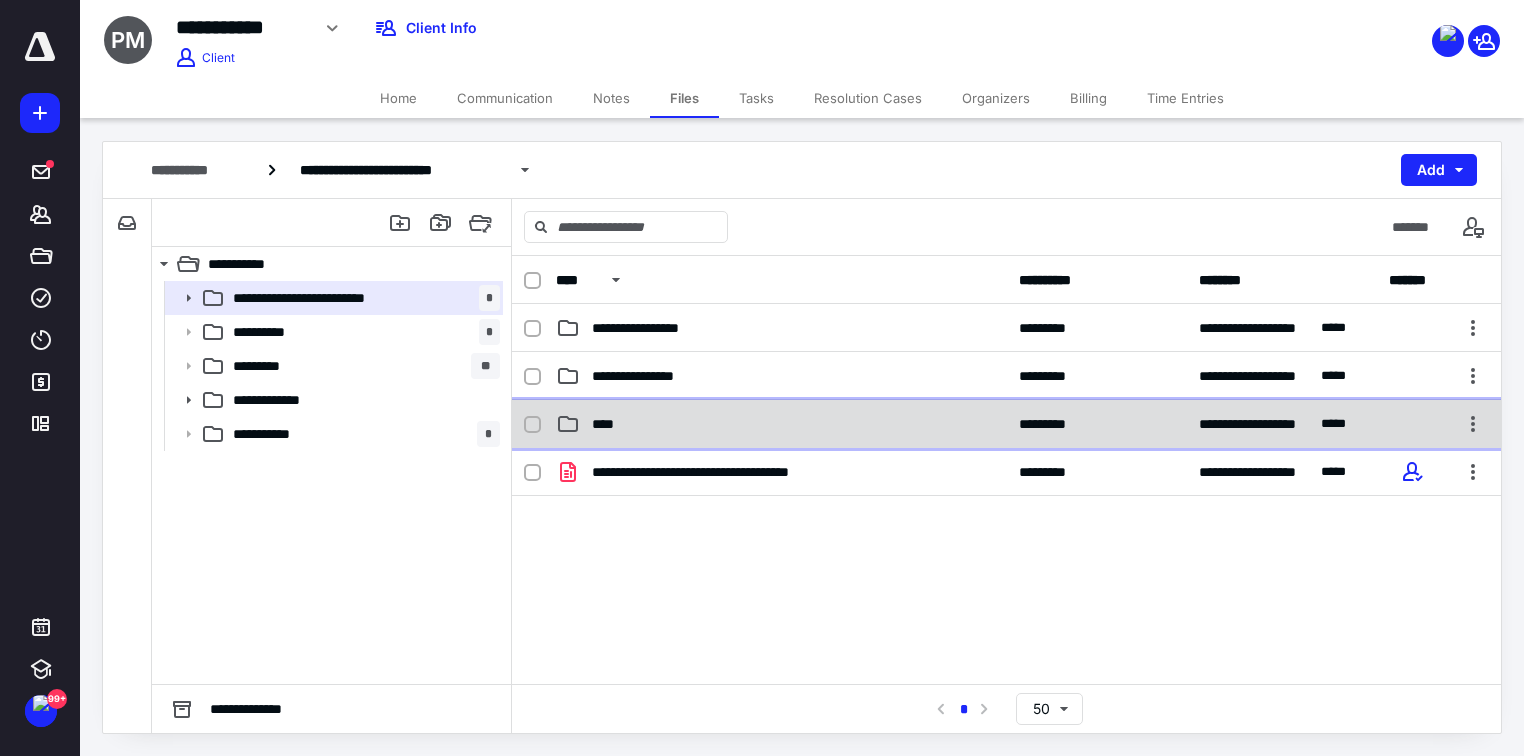 click on "****" at bounding box center [781, 424] 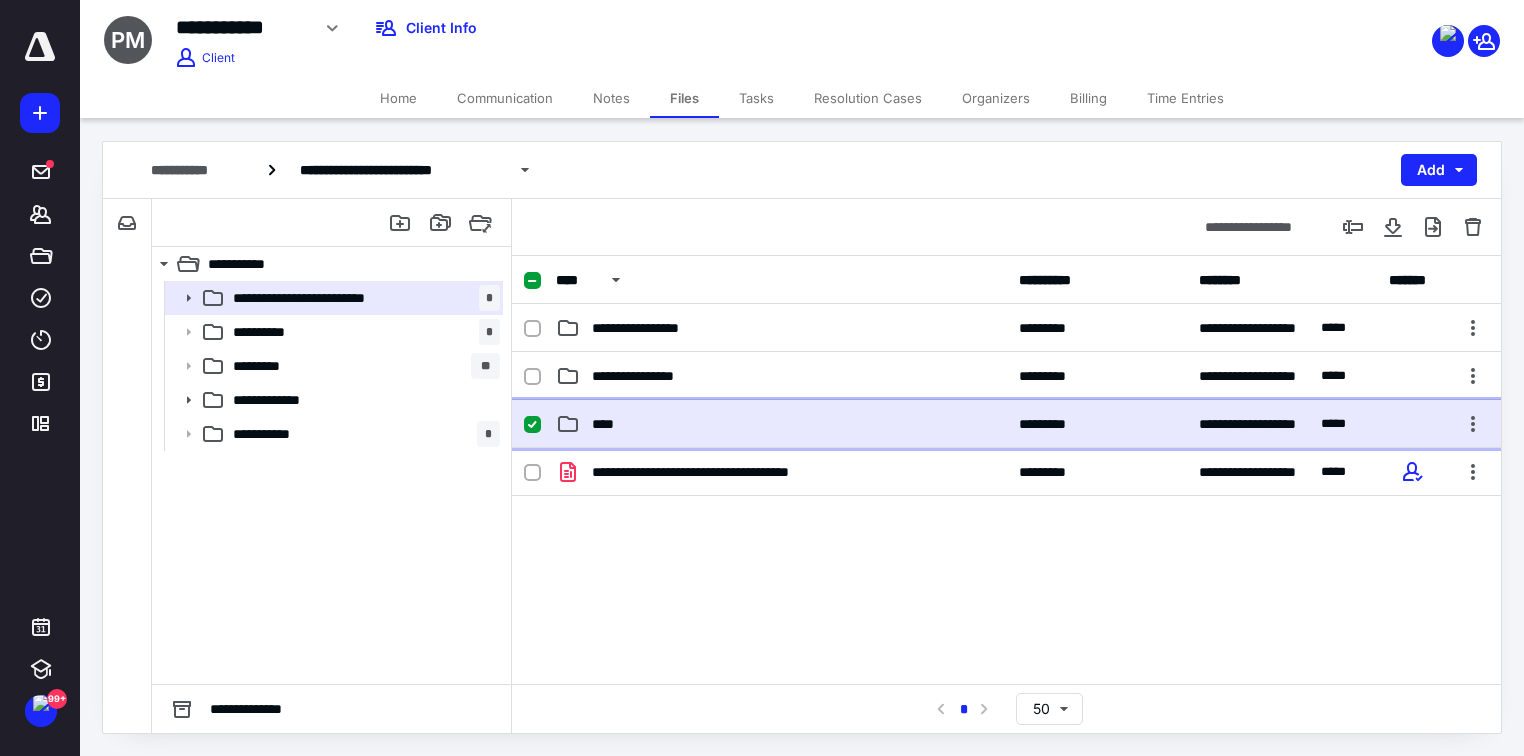 click on "****" at bounding box center [781, 424] 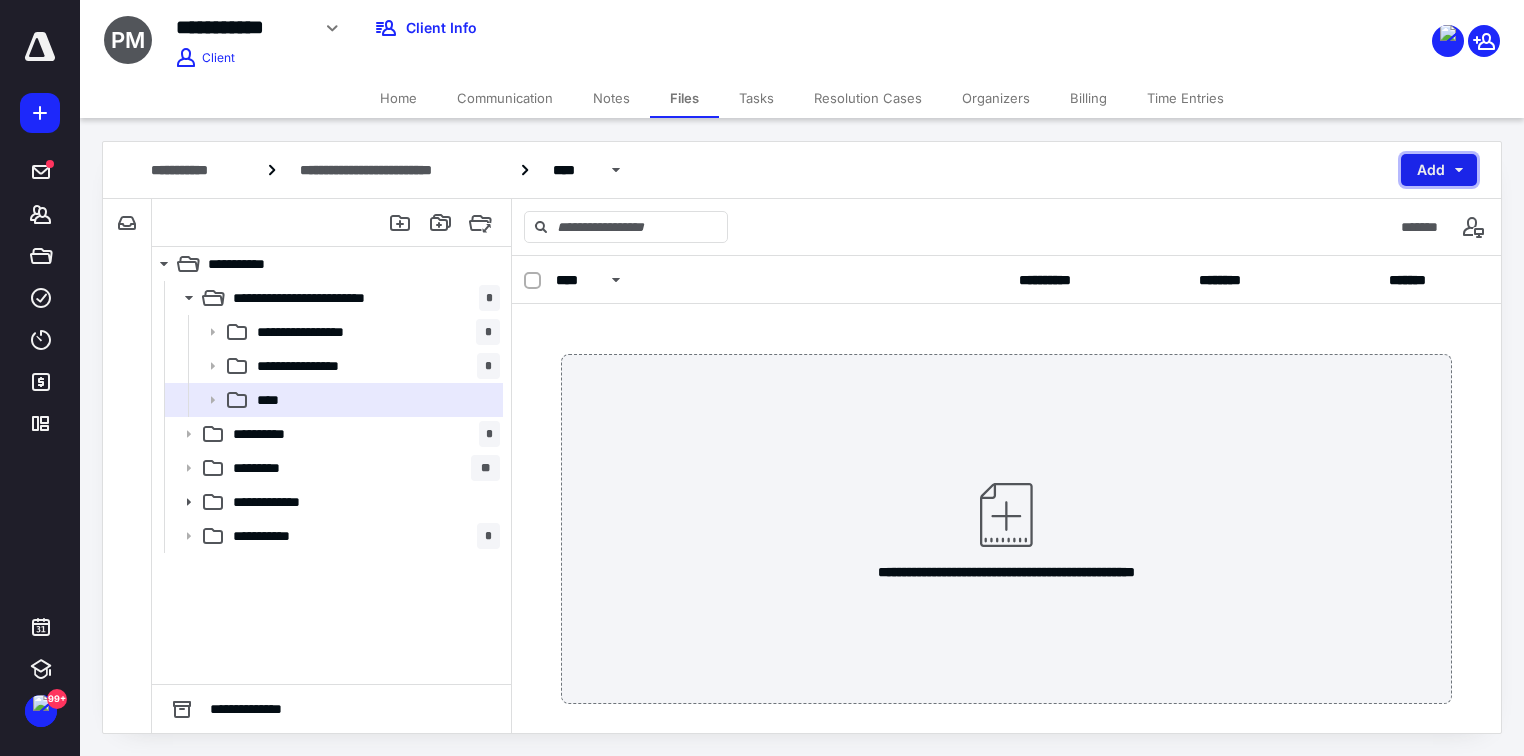click on "Add" at bounding box center (1439, 170) 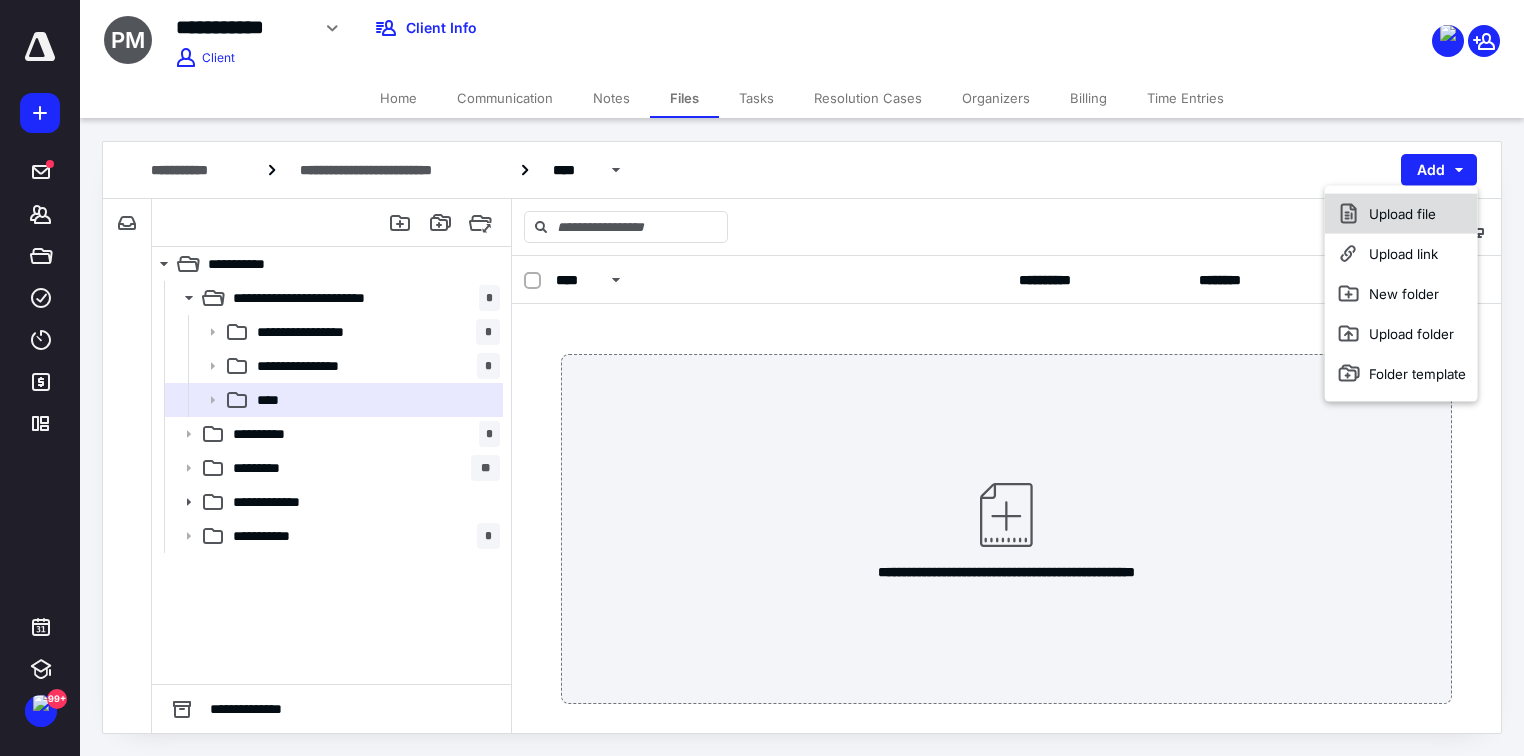 click on "Upload file" at bounding box center [1401, 214] 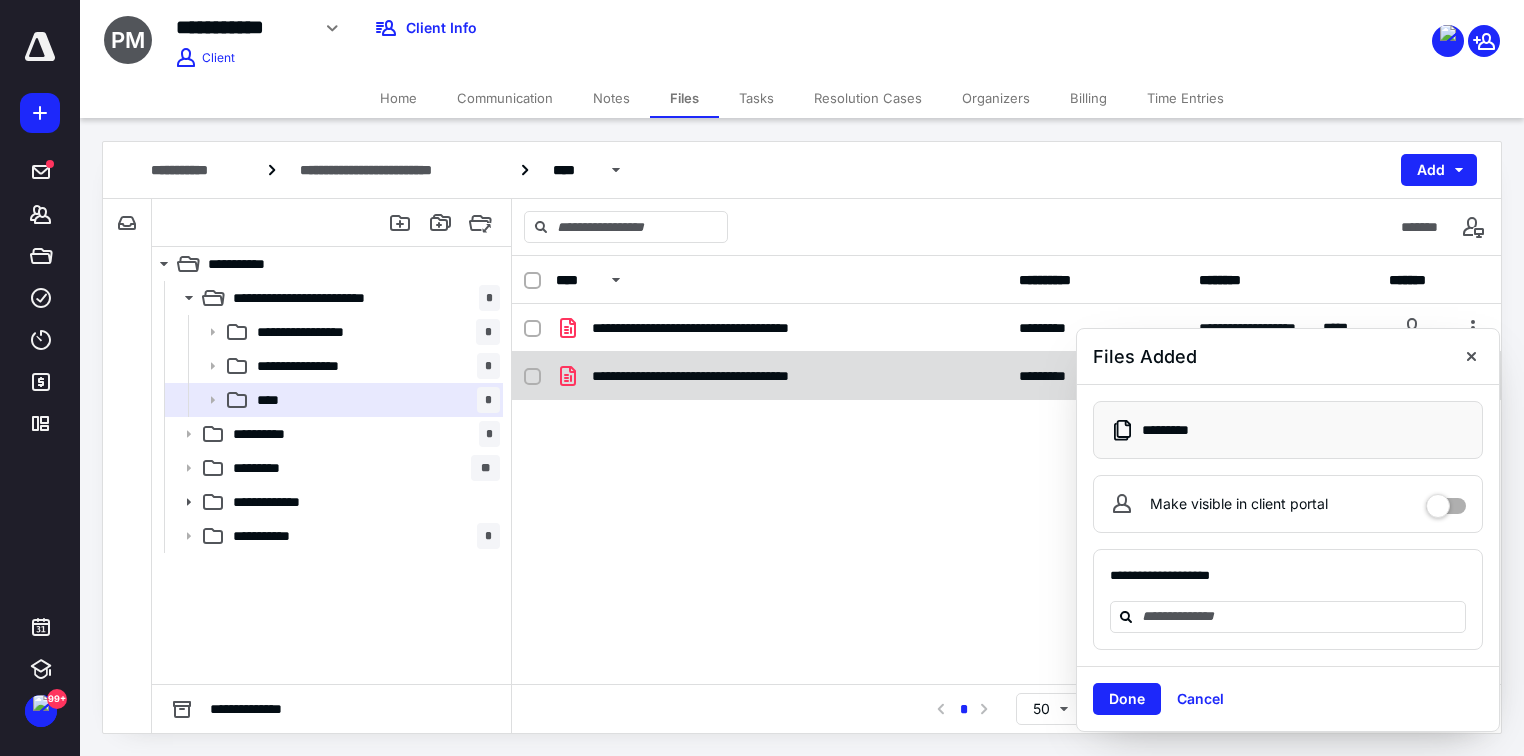 click at bounding box center (1471, 356) 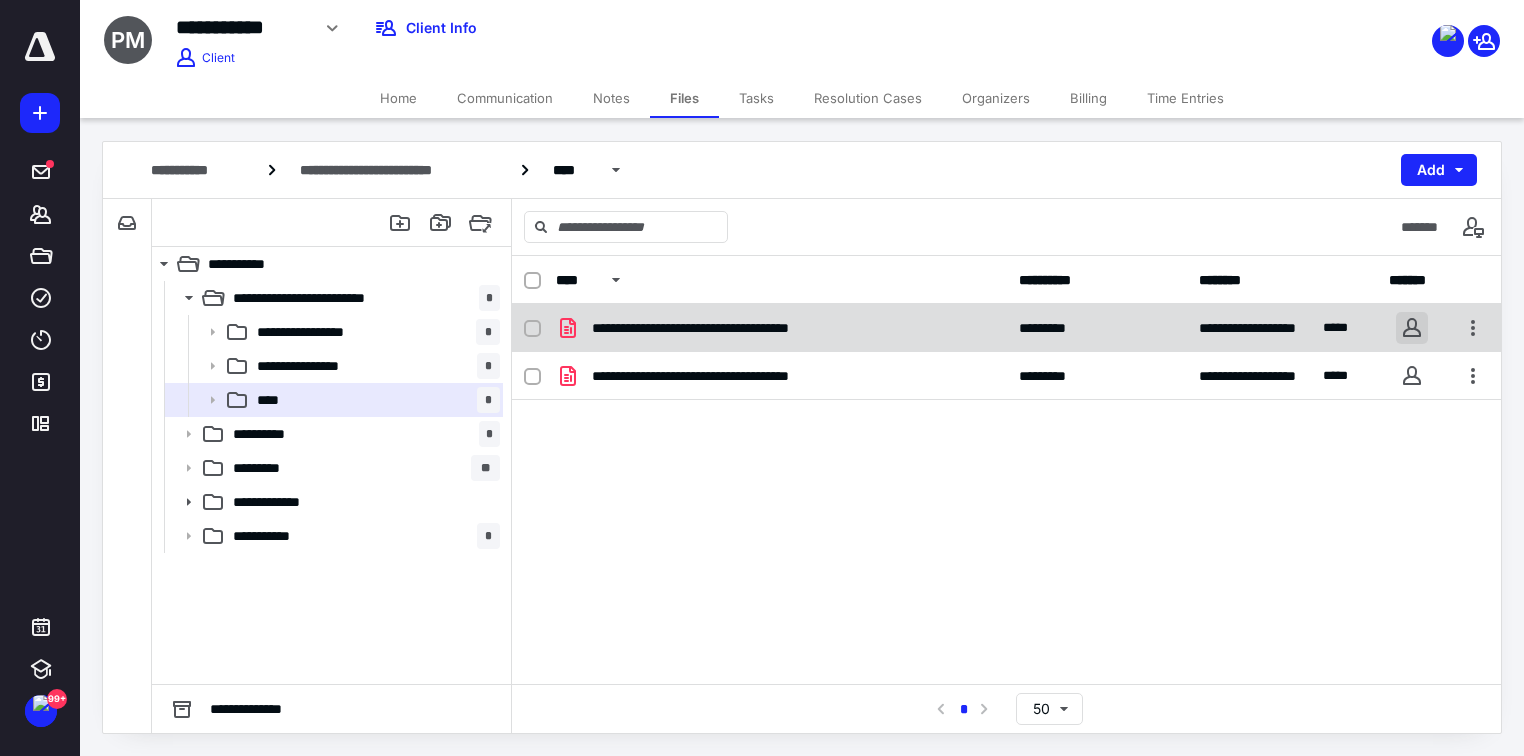 click at bounding box center [1412, 328] 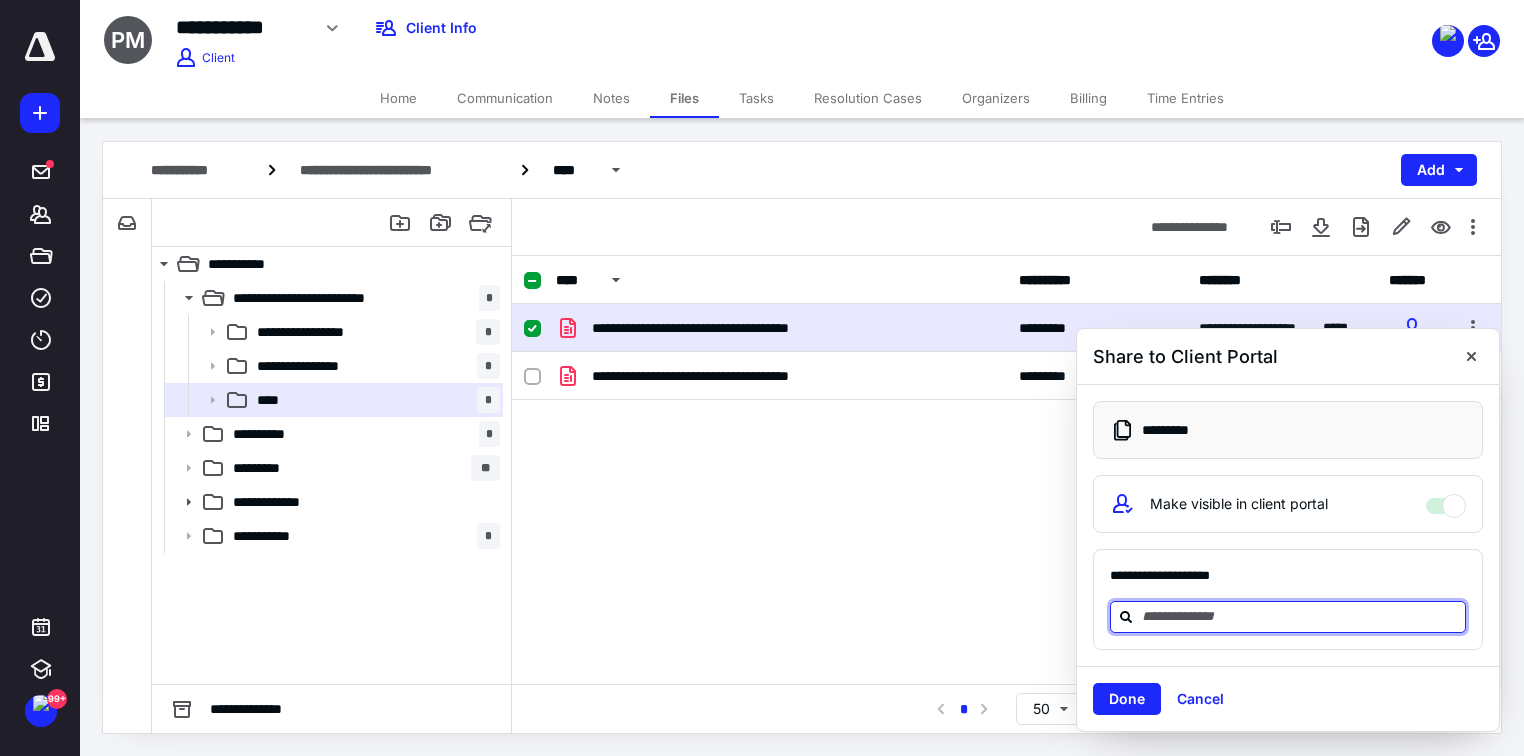 click at bounding box center [1300, 616] 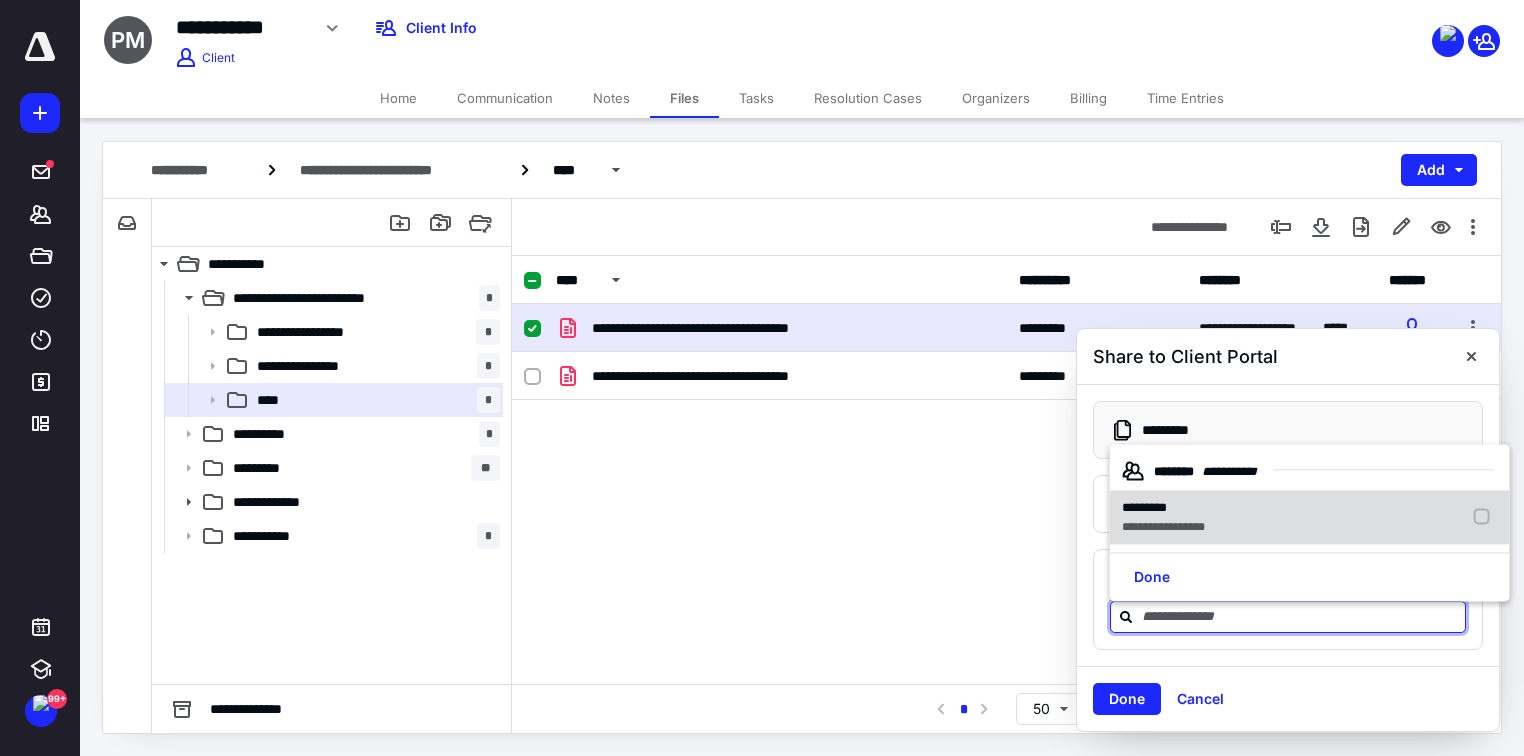 drag, startPoint x: 1186, startPoint y: 505, endPoint x: 1171, endPoint y: 529, distance: 28.301943 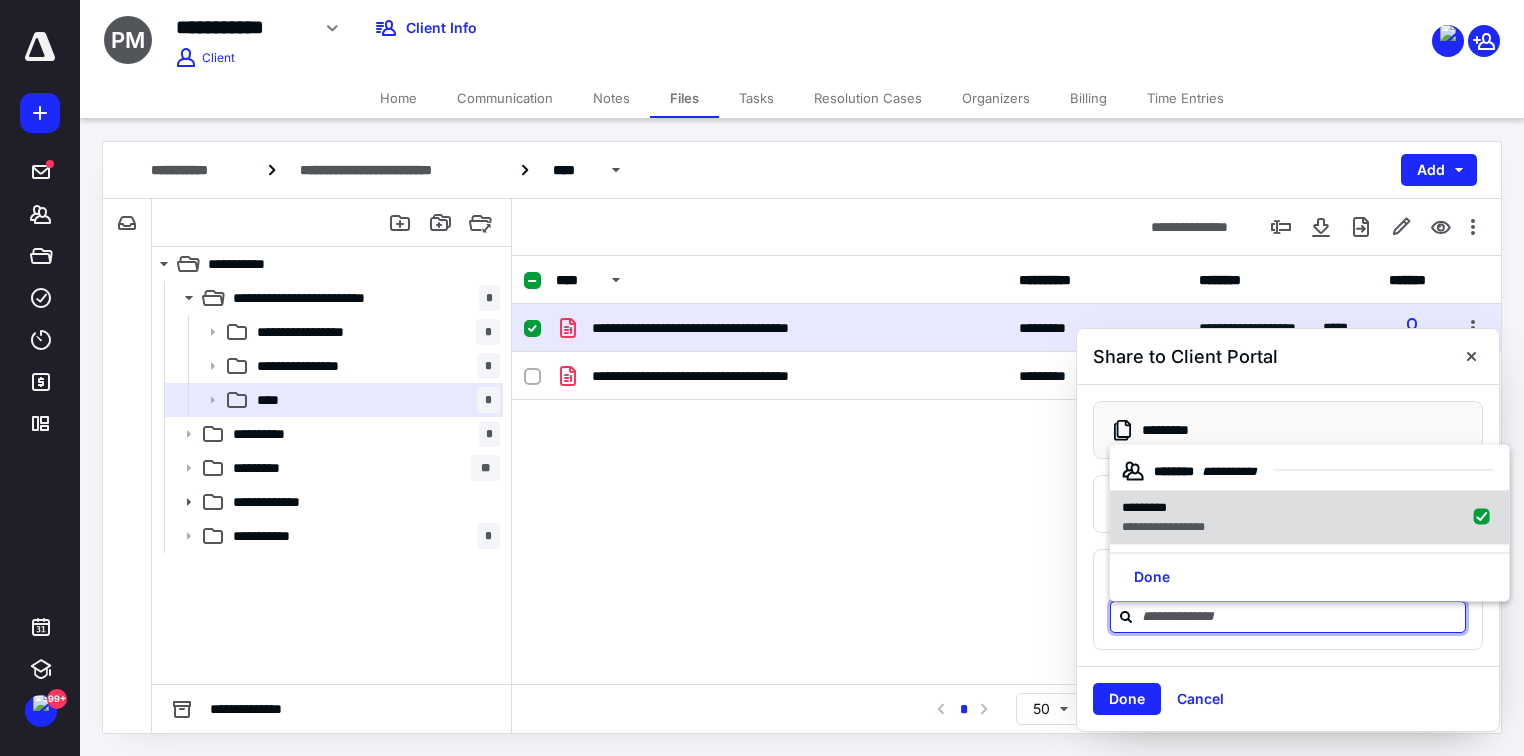 checkbox on "true" 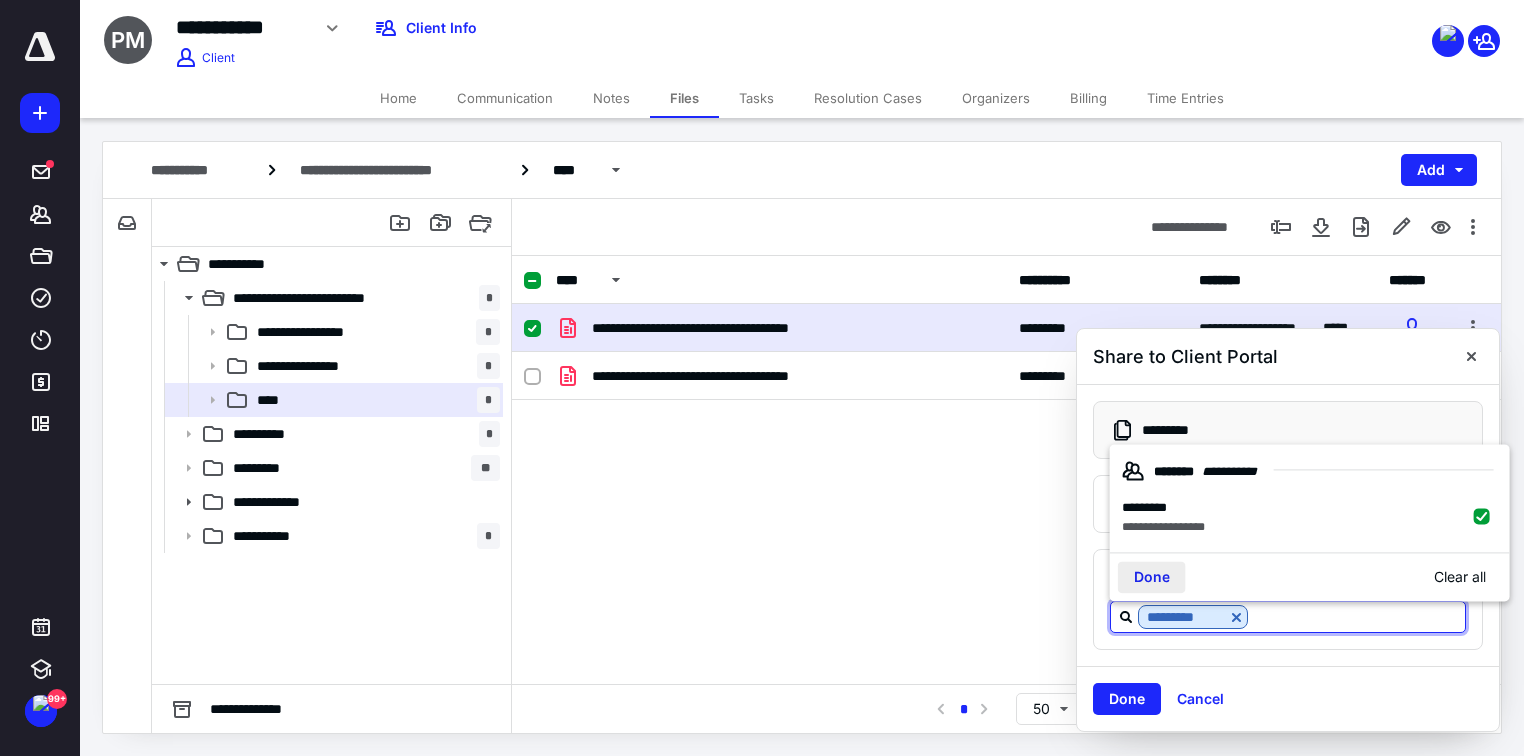 click on "Done" at bounding box center [1152, 577] 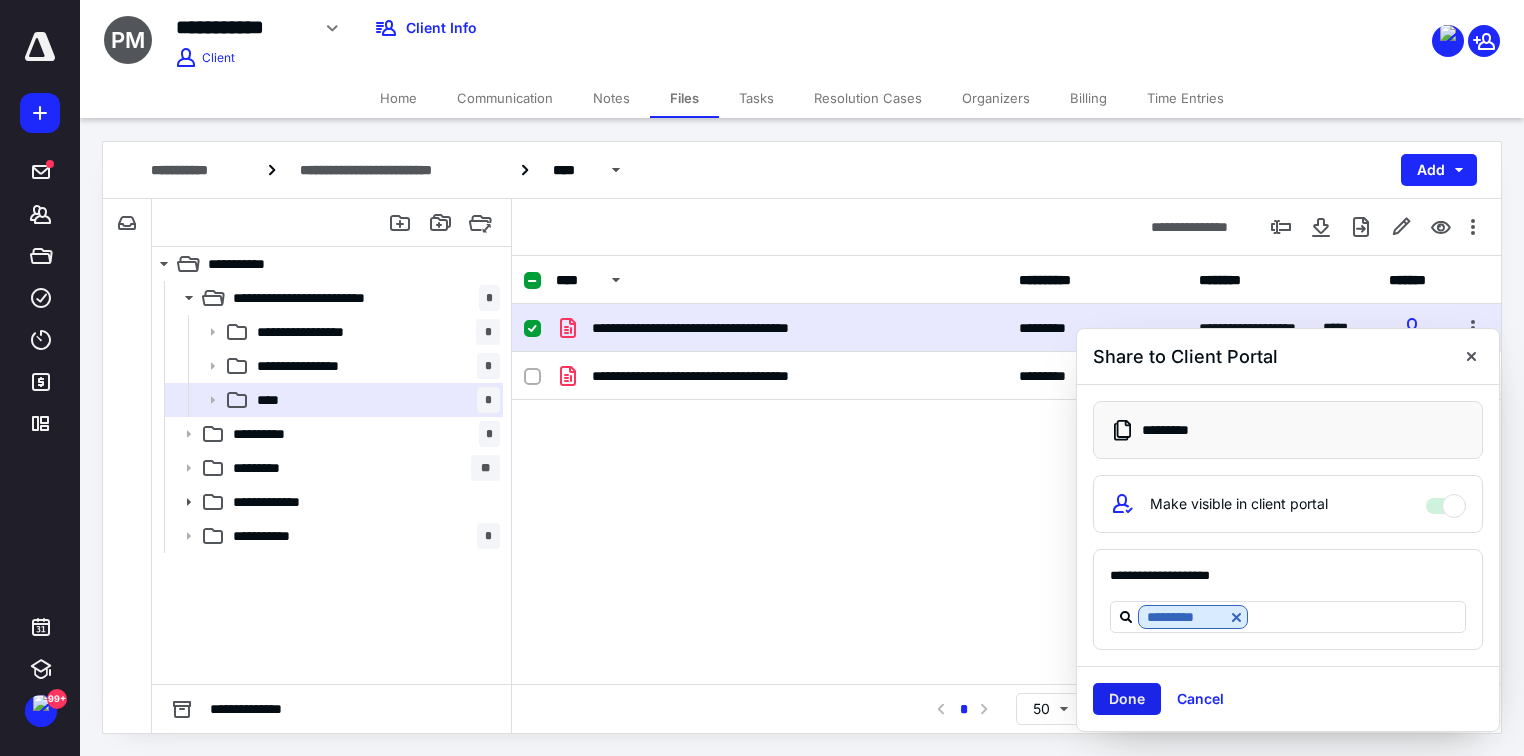 click on "Done" at bounding box center [1127, 699] 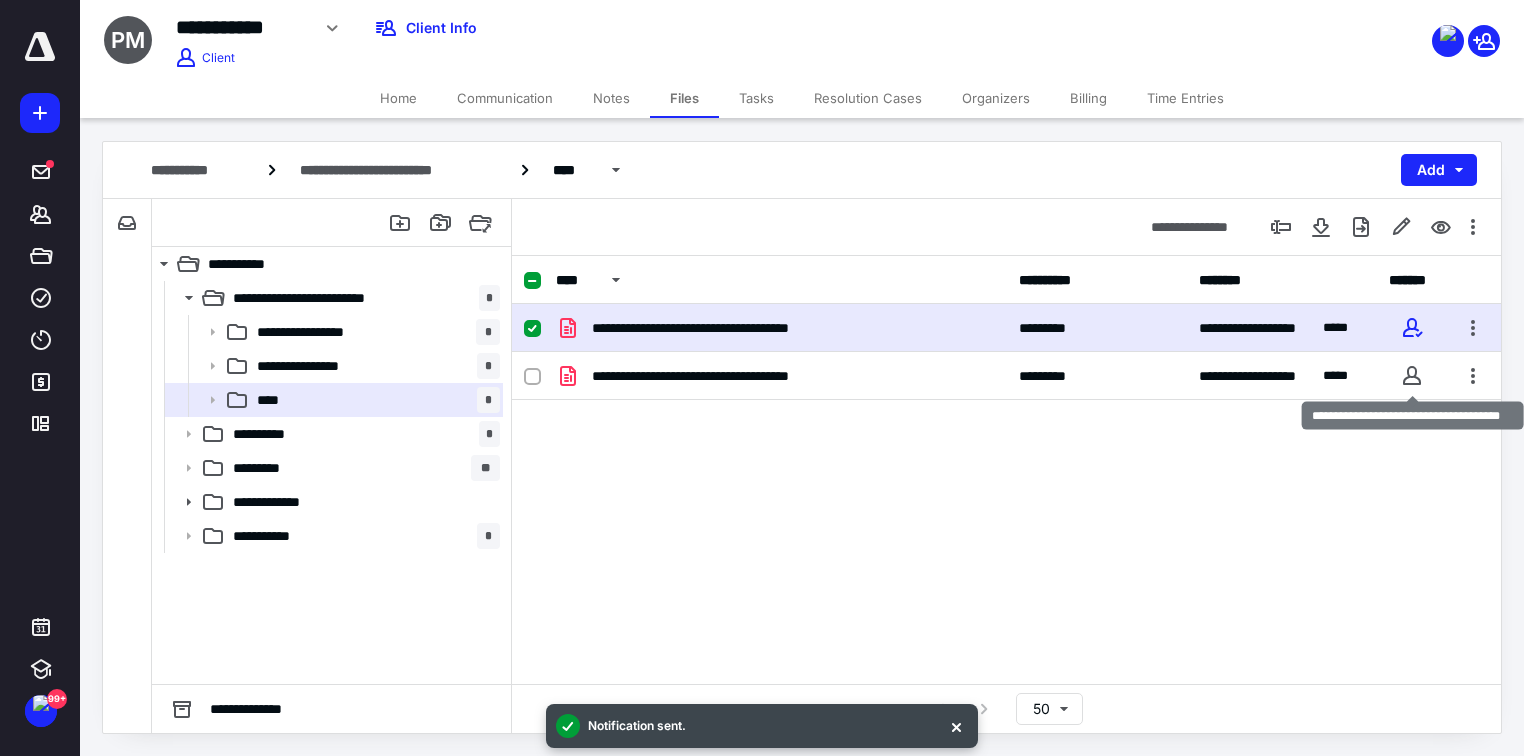 drag, startPoint x: 1411, startPoint y: 374, endPoint x: 1373, endPoint y: 409, distance: 51.662365 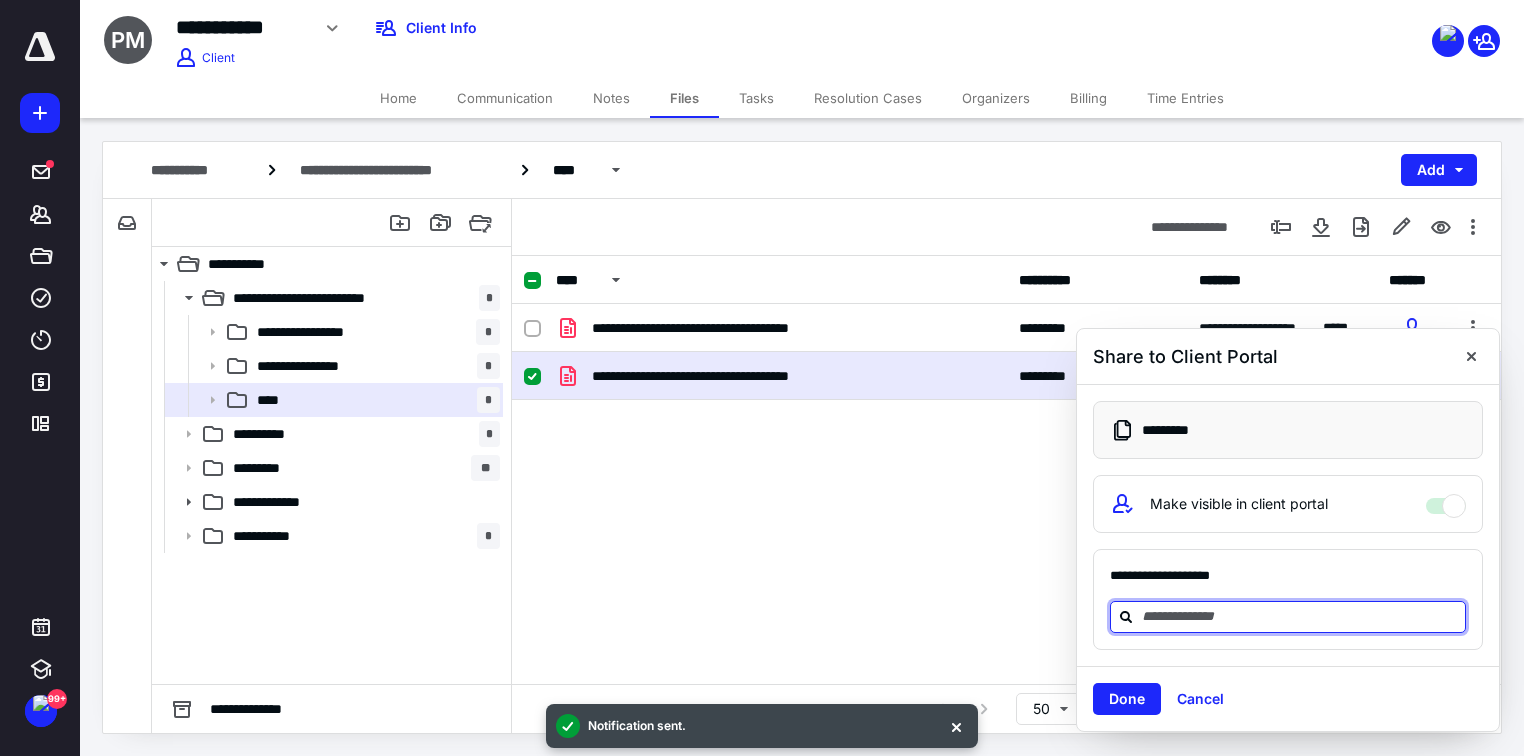 click at bounding box center (1300, 616) 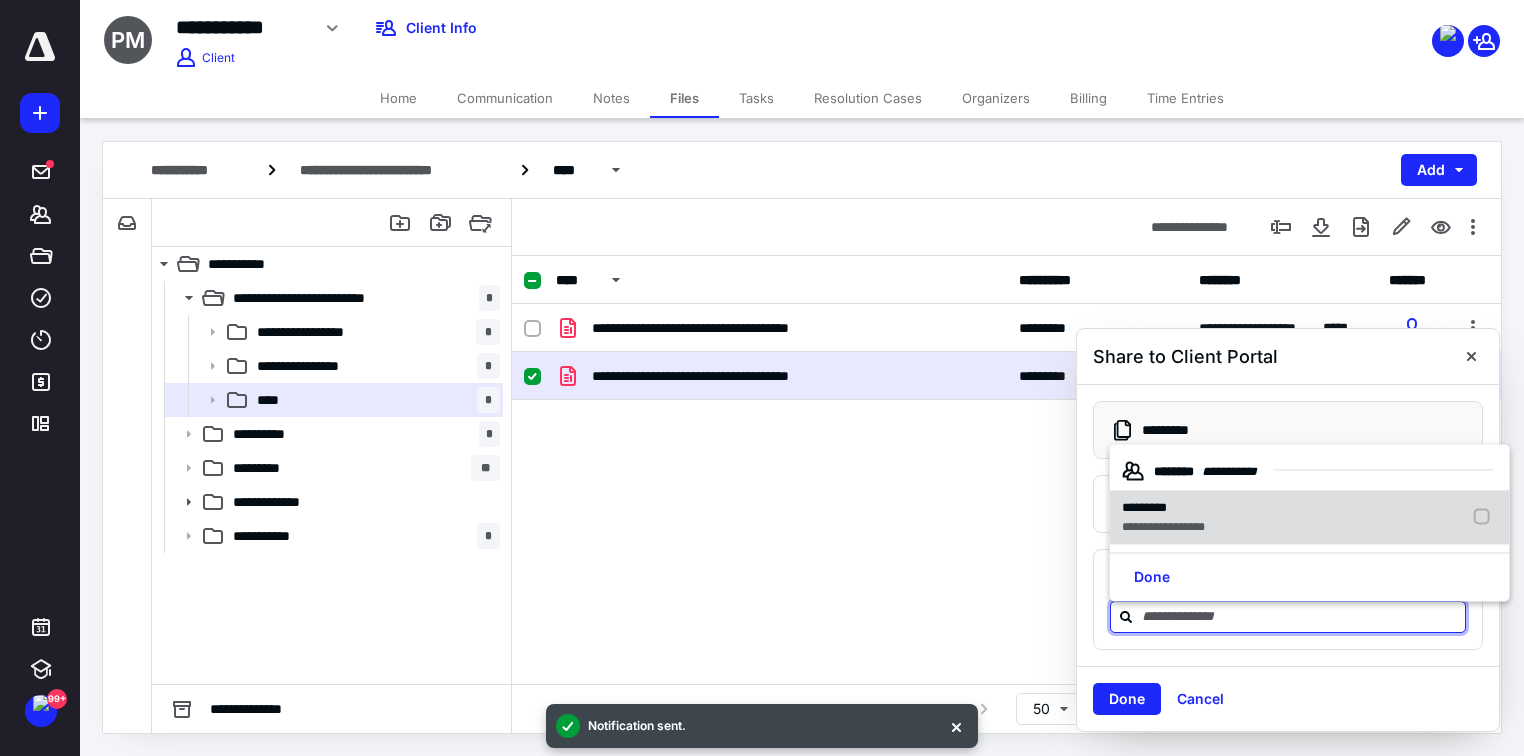 click on "*********" at bounding box center (1144, 507) 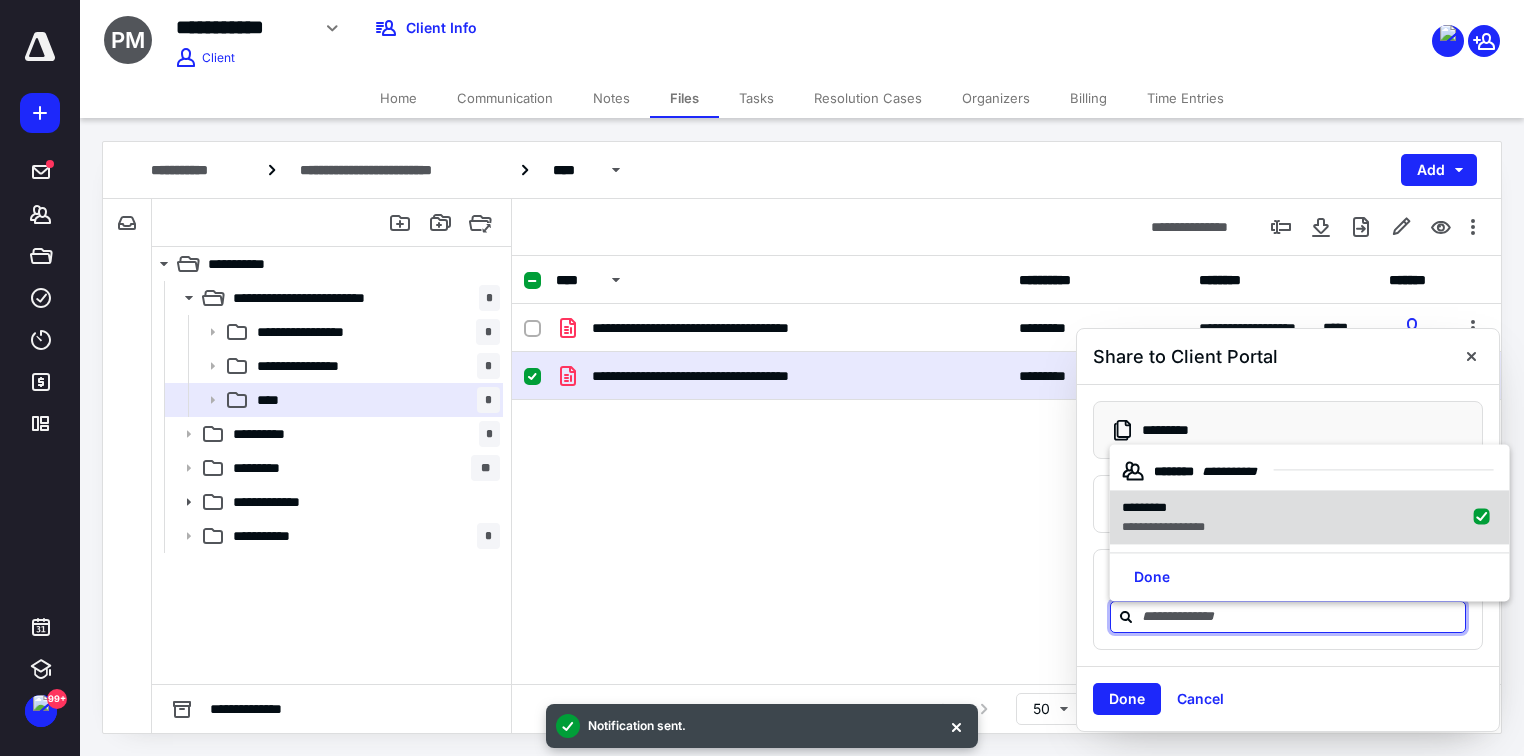 checkbox on "true" 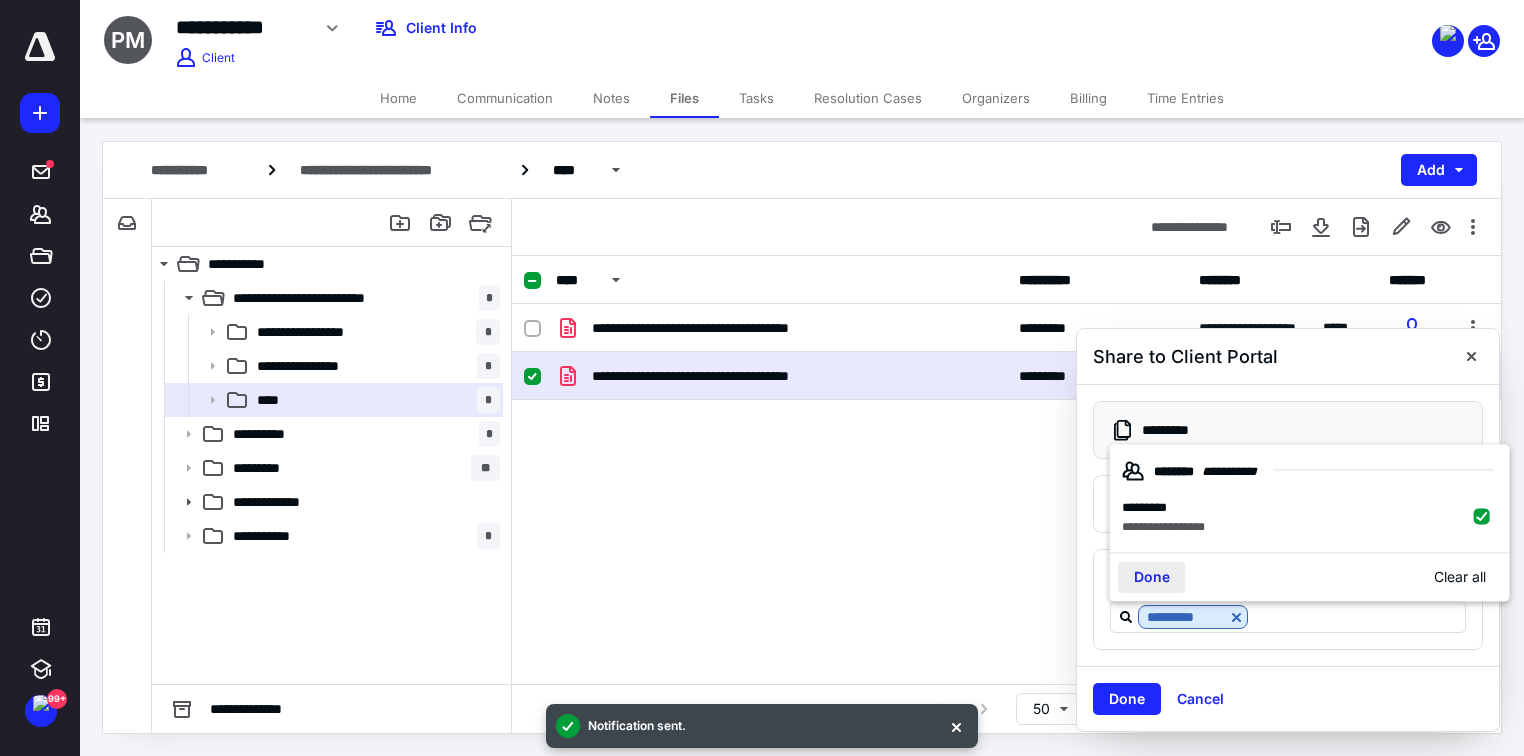 drag, startPoint x: 1136, startPoint y: 571, endPoint x: 1137, endPoint y: 588, distance: 17.029387 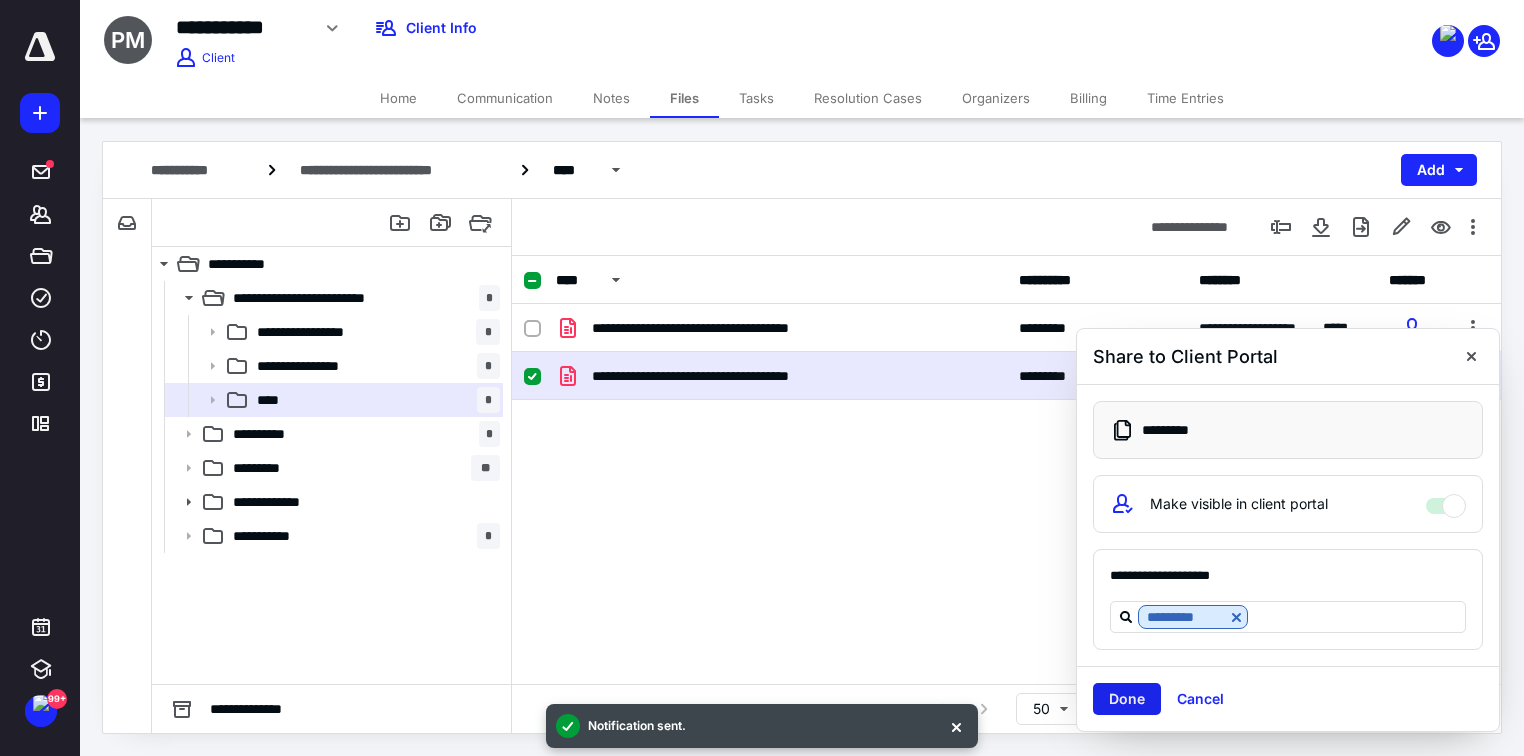click on "Done" at bounding box center [1127, 699] 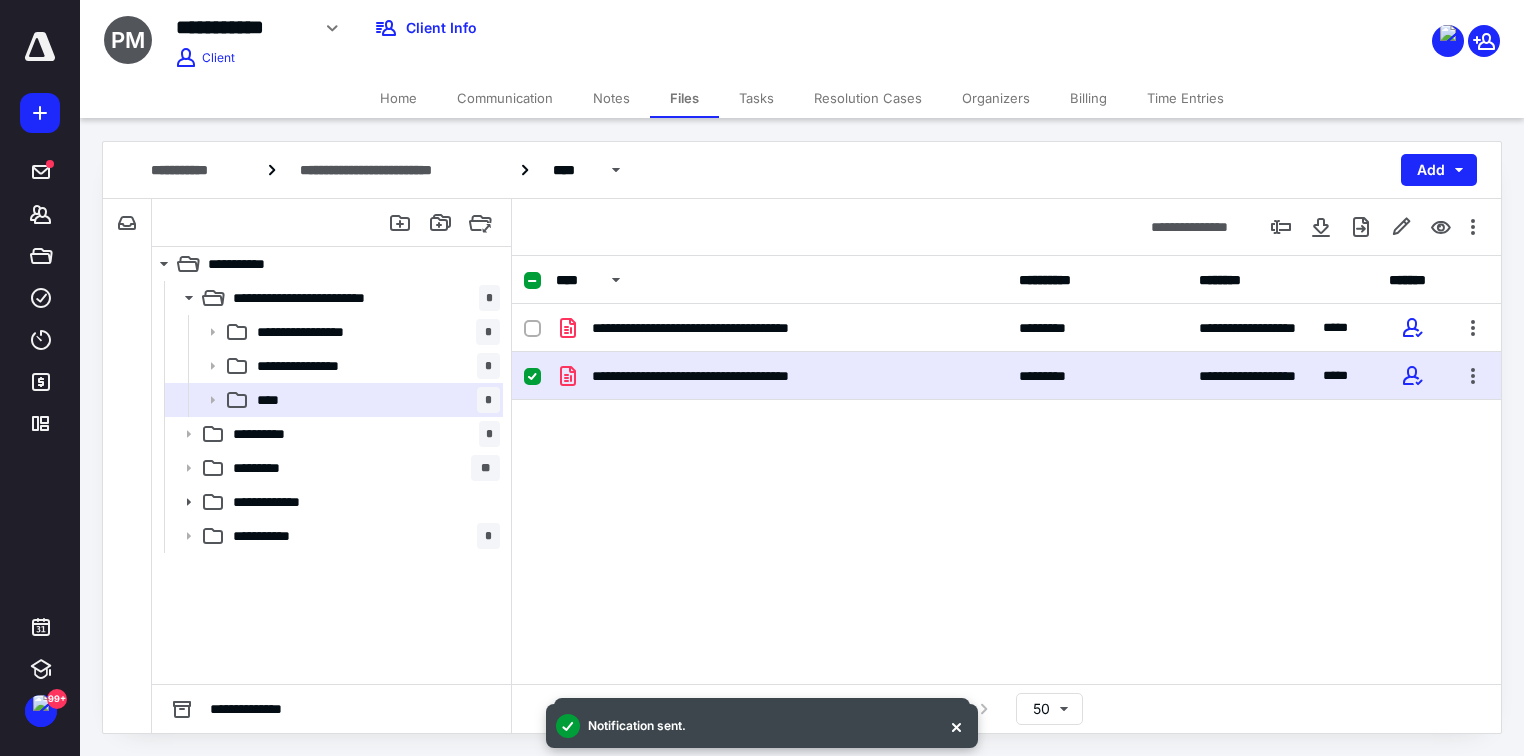 click on "Communication" at bounding box center [505, 98] 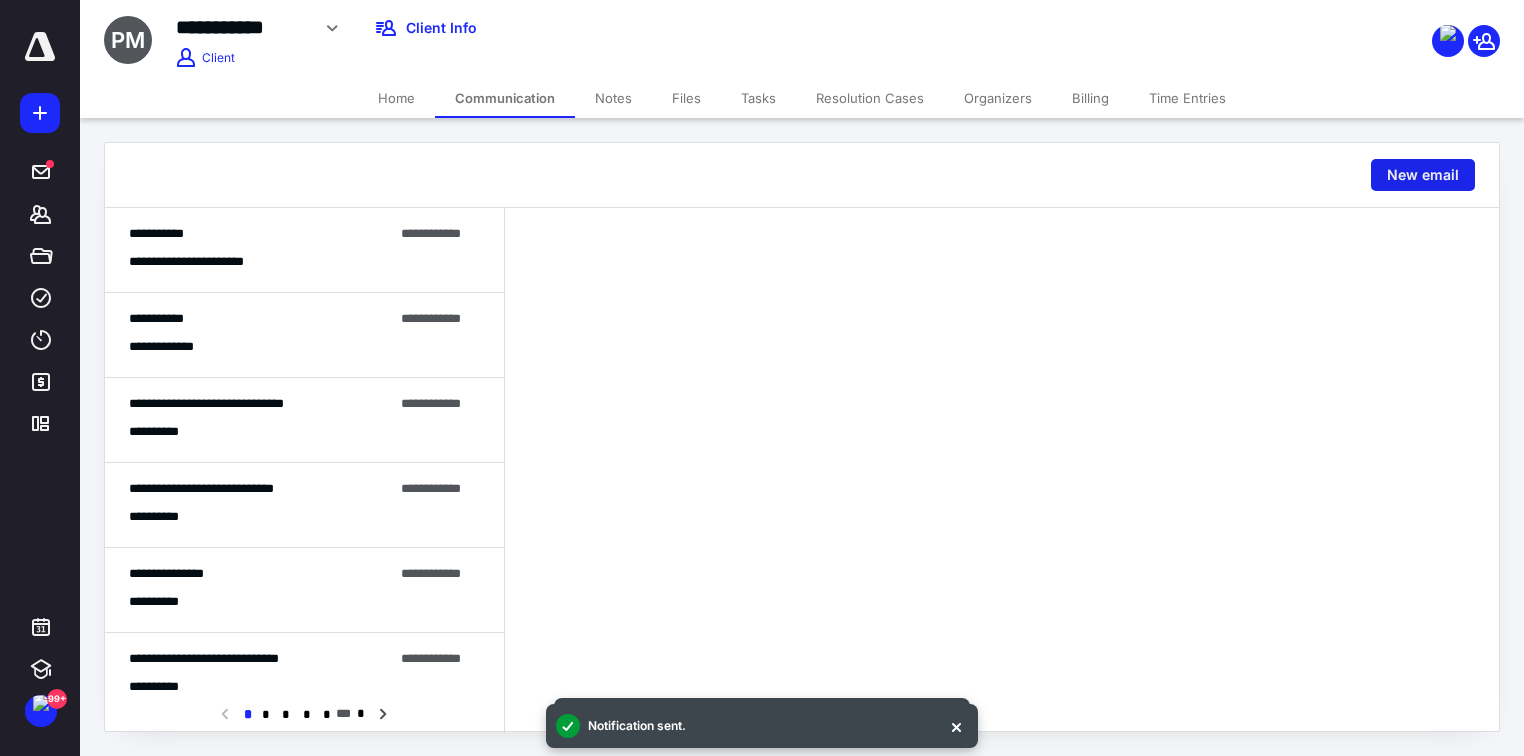 click on "New email" at bounding box center [1423, 175] 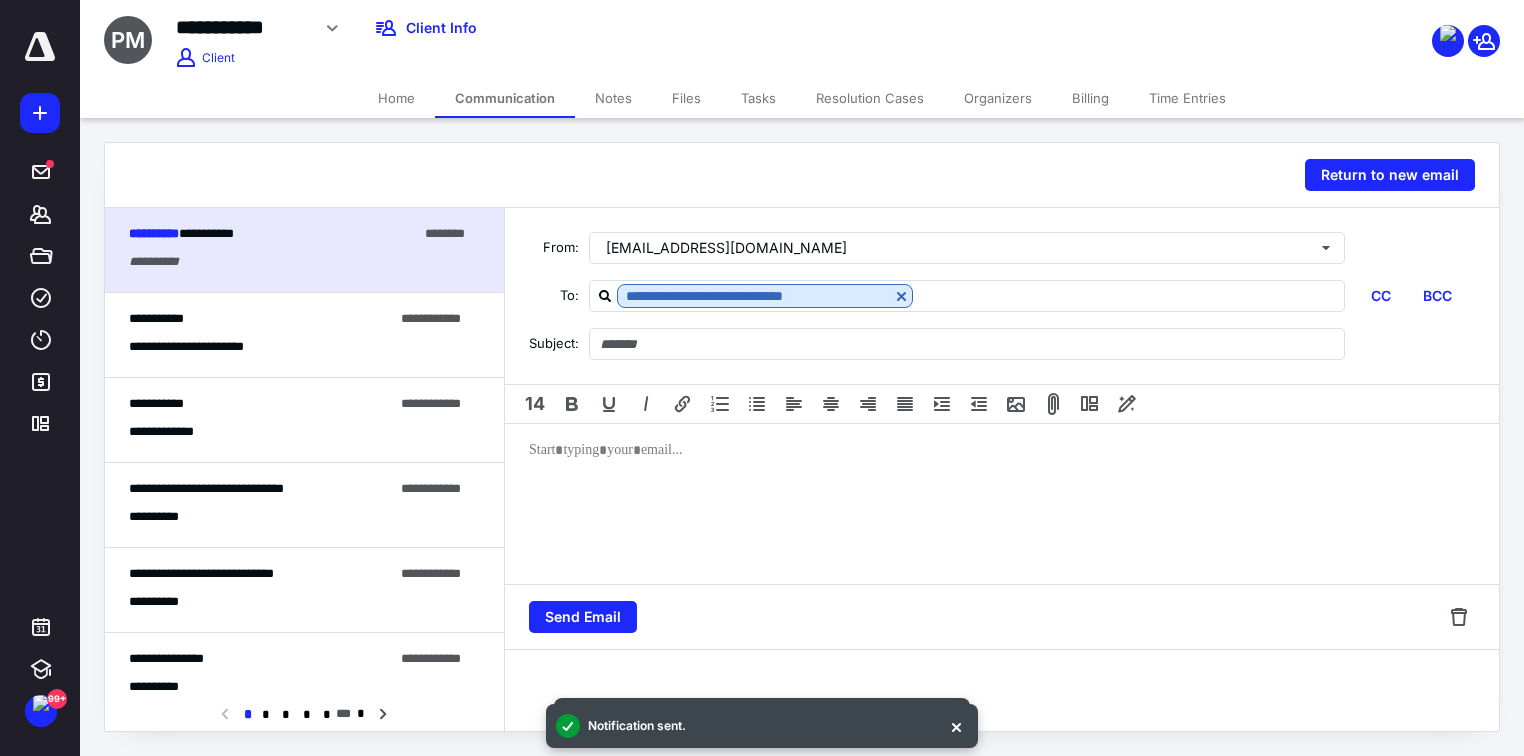 click on "**********" at bounding box center (261, 319) 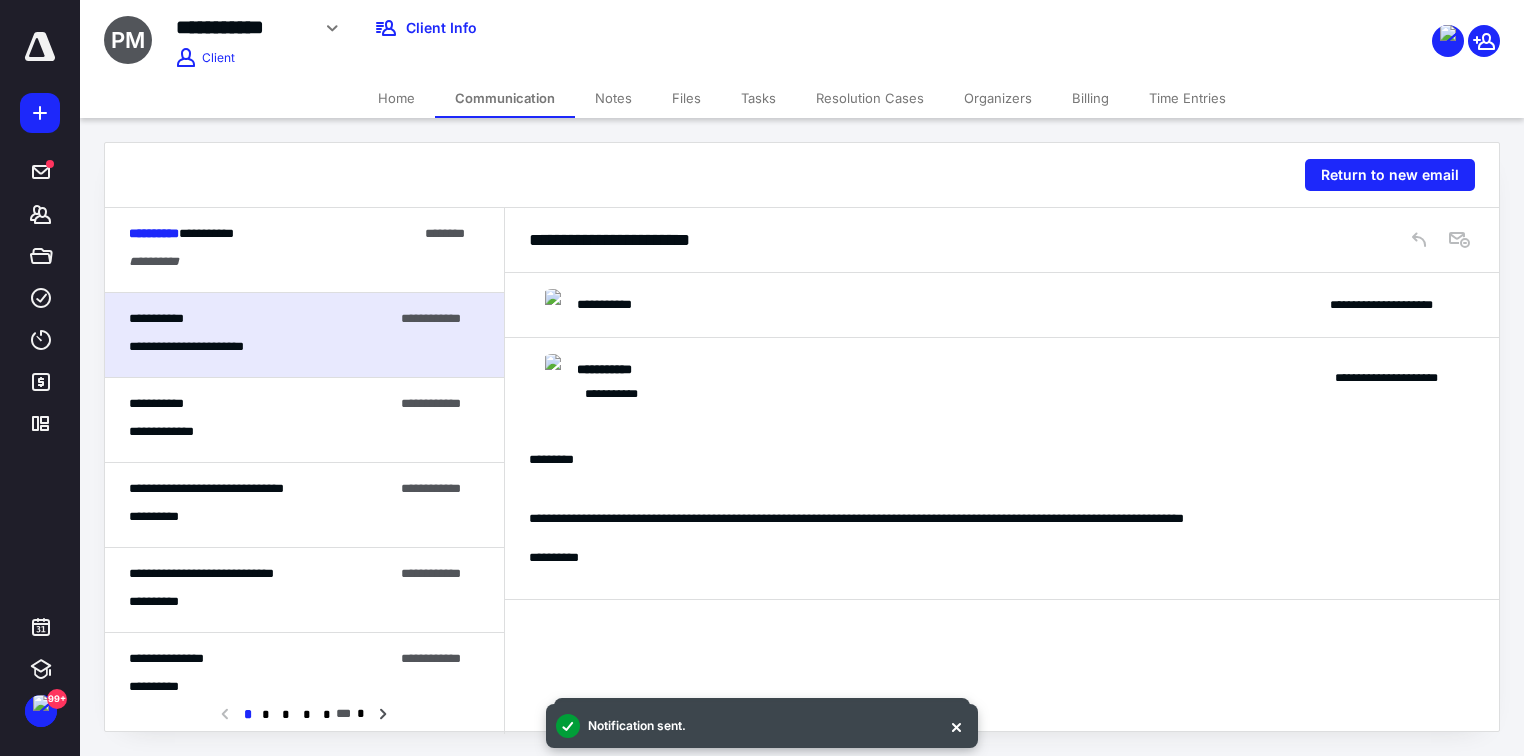 click on "**********" at bounding box center [304, 262] 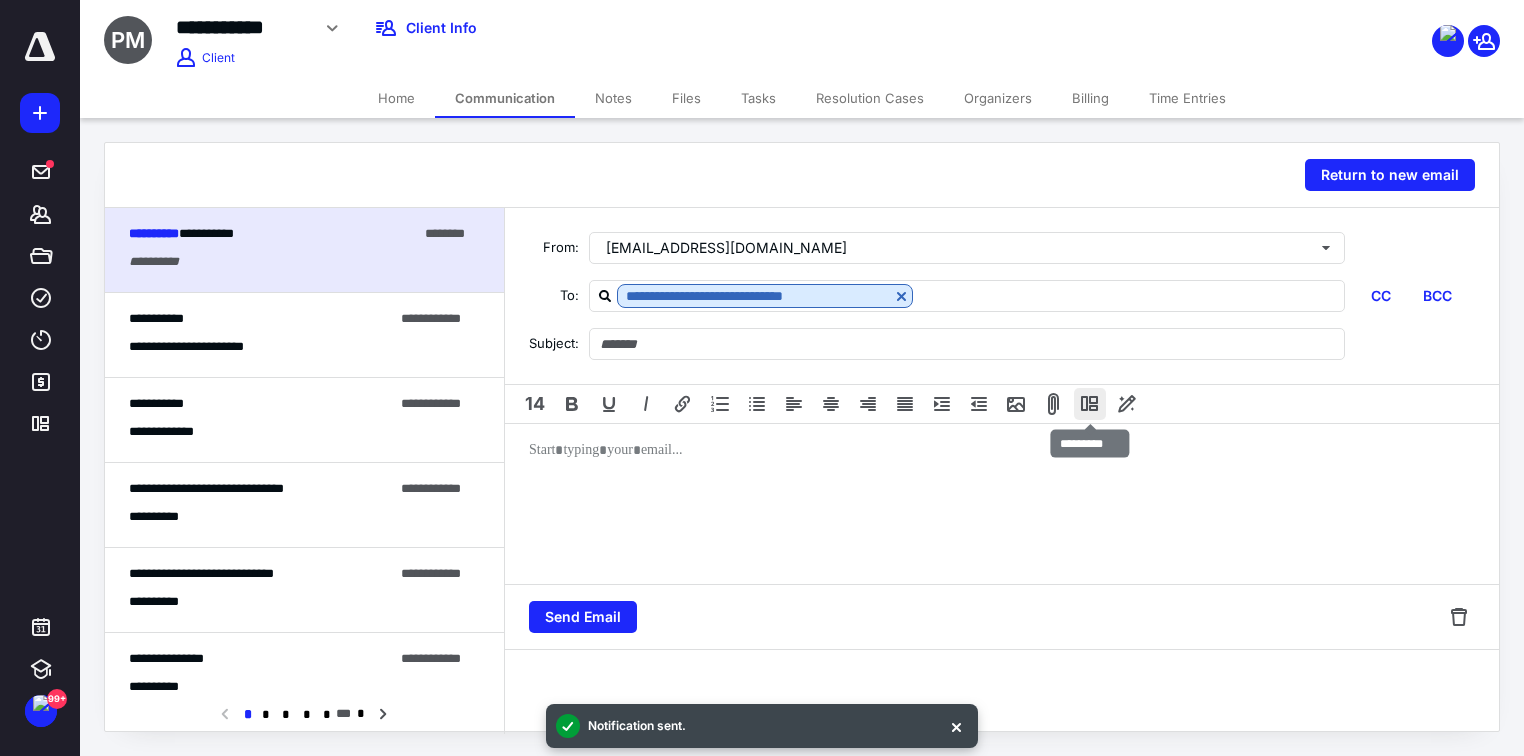 click at bounding box center [1090, 404] 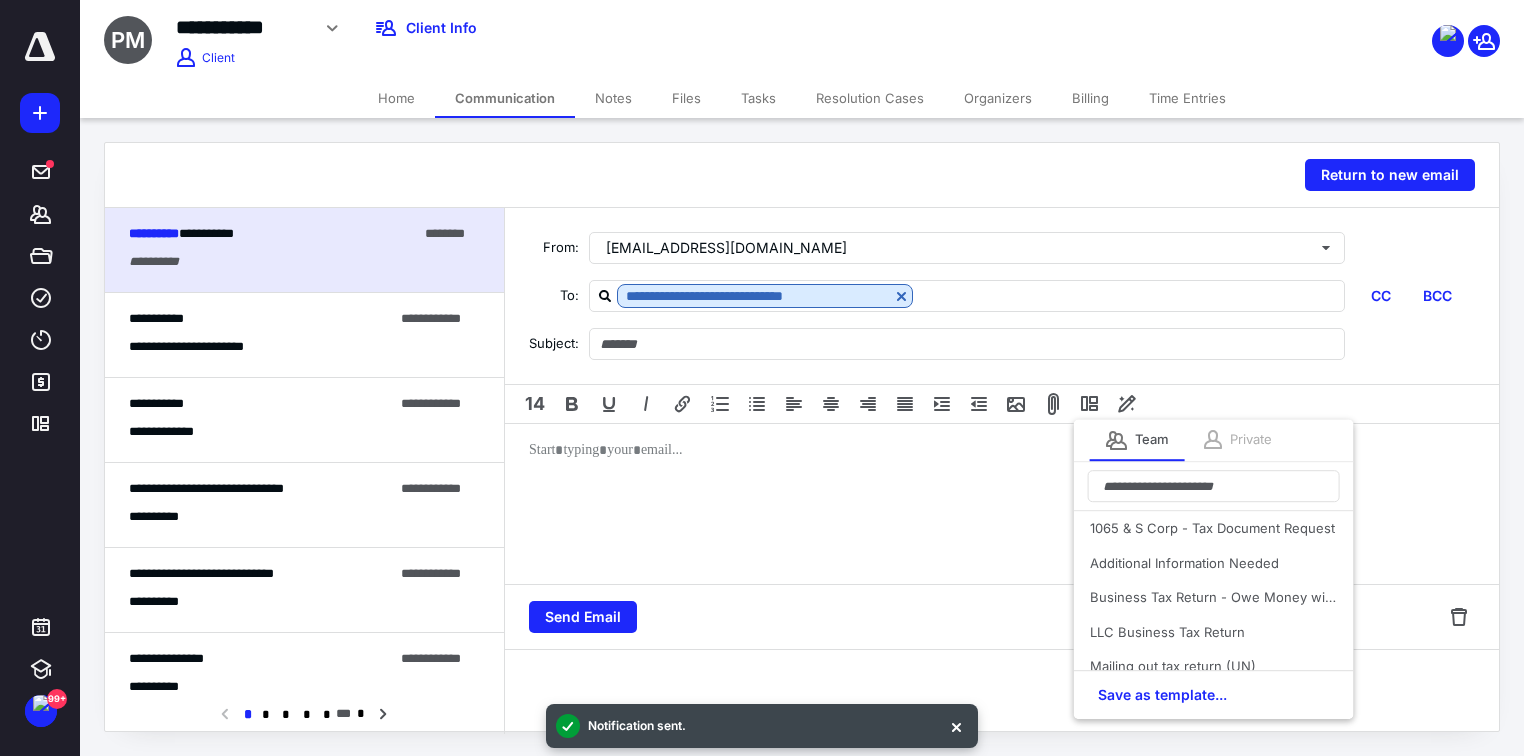 click at bounding box center [1213, 440] 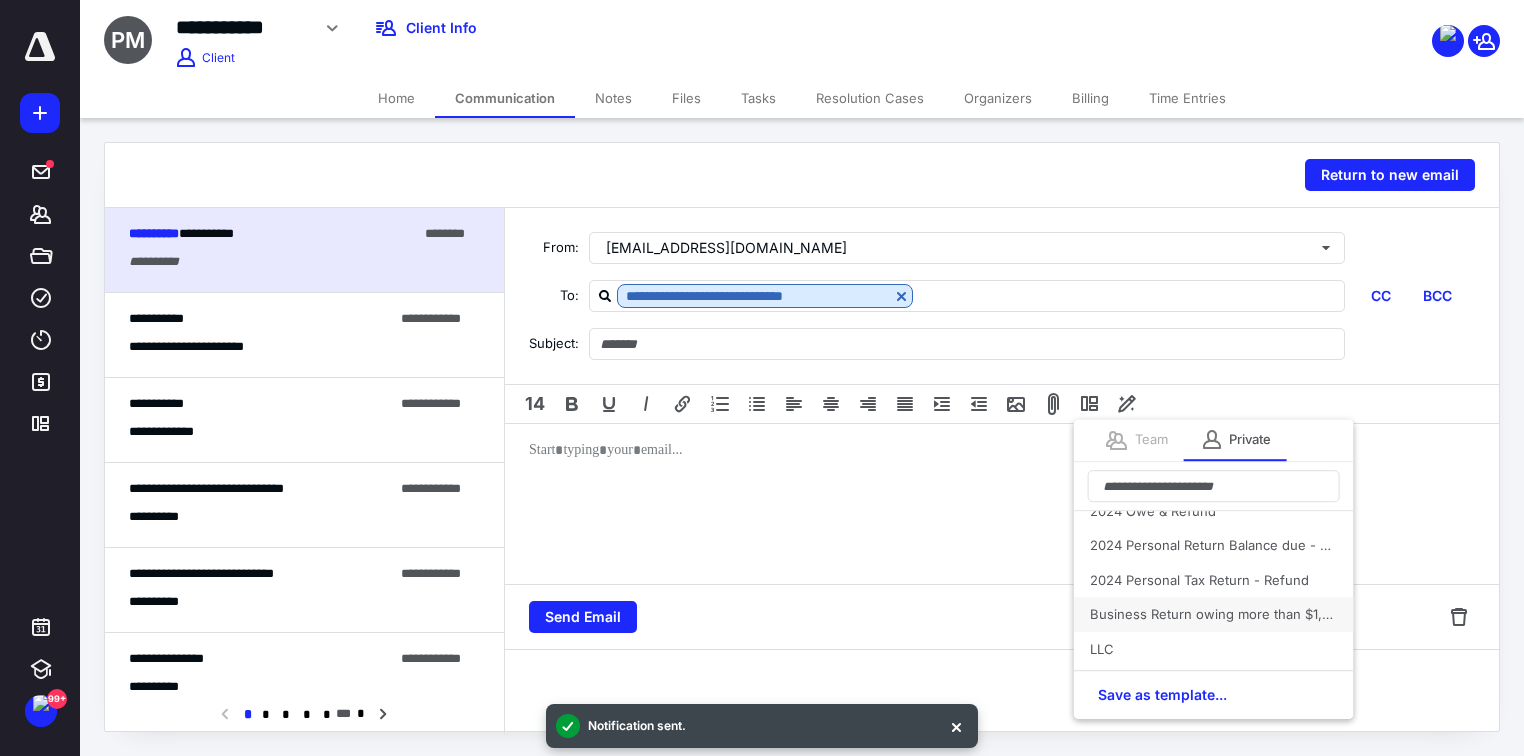 scroll, scrollTop: 80, scrollLeft: 0, axis: vertical 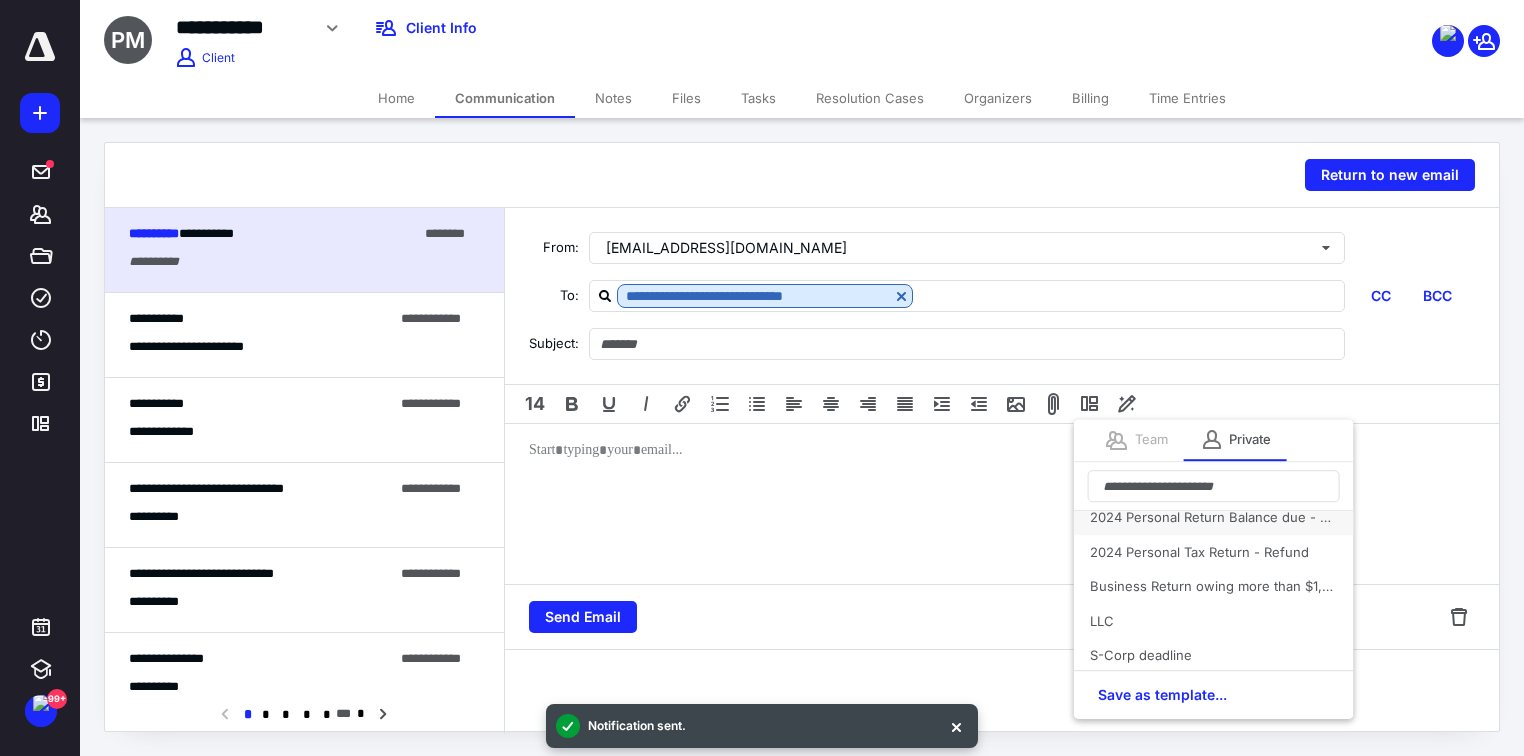 click on "2024 Personal Return Balance due - owe more than $1,000.00" at bounding box center [1214, 517] 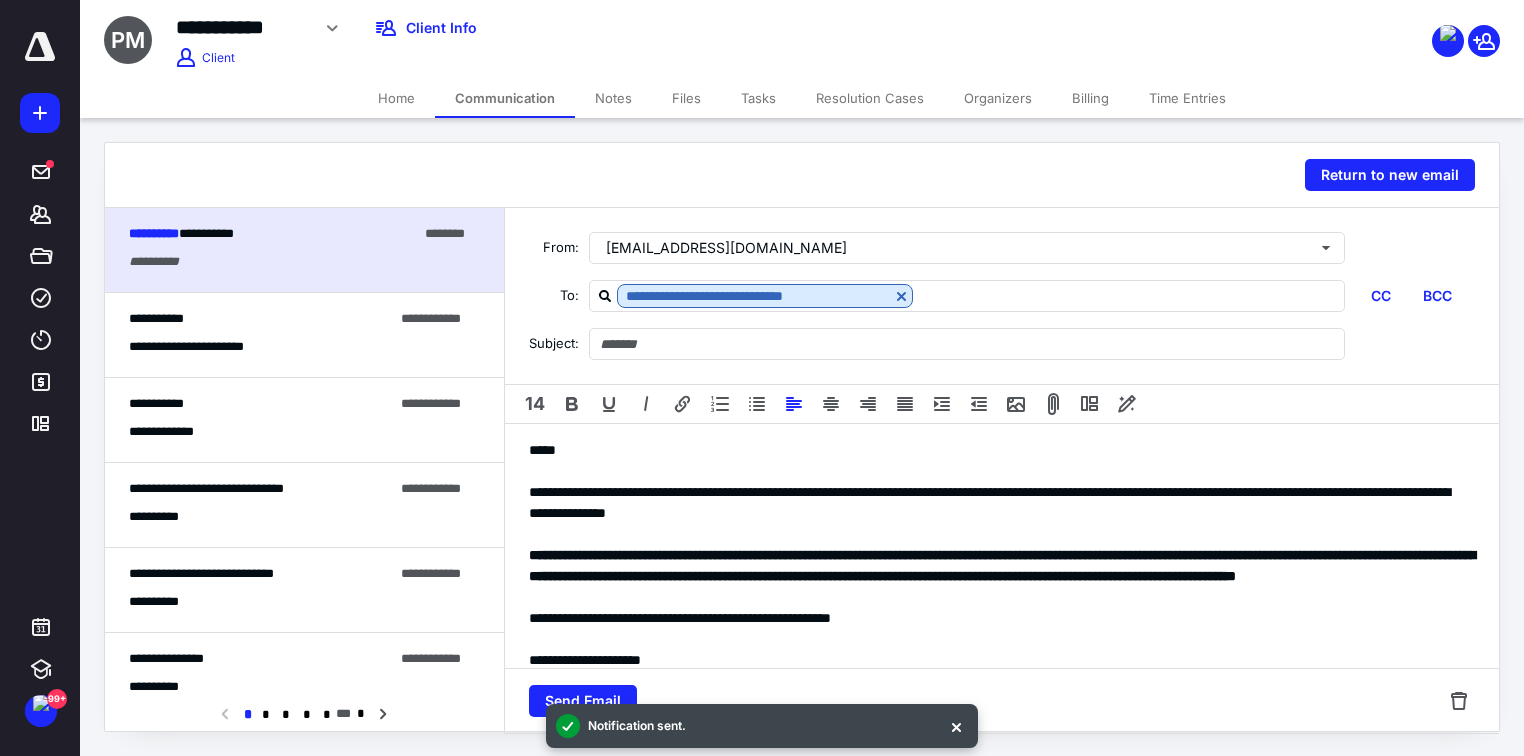 type on "**********" 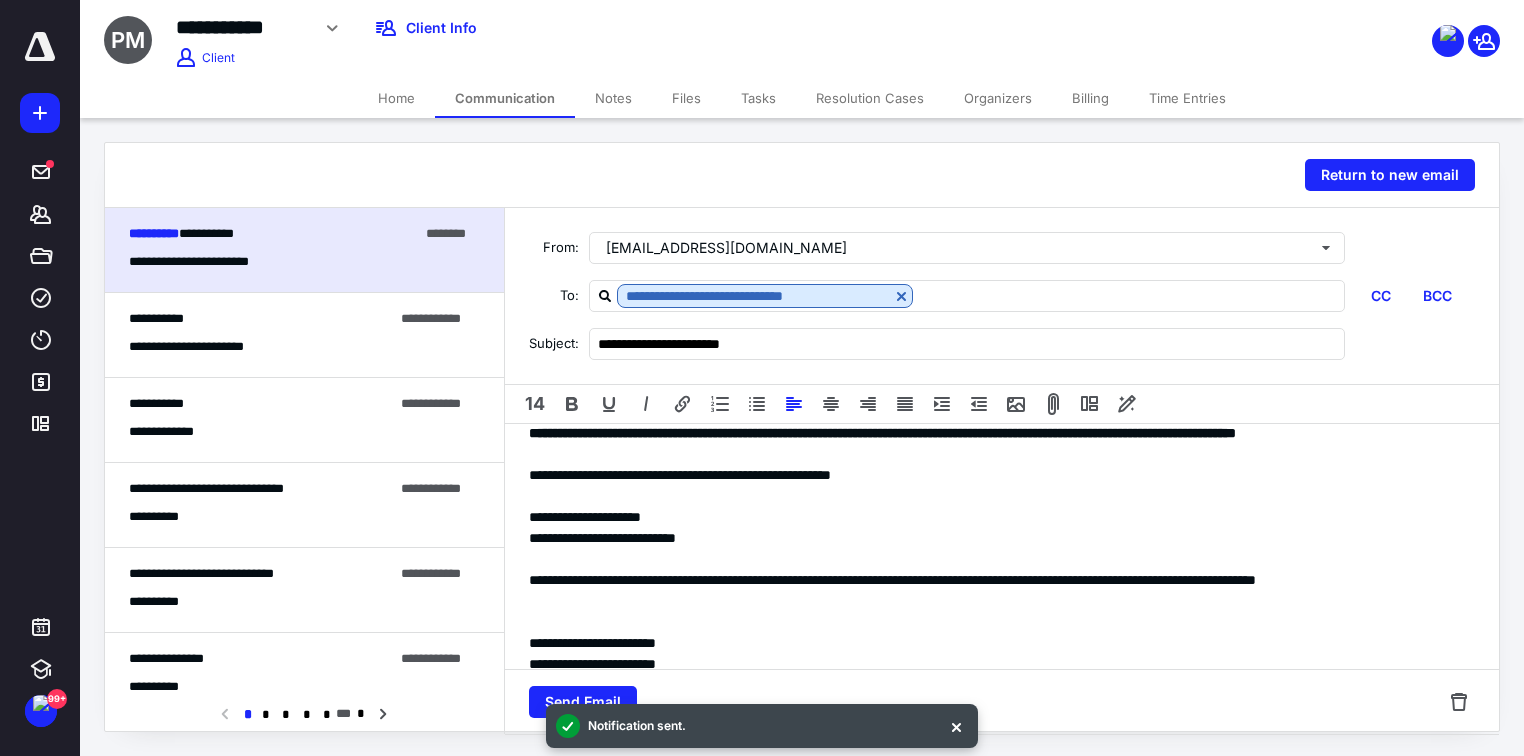 scroll, scrollTop: 160, scrollLeft: 0, axis: vertical 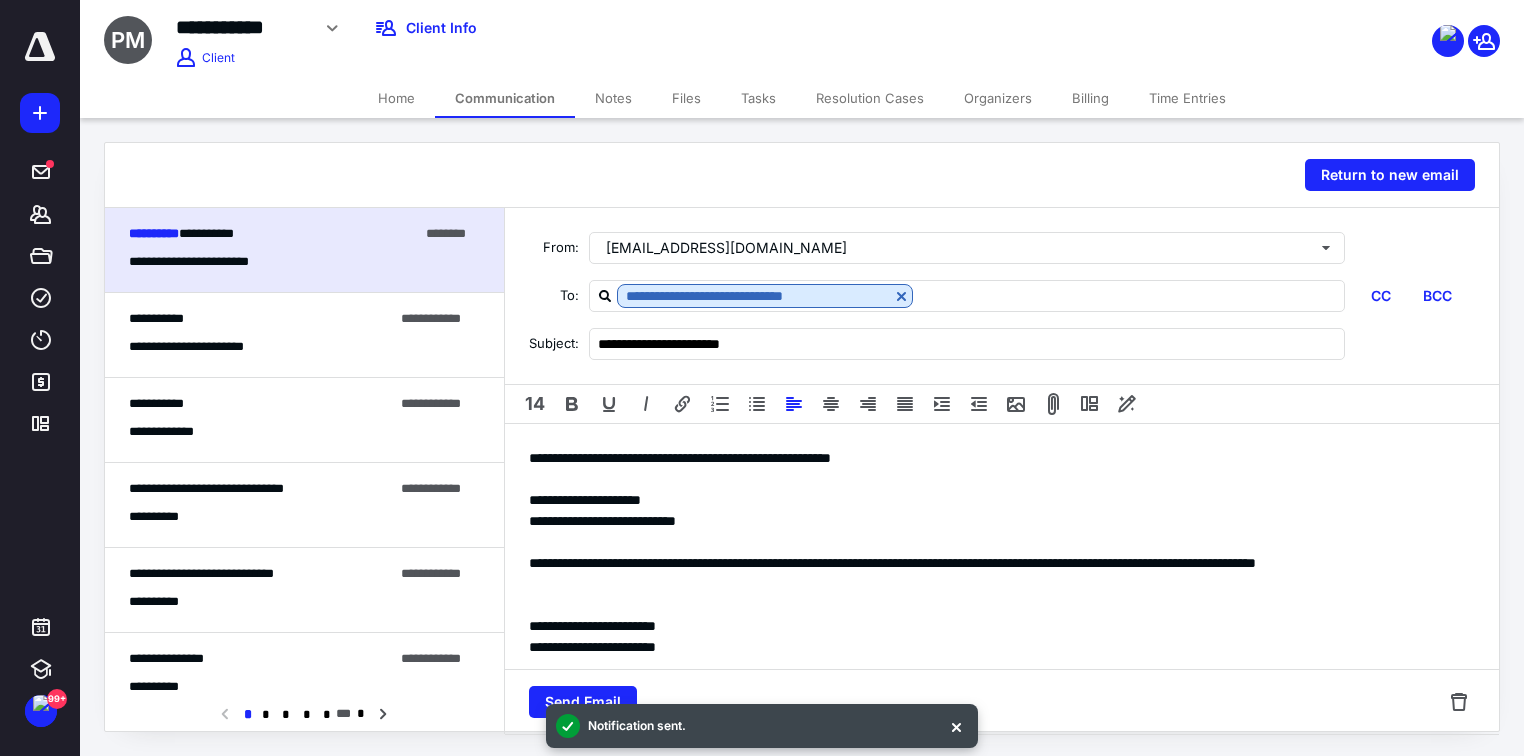 click on "**********" at bounding box center [996, 500] 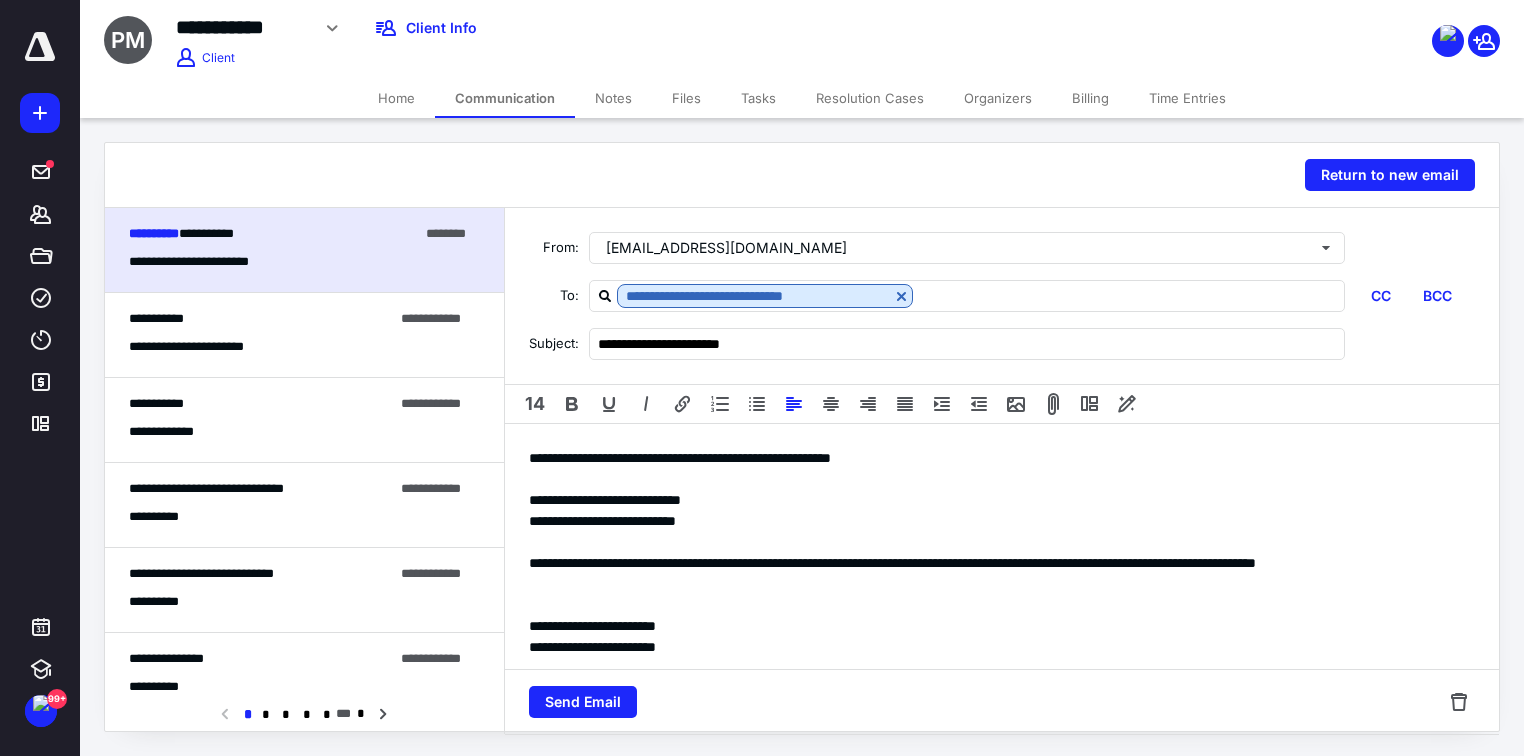 click on "**********" at bounding box center [996, 521] 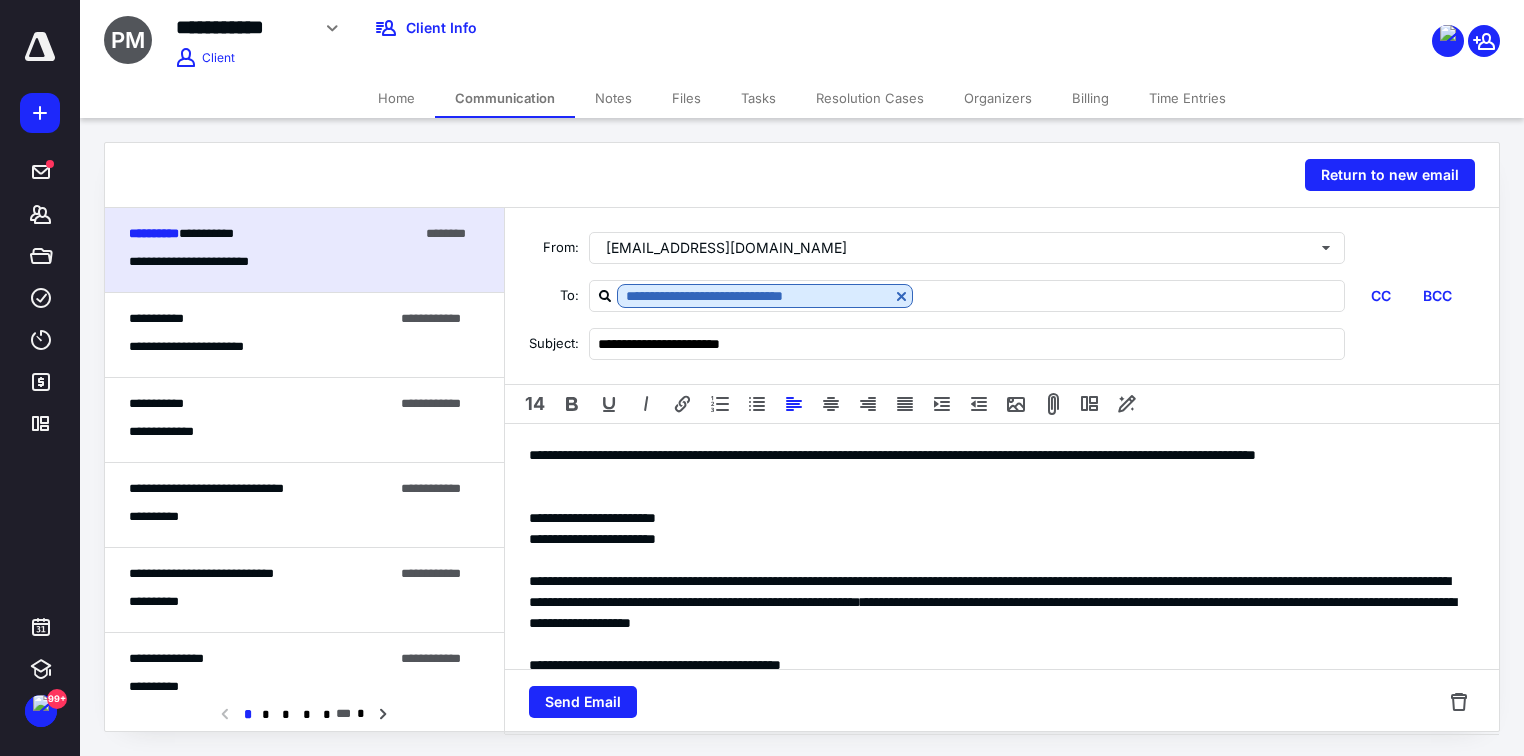 scroll, scrollTop: 240, scrollLeft: 0, axis: vertical 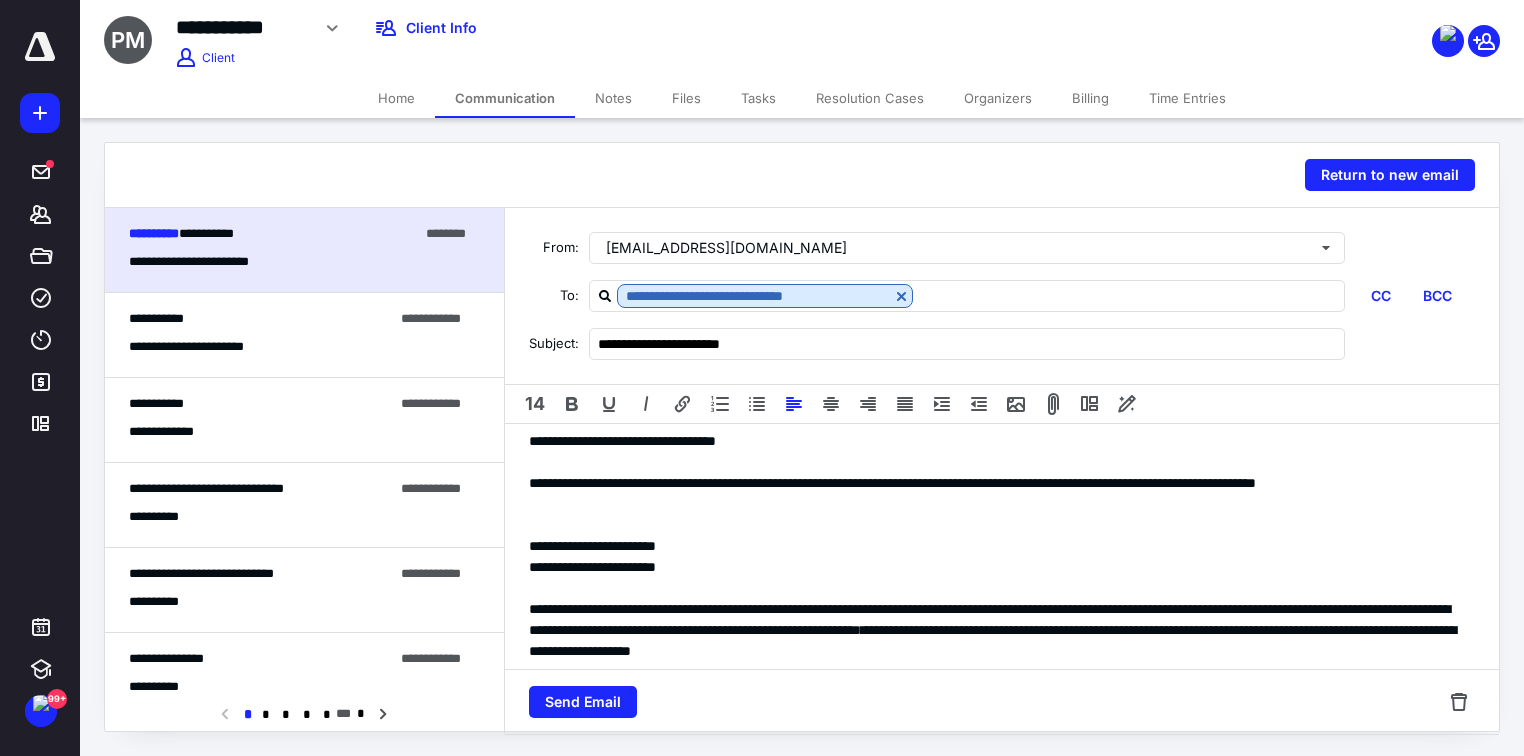 click on "**********" at bounding box center (996, 546) 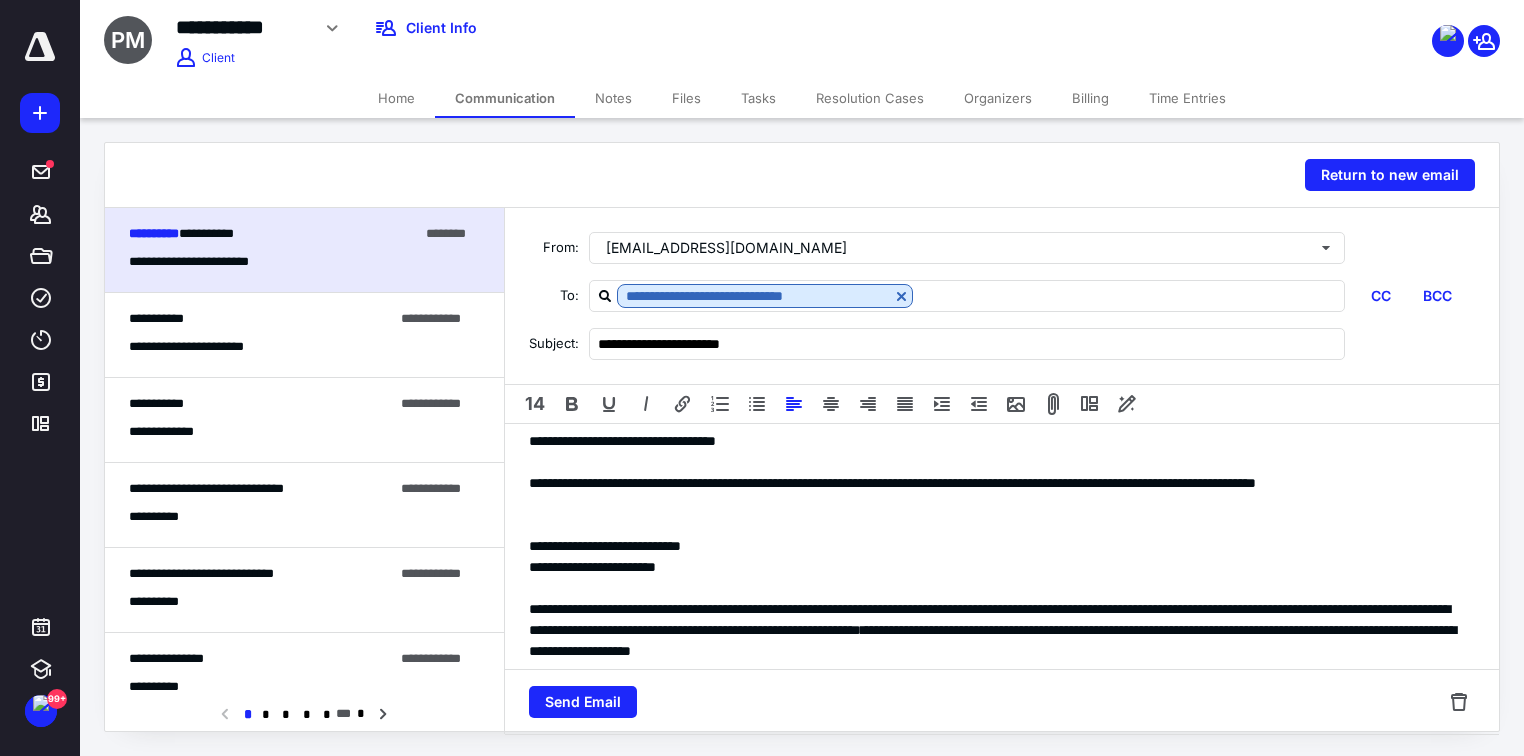 click on "**********" at bounding box center (996, 567) 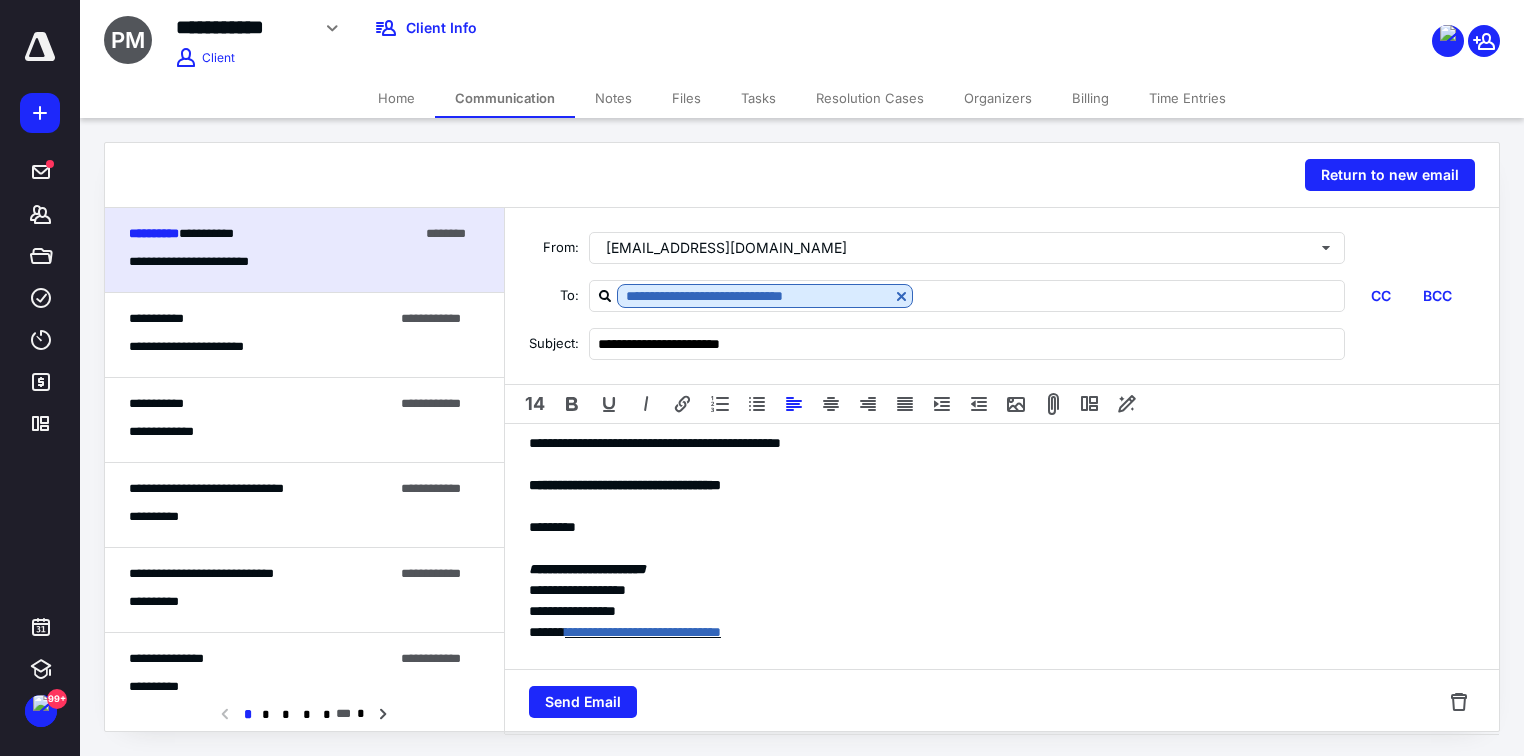 scroll, scrollTop: 522, scrollLeft: 0, axis: vertical 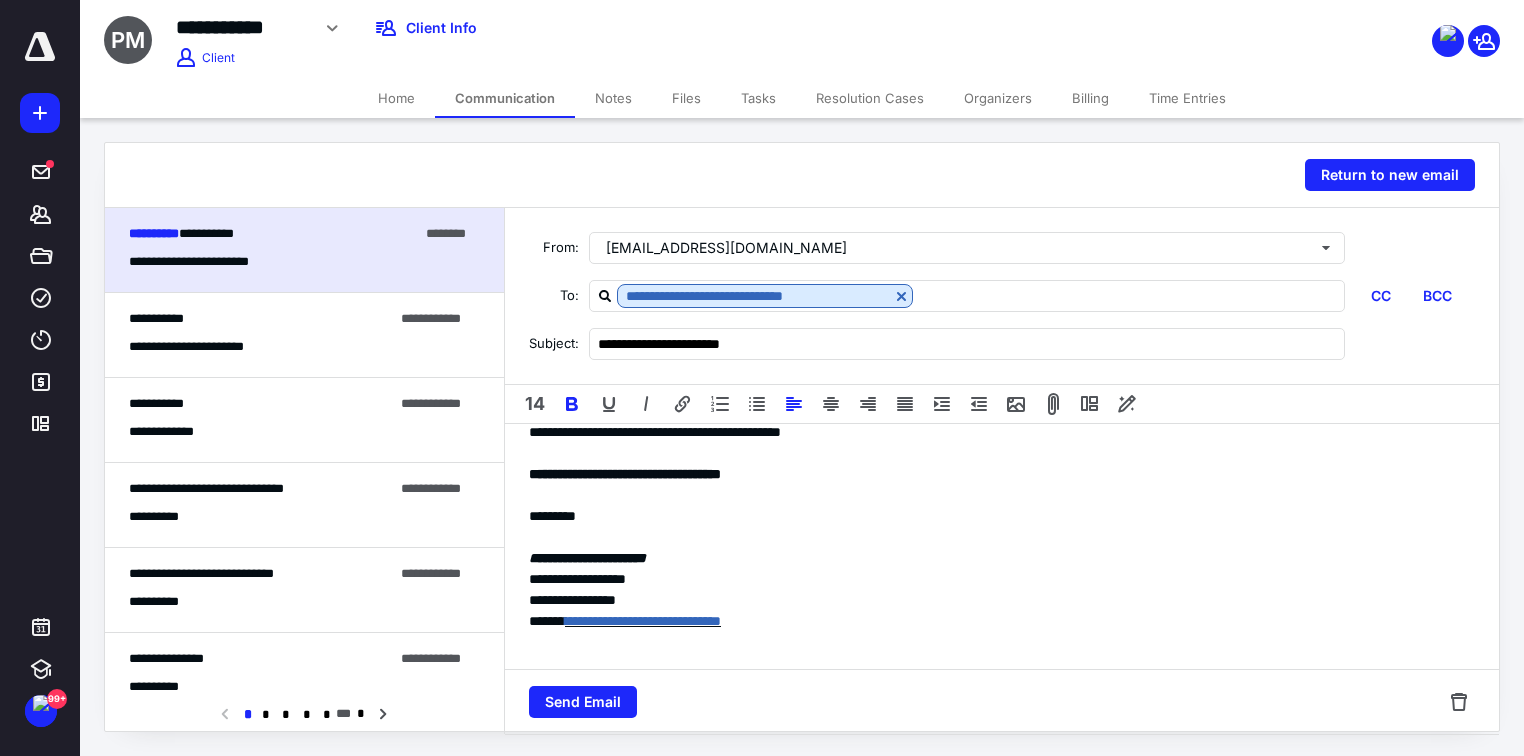 click on "**********" at bounding box center [625, 474] 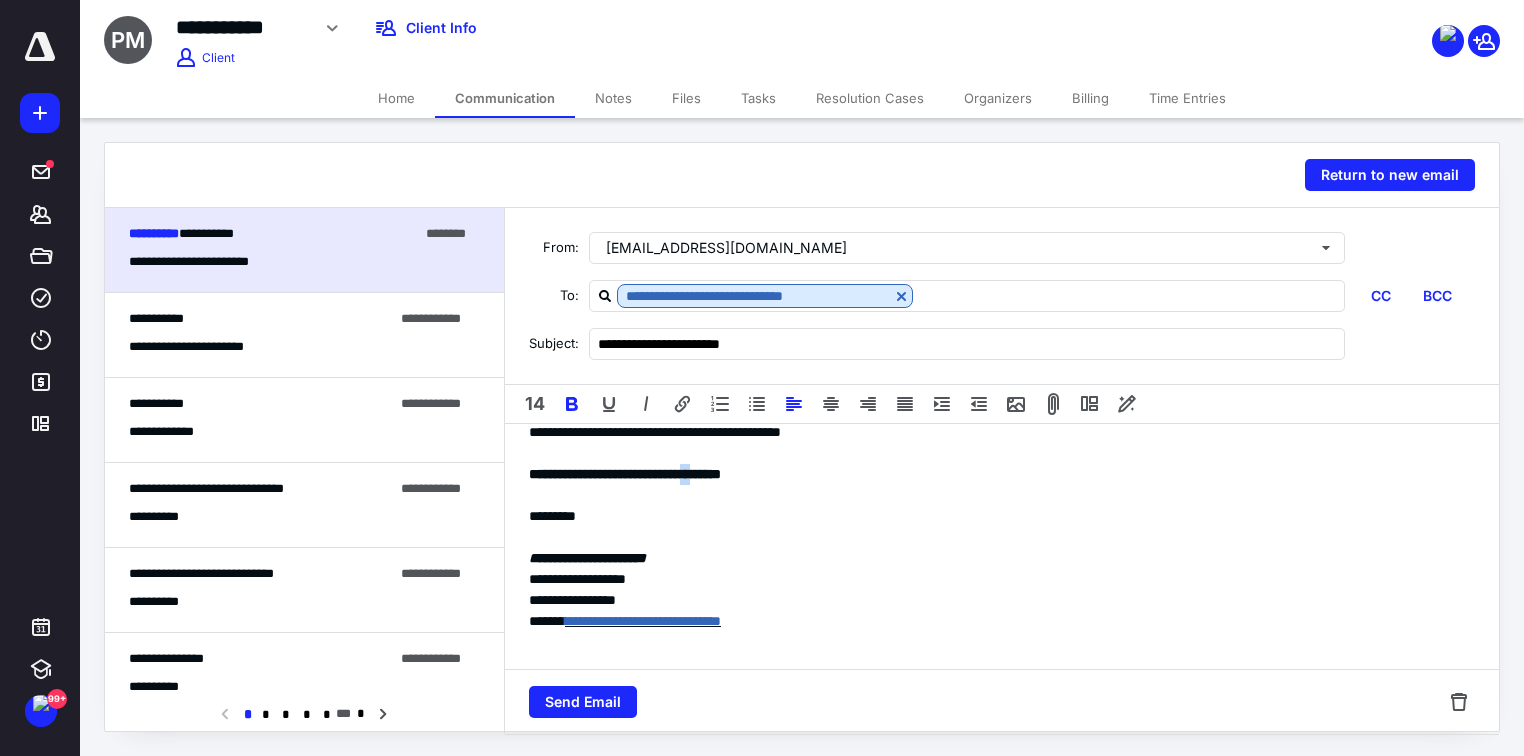click on "**********" at bounding box center (625, 474) 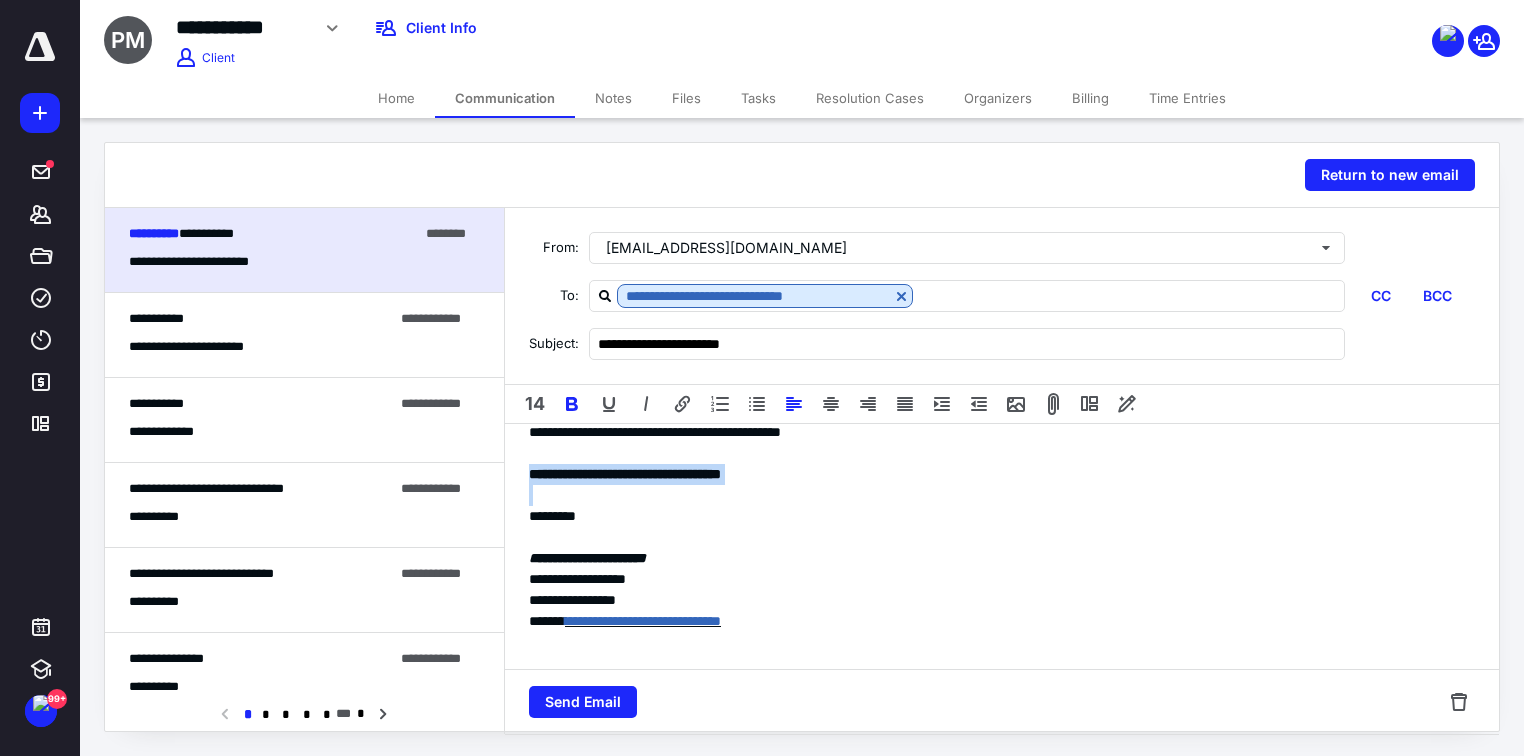 click on "**********" at bounding box center [625, 474] 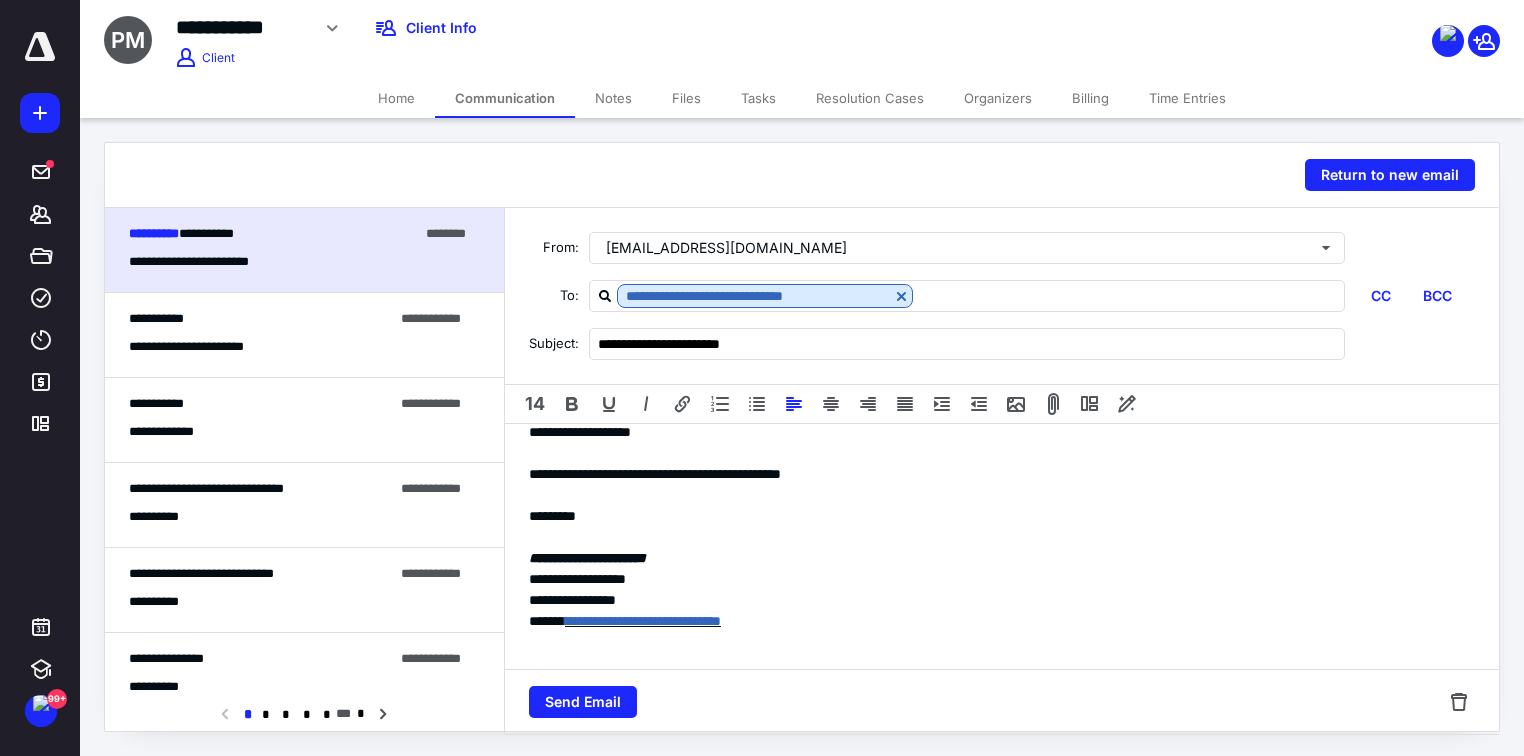 scroll, scrollTop: 480, scrollLeft: 0, axis: vertical 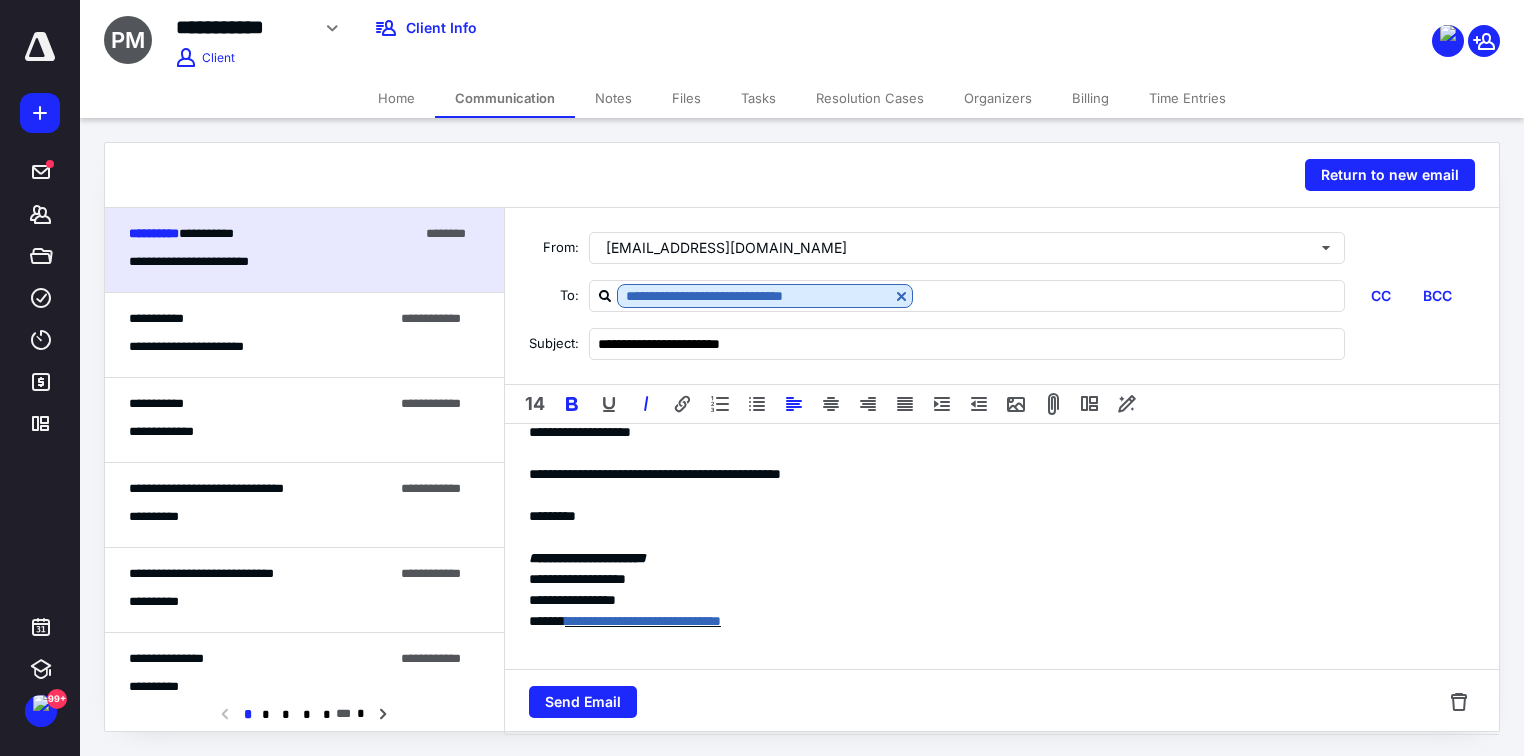 click on "**********" at bounding box center (587, 558) 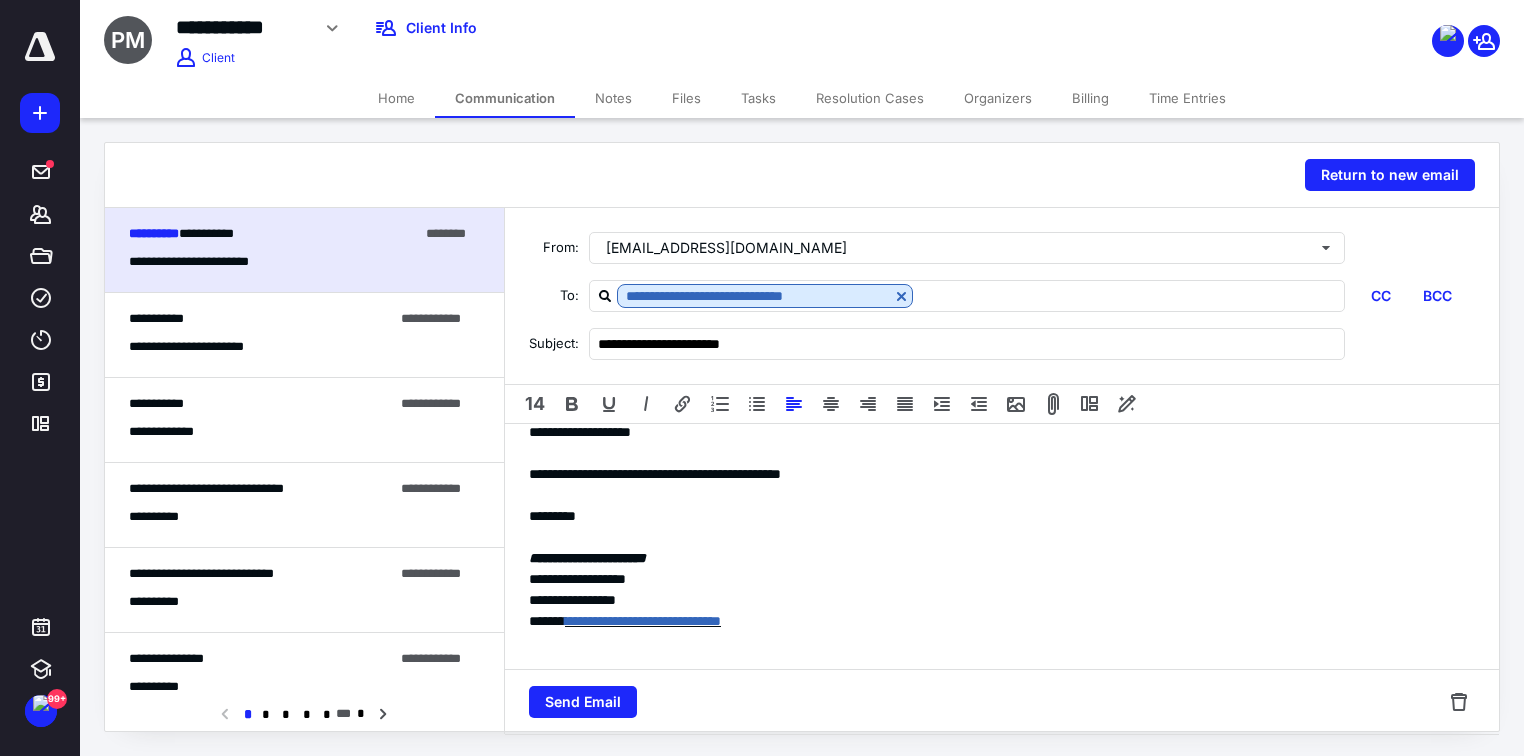 click at bounding box center (1002, 537) 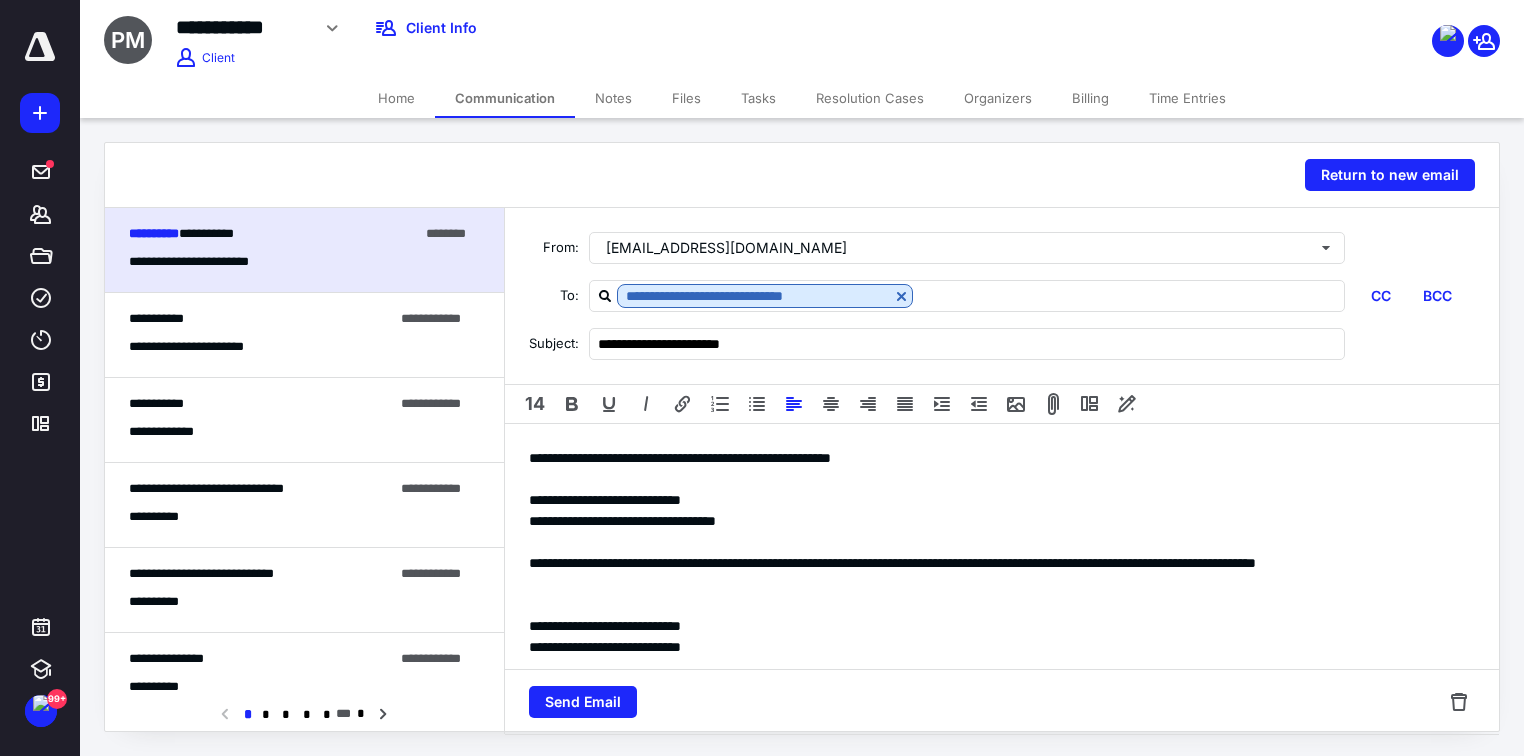 scroll, scrollTop: 0, scrollLeft: 0, axis: both 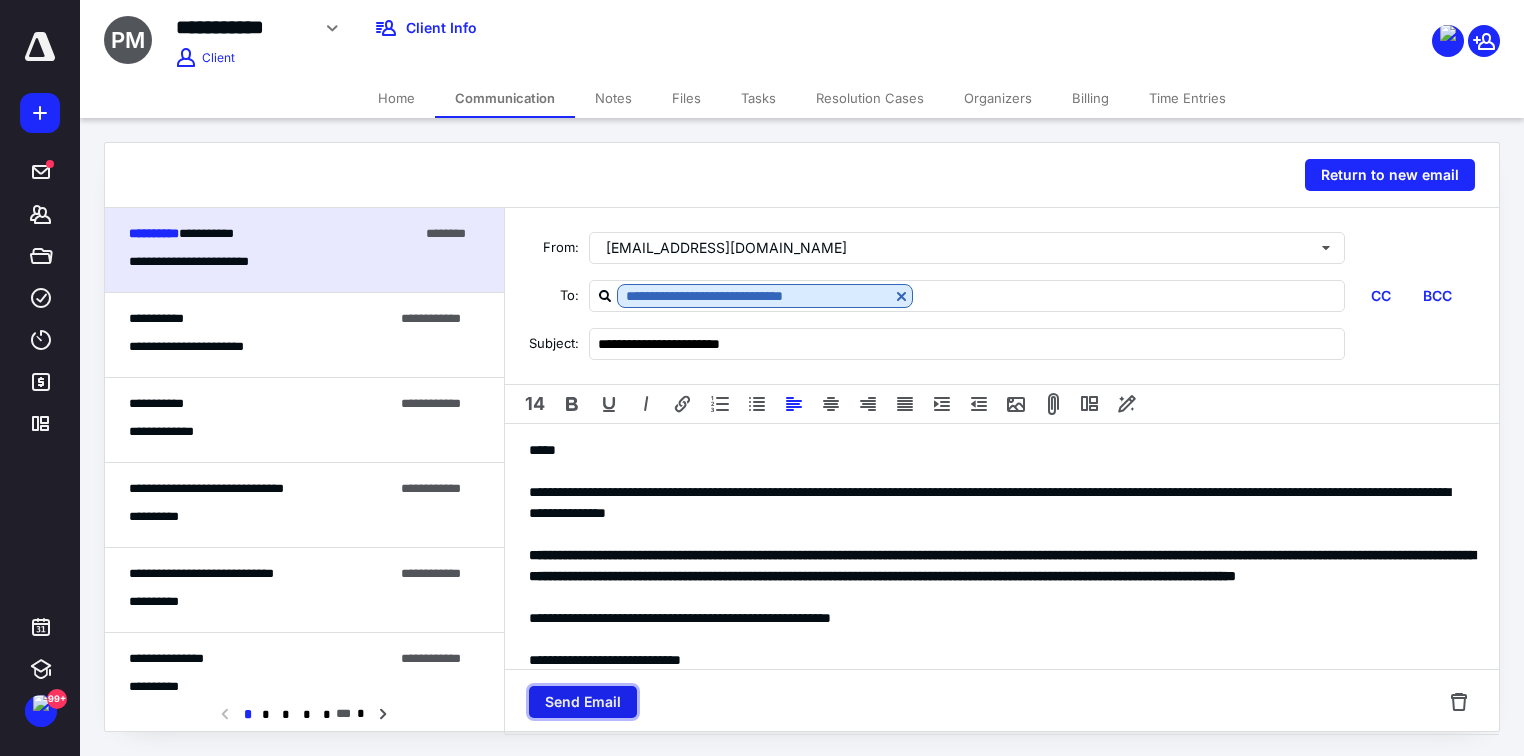 click on "Send Email" at bounding box center [583, 702] 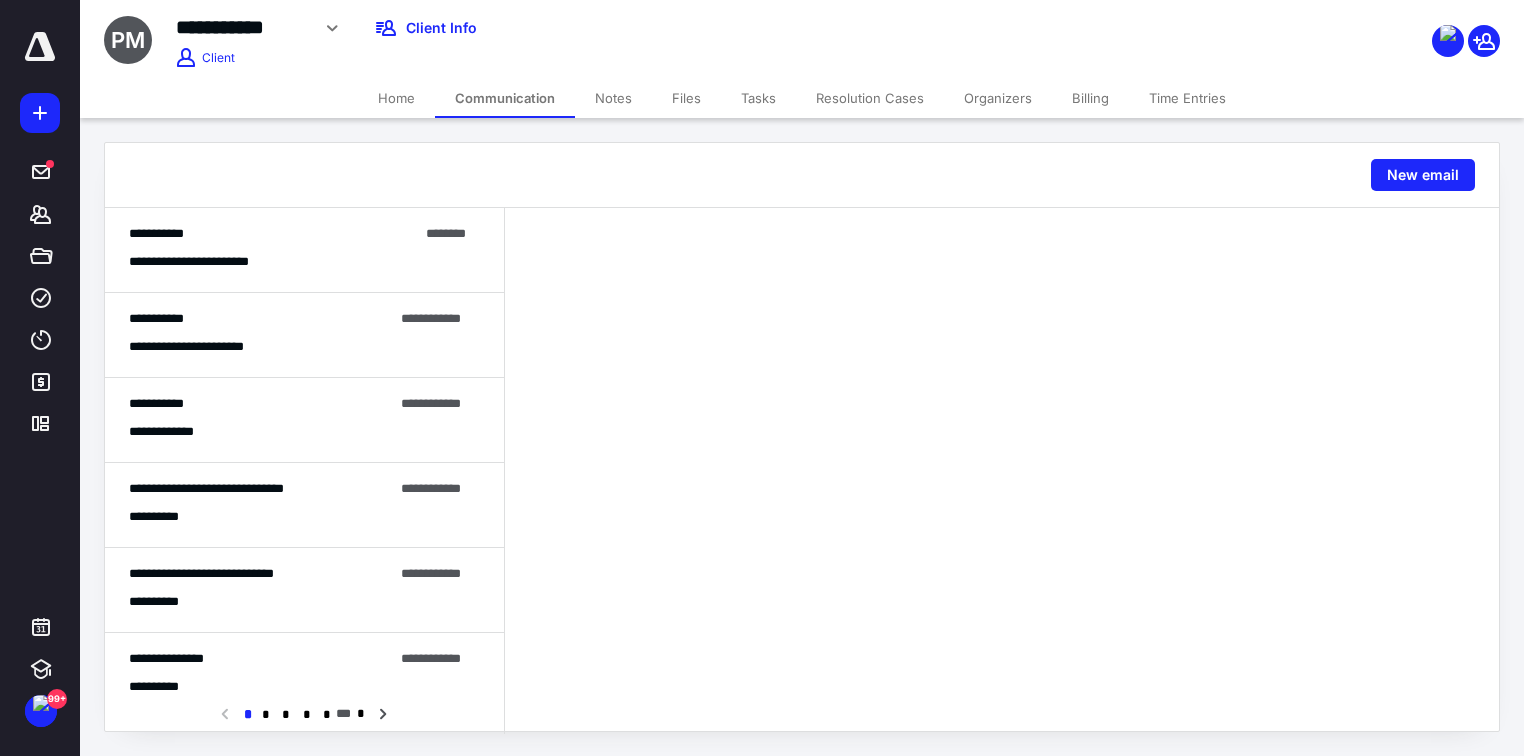 click on "Files" at bounding box center [686, 98] 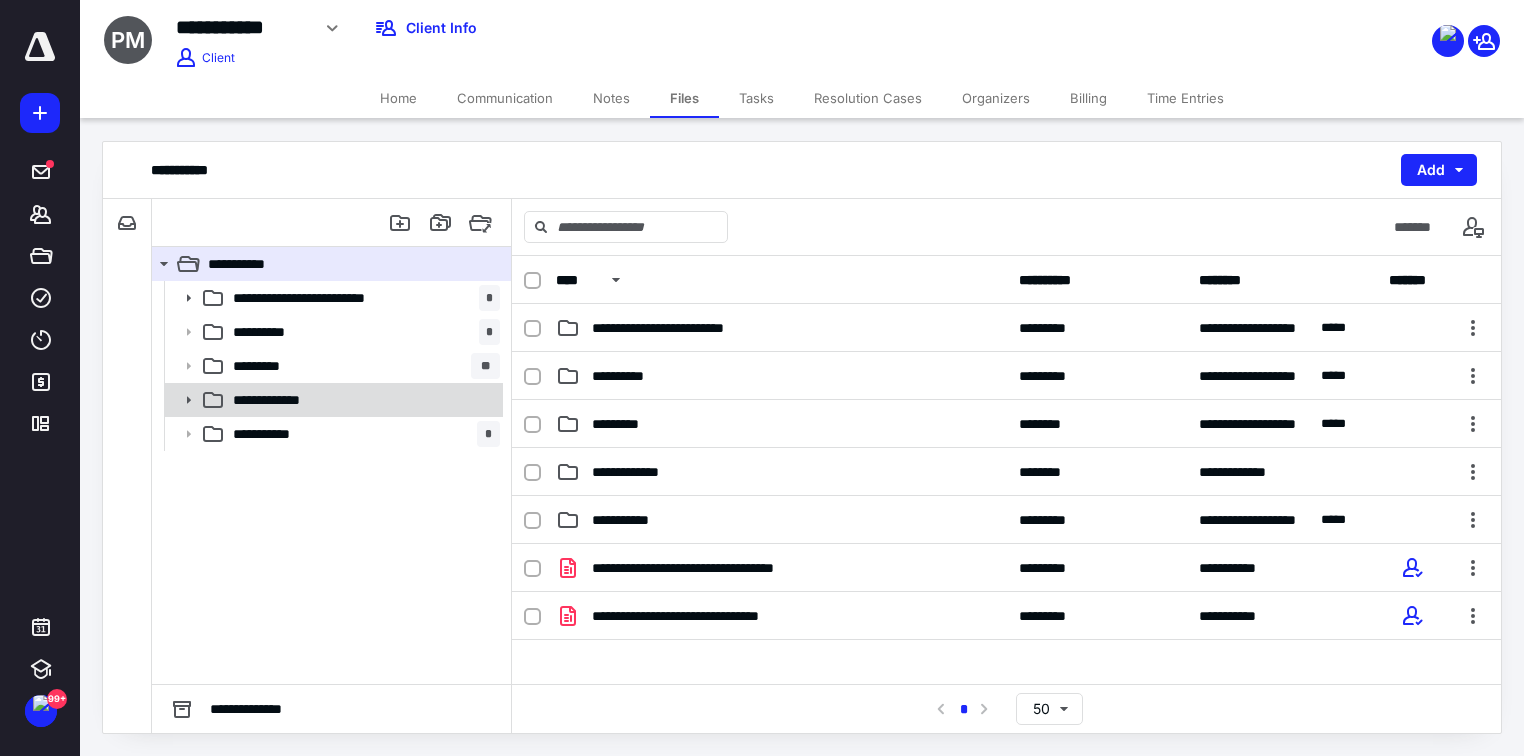 click on "**********" at bounding box center [362, 400] 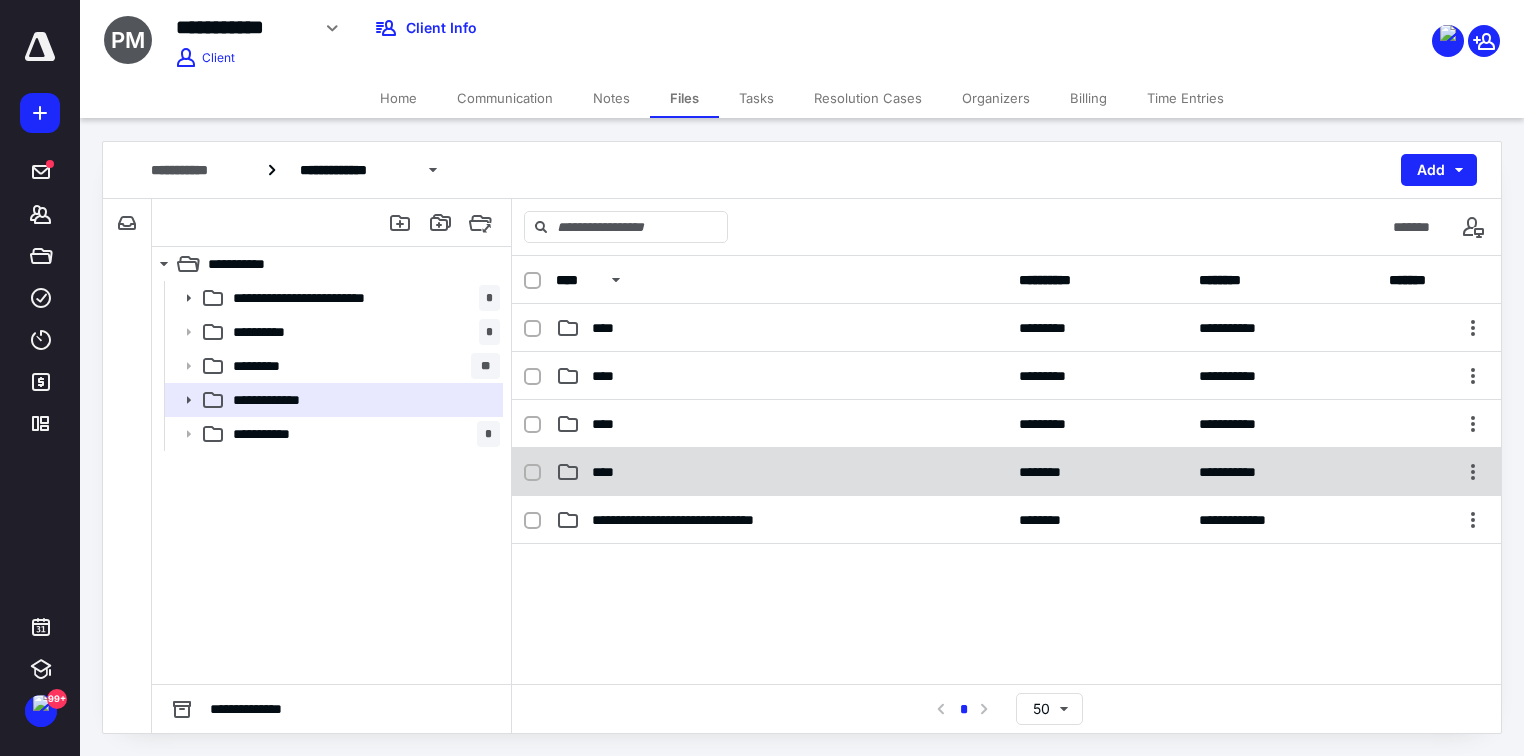 click on "****" at bounding box center [781, 472] 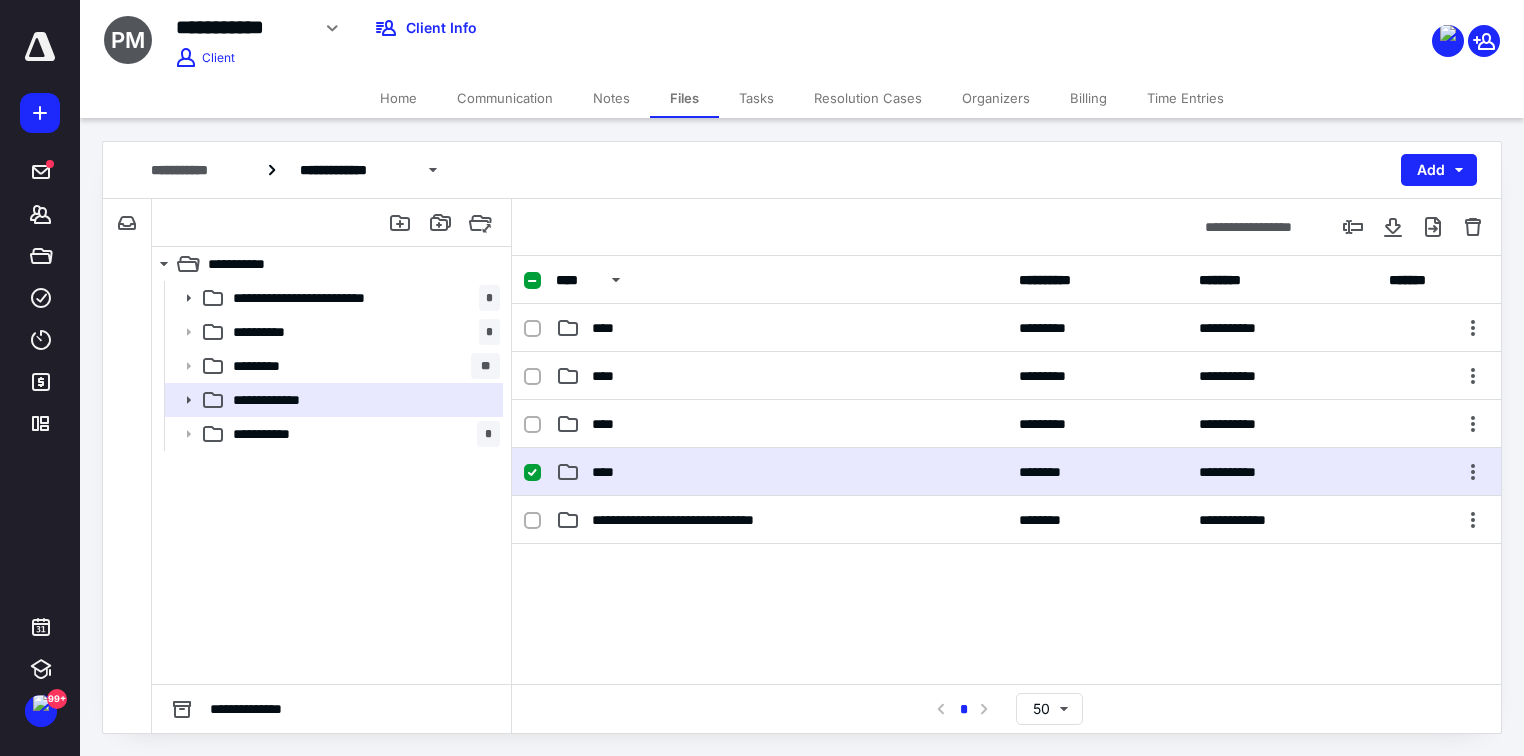 click on "****" at bounding box center (781, 472) 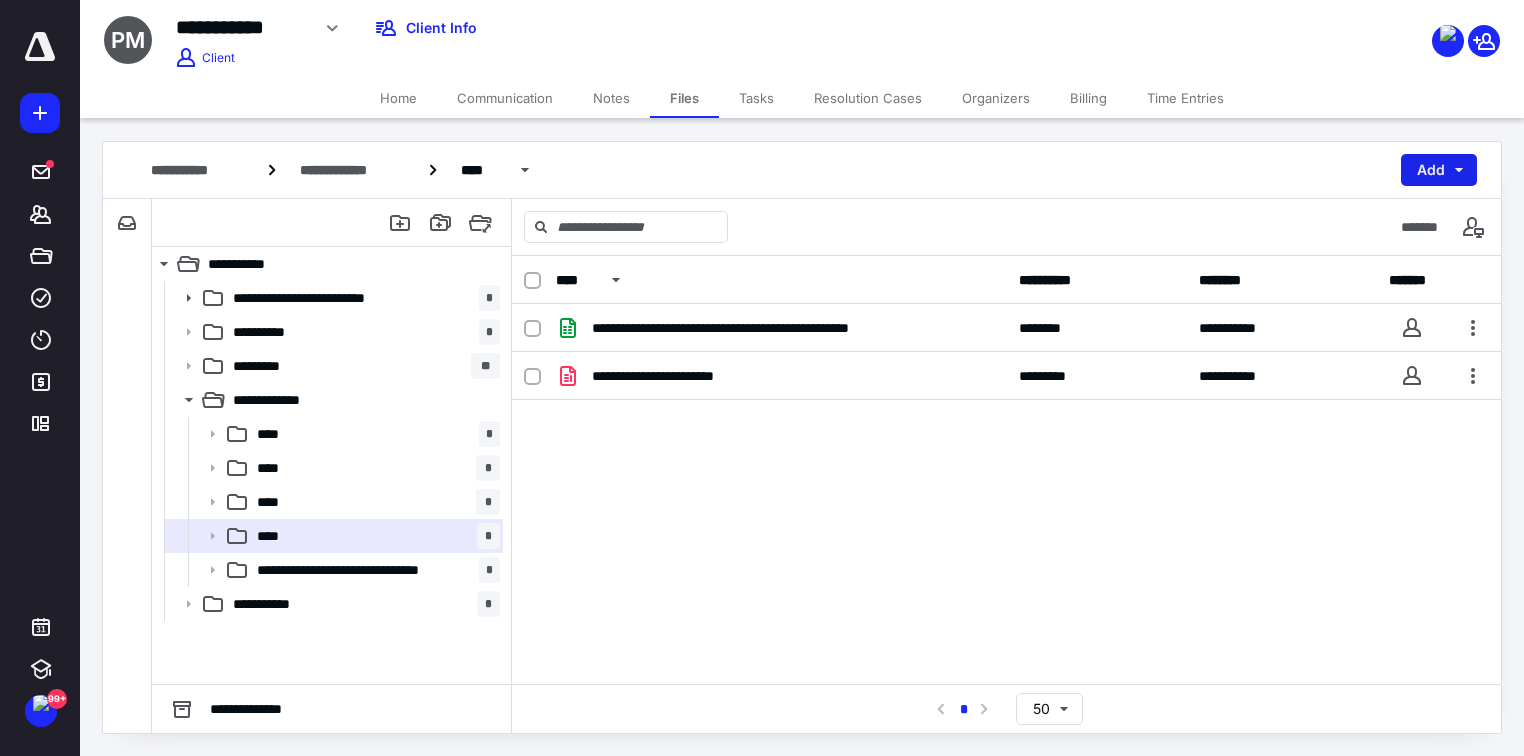 drag, startPoint x: 1420, startPoint y: 169, endPoint x: 1413, endPoint y: 183, distance: 15.652476 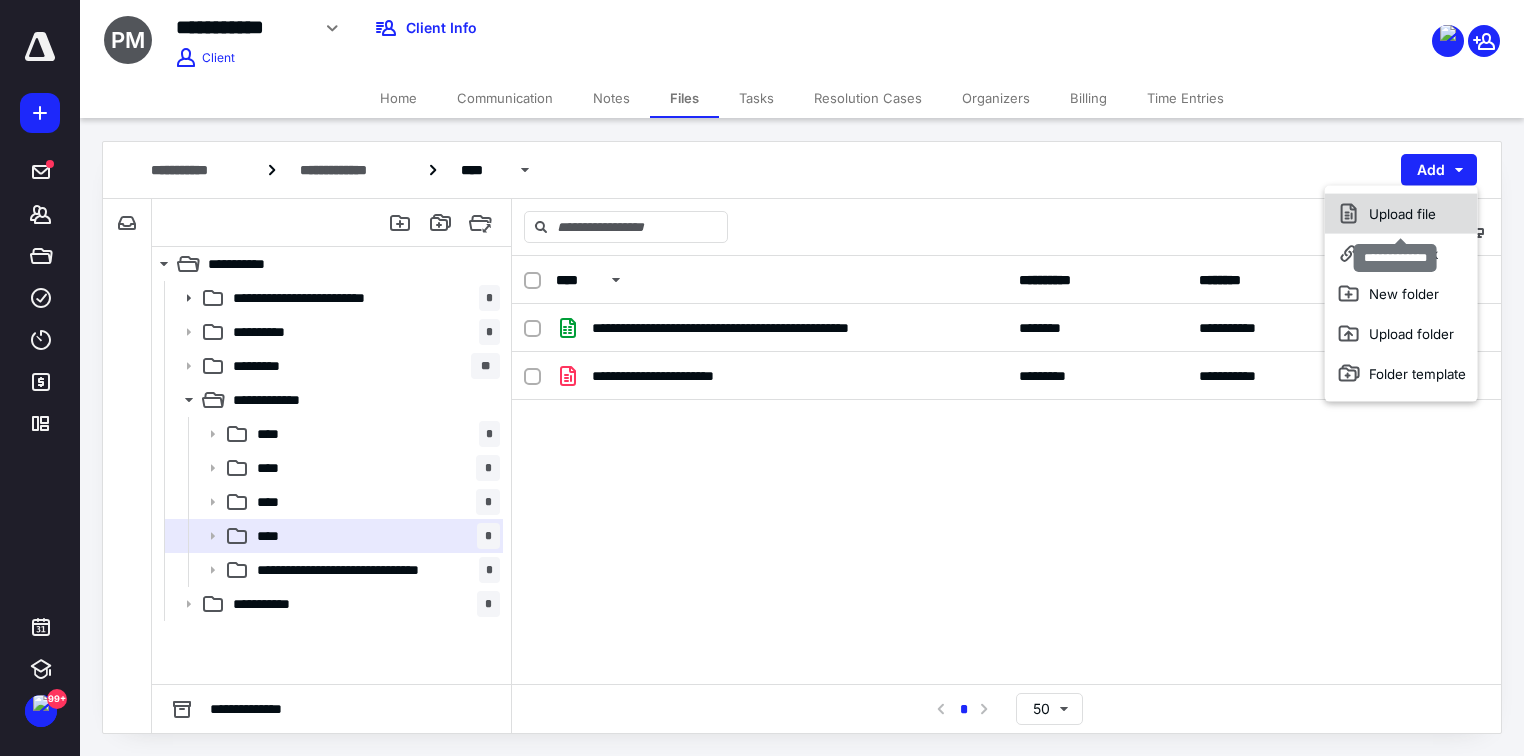 click on "Upload file" at bounding box center [1401, 214] 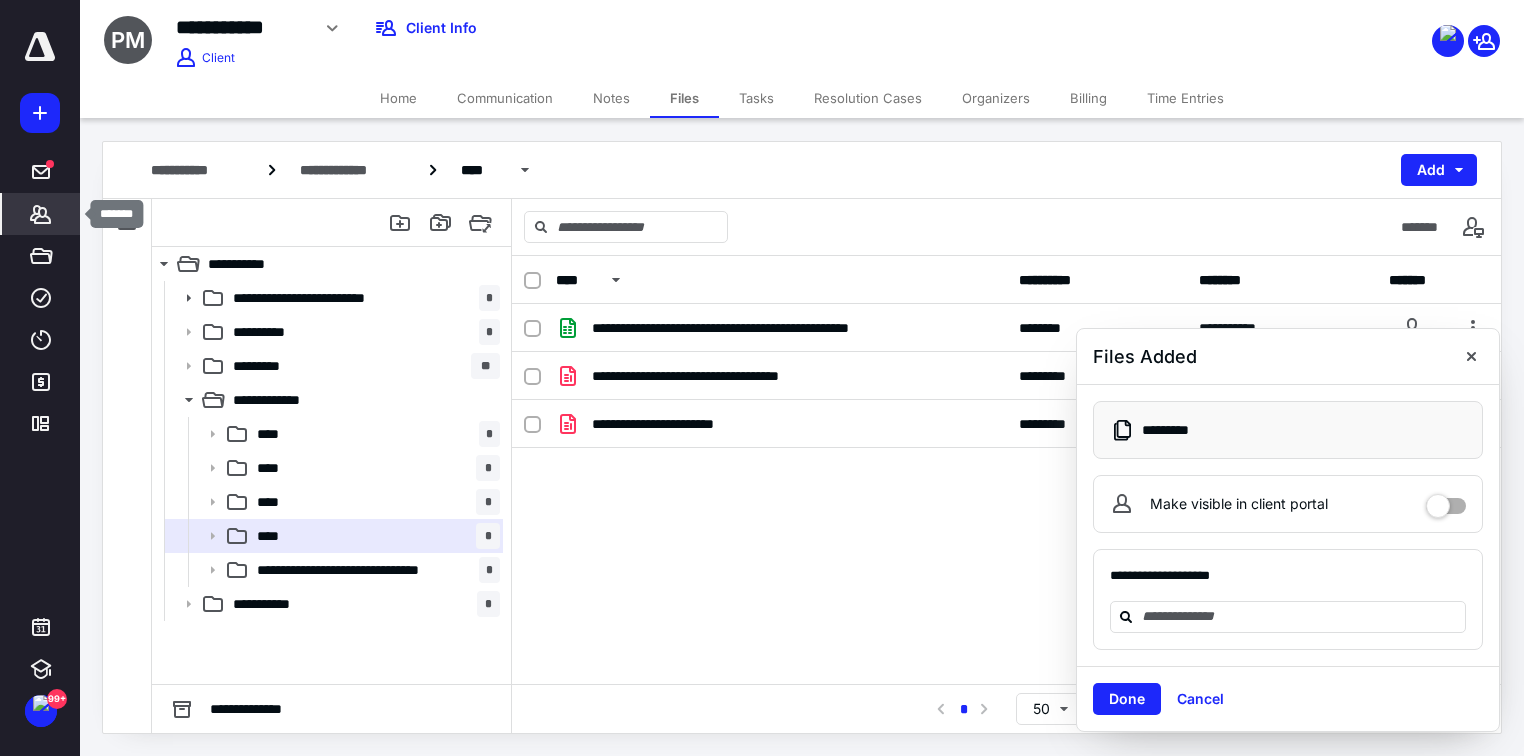 click on "Clients" at bounding box center [41, 214] 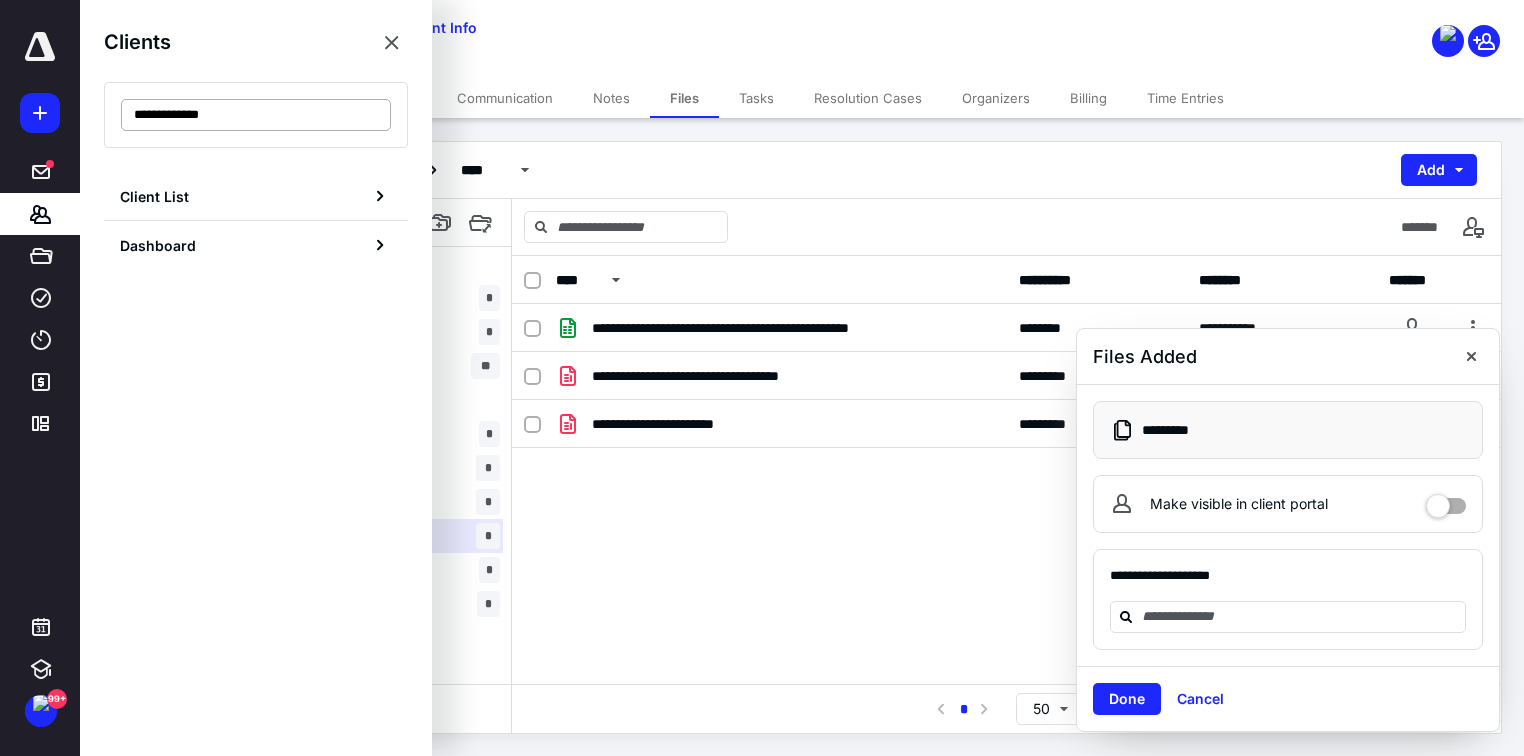 click on "**********" at bounding box center (256, 115) 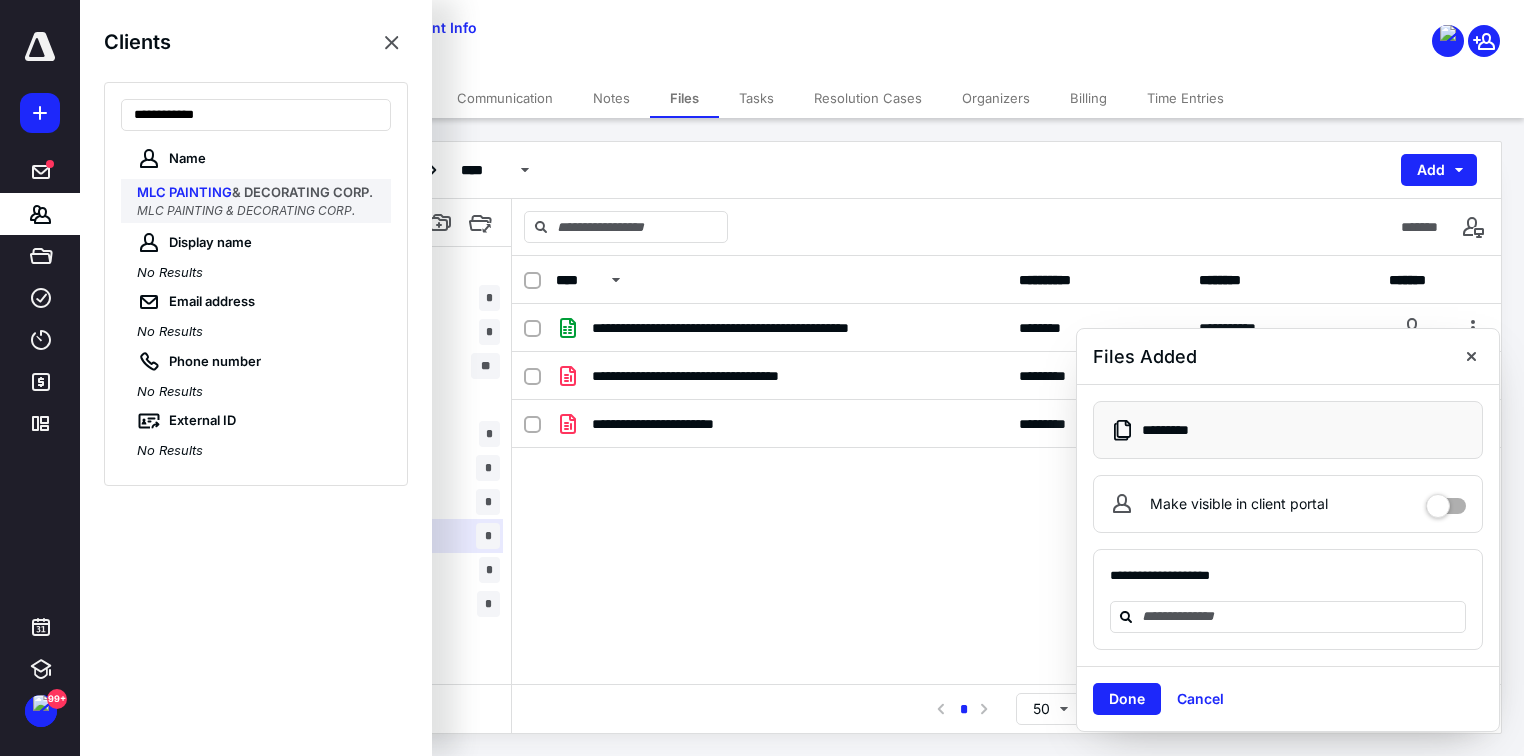 type on "**********" 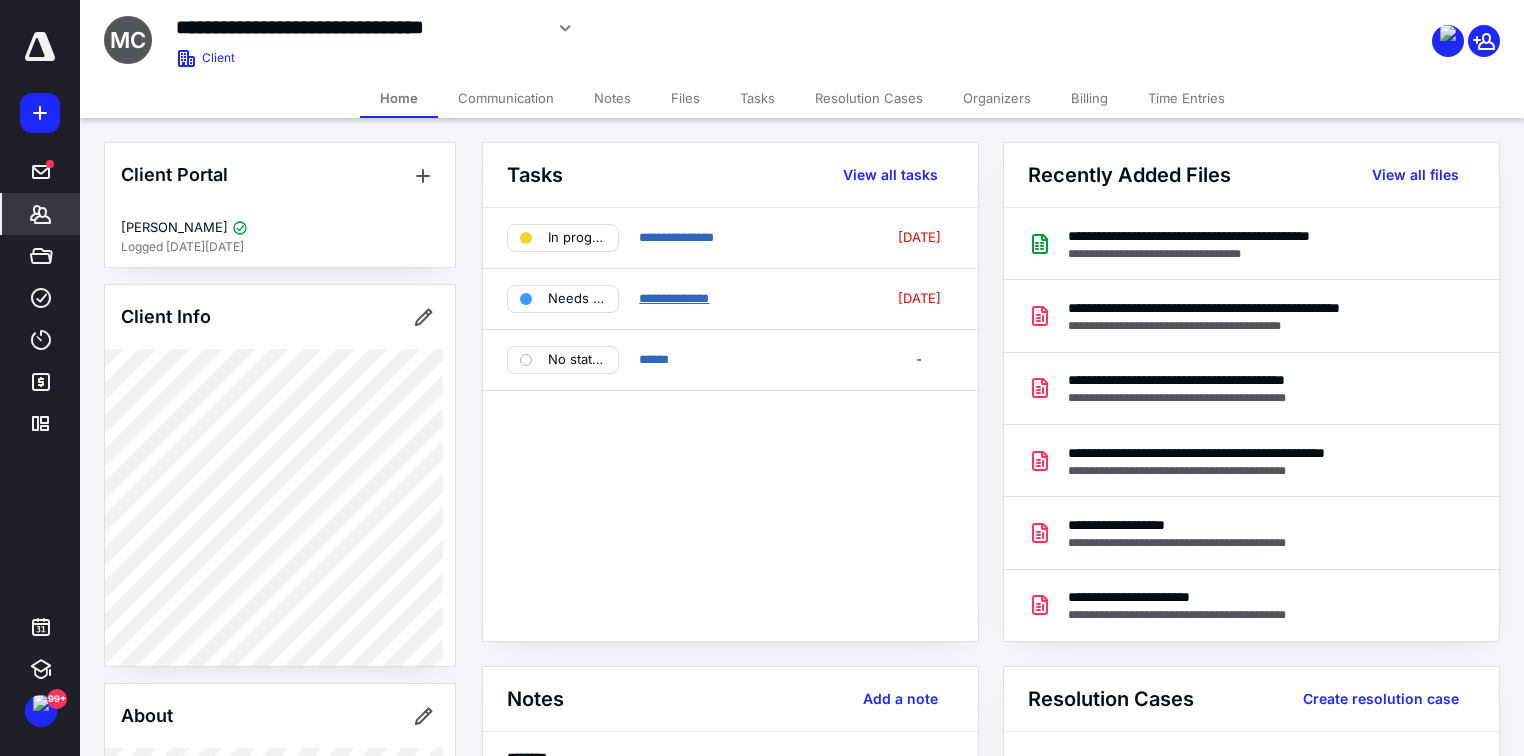 click on "**********" at bounding box center [674, 298] 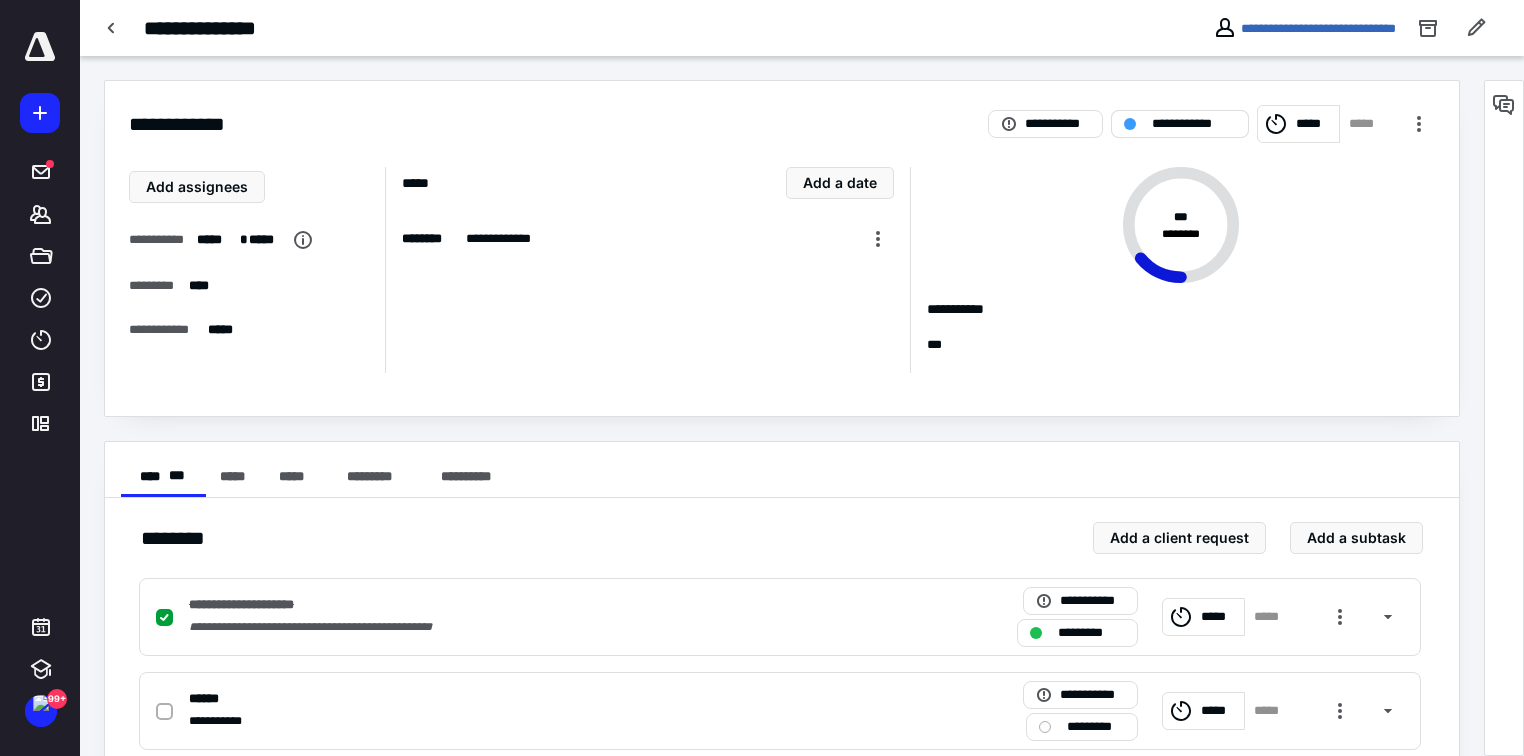 click on "**********" at bounding box center (1194, 124) 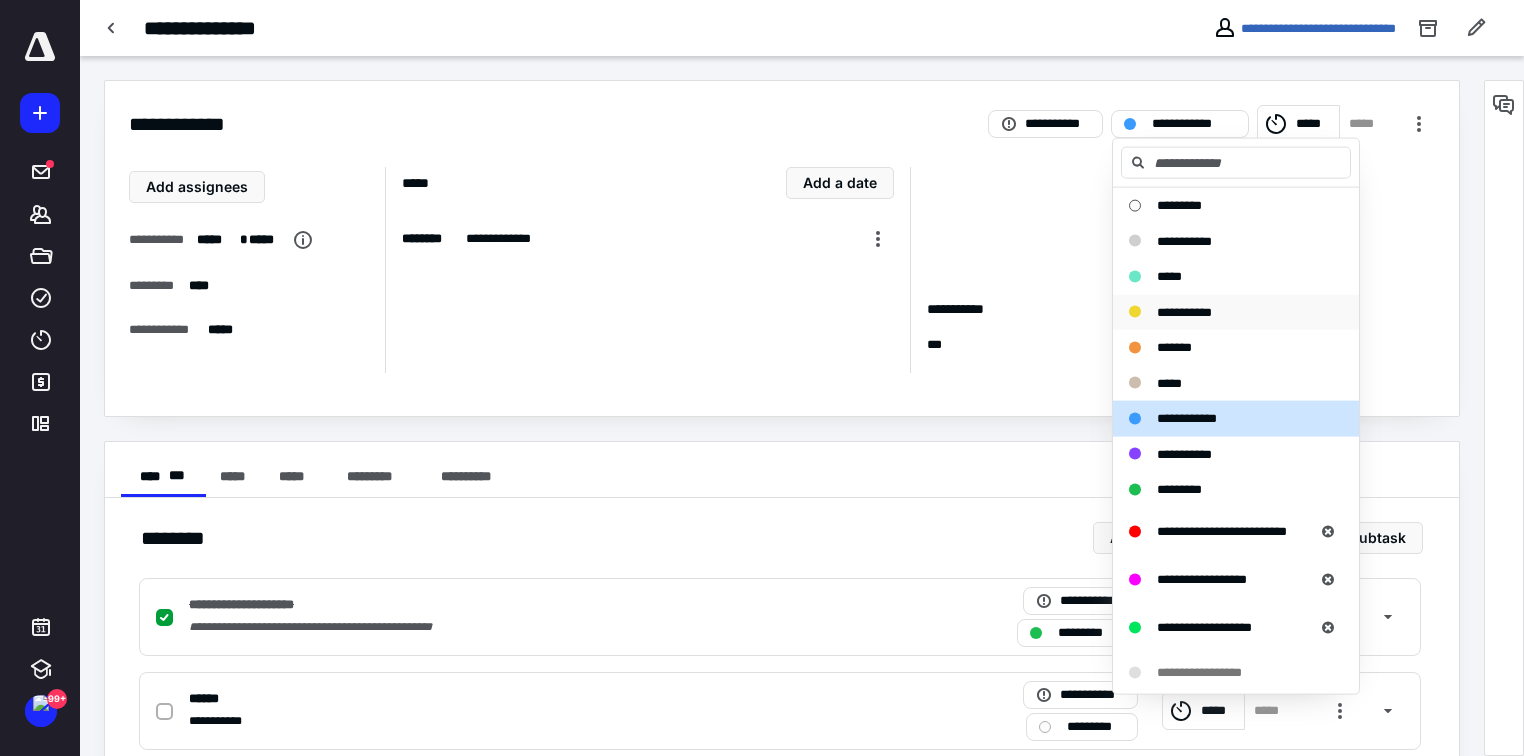 drag, startPoint x: 1220, startPoint y: 308, endPoint x: 1184, endPoint y: 308, distance: 36 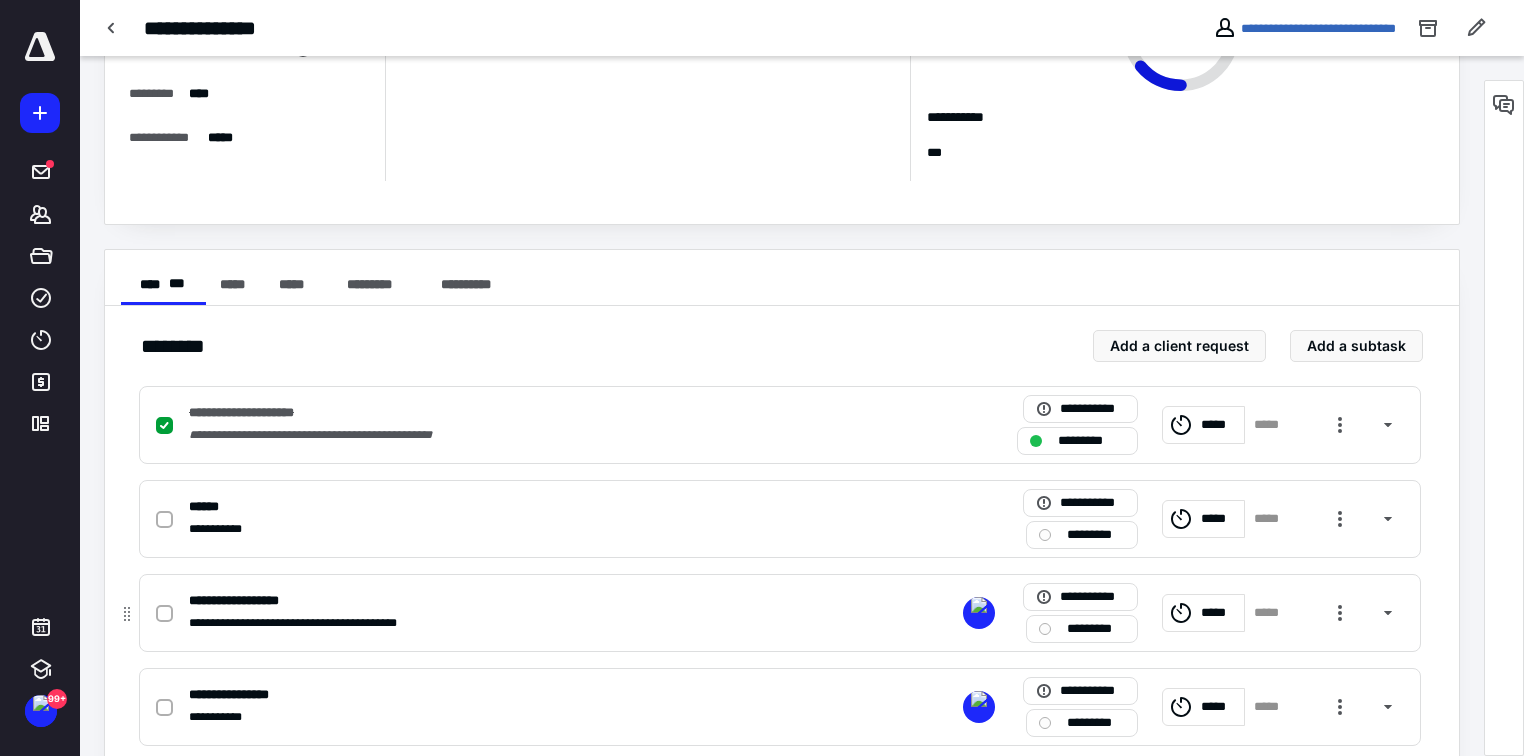 scroll, scrollTop: 400, scrollLeft: 0, axis: vertical 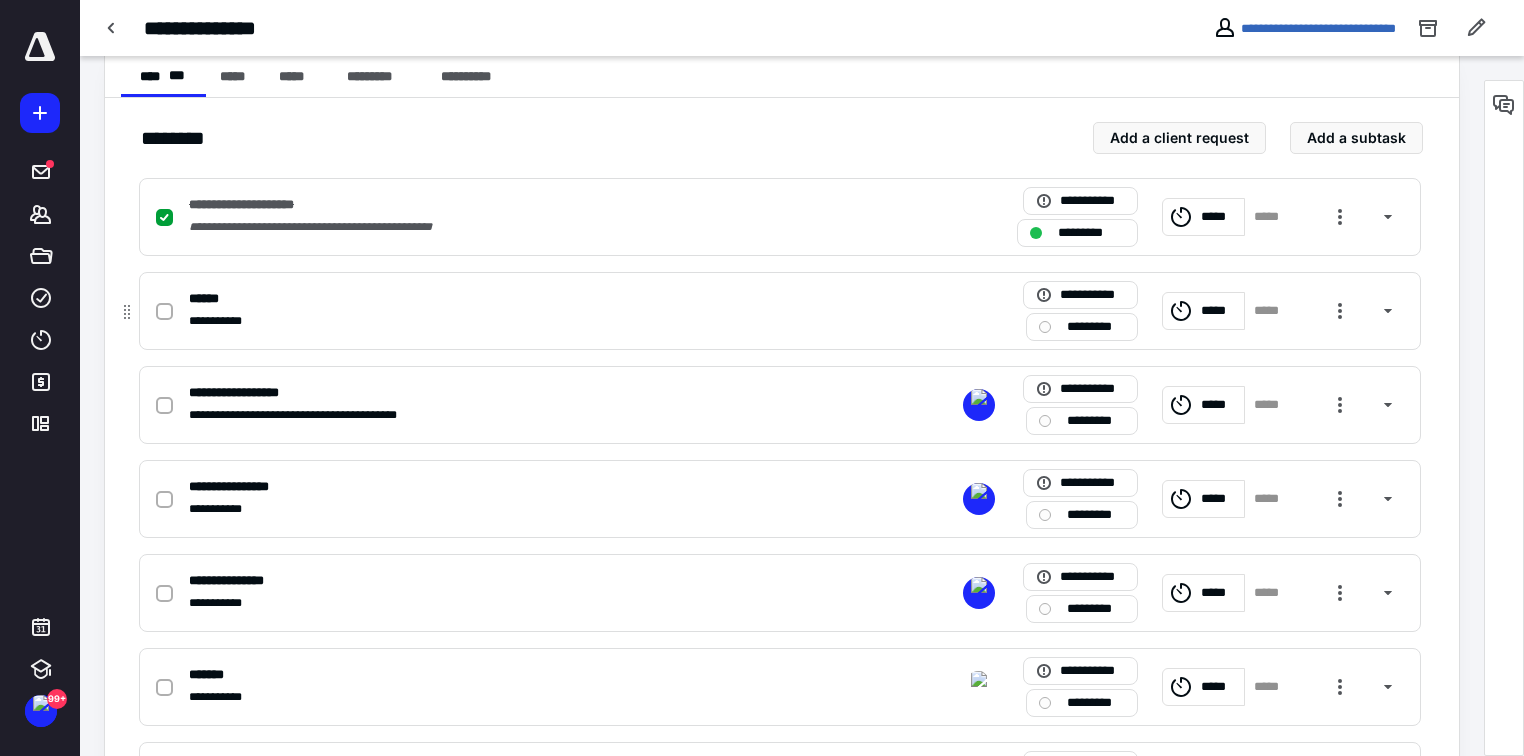 click at bounding box center [164, 312] 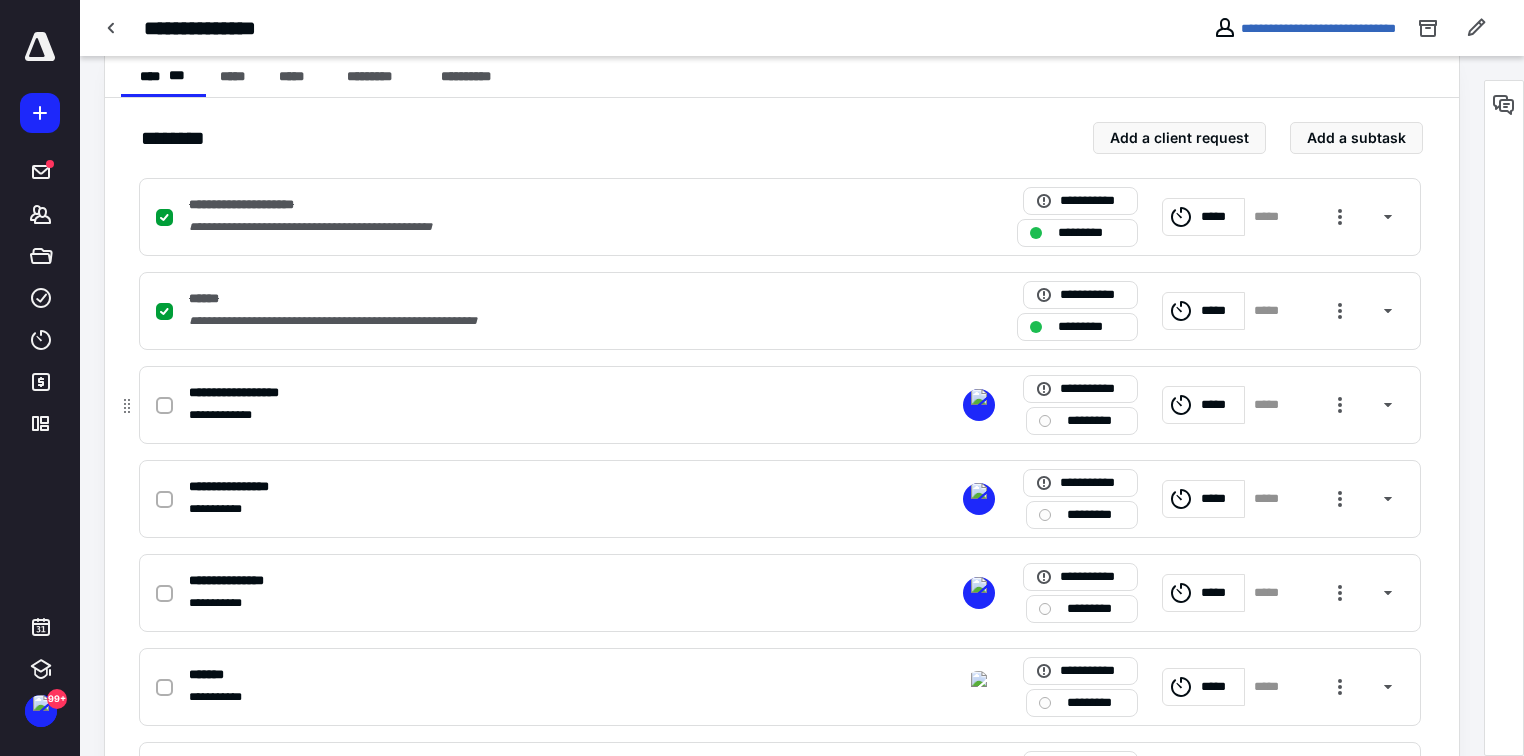 click 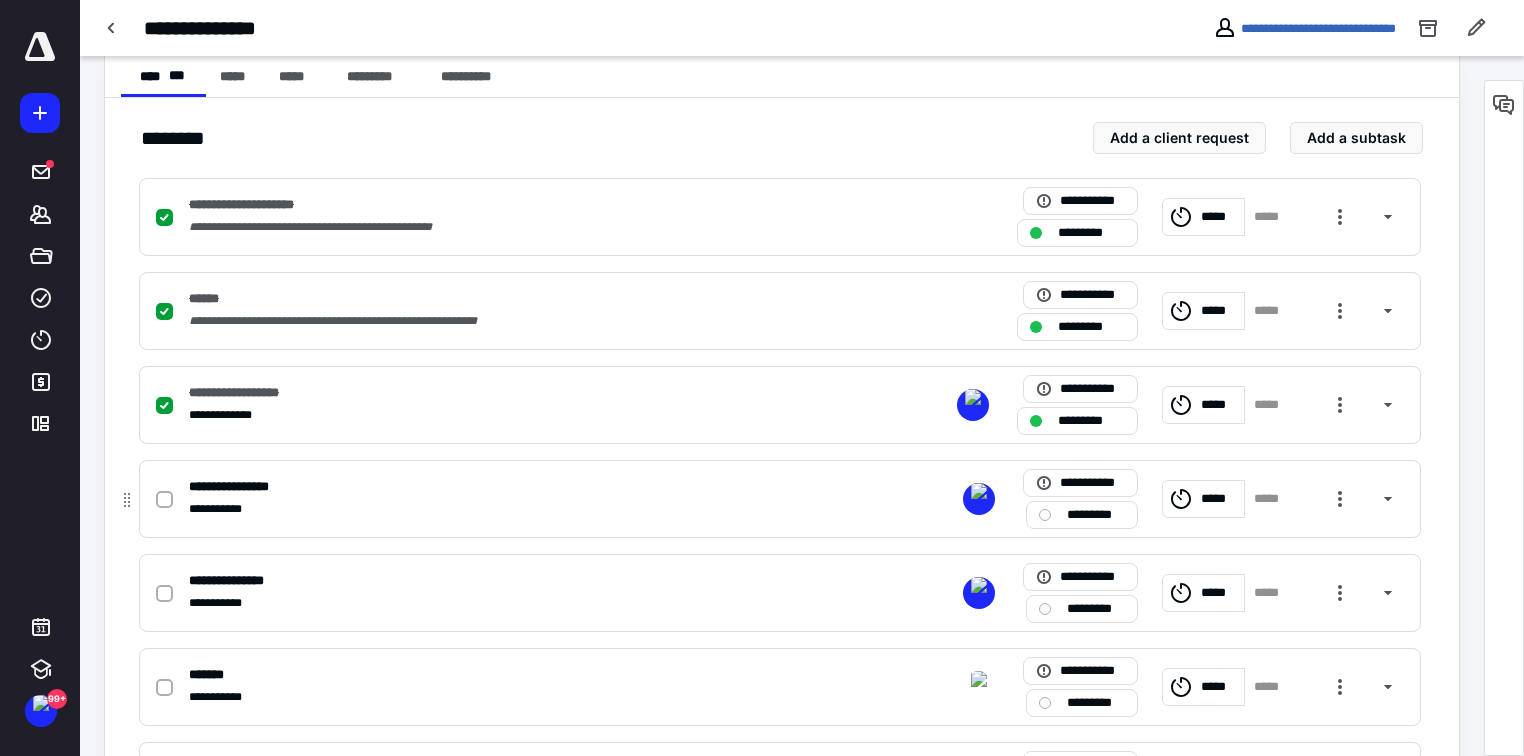 click 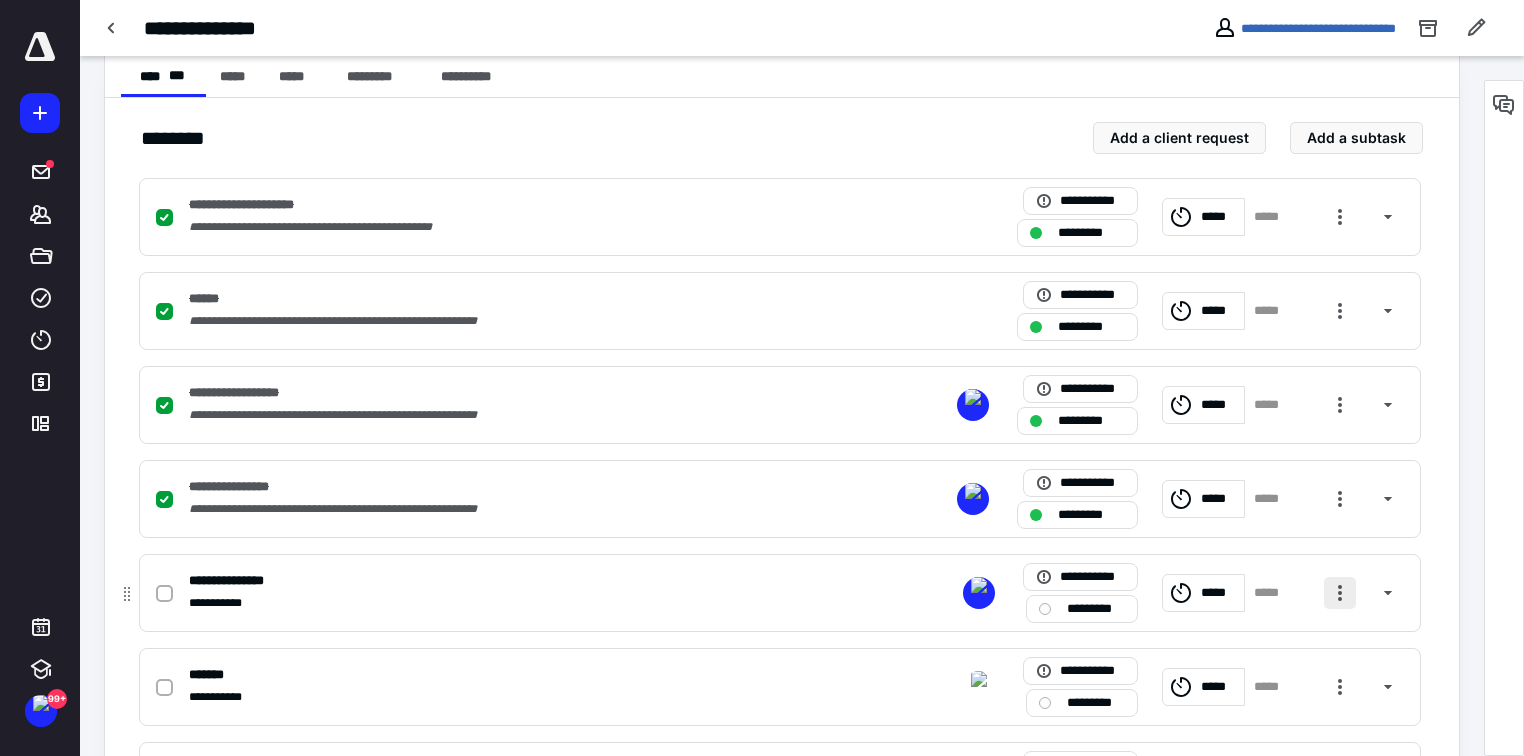 click at bounding box center (1340, 593) 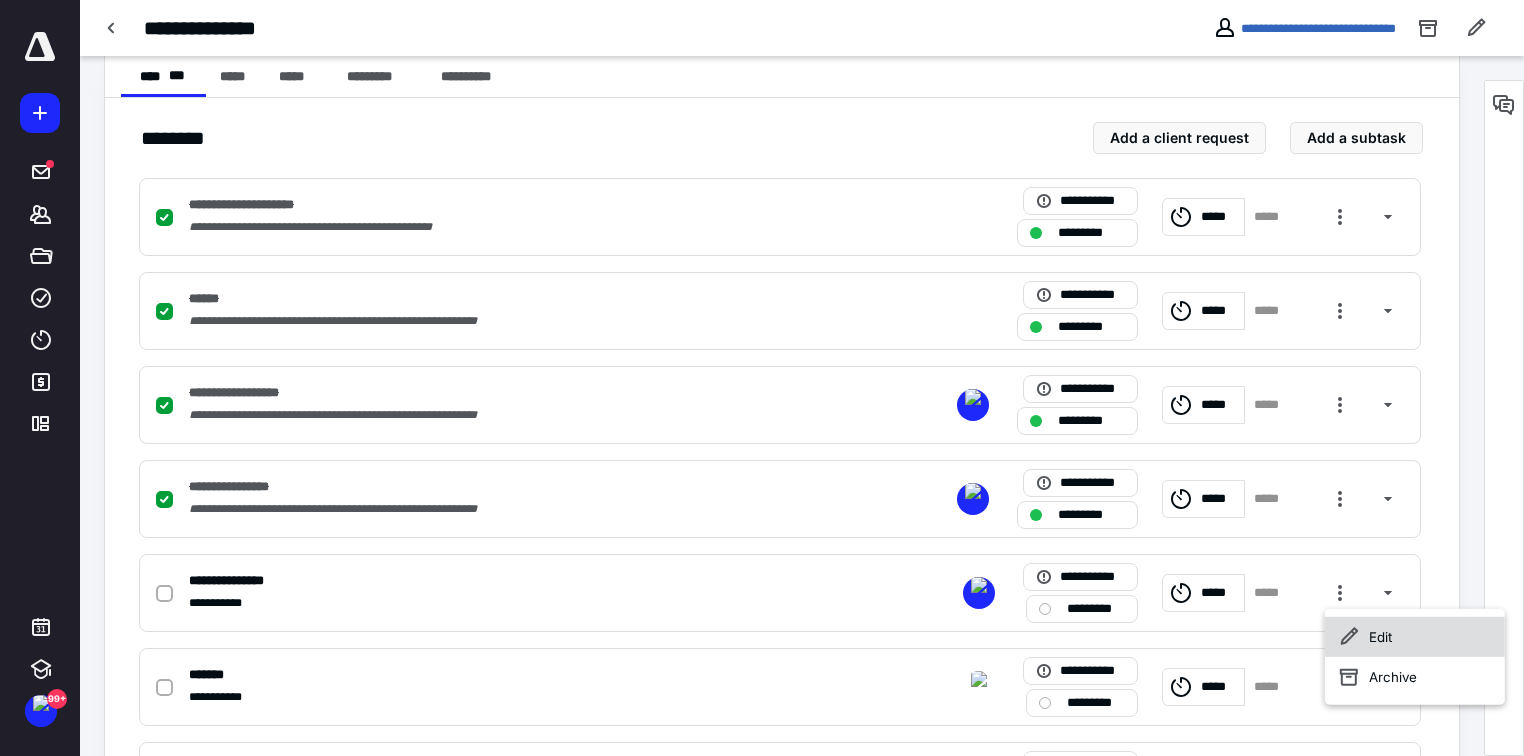 click on "Edit" at bounding box center [1415, 637] 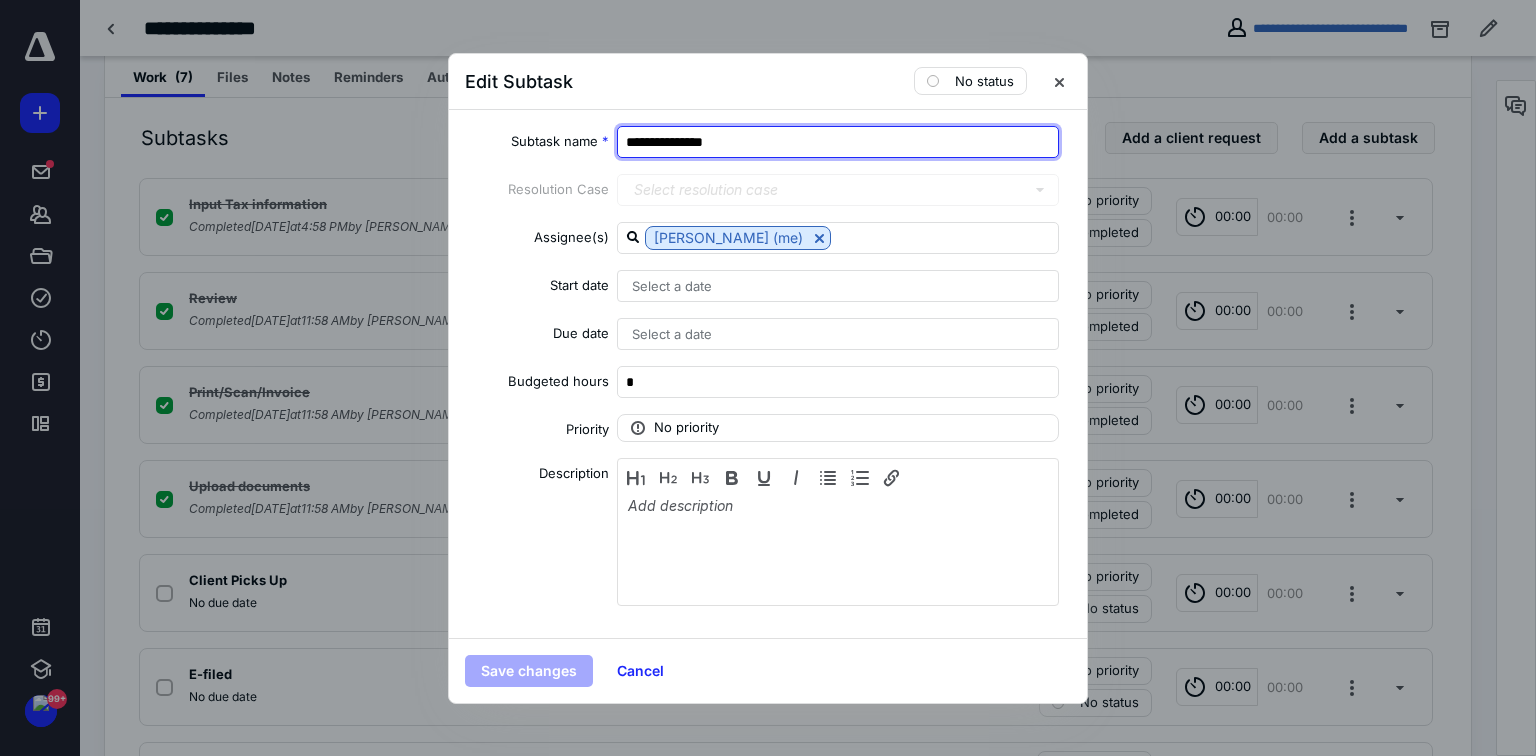 click on "**********" at bounding box center [838, 142] 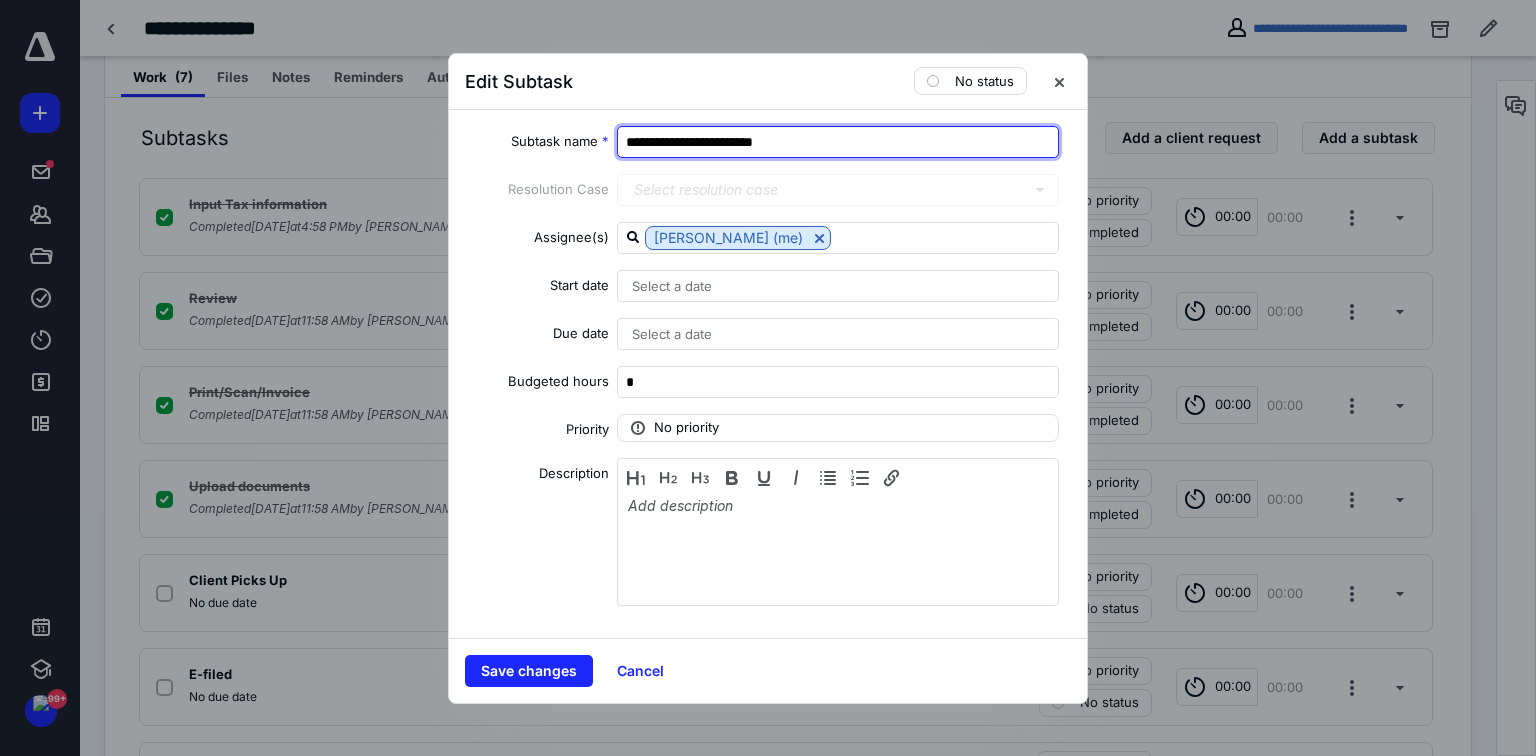type on "**********" 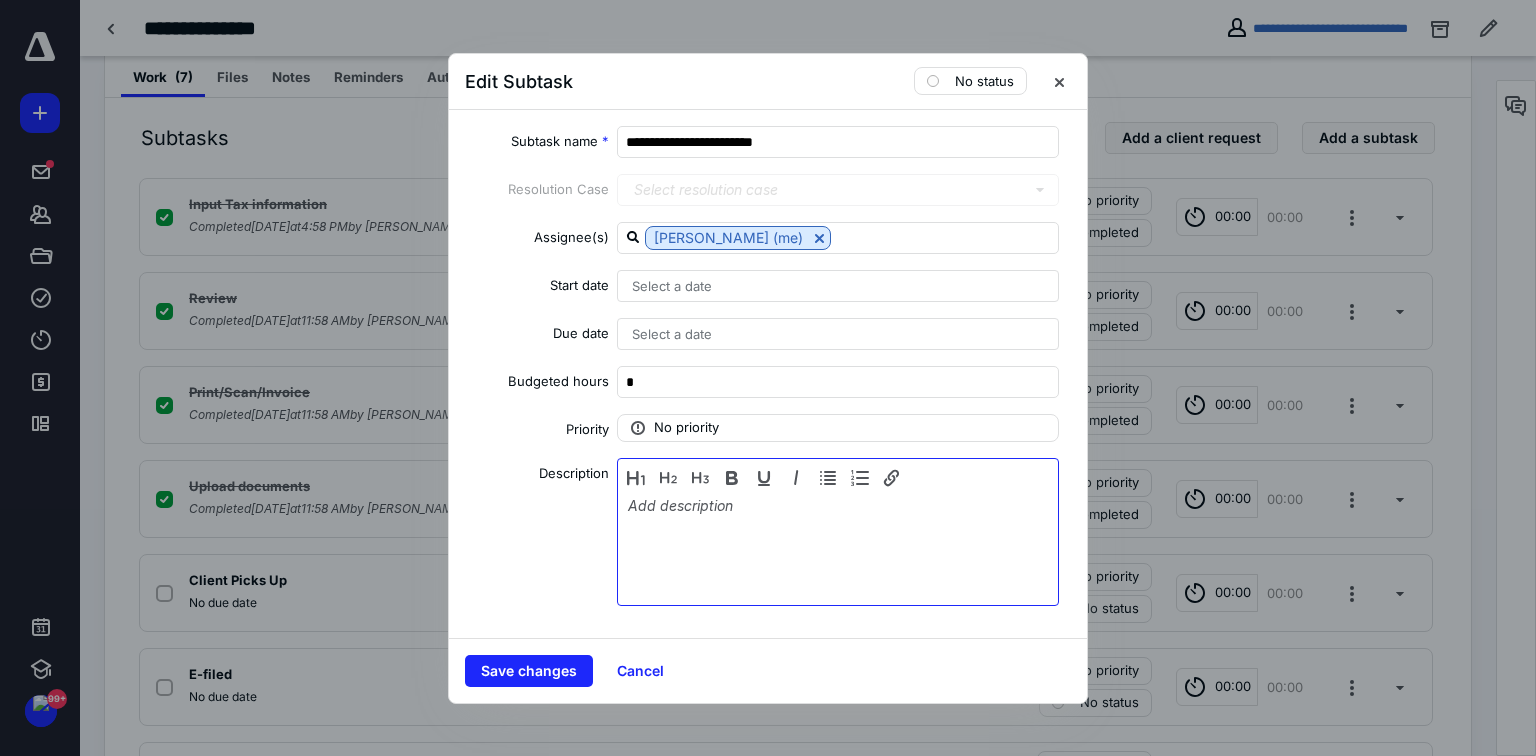 click at bounding box center (838, 547) 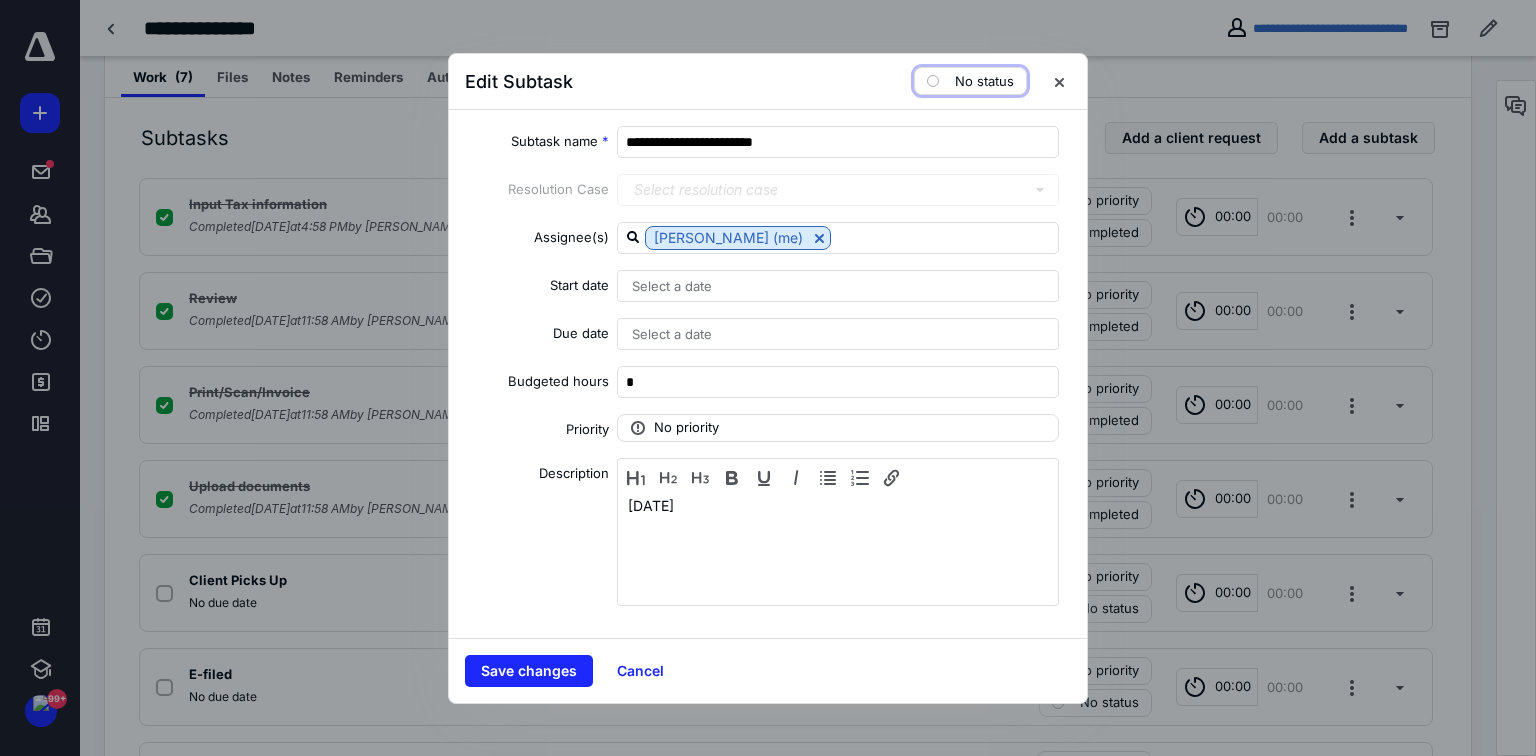 click at bounding box center (933, 81) 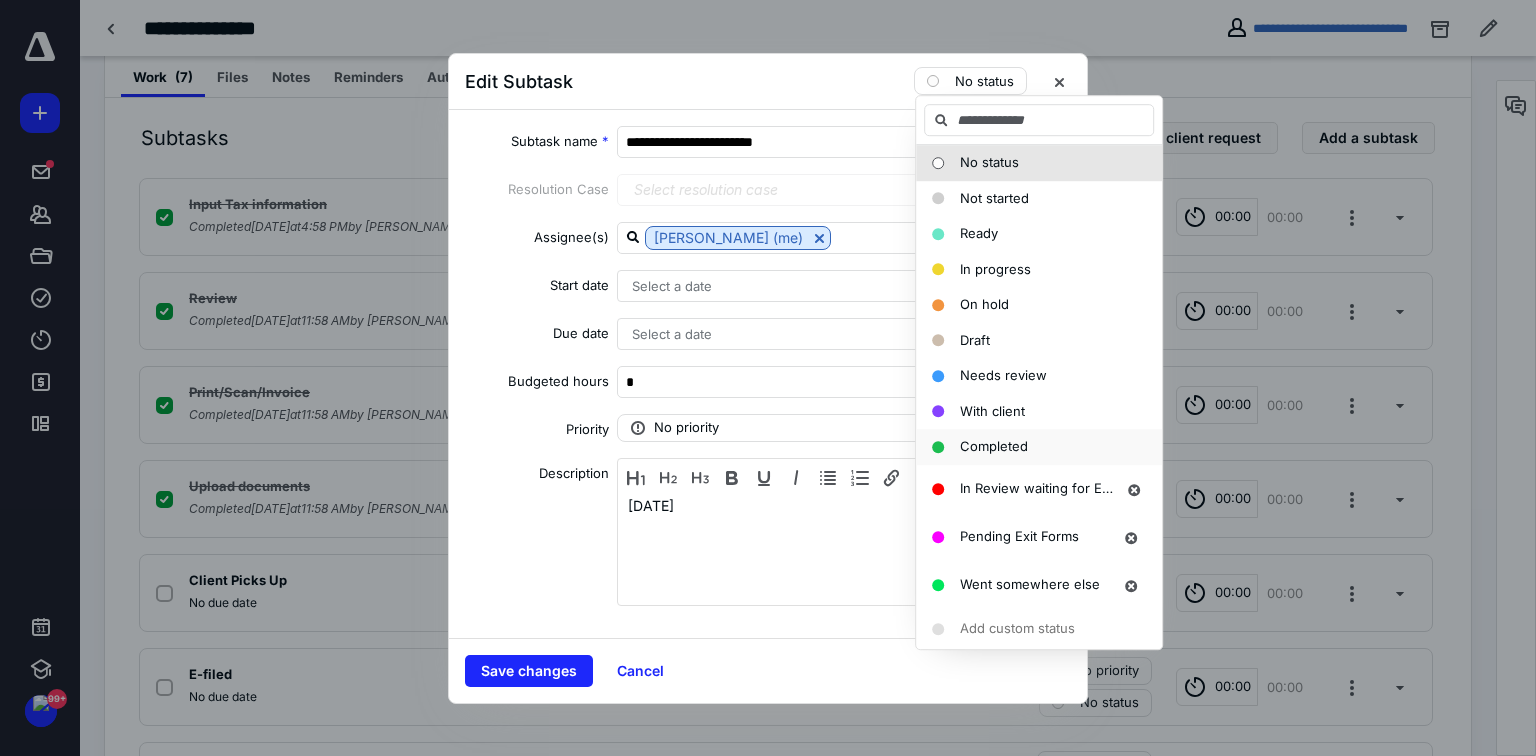 click on "Completed" at bounding box center [1027, 447] 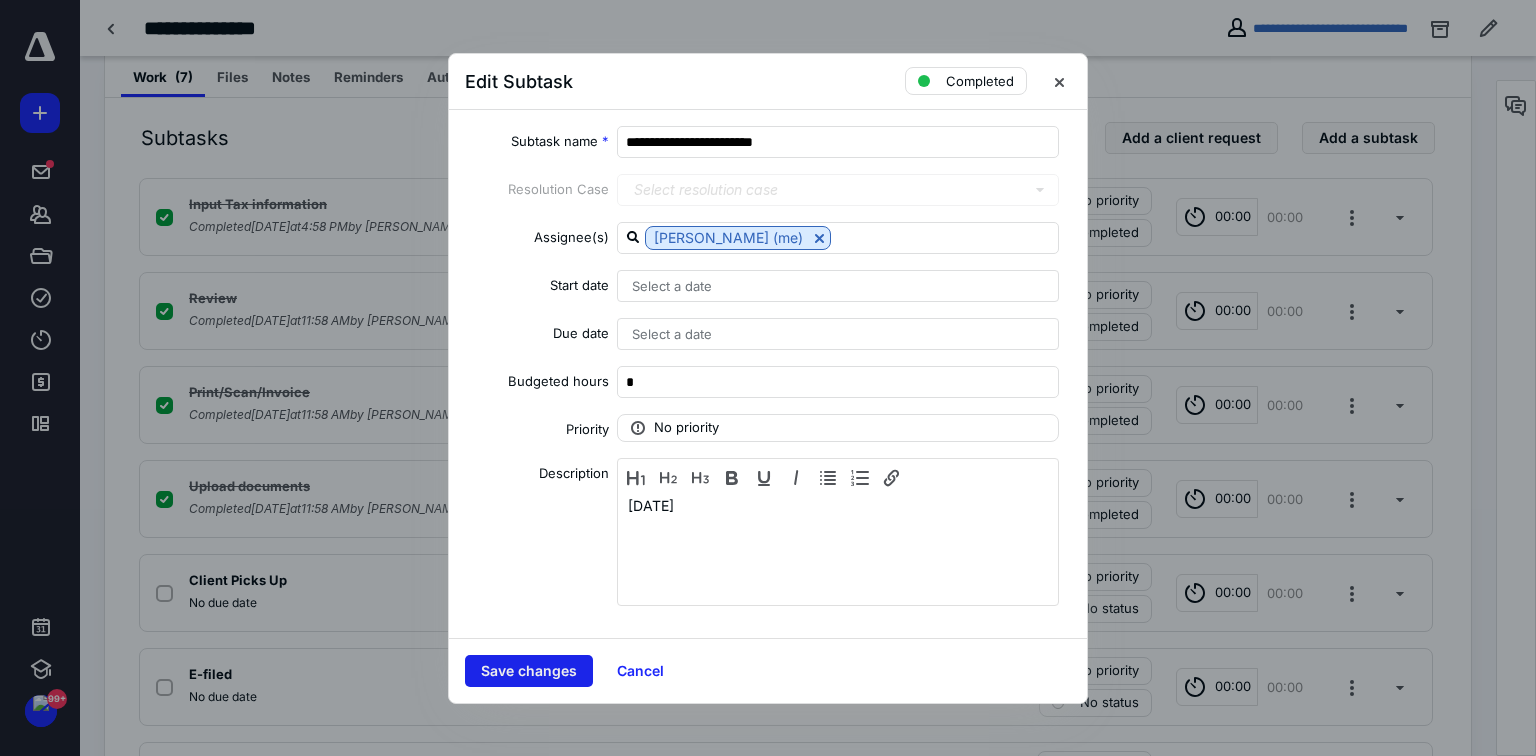click on "Save changes" at bounding box center [529, 671] 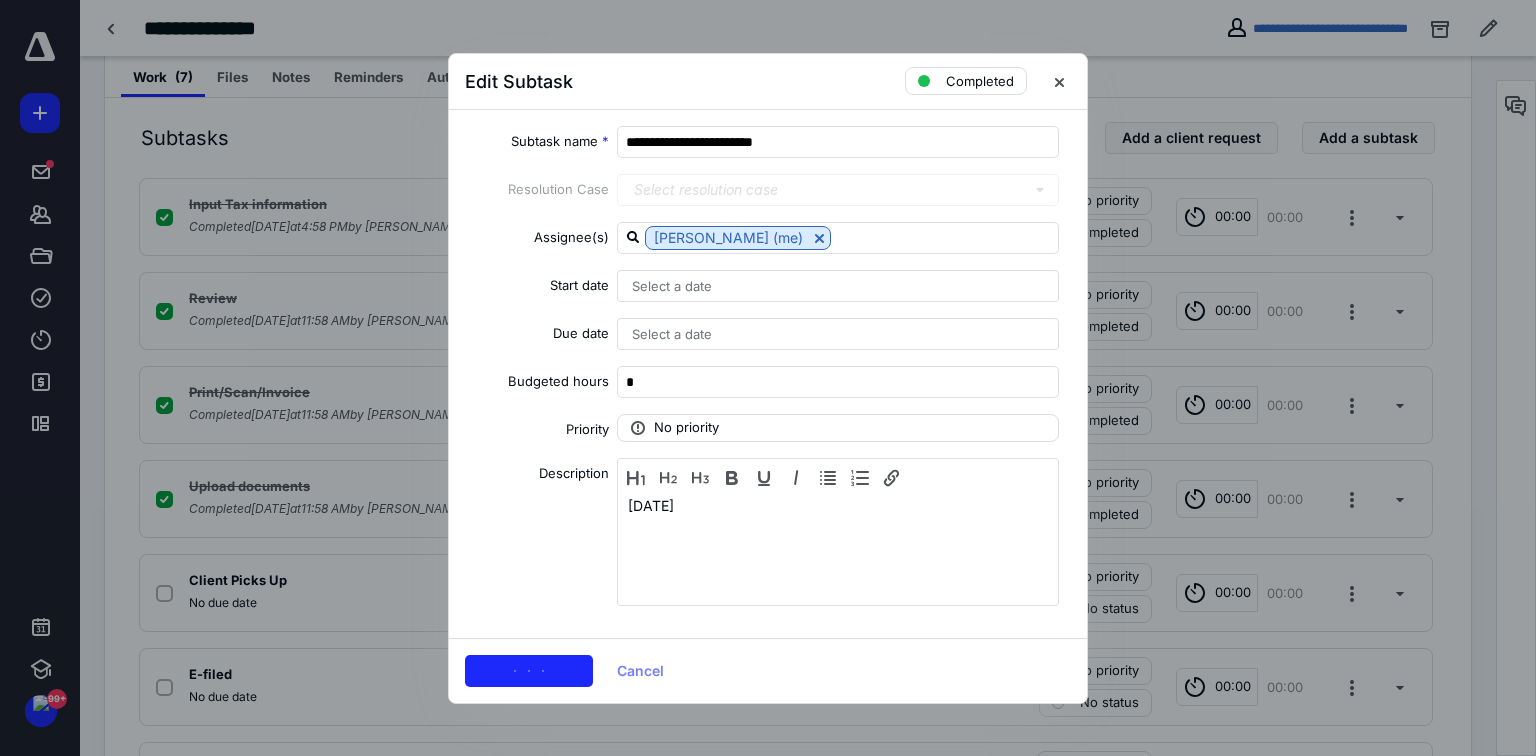 checkbox on "true" 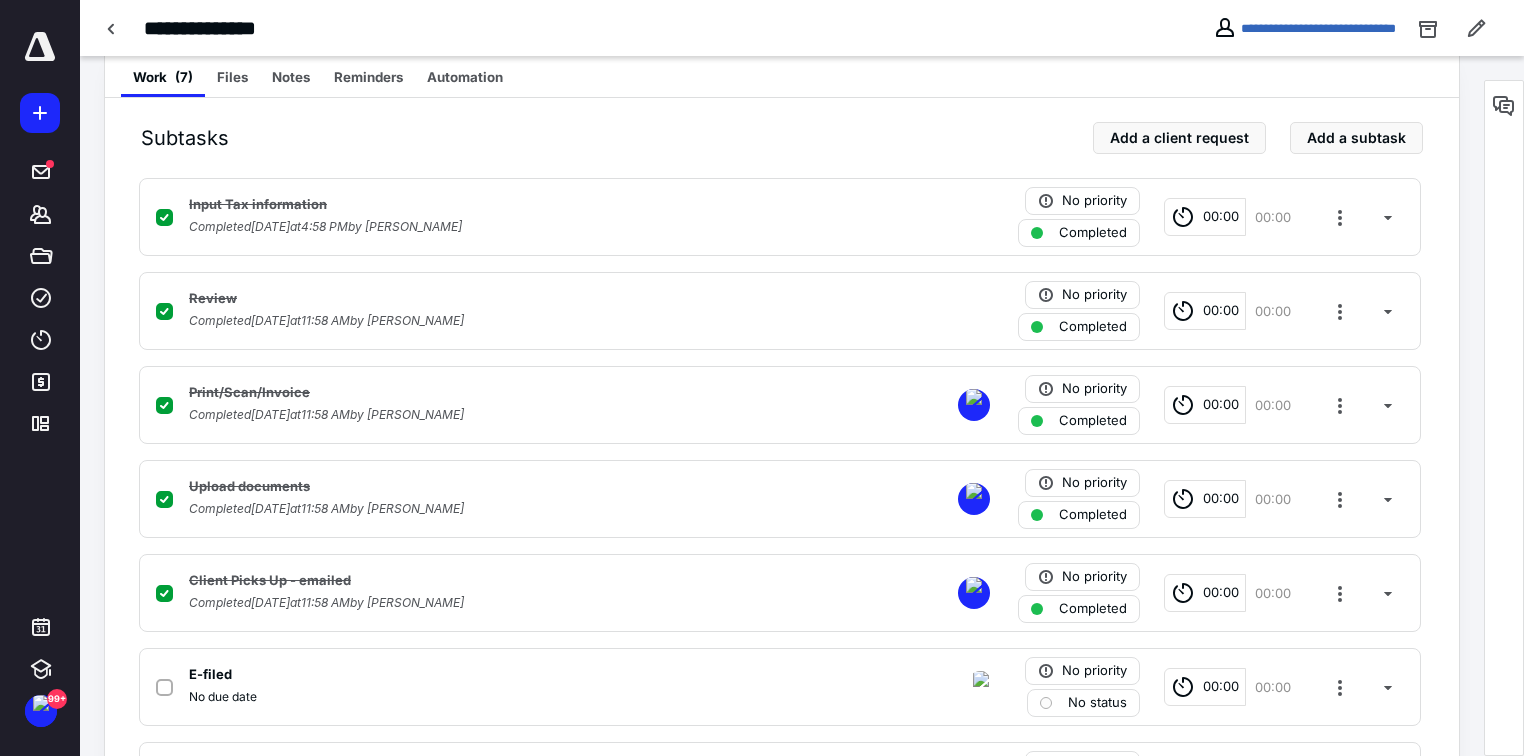 click at bounding box center (112, 28) 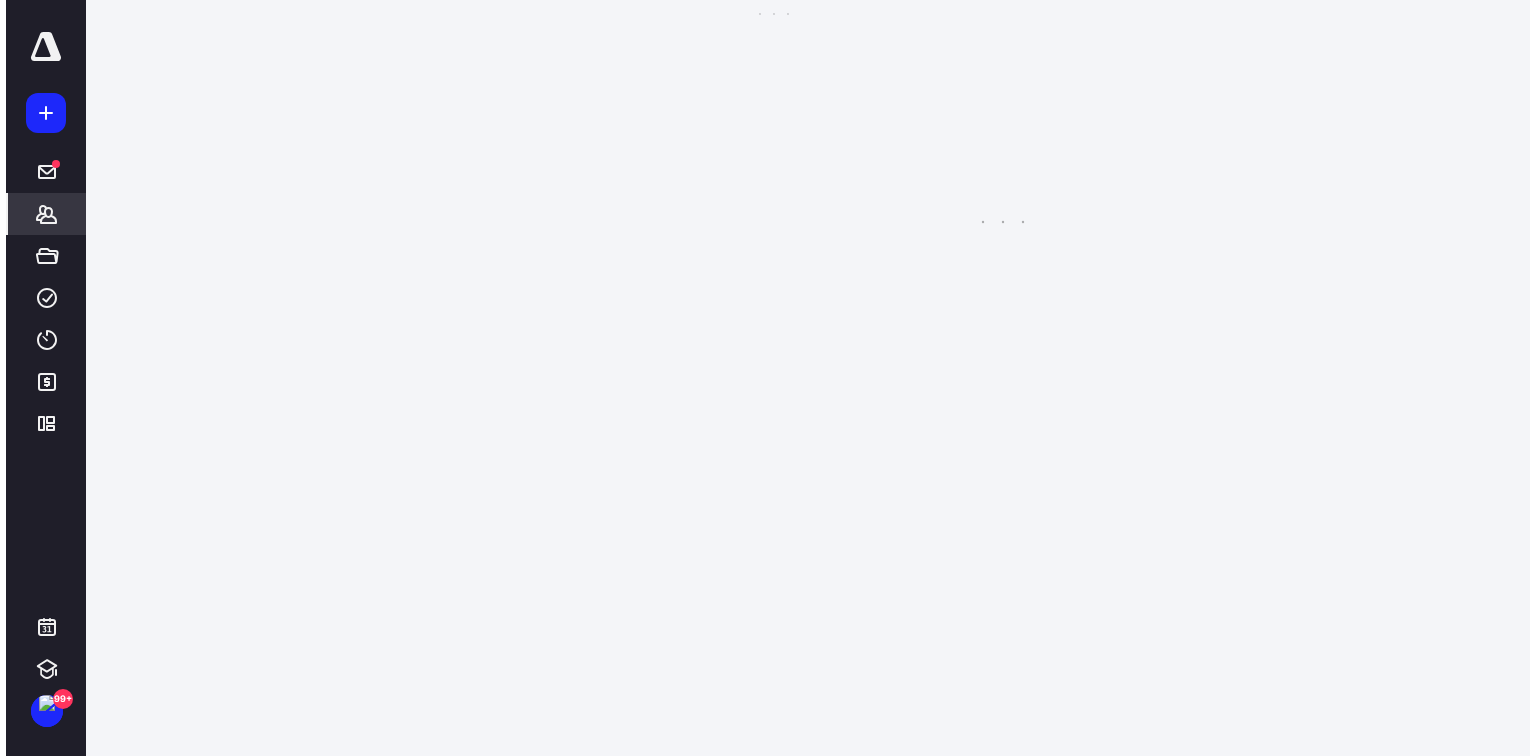 scroll, scrollTop: 0, scrollLeft: 0, axis: both 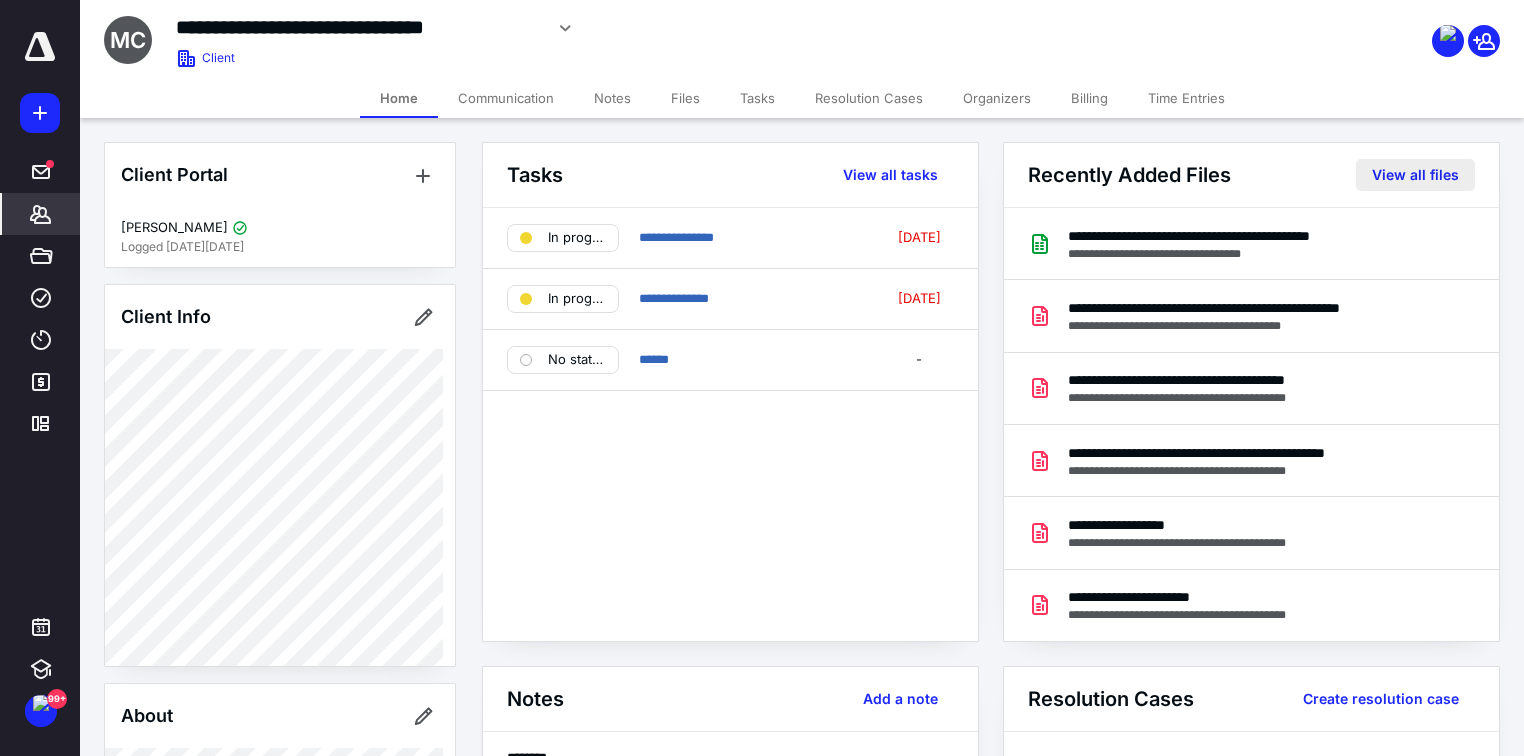 click on "View all files" at bounding box center [1415, 175] 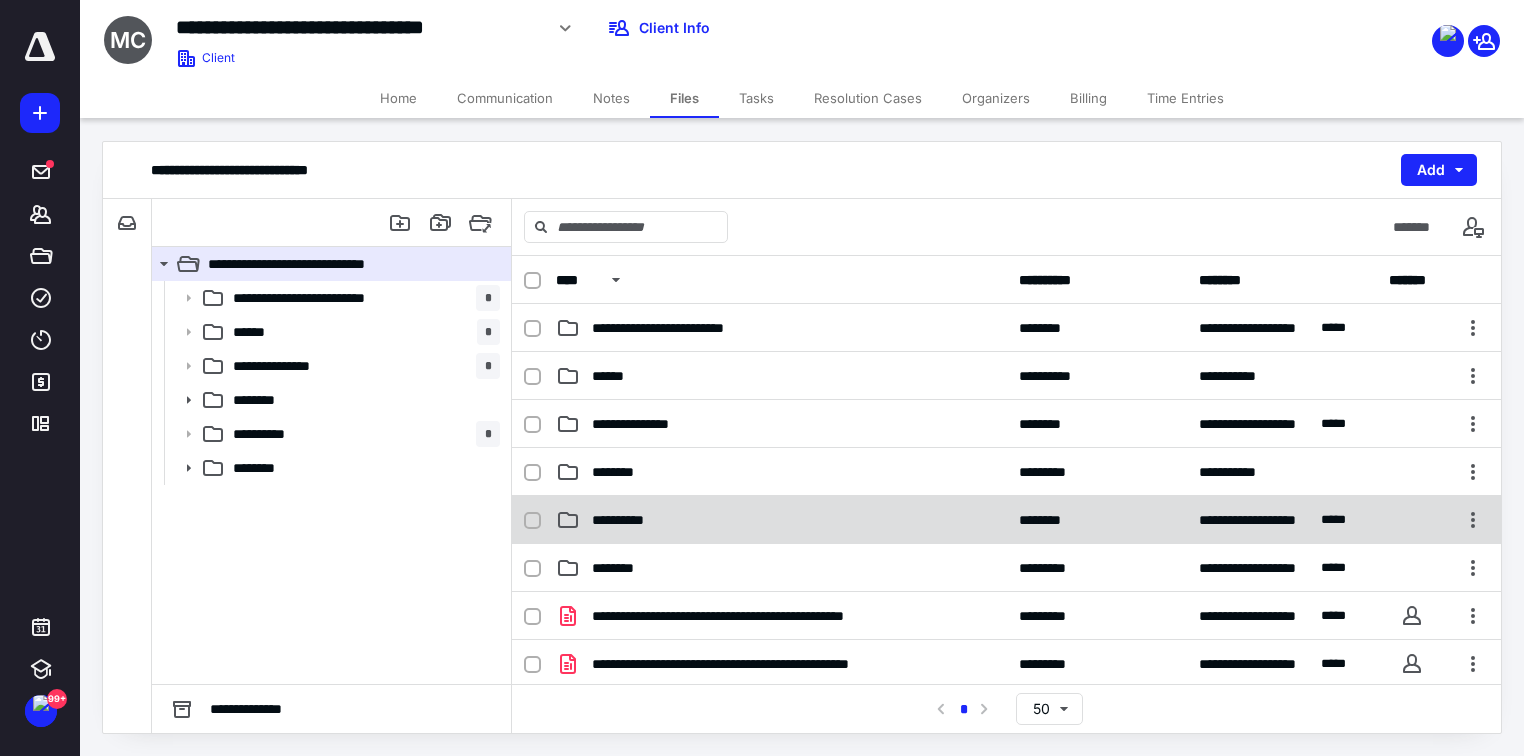 click on "**********" at bounding box center (781, 520) 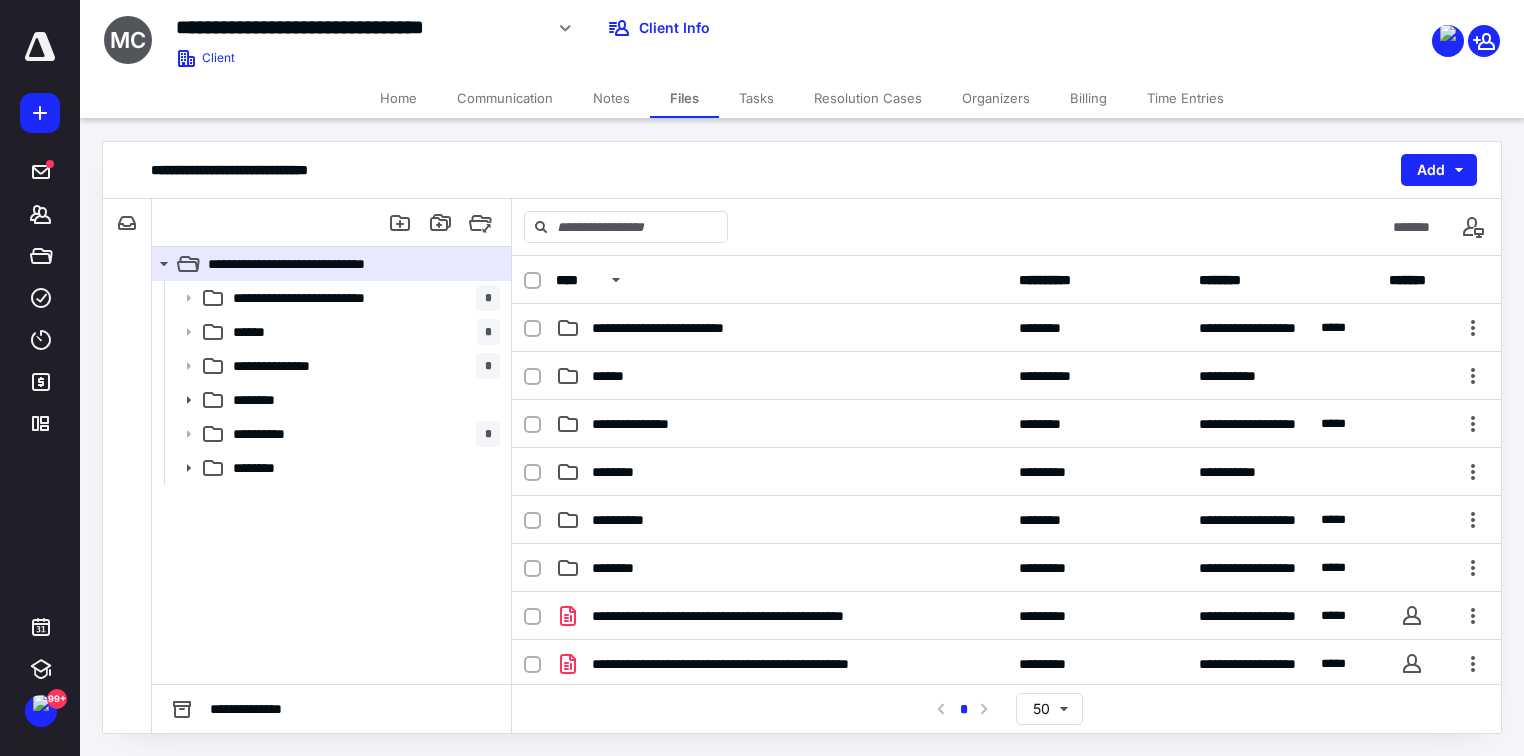 click on "**********" at bounding box center (781, 520) 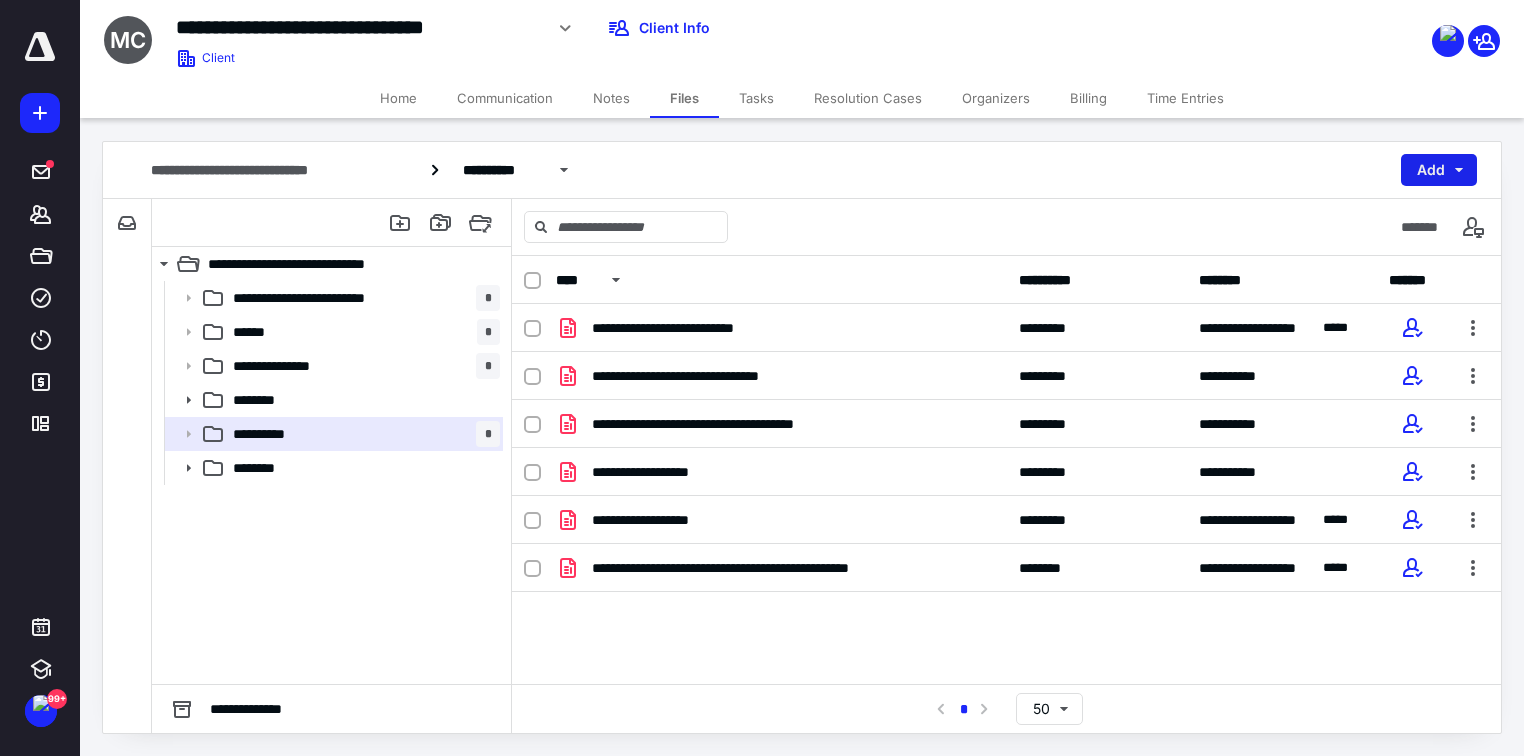 drag, startPoint x: 1423, startPoint y: 167, endPoint x: 1416, endPoint y: 180, distance: 14.764823 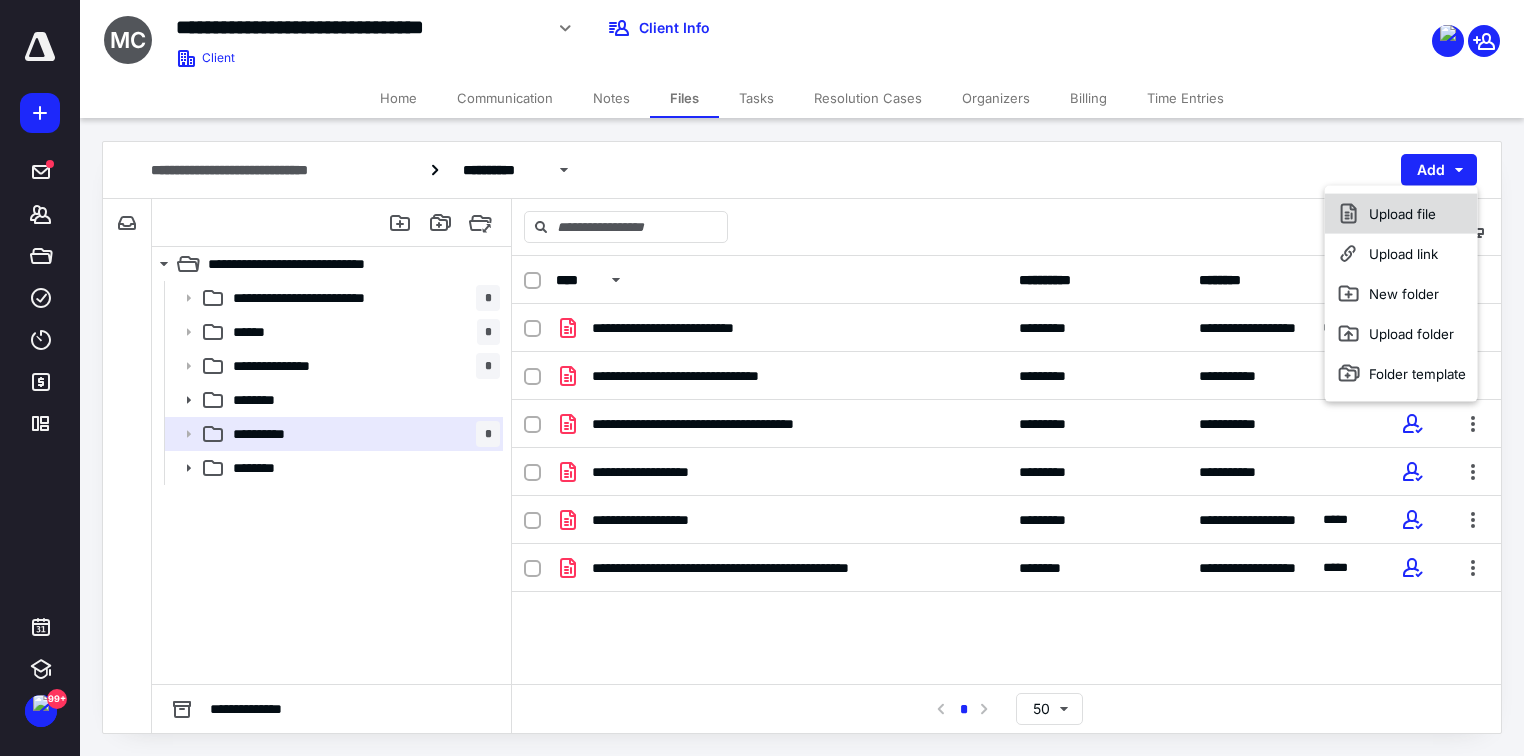 click on "Upload file" at bounding box center (1401, 214) 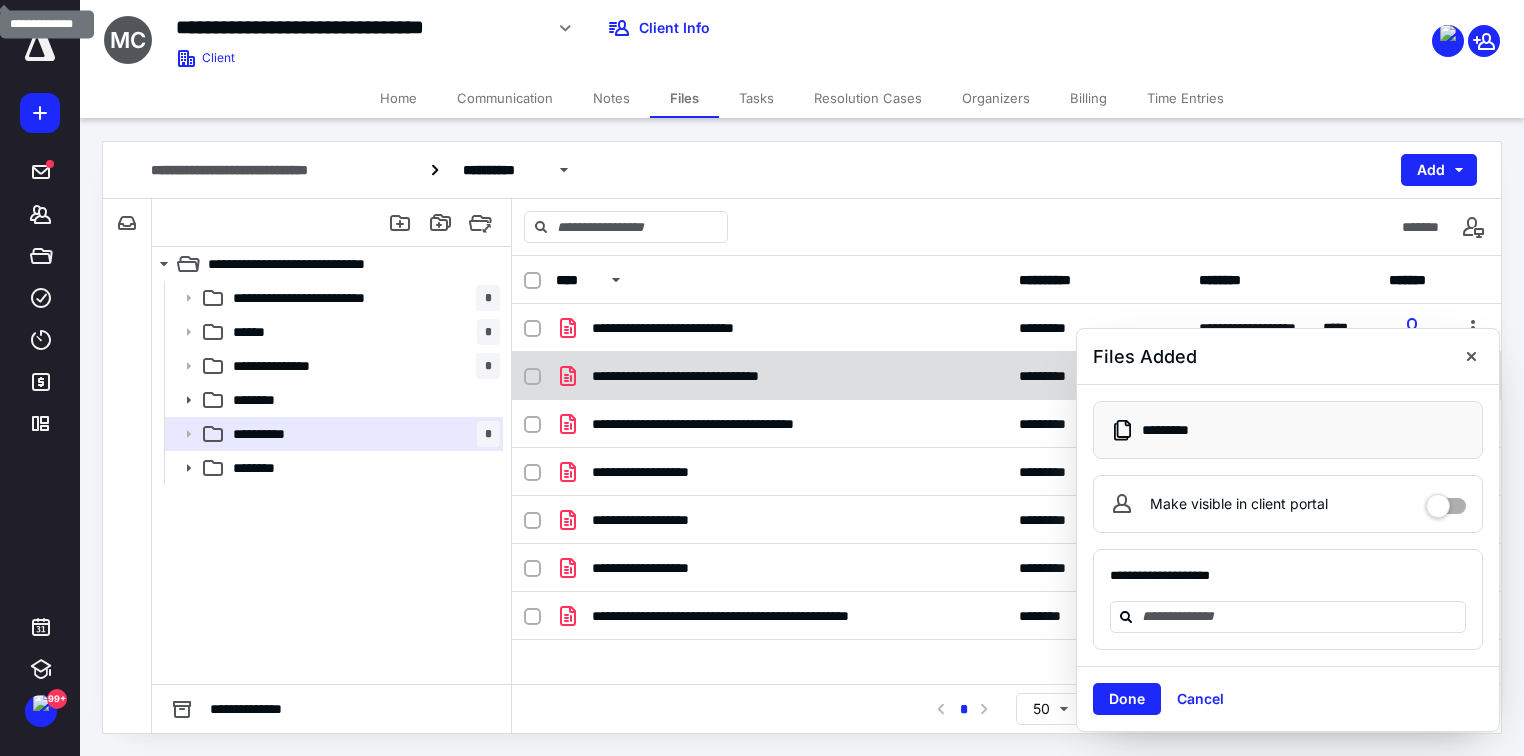 click at bounding box center [1471, 356] 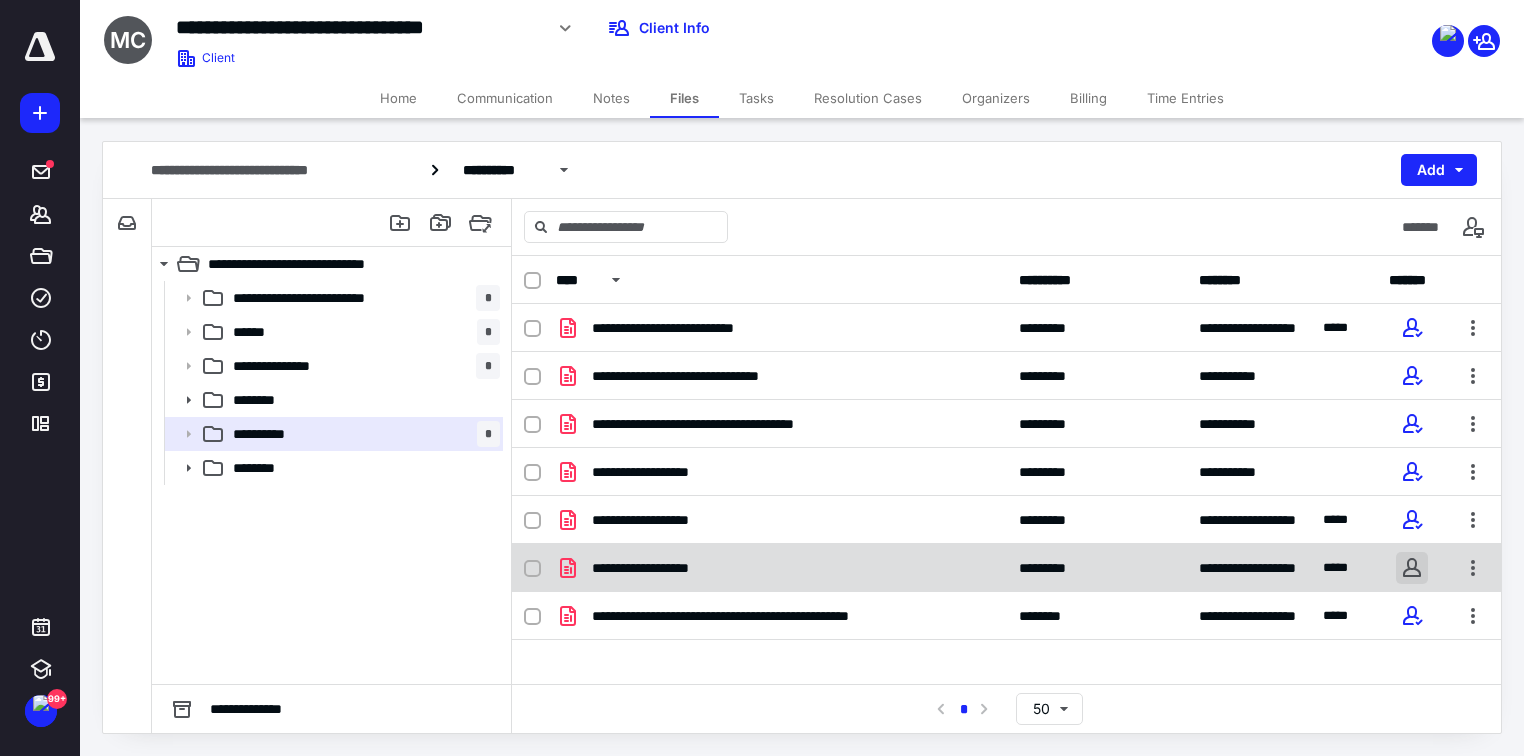 click at bounding box center (1412, 568) 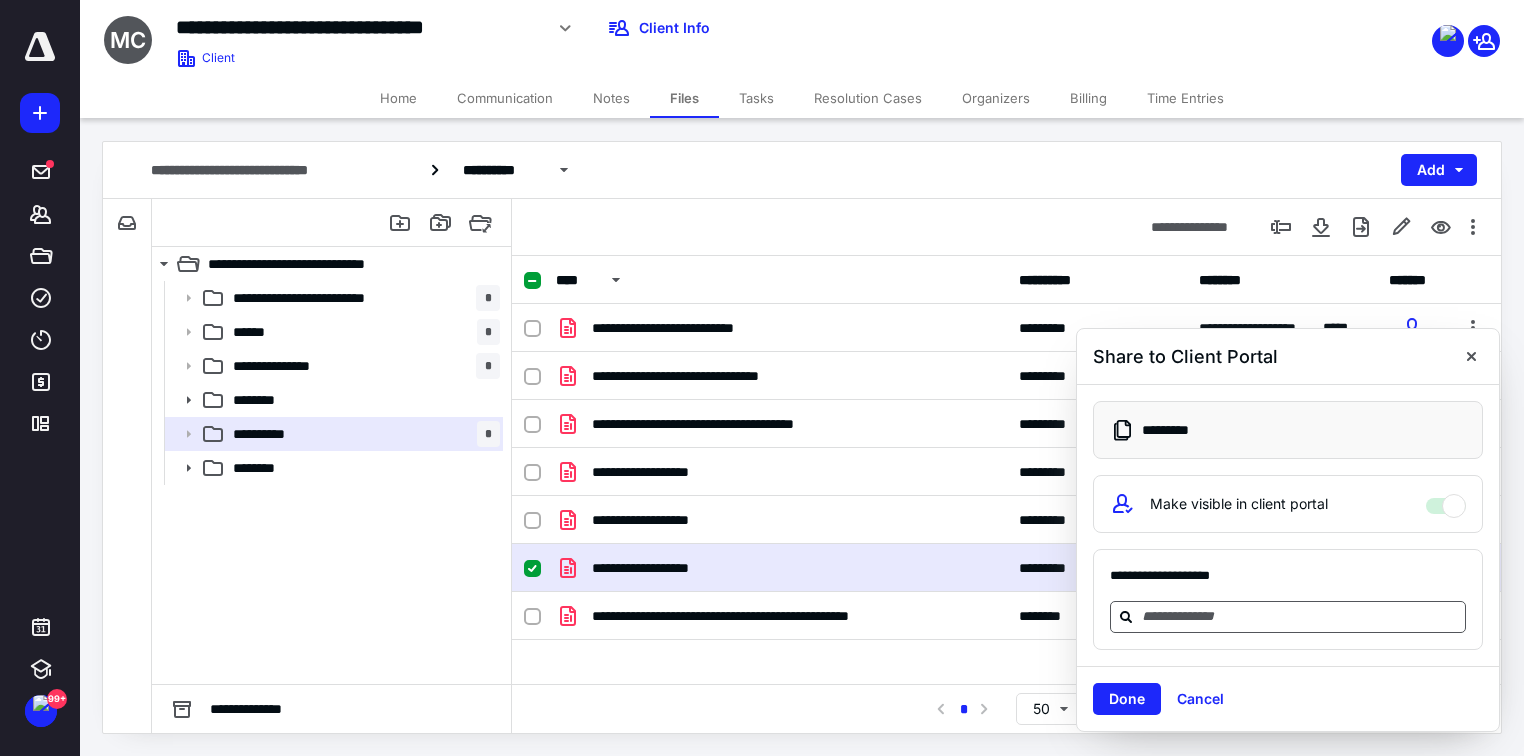 click at bounding box center (1300, 616) 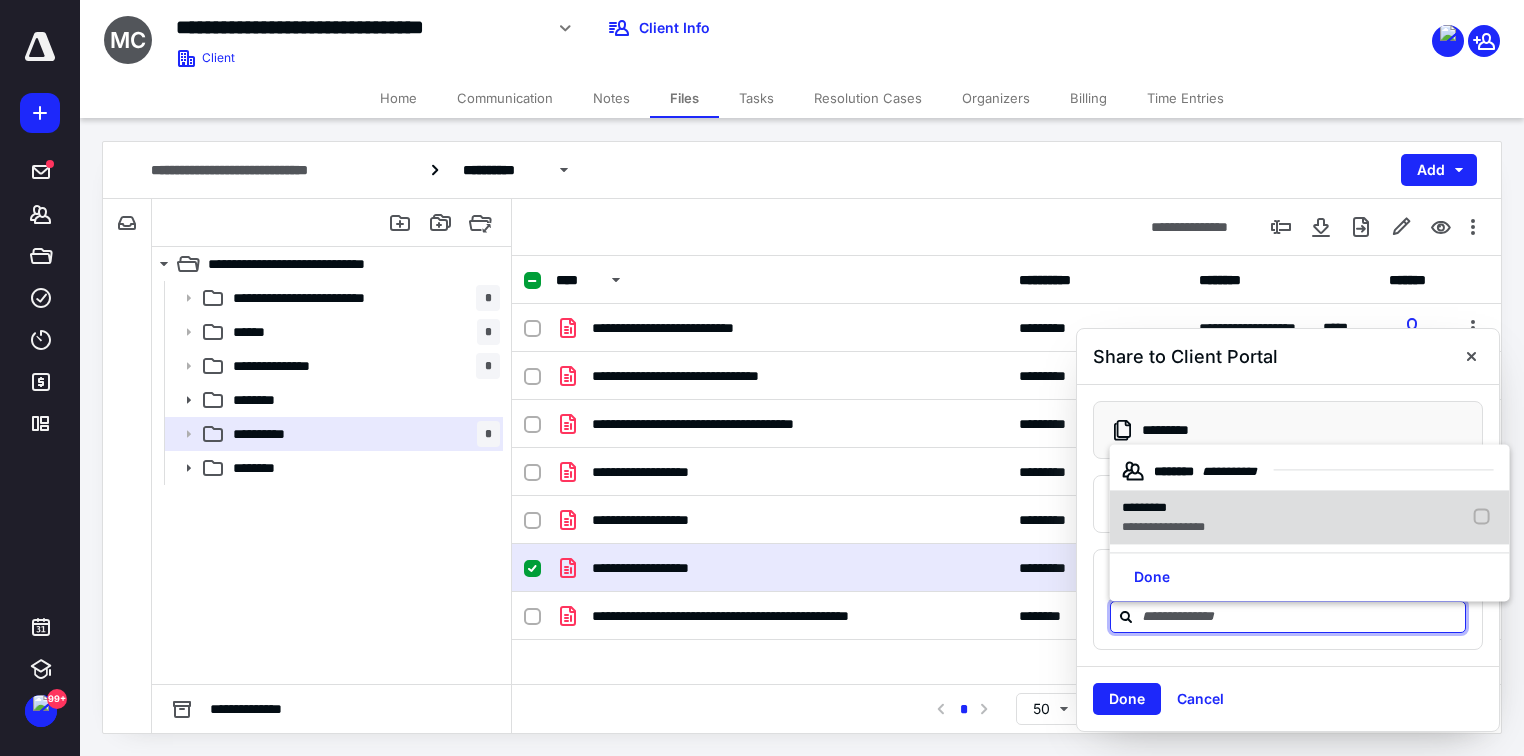 click on "**********" at bounding box center (1163, 527) 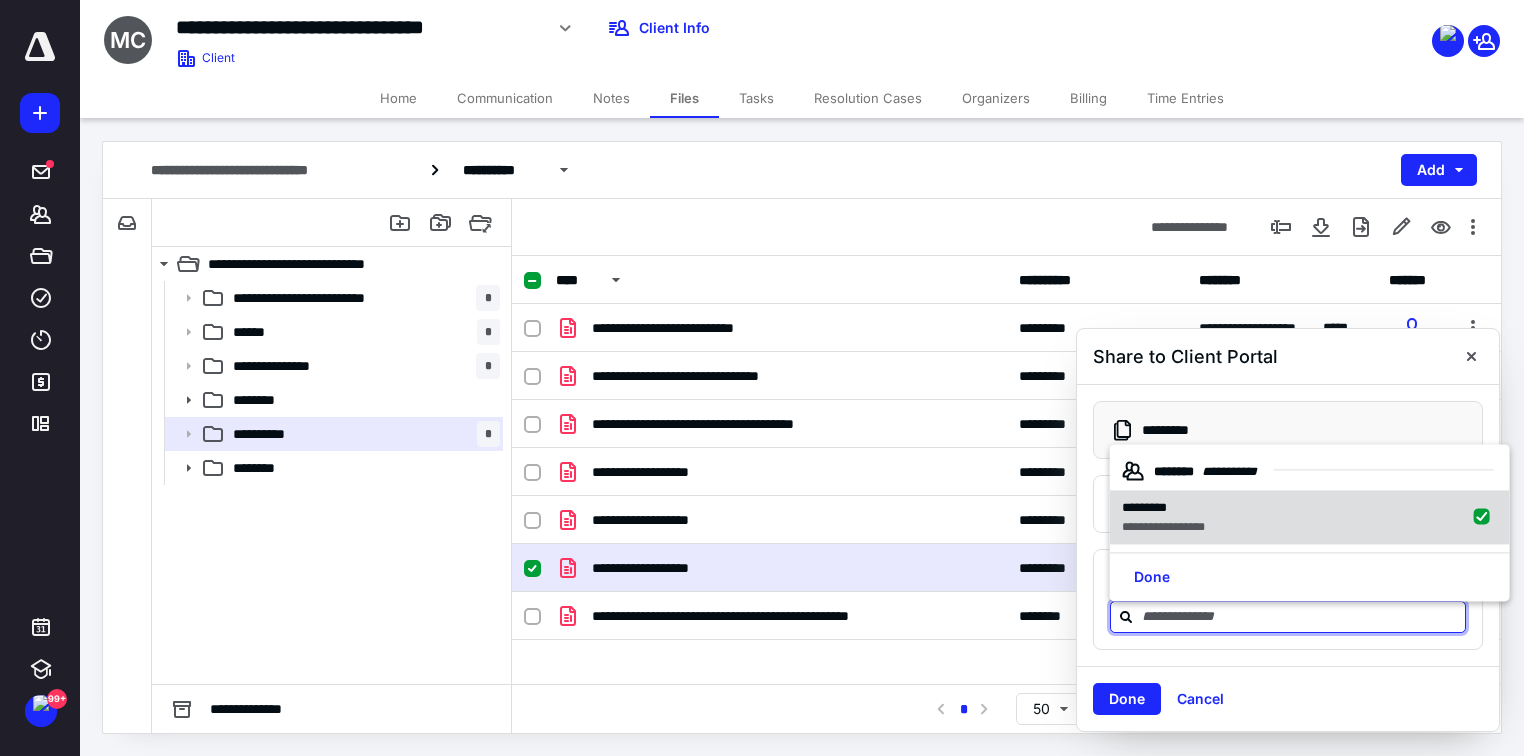 checkbox on "true" 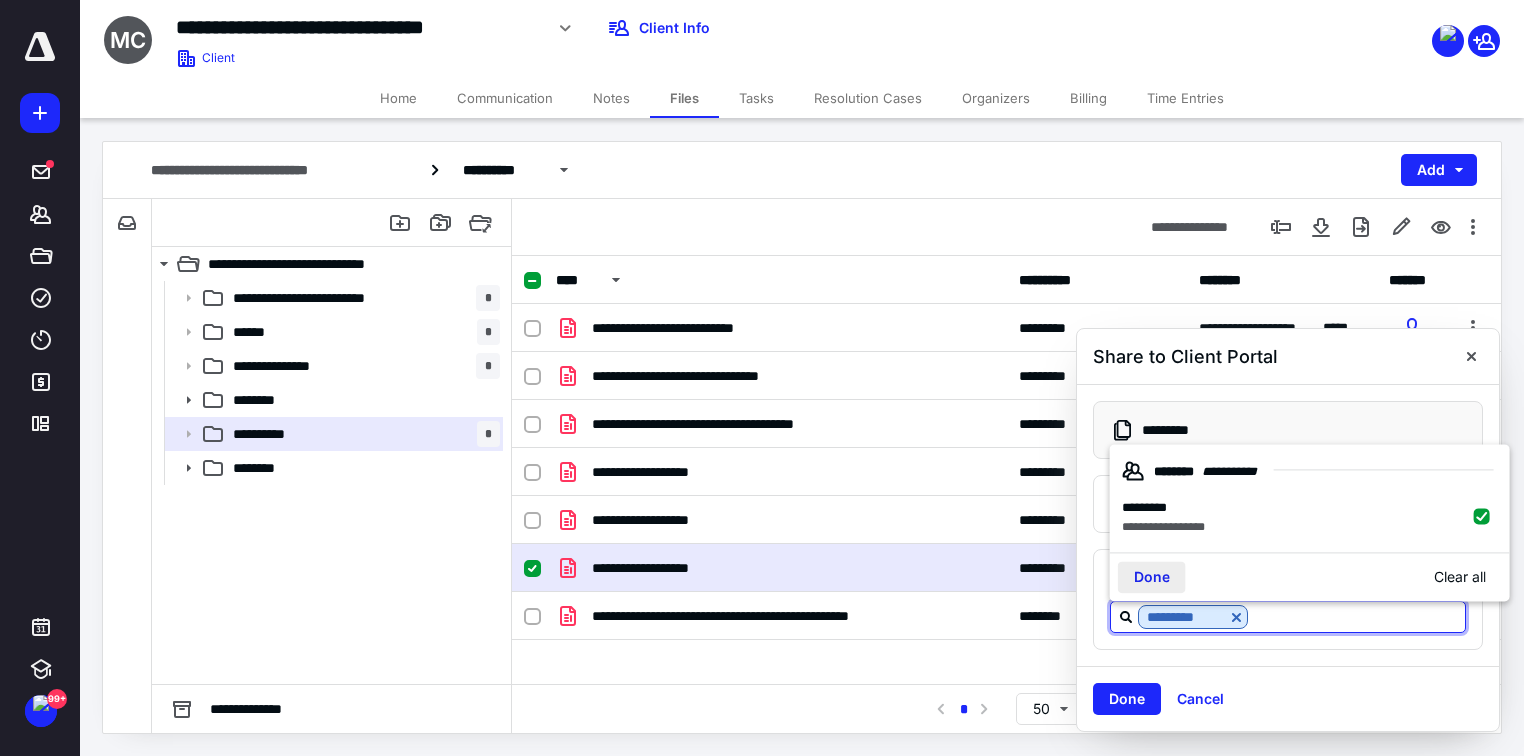 drag, startPoint x: 1135, startPoint y: 586, endPoint x: 1120, endPoint y: 636, distance: 52.201534 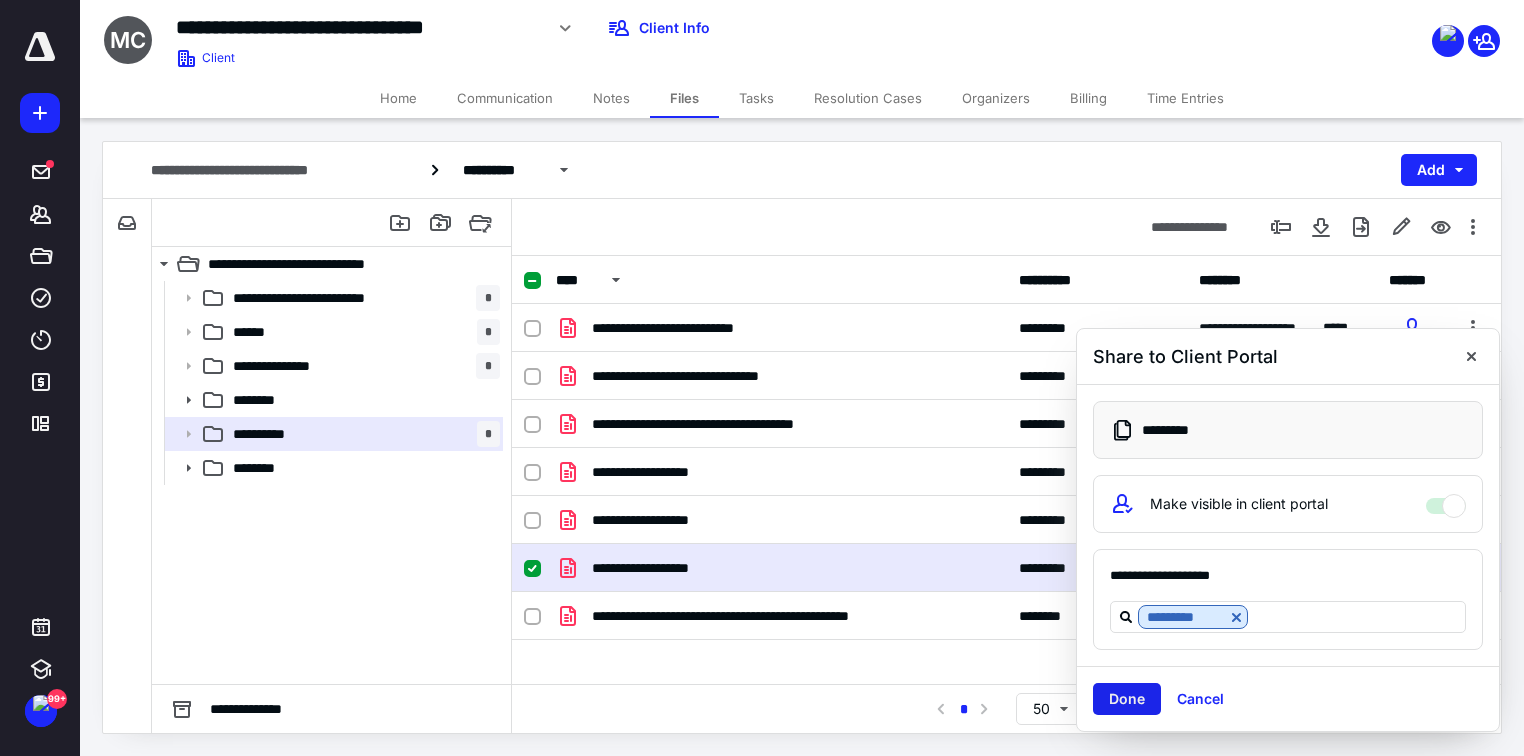 click on "Done" at bounding box center [1127, 699] 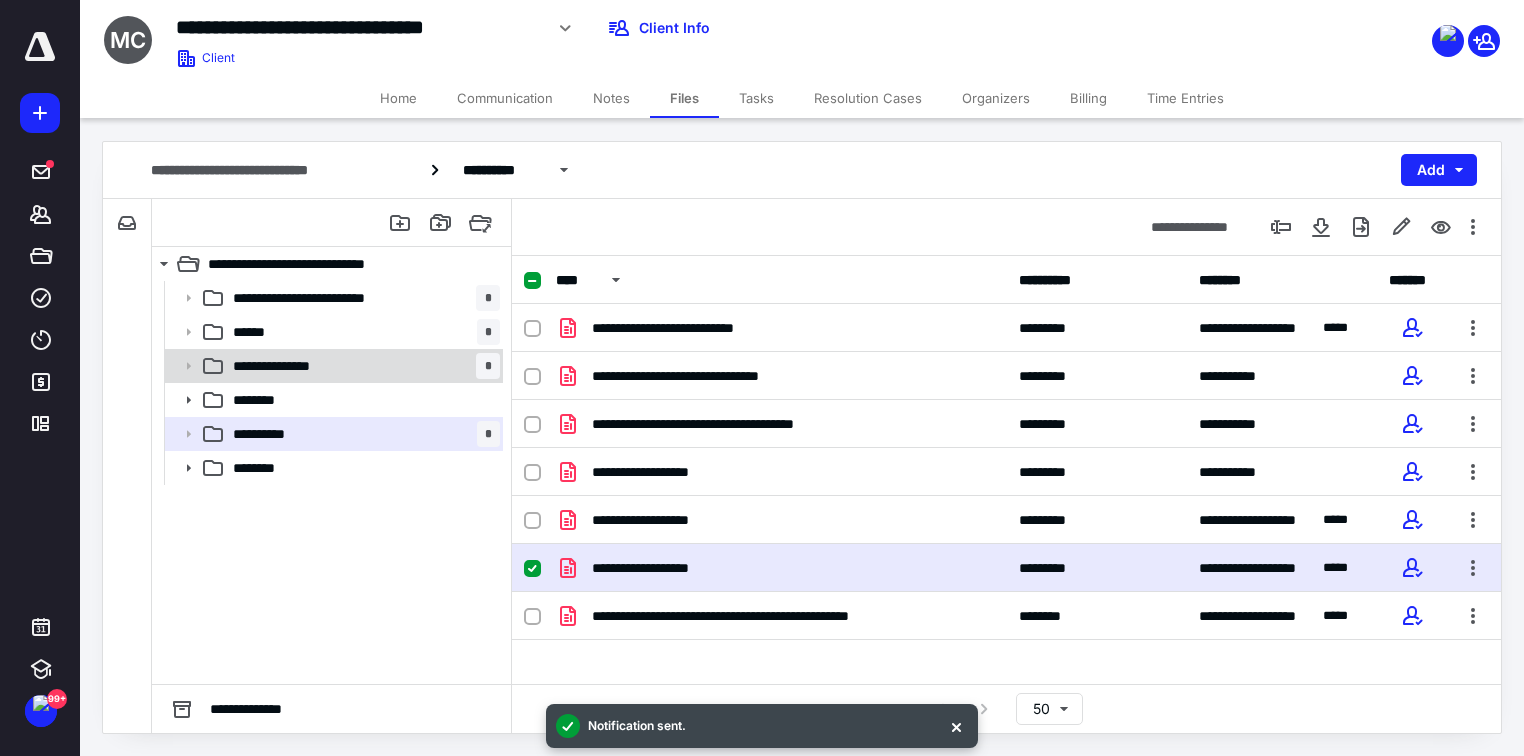 click on "**********" at bounding box center [362, 366] 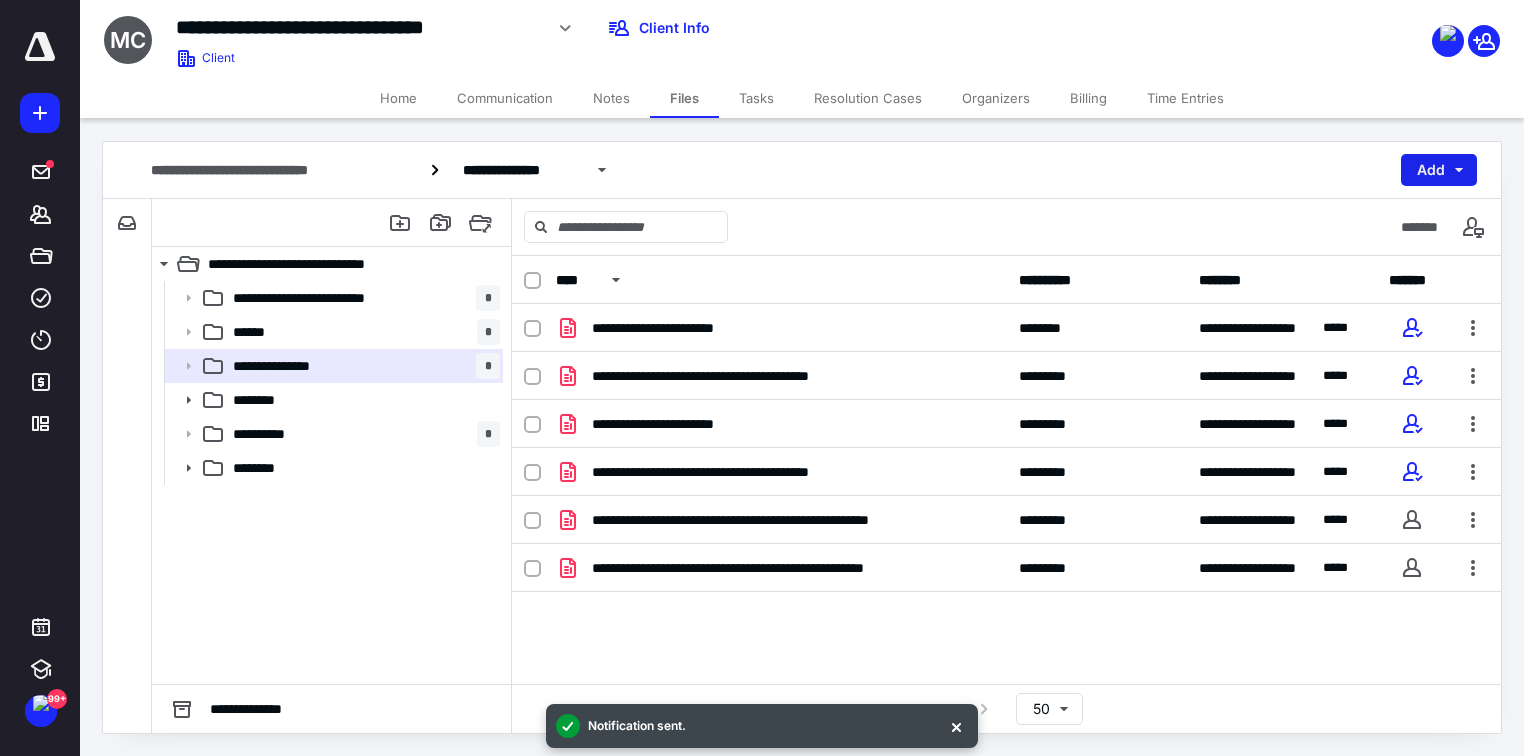 click on "Add" at bounding box center [1439, 170] 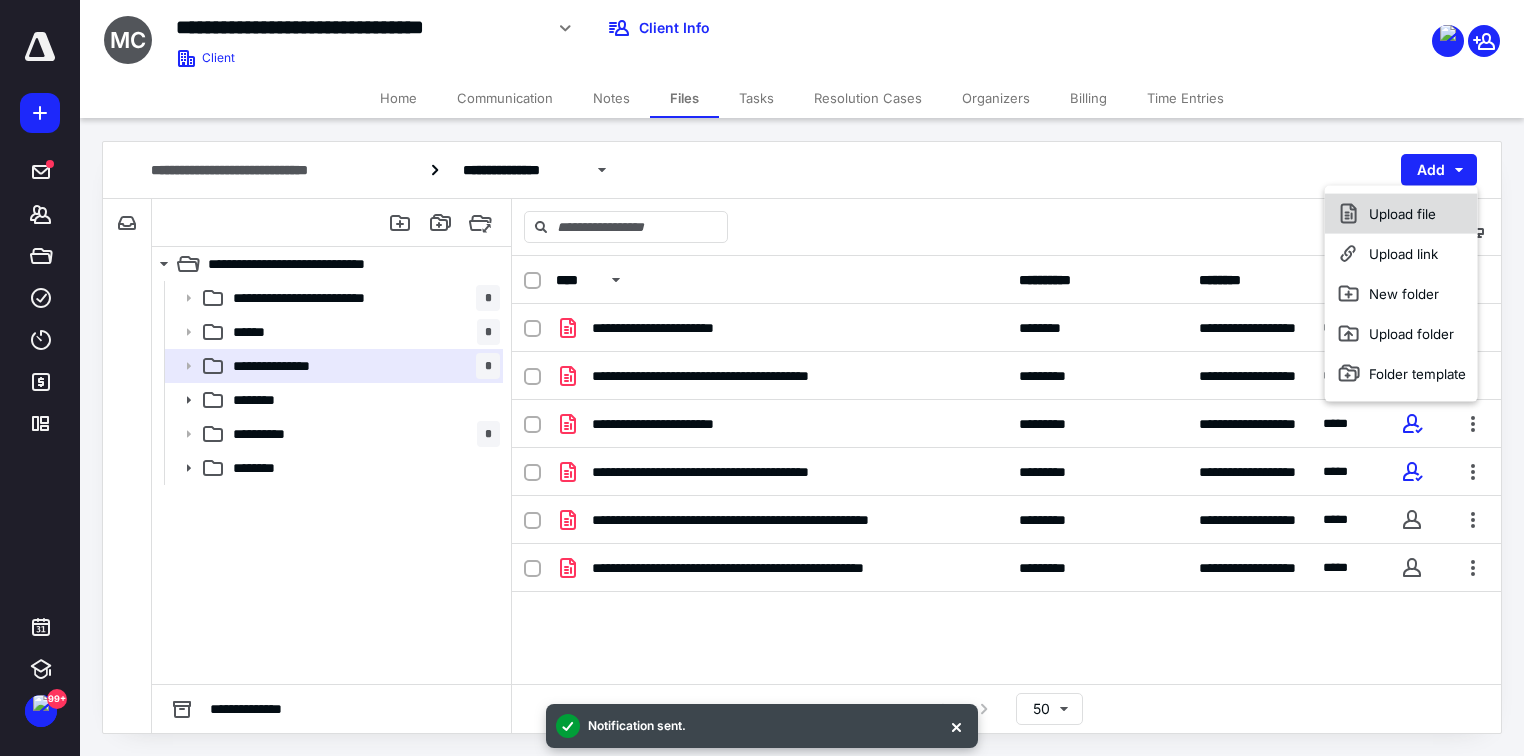 click on "Upload file" at bounding box center (1401, 214) 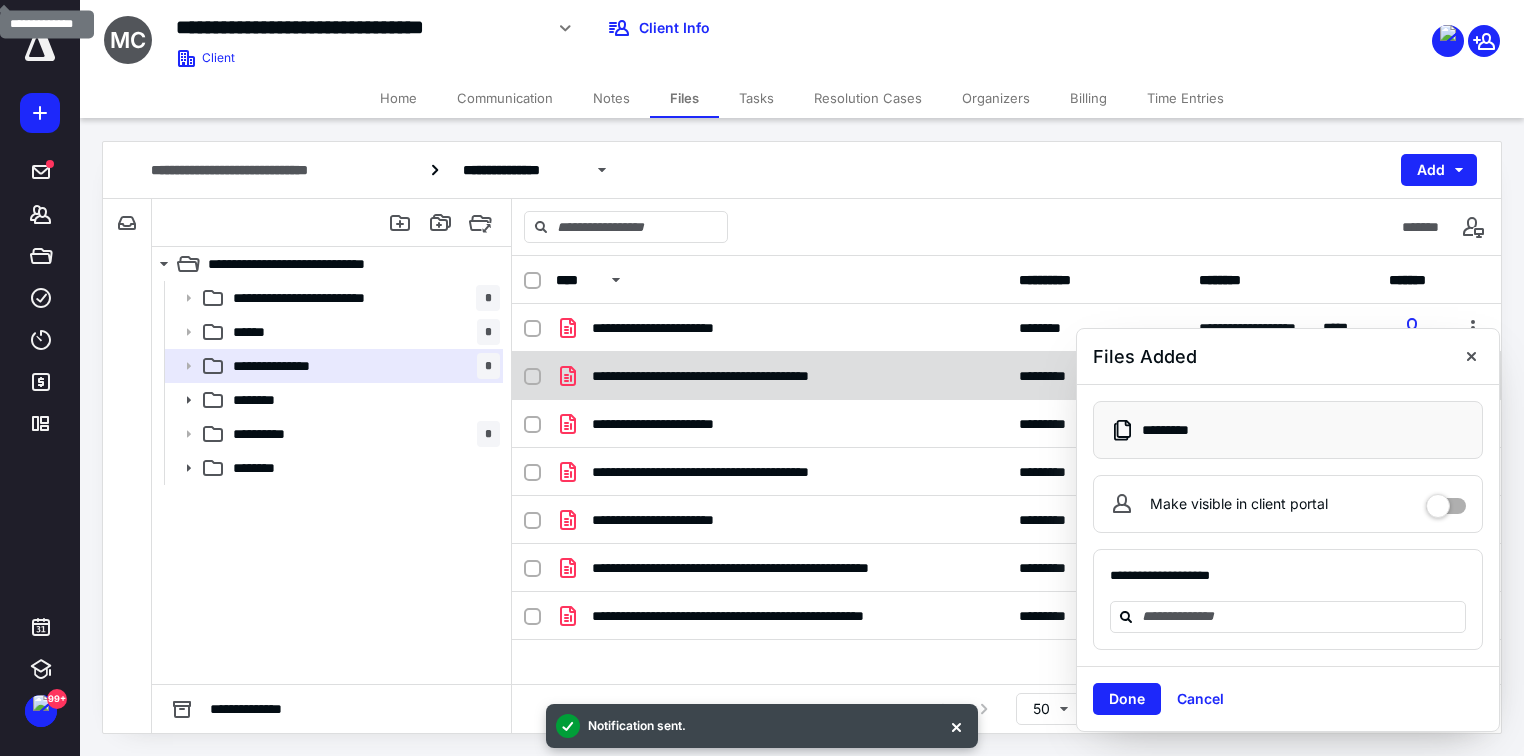 drag, startPoint x: 1472, startPoint y: 361, endPoint x: 1460, endPoint y: 370, distance: 15 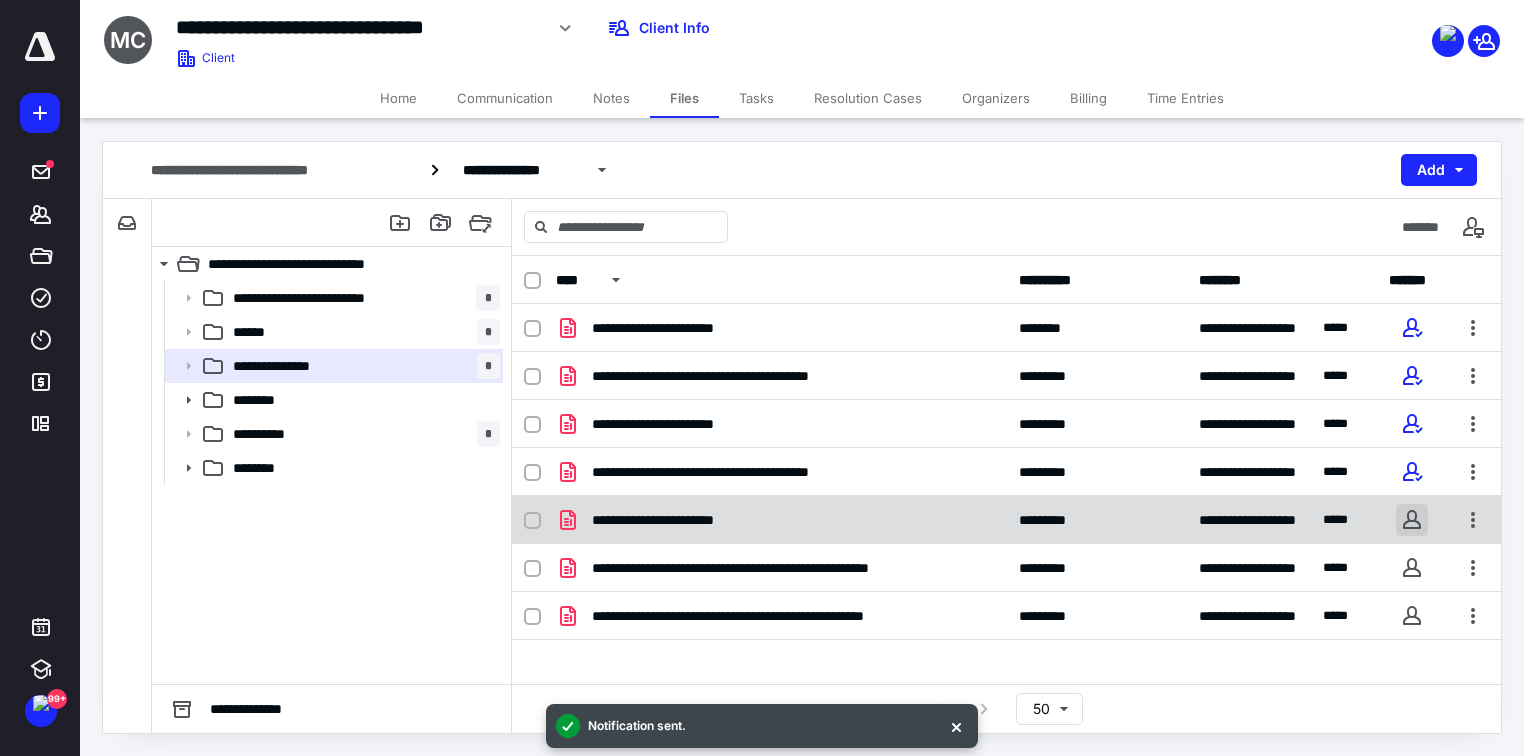 drag, startPoint x: 1410, startPoint y: 530, endPoint x: 1378, endPoint y: 540, distance: 33.526108 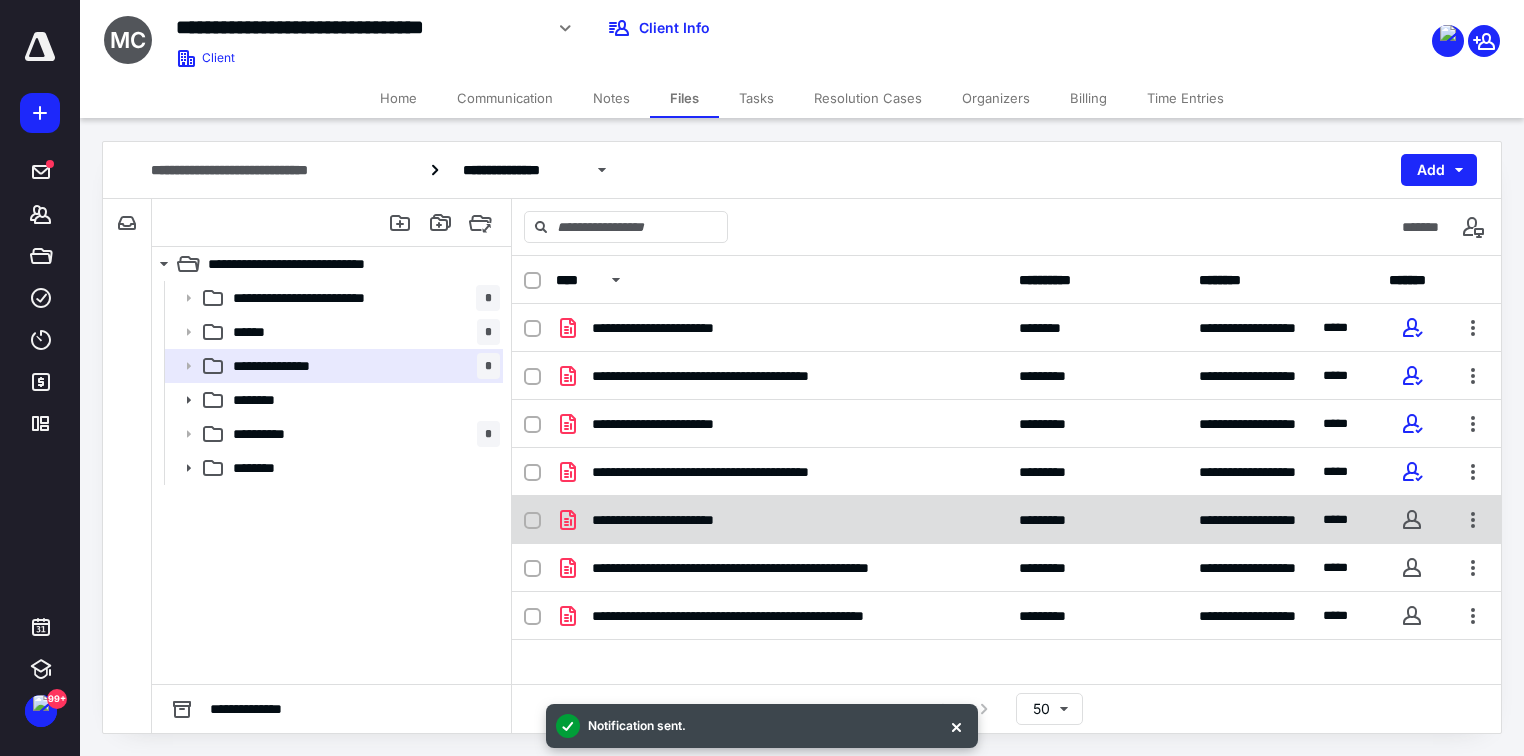 checkbox on "true" 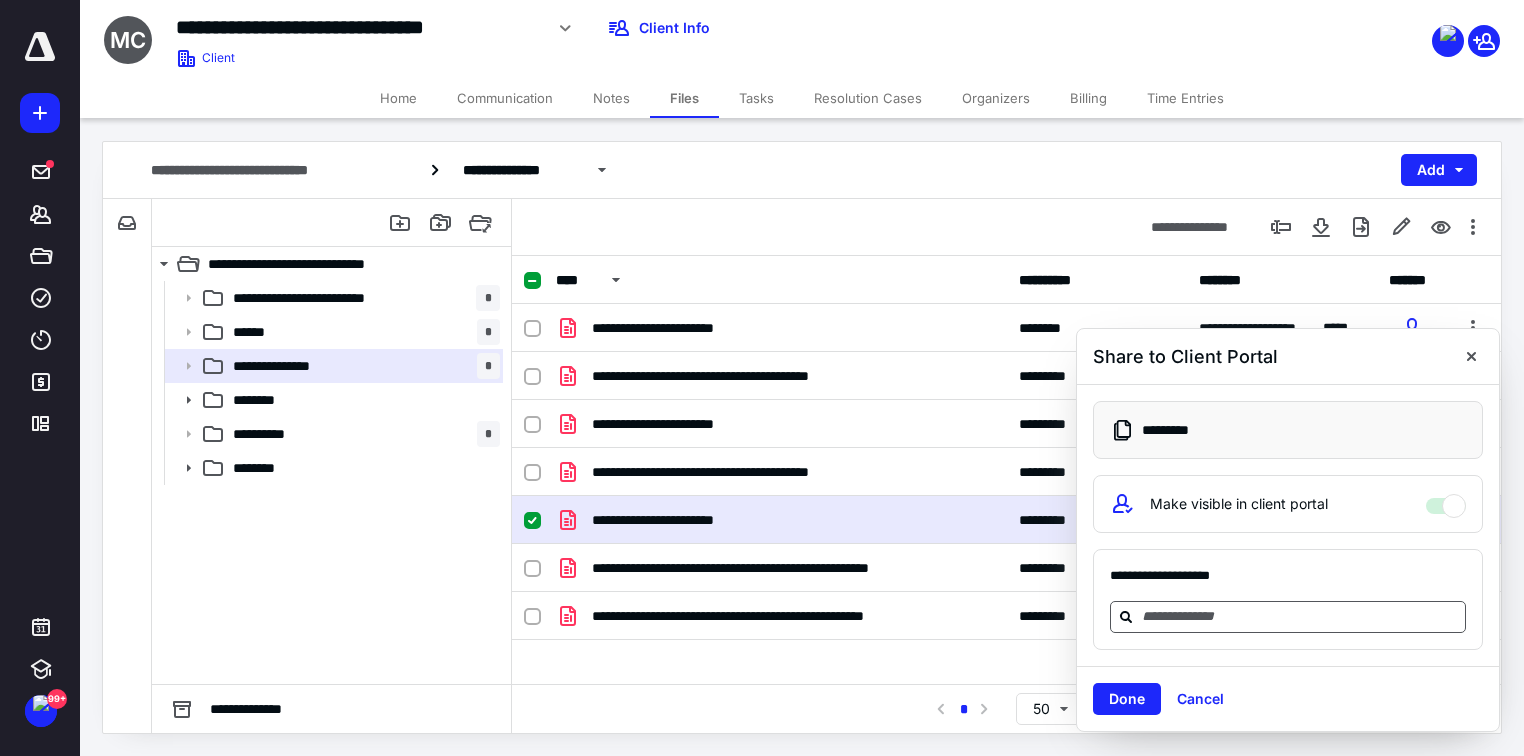 click at bounding box center (1300, 616) 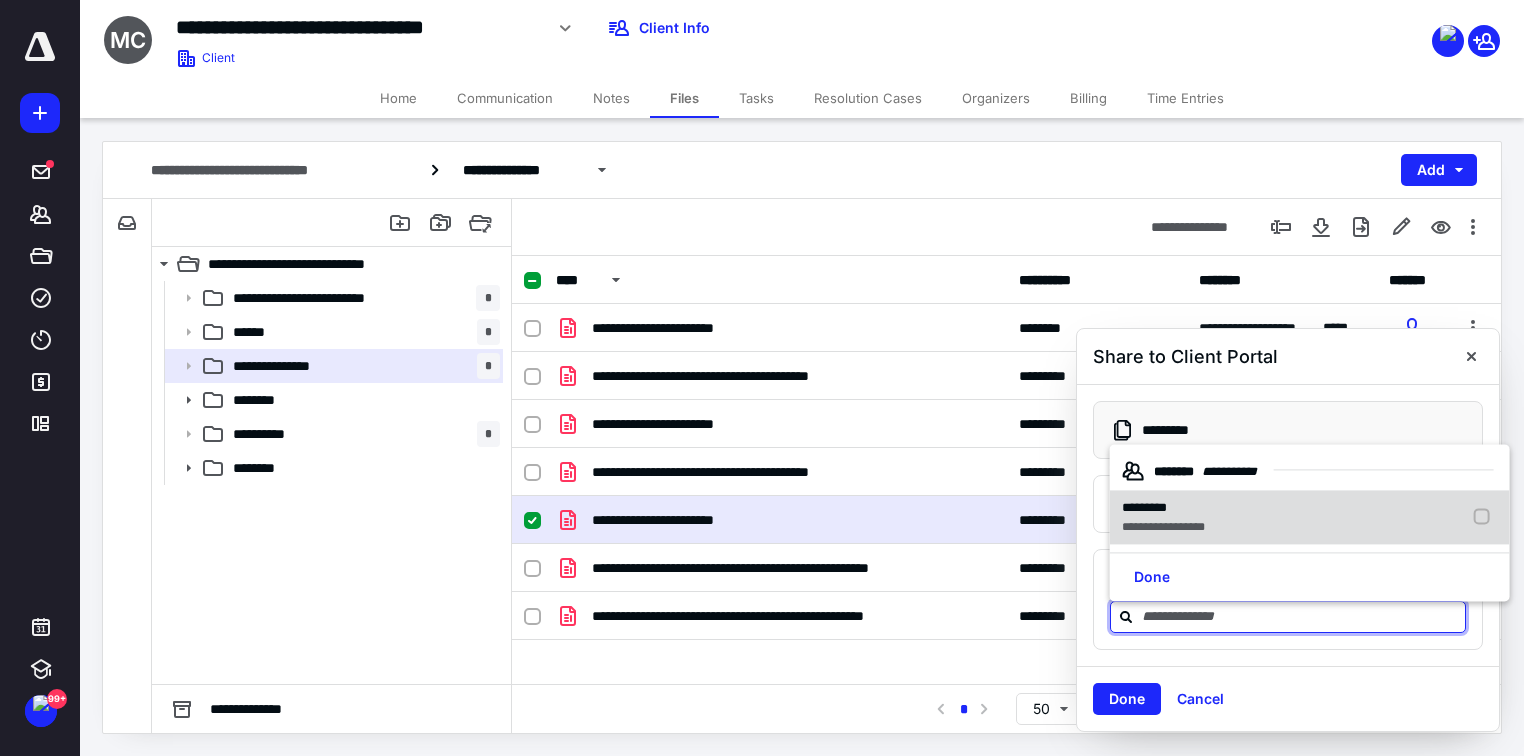 click on "**********" at bounding box center [1163, 527] 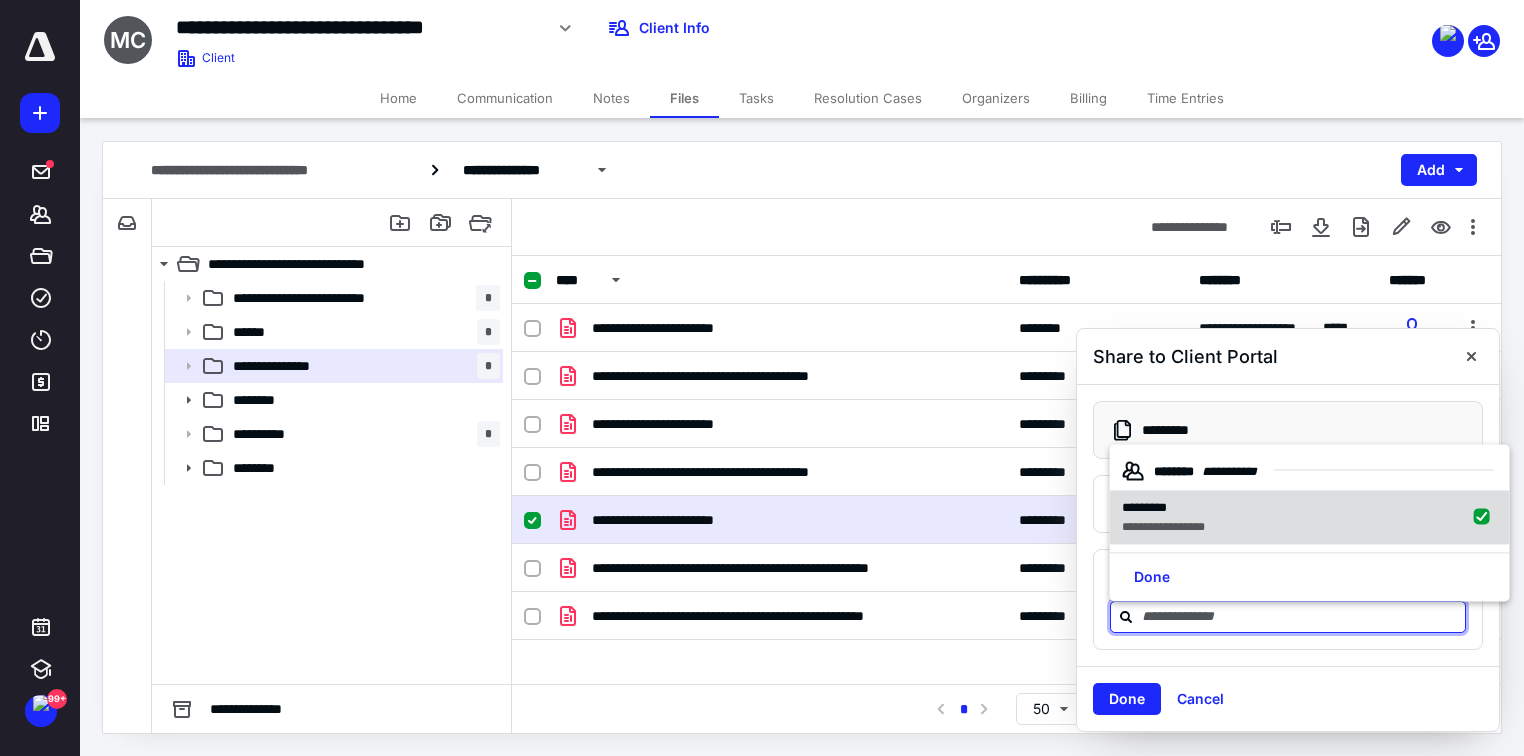 checkbox on "true" 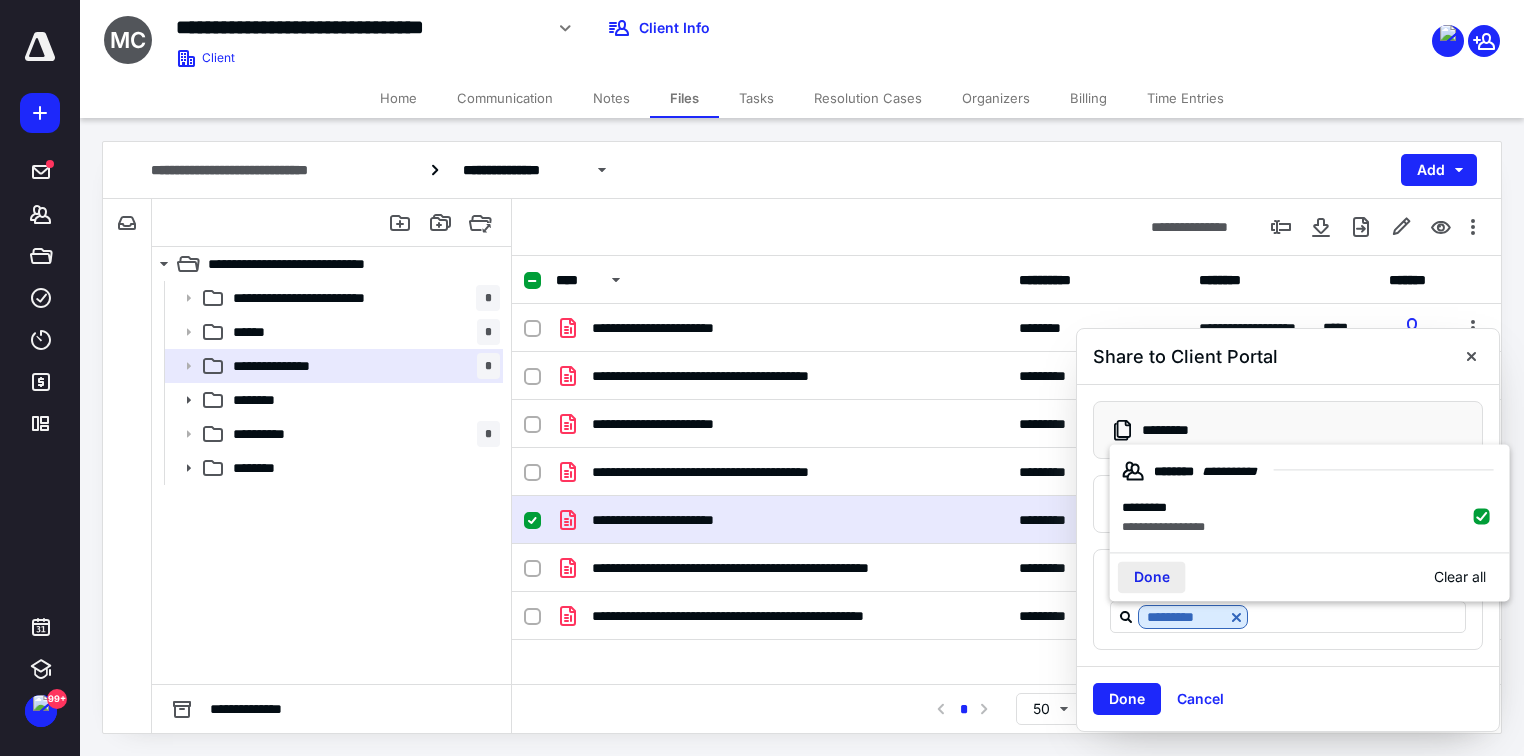 drag, startPoint x: 1156, startPoint y: 569, endPoint x: 1122, endPoint y: 653, distance: 90.62009 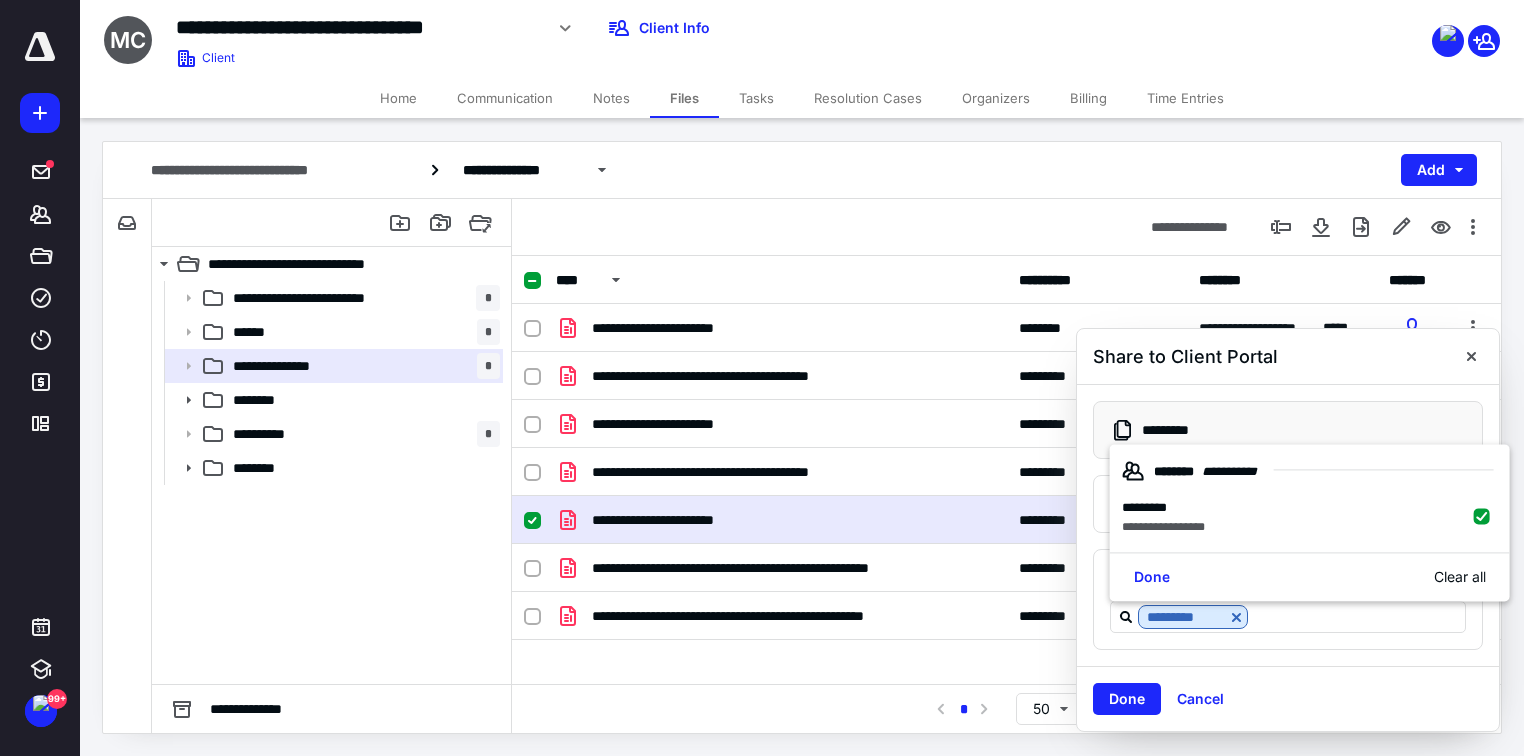 click on "Done" at bounding box center [1152, 577] 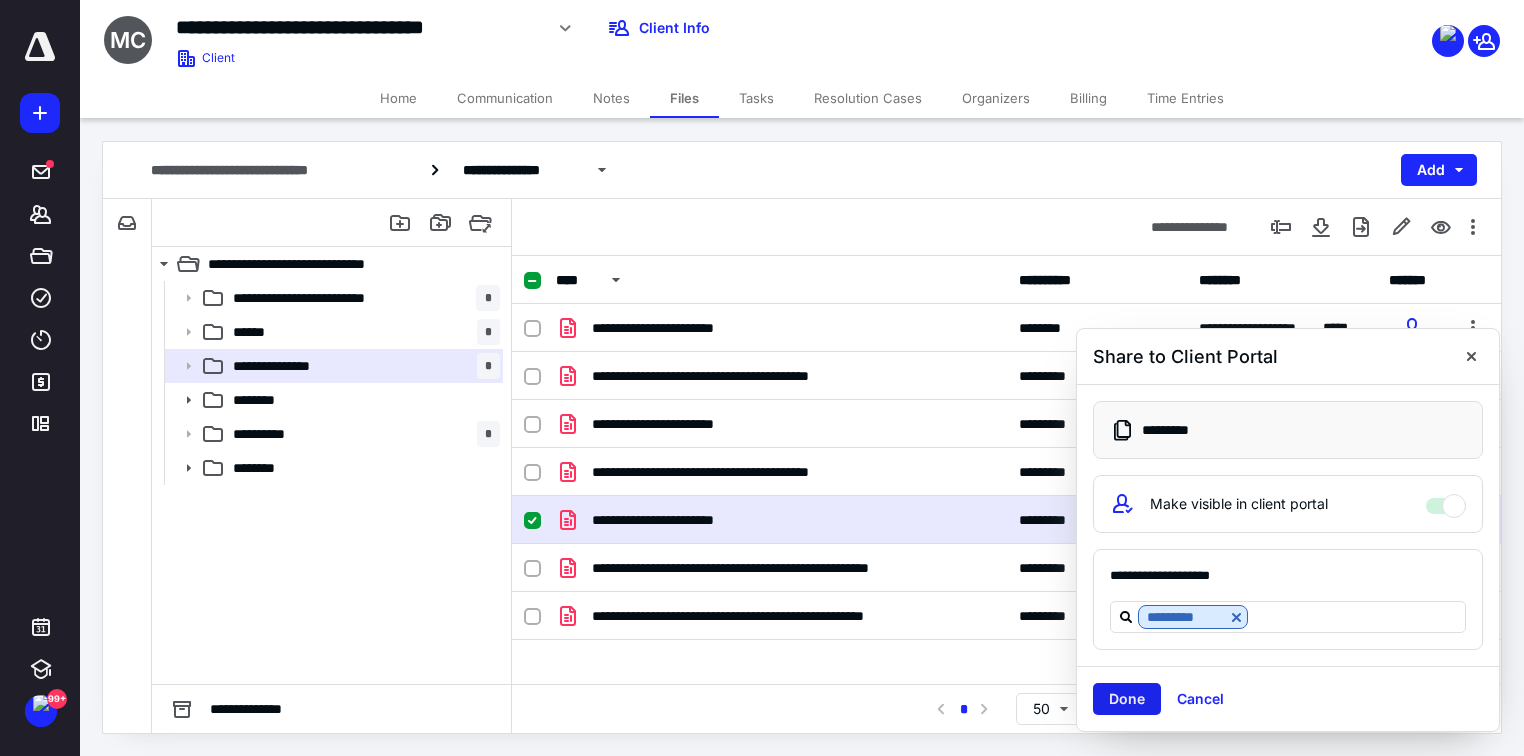 click on "Done" at bounding box center [1127, 699] 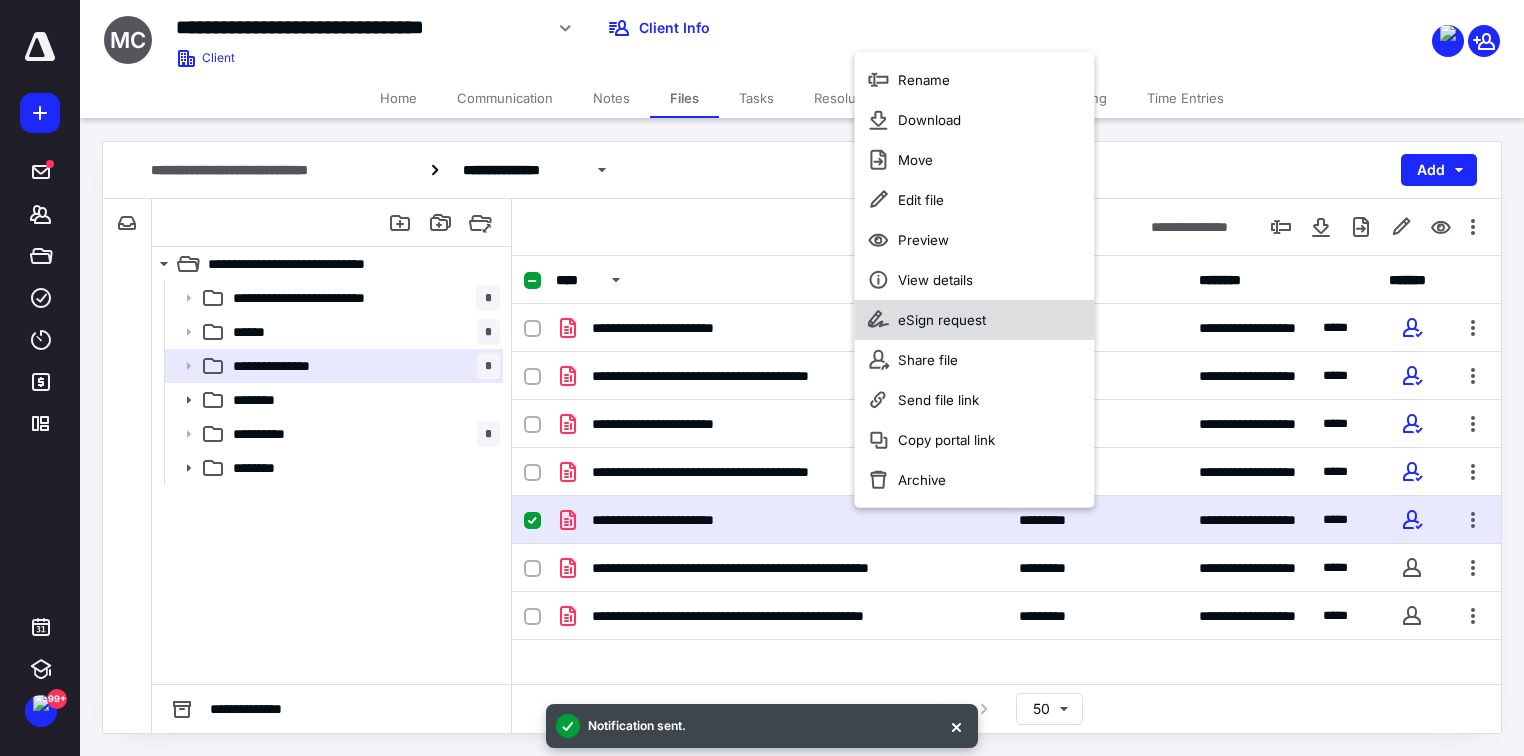 click on "eSign request" at bounding box center [942, 319] 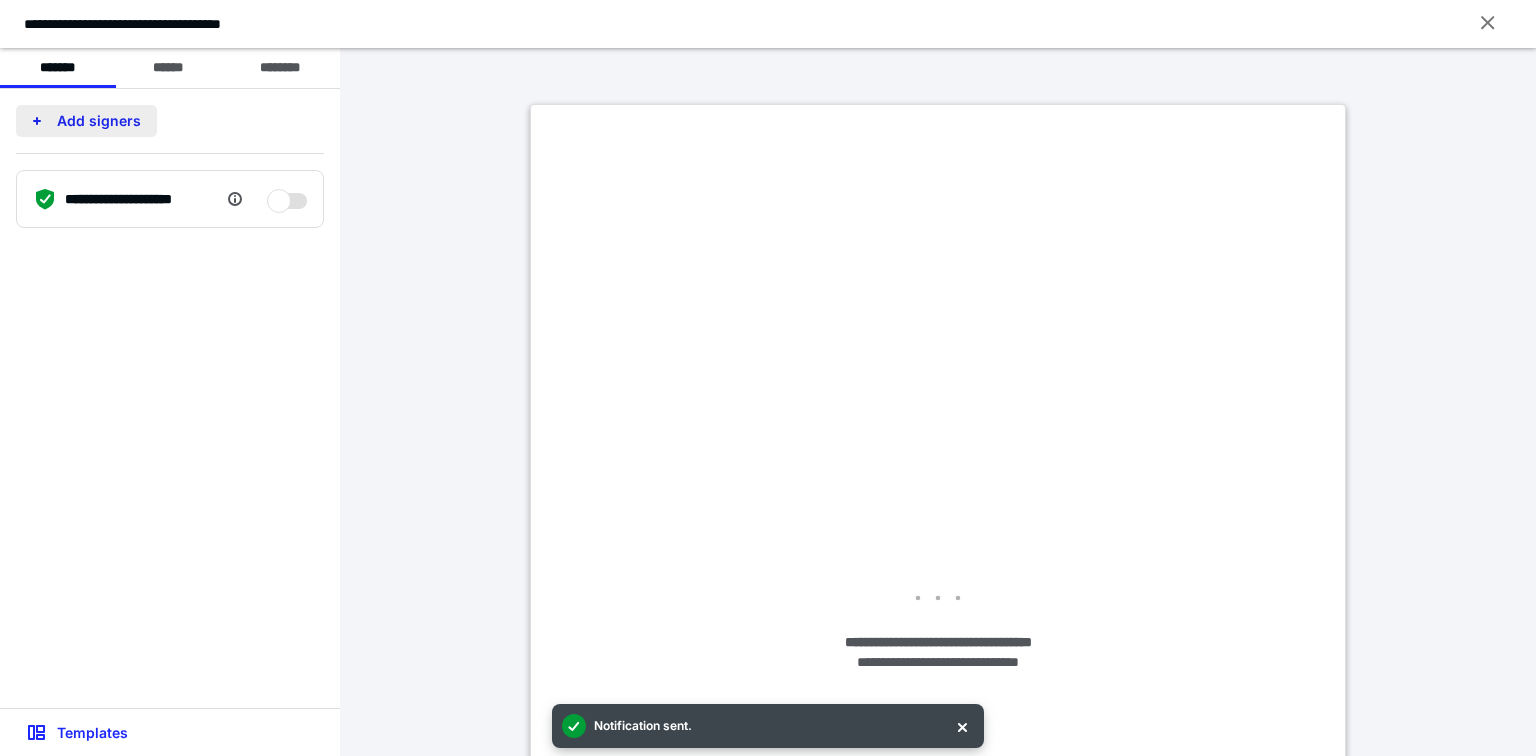 click on "Add signers" at bounding box center [86, 121] 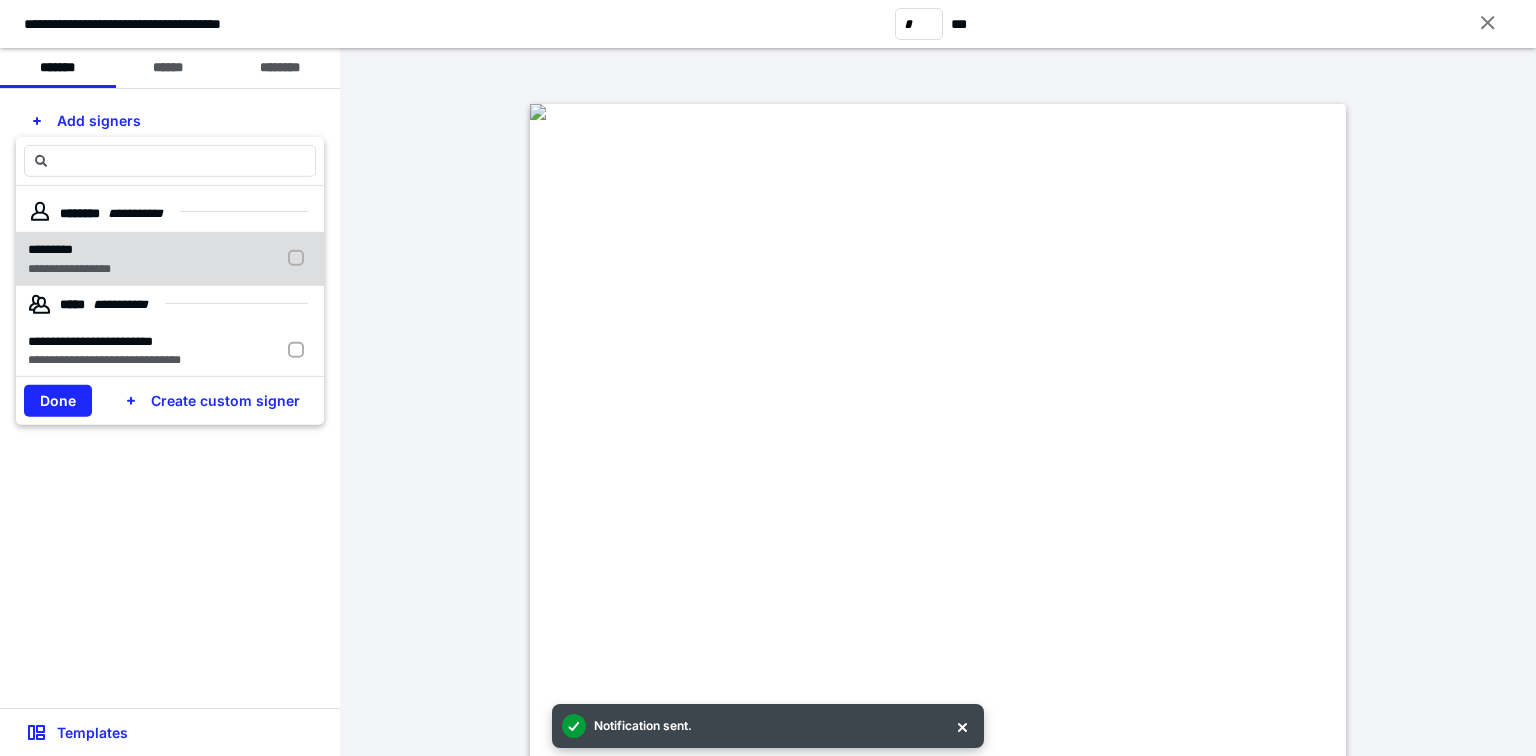 click on "**********" at bounding box center (69, 268) 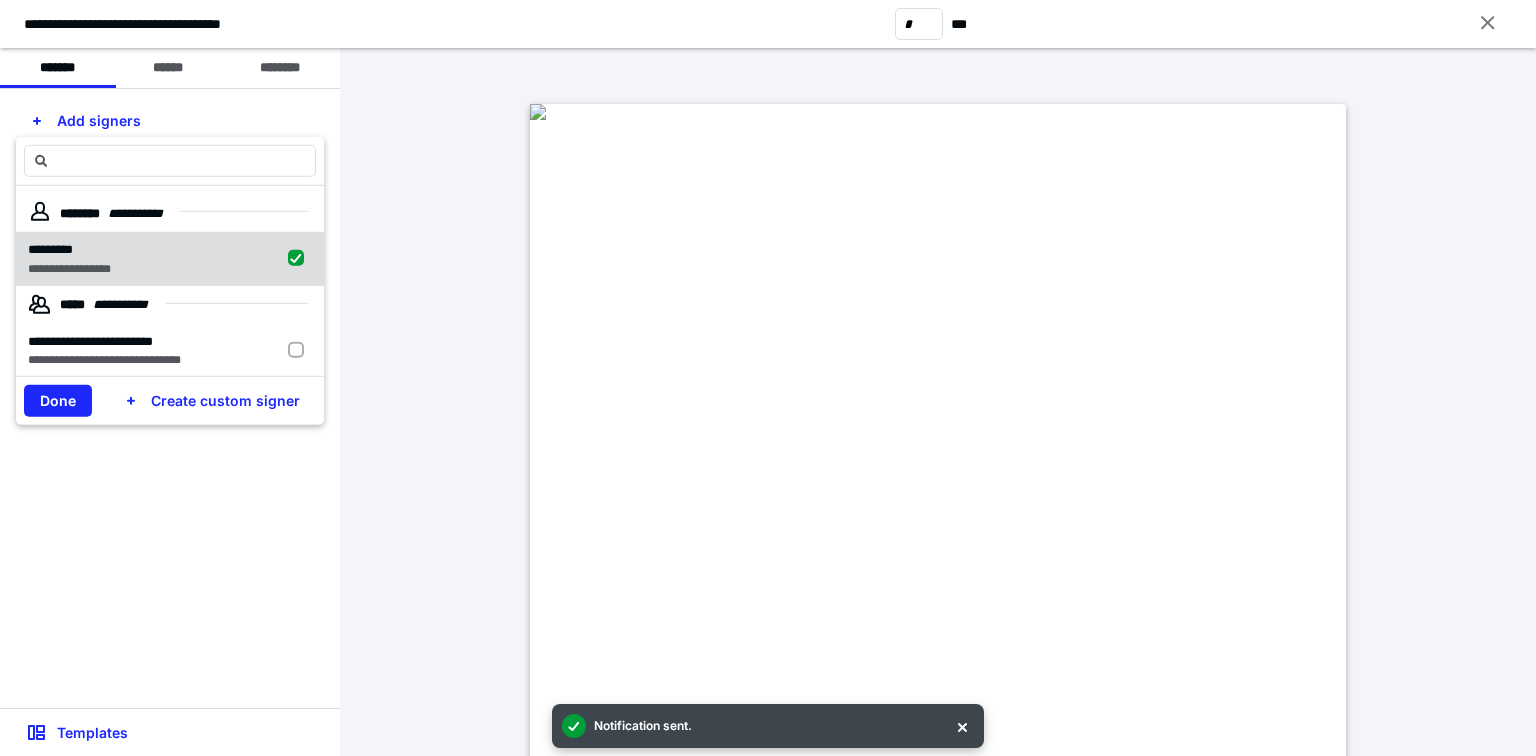 checkbox on "true" 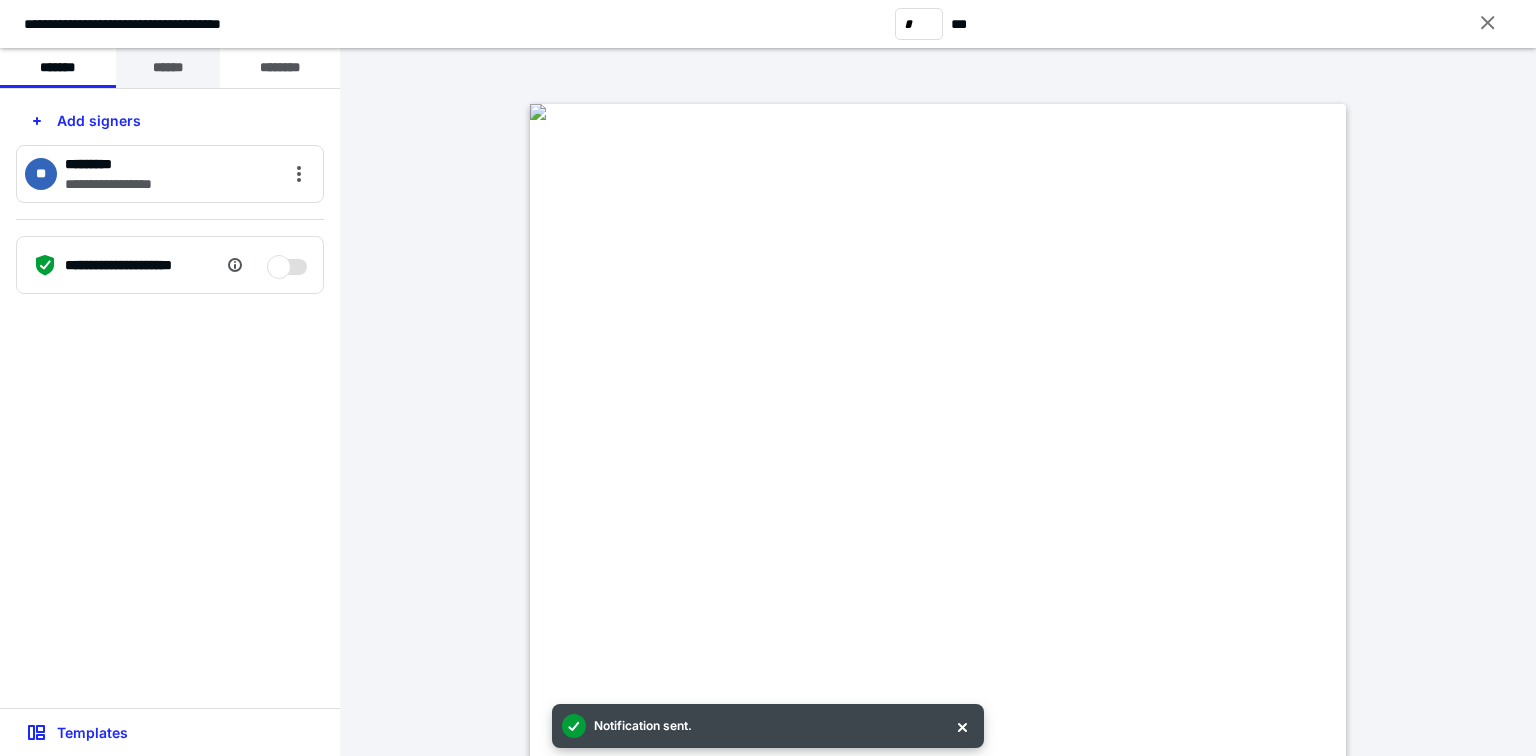 click on "******" at bounding box center [168, 68] 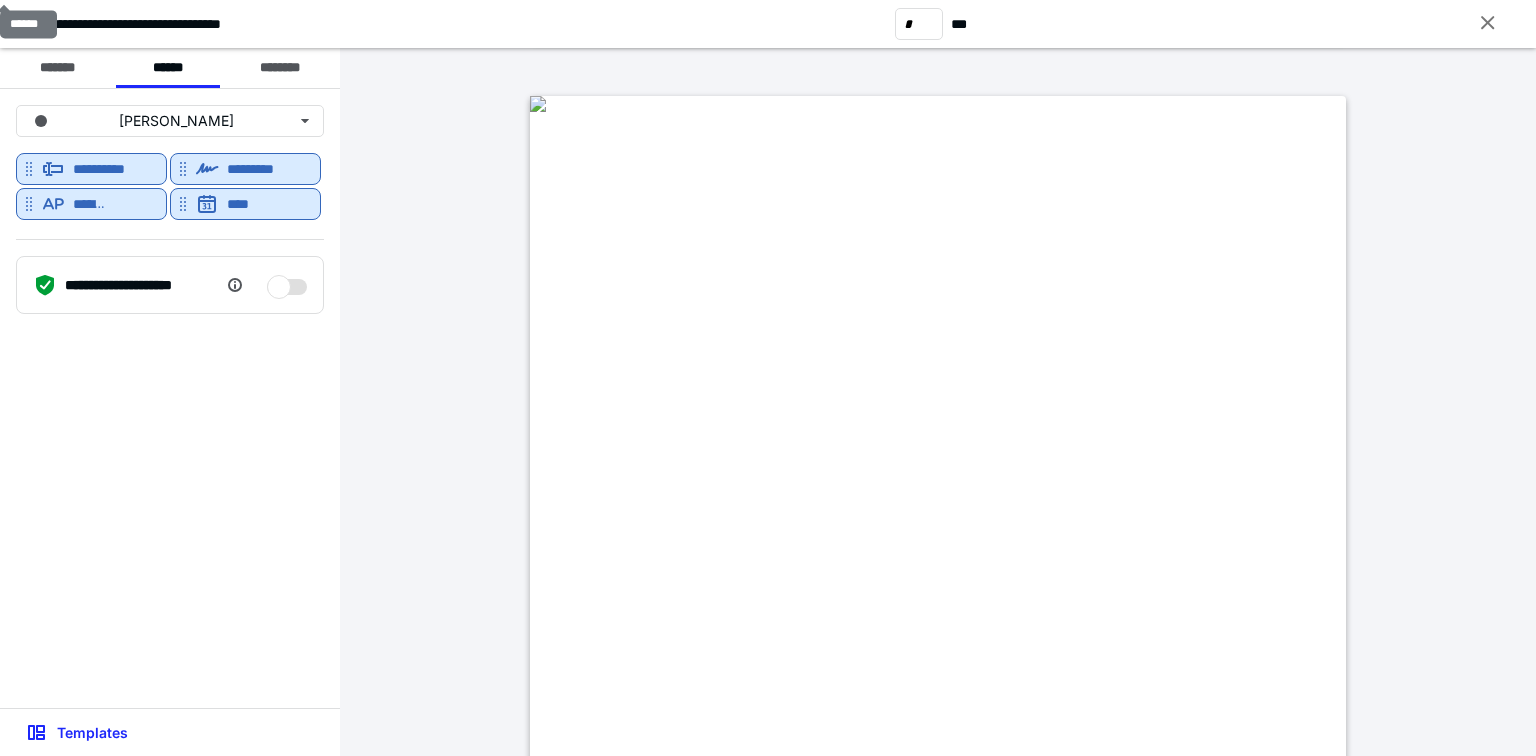 scroll, scrollTop: 1520, scrollLeft: 0, axis: vertical 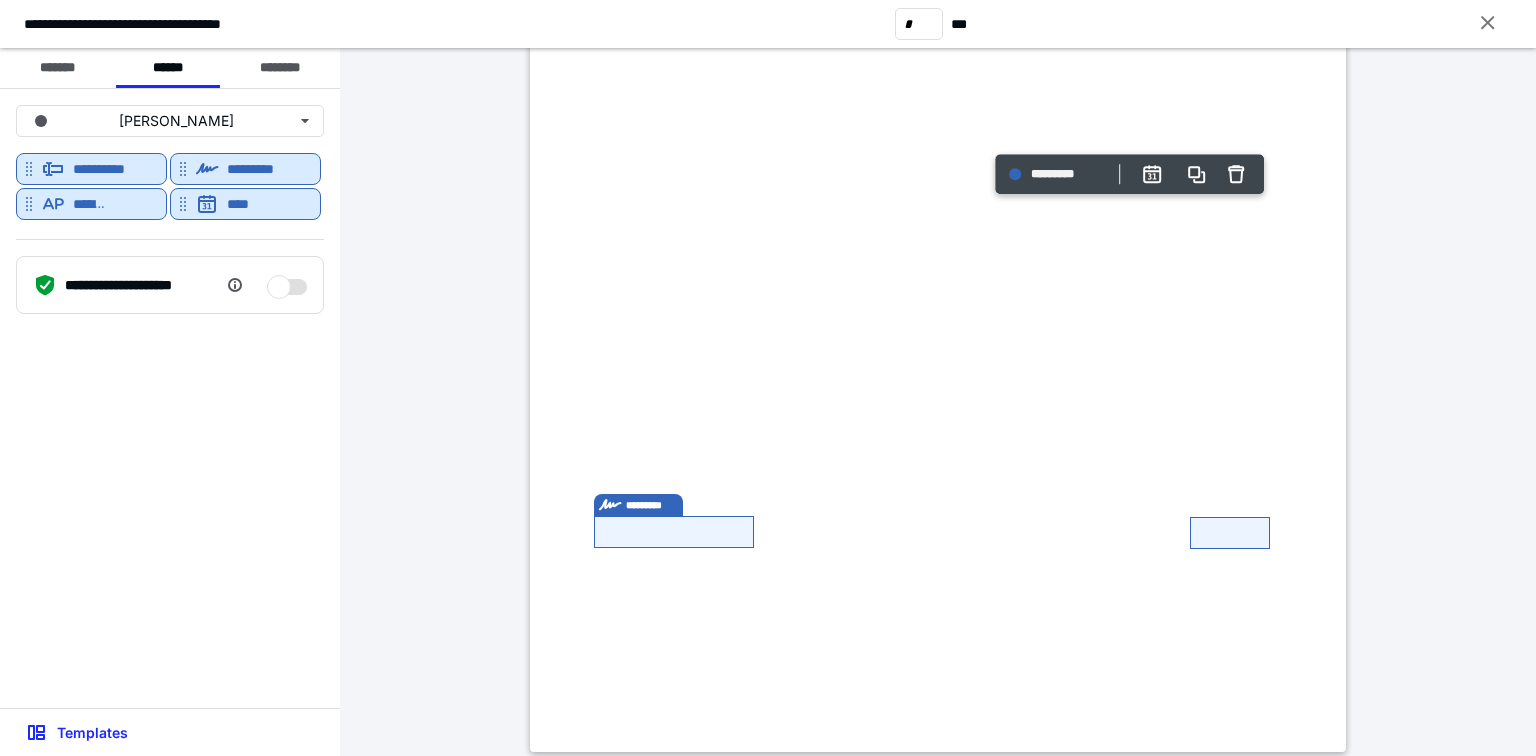 type on "*" 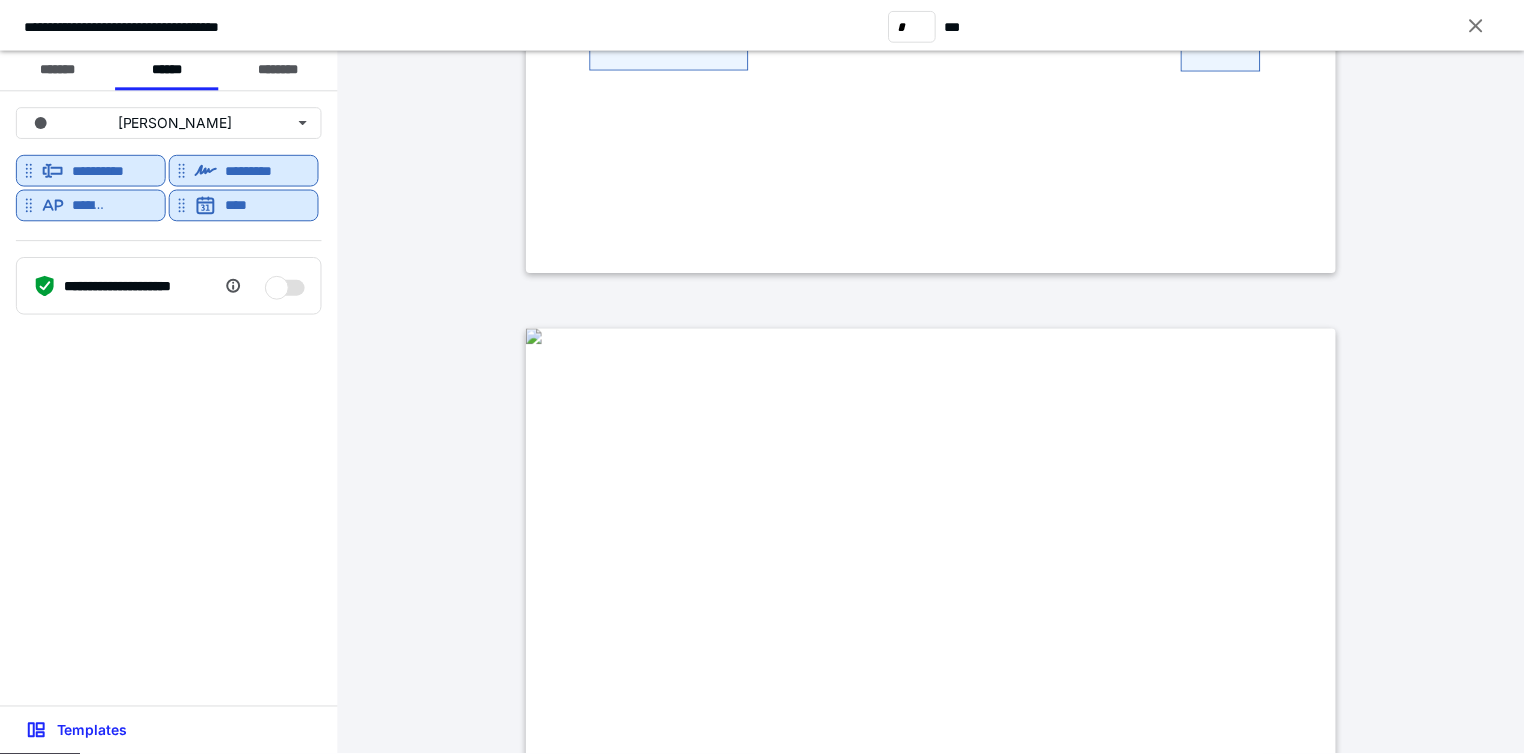 scroll, scrollTop: 2480, scrollLeft: 0, axis: vertical 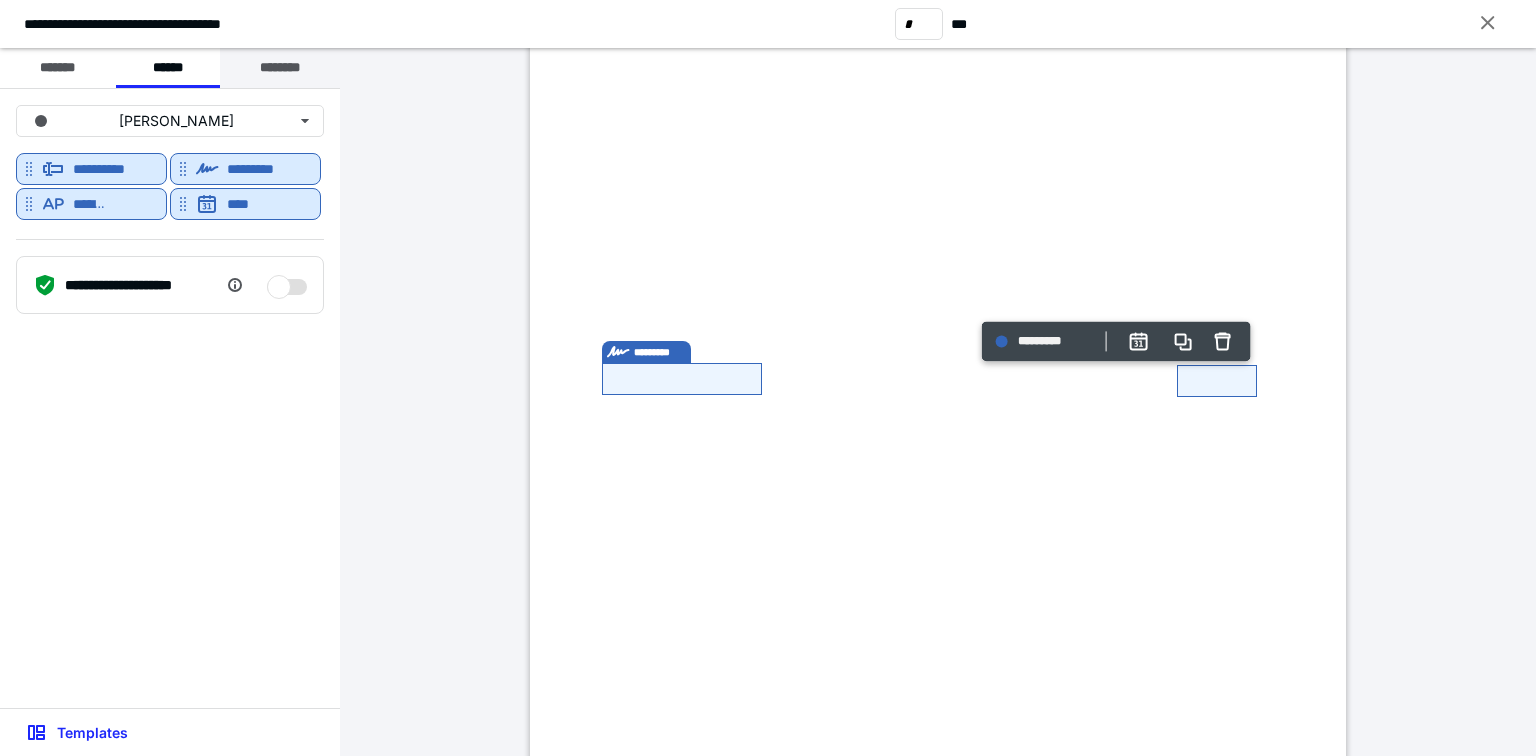 click on "********" at bounding box center [280, 68] 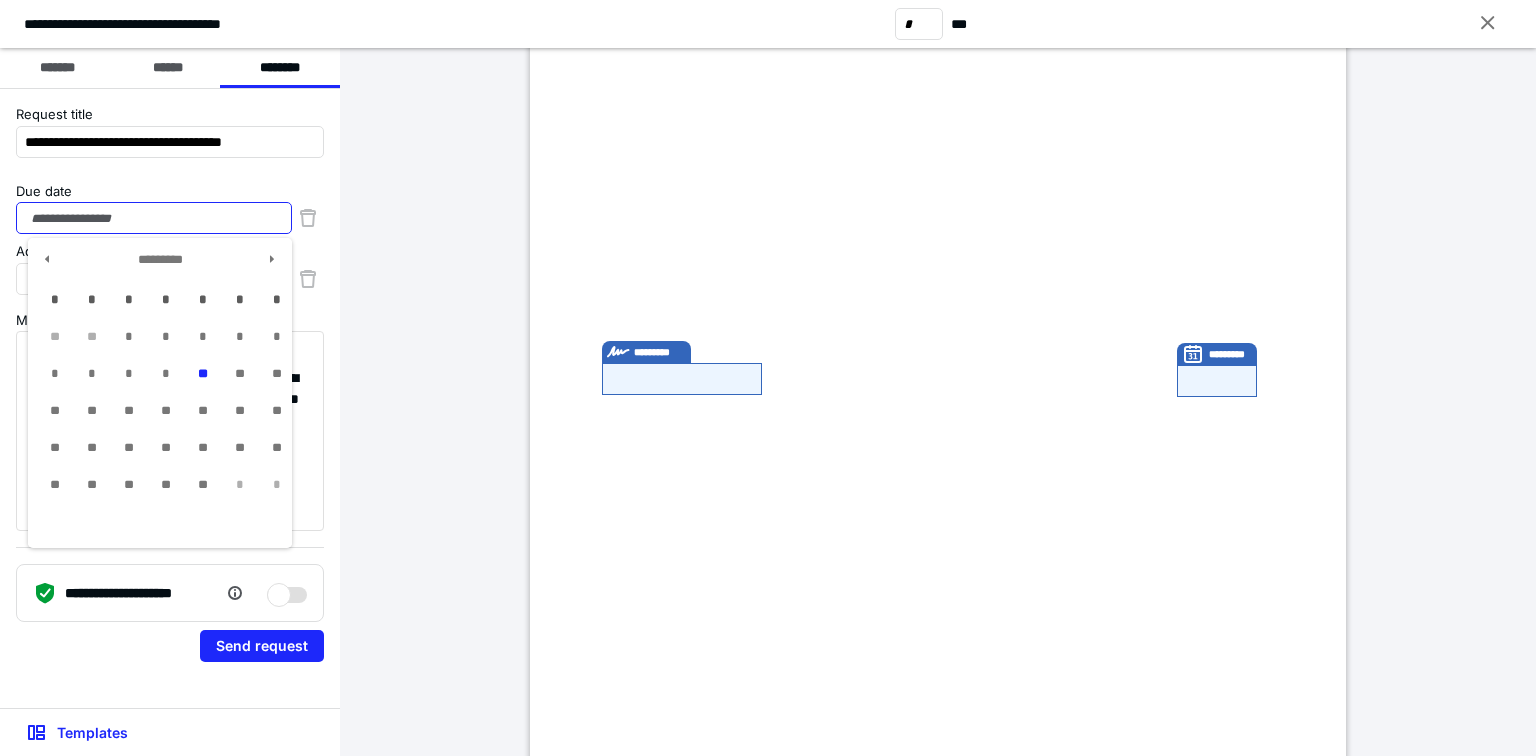 click on "Due date" at bounding box center [154, 218] 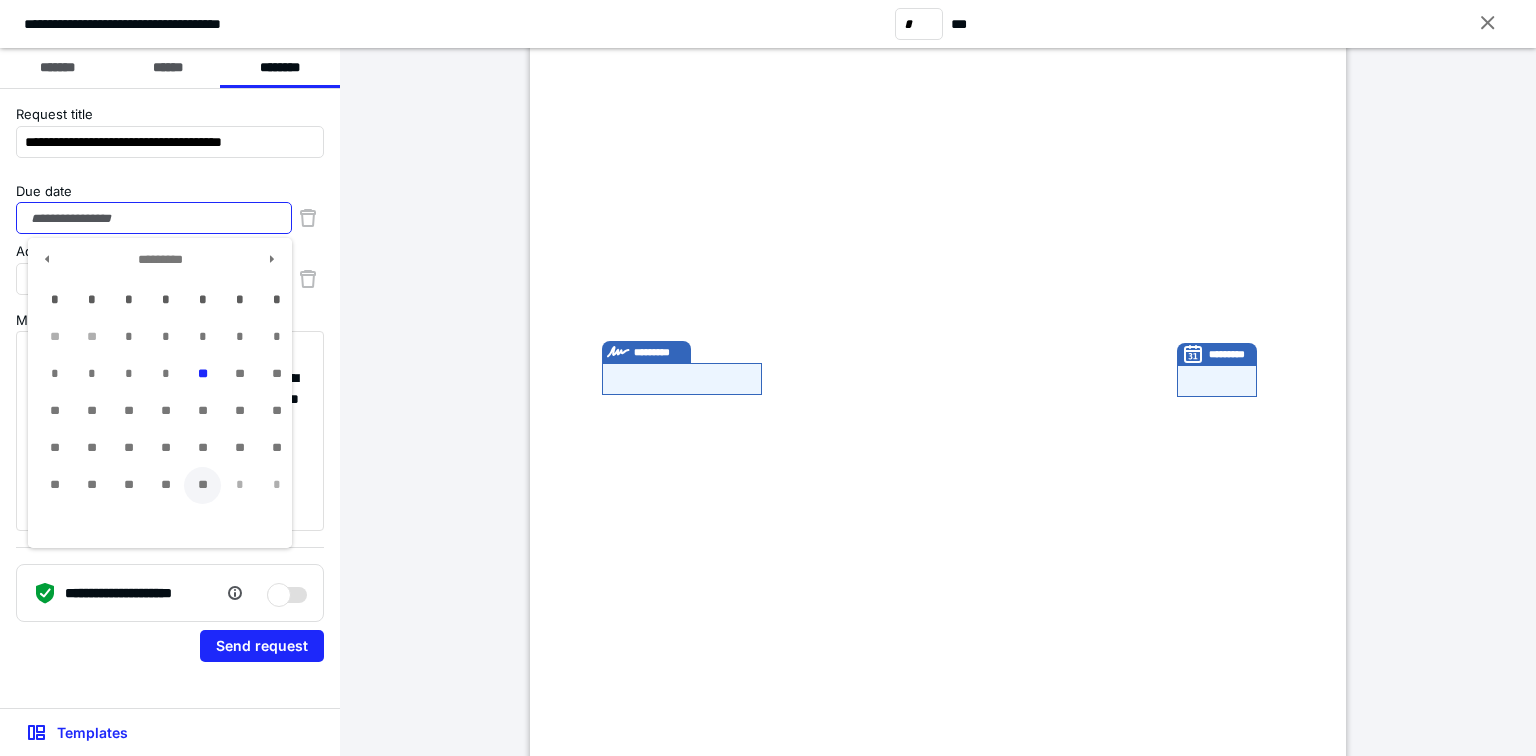 click on "**" at bounding box center [202, 485] 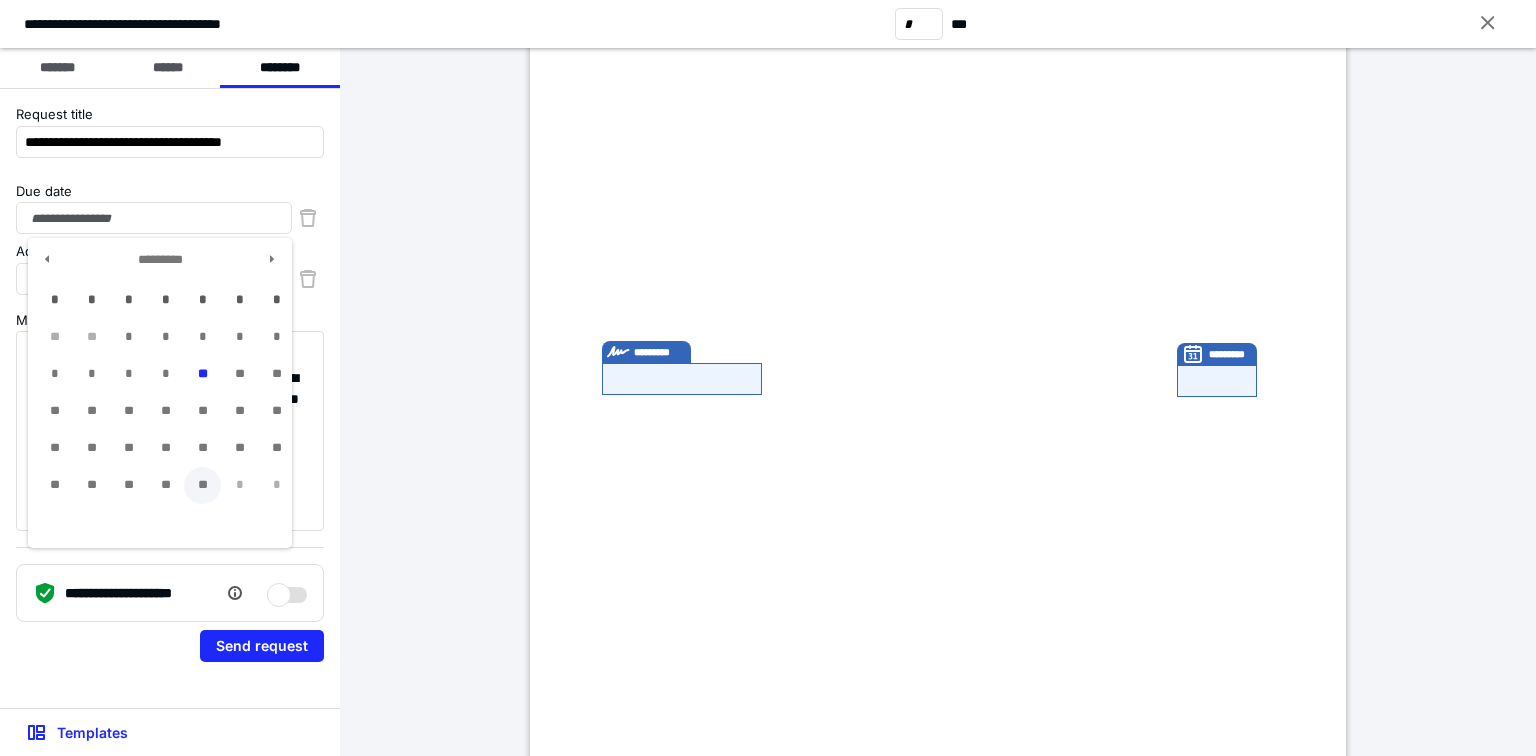 type on "**********" 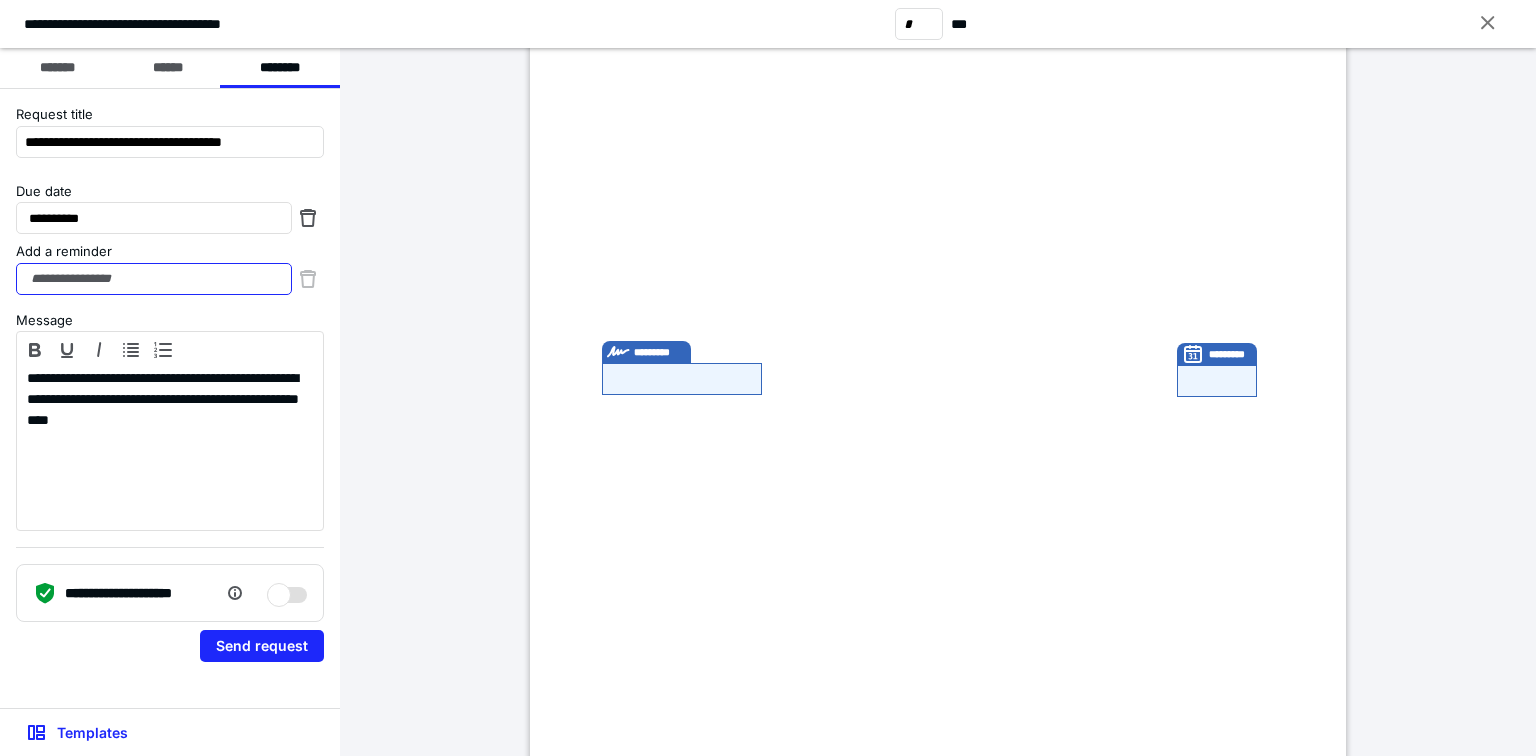 click on "Add a reminder" at bounding box center [154, 279] 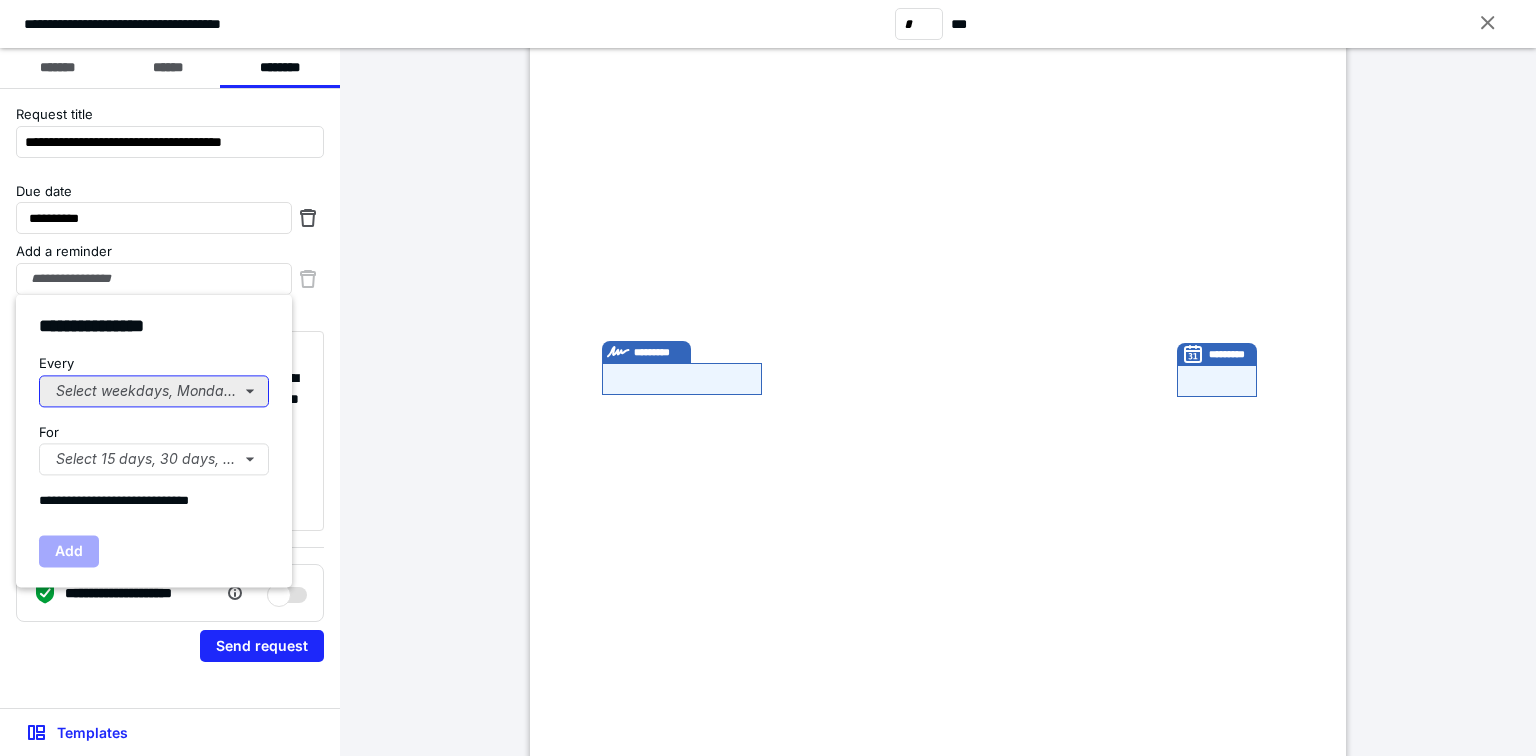 click on "Select weekdays, Mondays, or Tues..." at bounding box center (154, 391) 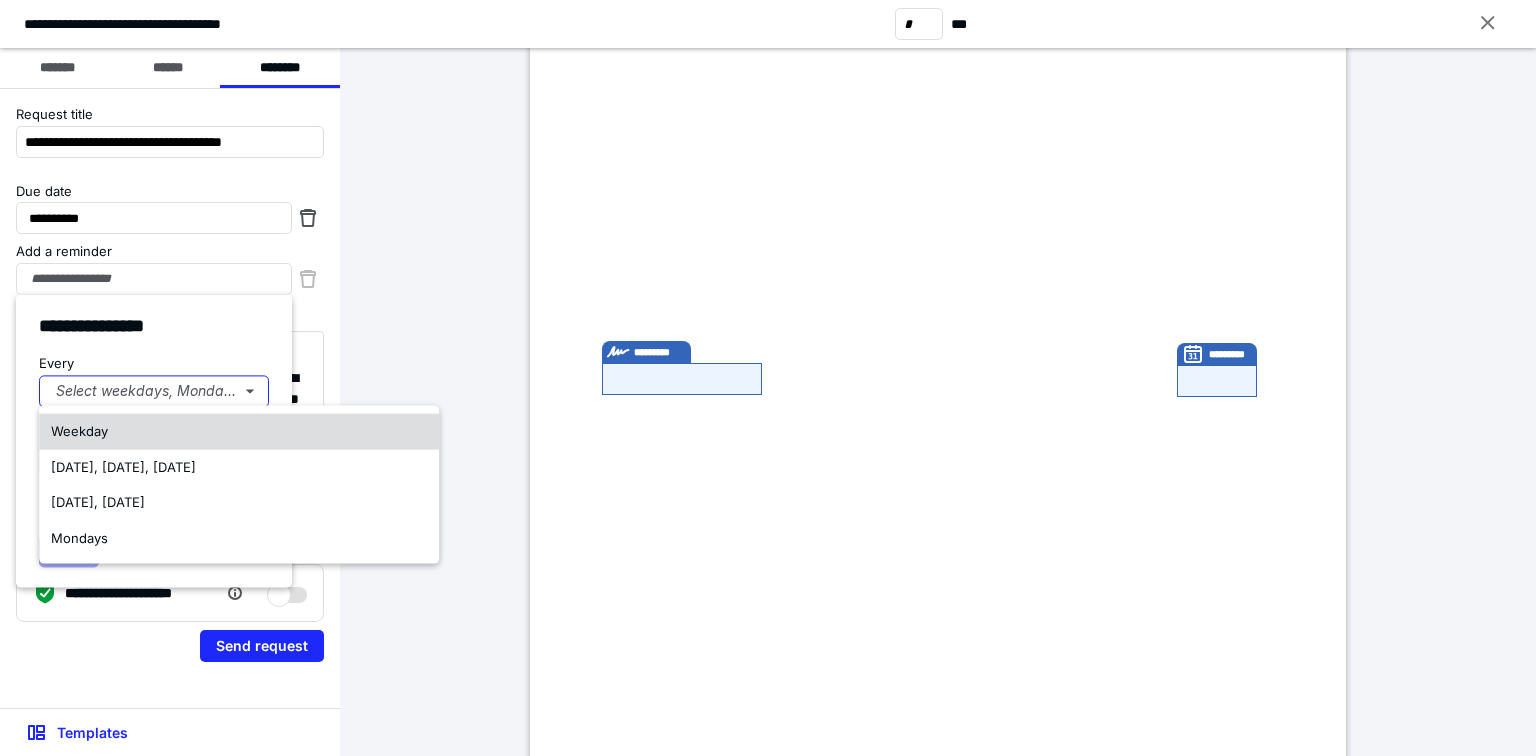 click on "Weekday" at bounding box center [239, 432] 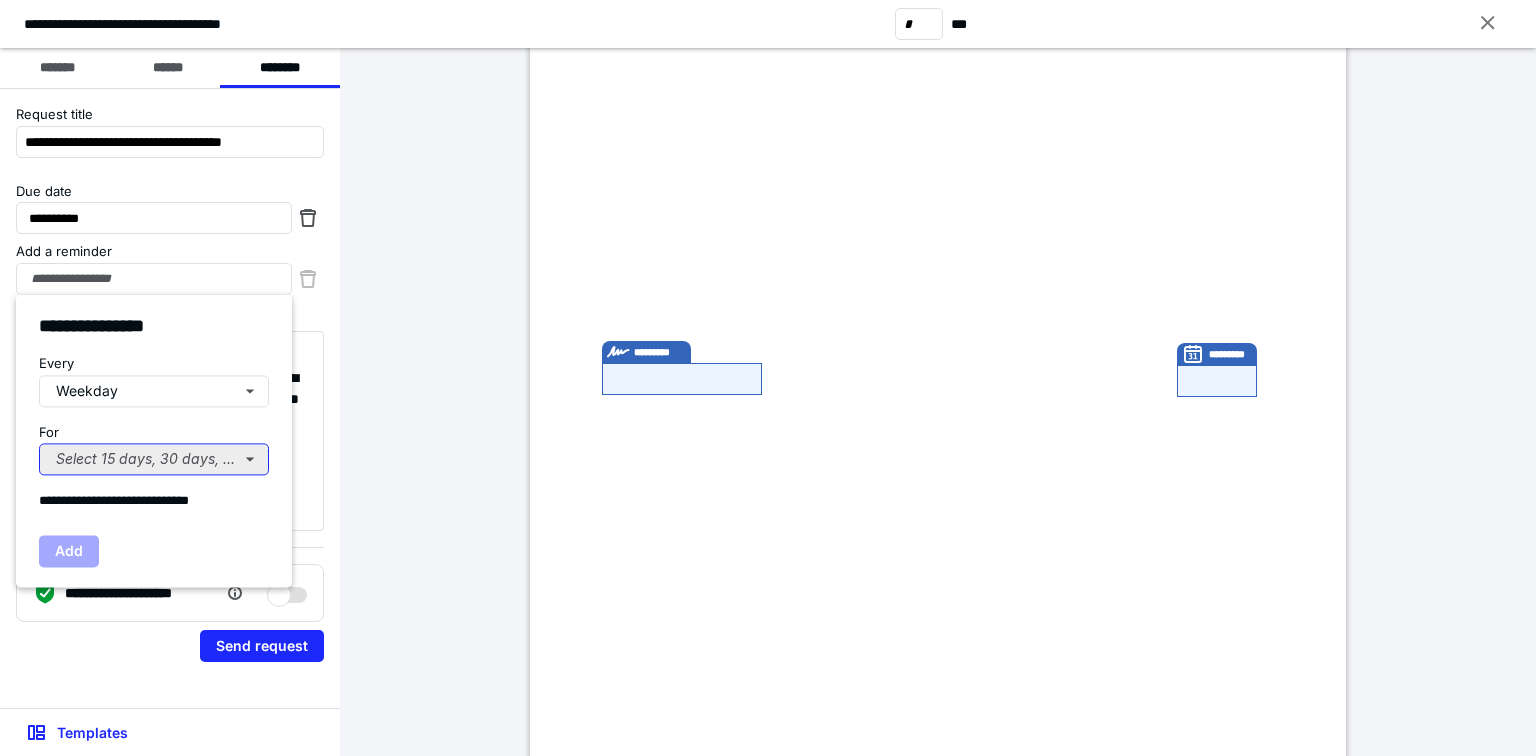 click on "Select 15 days, 30 days, or 45 days..." at bounding box center [154, 459] 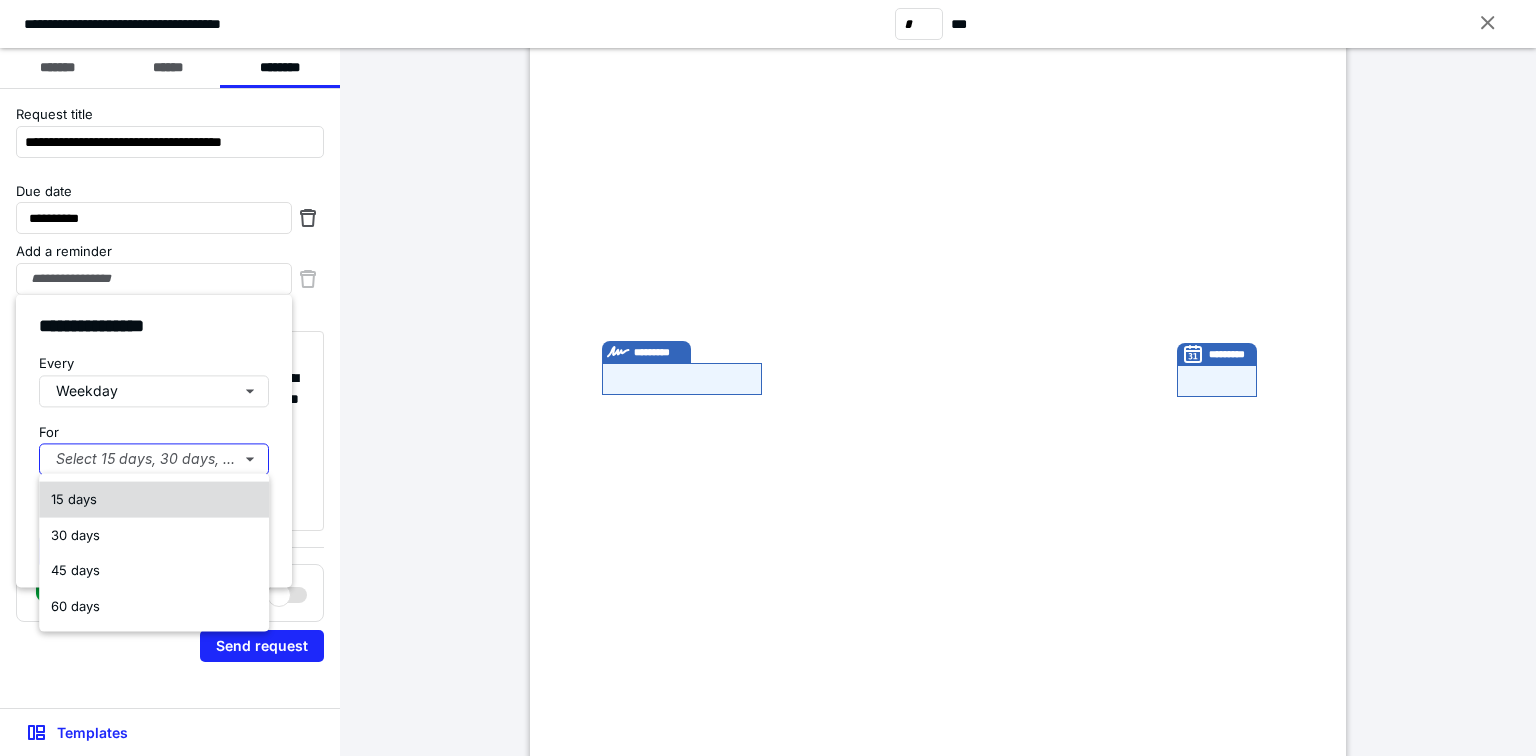 click on "15 days" at bounding box center (154, 500) 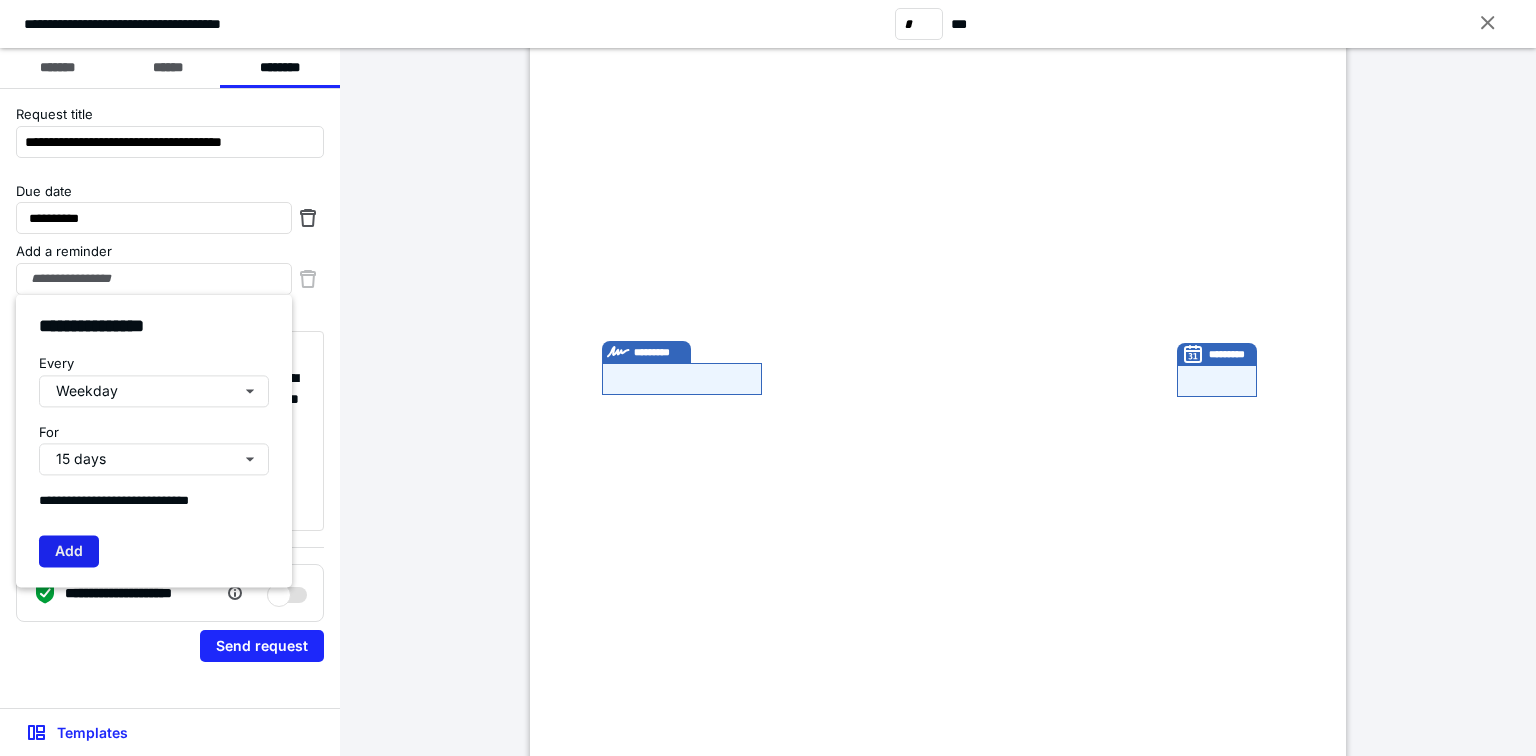 click on "Add" at bounding box center (69, 551) 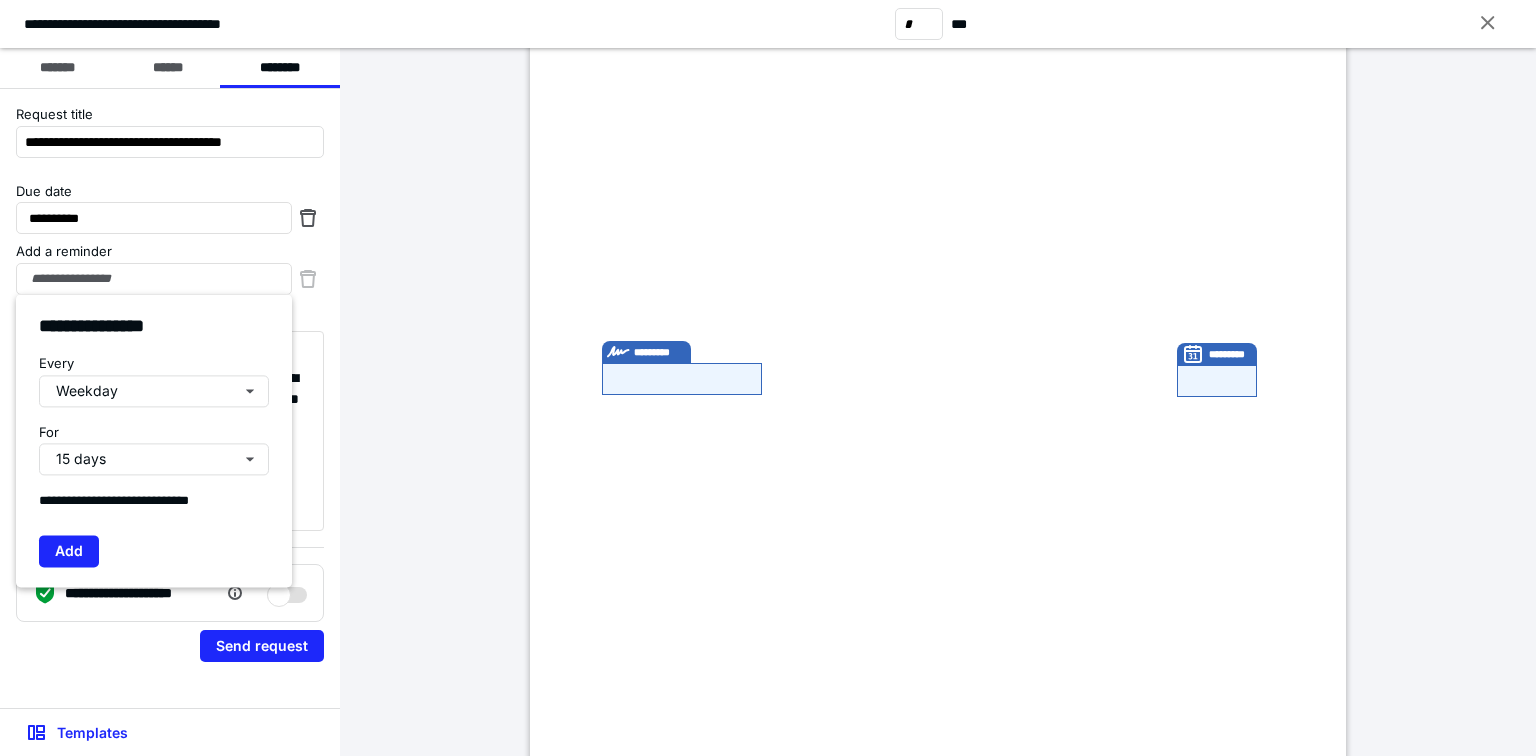 type on "**********" 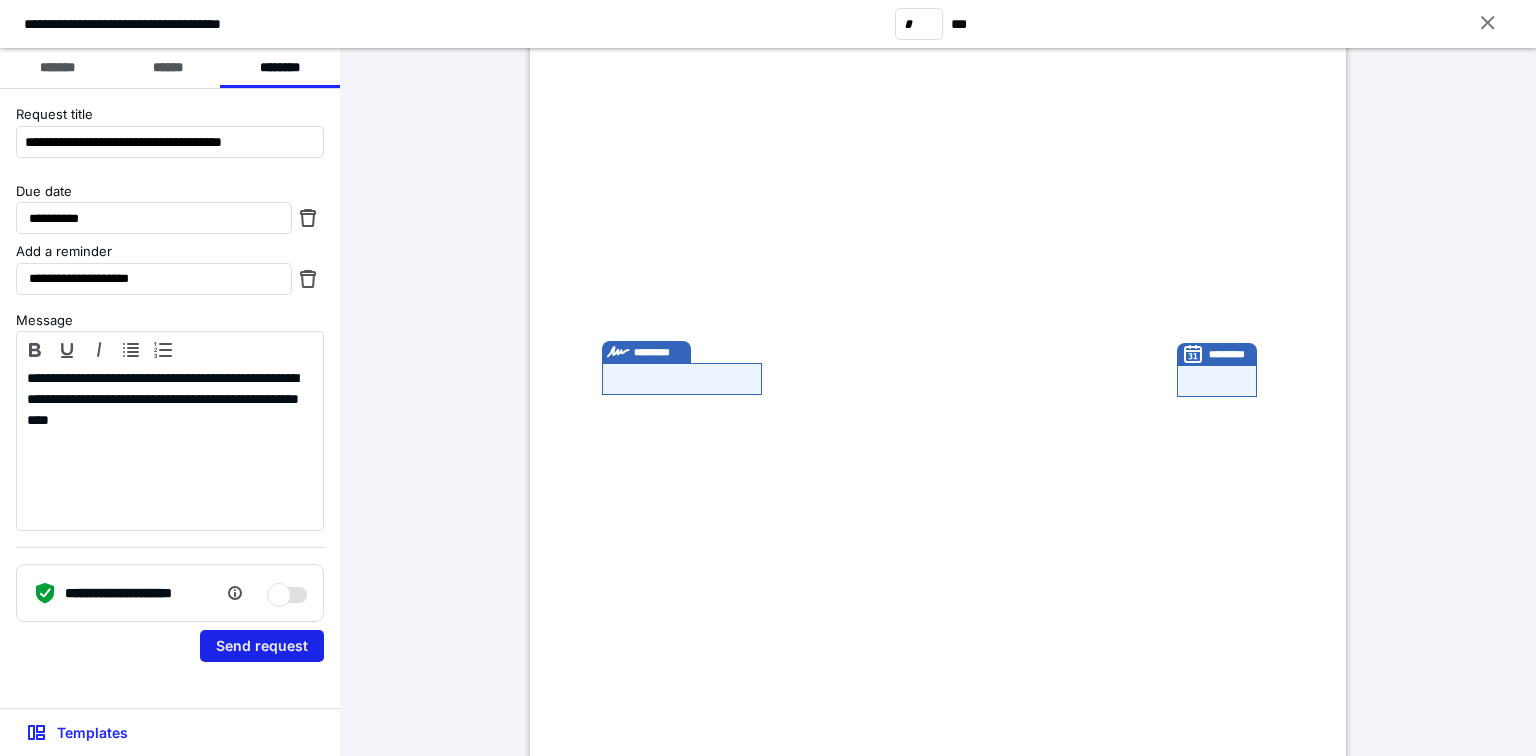 click on "Send request" at bounding box center [262, 646] 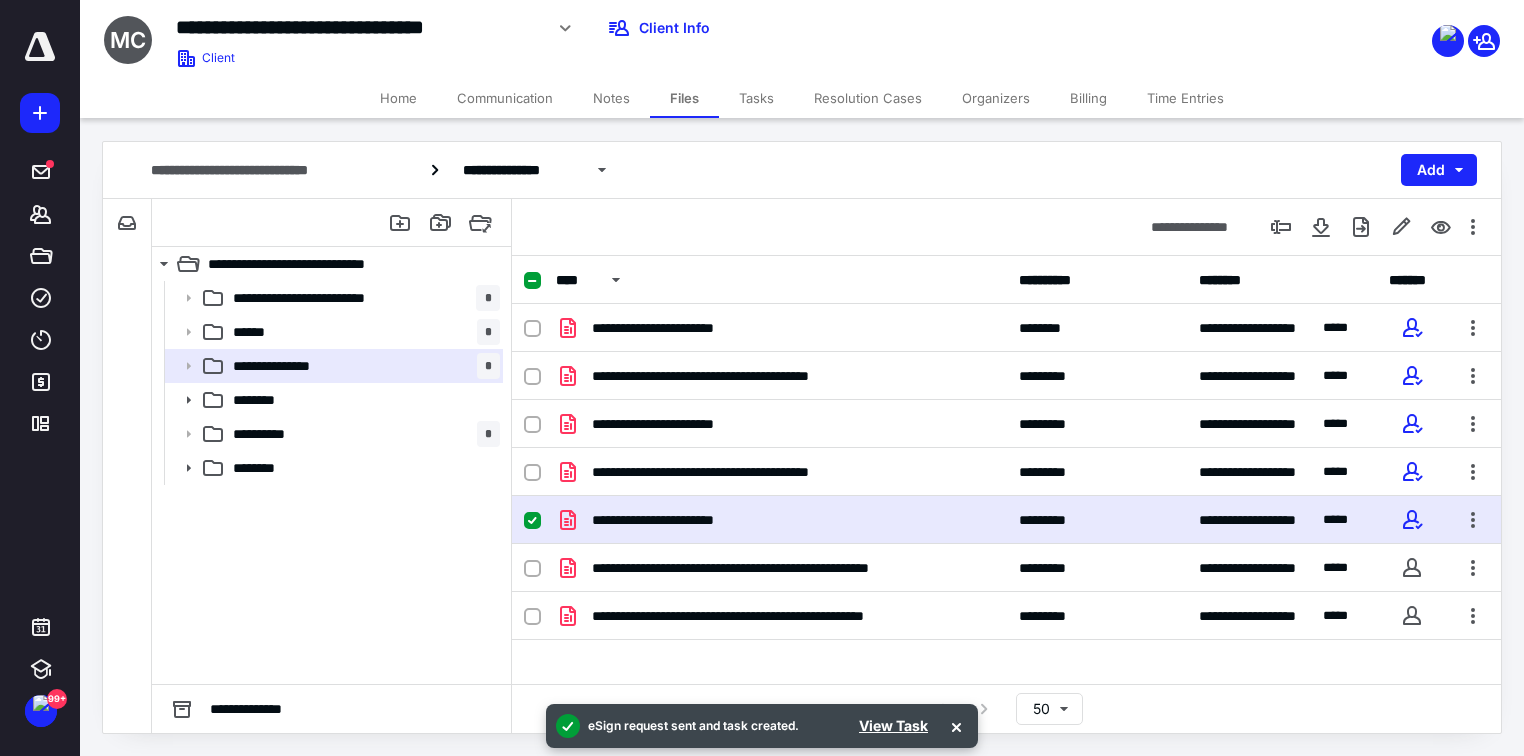 click on "Billing" at bounding box center (1088, 98) 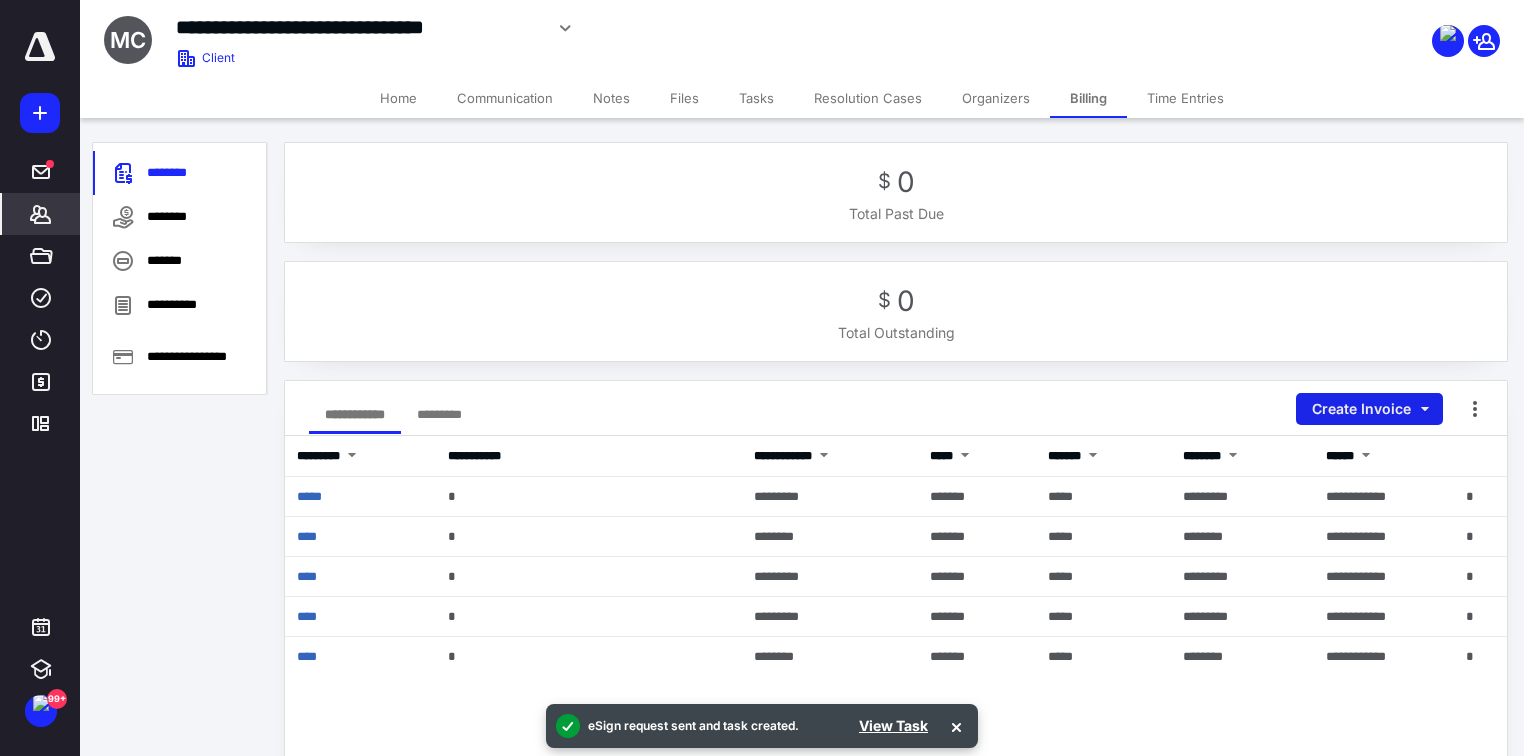click on "Create Invoice" at bounding box center [1369, 409] 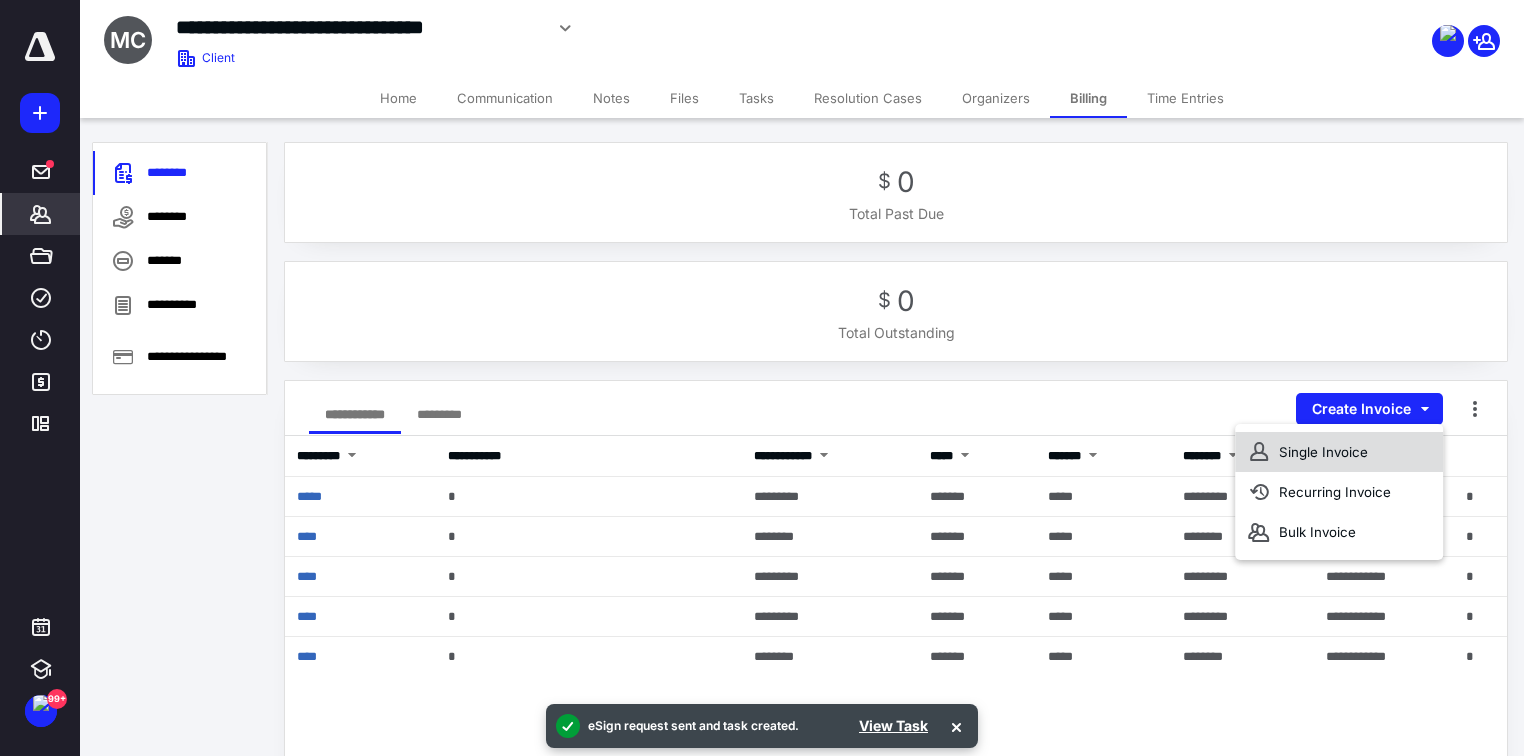 click on "Single Invoice" at bounding box center (1339, 452) 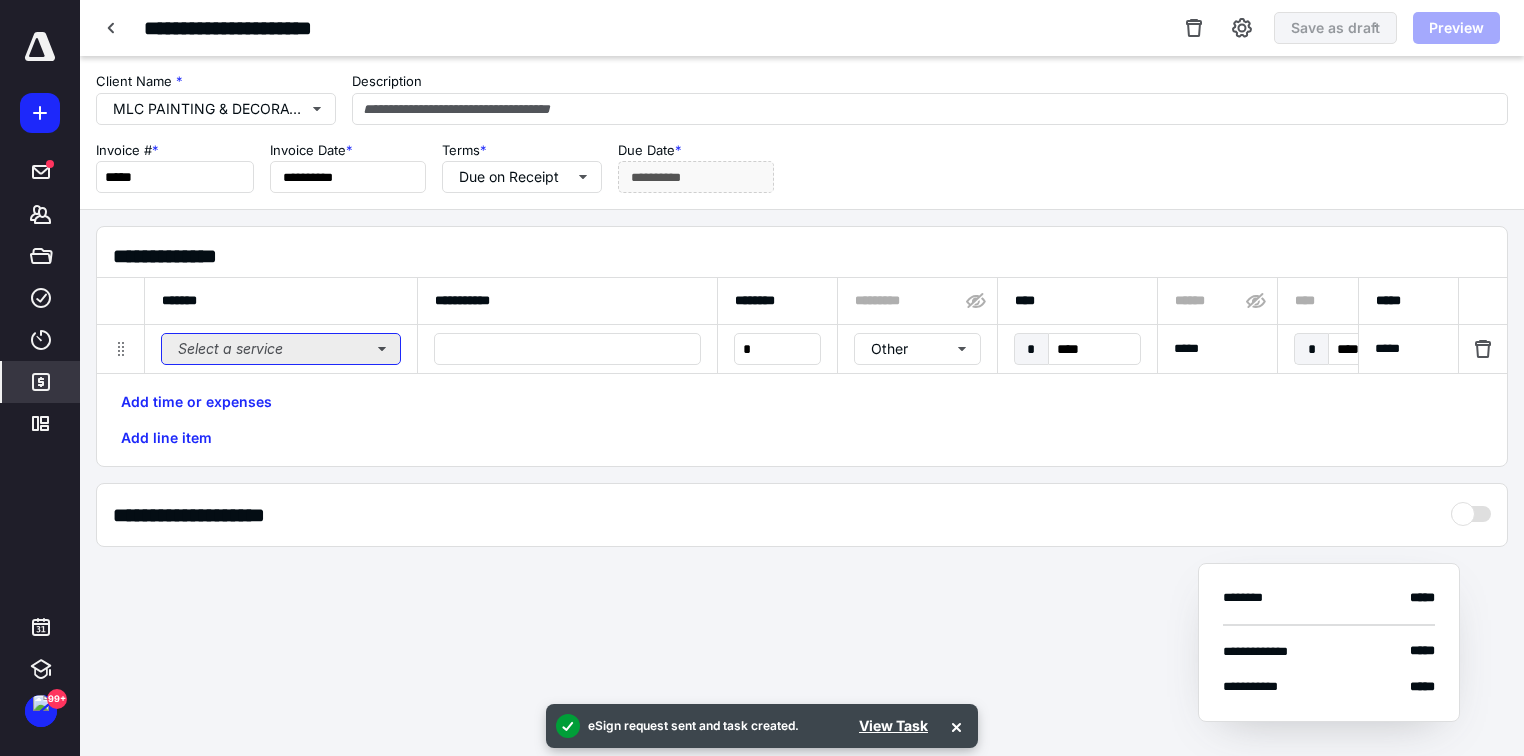 click on "Select a service" at bounding box center [281, 349] 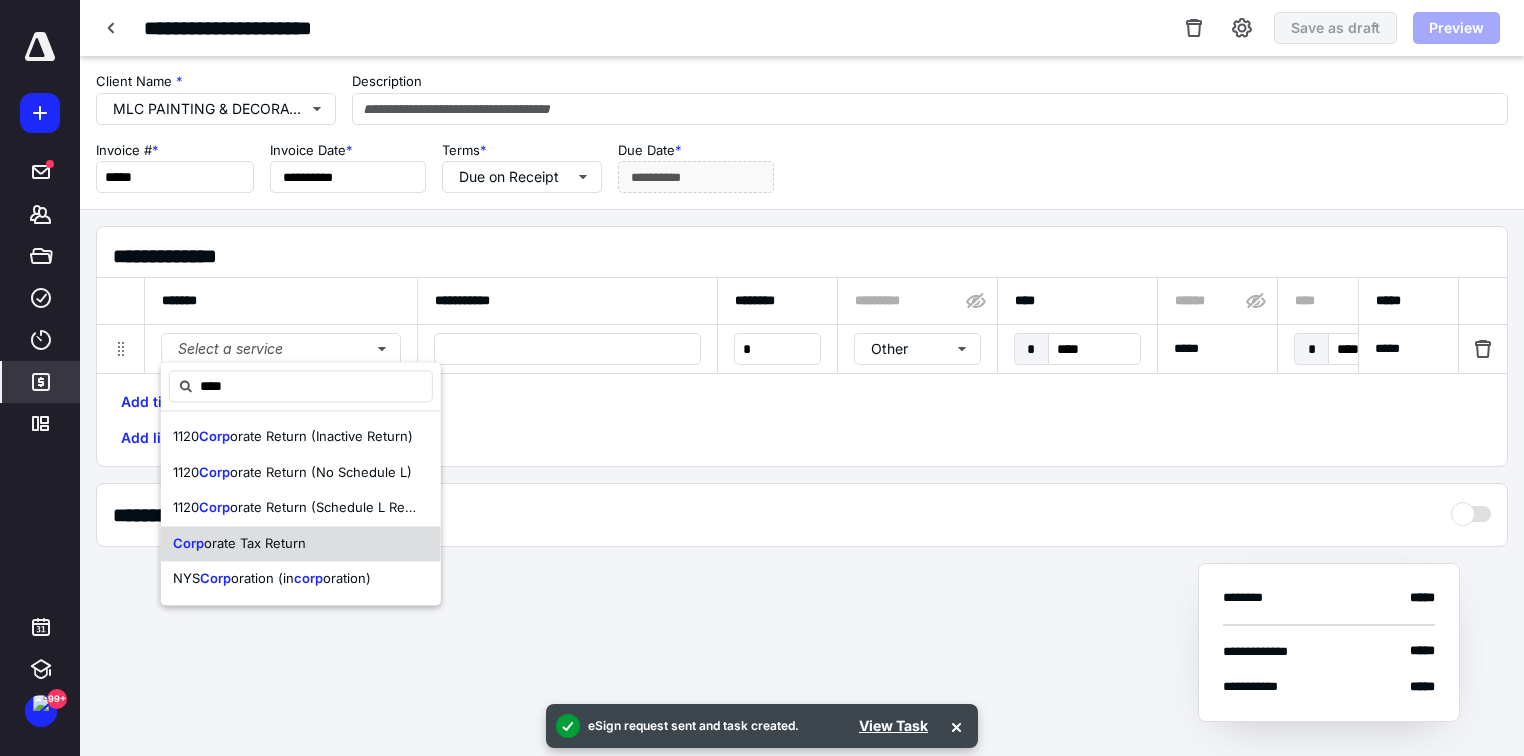 click on "Corp orate Tax Return" at bounding box center [301, 544] 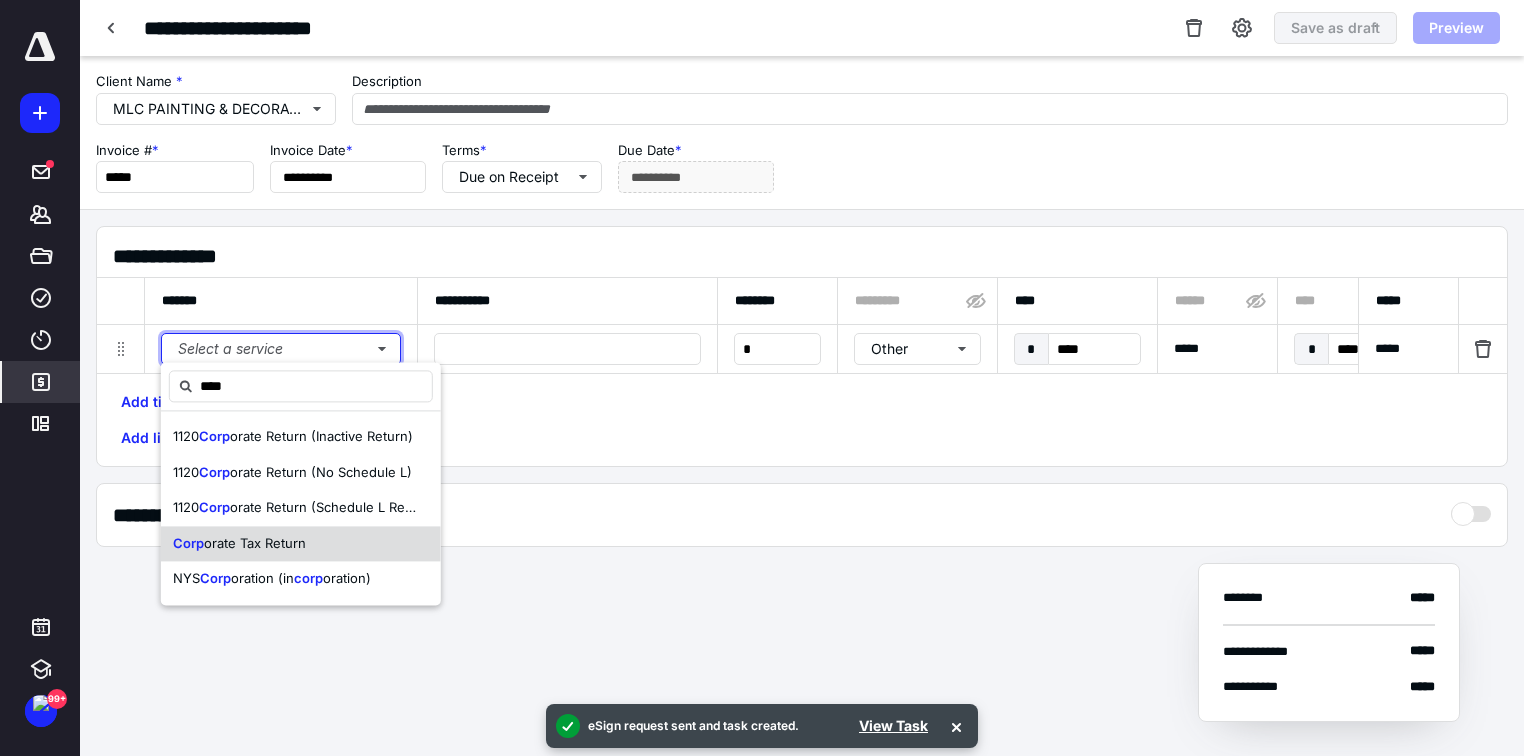 type 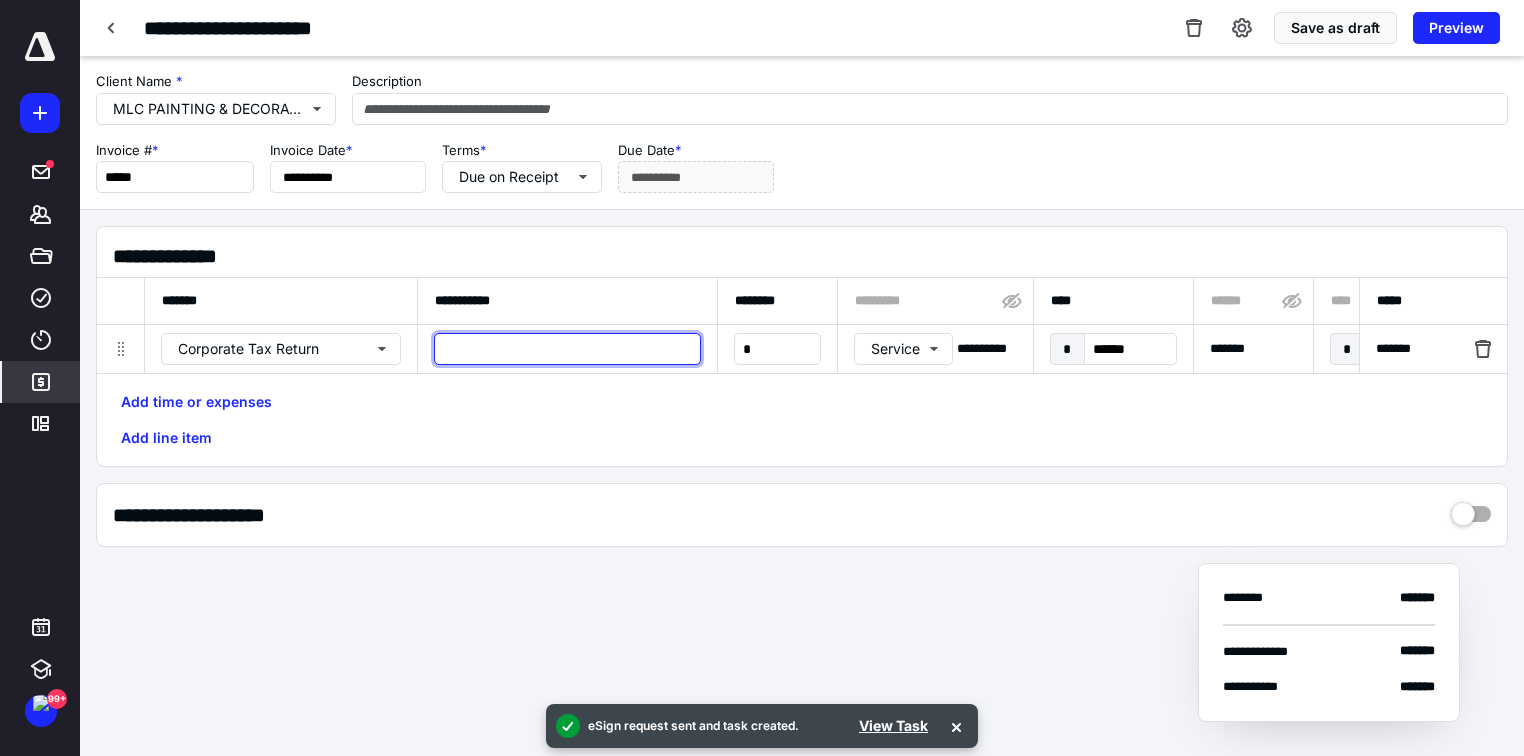 click at bounding box center [567, 349] 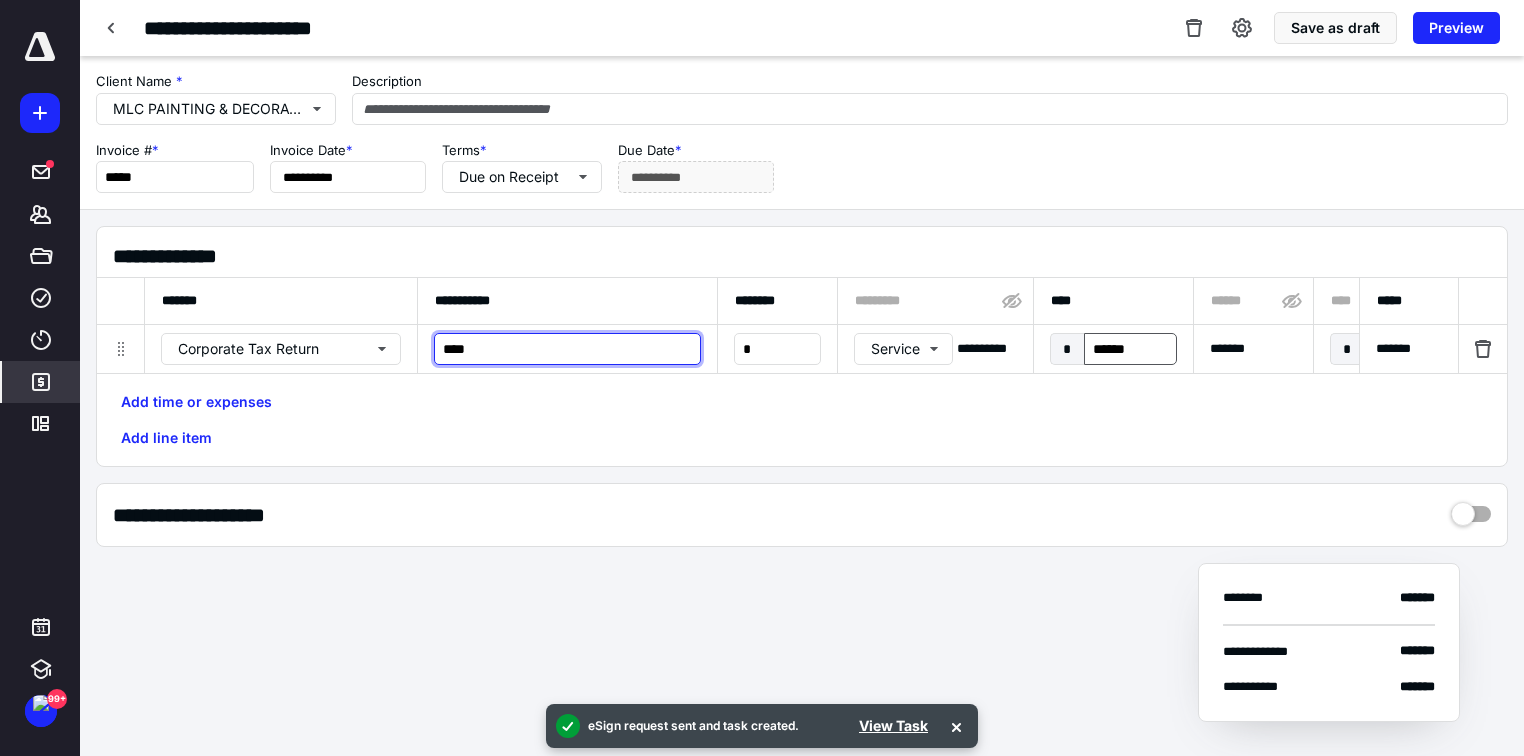type on "****" 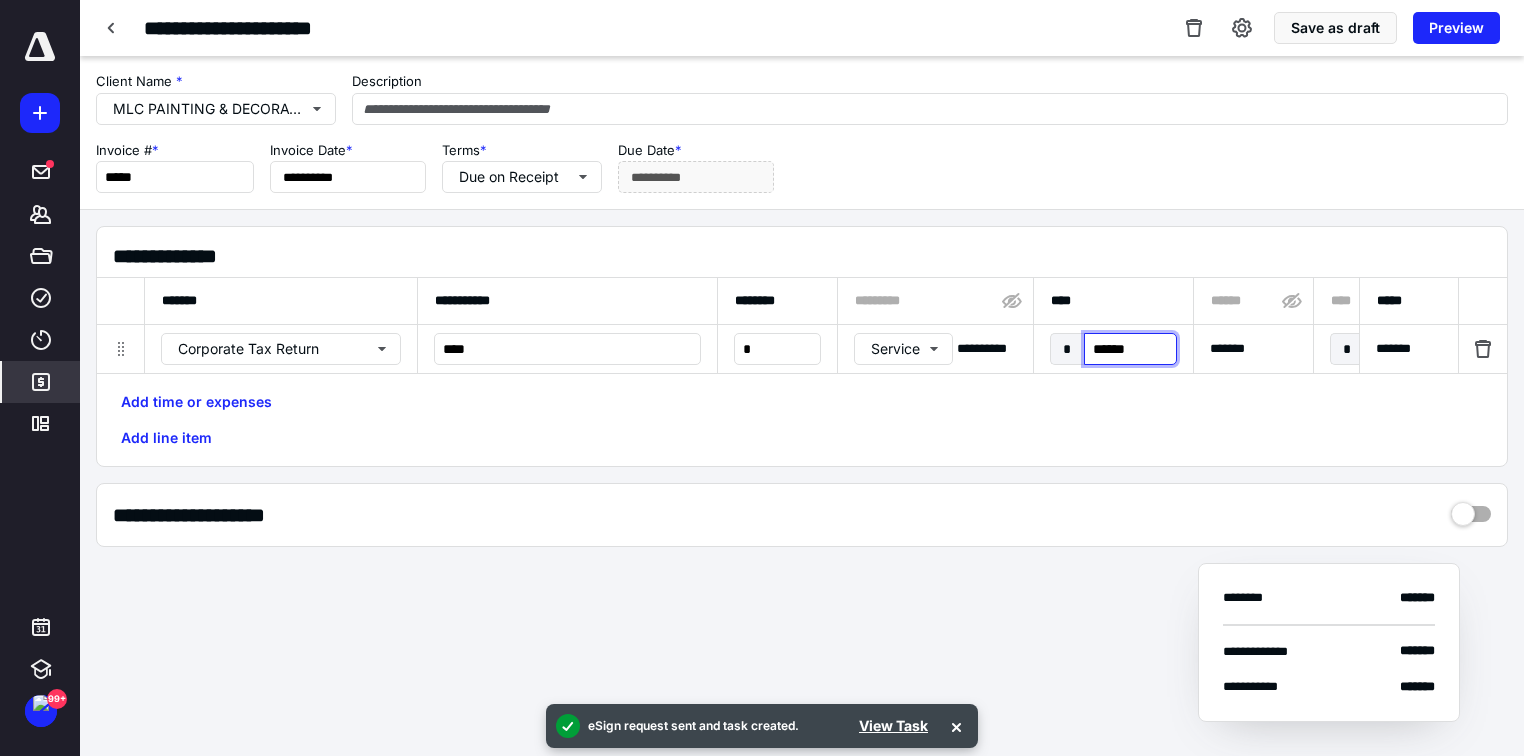 click on "******" at bounding box center [1130, 349] 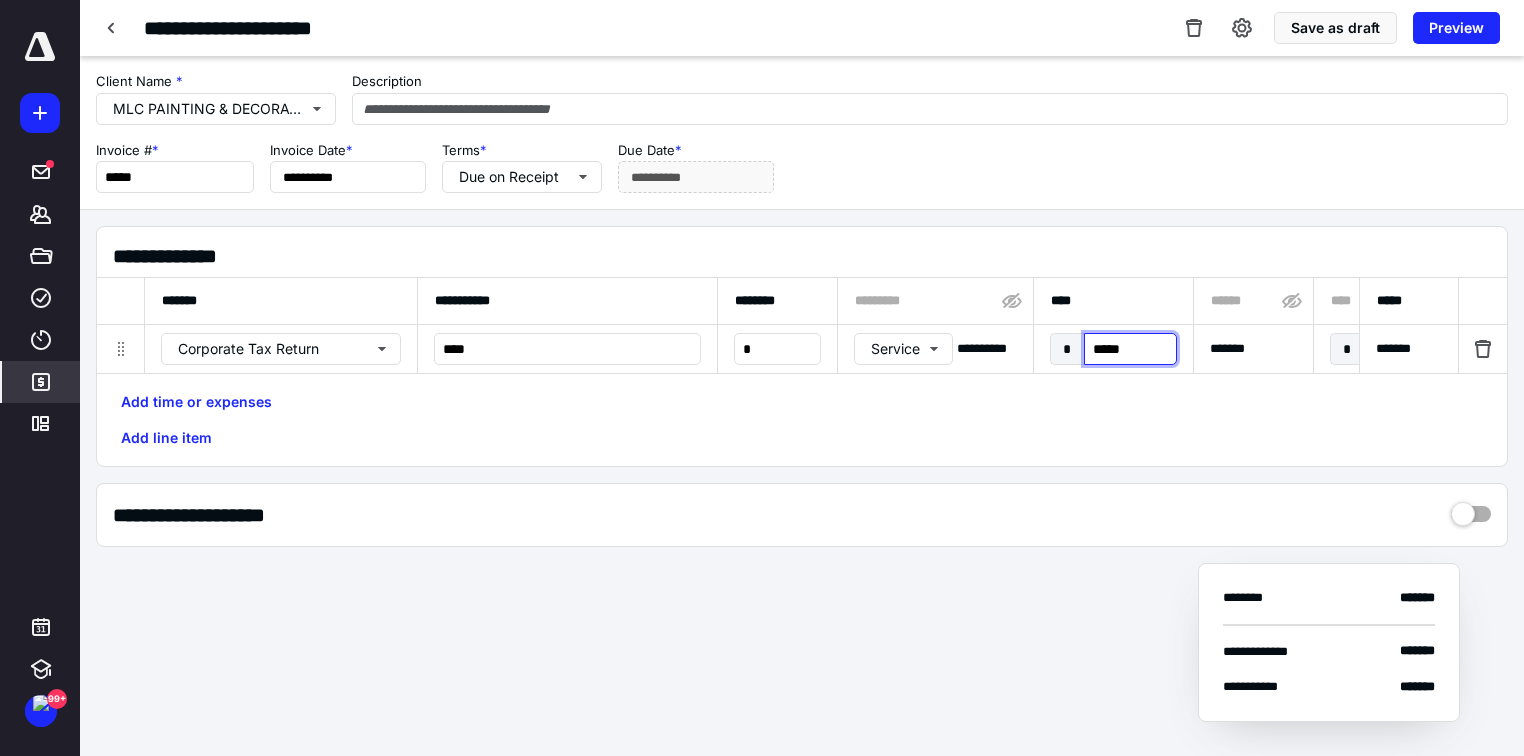 type on "******" 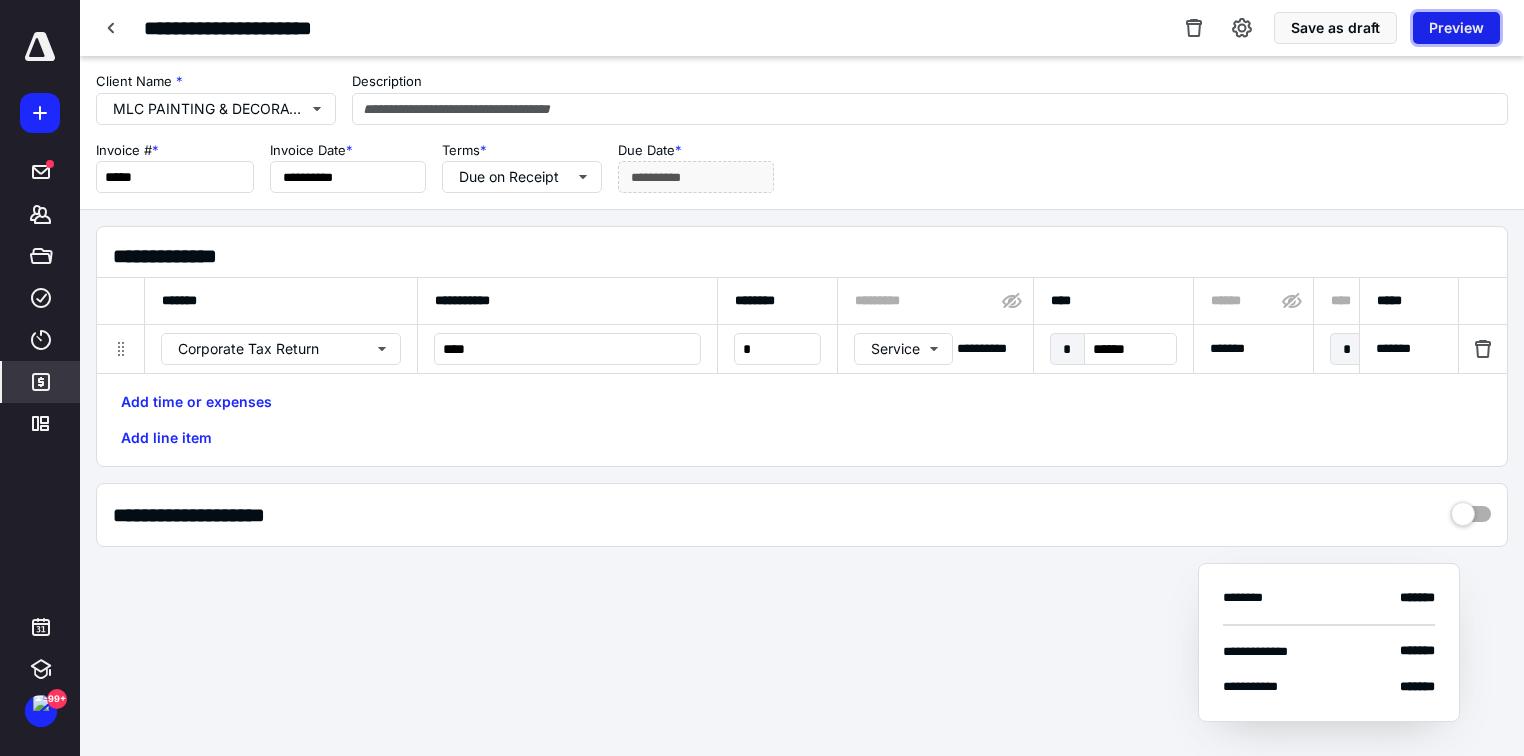 click on "Preview" at bounding box center (1456, 28) 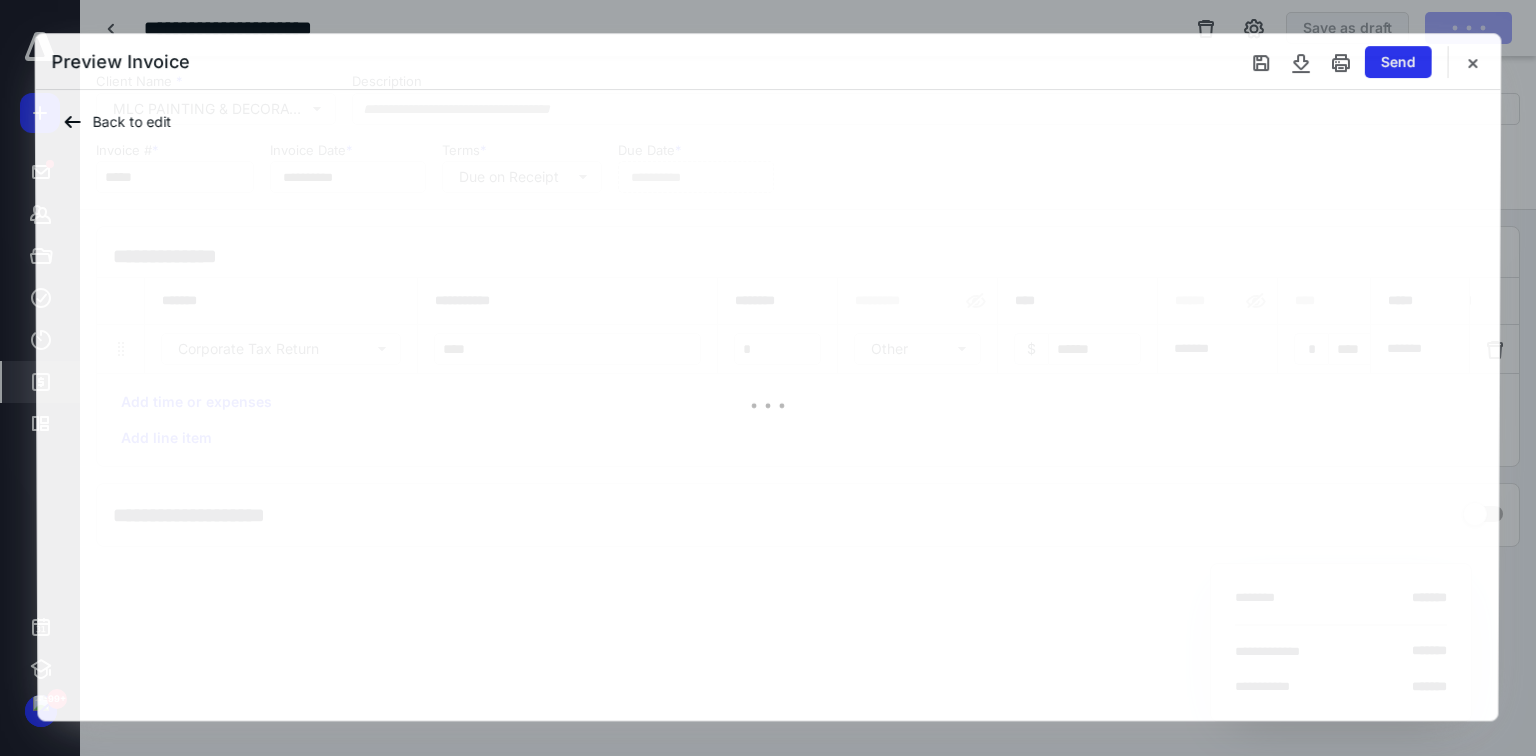 click on "Send" at bounding box center [1398, 62] 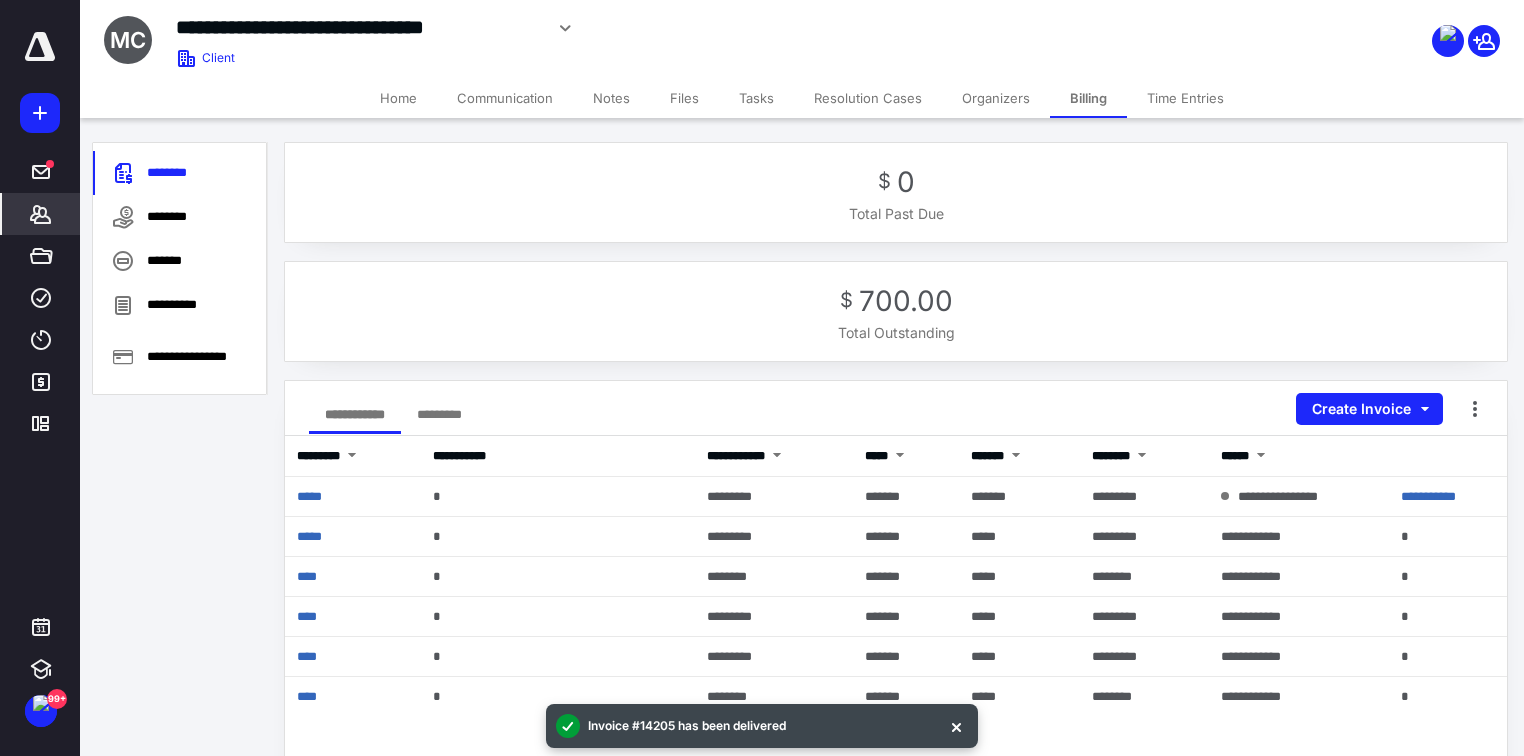 click on "Communication" at bounding box center (505, 98) 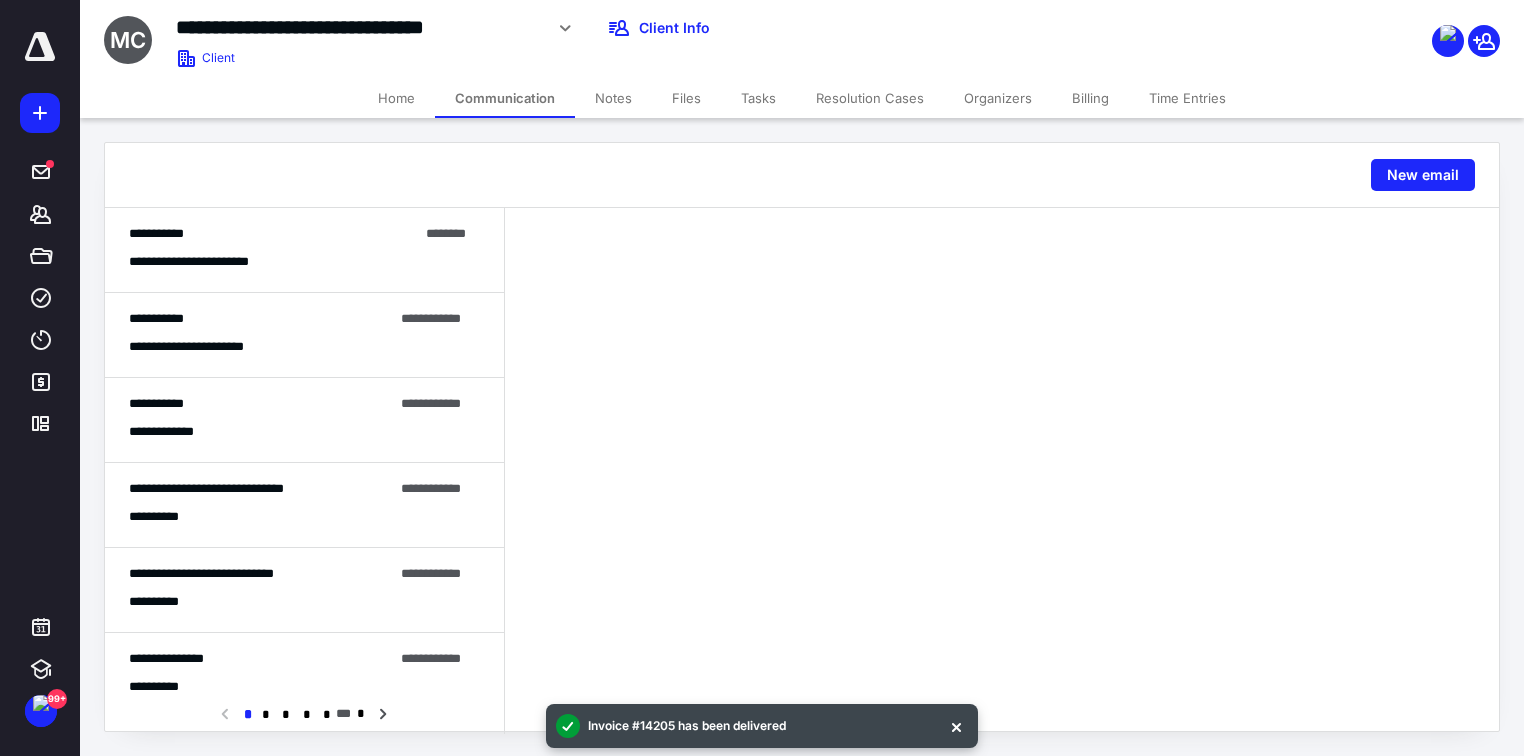 drag, startPoint x: 1430, startPoint y: 180, endPoint x: 1405, endPoint y: 200, distance: 32.01562 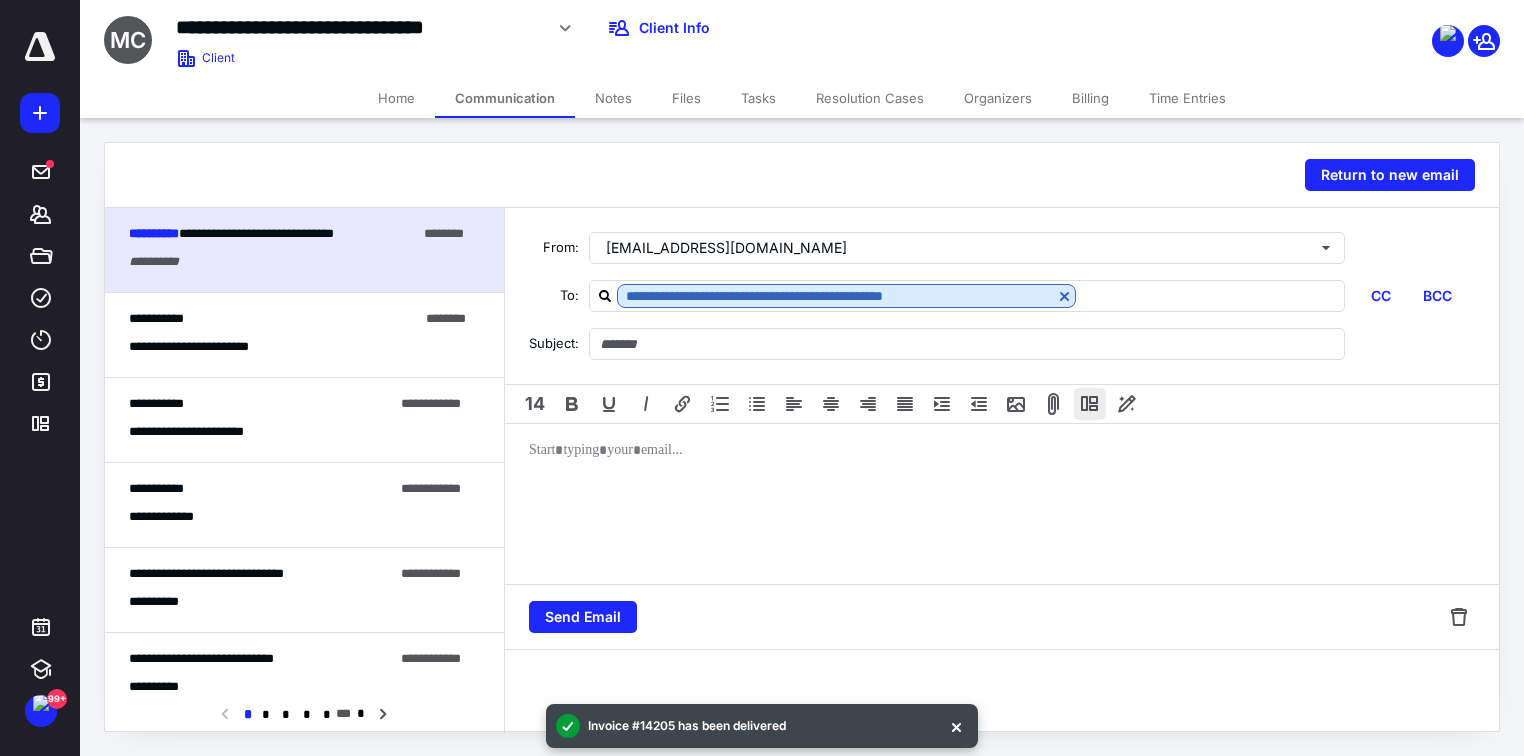 click at bounding box center (1090, 404) 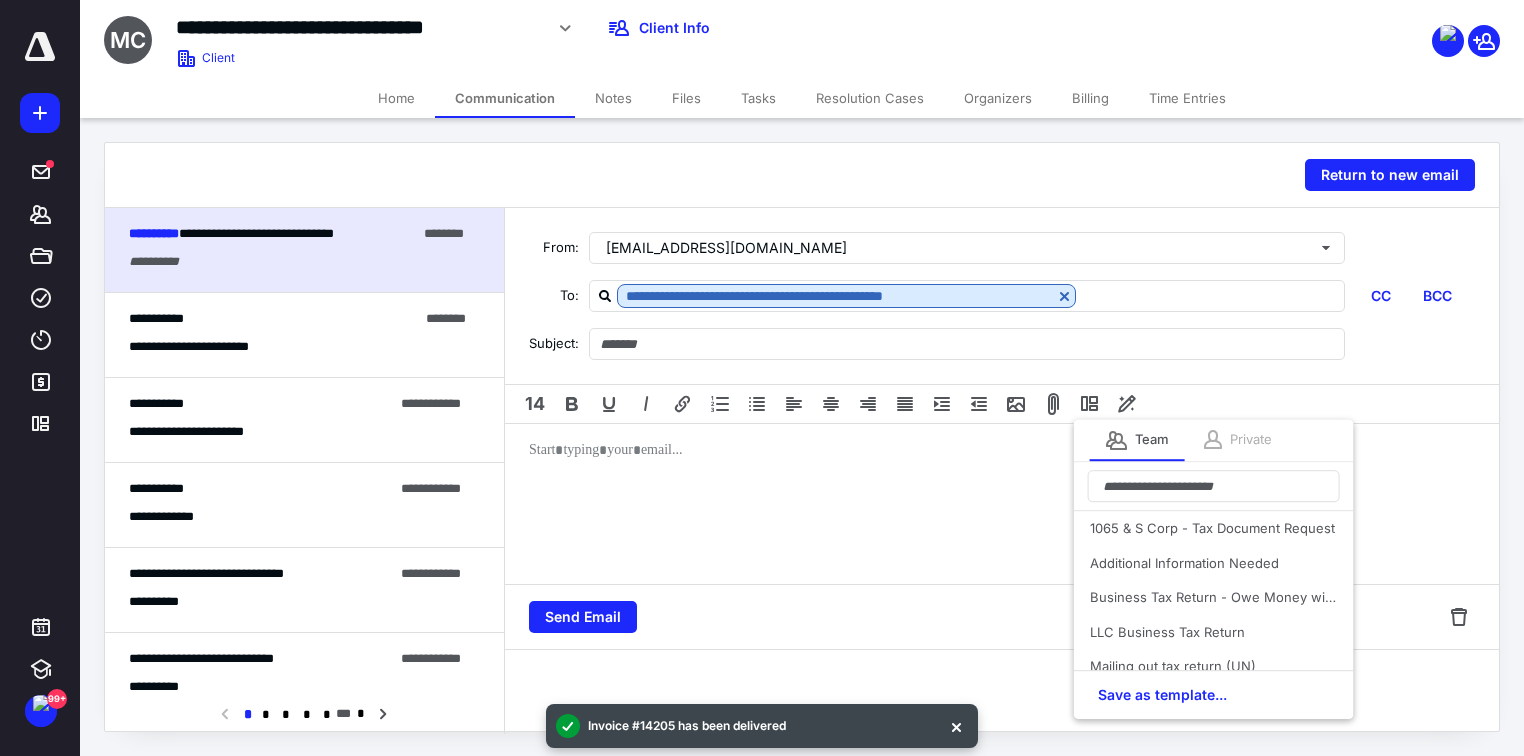 drag, startPoint x: 1240, startPoint y: 435, endPoint x: 1230, endPoint y: 427, distance: 12.806249 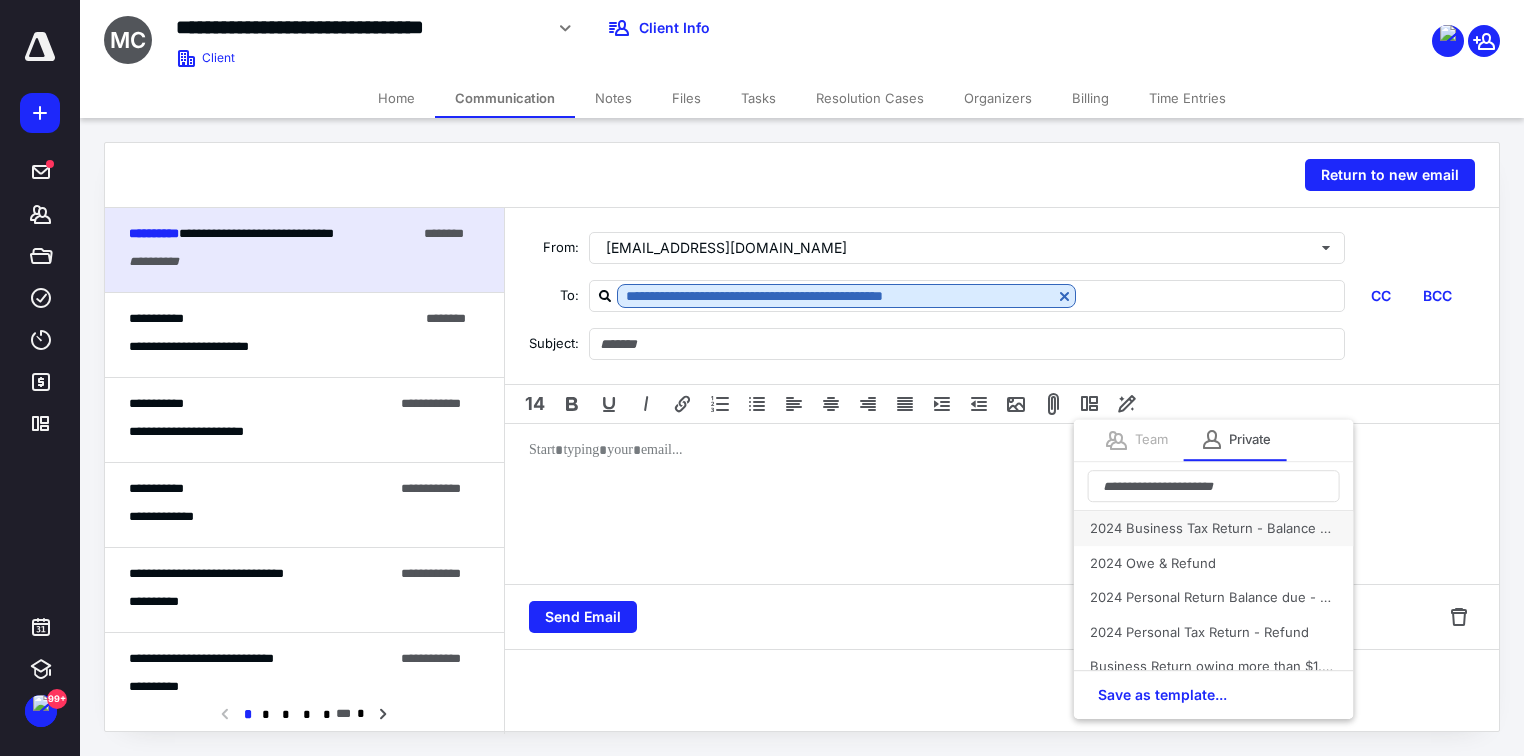 drag, startPoint x: 1173, startPoint y: 524, endPoint x: 1148, endPoint y: 534, distance: 26.925823 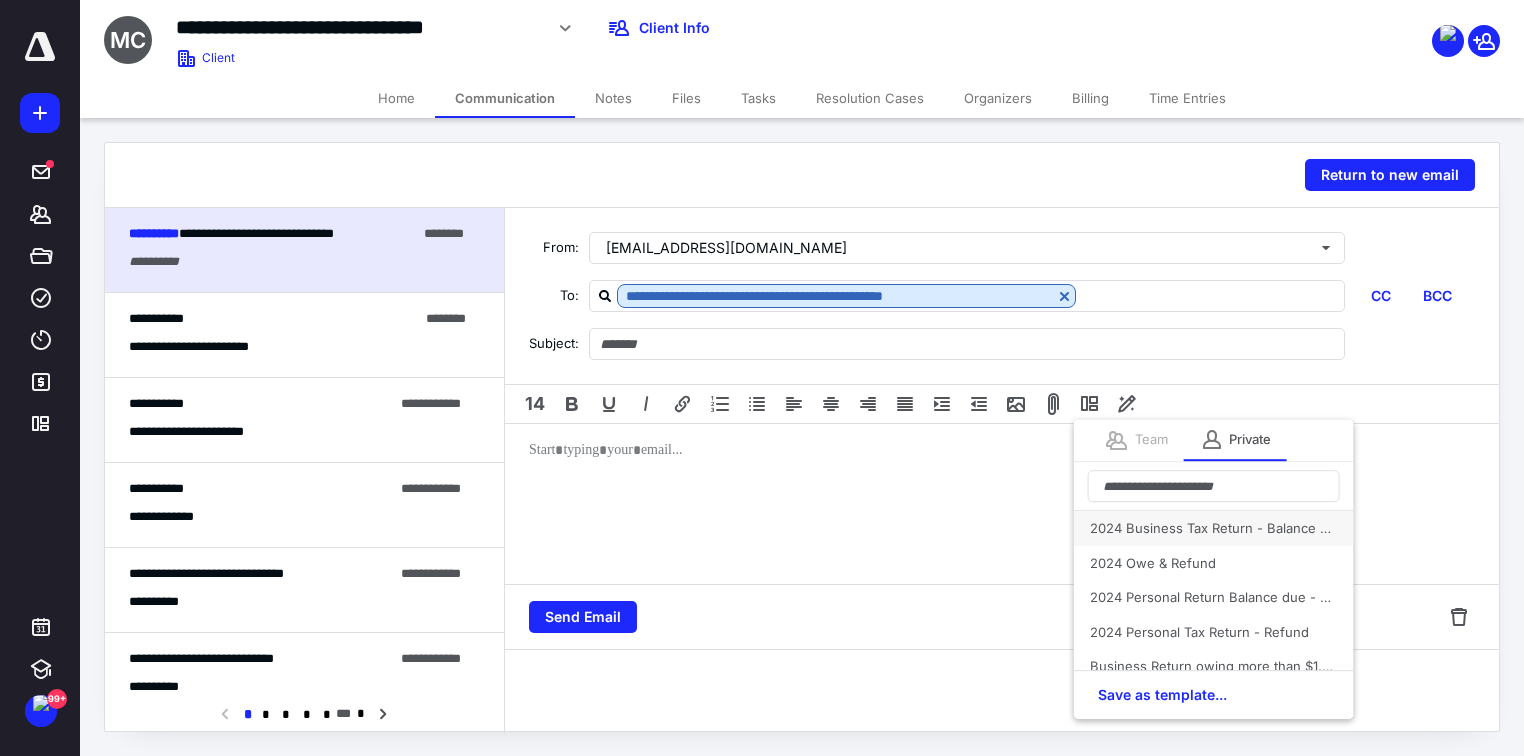 click on "2024 Business Tax Return - Balance Due" at bounding box center (1214, 528) 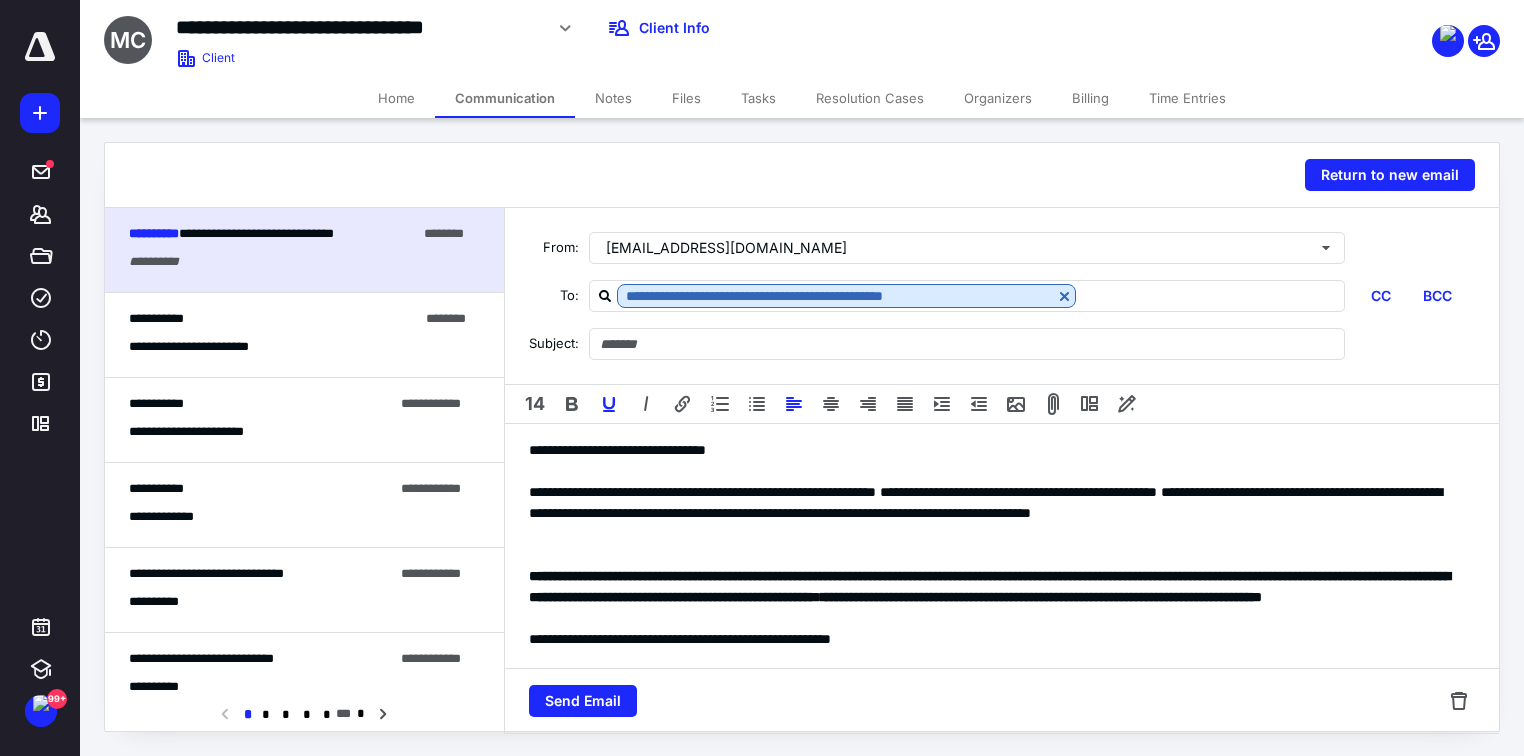 type on "**********" 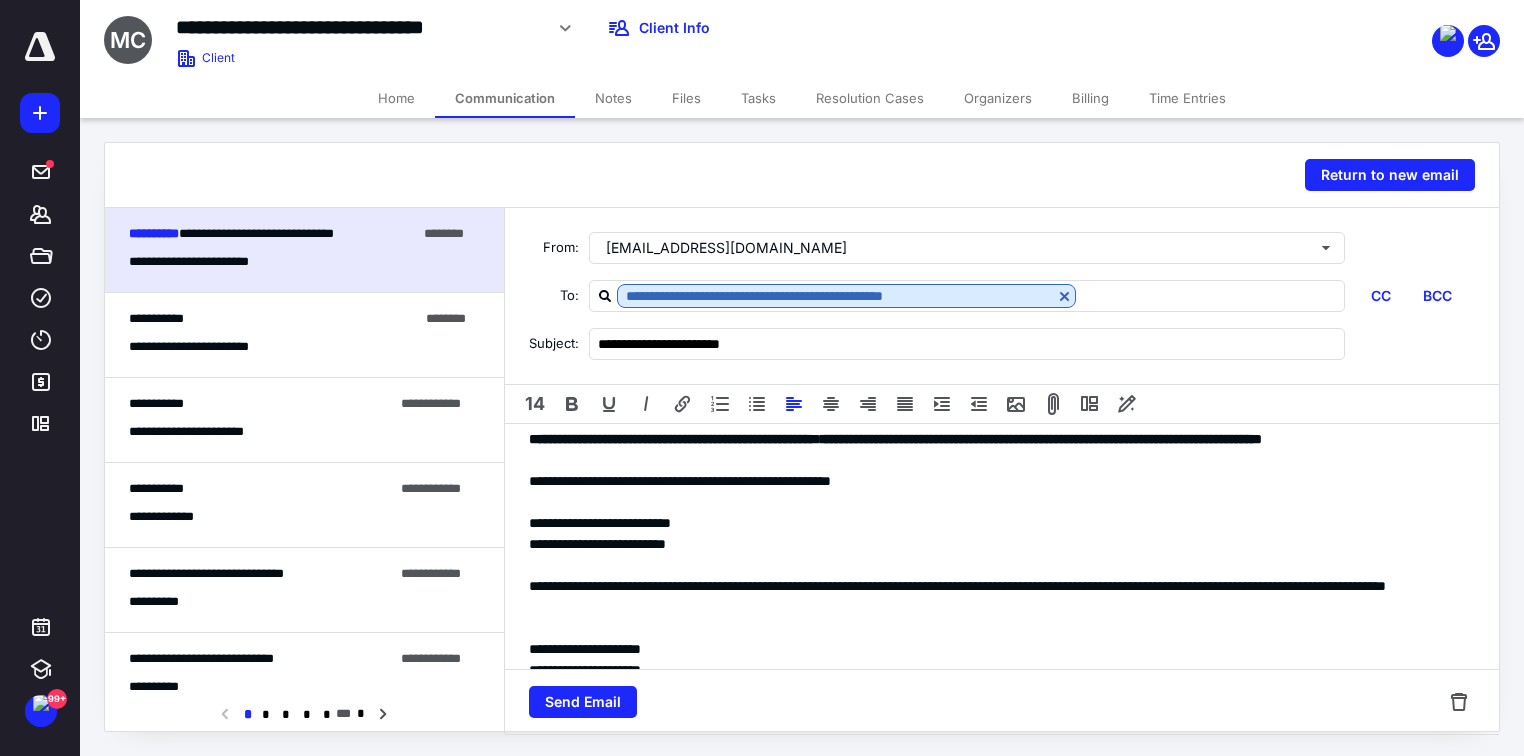 scroll, scrollTop: 160, scrollLeft: 0, axis: vertical 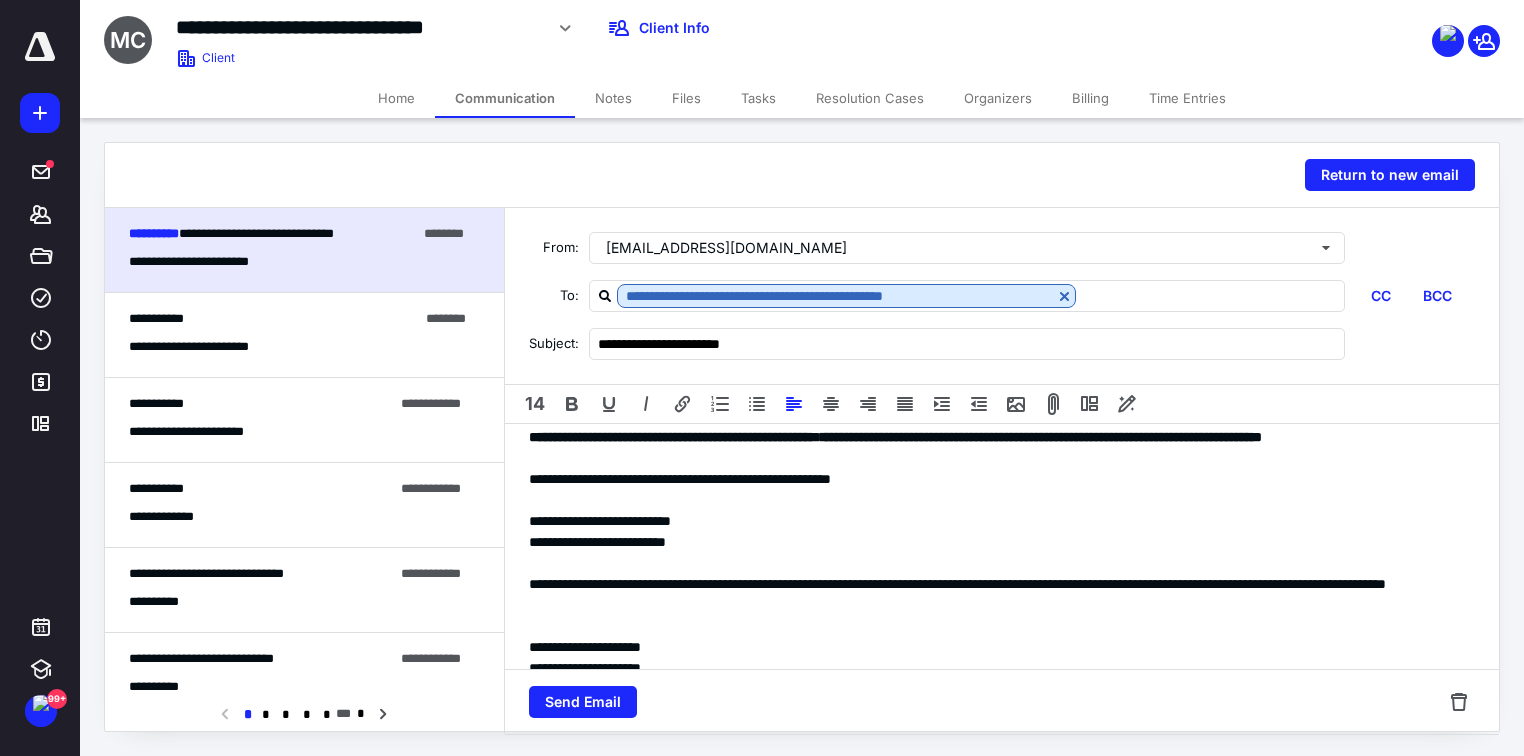 click on "**********" at bounding box center [996, 521] 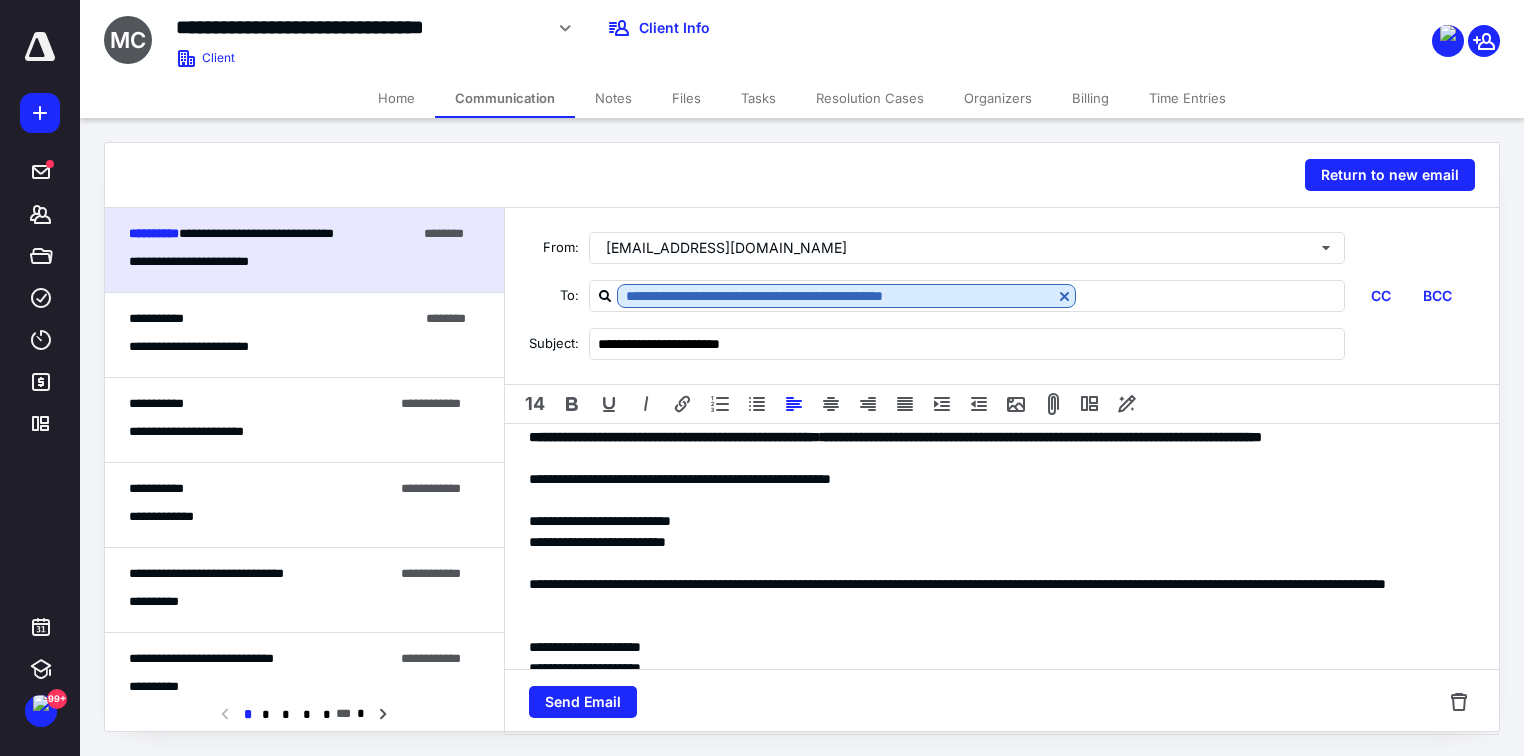type 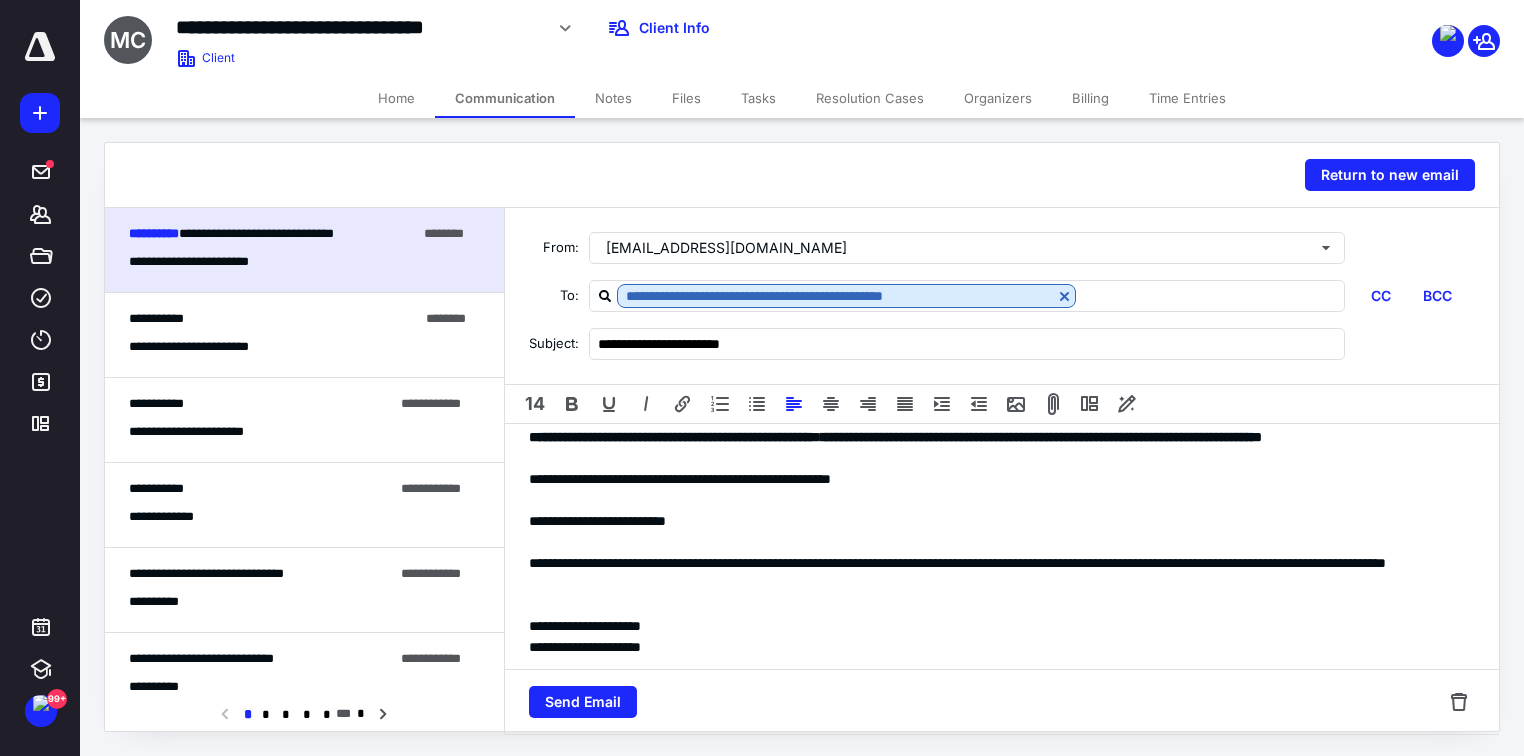 click on "**********" at bounding box center (996, 479) 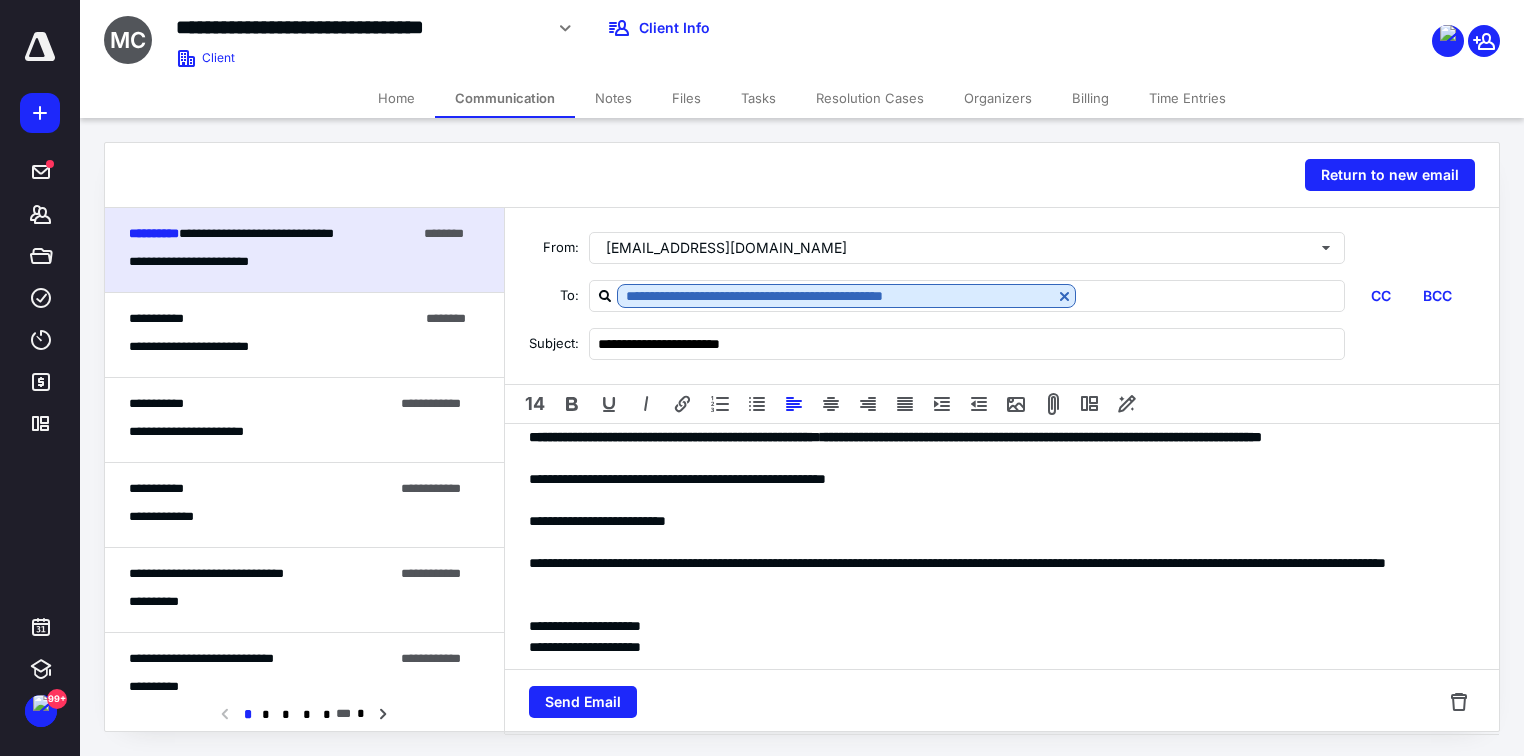 click on "**********" at bounding box center (996, 521) 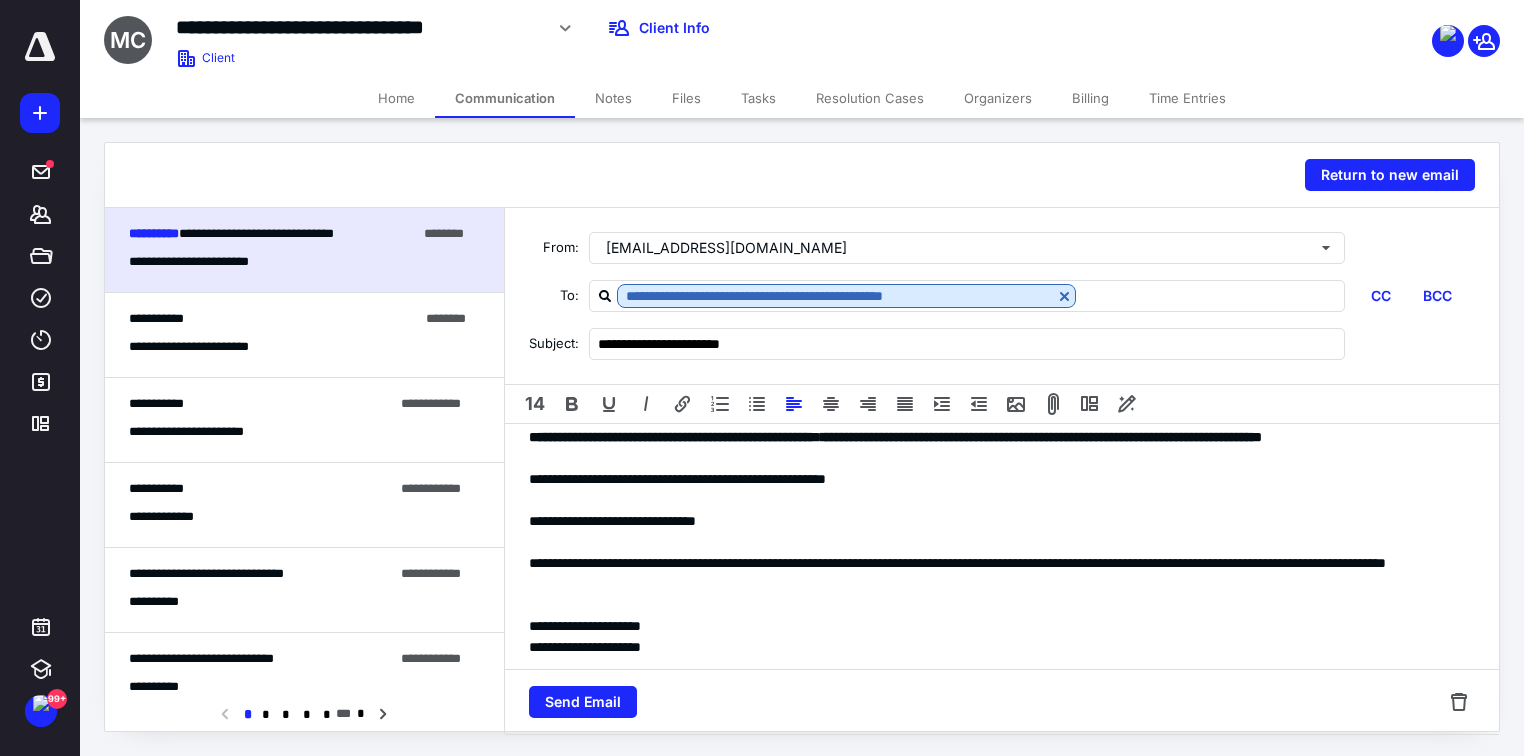 scroll, scrollTop: 240, scrollLeft: 0, axis: vertical 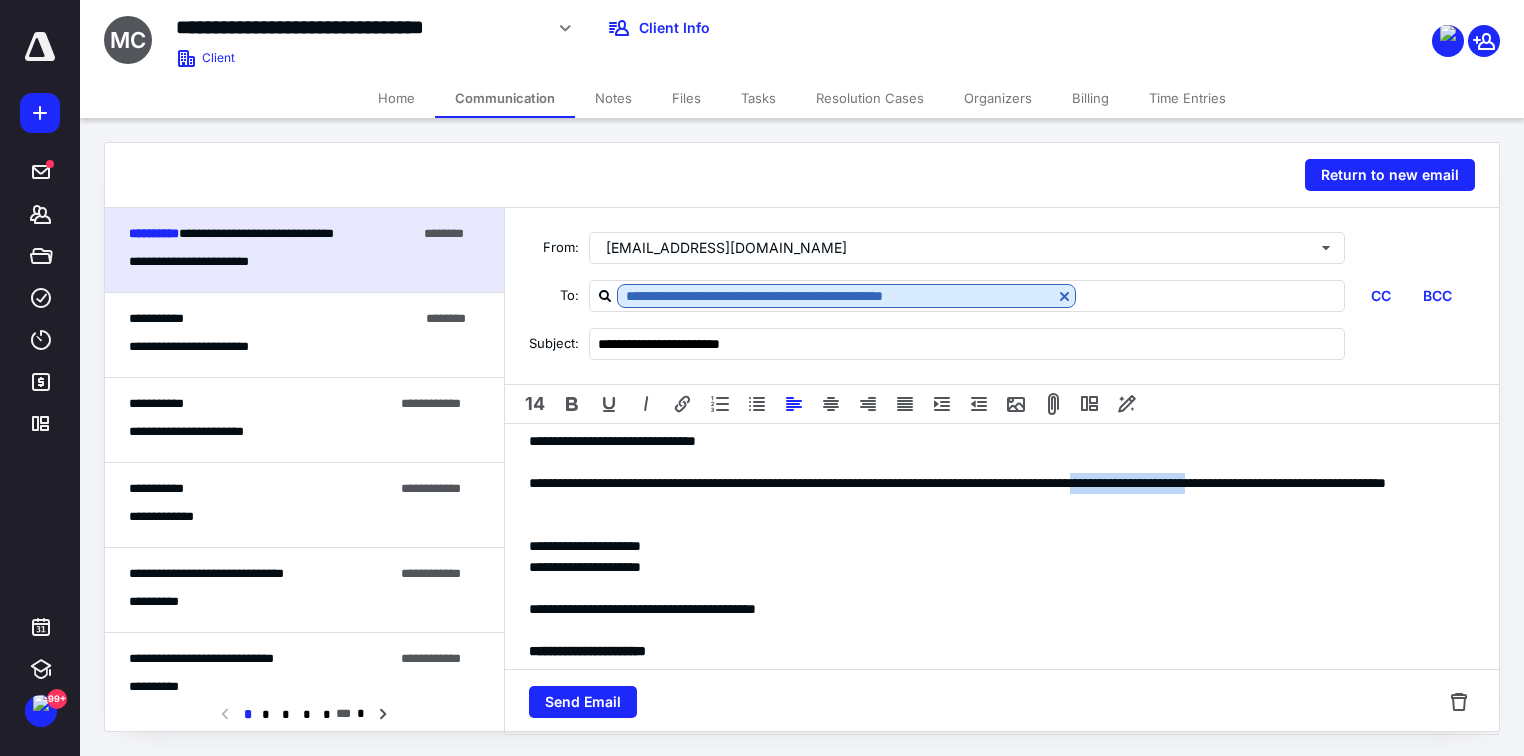 drag, startPoint x: 1382, startPoint y: 505, endPoint x: 1232, endPoint y: 500, distance: 150.08331 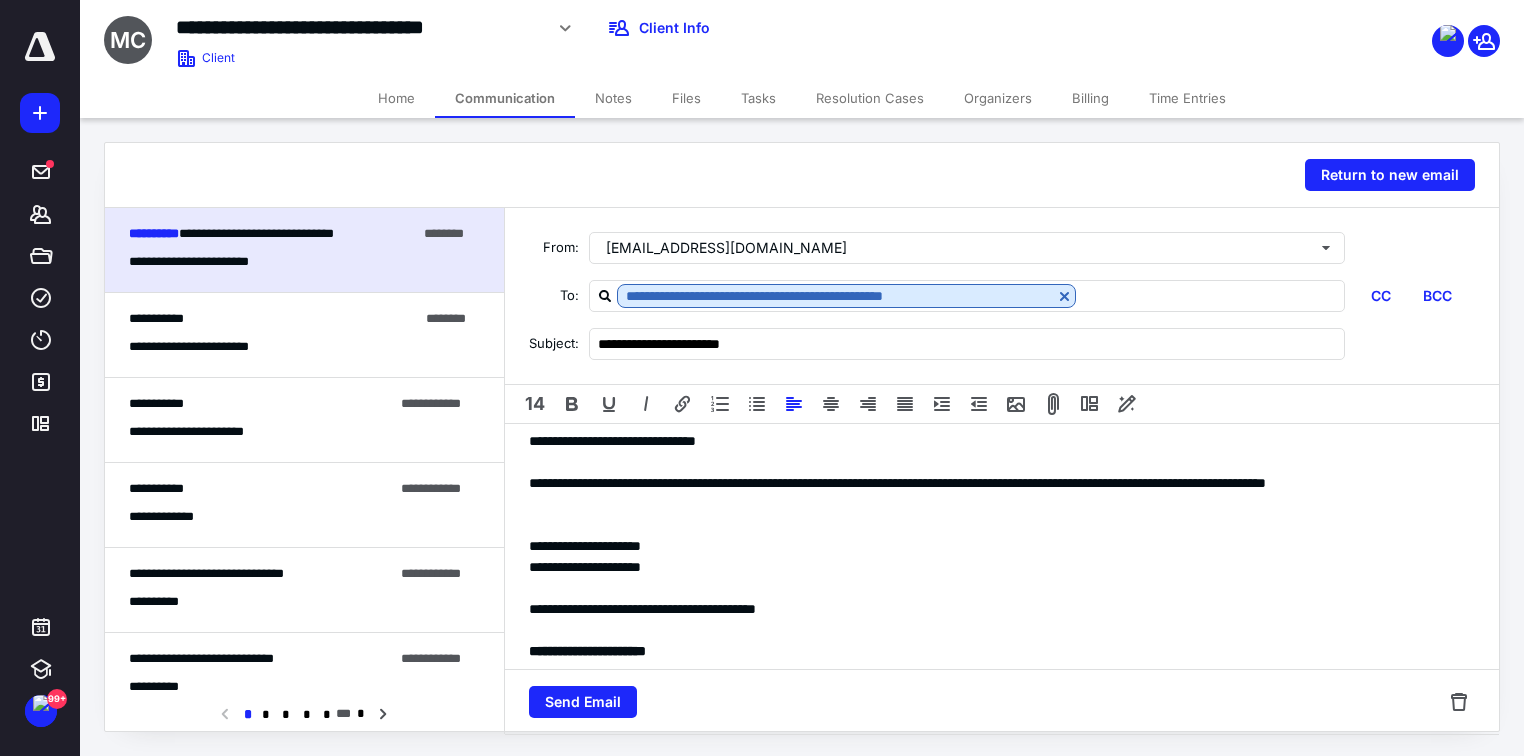 click on "**********" at bounding box center [996, 546] 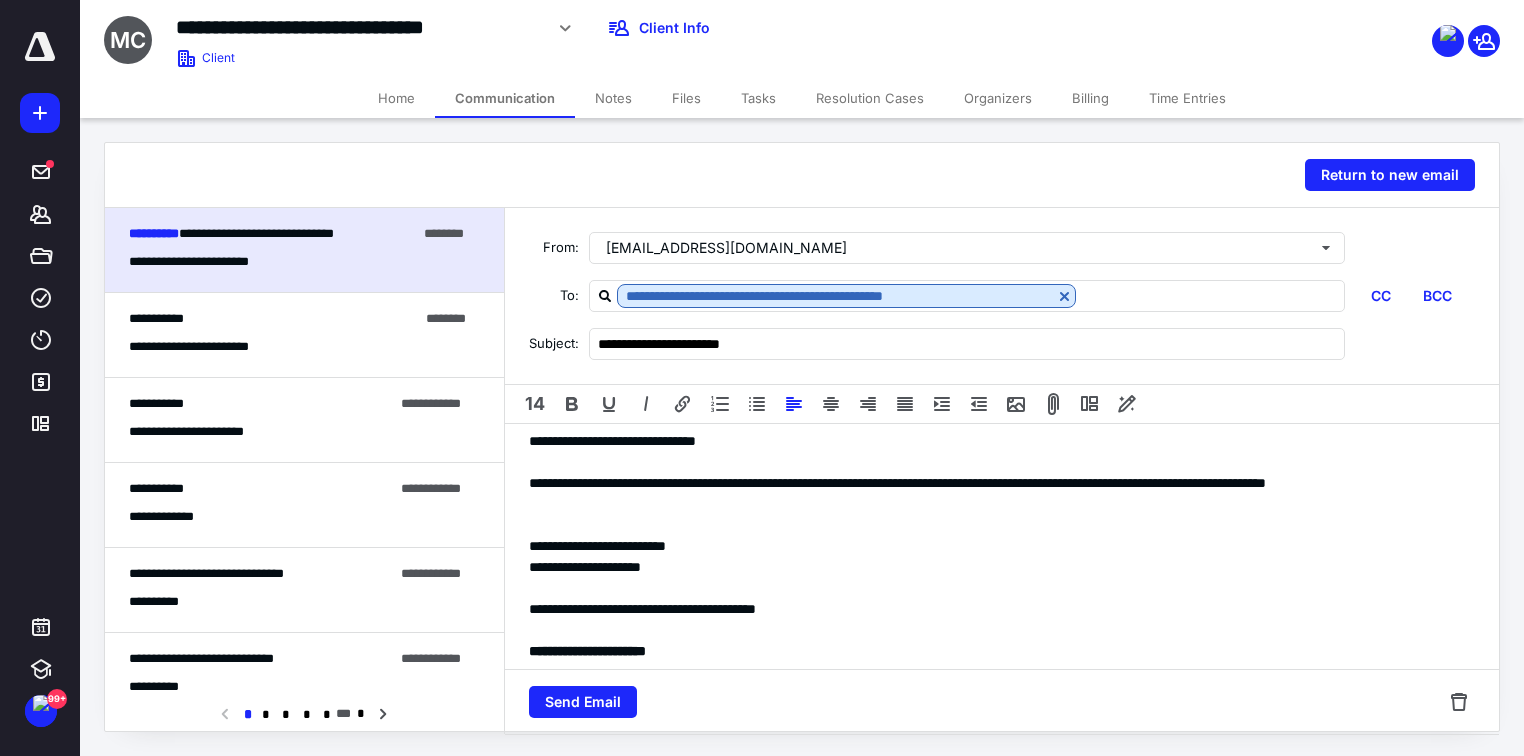 click on "**********" at bounding box center (996, 567) 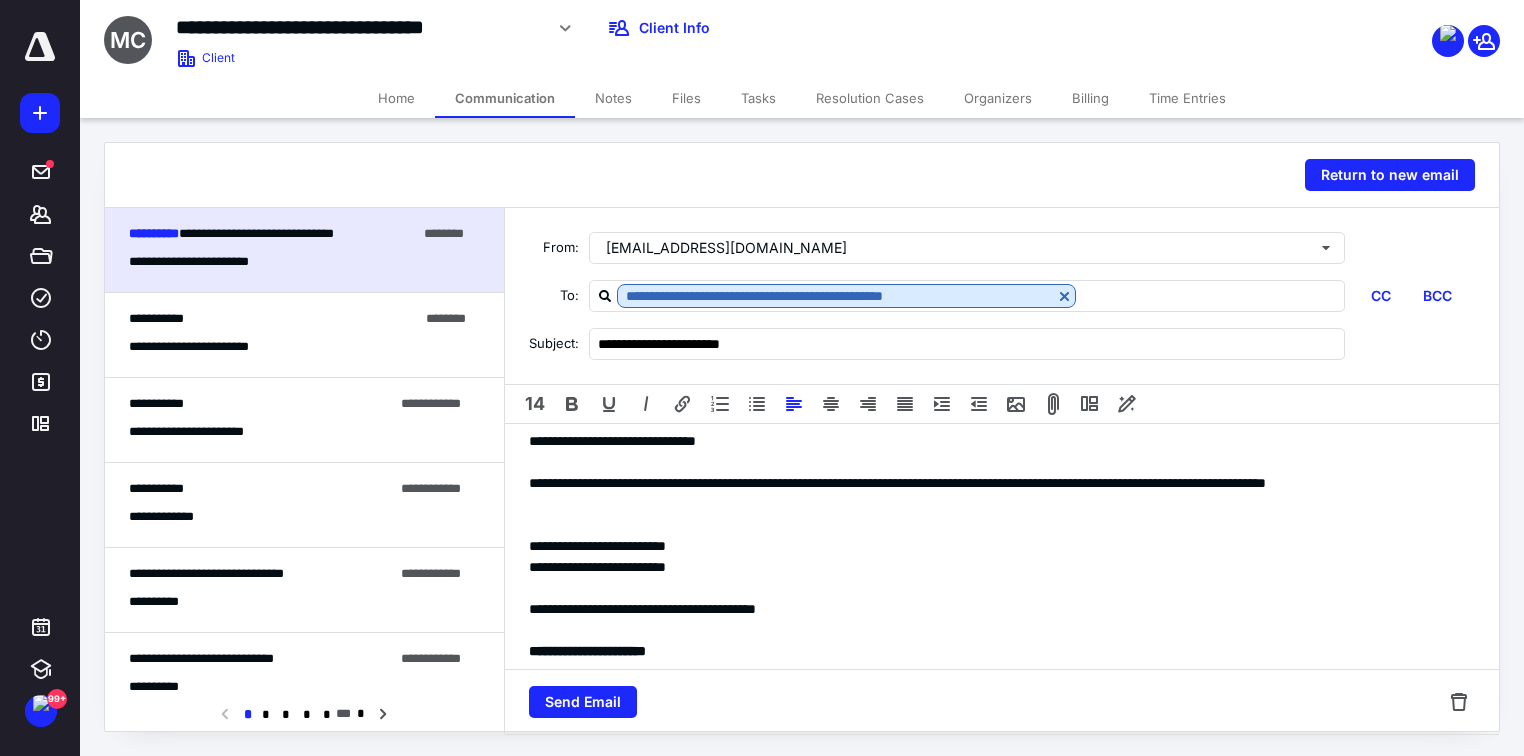 scroll, scrollTop: 320, scrollLeft: 0, axis: vertical 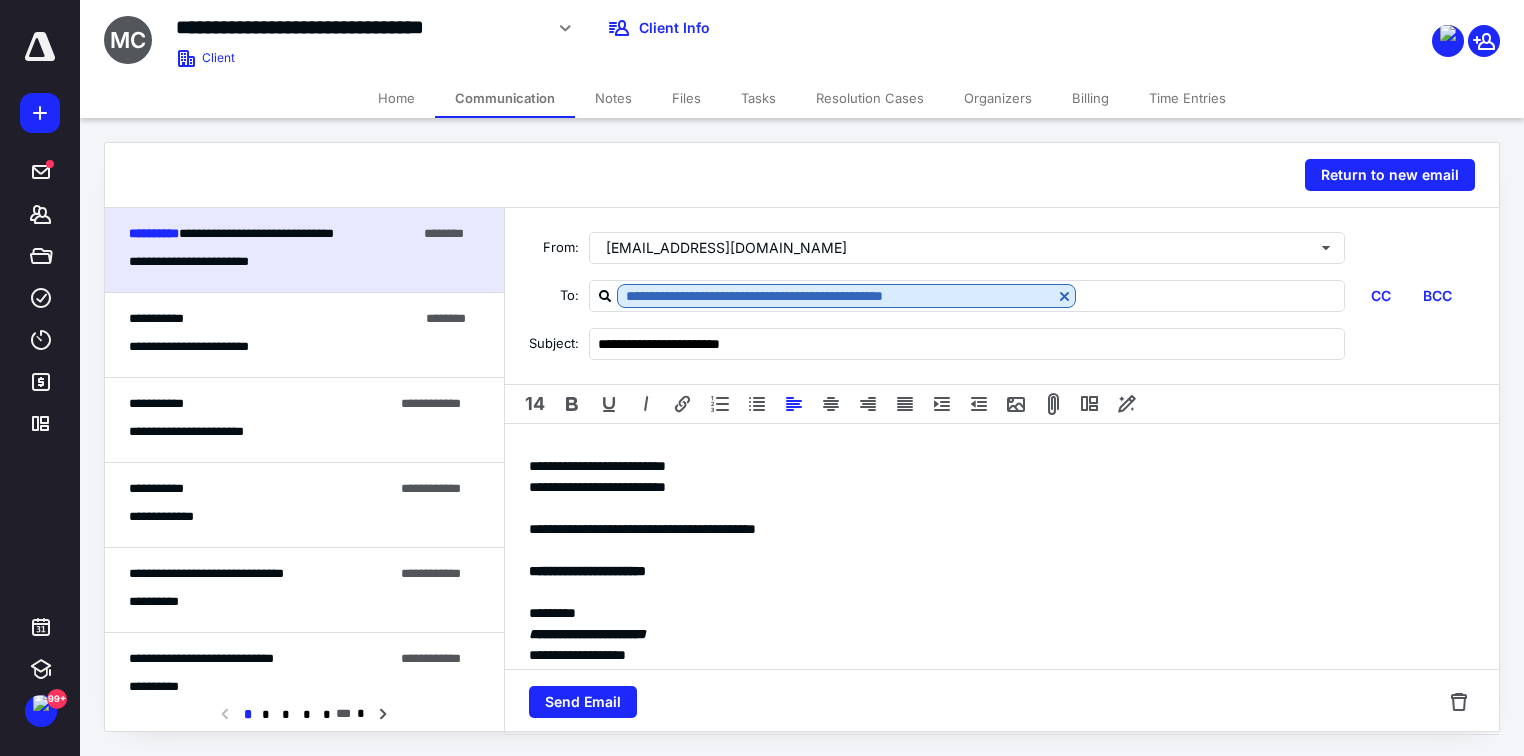 click on "**********" at bounding box center [587, 571] 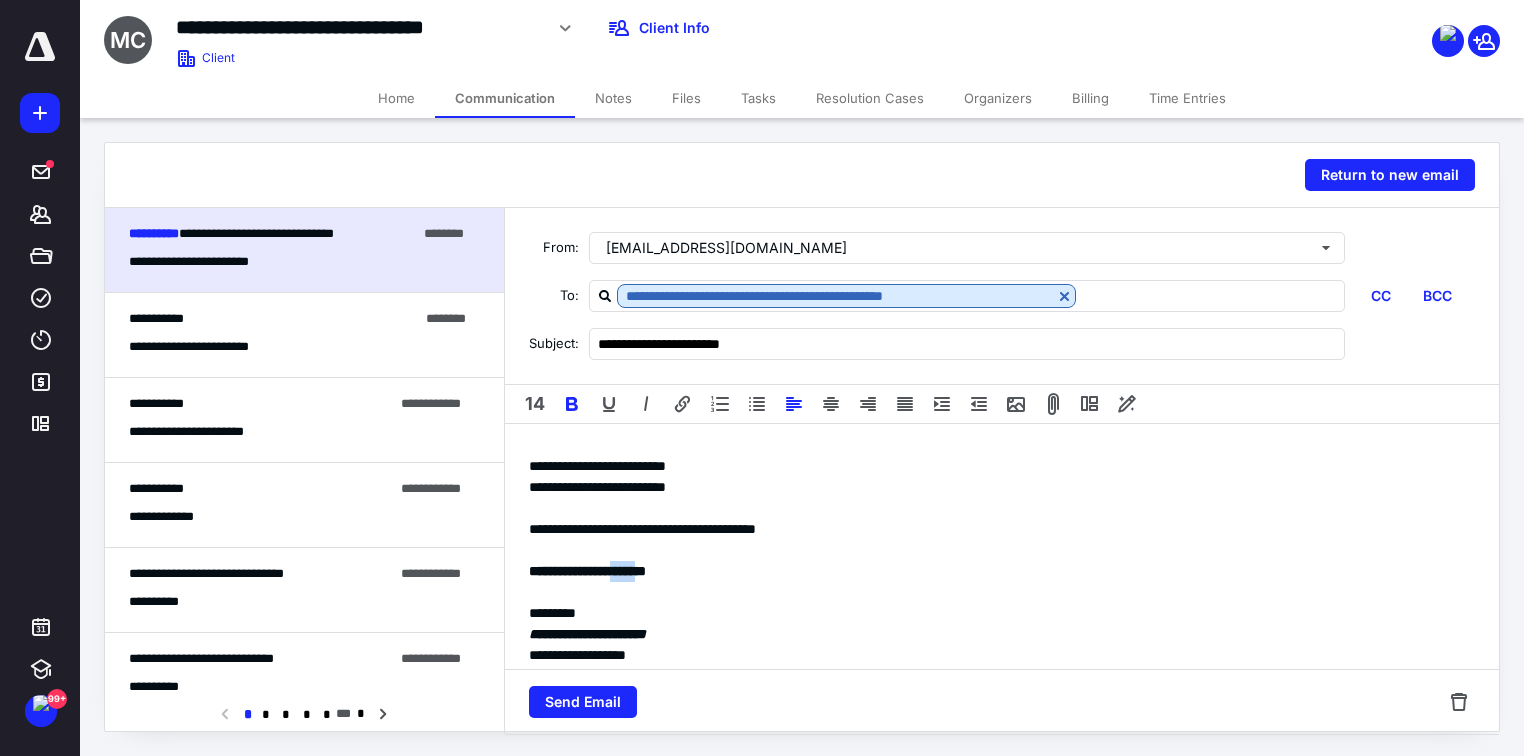 click on "**********" at bounding box center [587, 571] 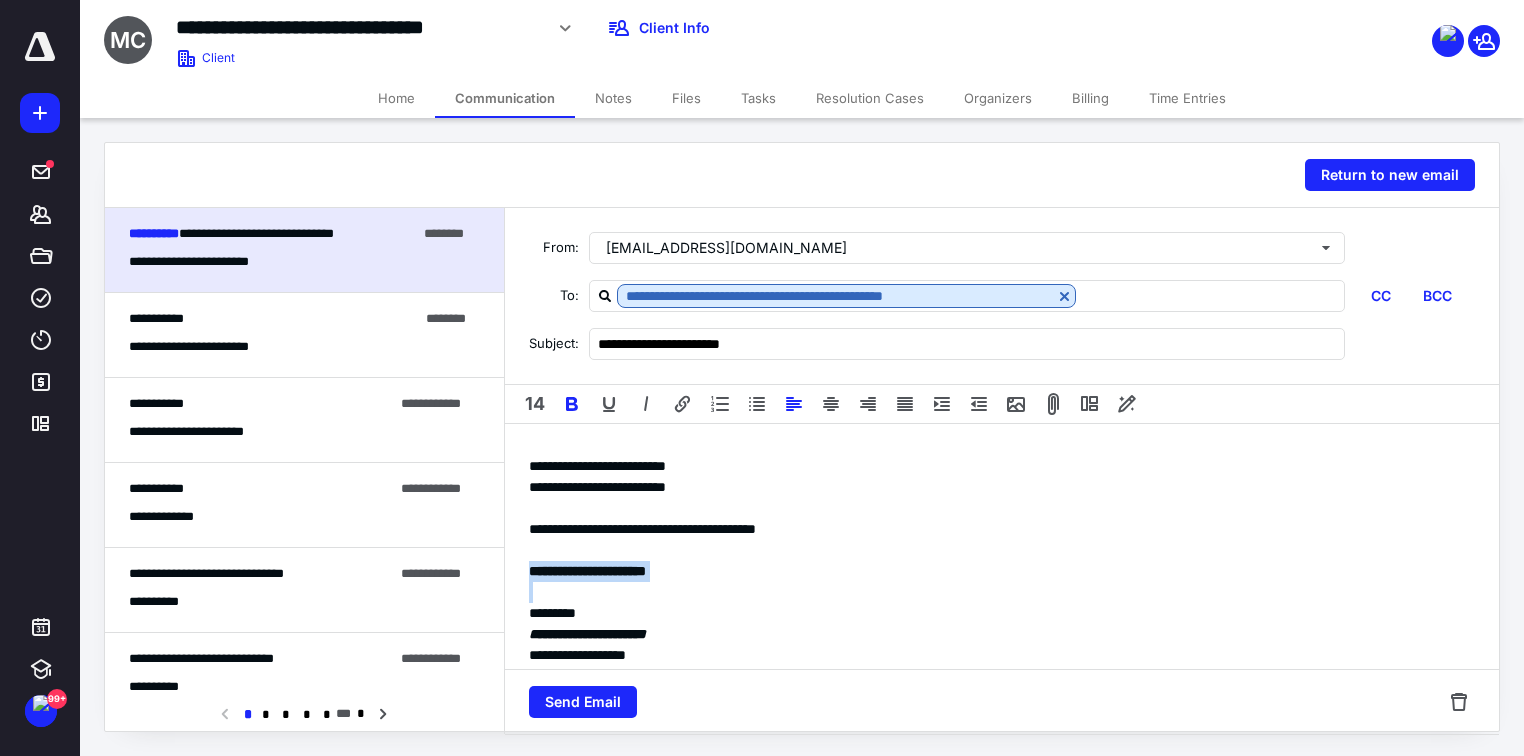 click on "**********" at bounding box center [587, 571] 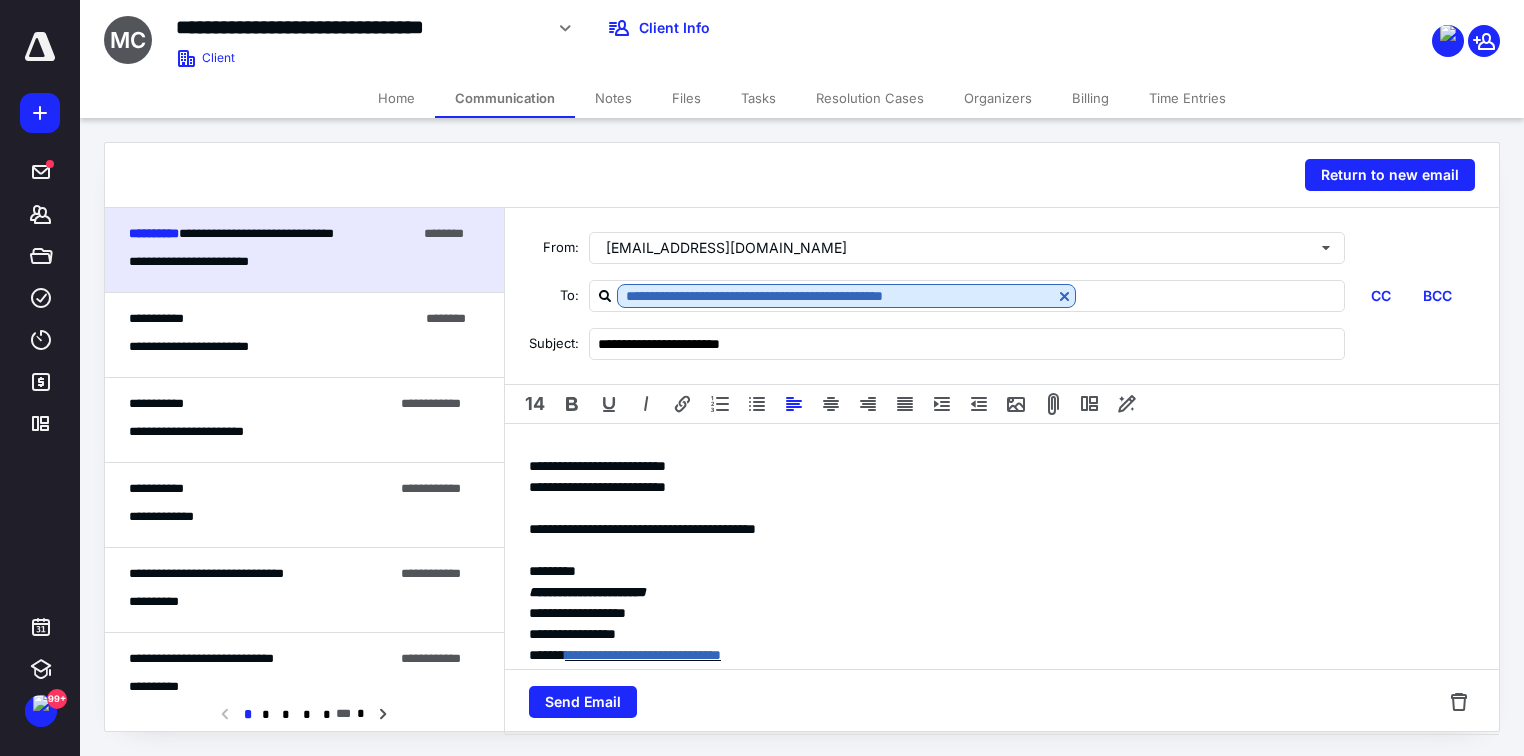 click on "*********" at bounding box center [996, 571] 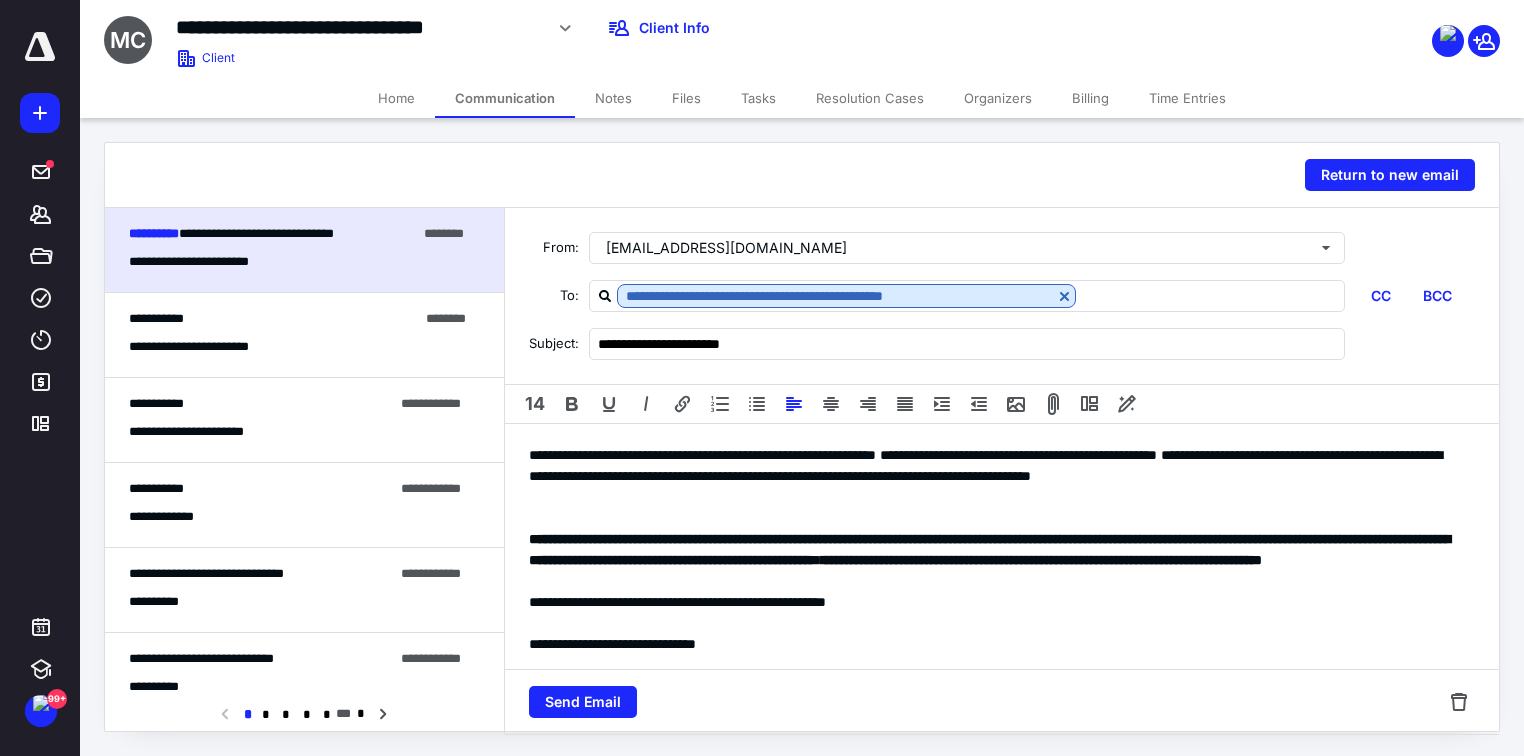 scroll, scrollTop: 0, scrollLeft: 0, axis: both 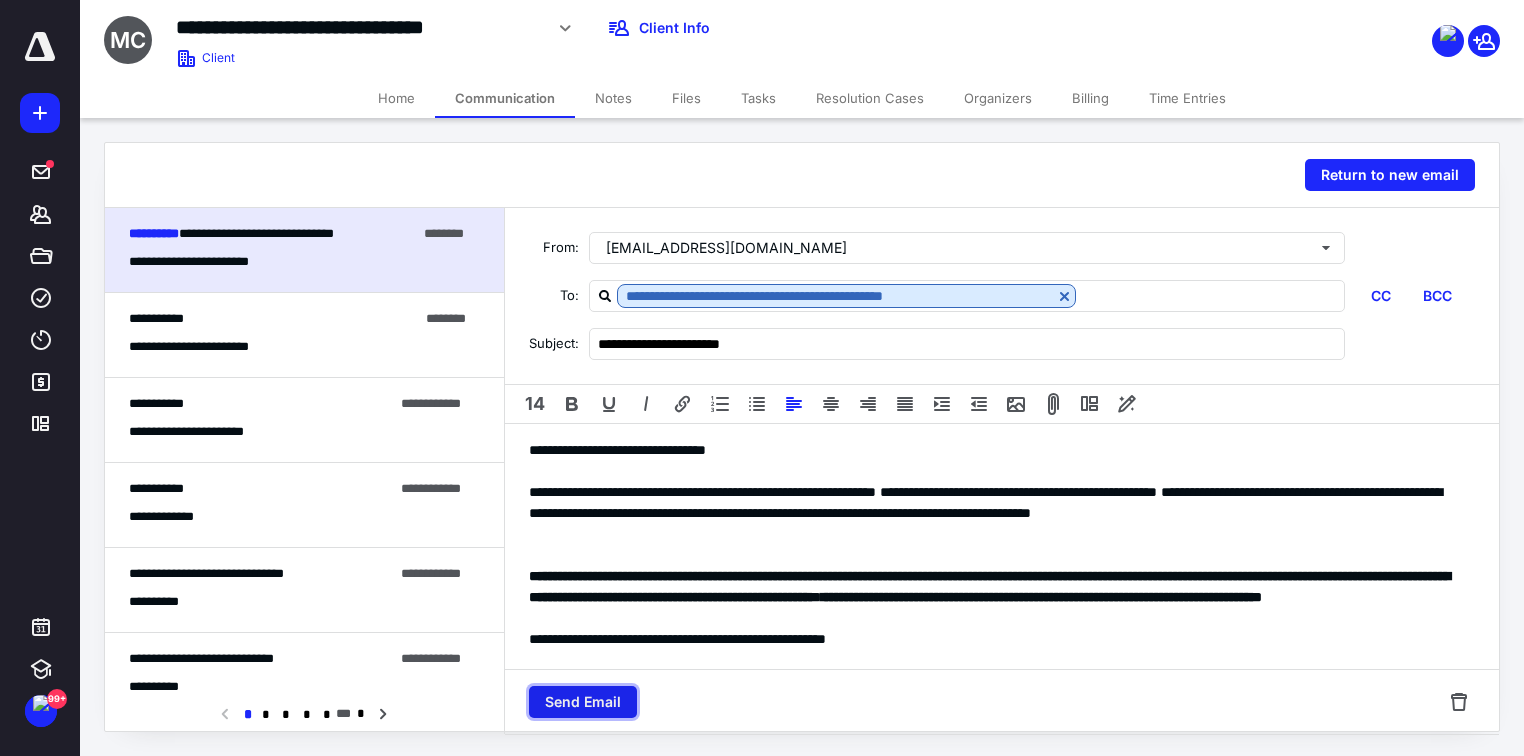 click on "Send Email" at bounding box center [583, 702] 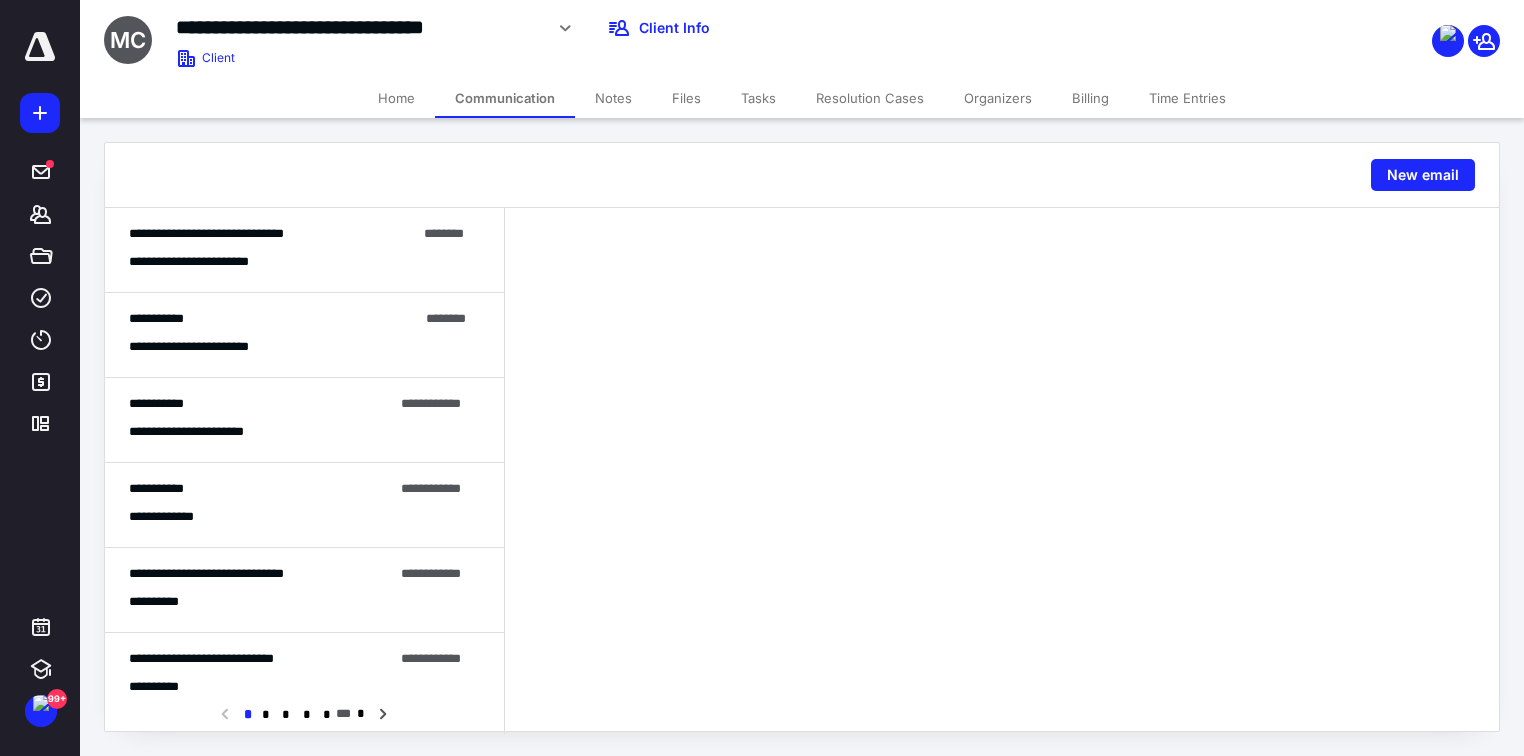 click on "Files" at bounding box center [686, 98] 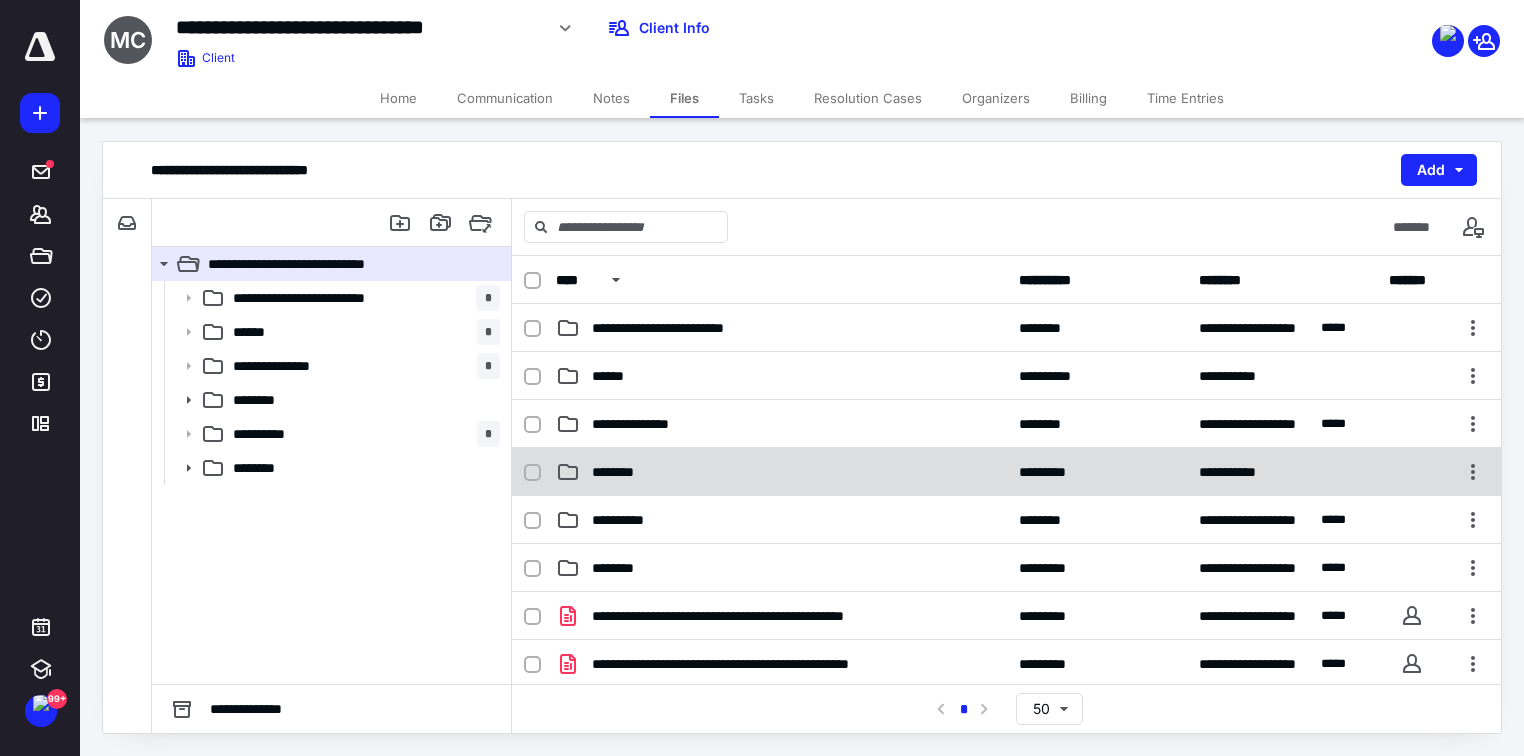 click on "**********" at bounding box center (1006, 472) 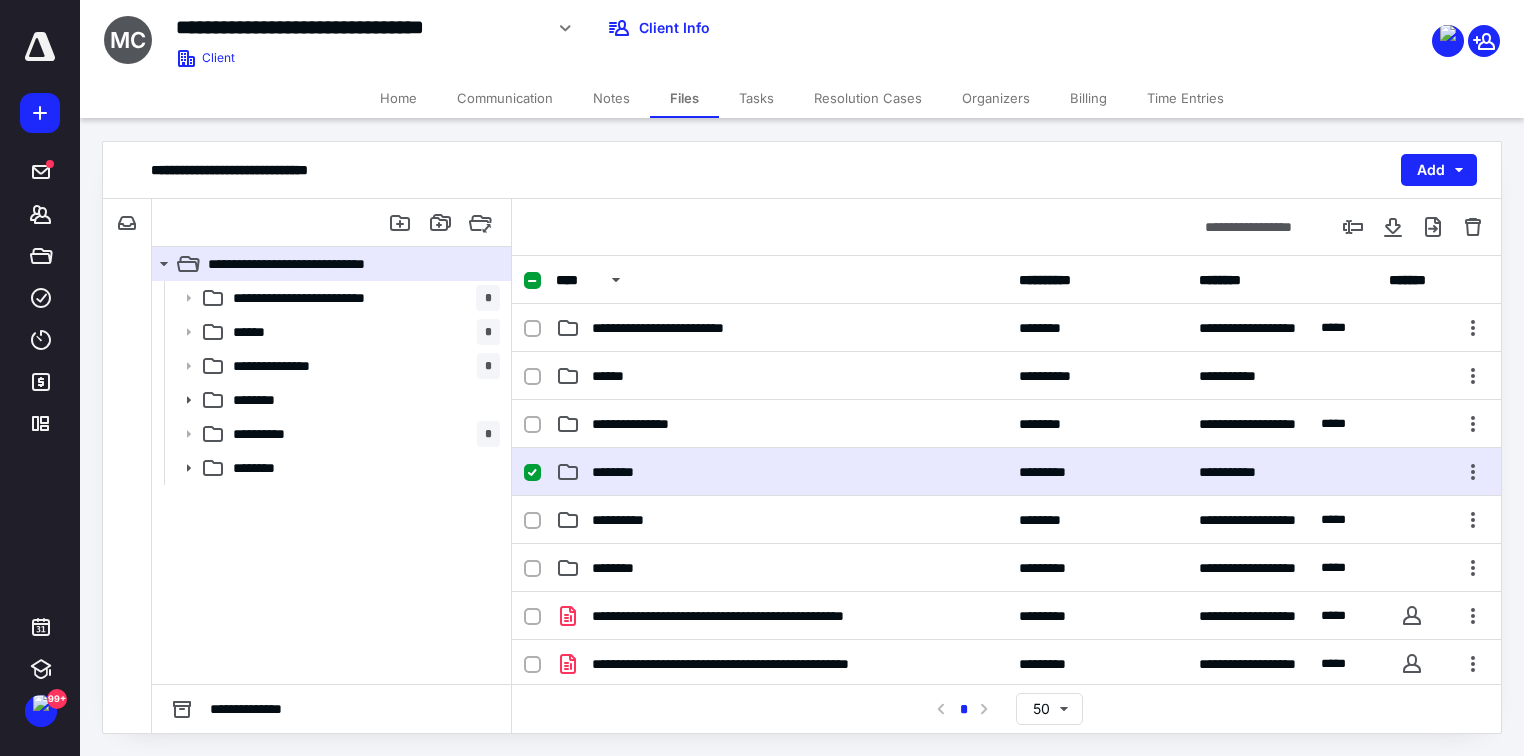 click on "**********" at bounding box center [1006, 472] 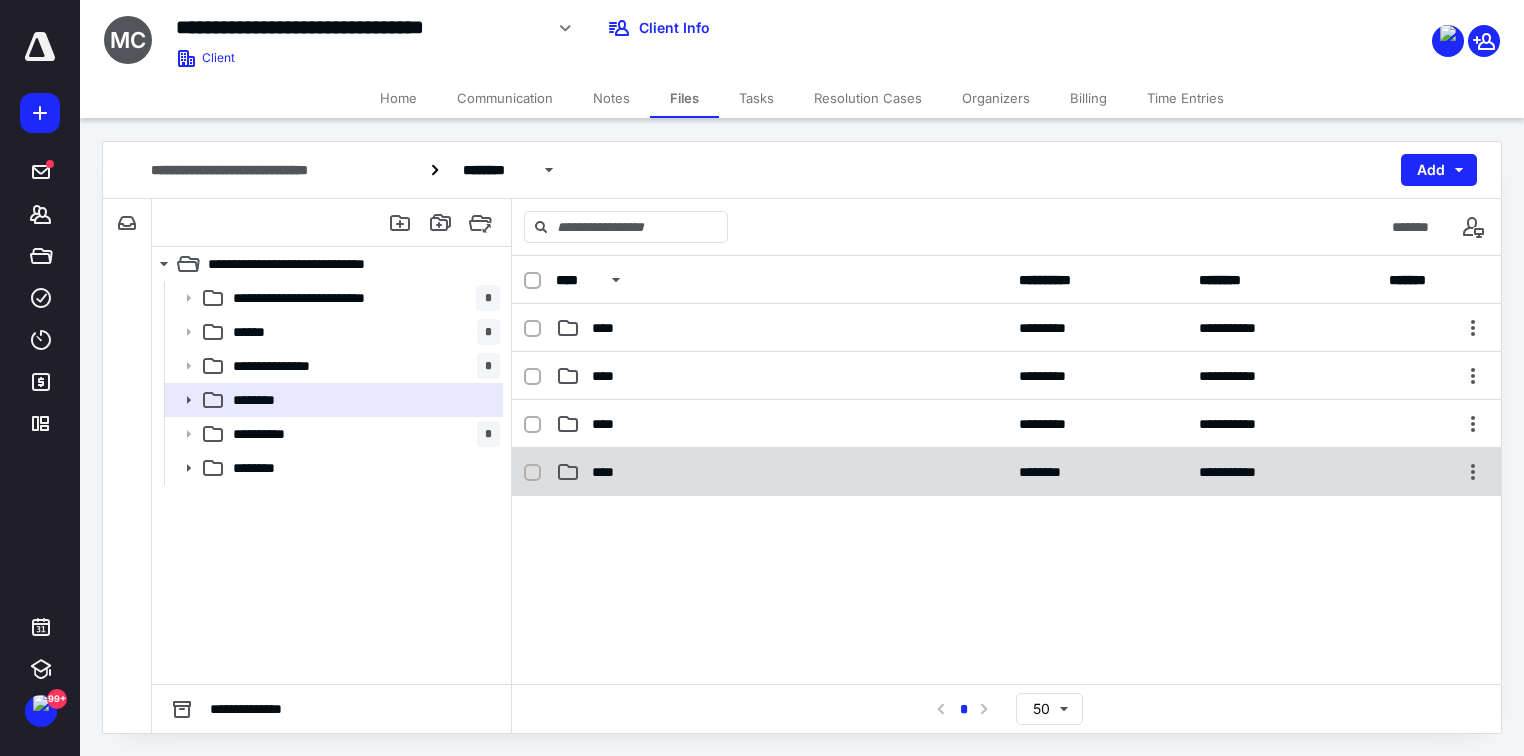 click on "****" at bounding box center (781, 472) 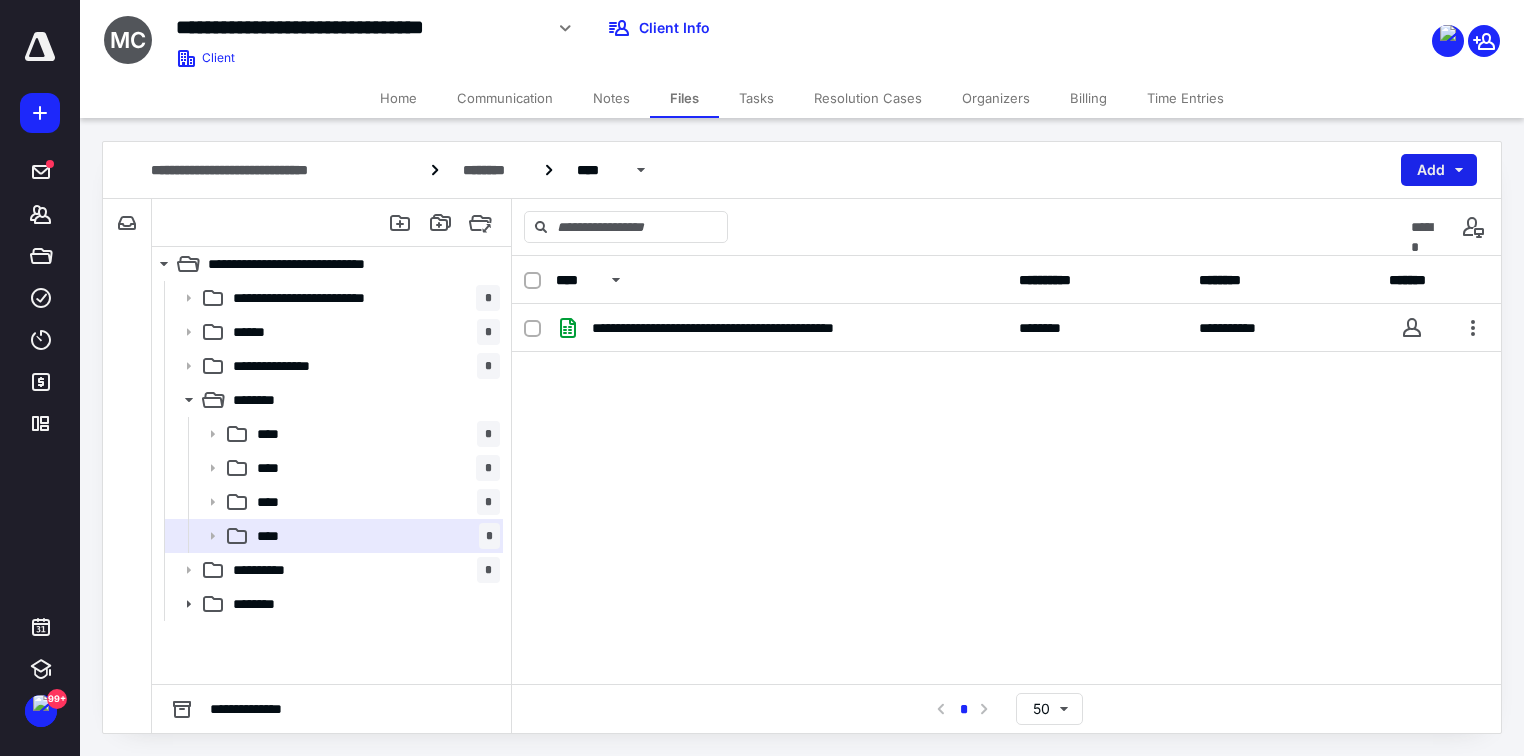 click on "Add" at bounding box center [1439, 170] 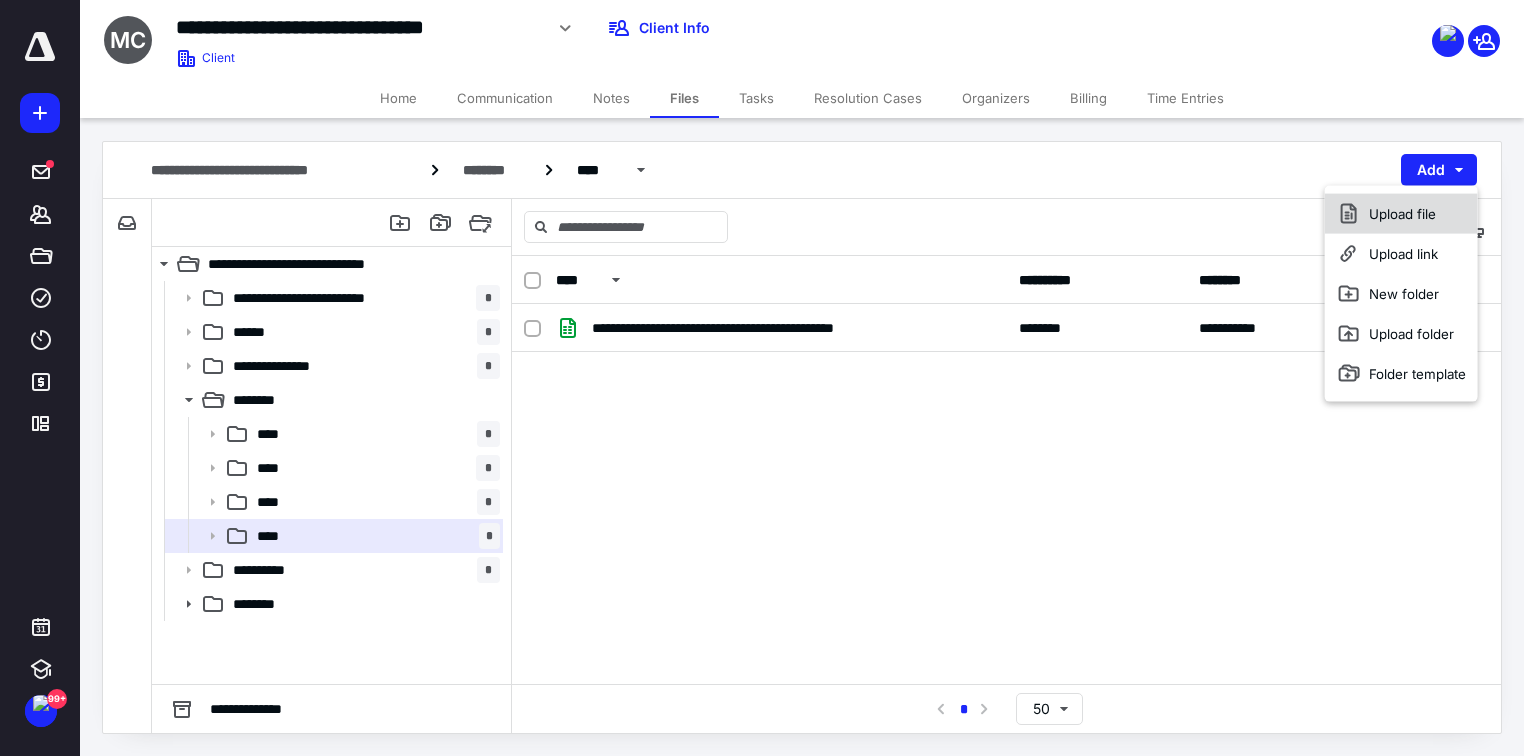 click on "Upload file" at bounding box center (1401, 214) 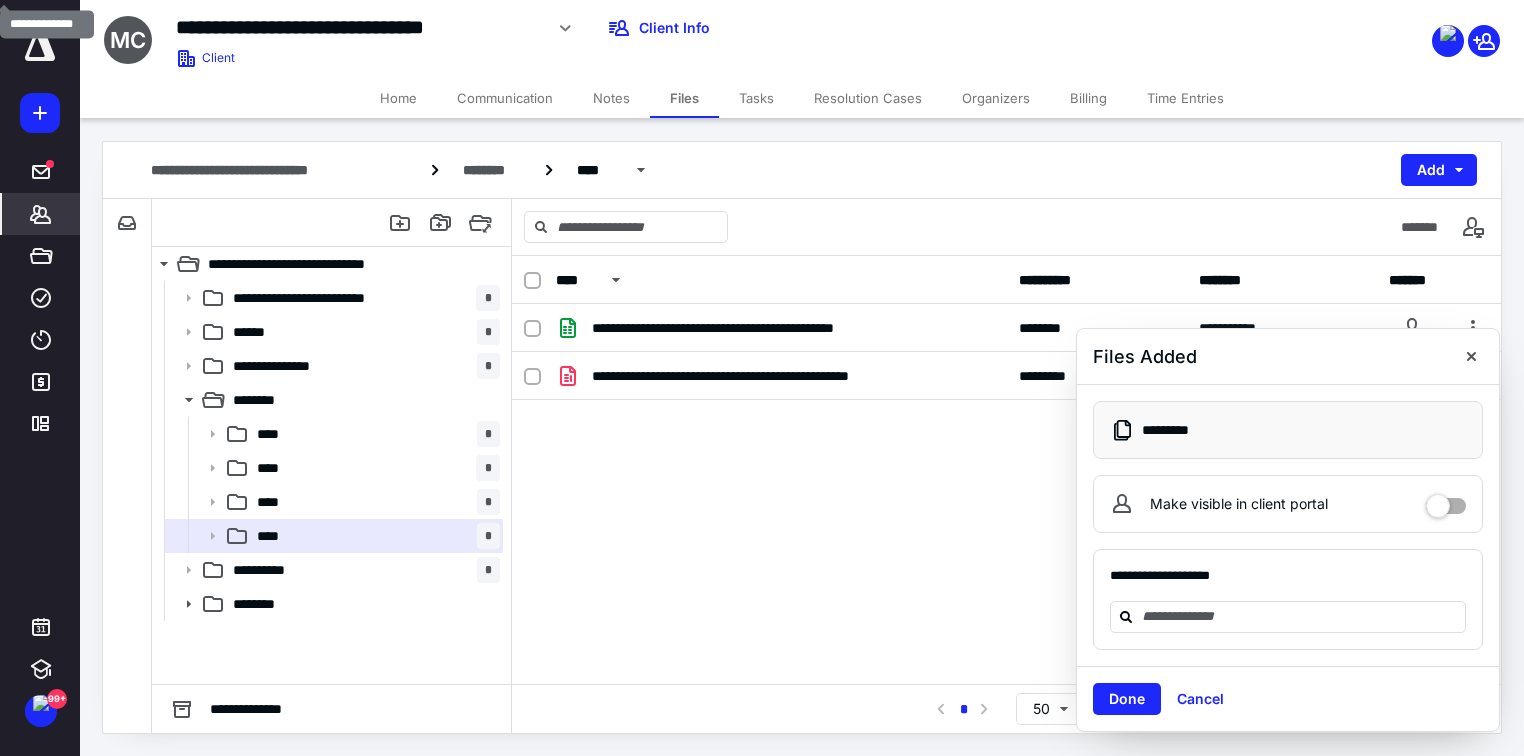click on "Clients" at bounding box center [41, 214] 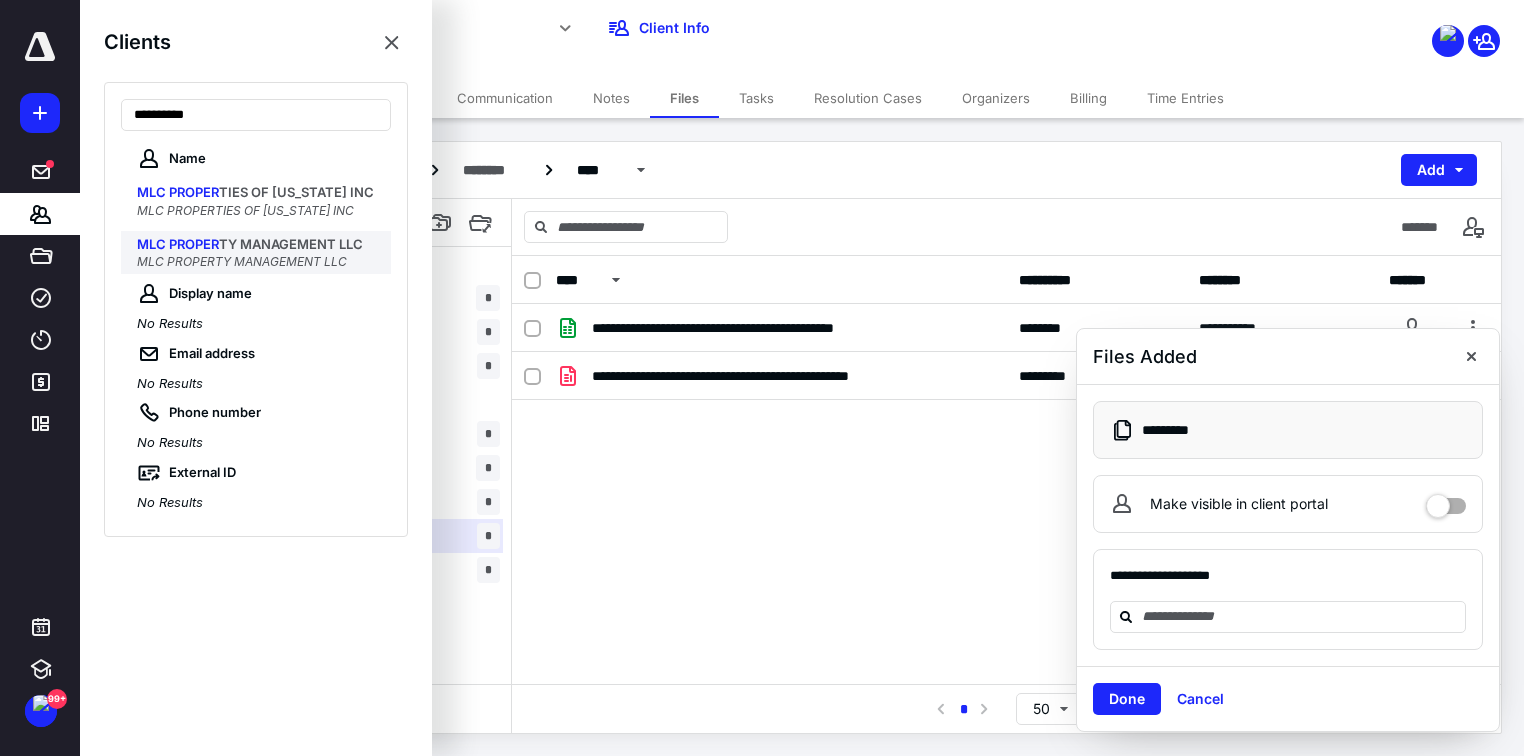 type on "**********" 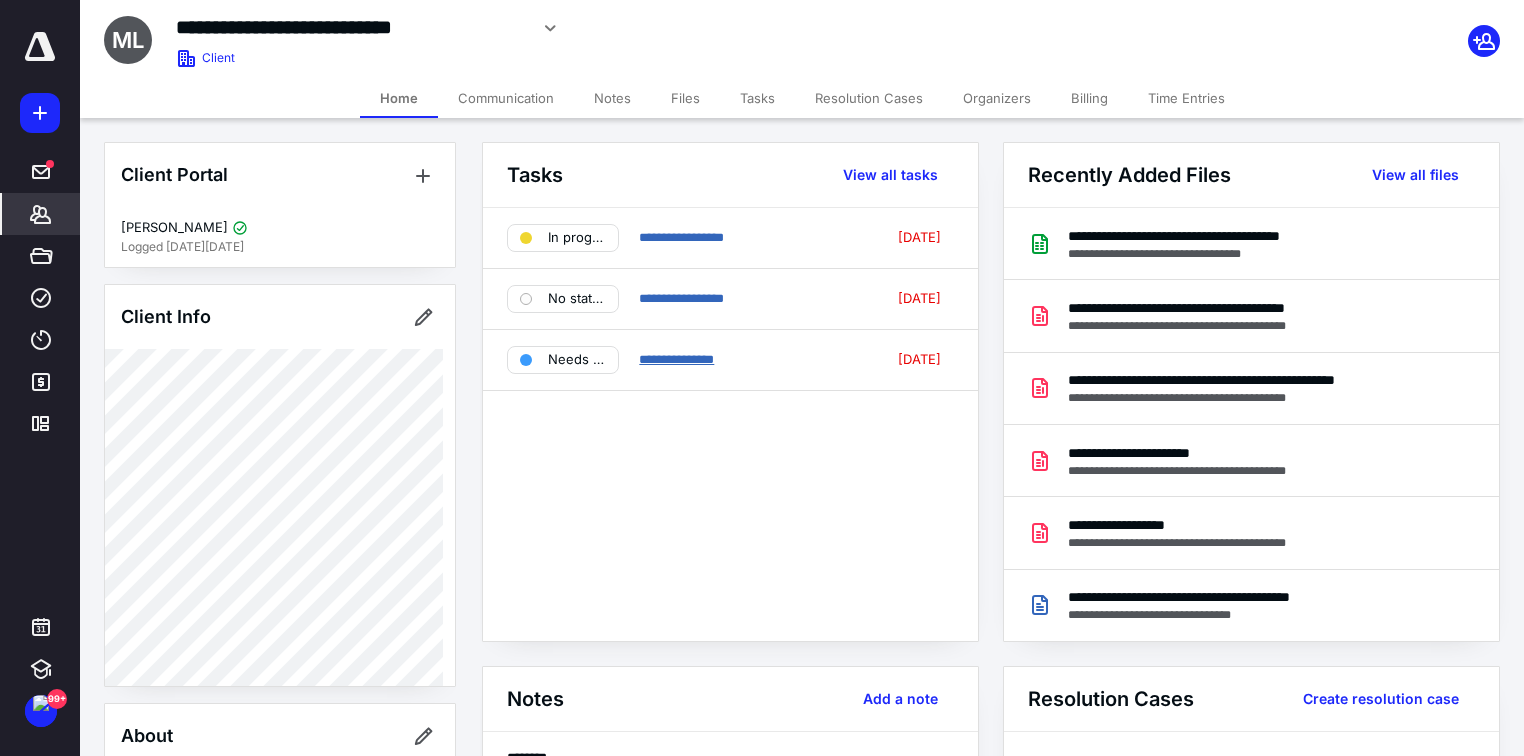 click on "**********" at bounding box center [676, 359] 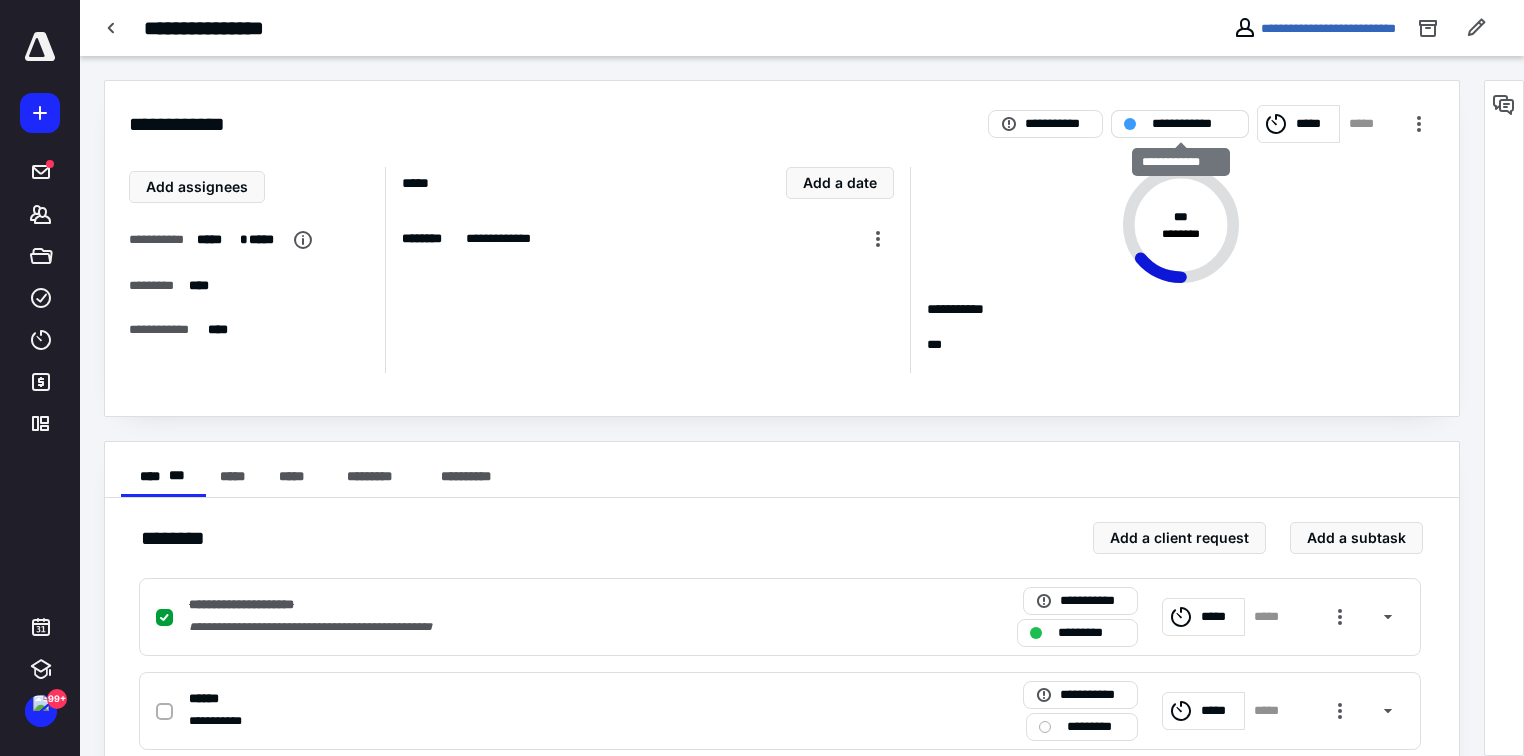 click on "**********" at bounding box center (1194, 124) 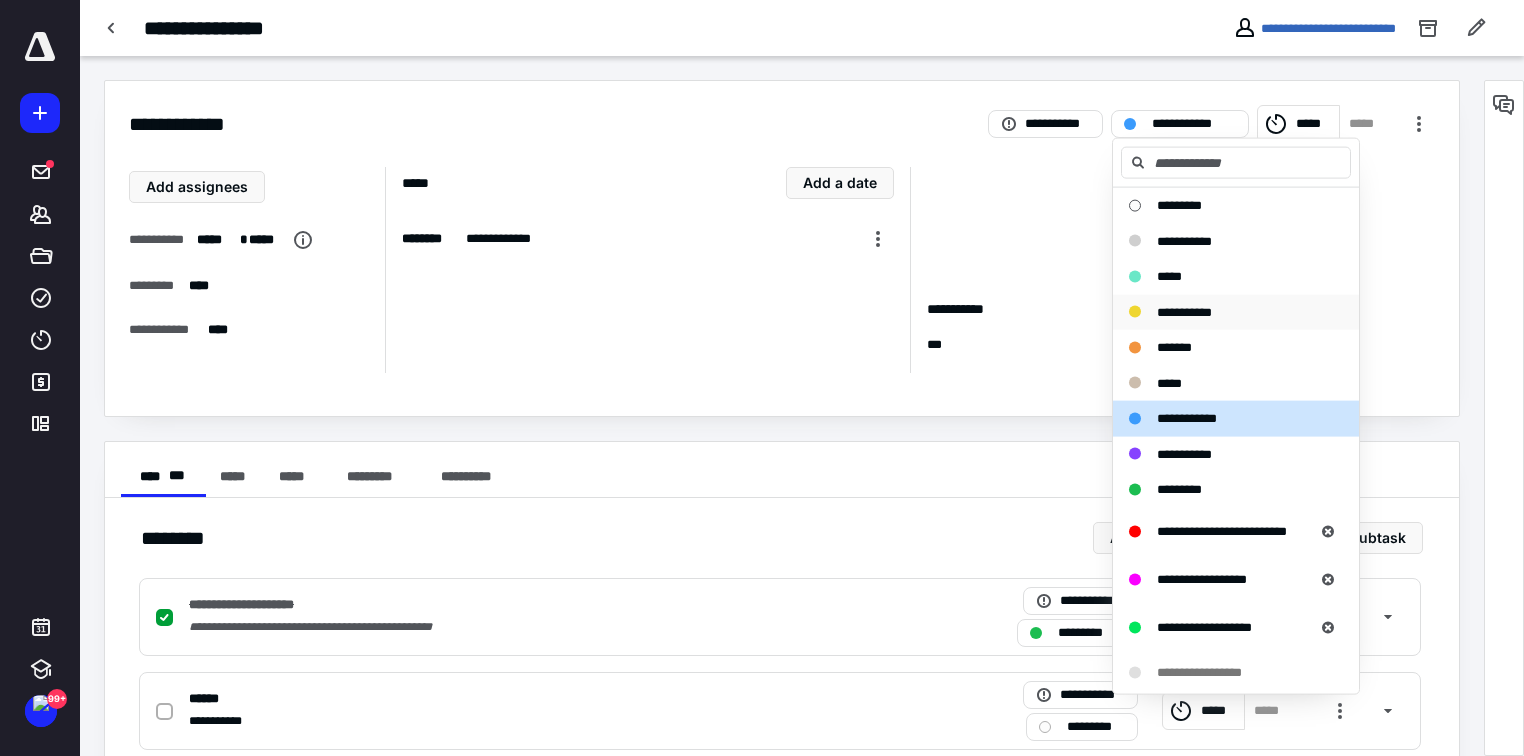 click on "**********" at bounding box center (1236, 312) 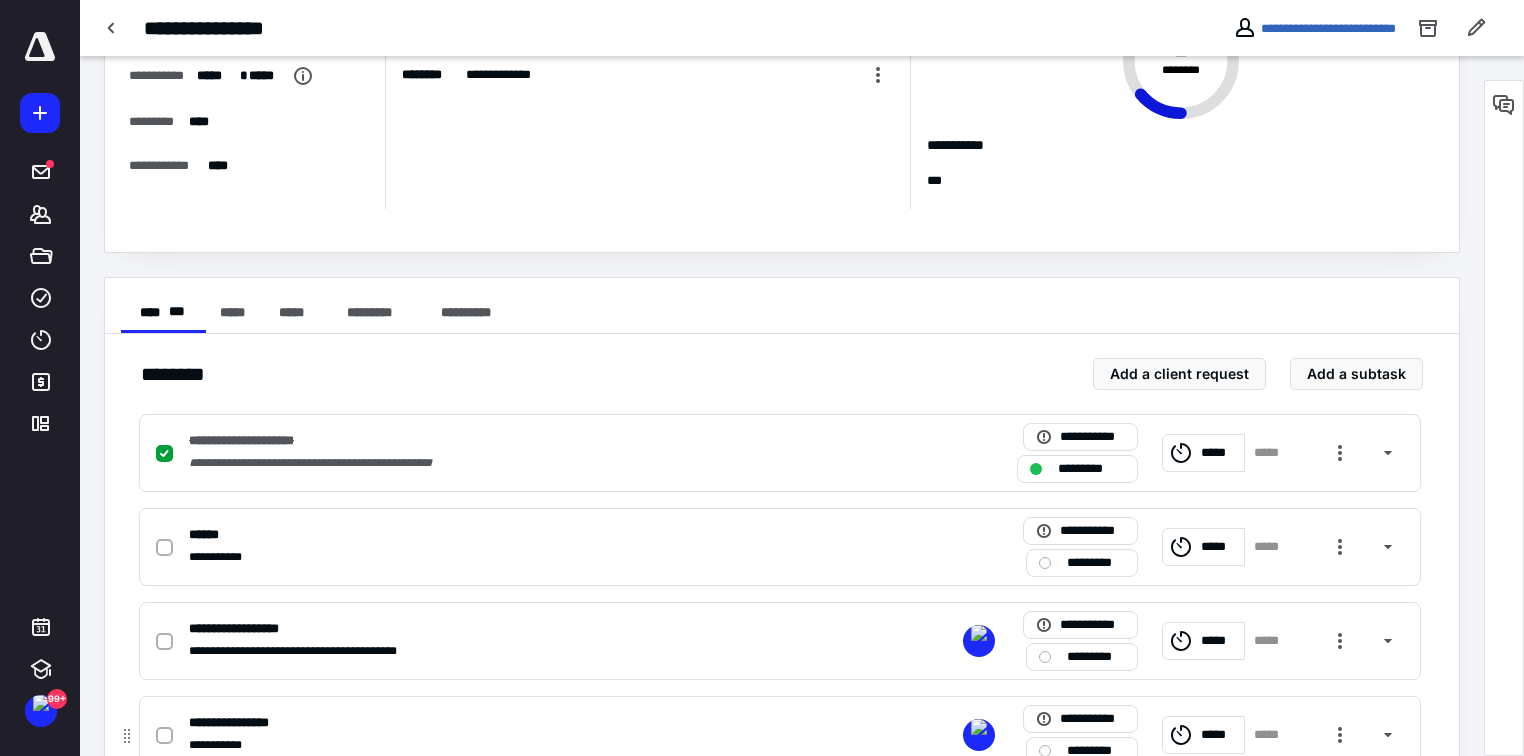 scroll, scrollTop: 480, scrollLeft: 0, axis: vertical 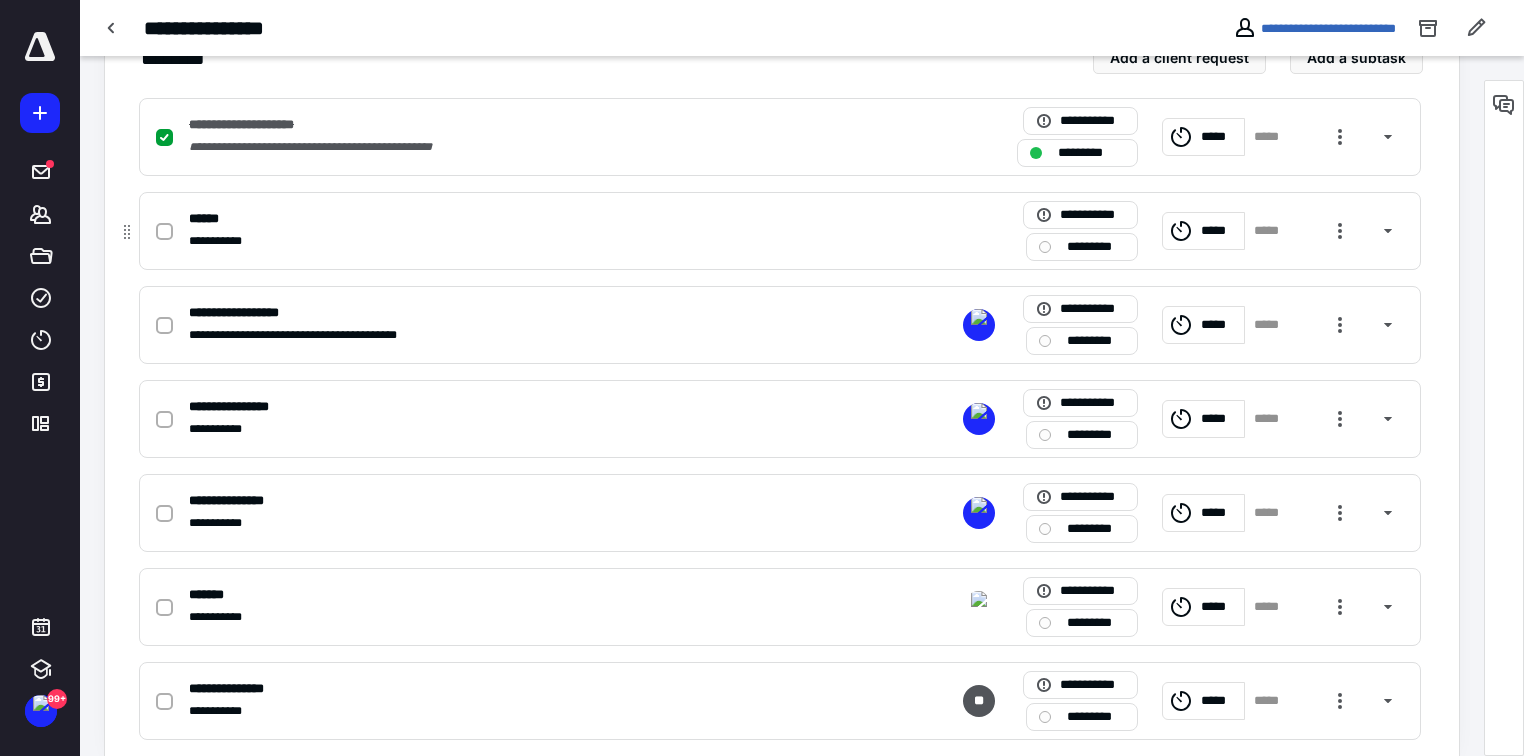 click 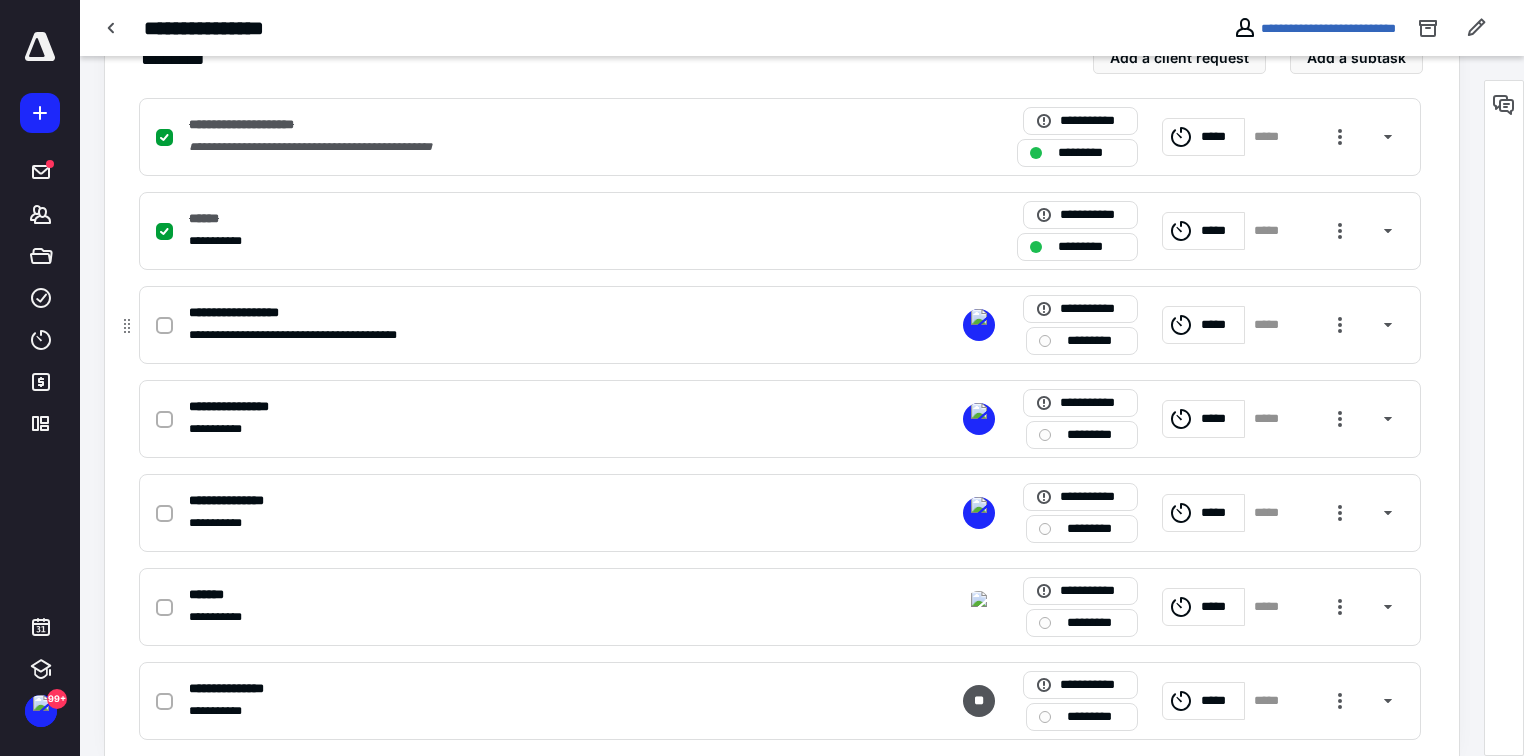 click at bounding box center [168, 325] 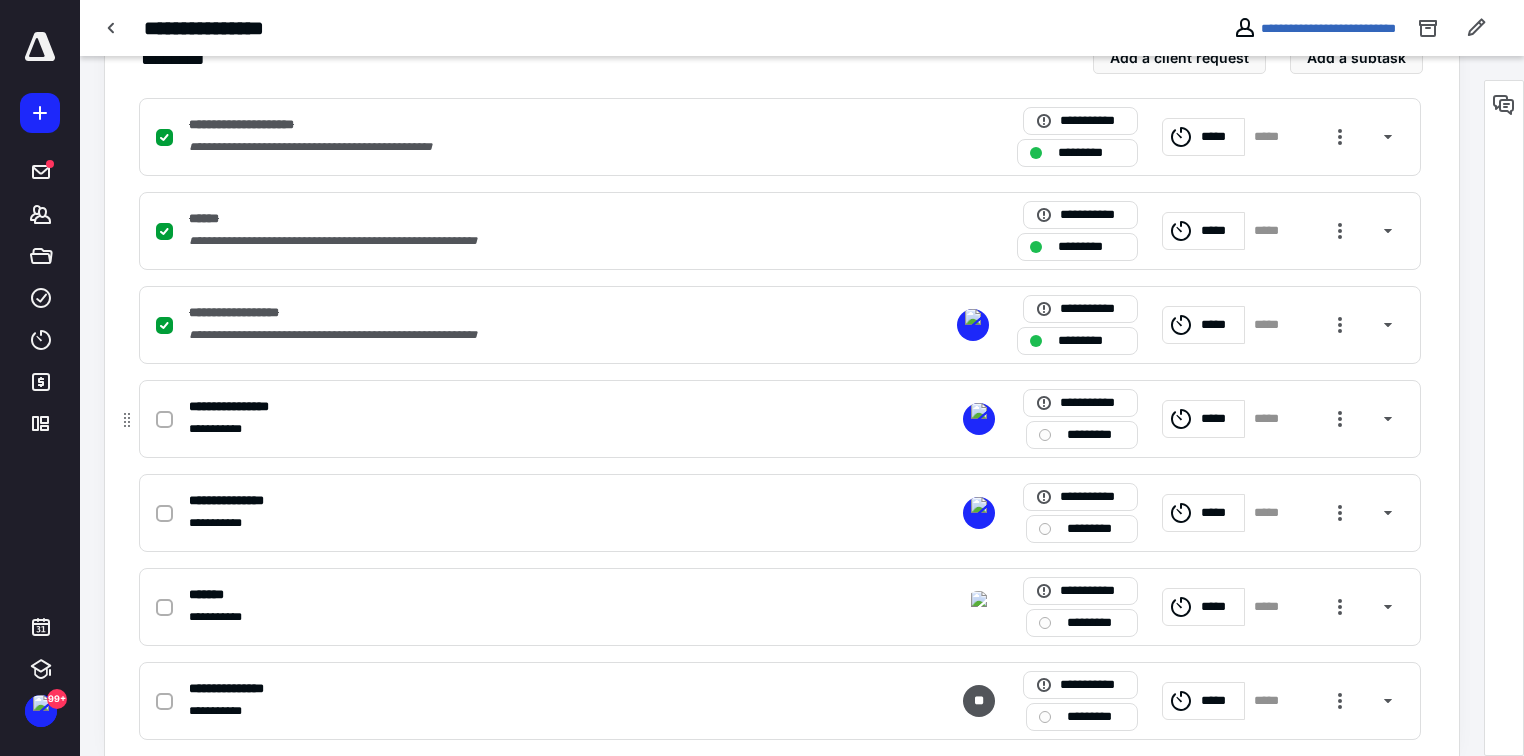 click at bounding box center [164, 420] 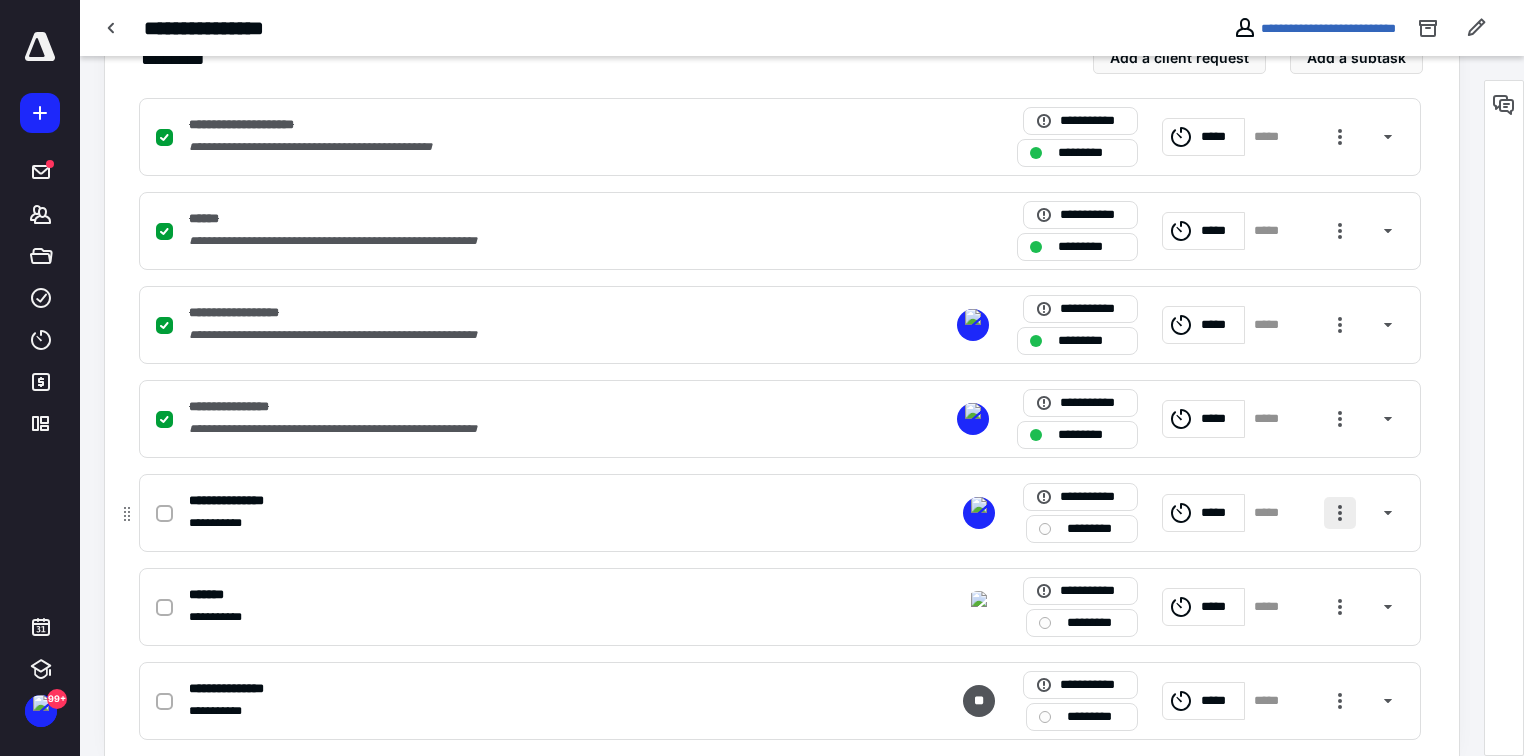 drag, startPoint x: 1332, startPoint y: 506, endPoint x: 1330, endPoint y: 527, distance: 21.095022 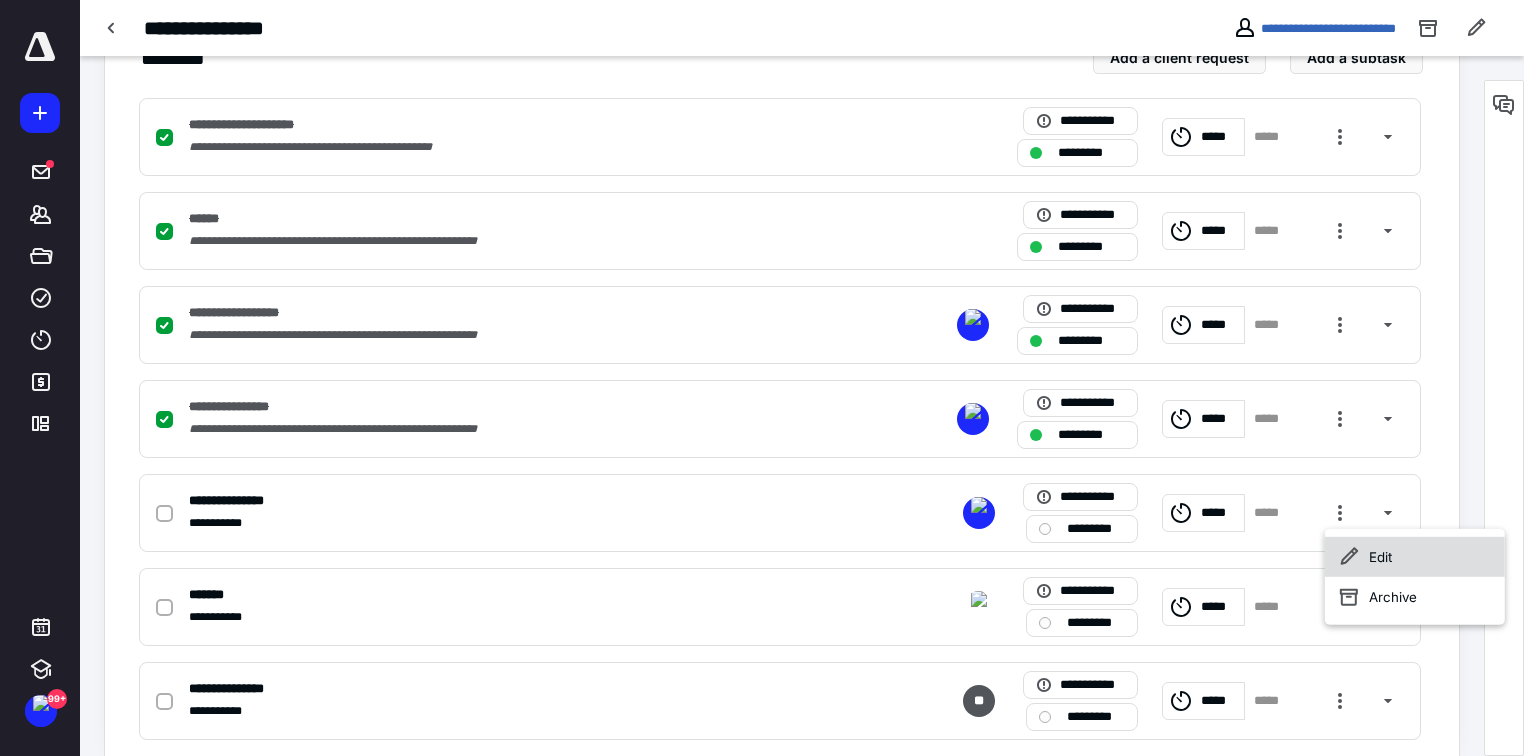click 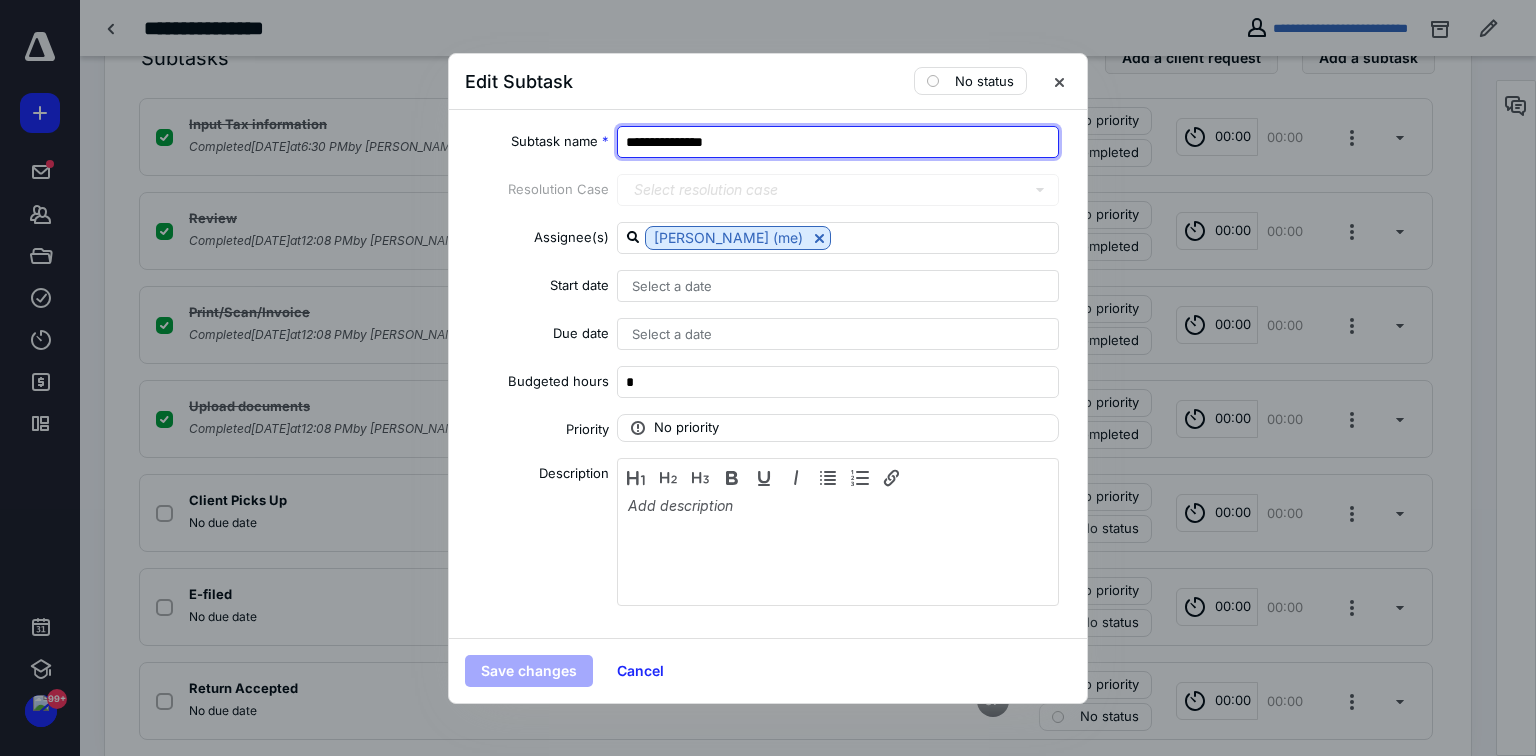 click on "**********" at bounding box center (838, 142) 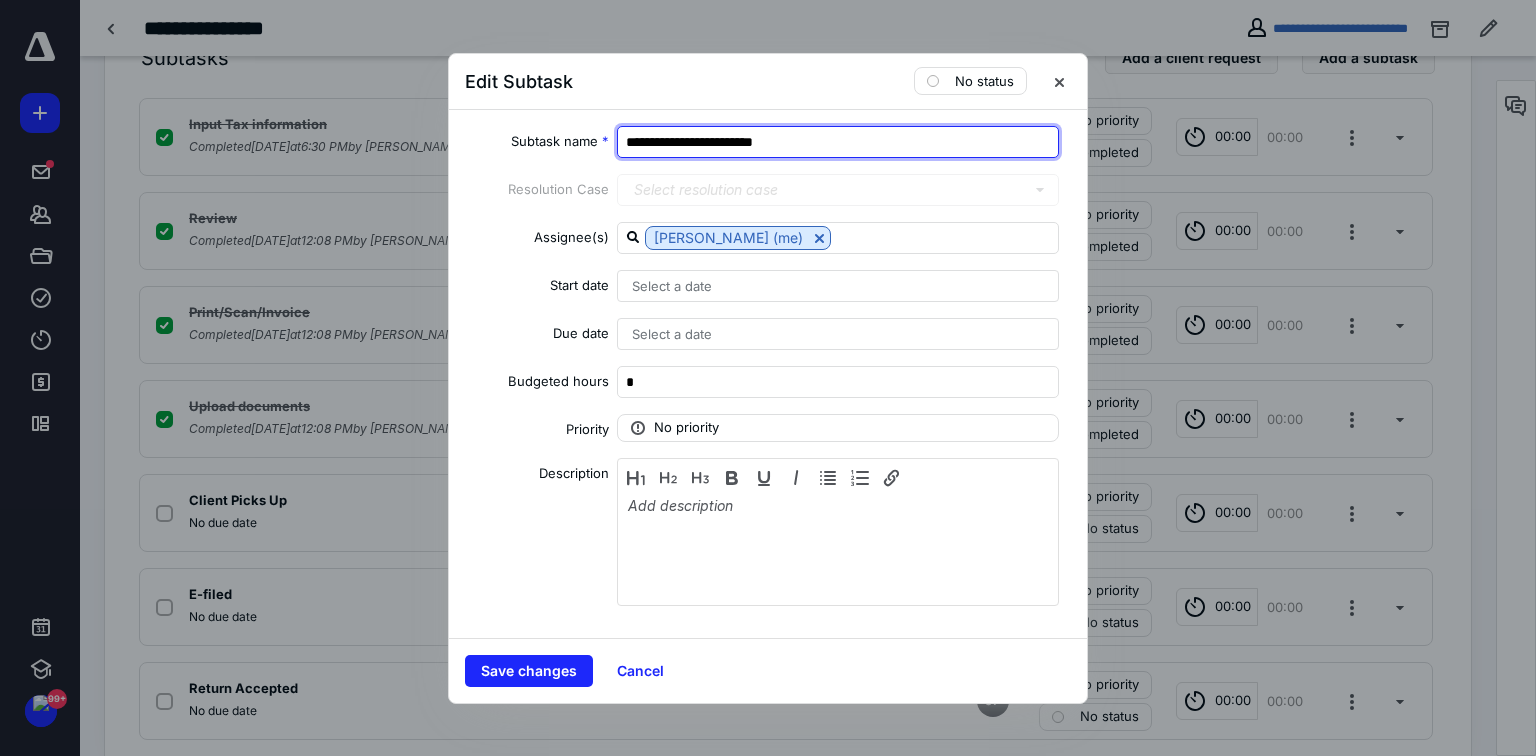 type on "**********" 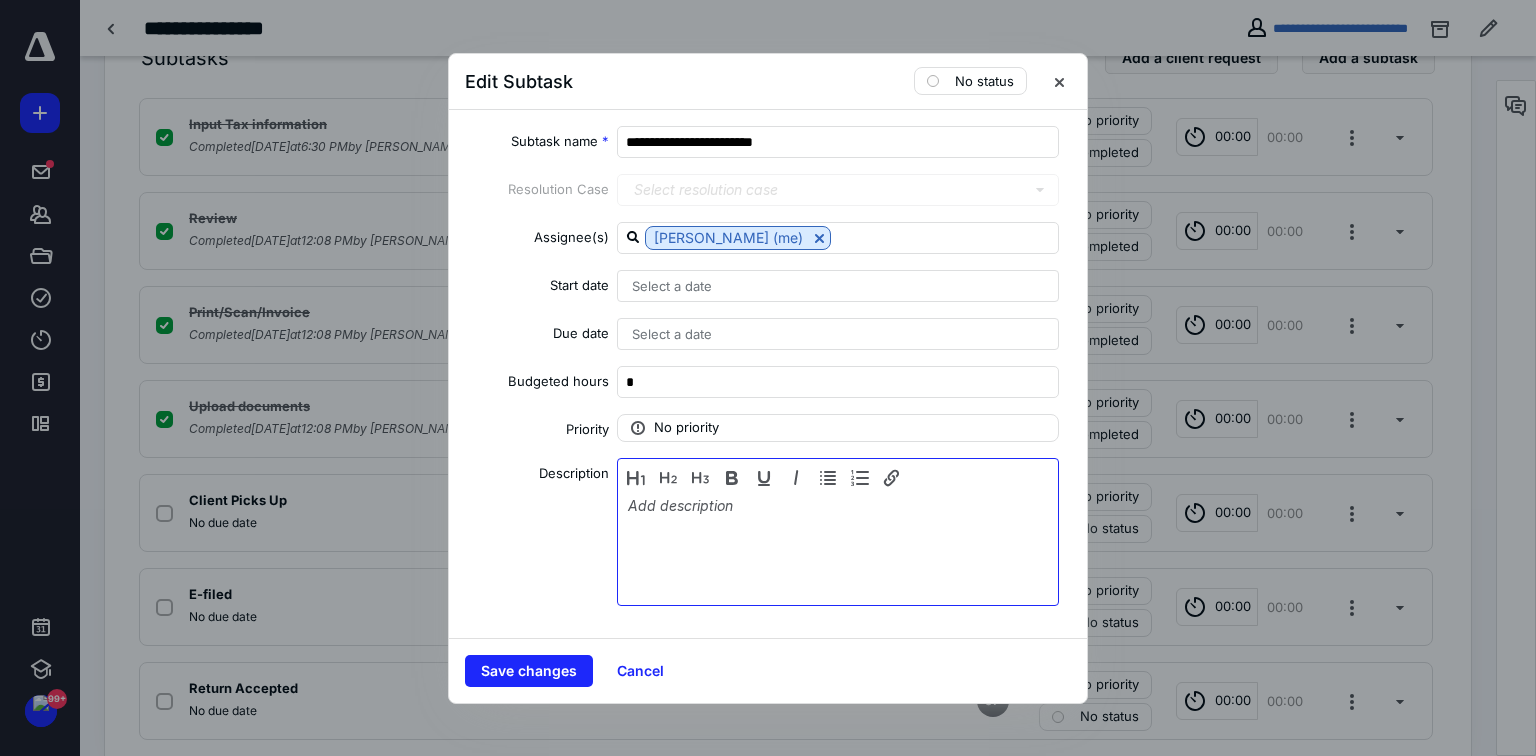 click at bounding box center [838, 547] 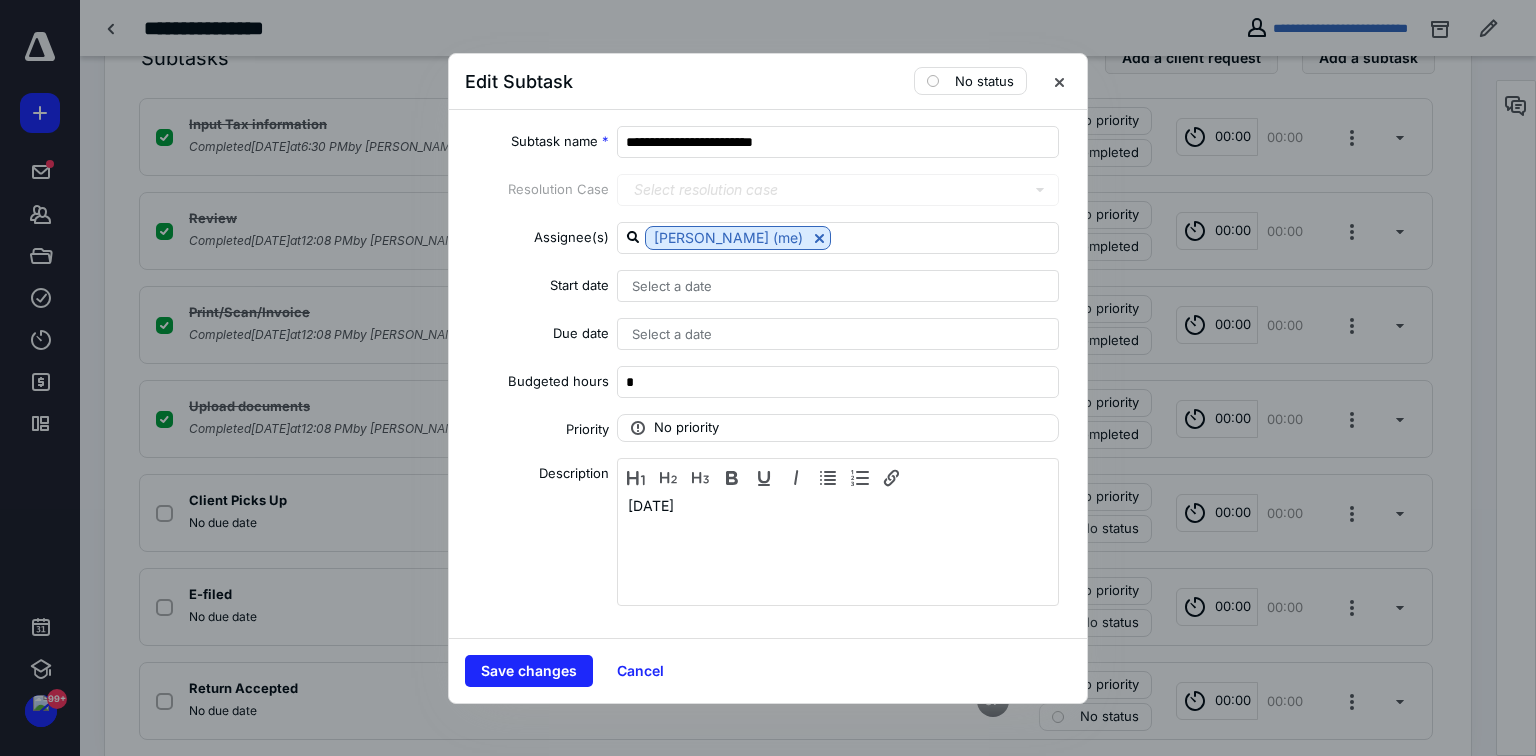 click on "Edit Subtask No status" at bounding box center (768, 82) 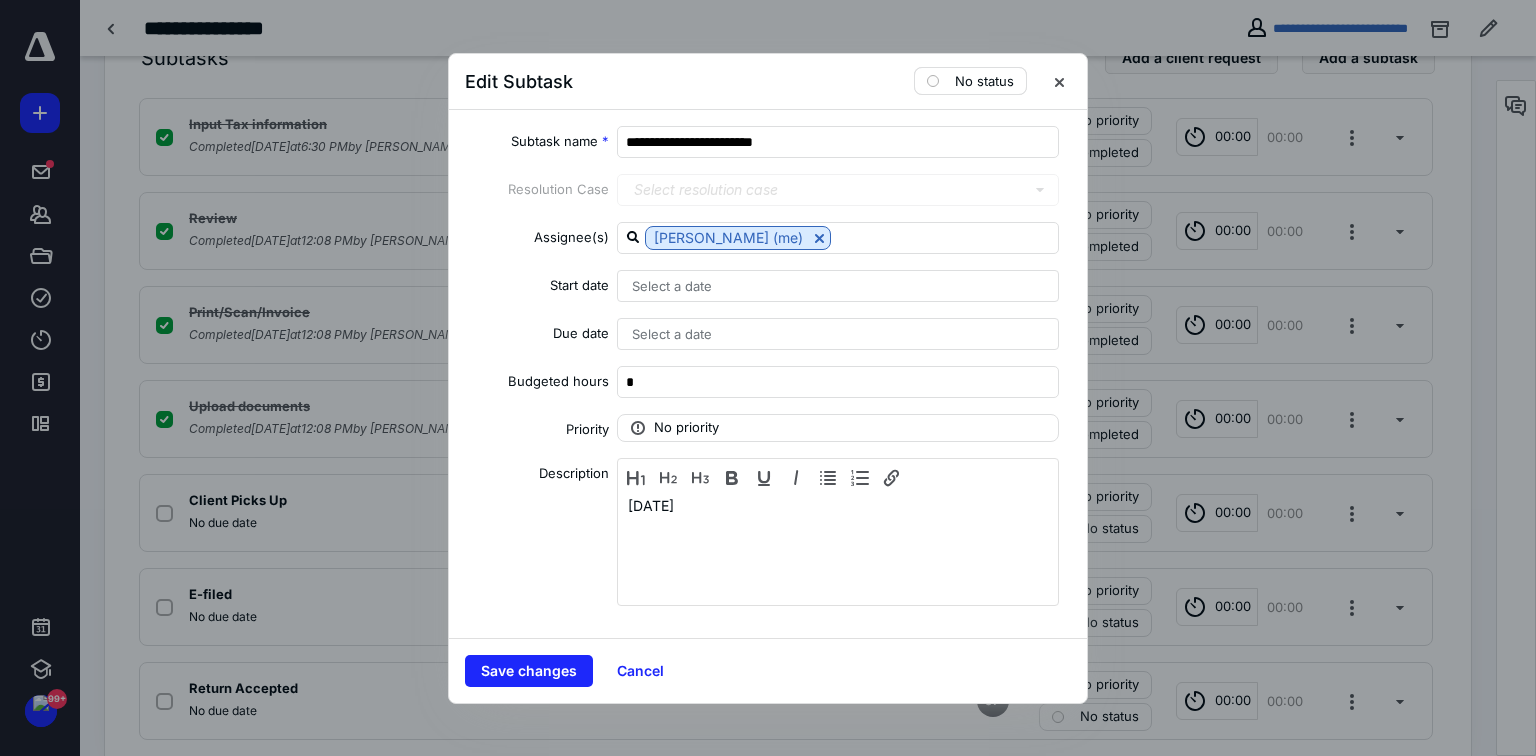 click on "No status" at bounding box center (984, 81) 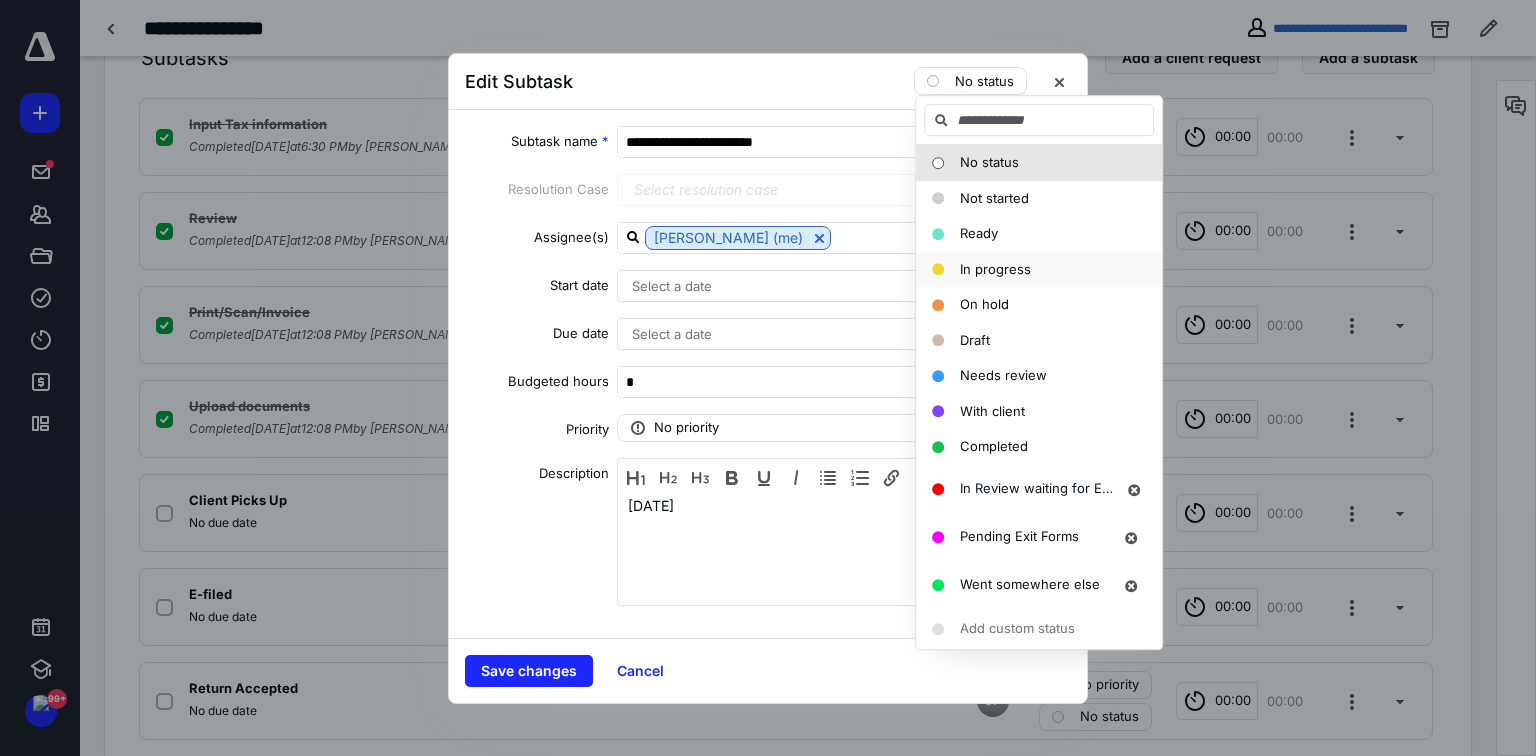 click on "In progress" at bounding box center [995, 269] 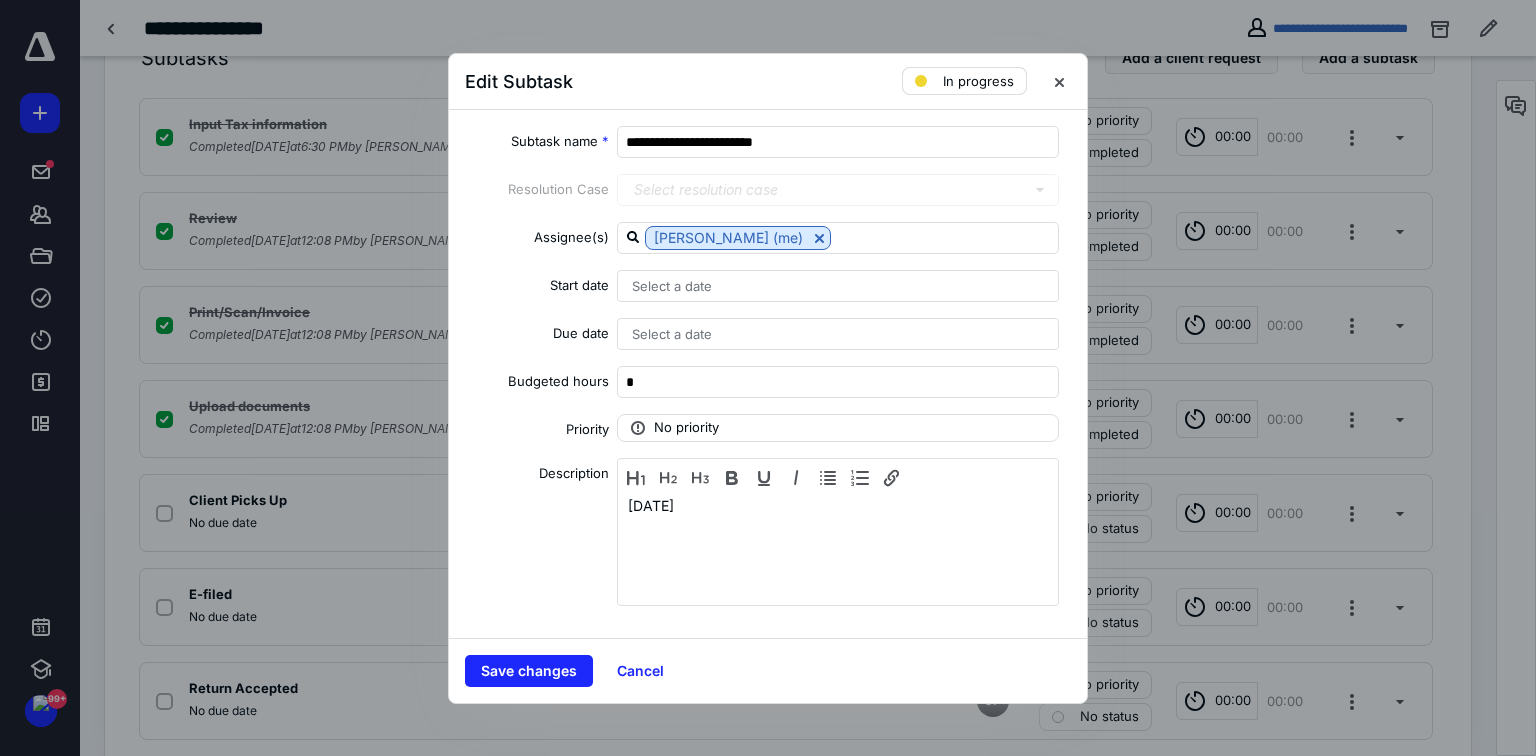 click on "In progress" at bounding box center [978, 81] 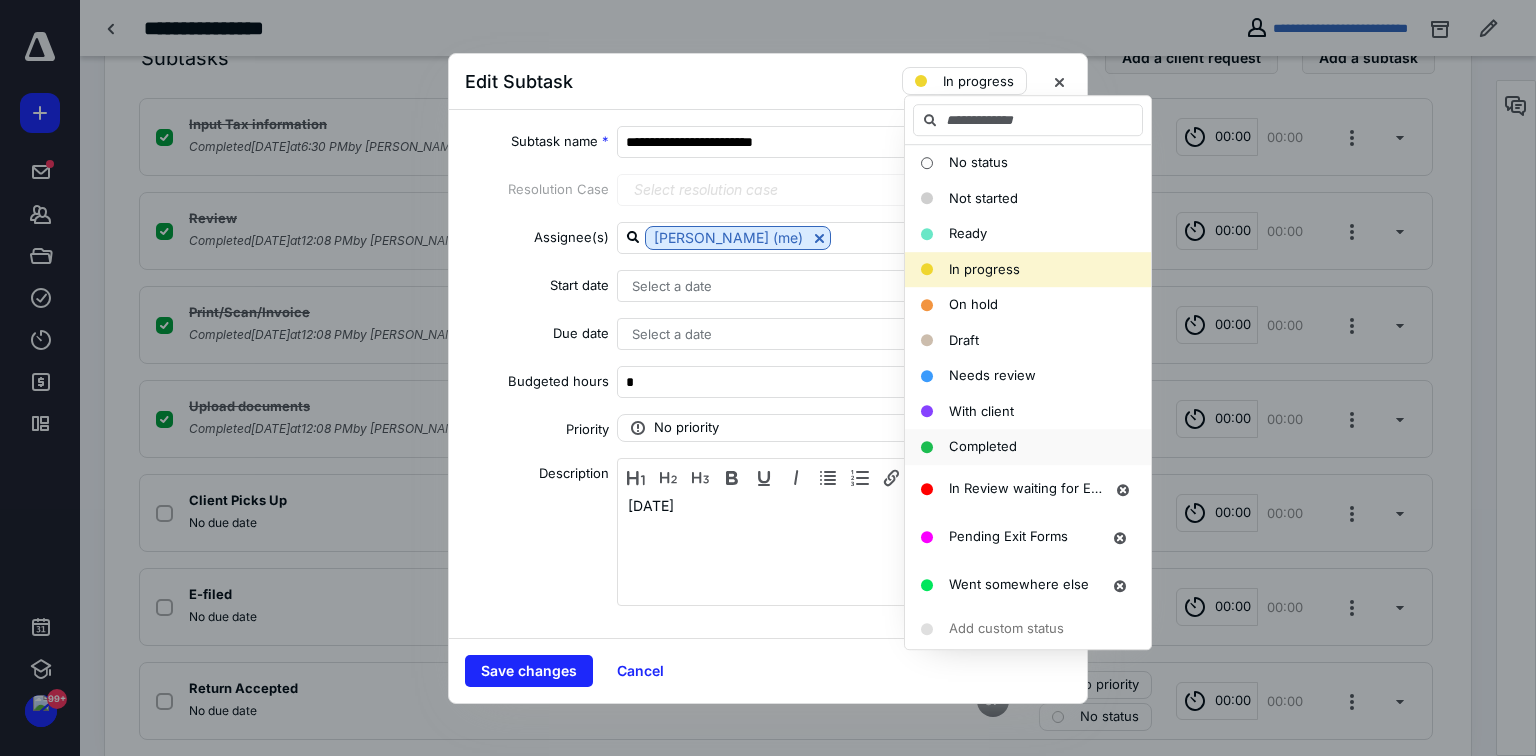 click on "Completed" at bounding box center (983, 446) 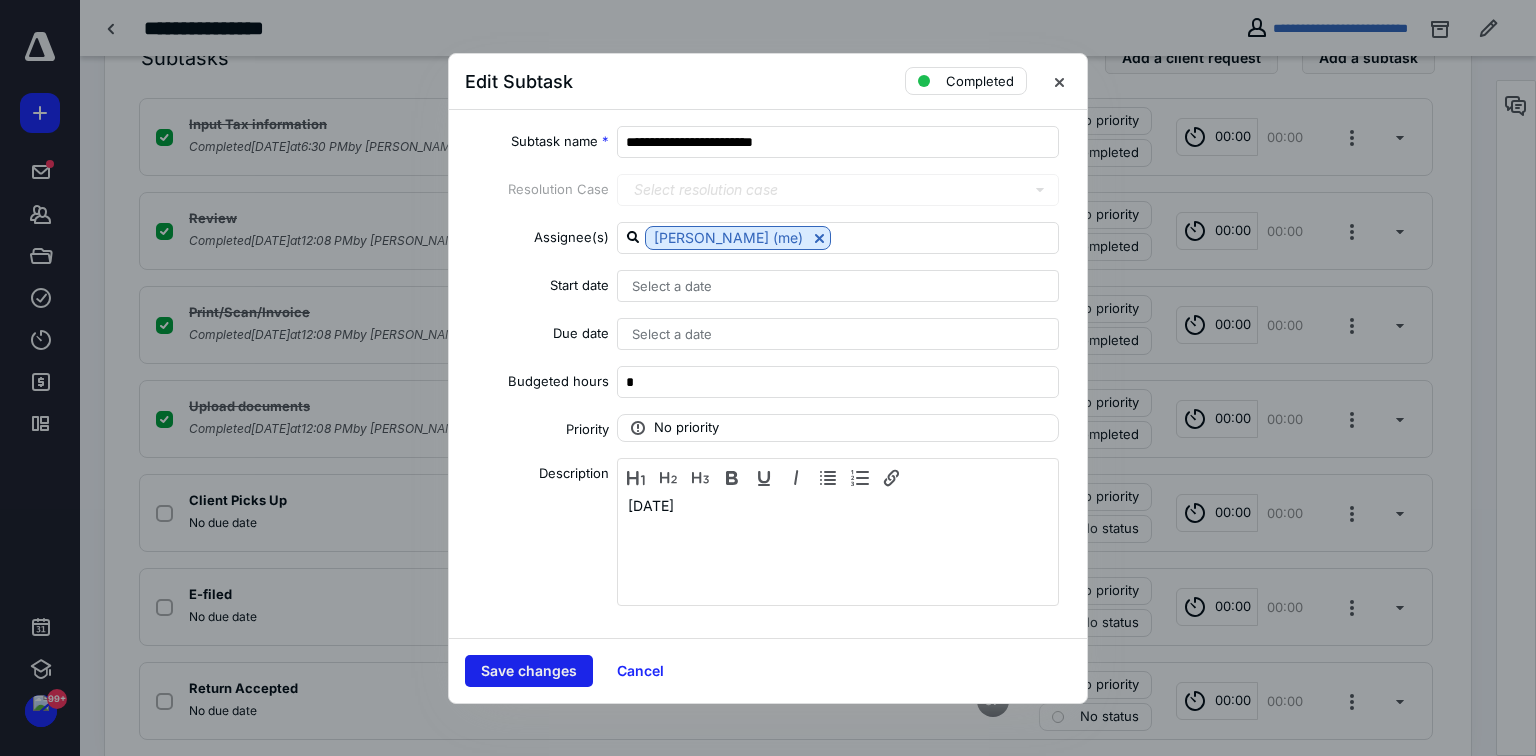 click on "Save changes" at bounding box center (529, 671) 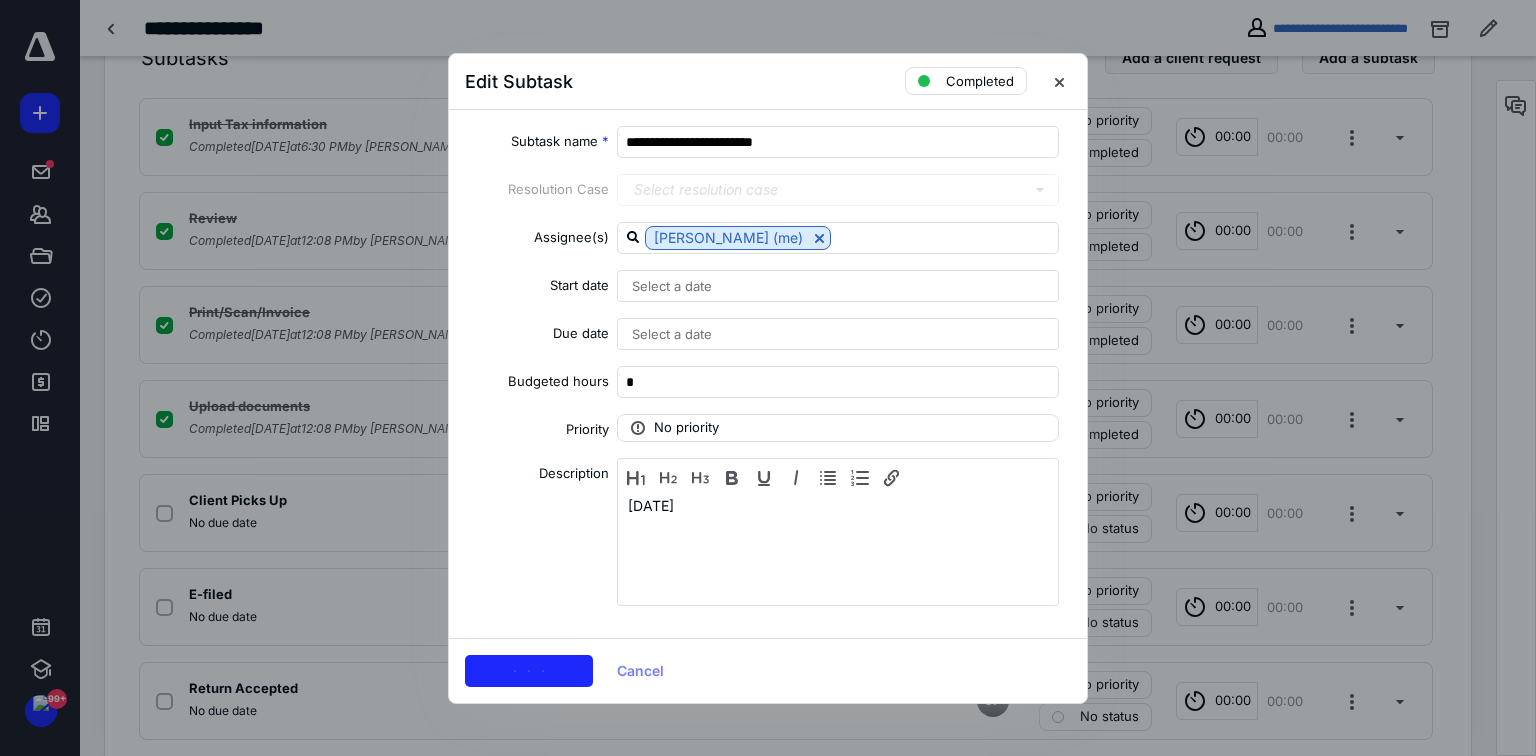 checkbox on "true" 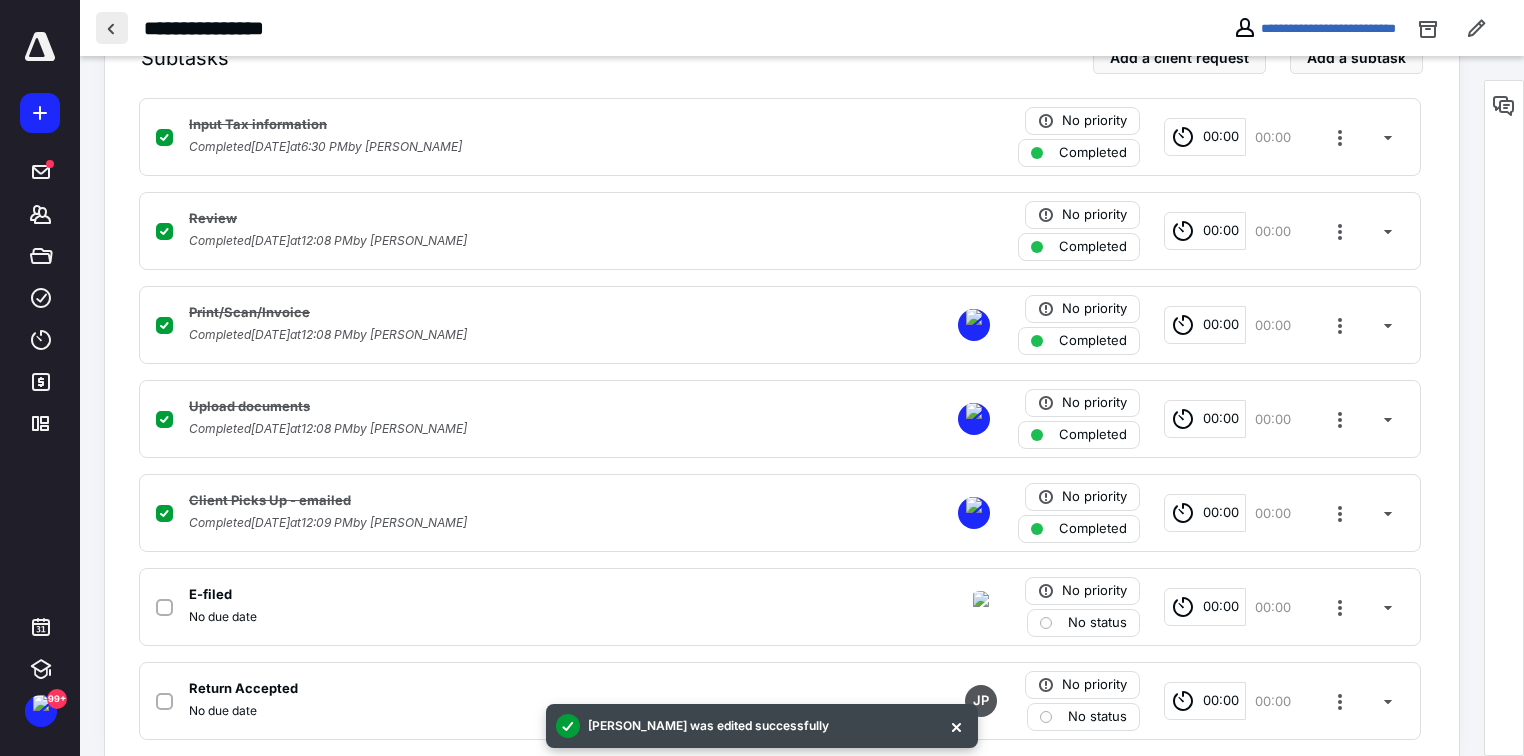 click at bounding box center [112, 28] 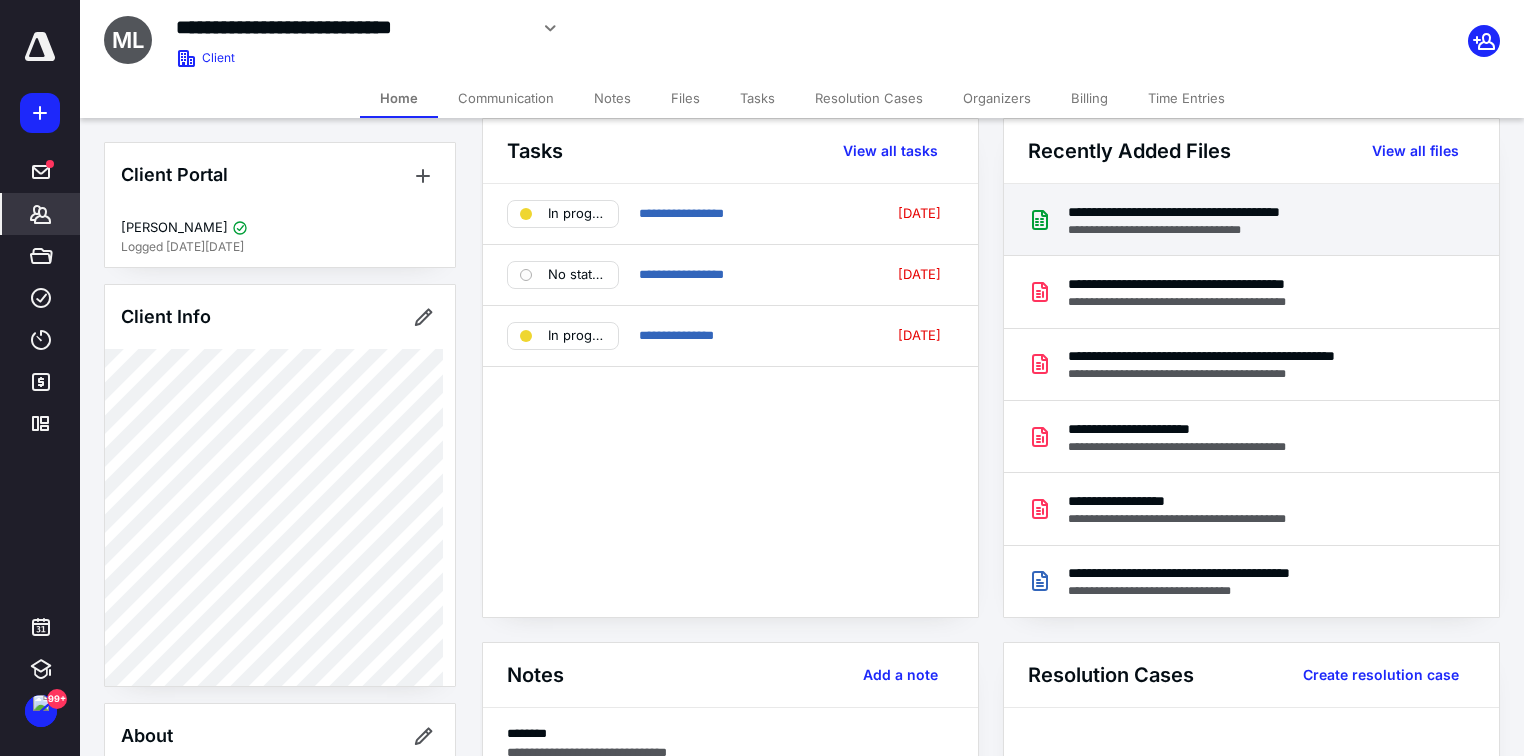 scroll, scrollTop: 0, scrollLeft: 0, axis: both 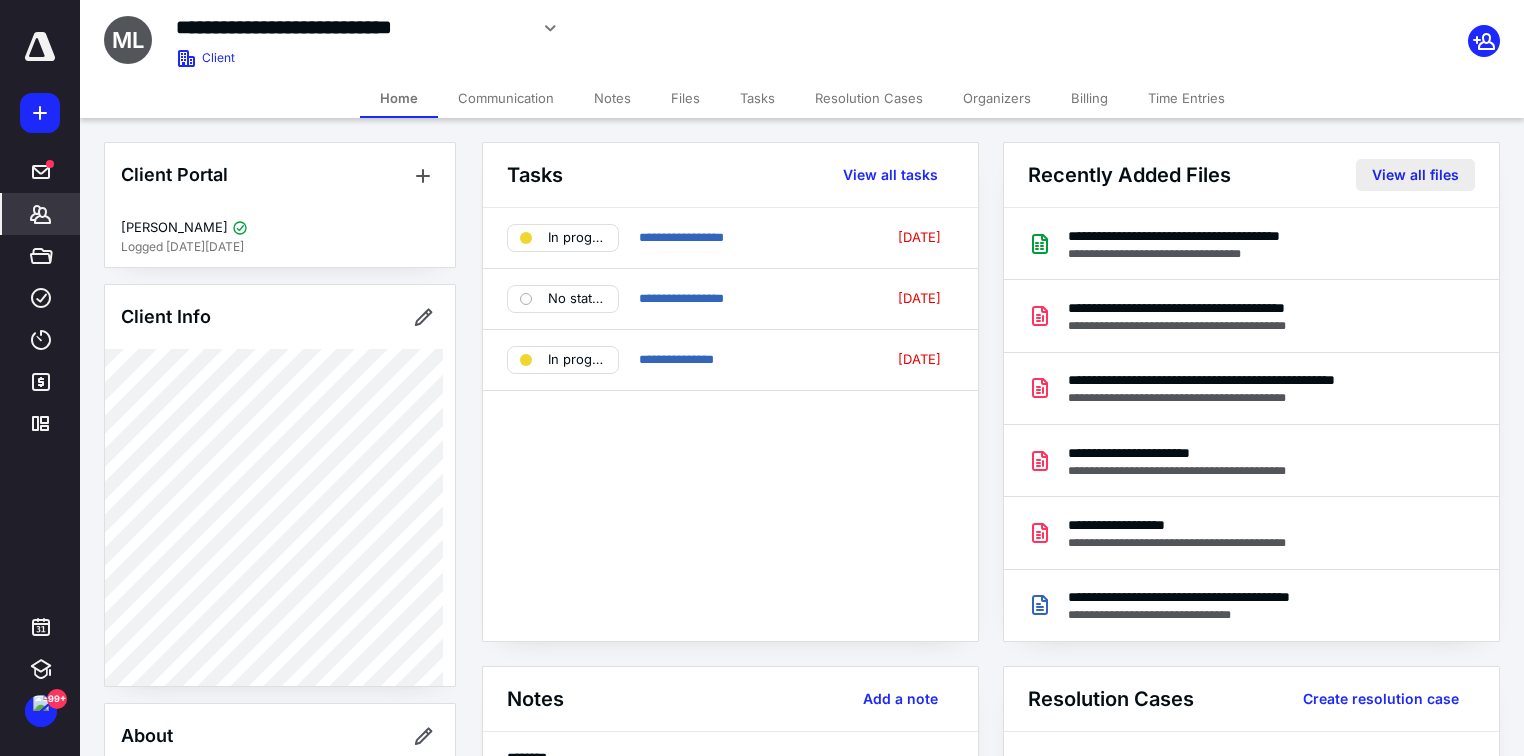 click on "View all files" at bounding box center [1415, 175] 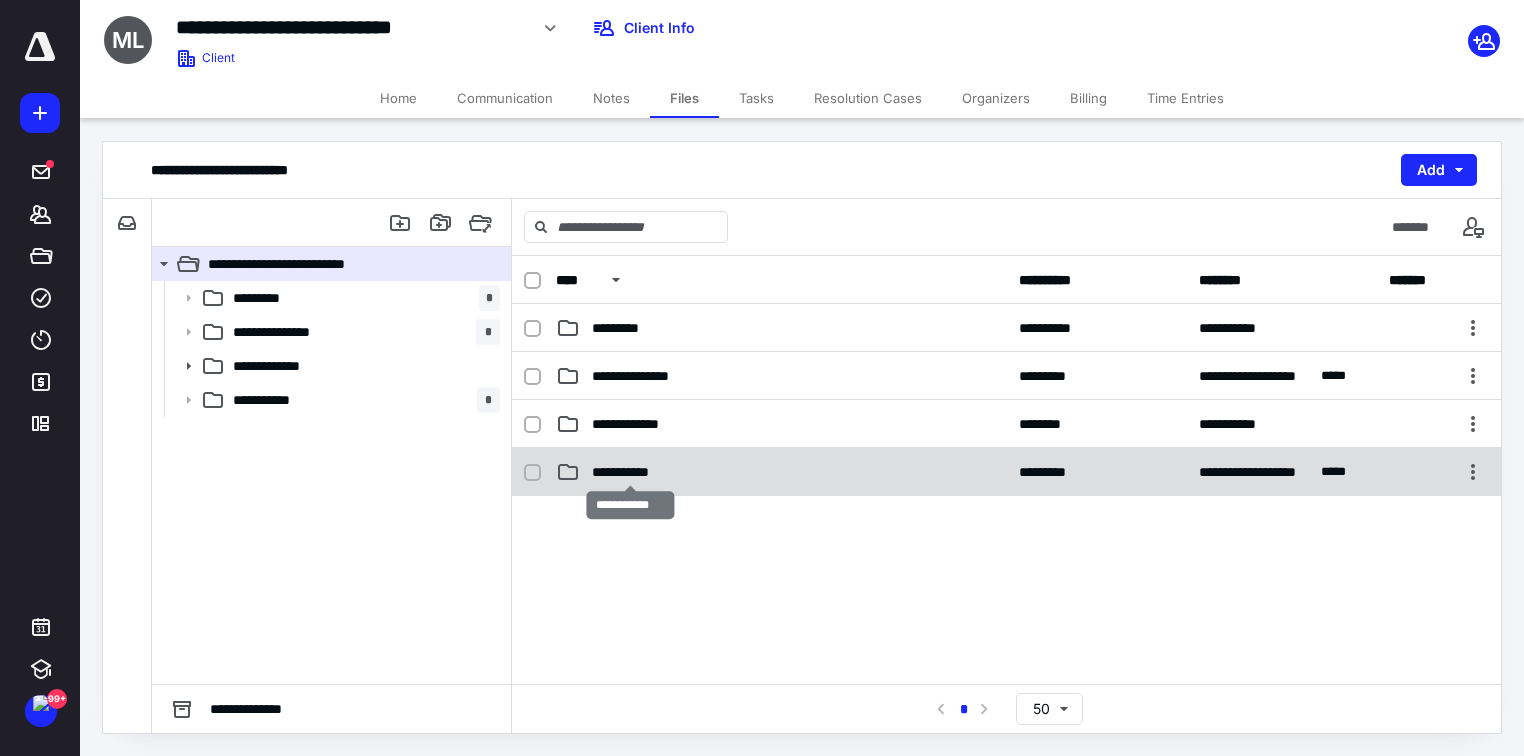 click on "**********" at bounding box center [631, 472] 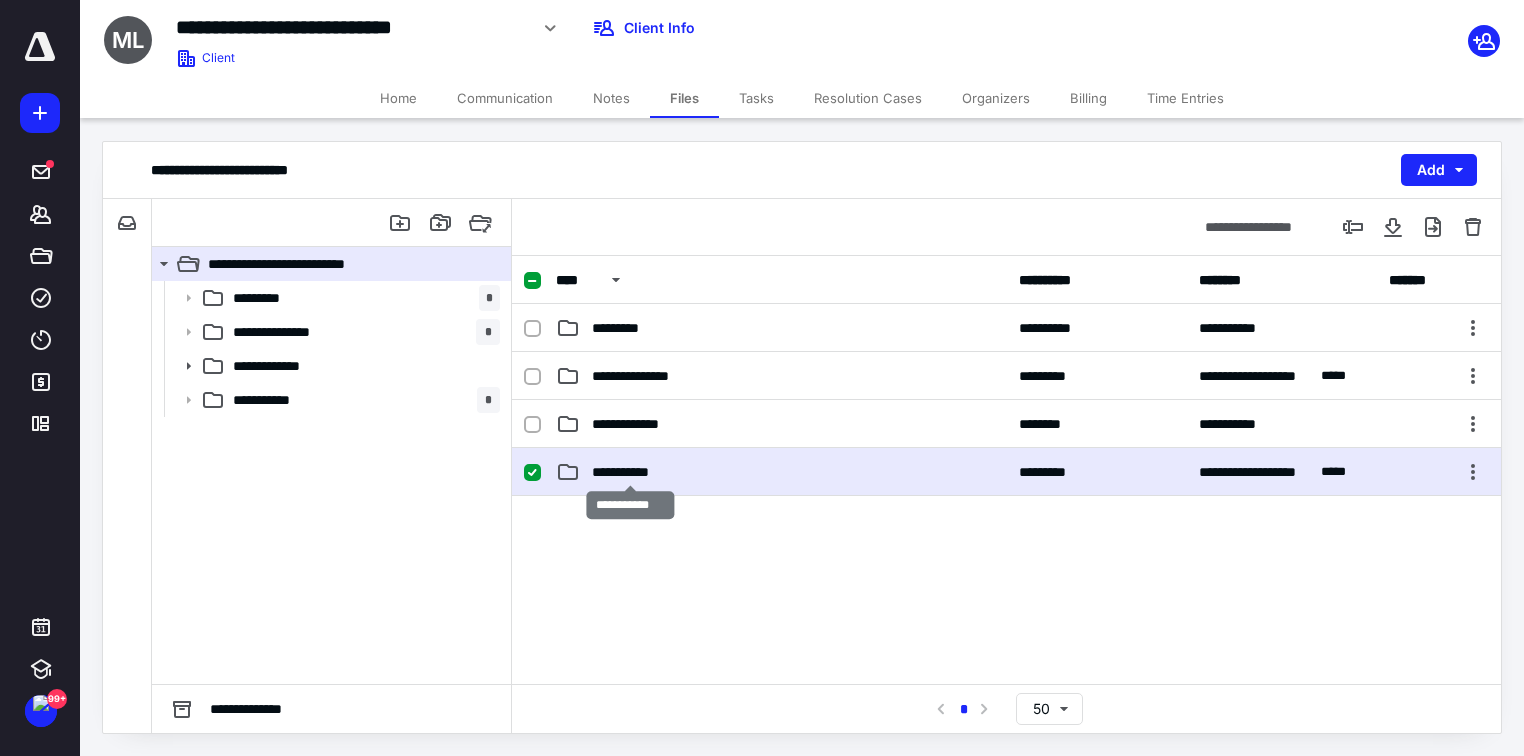 click on "**********" at bounding box center (631, 472) 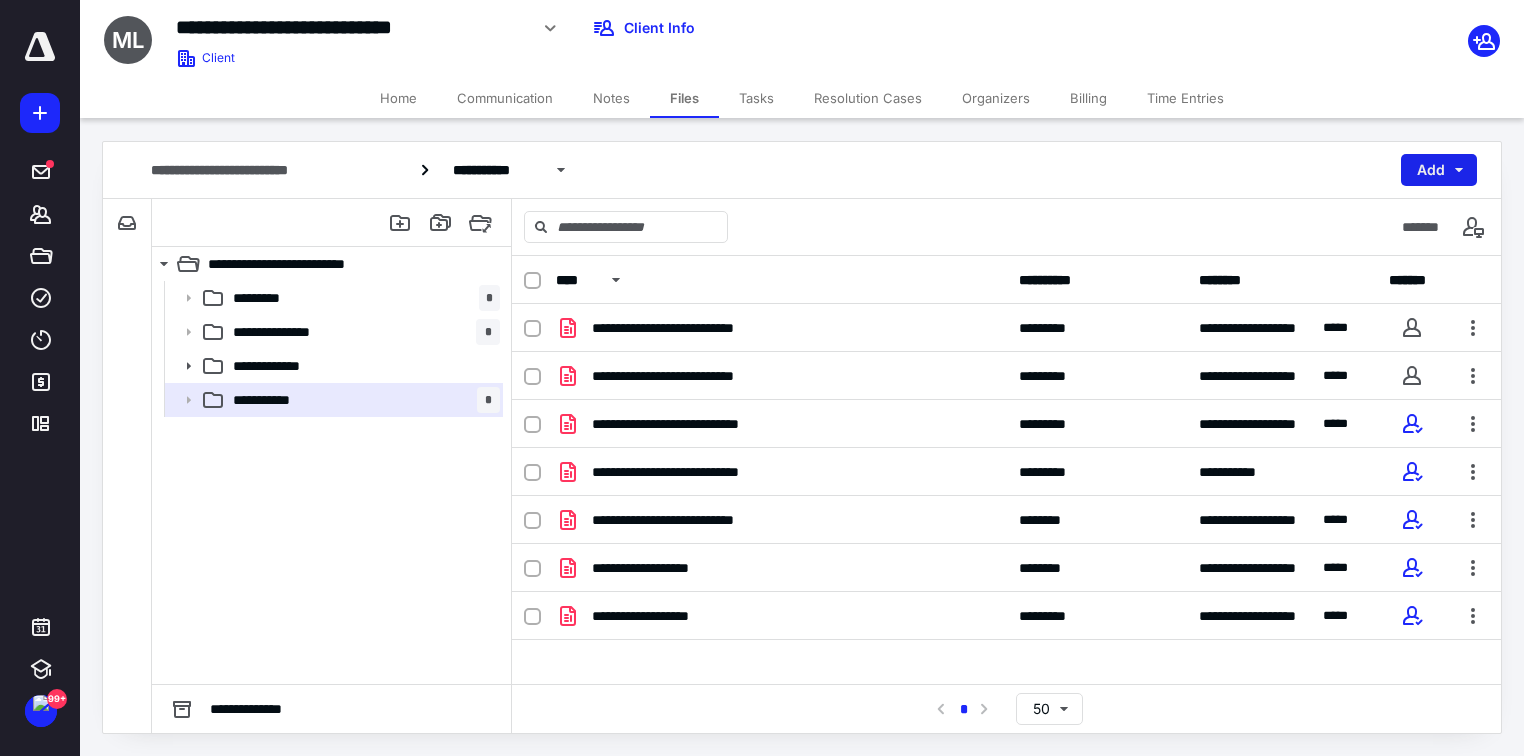 click on "Add" at bounding box center [1439, 170] 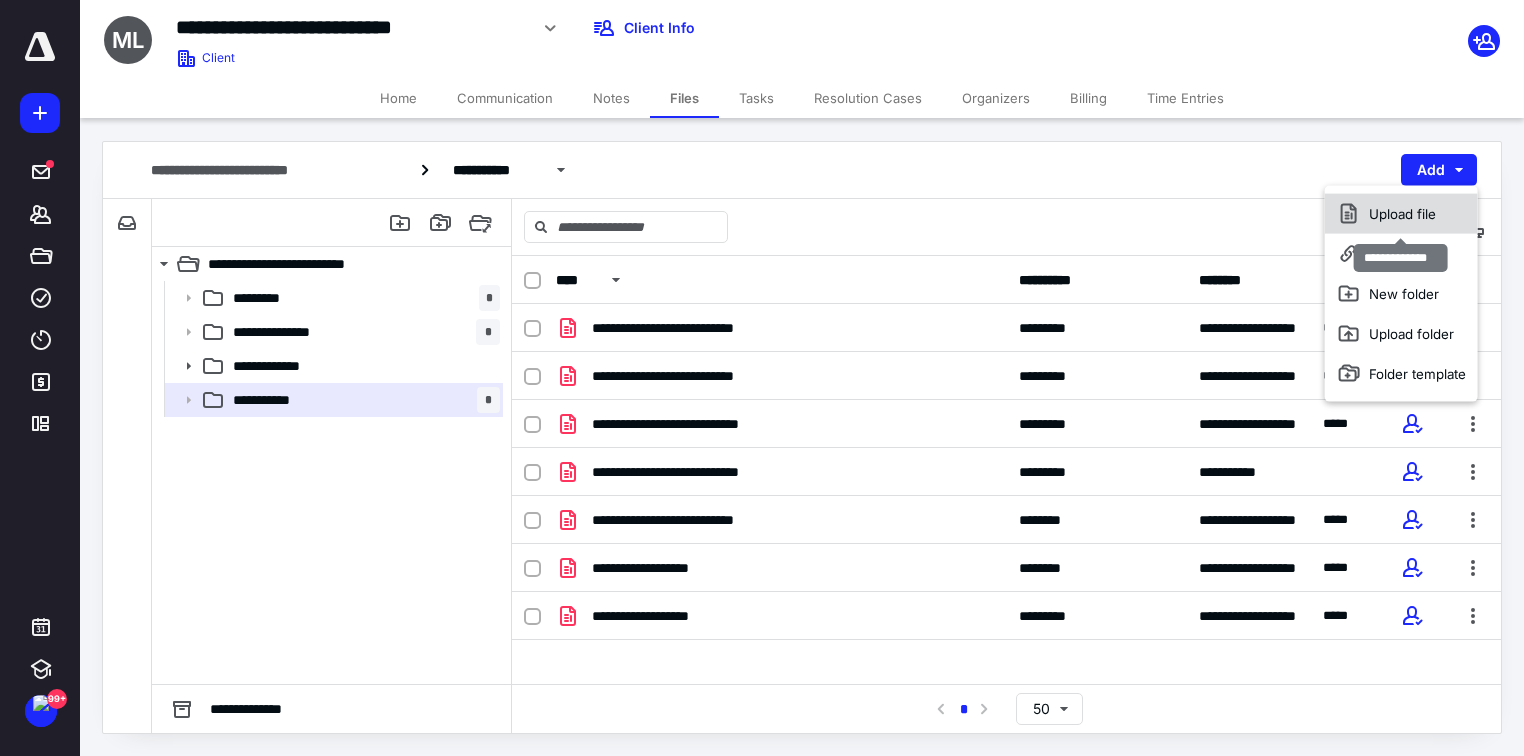 click on "Upload file" at bounding box center (1401, 214) 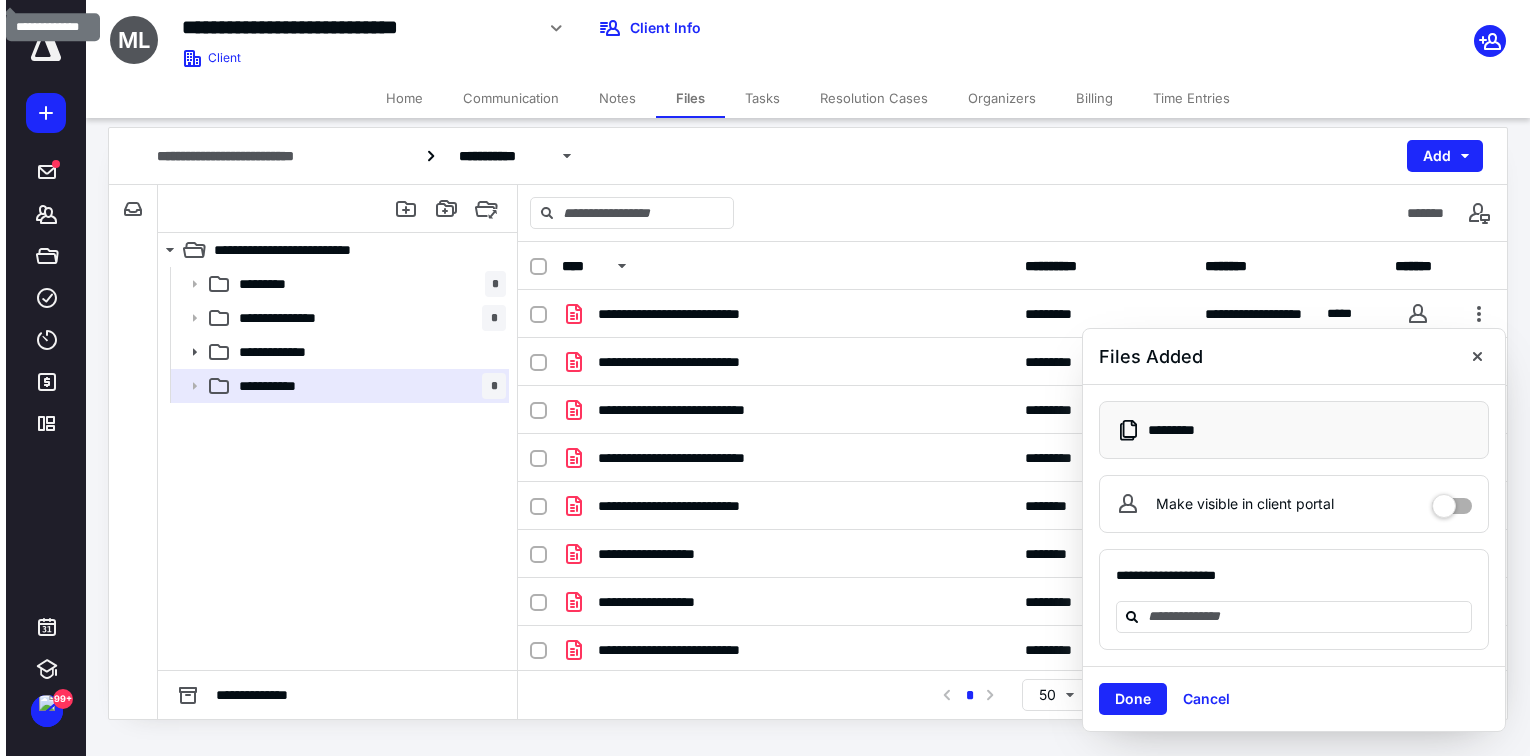 scroll, scrollTop: 18, scrollLeft: 0, axis: vertical 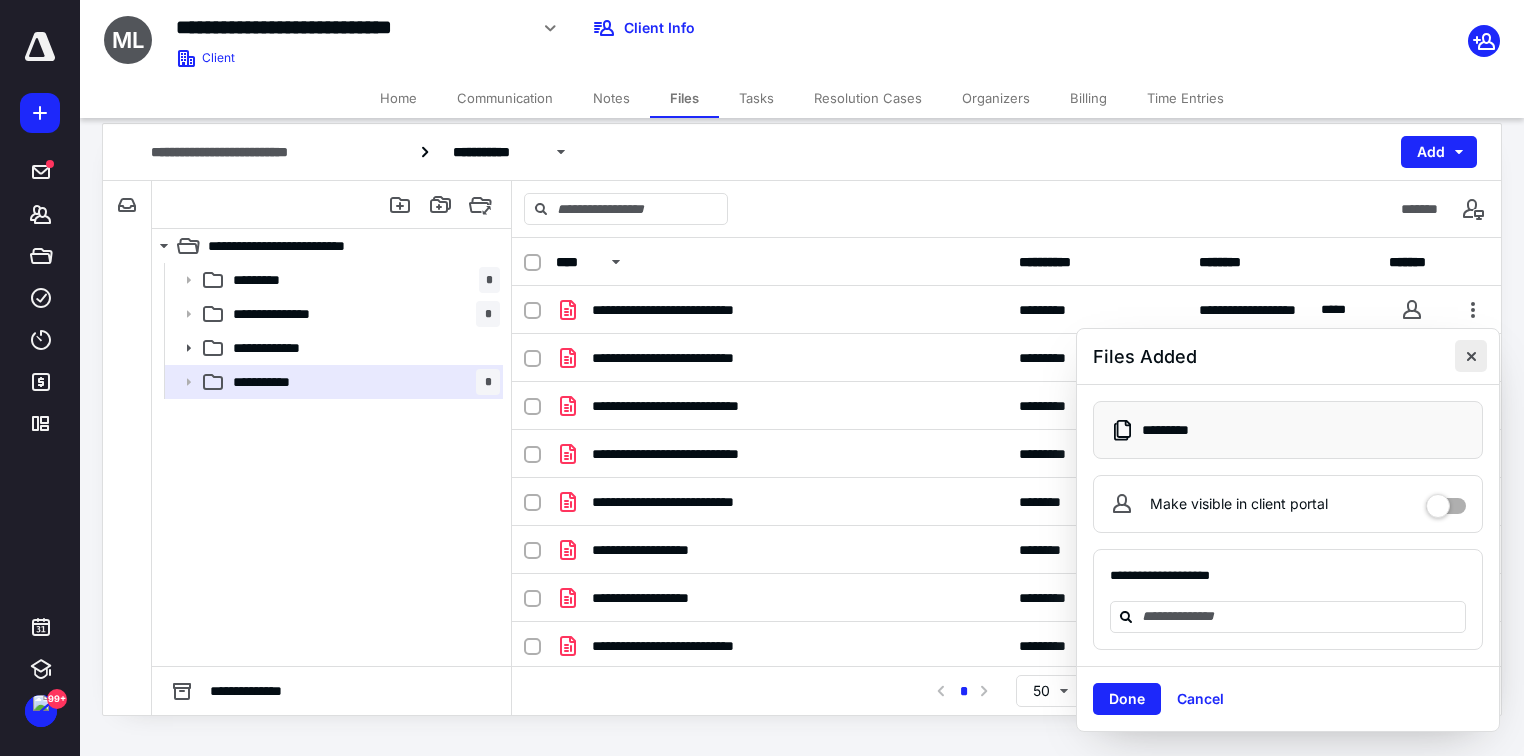 click at bounding box center [1471, 356] 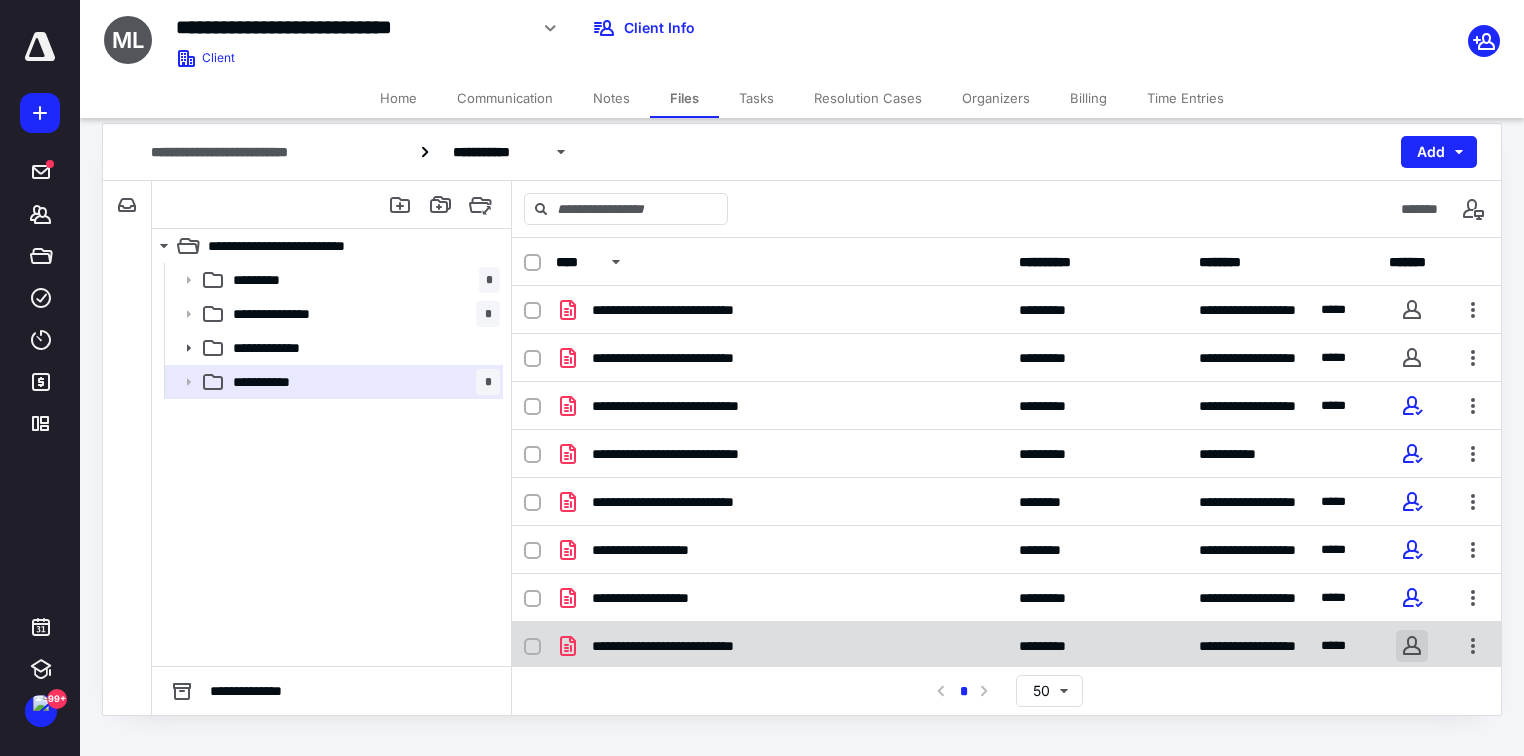 click at bounding box center [1412, 646] 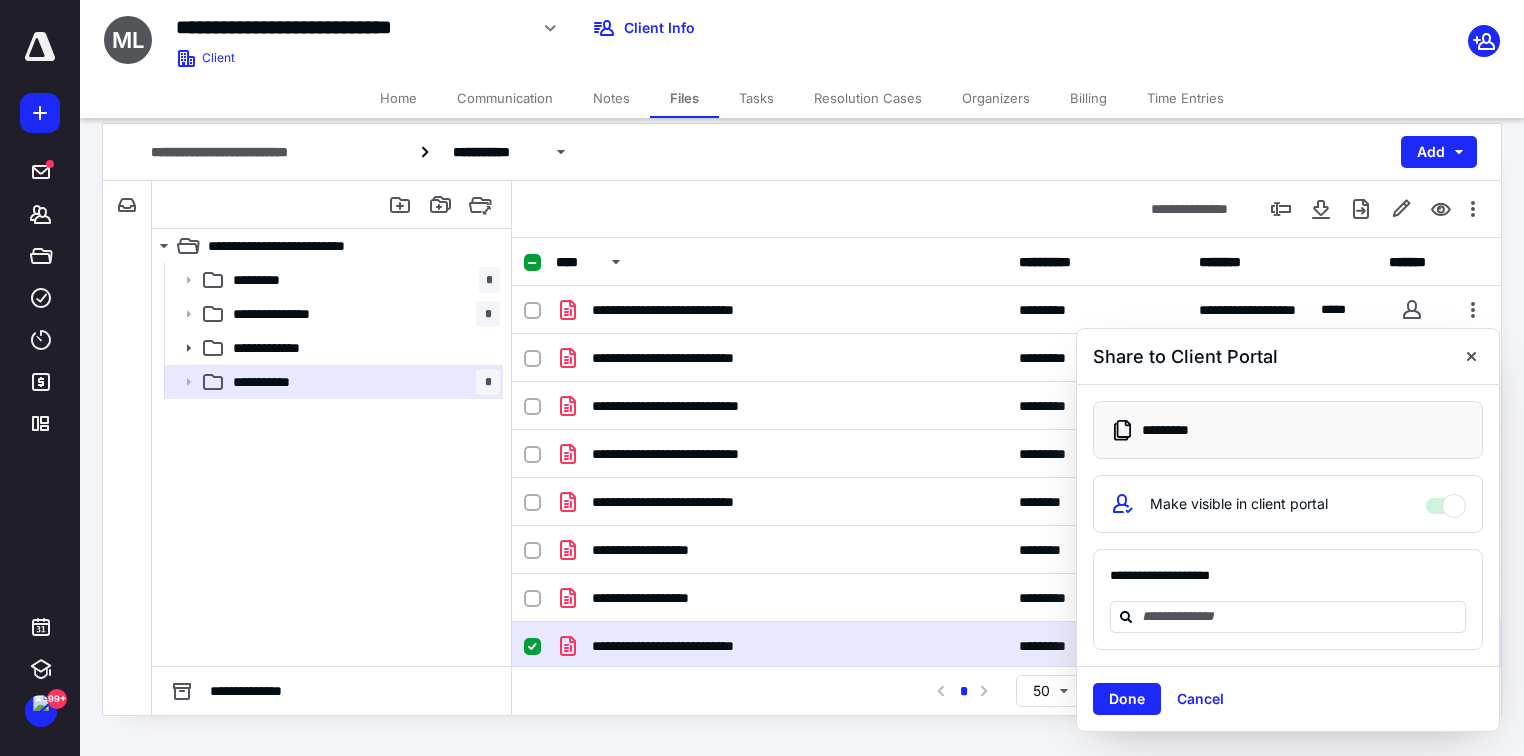 click on "**********" at bounding box center (1288, 584) 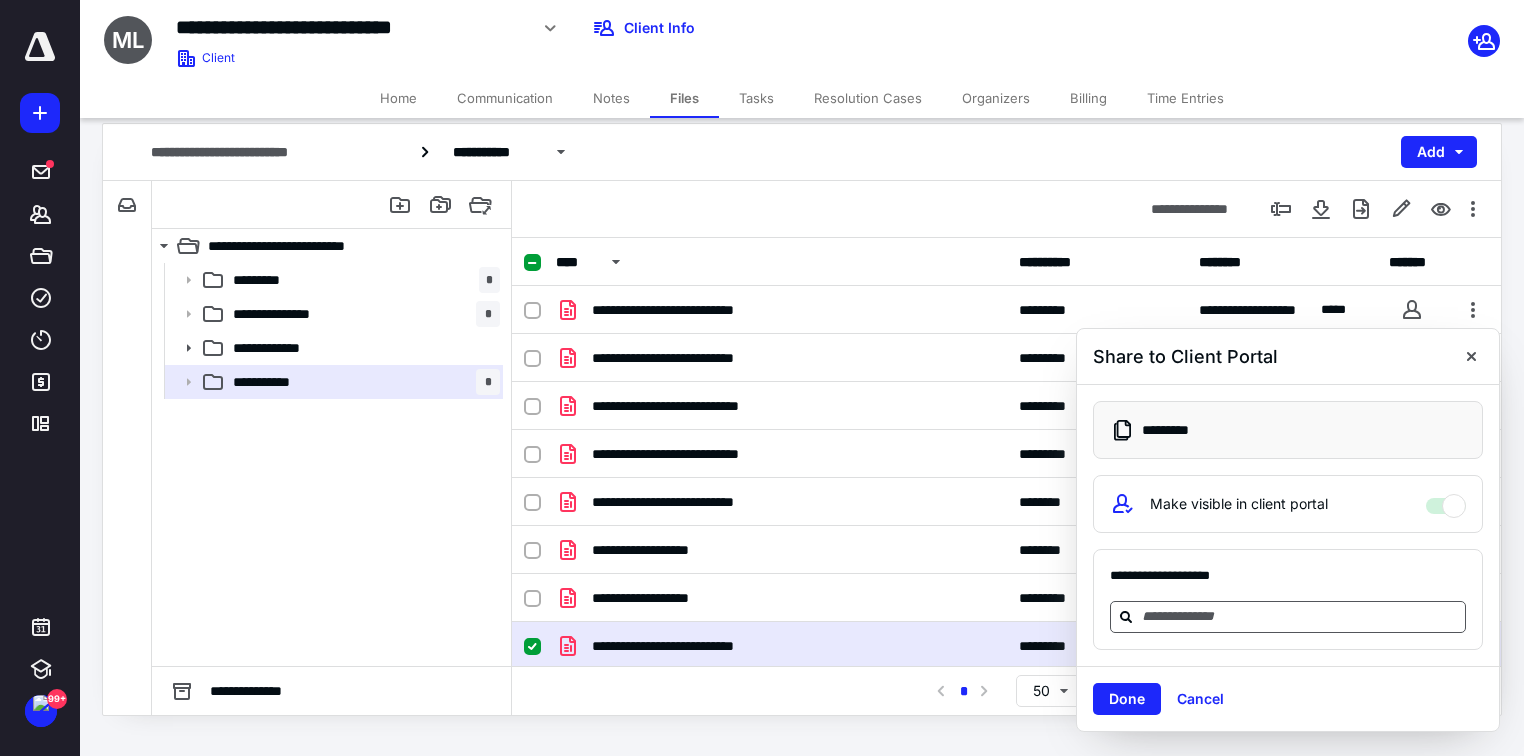 click at bounding box center (1288, 617) 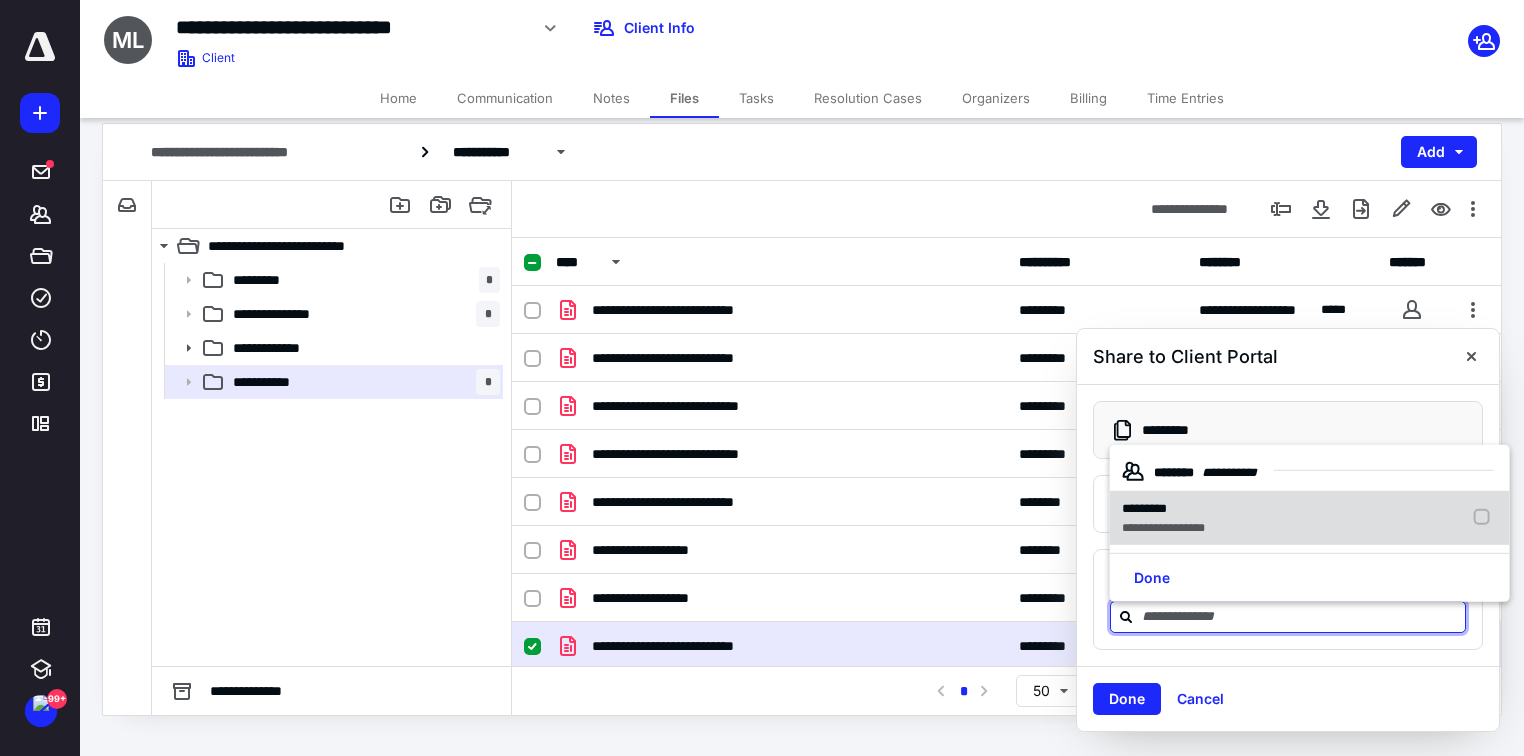 click on "**********" at bounding box center (1163, 527) 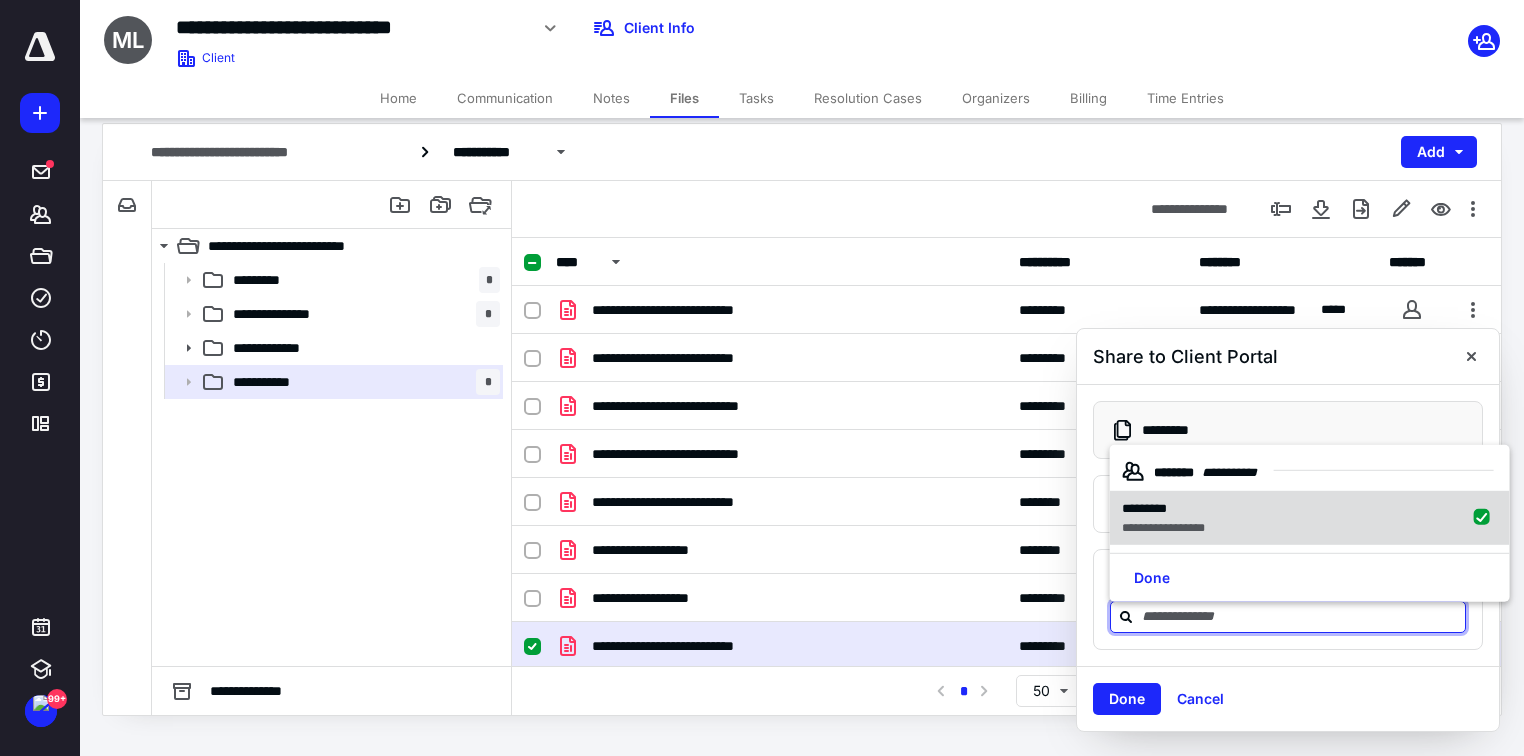 checkbox on "true" 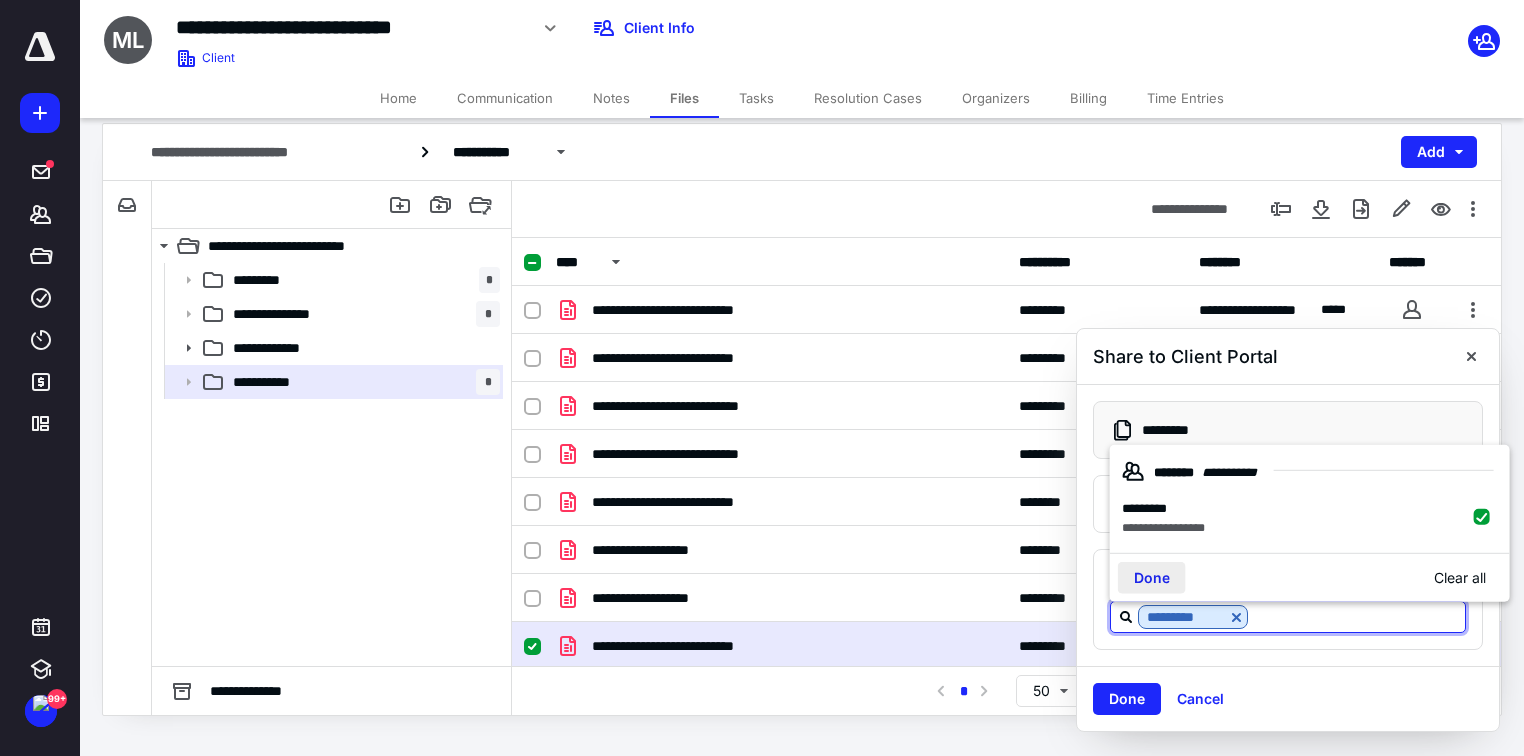 click on "Done" at bounding box center (1152, 577) 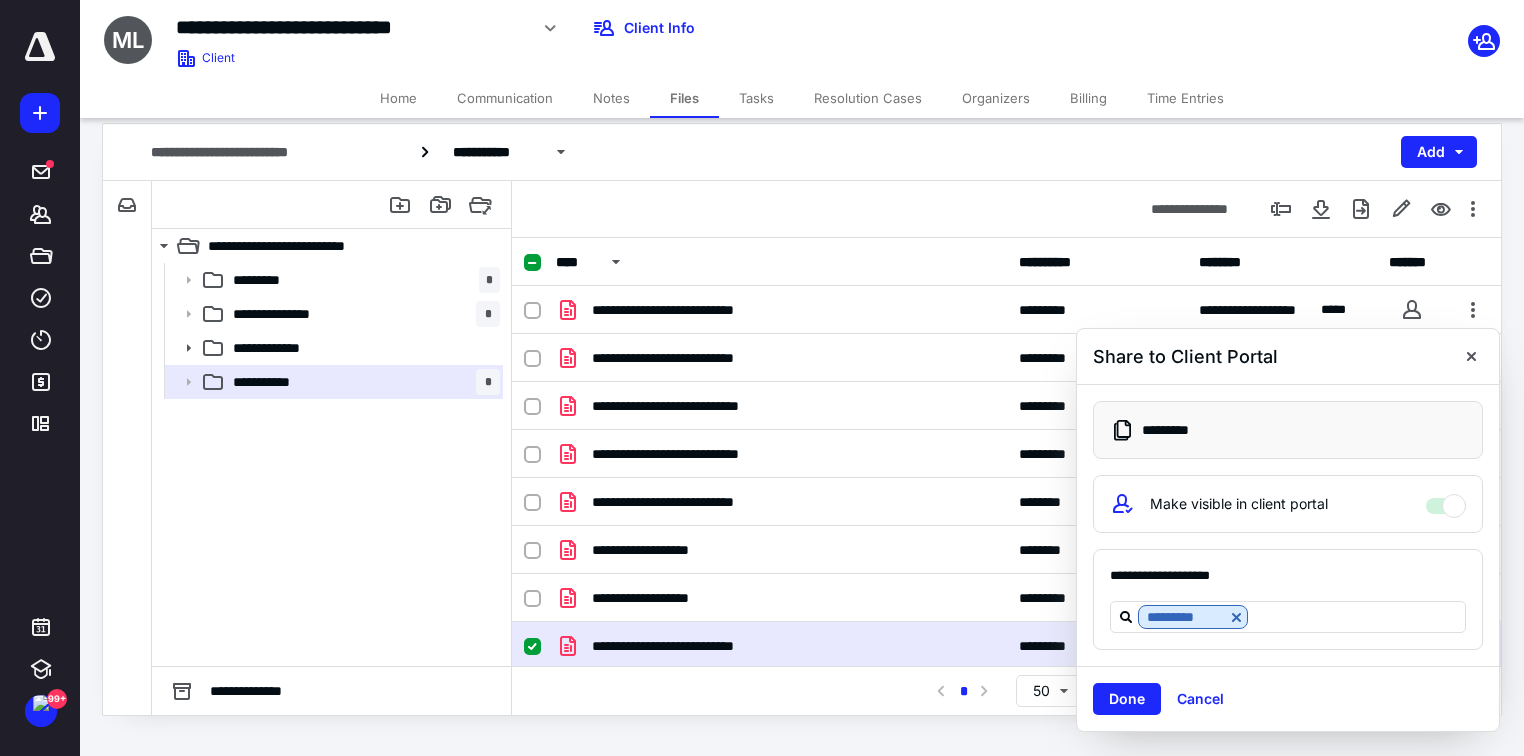 click on "Done" at bounding box center [1127, 699] 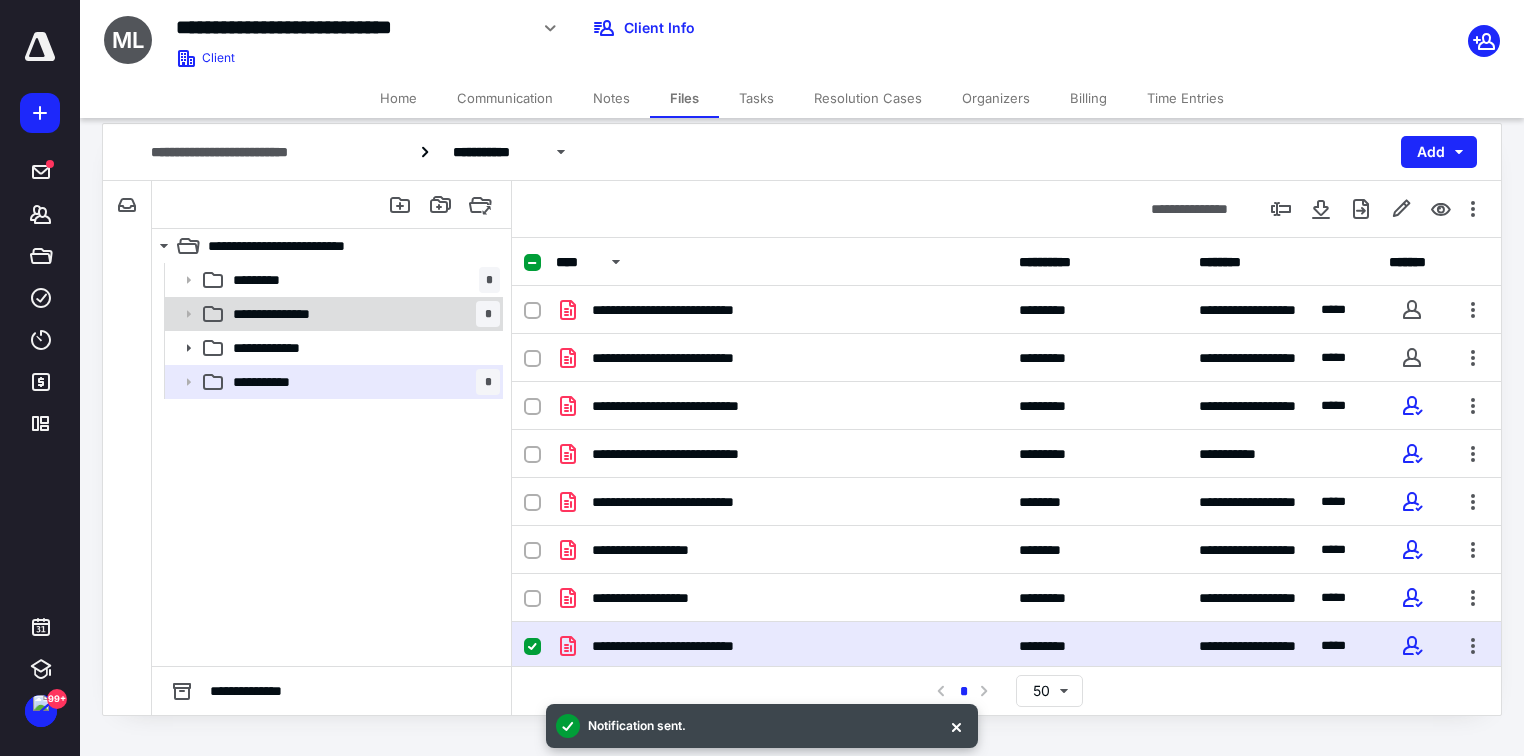 click on "**********" at bounding box center (362, 314) 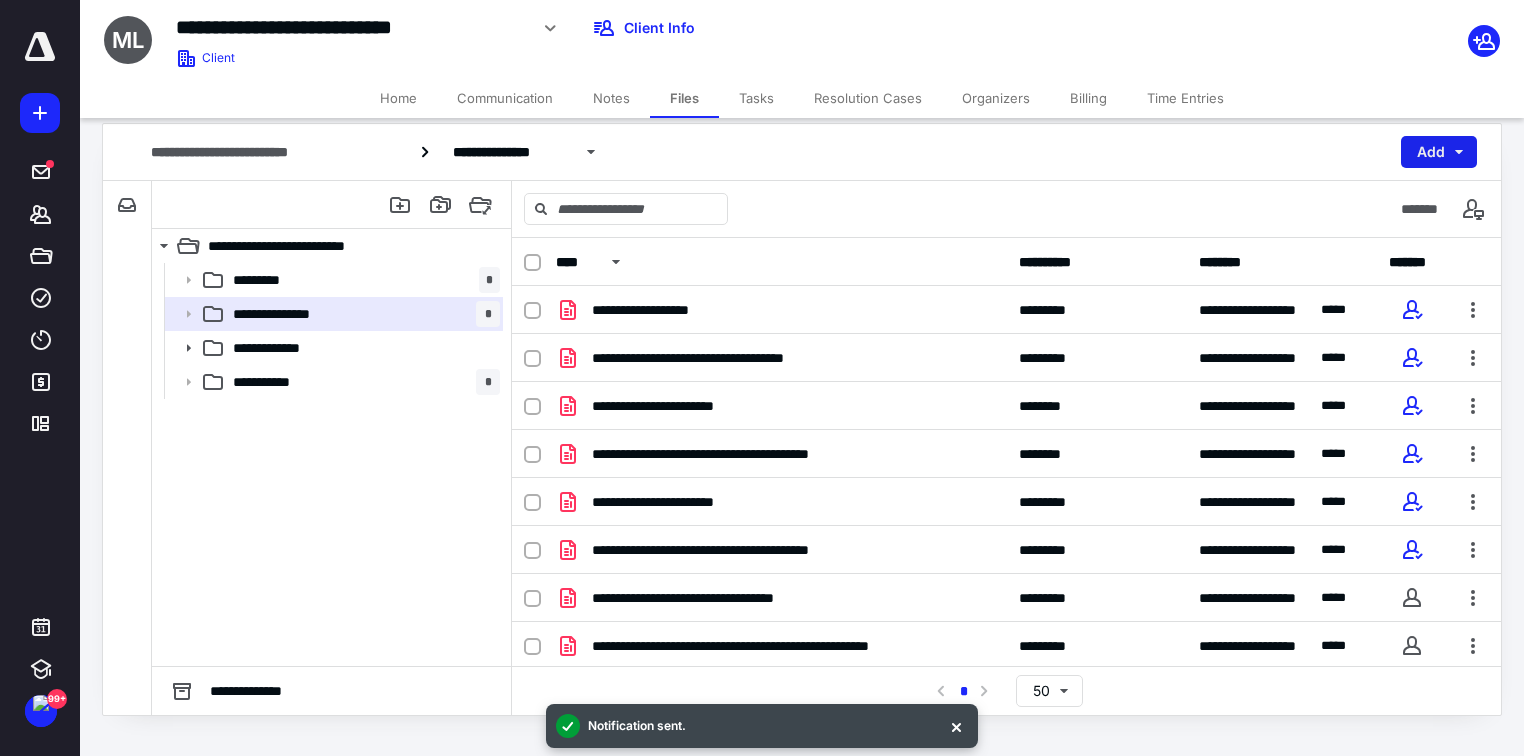 click on "Add" at bounding box center (1439, 152) 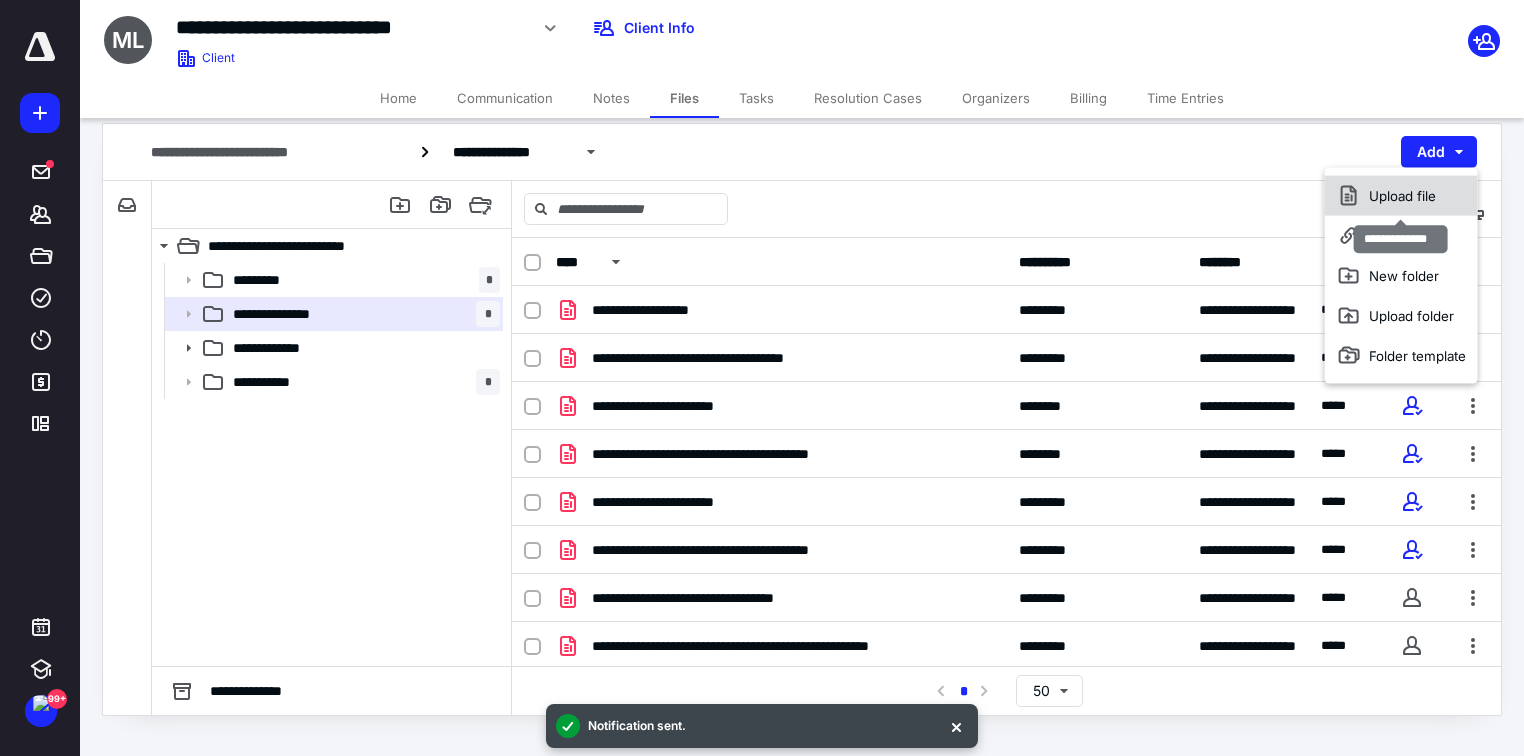 click on "Upload file" at bounding box center (1401, 196) 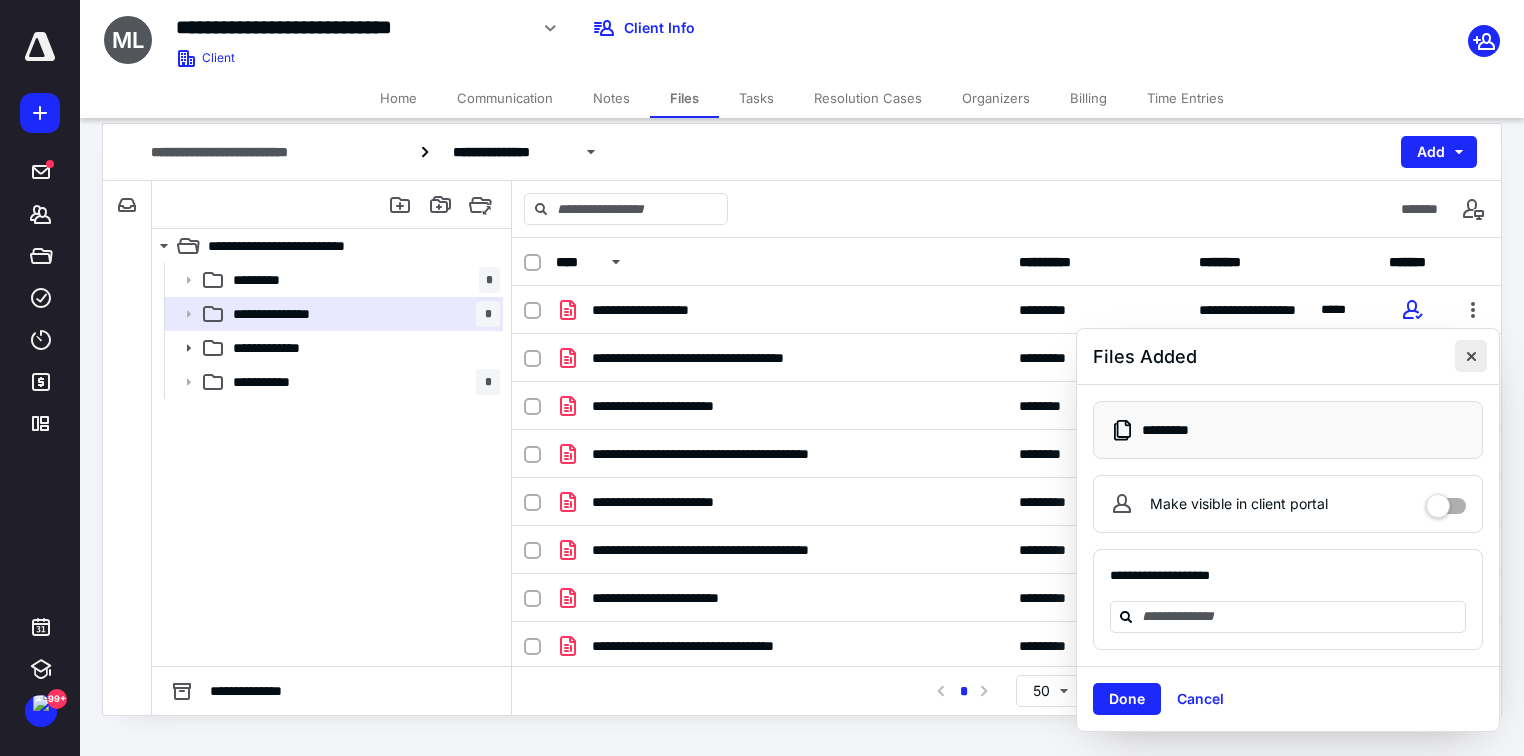 click at bounding box center [1471, 356] 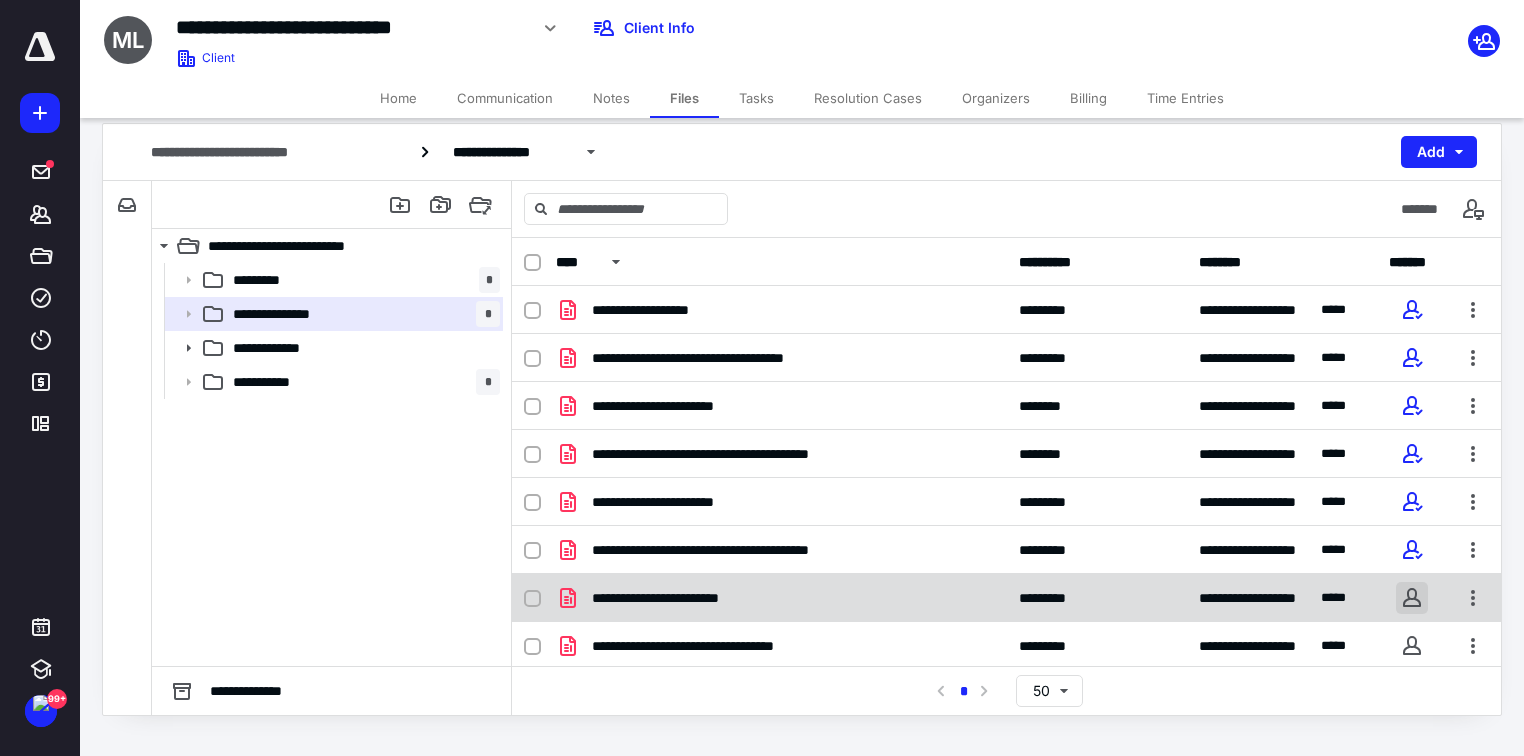 click at bounding box center [1412, 598] 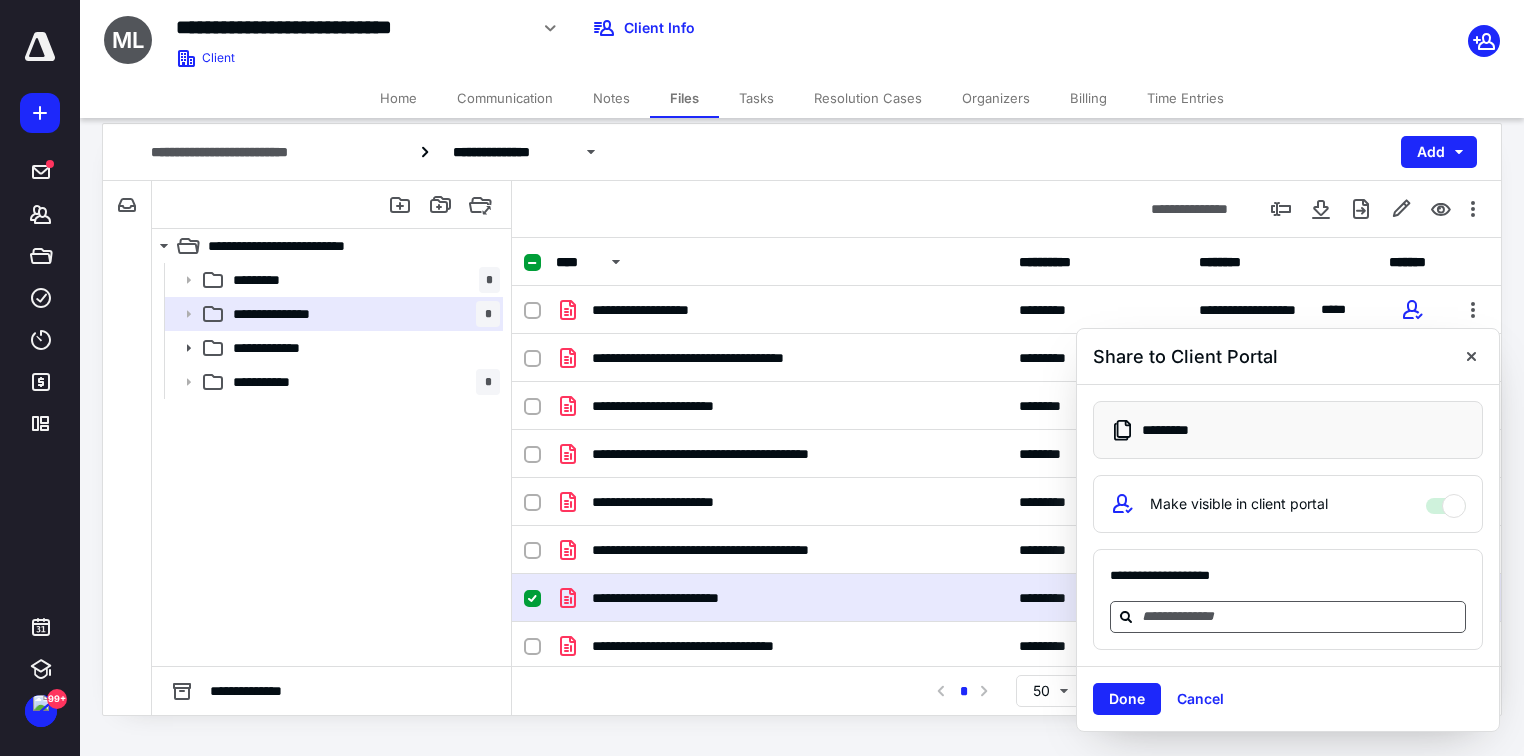 drag, startPoint x: 1257, startPoint y: 620, endPoint x: 1228, endPoint y: 604, distance: 33.12099 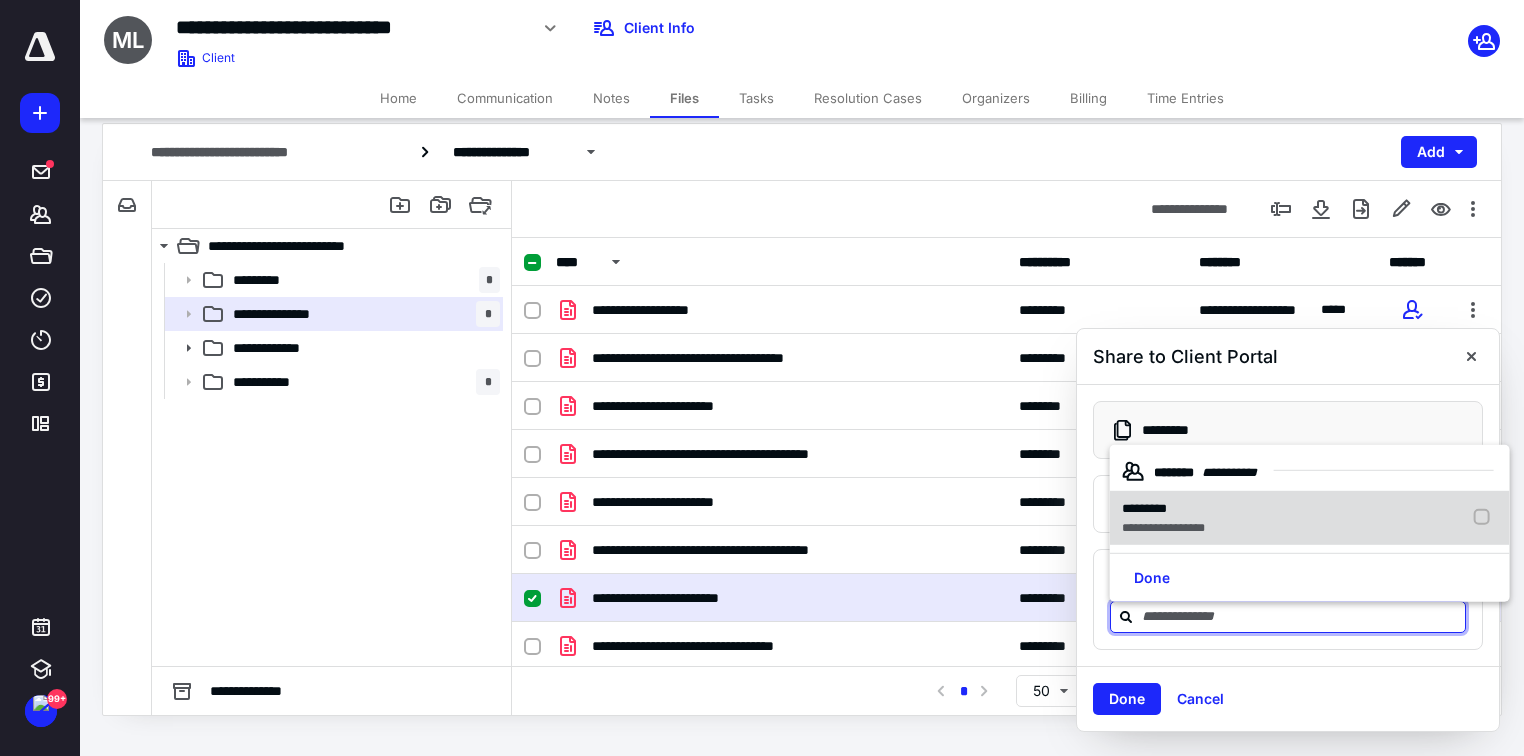 click on "*********" at bounding box center (1144, 508) 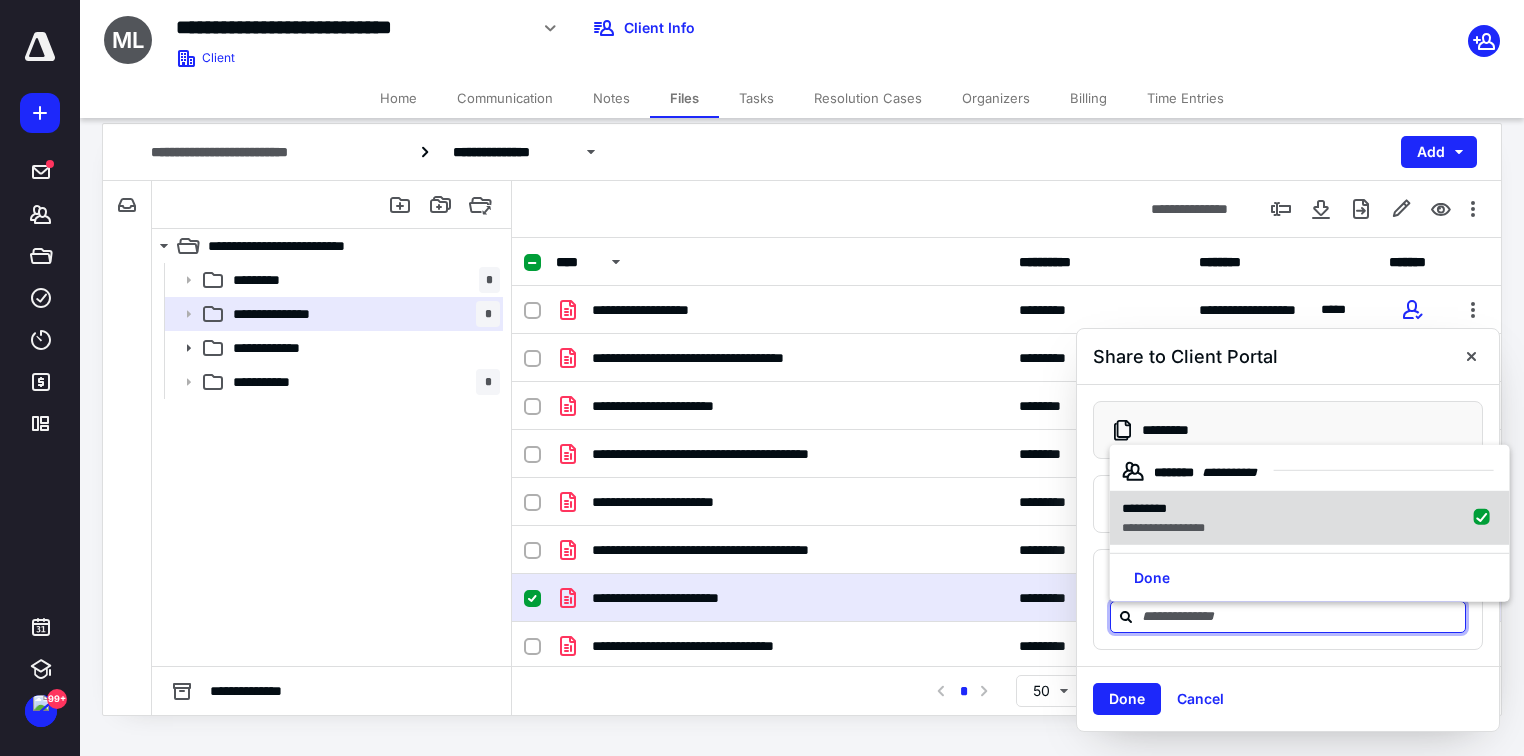 checkbox on "true" 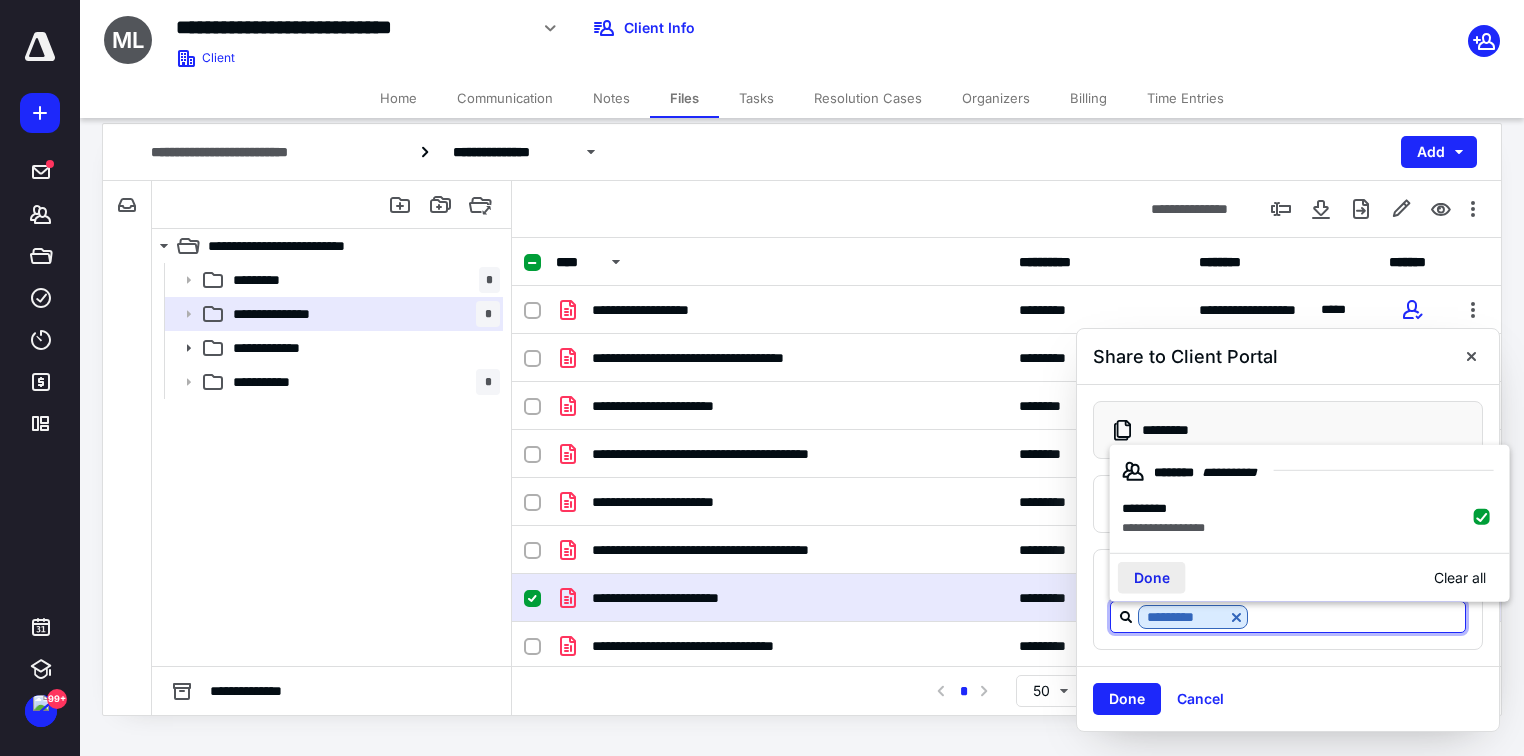 click on "Done" at bounding box center (1152, 577) 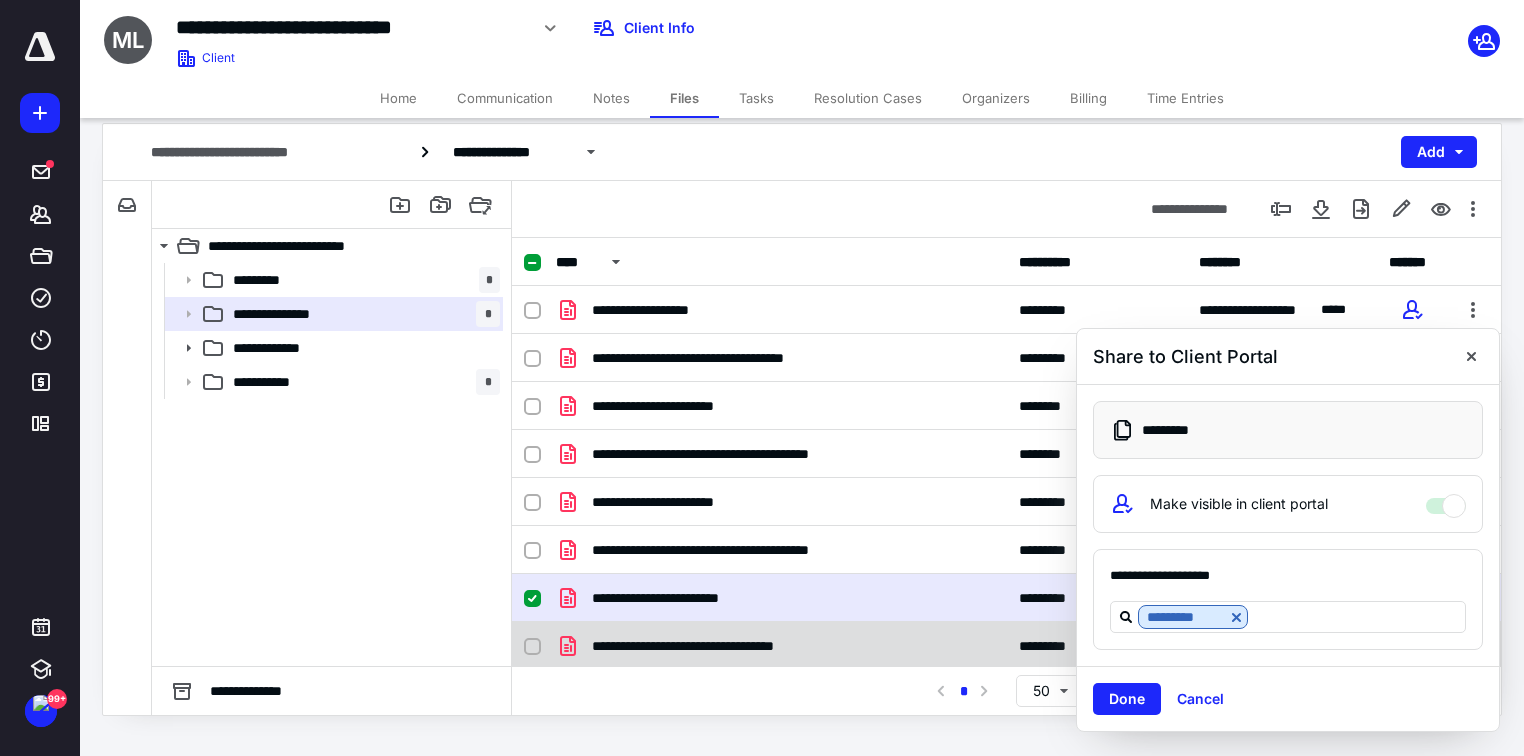 drag, startPoint x: 1126, startPoint y: 702, endPoint x: 927, endPoint y: 624, distance: 213.7405 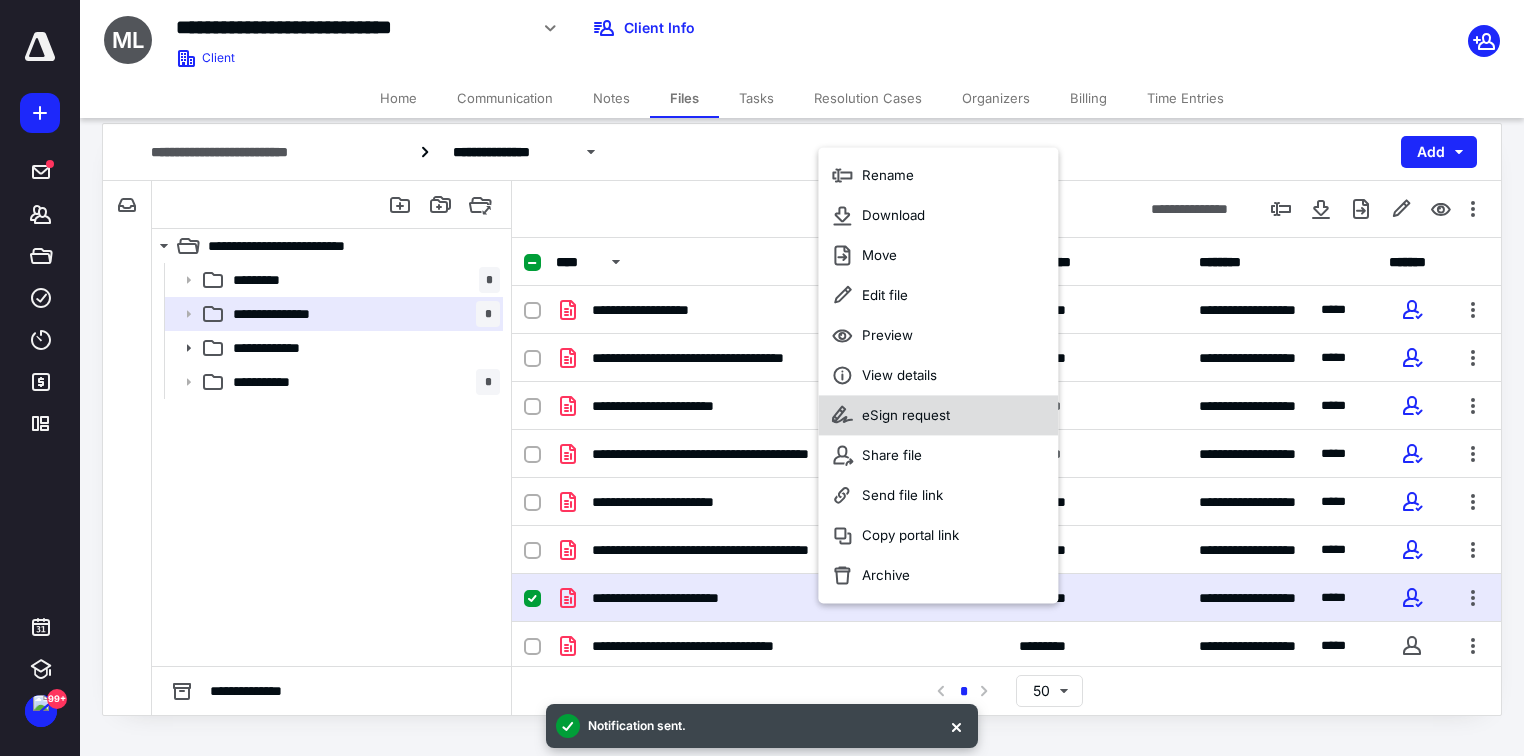 click on "eSign request" at bounding box center [906, 415] 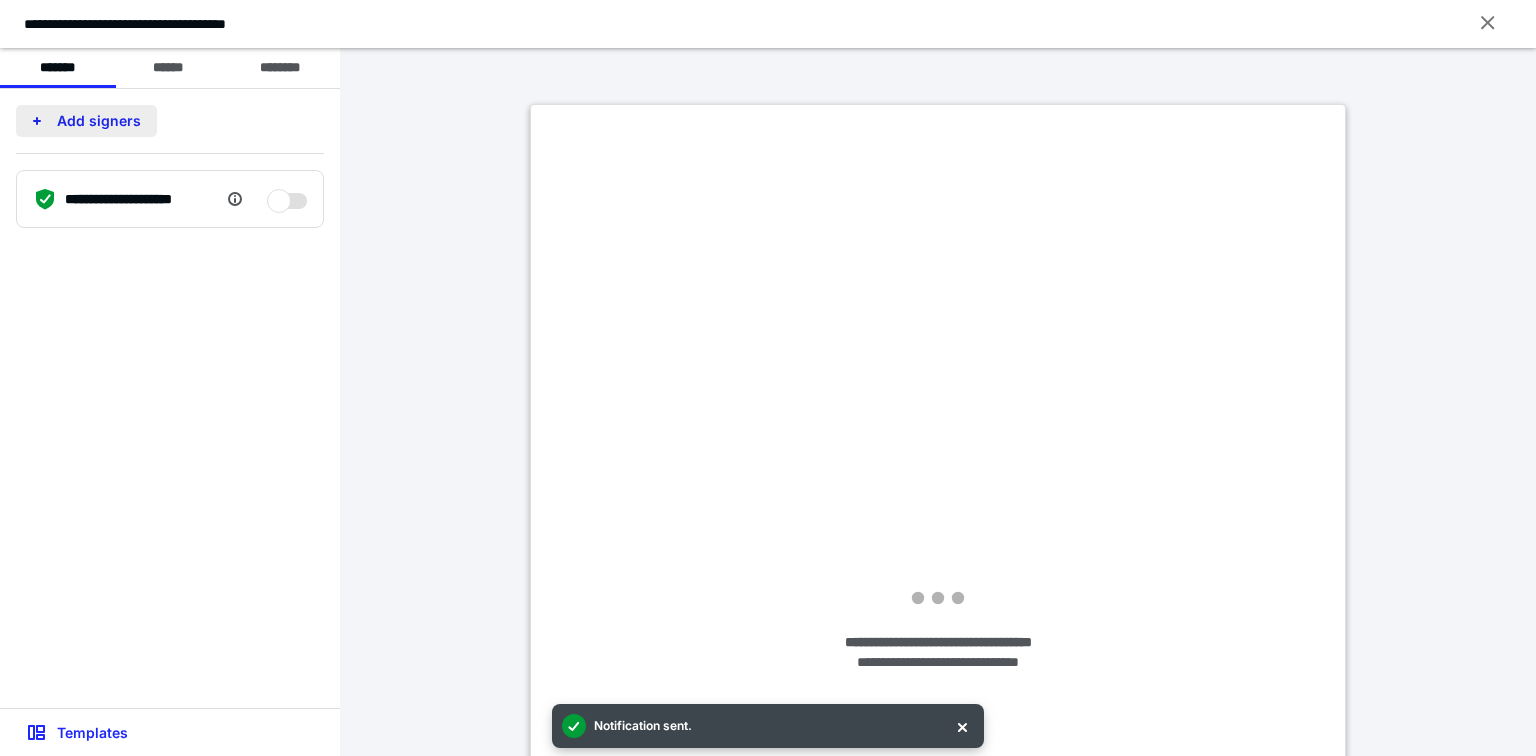 click on "Add signers" at bounding box center [86, 121] 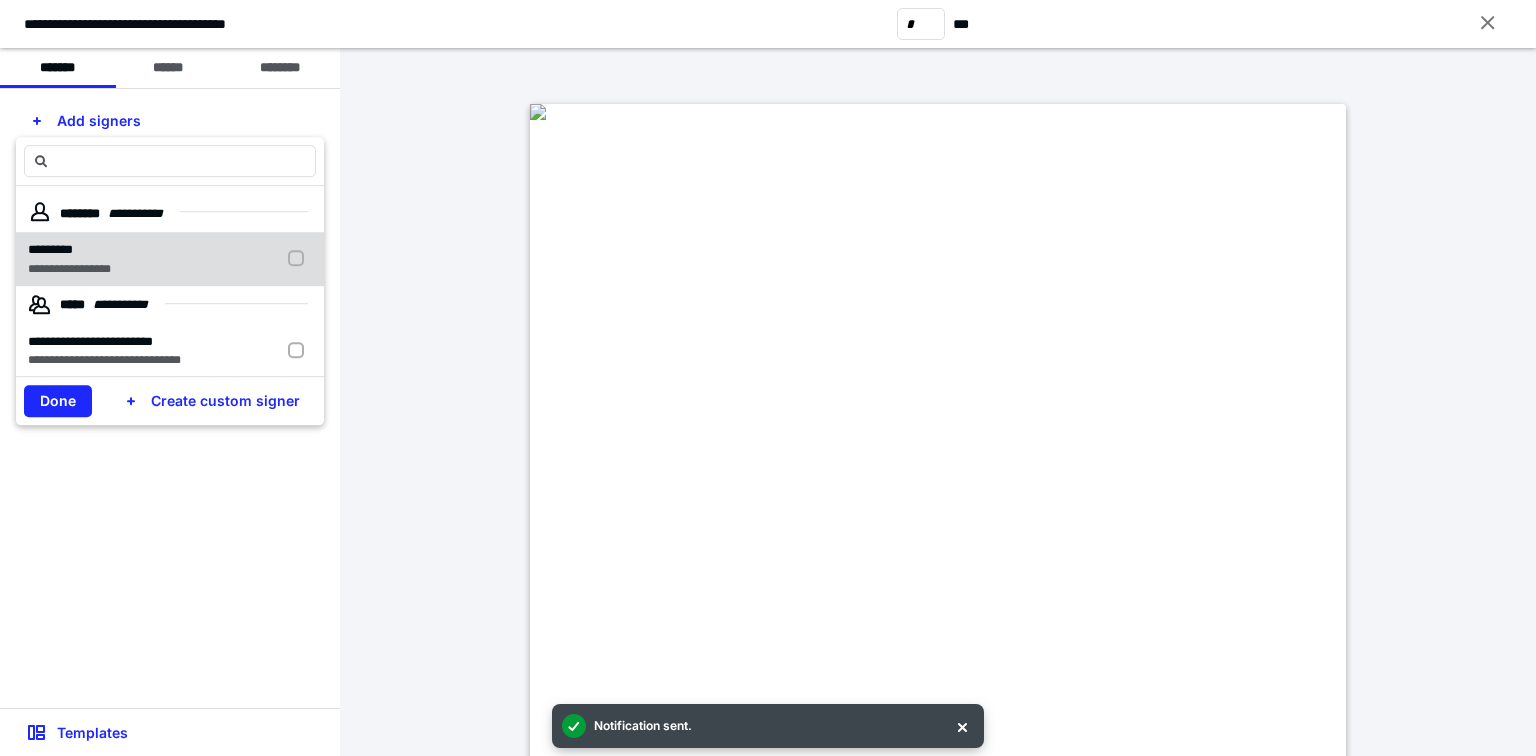 drag, startPoint x: 132, startPoint y: 262, endPoint x: 23, endPoint y: 376, distance: 157.72444 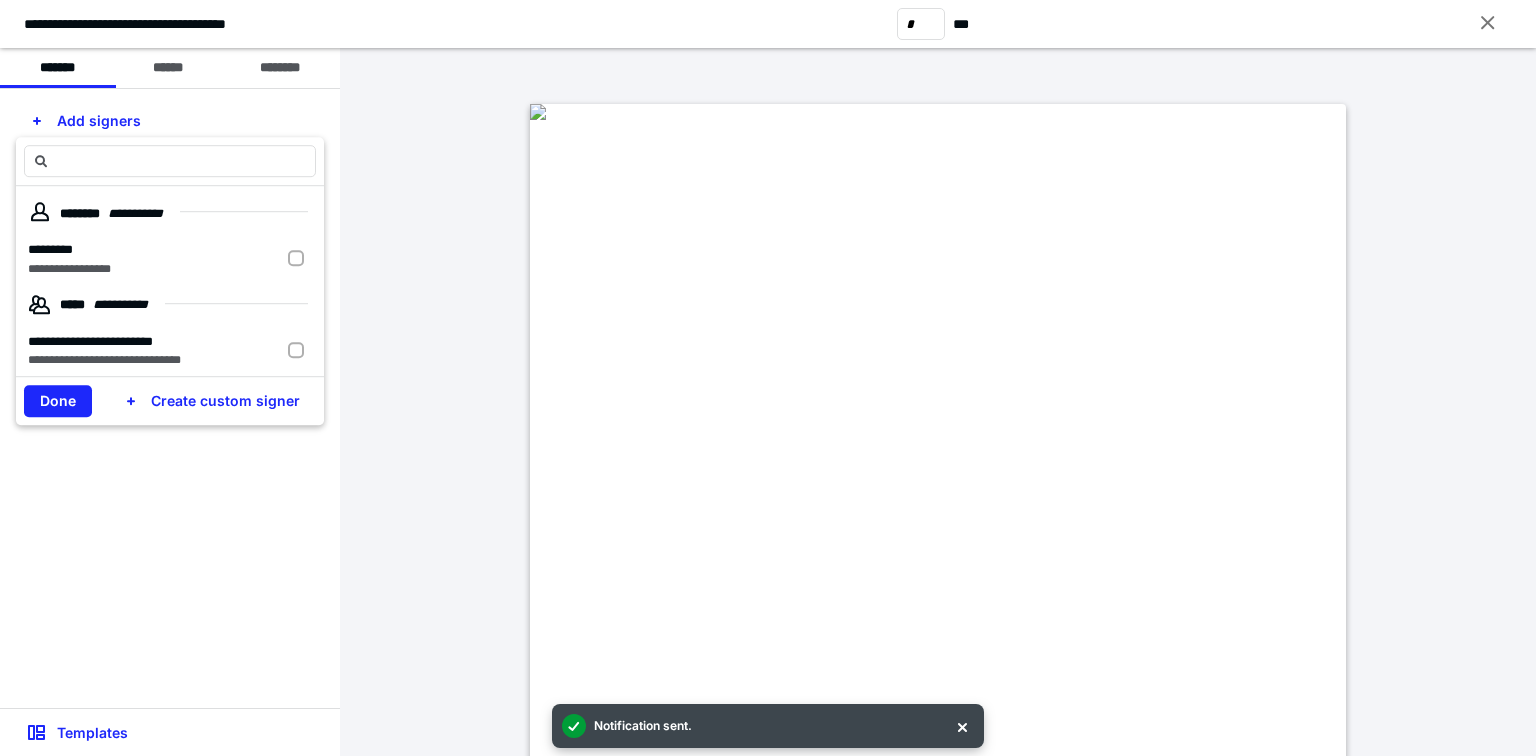 click on "**********" at bounding box center [69, 269] 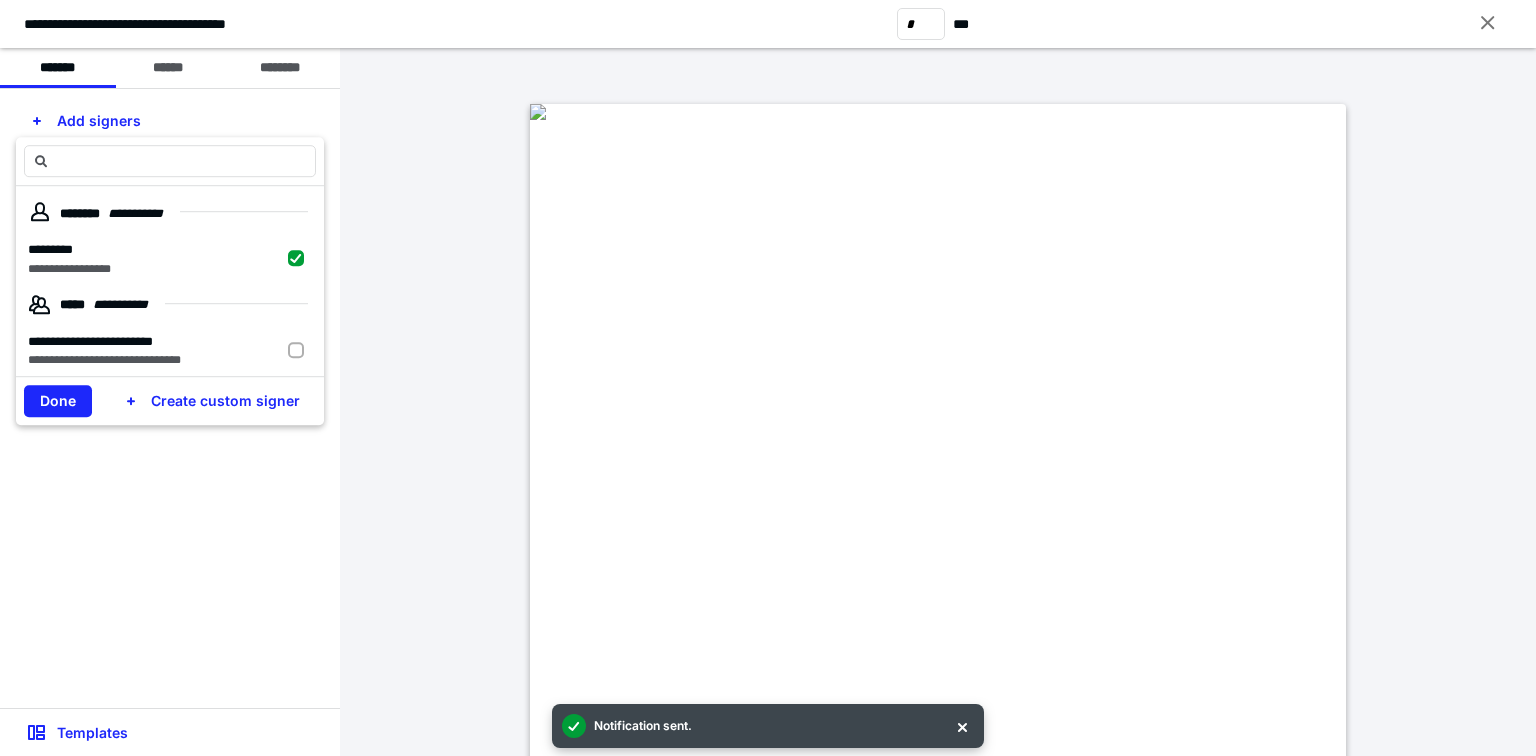 checkbox on "true" 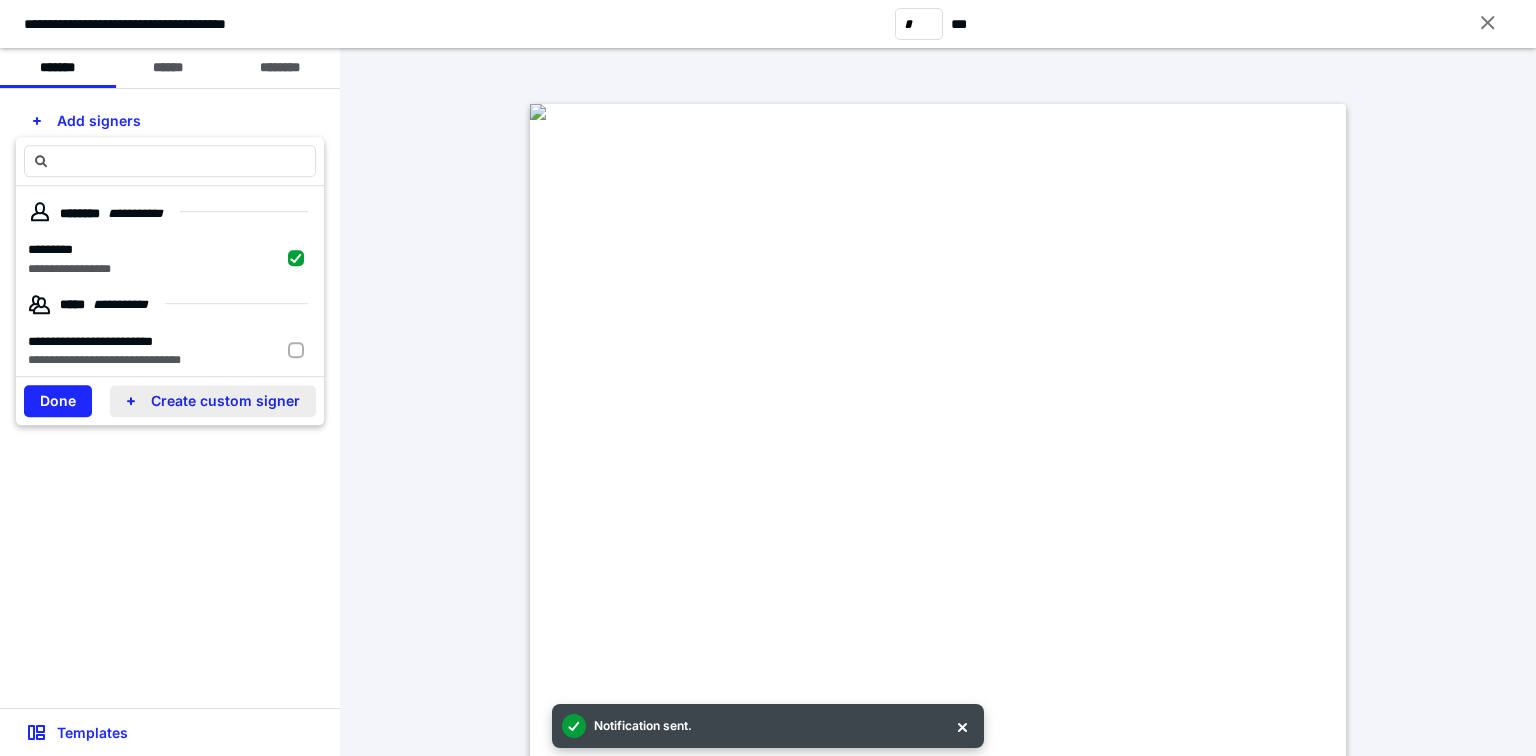 click on "Done" at bounding box center [58, 401] 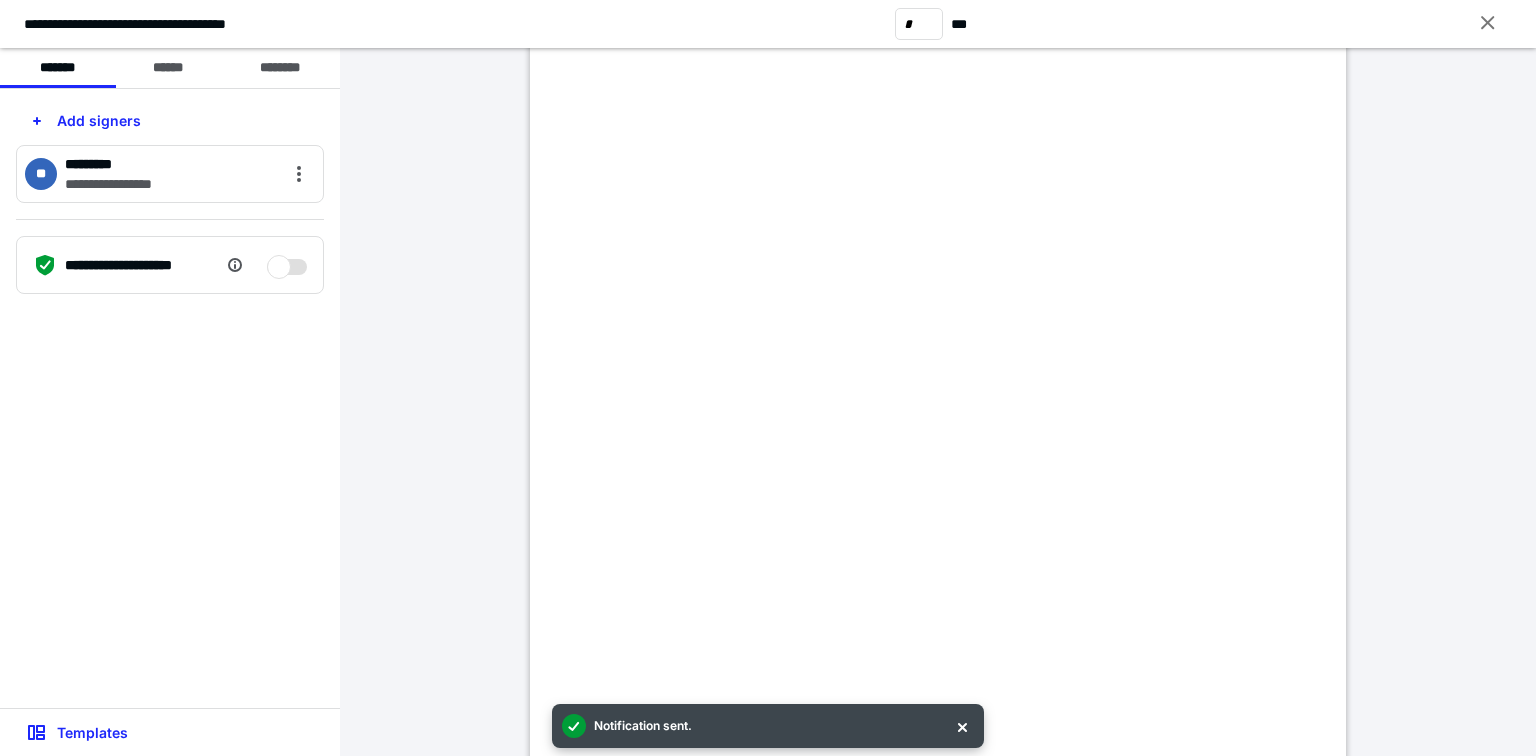 scroll, scrollTop: 240, scrollLeft: 0, axis: vertical 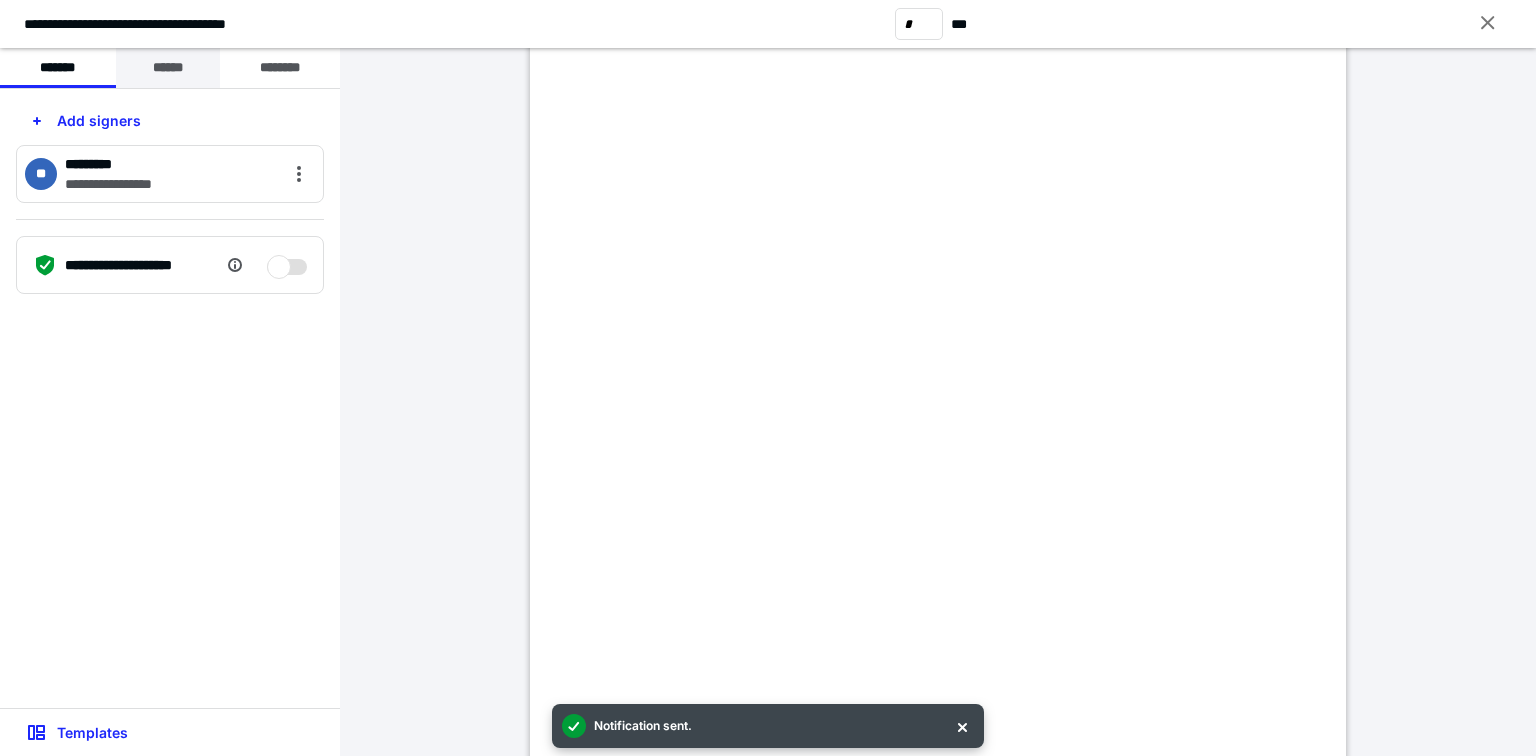 click on "******" at bounding box center (168, 68) 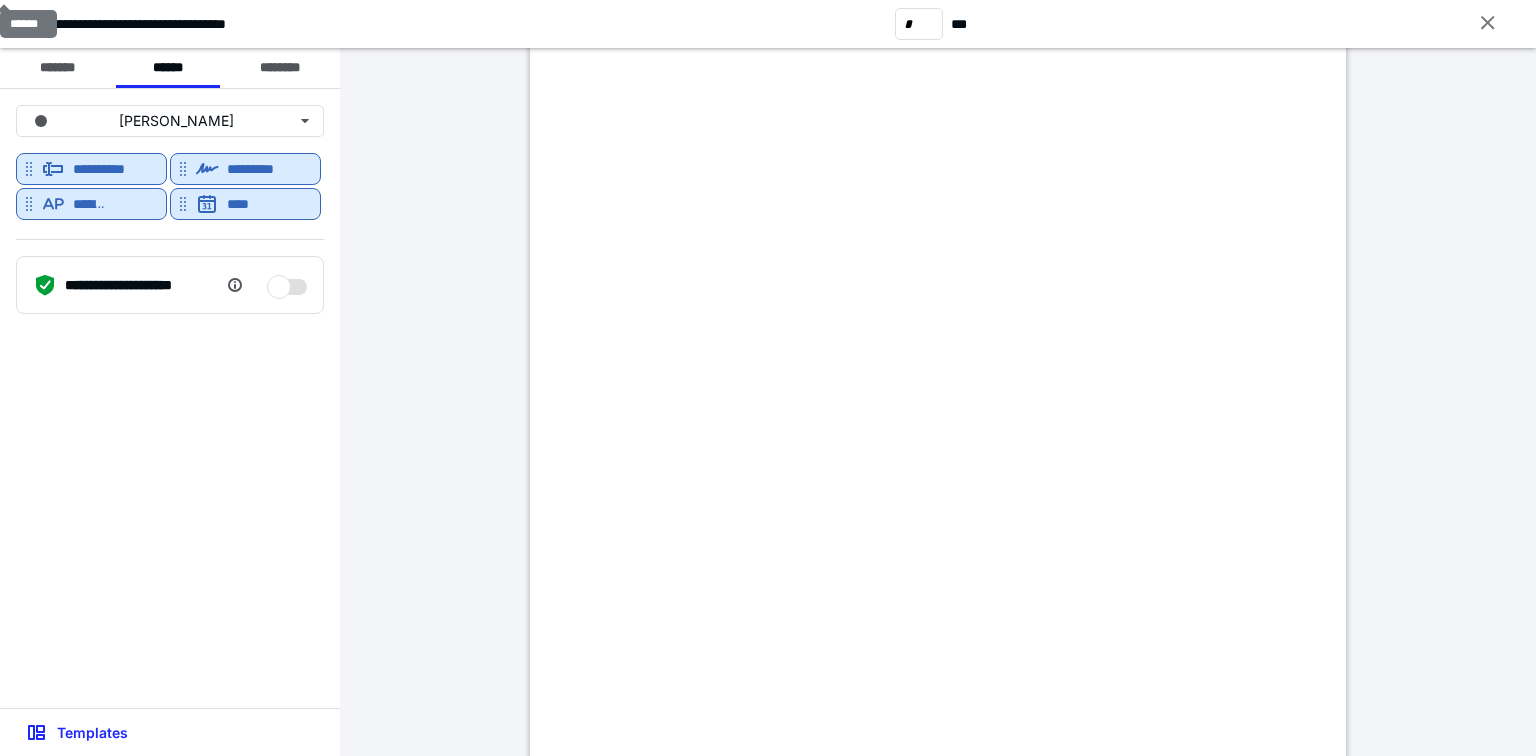 scroll, scrollTop: 1680, scrollLeft: 0, axis: vertical 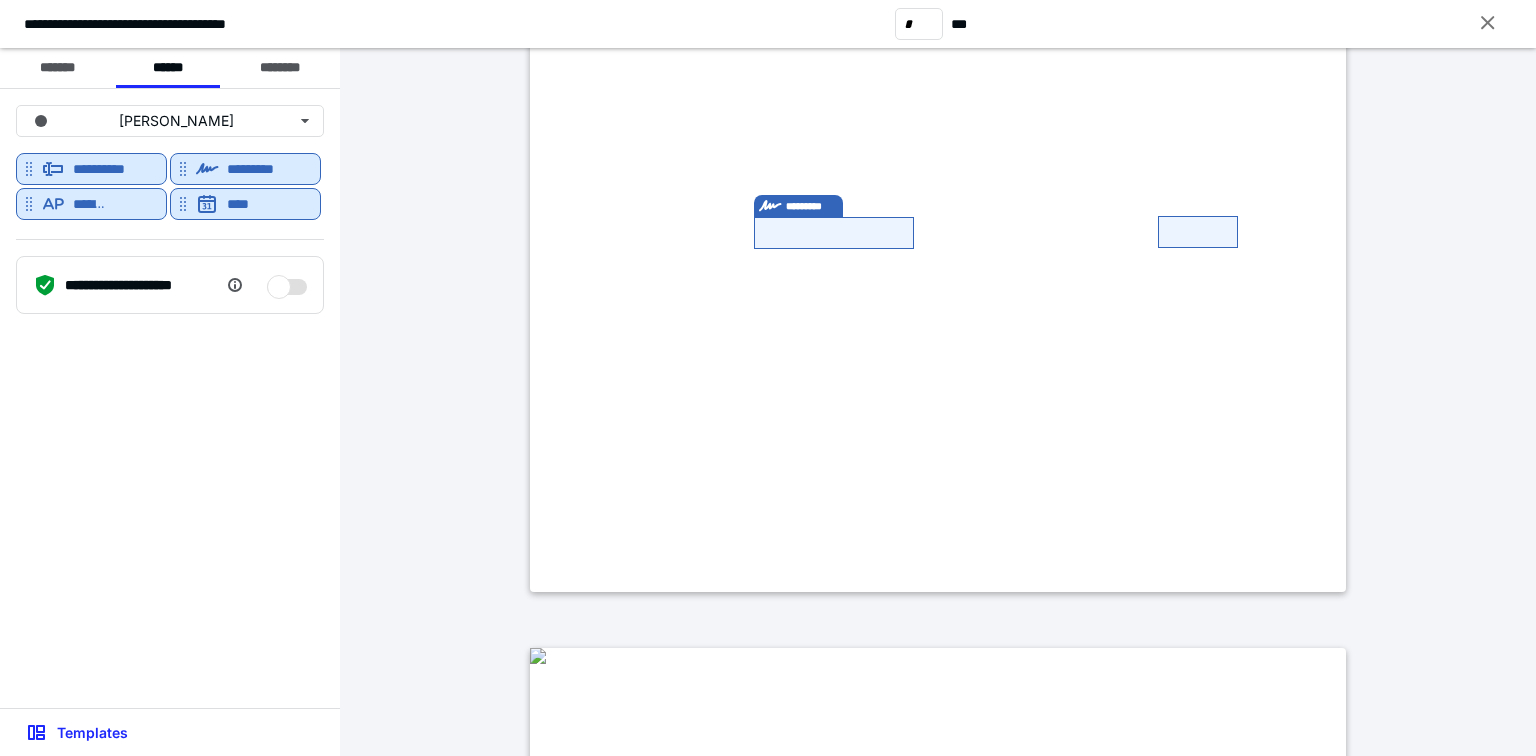 type on "*" 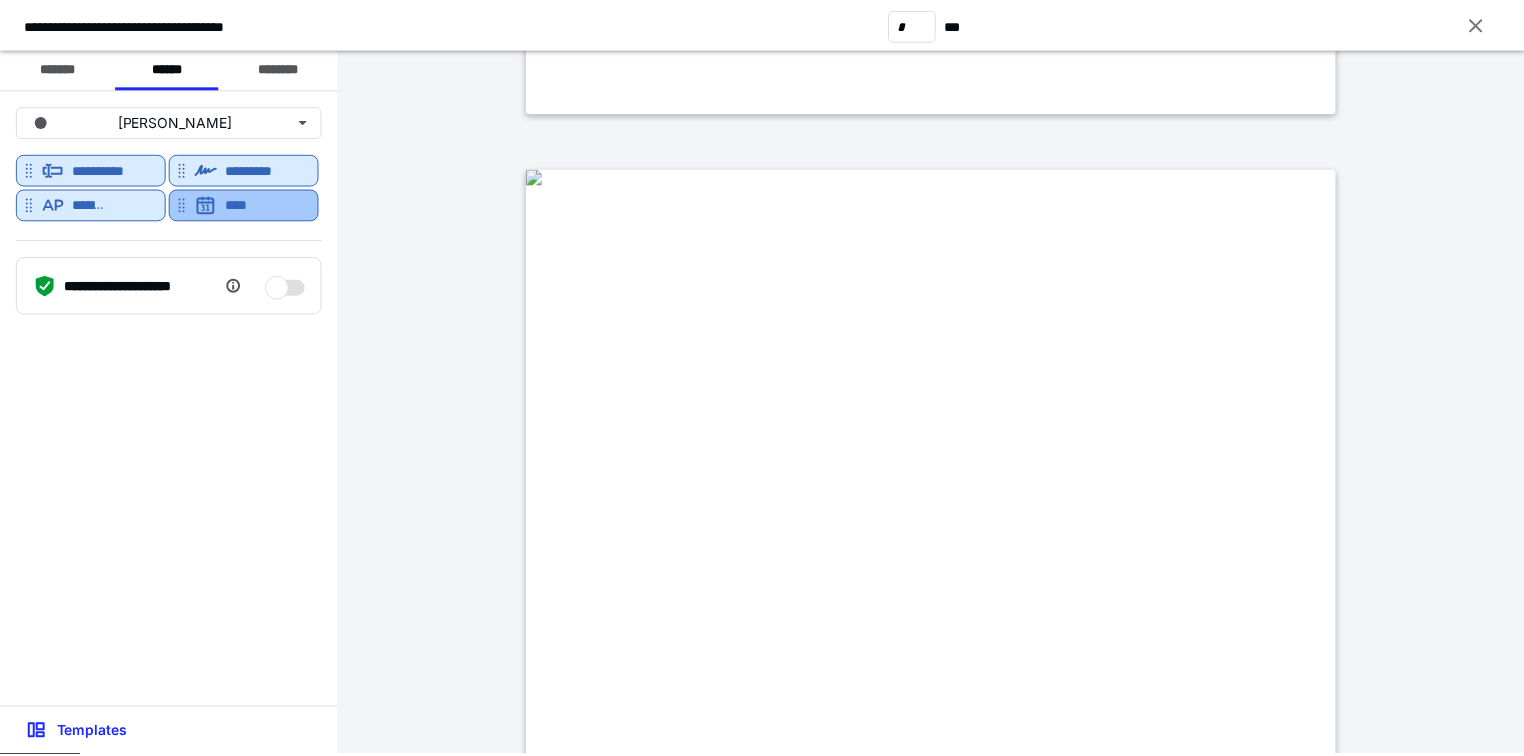 scroll, scrollTop: 2480, scrollLeft: 0, axis: vertical 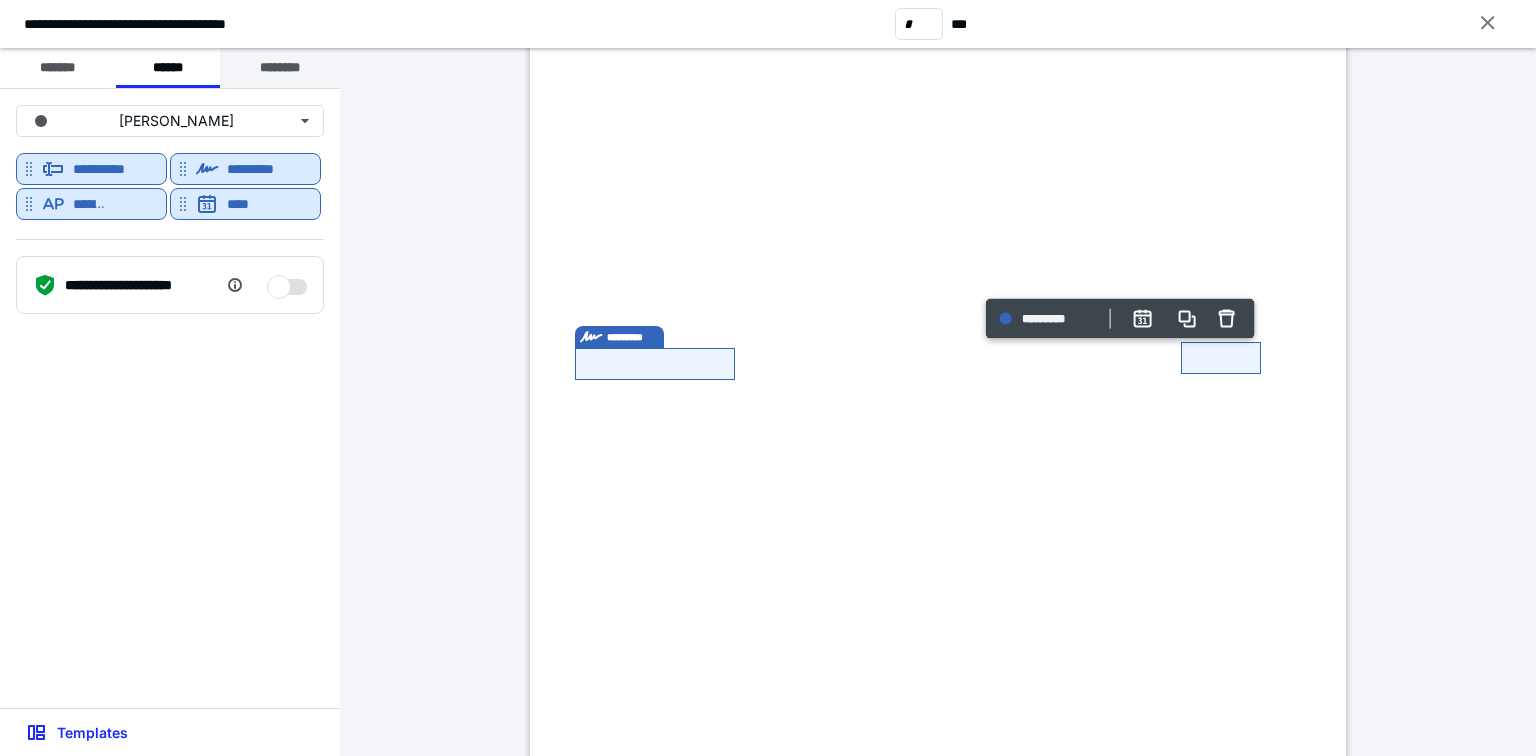 click on "********" at bounding box center [280, 68] 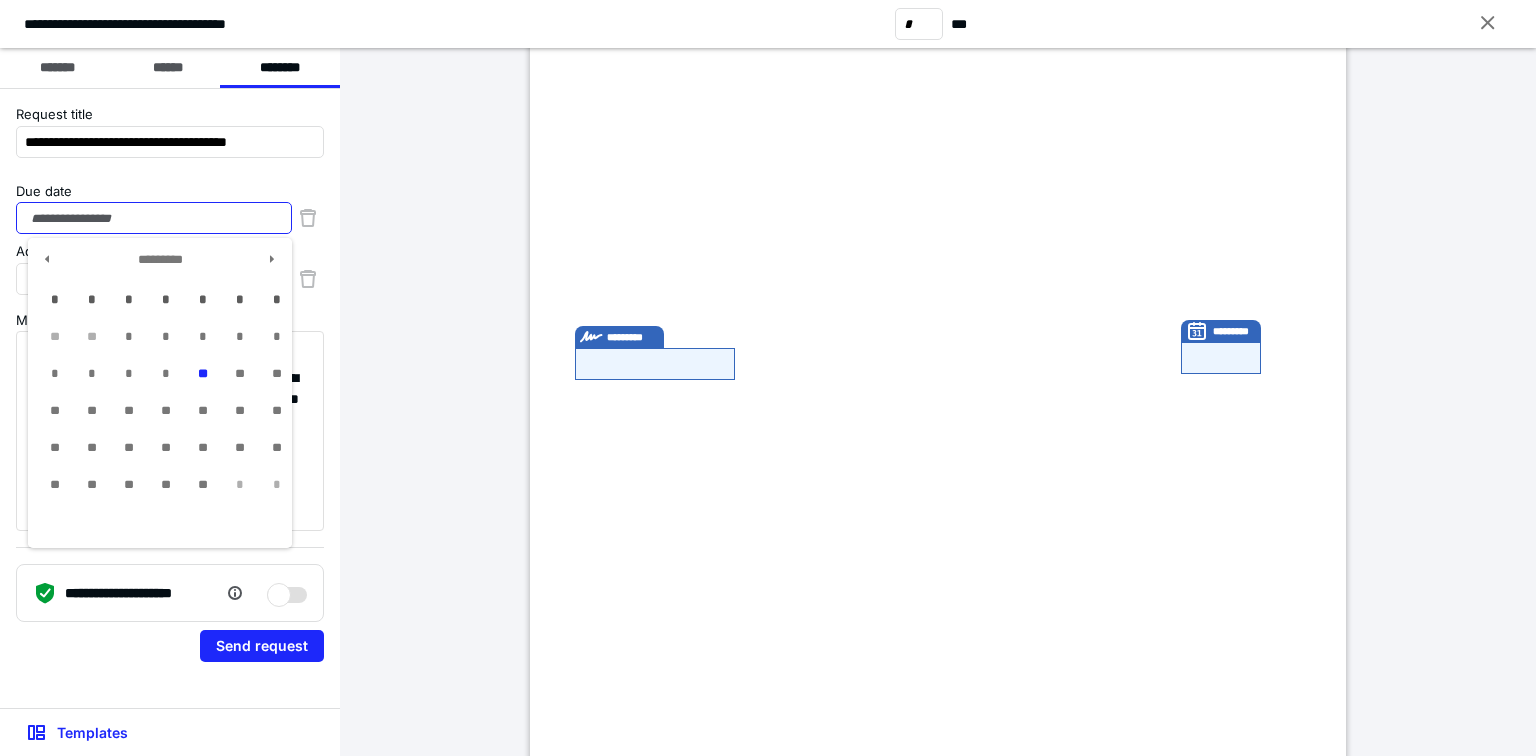 click on "Due date" at bounding box center [154, 218] 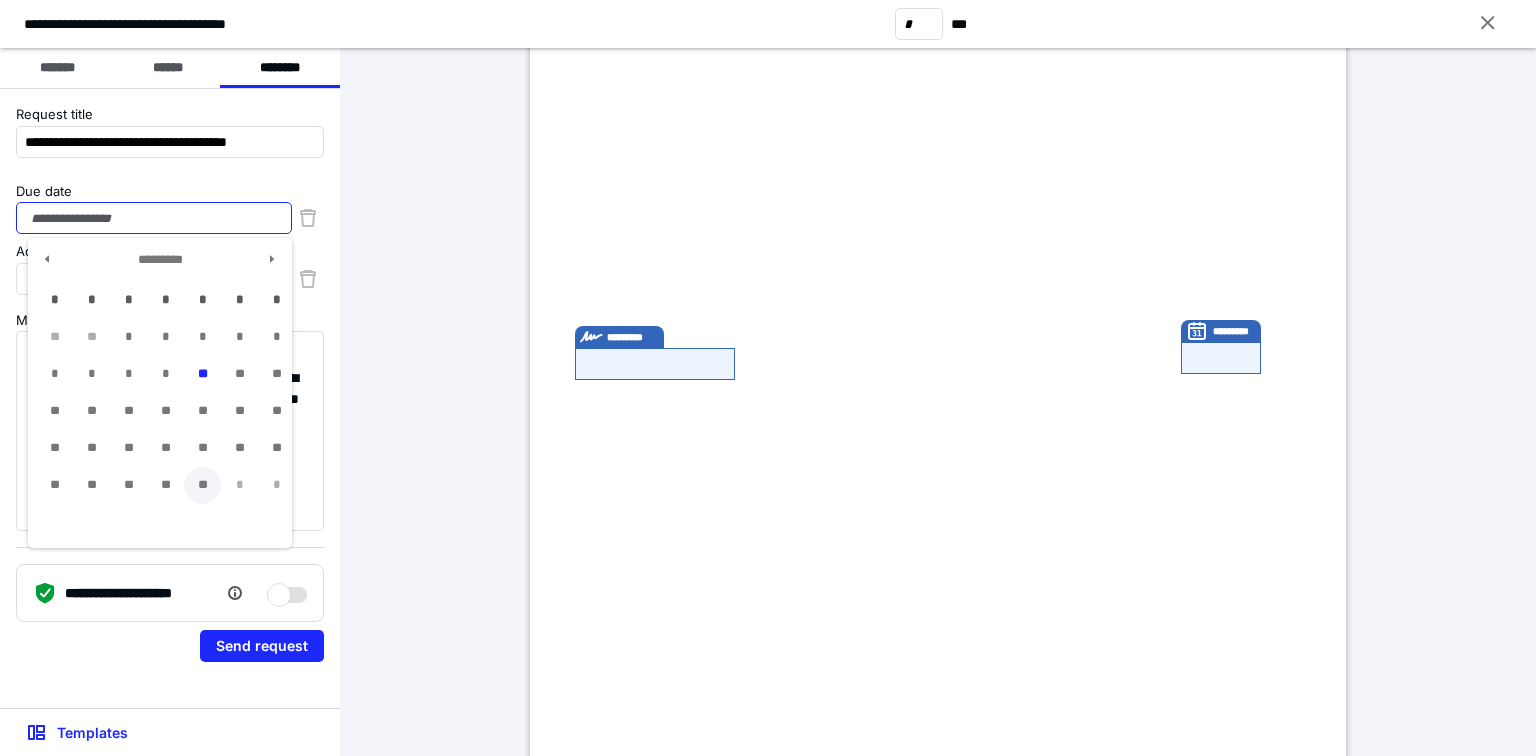 click on "**" at bounding box center (202, 485) 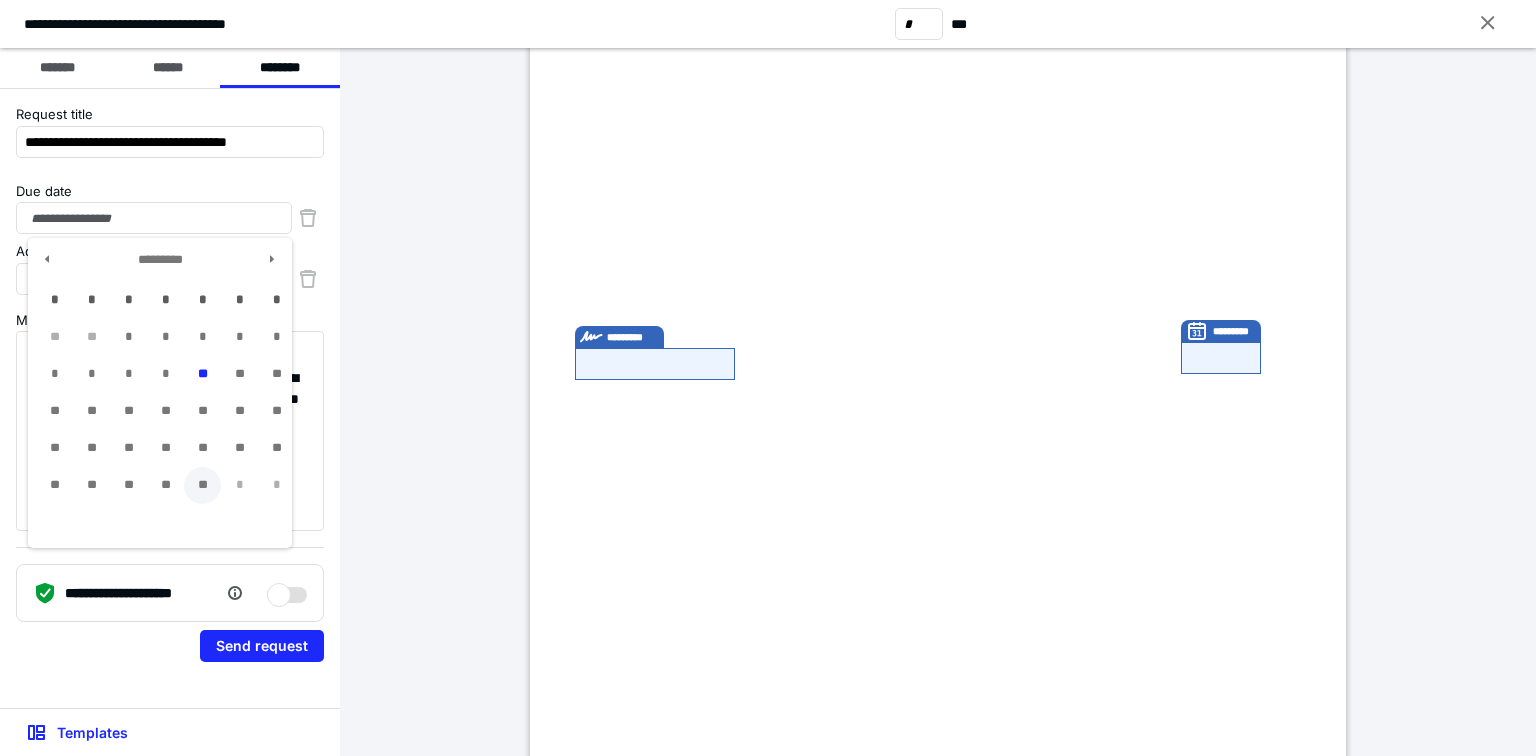 type on "**********" 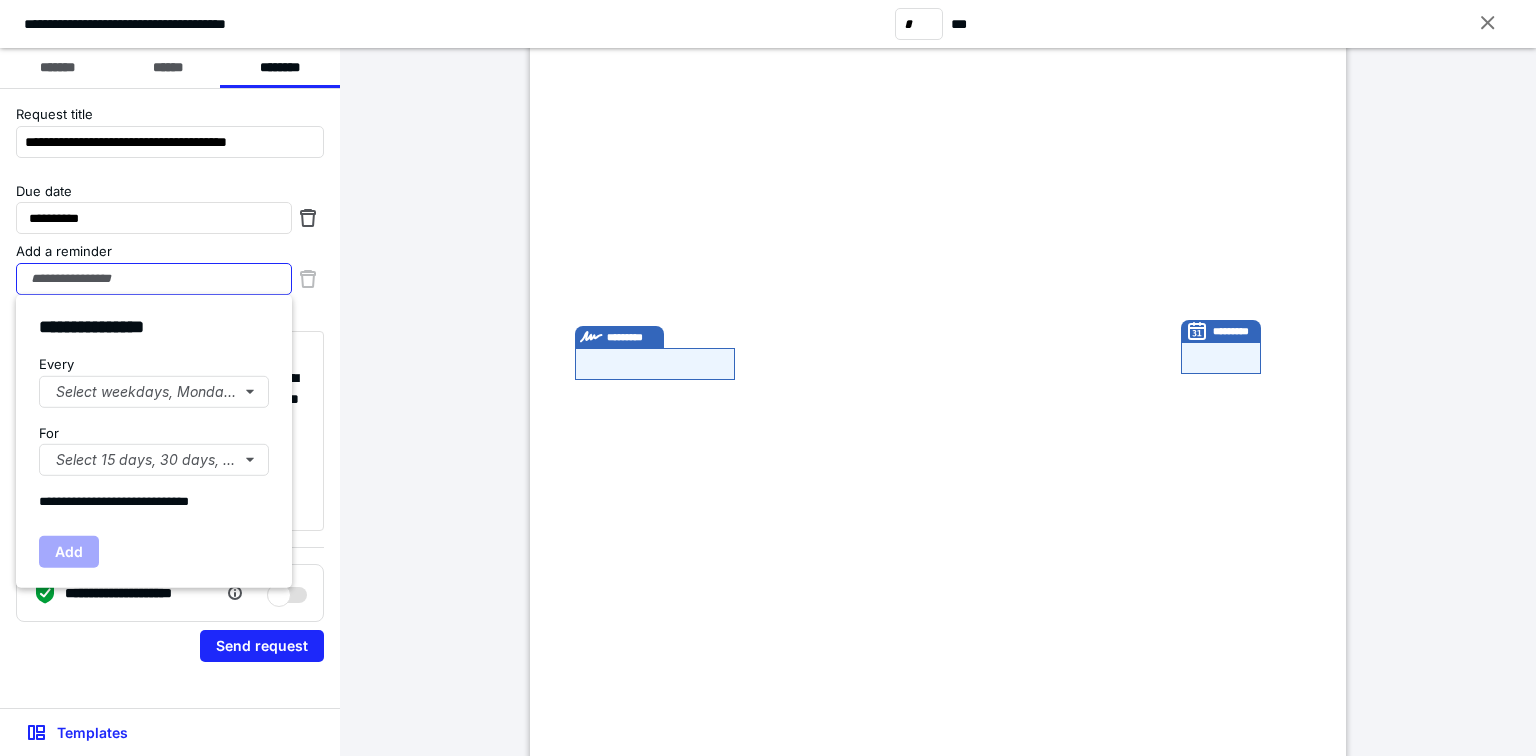 click on "Add a reminder" at bounding box center [154, 279] 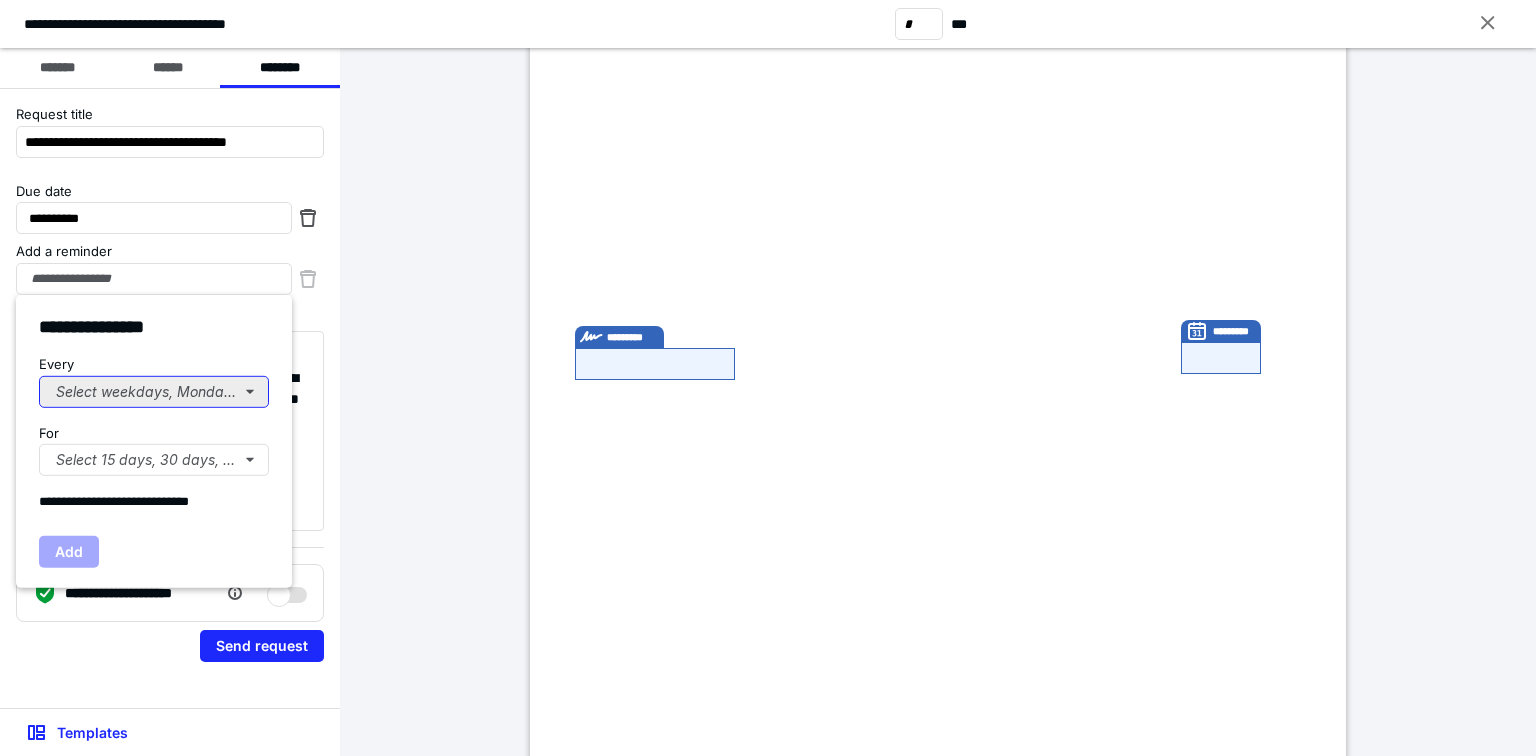 click on "Select weekdays, Mondays, or Tues..." at bounding box center [154, 391] 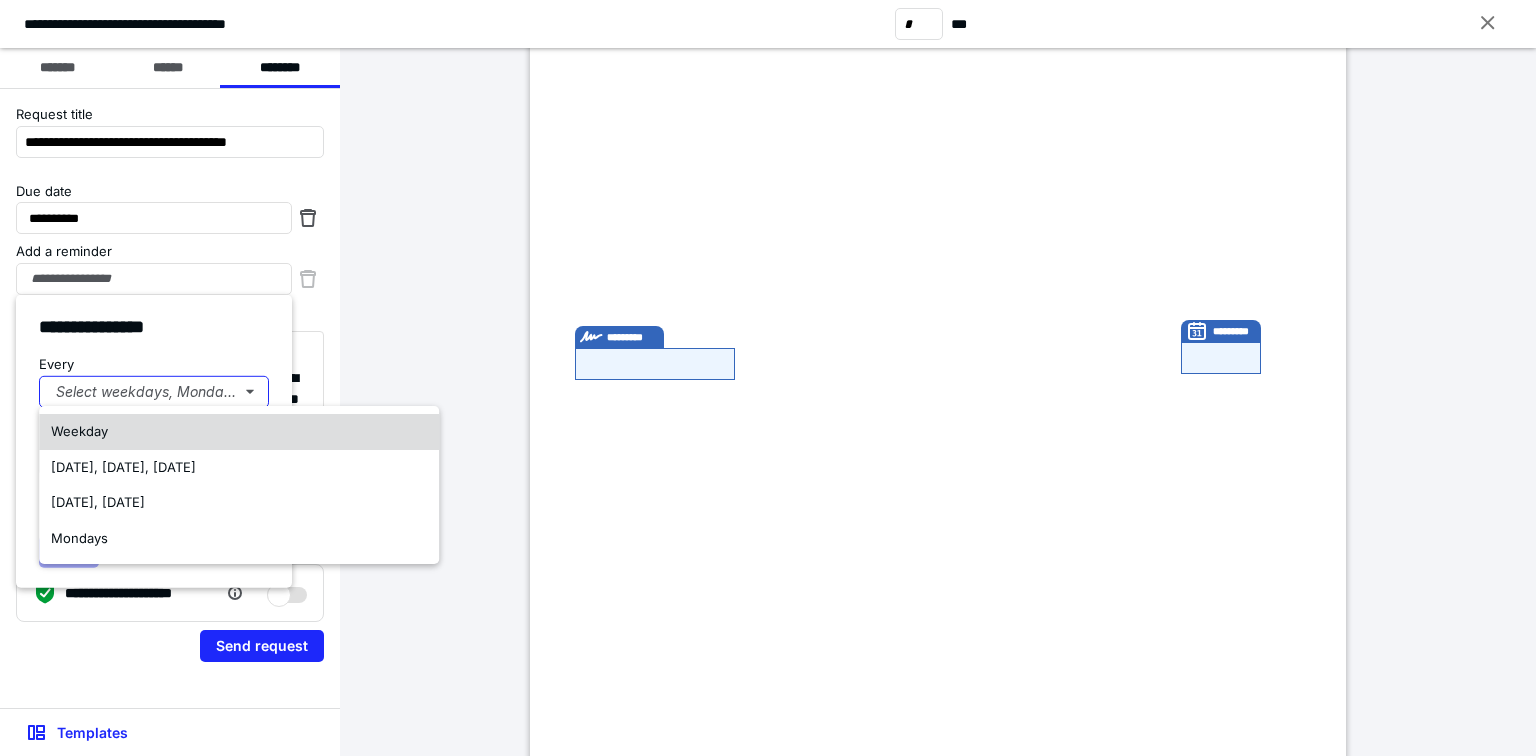drag, startPoint x: 141, startPoint y: 425, endPoint x: 122, endPoint y: 439, distance: 23.600847 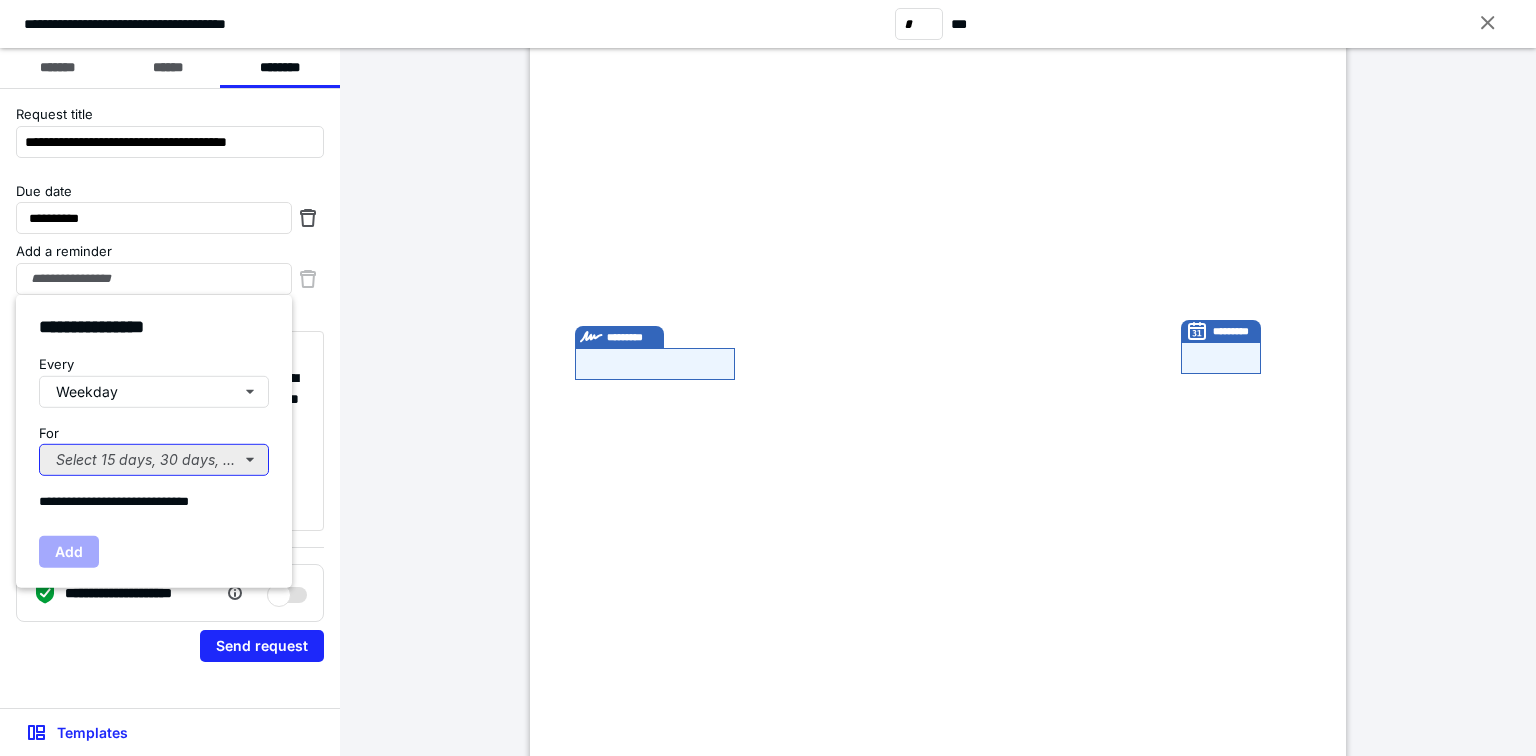 click on "Select 15 days, 30 days, or 45 days..." at bounding box center (154, 460) 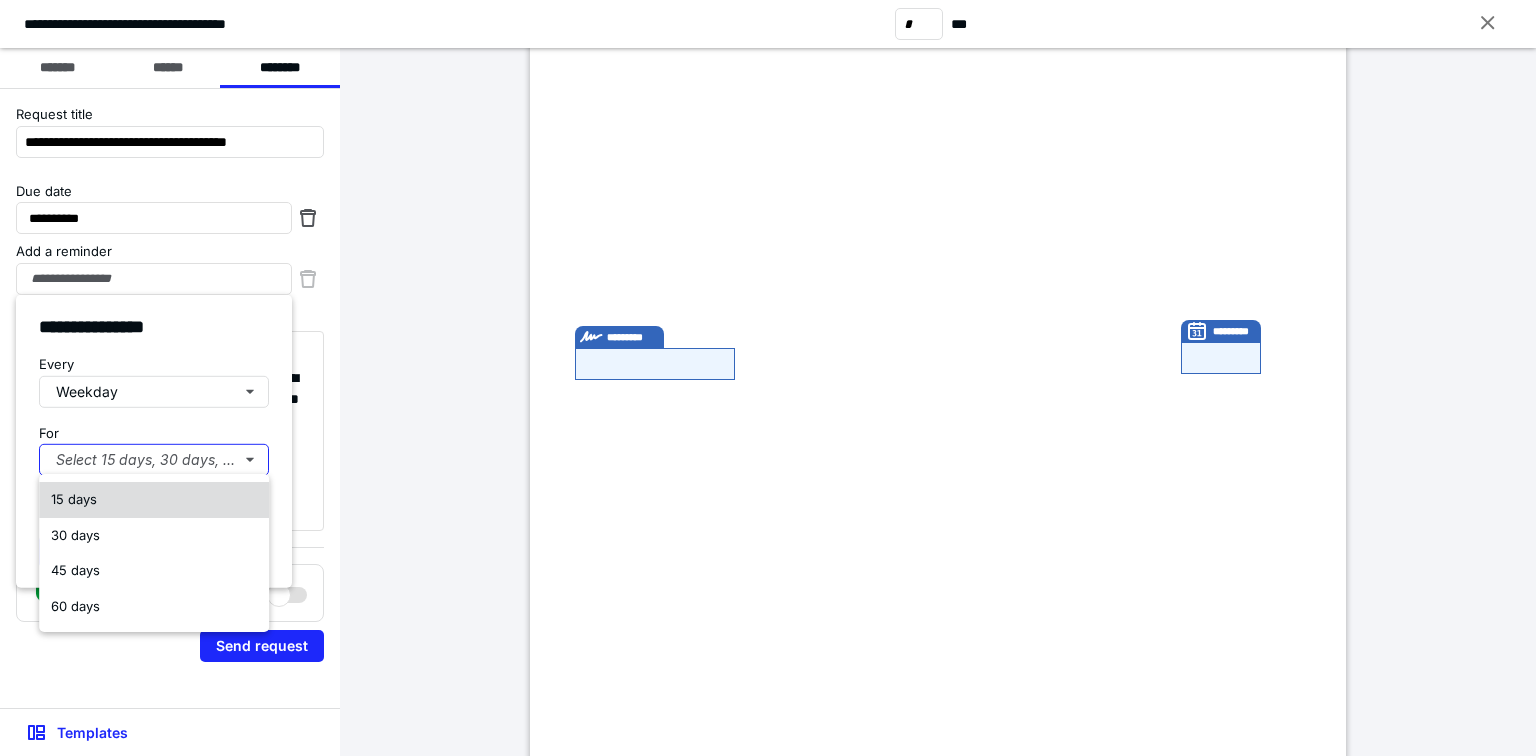click on "15 days" at bounding box center [154, 500] 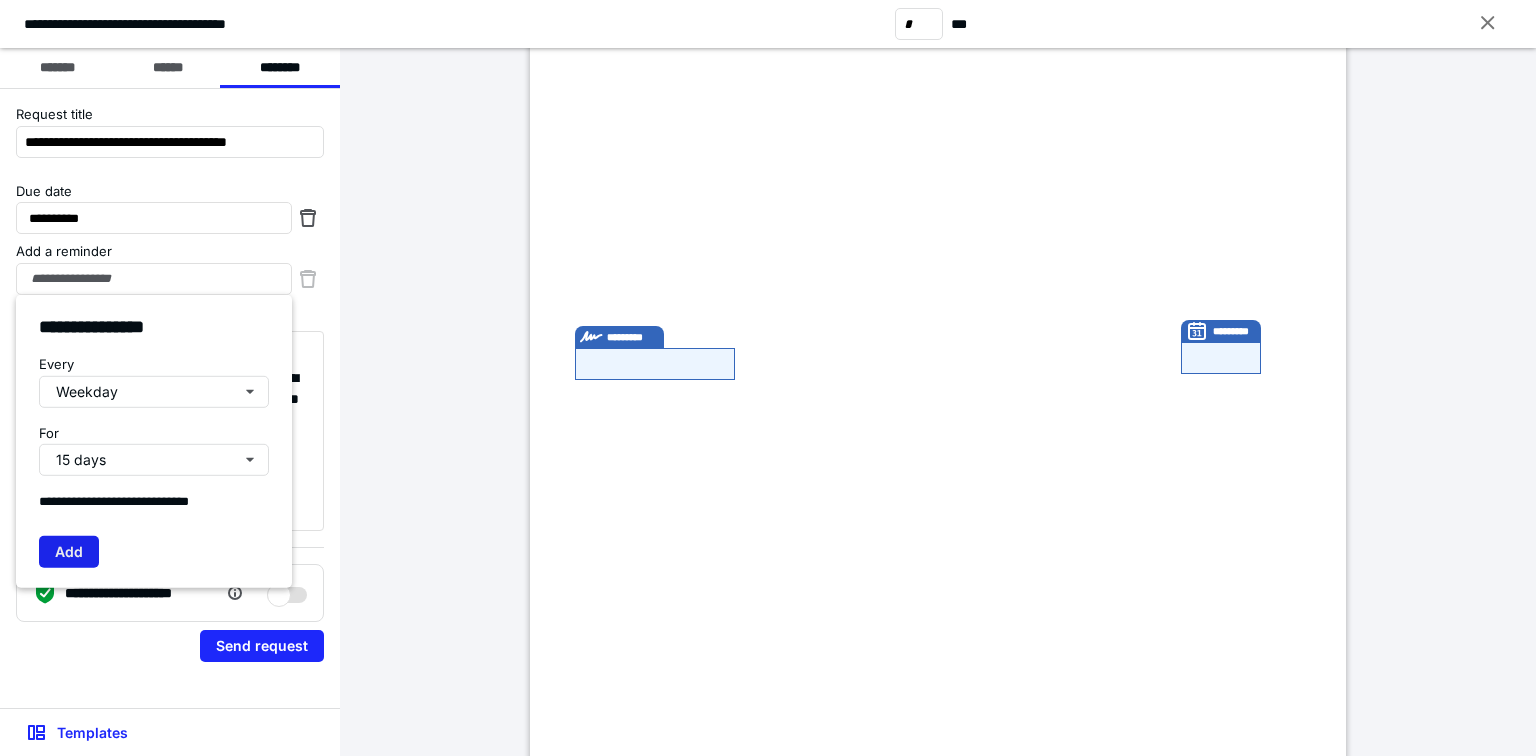 drag, startPoint x: 74, startPoint y: 537, endPoint x: 160, endPoint y: 591, distance: 101.54802 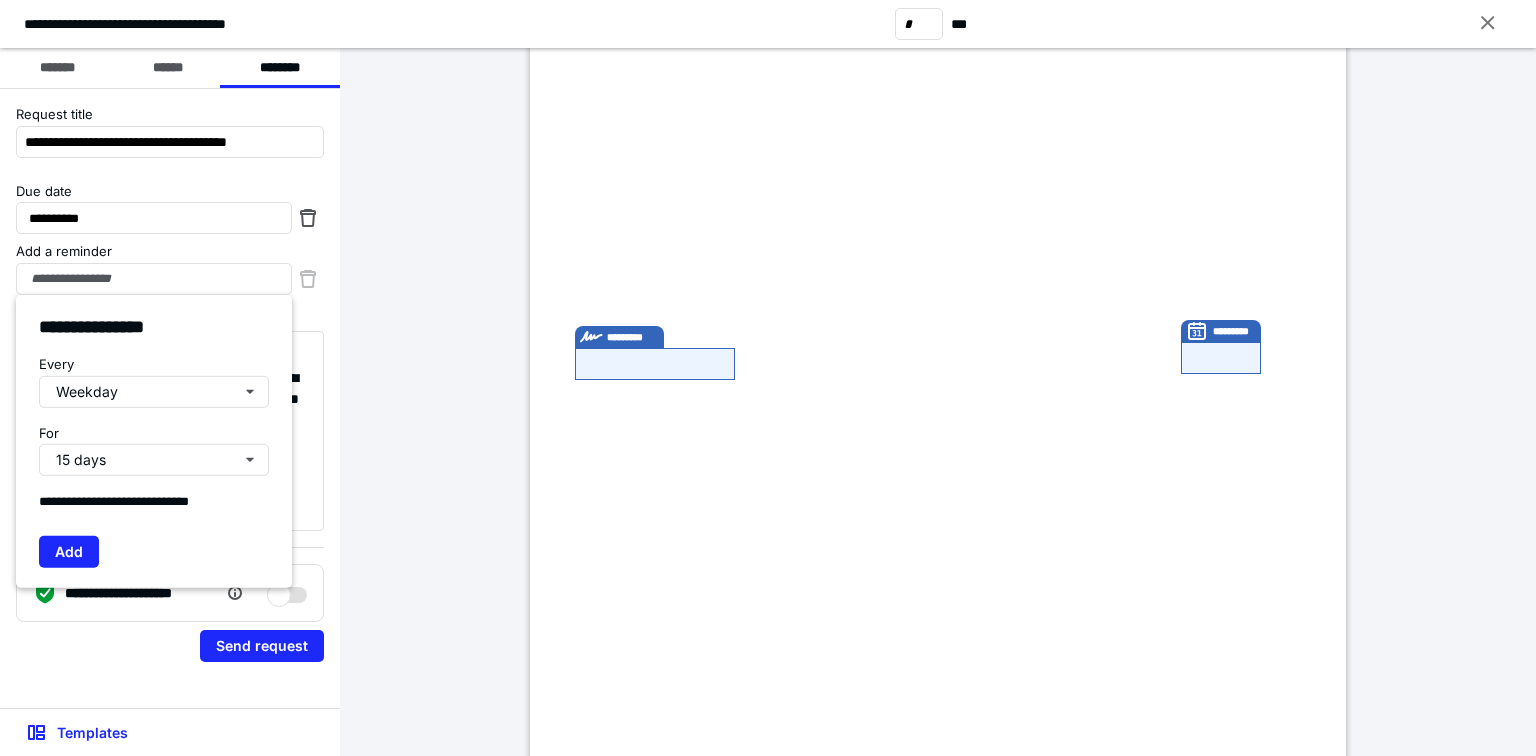 click on "Add" at bounding box center (69, 551) 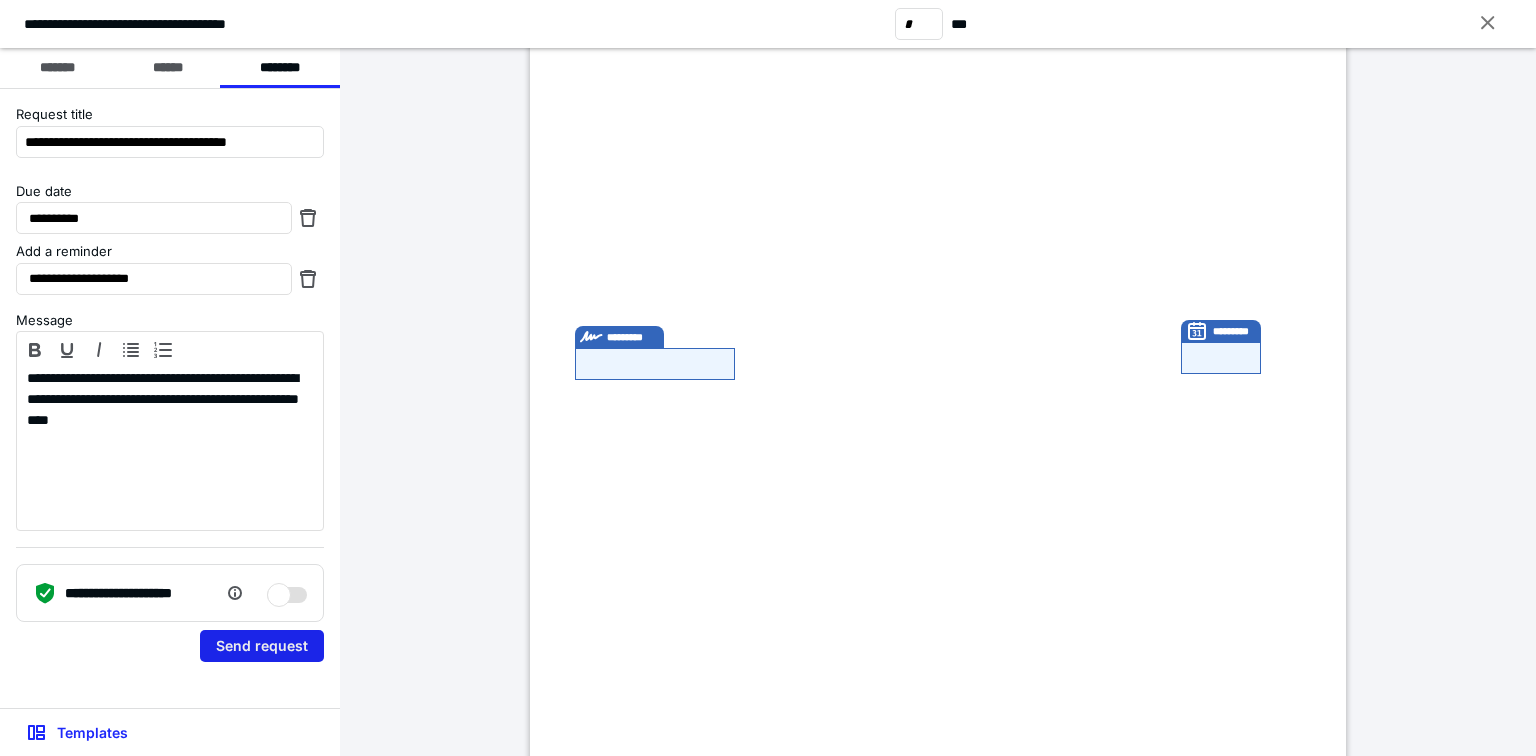 click on "Send request" at bounding box center [262, 646] 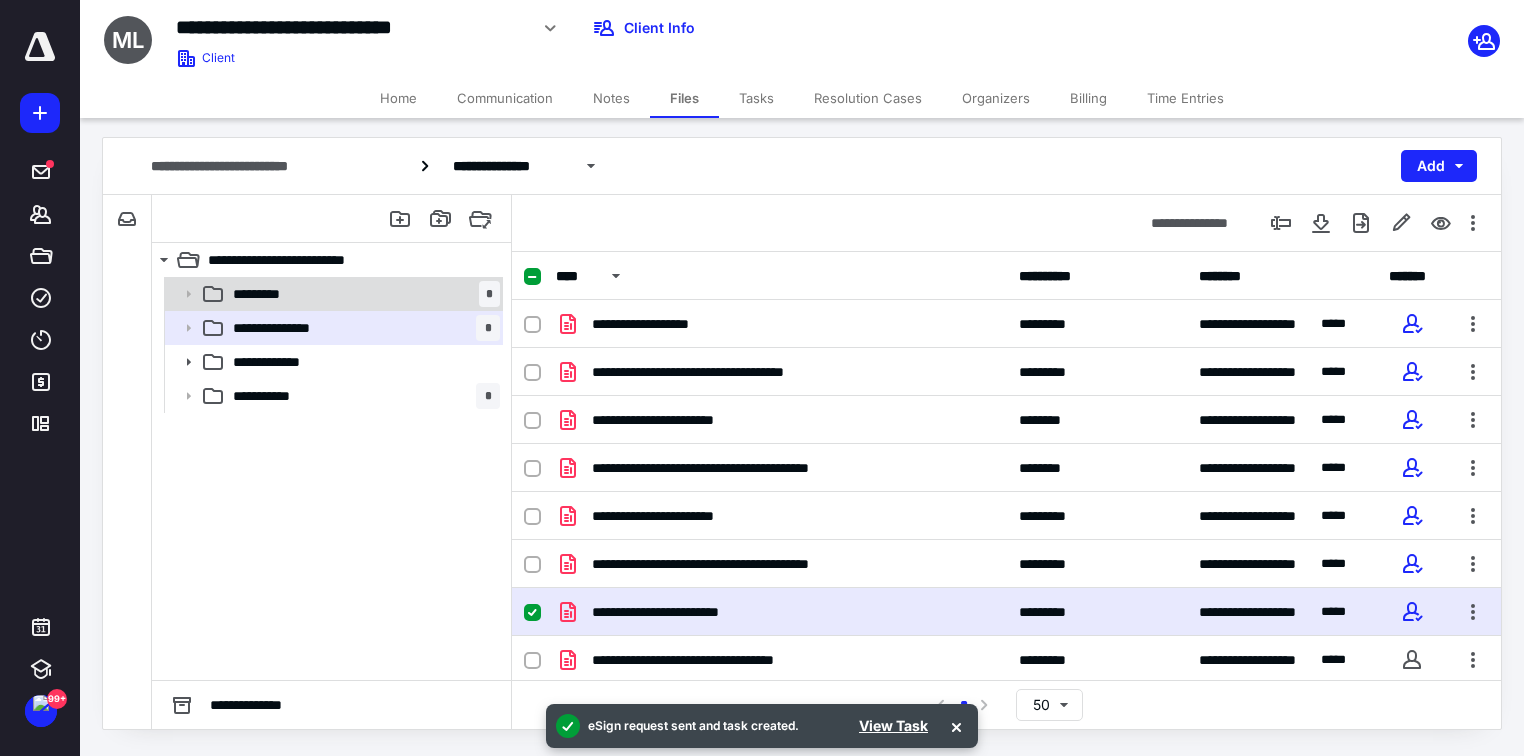 scroll, scrollTop: 0, scrollLeft: 0, axis: both 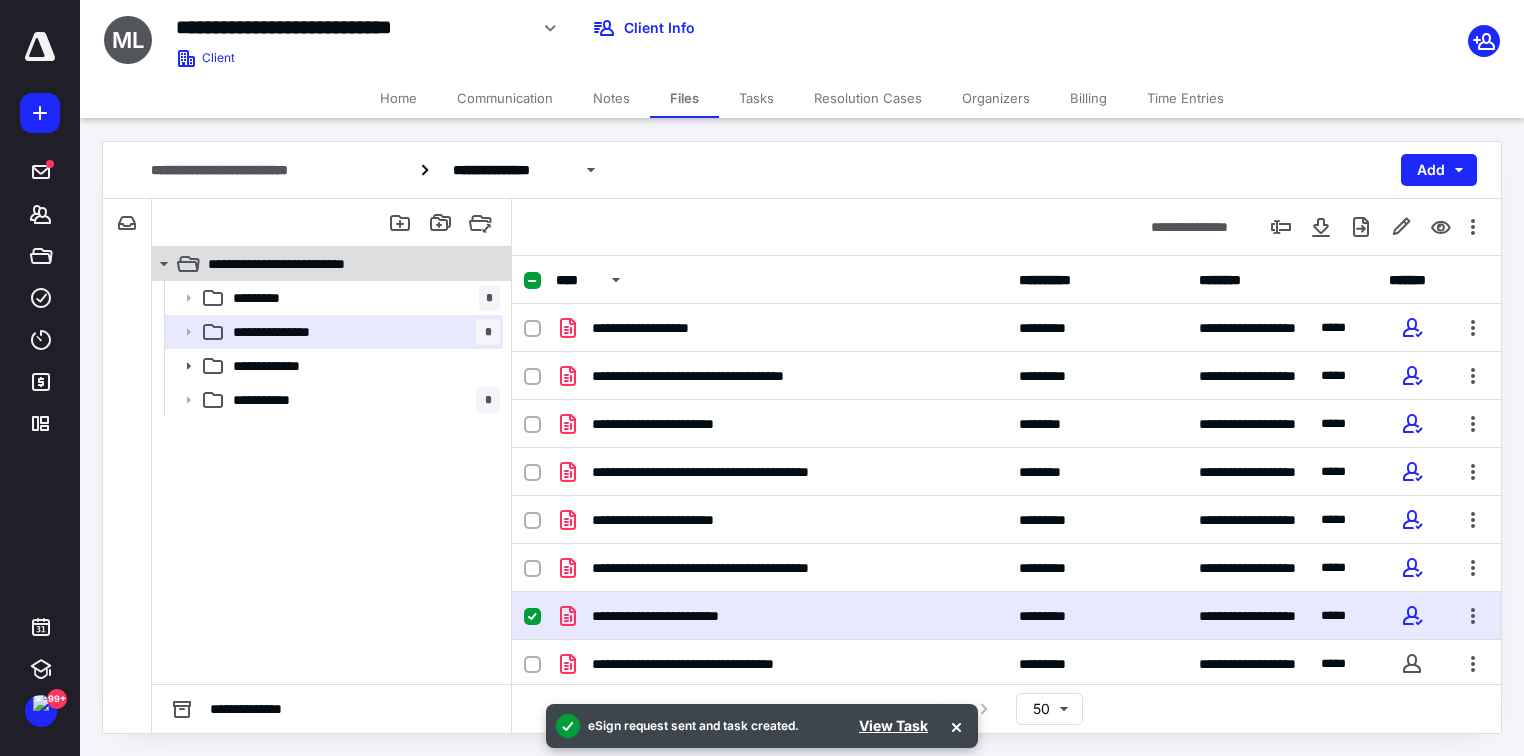 click on "**********" at bounding box center [329, 264] 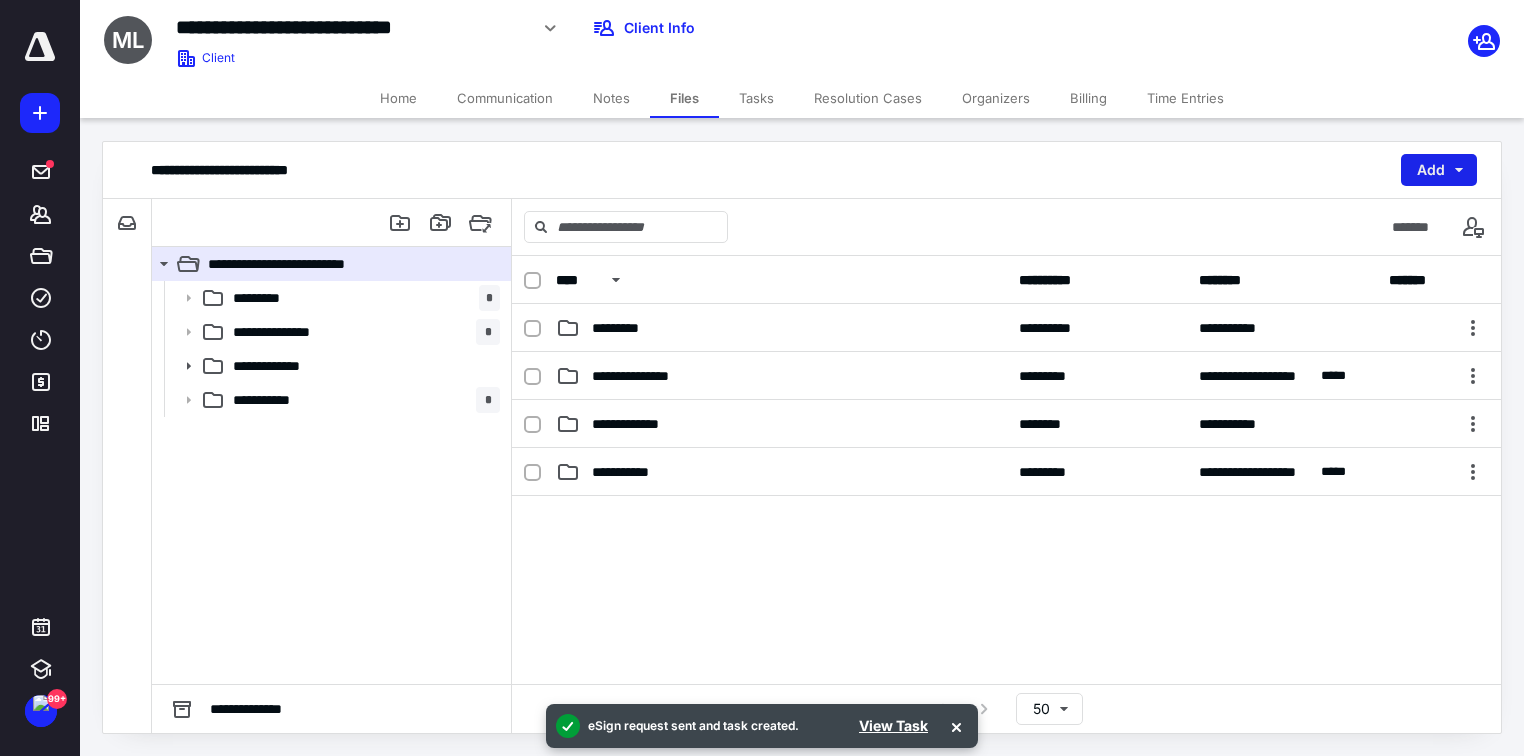 click on "Add" at bounding box center (1439, 170) 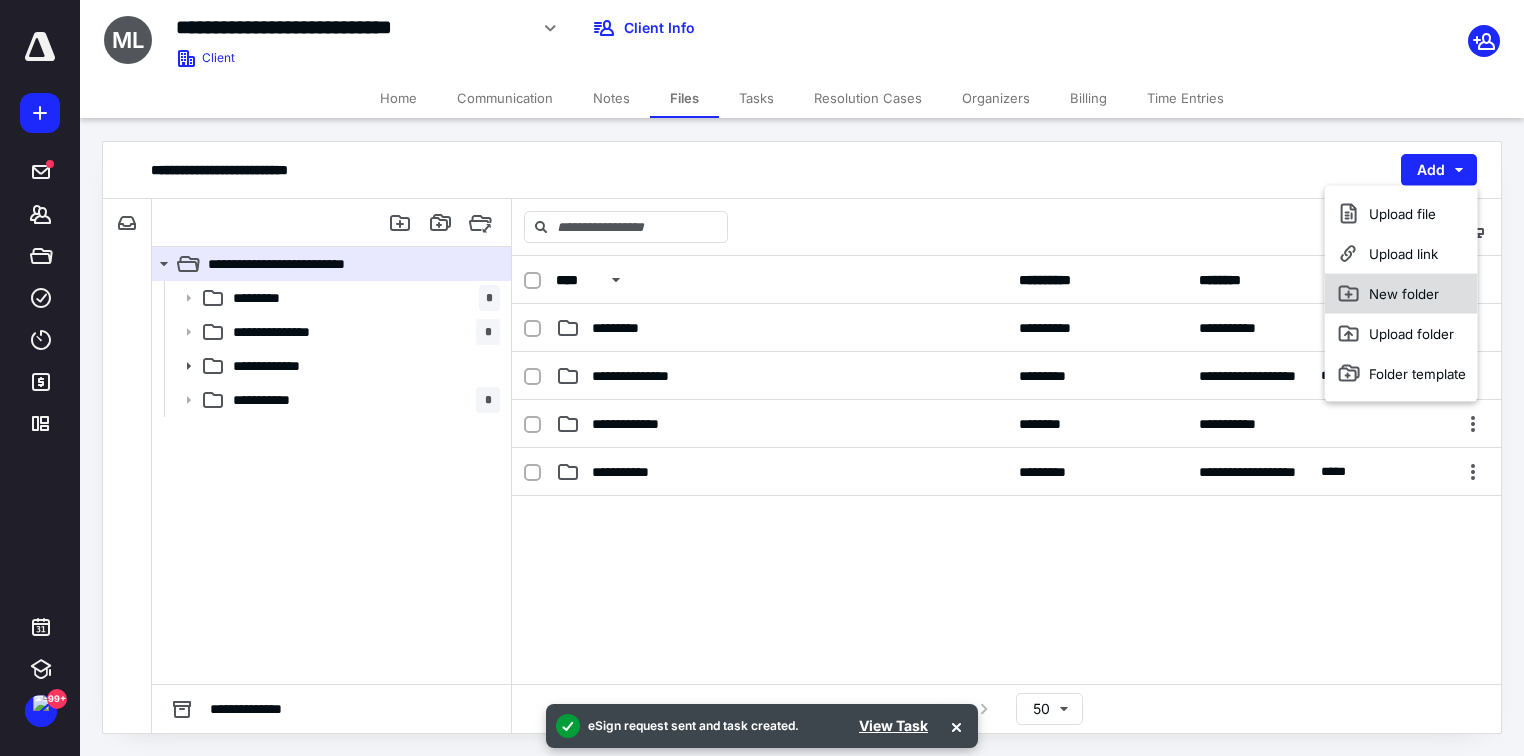 click on "New folder" at bounding box center (1401, 294) 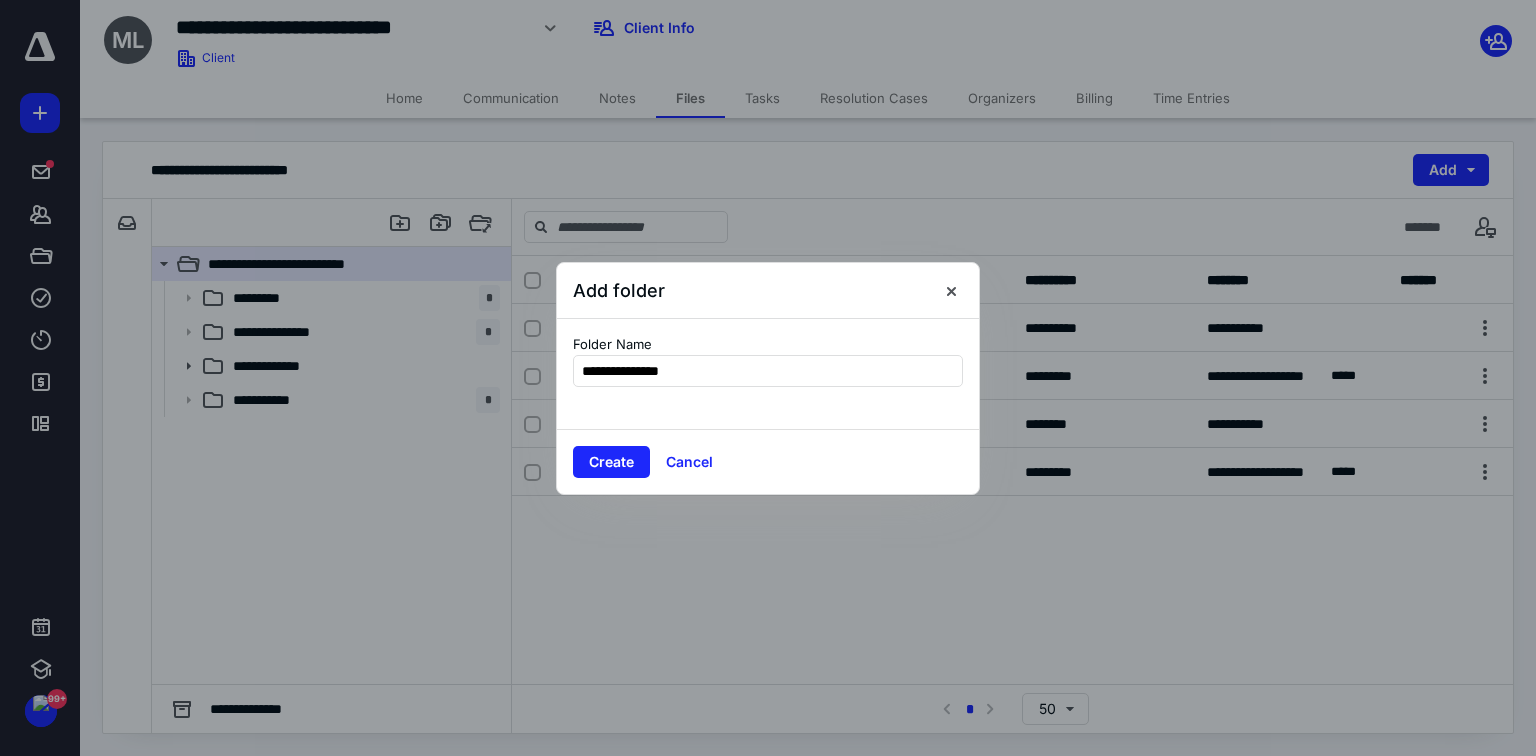 type on "**********" 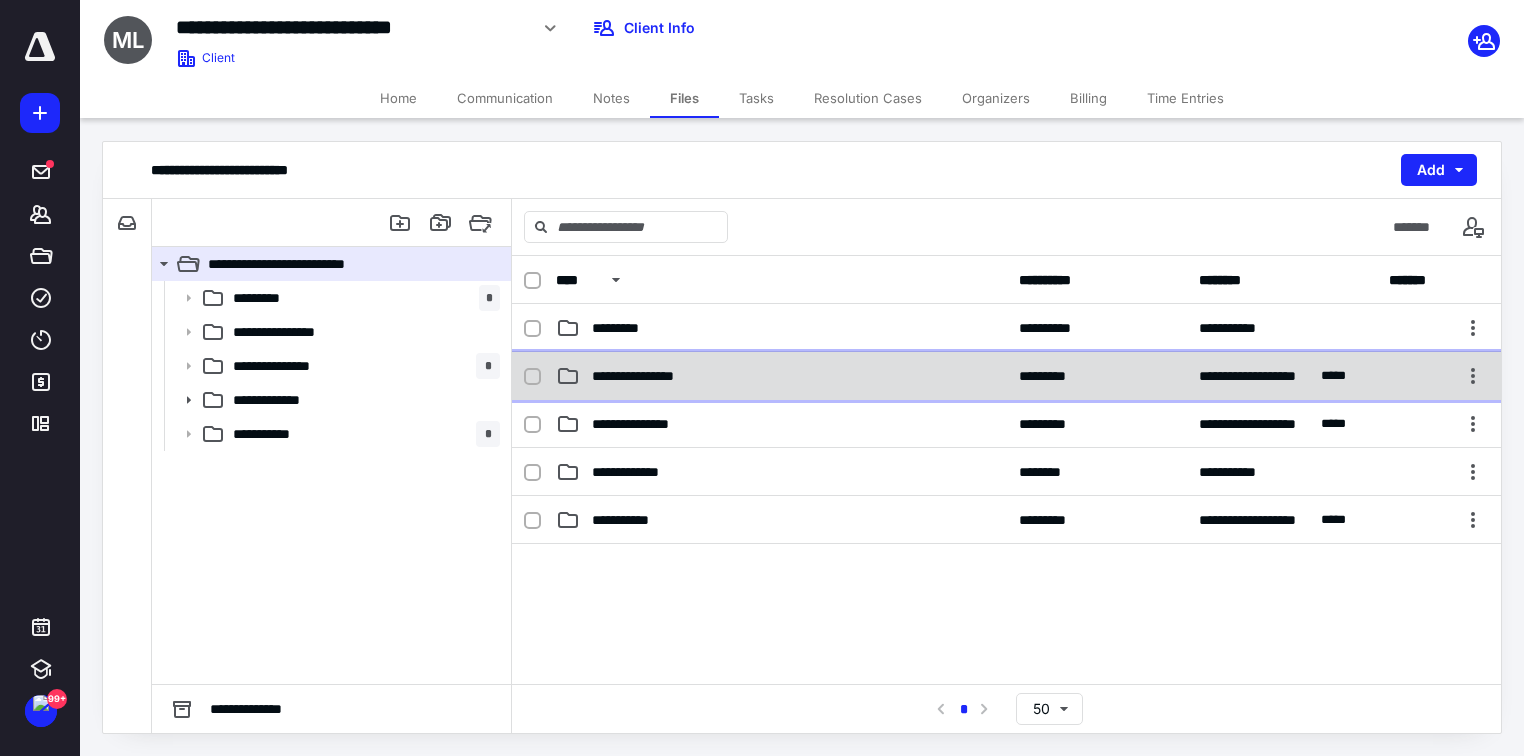 click on "**********" at bounding box center [1006, 376] 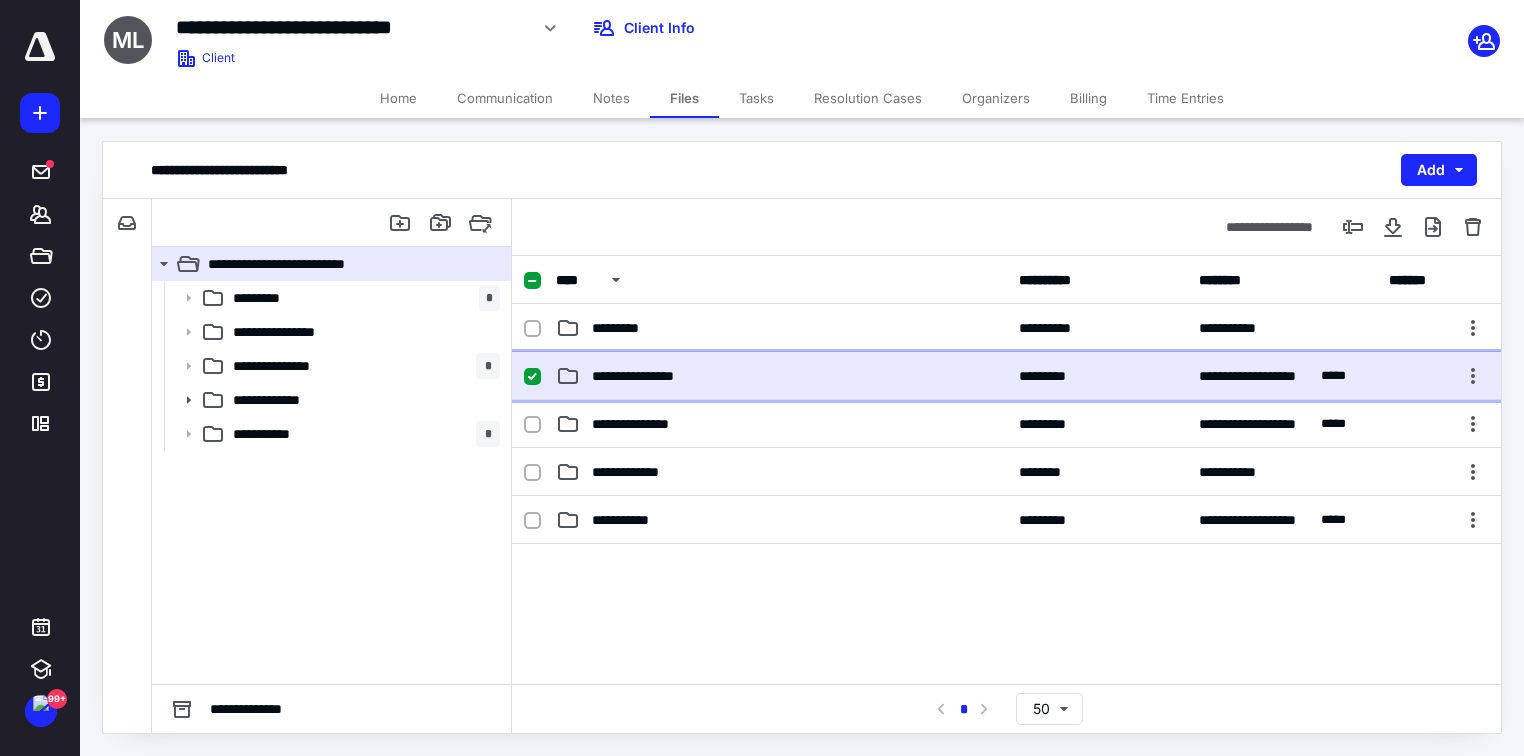 click on "**********" at bounding box center (1006, 376) 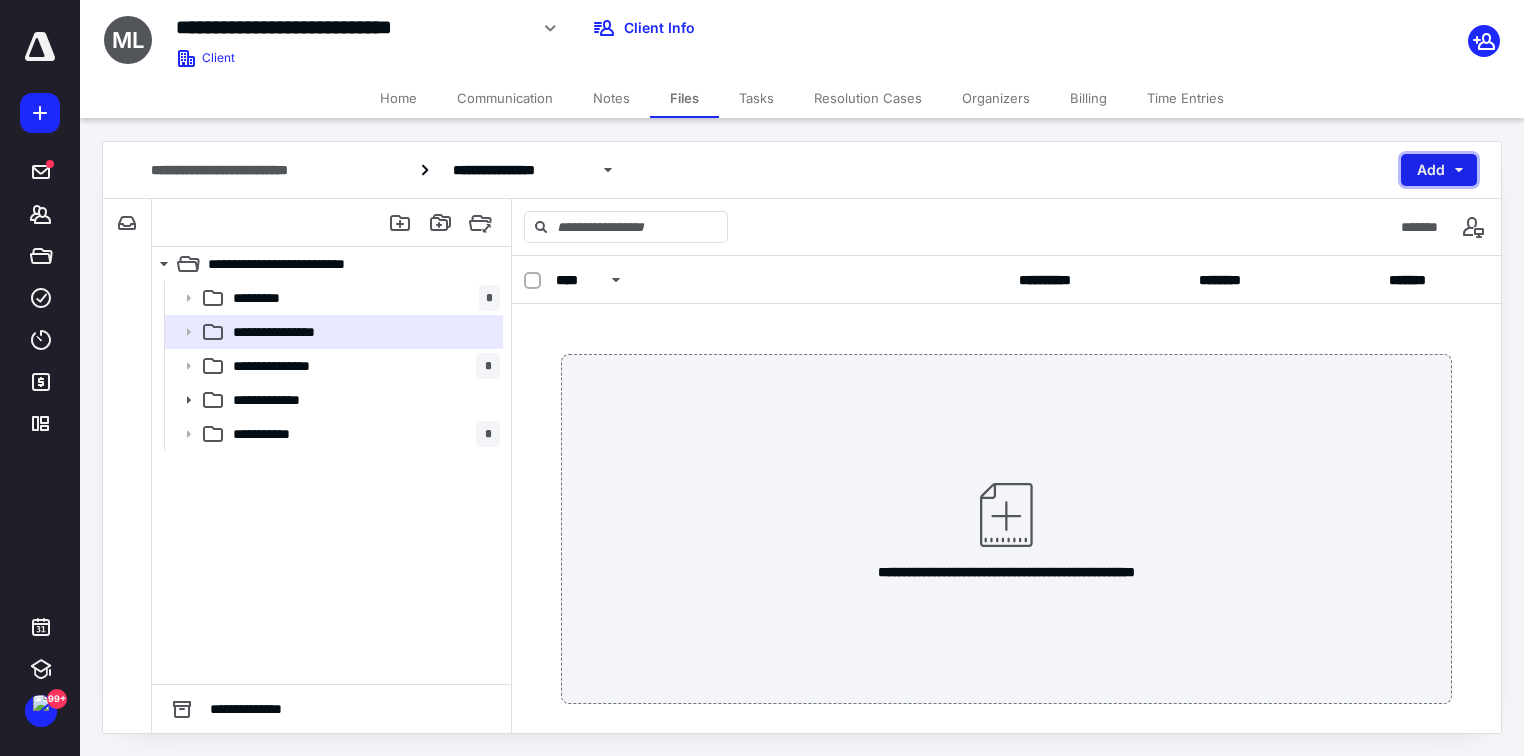 click on "Add" at bounding box center (1439, 170) 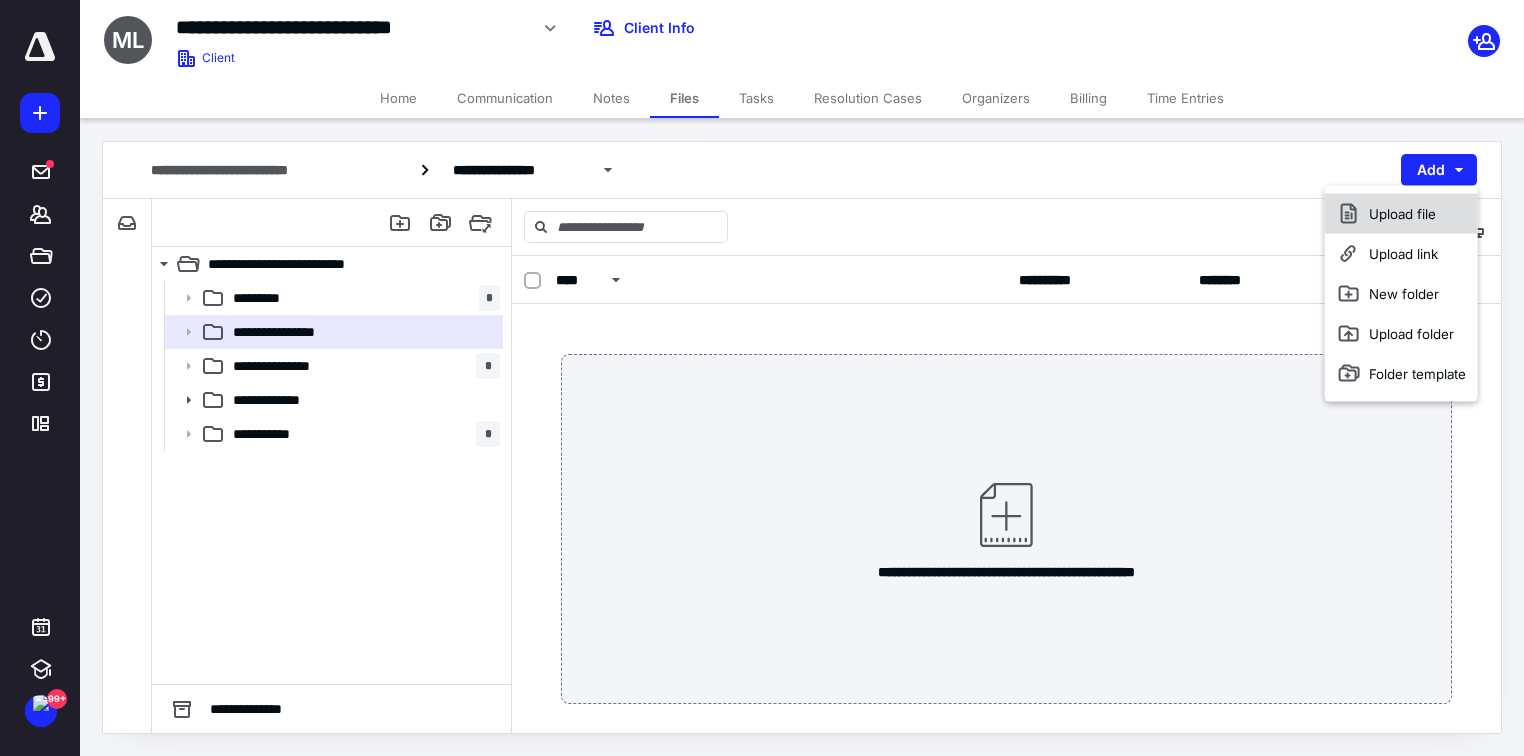 click on "Upload file" at bounding box center (1401, 214) 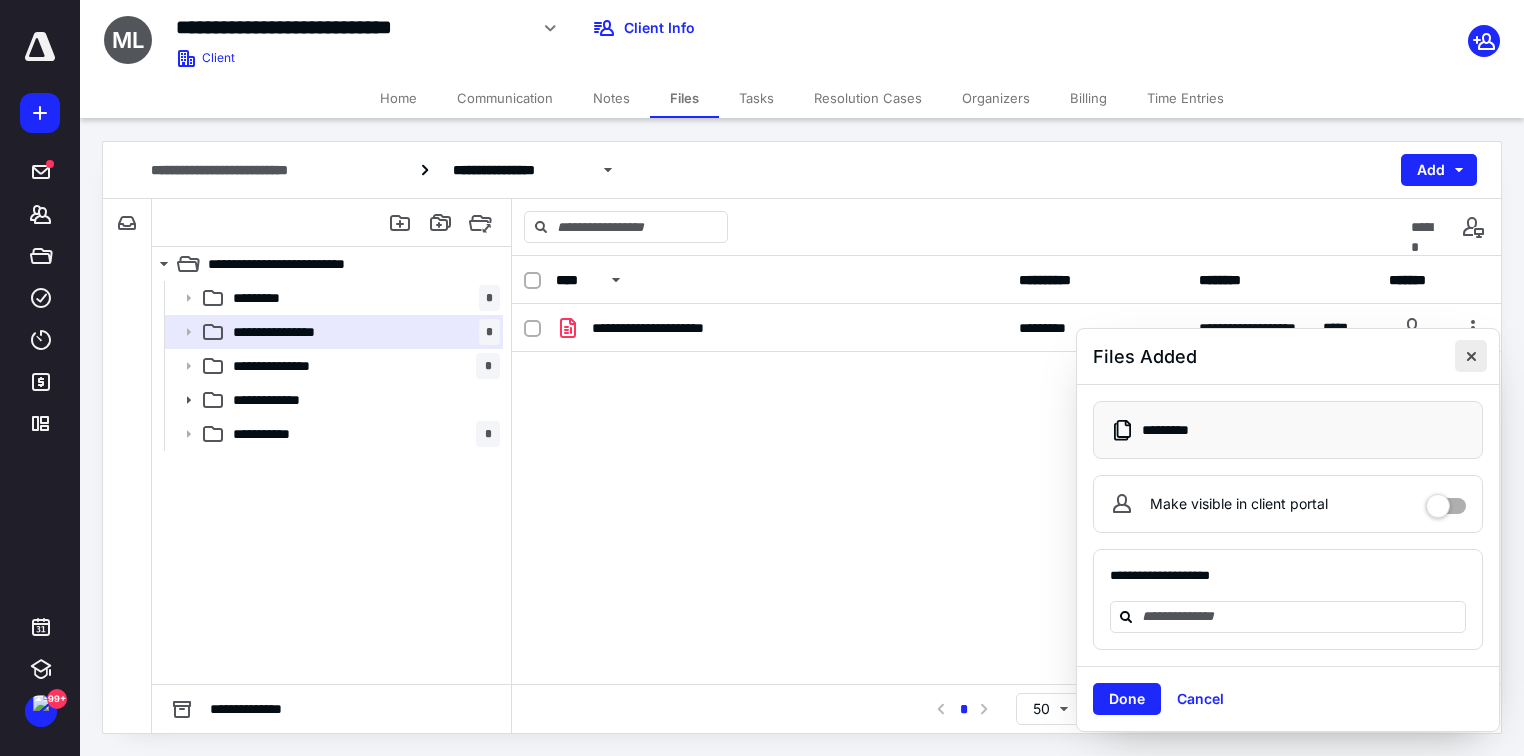click at bounding box center (1471, 356) 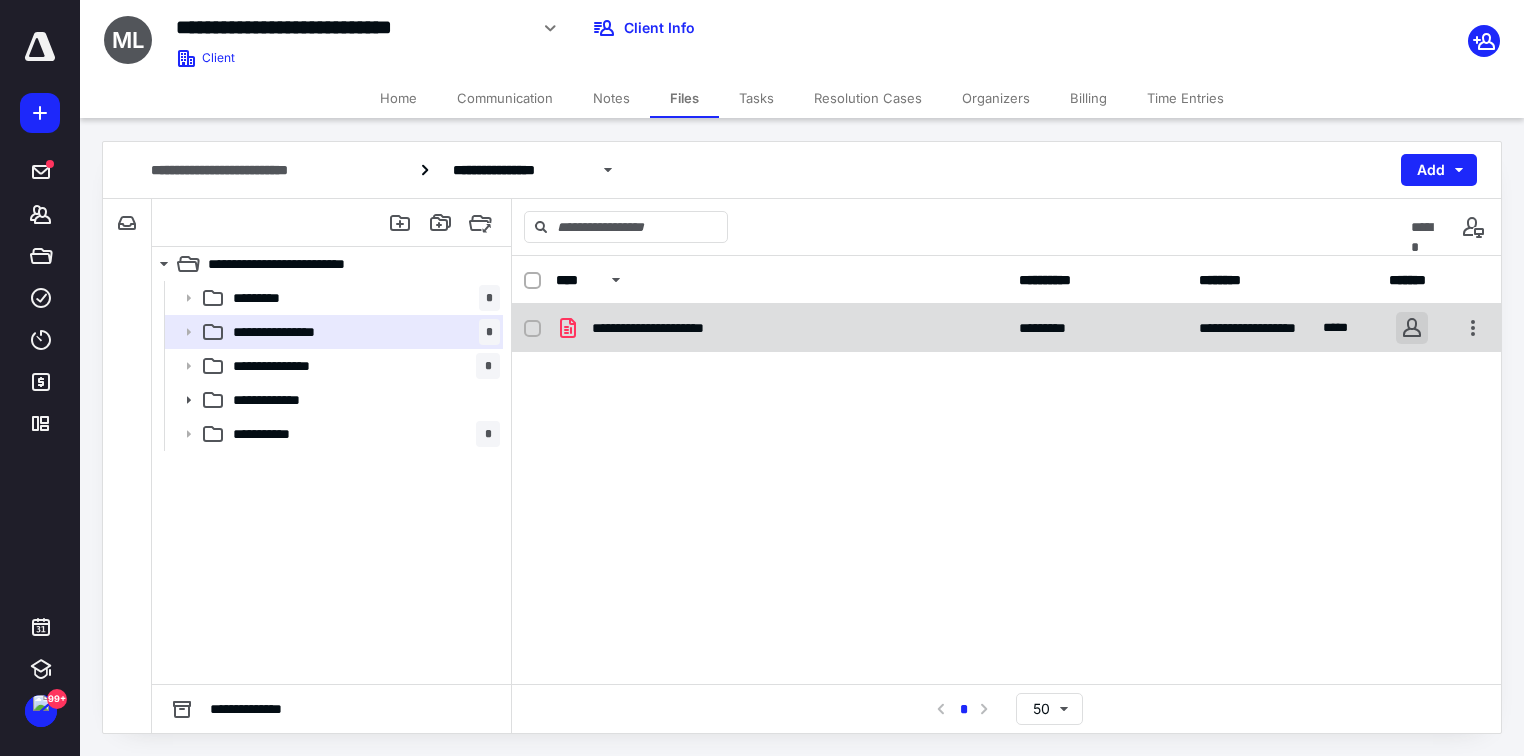 click at bounding box center [1412, 328] 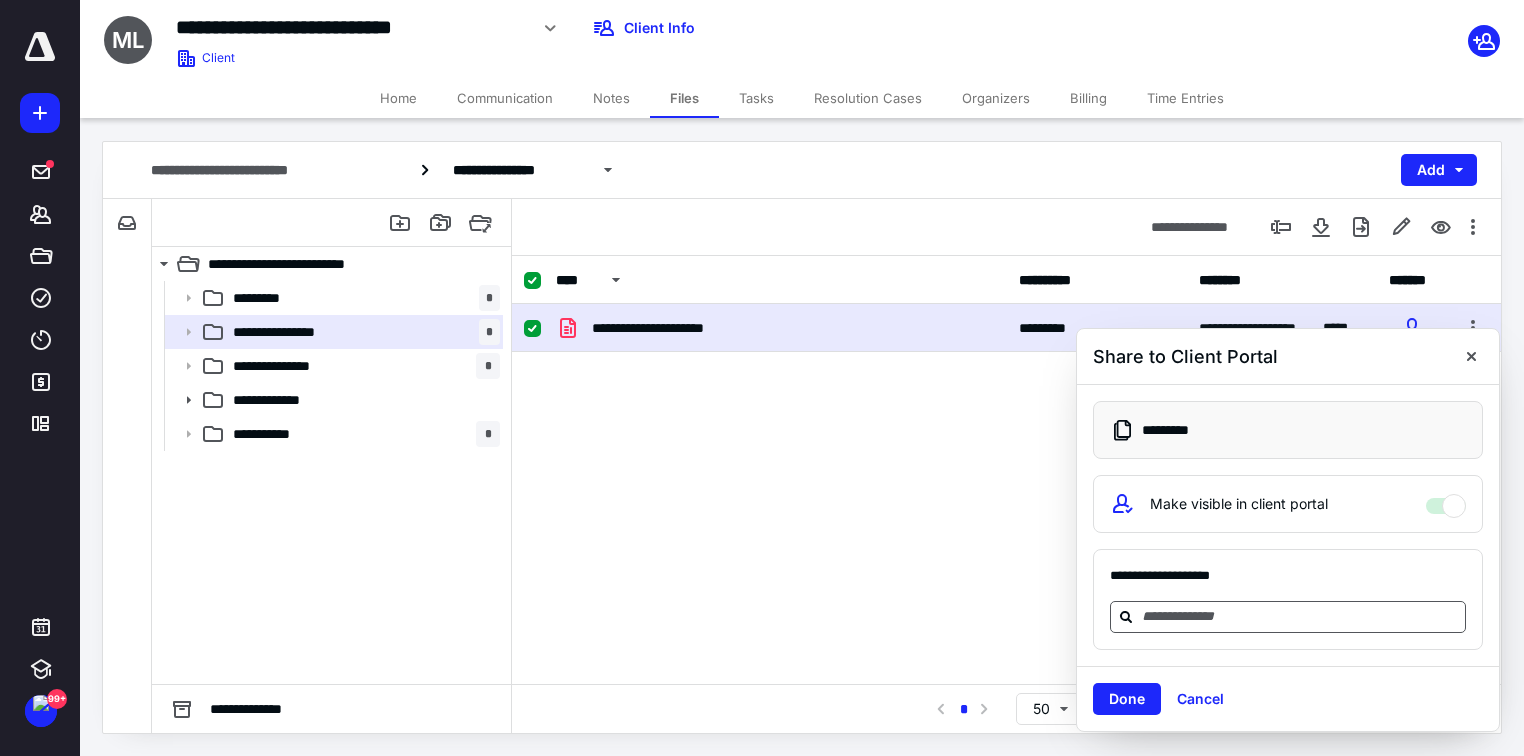 click at bounding box center (1300, 616) 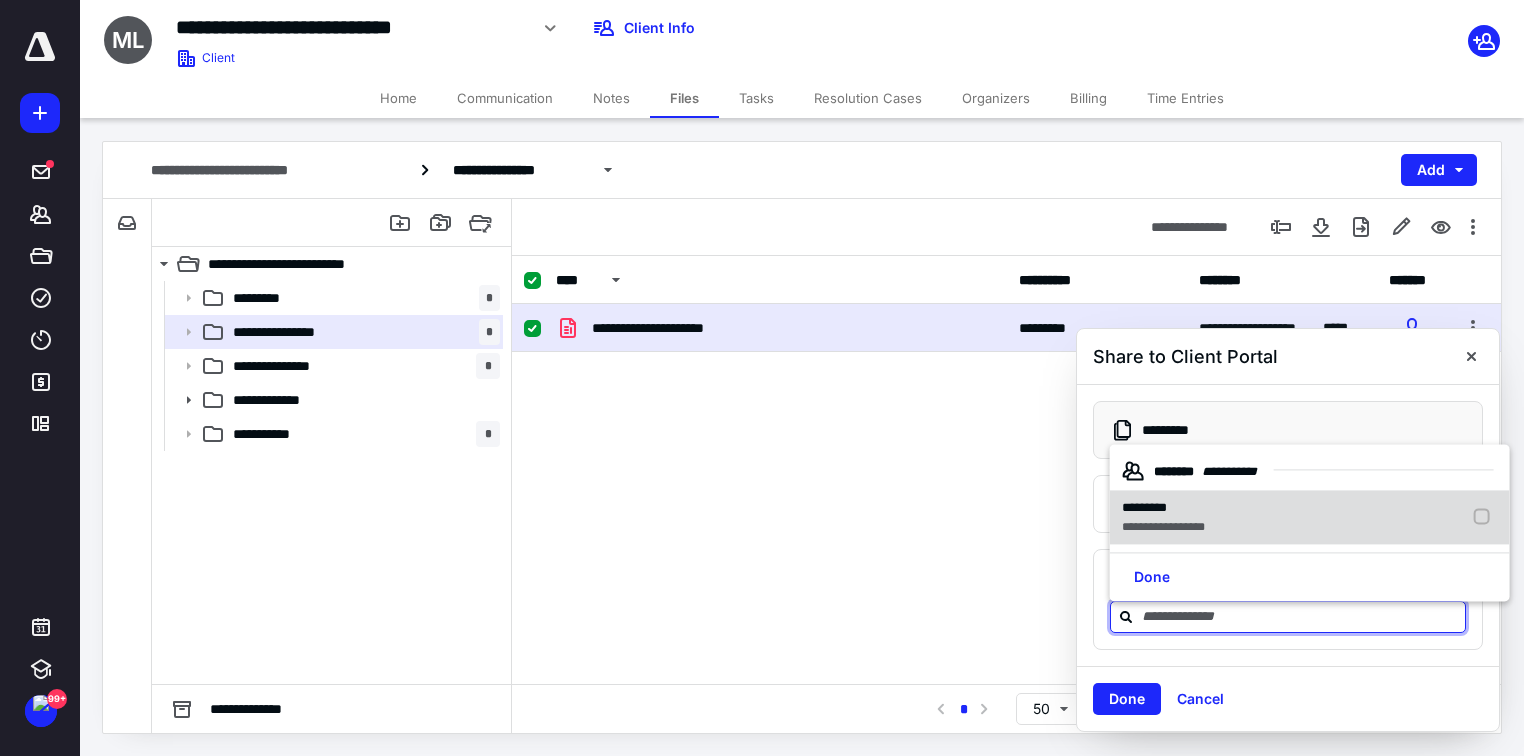 click on "**********" at bounding box center (1163, 527) 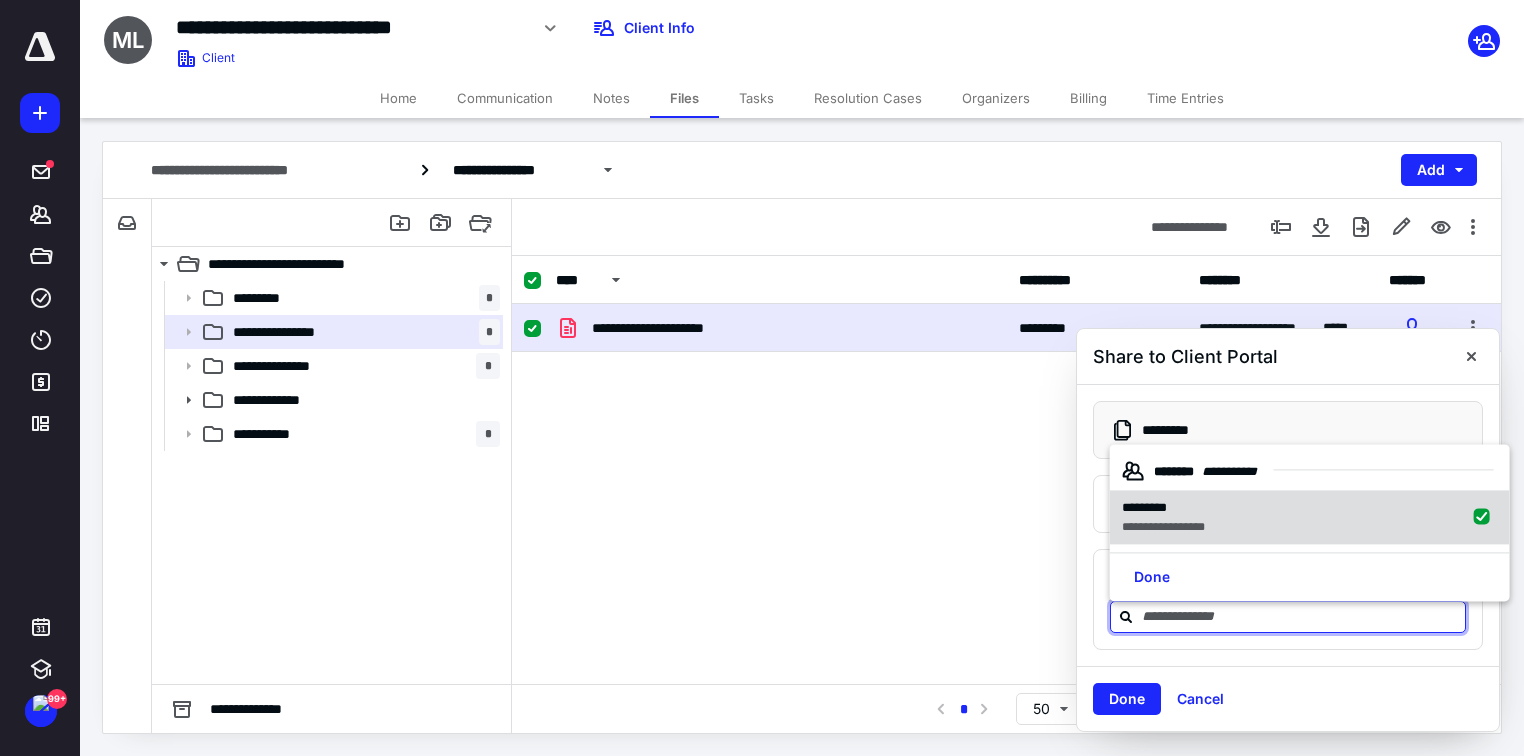 checkbox on "true" 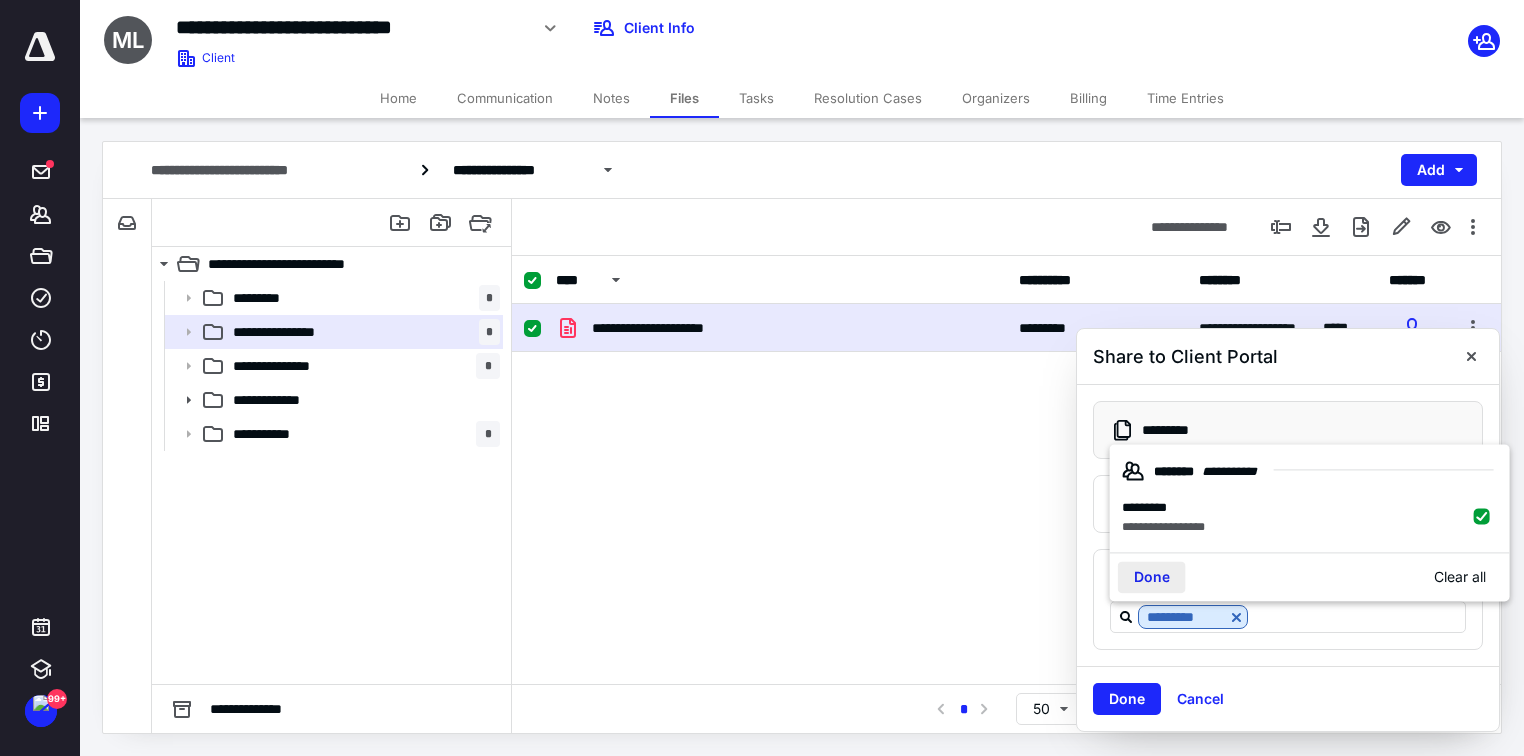 click on "Done" at bounding box center [1152, 577] 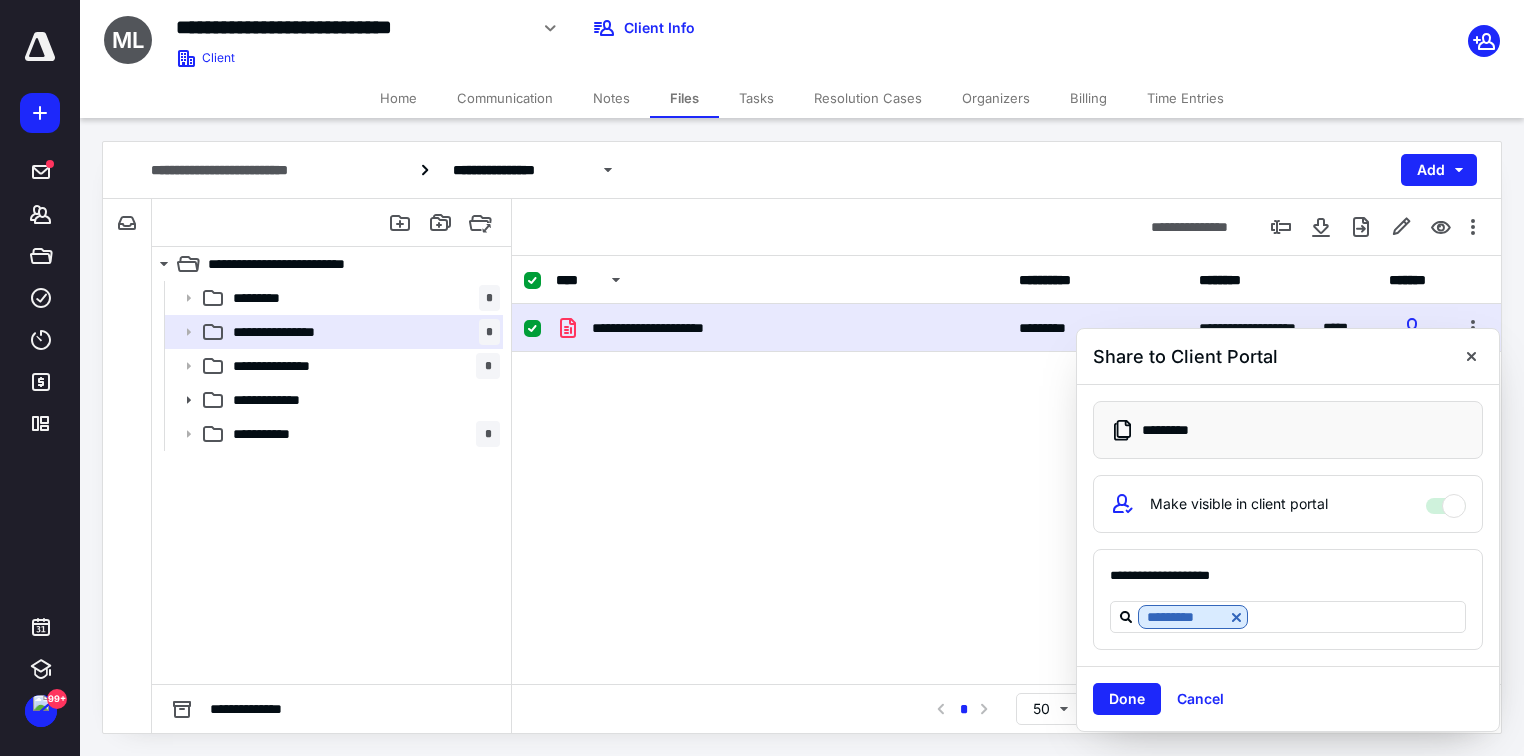 click on "Done" at bounding box center (1127, 699) 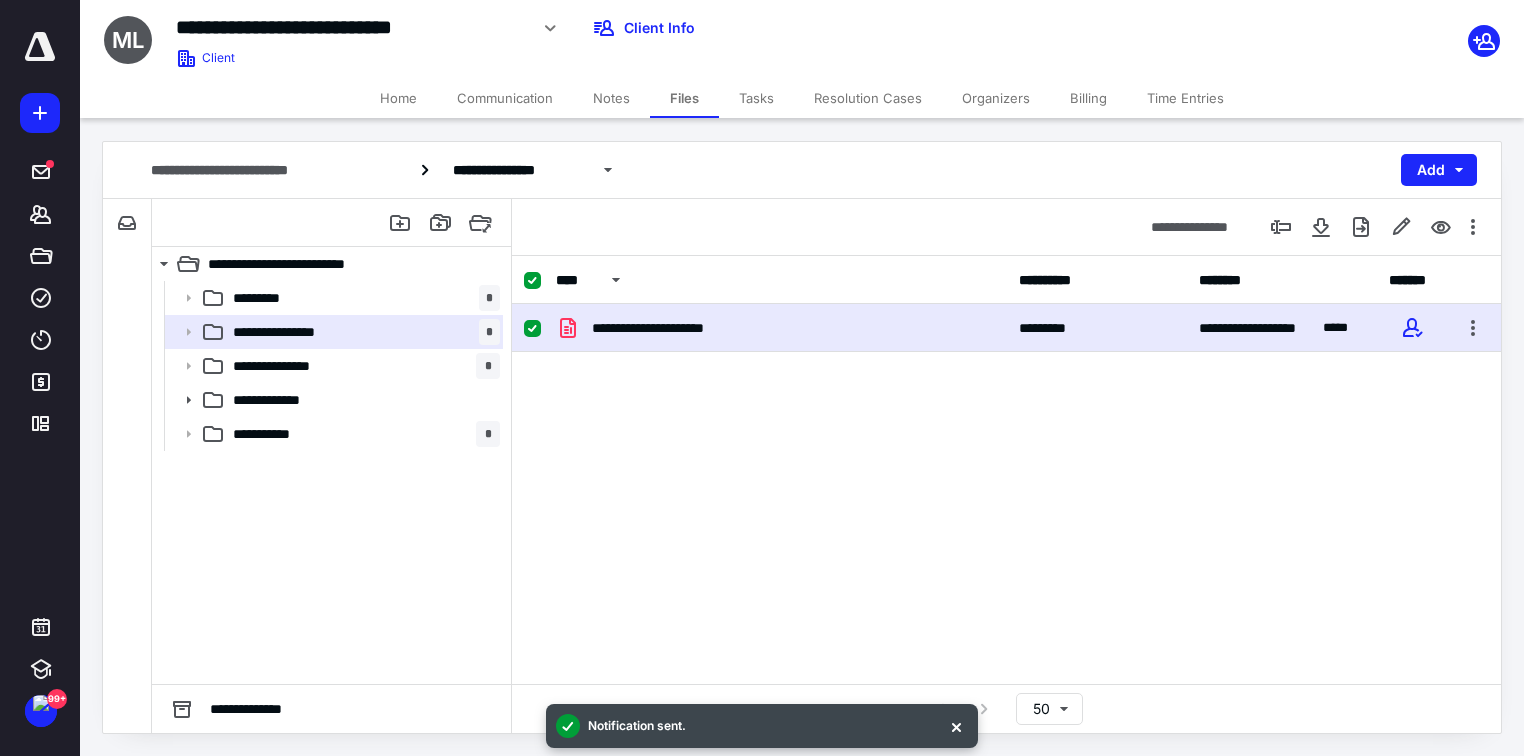 drag, startPoint x: 1099, startPoint y: 74, endPoint x: 1084, endPoint y: 94, distance: 25 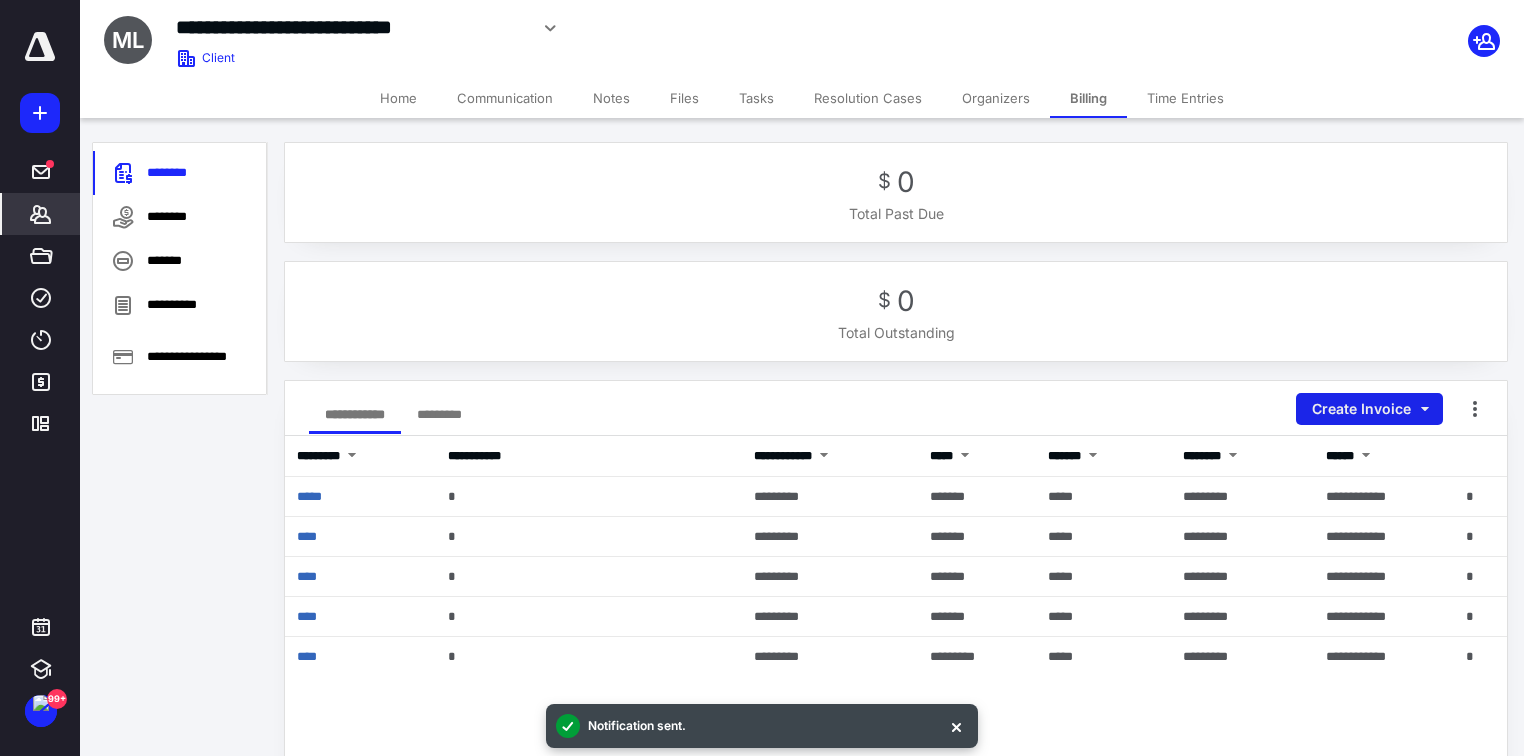 drag, startPoint x: 1361, startPoint y: 384, endPoint x: 1351, endPoint y: 412, distance: 29.732138 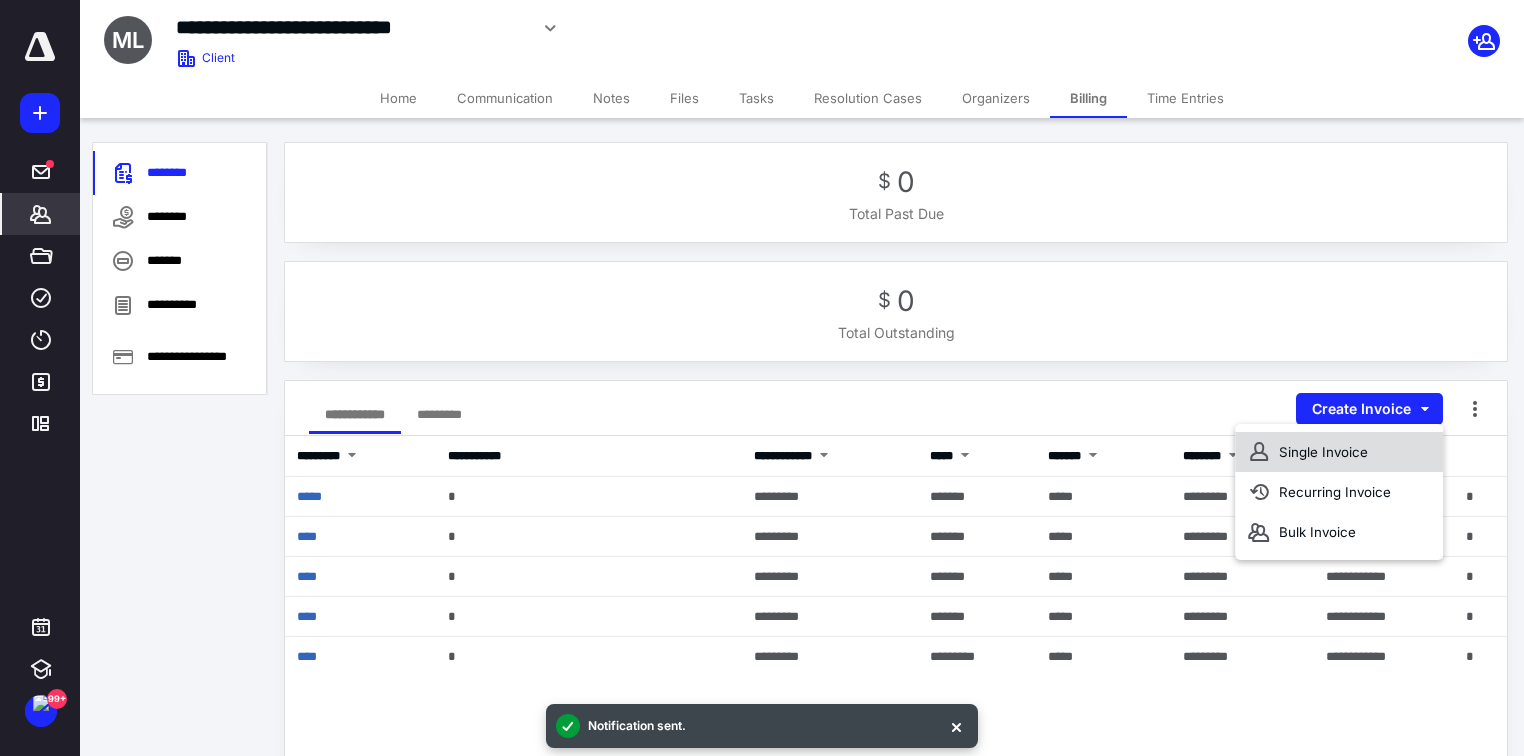 click on "Single Invoice" at bounding box center [1339, 452] 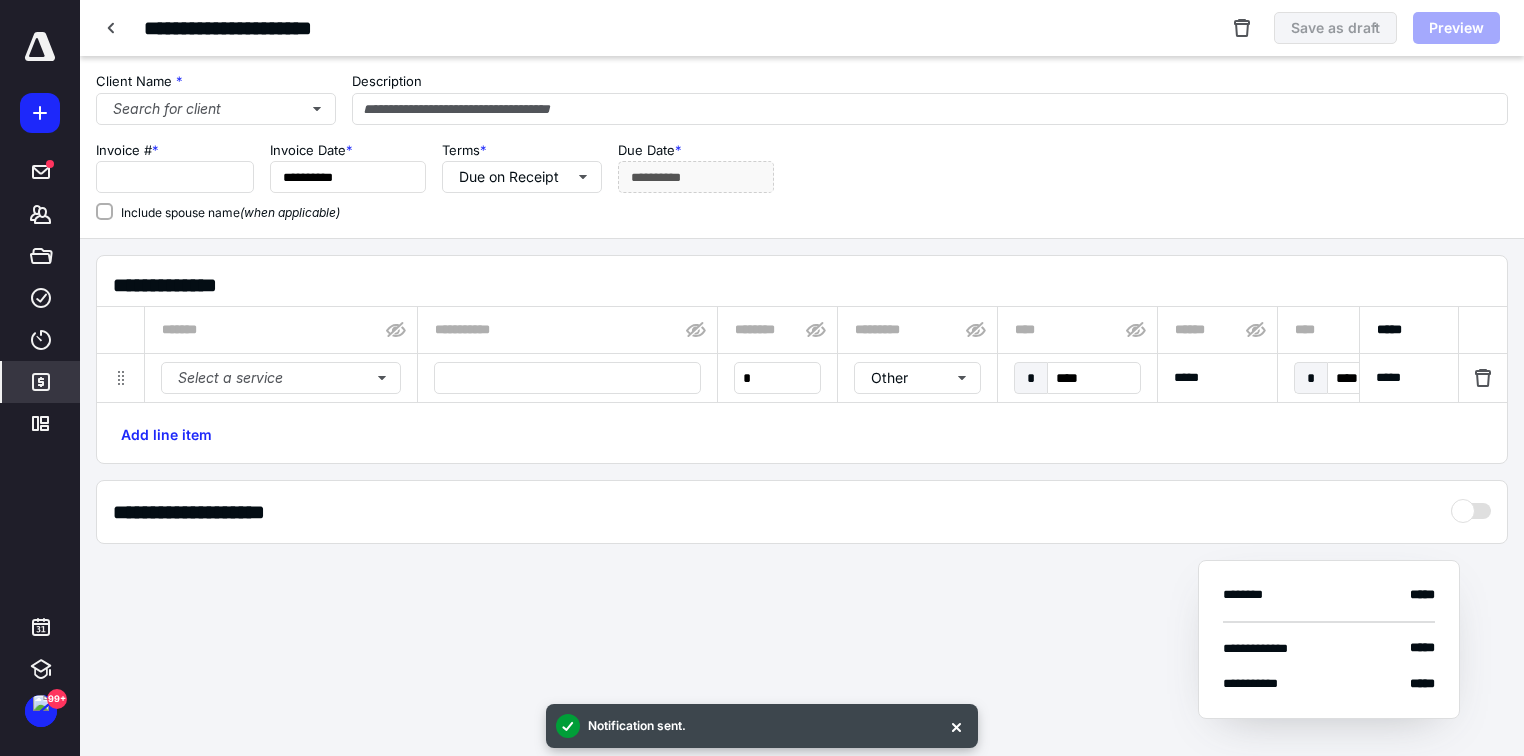 type on "*****" 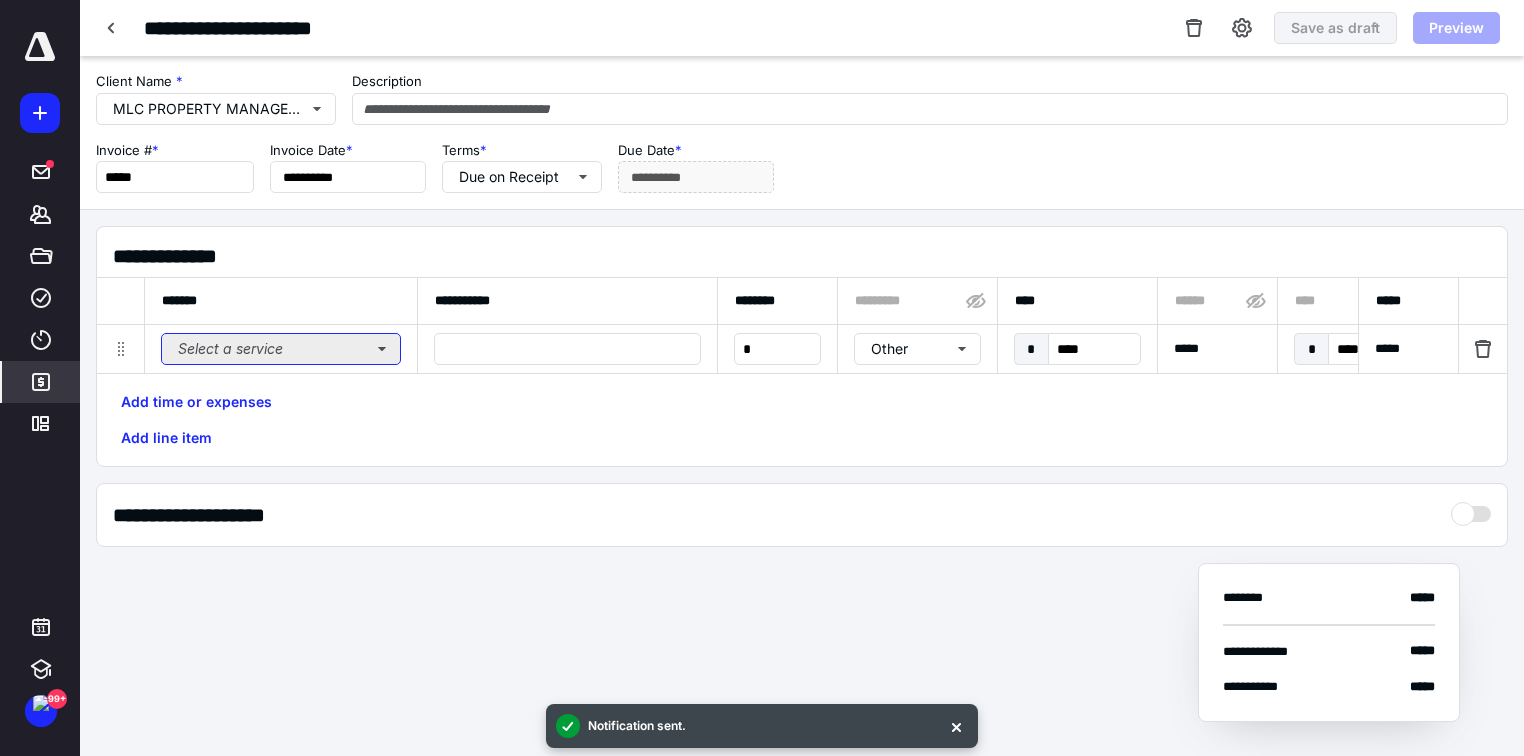 click on "Select a service" at bounding box center [281, 349] 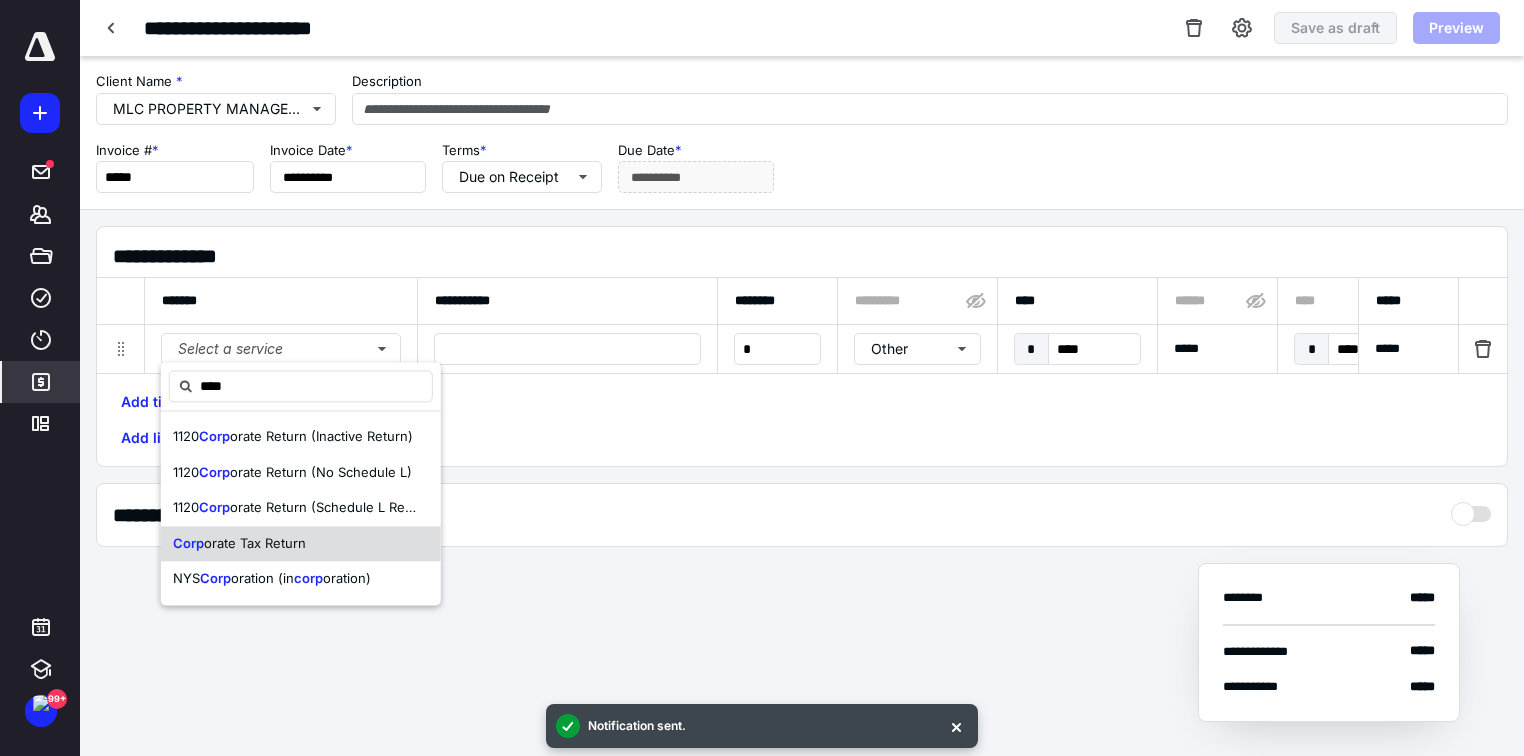 click on "Corp orate Tax Return" at bounding box center [301, 544] 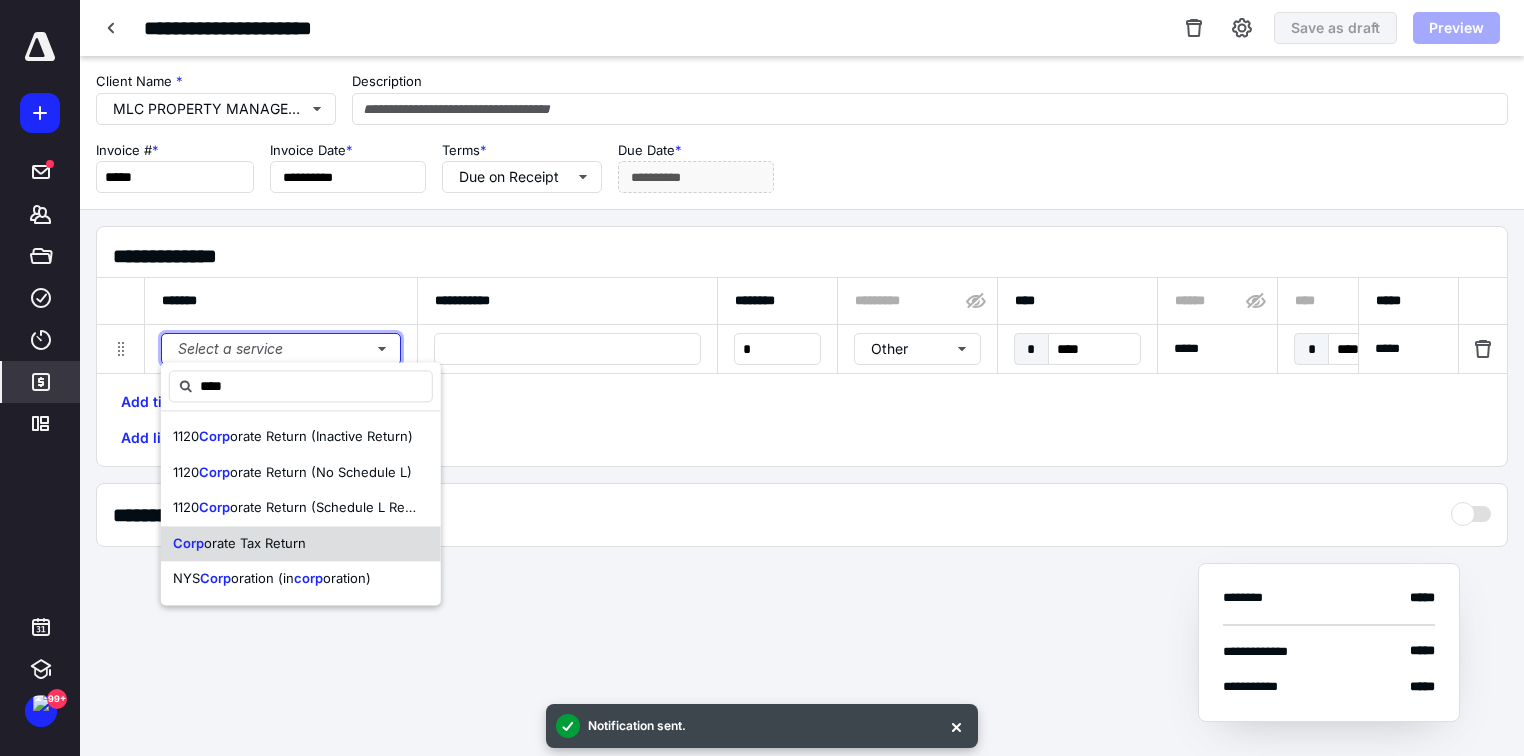 type 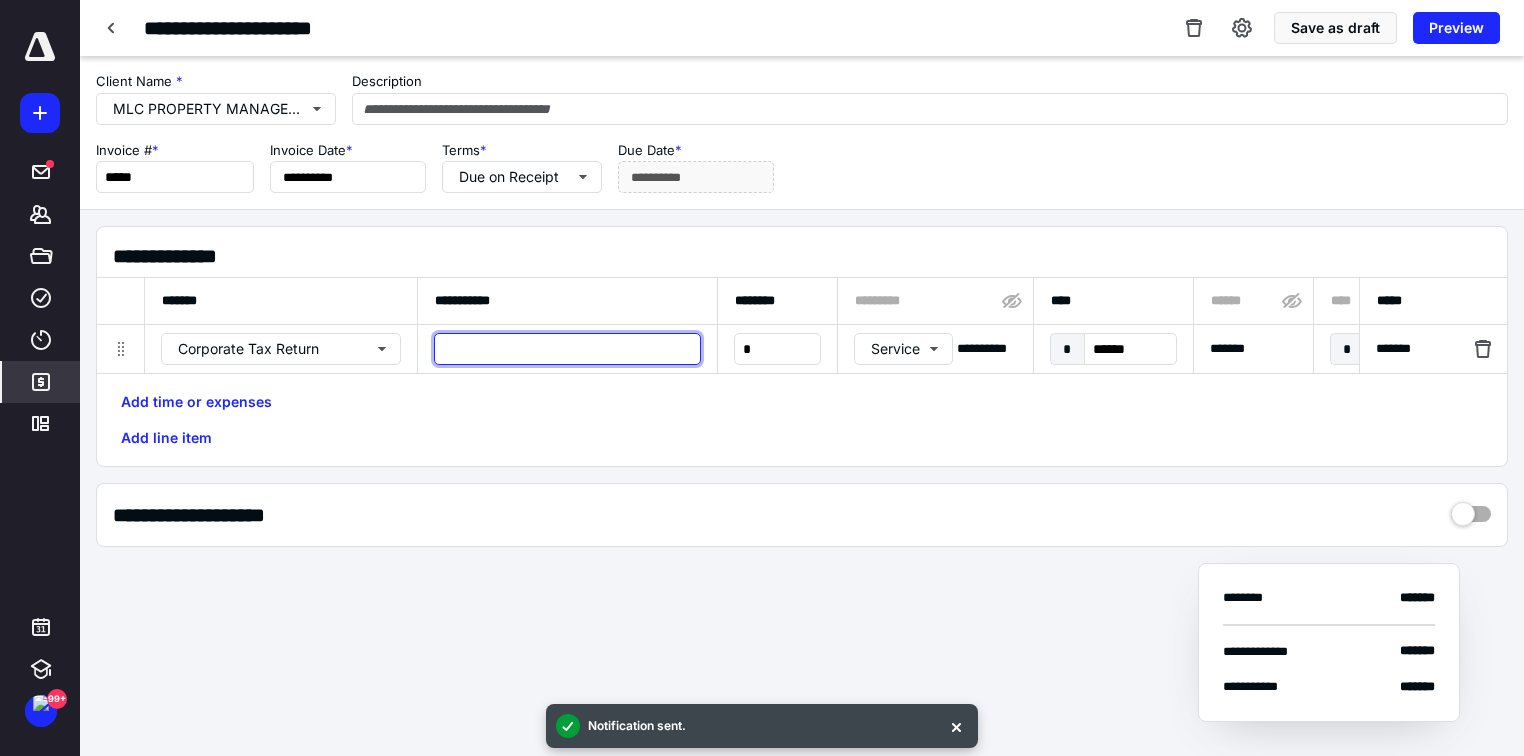 click at bounding box center (567, 349) 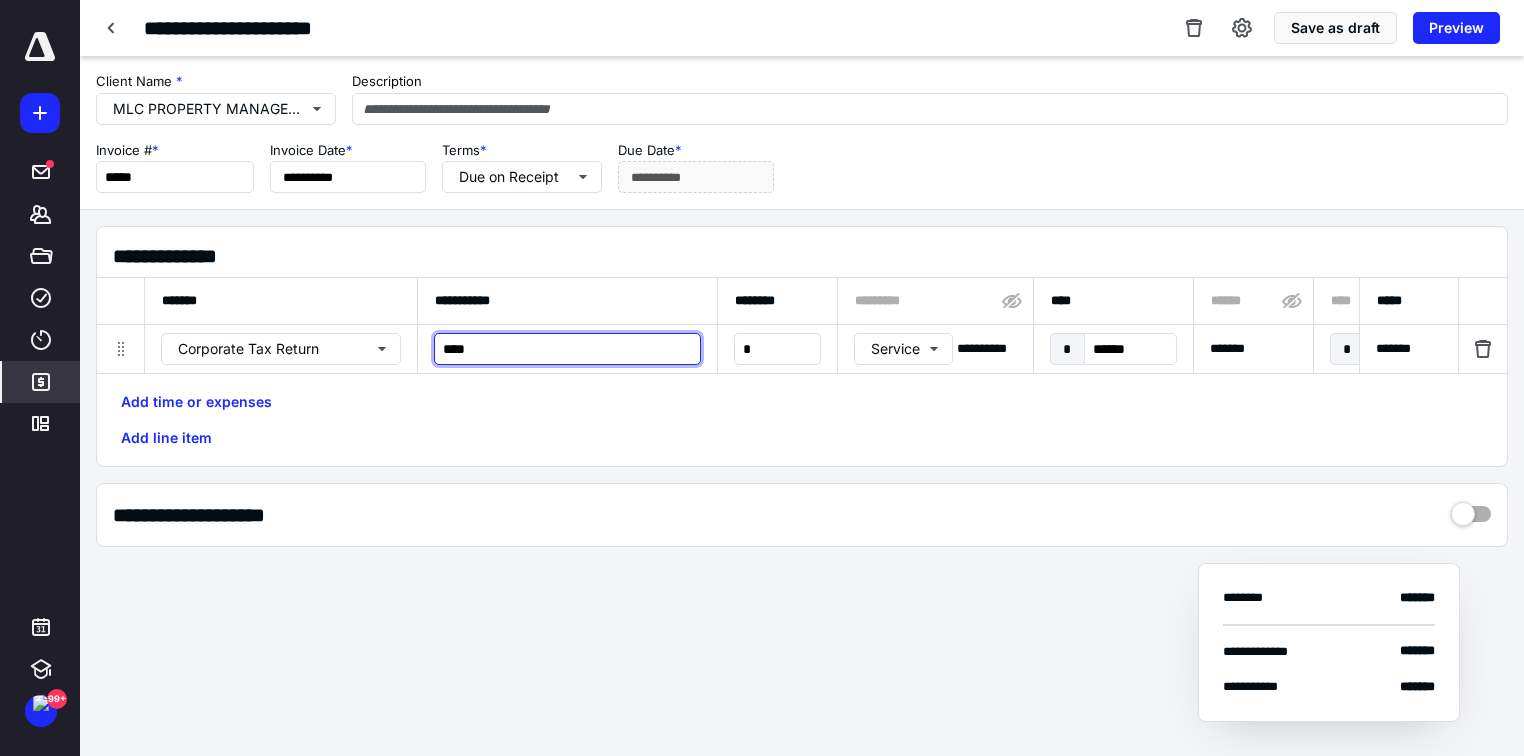 type on "****" 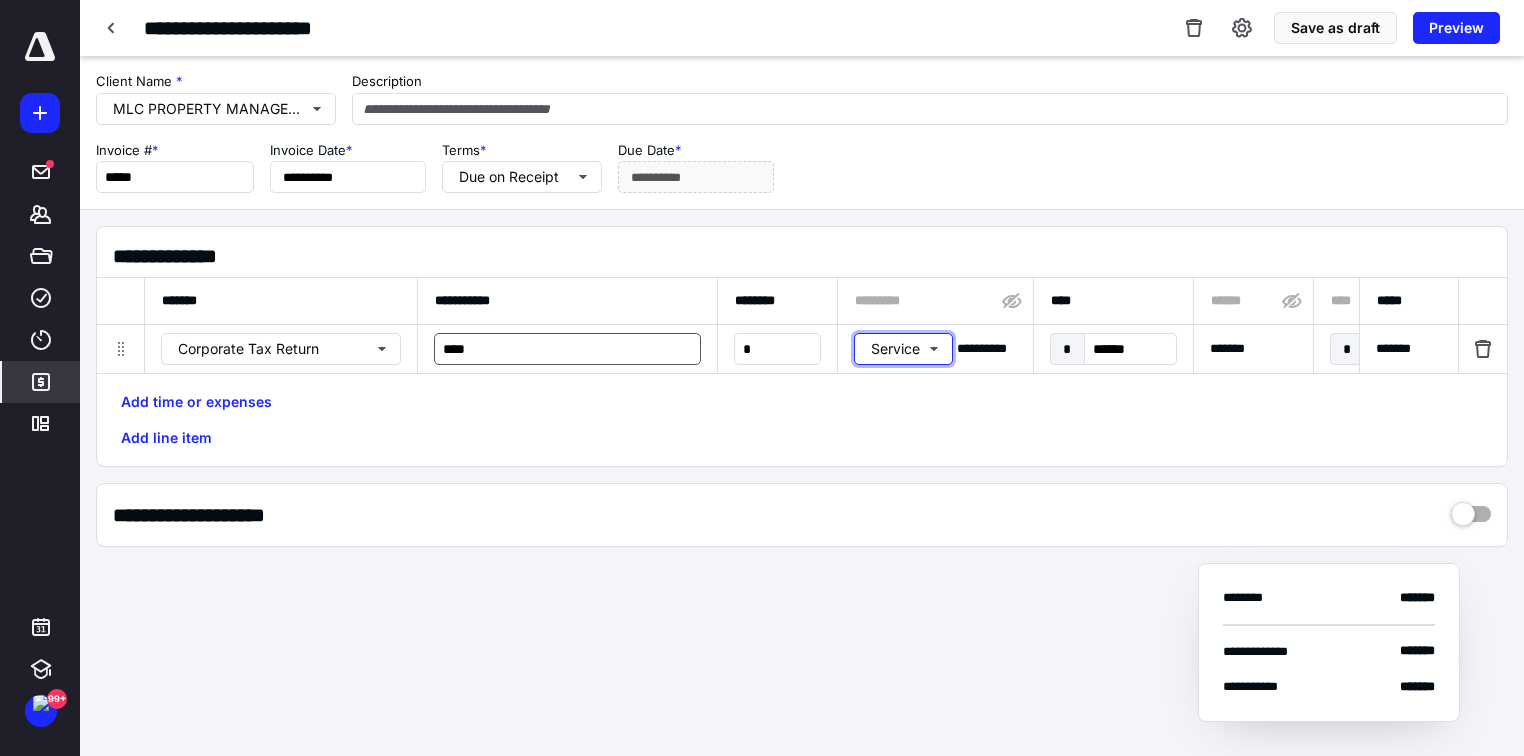 type 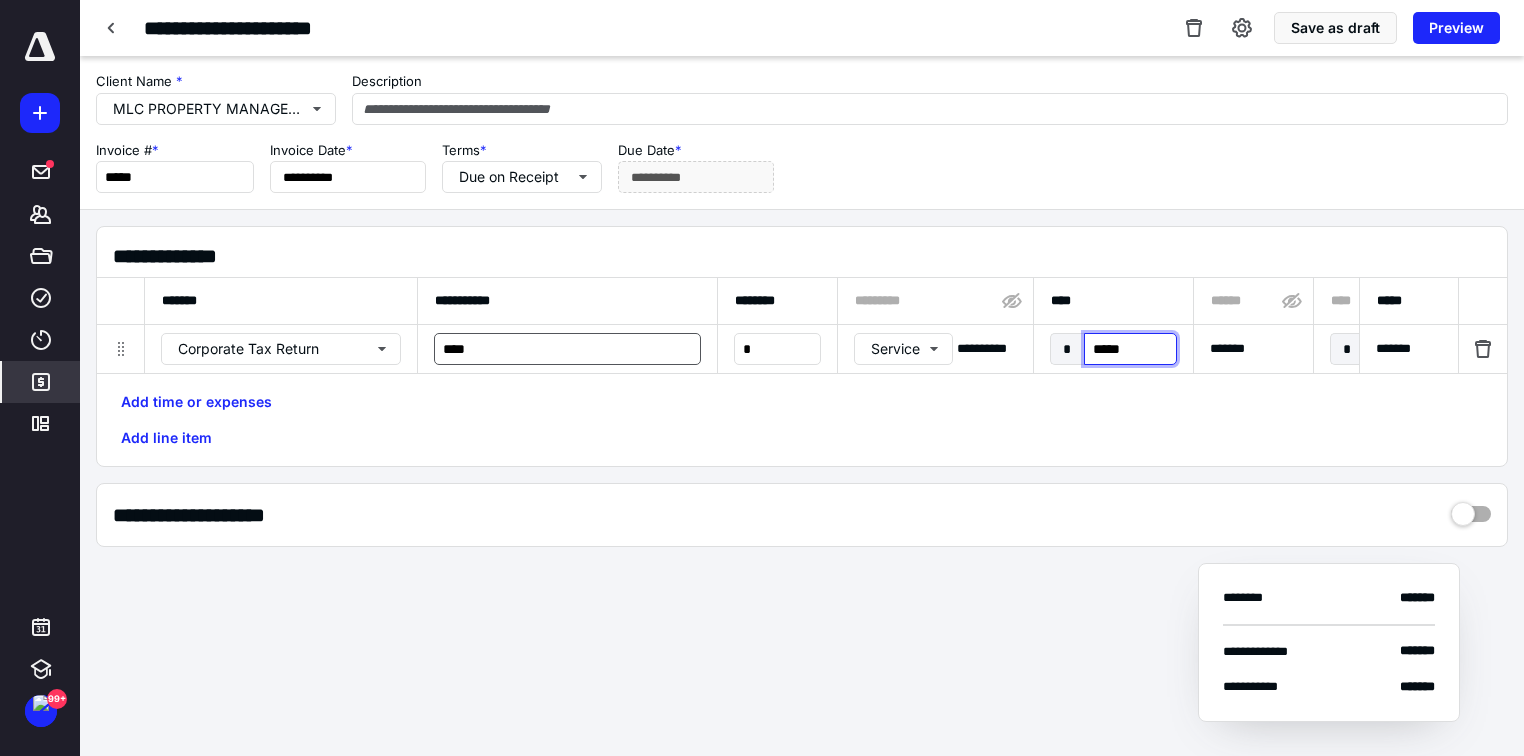 type on "******" 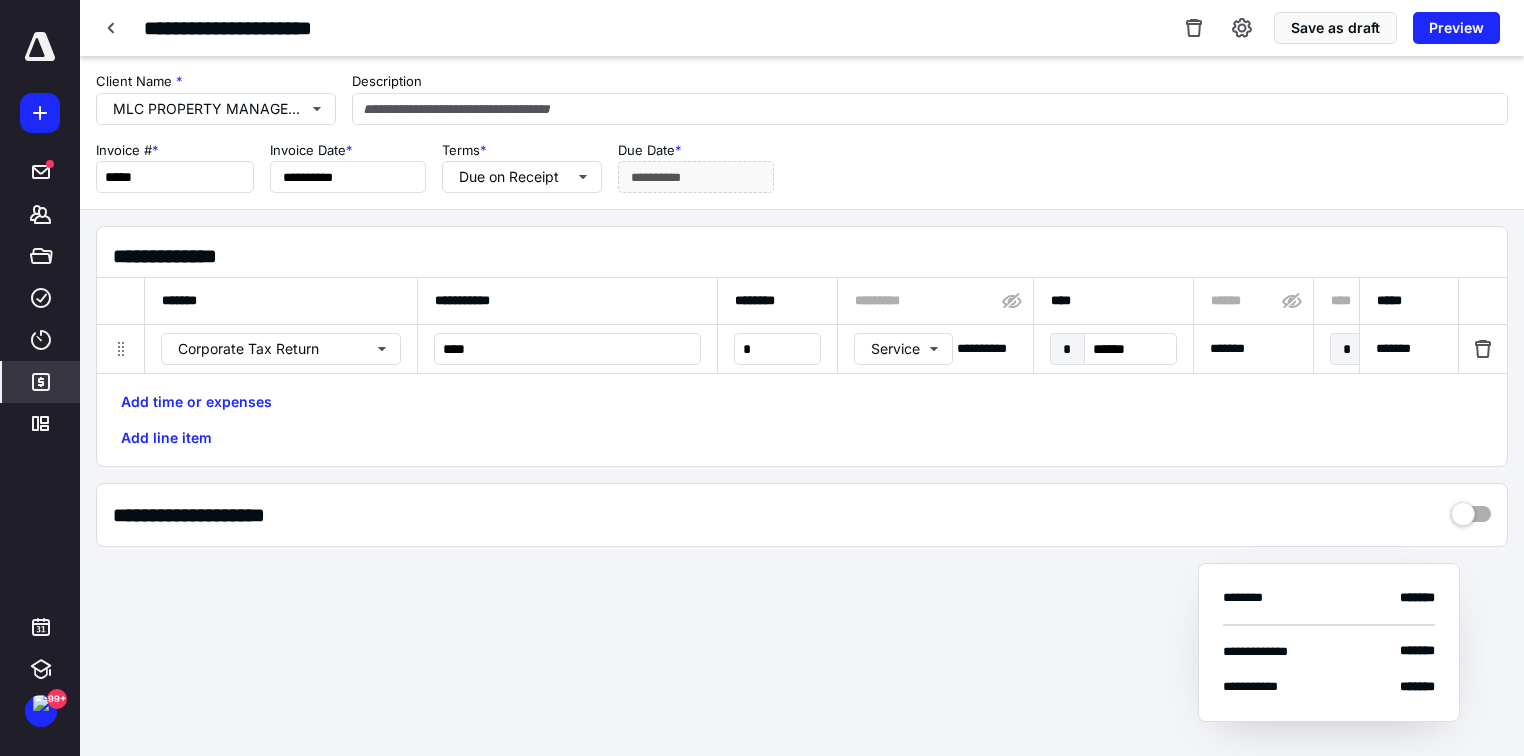 click on "Save as draft Preview" at bounding box center (1351, 28) 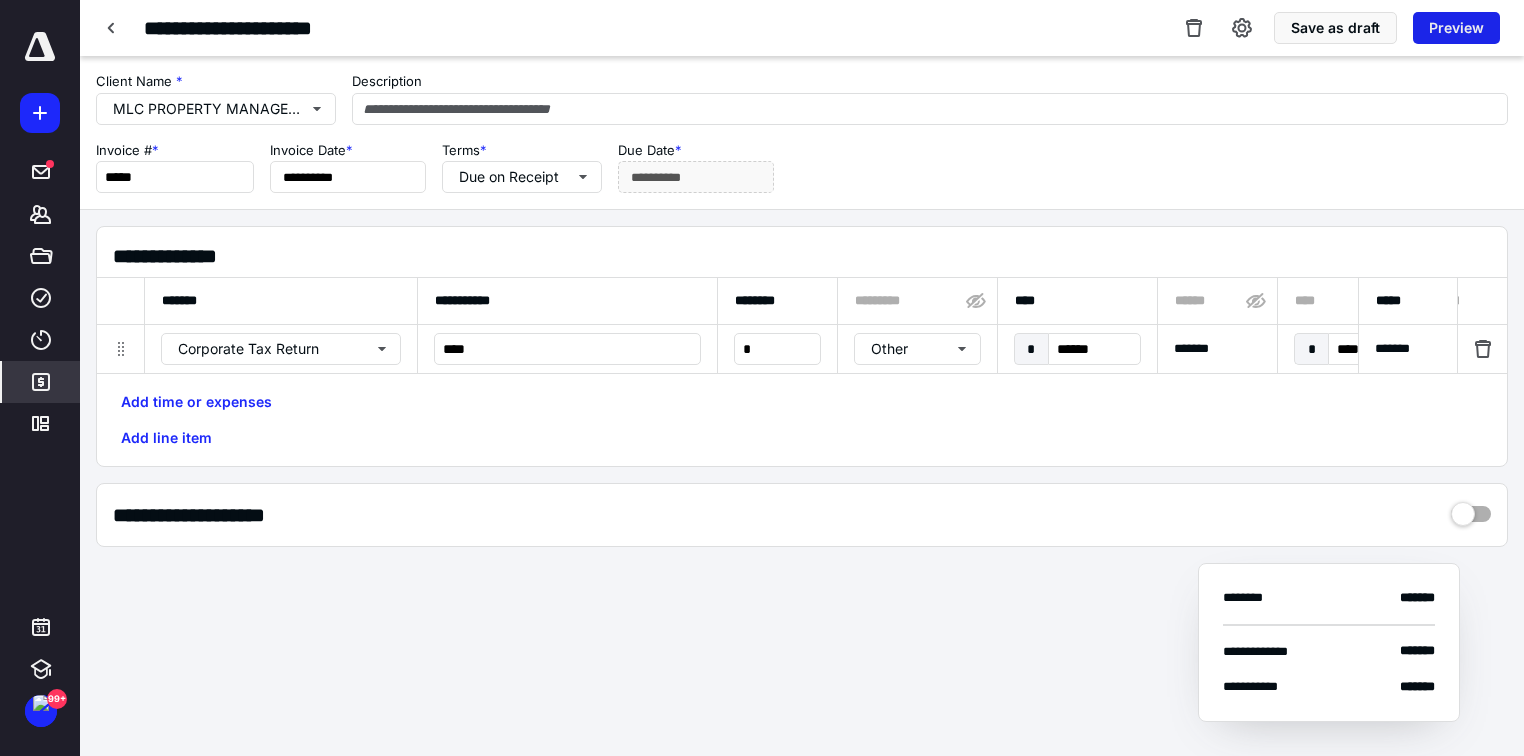 click on "Preview" at bounding box center (1456, 28) 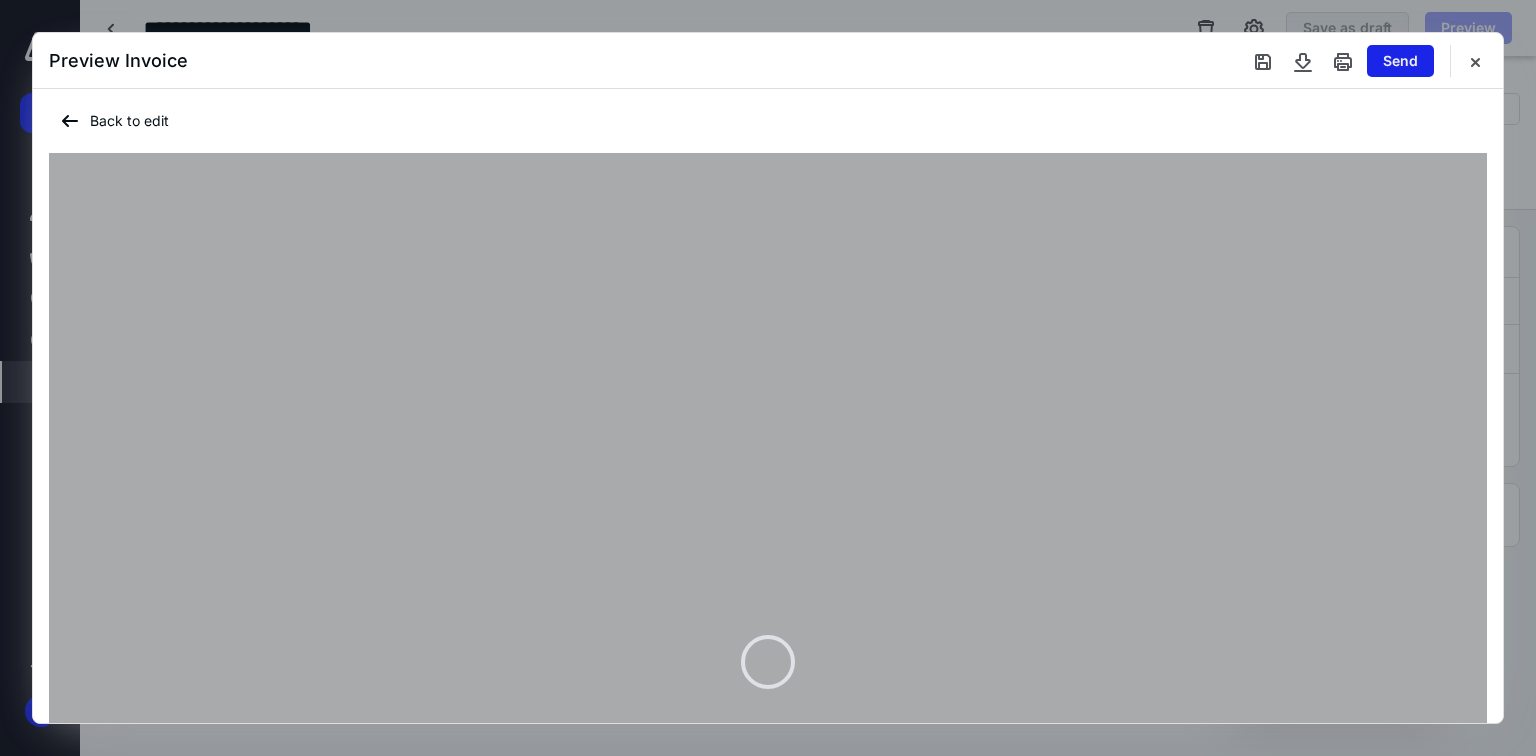 click on "Send" at bounding box center [1400, 61] 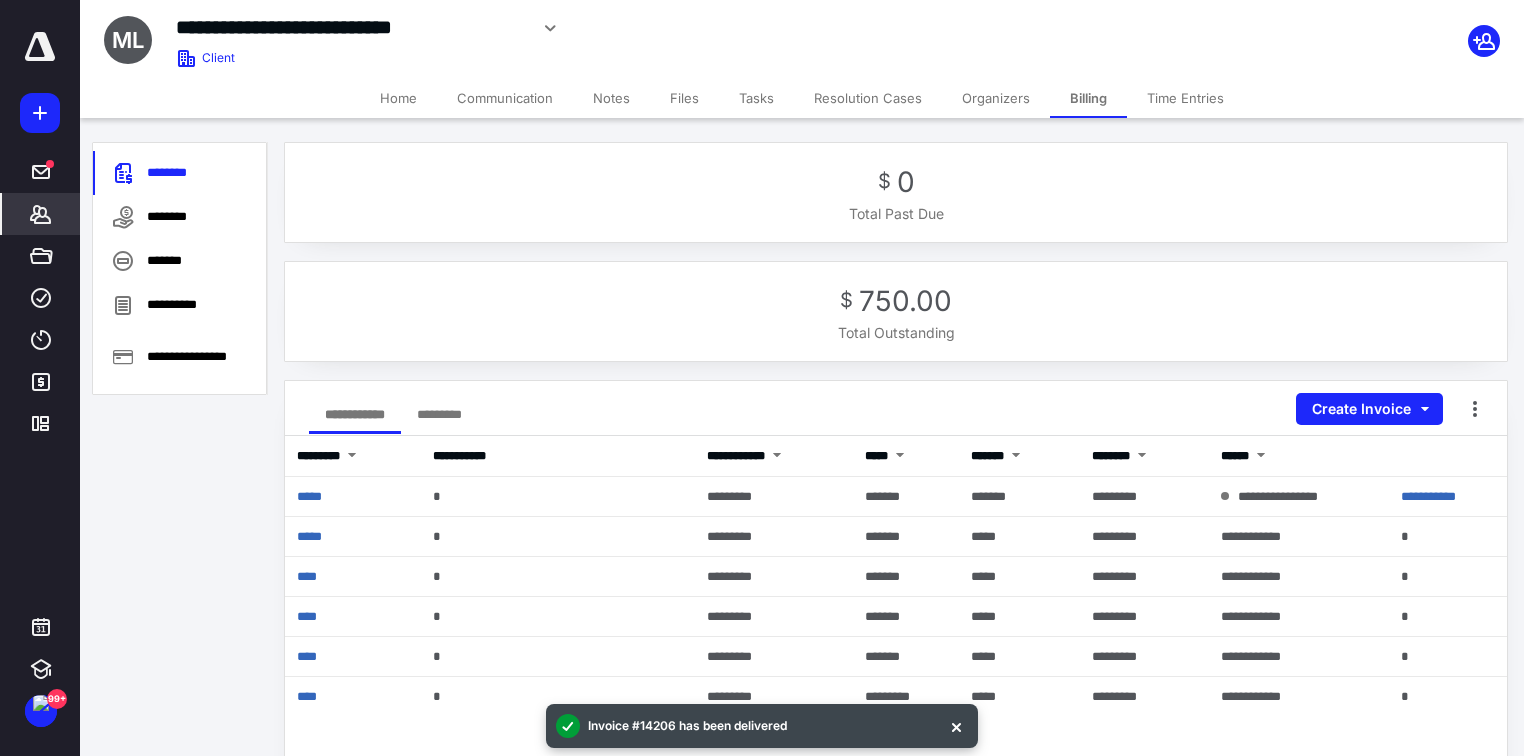 click on "Tasks" at bounding box center [756, 98] 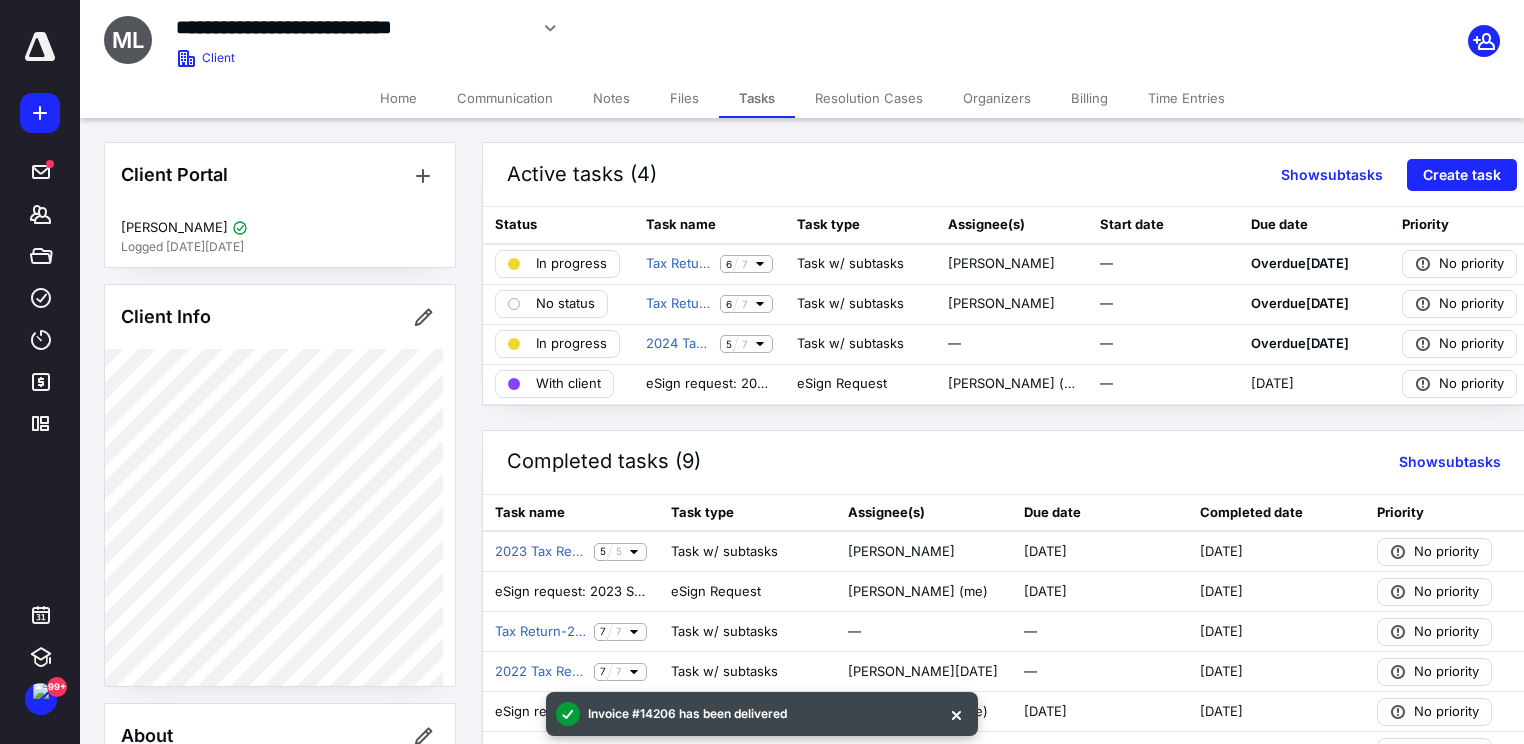 click on "Files" at bounding box center [684, 98] 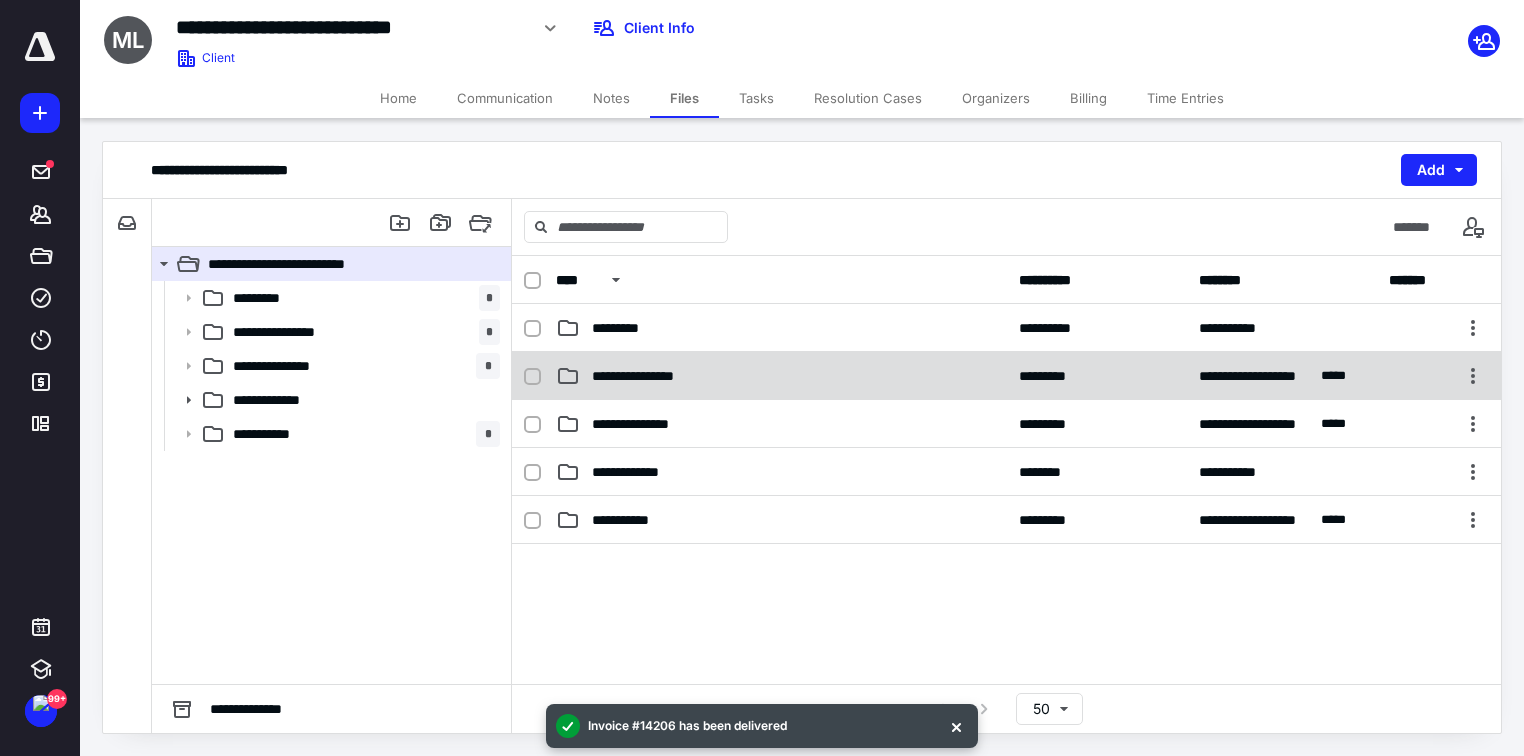 click on "**********" at bounding box center [654, 376] 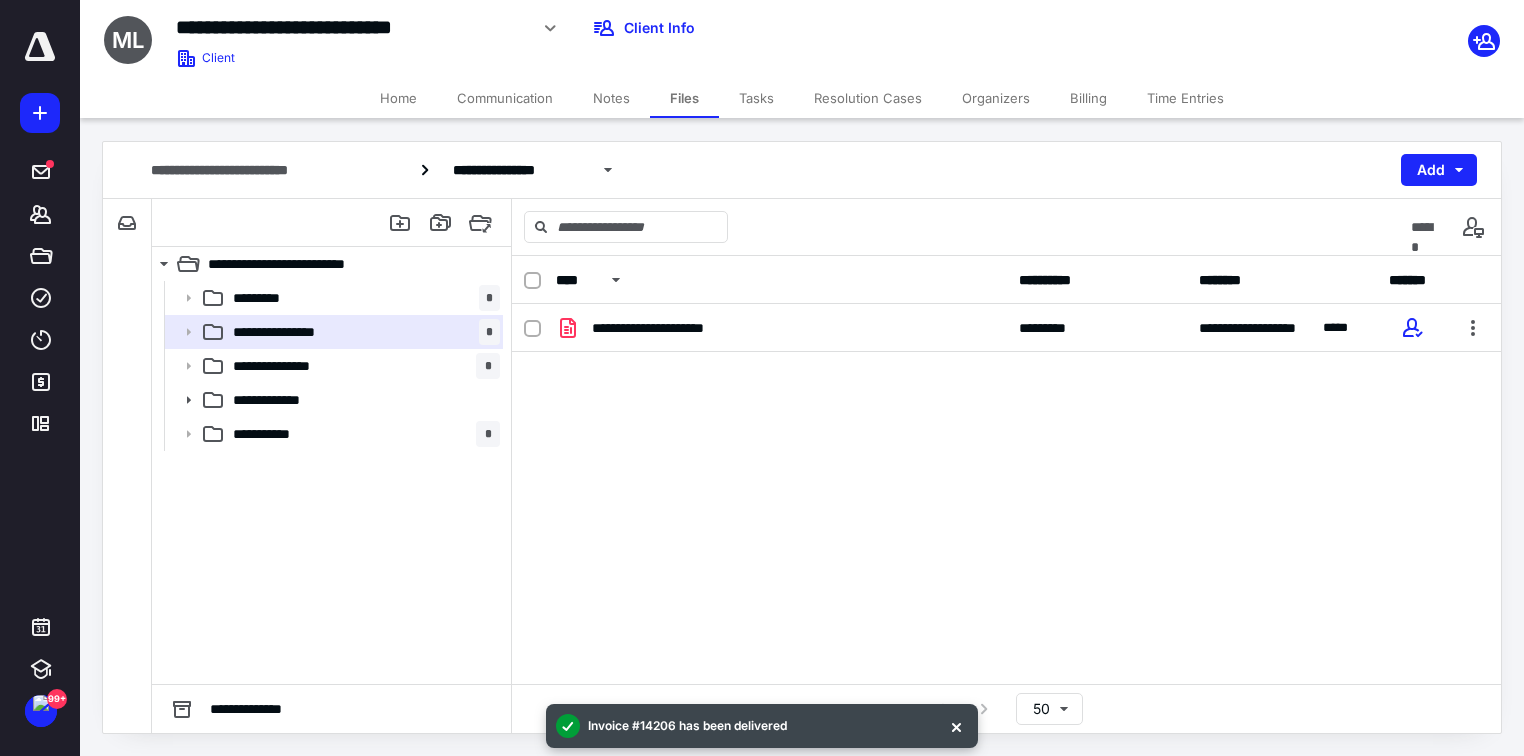 click on "Communication" at bounding box center [505, 98] 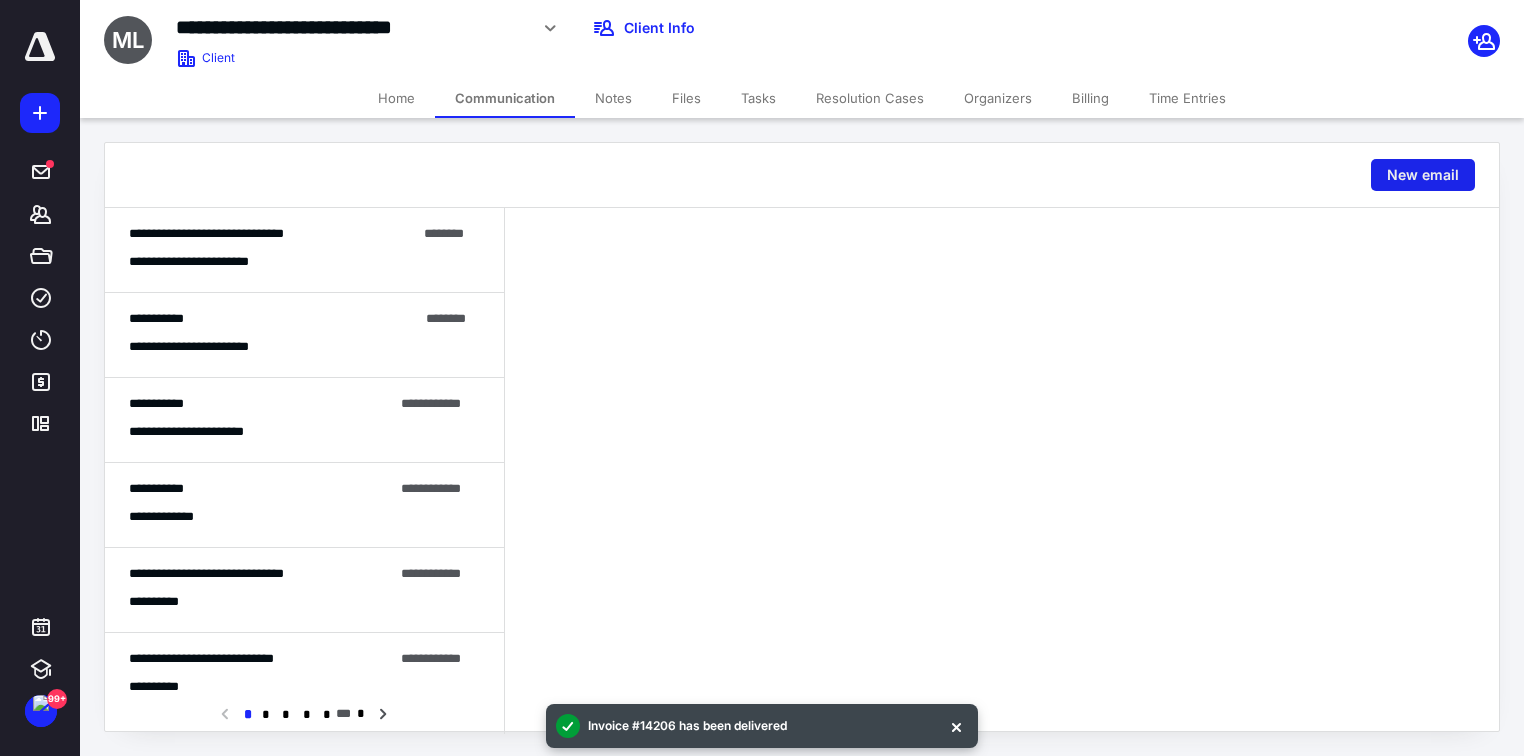 click on "New email" at bounding box center (1423, 175) 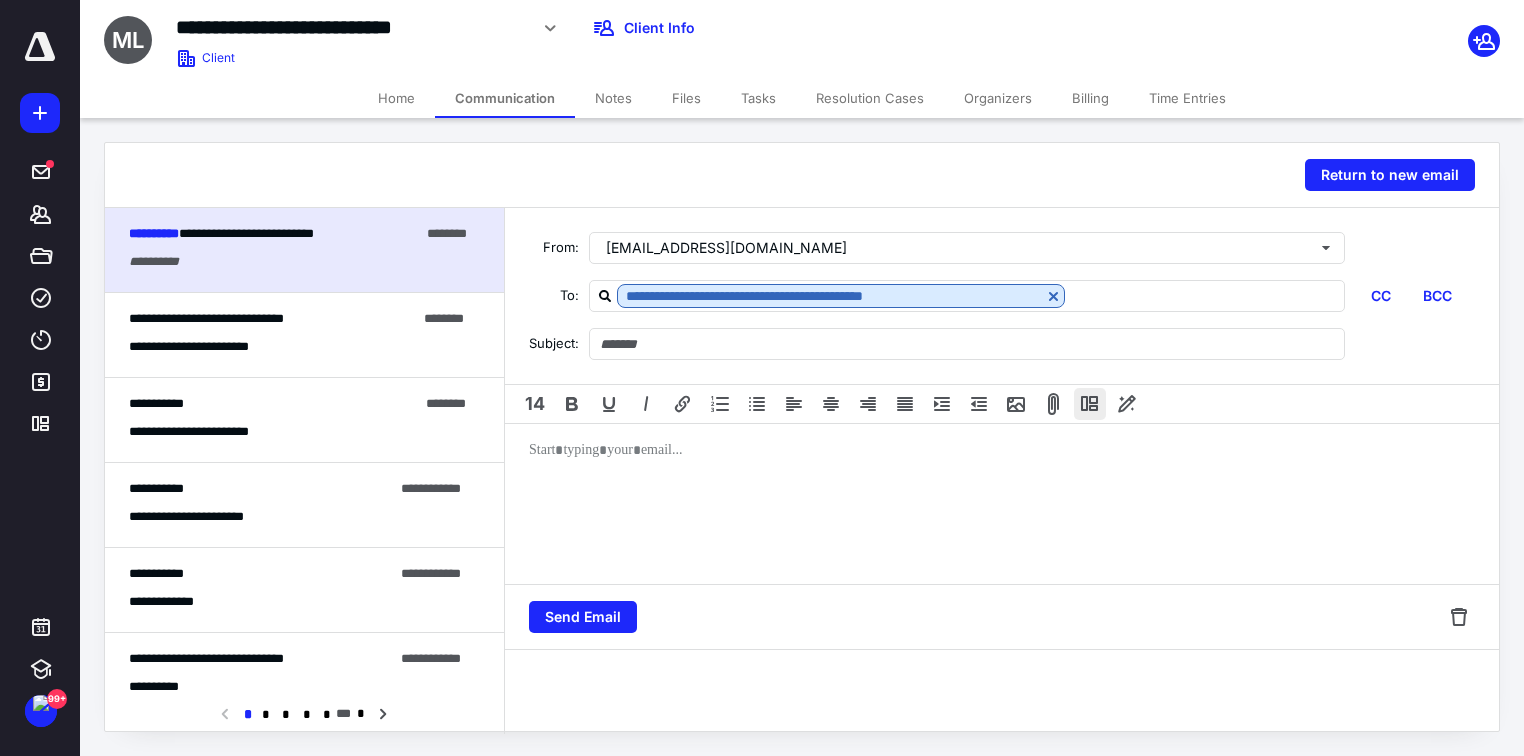click at bounding box center [1090, 404] 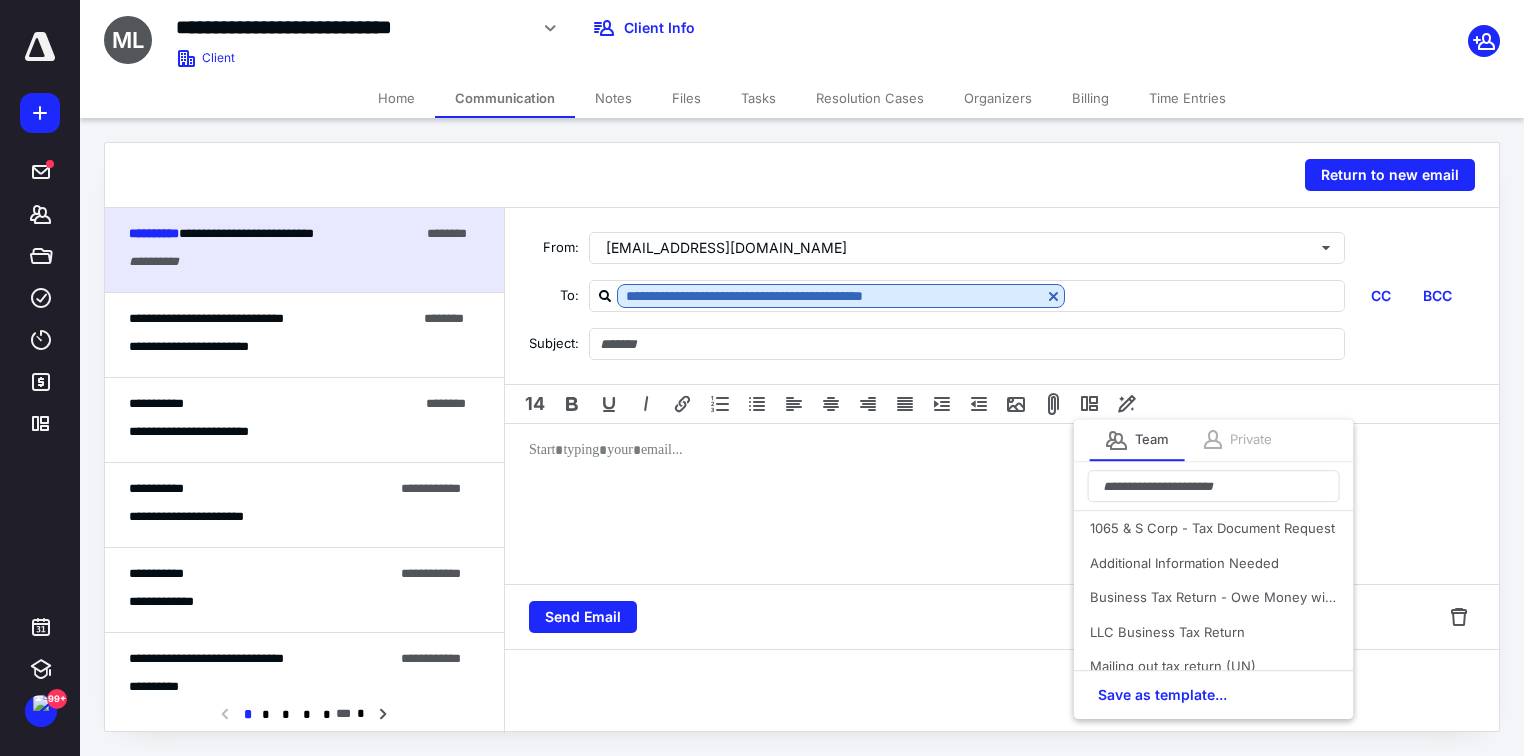 click on "Private" at bounding box center [1236, 440] 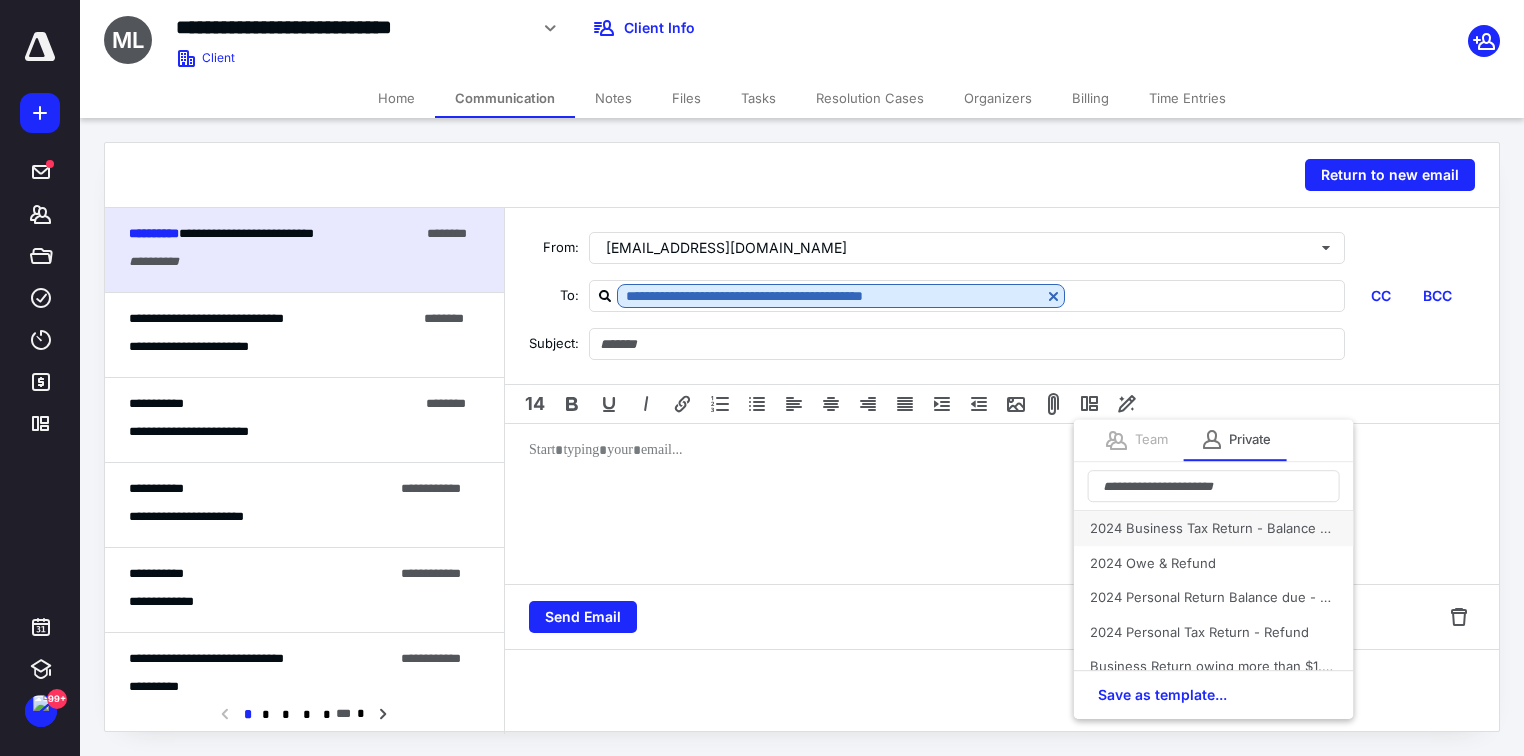 click on "2024 Business Tax Return - Balance Due" at bounding box center (1214, 528) 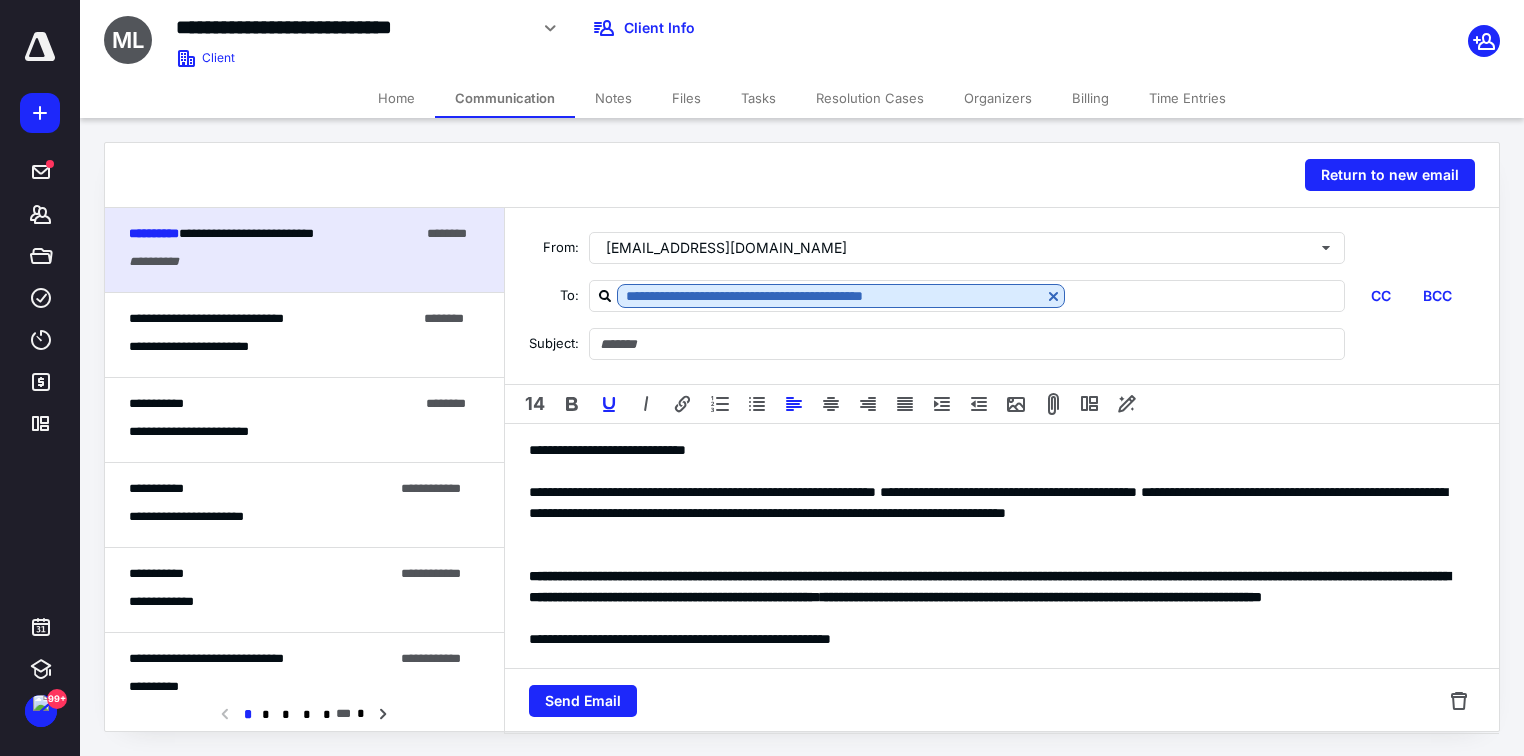 type on "**********" 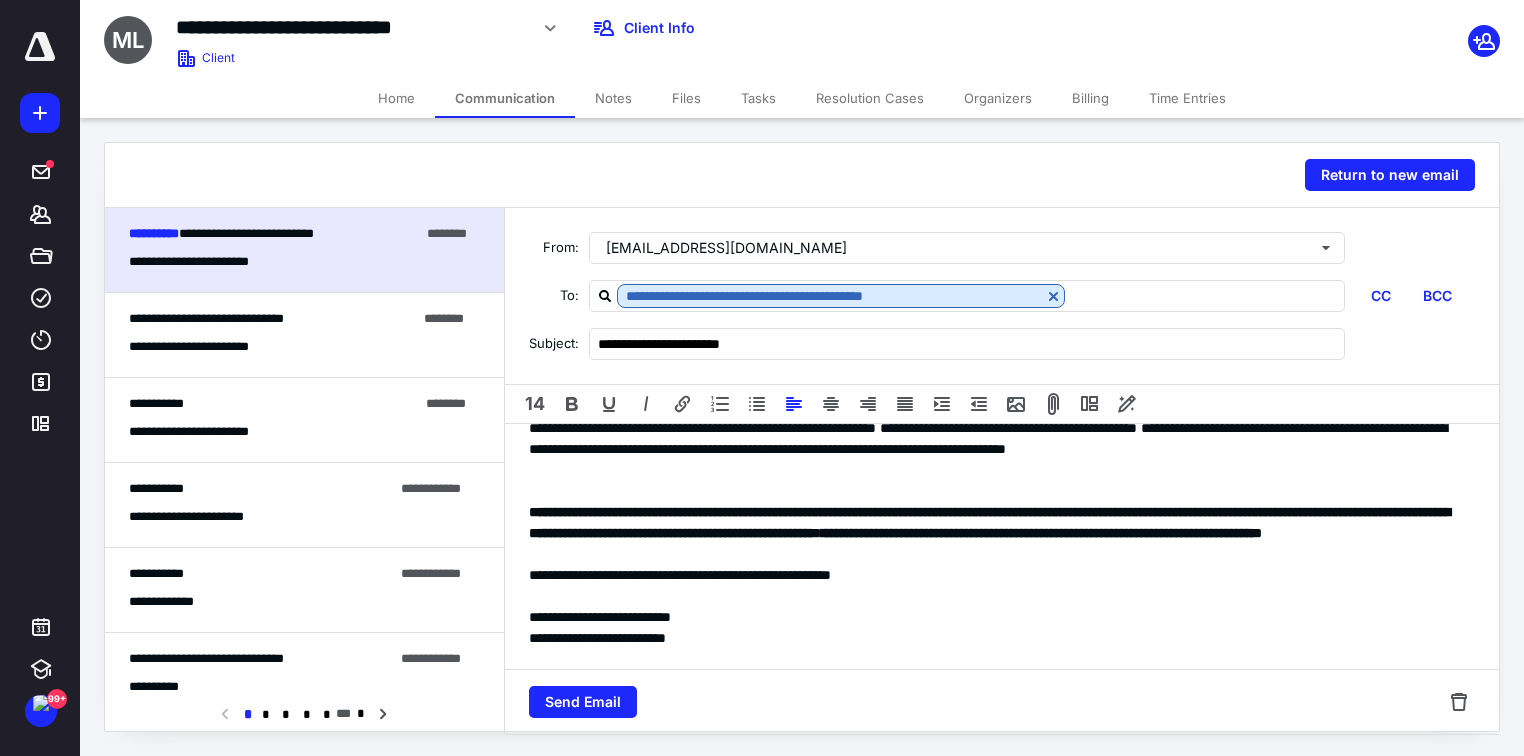 scroll, scrollTop: 160, scrollLeft: 0, axis: vertical 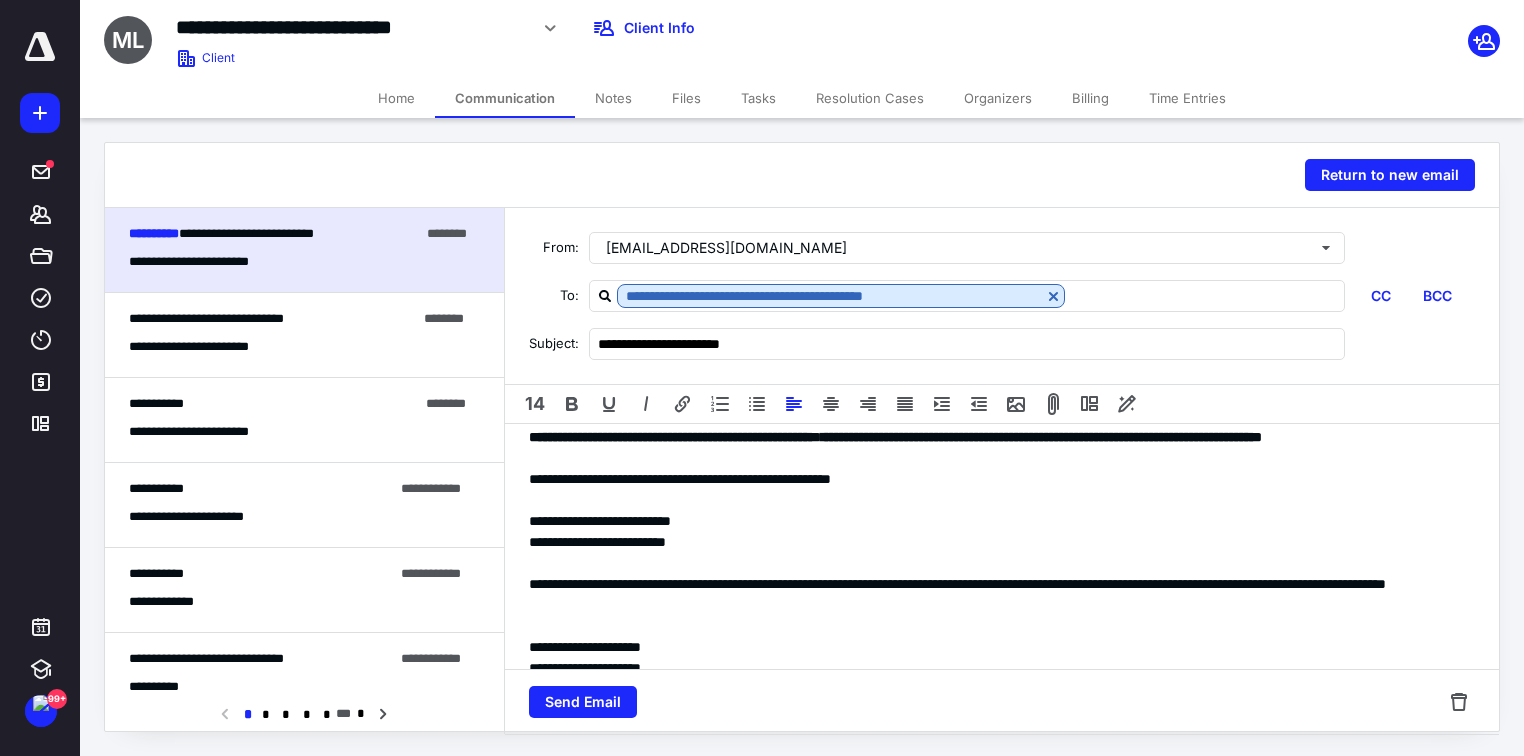 click on "**********" at bounding box center (996, 479) 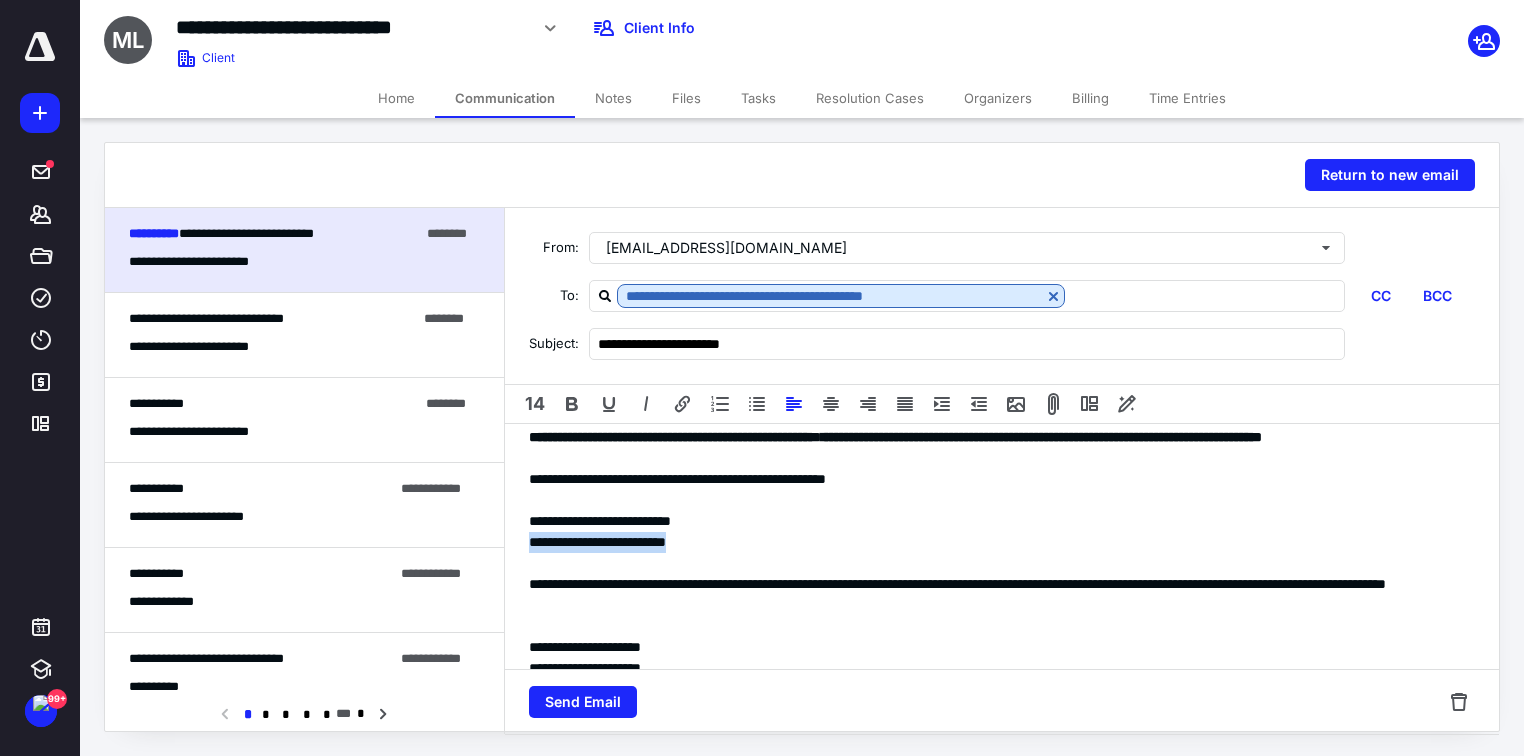 drag, startPoint x: 732, startPoint y: 560, endPoint x: 523, endPoint y: 567, distance: 209.11719 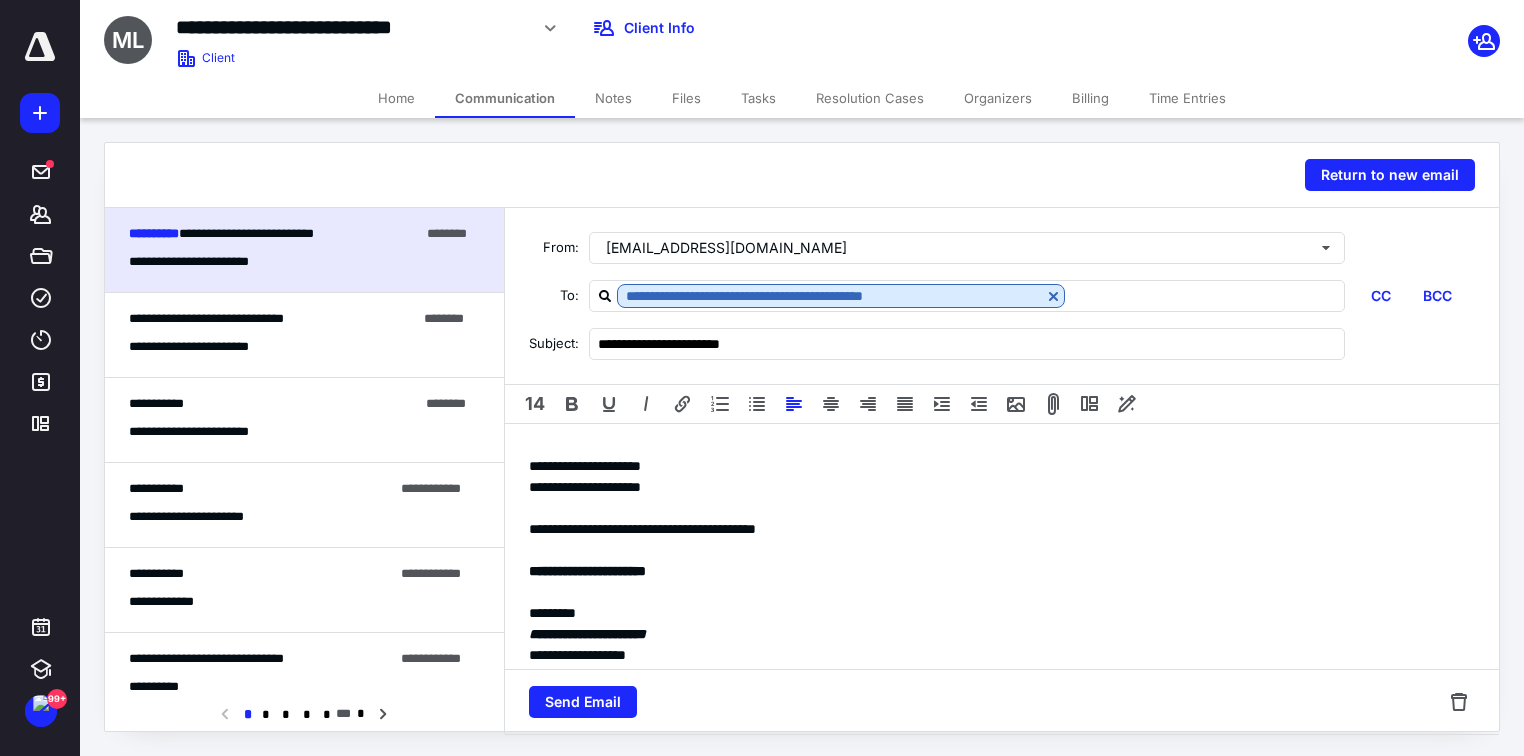 scroll, scrollTop: 240, scrollLeft: 0, axis: vertical 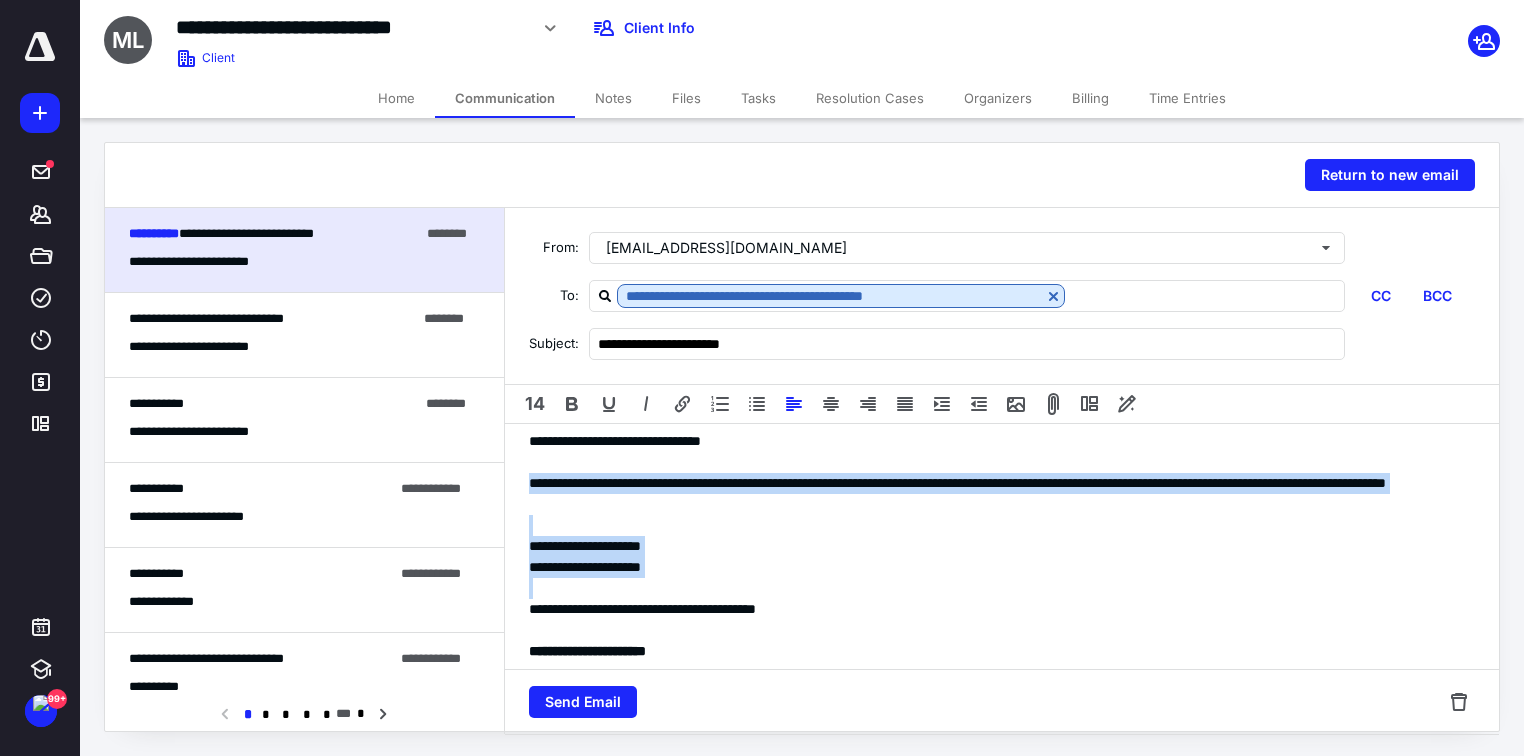drag, startPoint x: 696, startPoint y: 597, endPoint x: 497, endPoint y: 500, distance: 221.38202 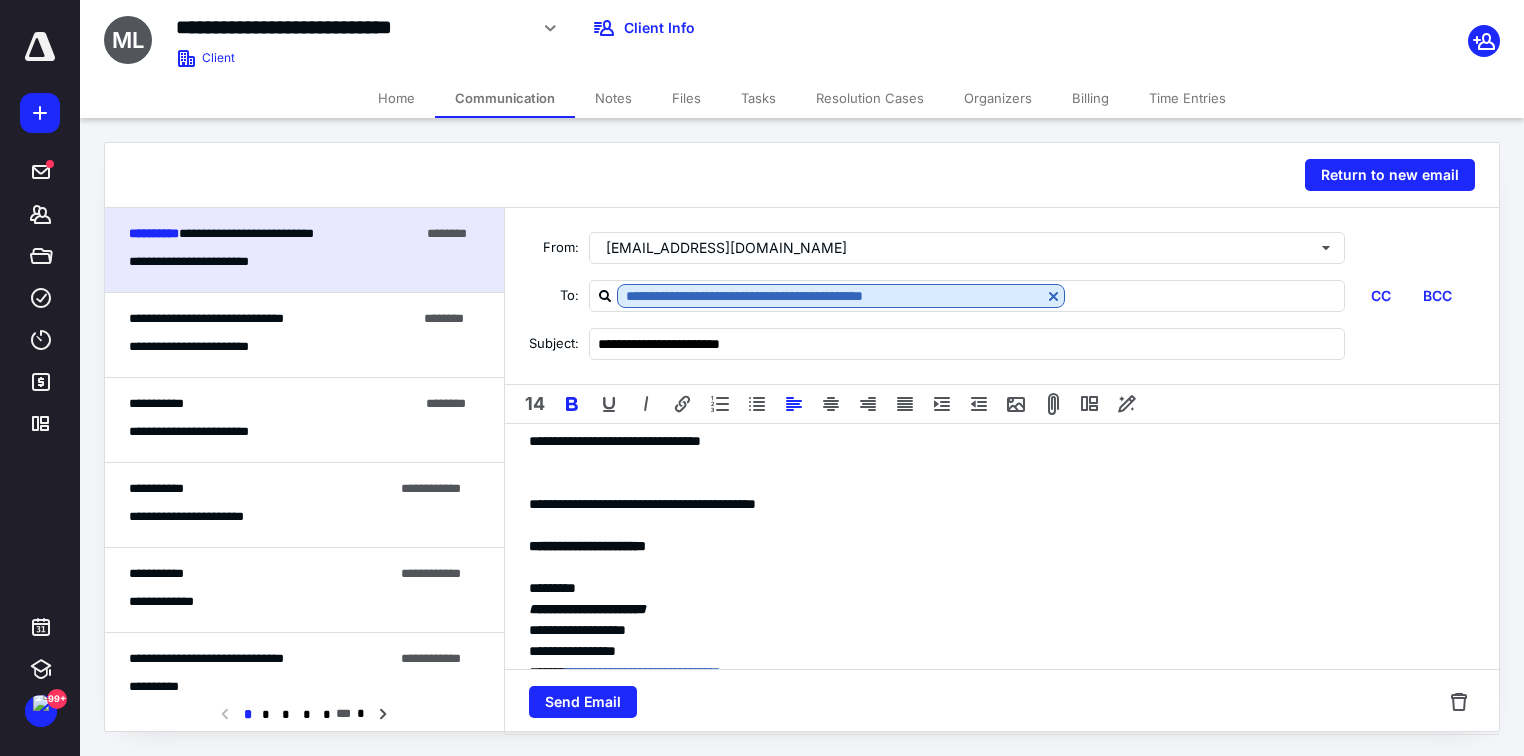 click on "**********" at bounding box center [587, 546] 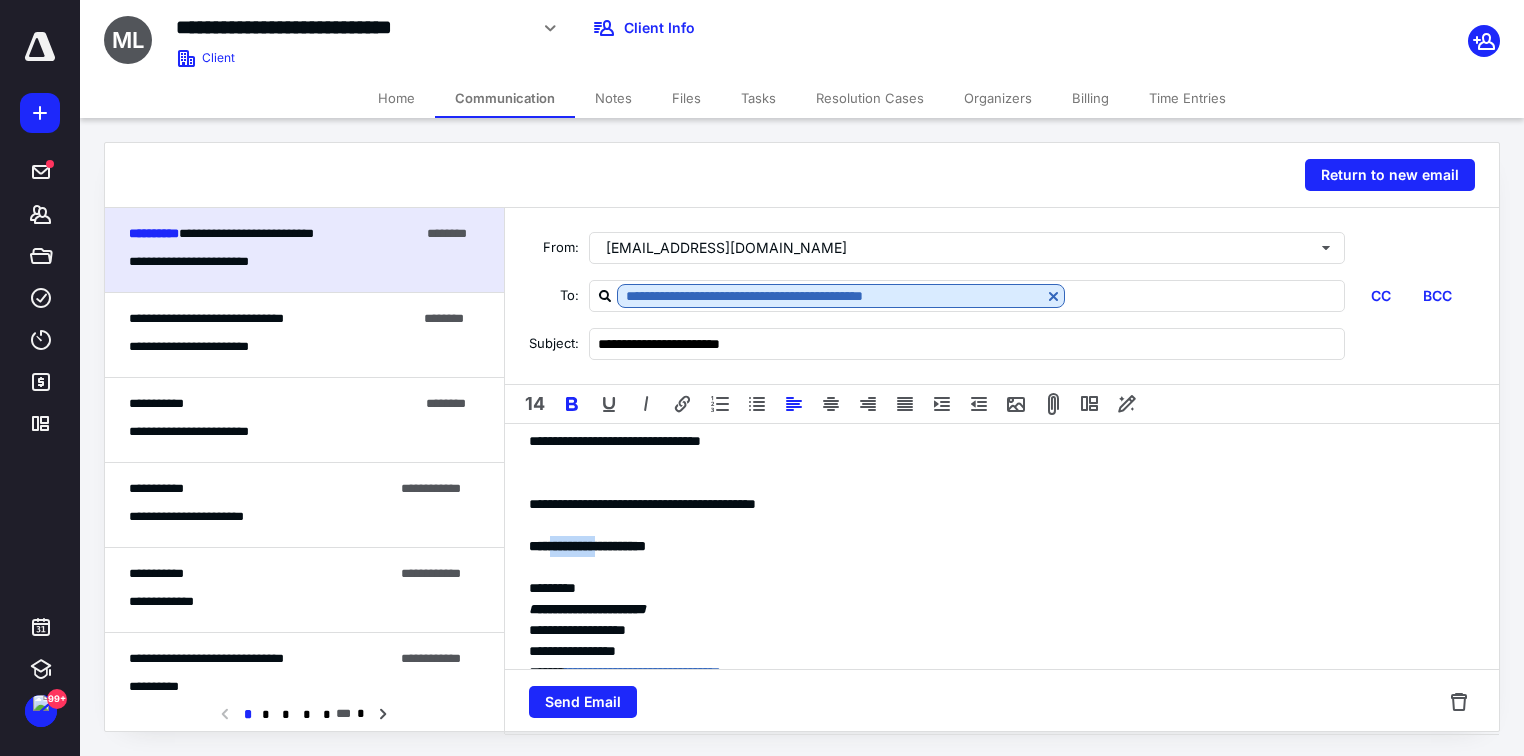 click on "**********" at bounding box center (587, 546) 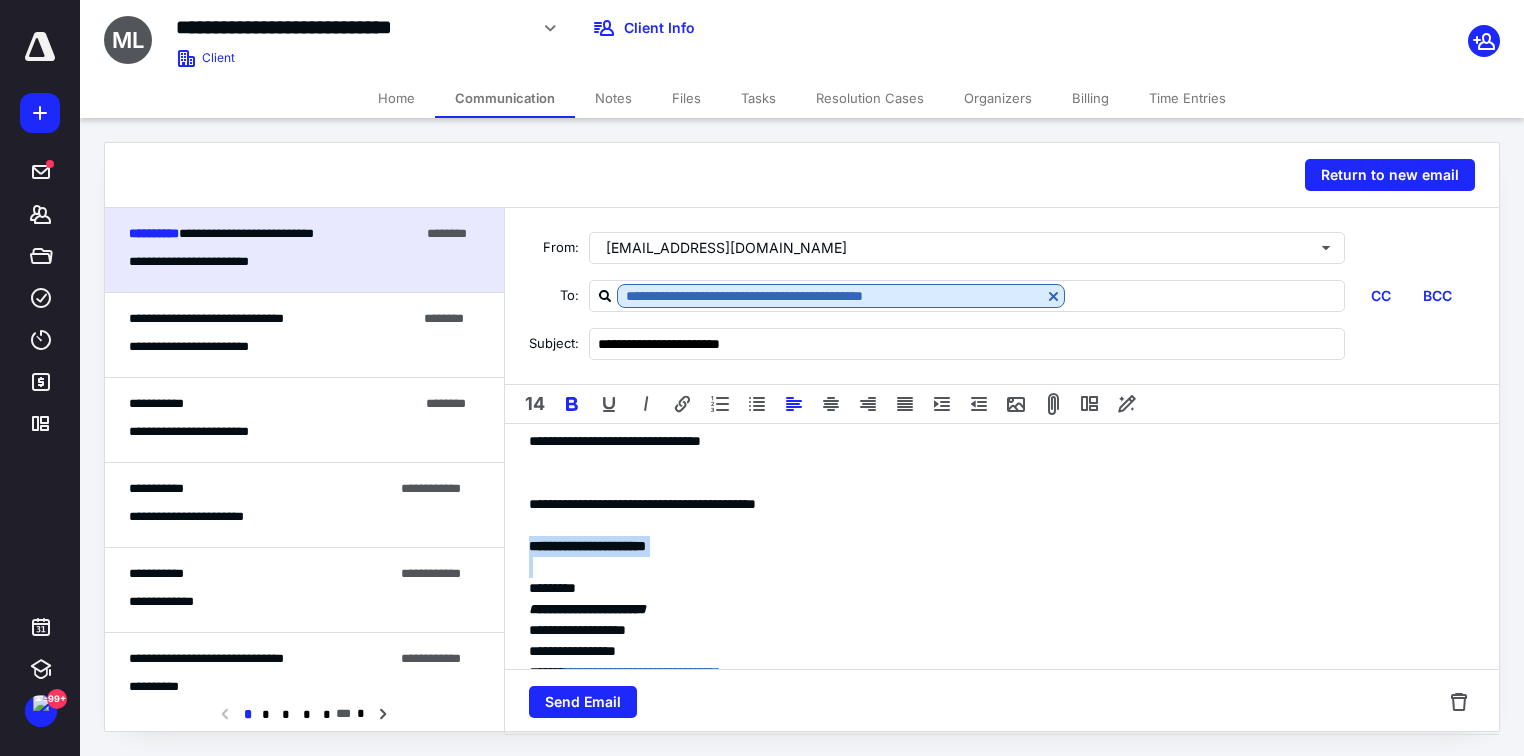 click on "**********" at bounding box center [587, 546] 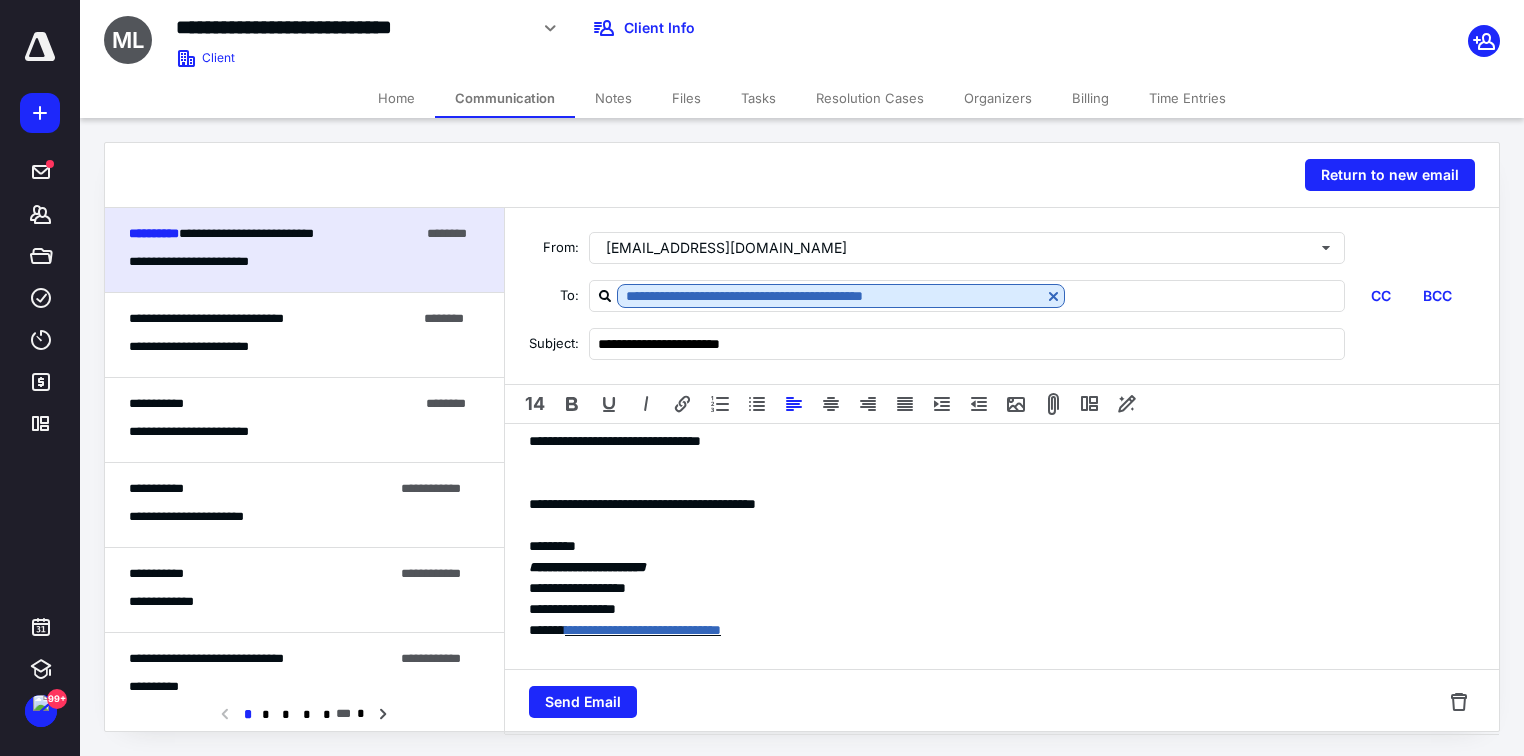 click on "*********" at bounding box center [996, 546] 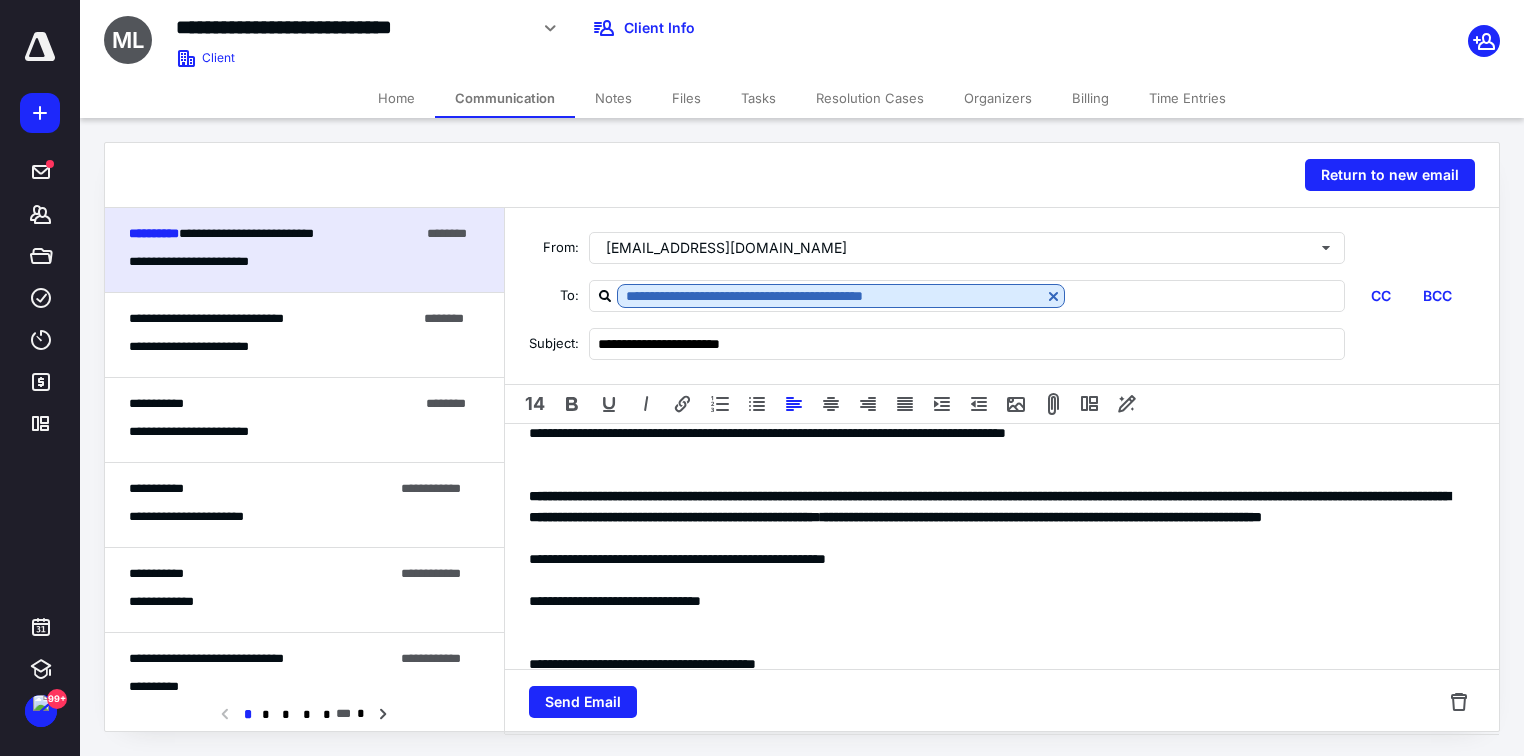 scroll, scrollTop: 160, scrollLeft: 0, axis: vertical 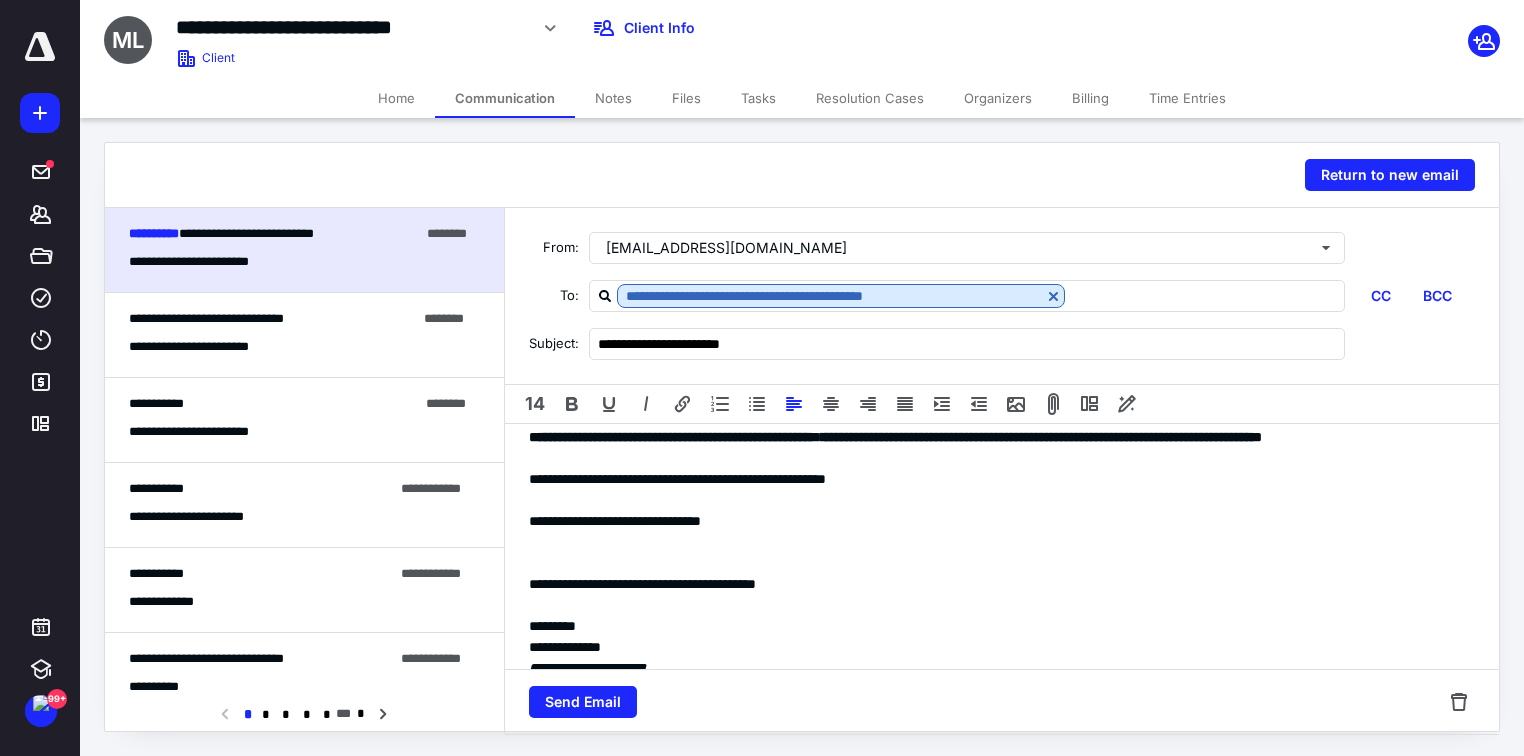 click at bounding box center [996, 542] 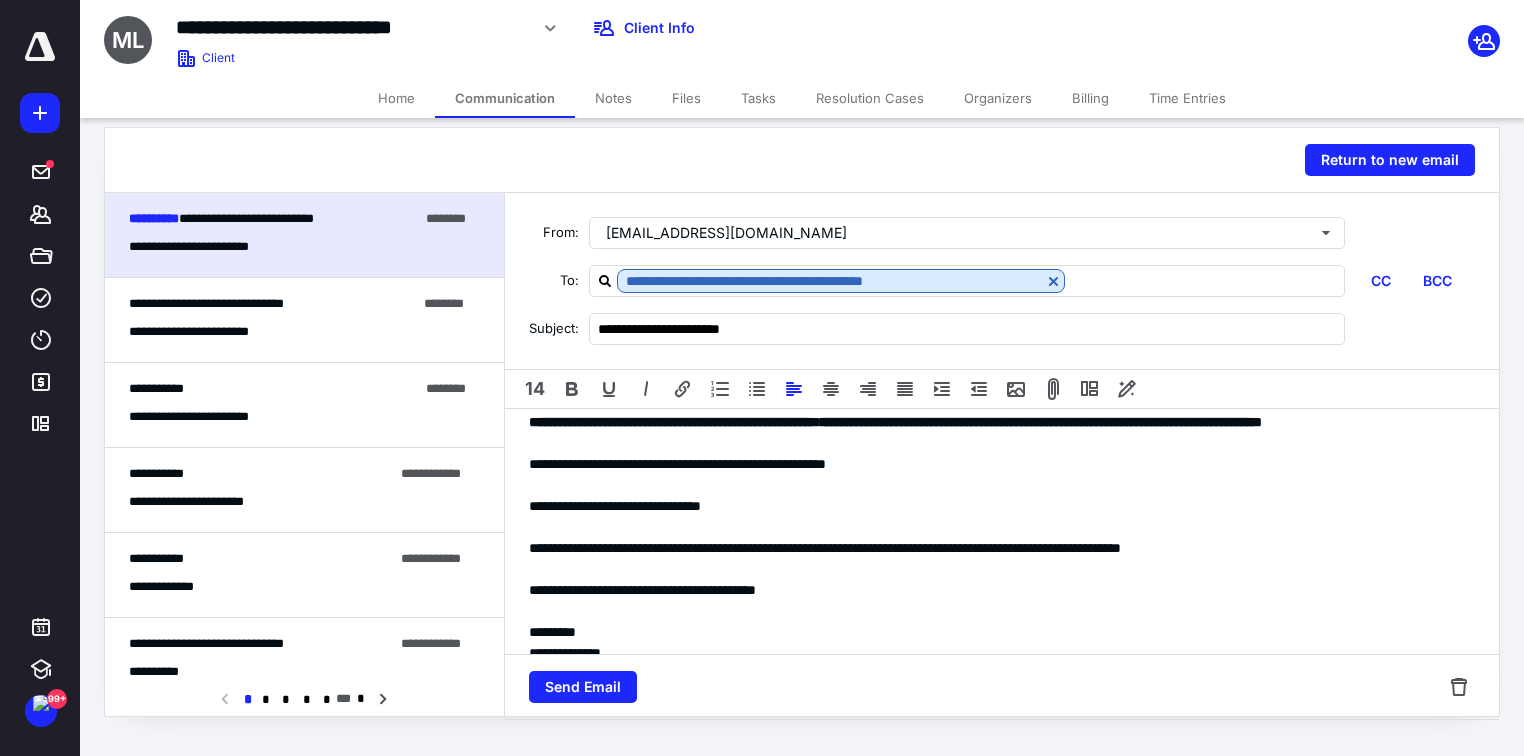 scroll, scrollTop: 19, scrollLeft: 0, axis: vertical 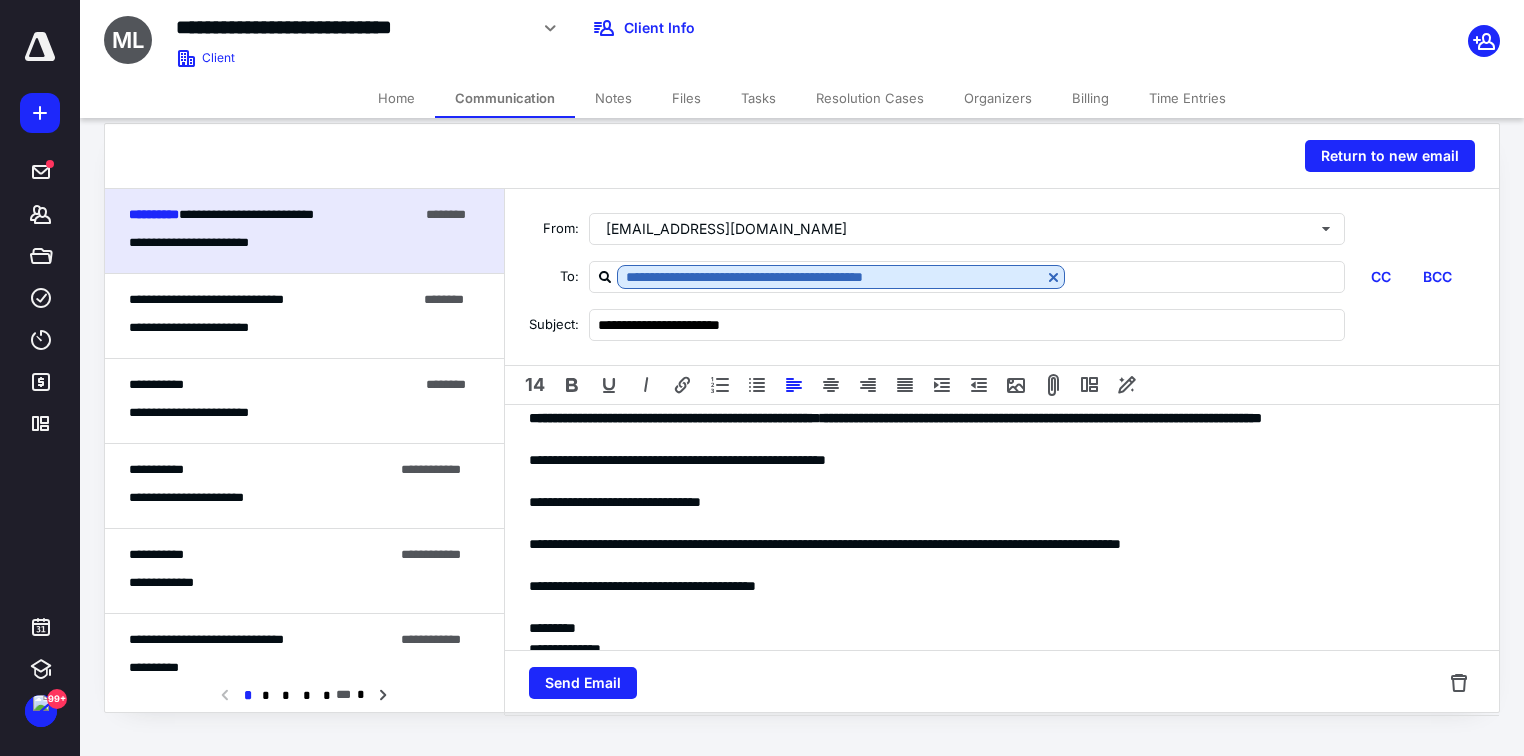 click on "**********" at bounding box center [996, 544] 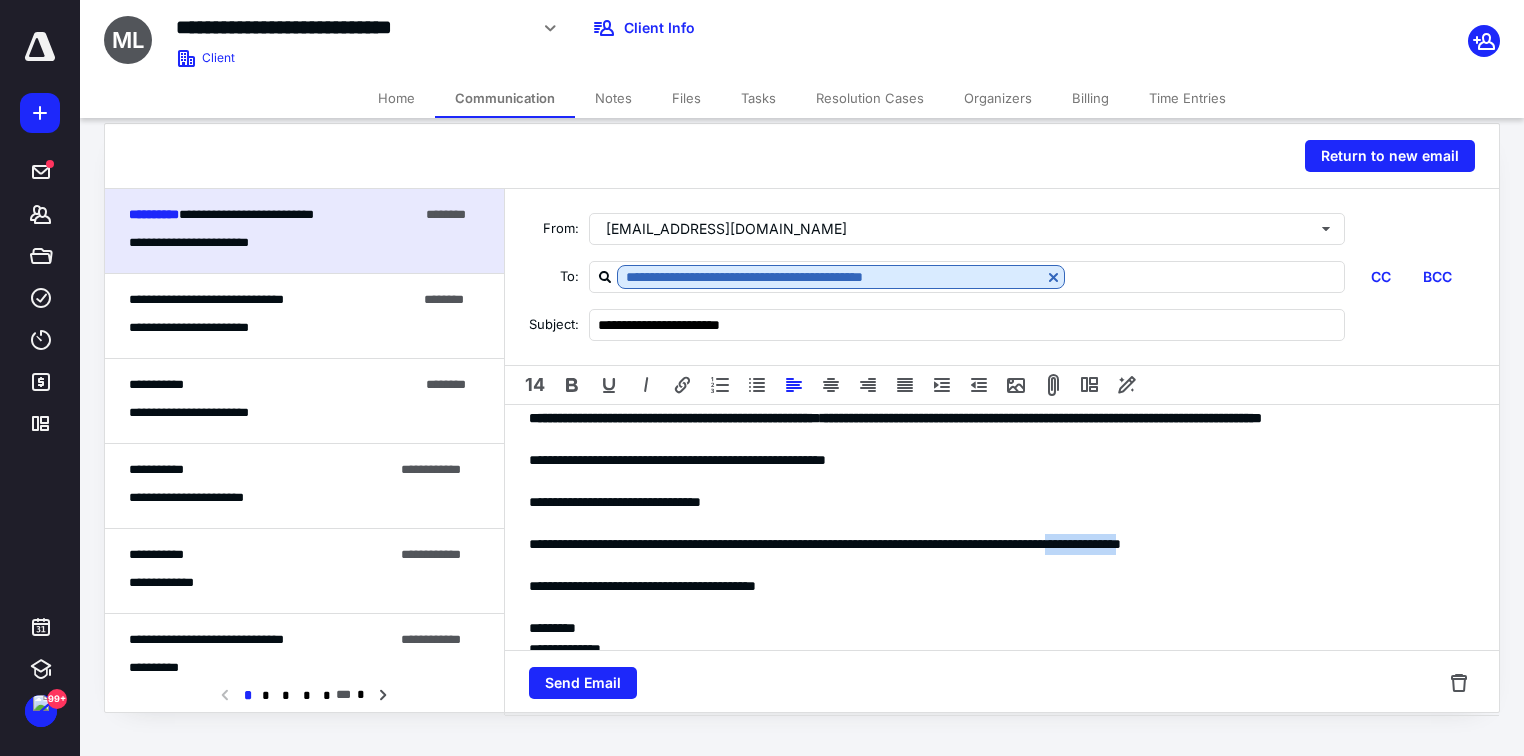 drag, startPoint x: 1324, startPoint y: 563, endPoint x: 1231, endPoint y: 564, distance: 93.00538 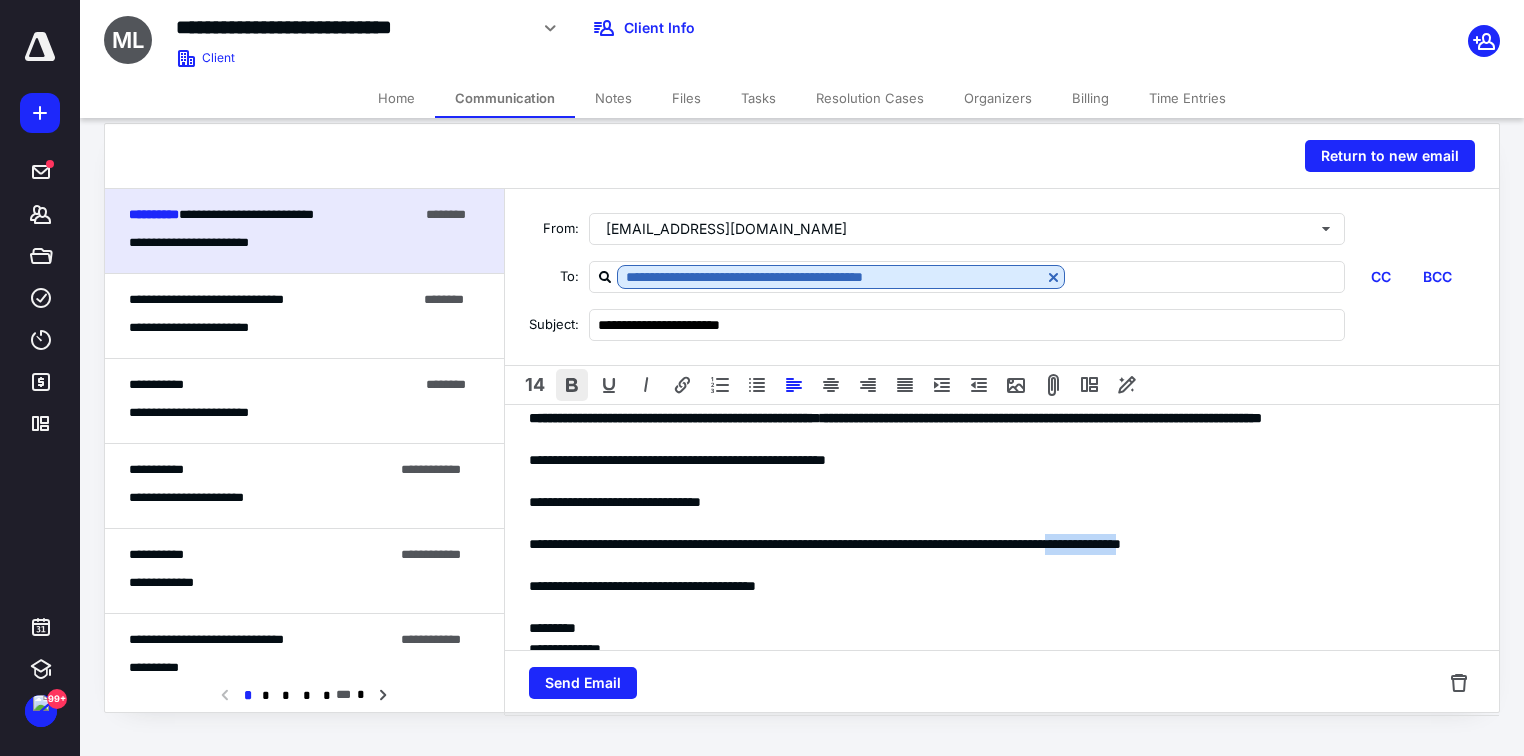click at bounding box center (572, 385) 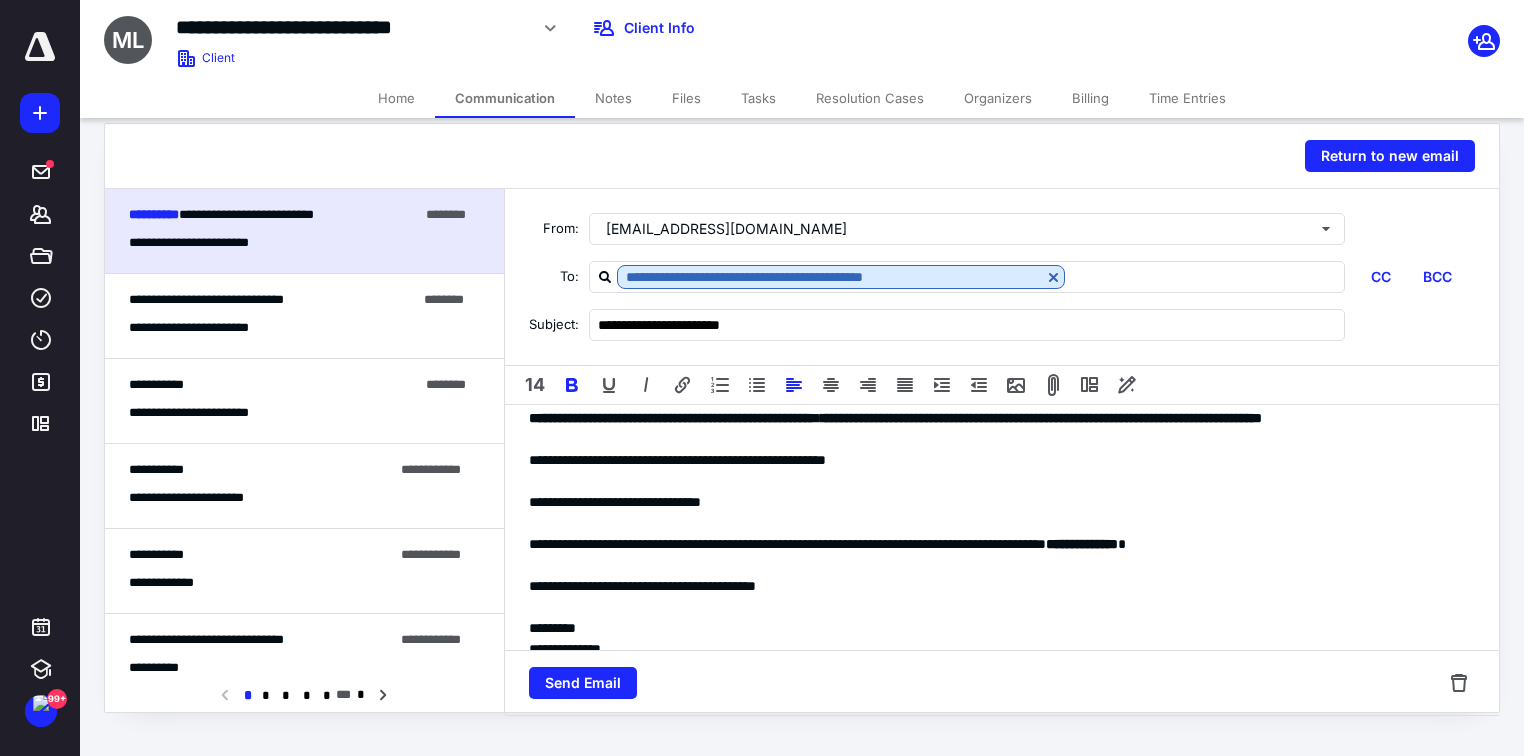 click on "**********" at bounding box center (996, 544) 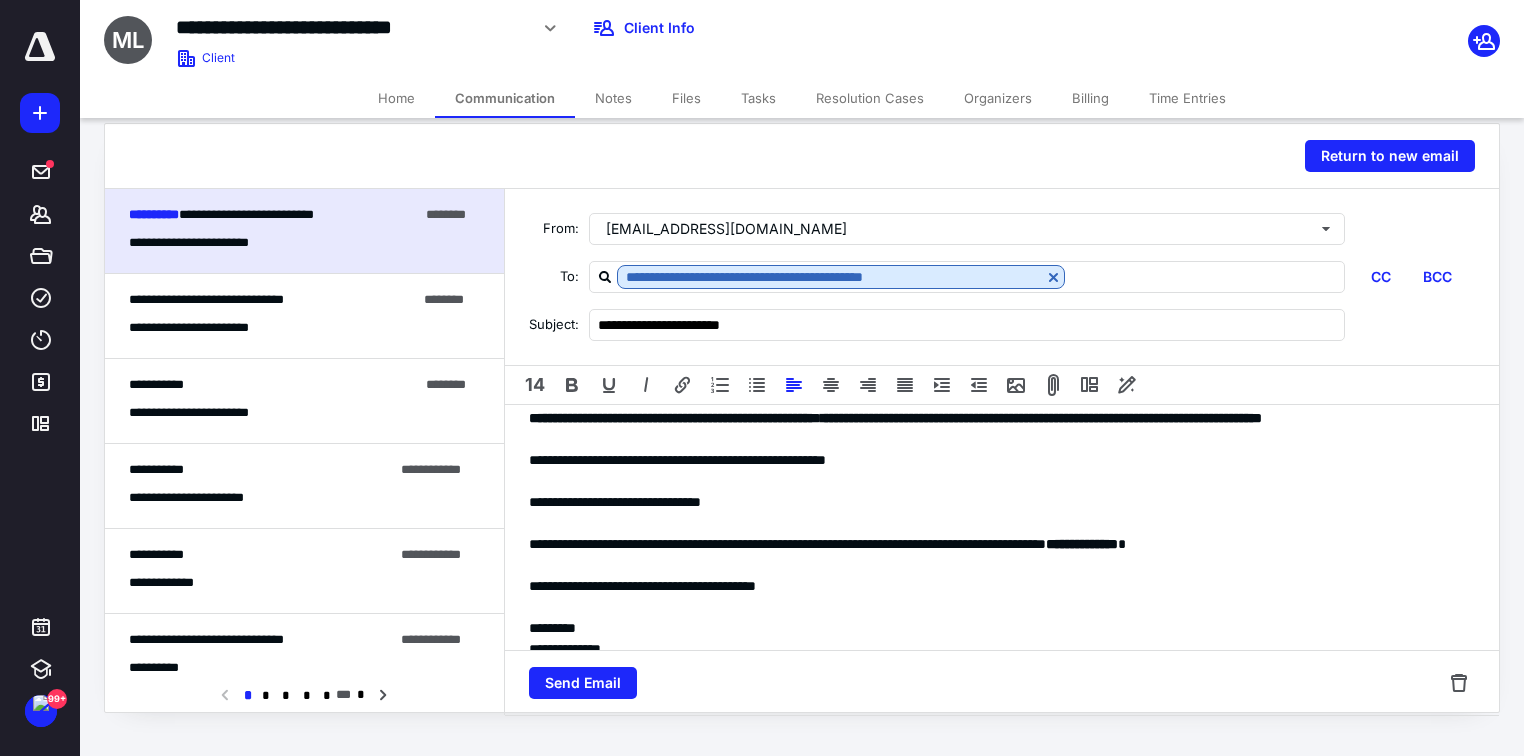 click on "**********" at bounding box center (996, 544) 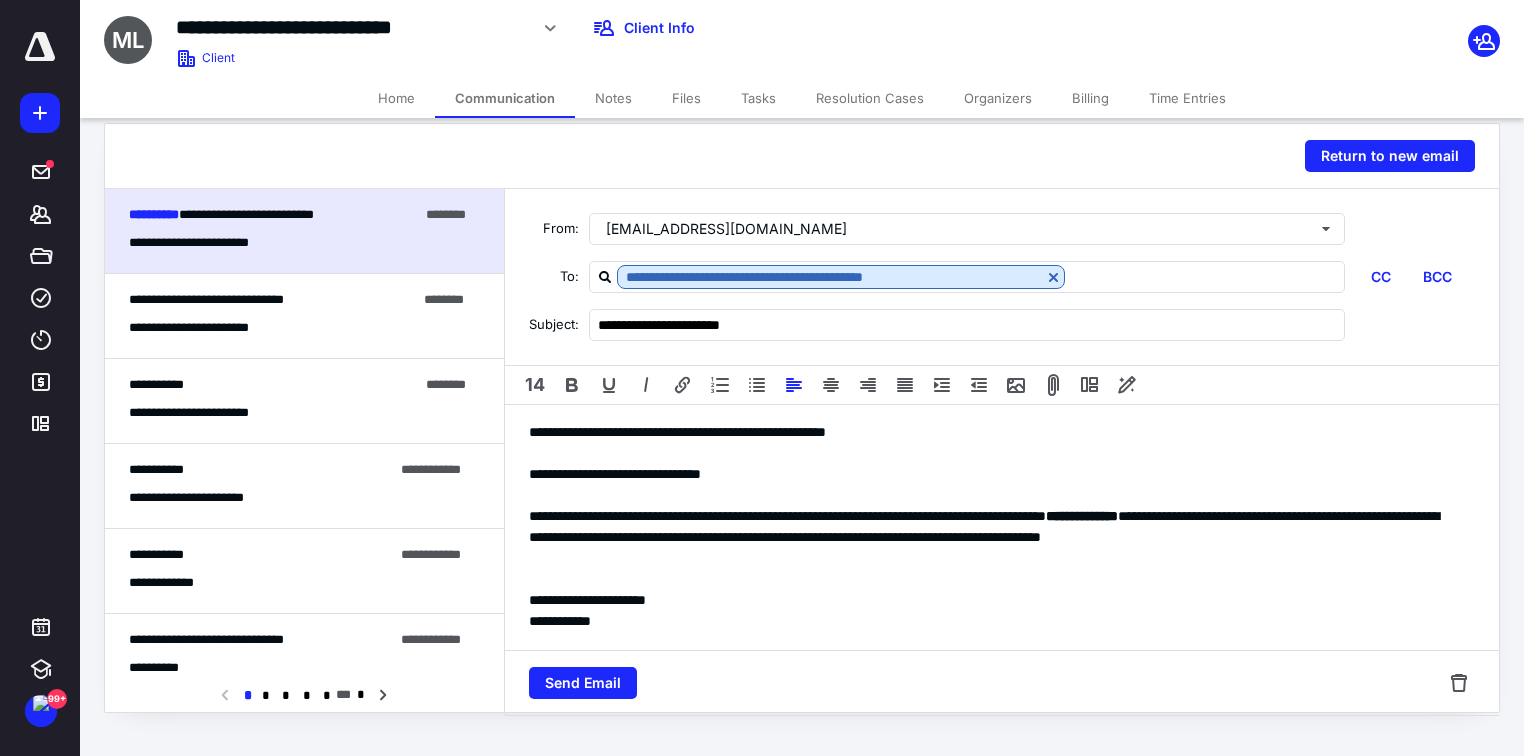 scroll, scrollTop: 209, scrollLeft: 0, axis: vertical 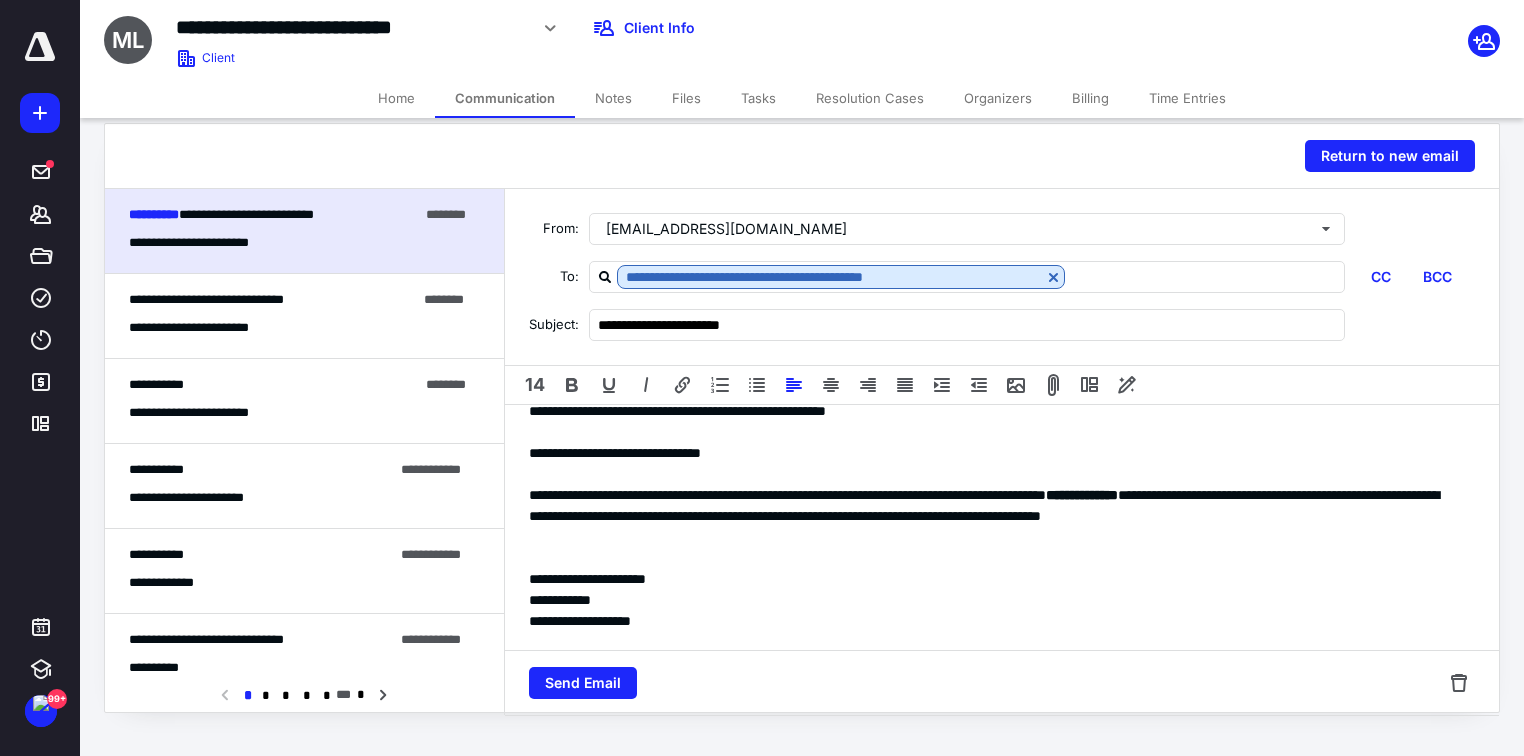 click on "**********" at bounding box center (996, 621) 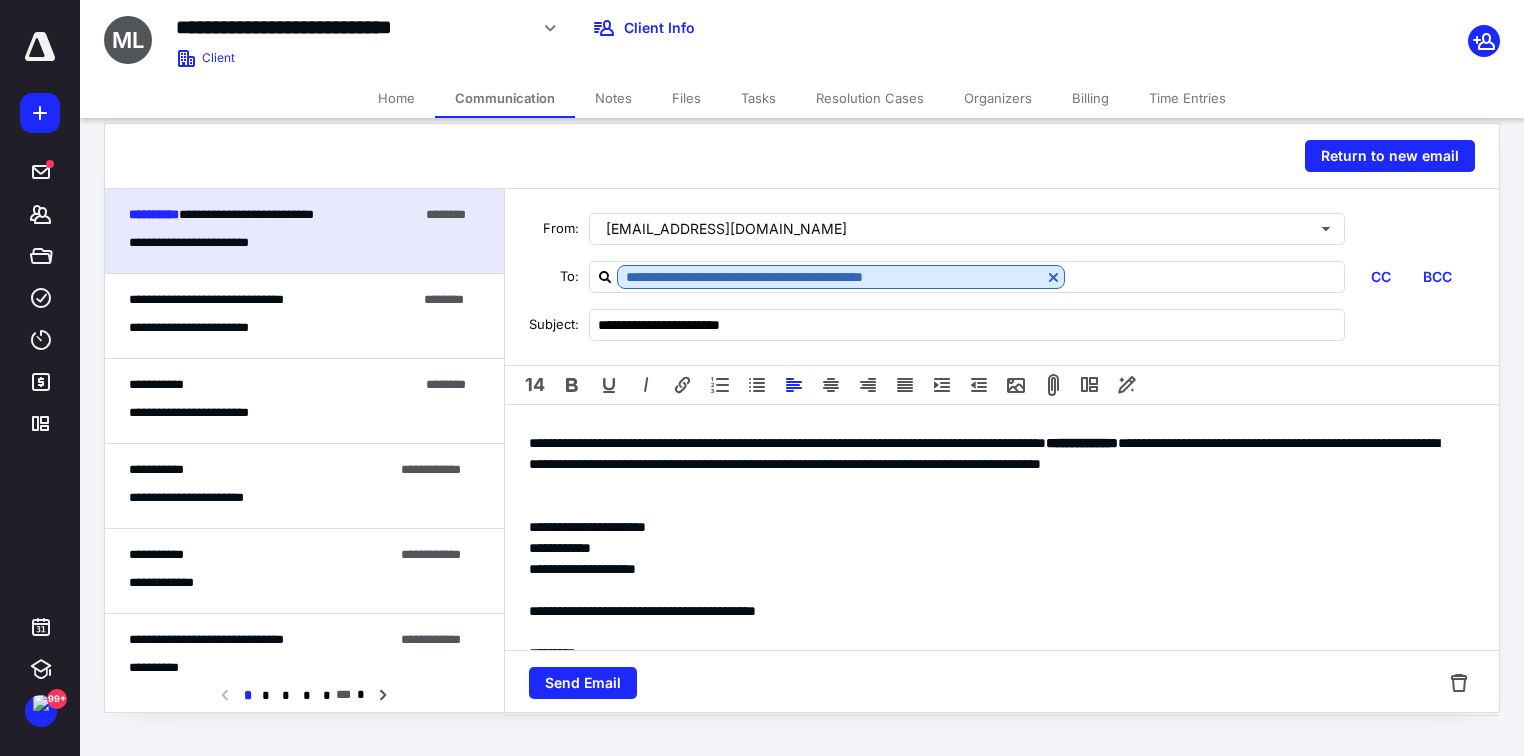 scroll, scrollTop: 289, scrollLeft: 0, axis: vertical 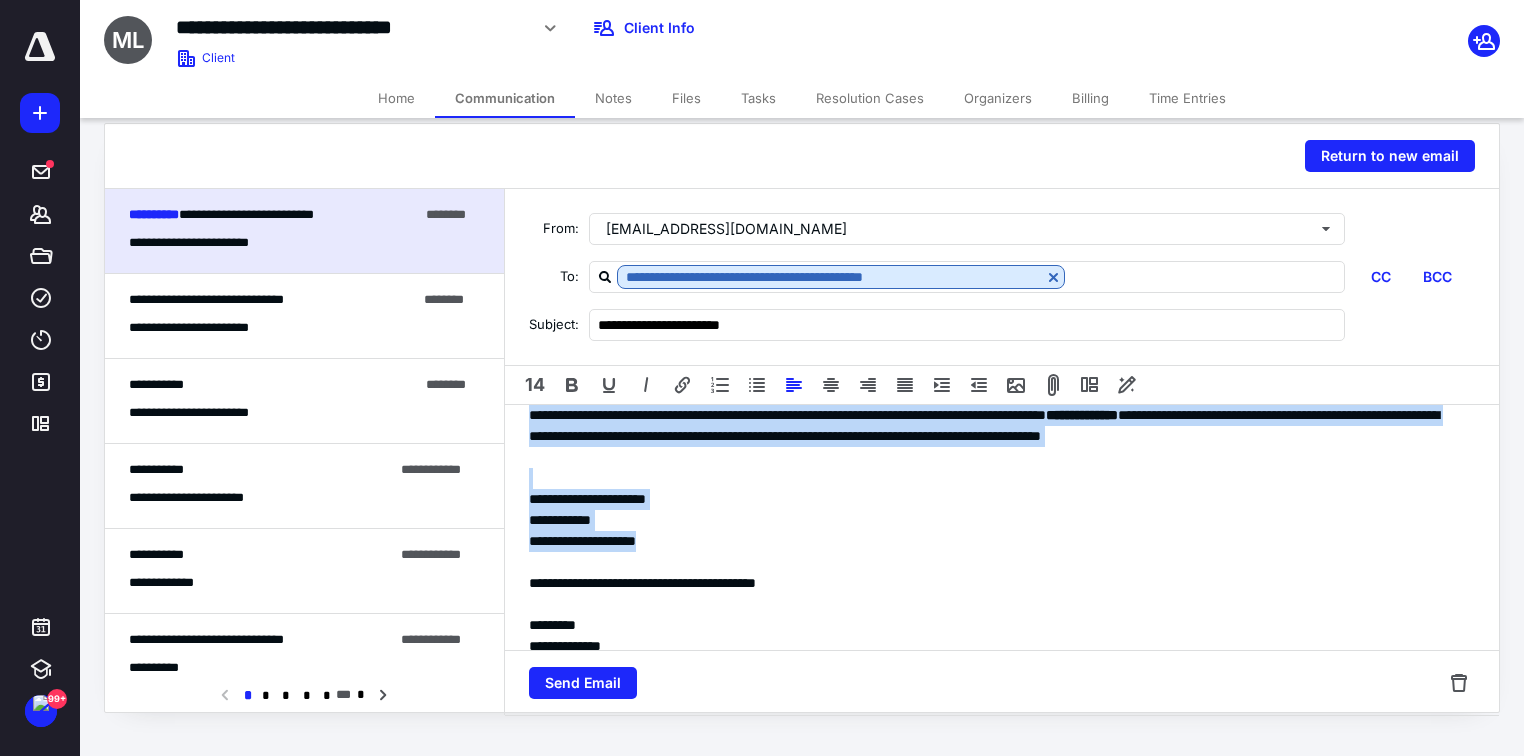 drag, startPoint x: 696, startPoint y: 559, endPoint x: 515, endPoint y: 438, distance: 217.72 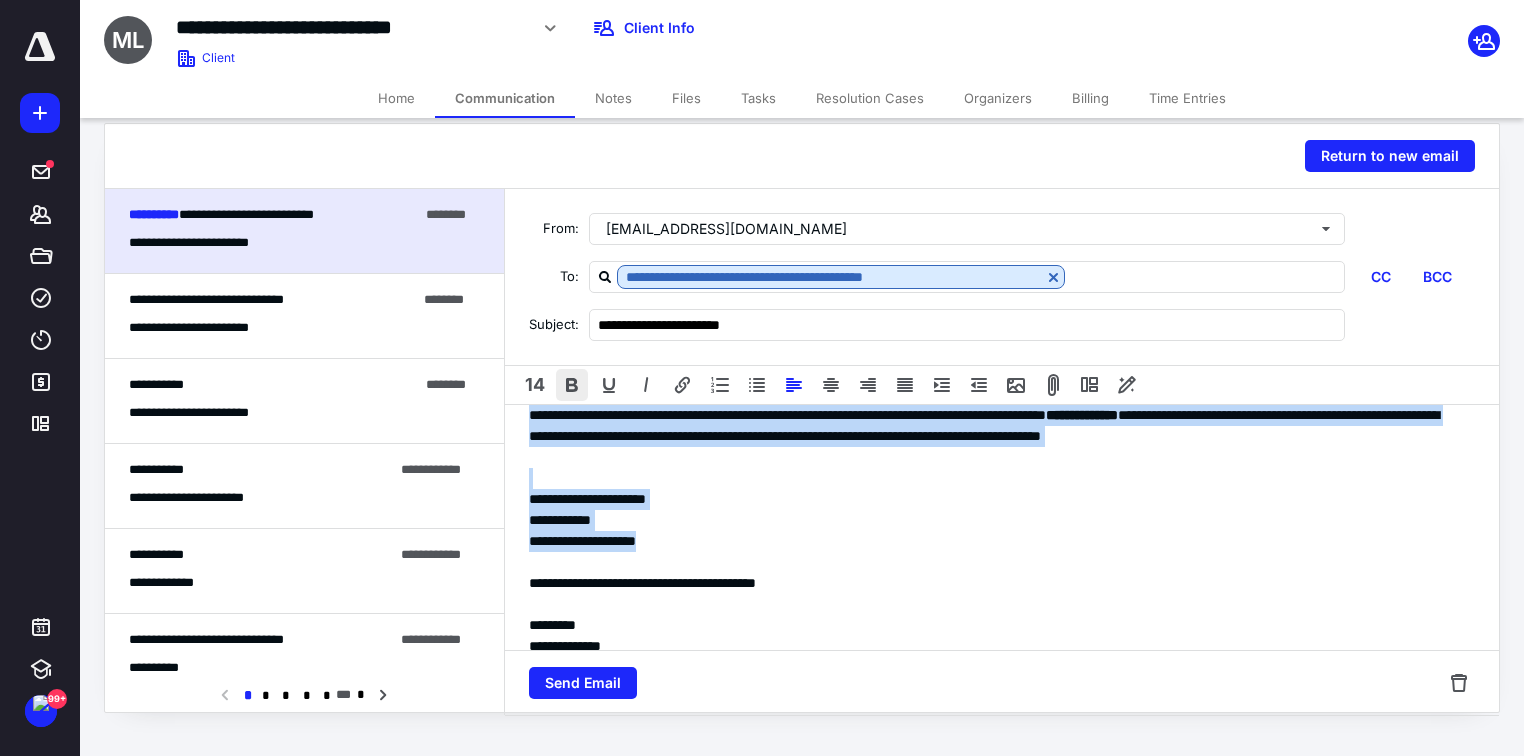 click at bounding box center (572, 385) 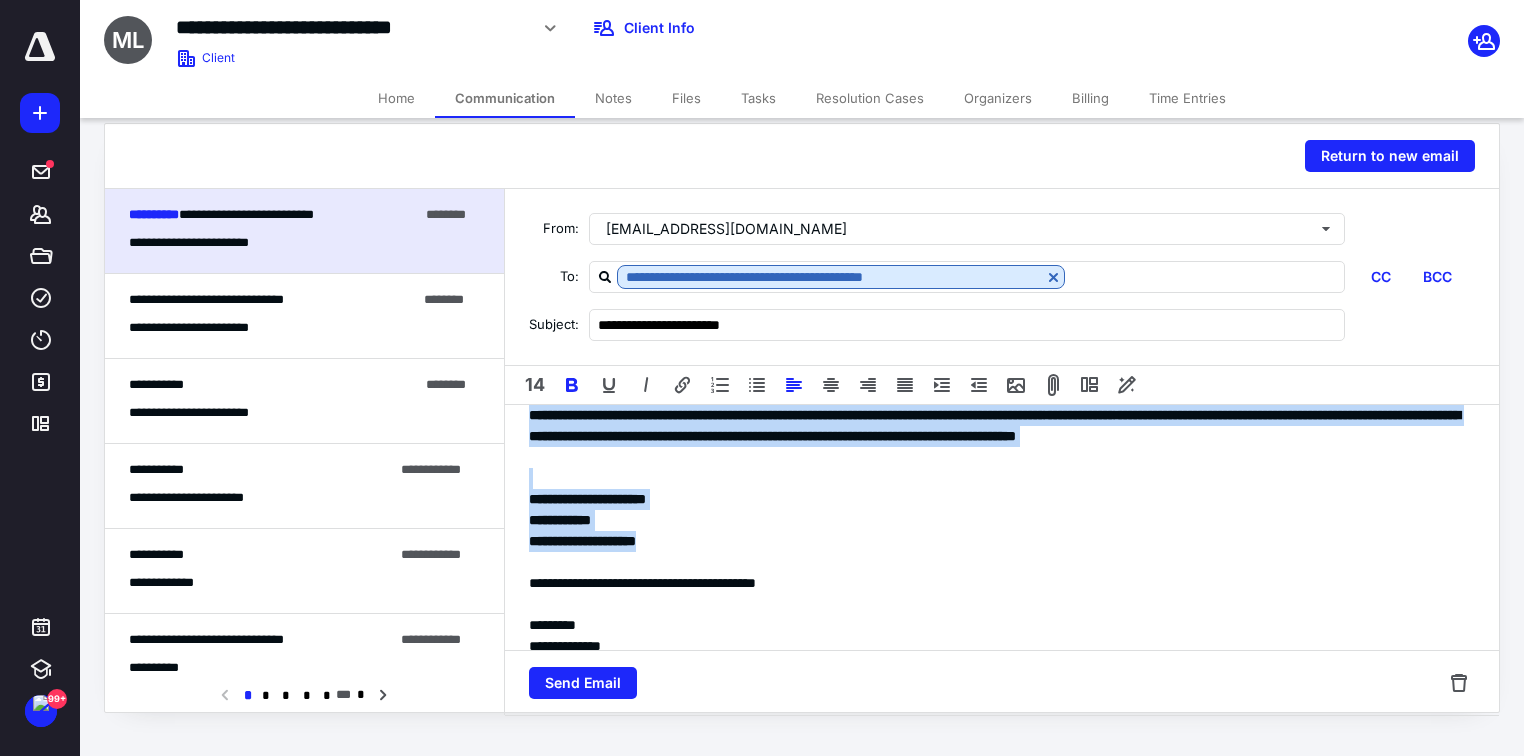 click on "**********" at bounding box center (996, 541) 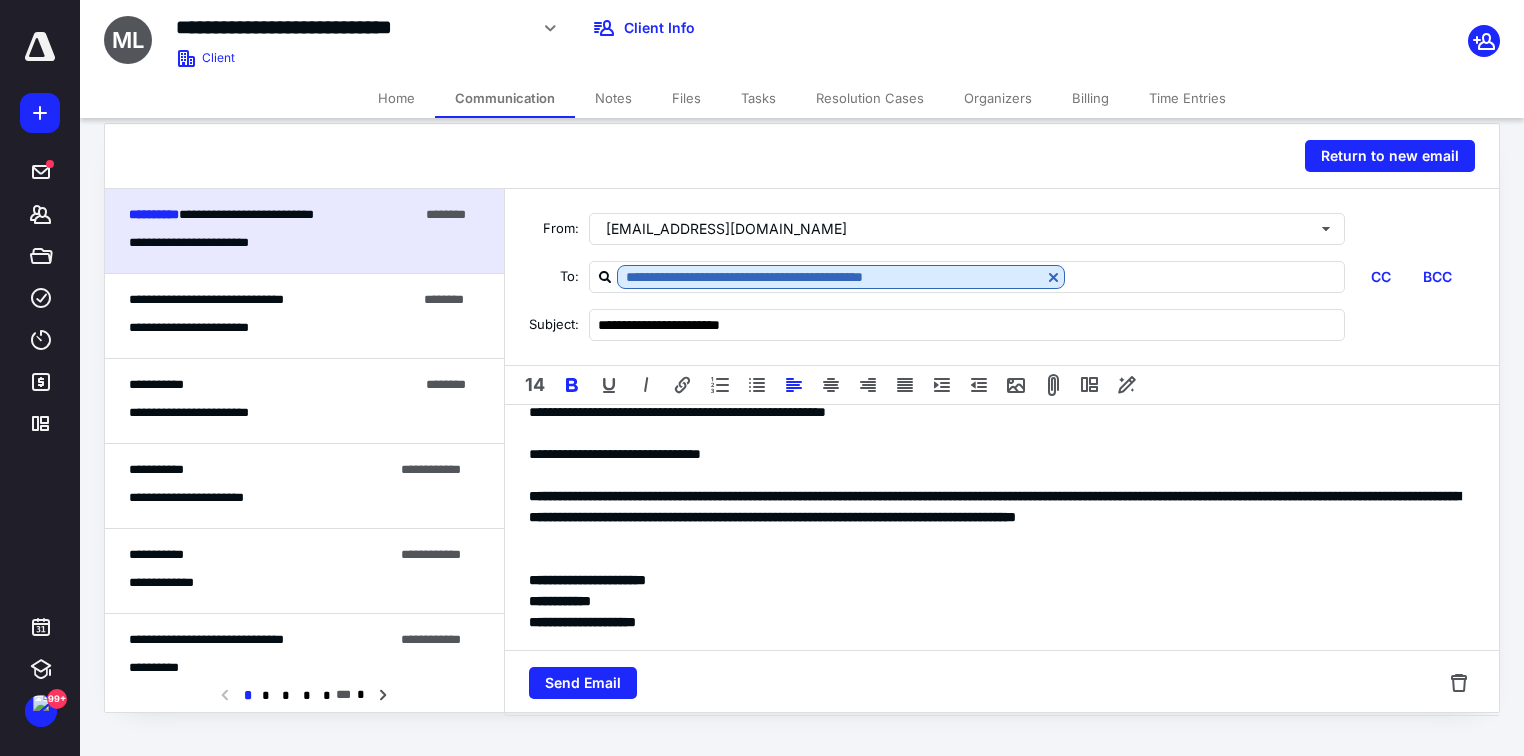 scroll, scrollTop: 129, scrollLeft: 0, axis: vertical 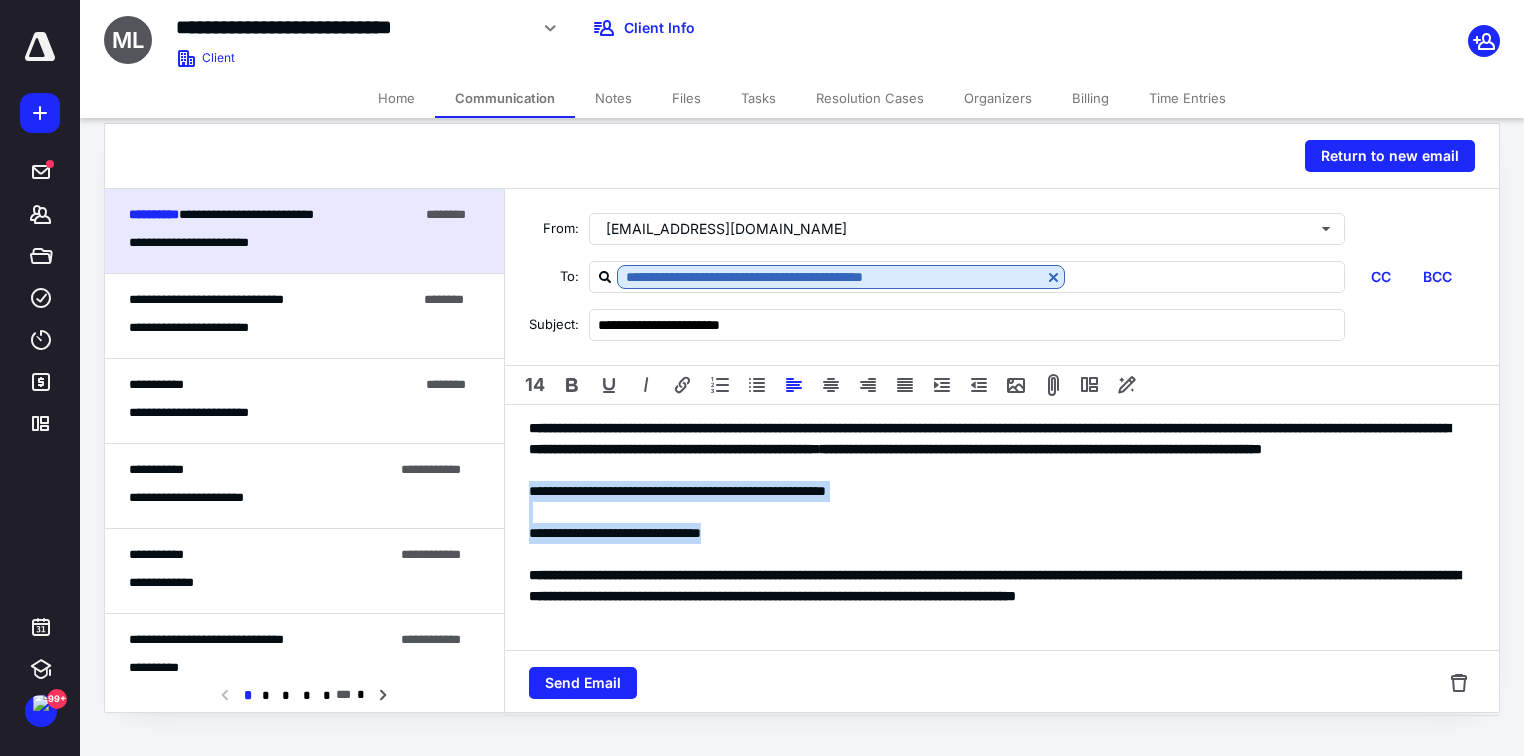 drag, startPoint x: 788, startPoint y: 555, endPoint x: 505, endPoint y: 513, distance: 286.09964 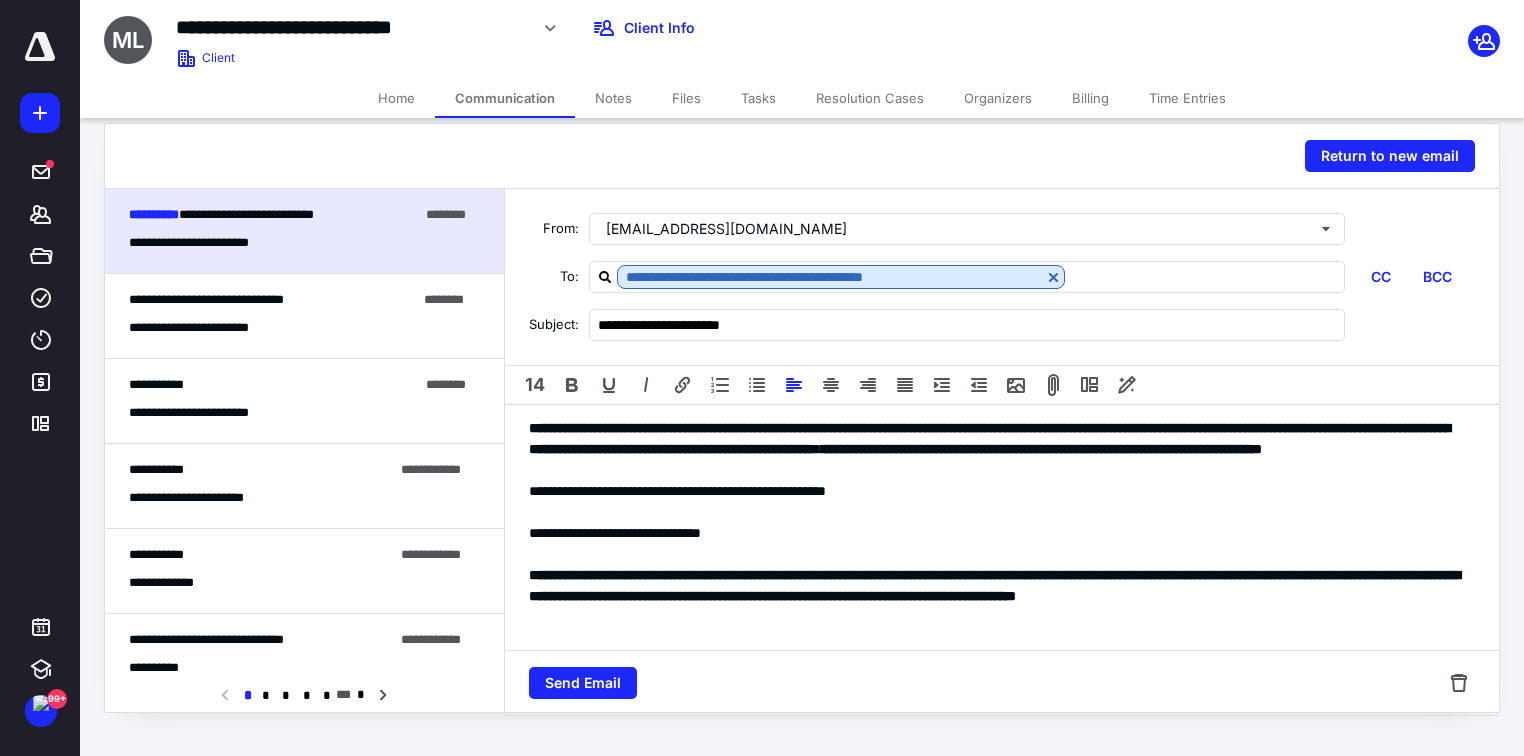 click at bounding box center [996, 554] 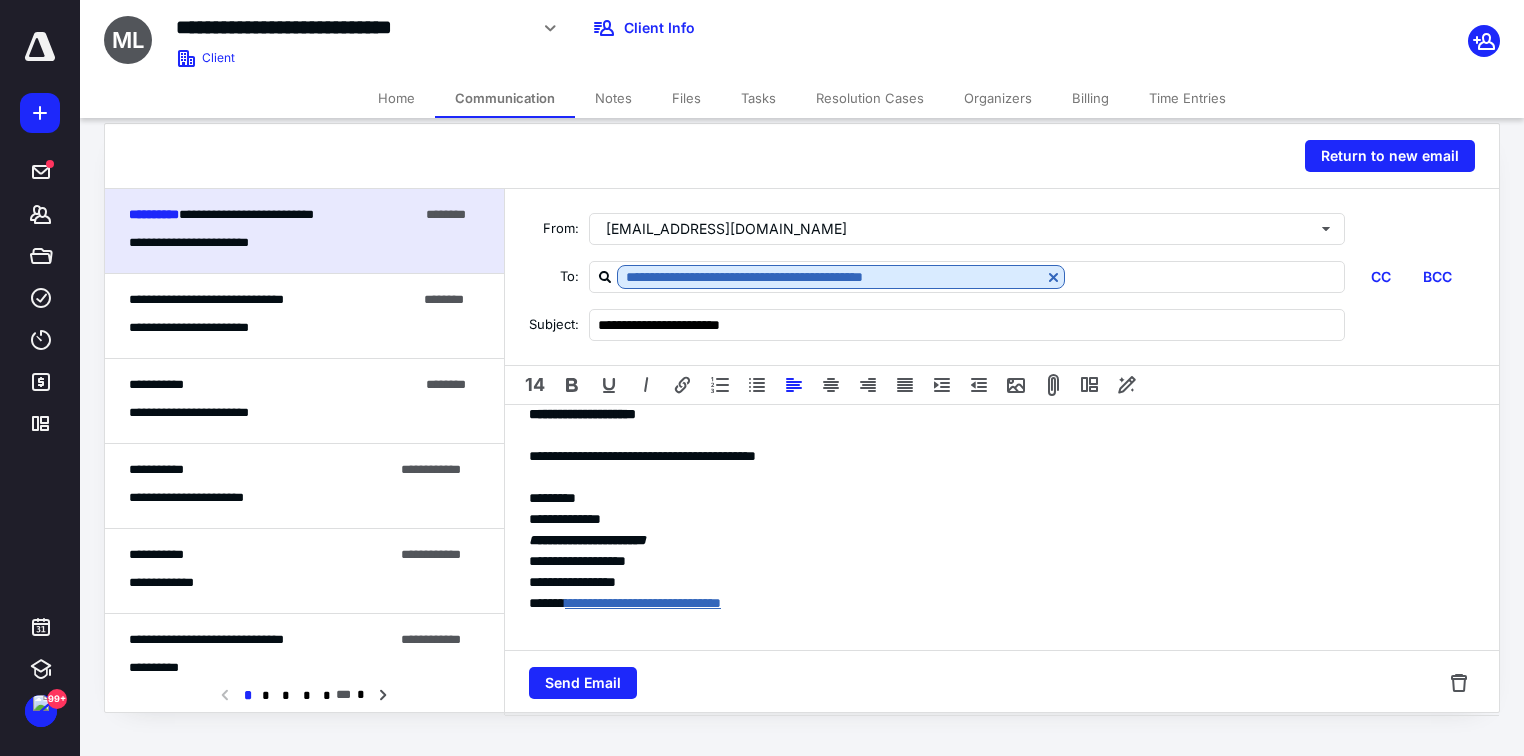 scroll, scrollTop: 417, scrollLeft: 0, axis: vertical 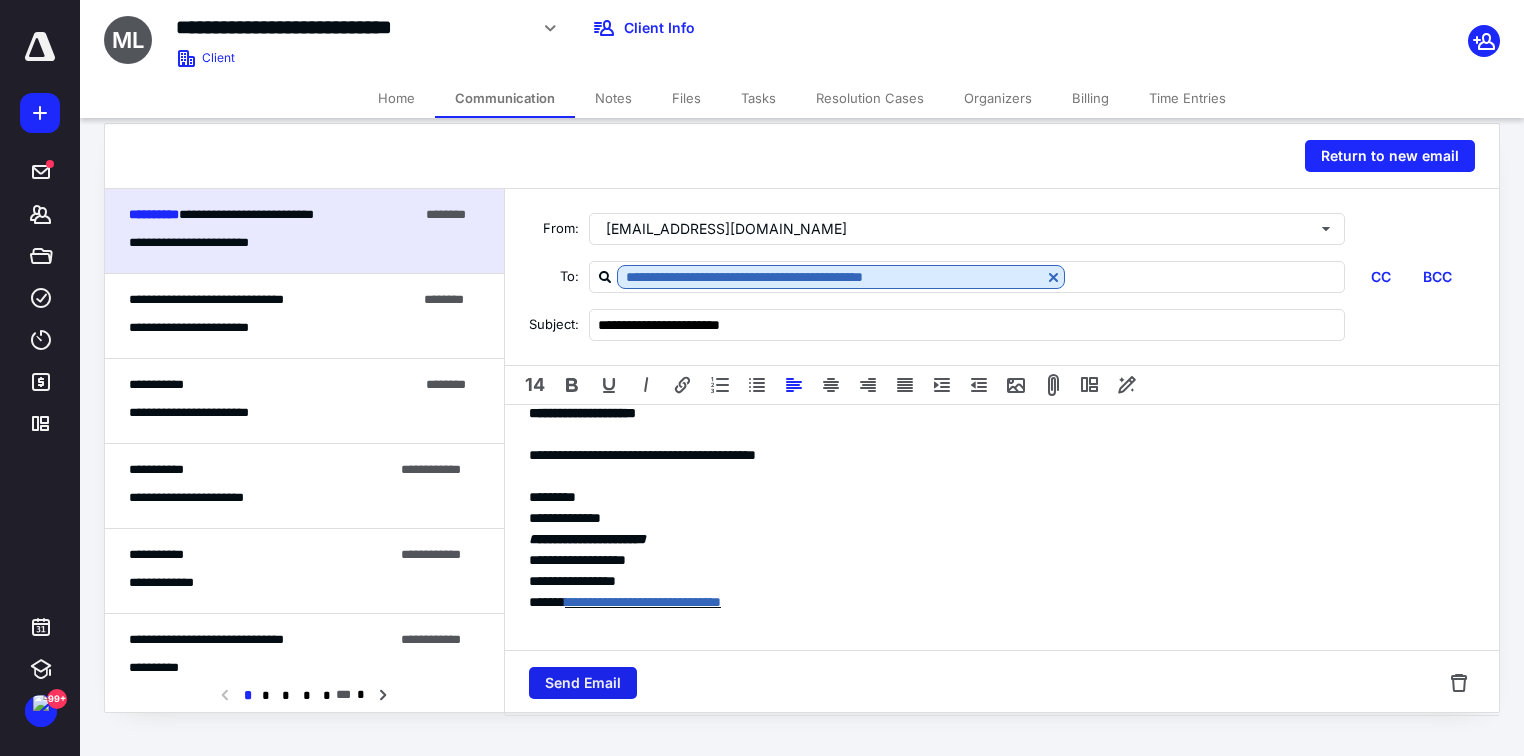 click on "Send Email" at bounding box center [583, 683] 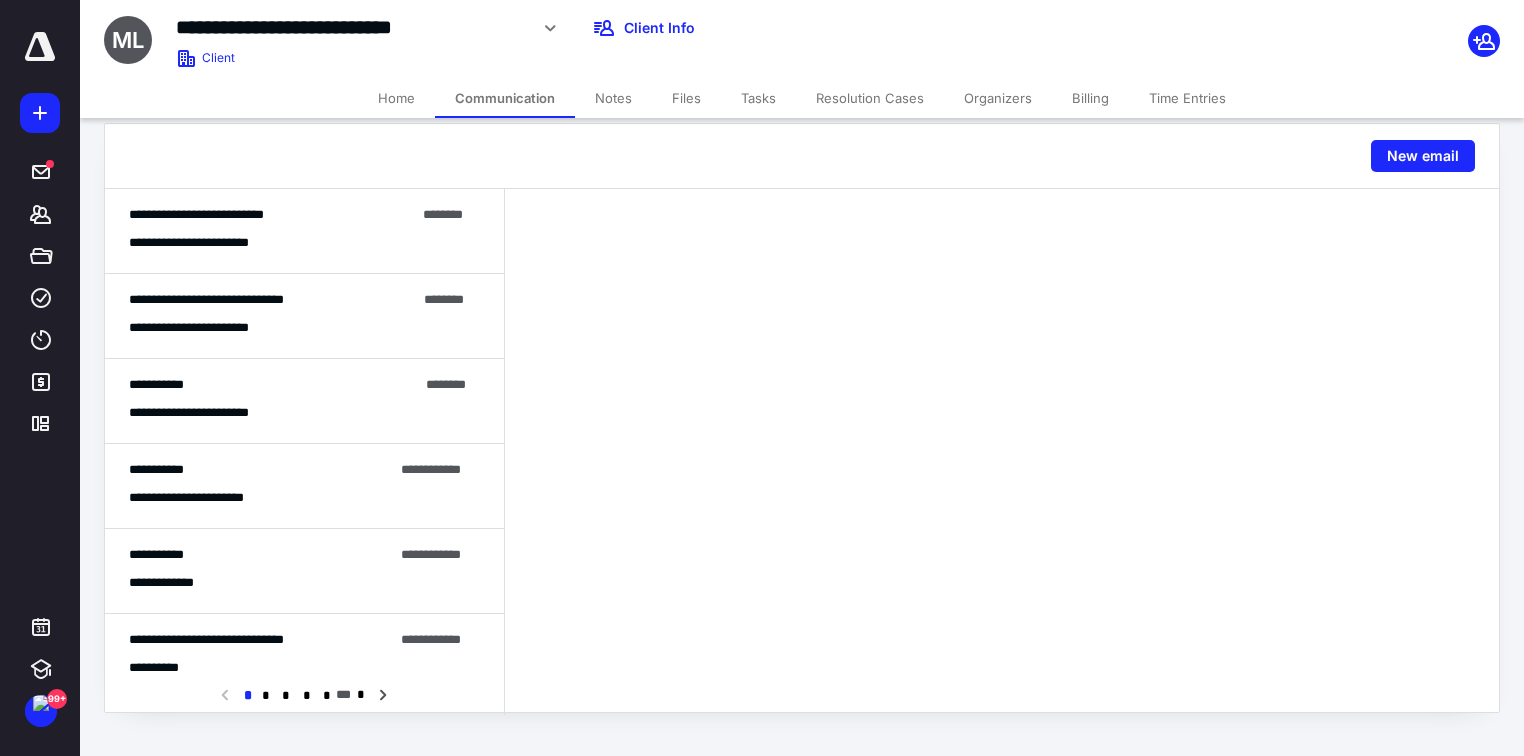 click on "Files" at bounding box center [686, 98] 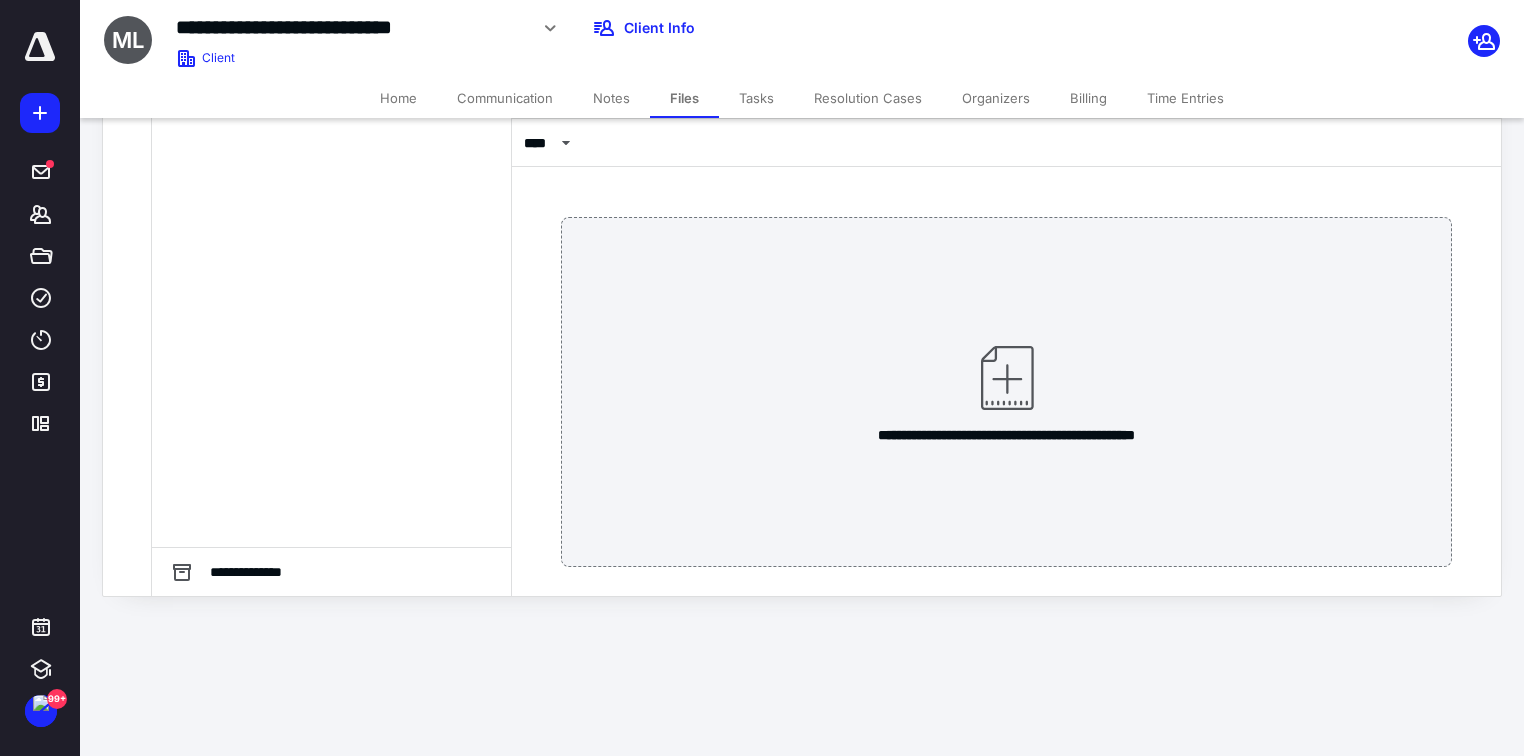 scroll, scrollTop: 0, scrollLeft: 0, axis: both 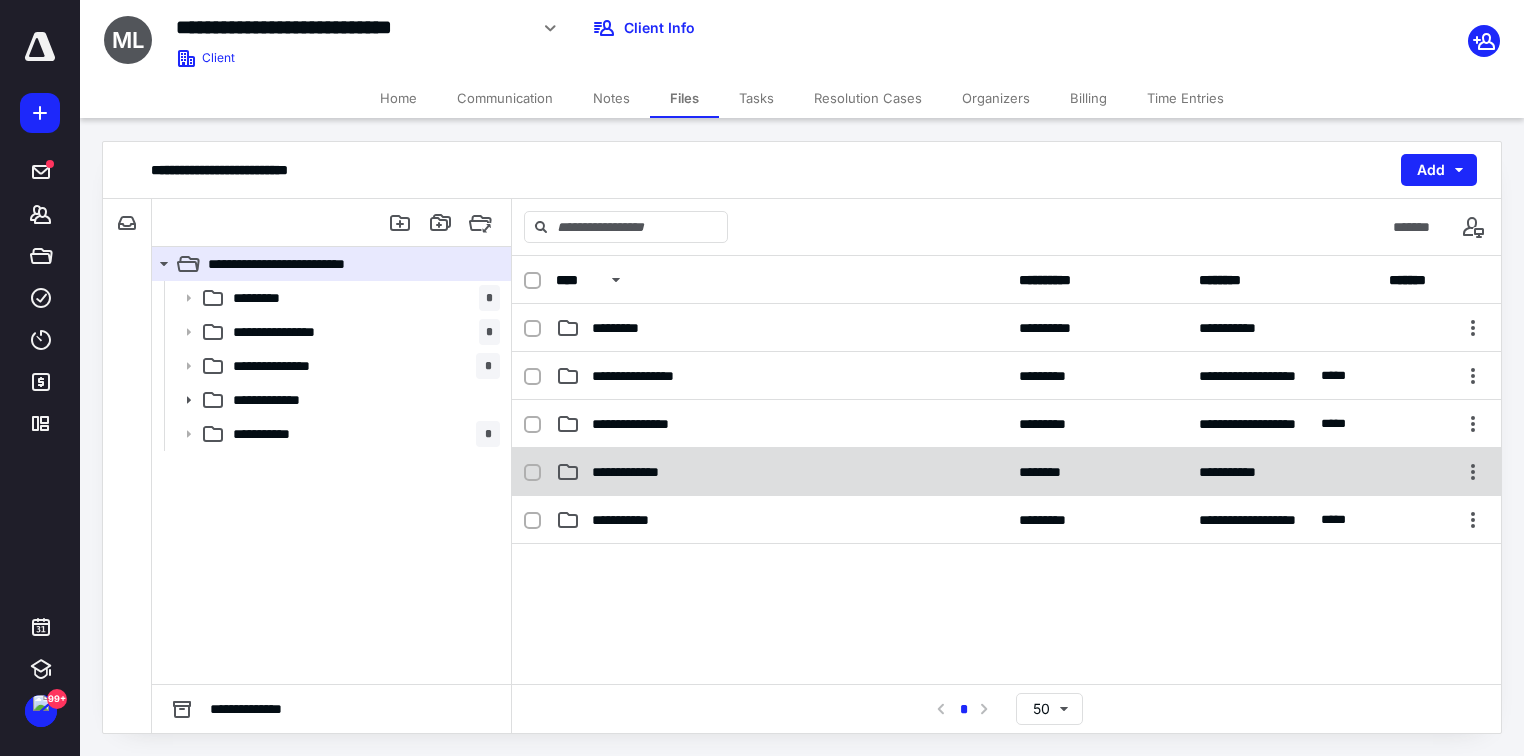 click on "**********" at bounding box center [781, 472] 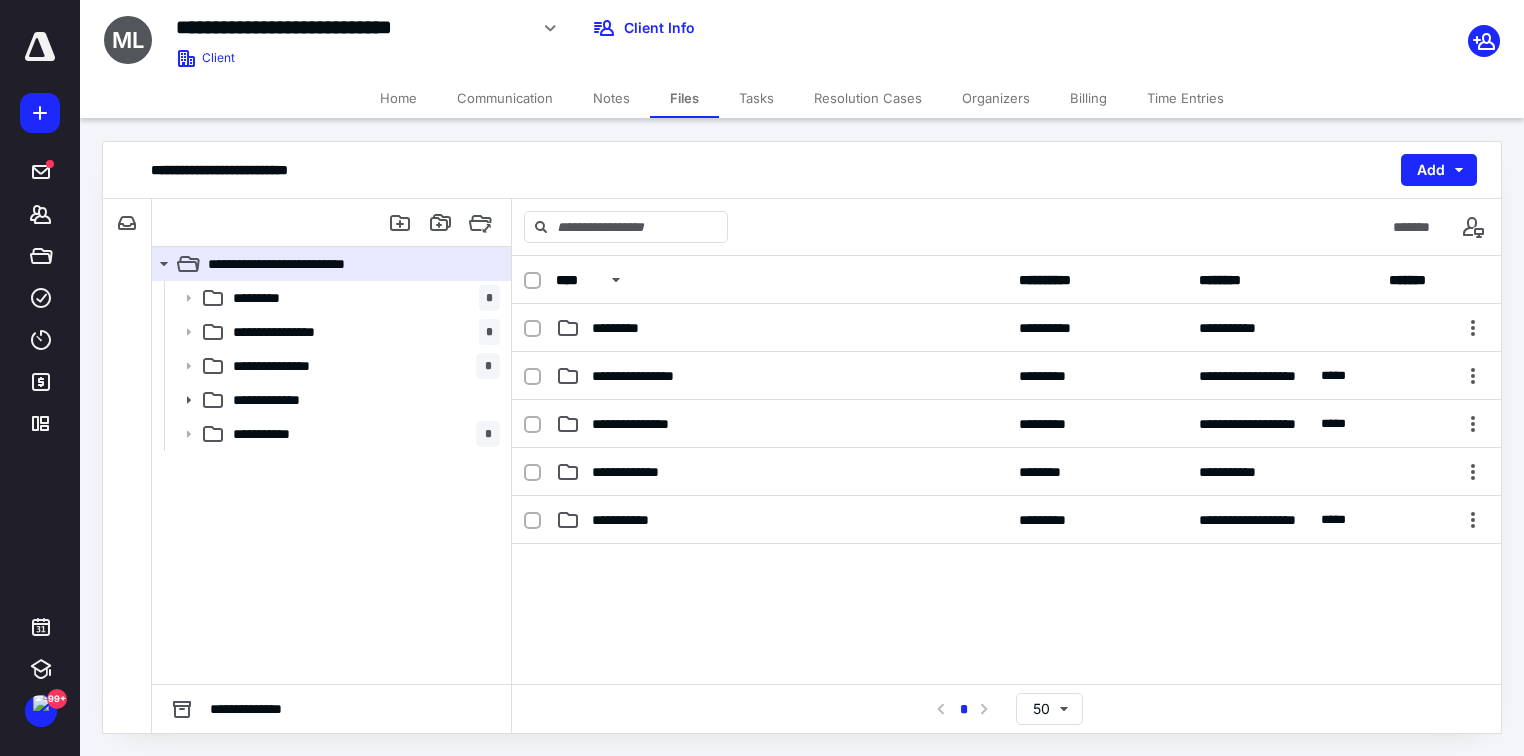 click on "**********" at bounding box center [781, 472] 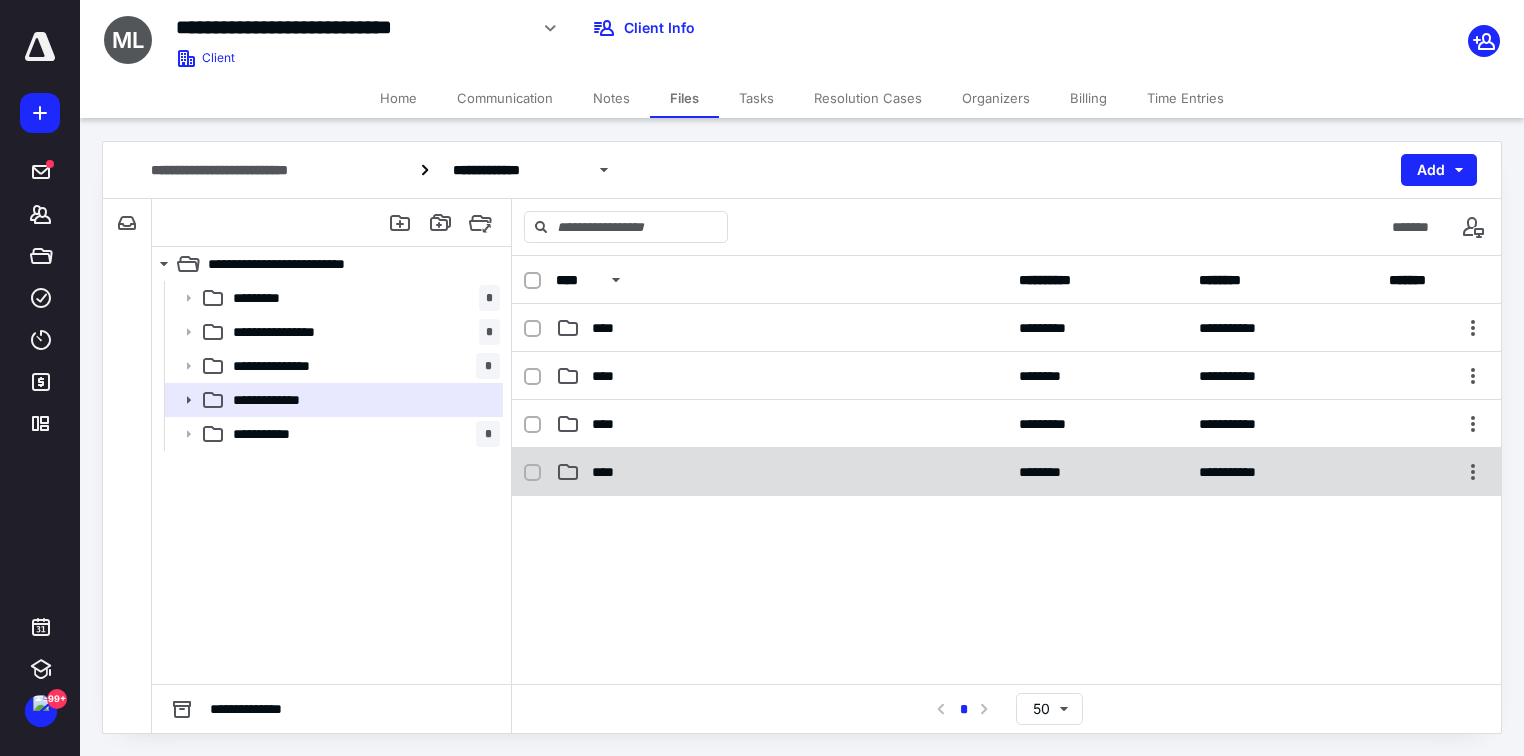 click on "****" at bounding box center (781, 472) 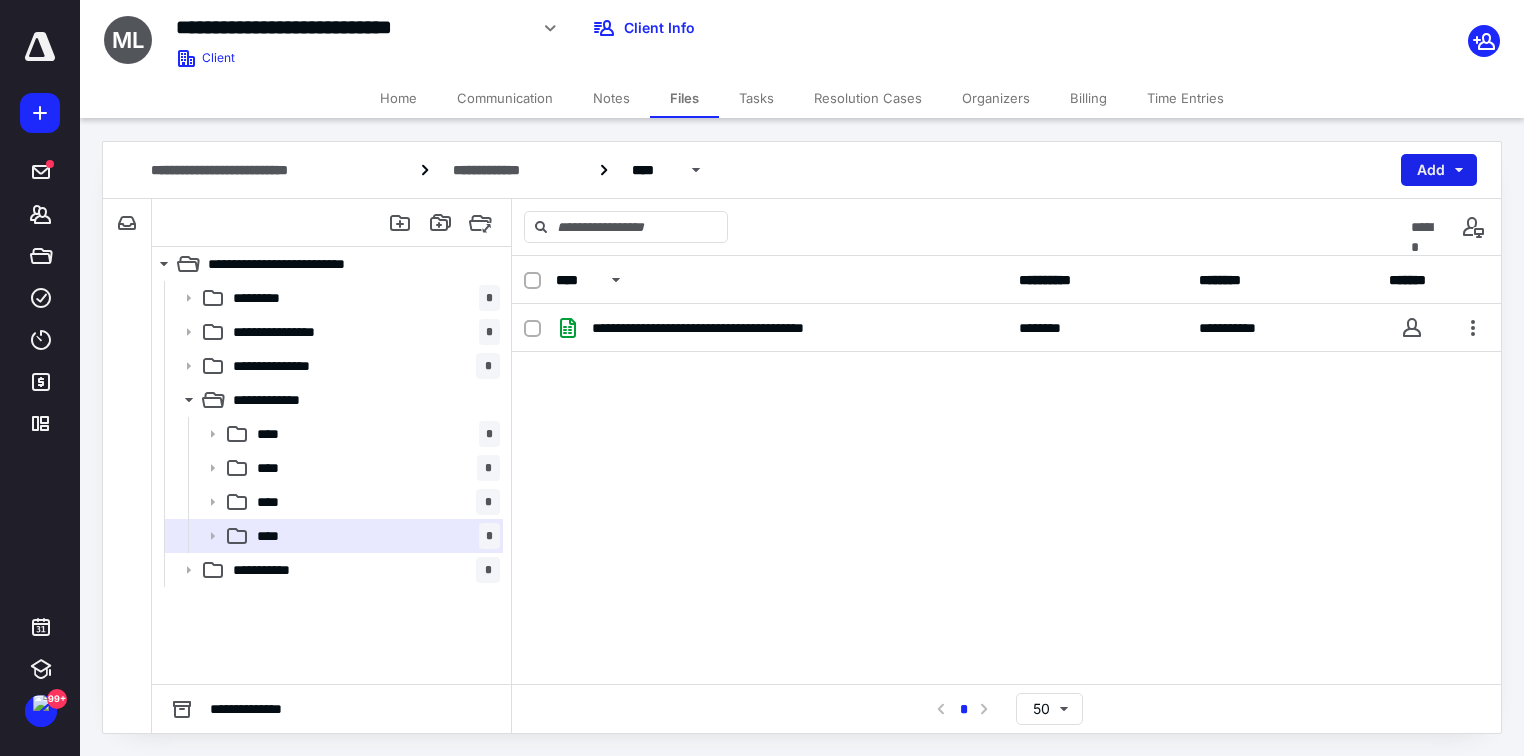 click on "Add" at bounding box center (1439, 170) 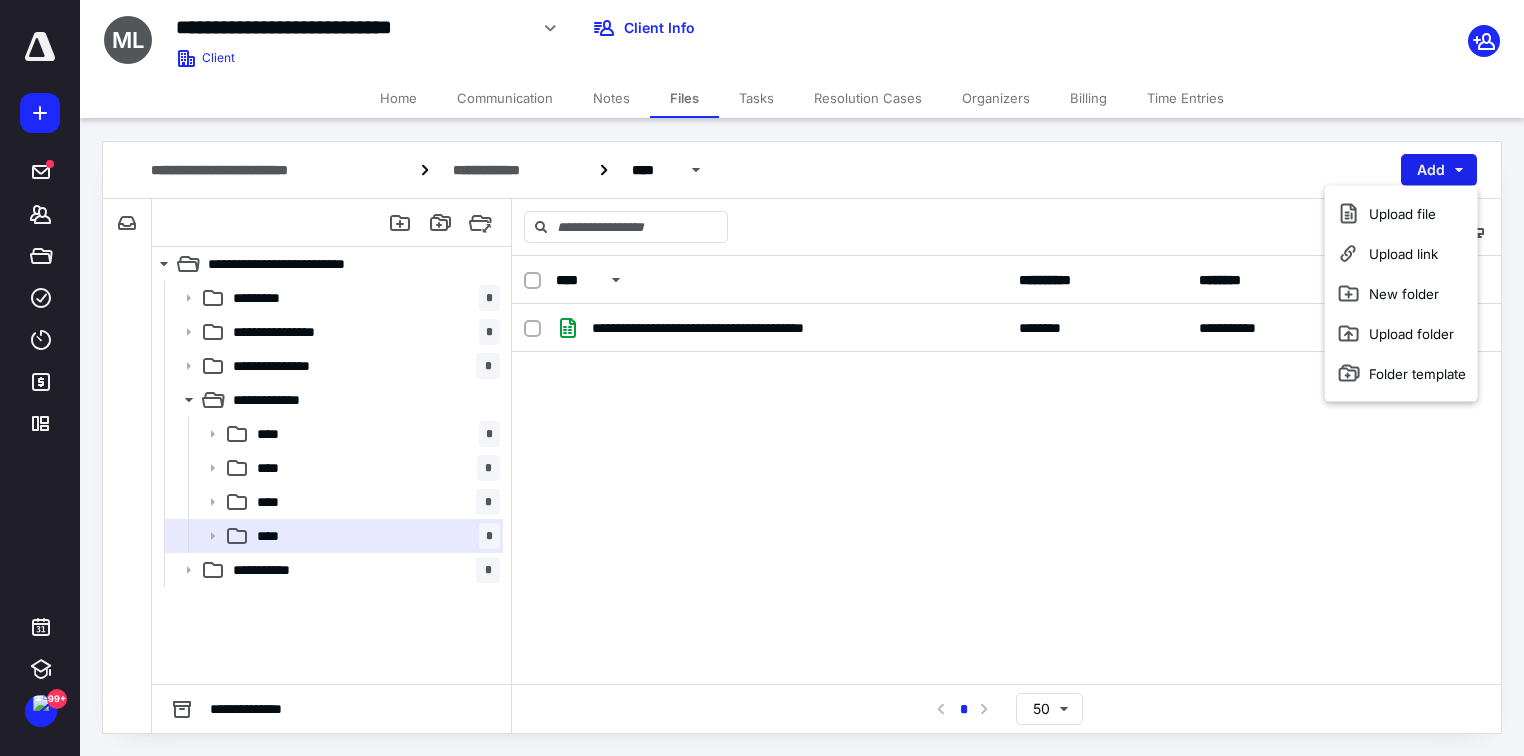click on "Upload file" at bounding box center [1401, 214] 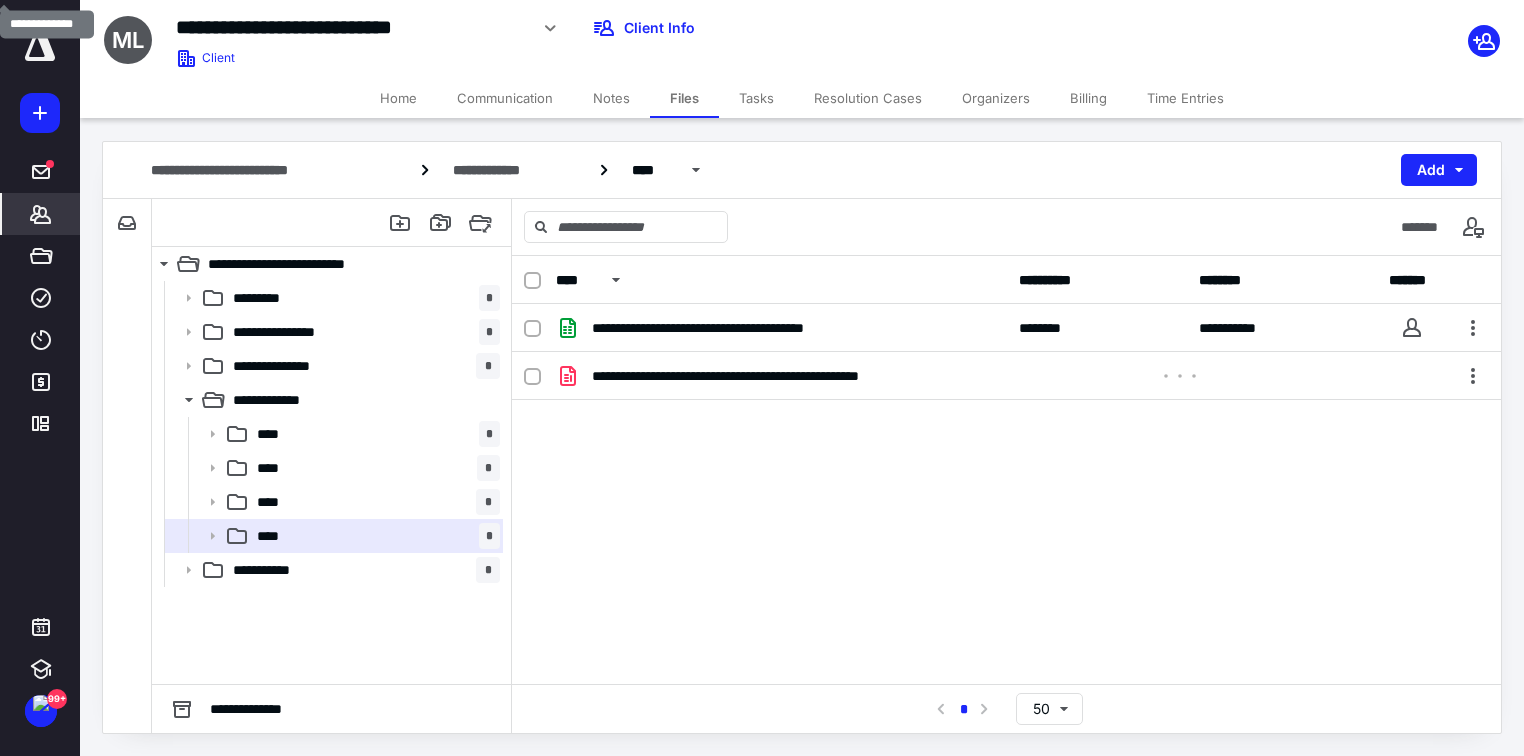 click on "Clients" at bounding box center (41, 214) 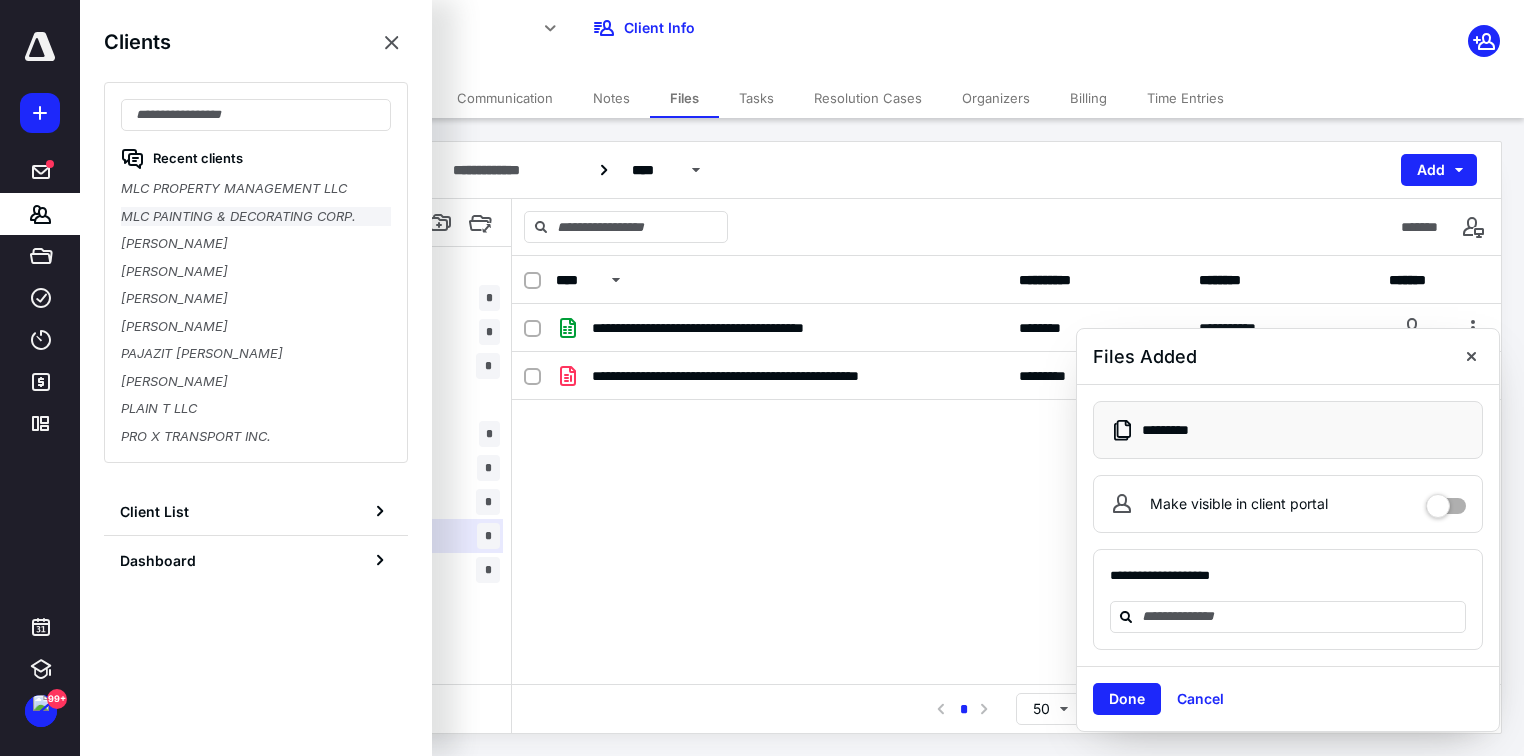 click on "MLC PAINTING & DECORATING CORP." at bounding box center (256, 217) 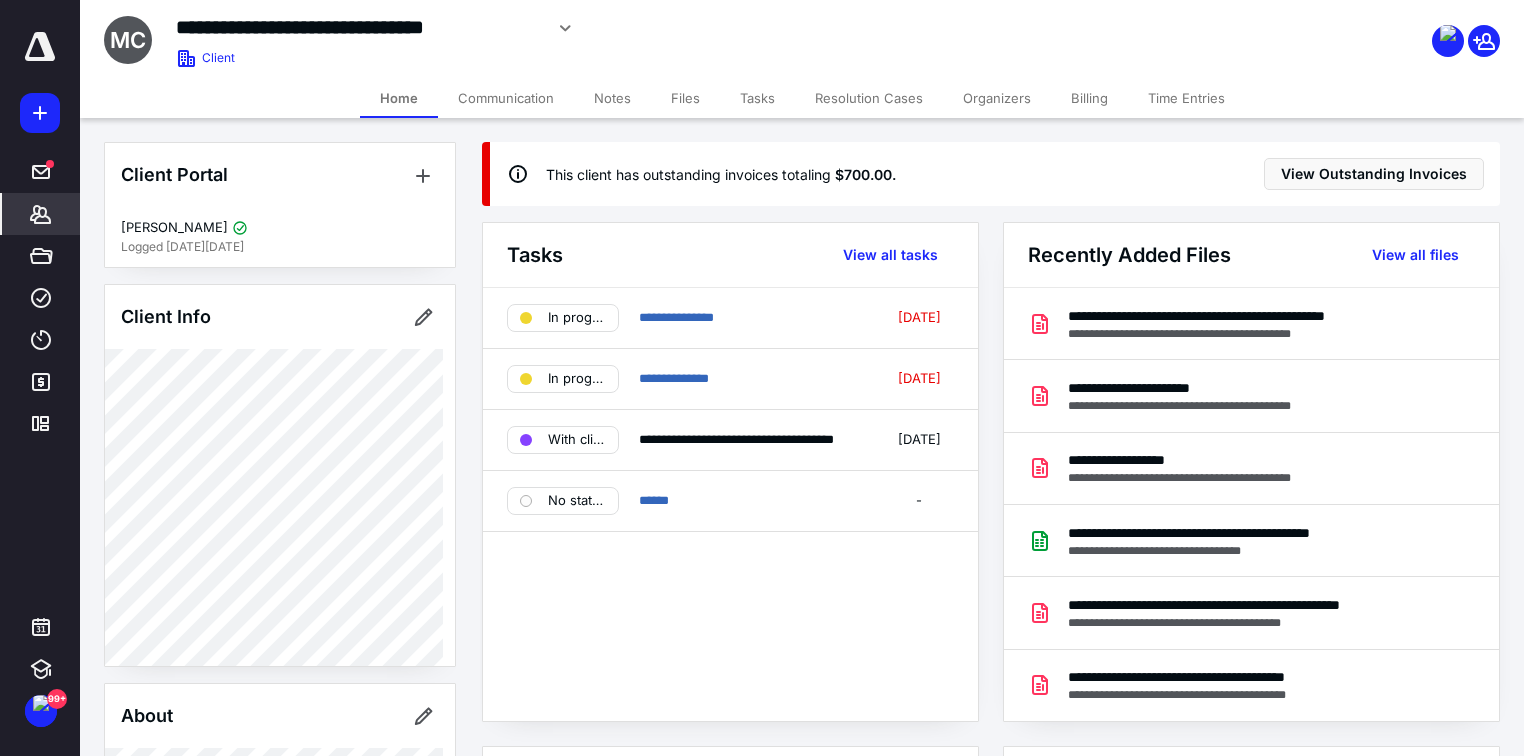 click on "Clients" at bounding box center (41, 214) 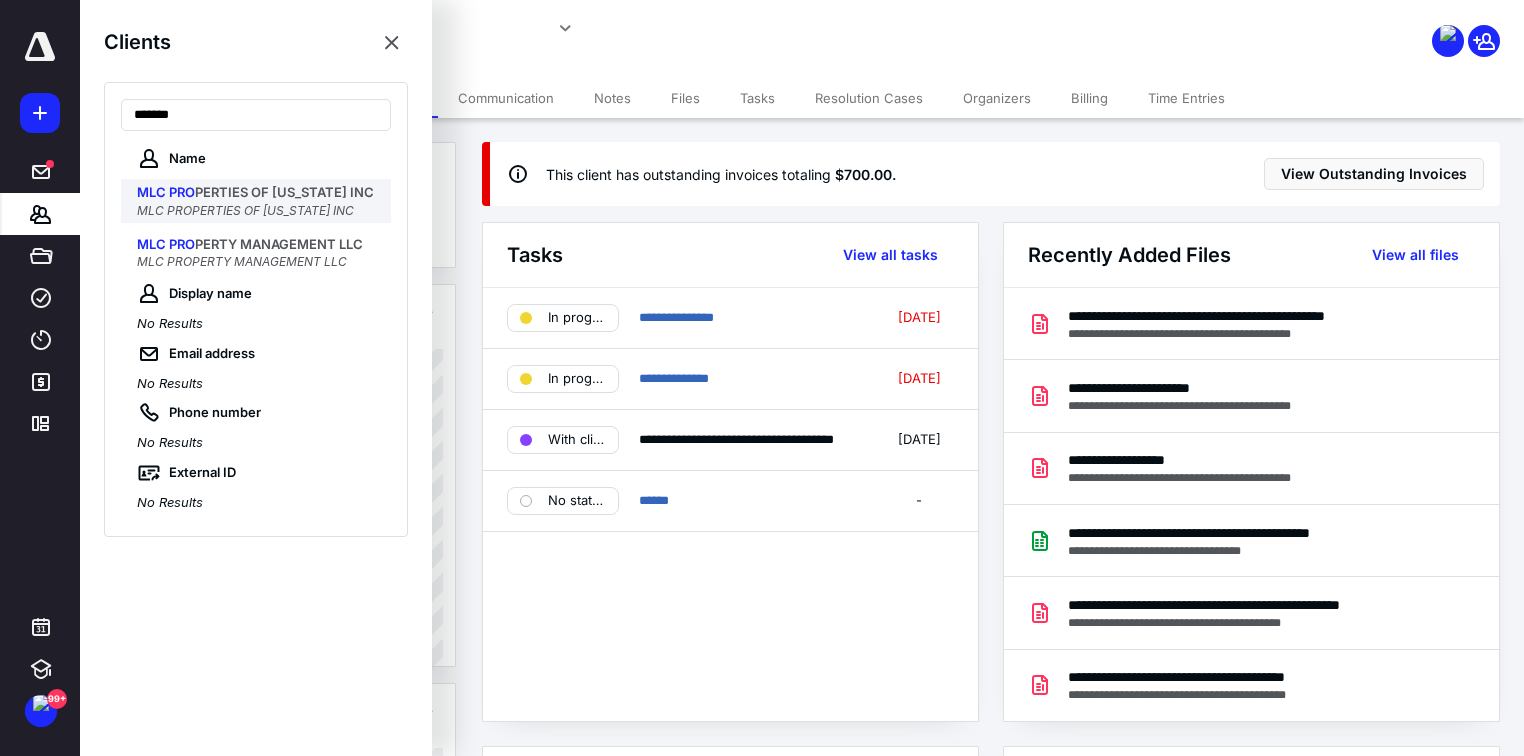 type on "*******" 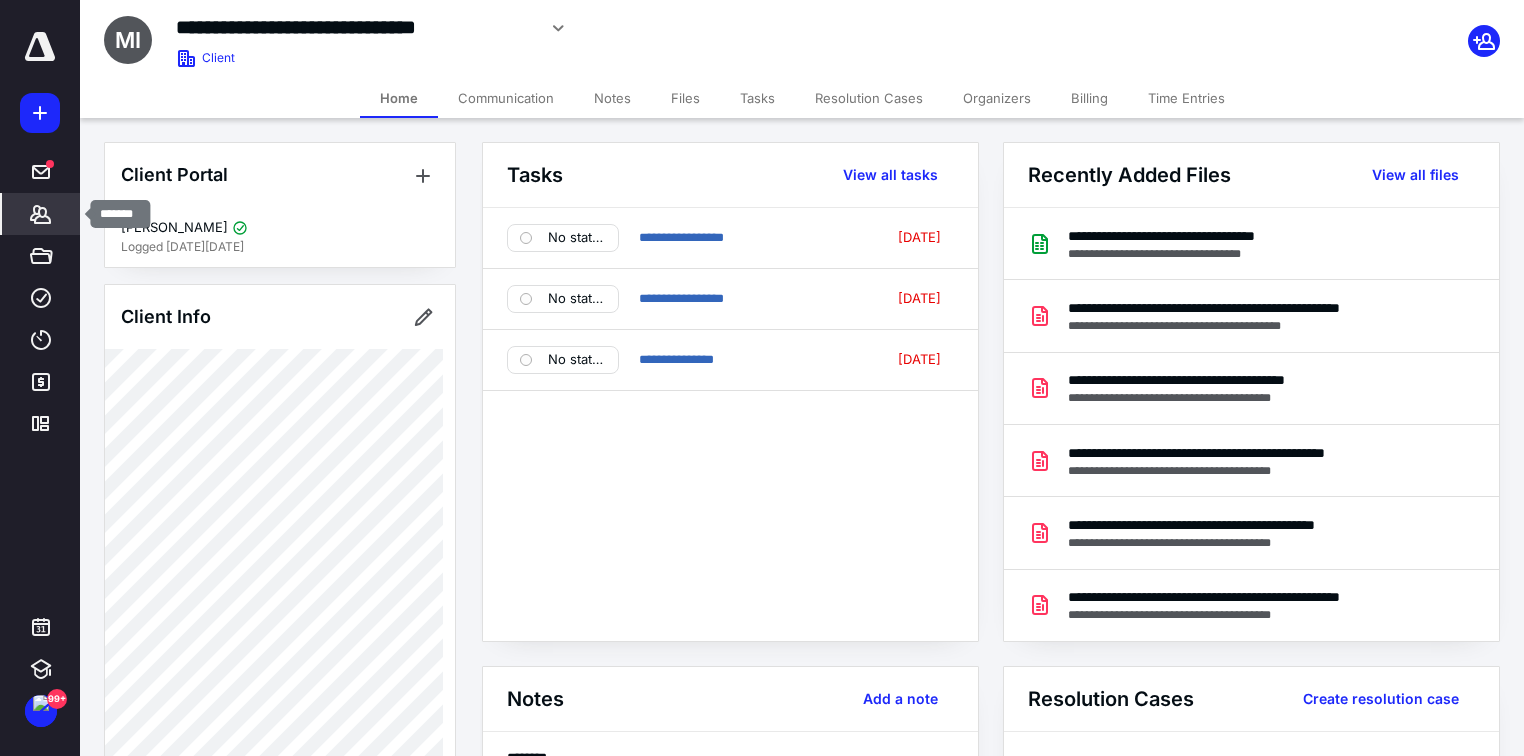 click on "Clients" at bounding box center (41, 214) 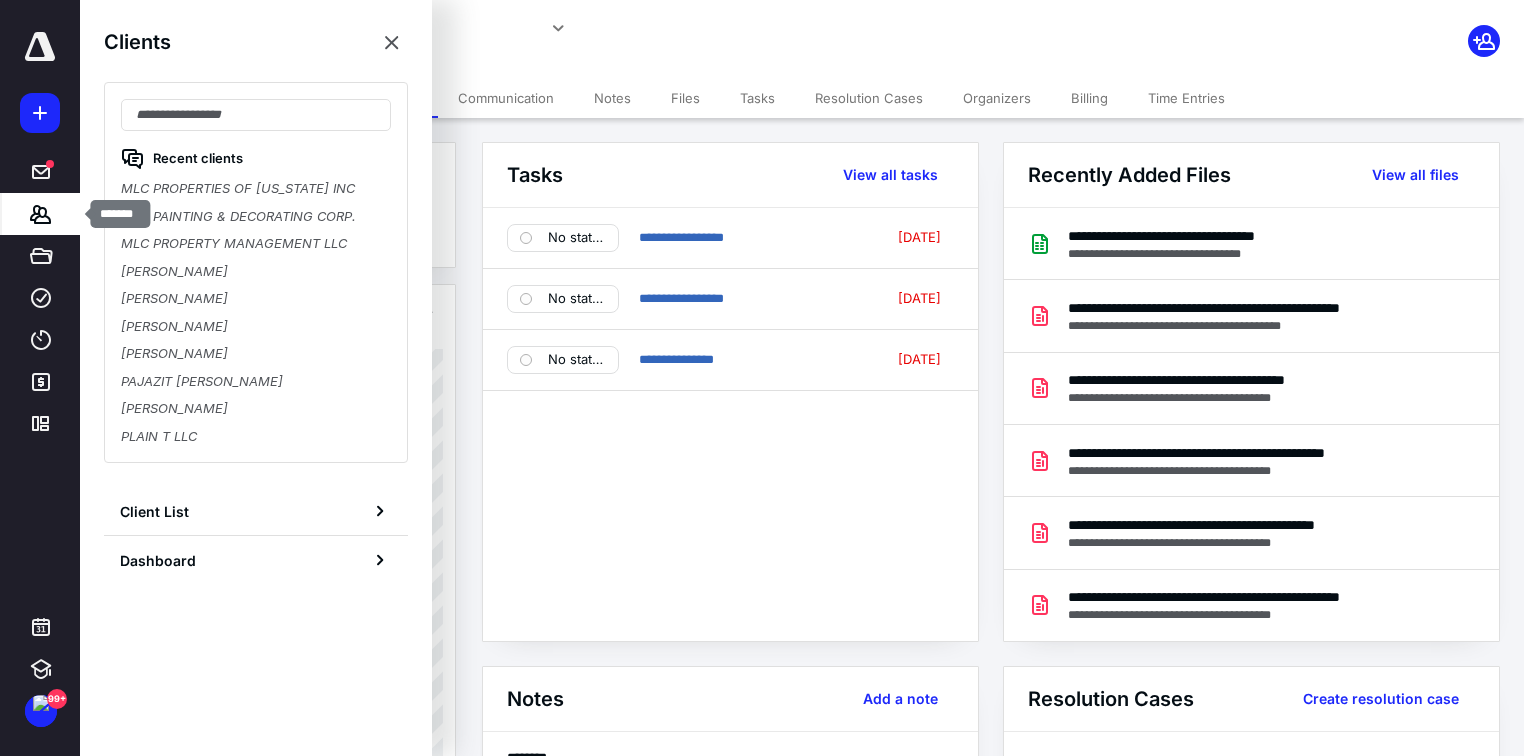 type on "*" 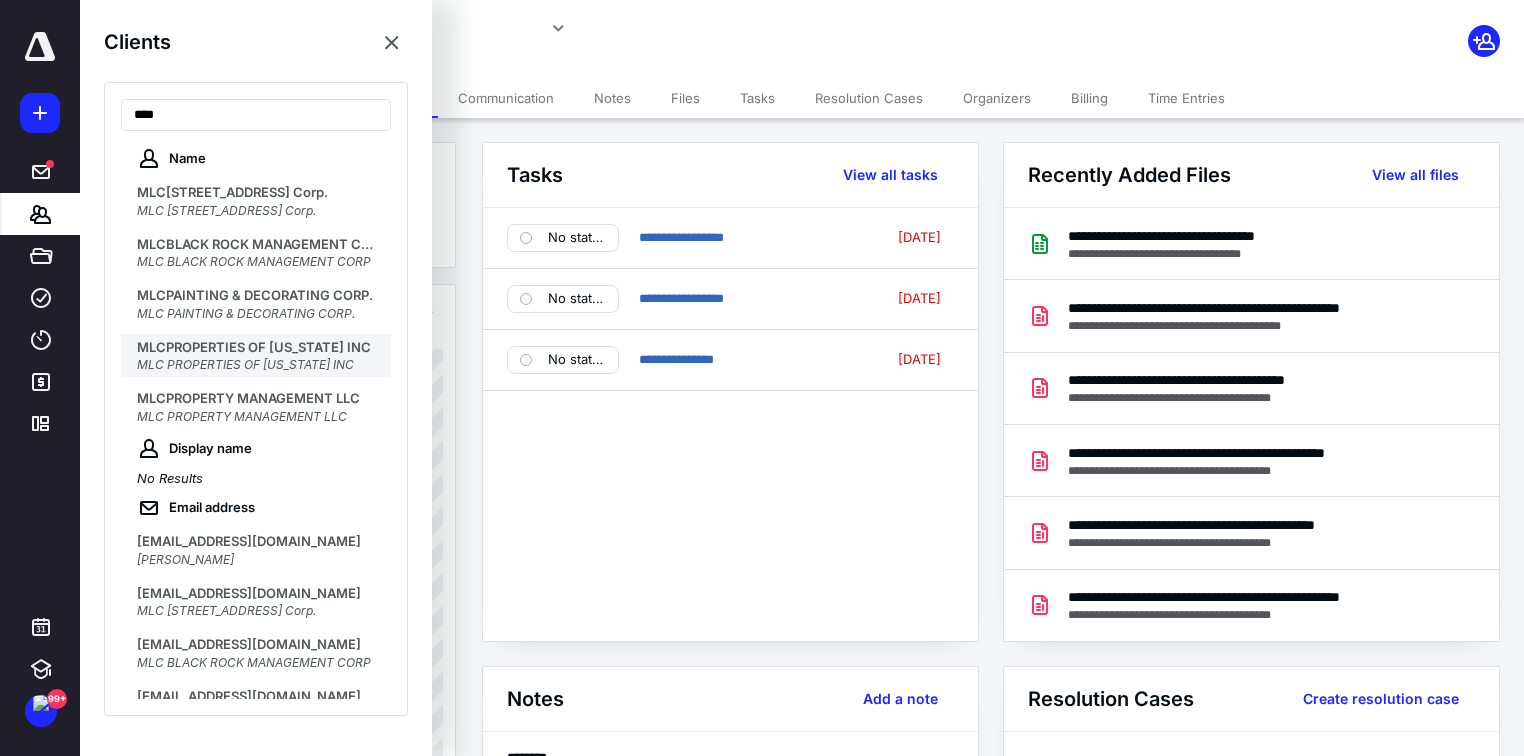 type on "***" 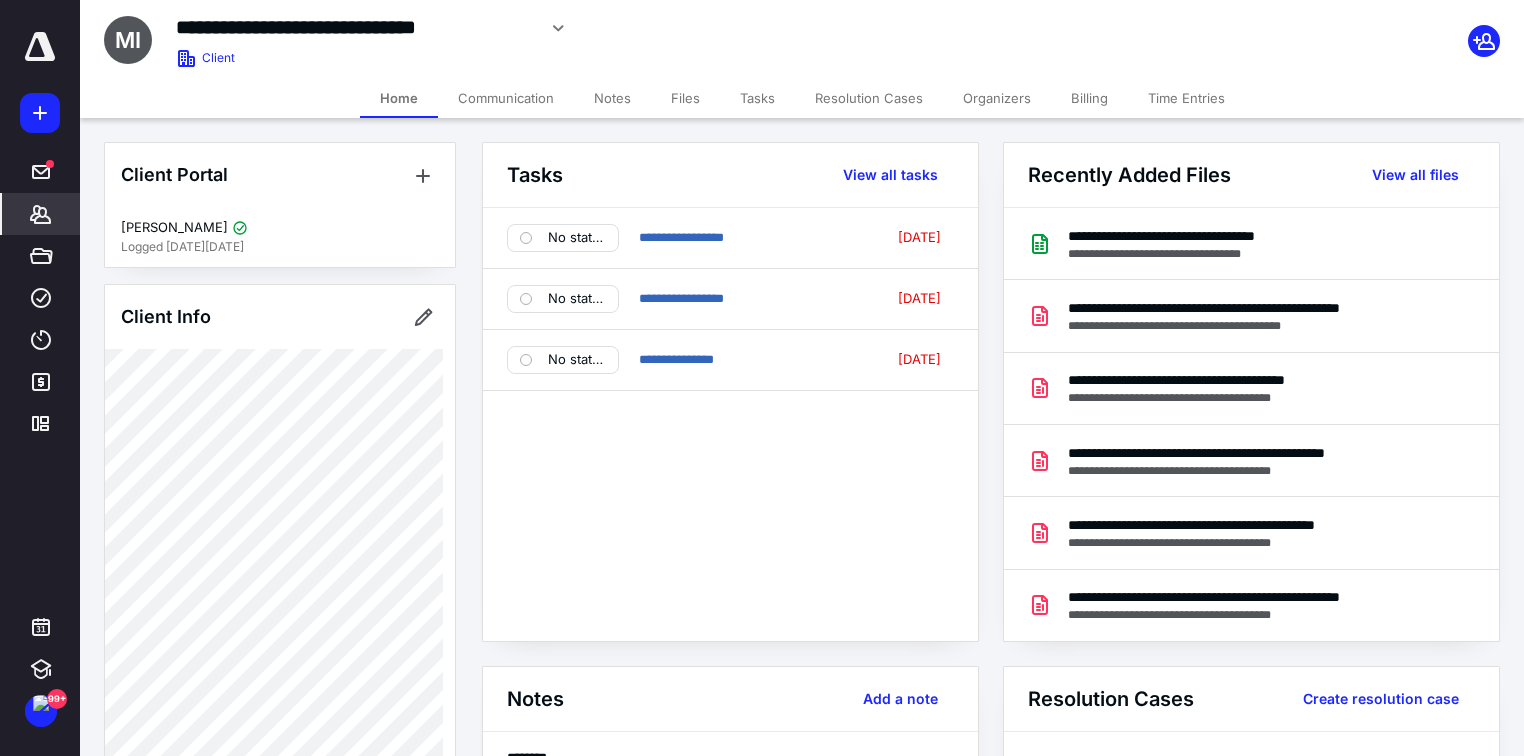 click on "**********" at bounding box center (730, 360) 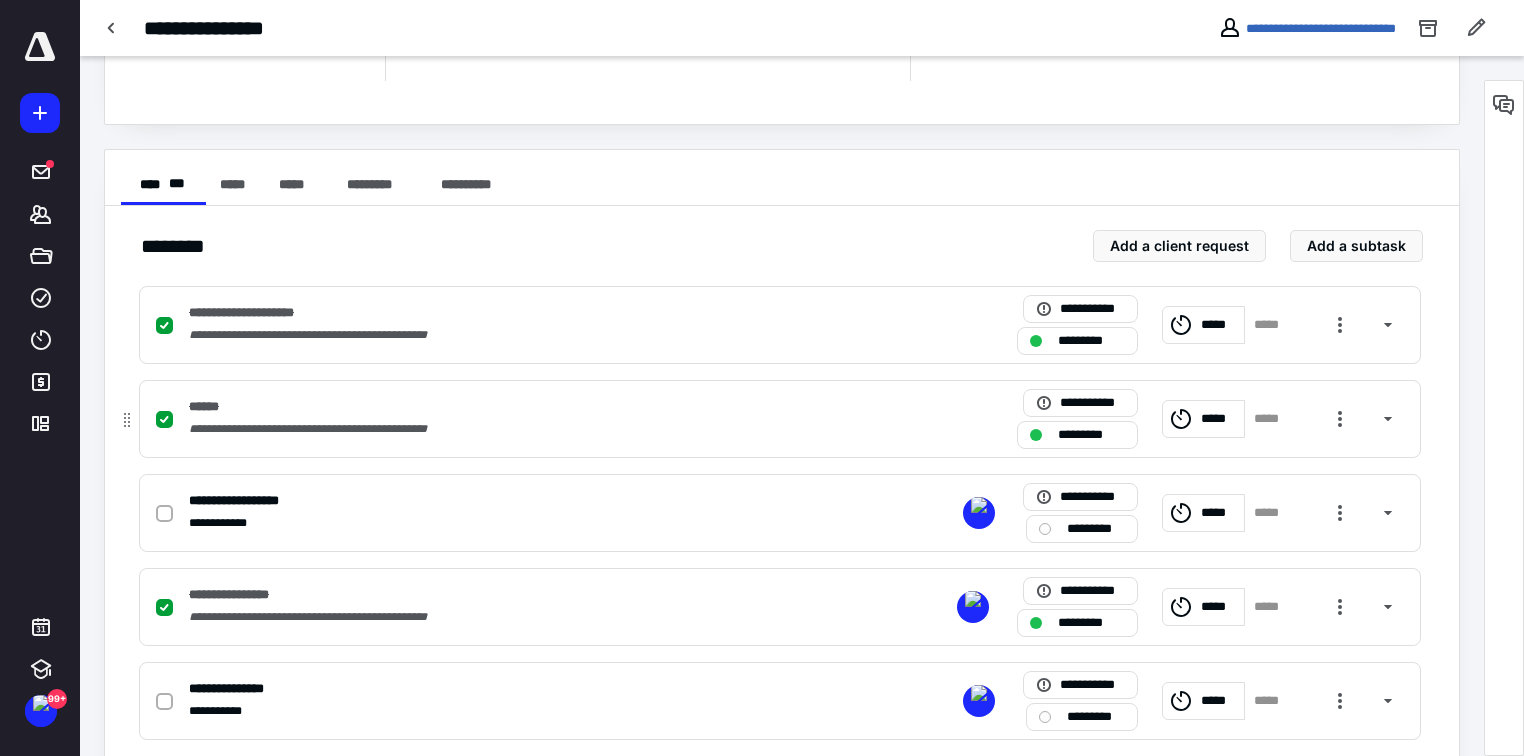 scroll, scrollTop: 320, scrollLeft: 0, axis: vertical 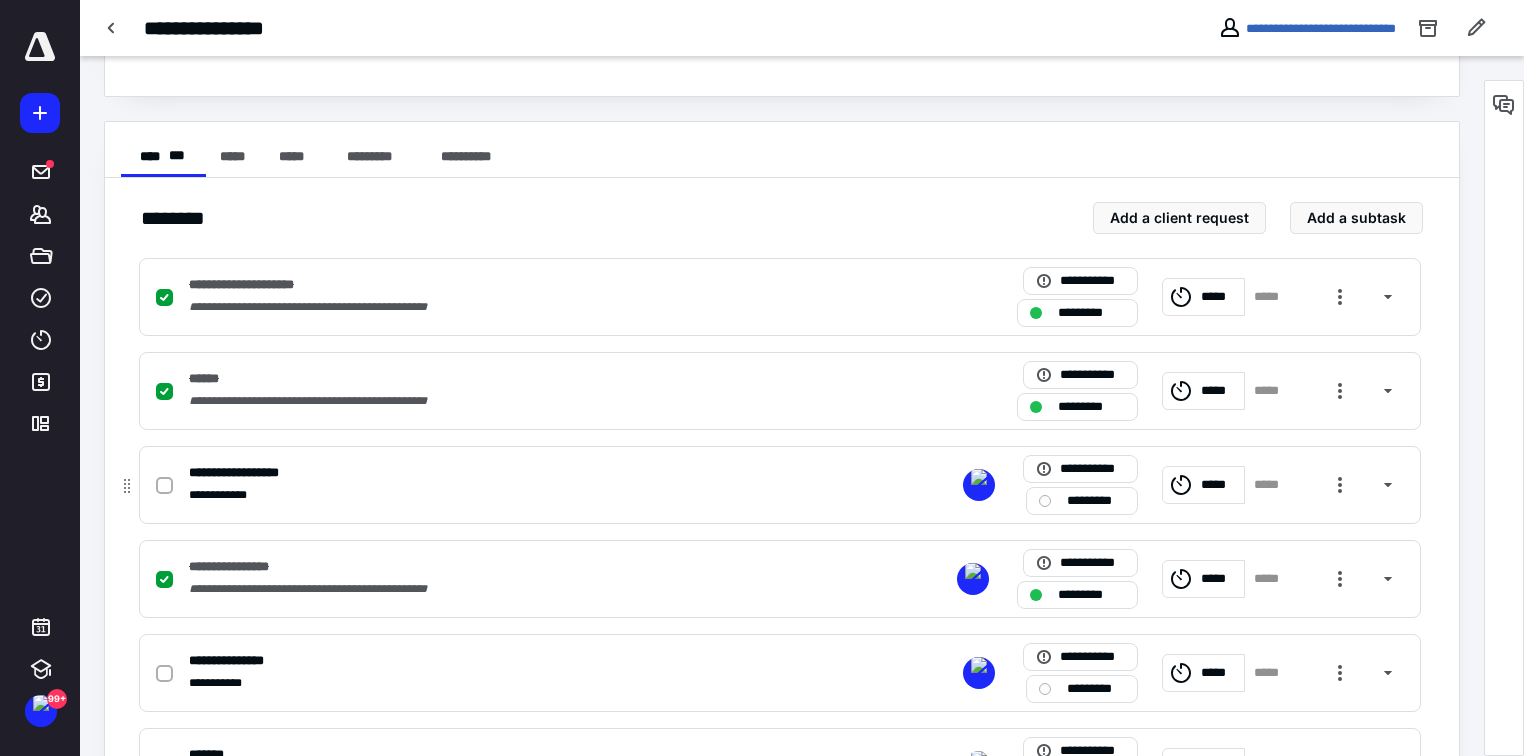 click 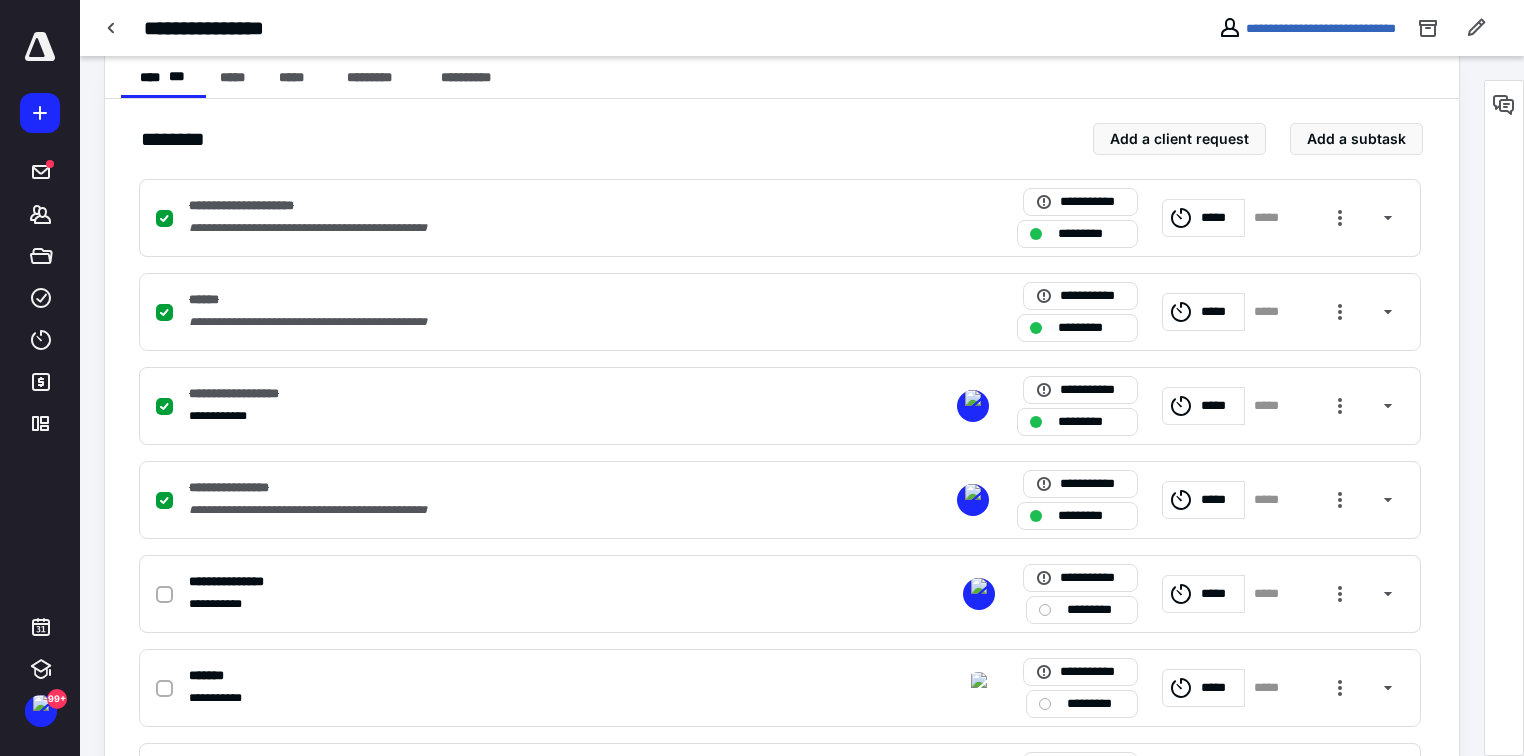 scroll, scrollTop: 532, scrollLeft: 0, axis: vertical 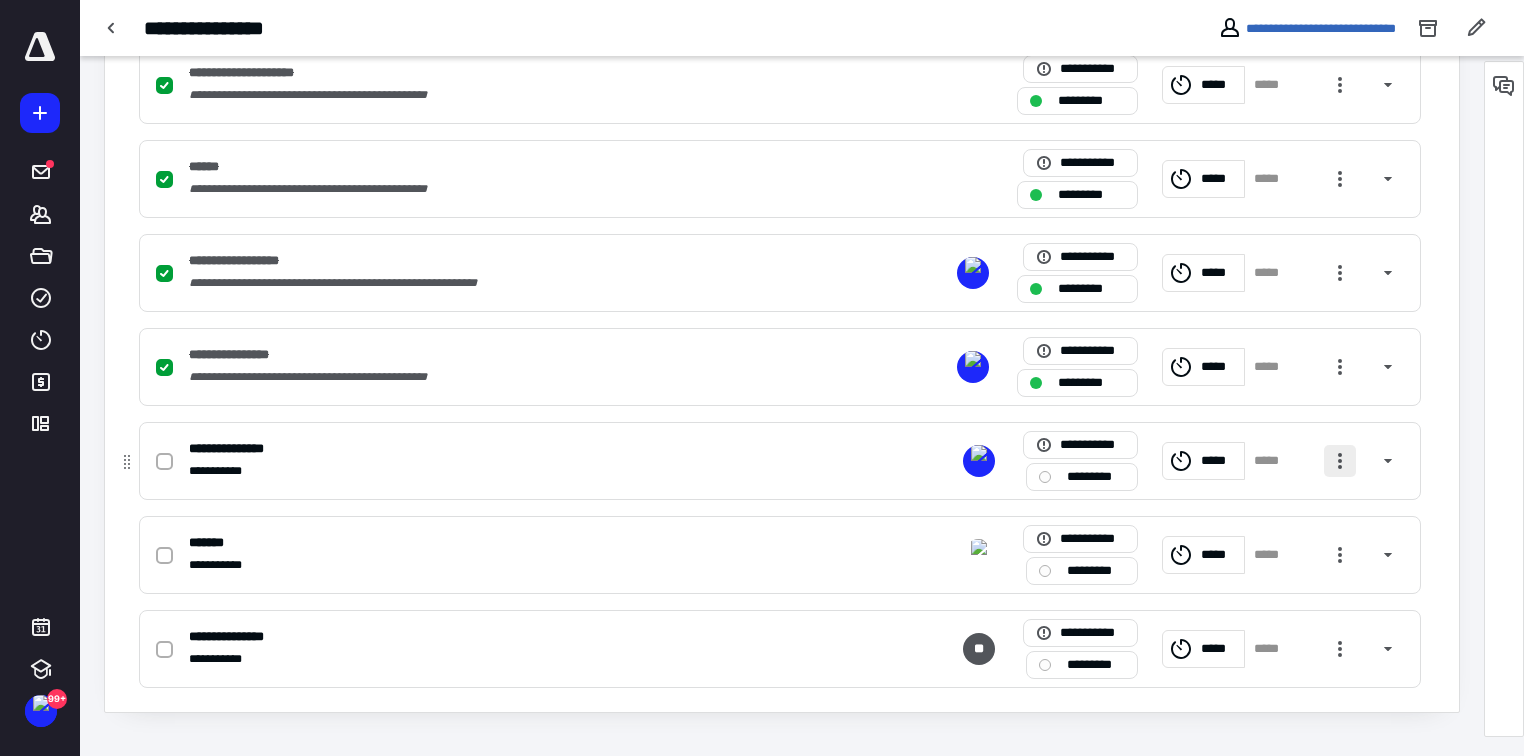 click at bounding box center [1340, 461] 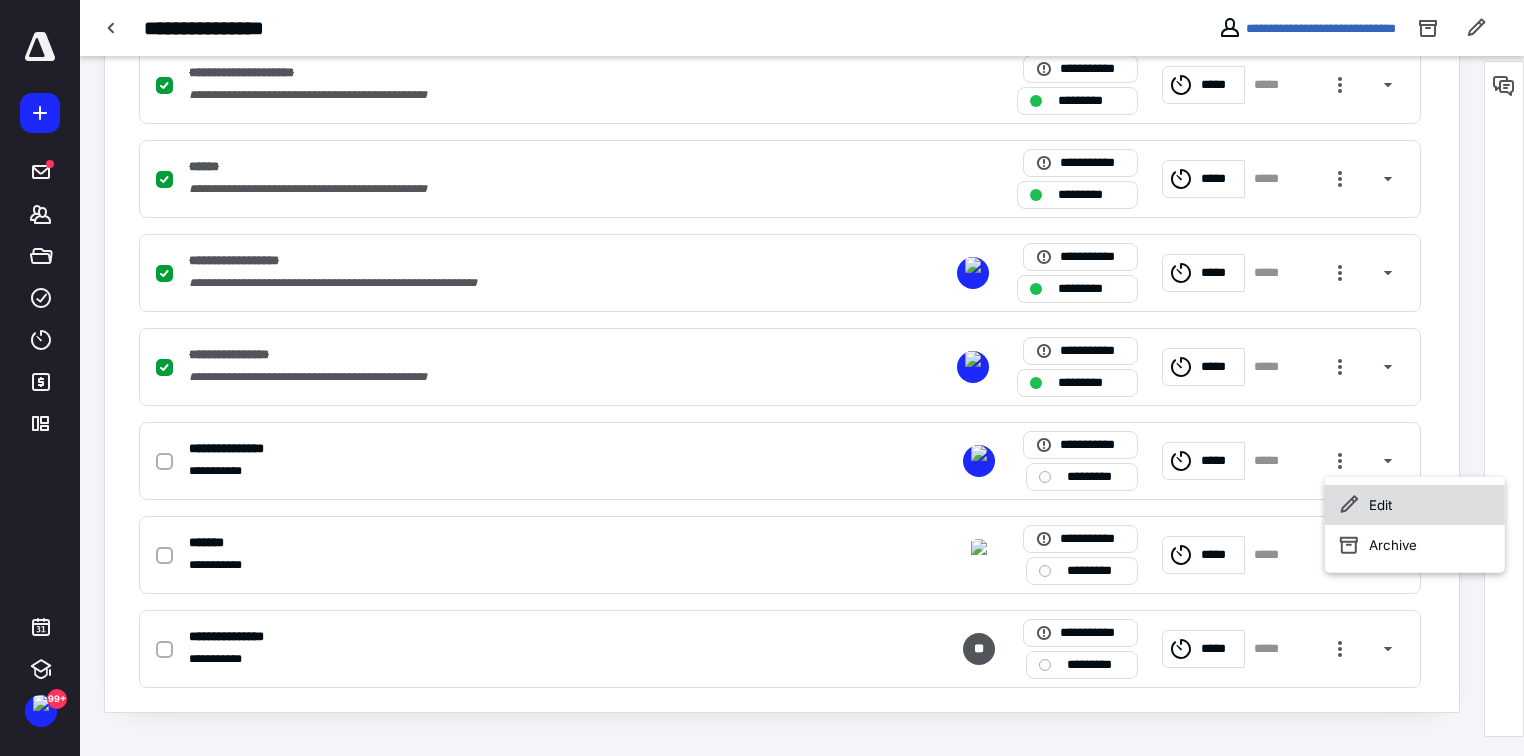 click on "Edit" at bounding box center (1415, 505) 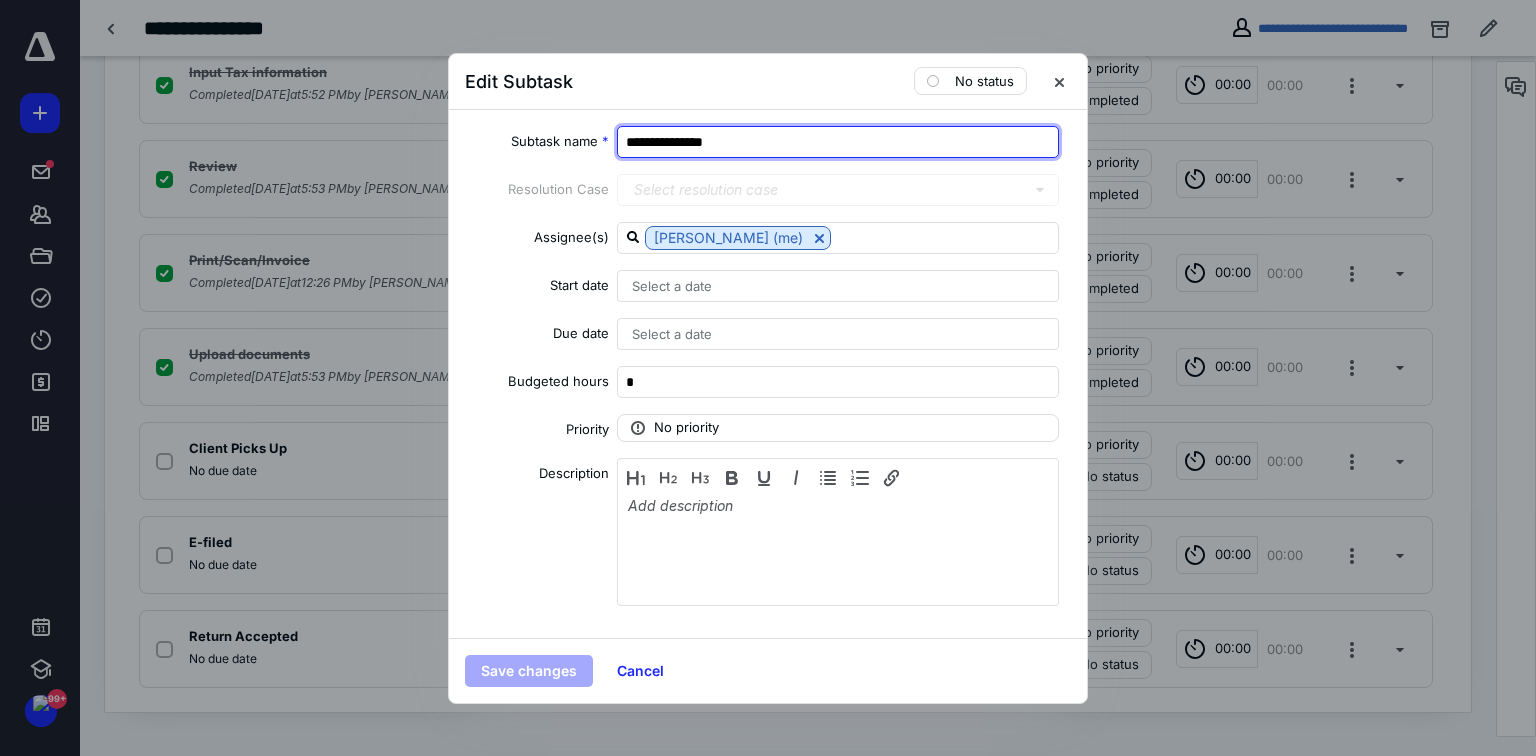 click on "**********" at bounding box center [838, 142] 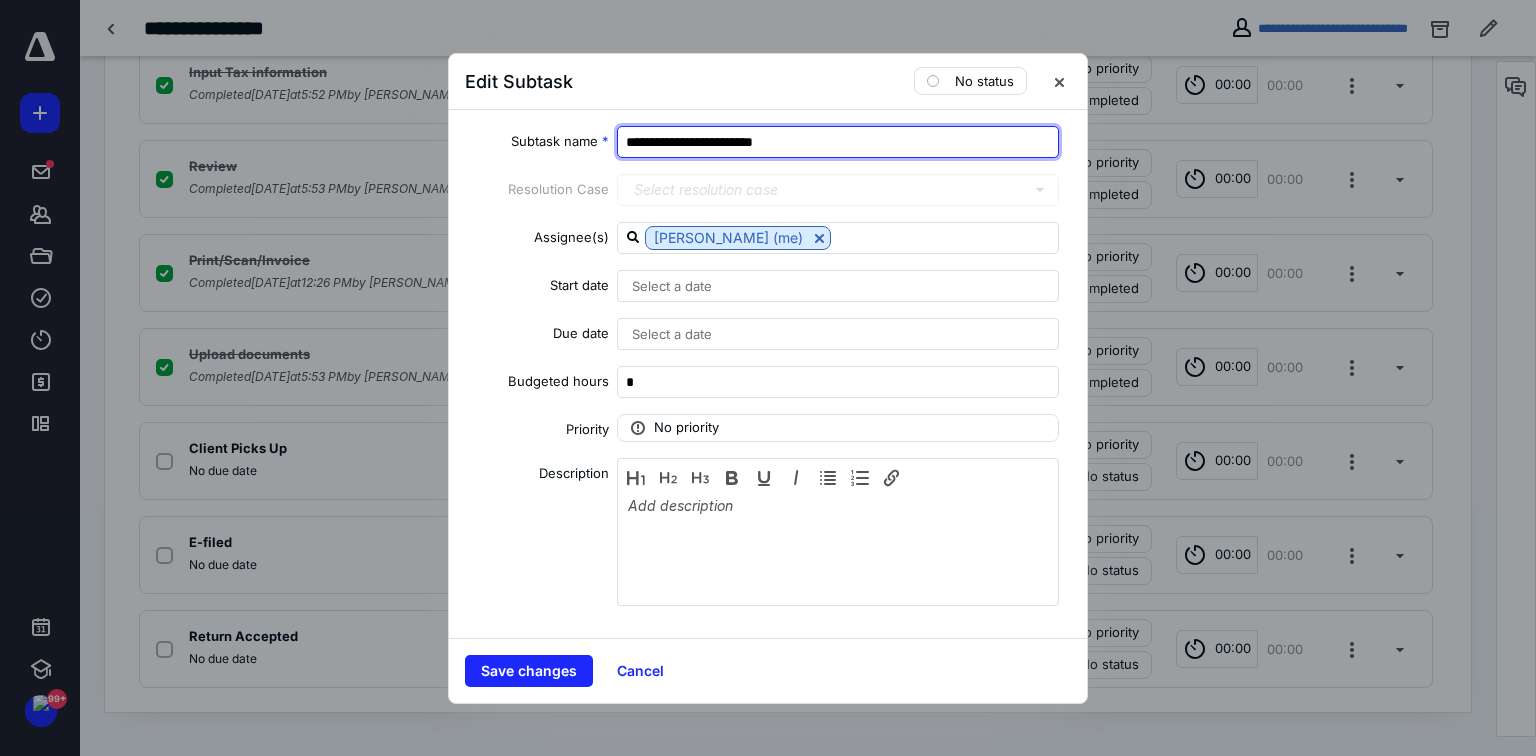 type on "**********" 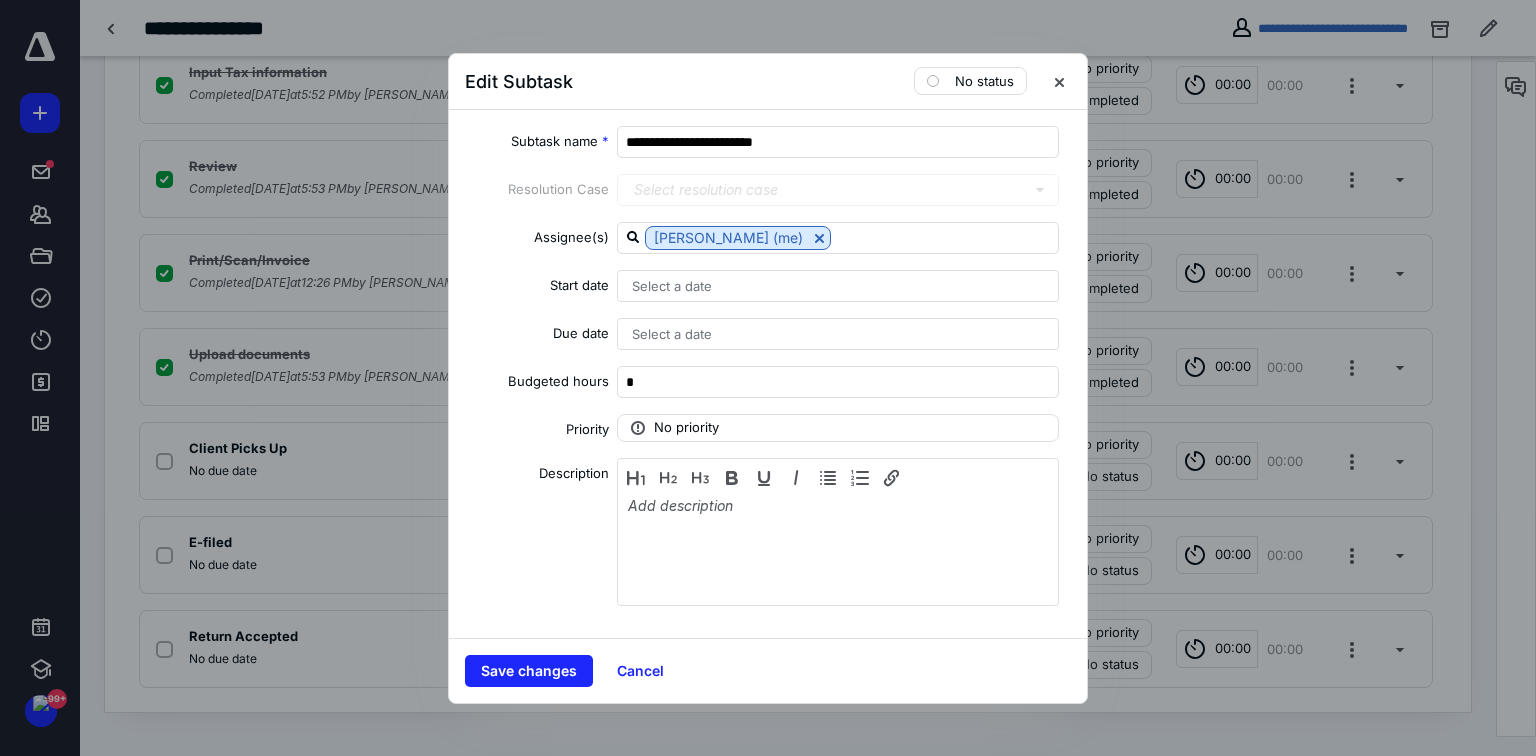 click at bounding box center (838, 532) 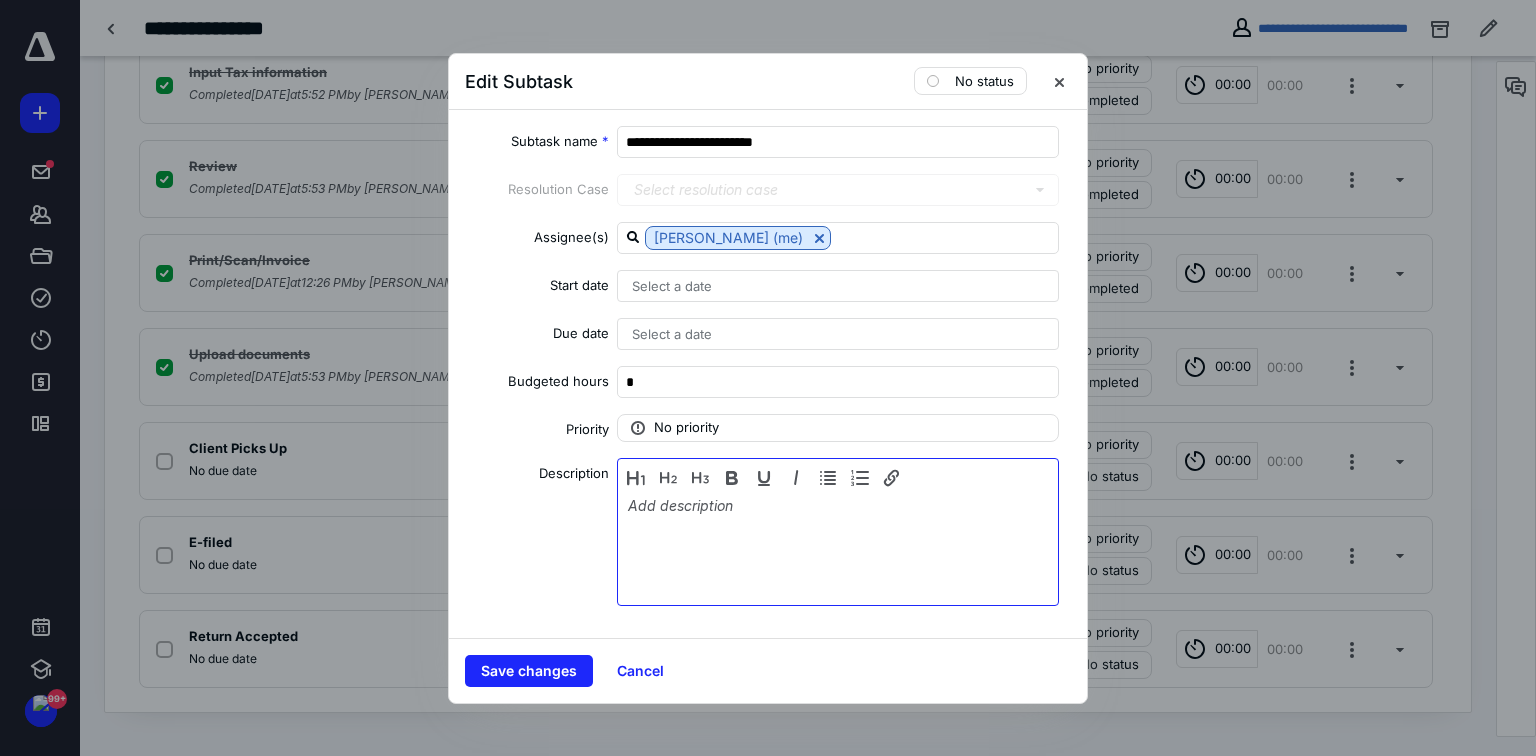 click at bounding box center (838, 547) 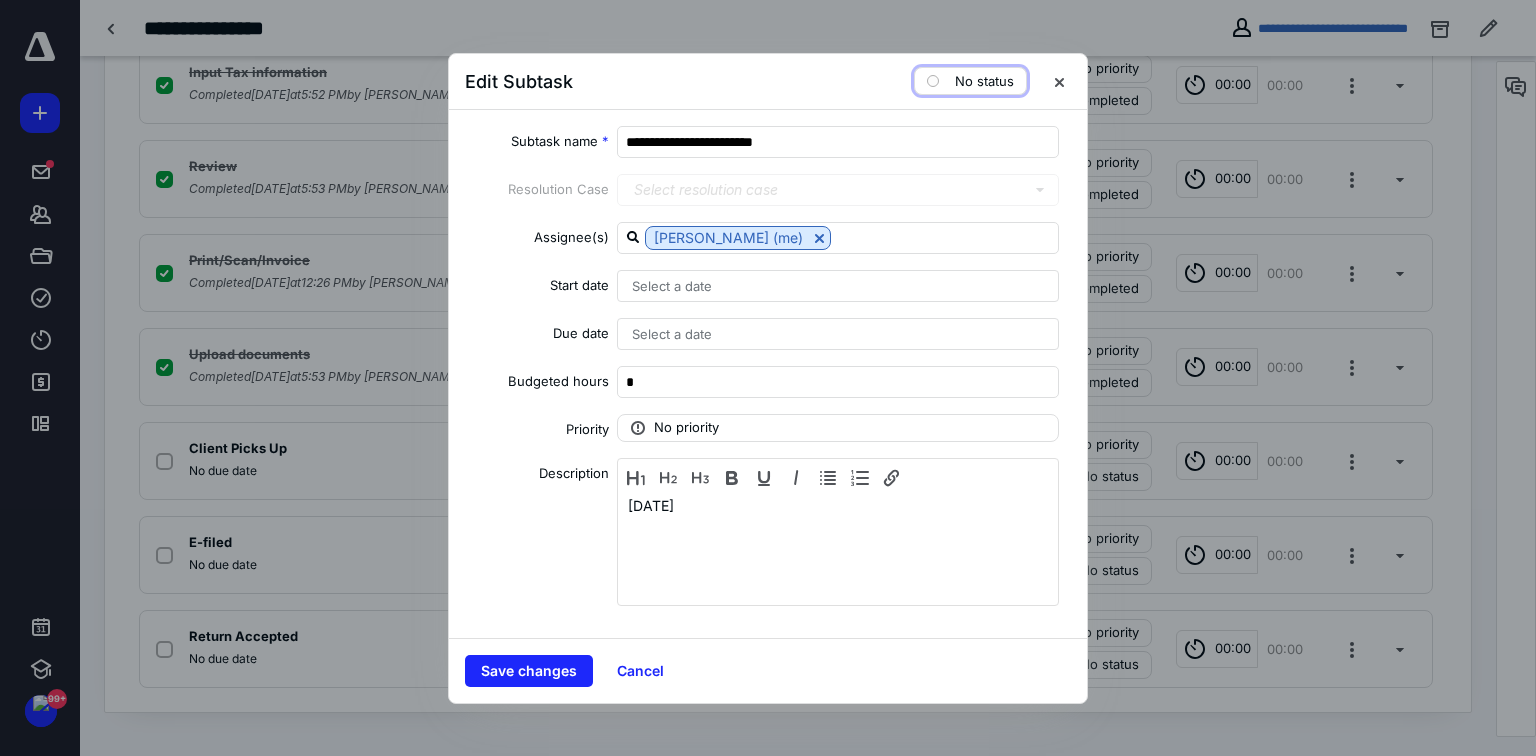 click on "No status" at bounding box center [970, 81] 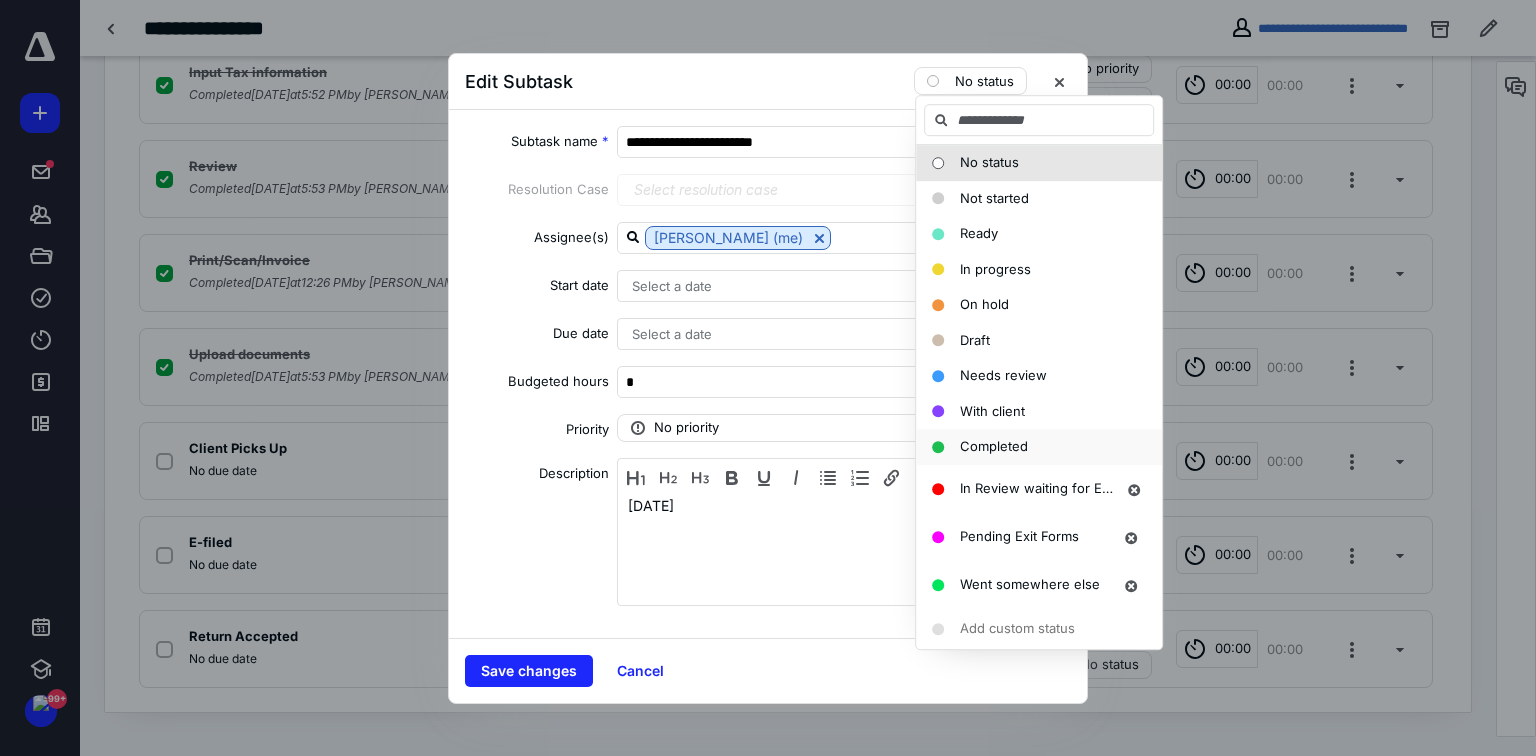 click on "Completed" at bounding box center (1027, 447) 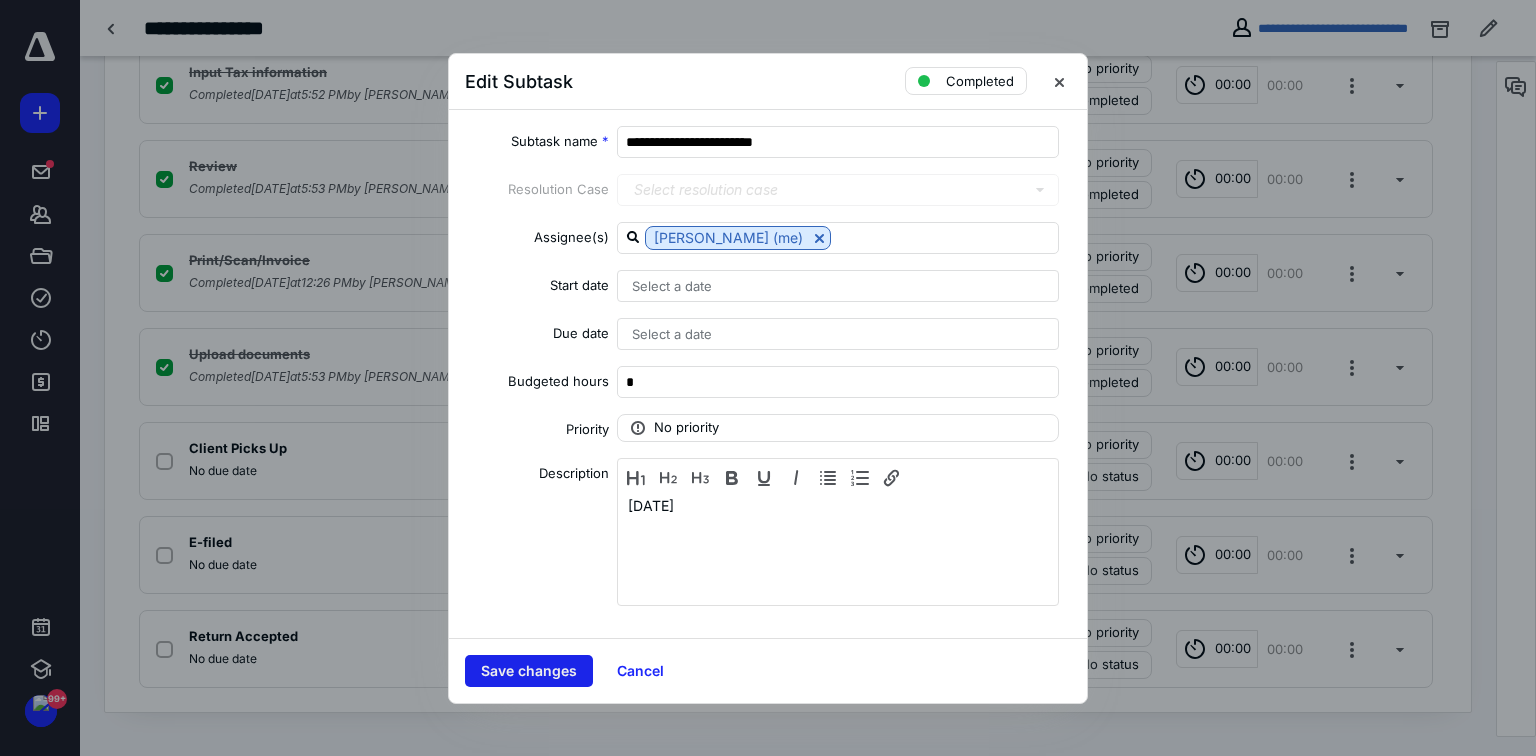 click on "Save changes" at bounding box center [529, 671] 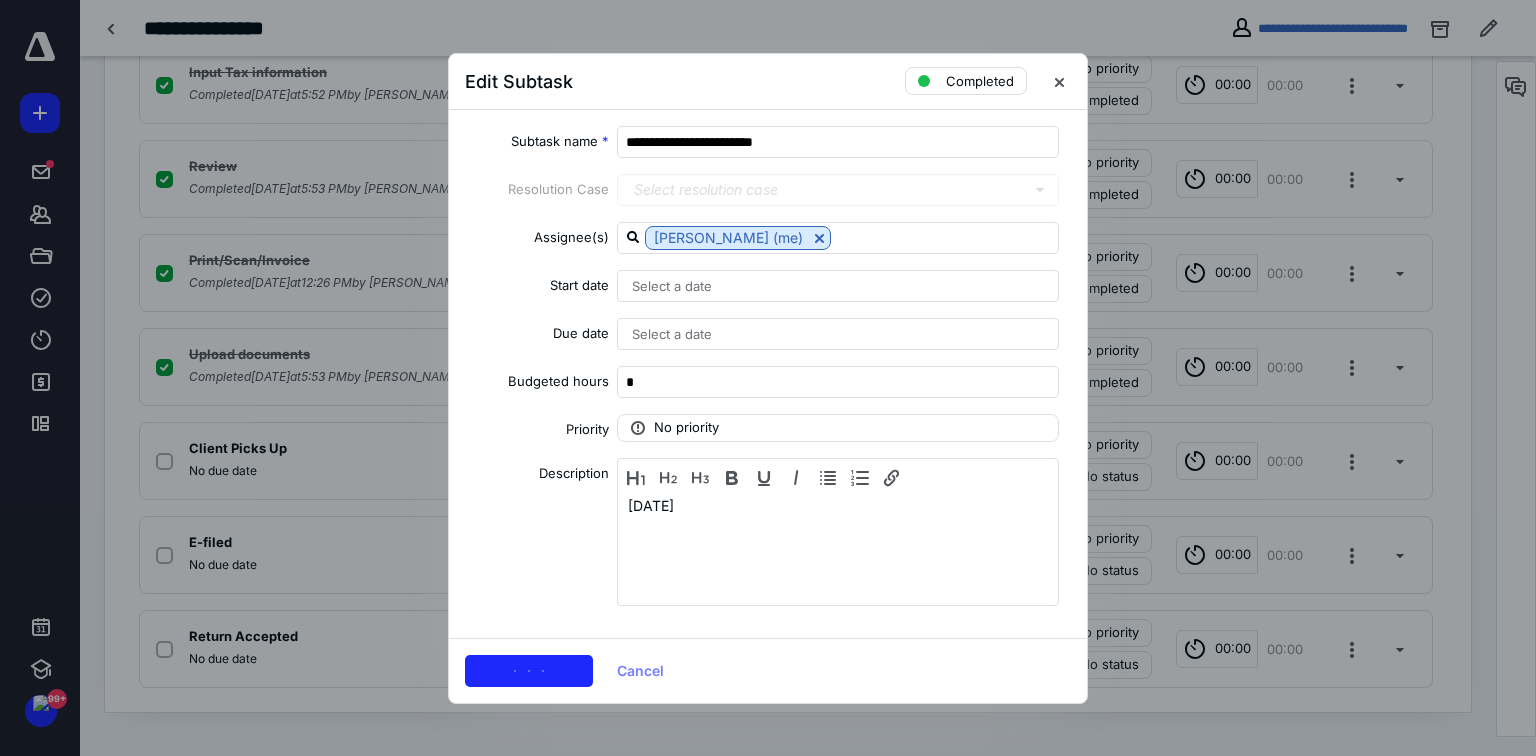 checkbox on "true" 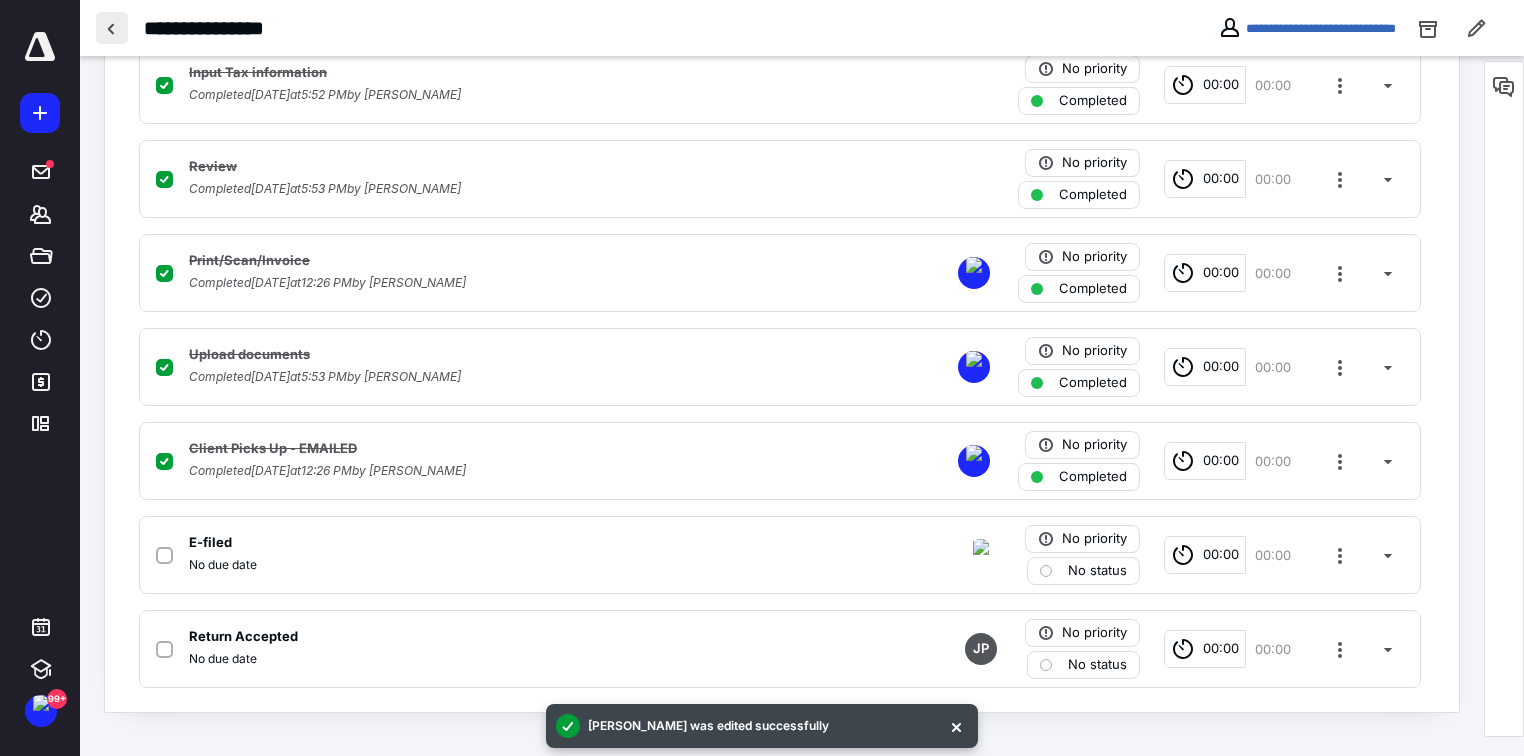 click at bounding box center (112, 28) 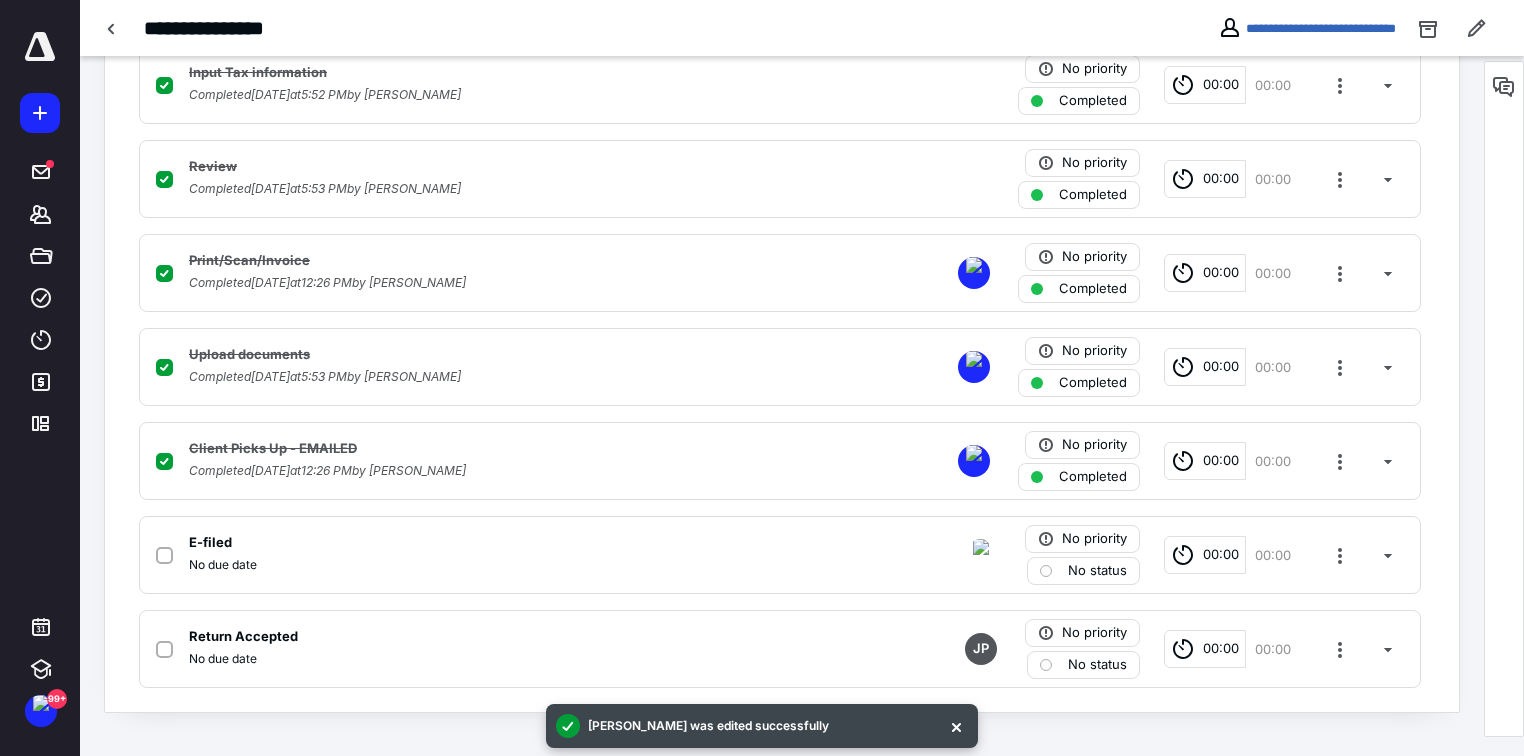 scroll, scrollTop: 0, scrollLeft: 0, axis: both 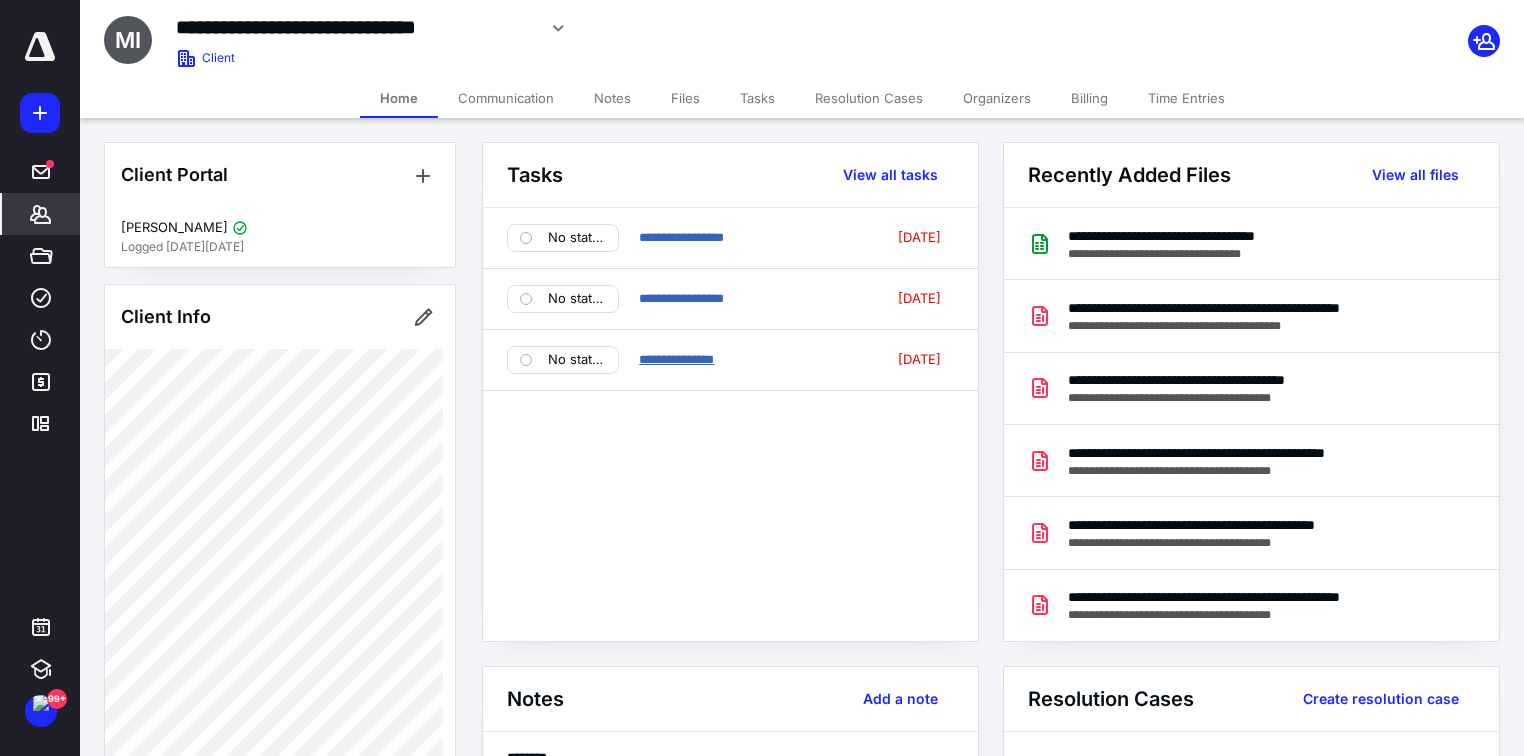 click on "**********" at bounding box center [676, 359] 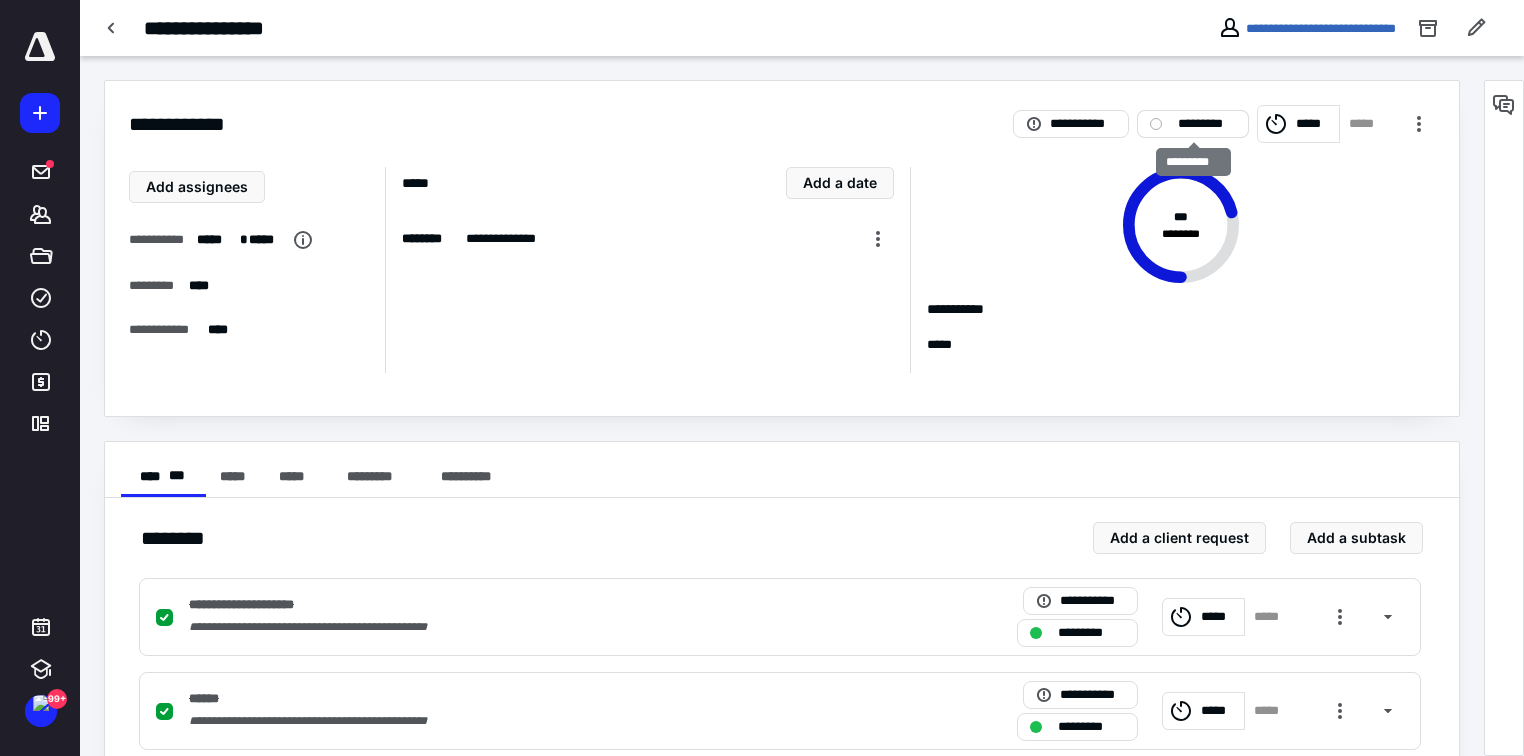 click on "*********" at bounding box center (1207, 124) 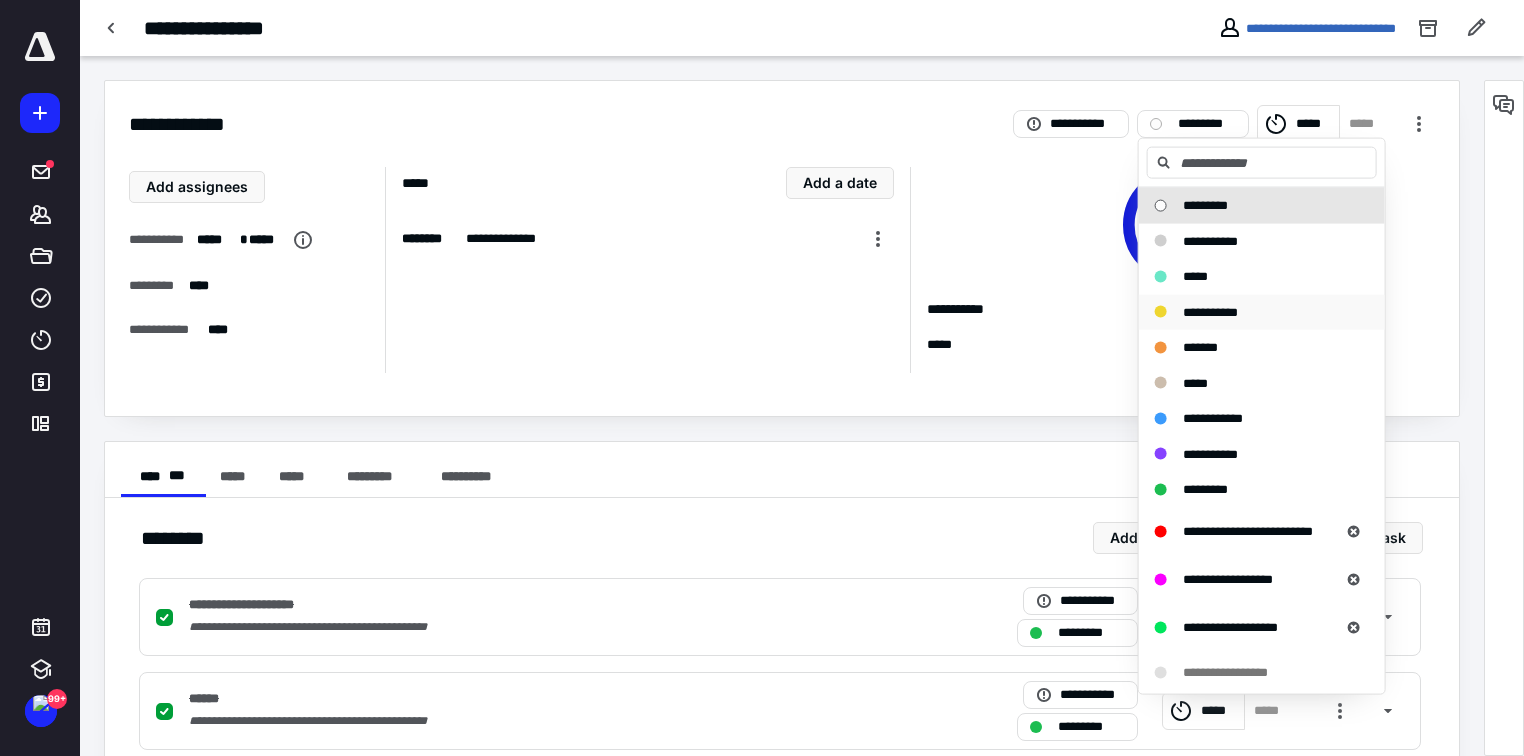 click on "**********" at bounding box center (1210, 311) 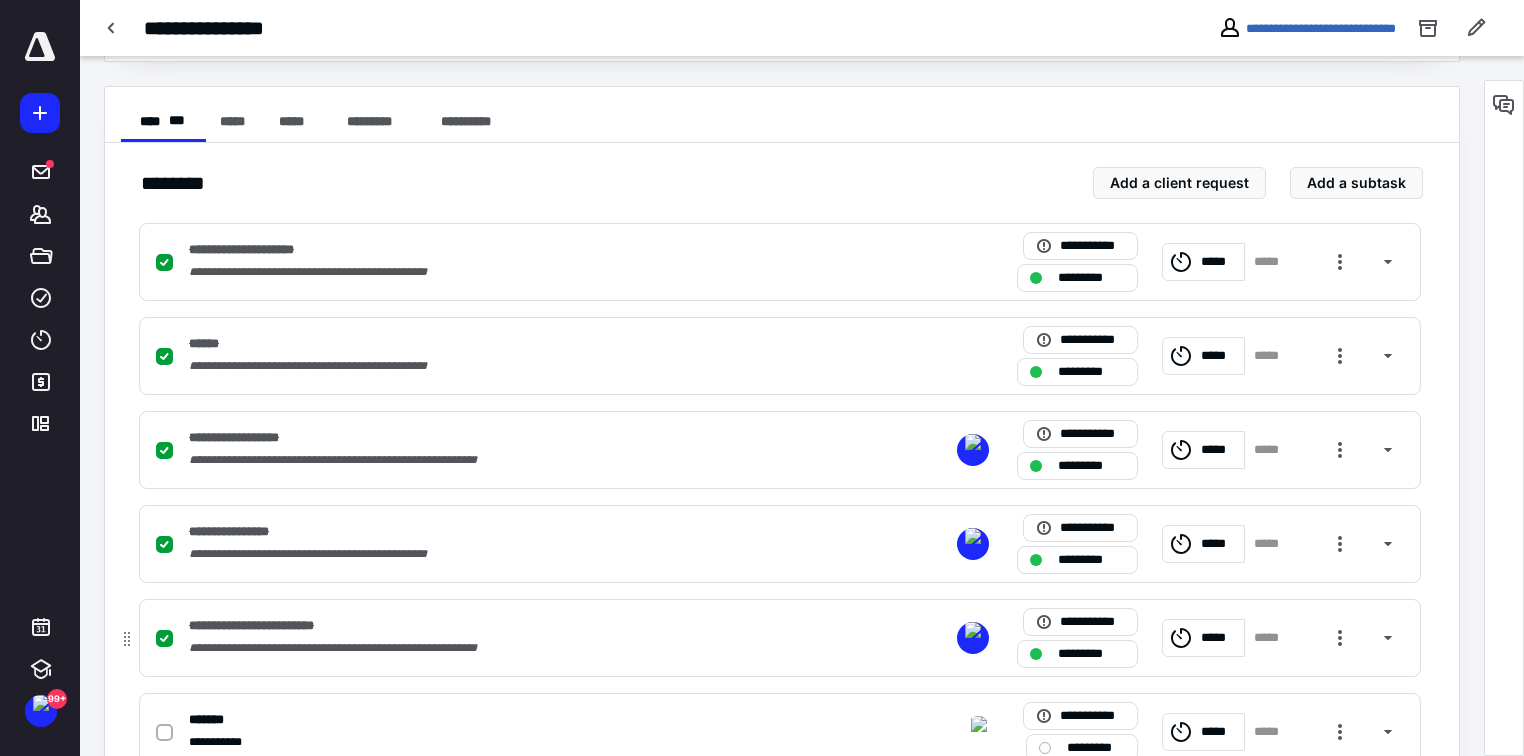 scroll, scrollTop: 480, scrollLeft: 0, axis: vertical 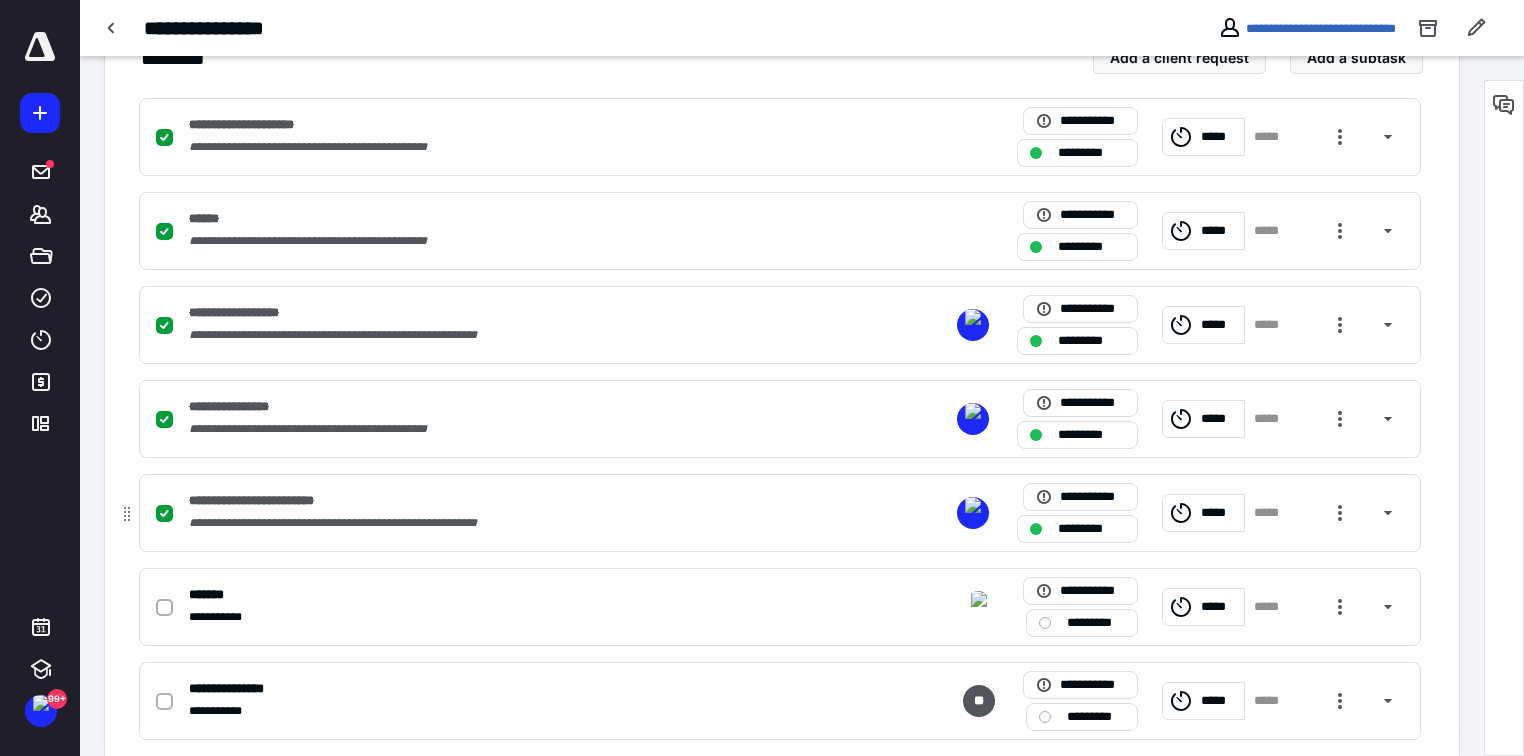 click on "**********" at bounding box center (272, 501) 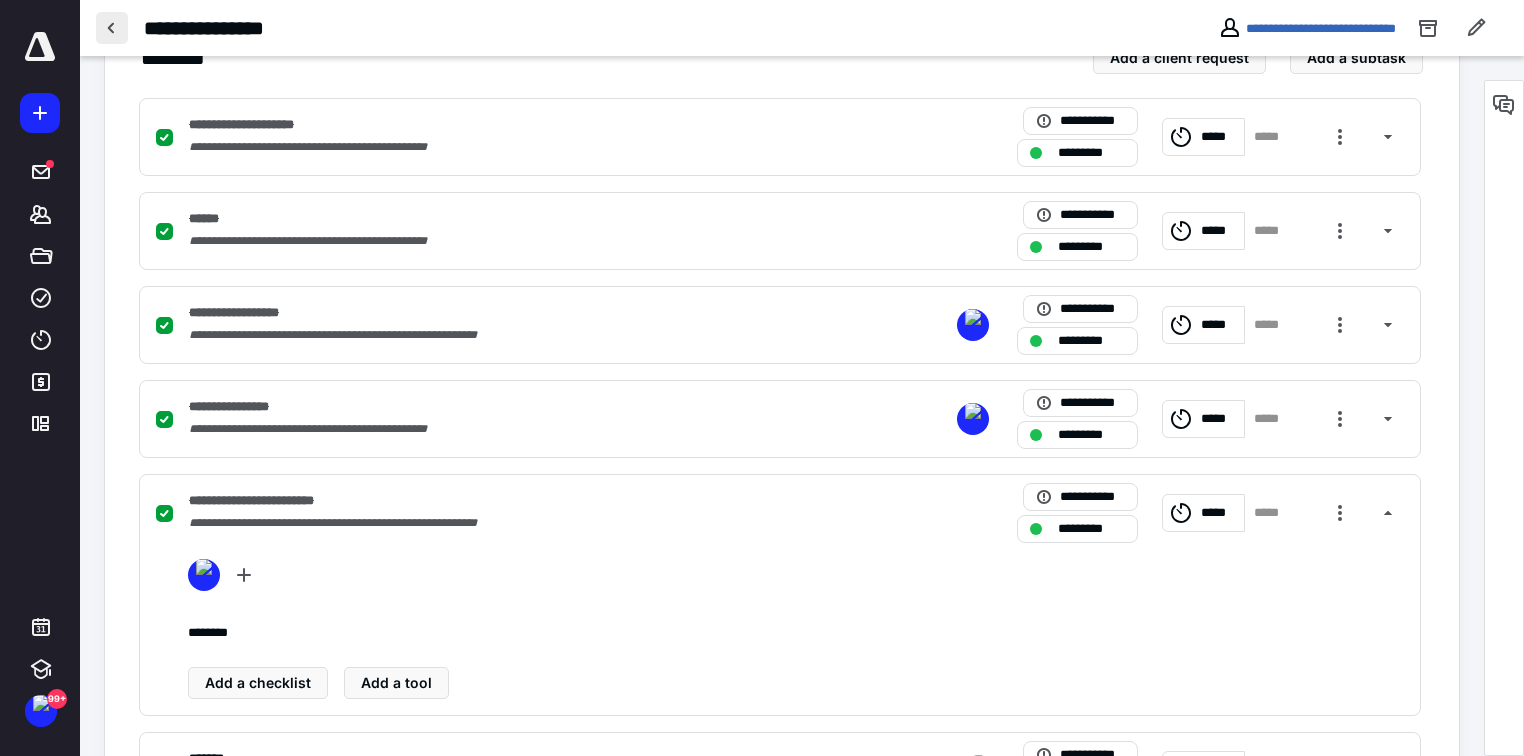 click at bounding box center (112, 28) 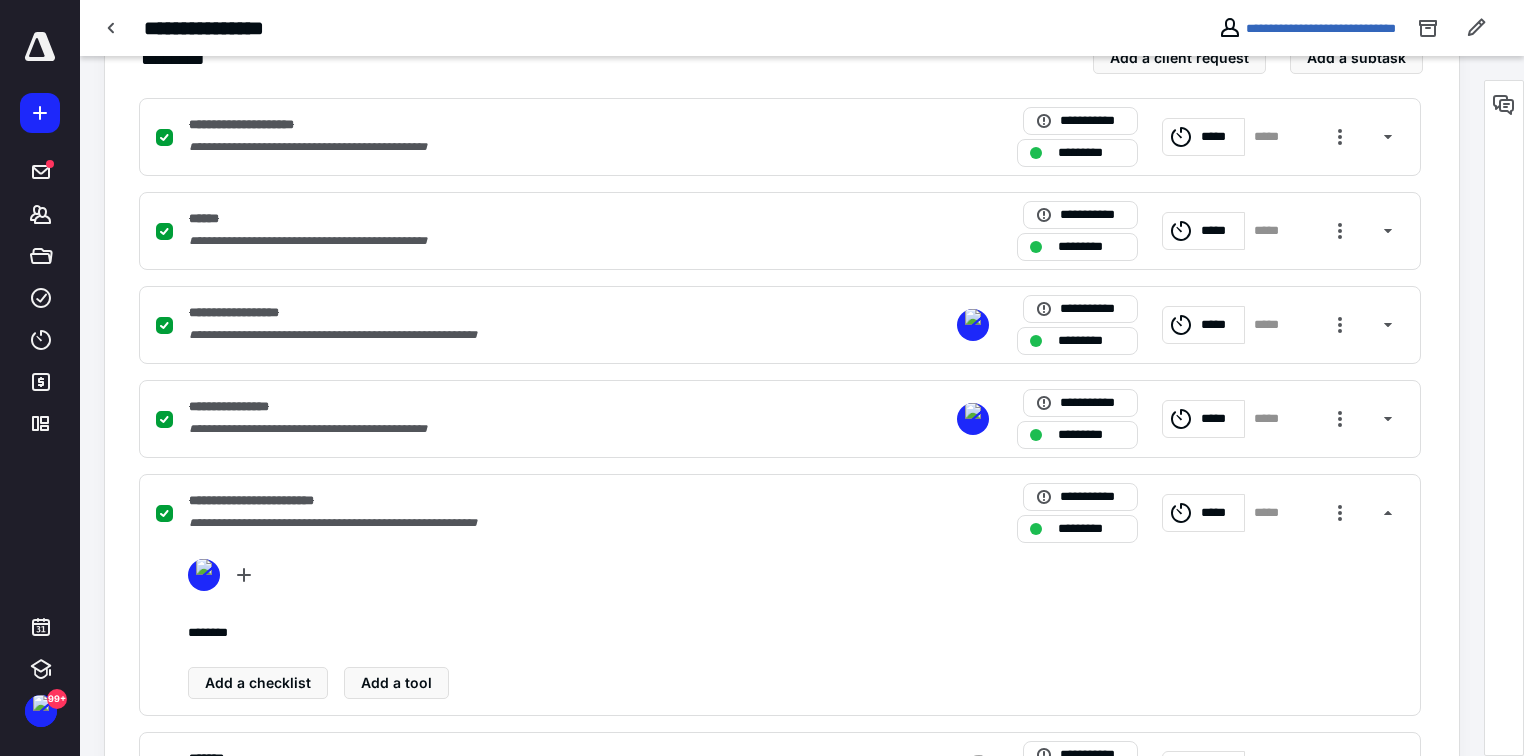 scroll, scrollTop: 0, scrollLeft: 0, axis: both 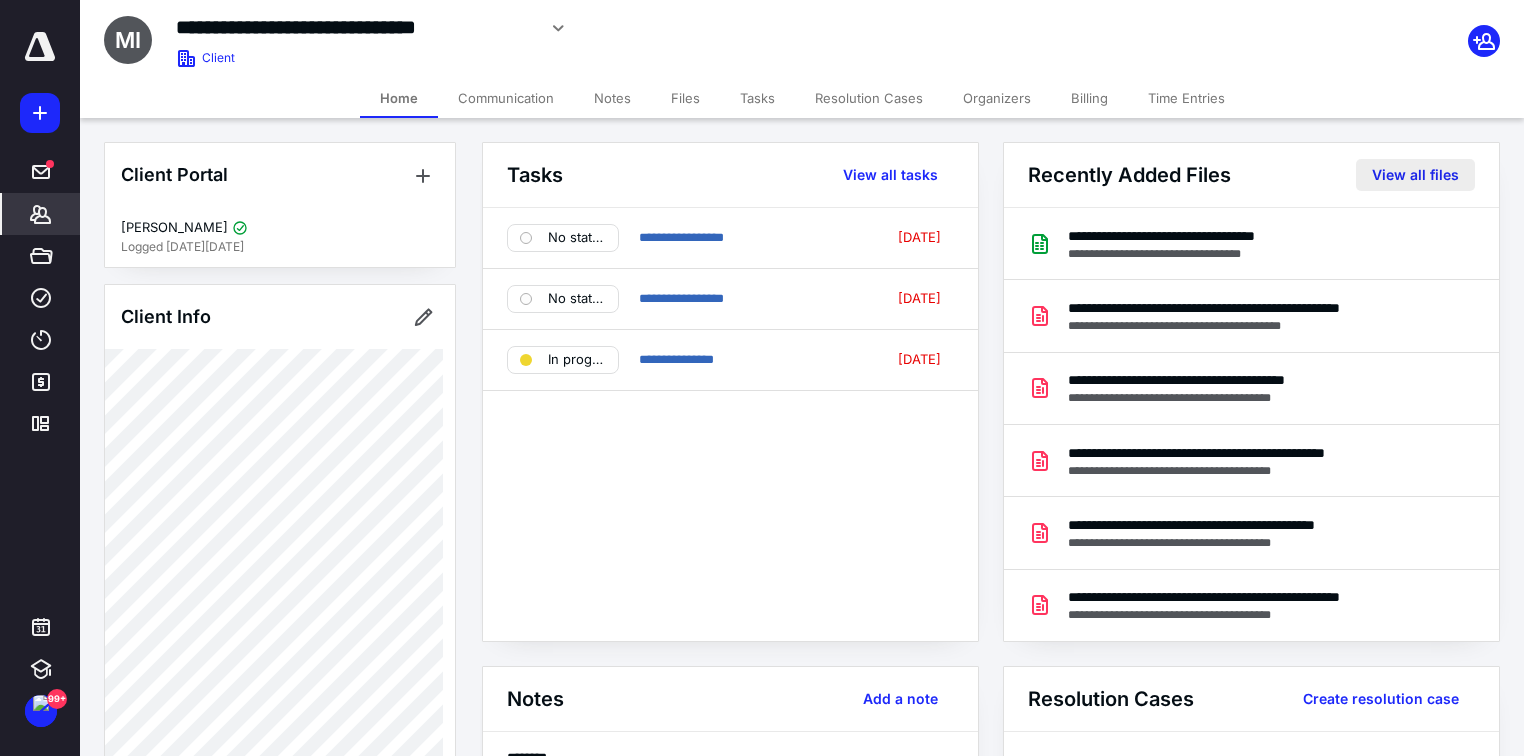 click on "View all files" at bounding box center (1415, 175) 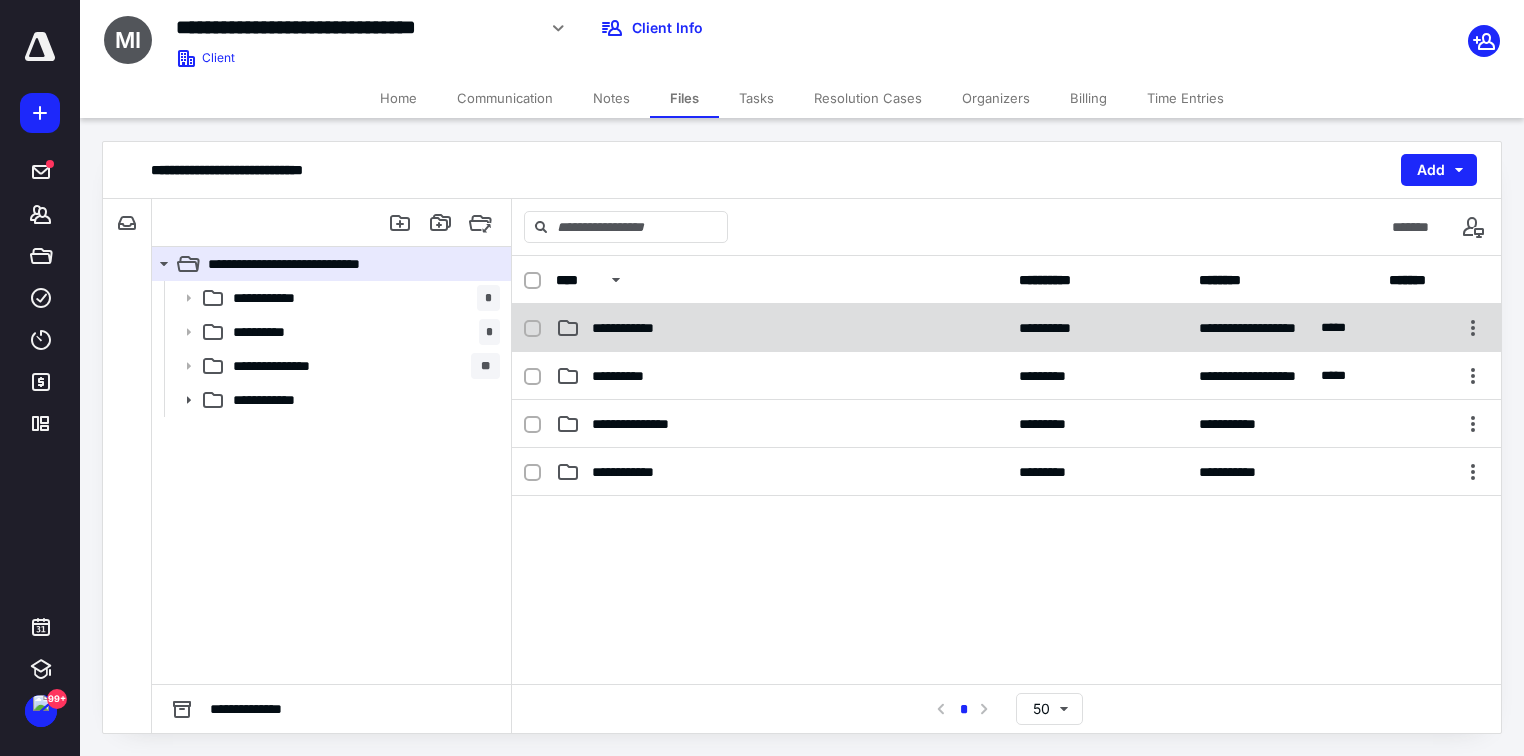 click on "**********" at bounding box center (781, 328) 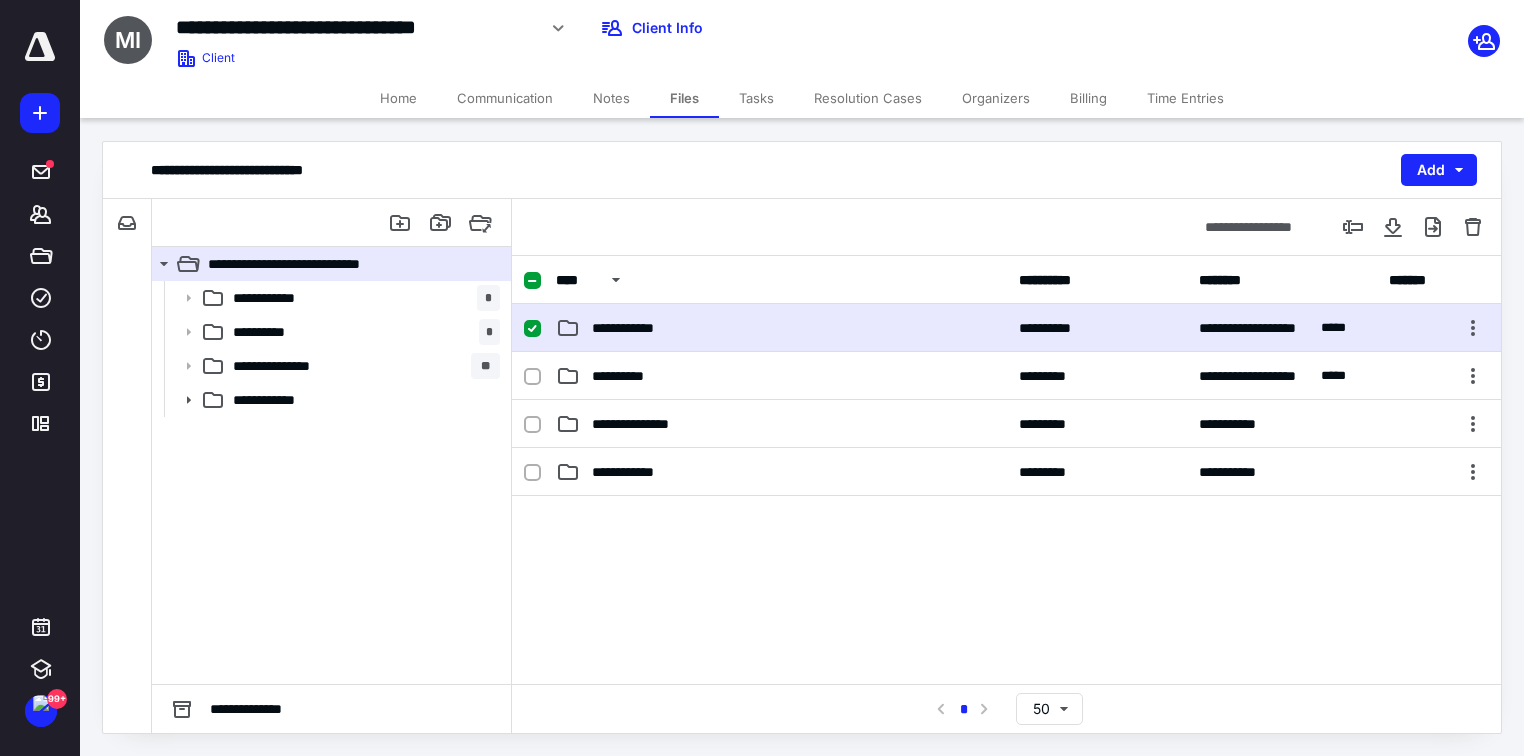 click on "**********" at bounding box center [781, 328] 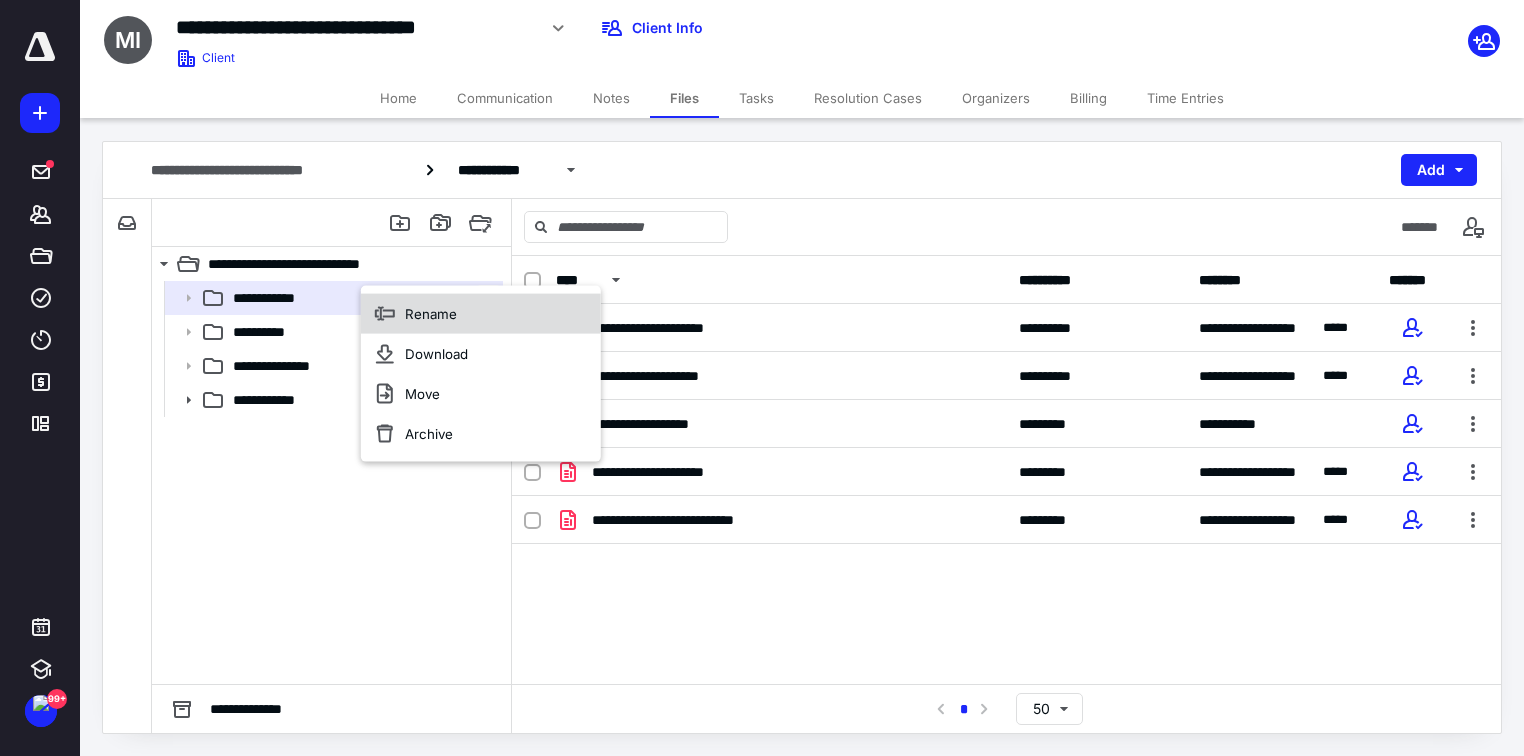 click on "Rename" at bounding box center (431, 314) 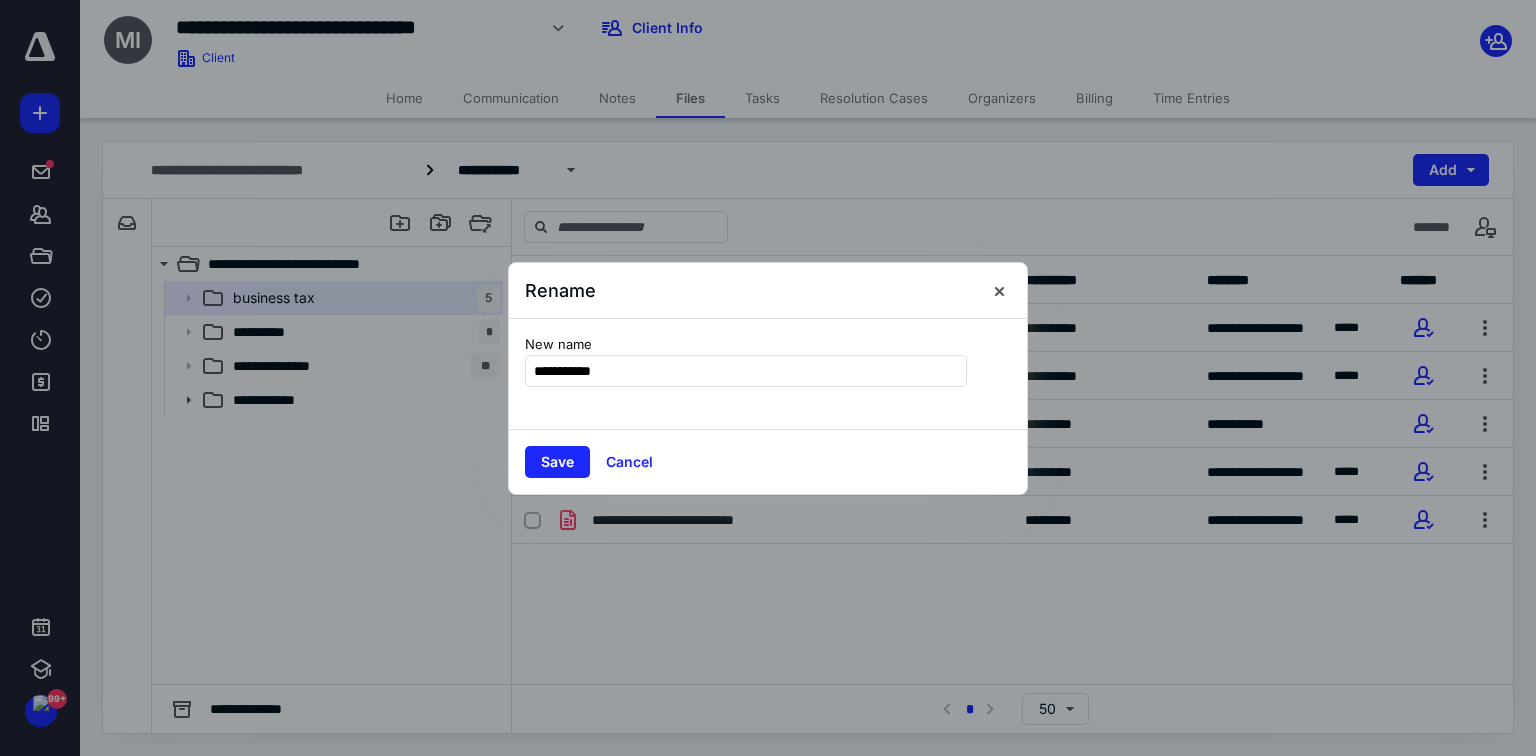 type on "**********" 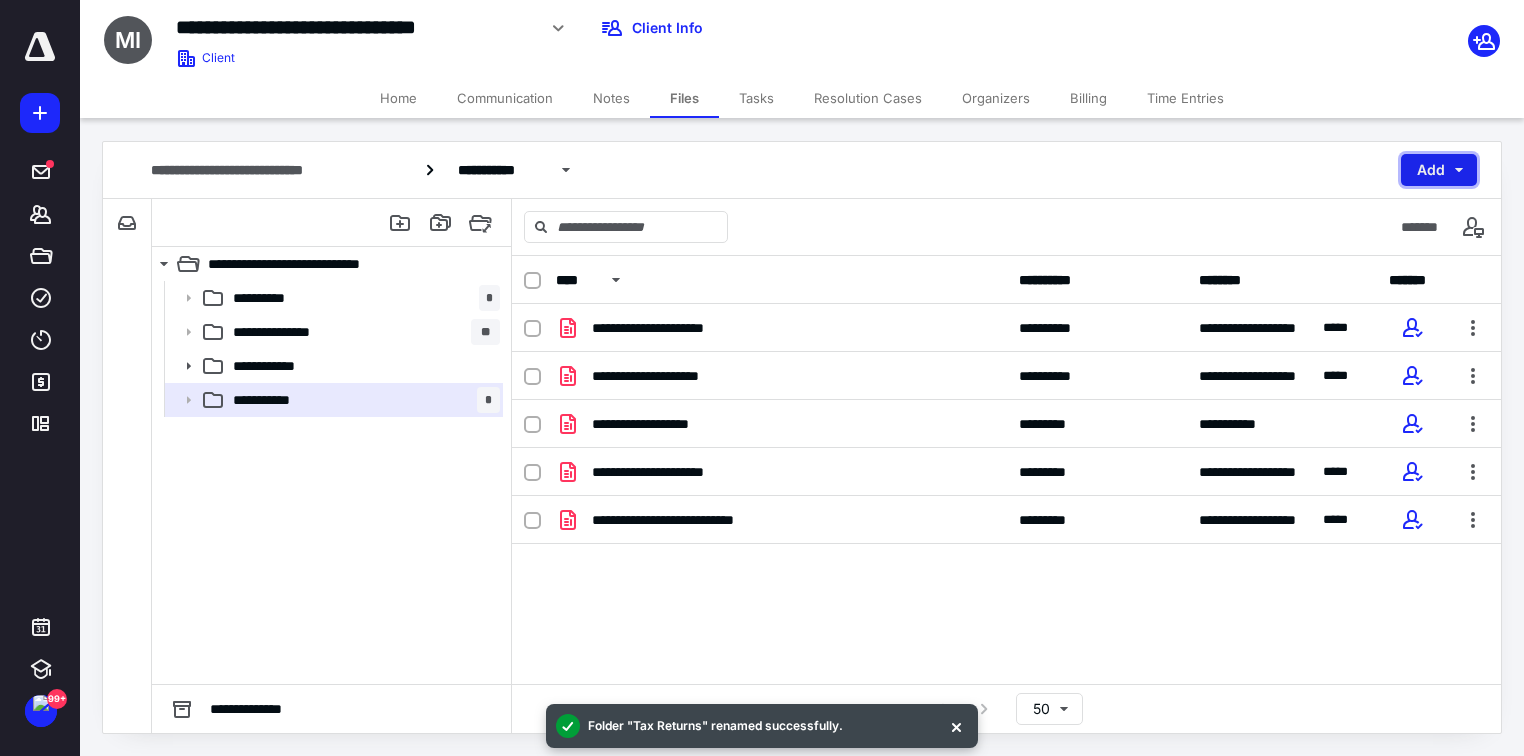 drag, startPoint x: 1424, startPoint y: 160, endPoint x: 1418, endPoint y: 172, distance: 13.416408 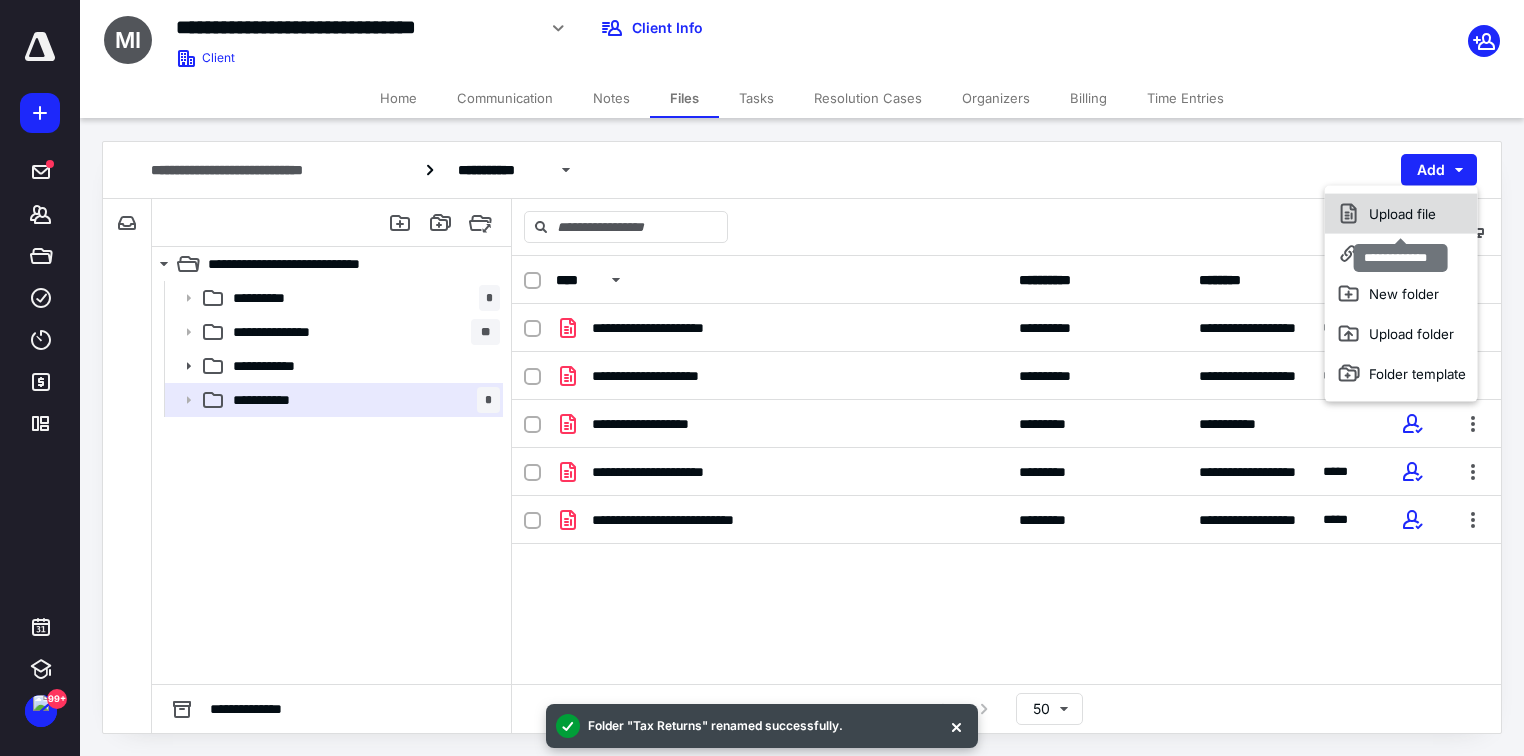 click on "Upload file" at bounding box center (1401, 214) 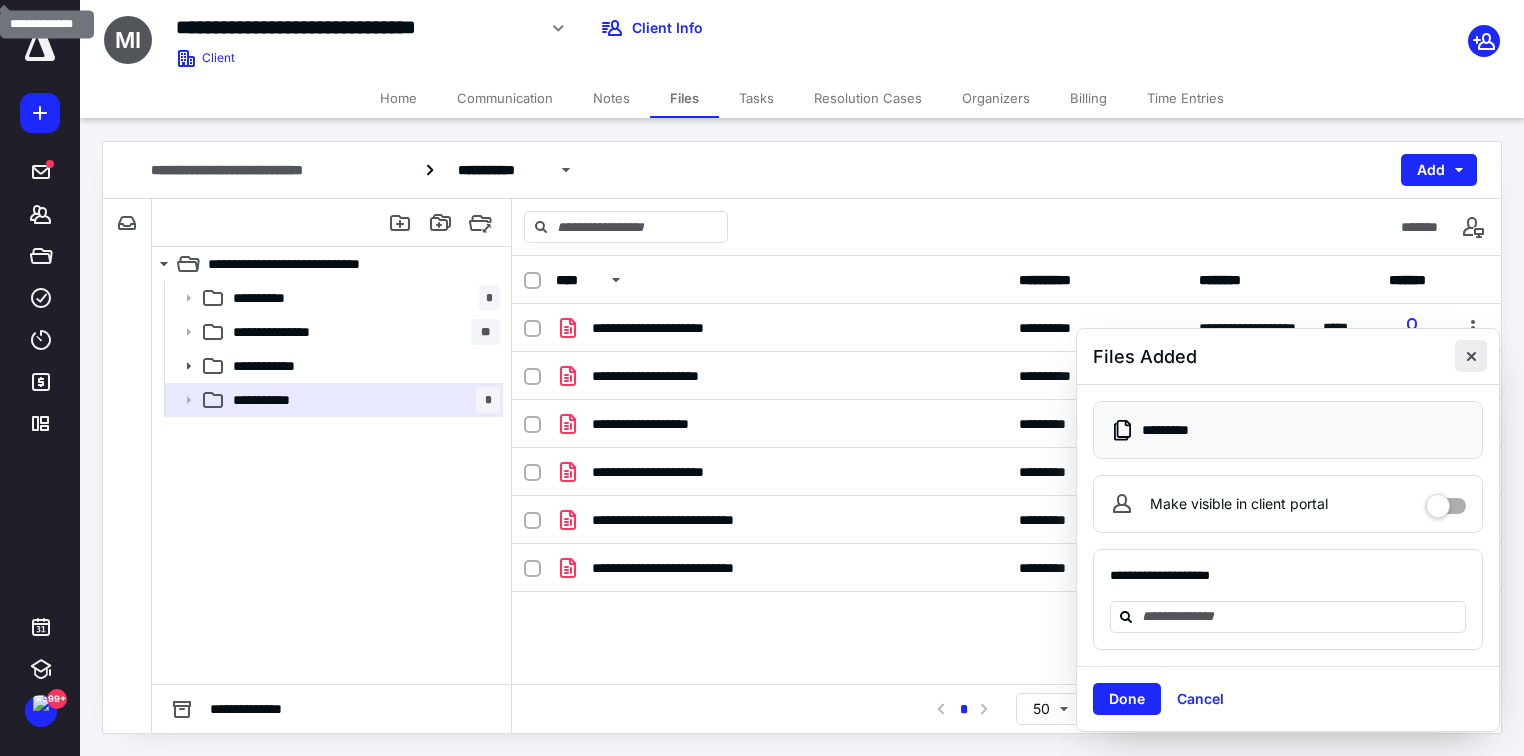 click at bounding box center [1471, 356] 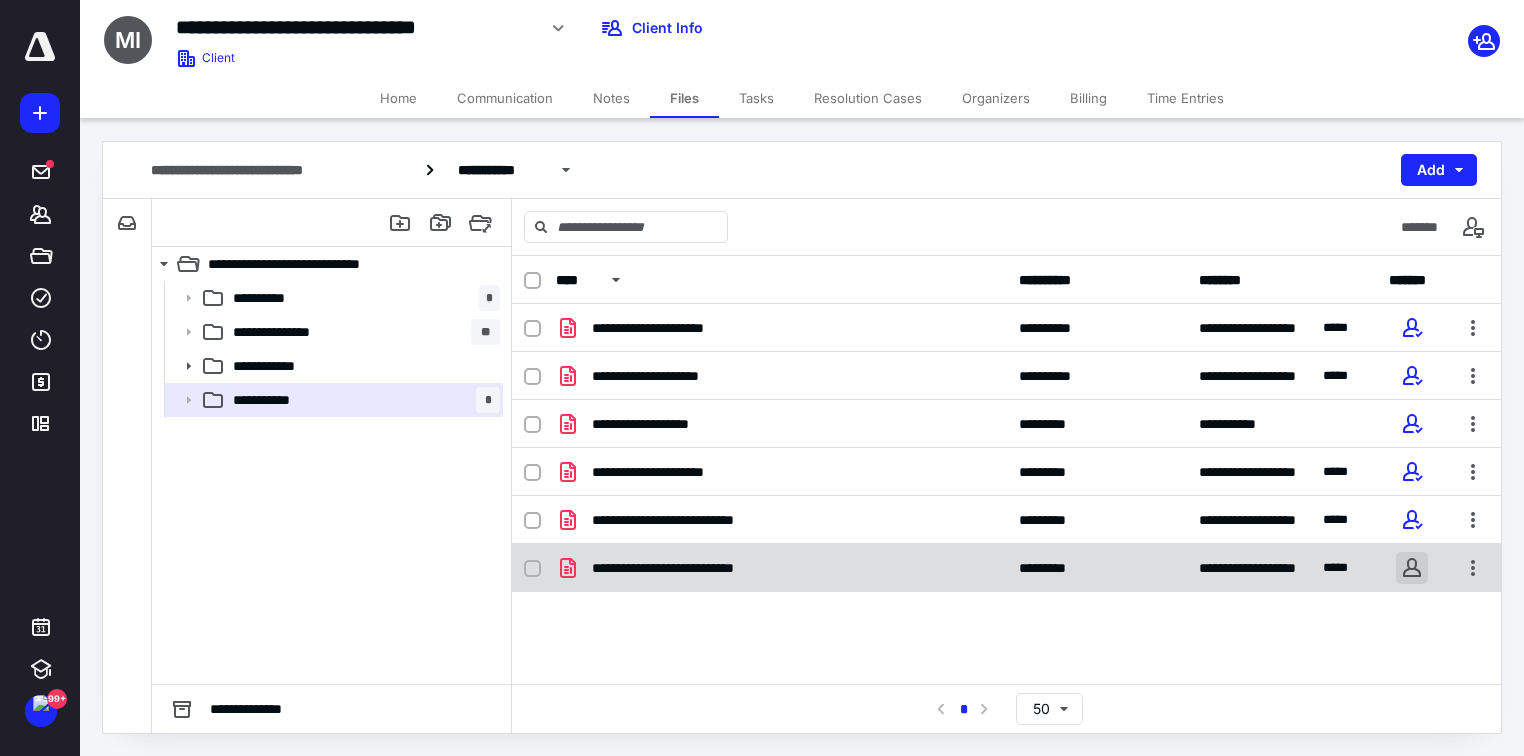 click at bounding box center (1412, 568) 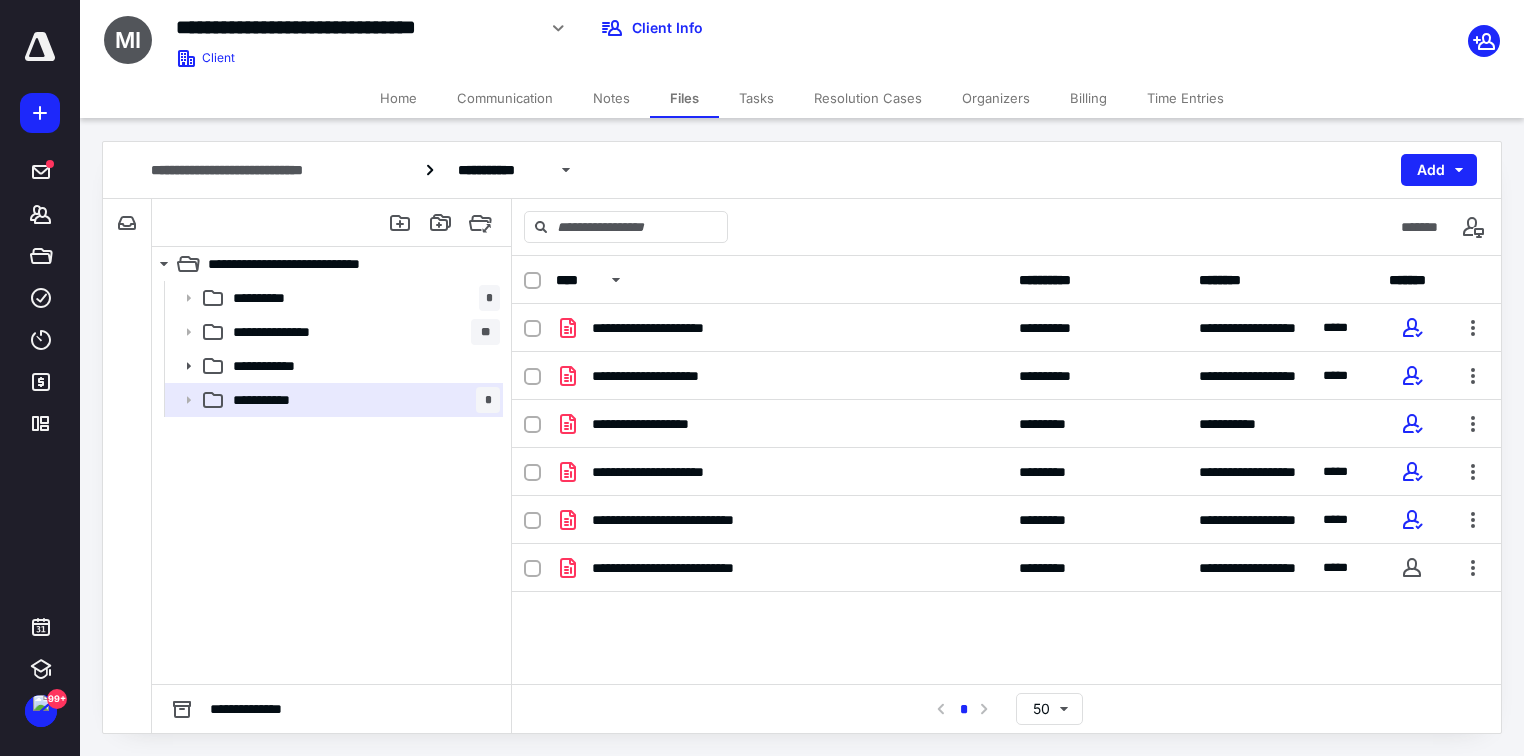 checkbox on "true" 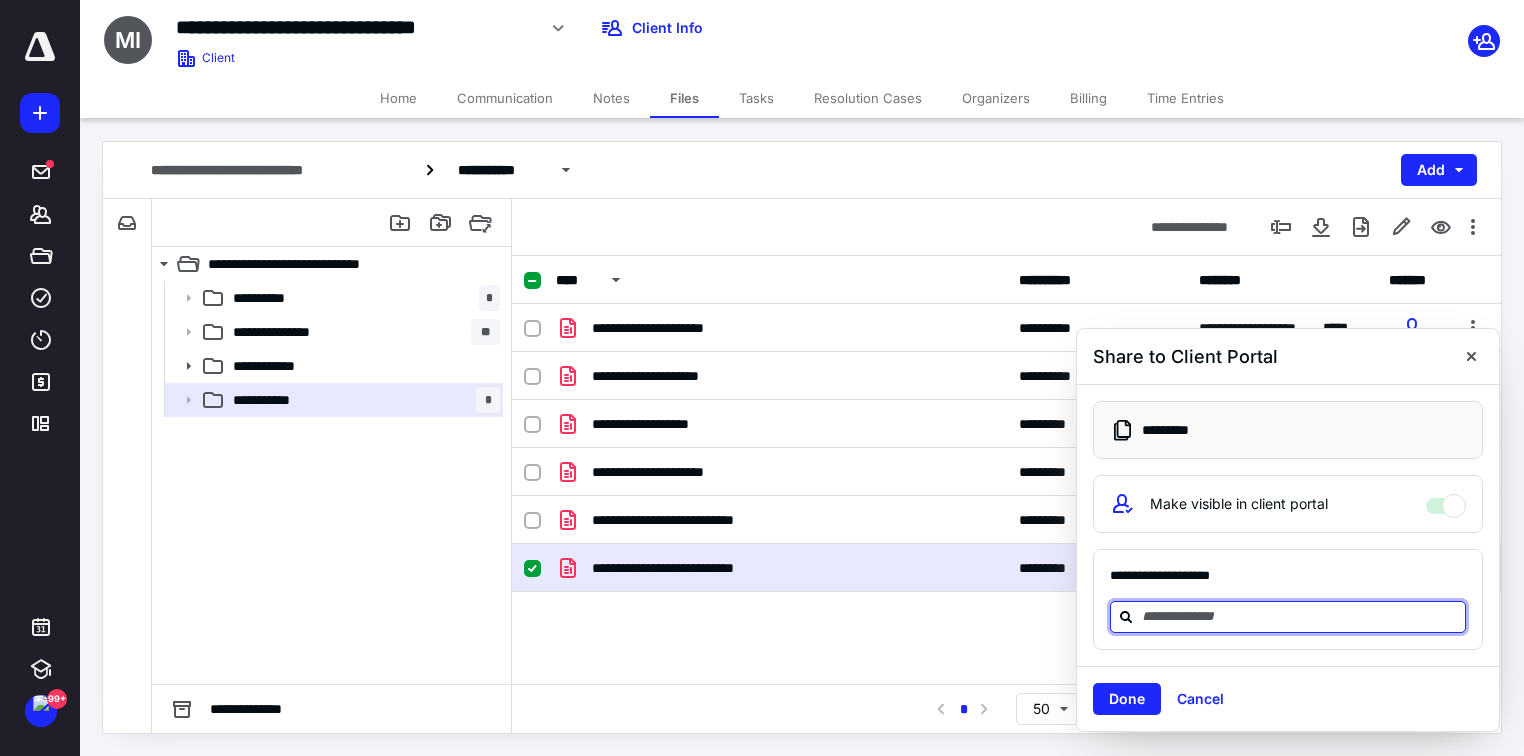 click at bounding box center [1300, 616] 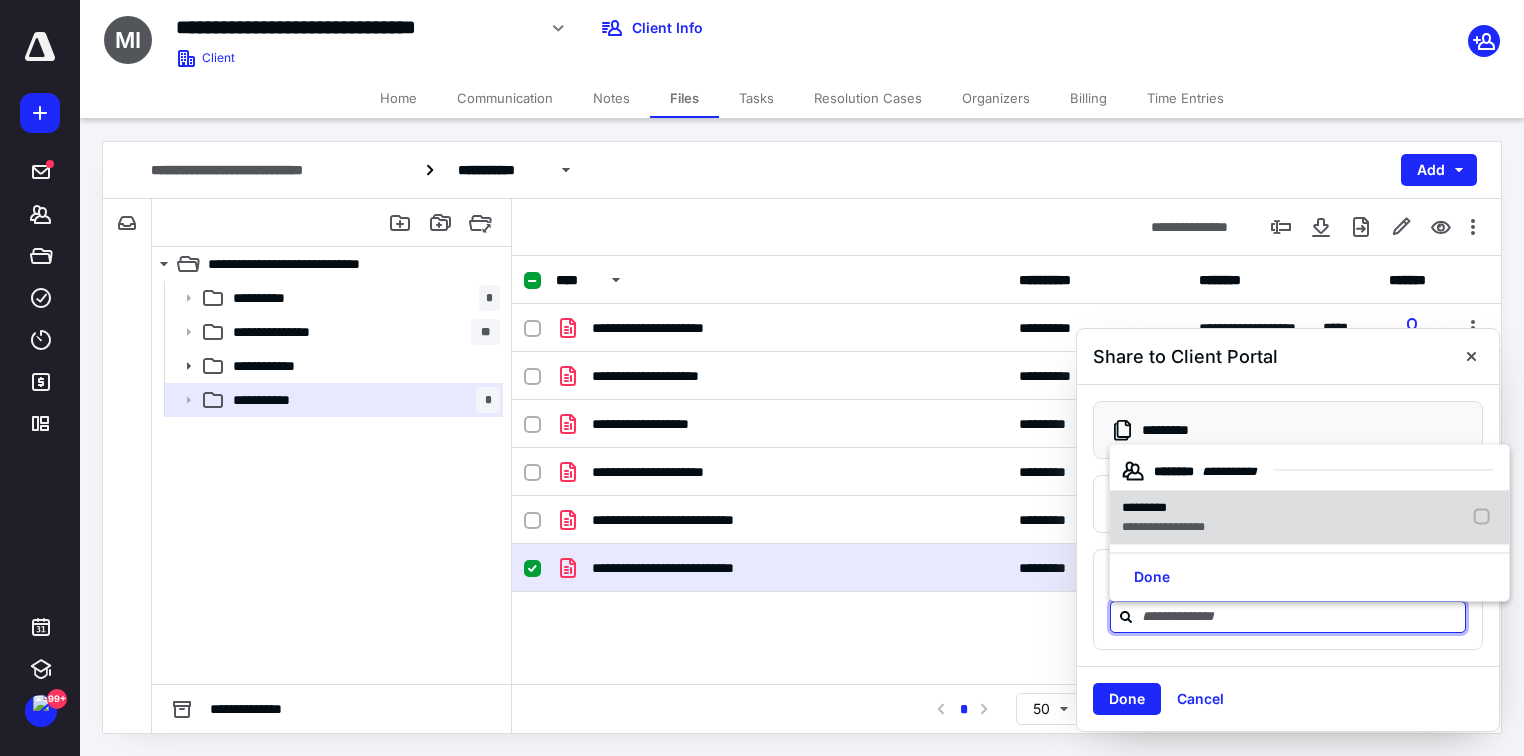 click on "*********" at bounding box center (1163, 508) 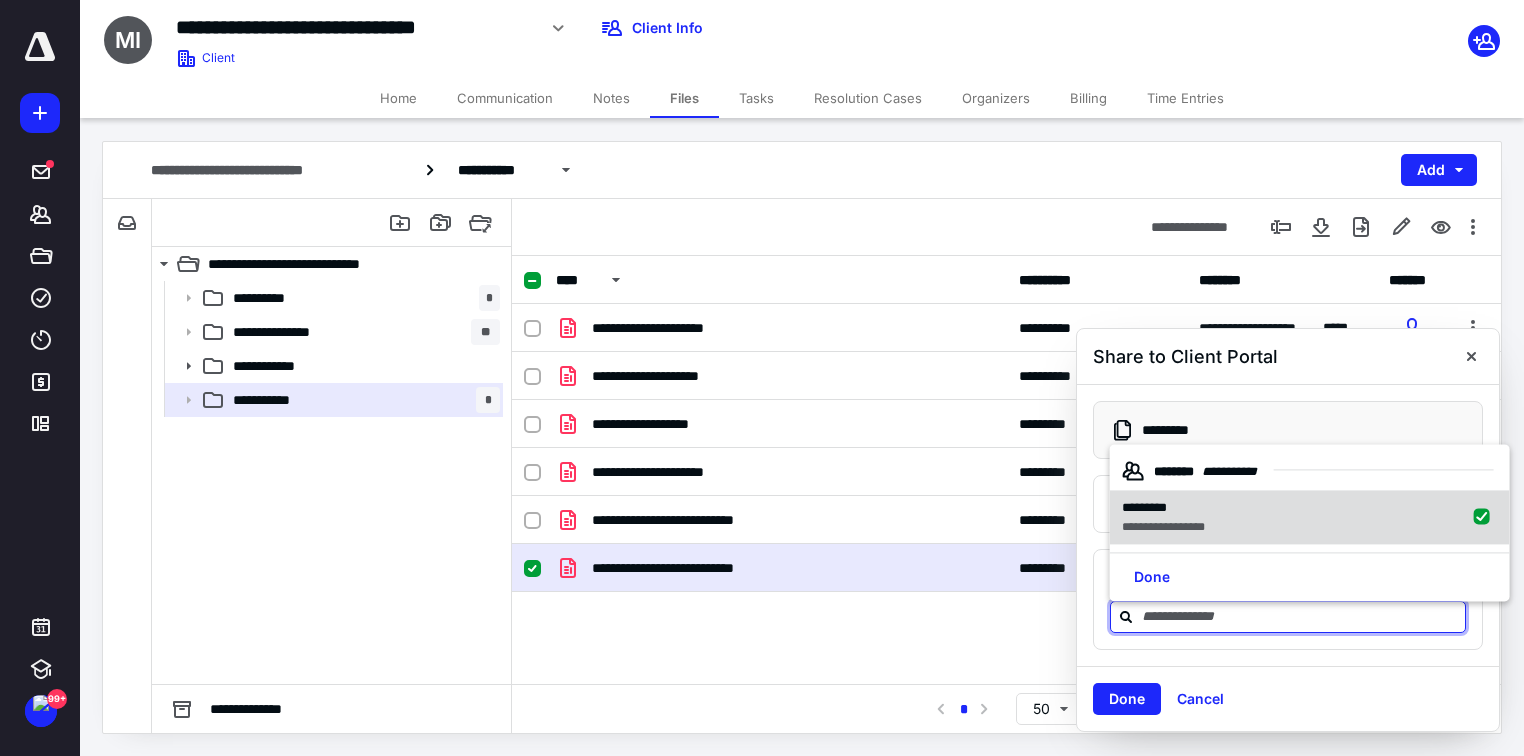 checkbox on "true" 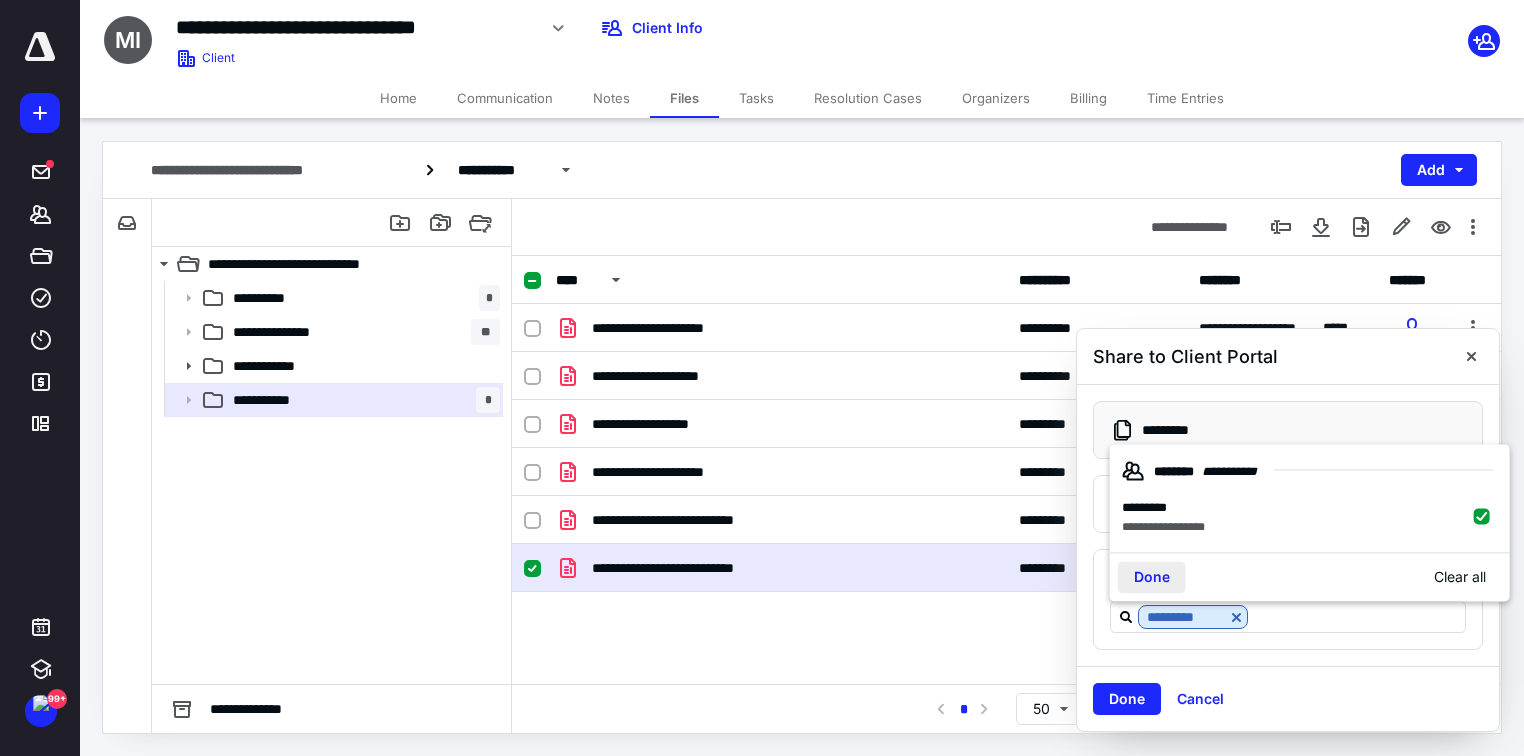 click on "Done" at bounding box center (1152, 577) 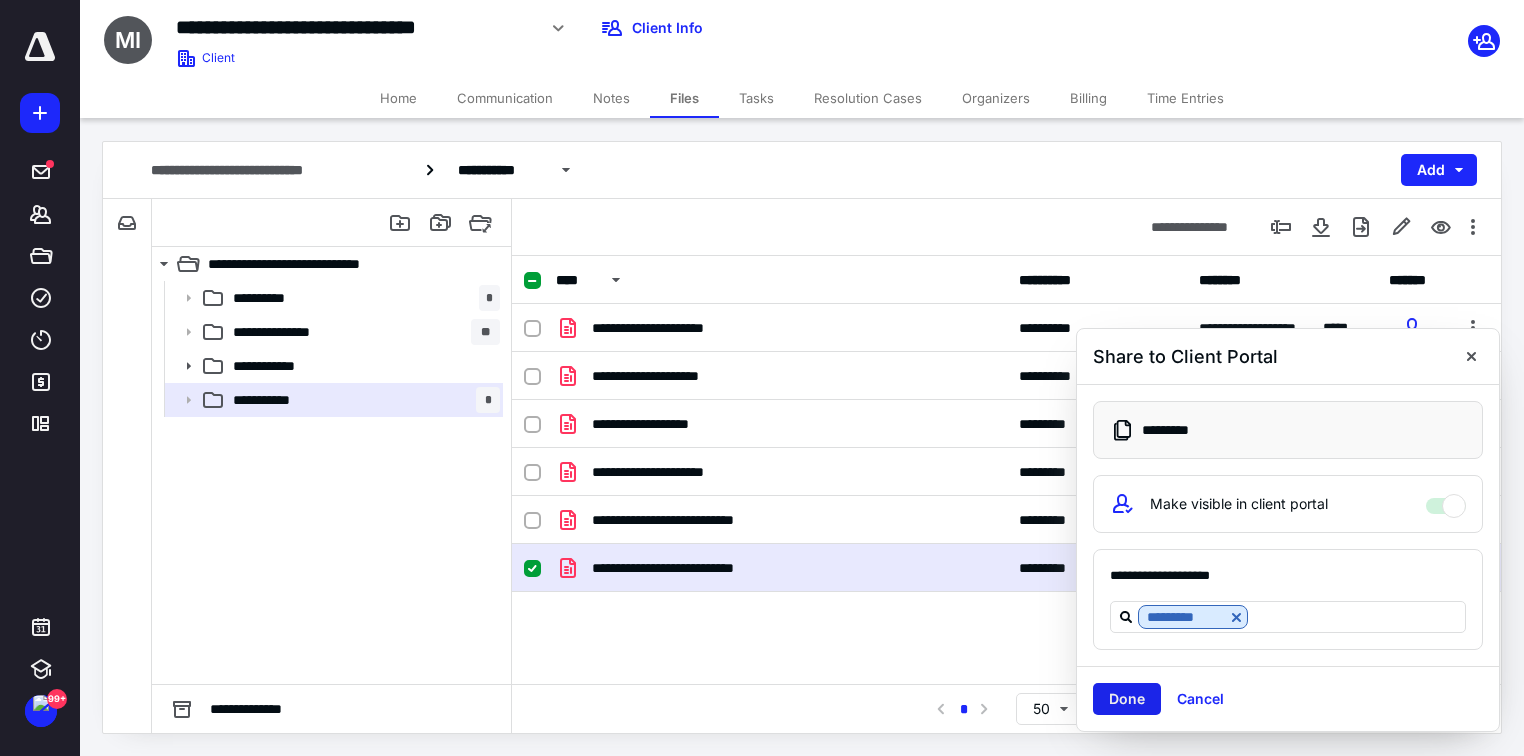 click on "Done" at bounding box center [1127, 699] 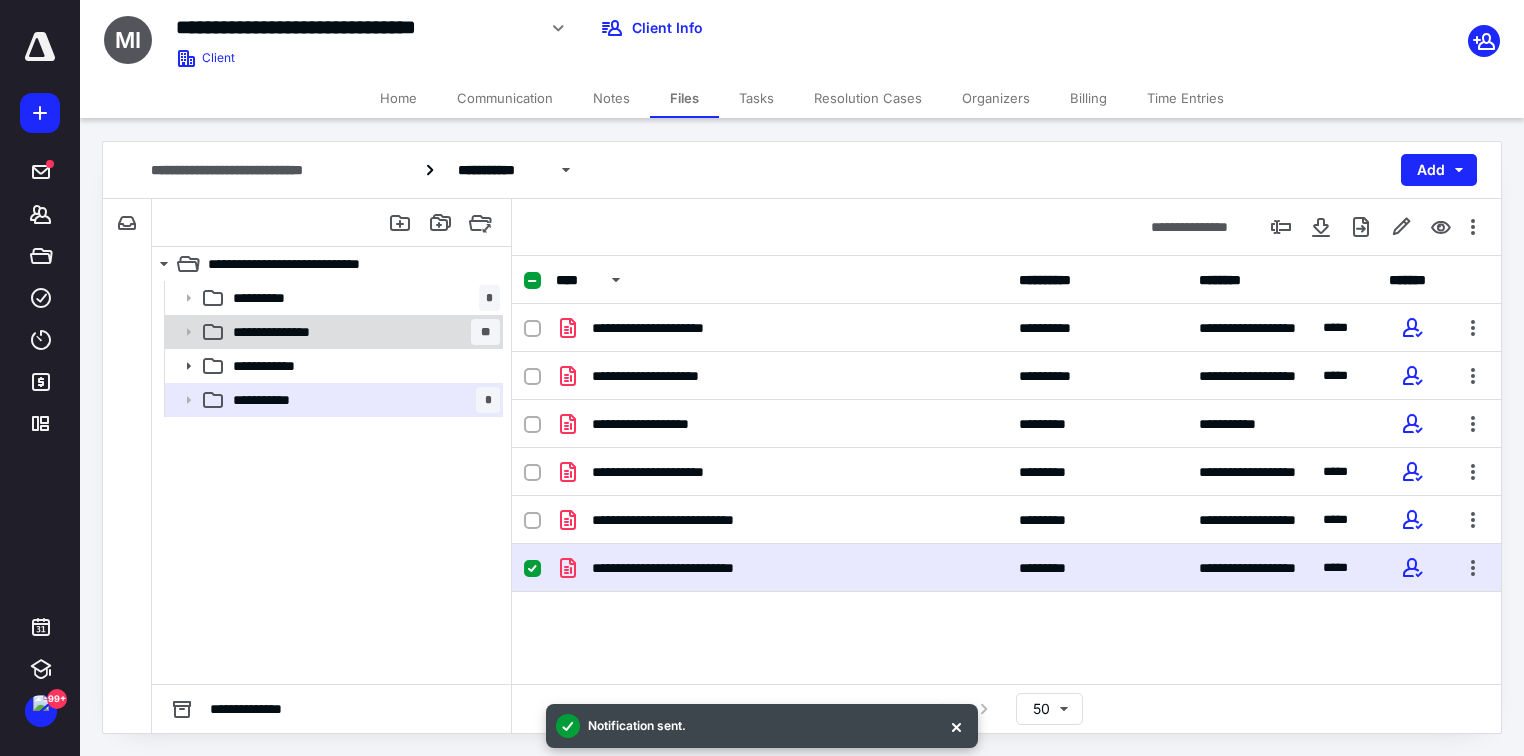 click on "**********" at bounding box center [362, 332] 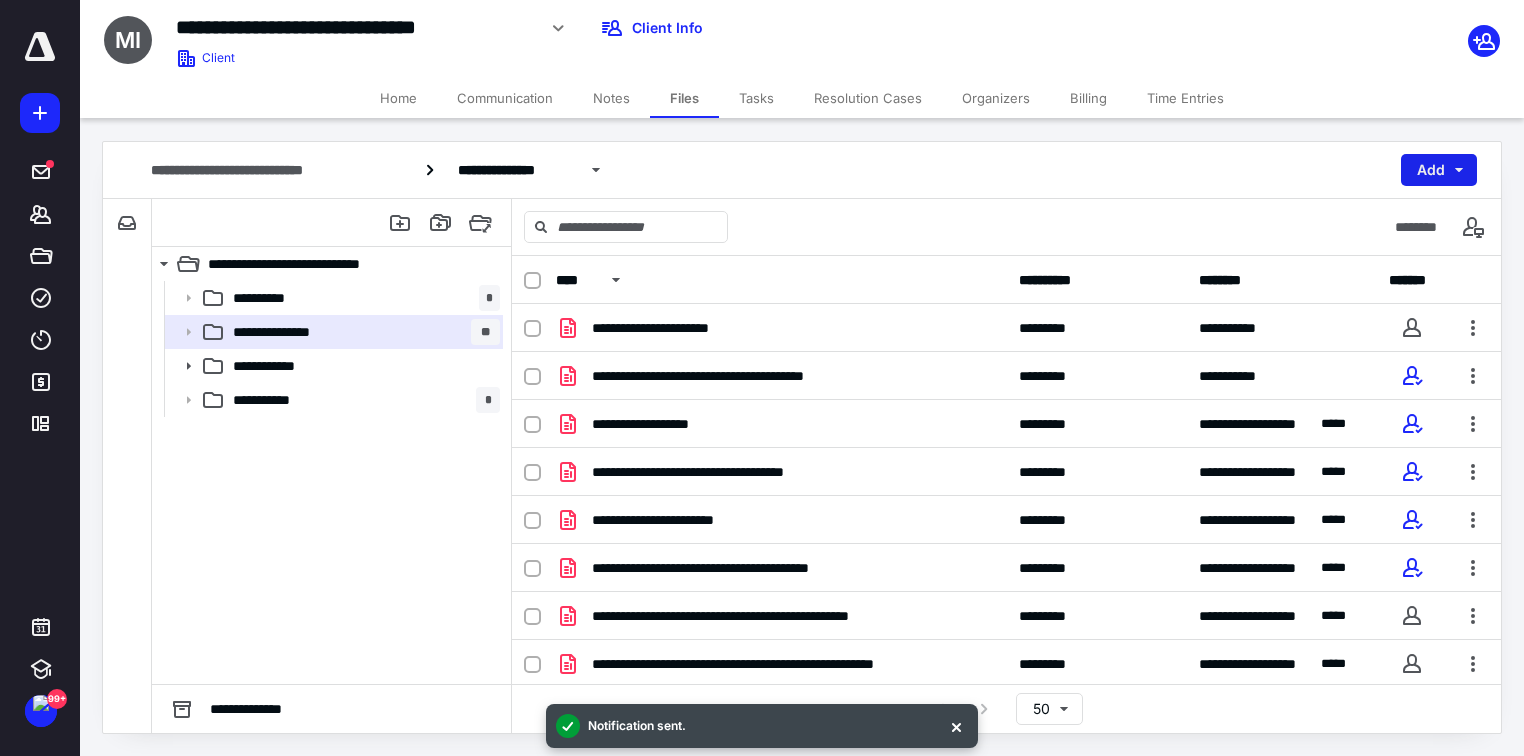 click on "Add" at bounding box center [1439, 170] 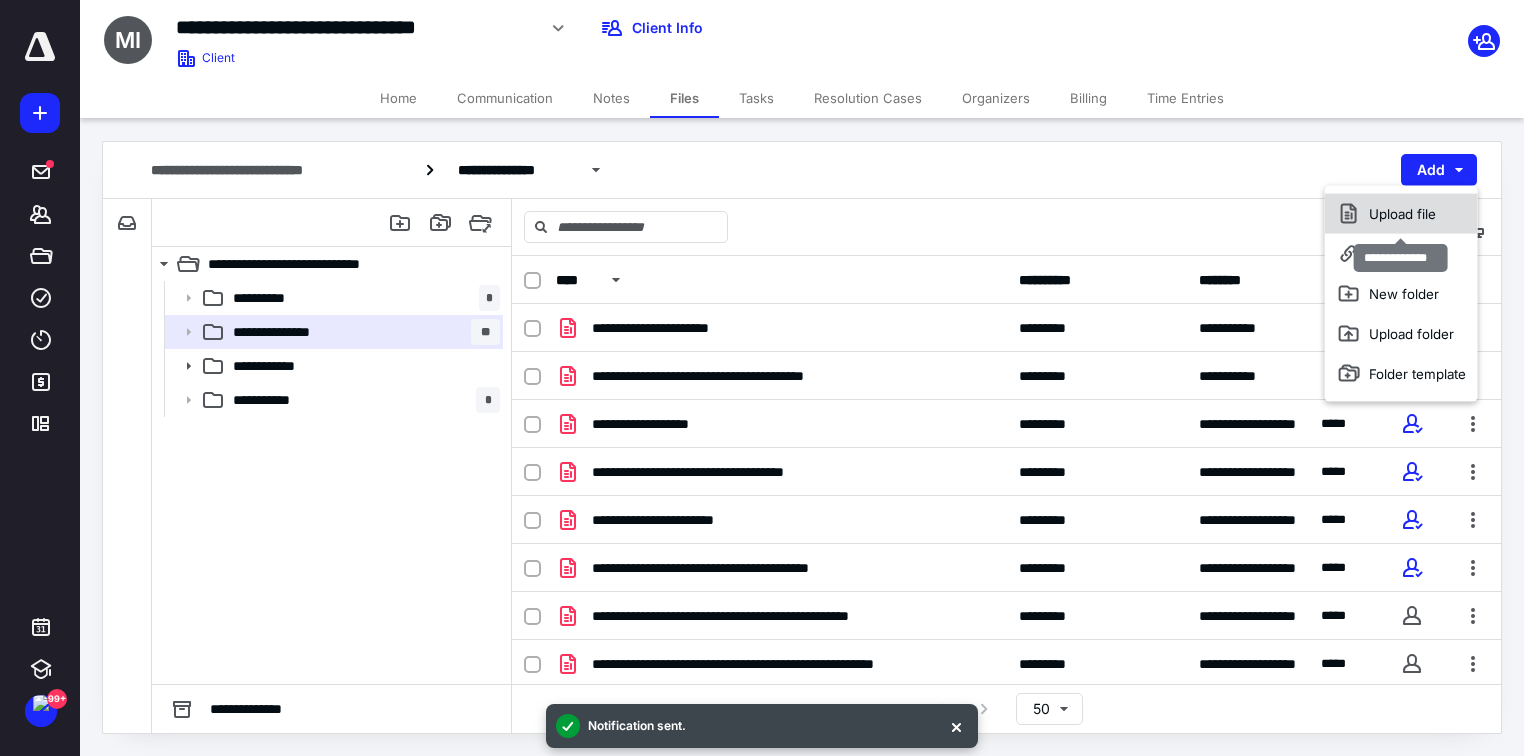 click on "Upload file" at bounding box center (1401, 214) 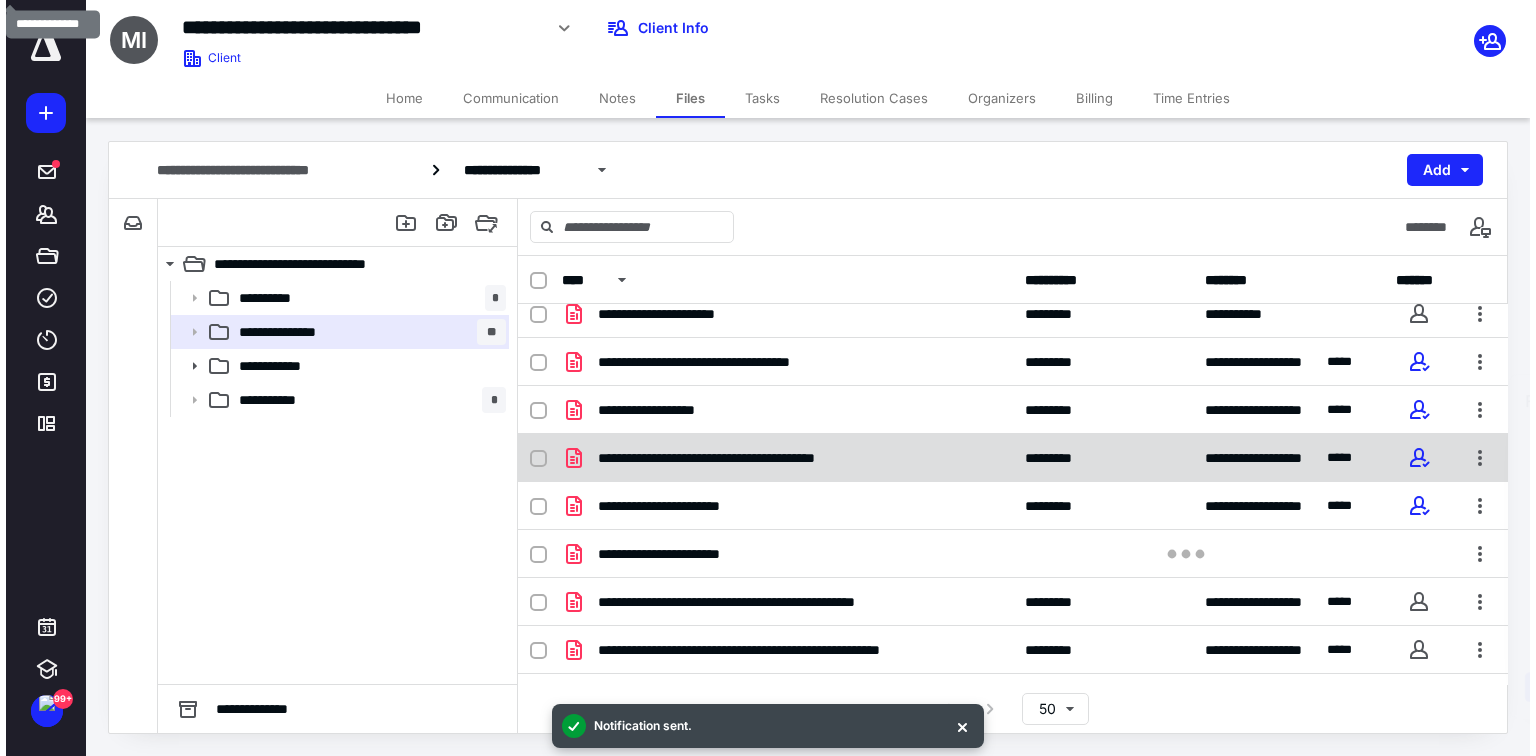 scroll, scrollTop: 96, scrollLeft: 0, axis: vertical 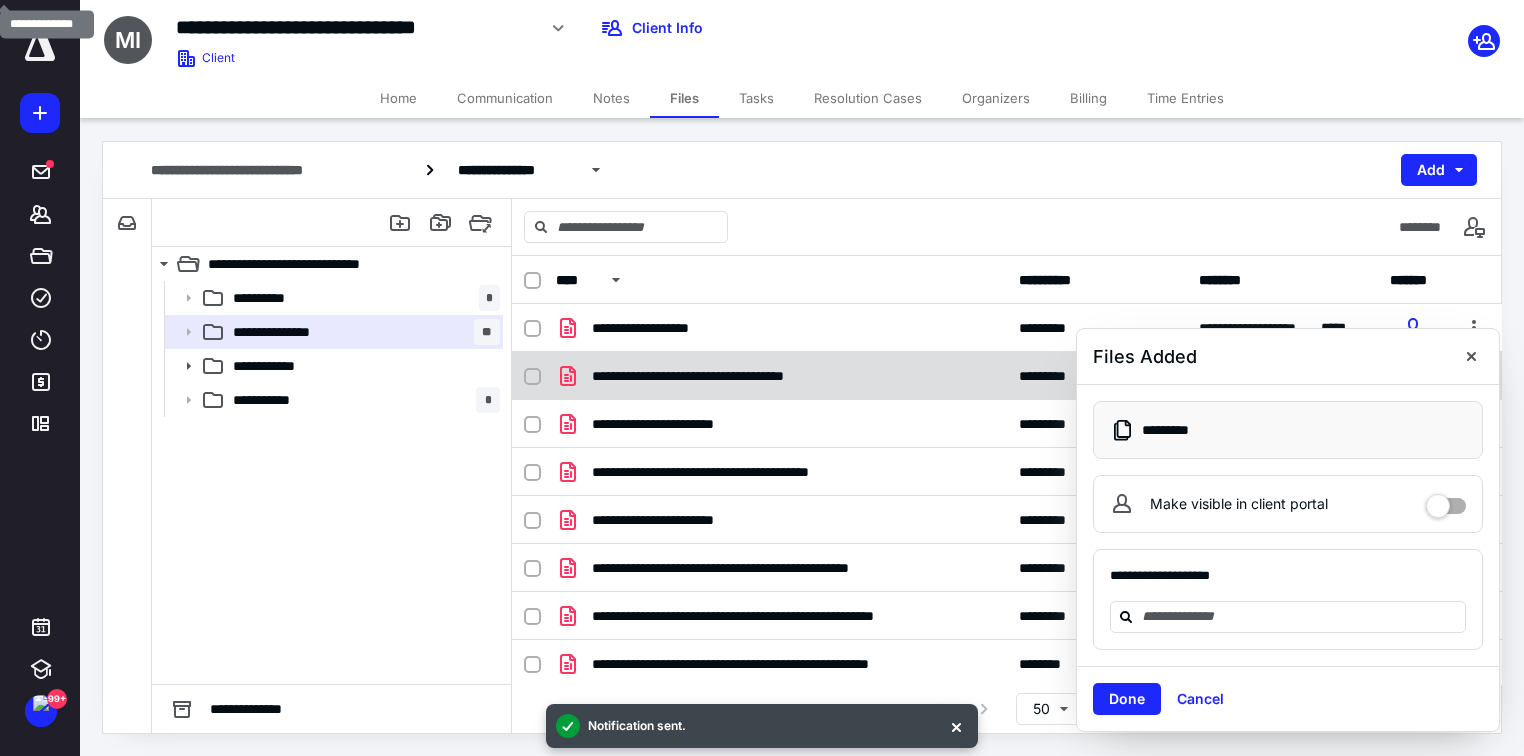 click at bounding box center [1471, 356] 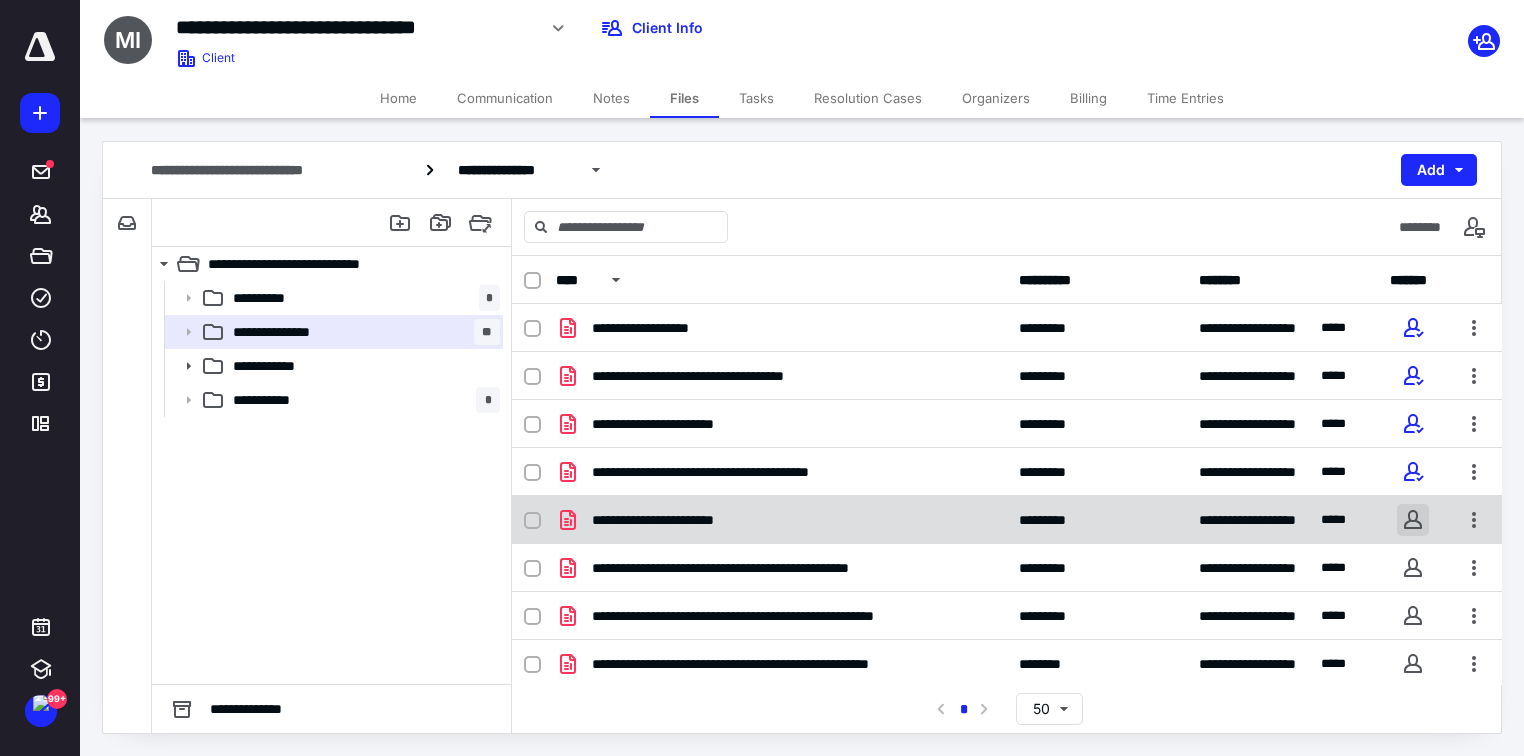 click at bounding box center [1413, 520] 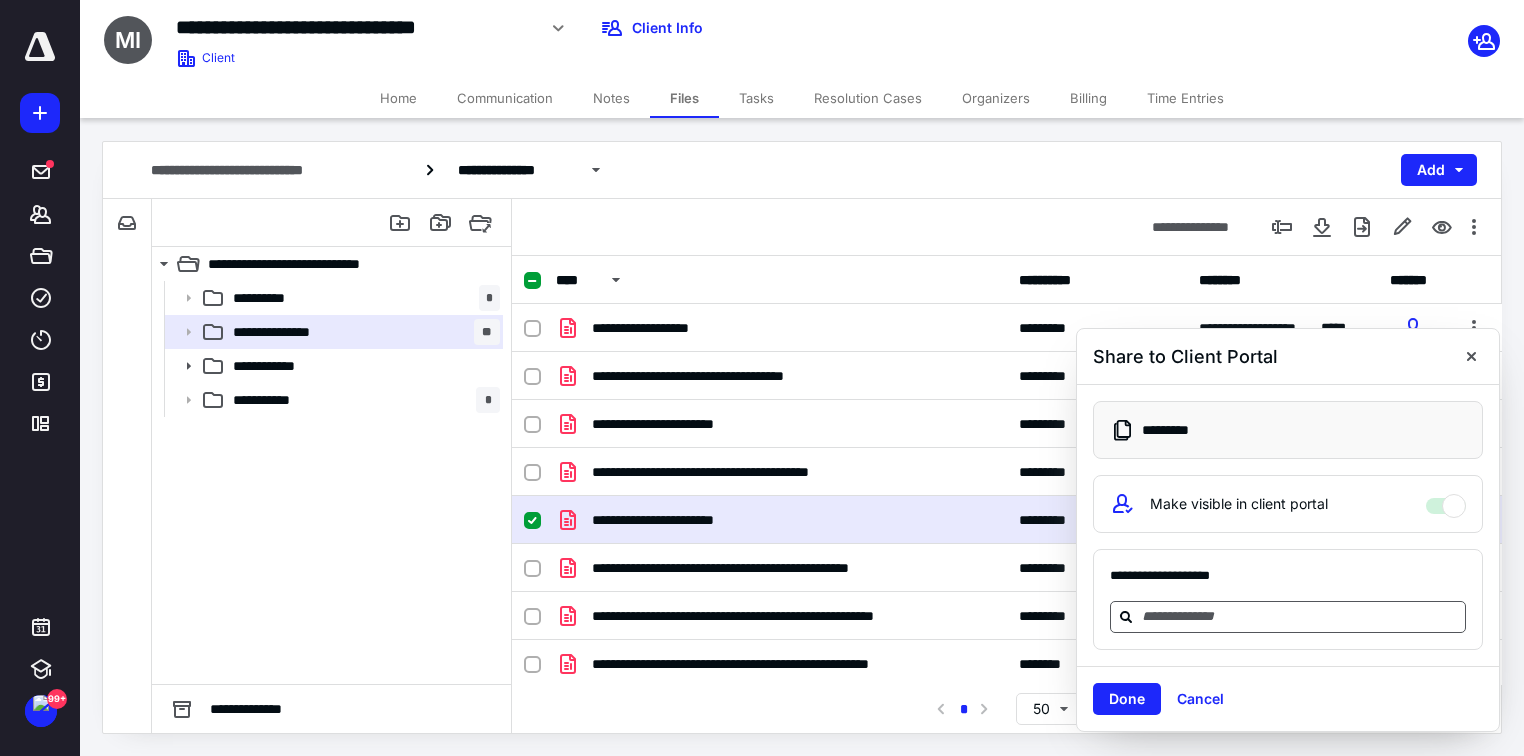 click at bounding box center [1300, 616] 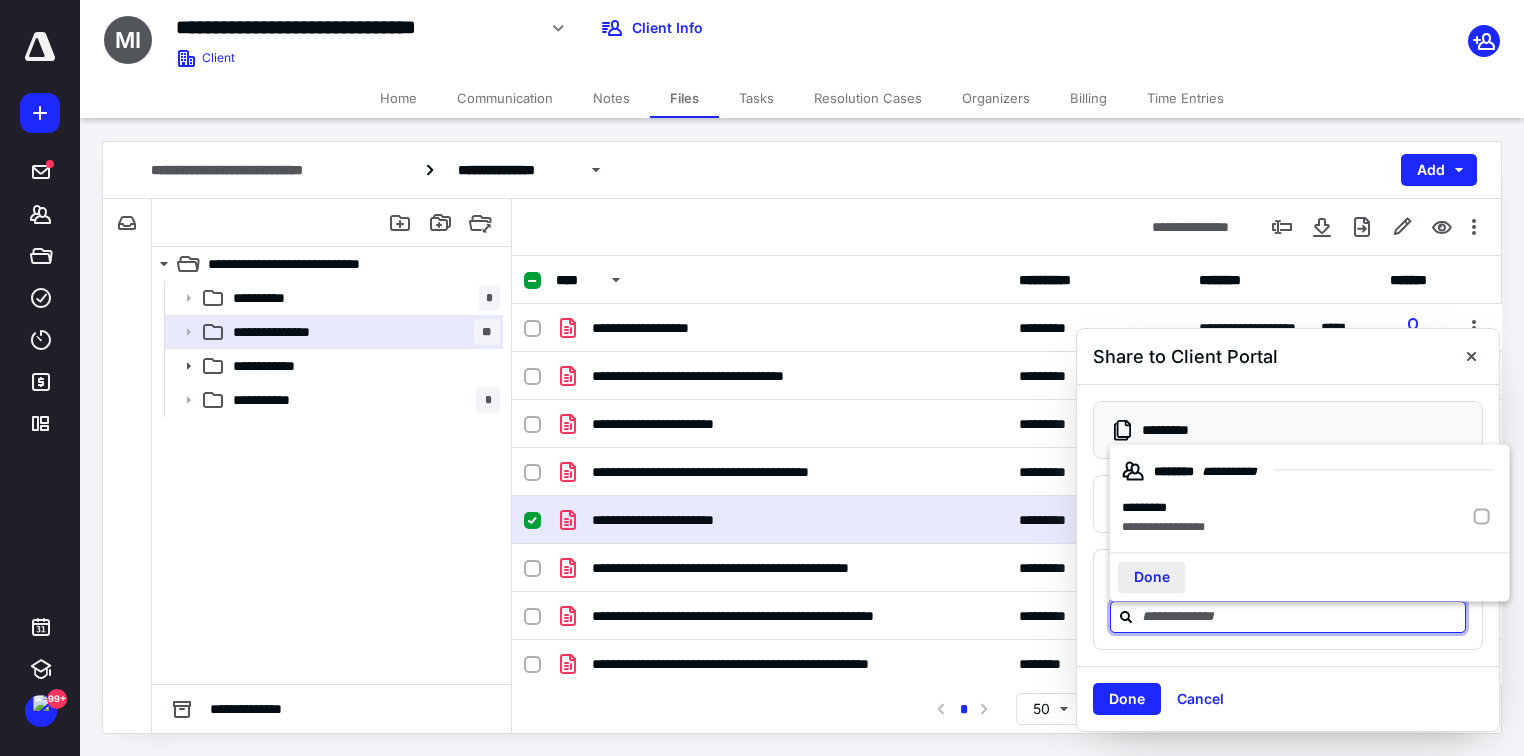 drag, startPoint x: 1157, startPoint y: 500, endPoint x: 1144, endPoint y: 568, distance: 69.2315 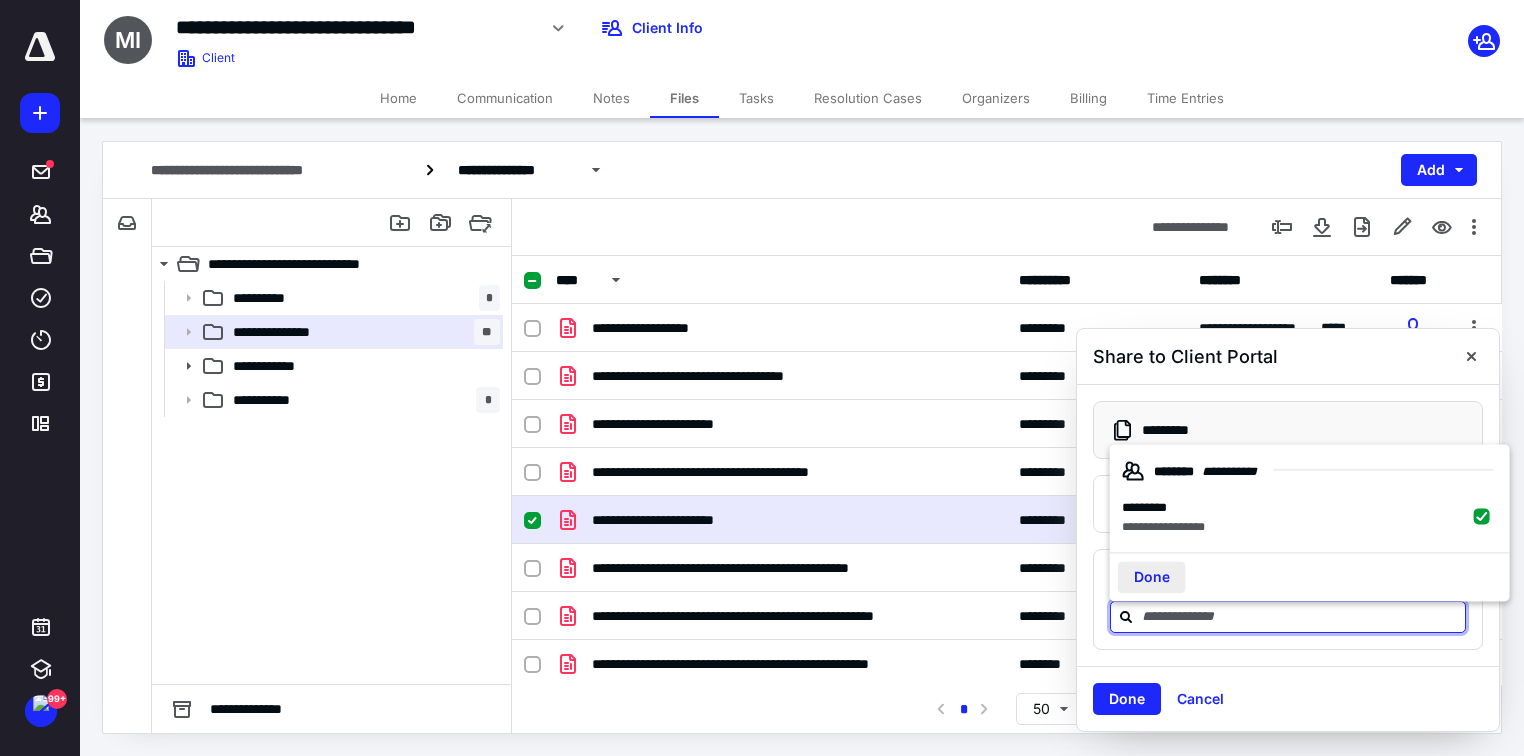 checkbox on "true" 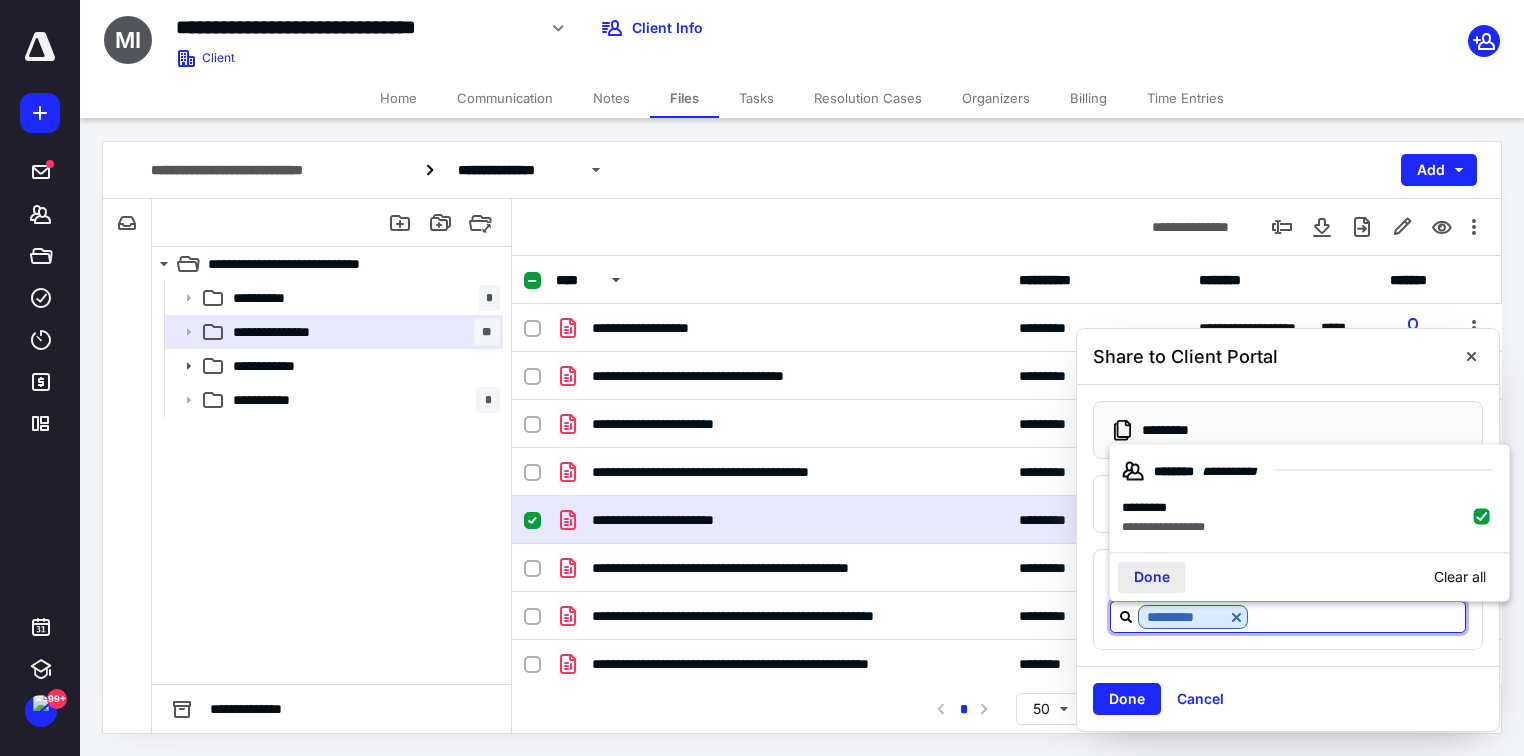 click on "Done" at bounding box center (1152, 577) 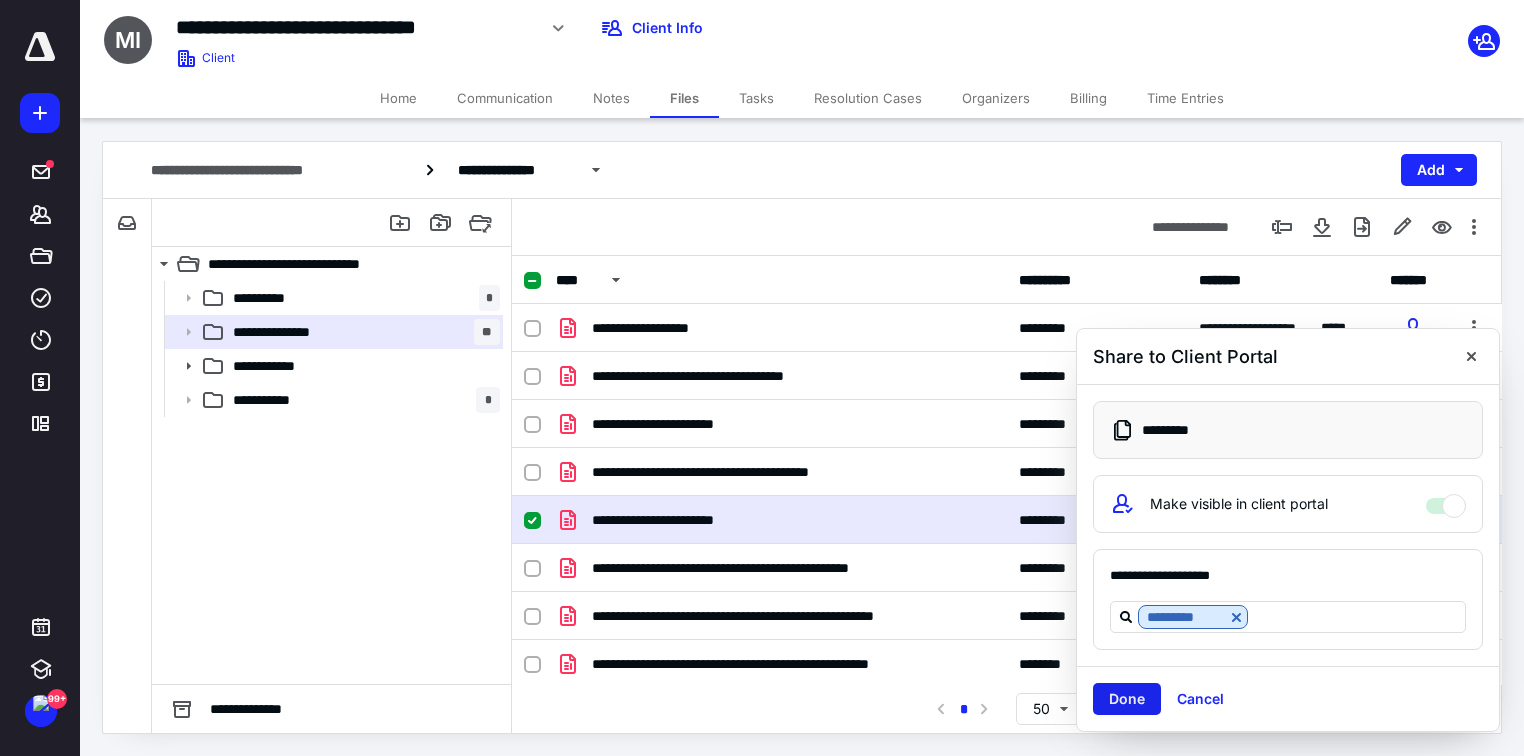 click on "Done" at bounding box center (1127, 699) 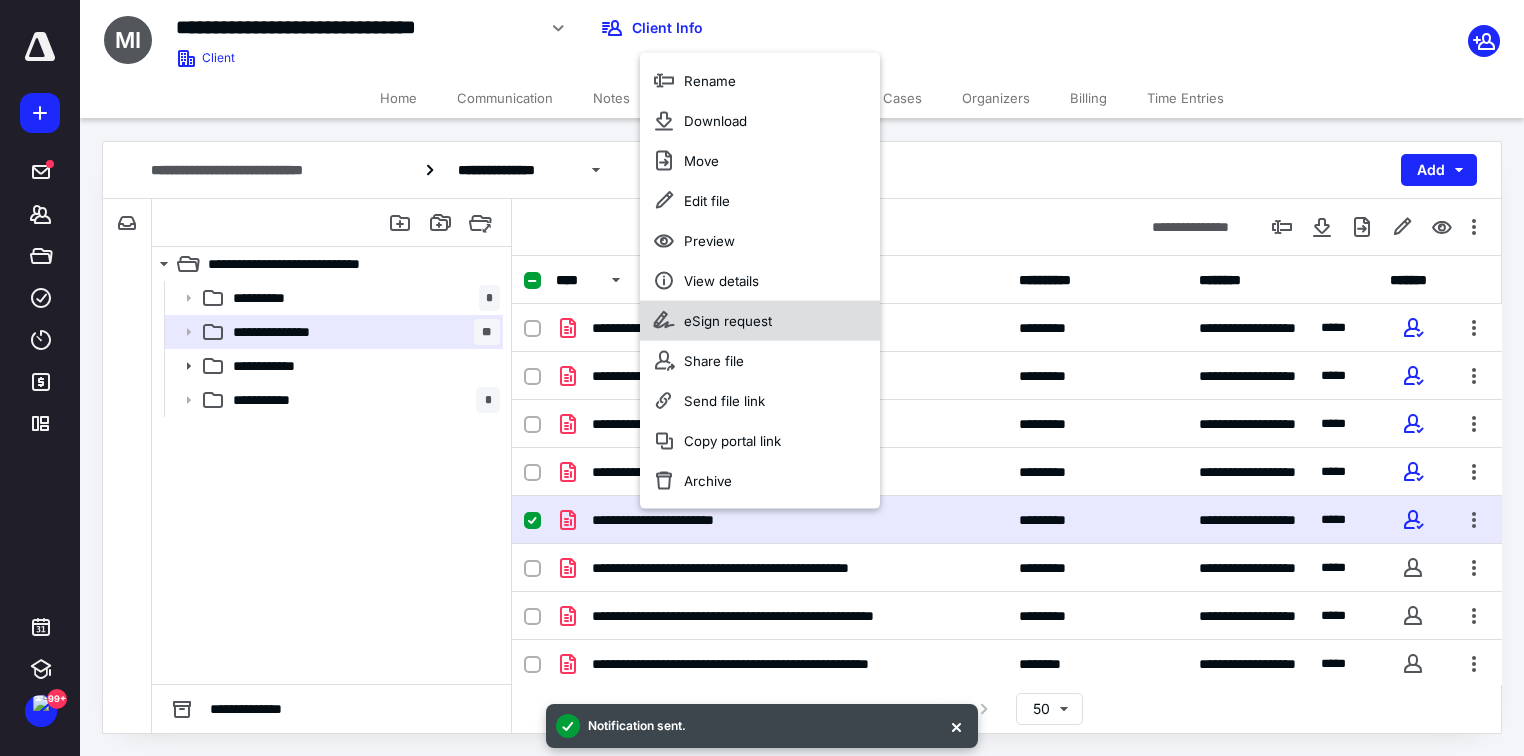click on "eSign request" at bounding box center (728, 320) 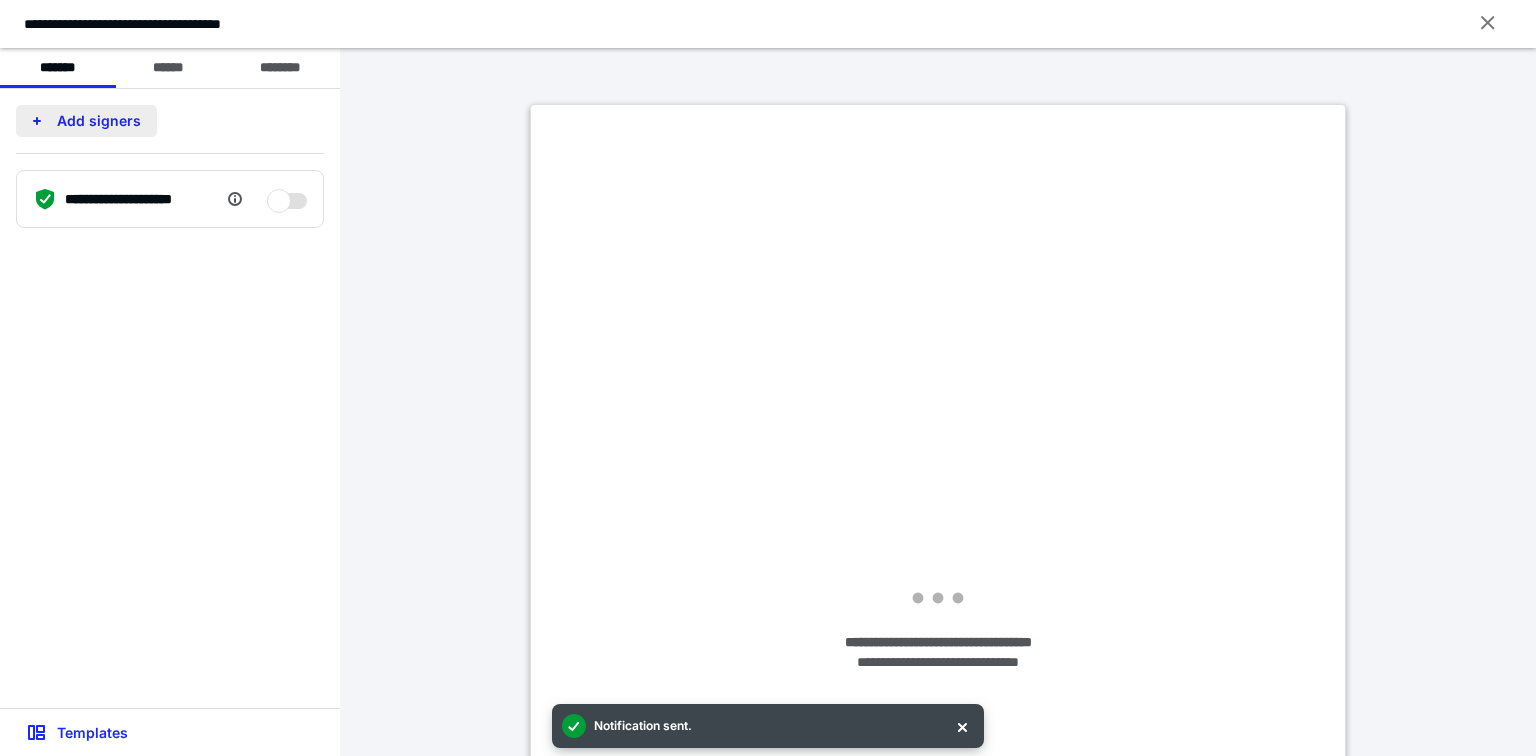 click on "Add signers" at bounding box center [86, 121] 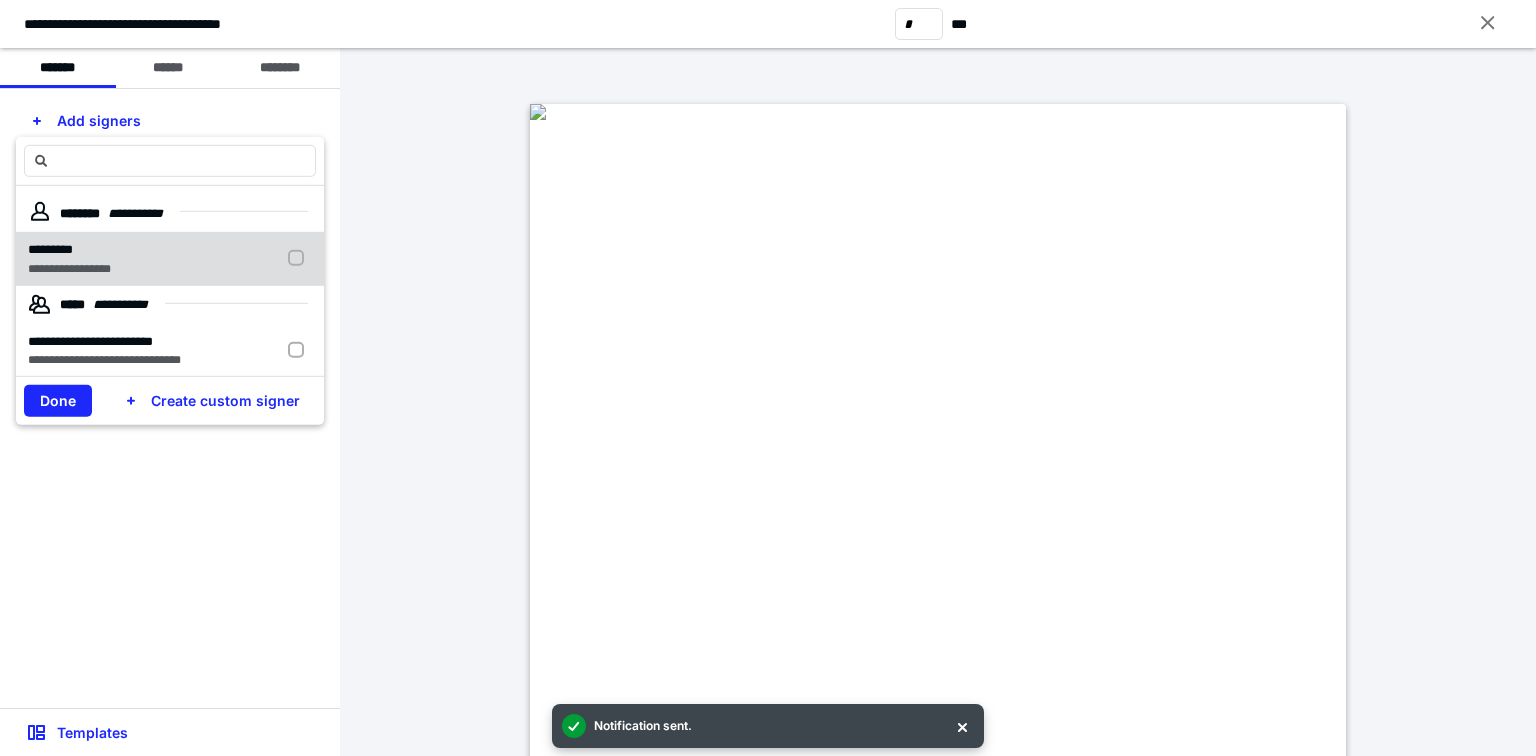 drag, startPoint x: 141, startPoint y: 253, endPoint x: 100, endPoint y: 338, distance: 94.371605 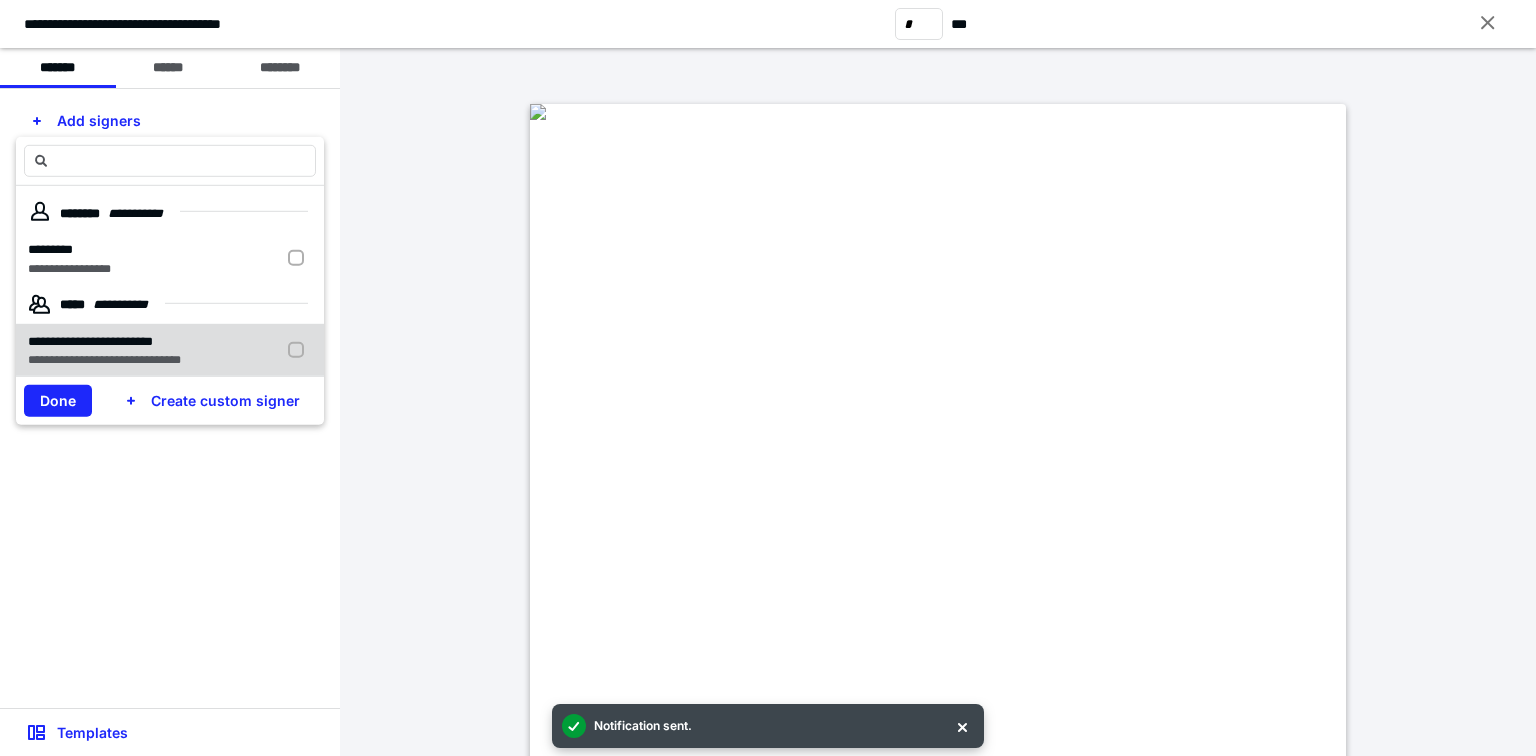 click on "*********" at bounding box center (69, 249) 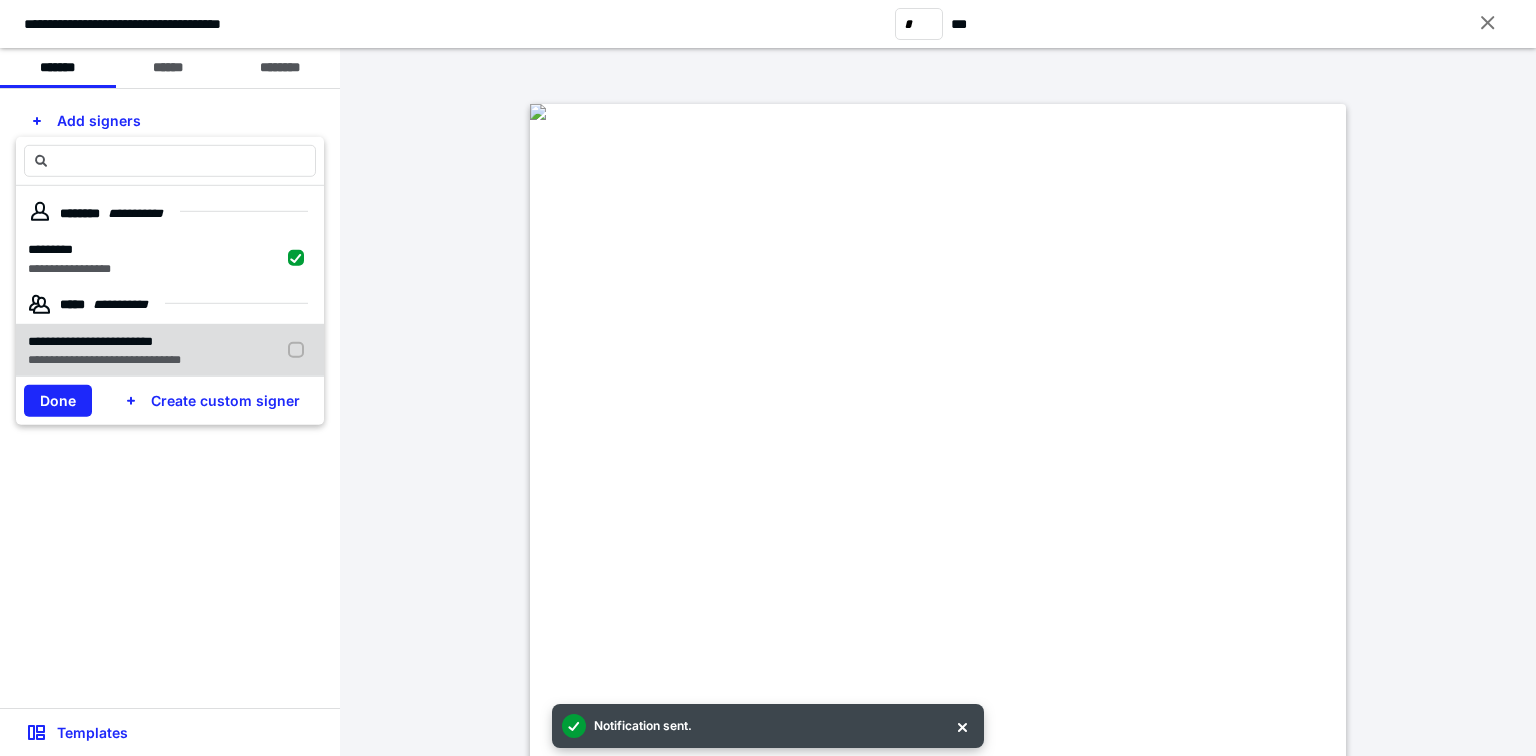 checkbox on "true" 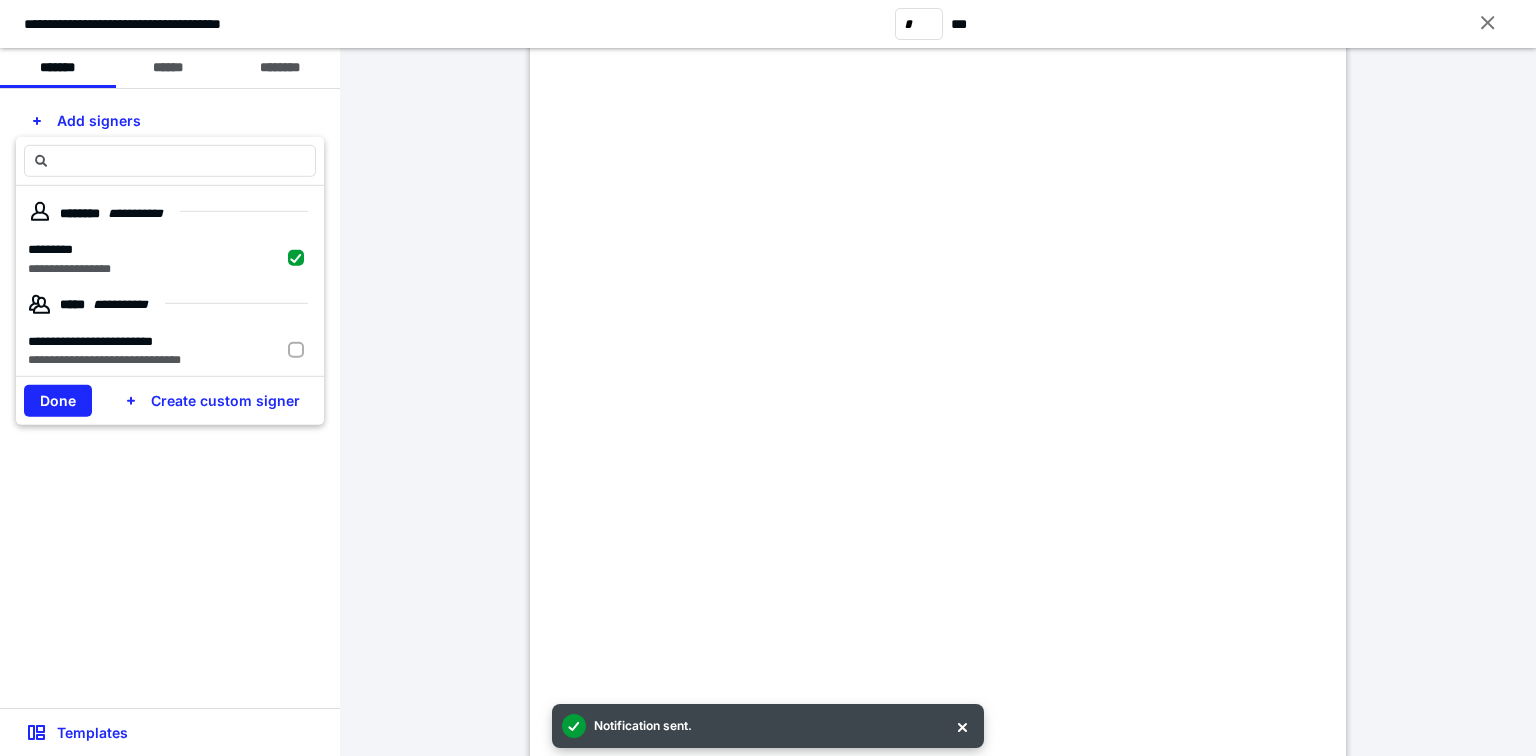 scroll, scrollTop: 480, scrollLeft: 0, axis: vertical 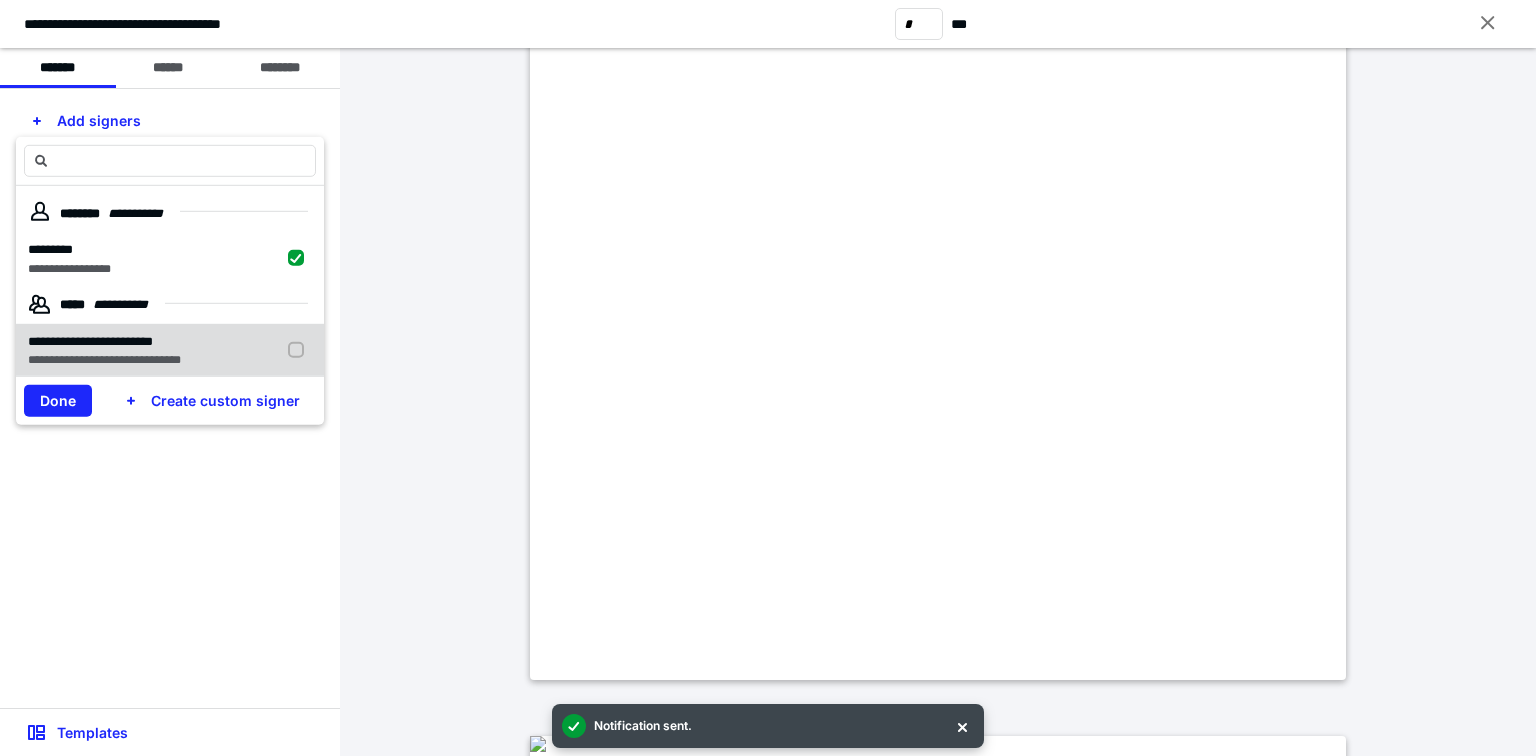 click on "Done" at bounding box center [58, 401] 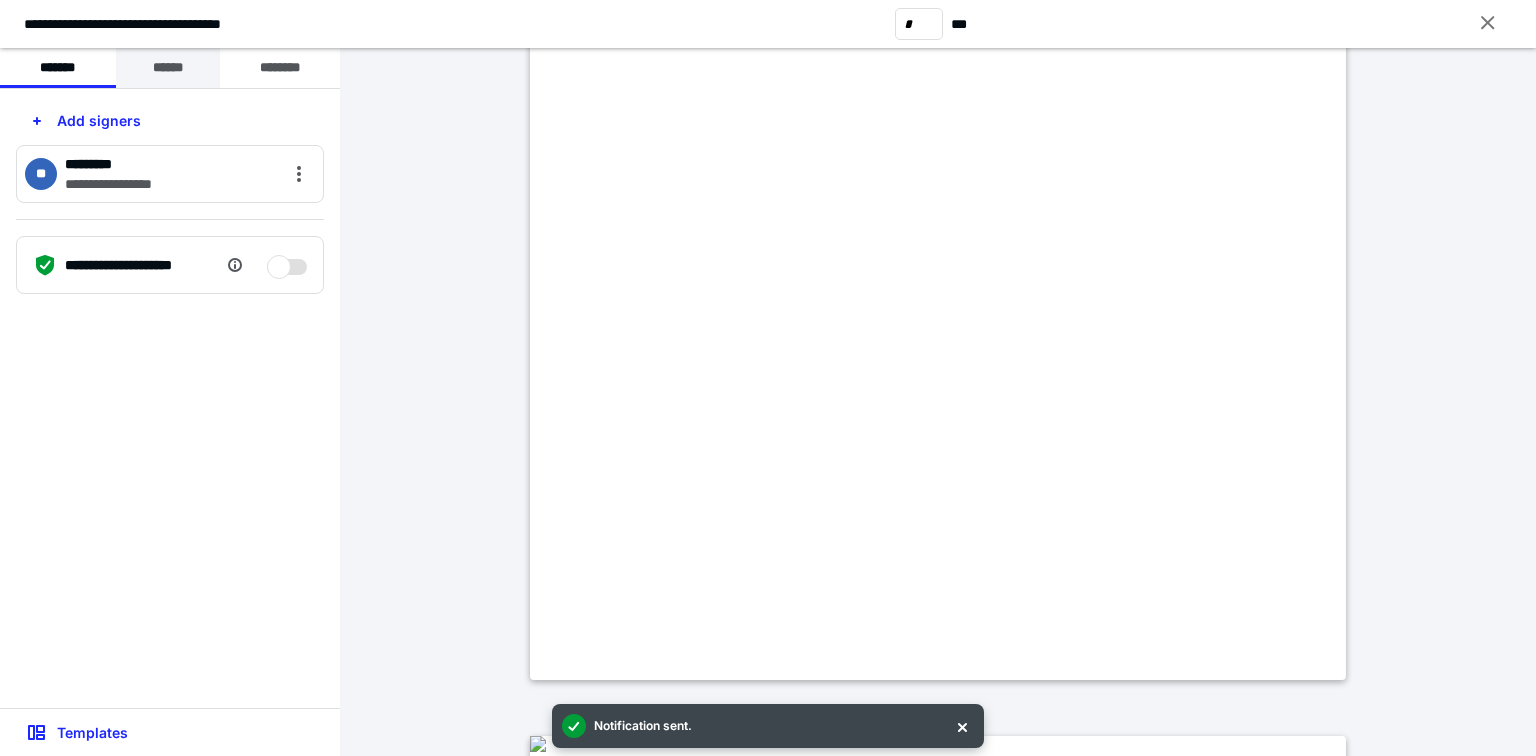 click on "******" at bounding box center (168, 68) 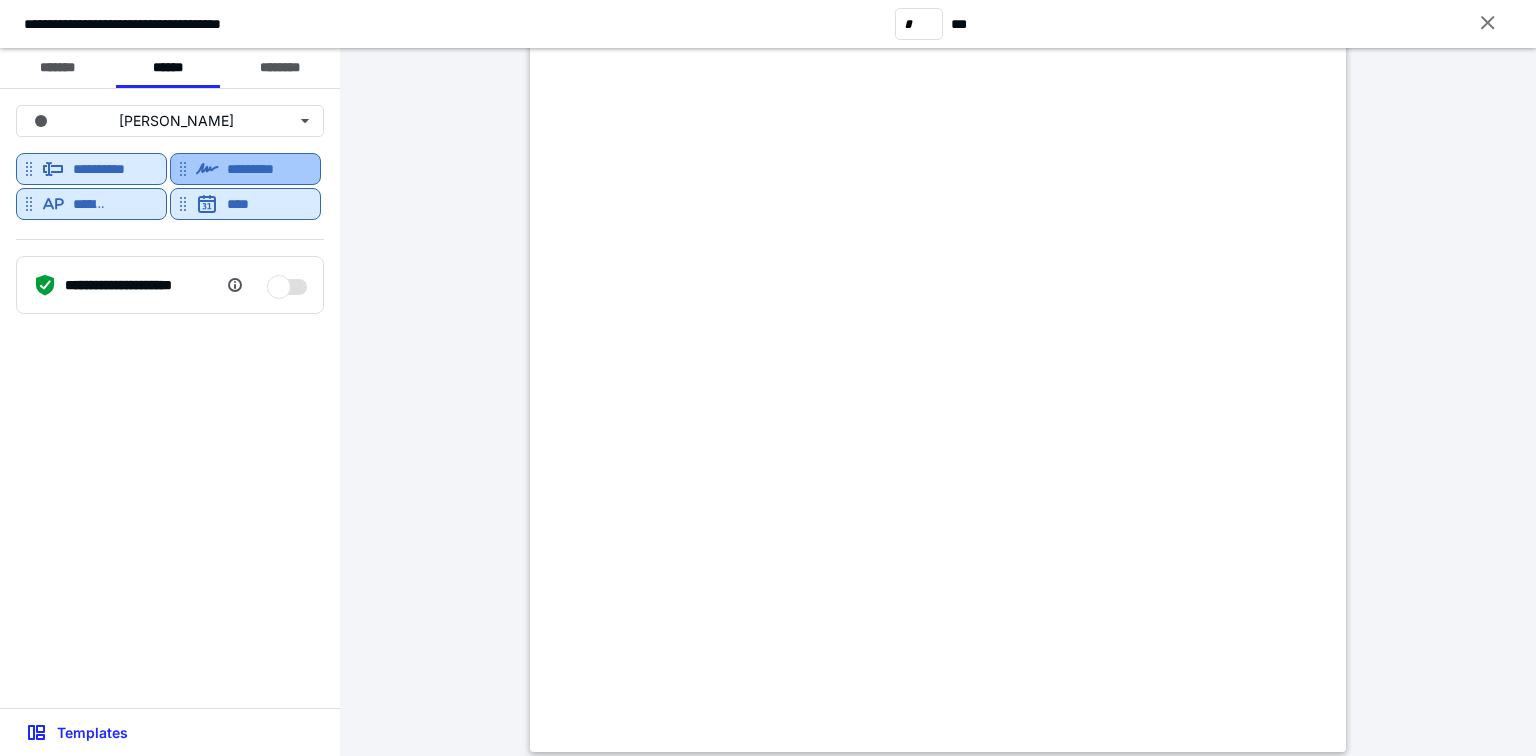 scroll, scrollTop: 1680, scrollLeft: 0, axis: vertical 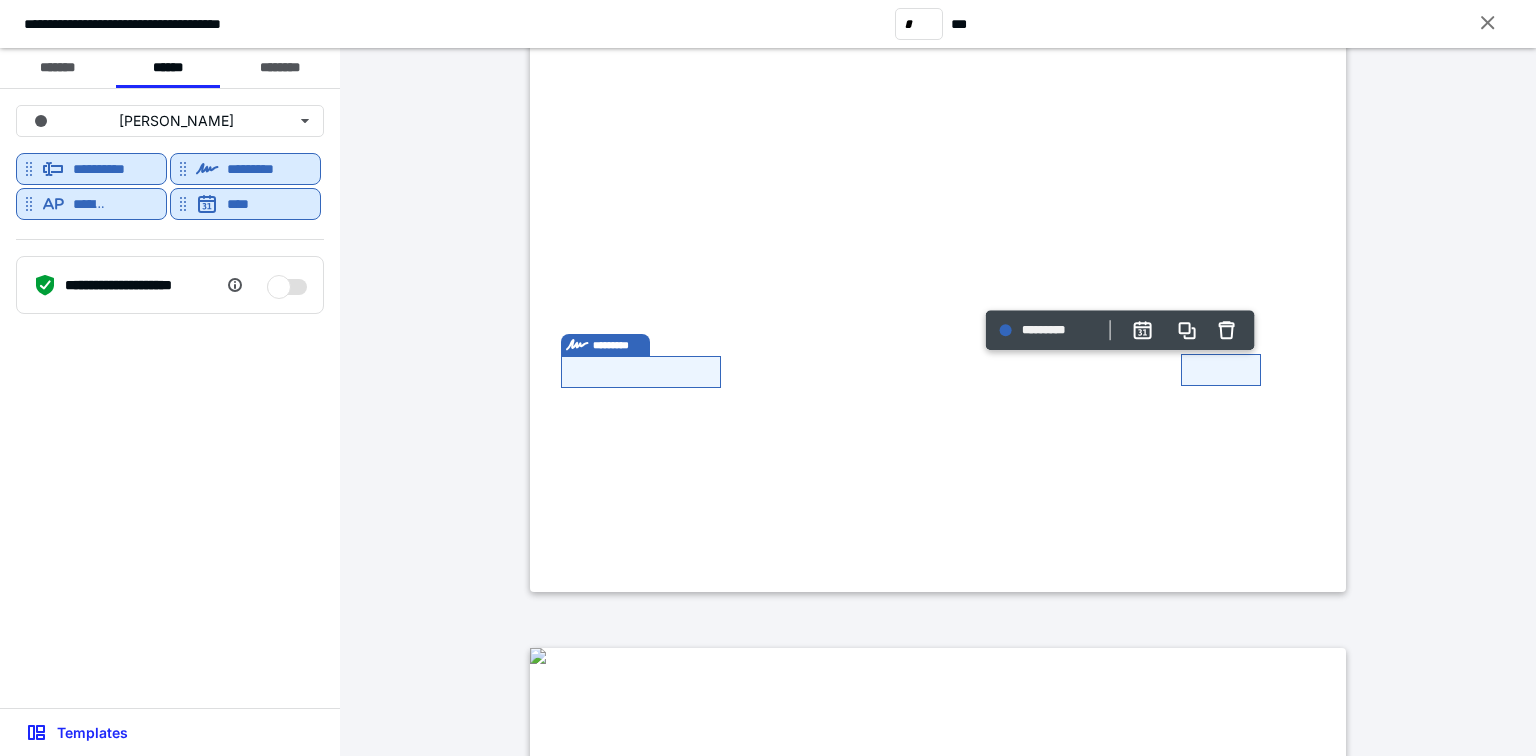 type on "*" 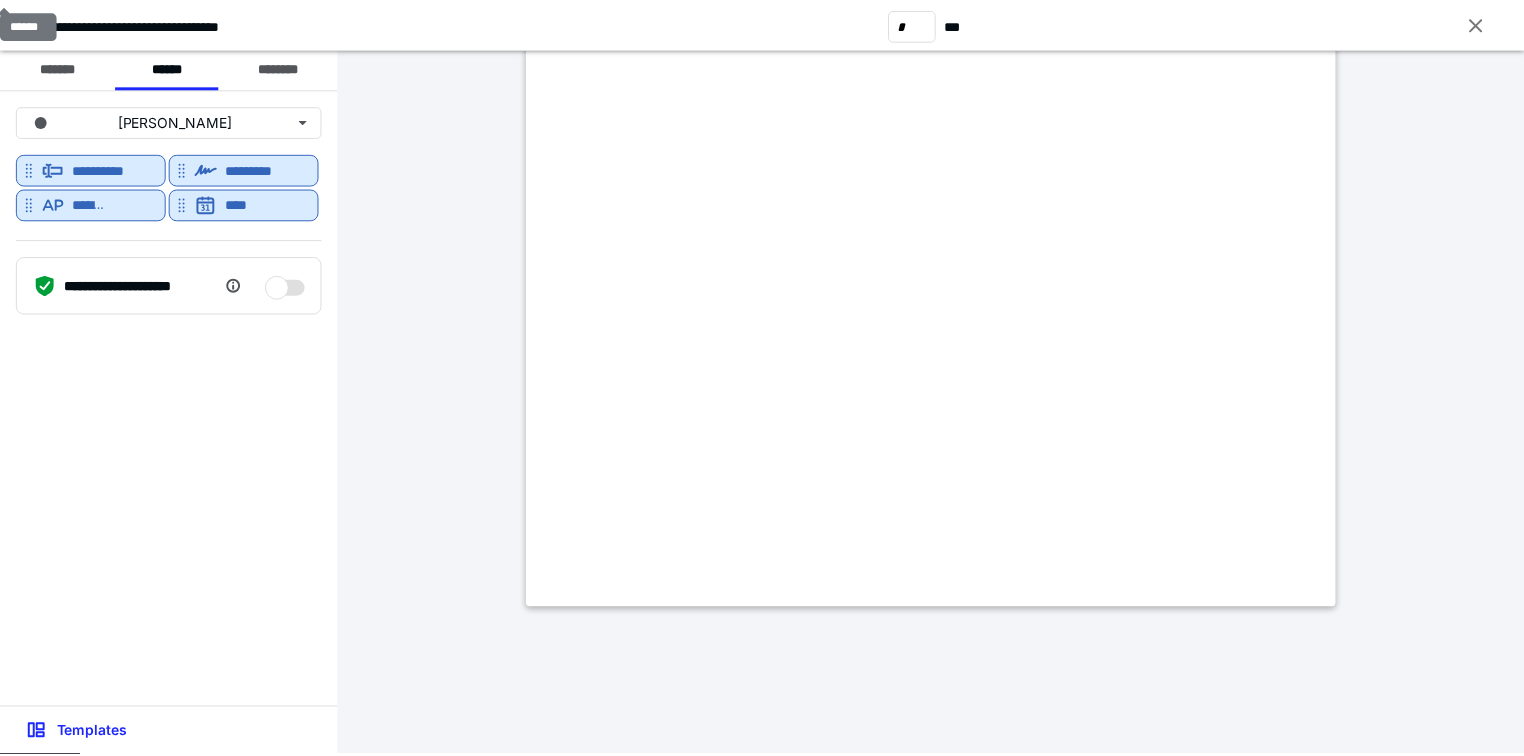 scroll, scrollTop: 2644, scrollLeft: 0, axis: vertical 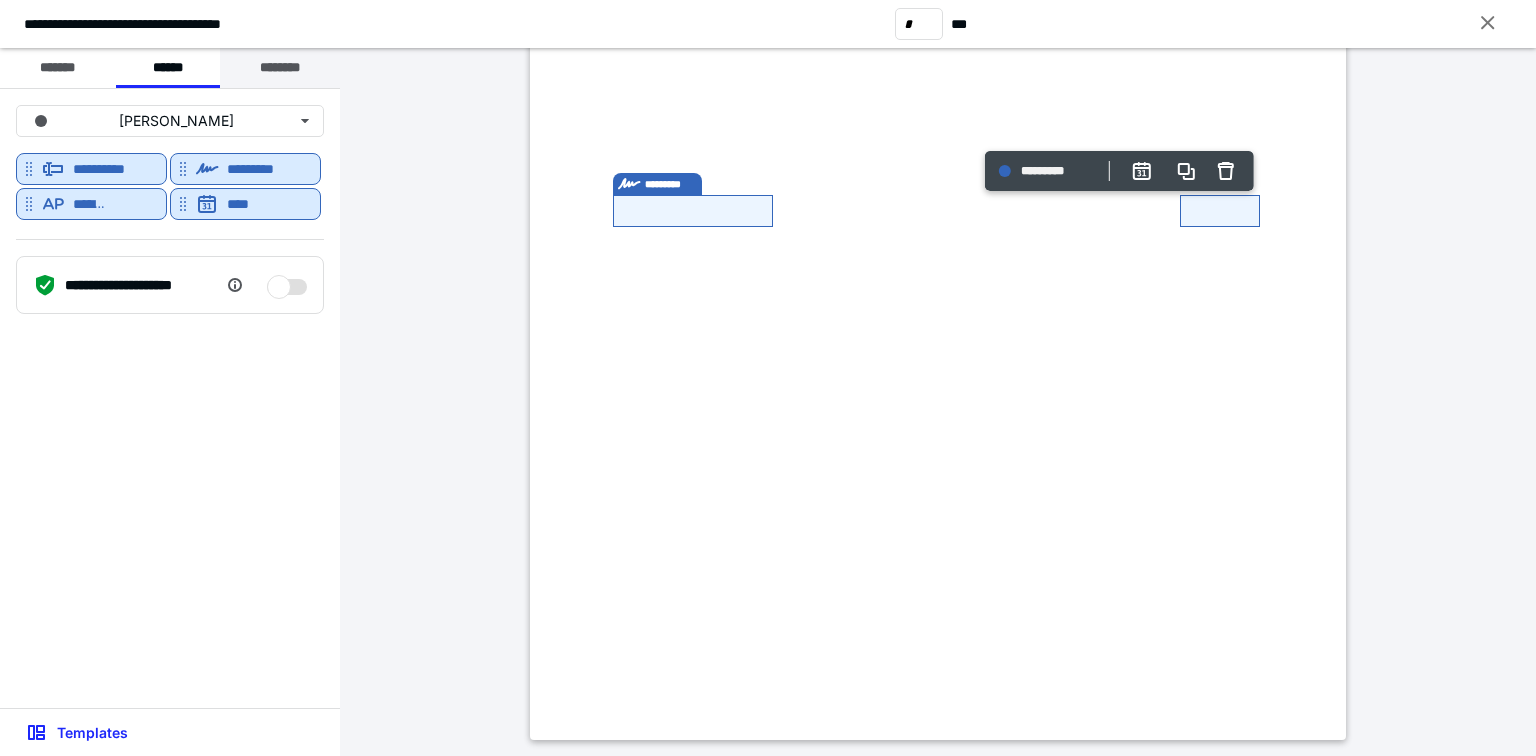 click on "********" at bounding box center [280, 68] 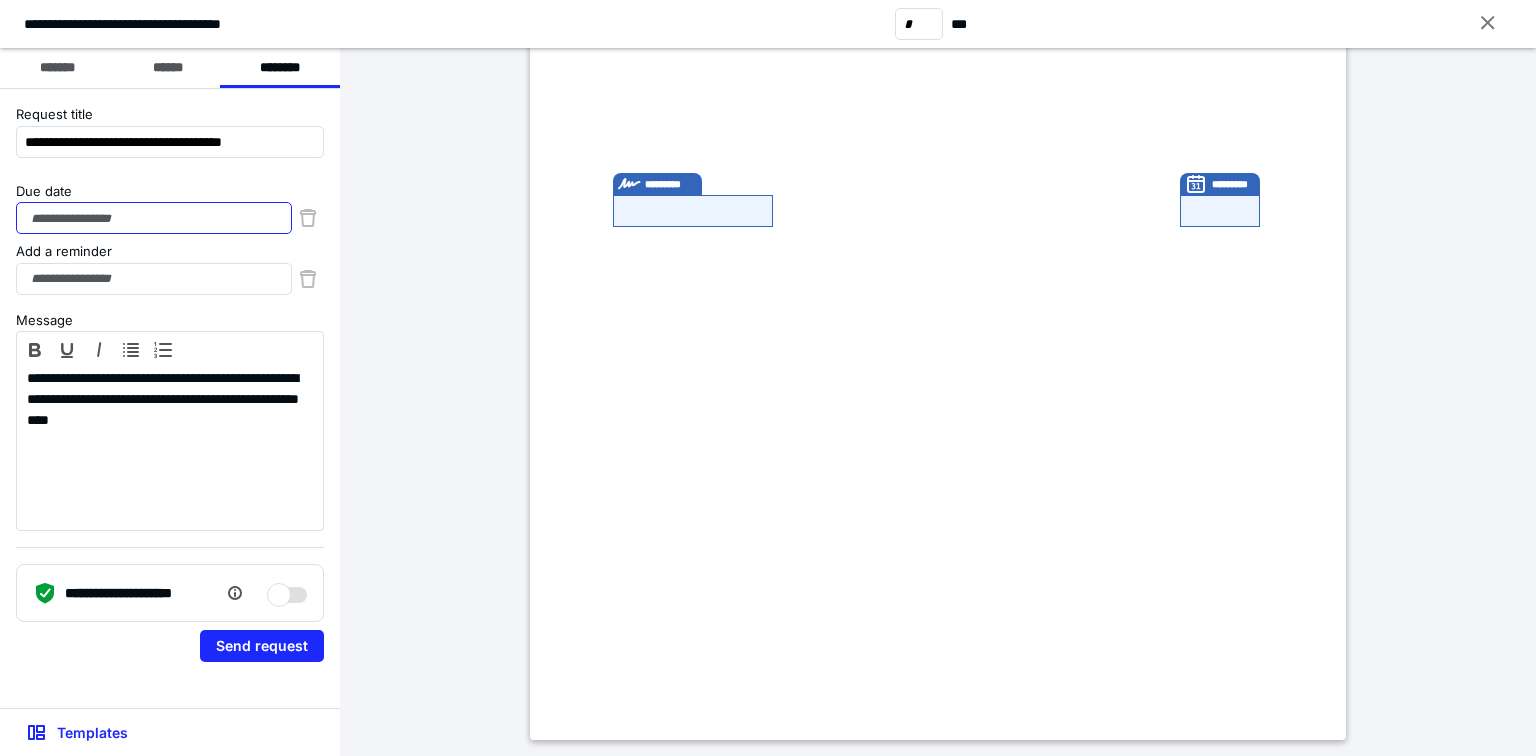 click on "Due date" at bounding box center [154, 218] 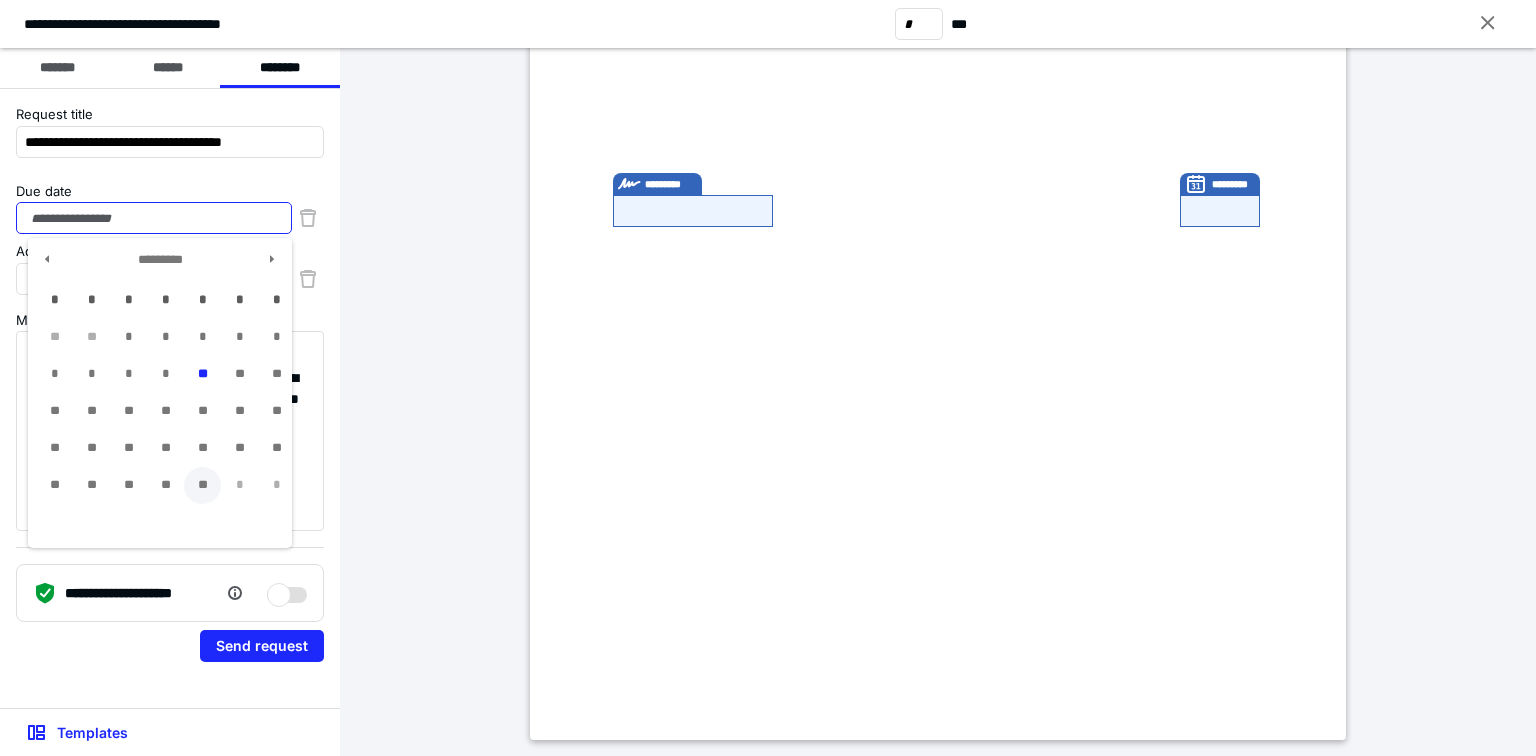 click on "**" at bounding box center (202, 485) 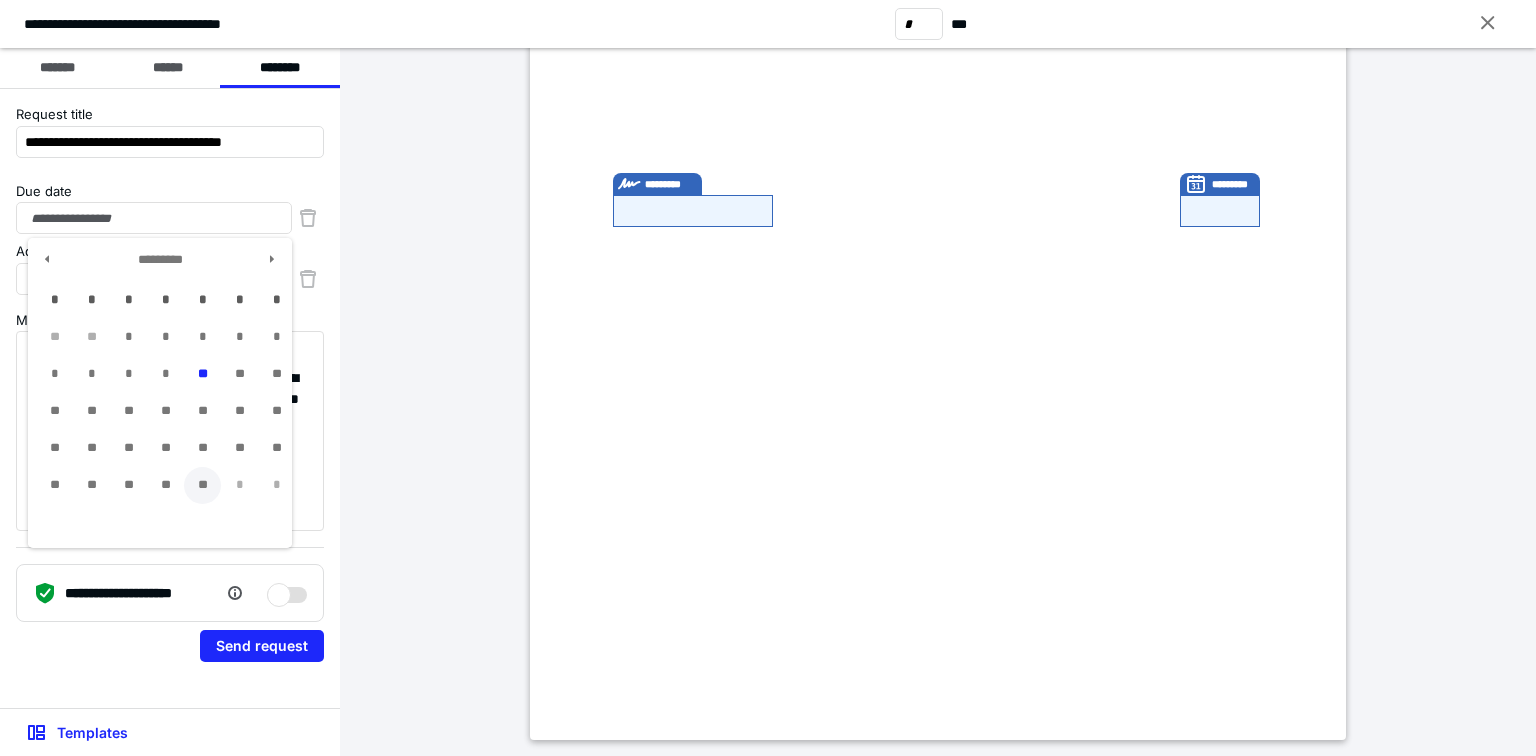 type on "**********" 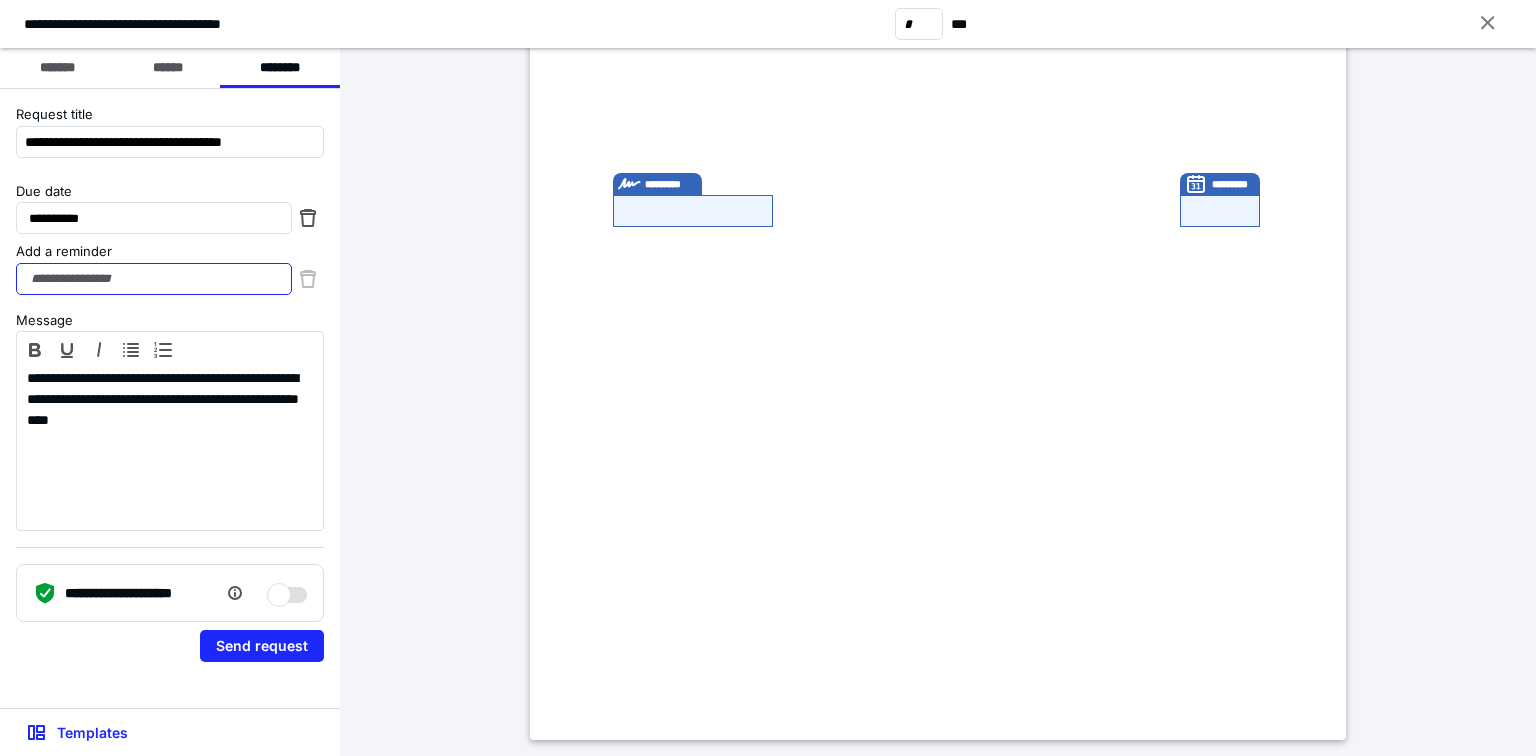 click on "Add a reminder" at bounding box center (154, 279) 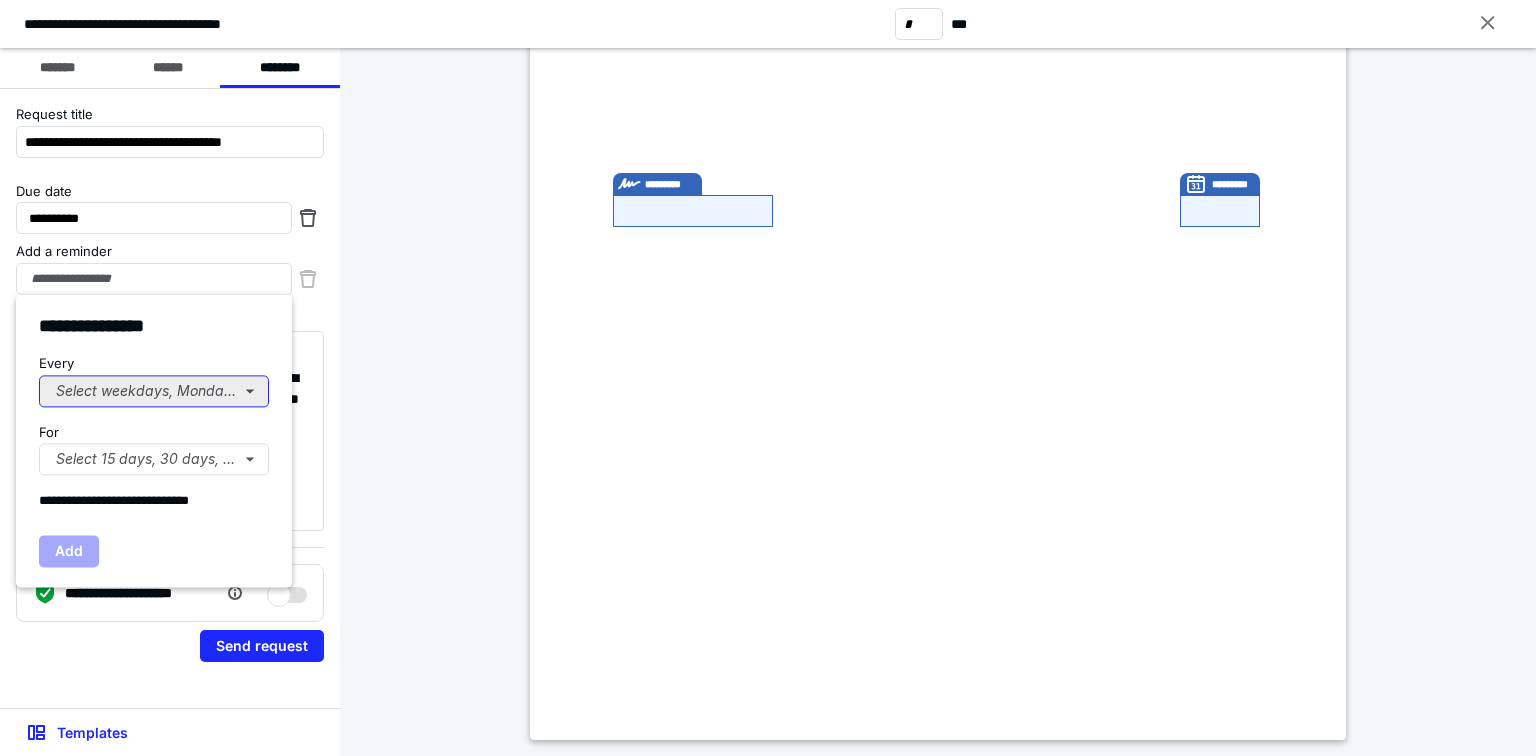 drag, startPoint x: 107, startPoint y: 375, endPoint x: 100, endPoint y: 400, distance: 25.96151 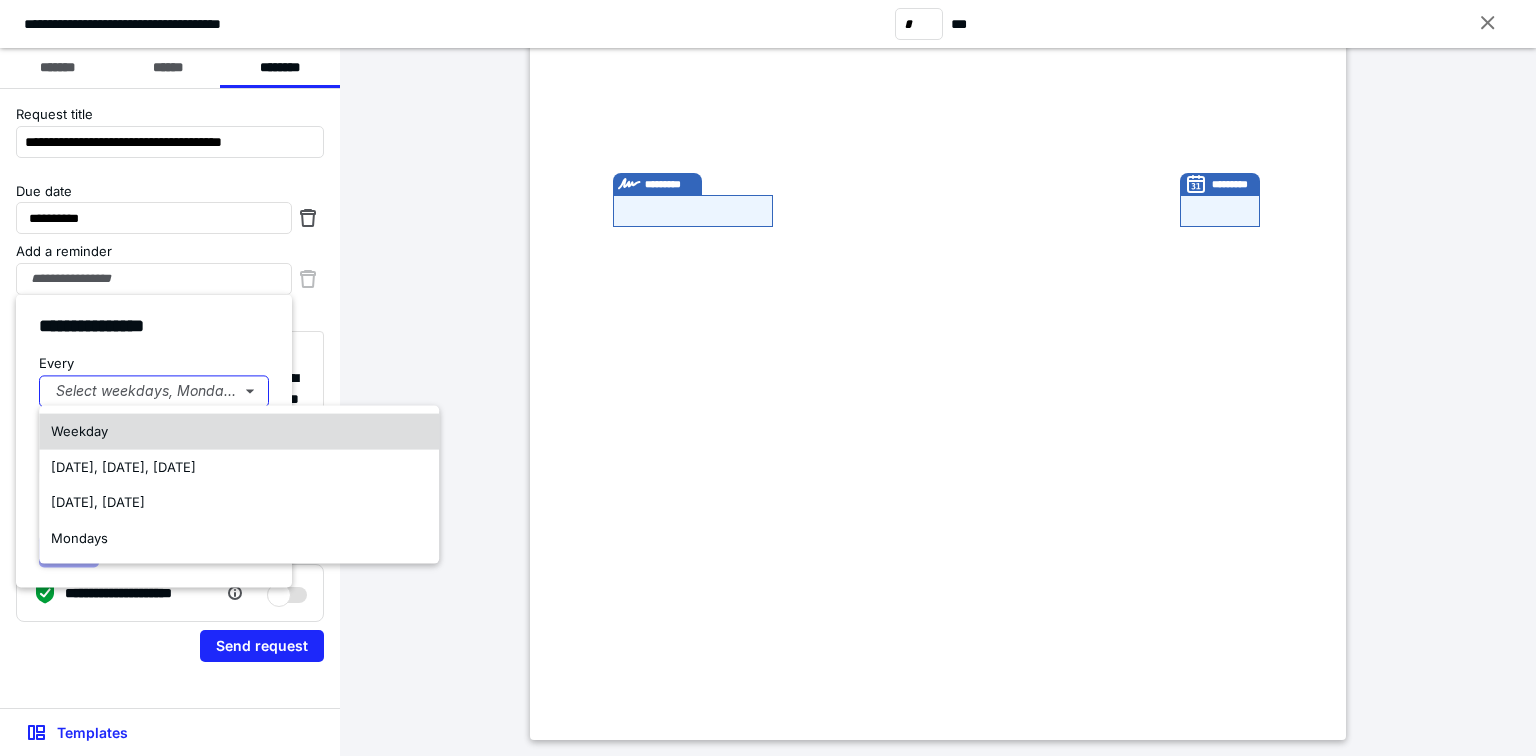 click on "Weekday" at bounding box center [79, 431] 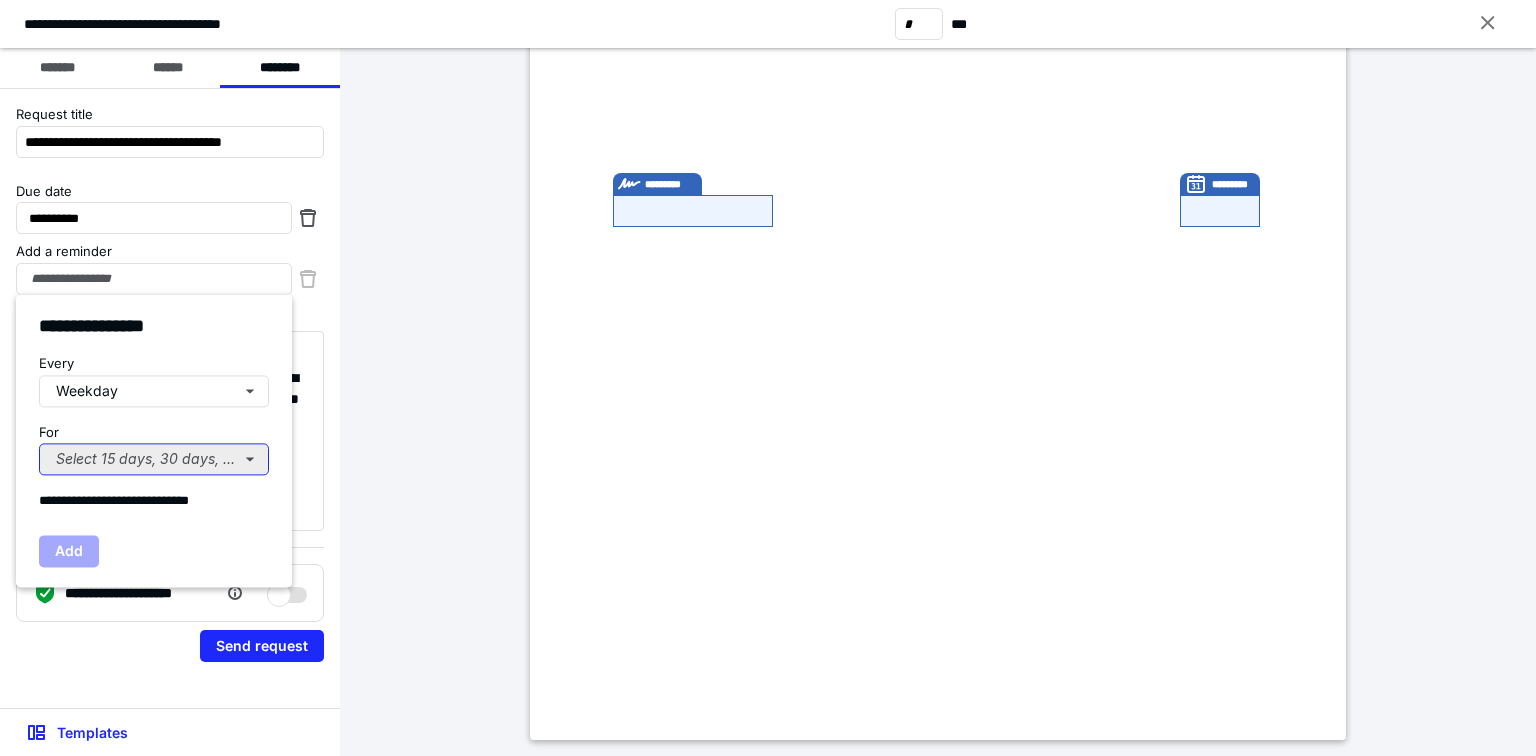 click on "Select 15 days, 30 days, or 45 days..." at bounding box center (154, 459) 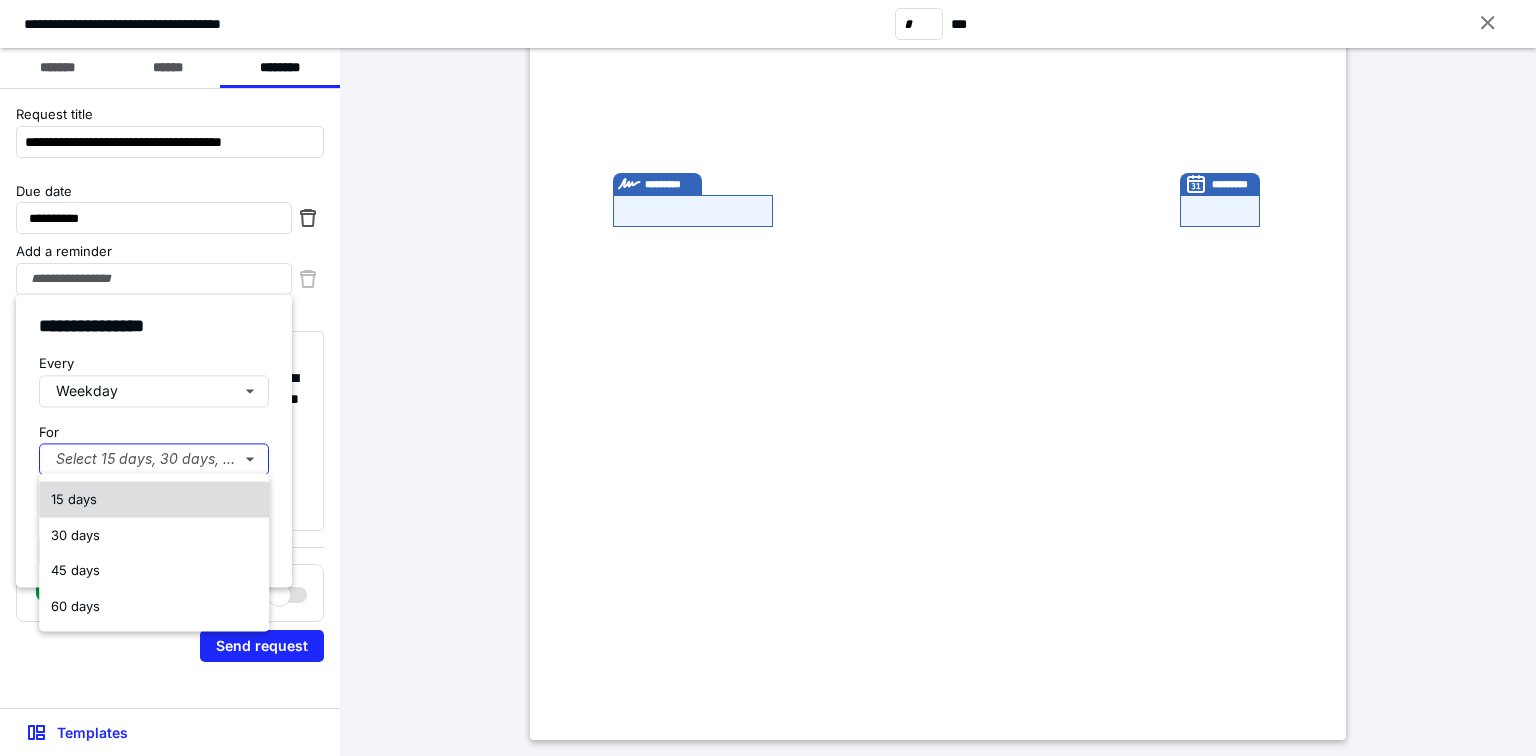 click on "15 days" at bounding box center (74, 499) 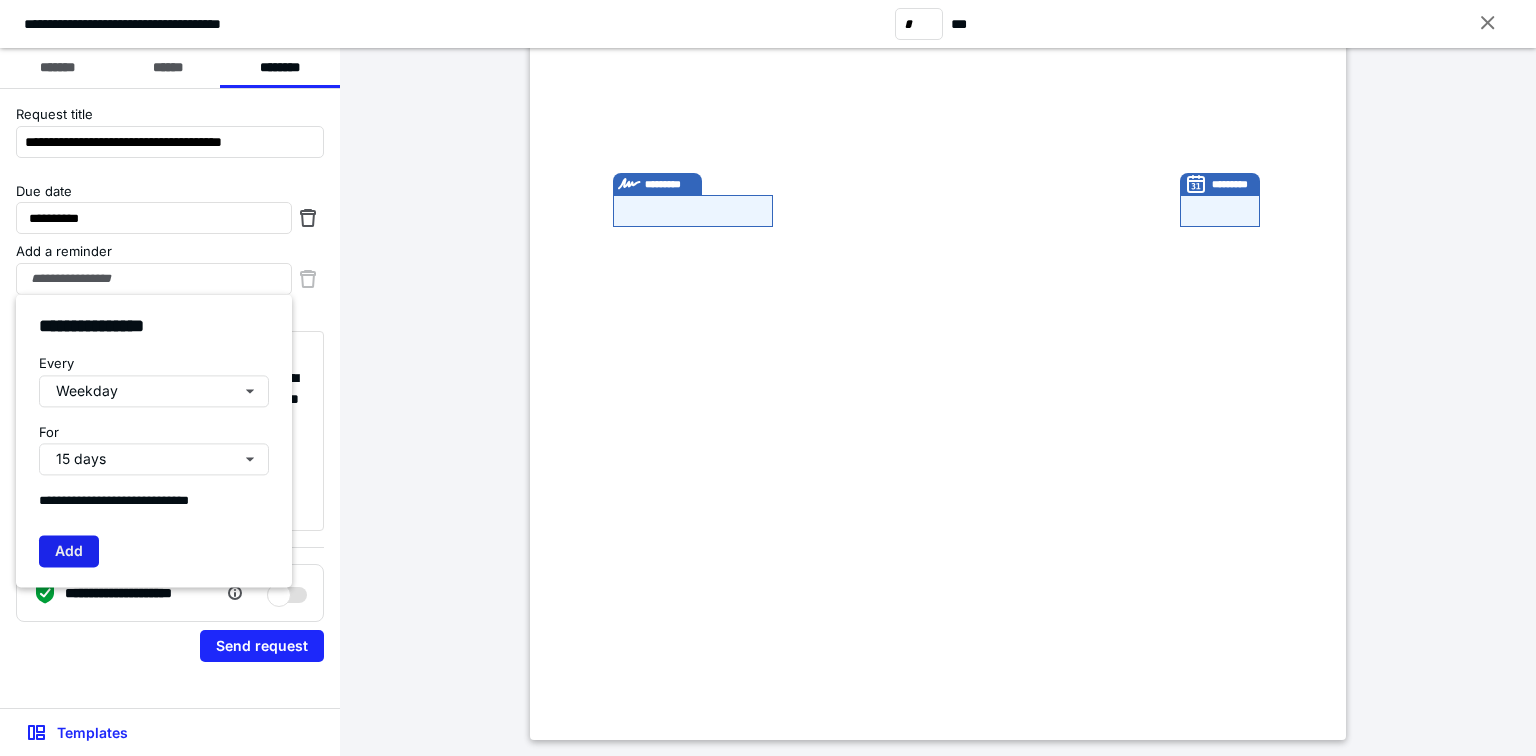 click on "Add" at bounding box center [69, 551] 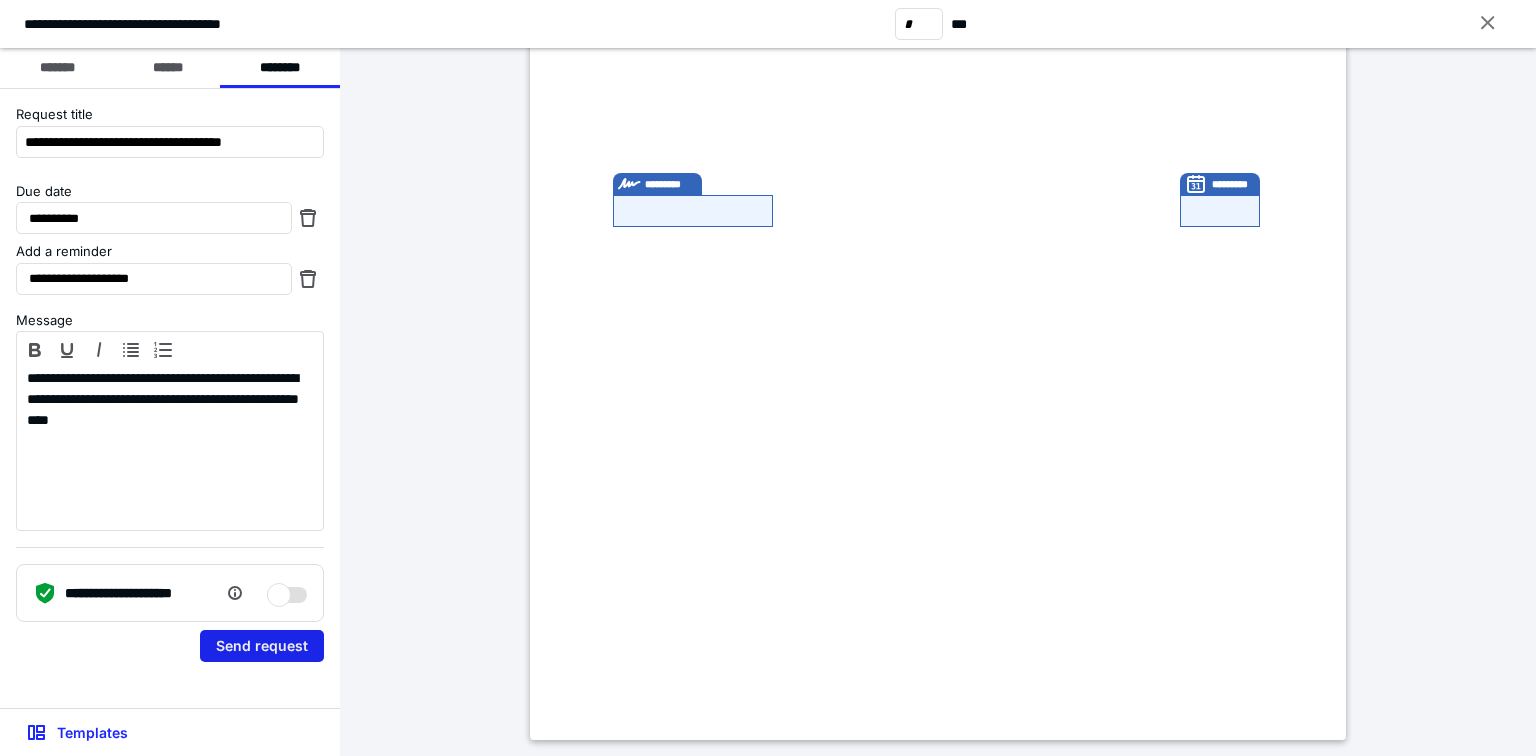 click on "Send request" at bounding box center (262, 646) 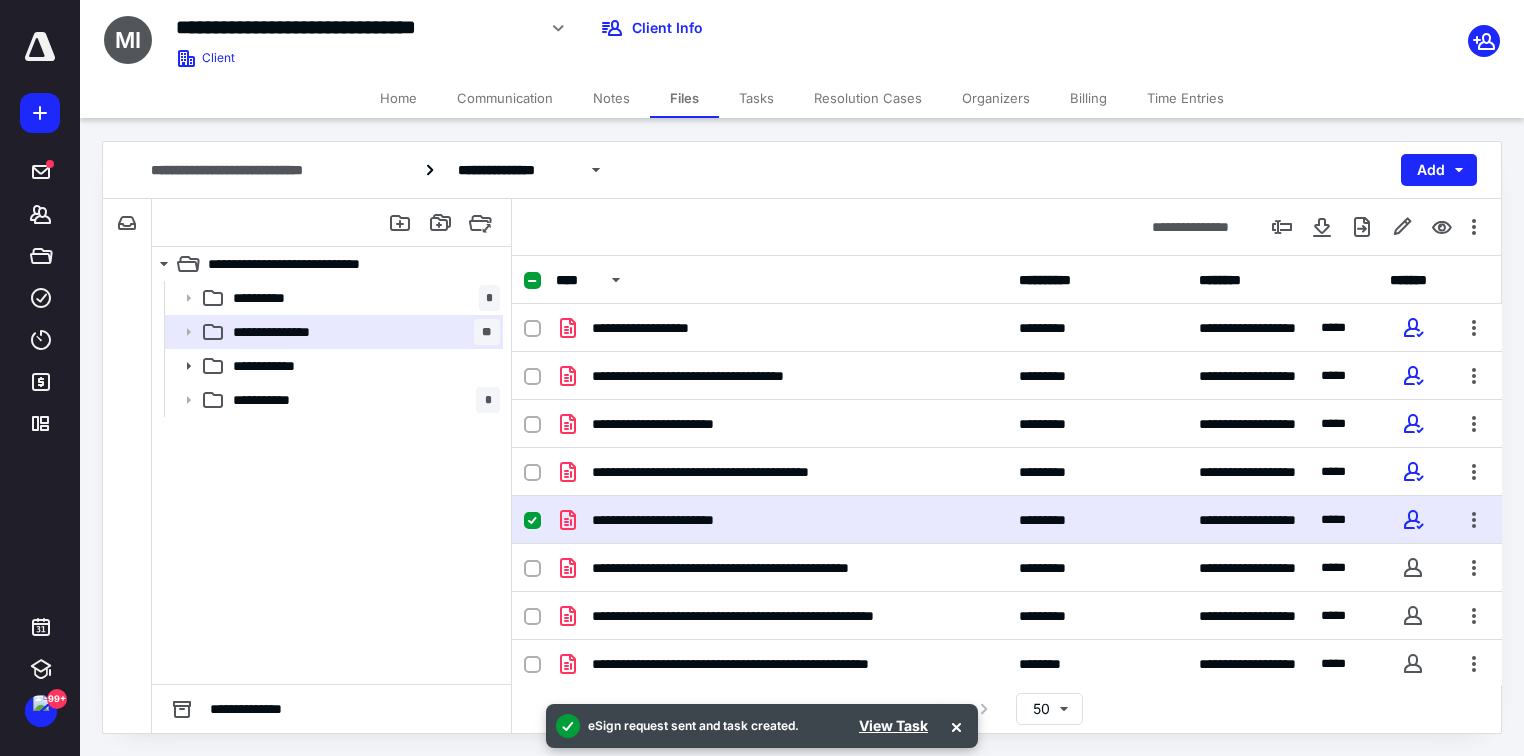 click on "Billing" at bounding box center (1088, 98) 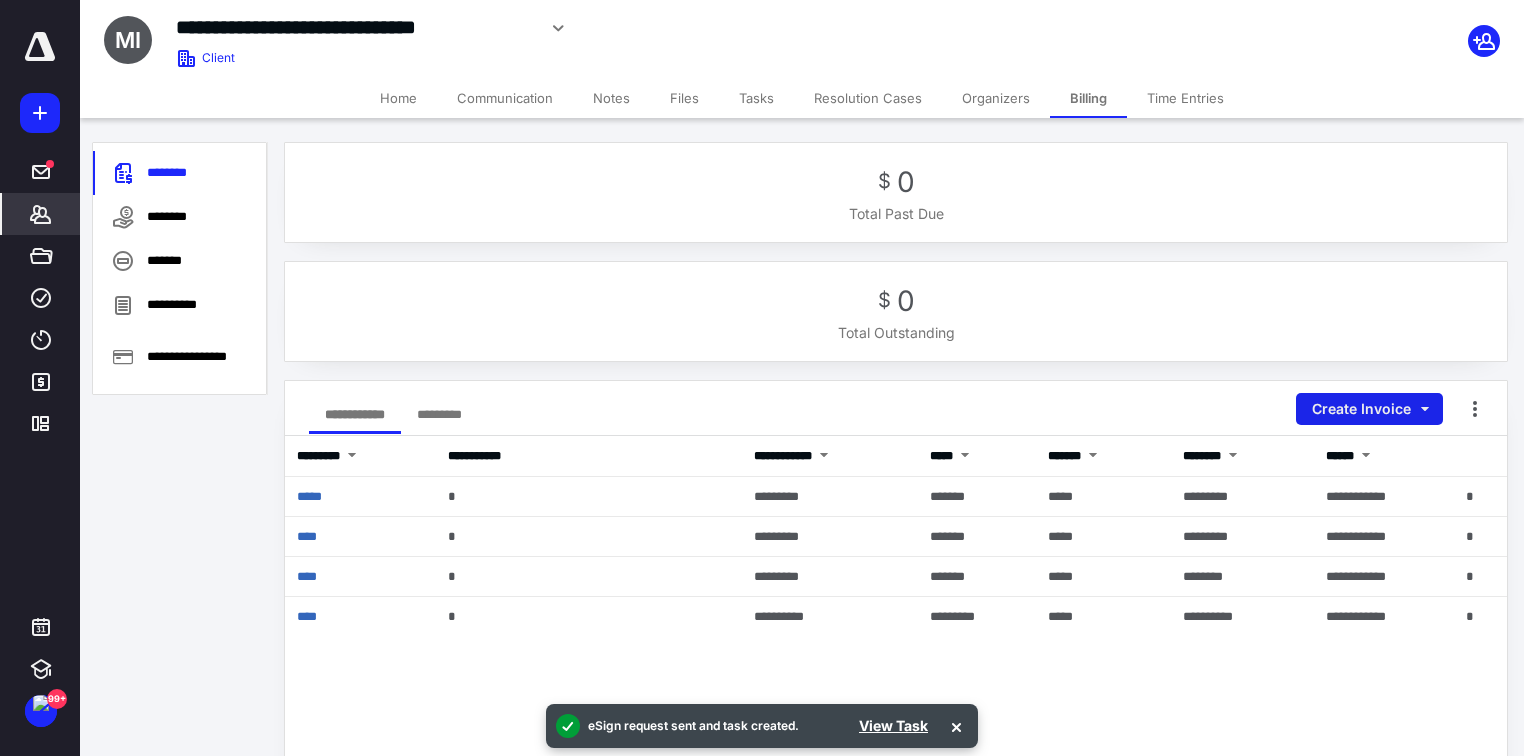 click on "Create Invoice" at bounding box center (1369, 409) 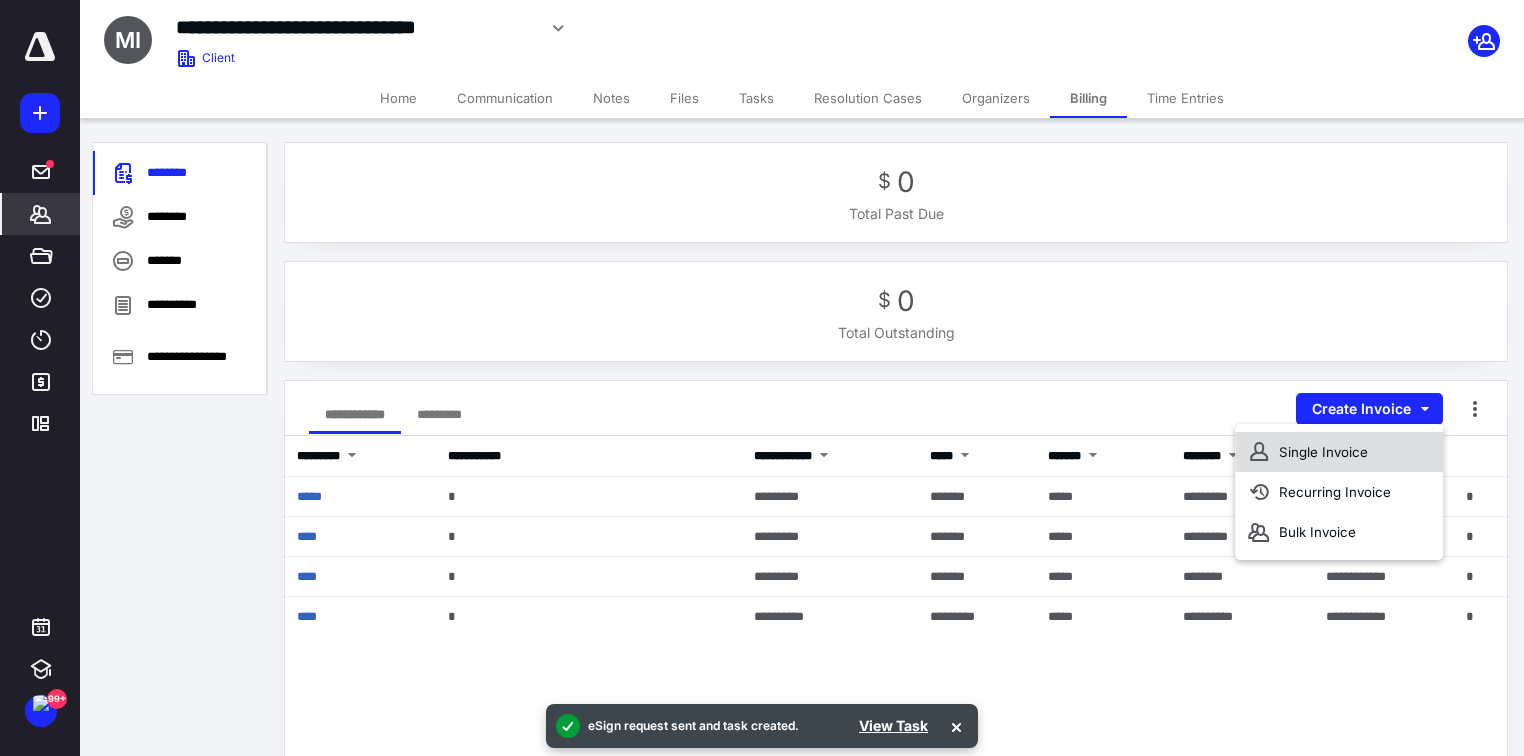 click on "Single Invoice" at bounding box center [1339, 452] 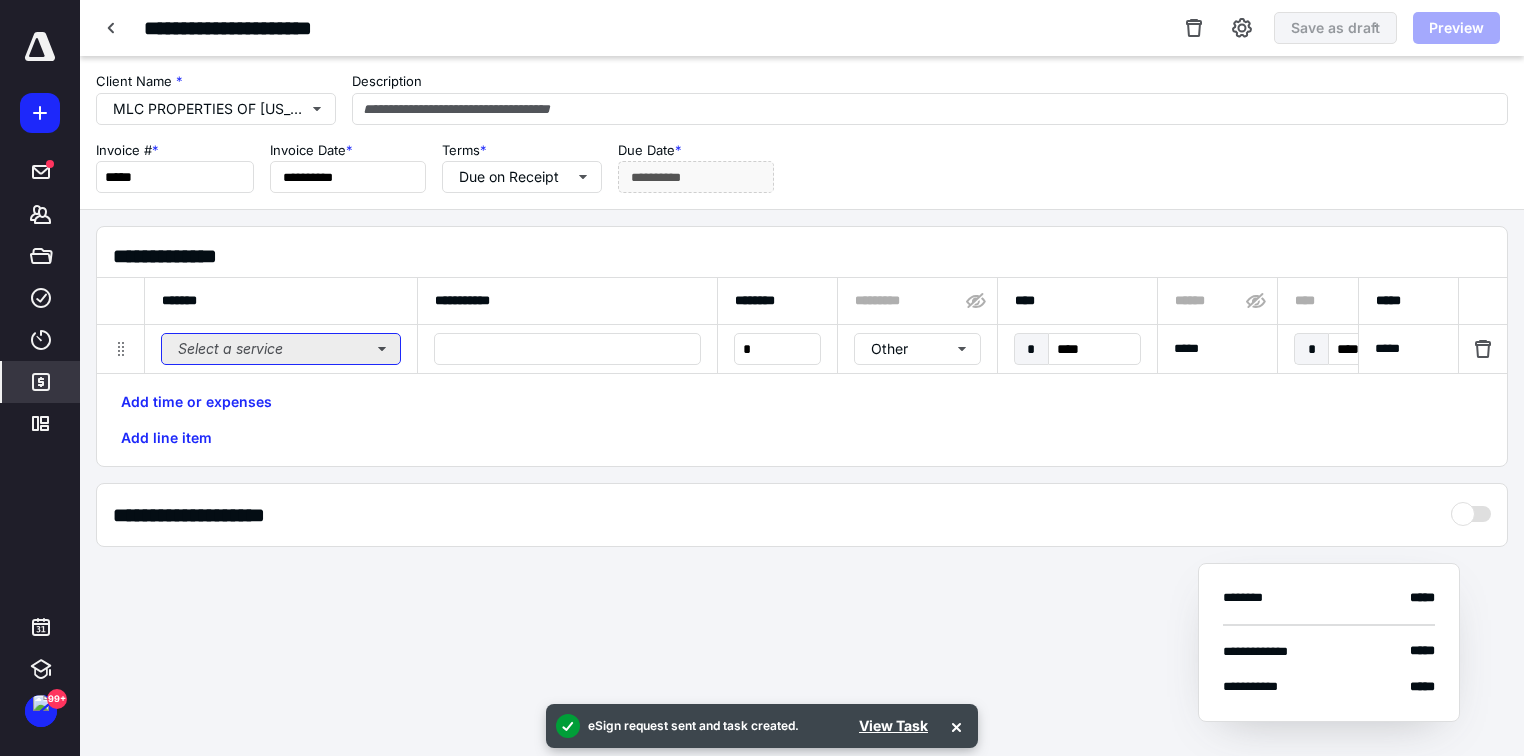 click on "Select a service" at bounding box center (281, 349) 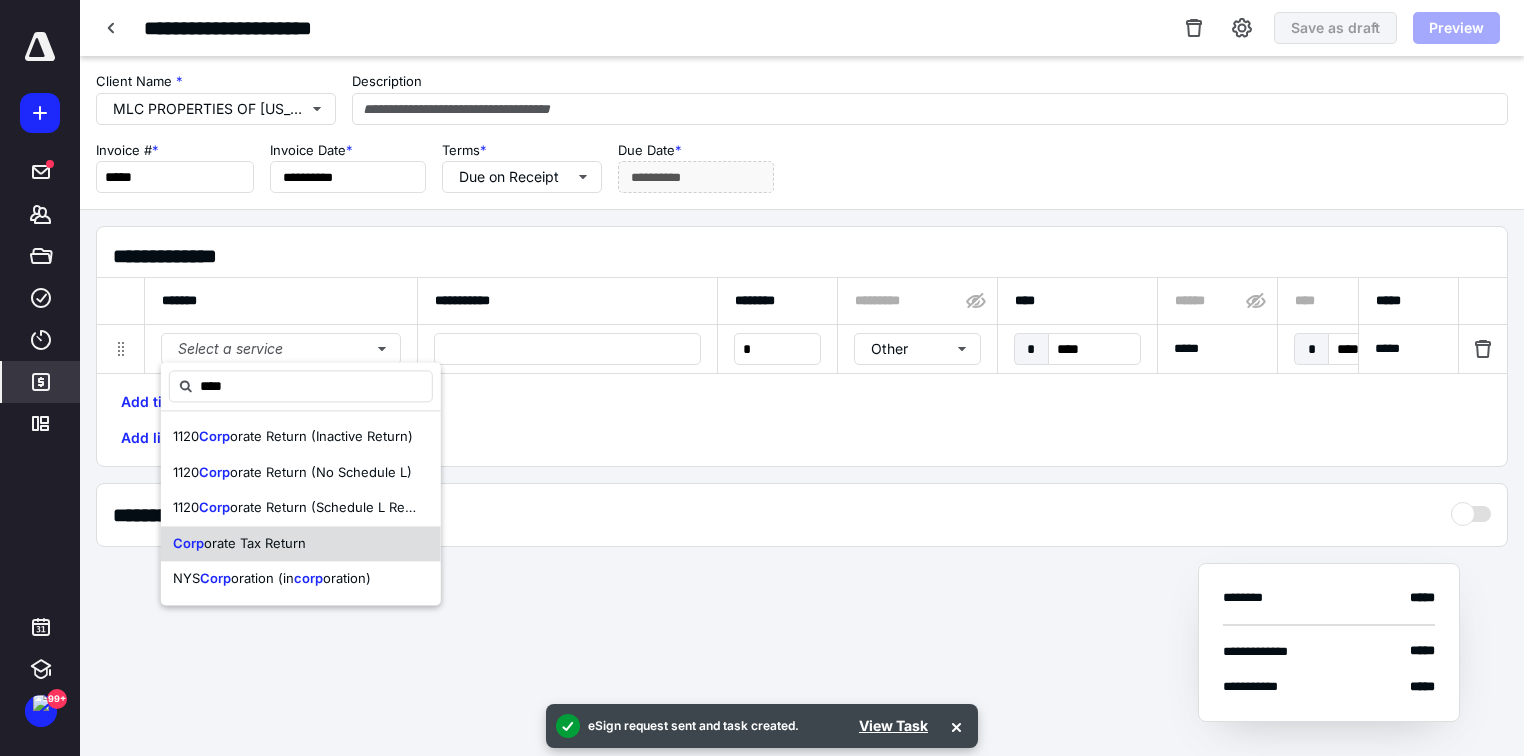 click on "Corp orate Tax Return" at bounding box center (301, 544) 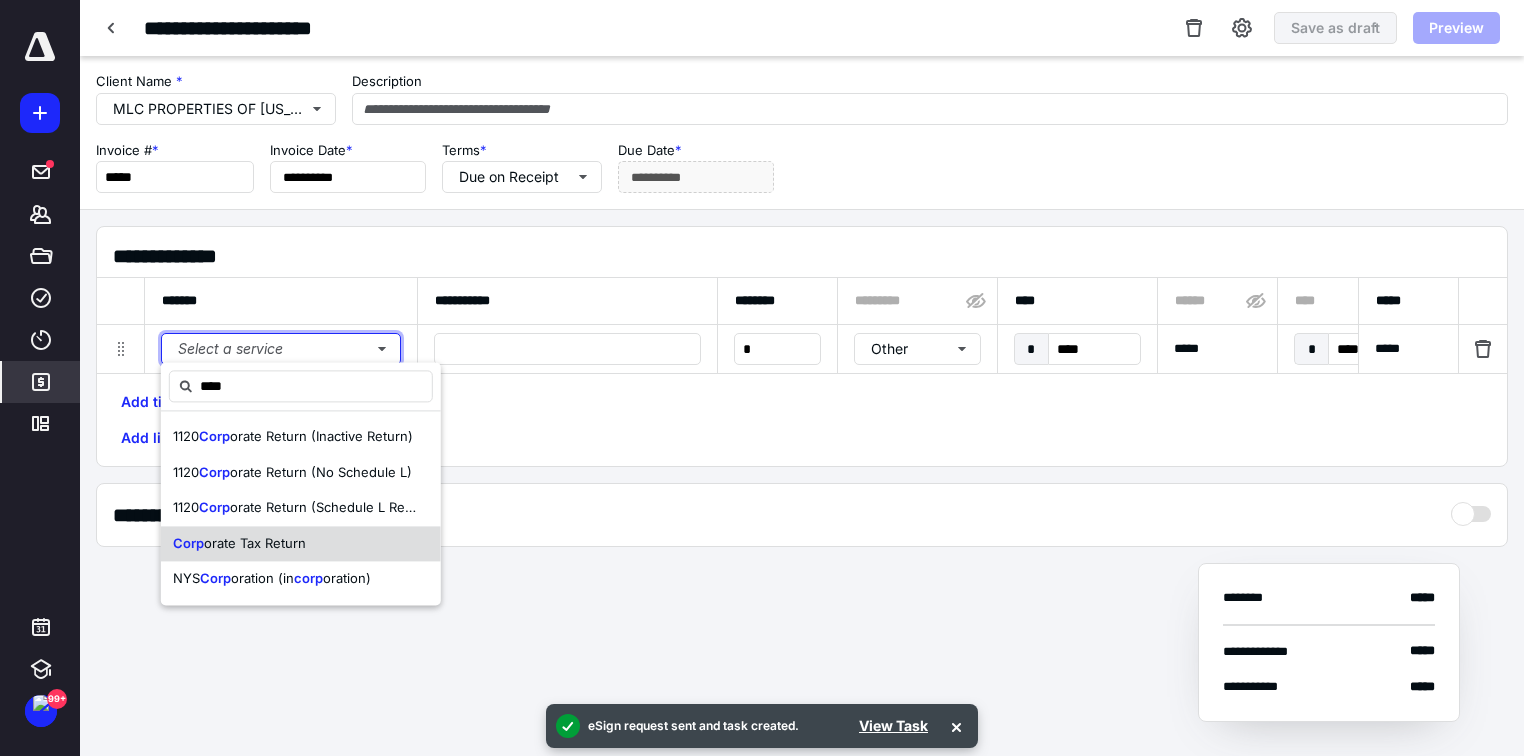 type 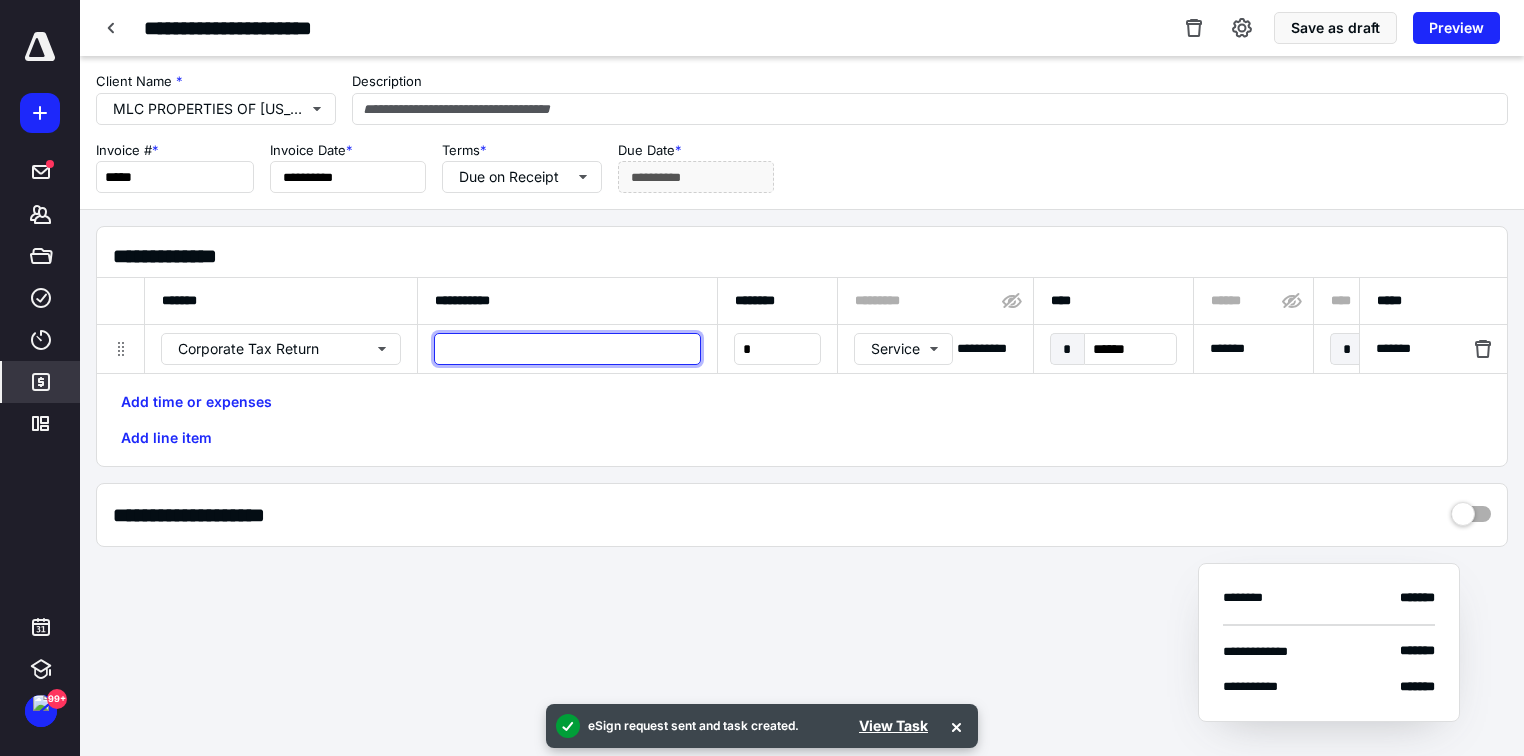 click at bounding box center (567, 349) 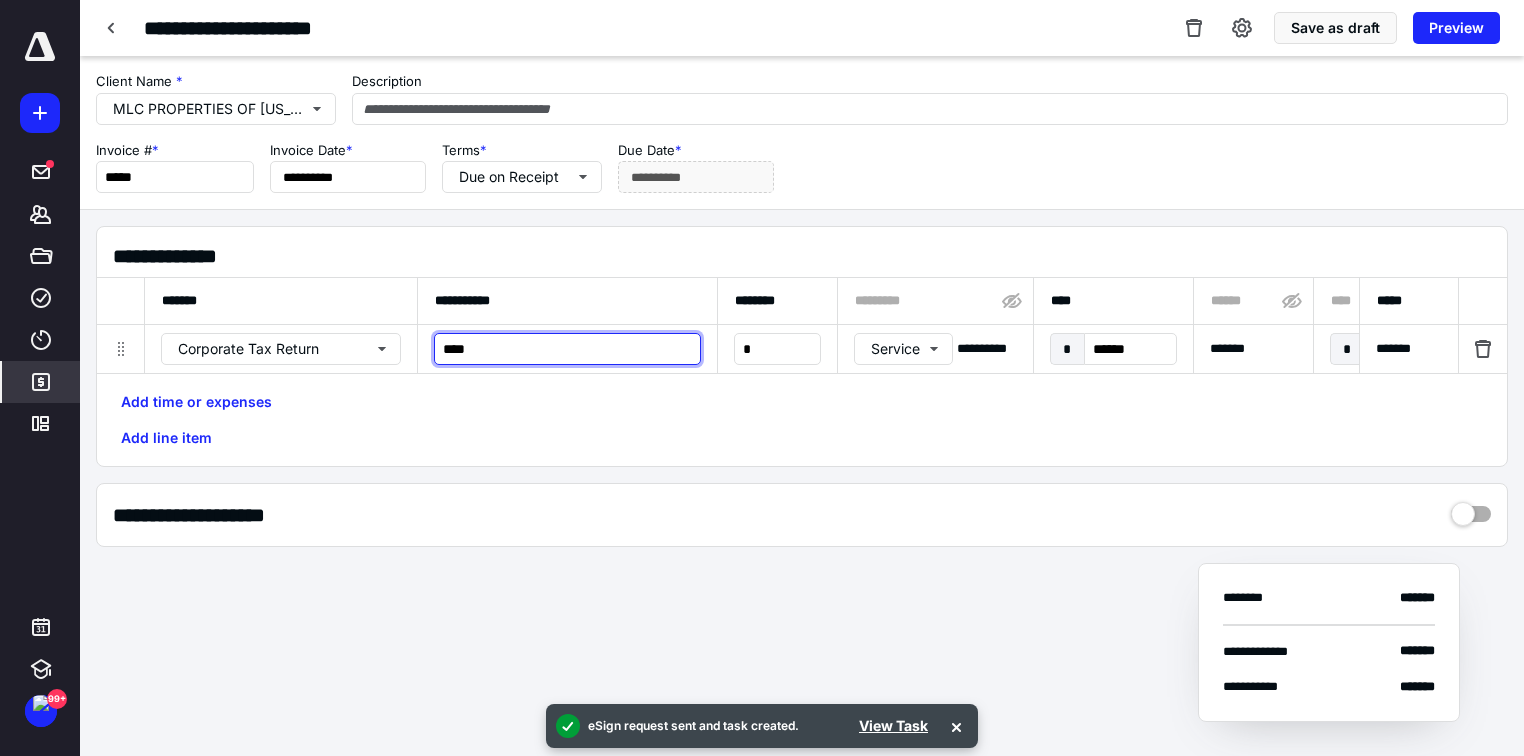type on "****" 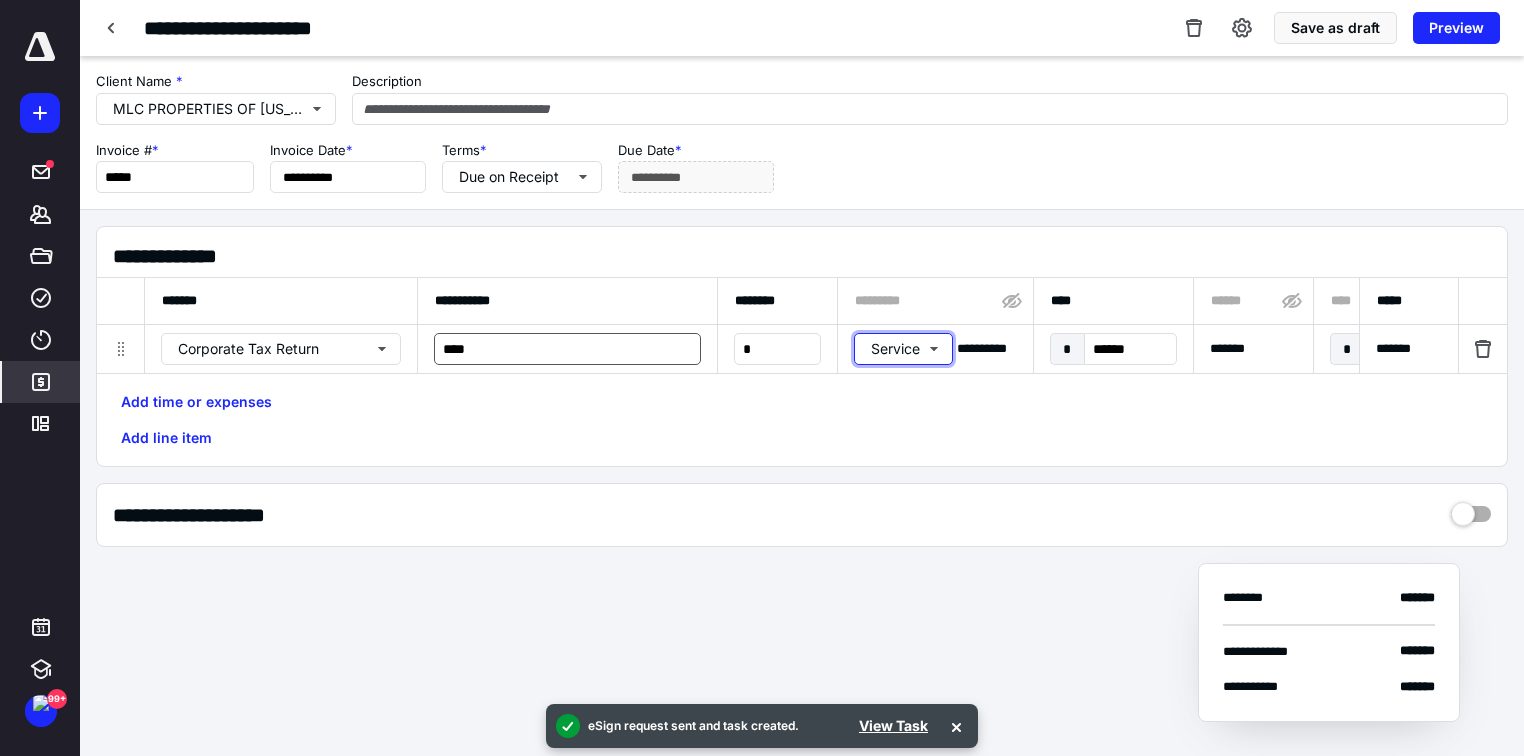 type 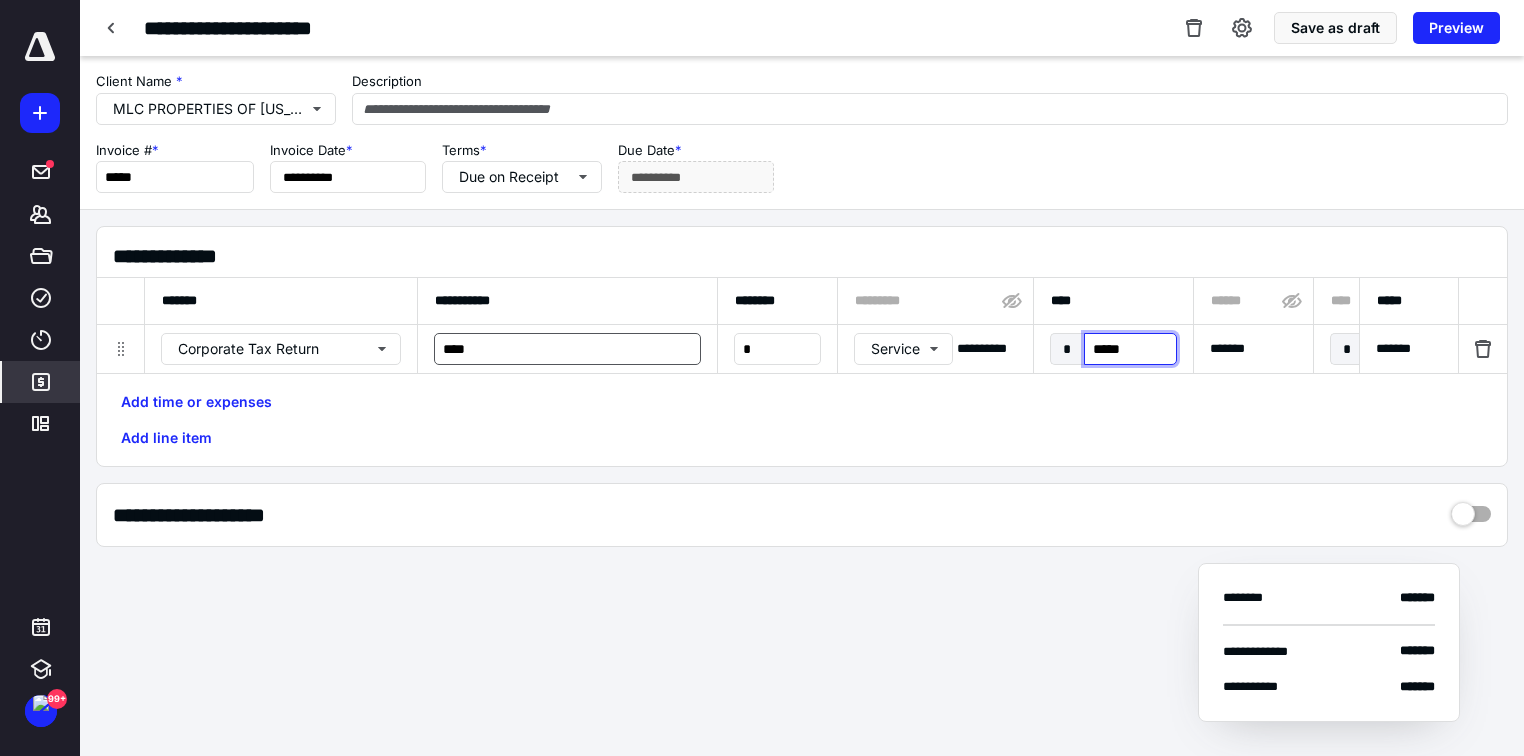 type on "******" 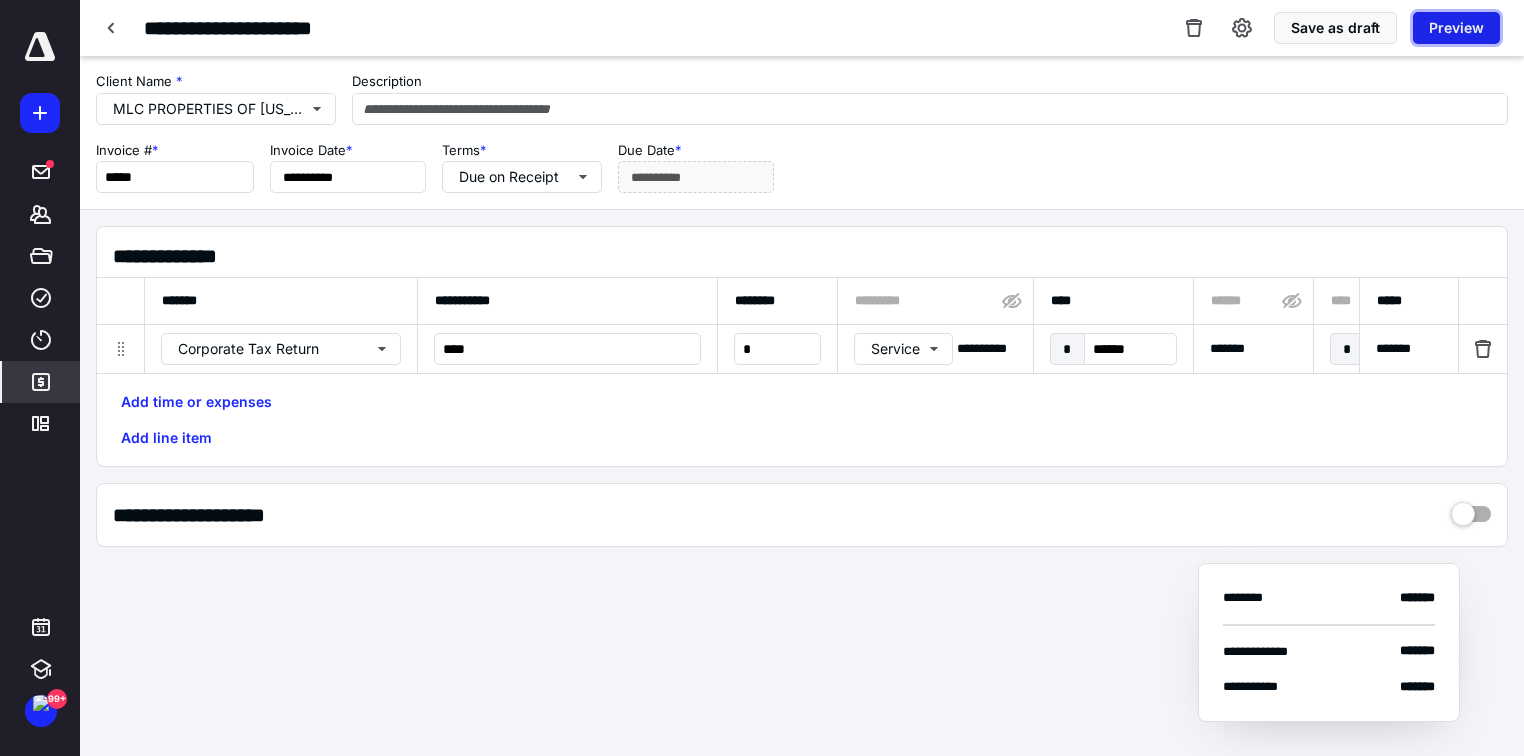 click on "Preview" at bounding box center (1456, 28) 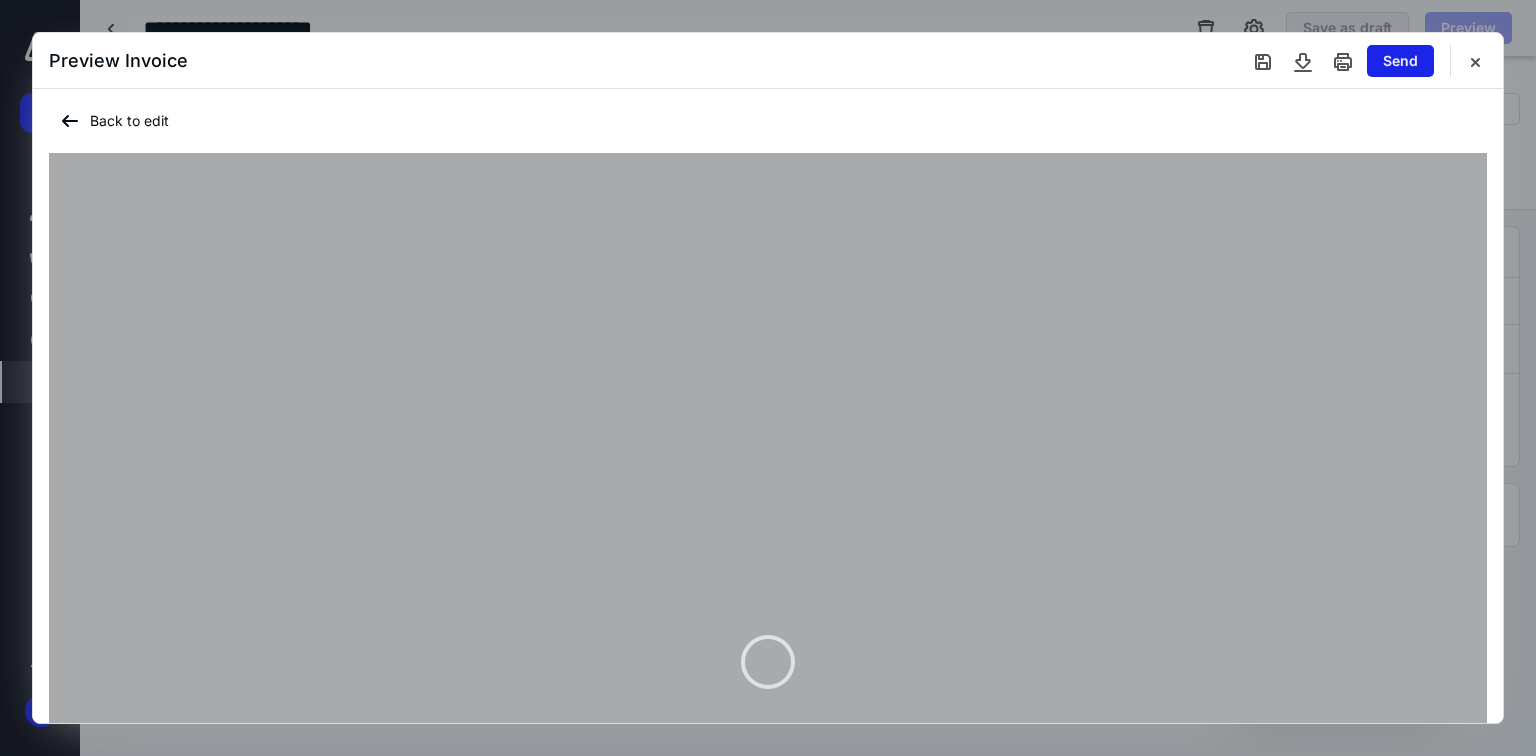 click on "Send" at bounding box center [1400, 61] 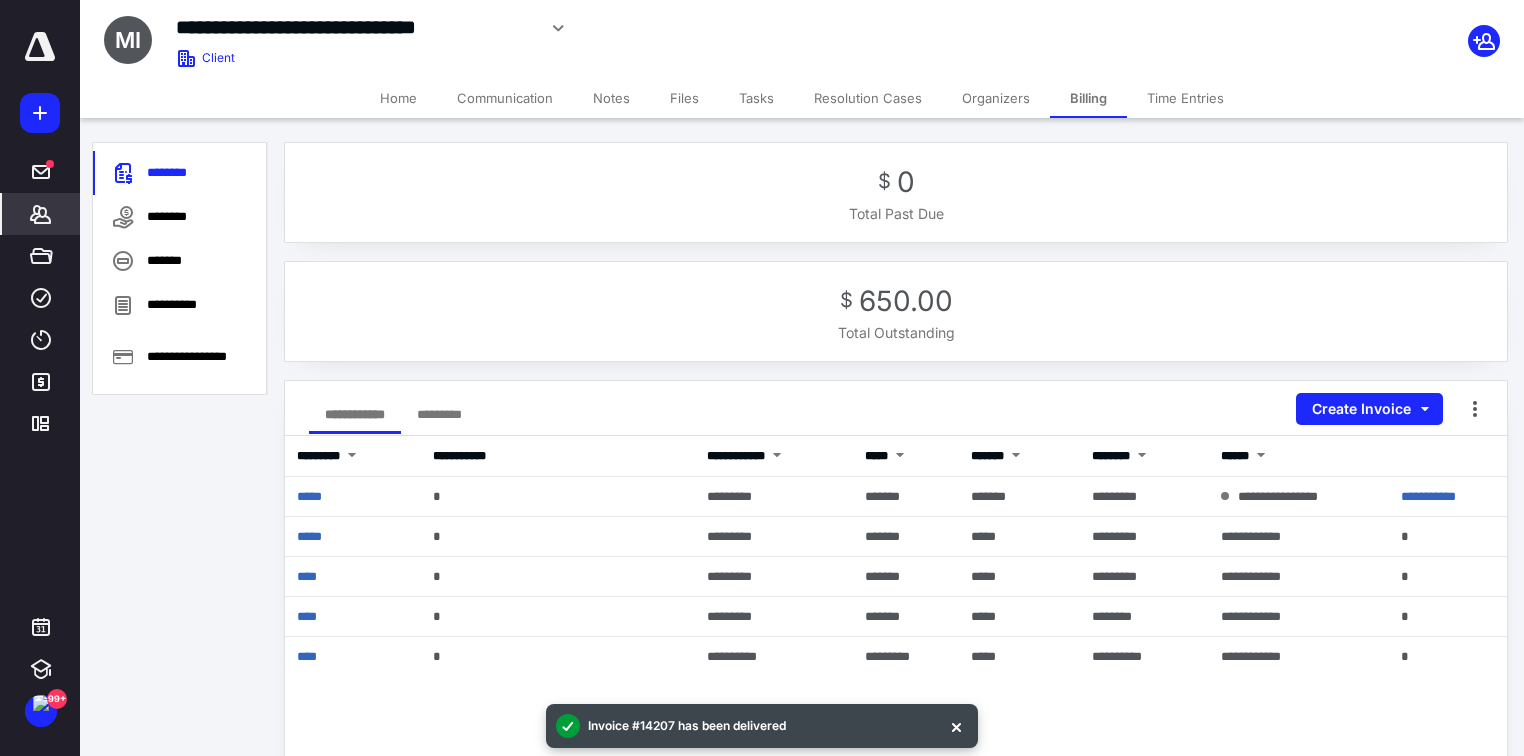 click on "Home" at bounding box center (398, 98) 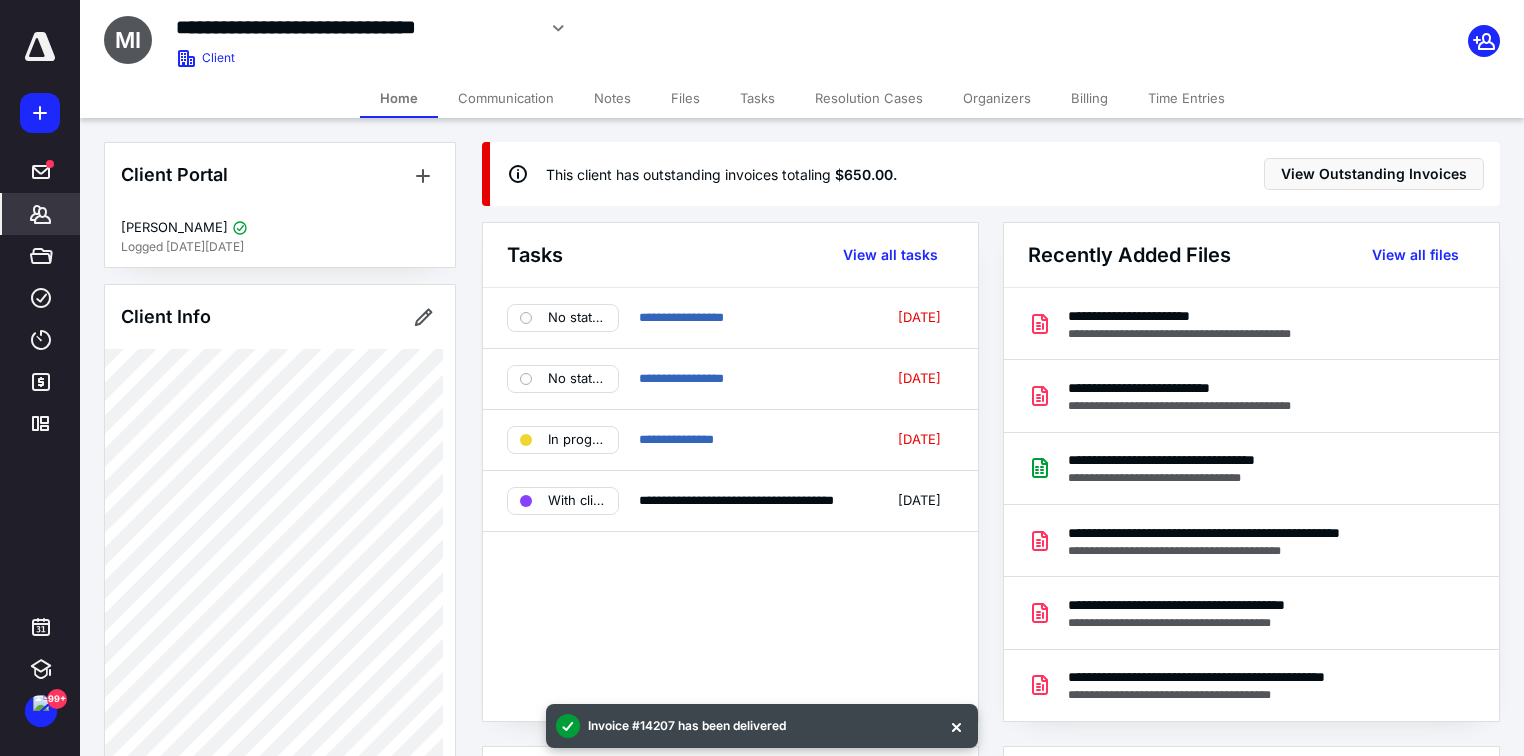 click on "Communication" at bounding box center [506, 98] 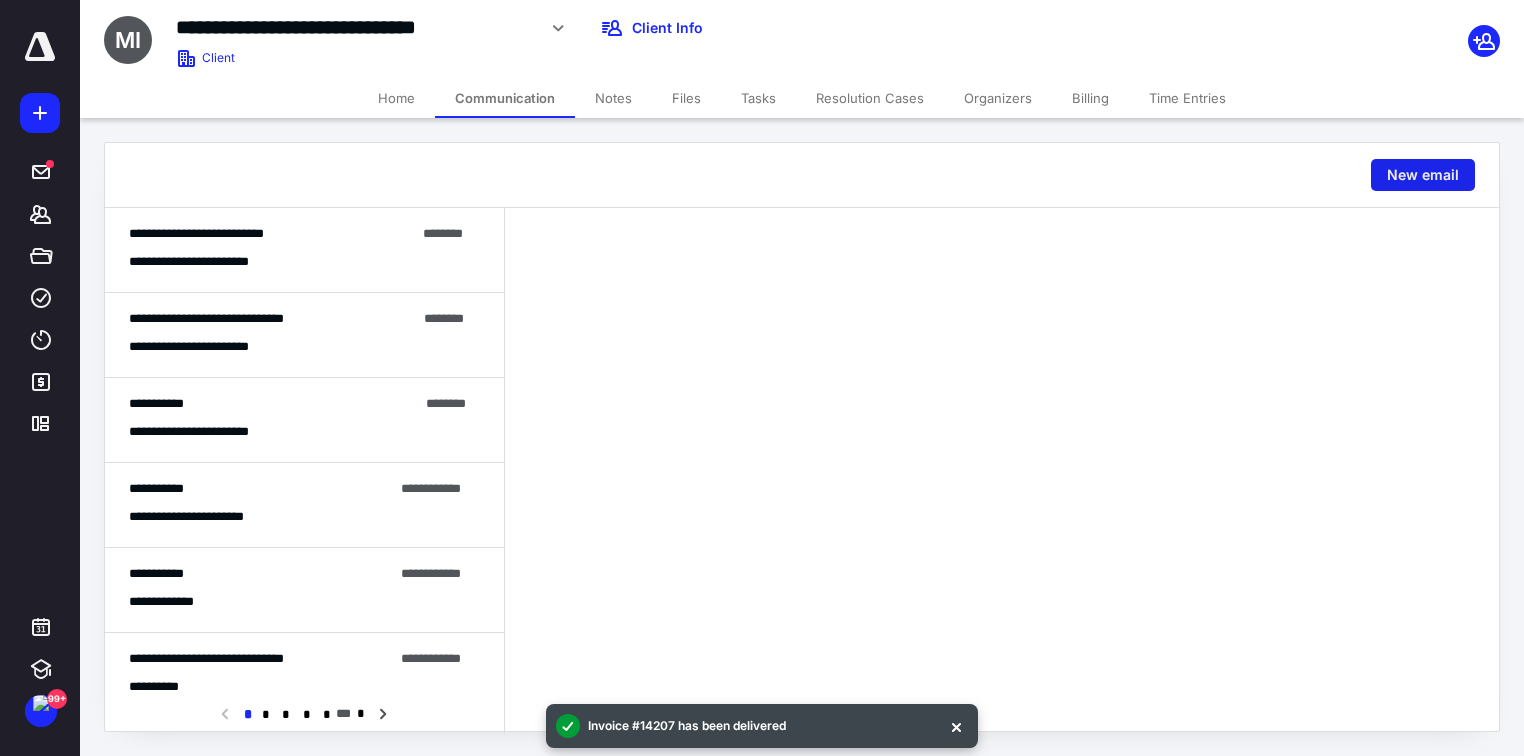 click on "New email" at bounding box center (1423, 175) 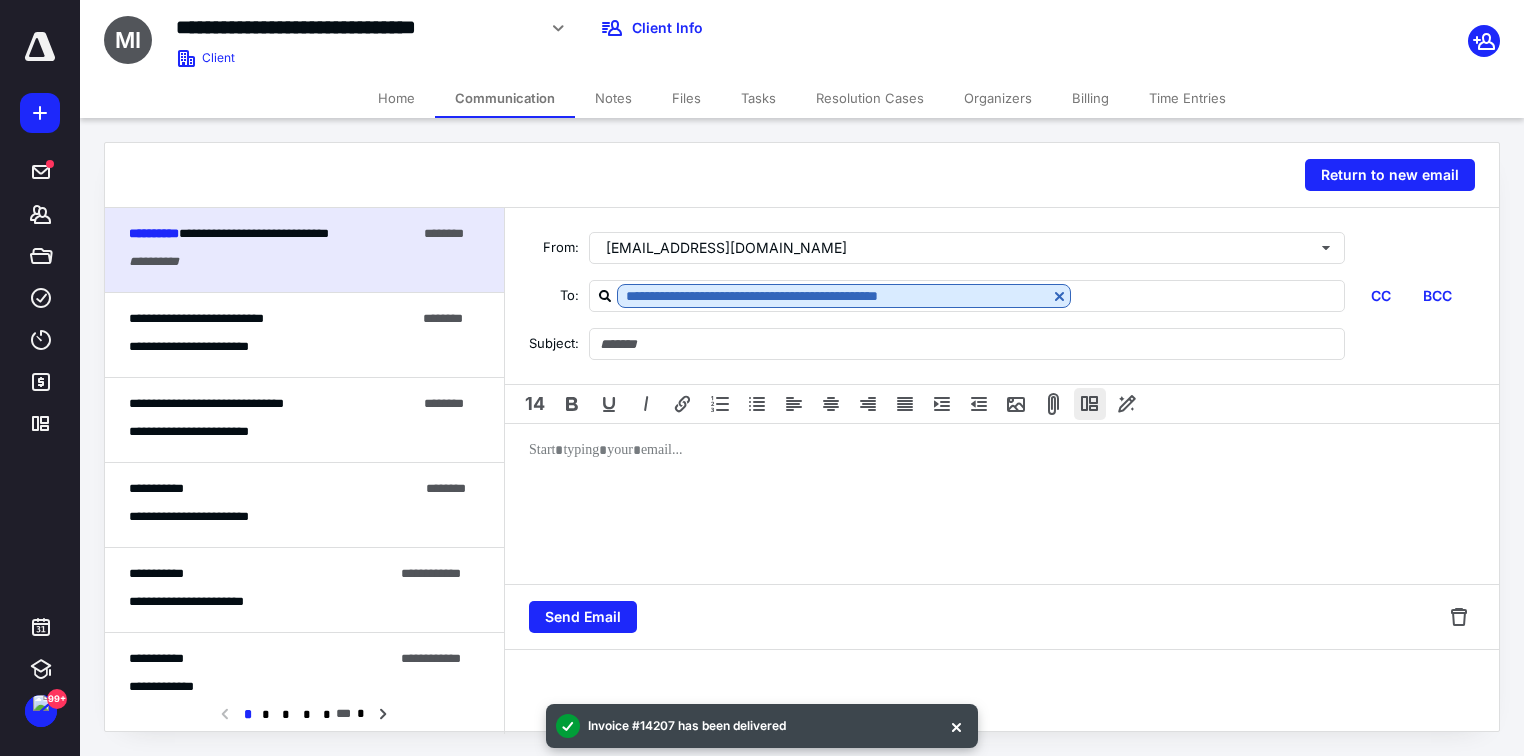 click at bounding box center [1090, 404] 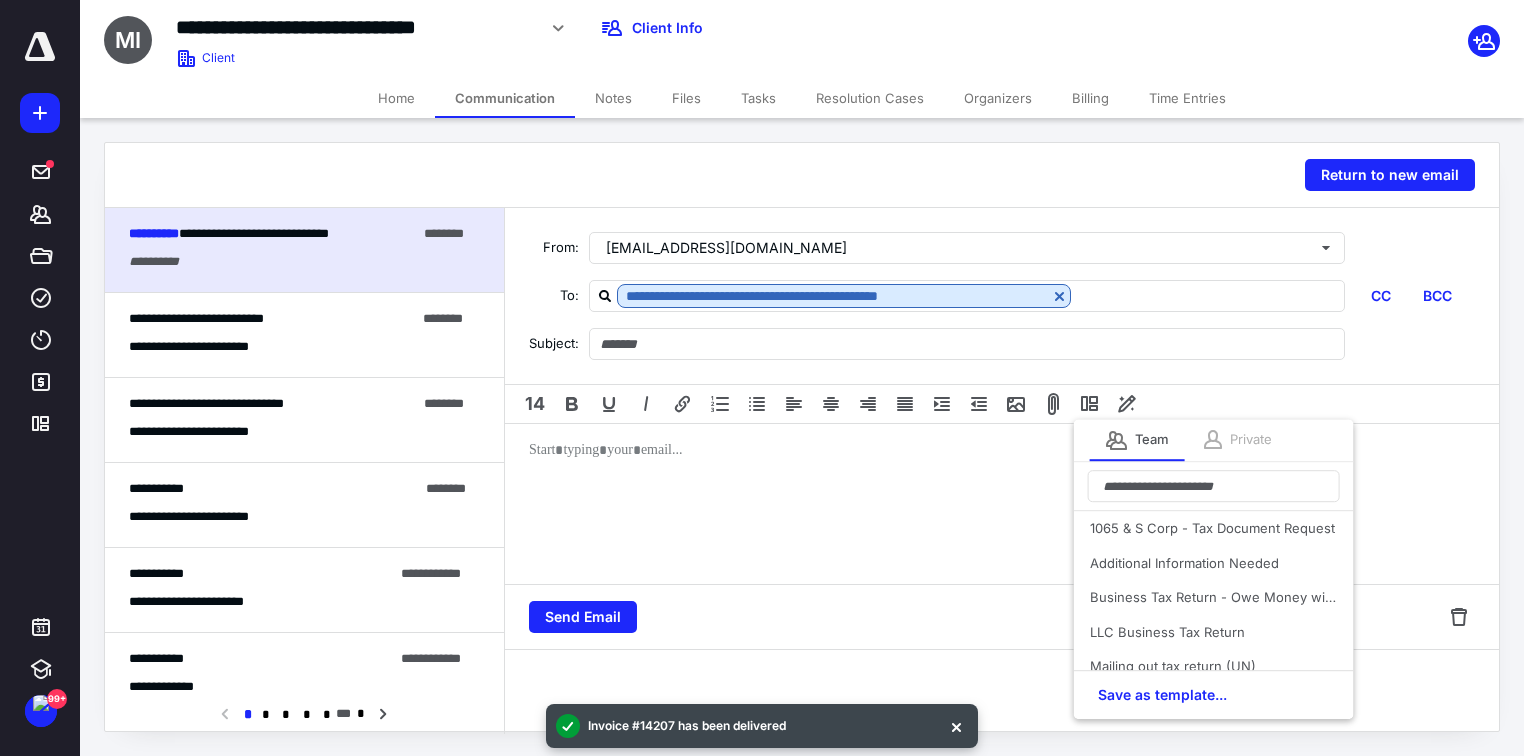 click on "Private" at bounding box center [1251, 440] 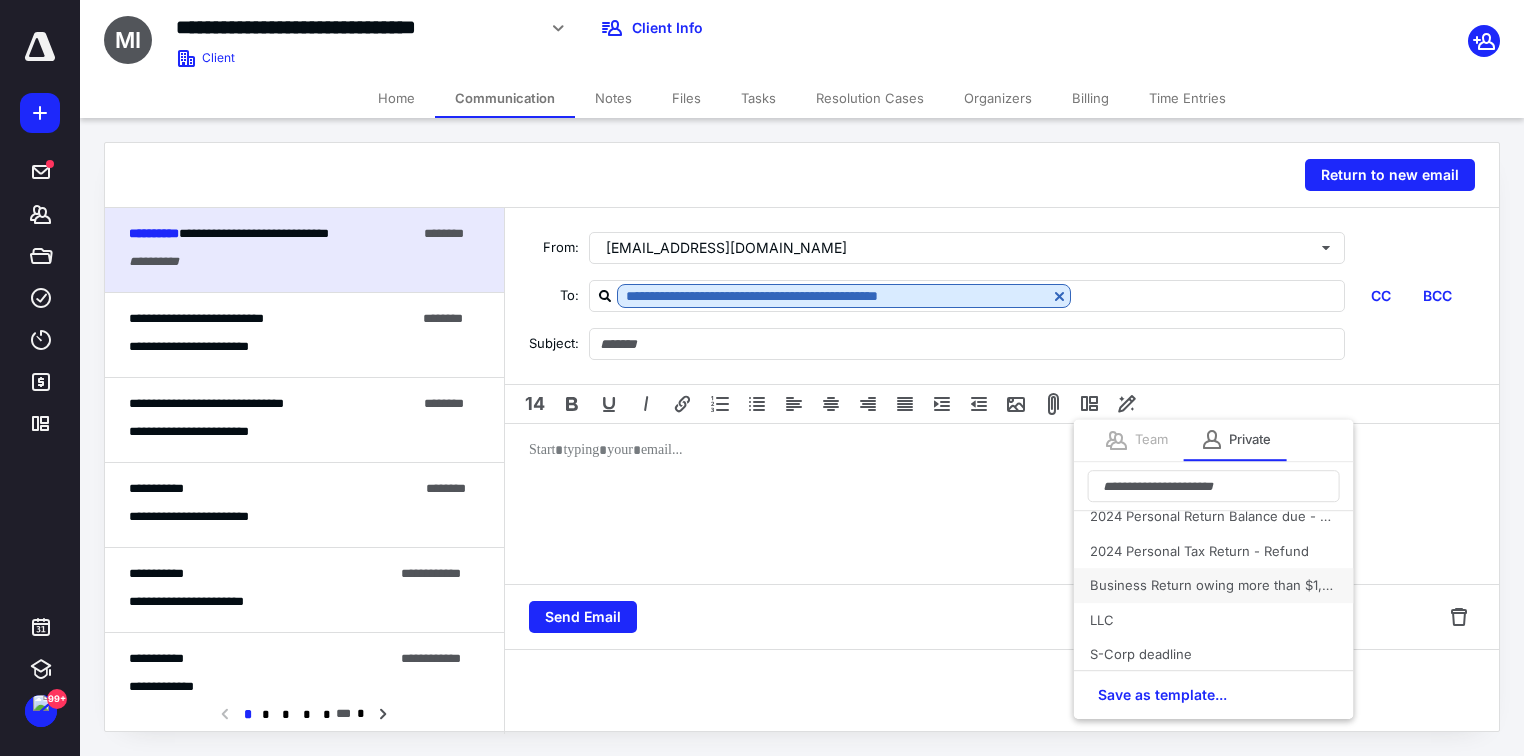 scroll, scrollTop: 0, scrollLeft: 0, axis: both 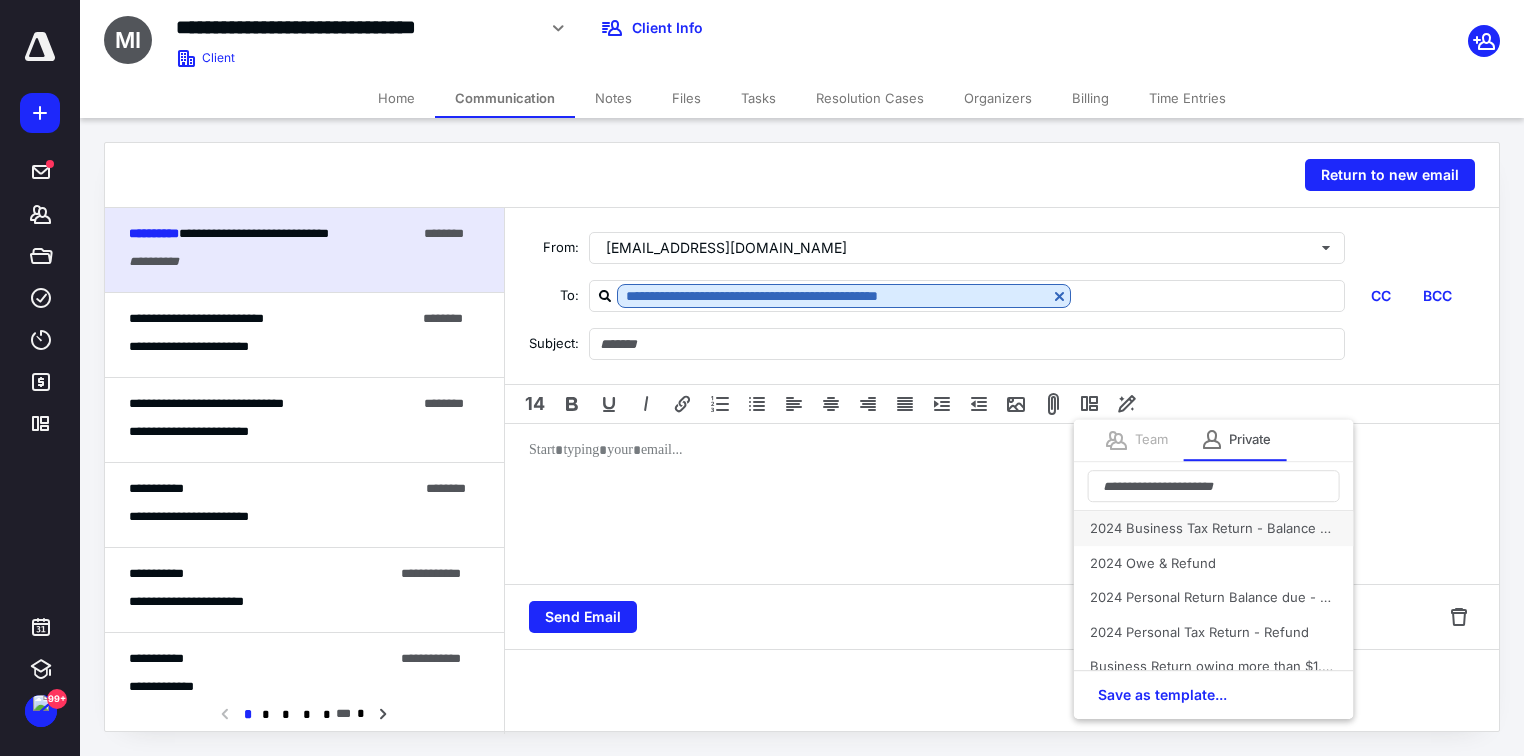 click on "2024 Business Tax Return - Balance Due" at bounding box center [1214, 528] 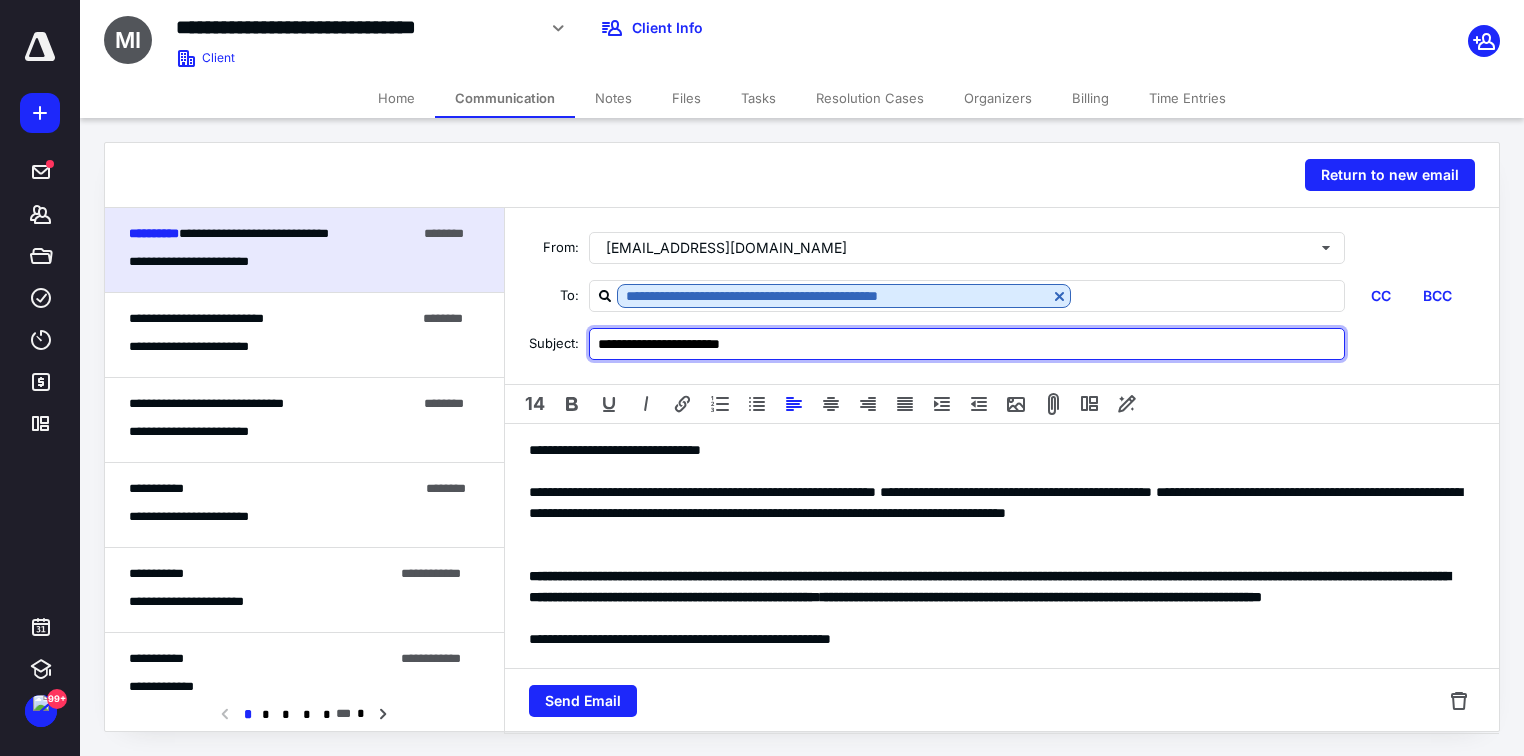 click on "**********" at bounding box center (967, 344) 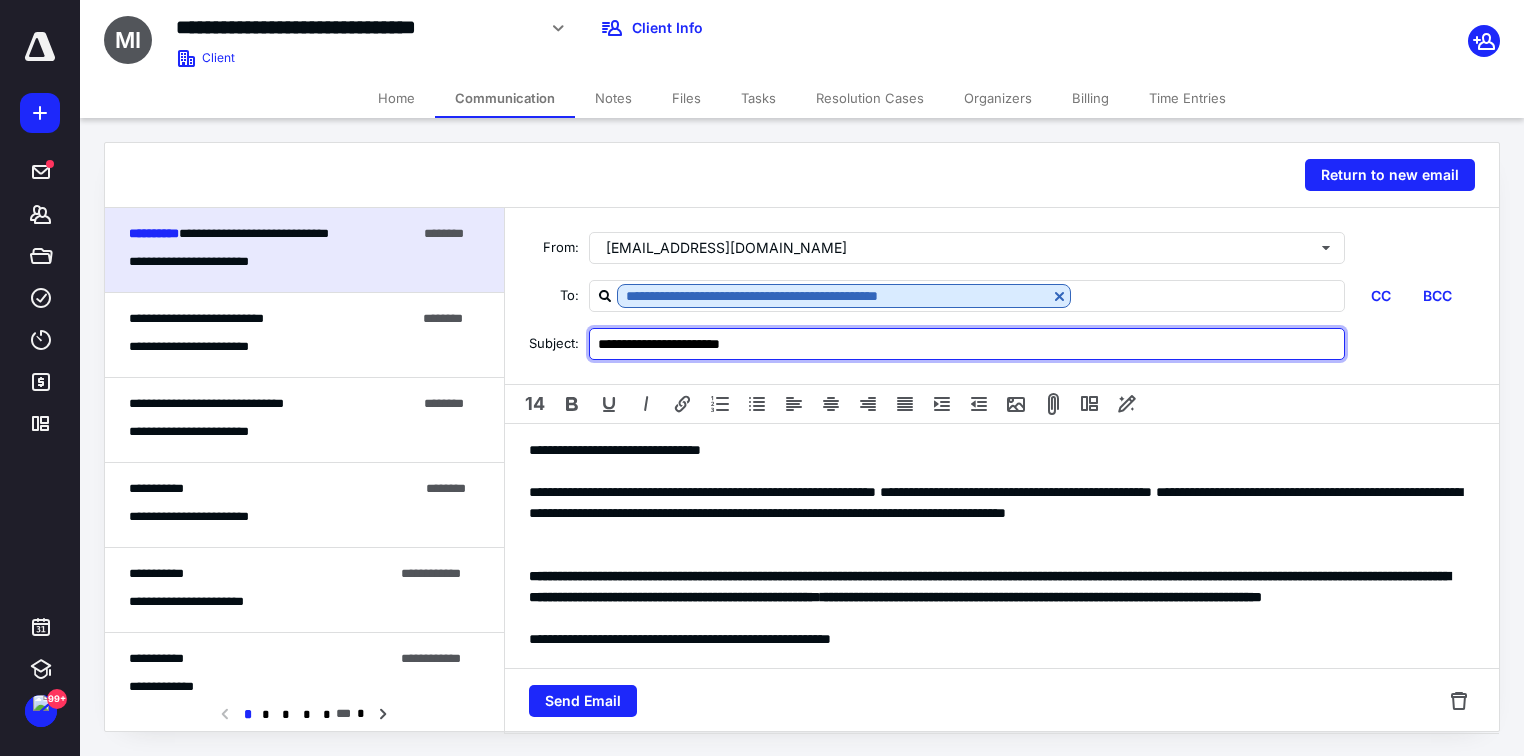 type on "**********" 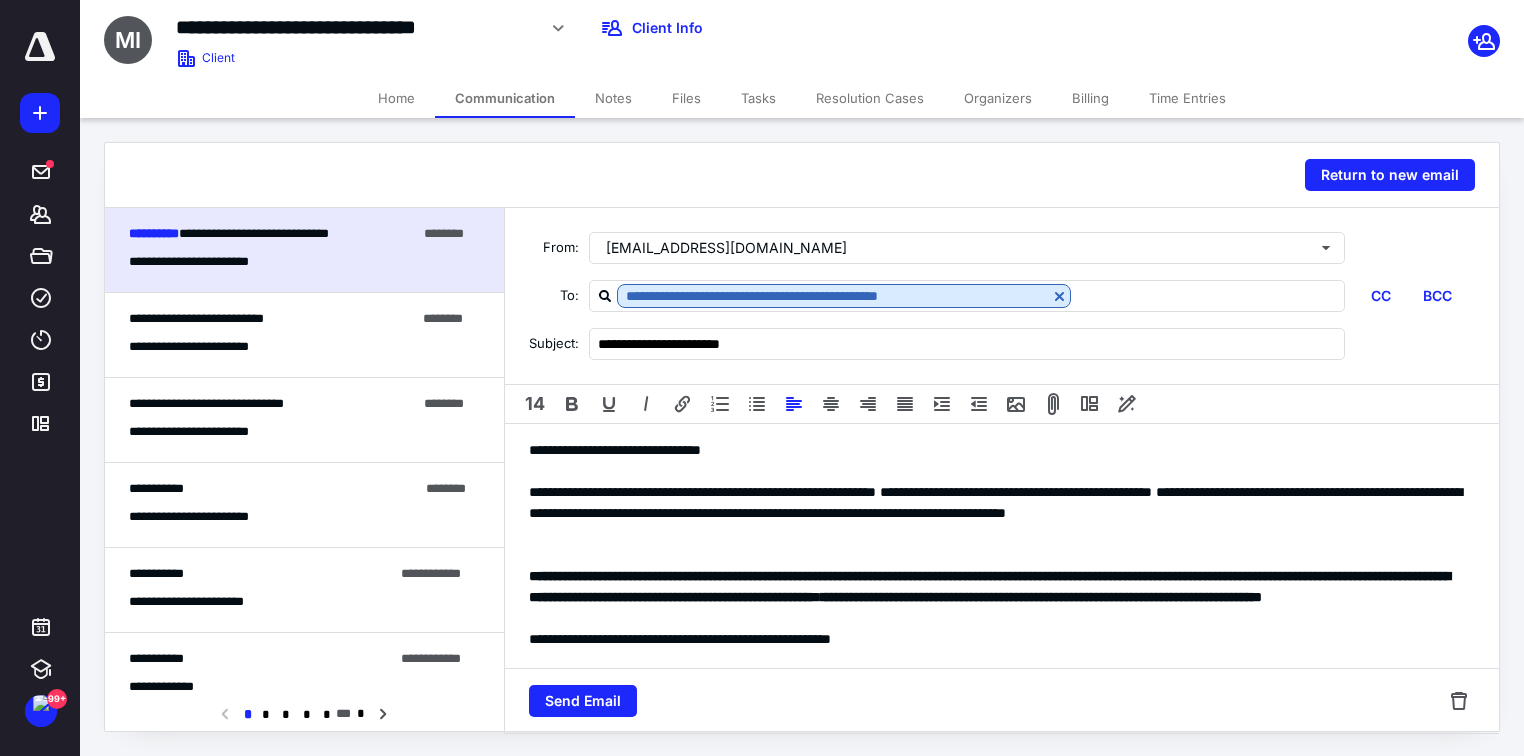 click on "****" at bounding box center [865, 492] 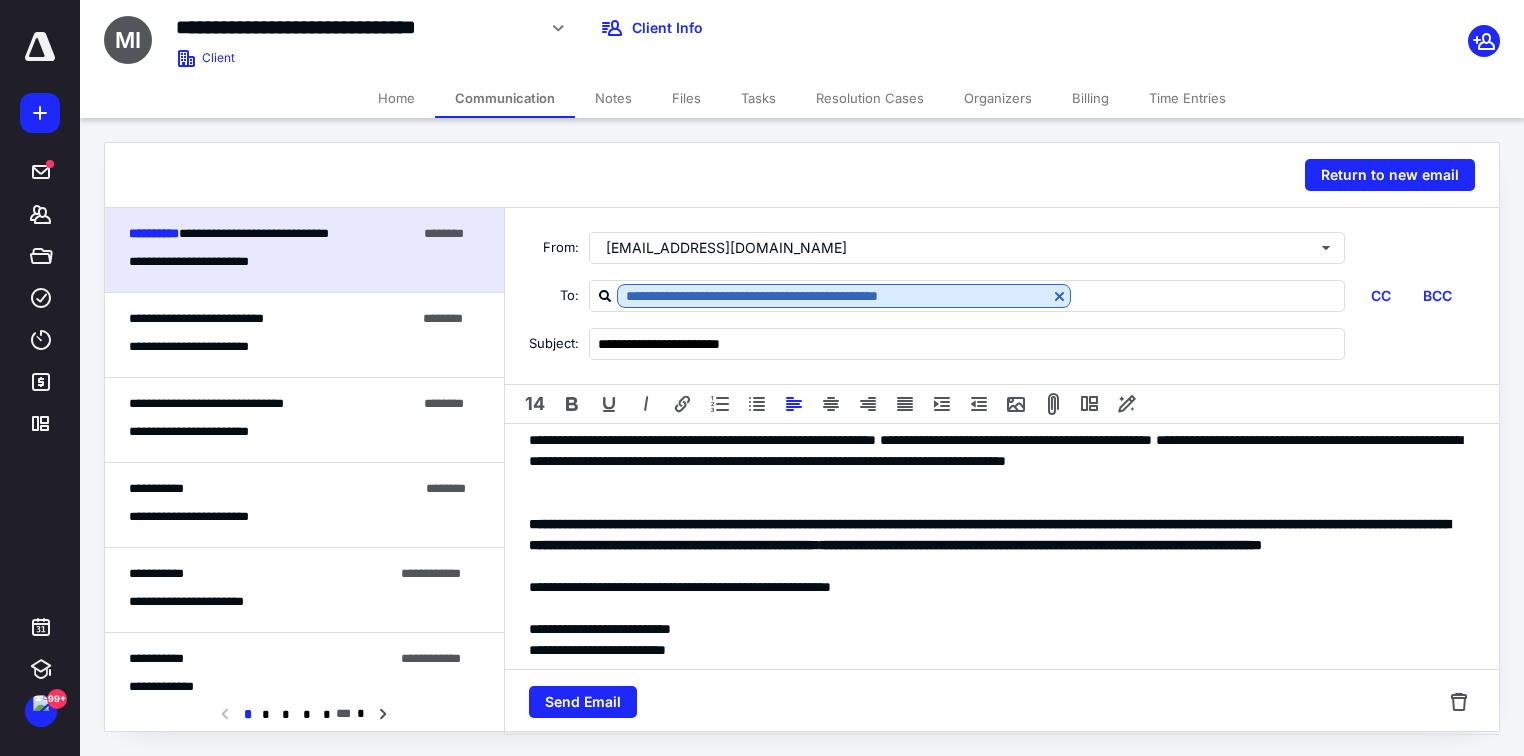 scroll, scrollTop: 80, scrollLeft: 0, axis: vertical 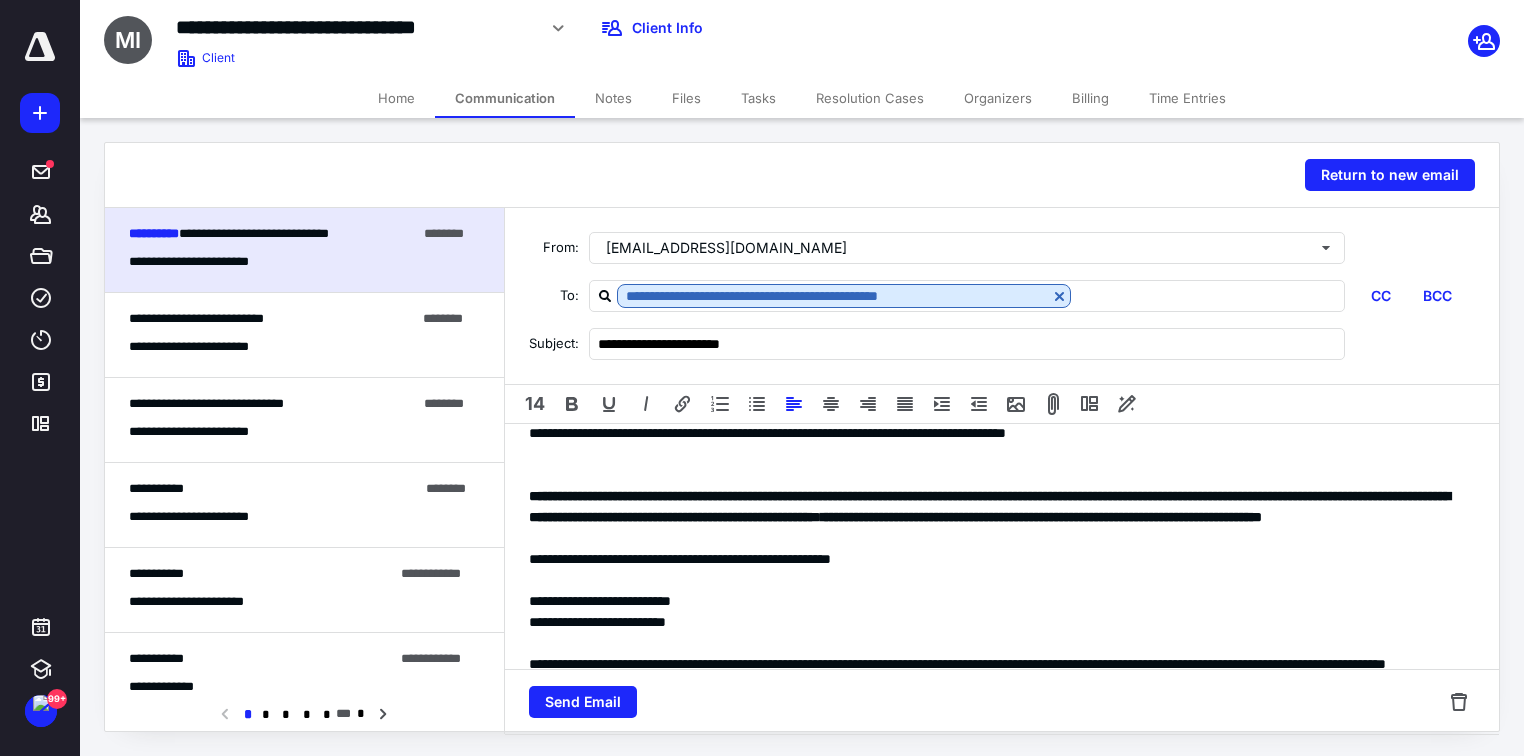 click on "**********" at bounding box center [996, 559] 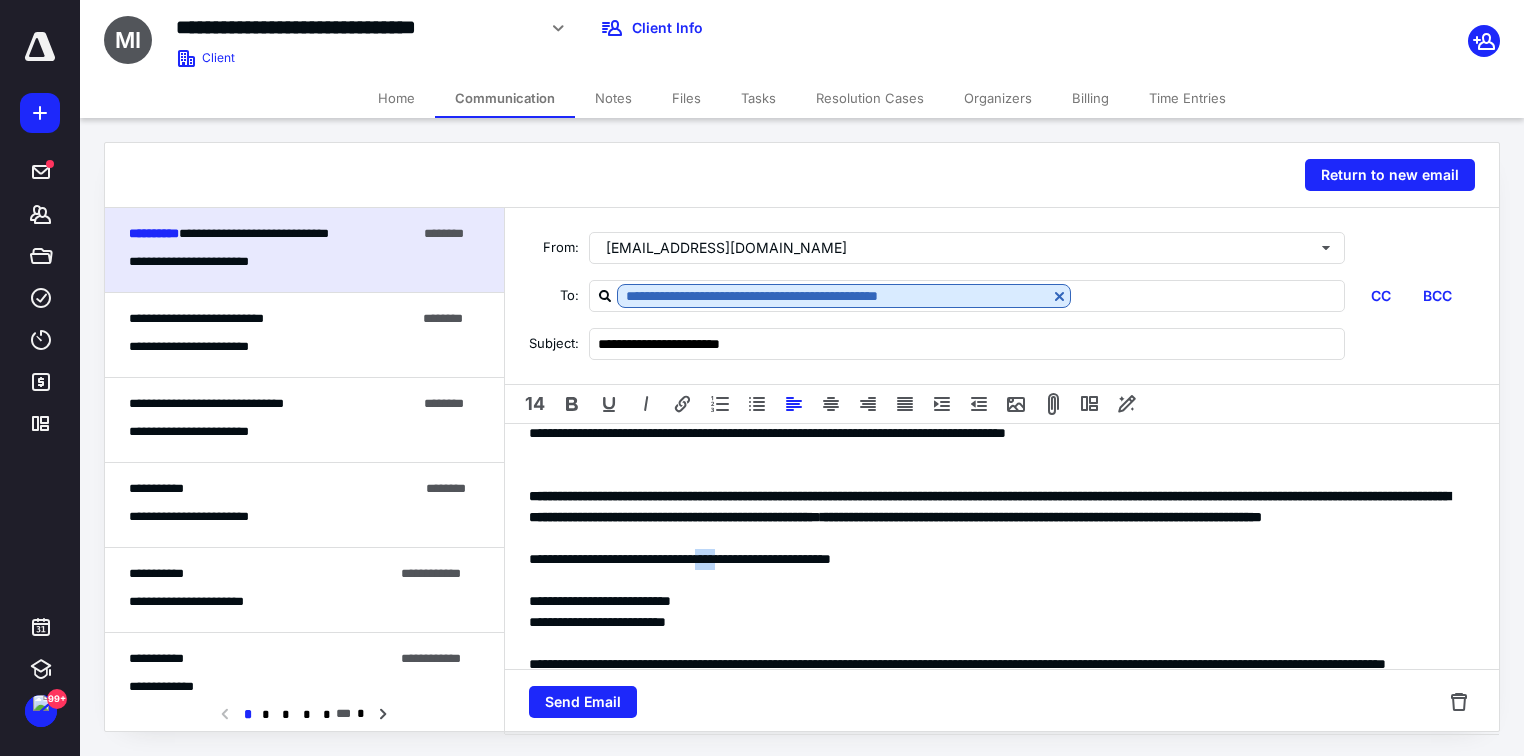 click on "**********" at bounding box center [996, 559] 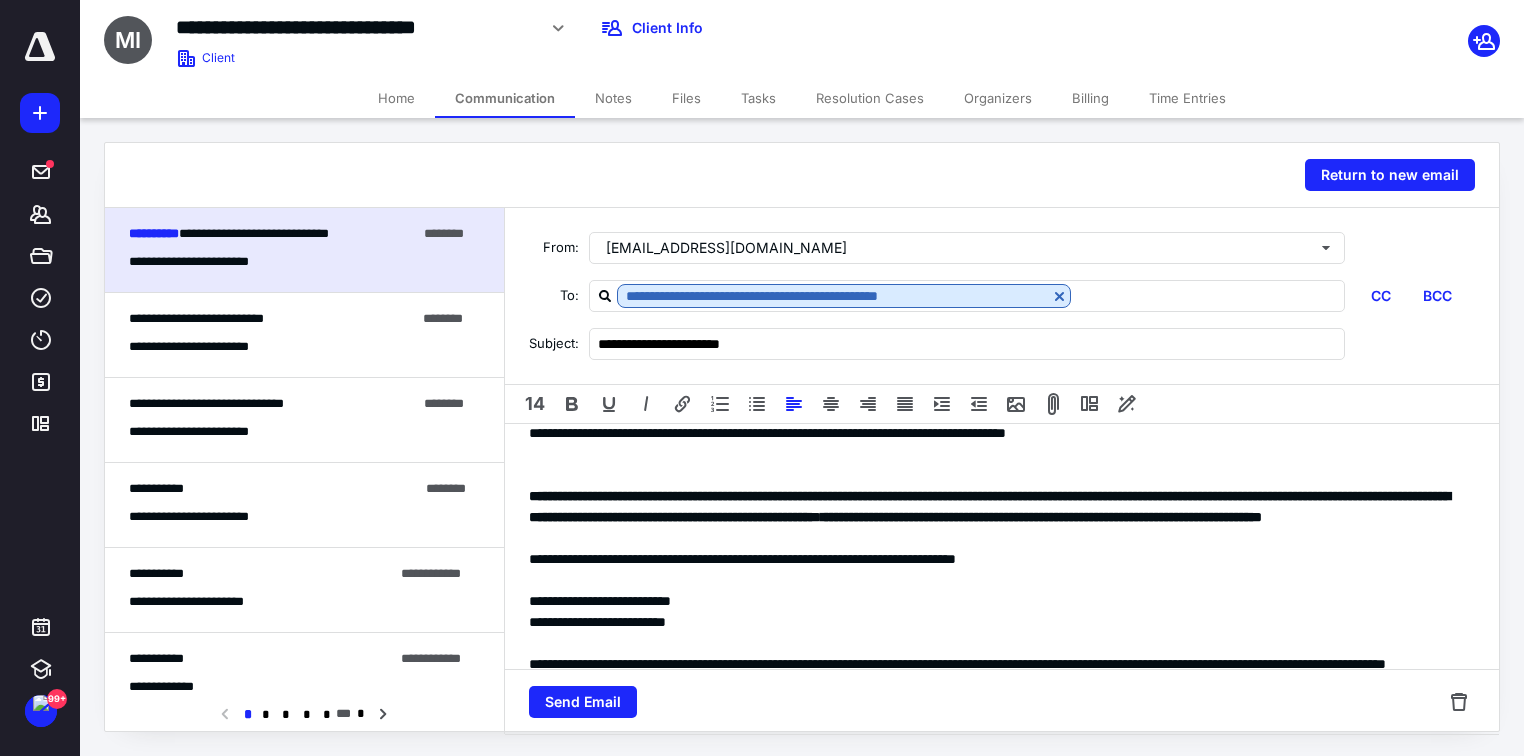 click at bounding box center [996, 580] 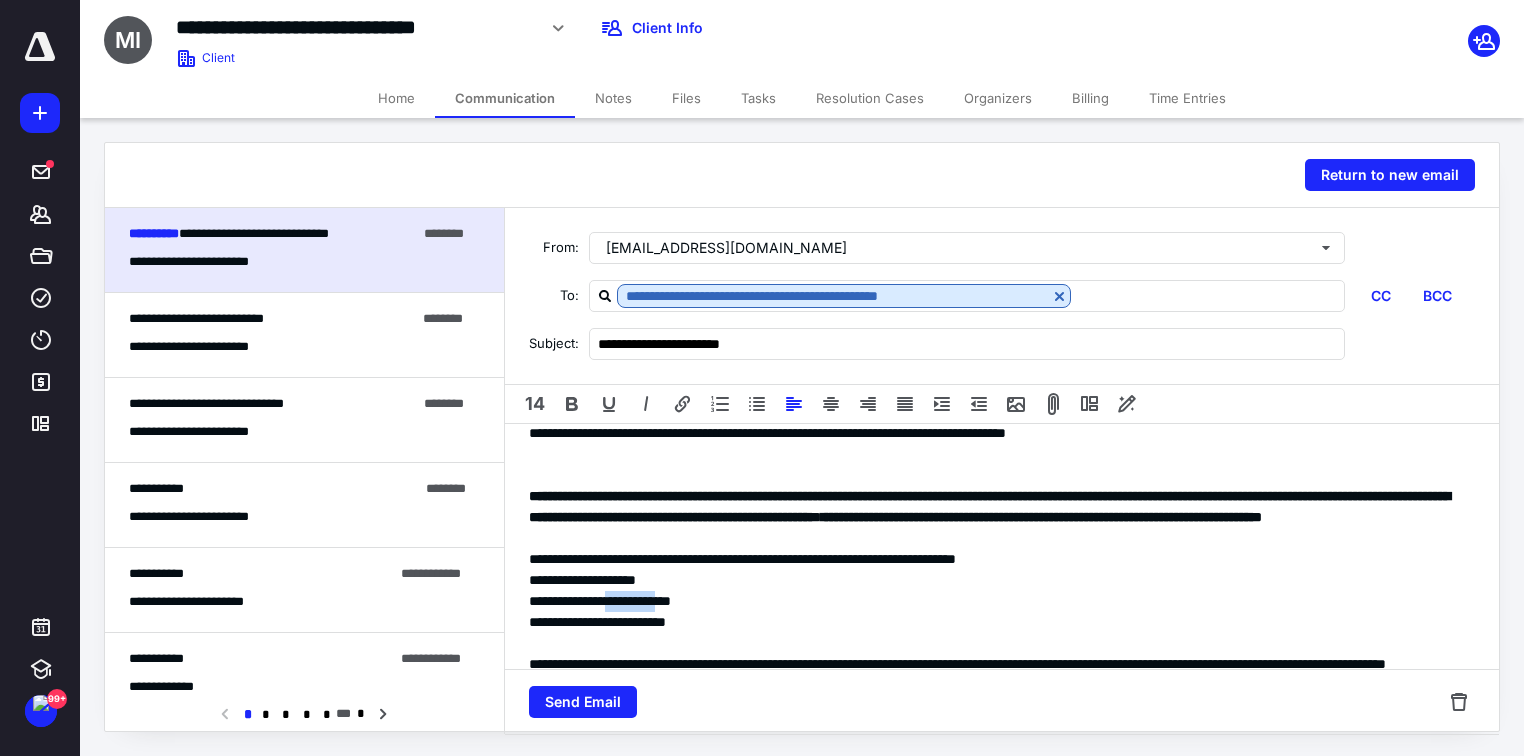 drag, startPoint x: 715, startPoint y: 620, endPoint x: 633, endPoint y: 616, distance: 82.0975 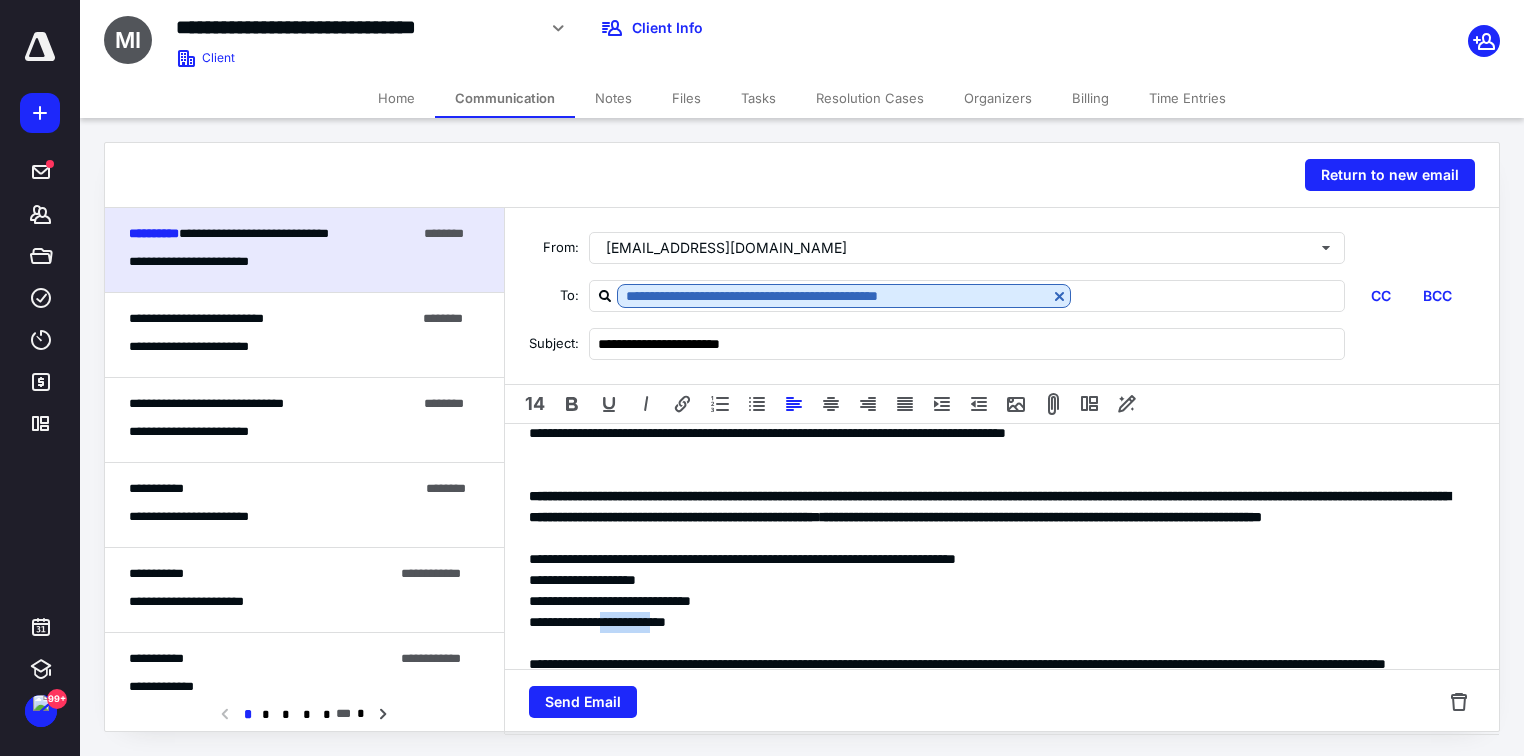 drag, startPoint x: 709, startPoint y: 641, endPoint x: 631, endPoint y: 640, distance: 78.00641 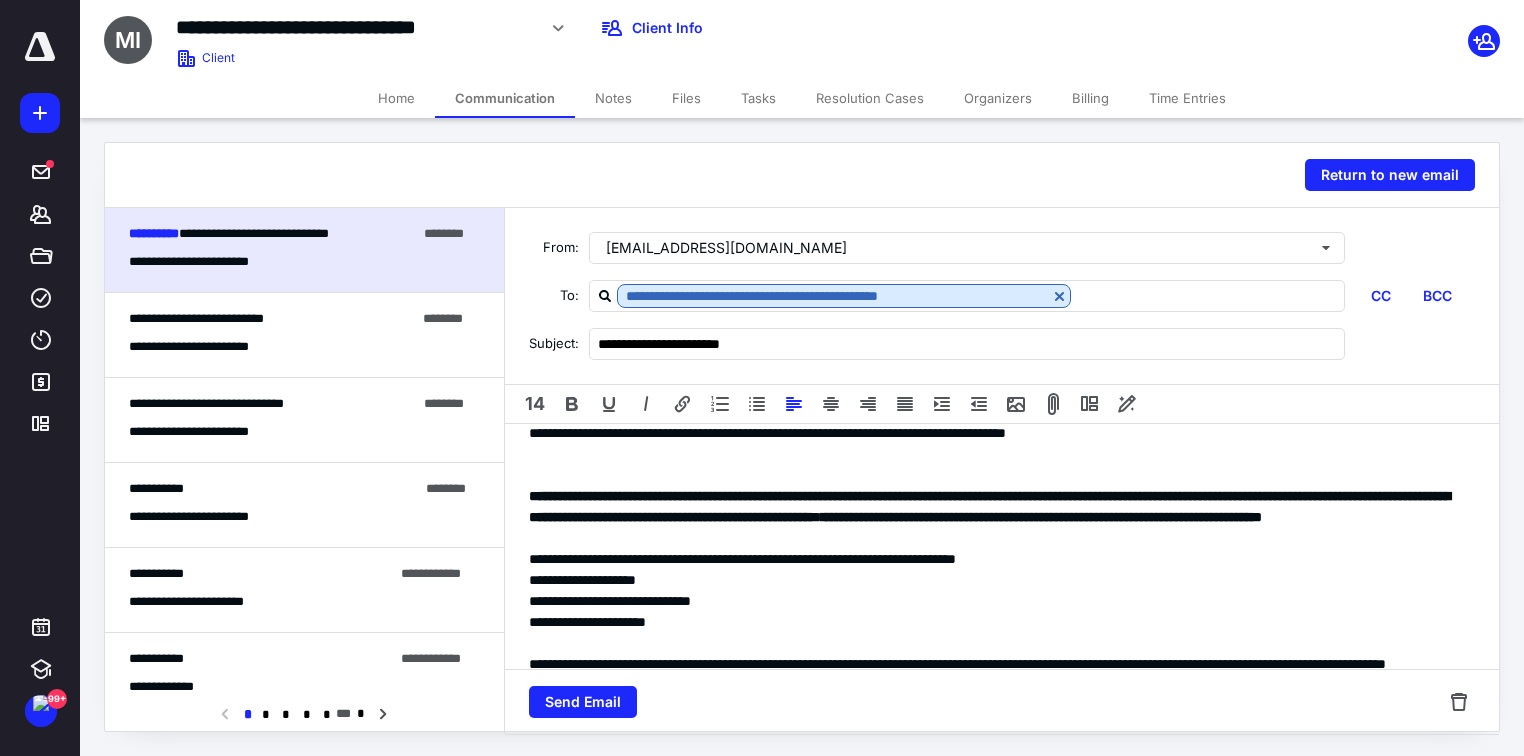 click on "**********" at bounding box center [996, 622] 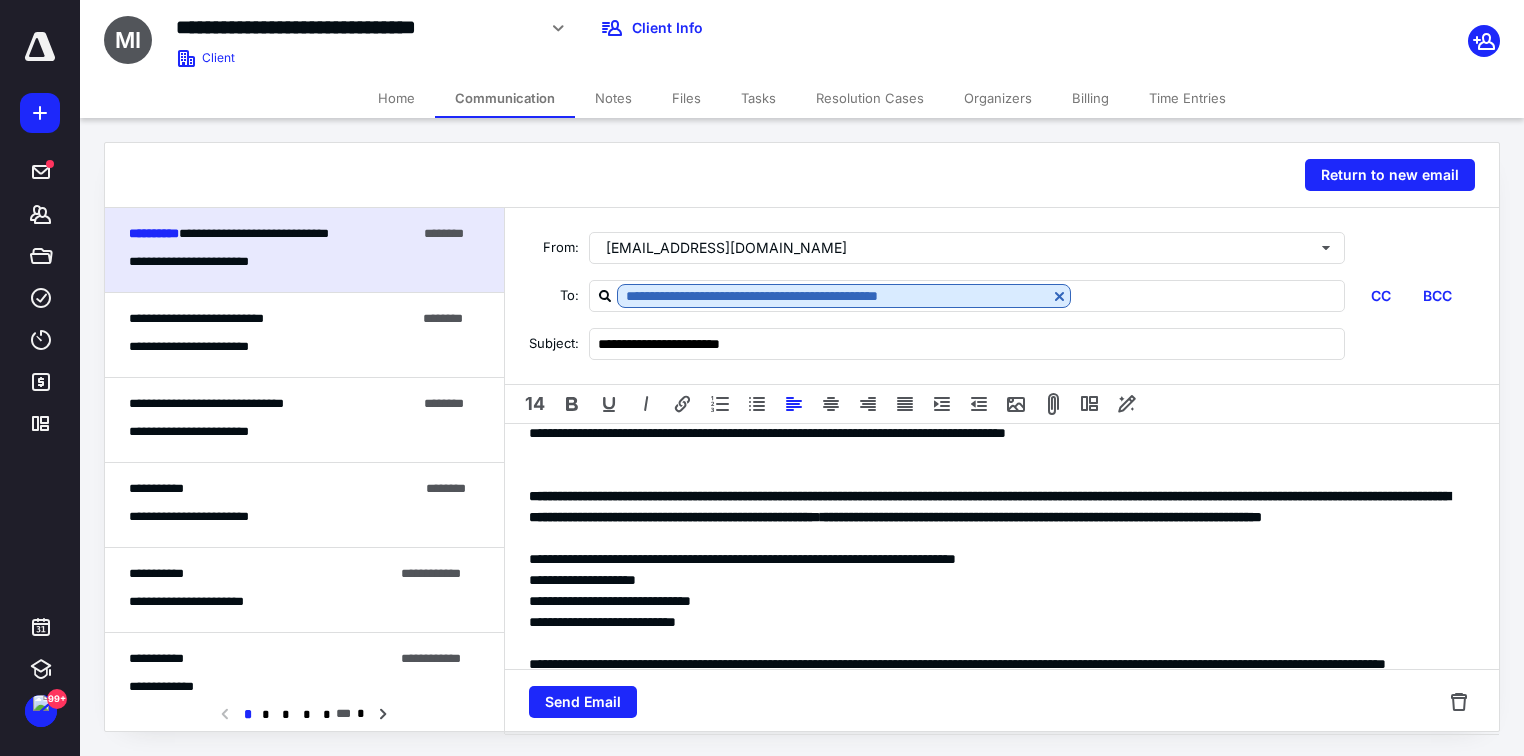 click on "**********" at bounding box center [996, 559] 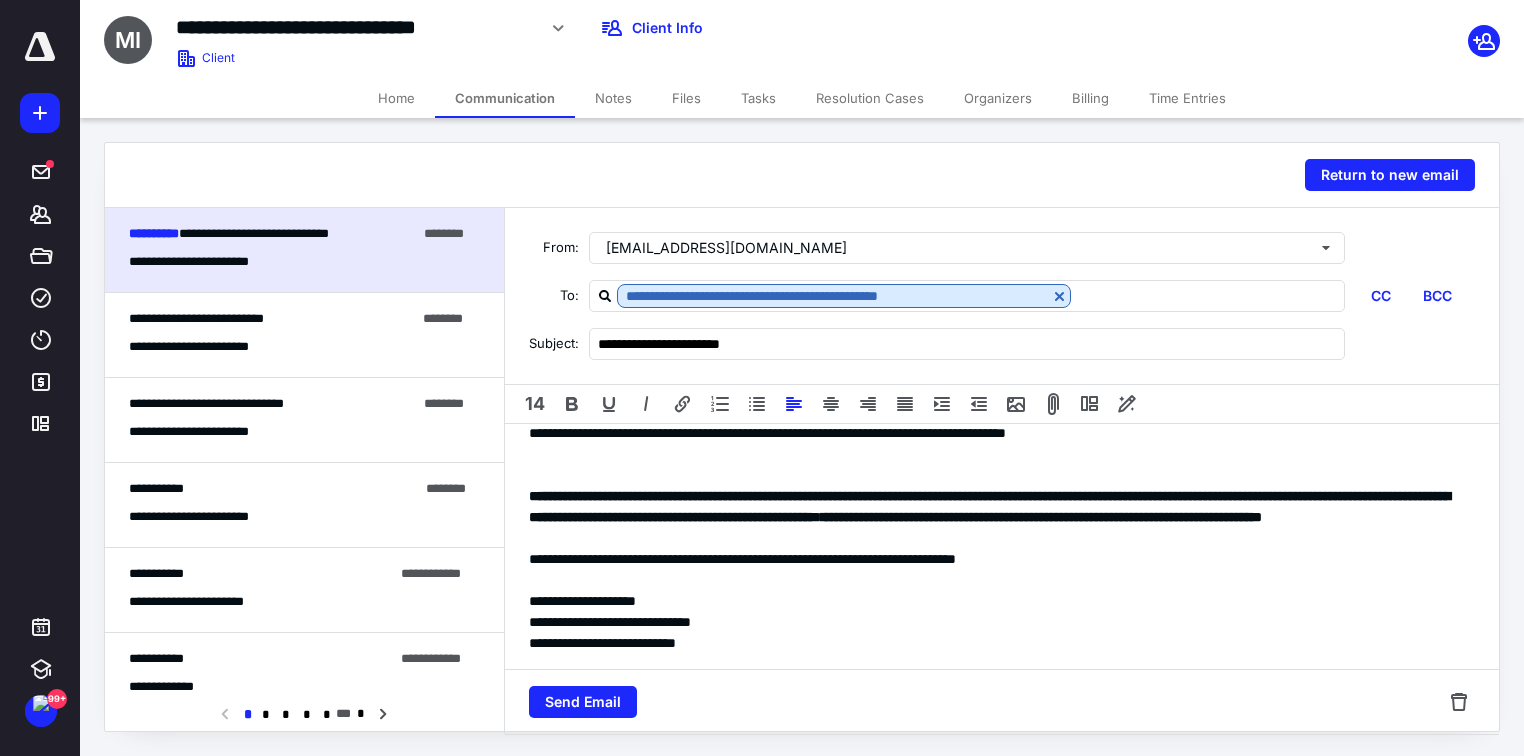 scroll, scrollTop: 240, scrollLeft: 0, axis: vertical 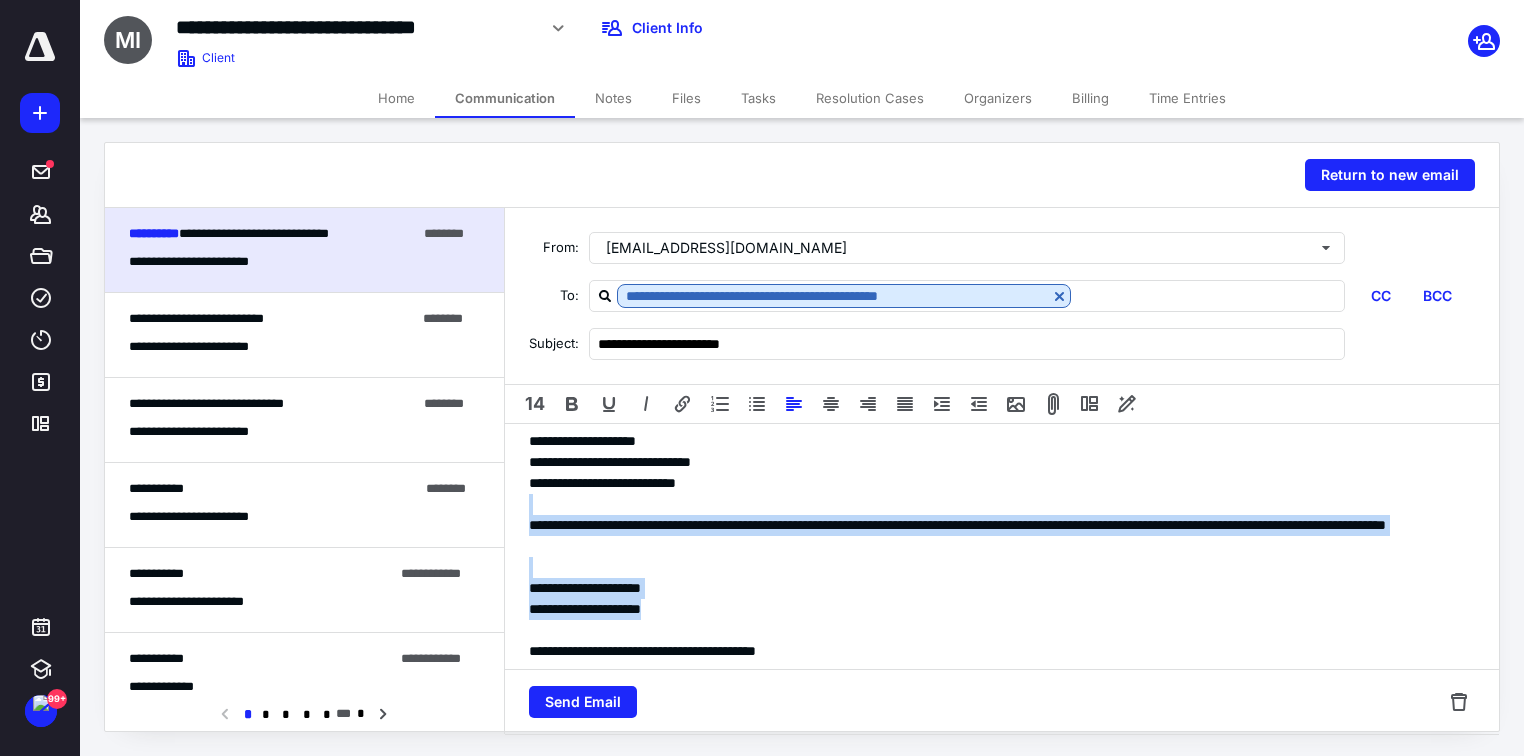 drag, startPoint x: 703, startPoint y: 632, endPoint x: 539, endPoint y: 528, distance: 194.19577 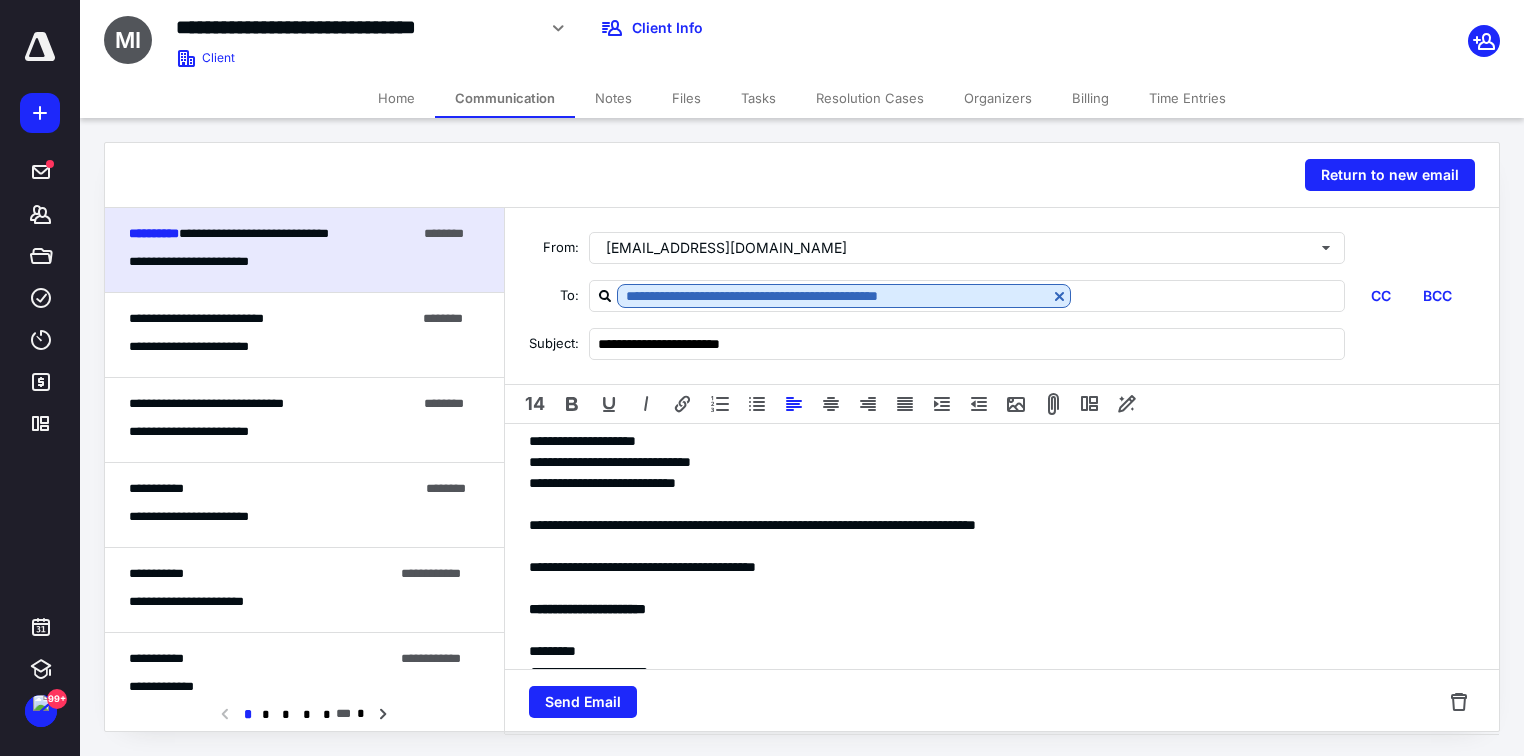 click on "**********" at bounding box center [587, 609] 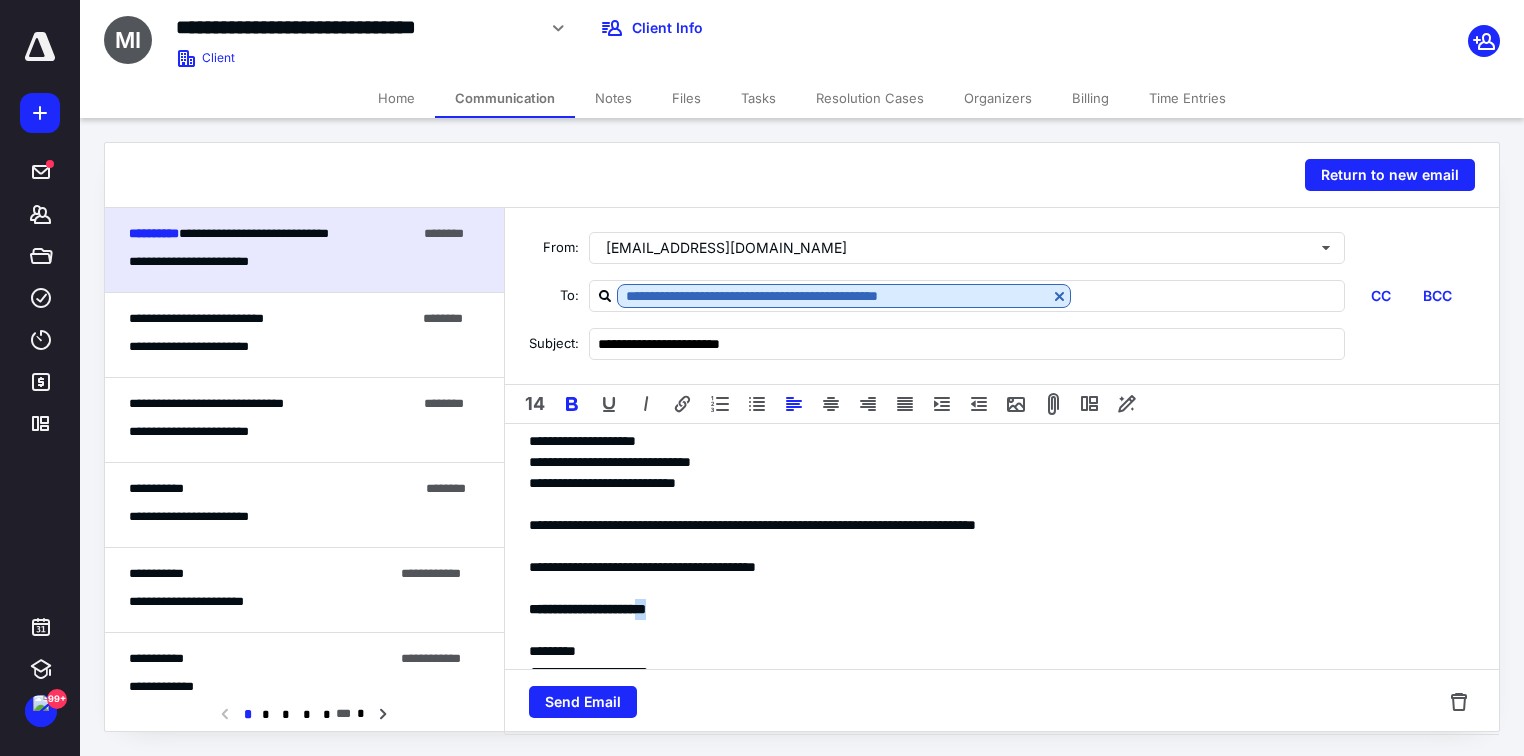 click on "**********" at bounding box center [587, 609] 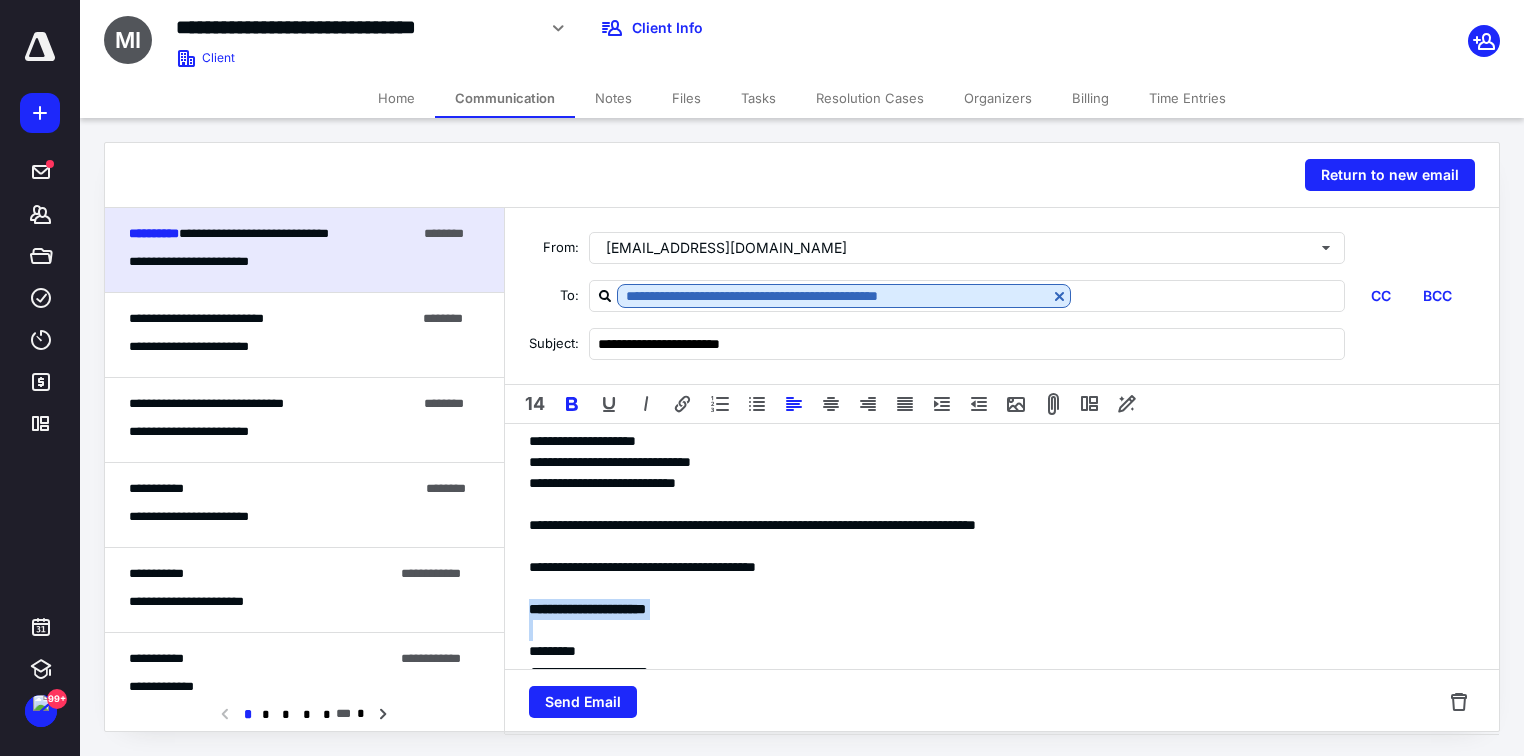 click on "**********" at bounding box center [587, 609] 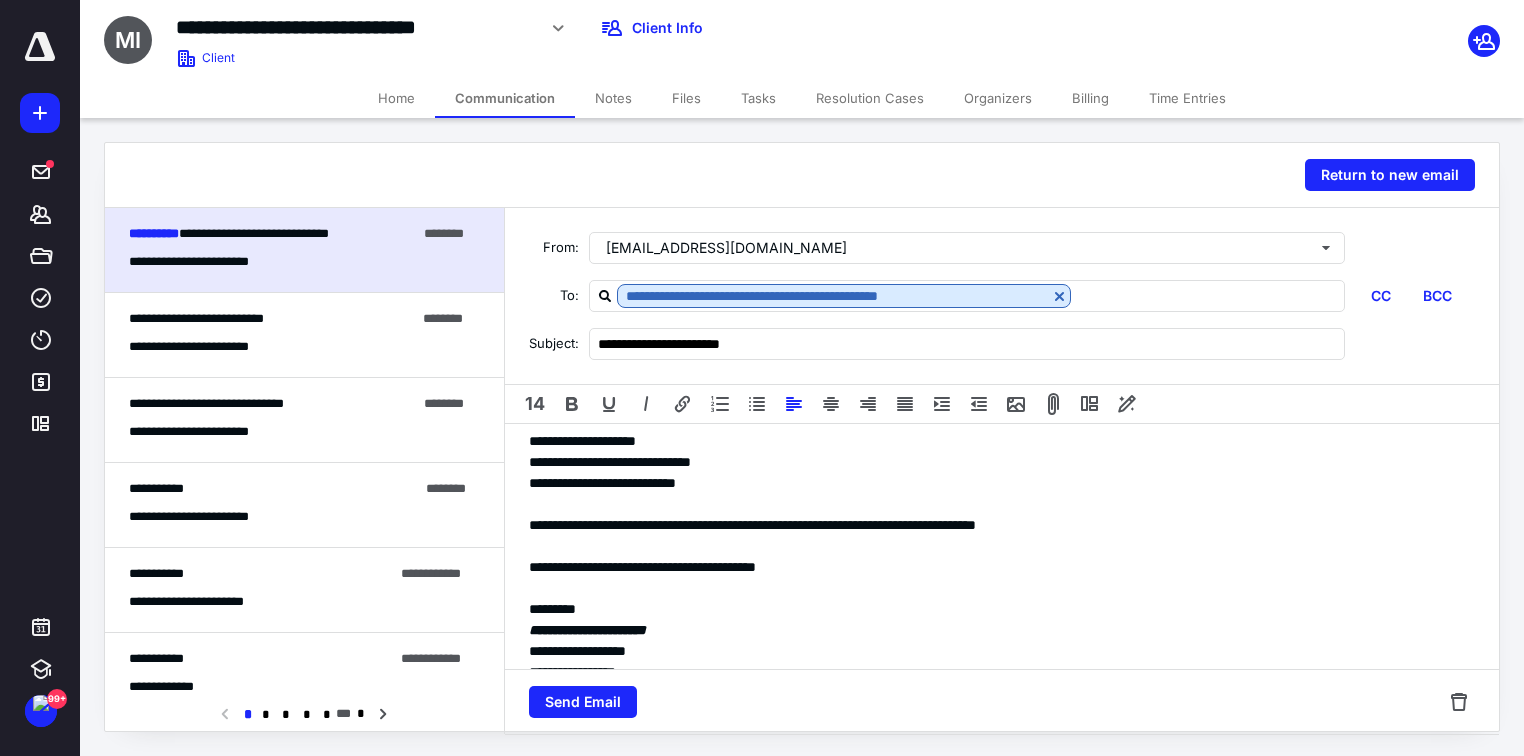 click on "*********" at bounding box center [996, 609] 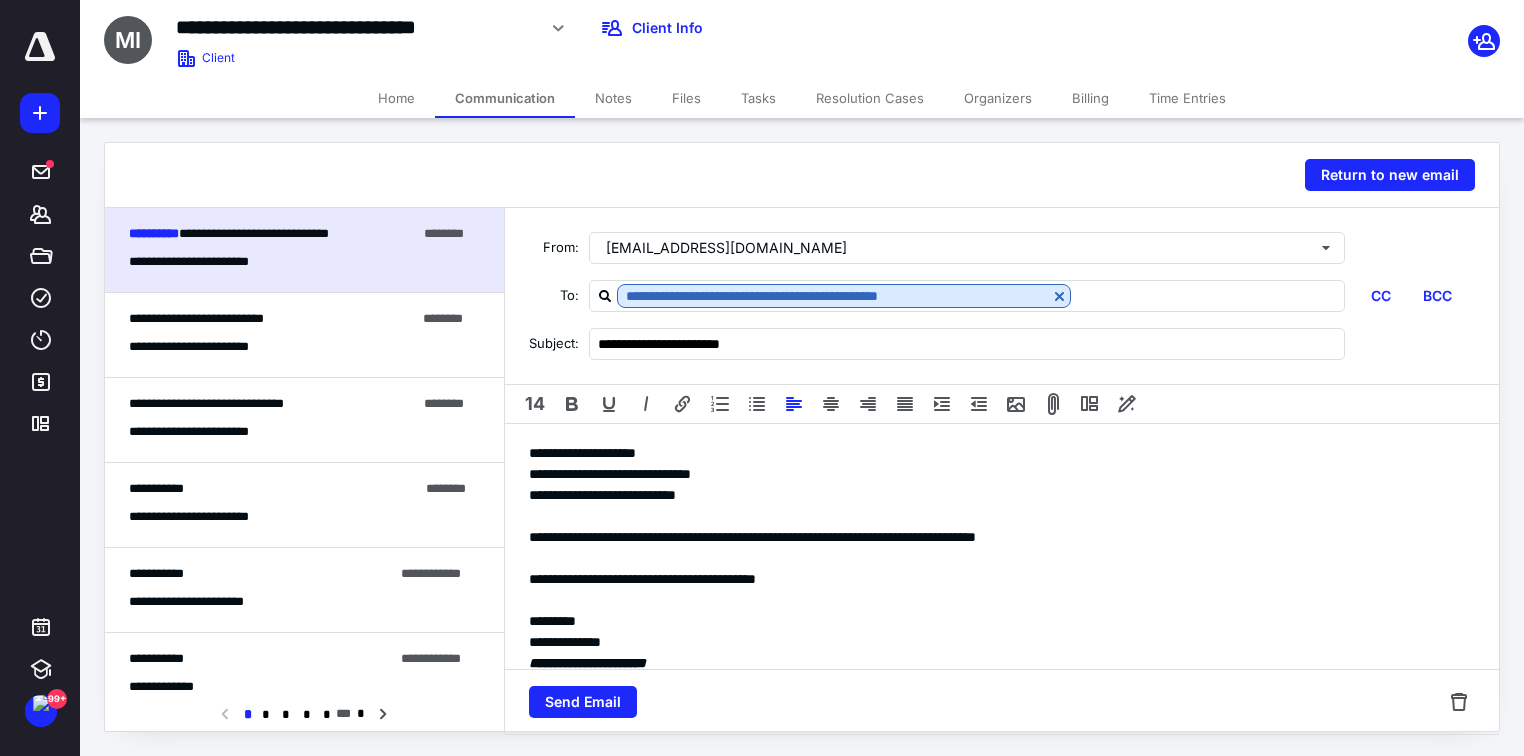 scroll, scrollTop: 320, scrollLeft: 0, axis: vertical 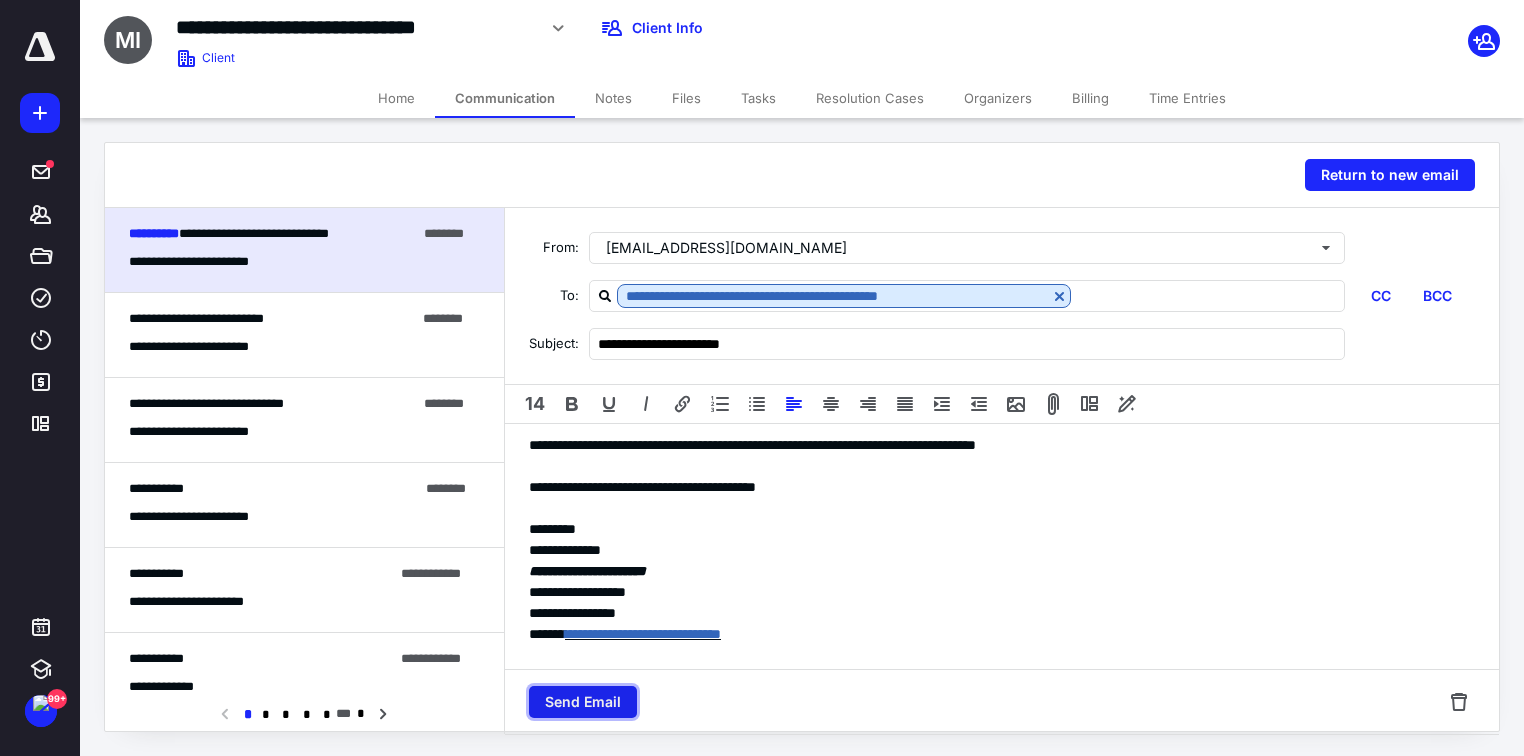 click on "Send Email" at bounding box center [583, 702] 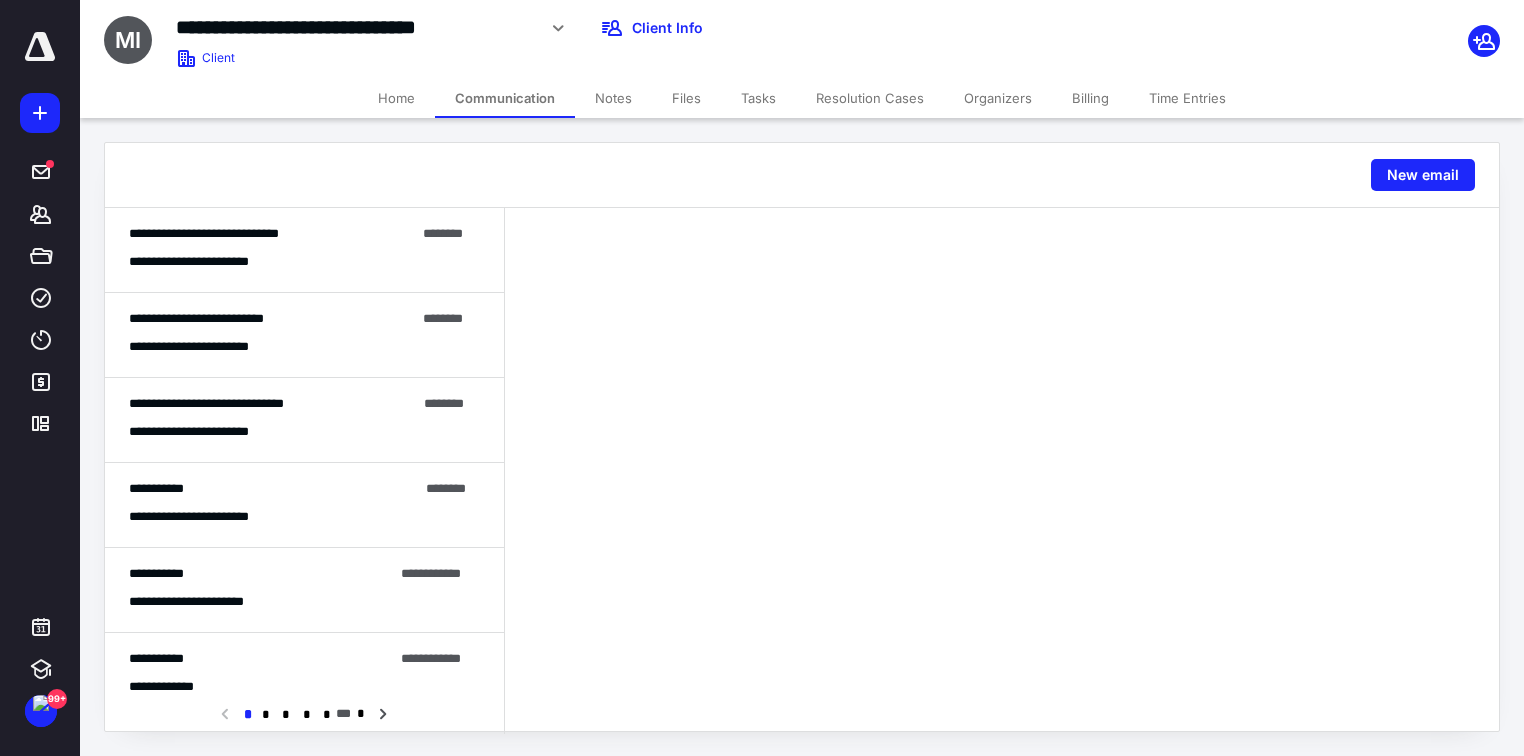 click on "Files" at bounding box center (686, 98) 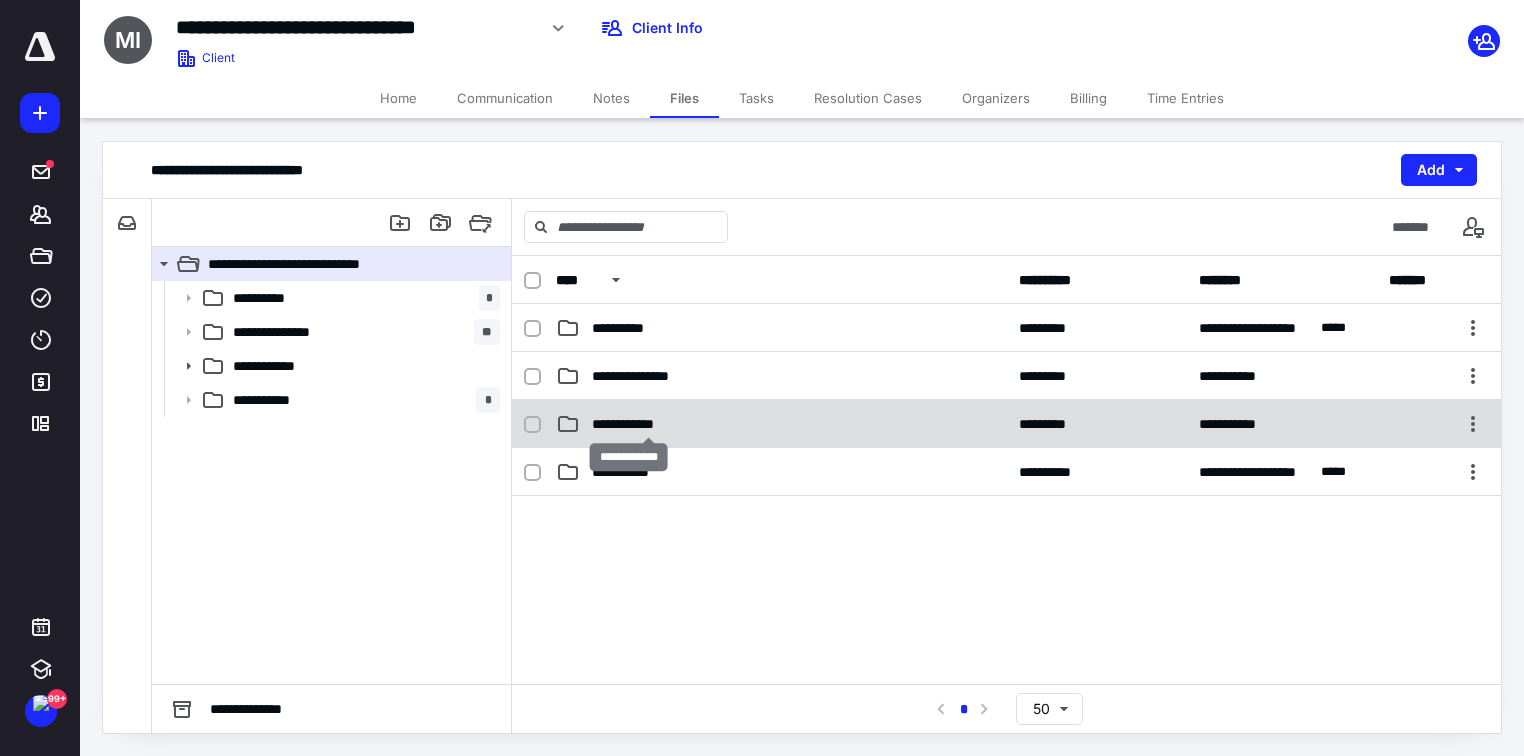 click on "**********" at bounding box center [648, 424] 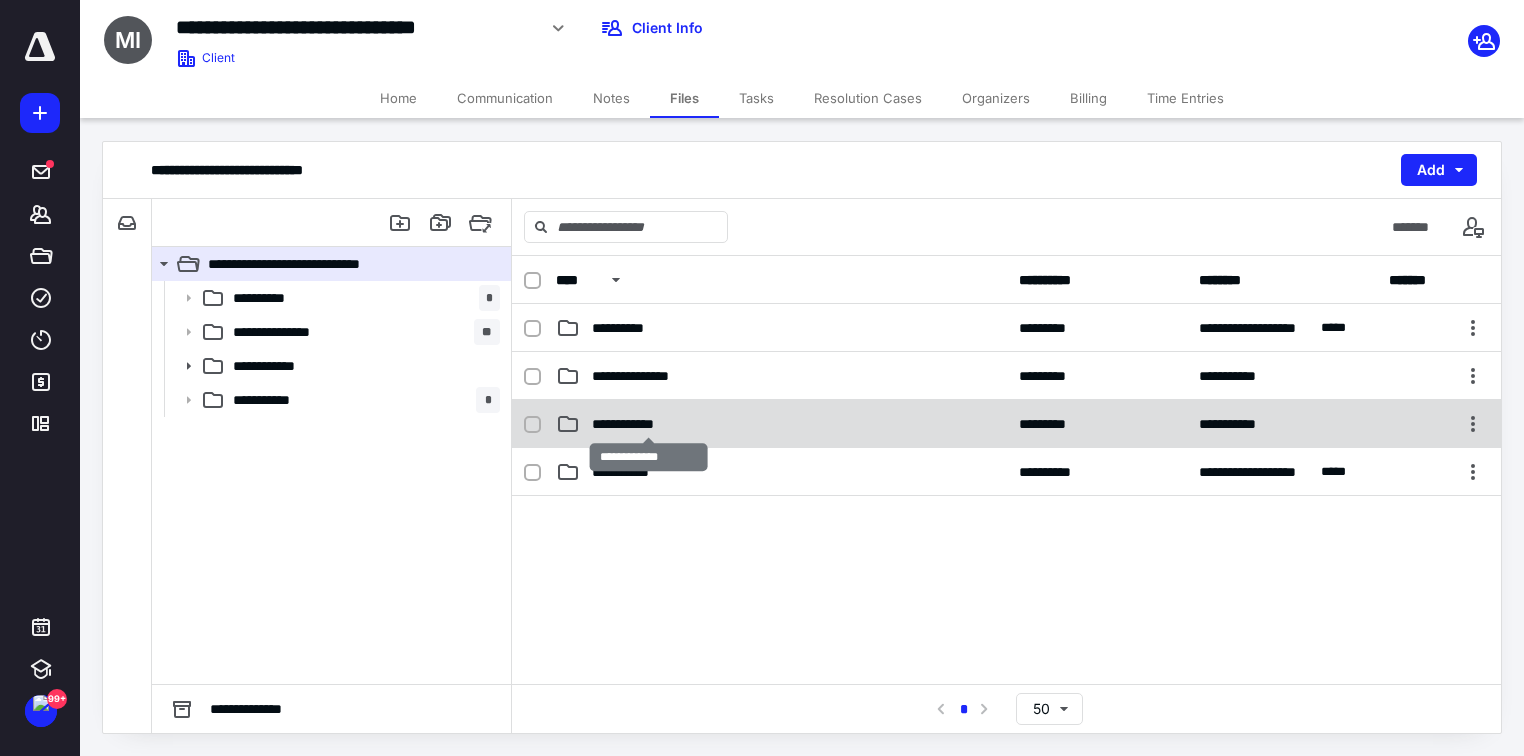 click on "**********" at bounding box center (648, 424) 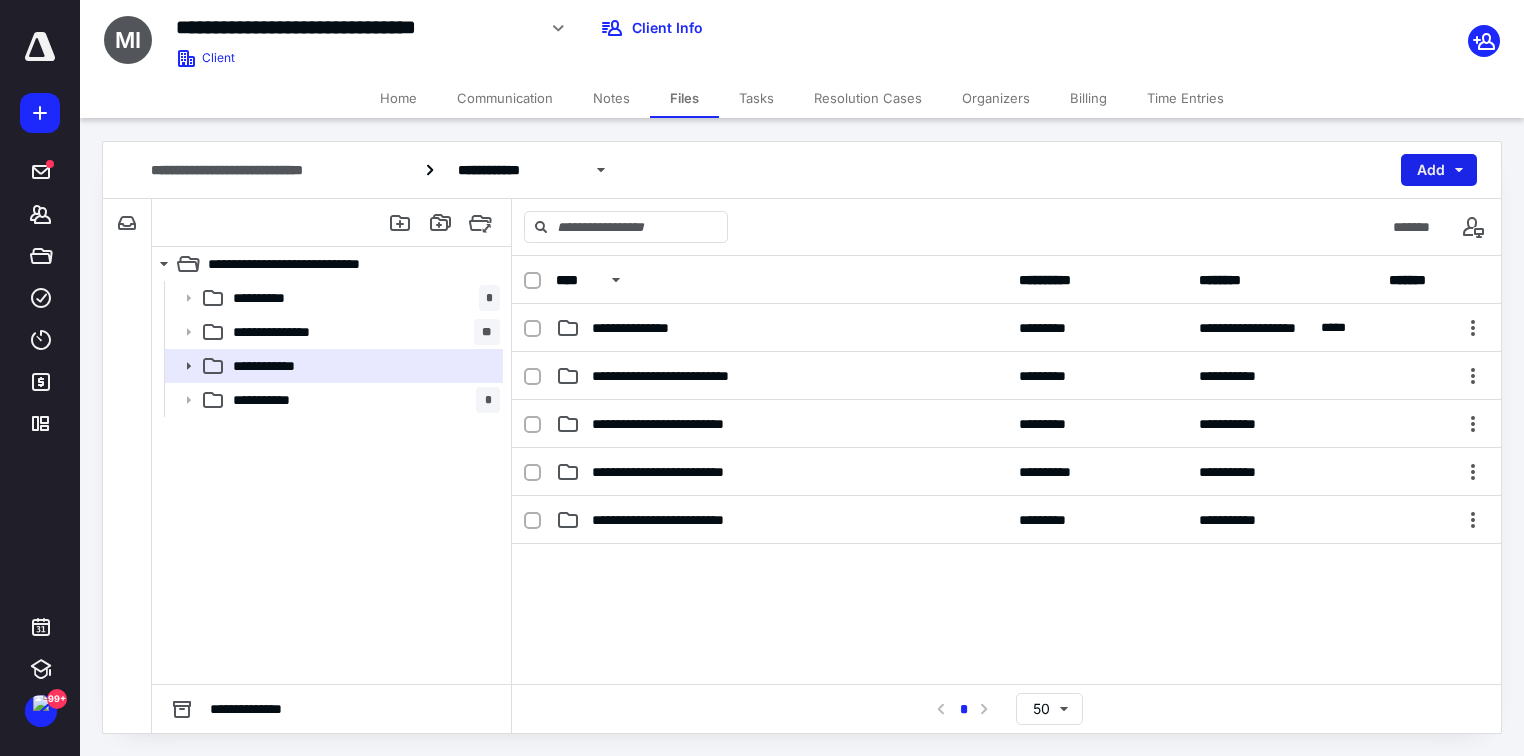 click on "Add" at bounding box center [1439, 170] 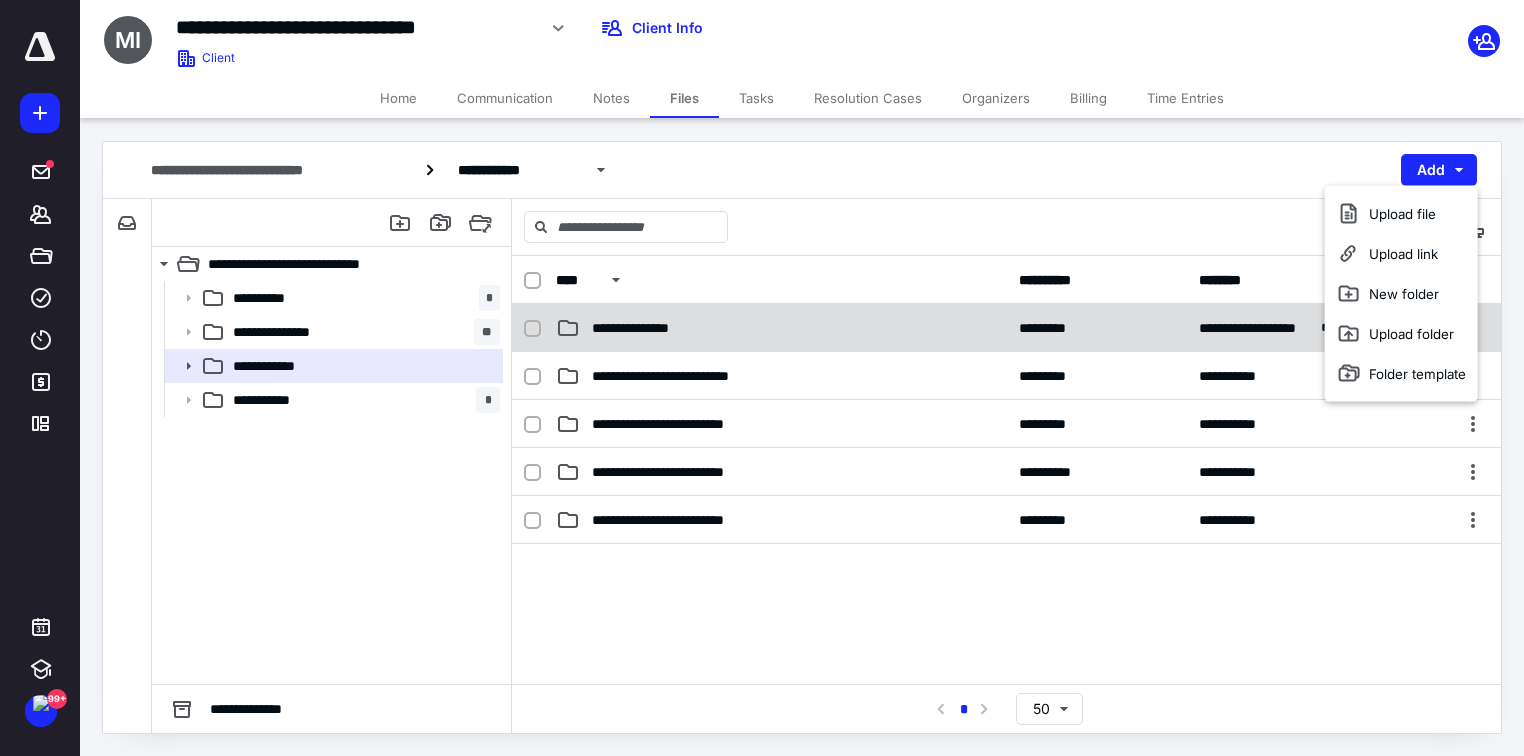 click on "**********" at bounding box center (781, 328) 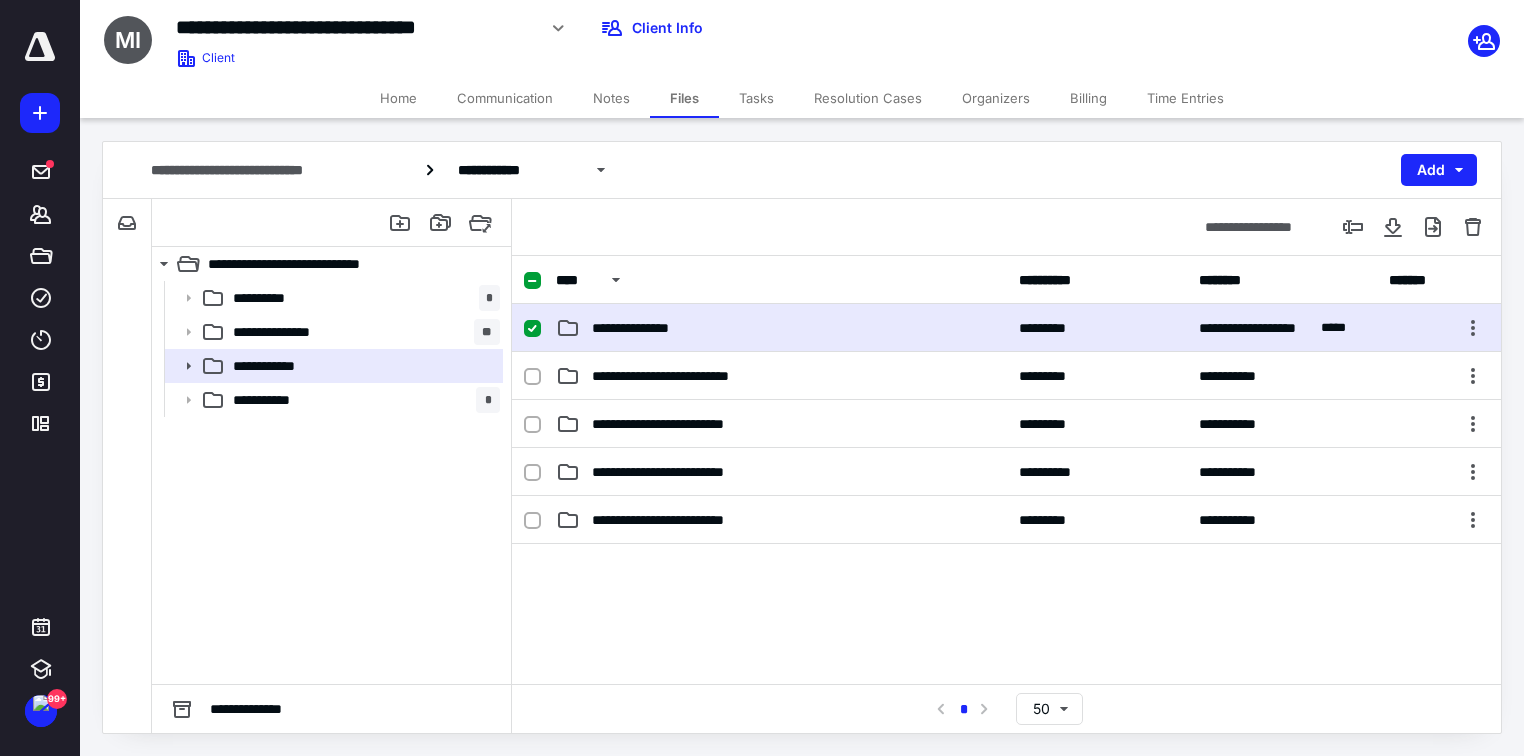 click on "**********" at bounding box center [781, 328] 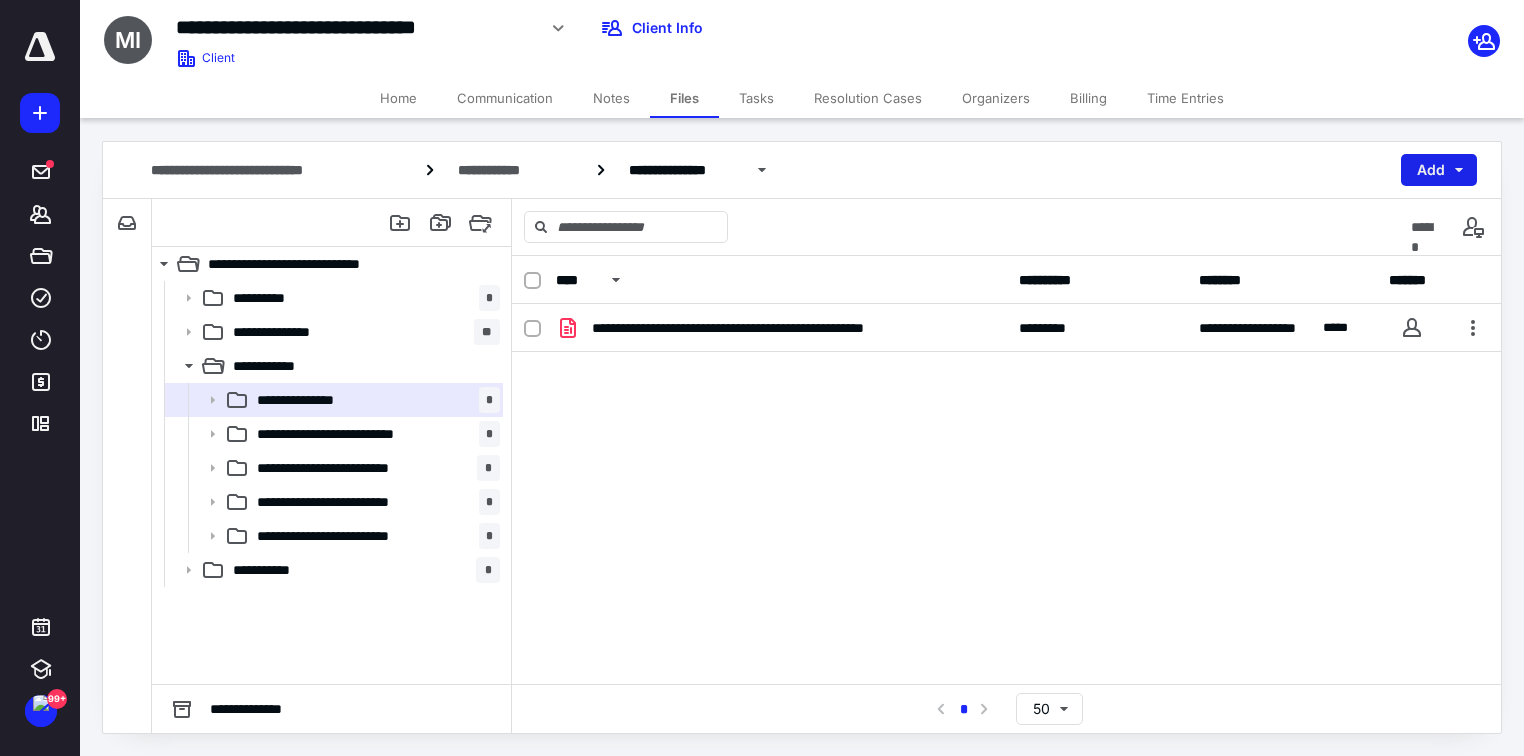 click on "Add" at bounding box center (1439, 170) 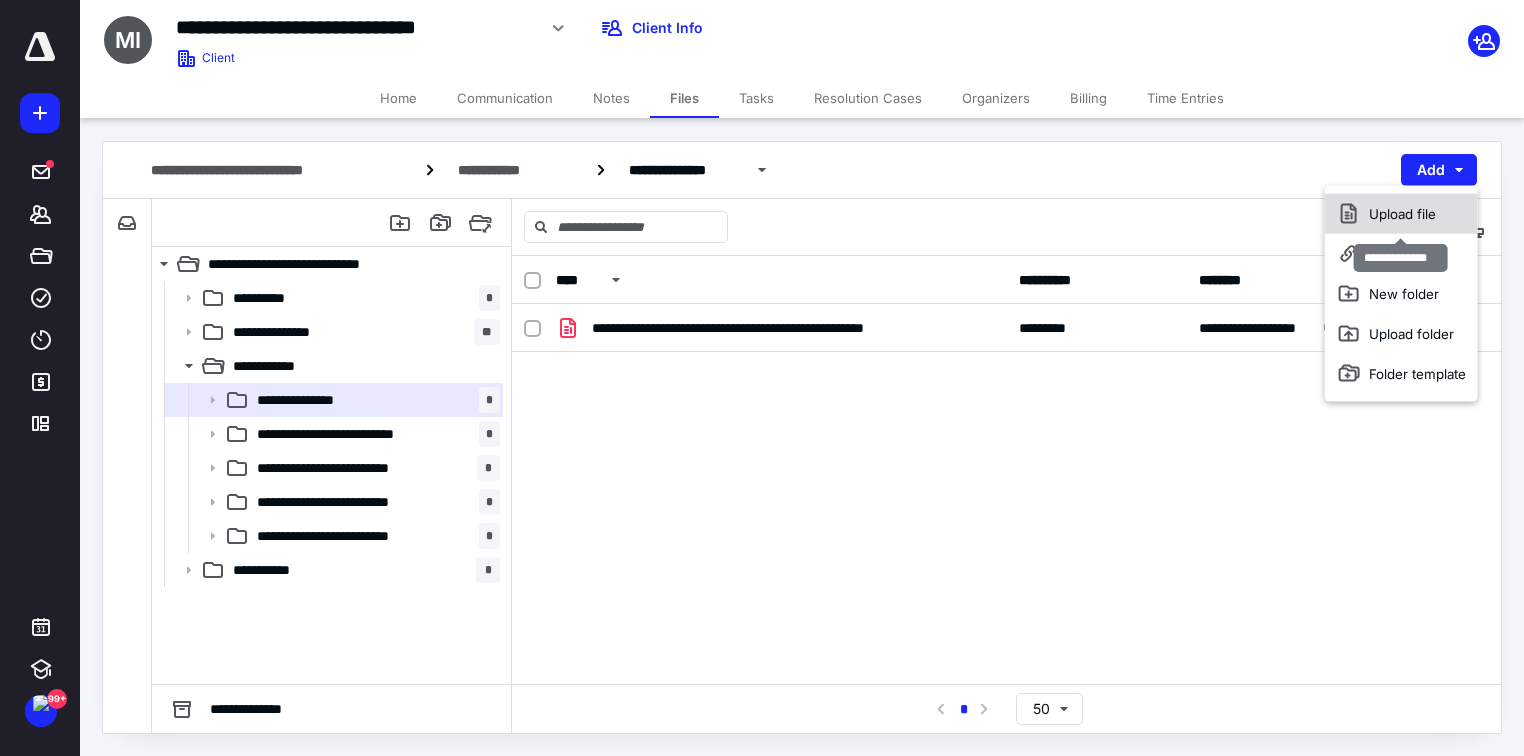 click on "Upload file" at bounding box center [1401, 214] 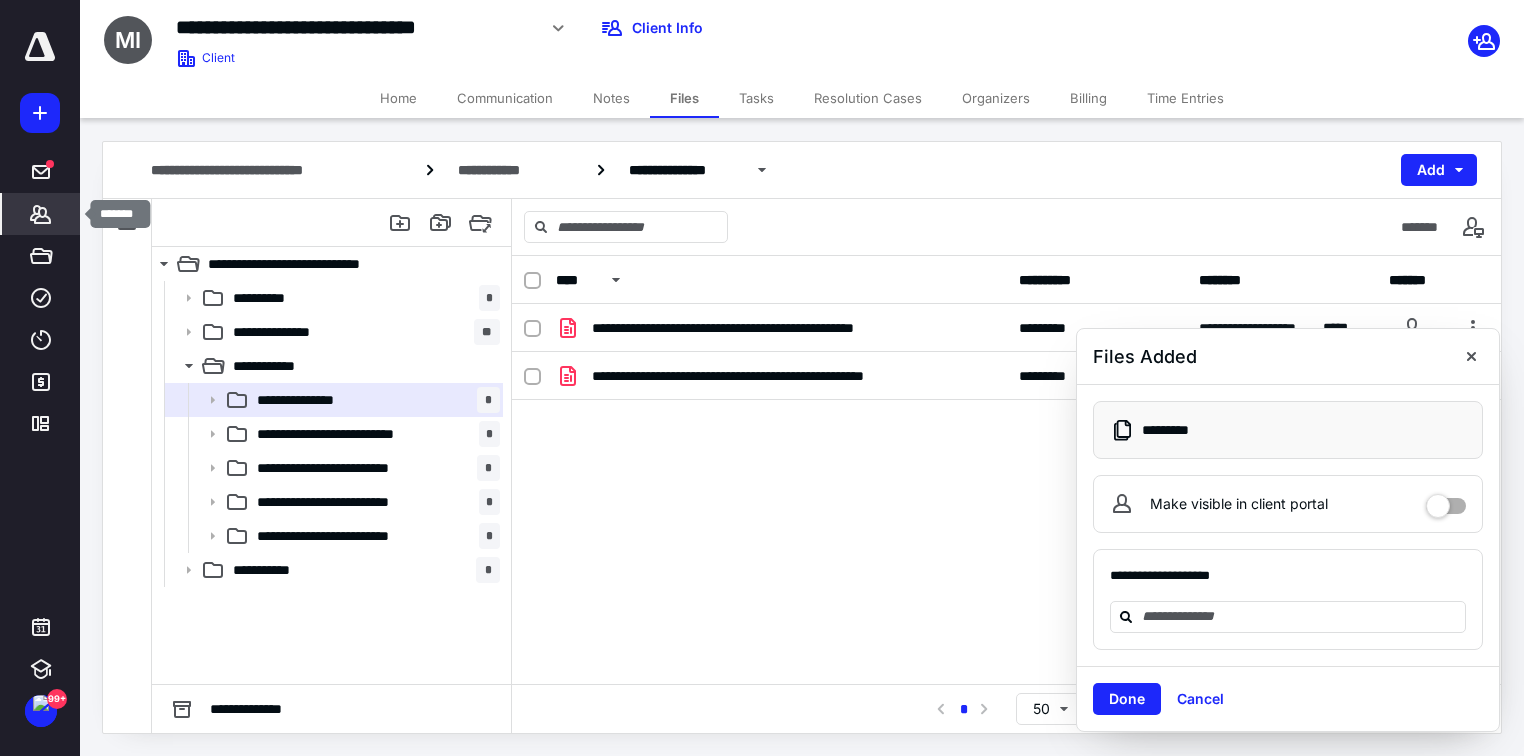 click on "Clients" at bounding box center (41, 214) 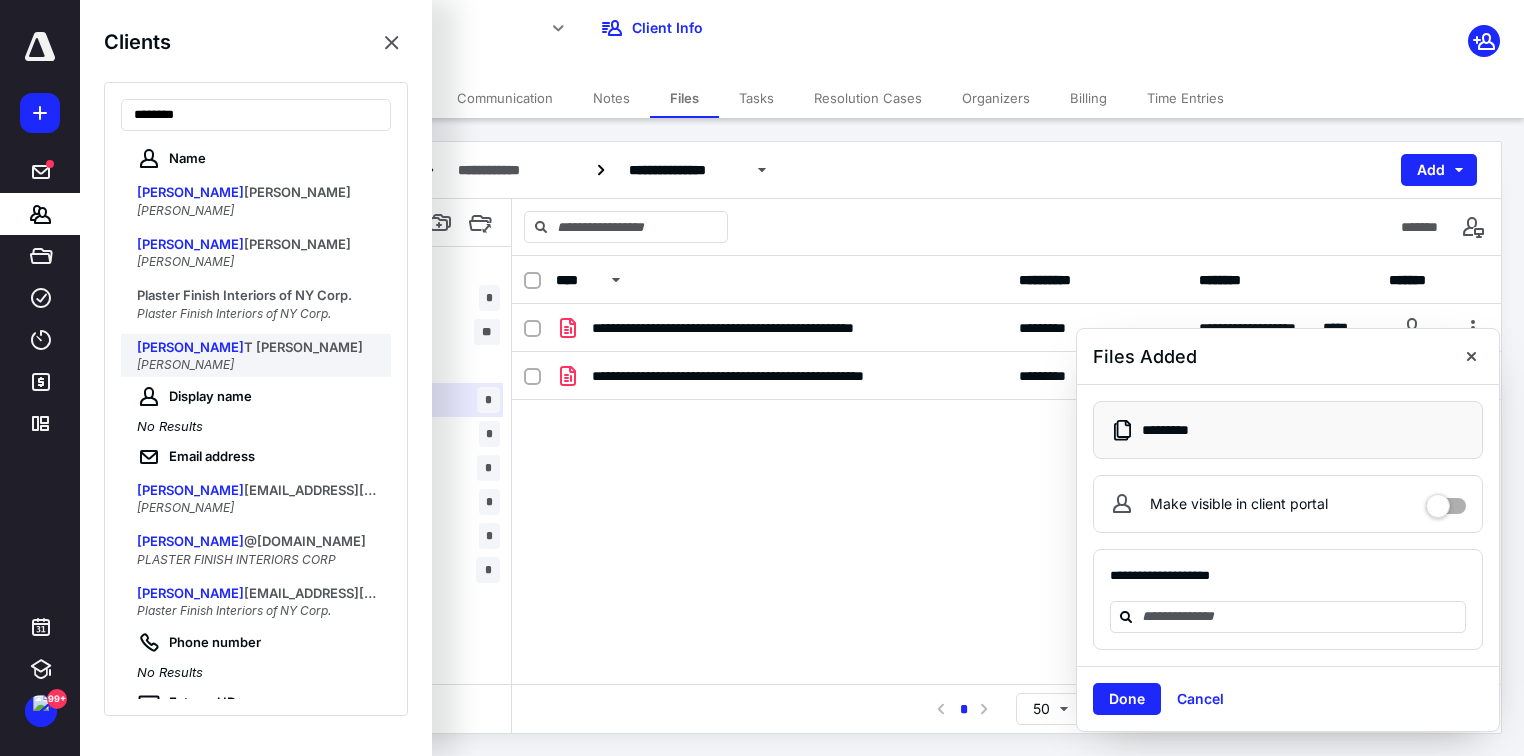 type on "********" 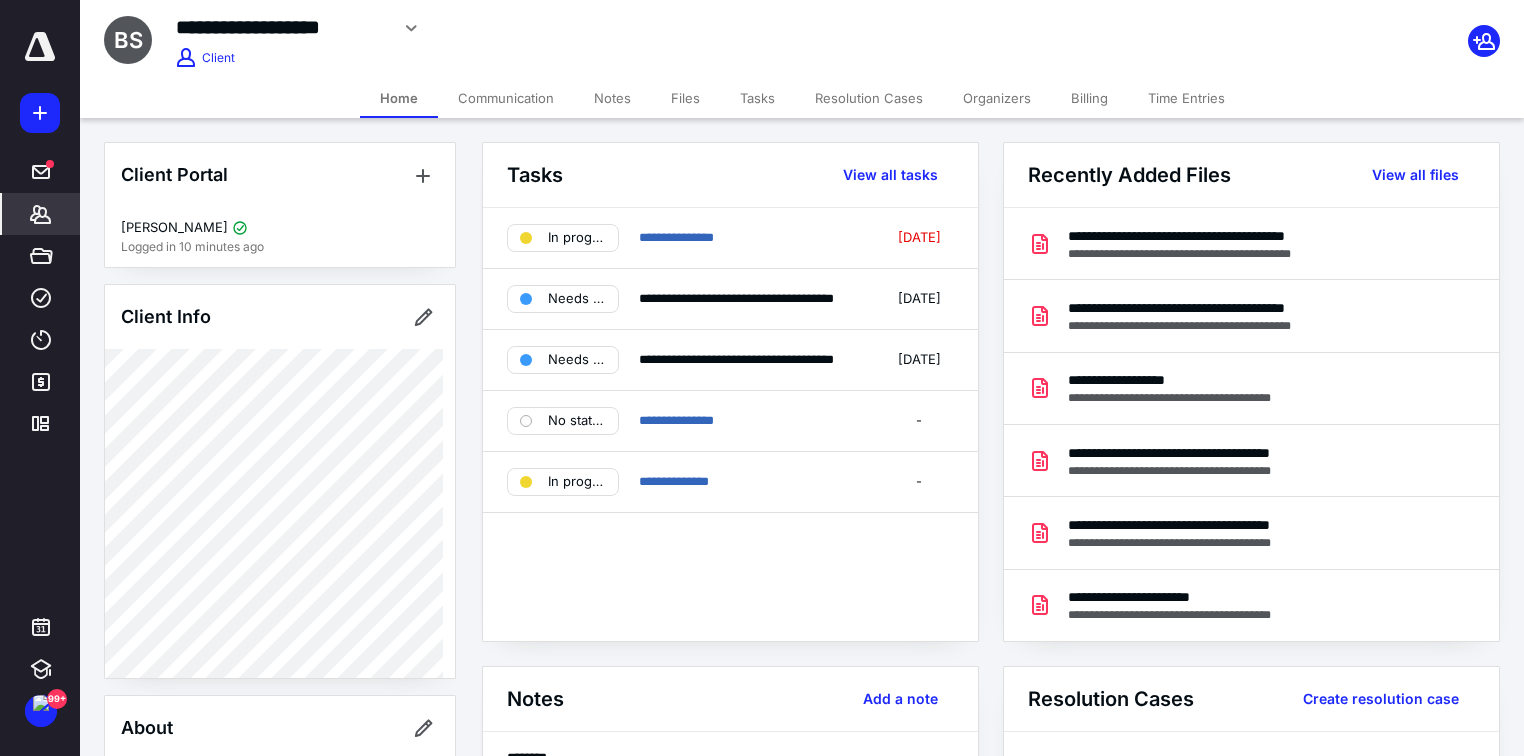 click on "Billing" at bounding box center [1089, 98] 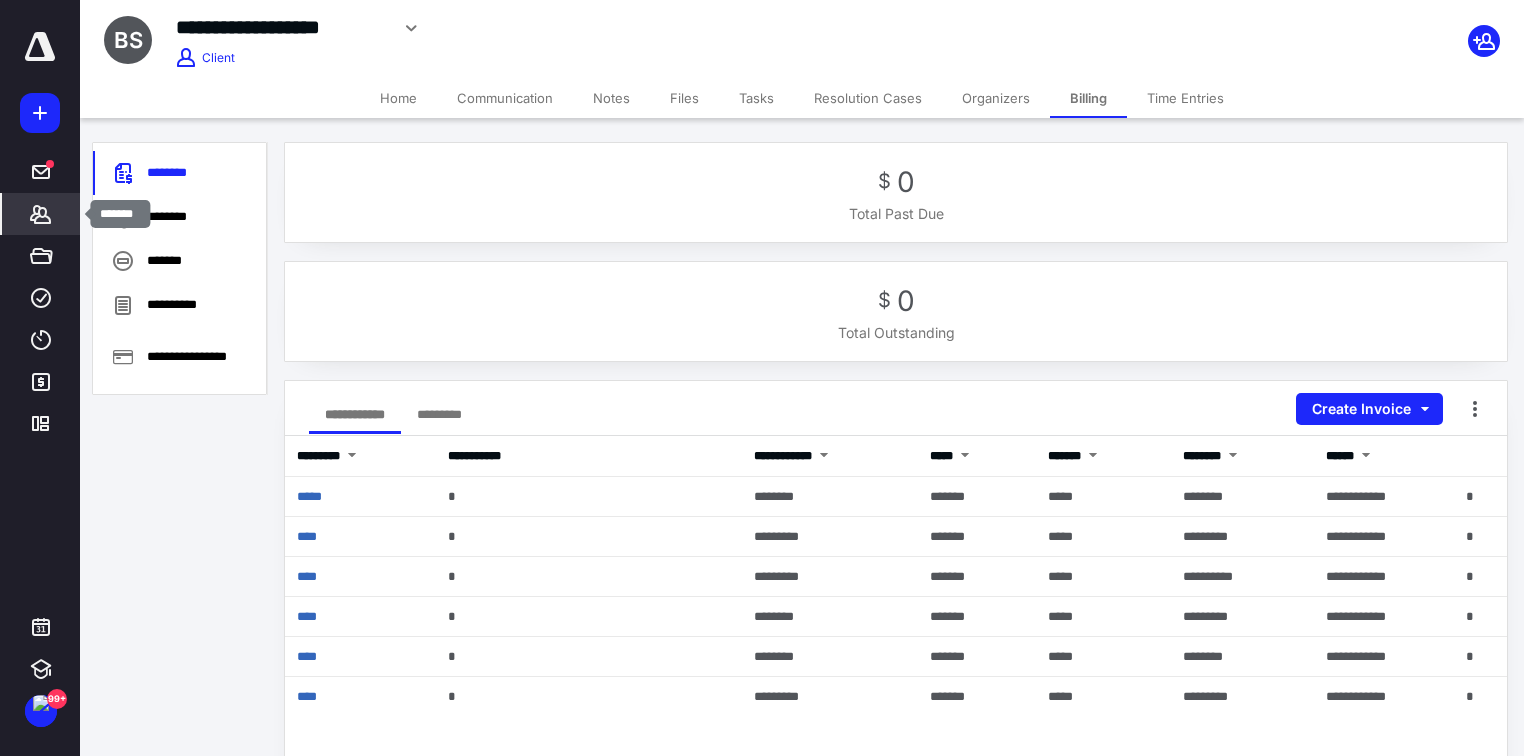 click 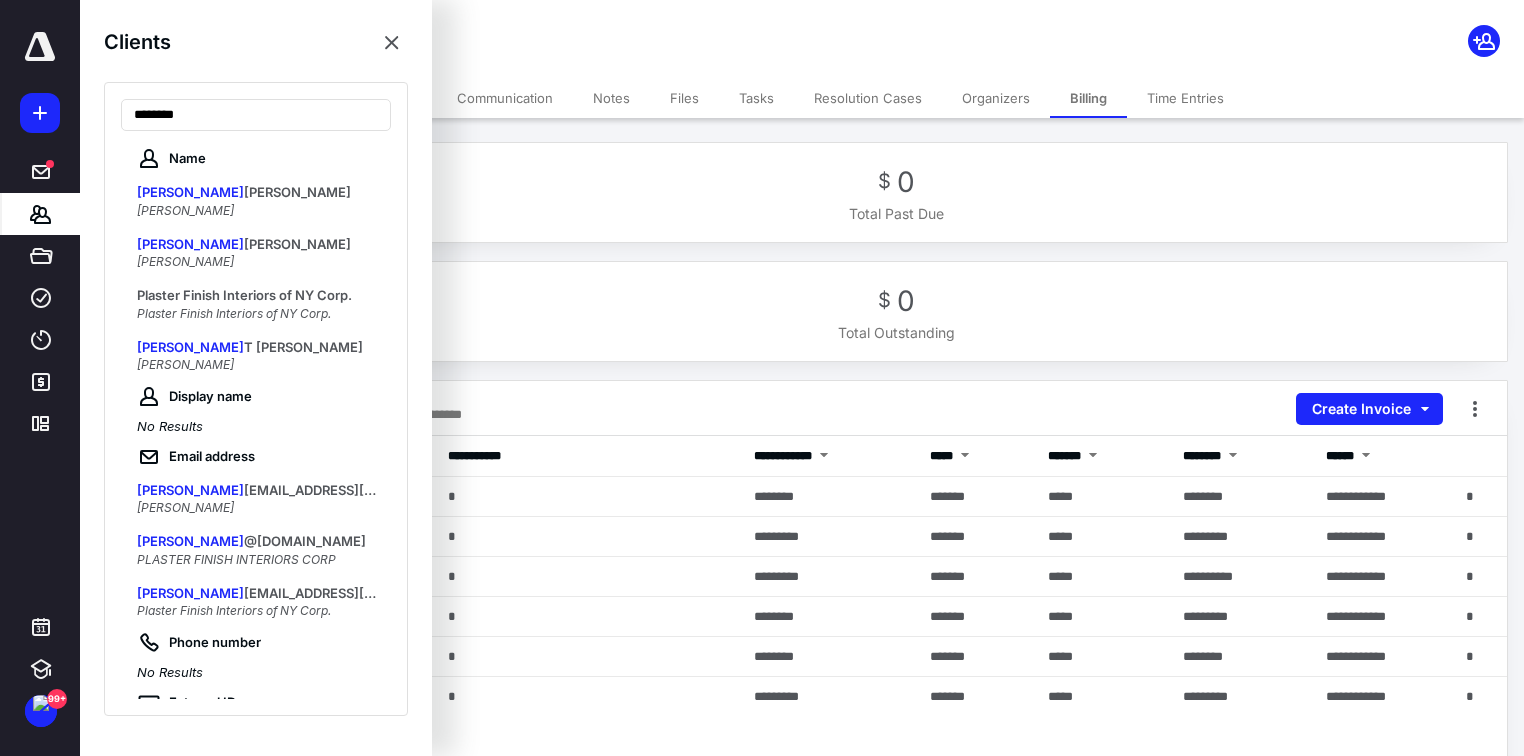 type on "********" 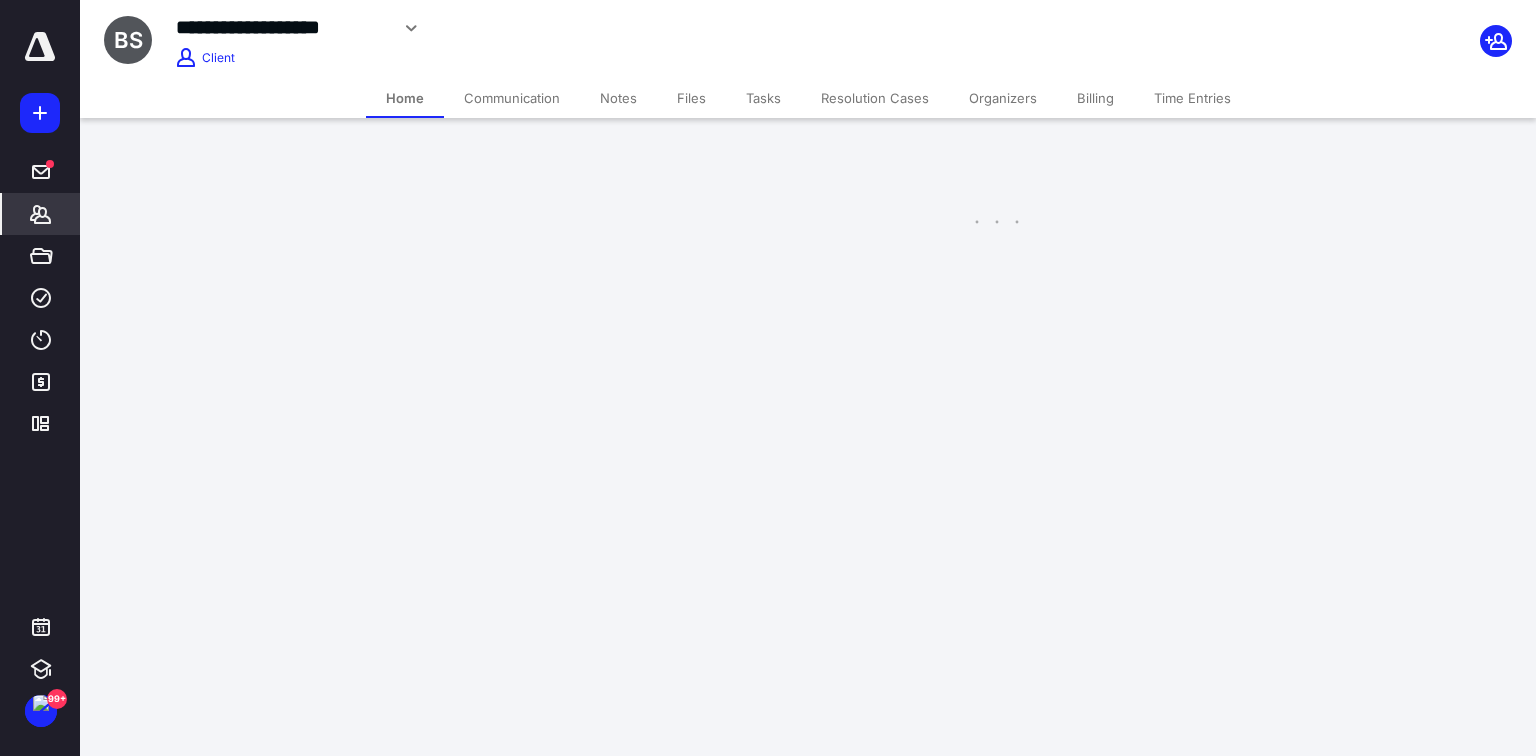 click on "**********" at bounding box center [768, 143] 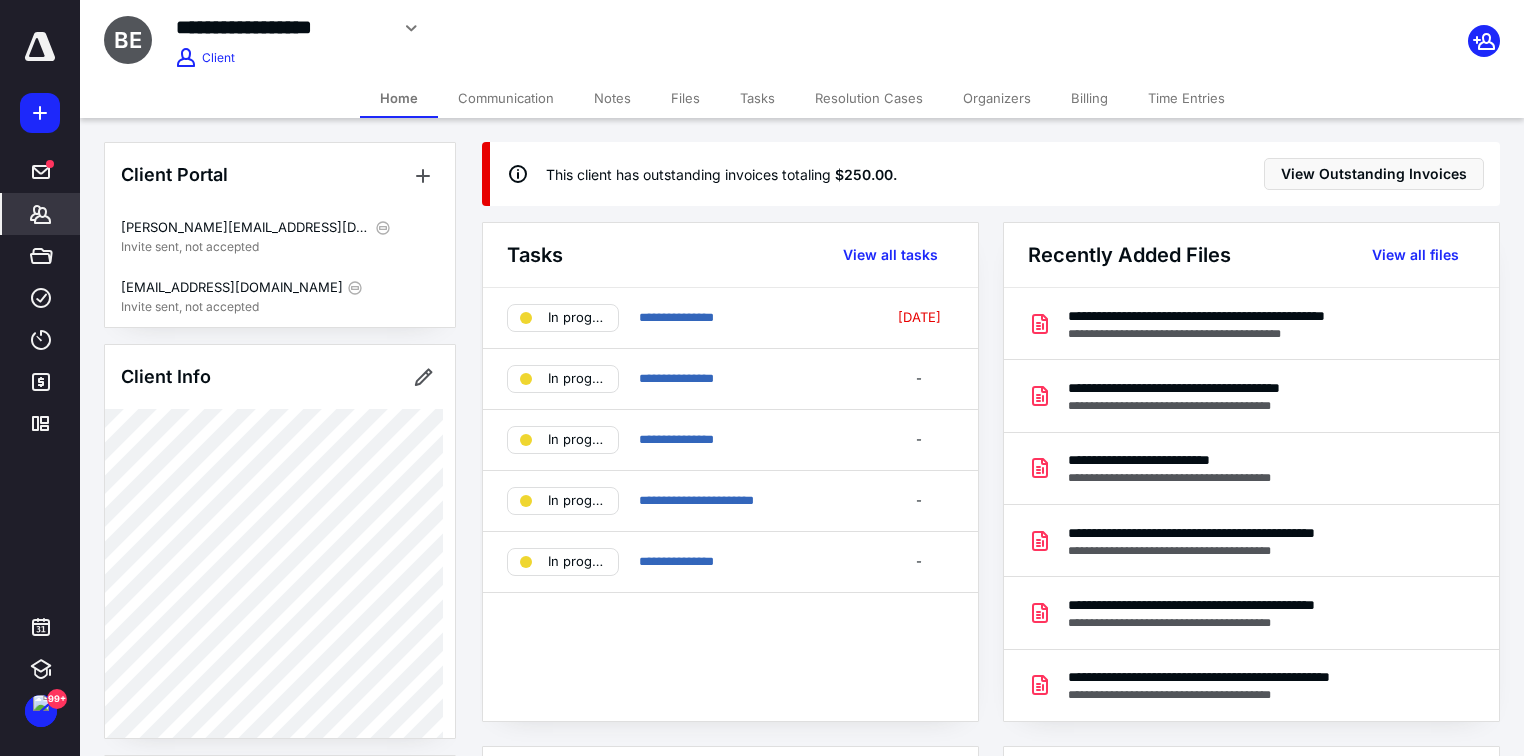 click on "Clients" at bounding box center (41, 214) 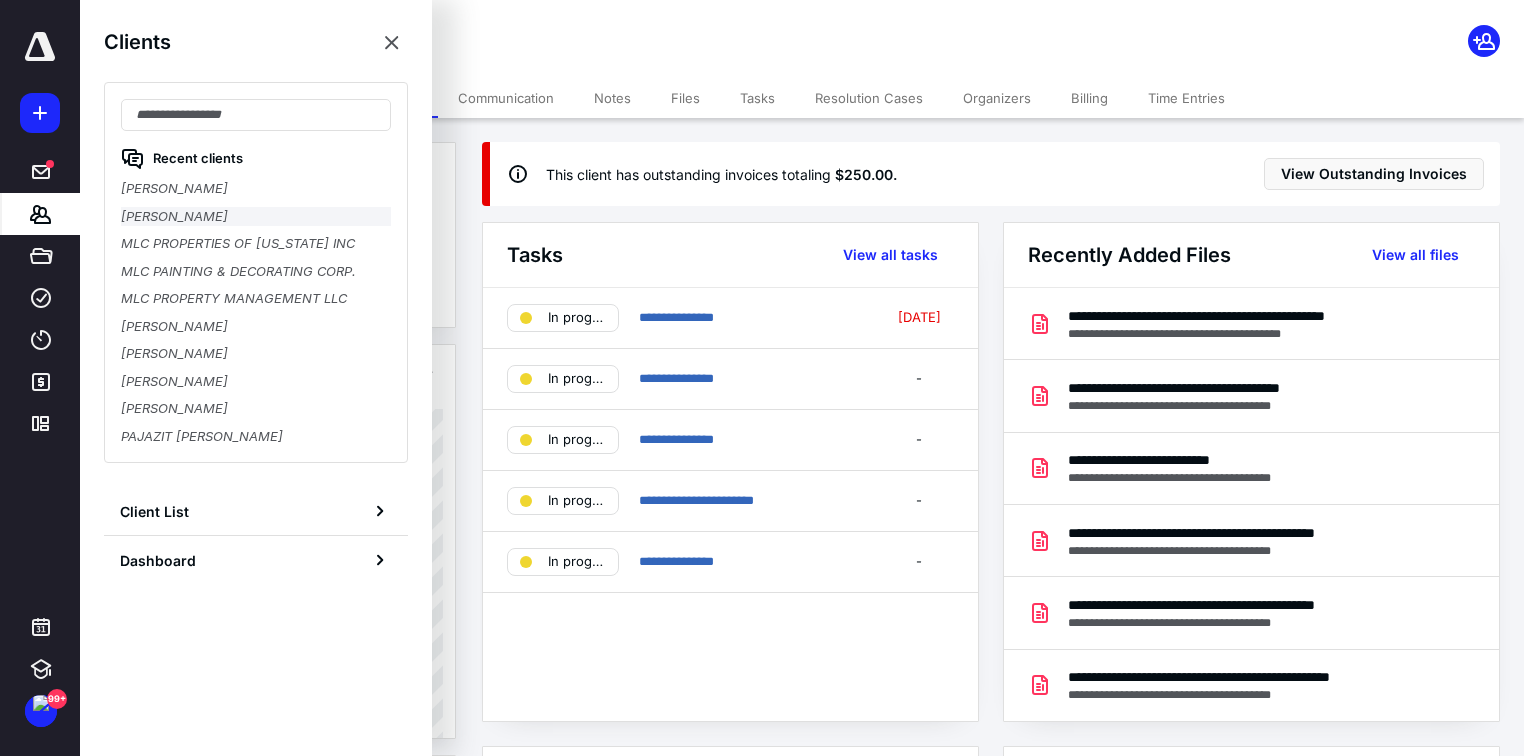 click on "[PERSON_NAME]" at bounding box center [256, 217] 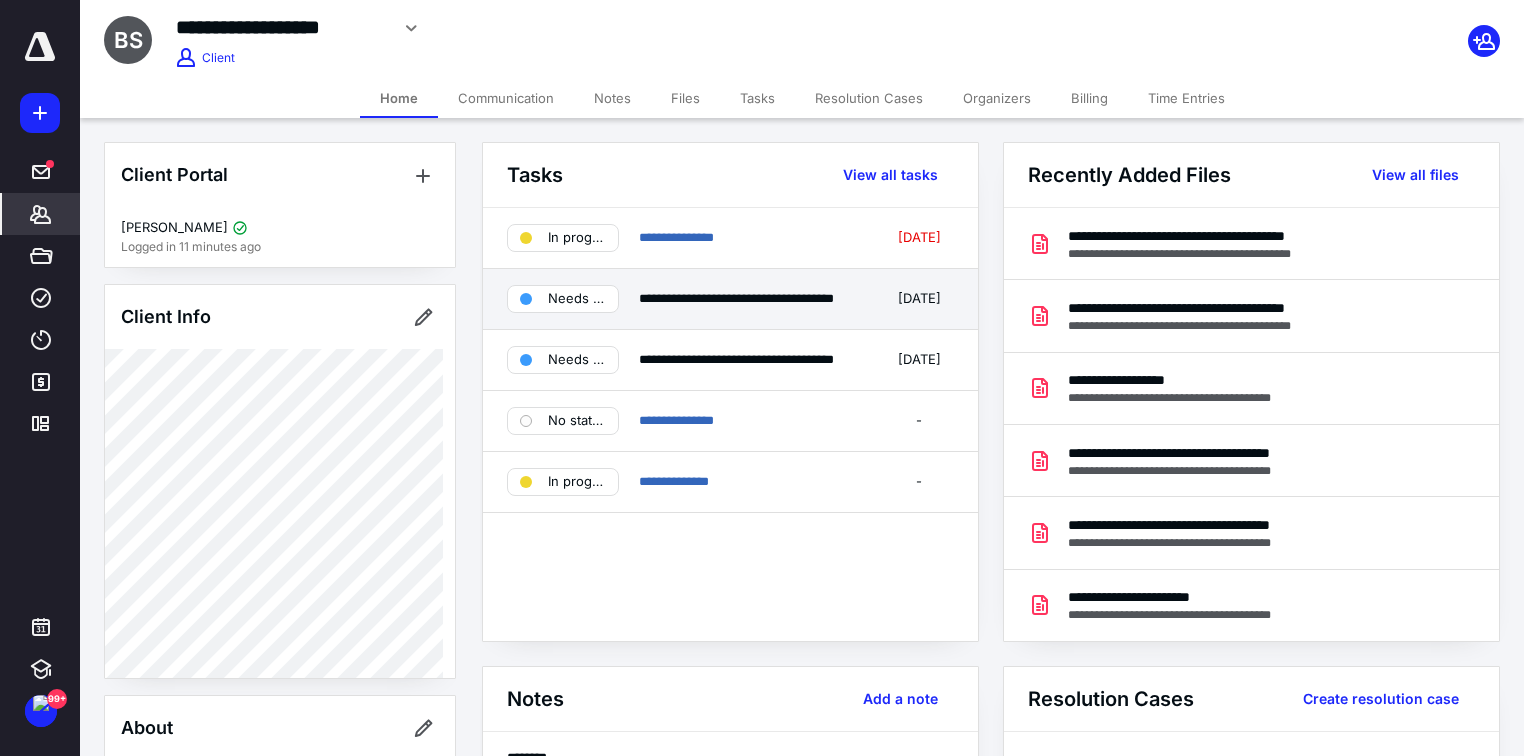 click on "Needs review" at bounding box center (577, 299) 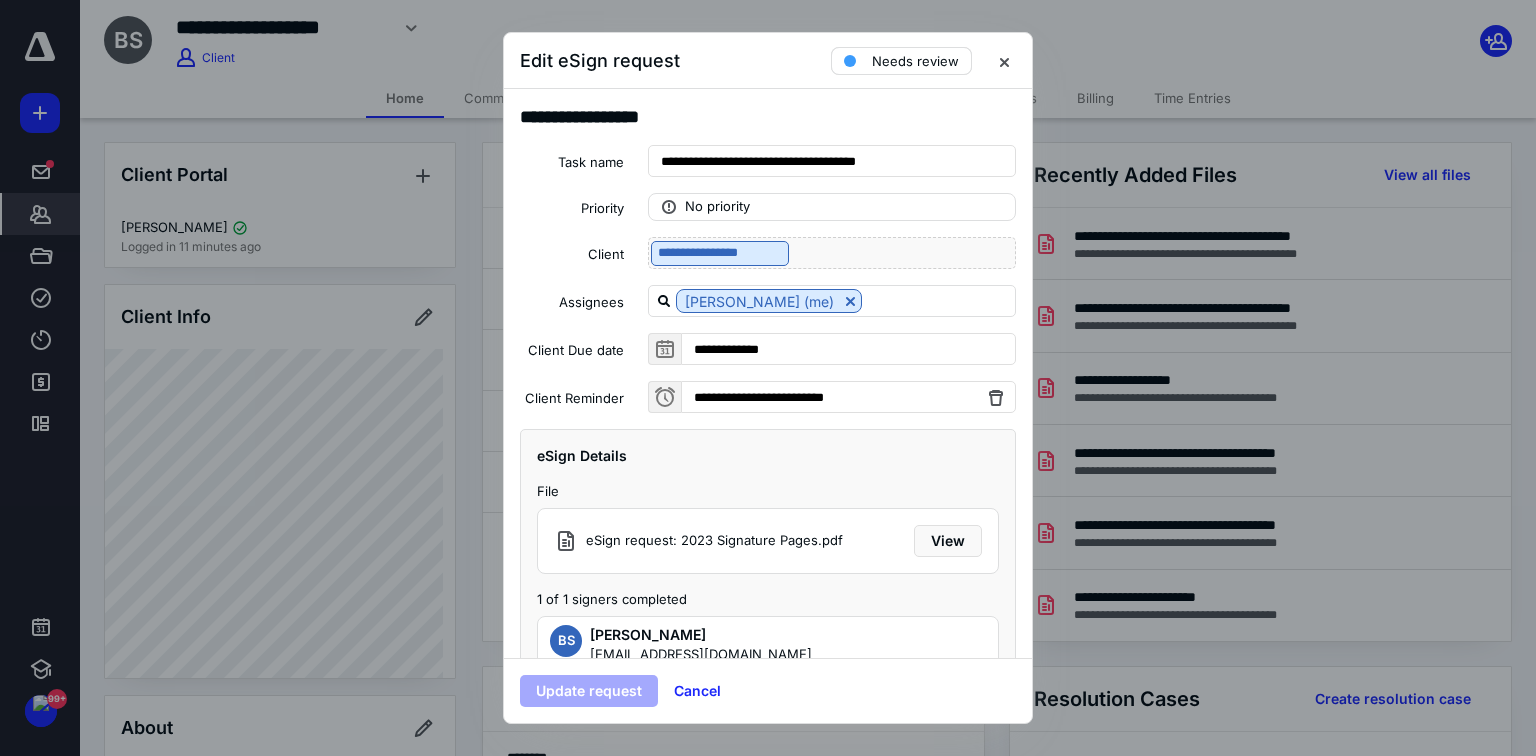 click on "Needs review" at bounding box center (915, 61) 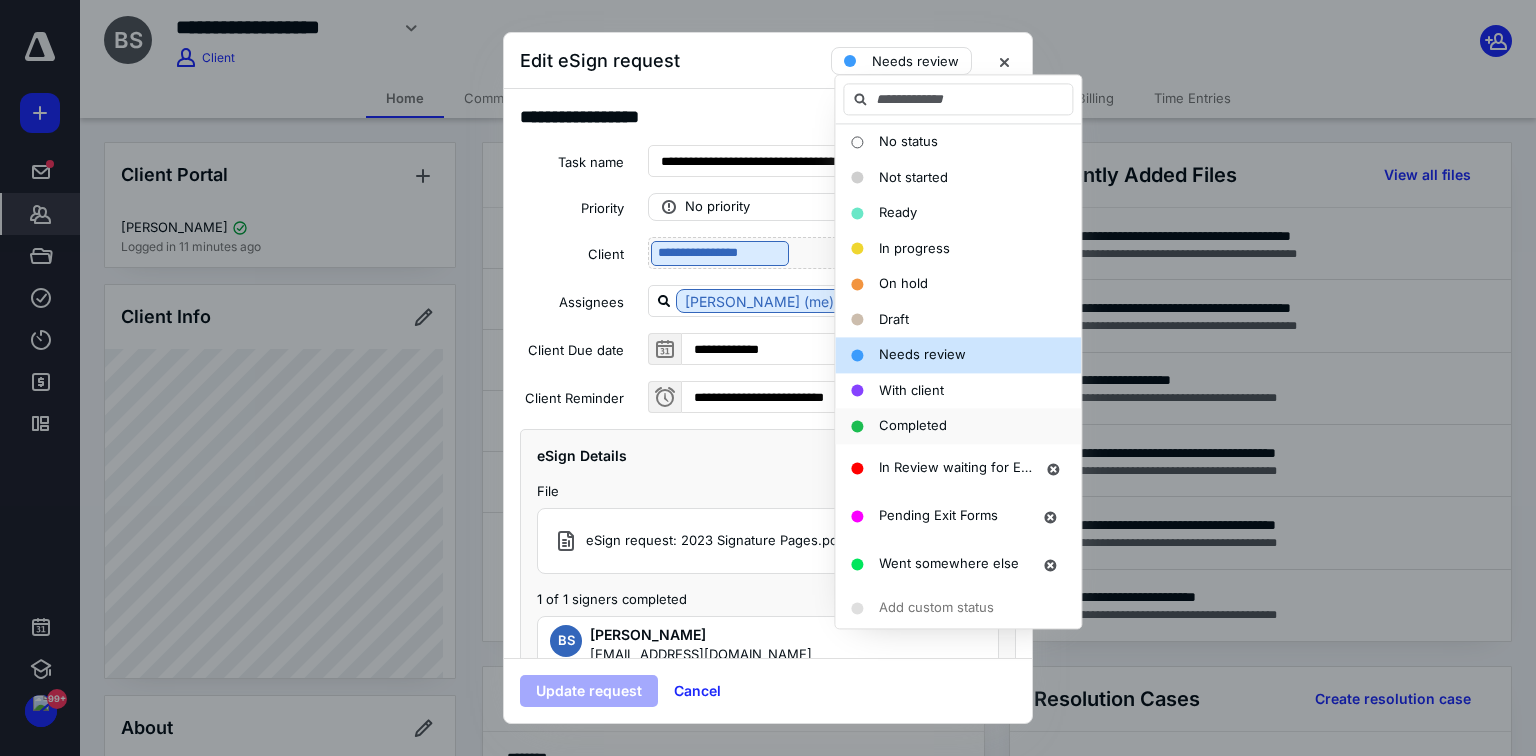 click on "Completed" at bounding box center (913, 425) 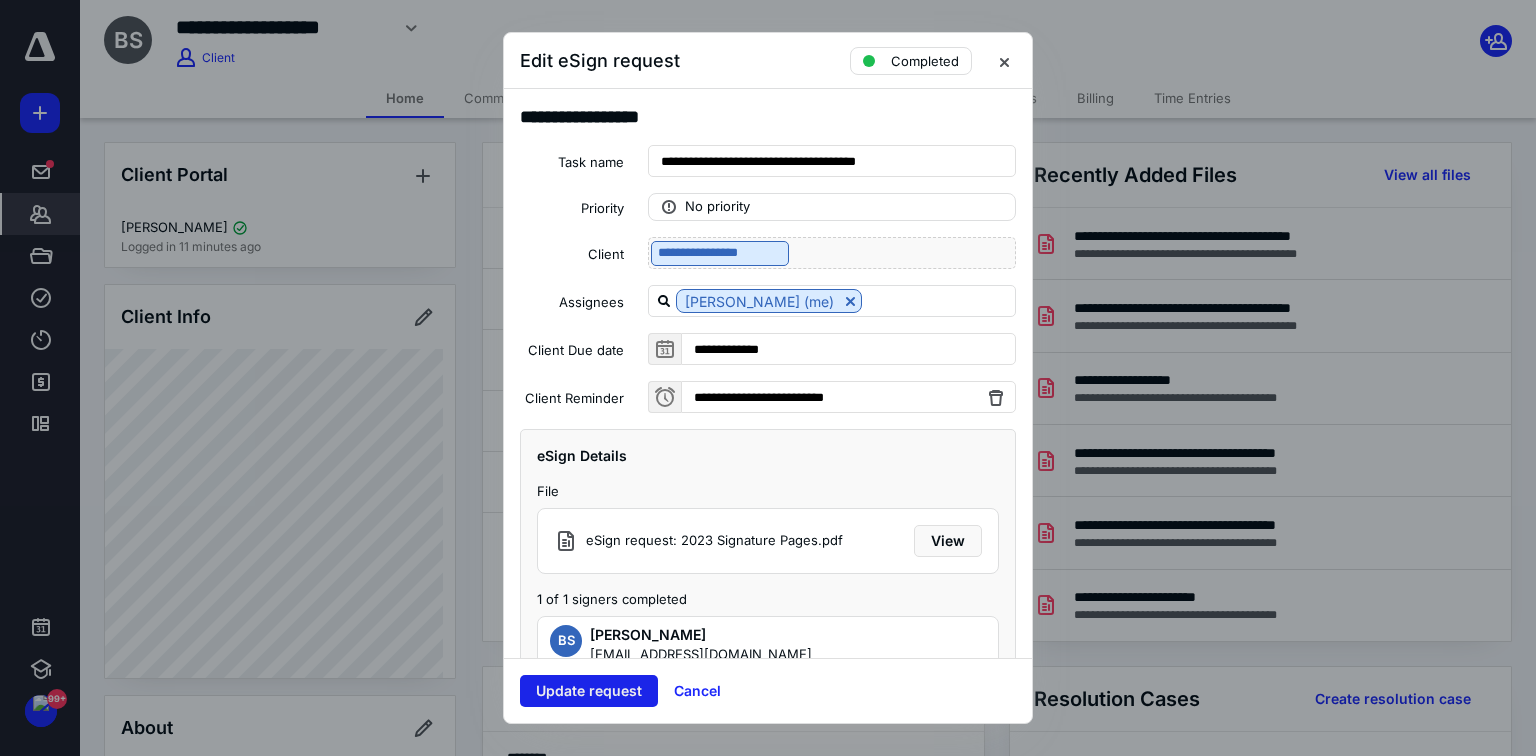 click on "Update request" at bounding box center (589, 691) 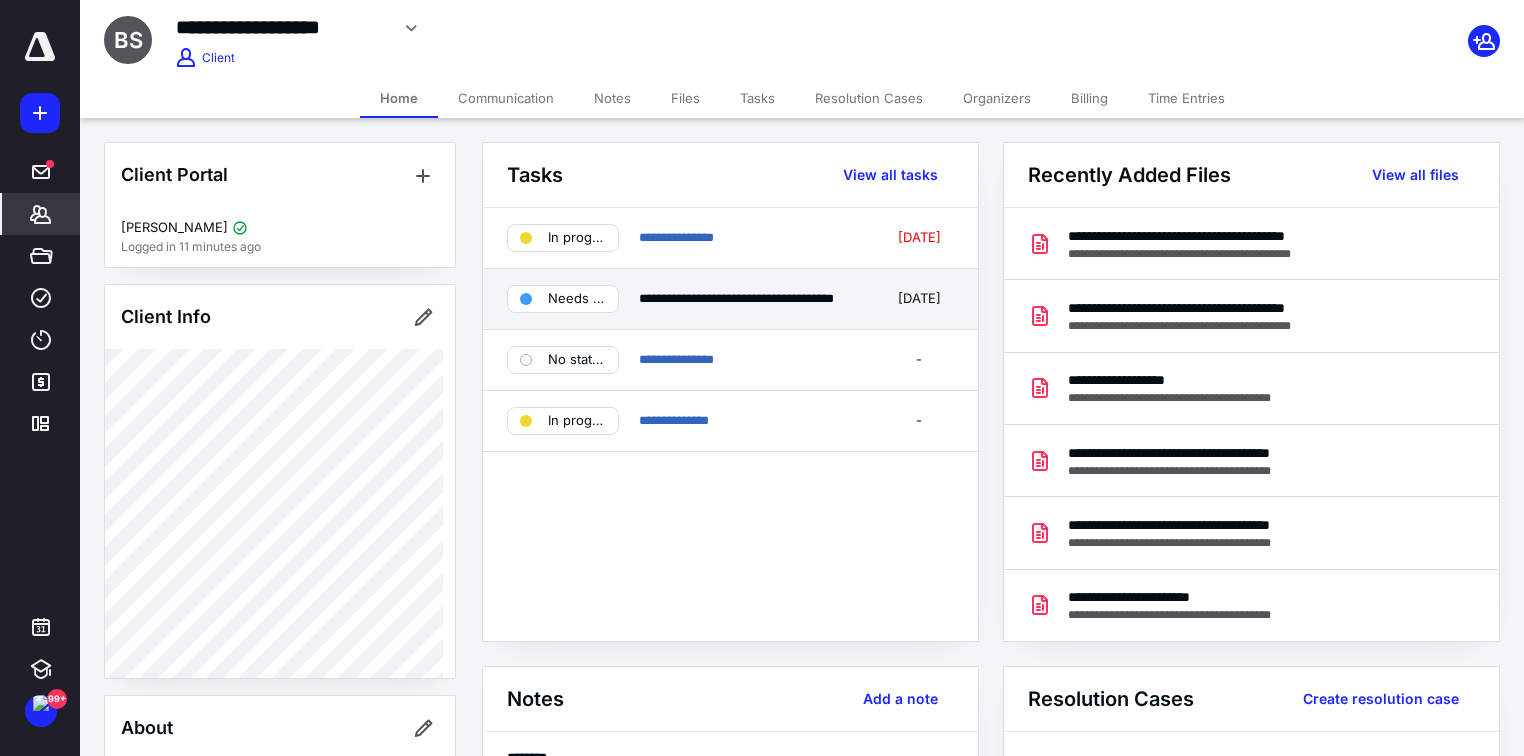click on "Needs review" at bounding box center [577, 299] 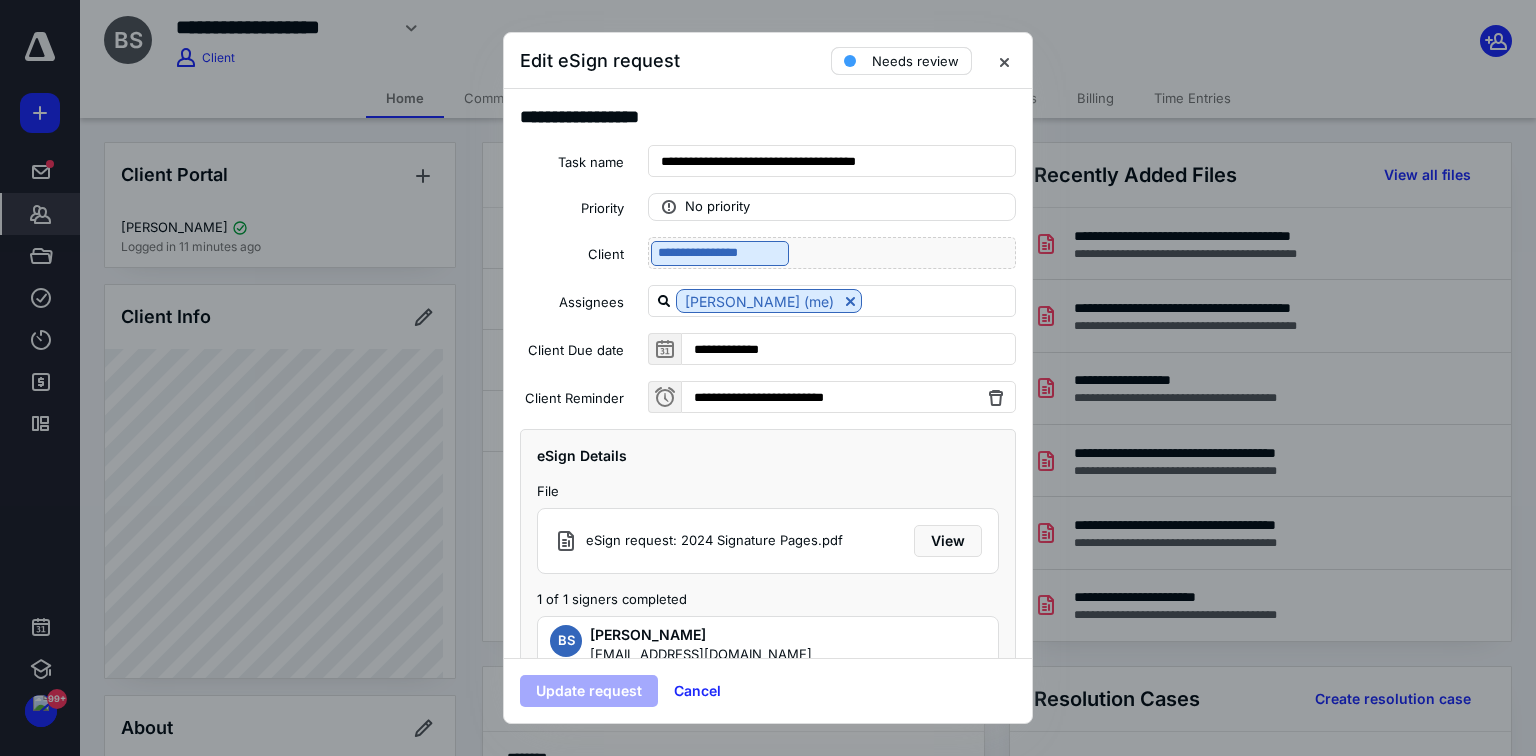 drag, startPoint x: 868, startPoint y: 59, endPoint x: 869, endPoint y: 70, distance: 11.045361 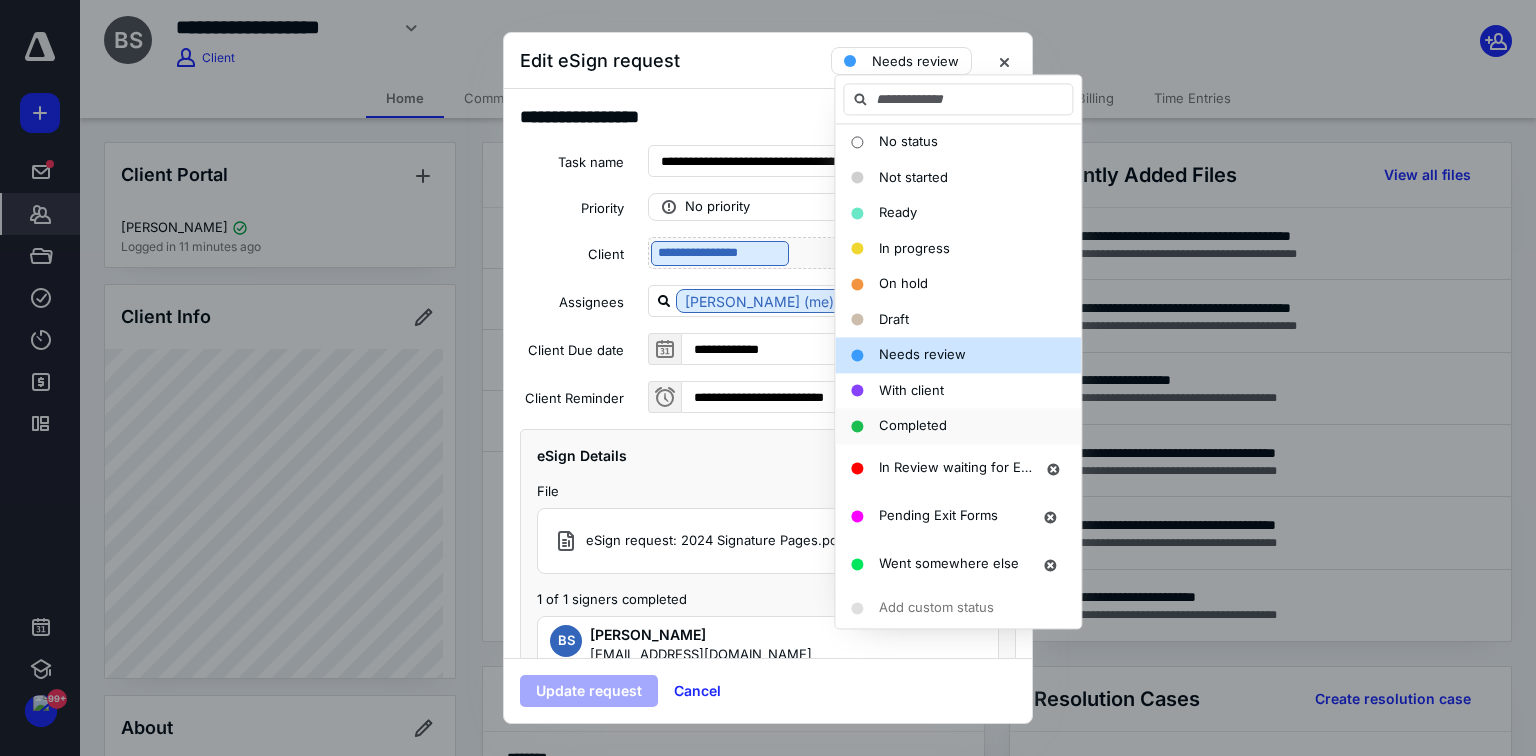 drag, startPoint x: 936, startPoint y: 424, endPoint x: 756, endPoint y: 518, distance: 203.0665 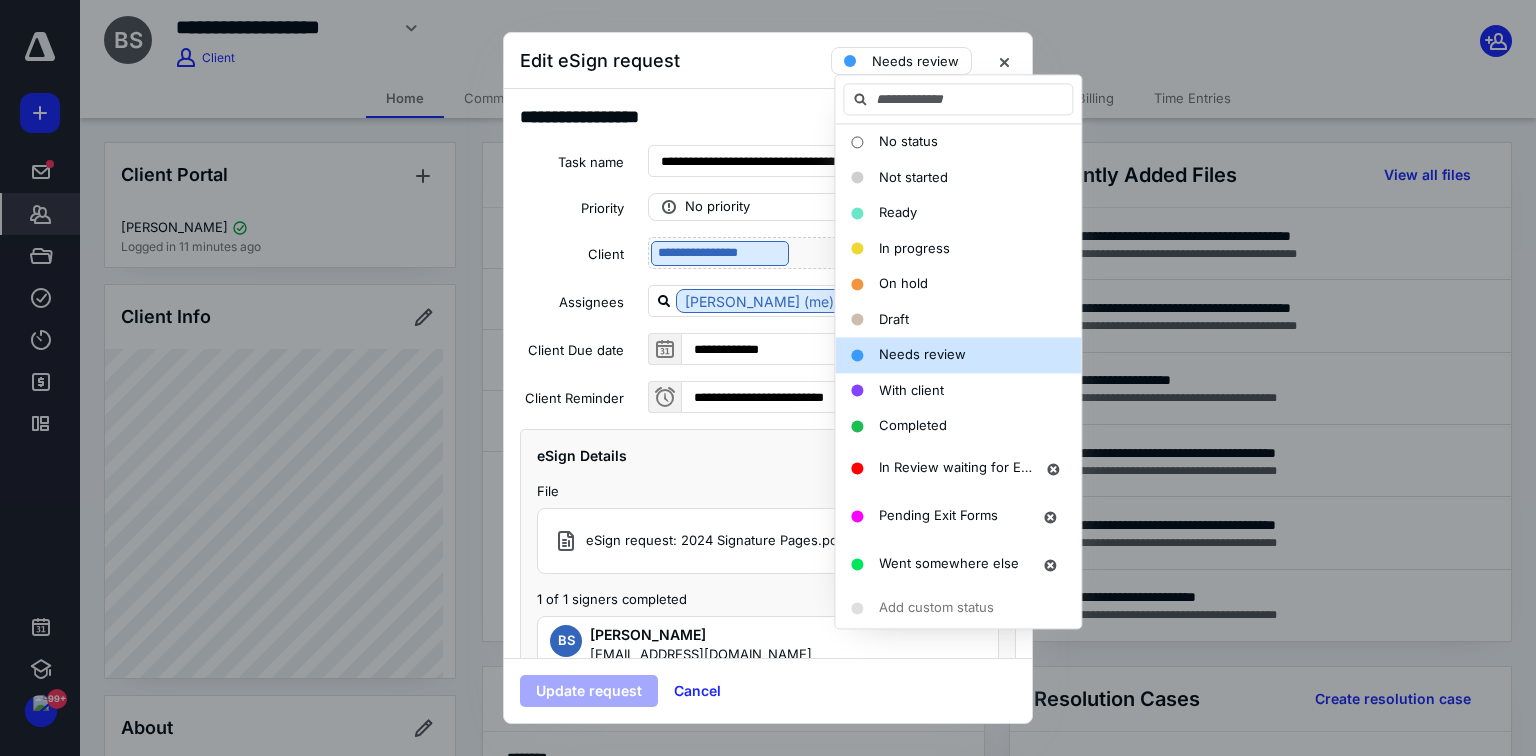 click on "Completed" at bounding box center [913, 425] 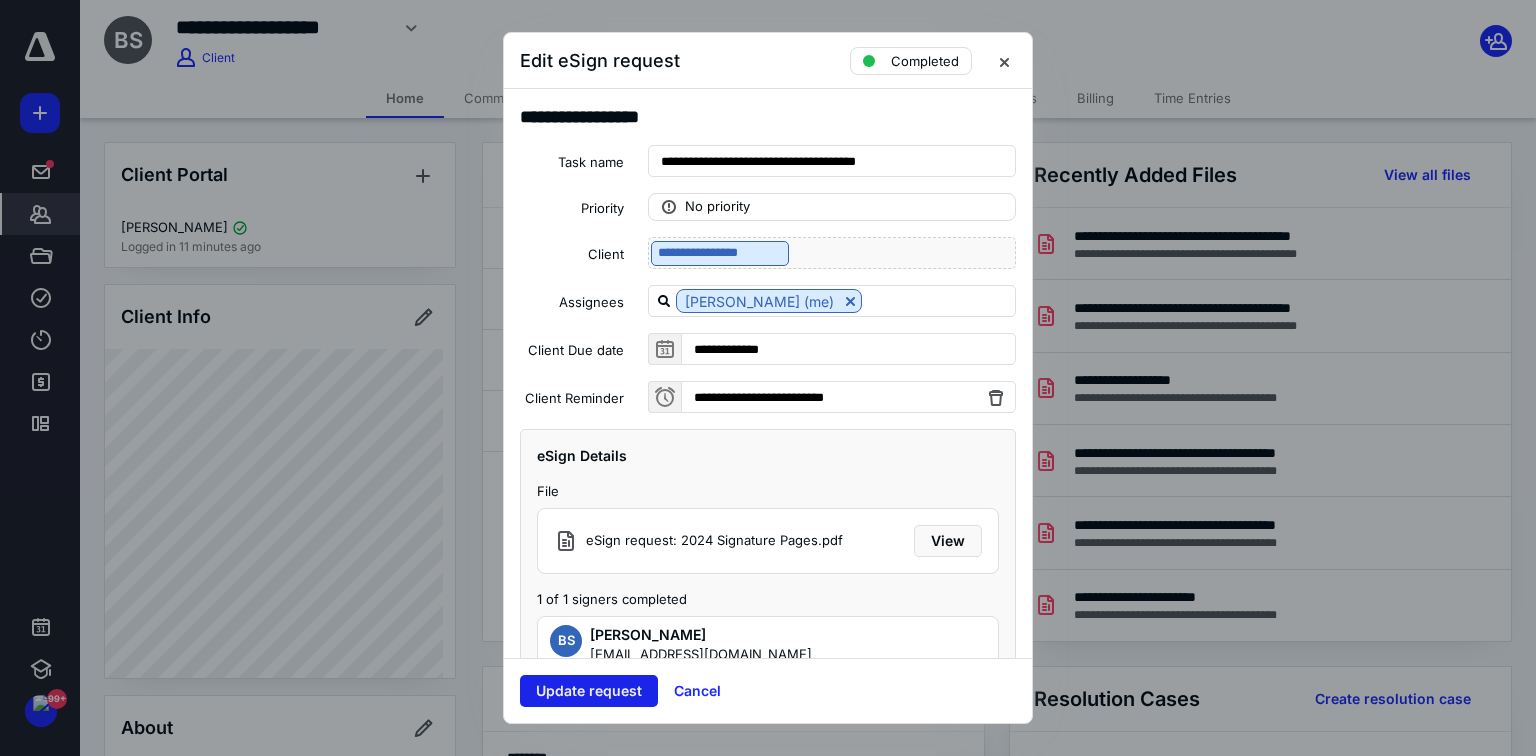 click on "Update request" at bounding box center (589, 691) 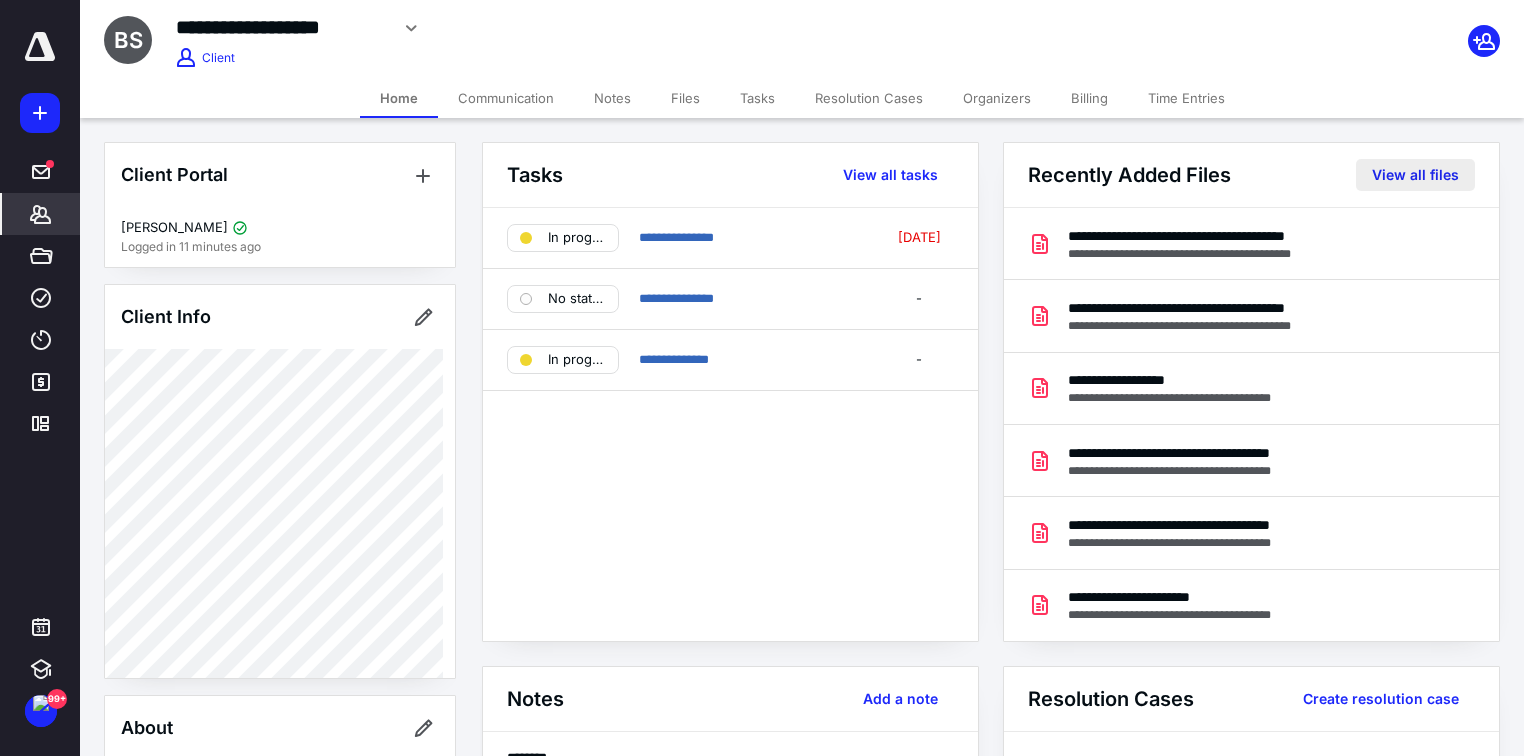 click on "View all files" at bounding box center [1415, 175] 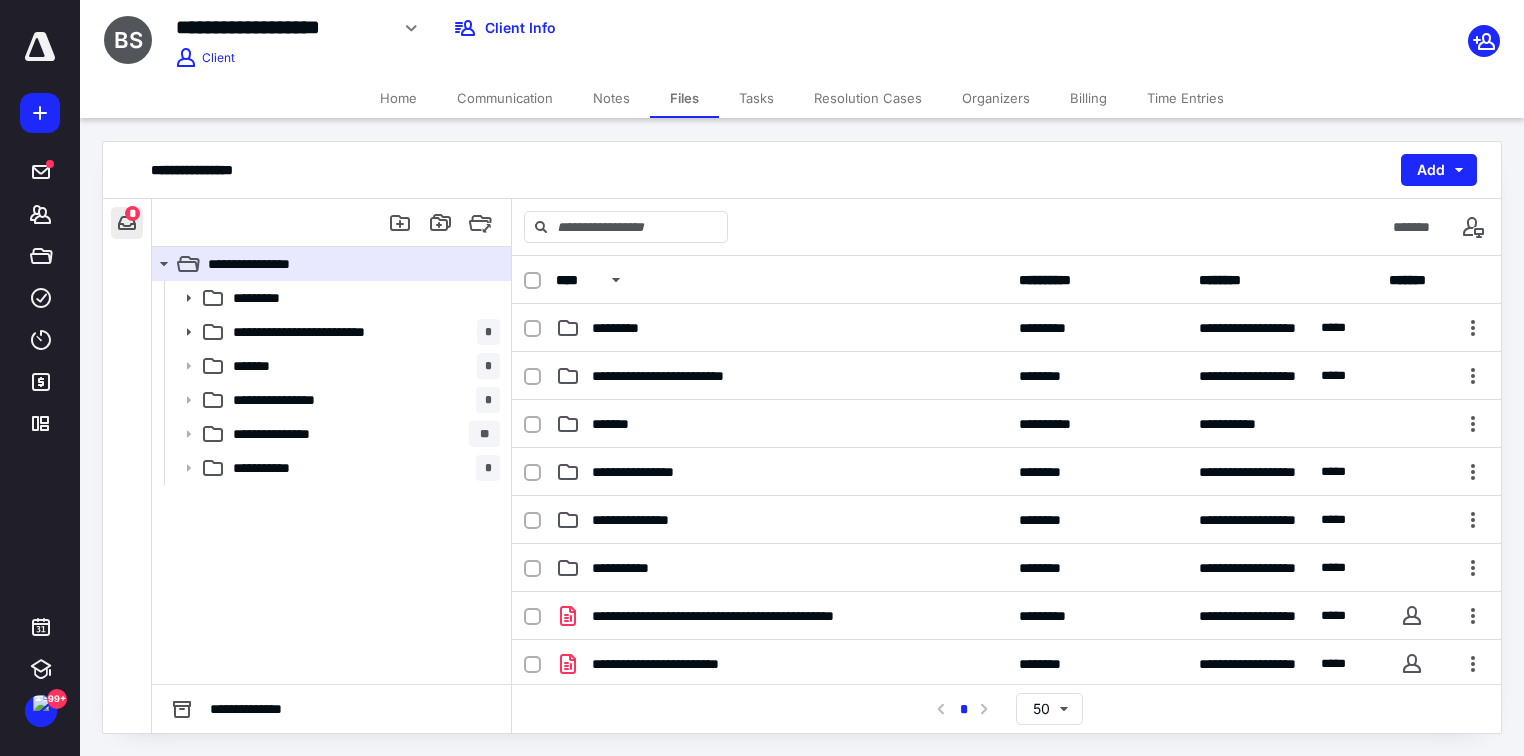 click at bounding box center (127, 223) 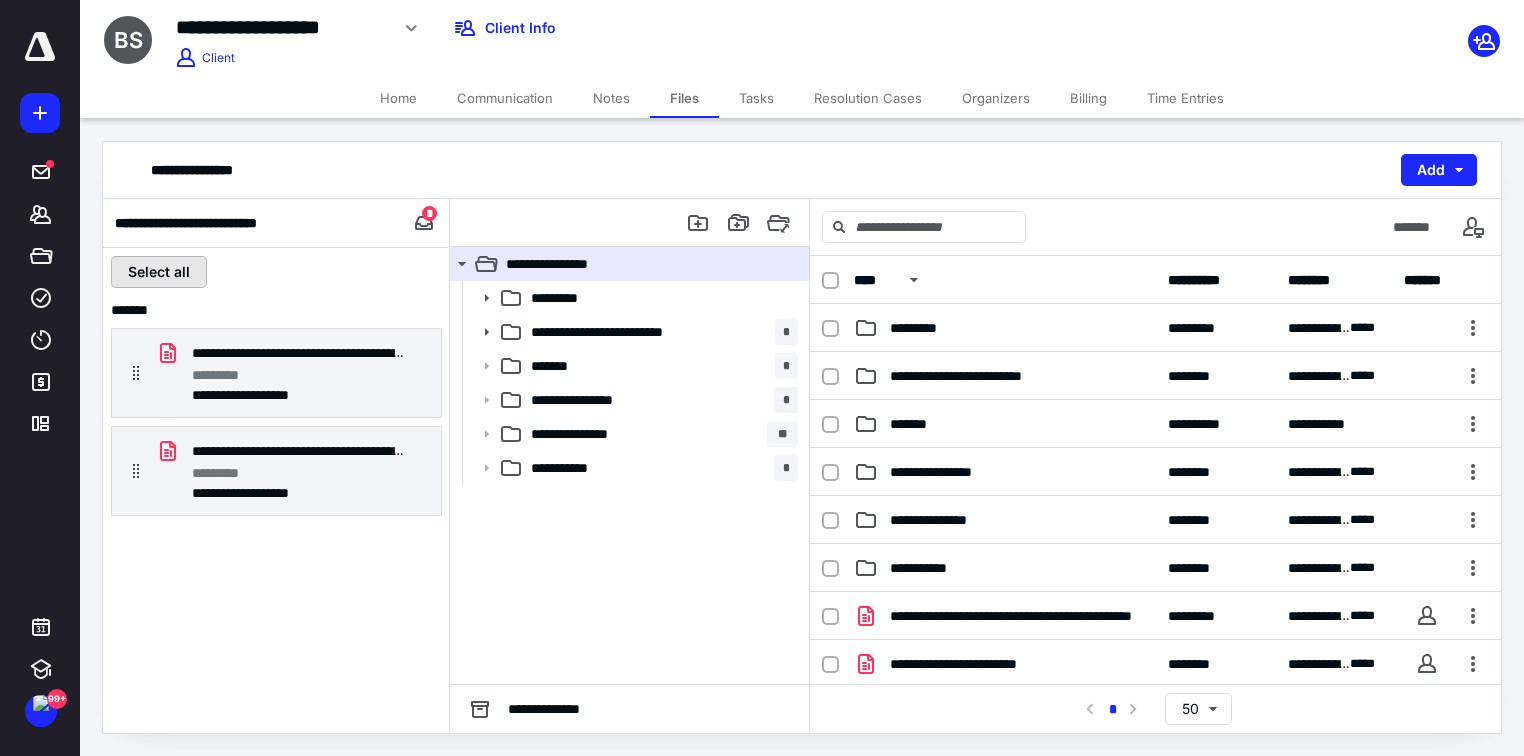 click on "Select all" at bounding box center (159, 272) 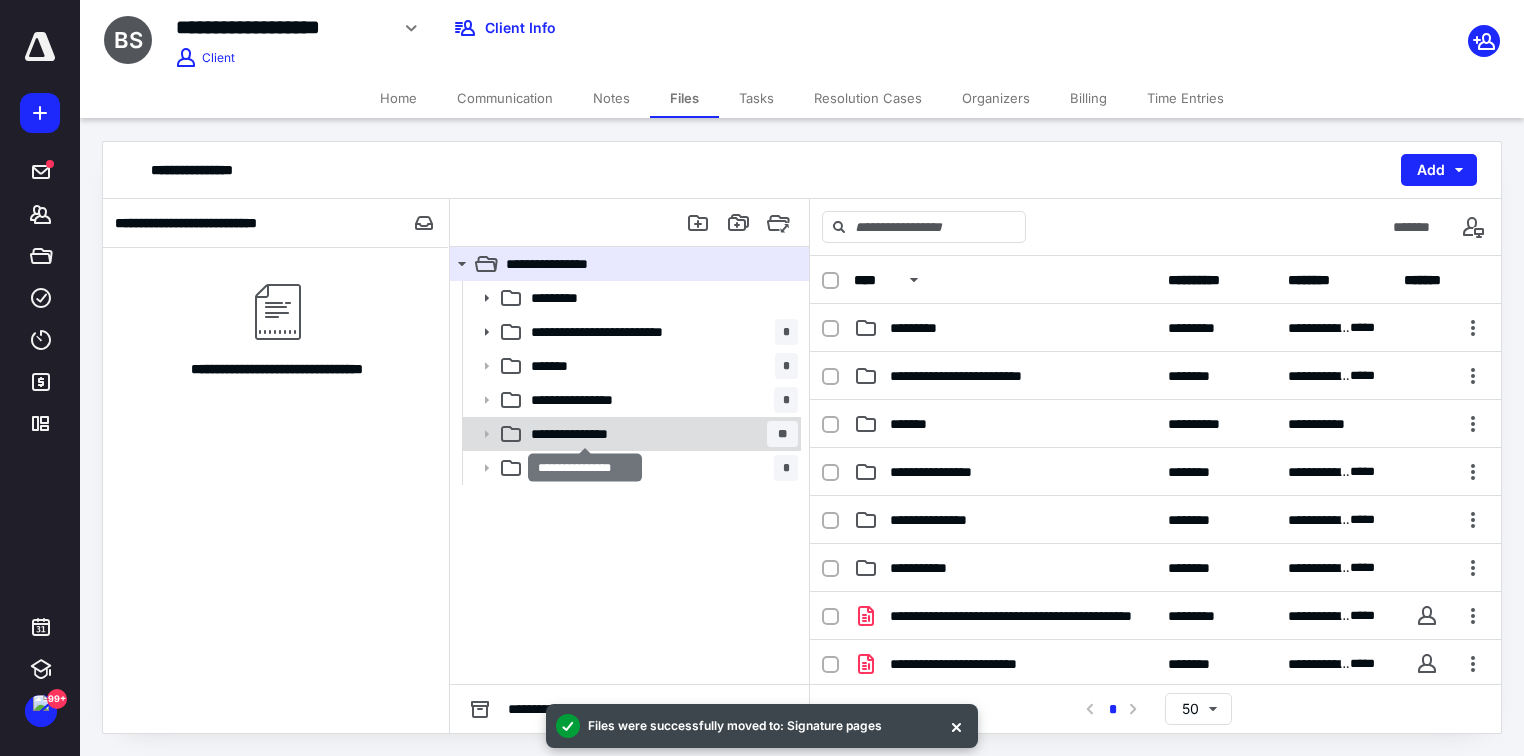 click on "**********" at bounding box center (585, 434) 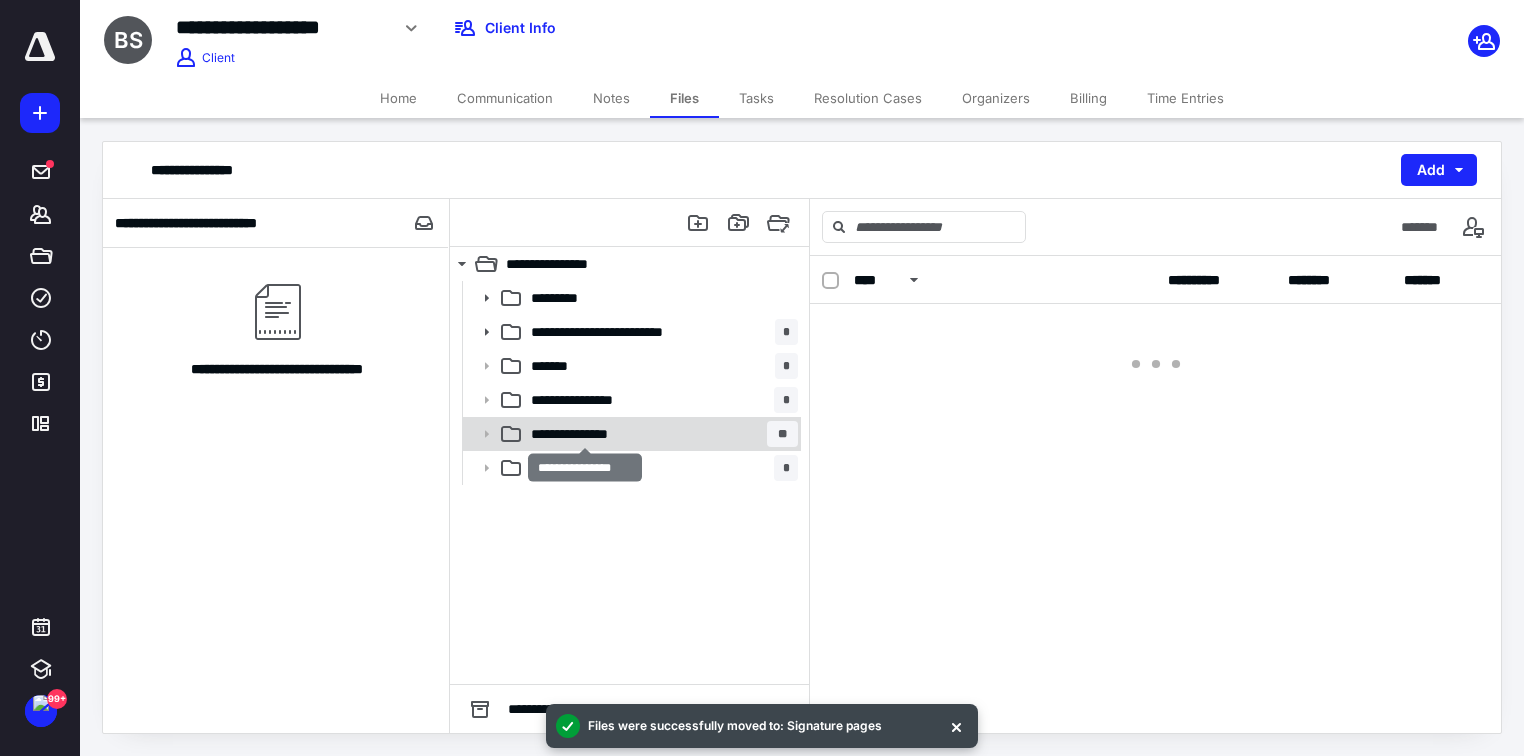 click on "**********" at bounding box center (585, 434) 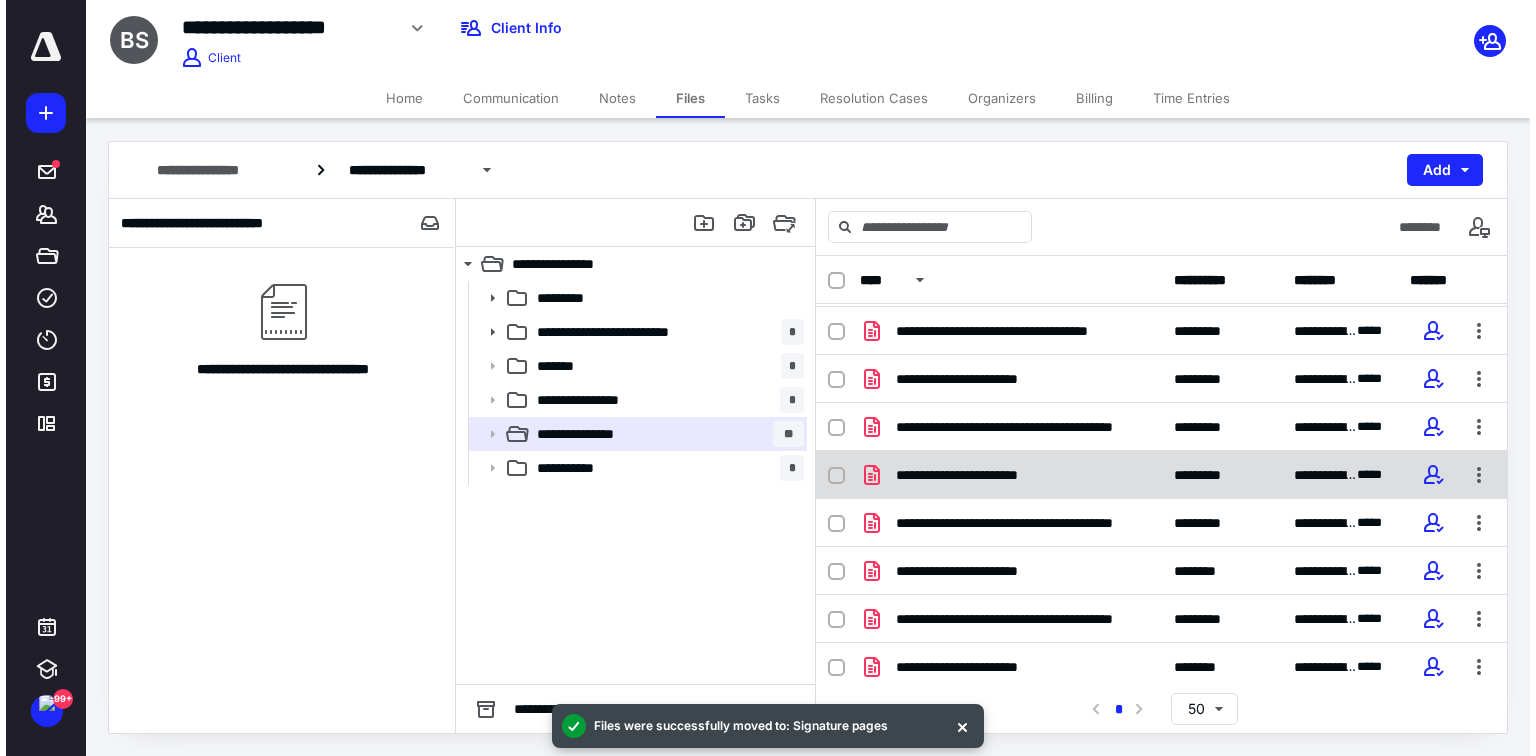 scroll, scrollTop: 400, scrollLeft: 0, axis: vertical 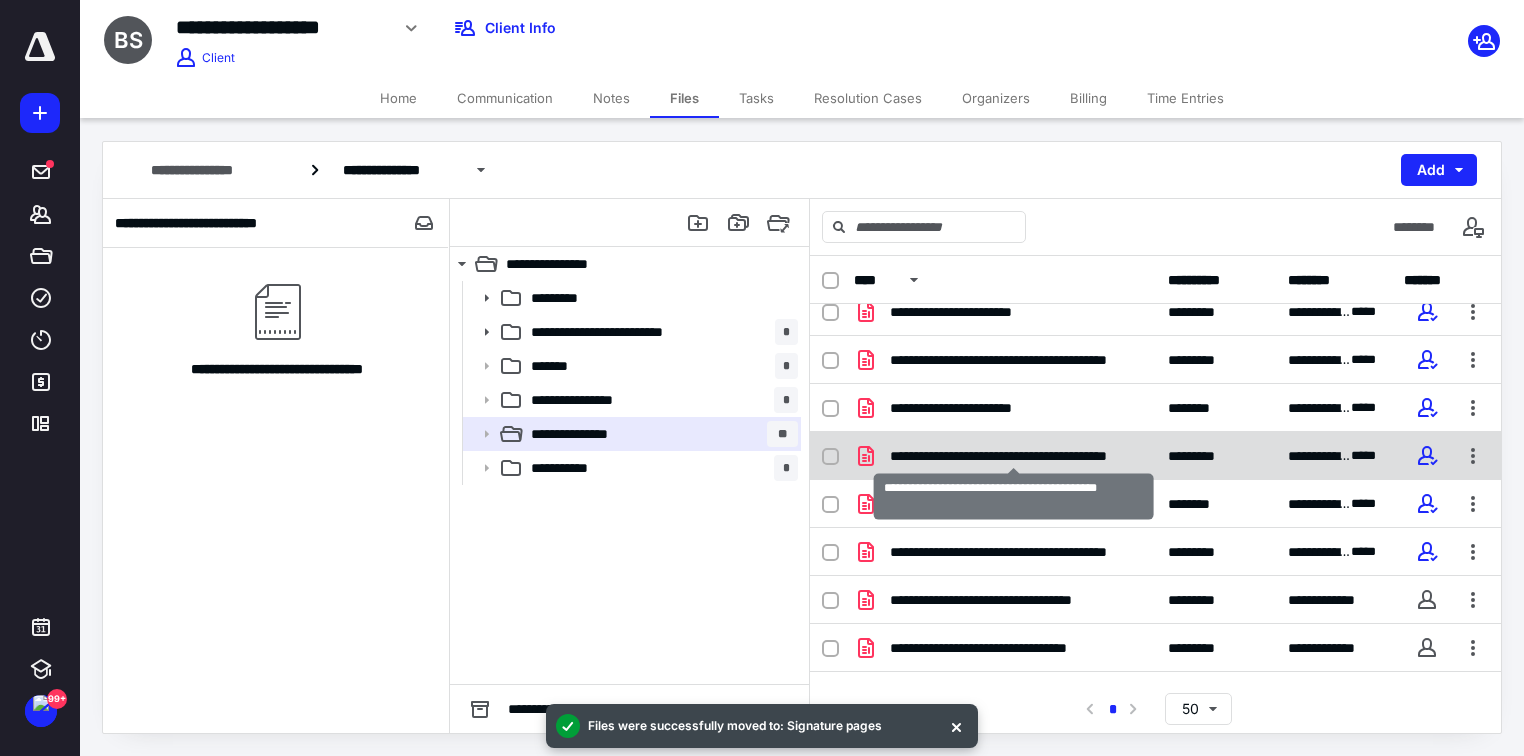 click on "**********" at bounding box center [1014, 456] 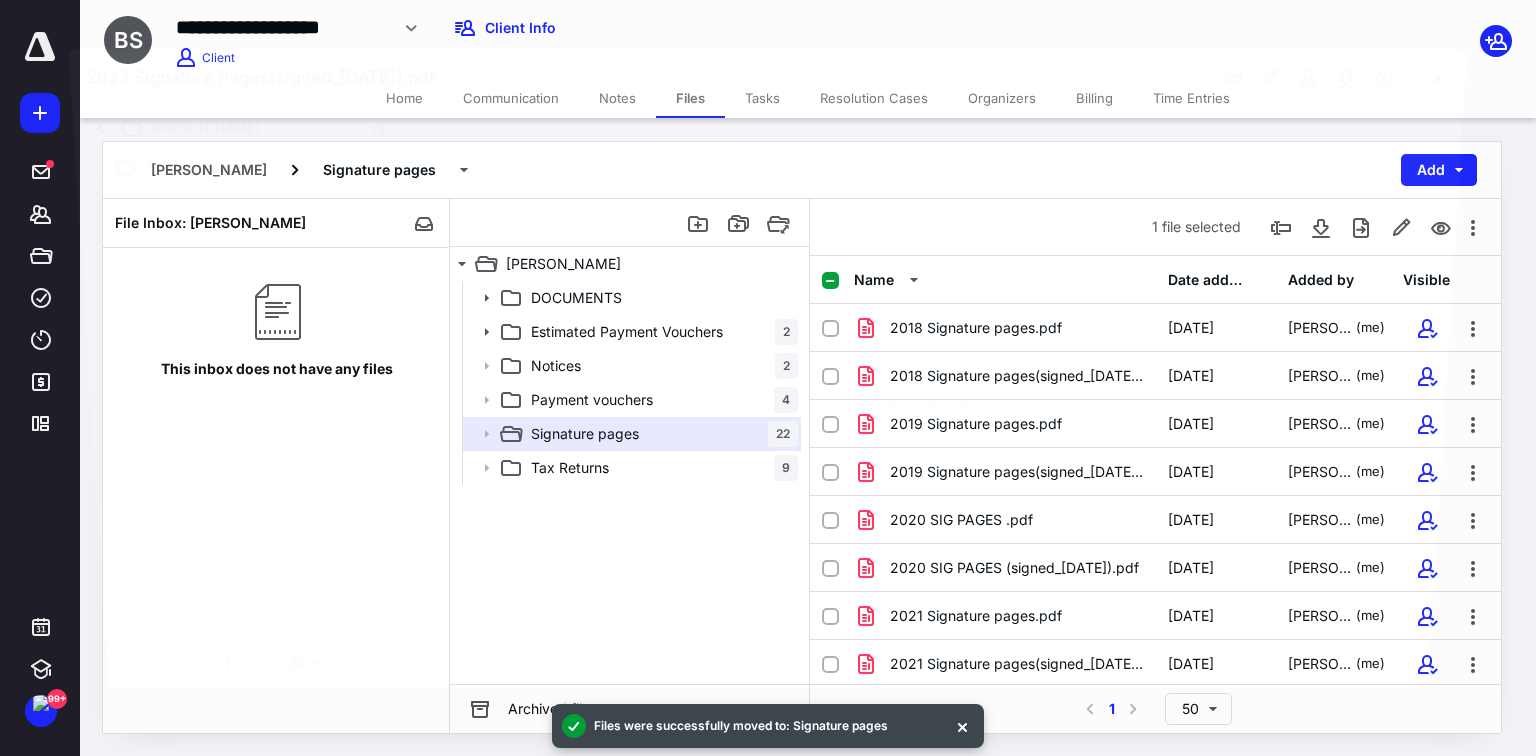 scroll, scrollTop: 400, scrollLeft: 0, axis: vertical 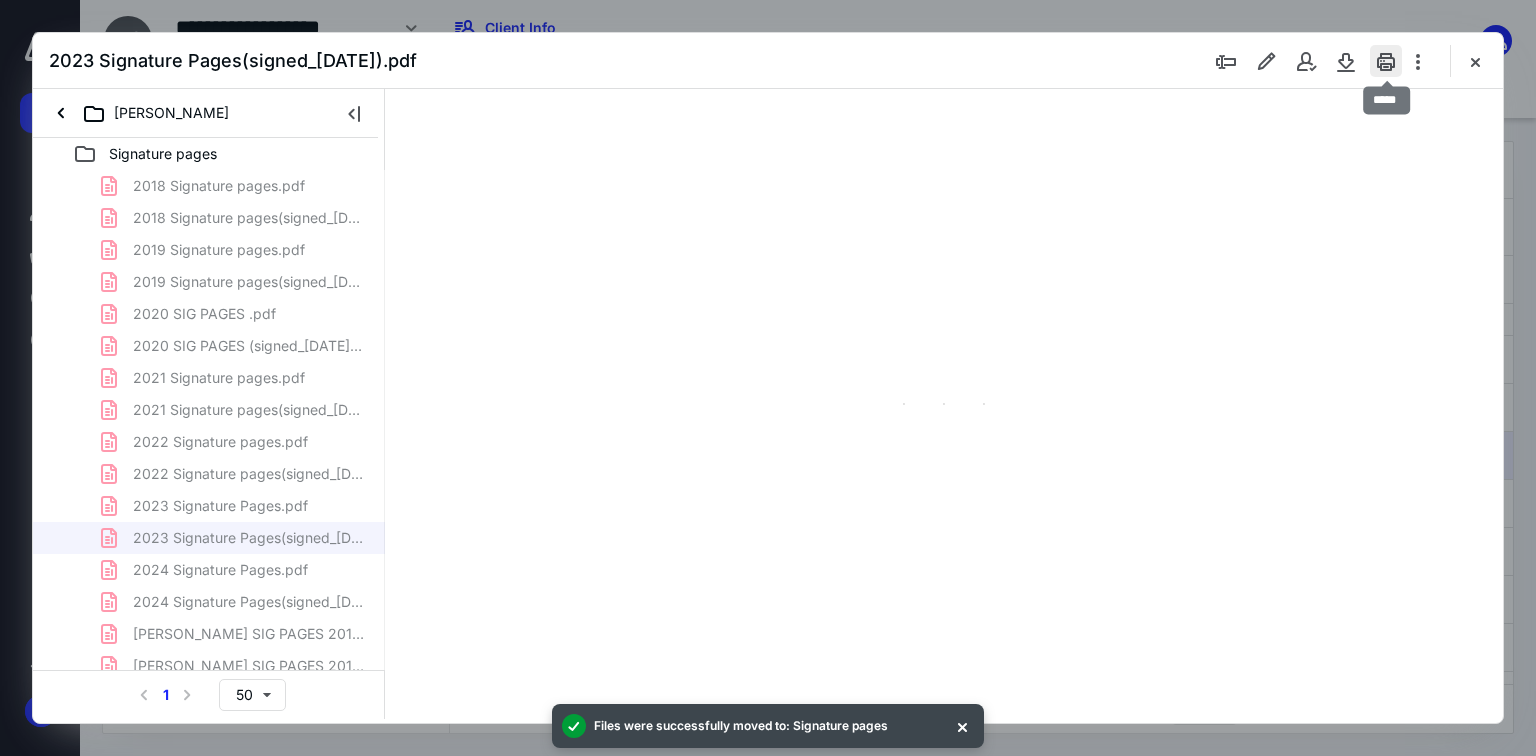click at bounding box center [1386, 61] 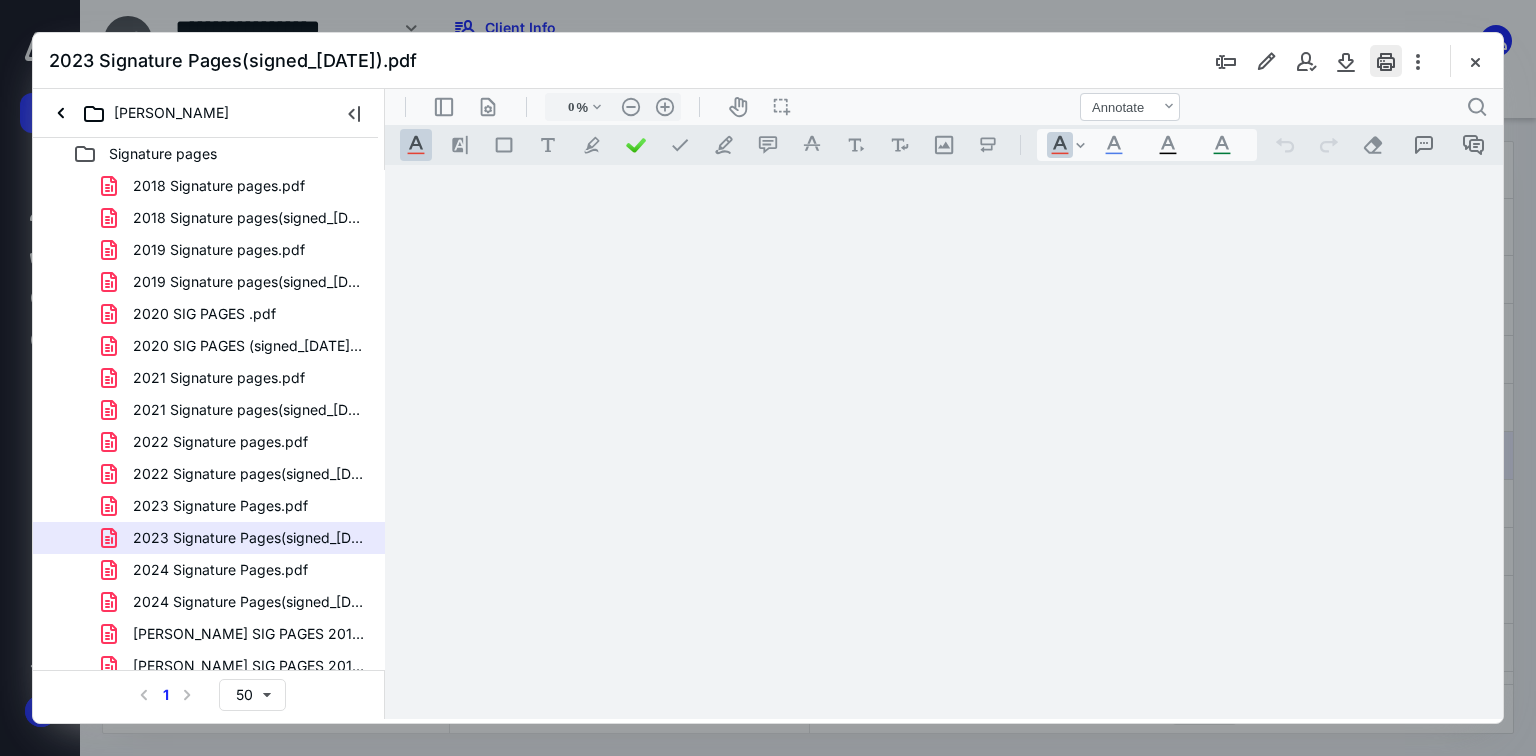 type on "70" 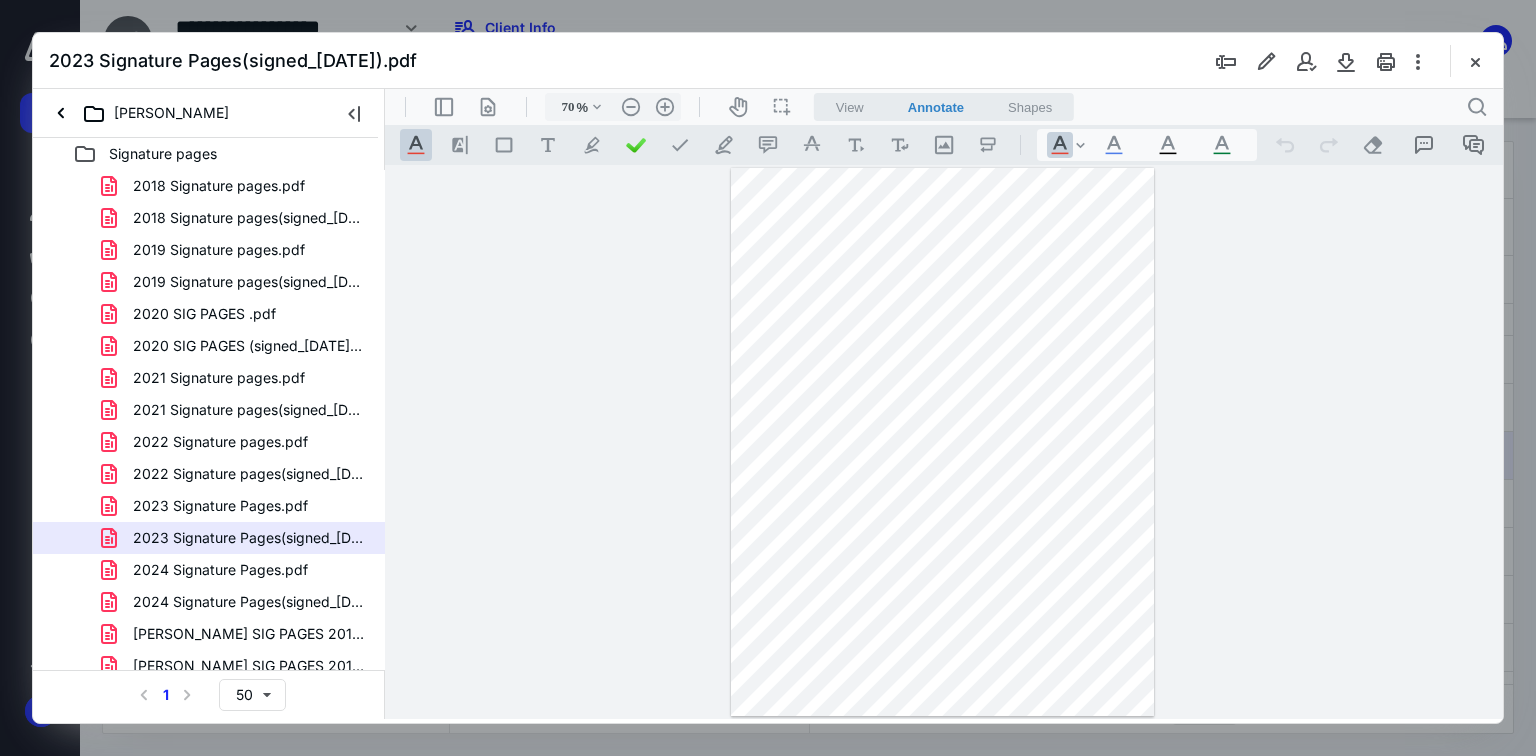 click at bounding box center (1475, 61) 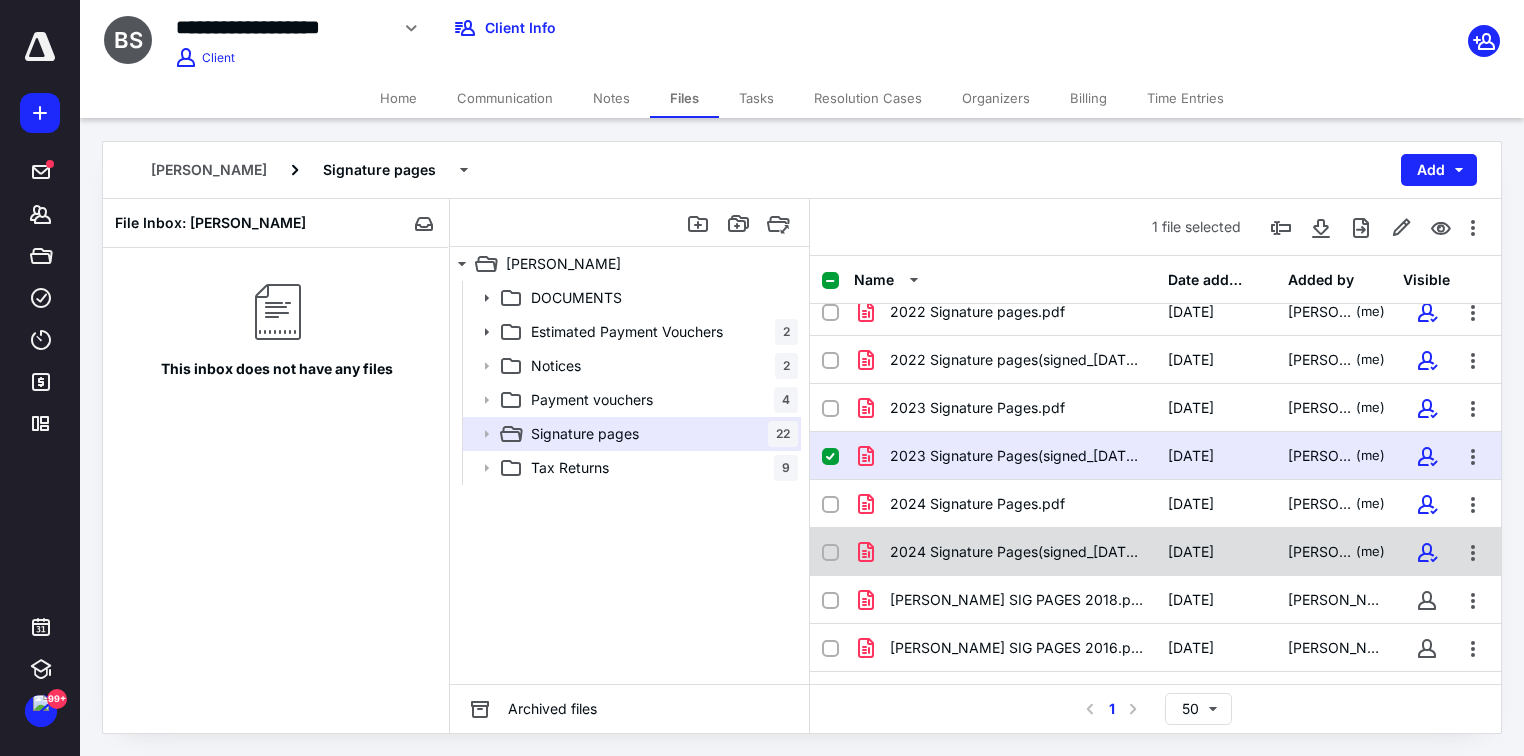 click on "2024 Signature Pages(signed_[DATE]).pdf" at bounding box center (1017, 552) 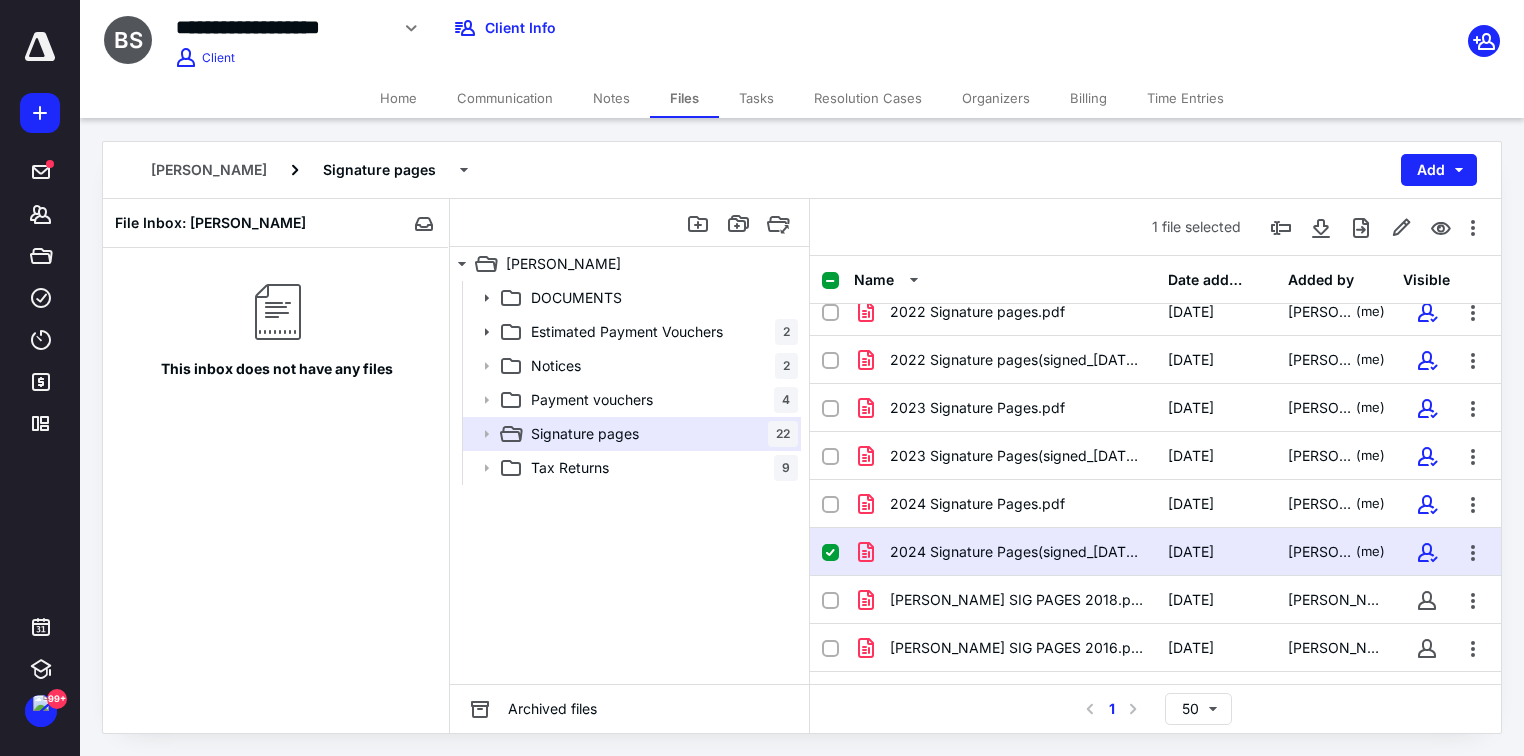 click on "2024 Signature Pages(signed_[DATE]).pdf" at bounding box center (1017, 552) 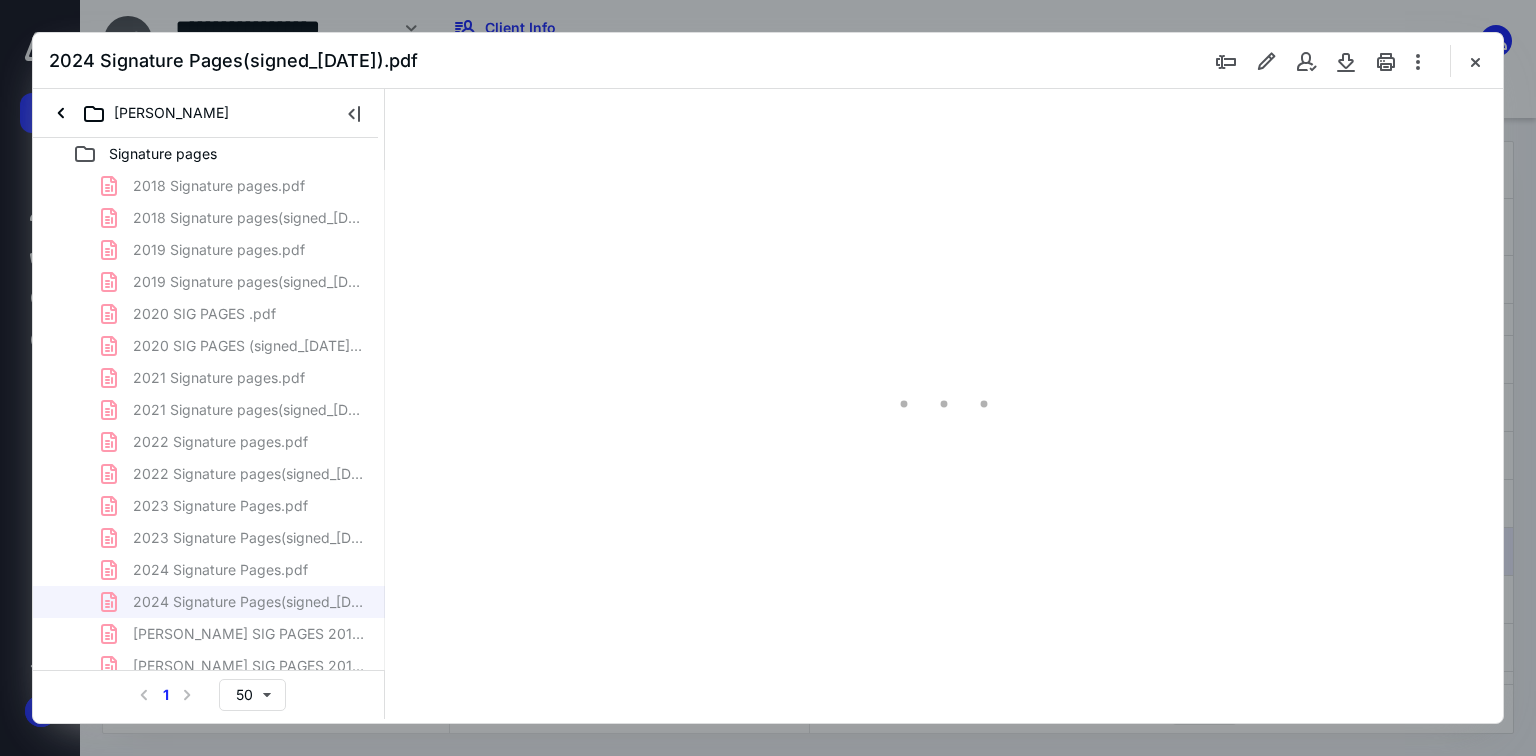 scroll, scrollTop: 0, scrollLeft: 0, axis: both 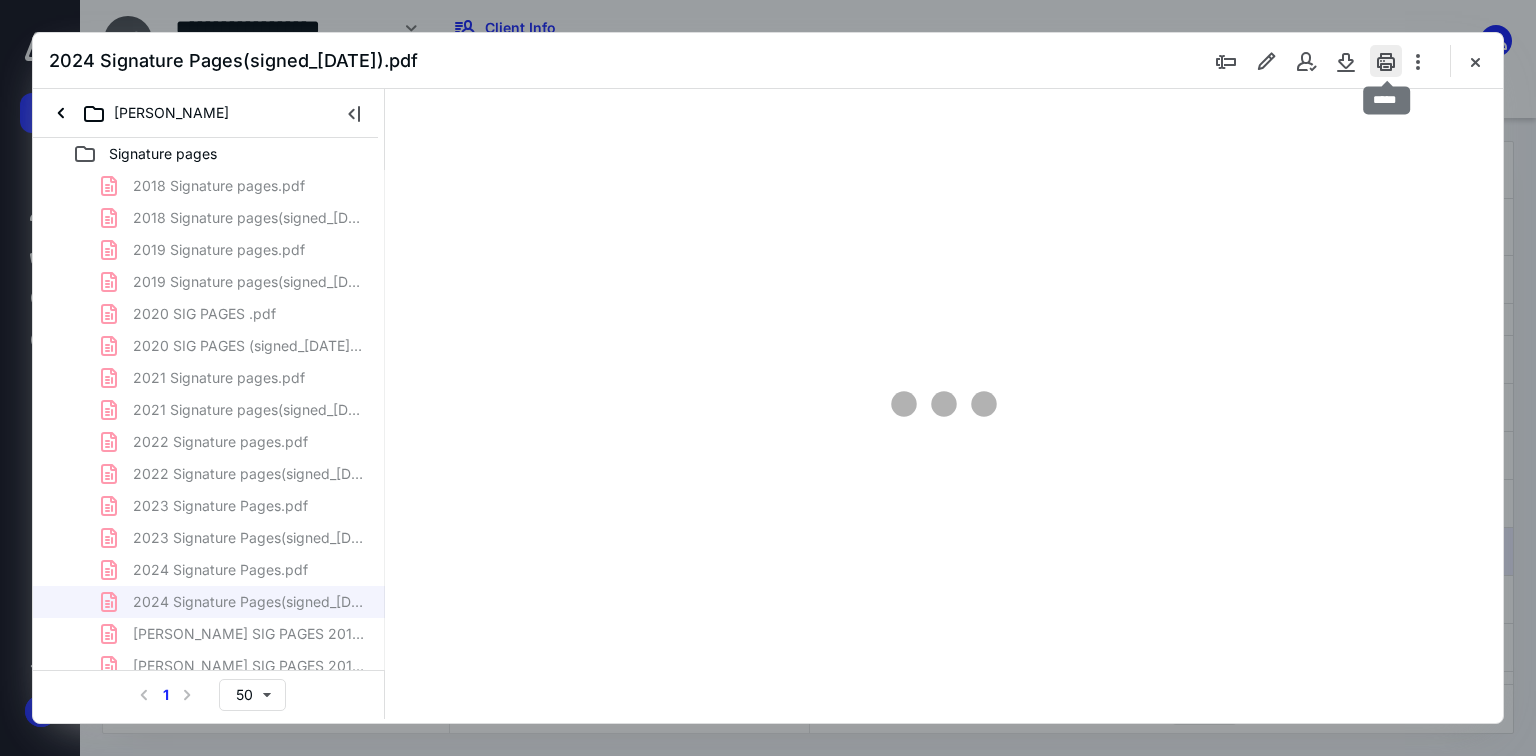 click at bounding box center [1386, 61] 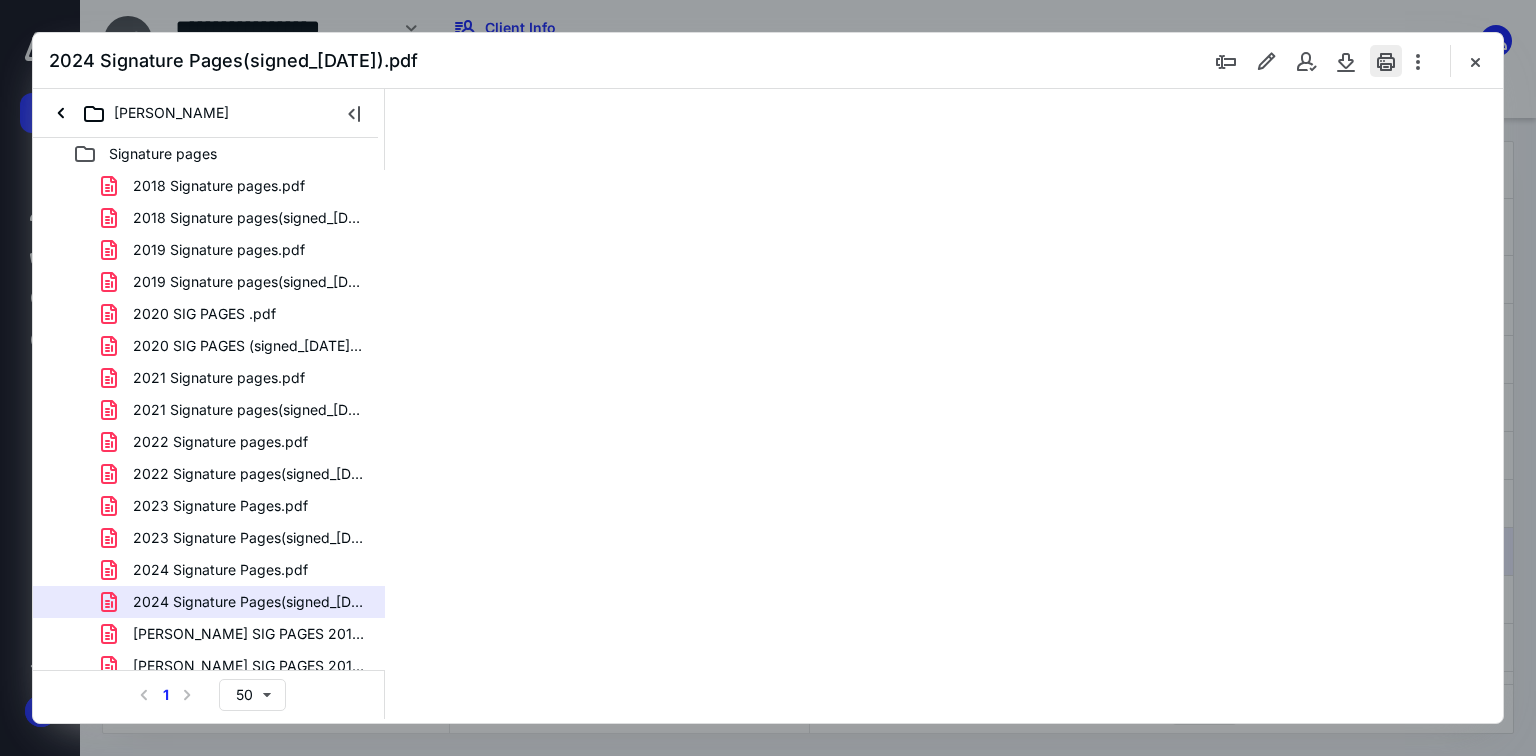 type on "70" 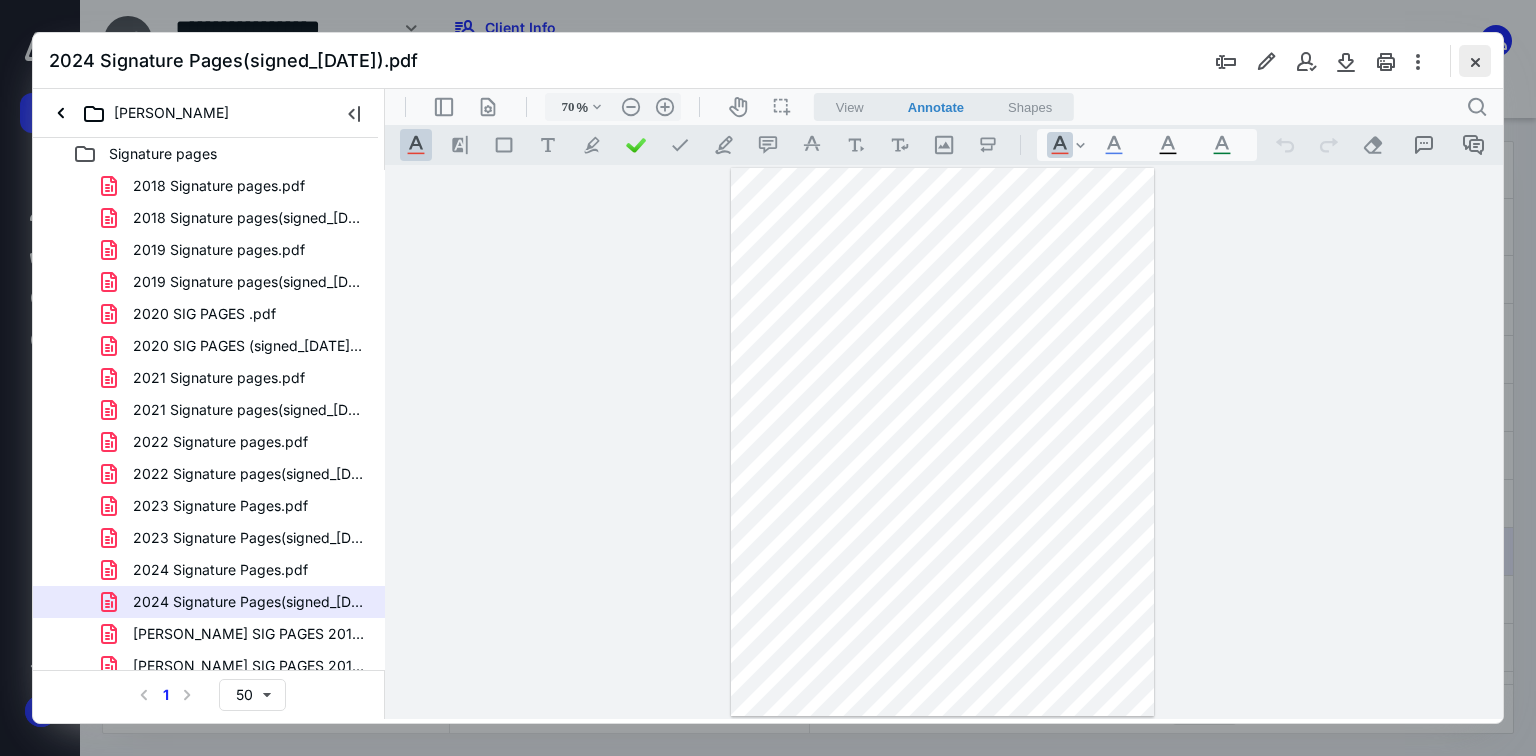 click at bounding box center [1475, 61] 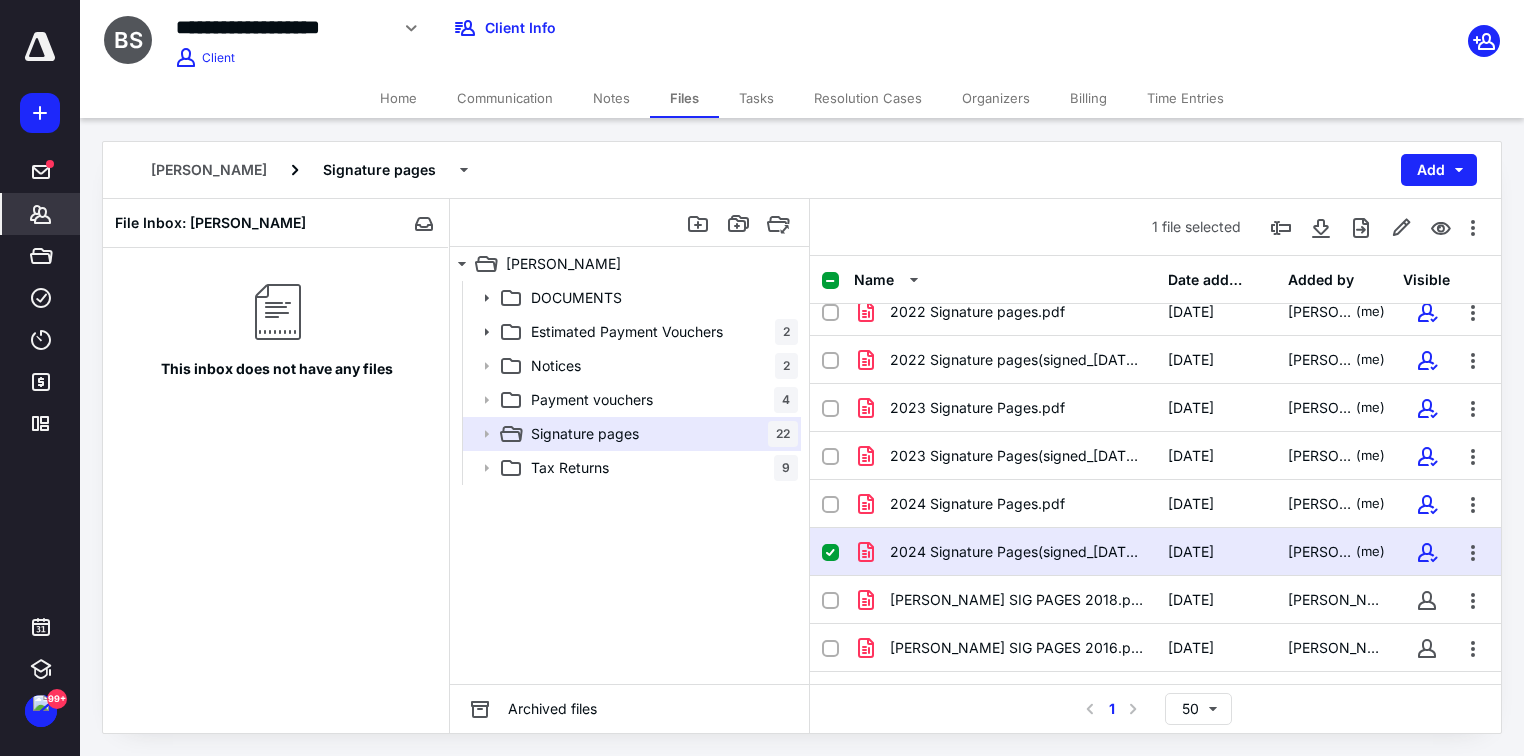 click 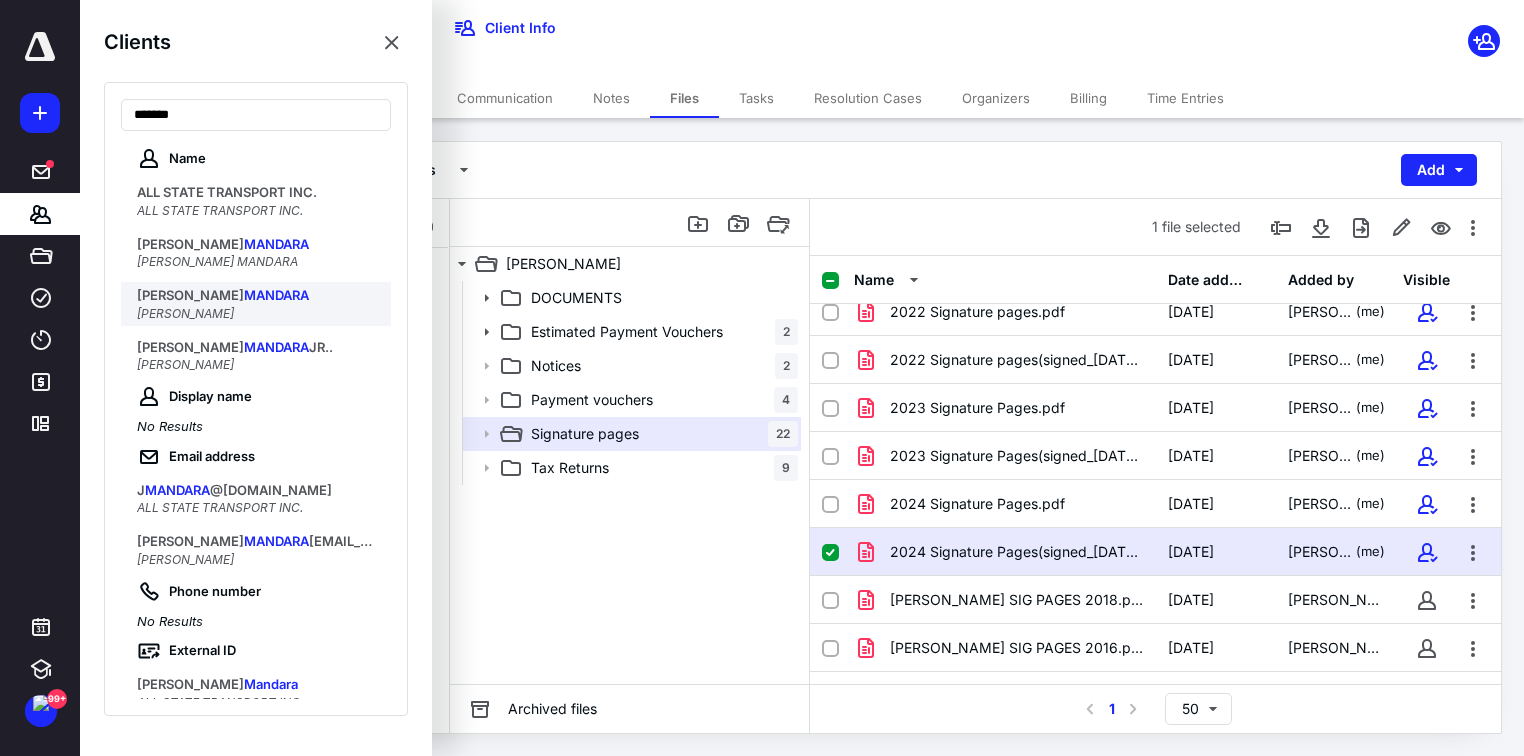 type on "*******" 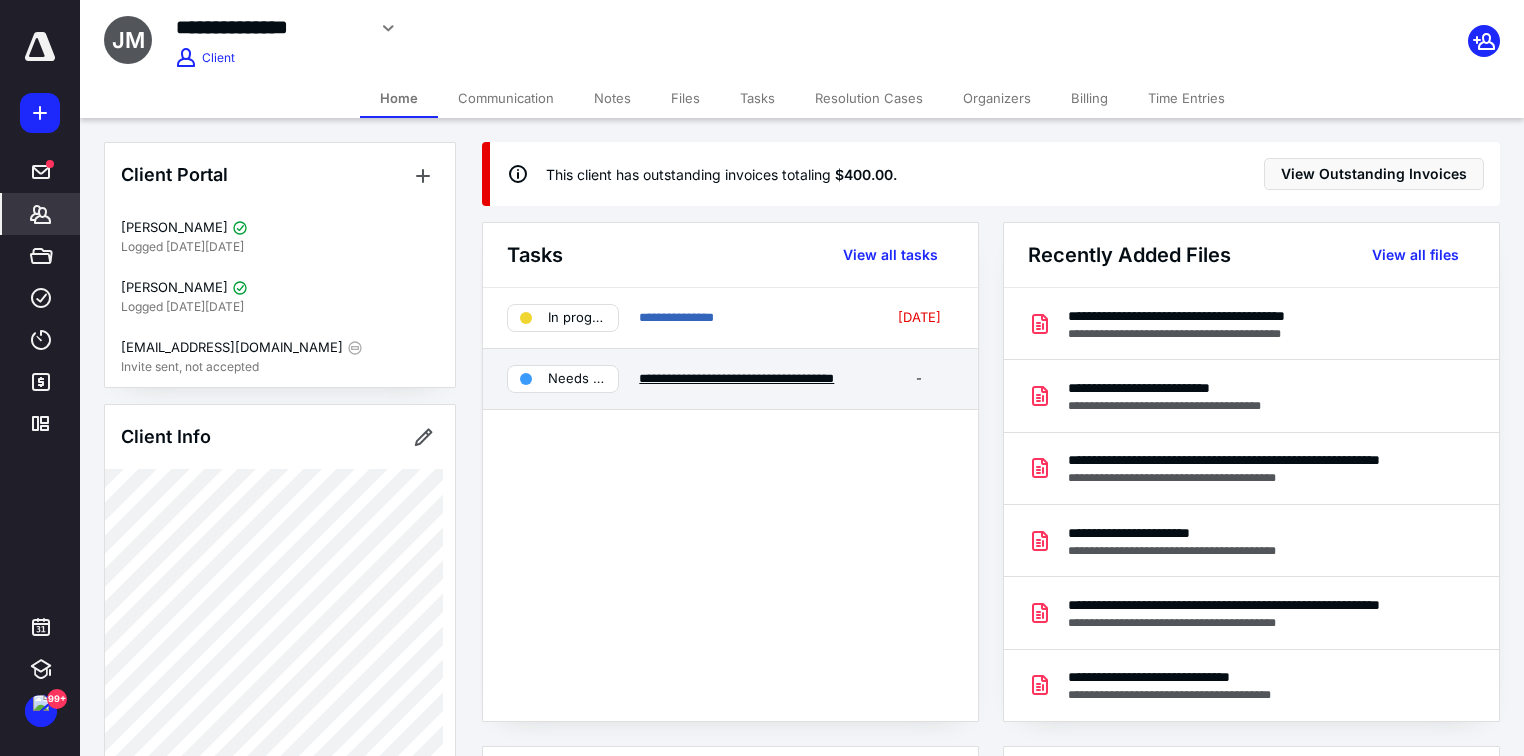 click on "**********" at bounding box center [736, 378] 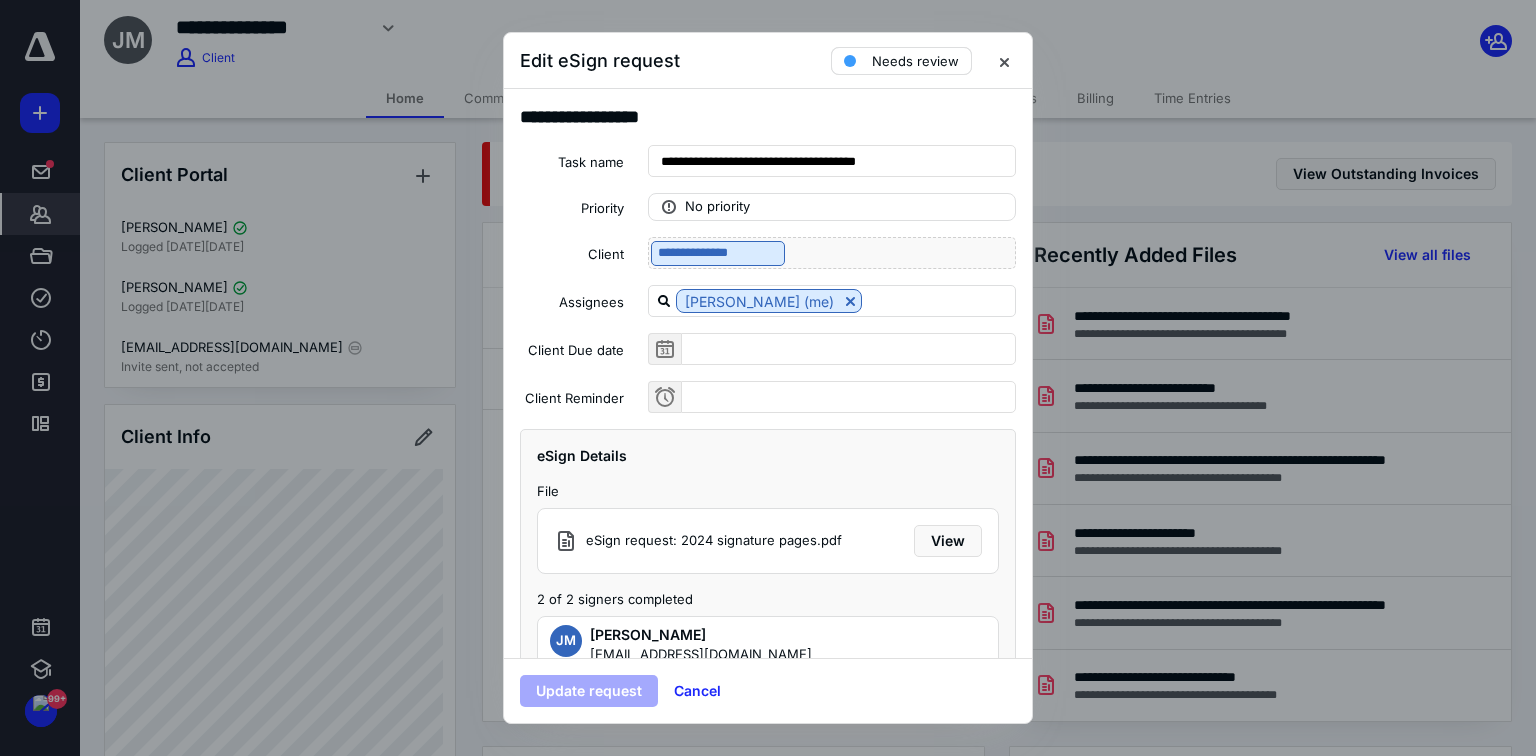 click on "Needs review" at bounding box center (915, 61) 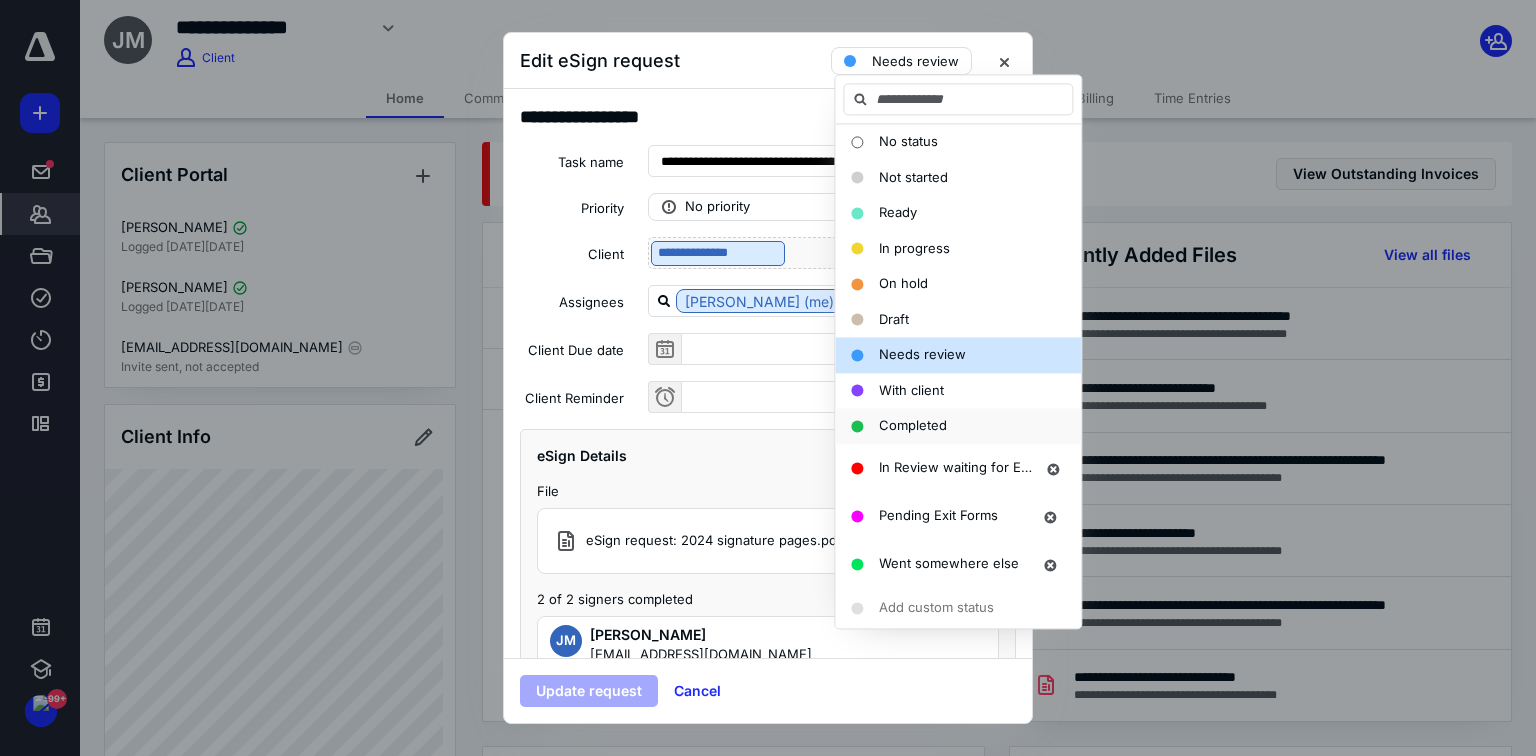 click on "Completed" at bounding box center [958, 426] 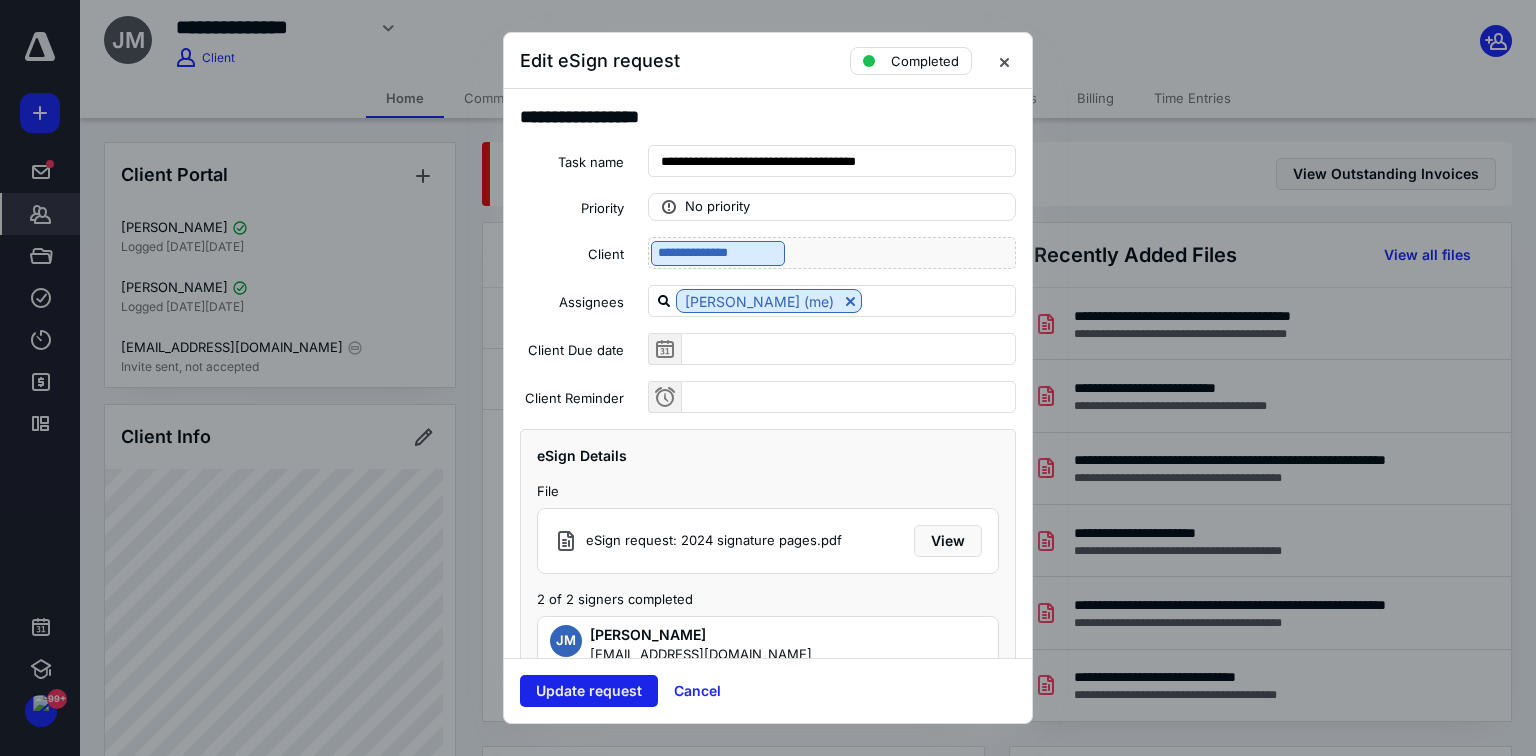click on "Update request" at bounding box center (589, 691) 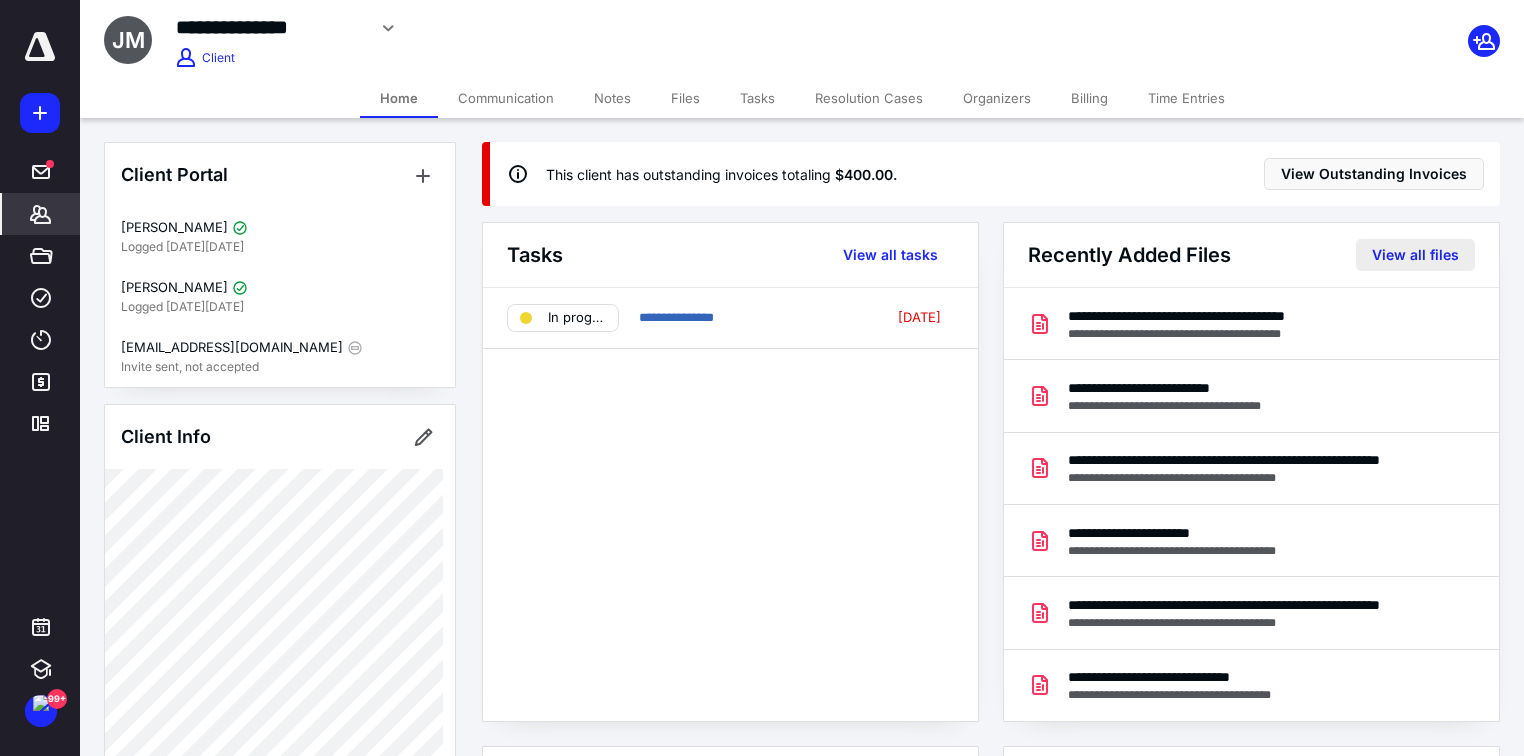 click on "View all files" at bounding box center [1415, 255] 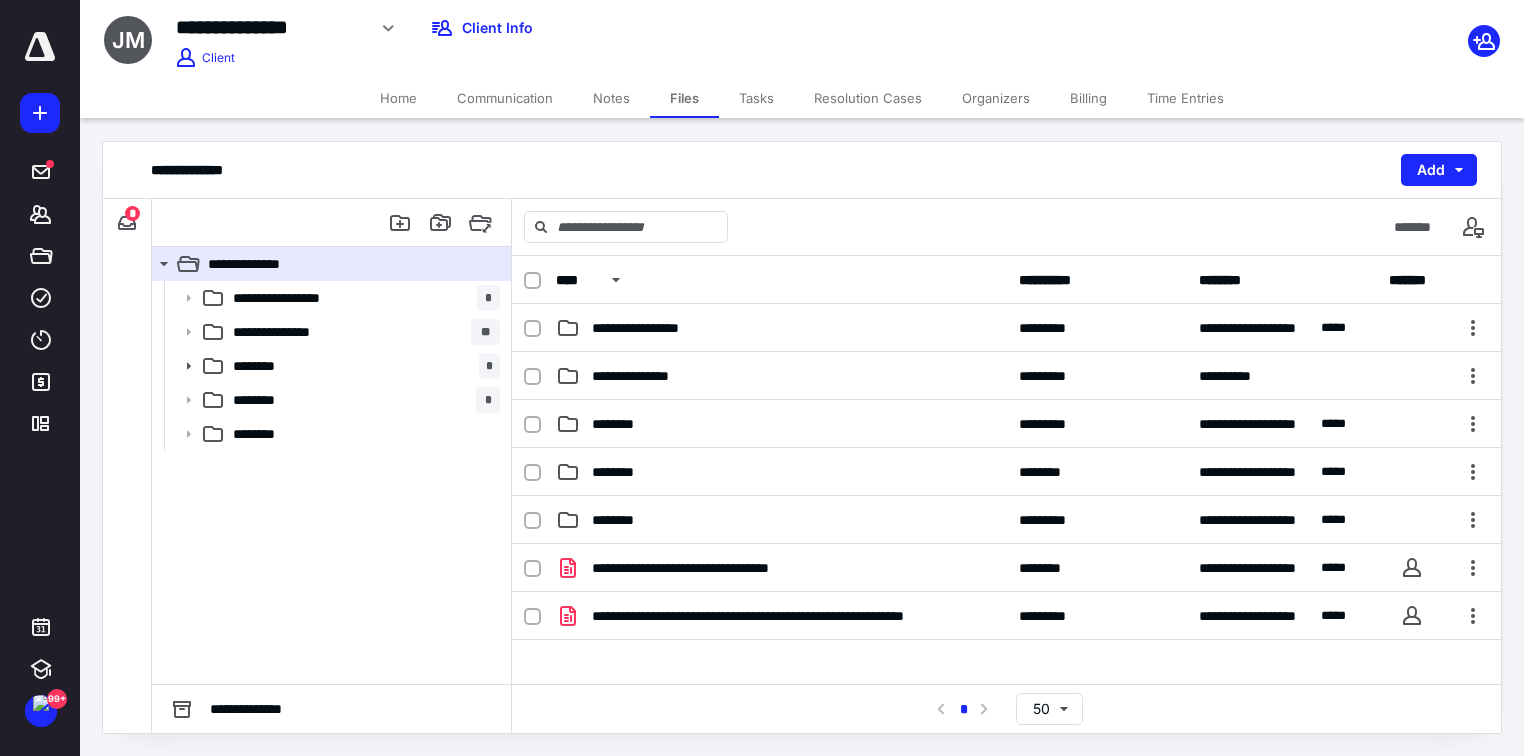 click on "**********" at bounding box center (127, 223) 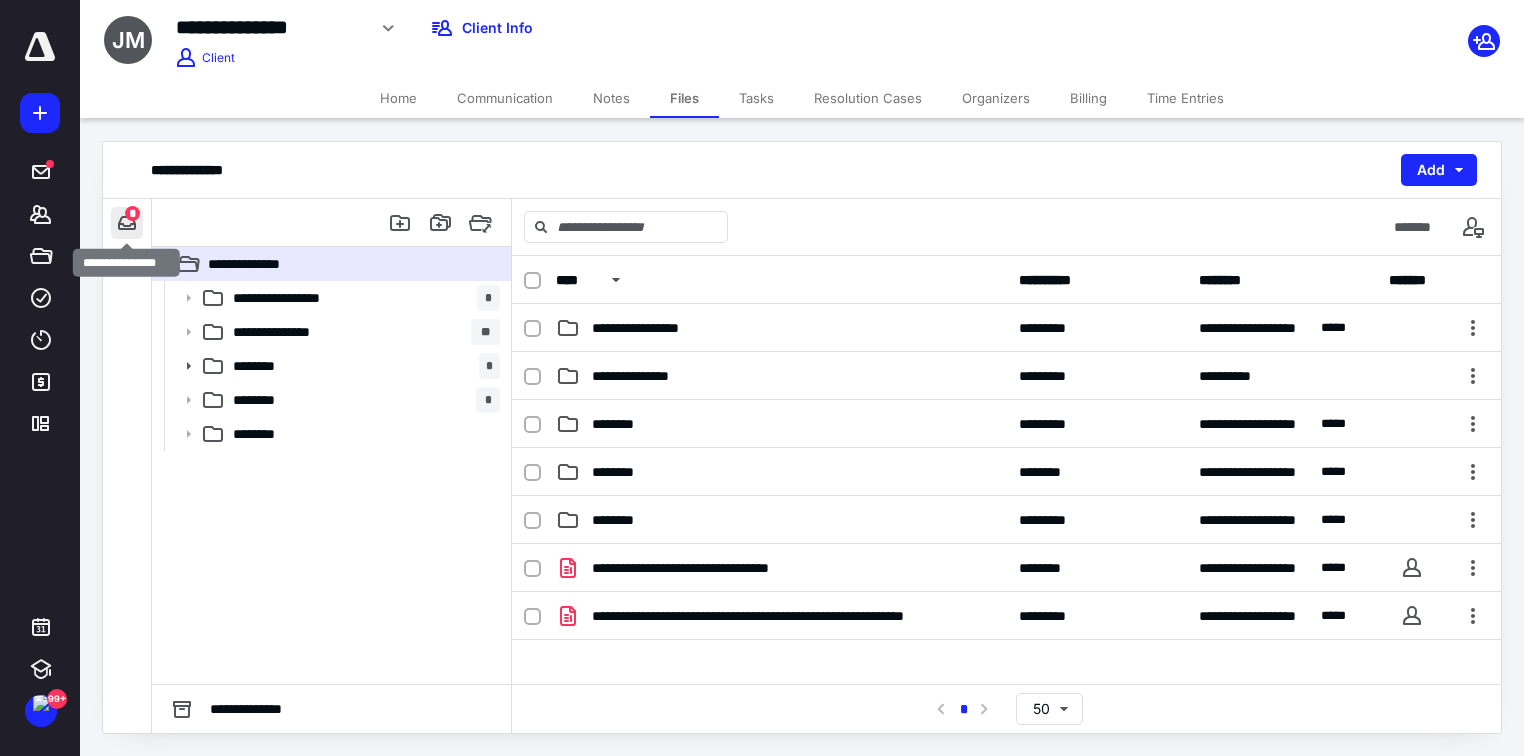 click at bounding box center (127, 223) 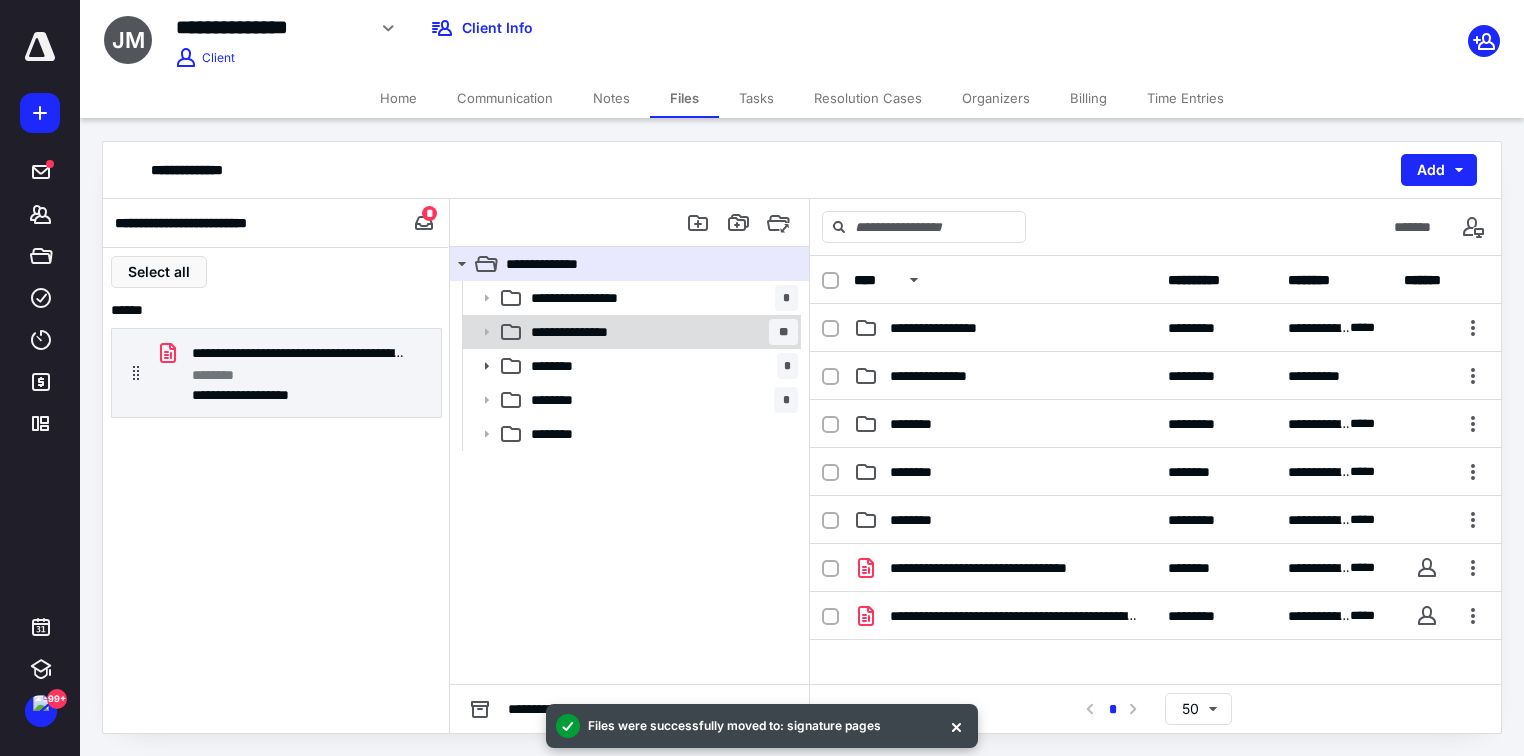 click on "**********" at bounding box center [584, 332] 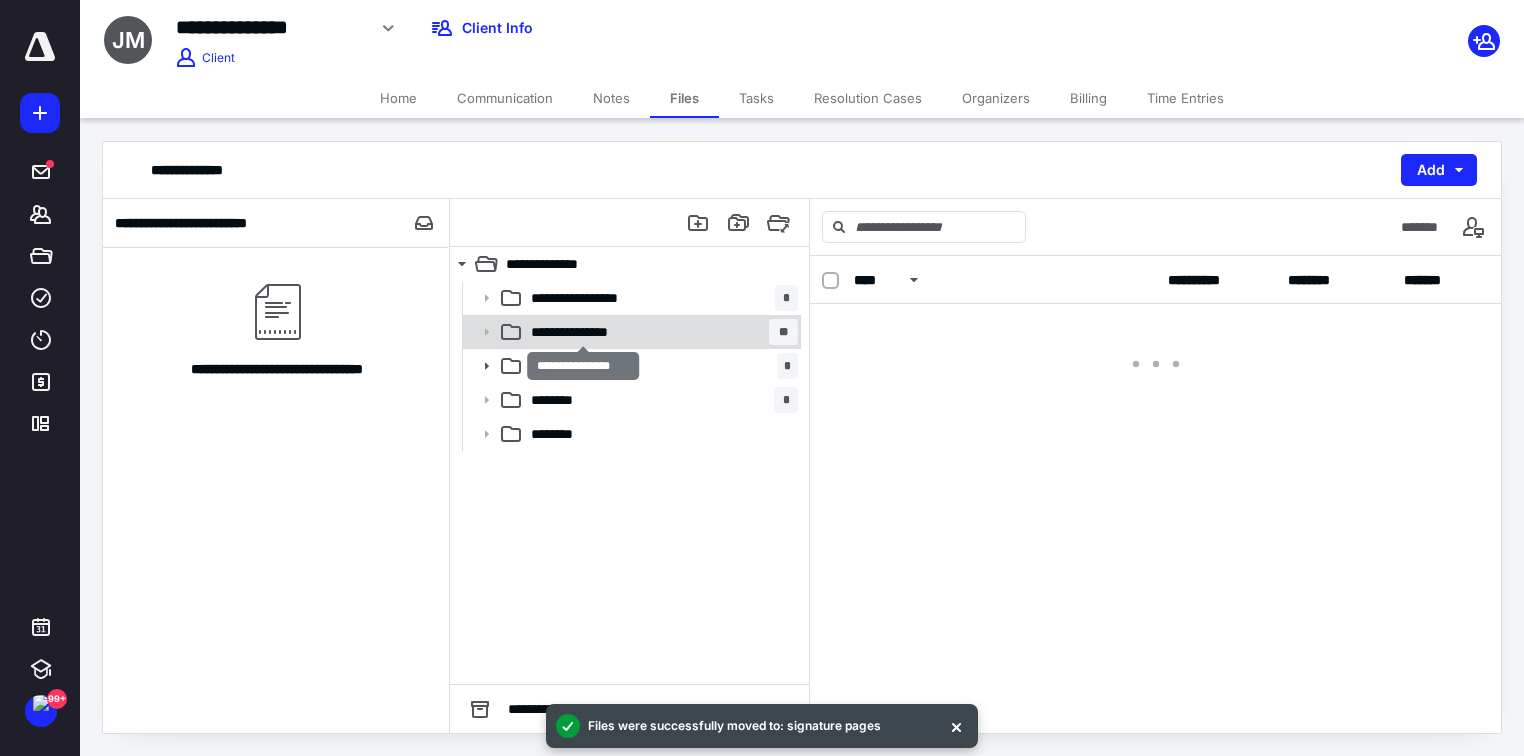 click on "**********" at bounding box center (584, 332) 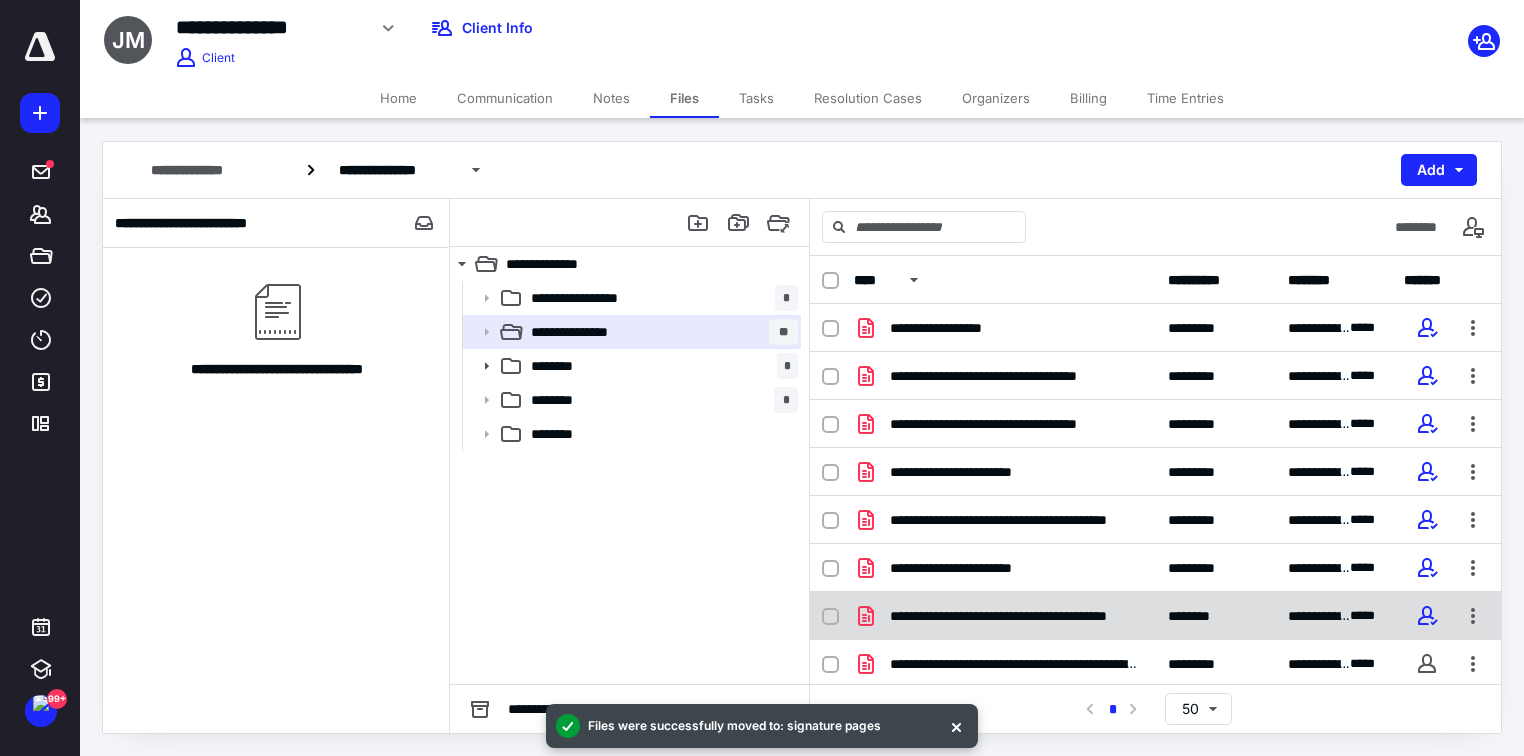 click on "**********" at bounding box center (1014, 616) 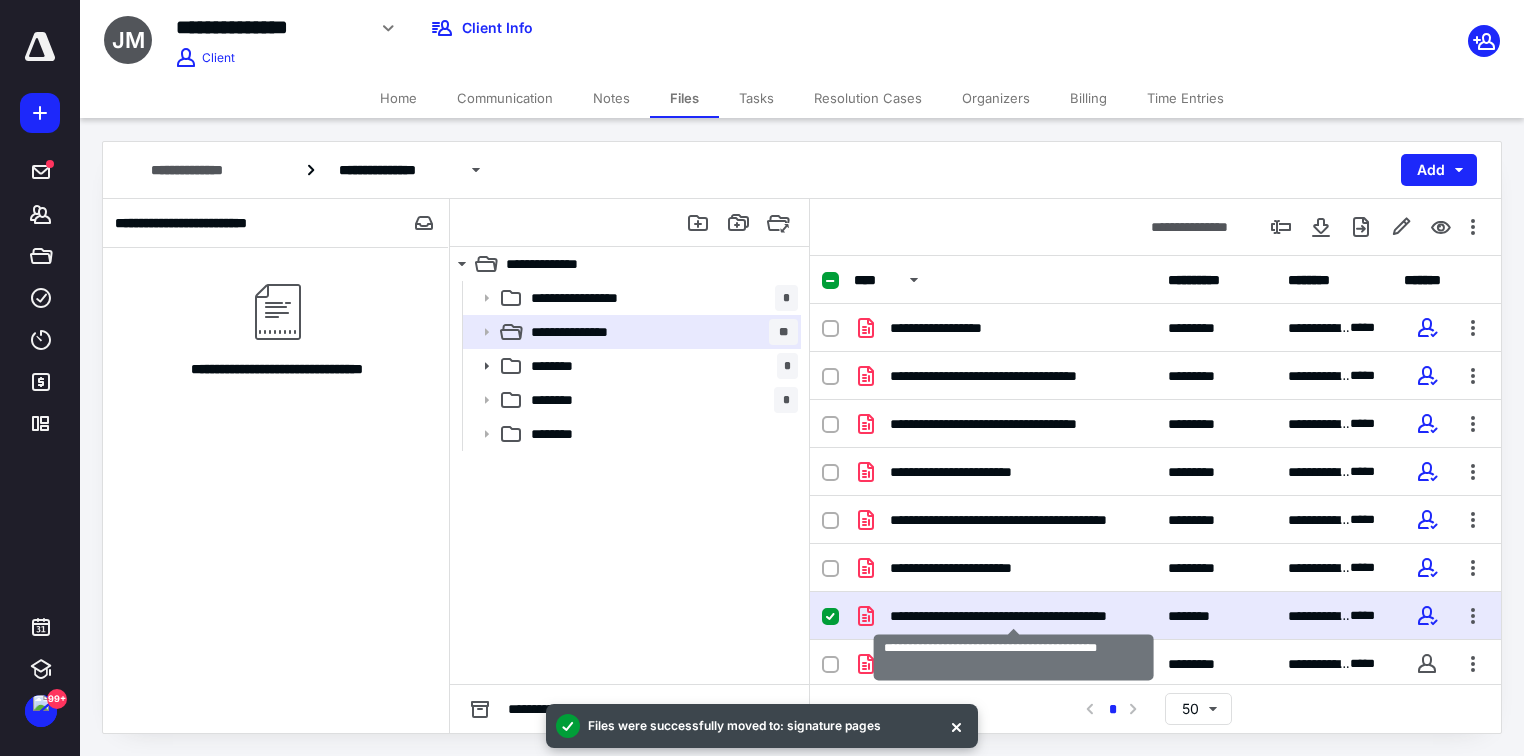 click on "**********" at bounding box center [1014, 616] 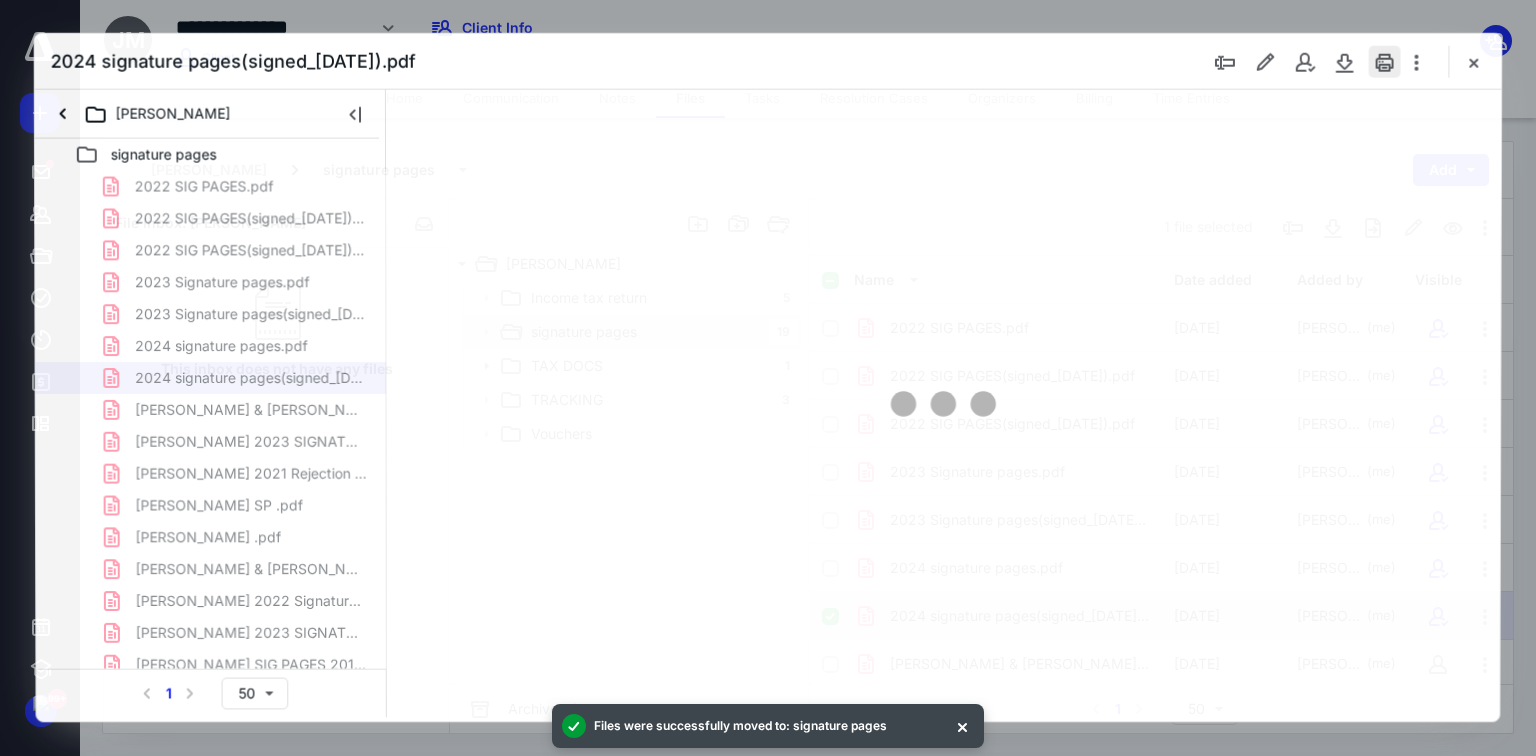 click at bounding box center (1385, 61) 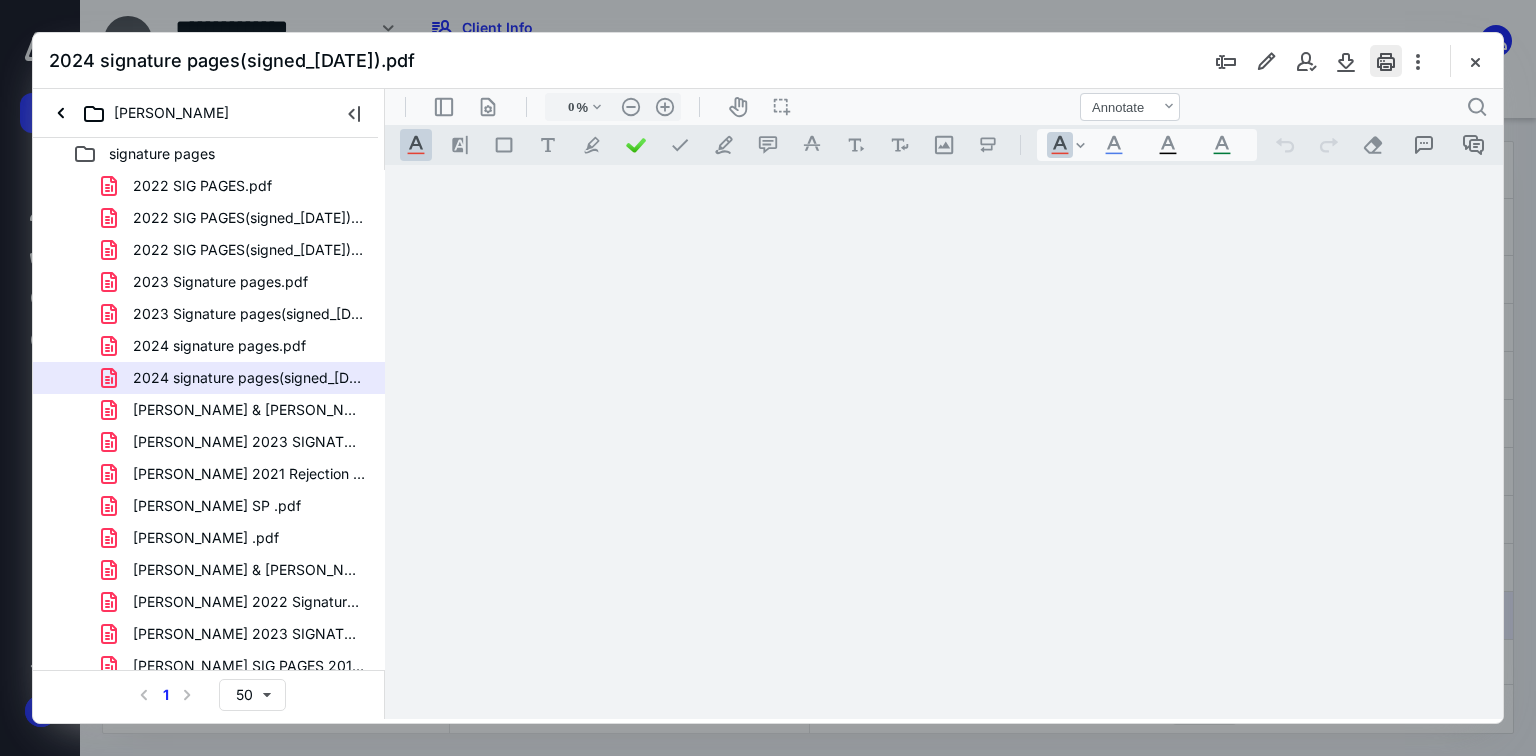 type on "70" 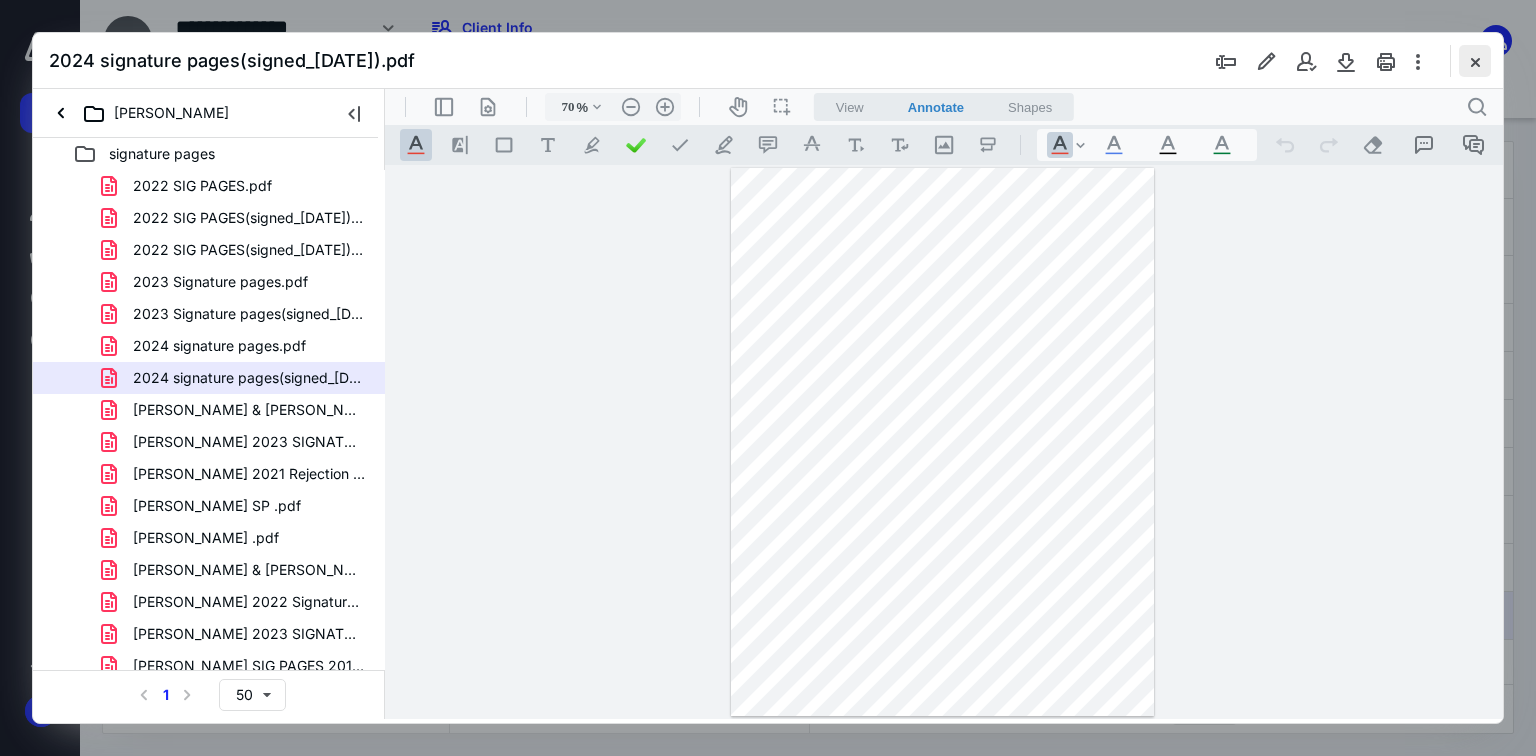 click at bounding box center [1475, 61] 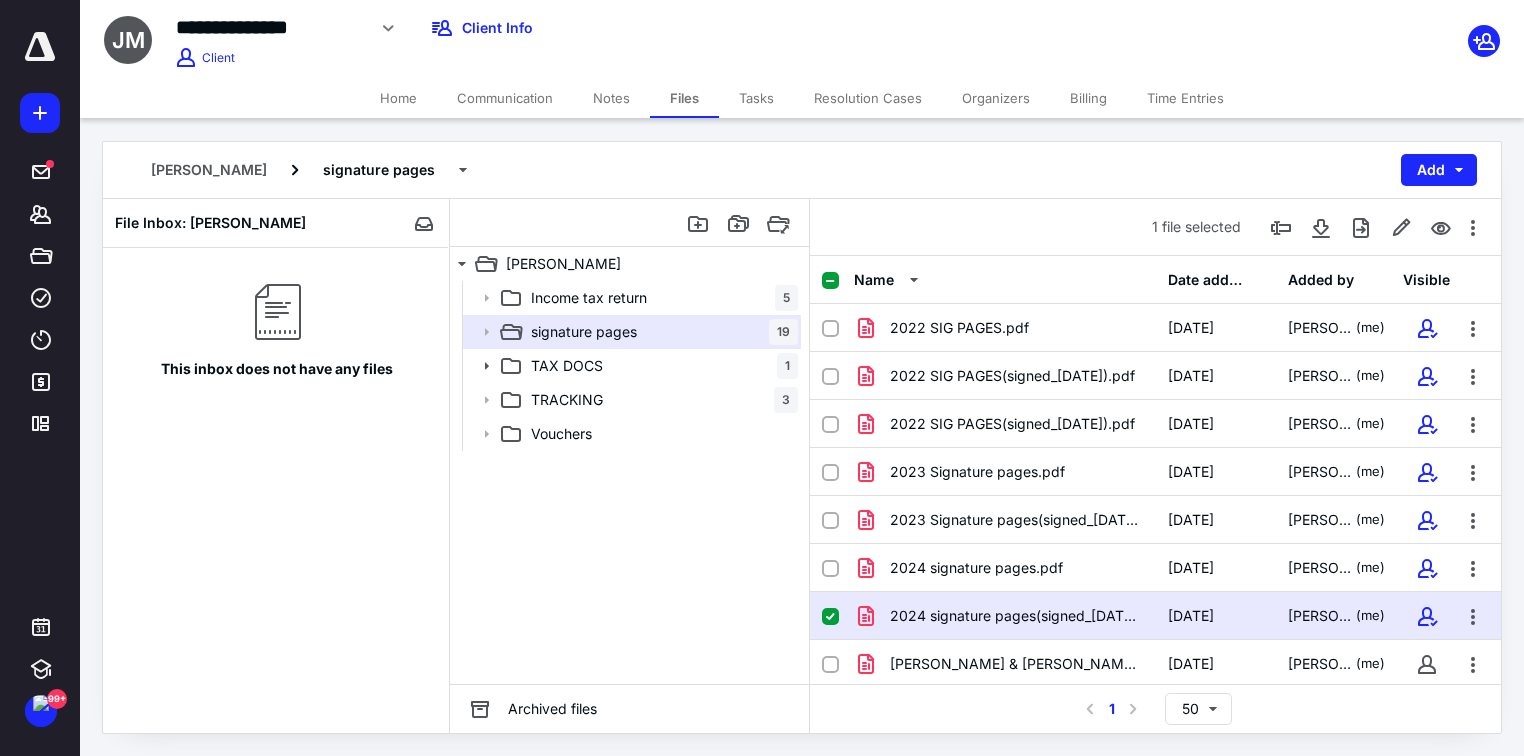 click on "Billing" at bounding box center (1088, 98) 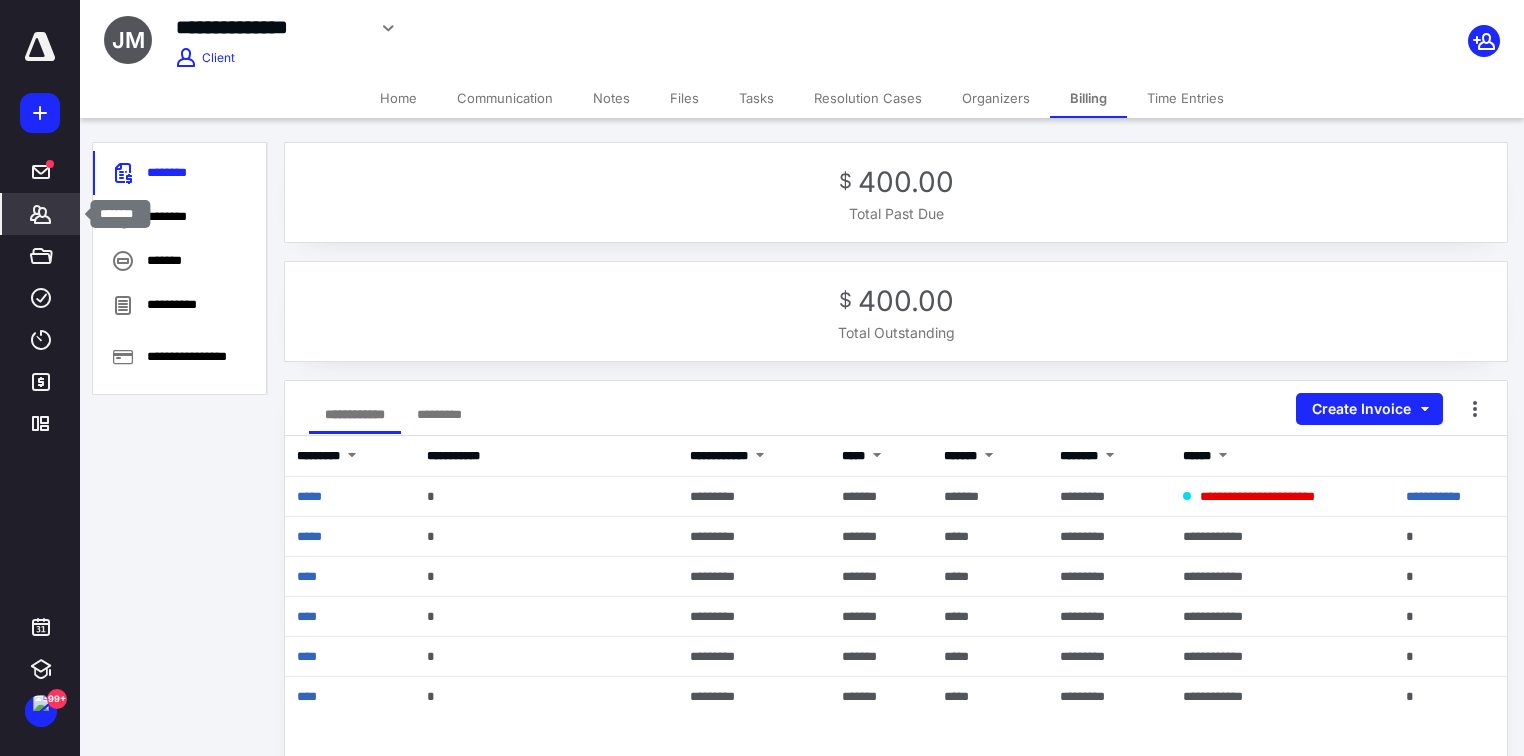 click on "Clients" at bounding box center [41, 214] 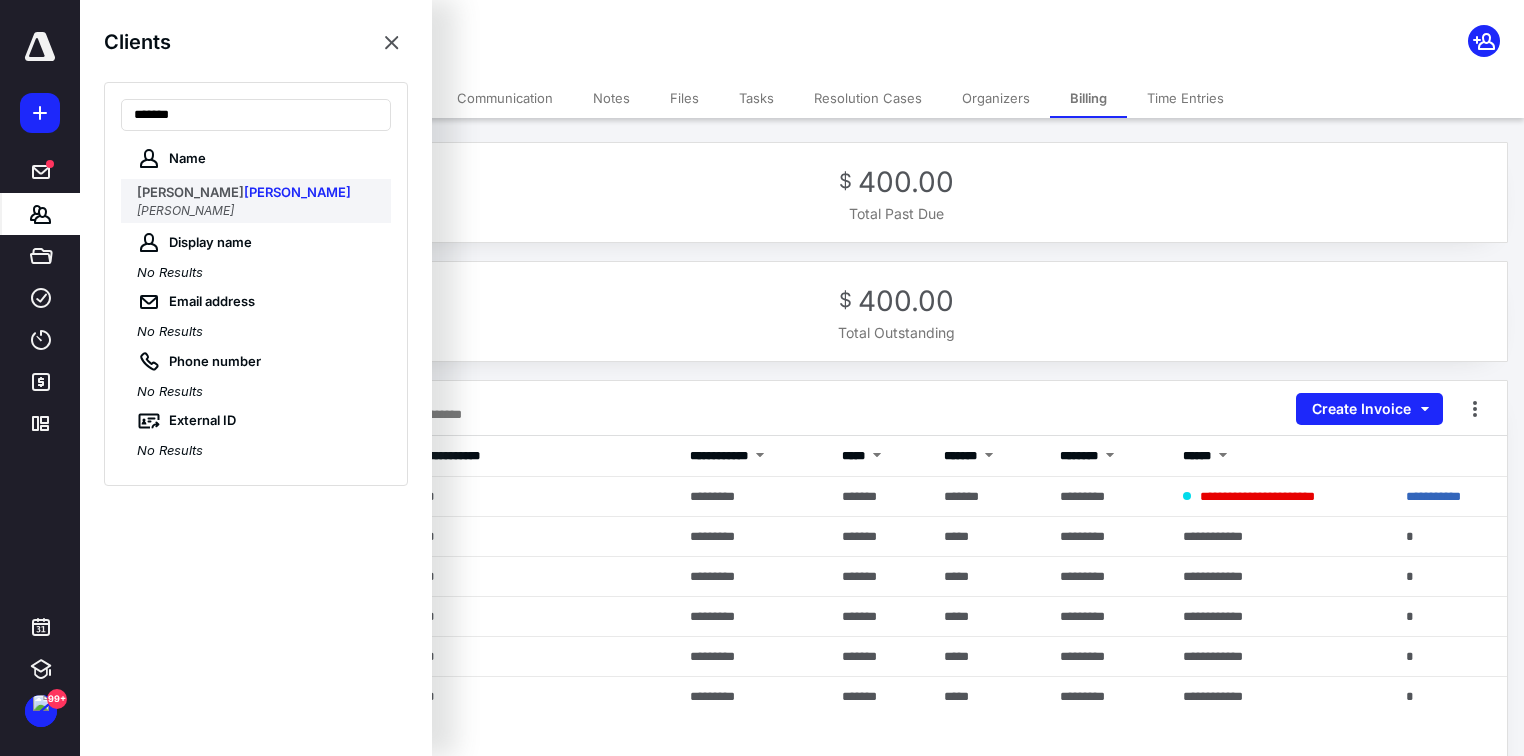 type on "*******" 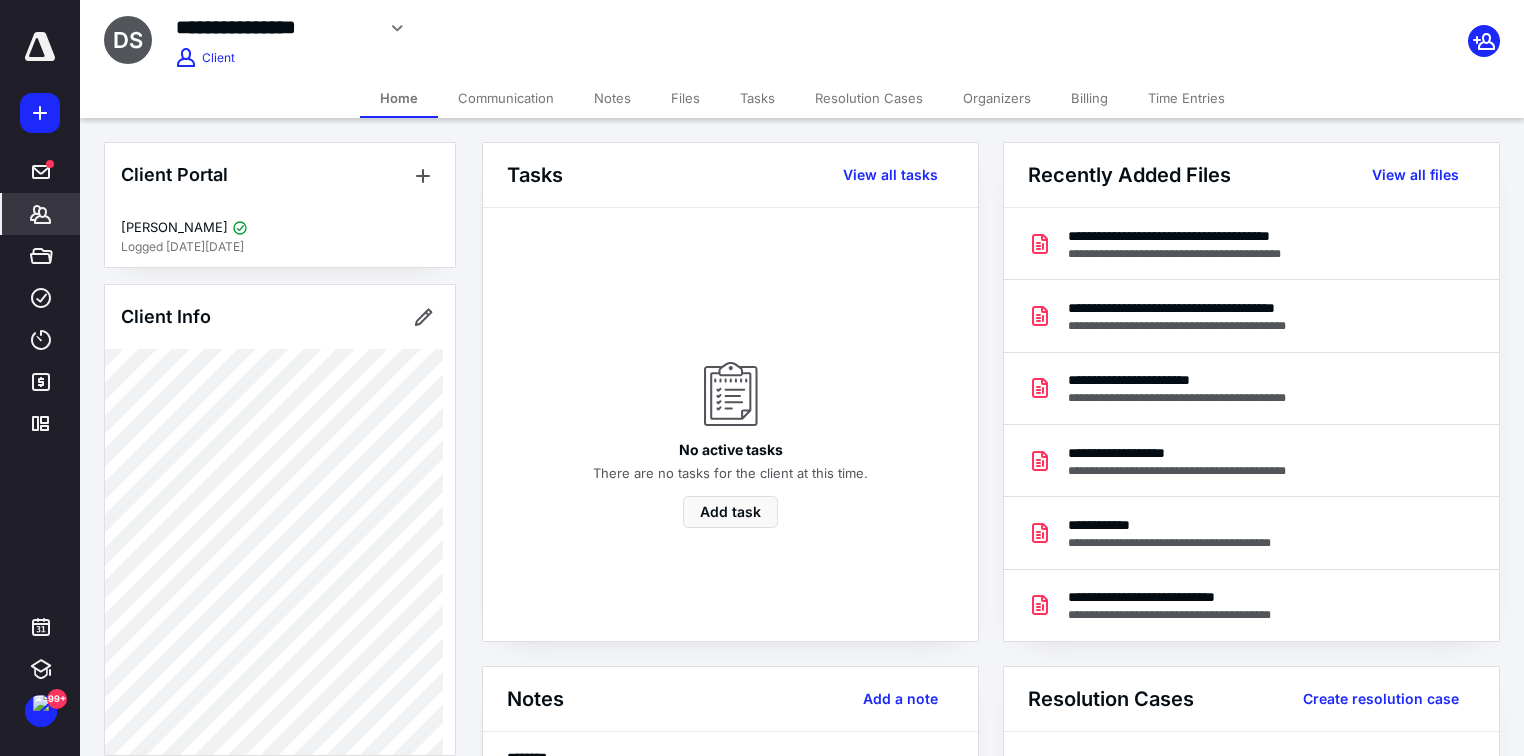click on "Billing" at bounding box center (1089, 98) 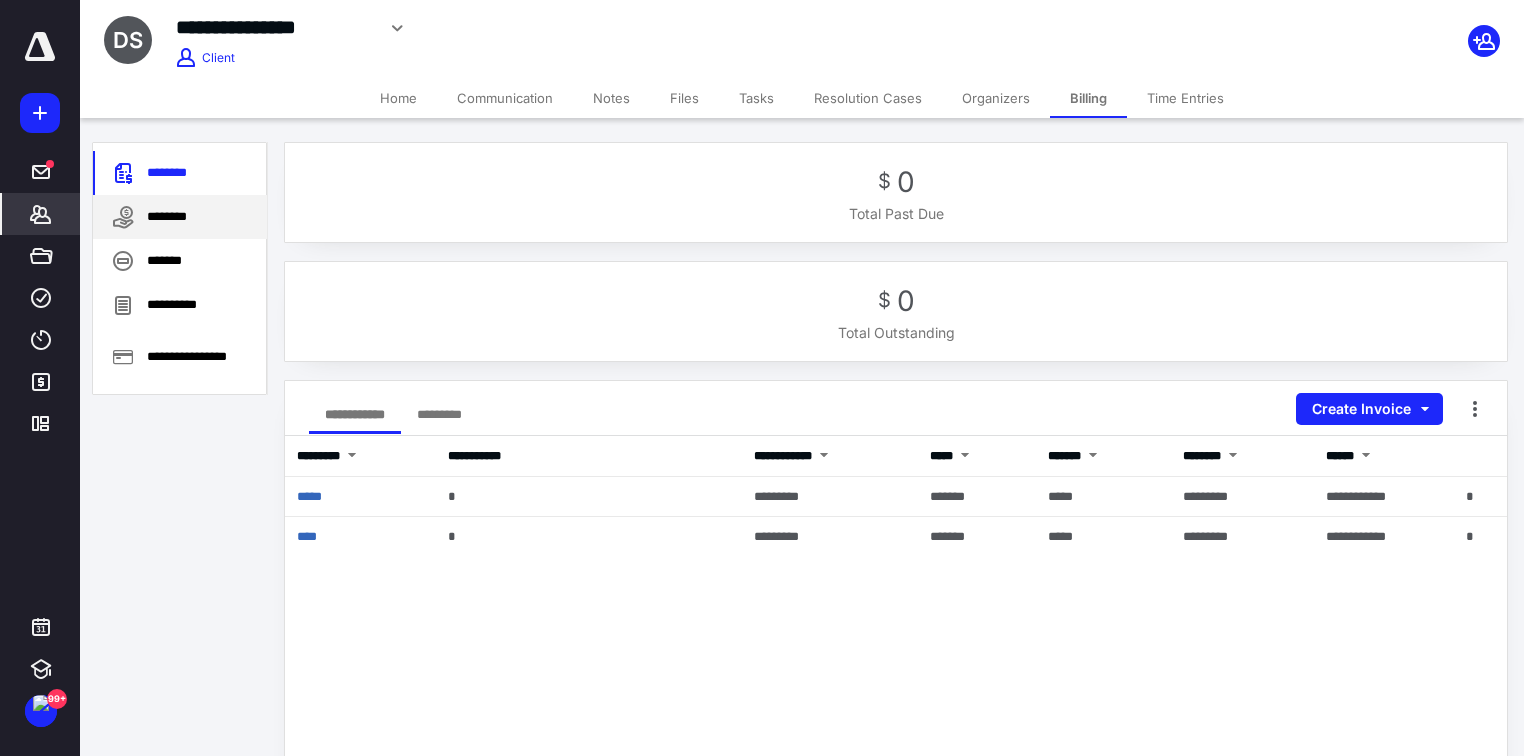 click on "********" at bounding box center [180, 217] 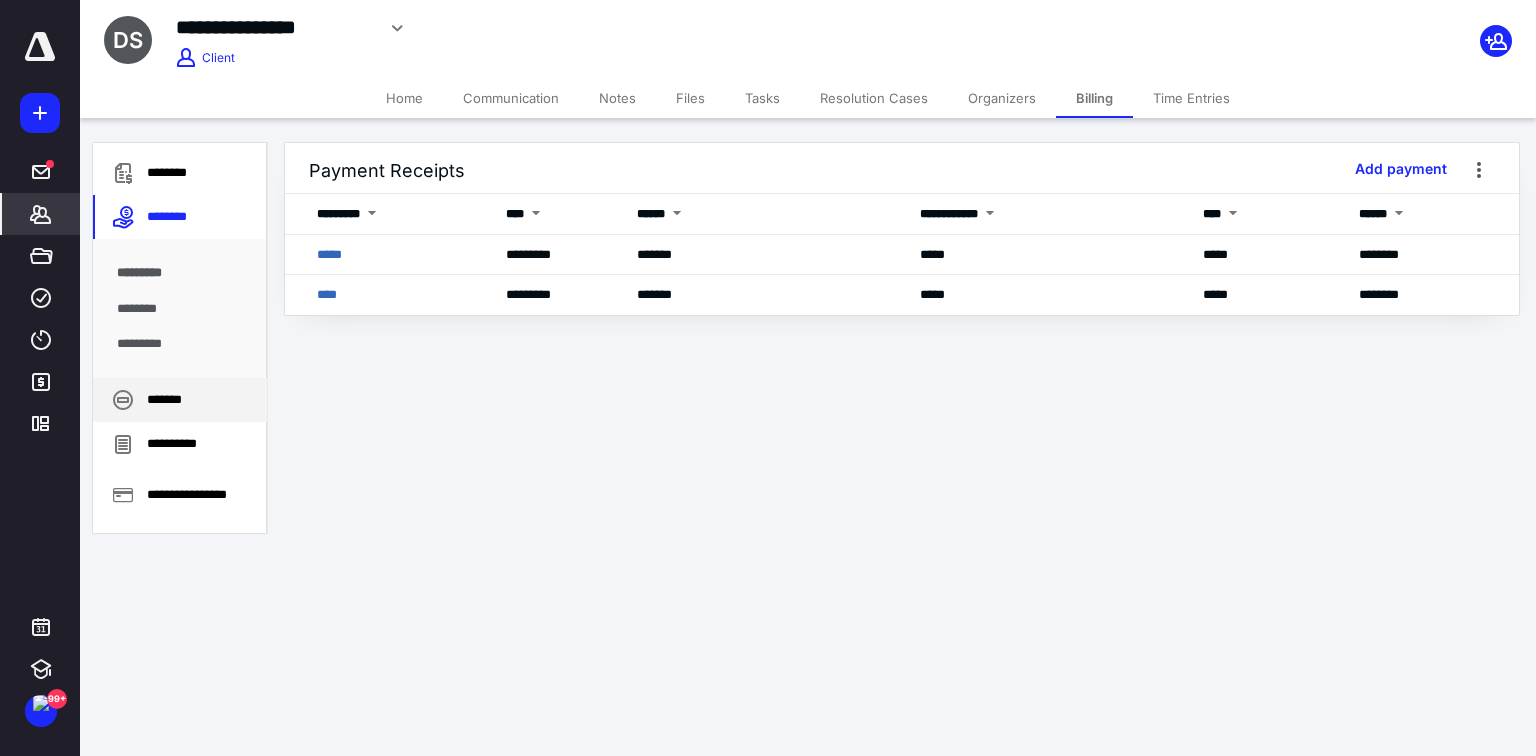 click on "*******" at bounding box center [180, 400] 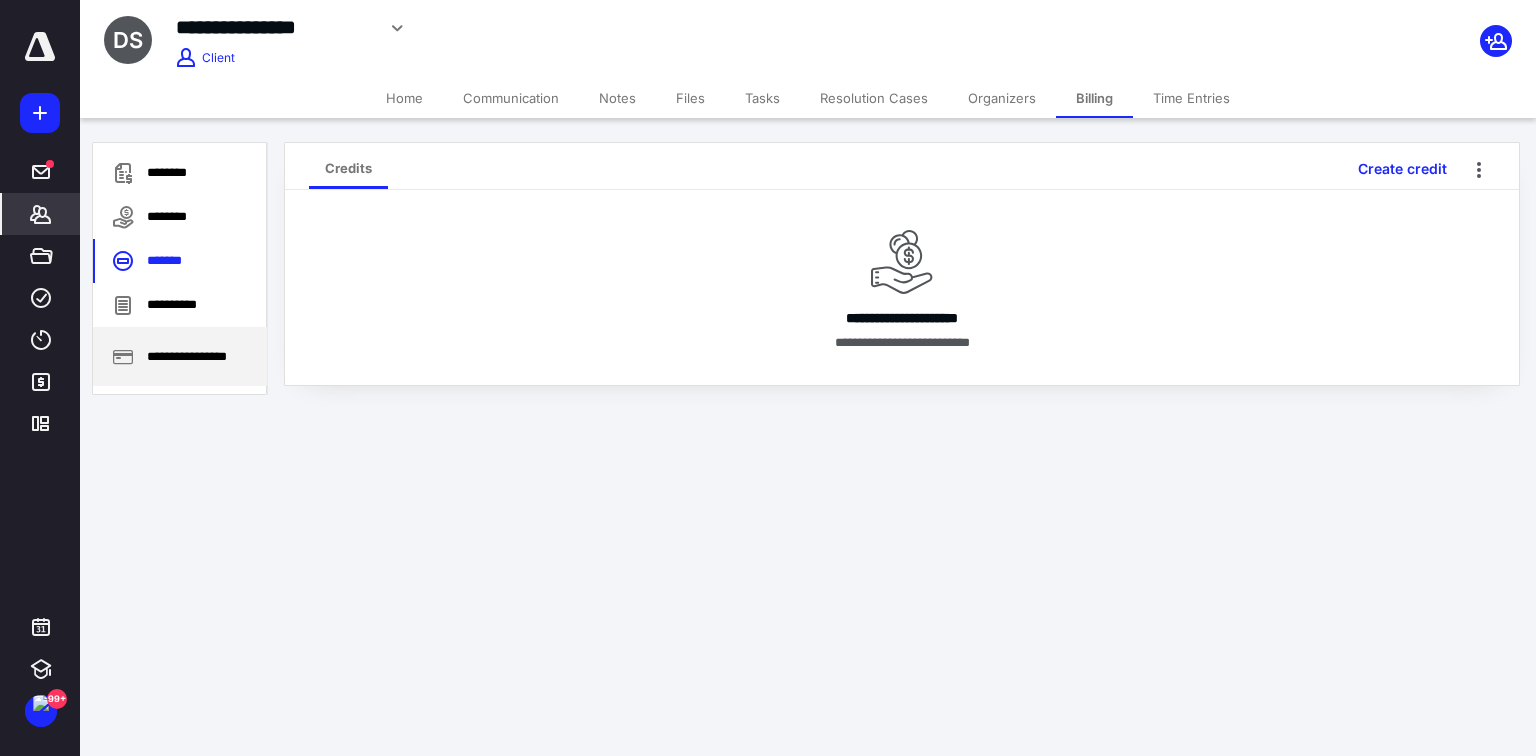 click on "**********" at bounding box center [180, 356] 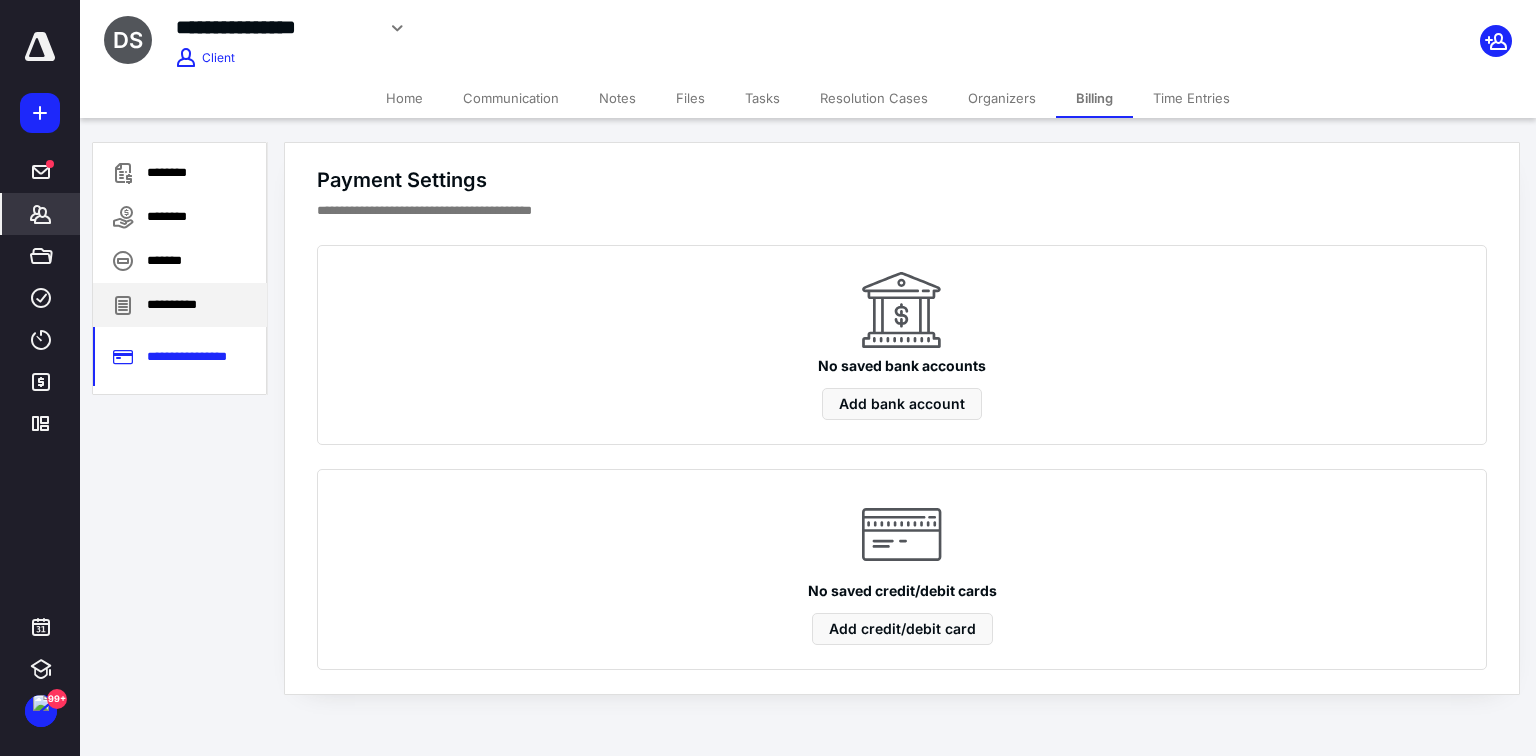 click on "**********" at bounding box center [180, 305] 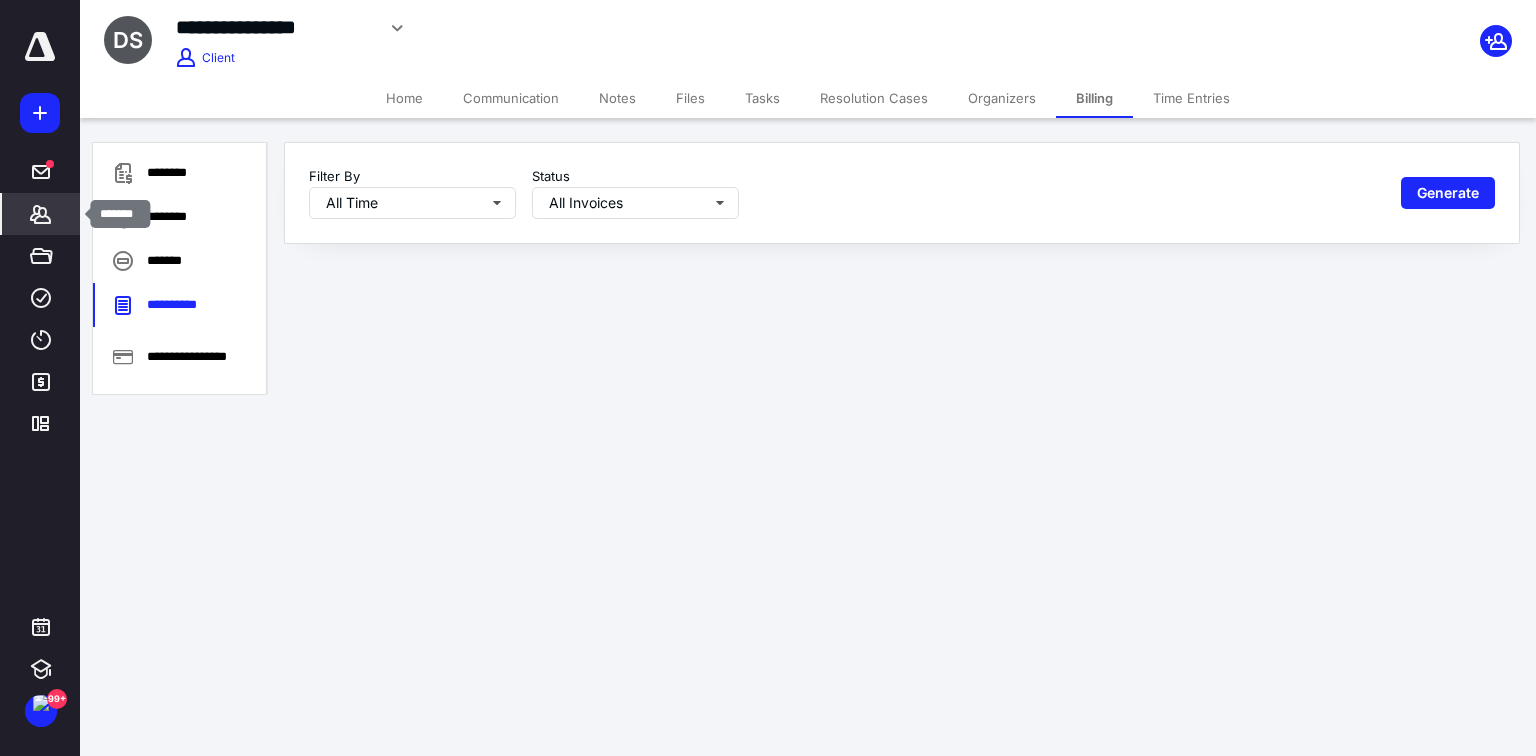 click on "Clients" at bounding box center [41, 214] 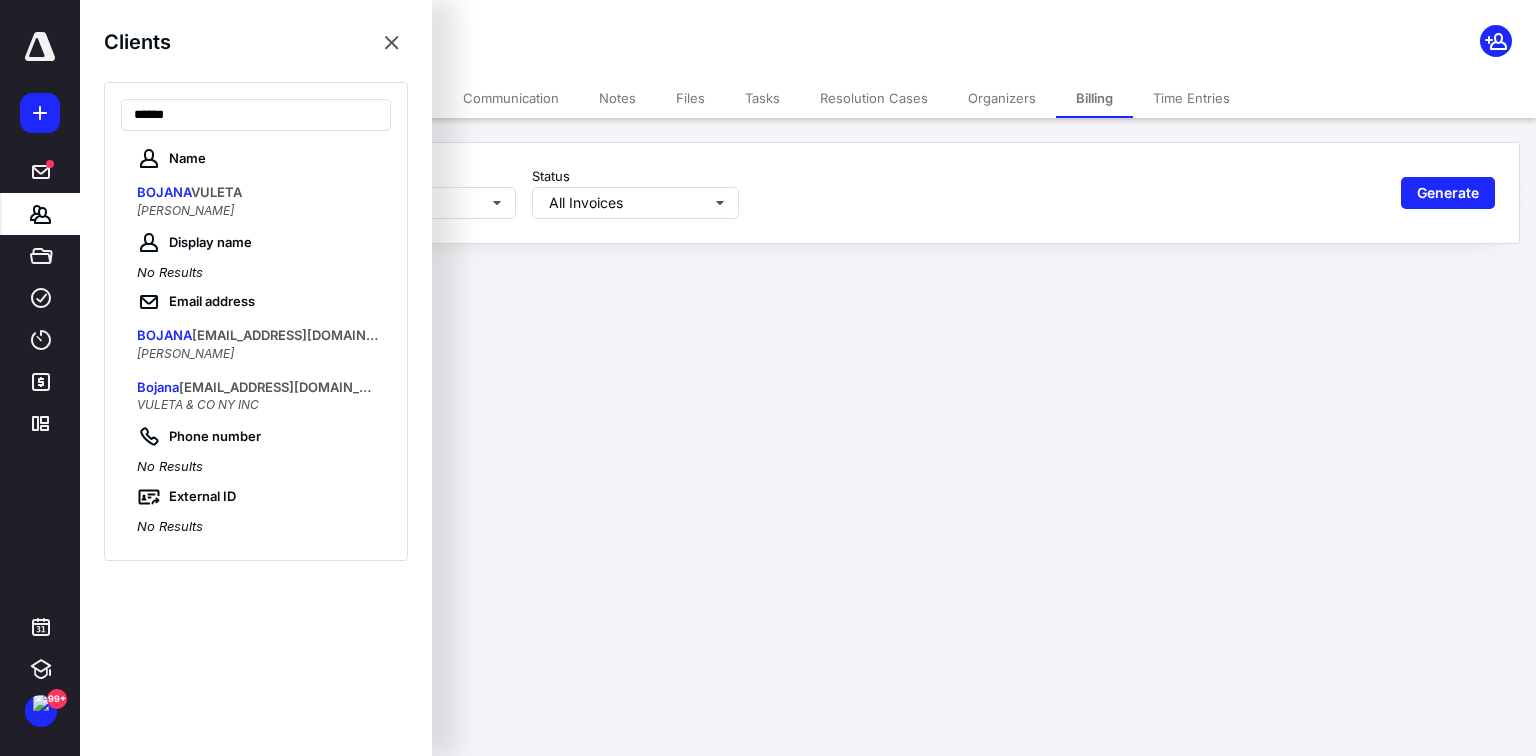 type on "******" 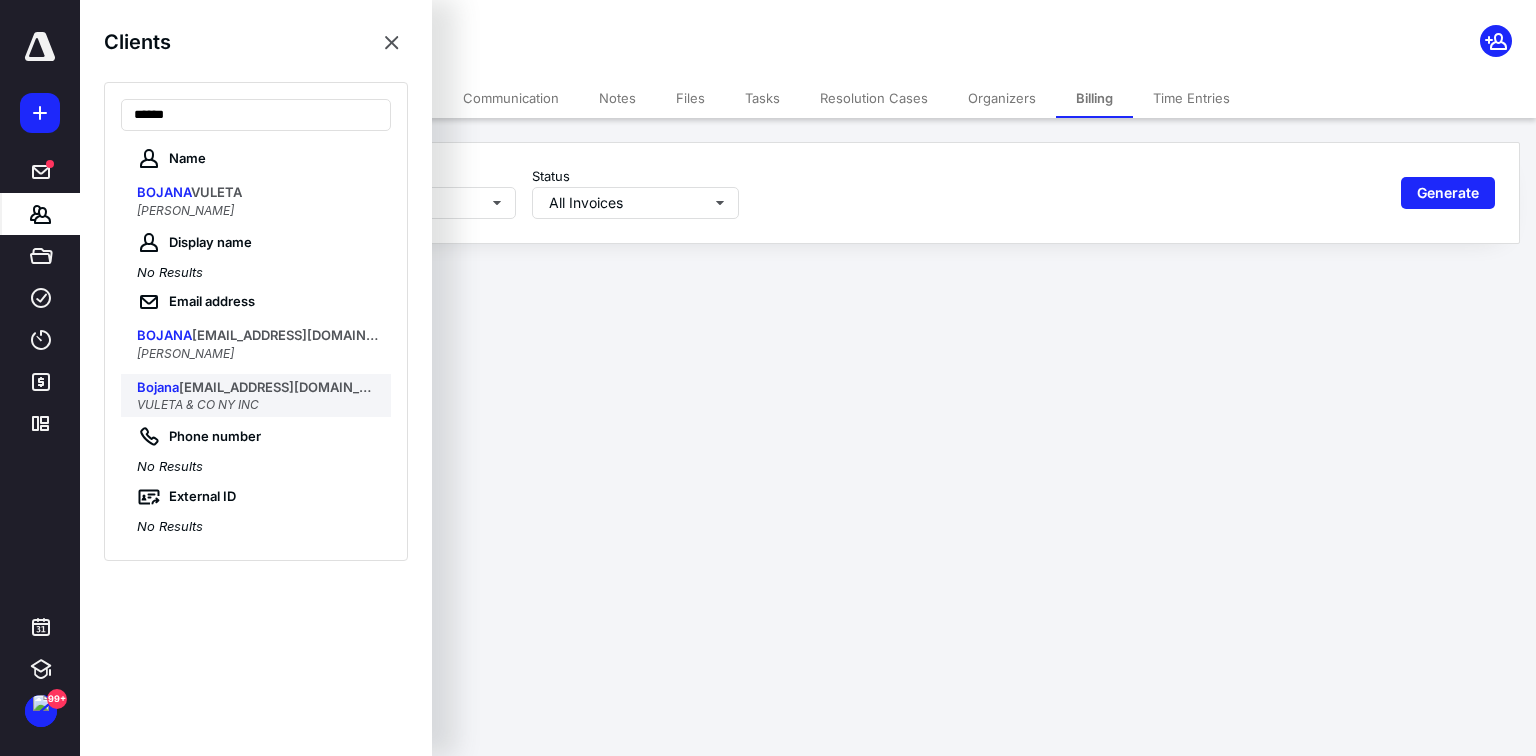 click on "VULETA & CO NY INC" at bounding box center (258, 405) 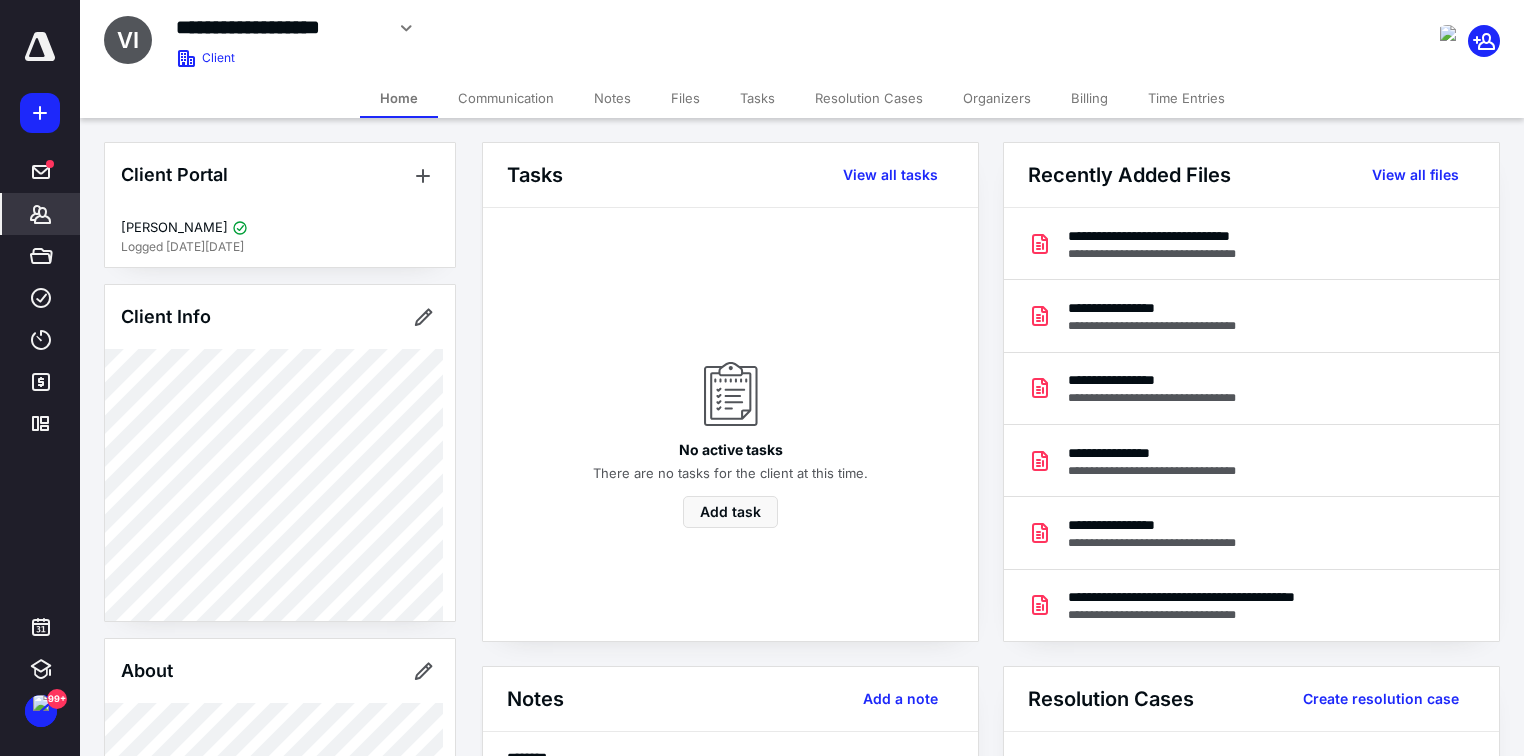 click on "Billing" at bounding box center (1089, 98) 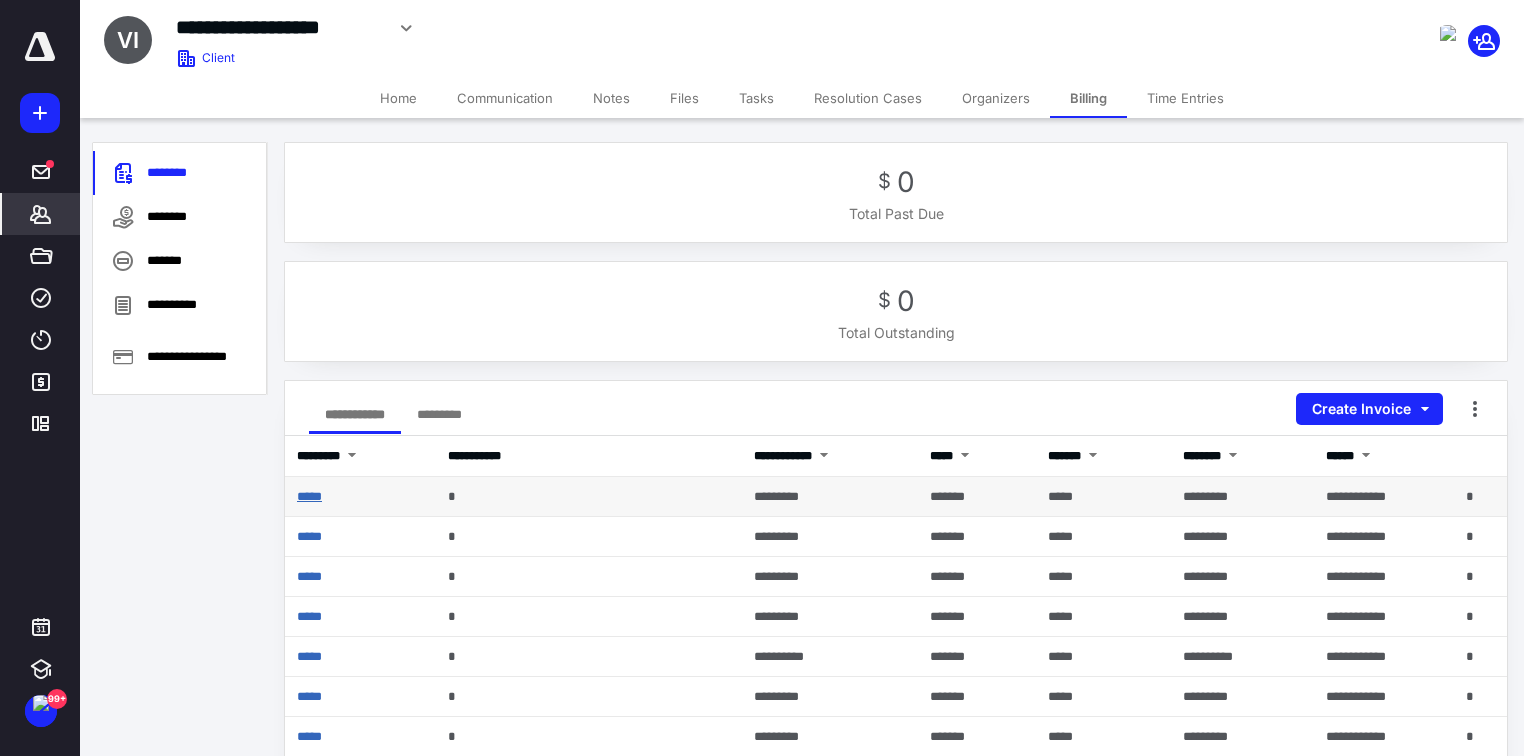 click on "*****" at bounding box center (309, 496) 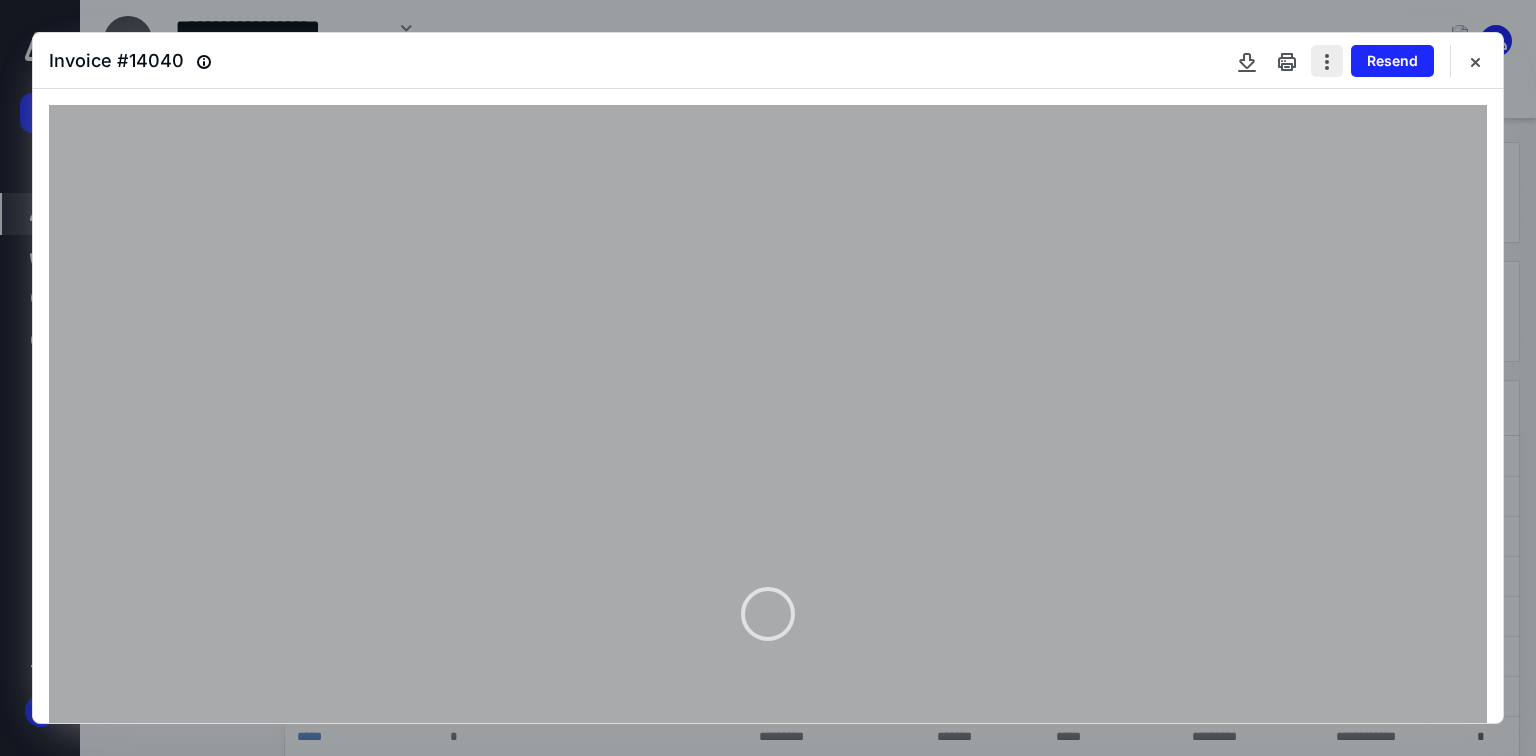 click at bounding box center [1327, 61] 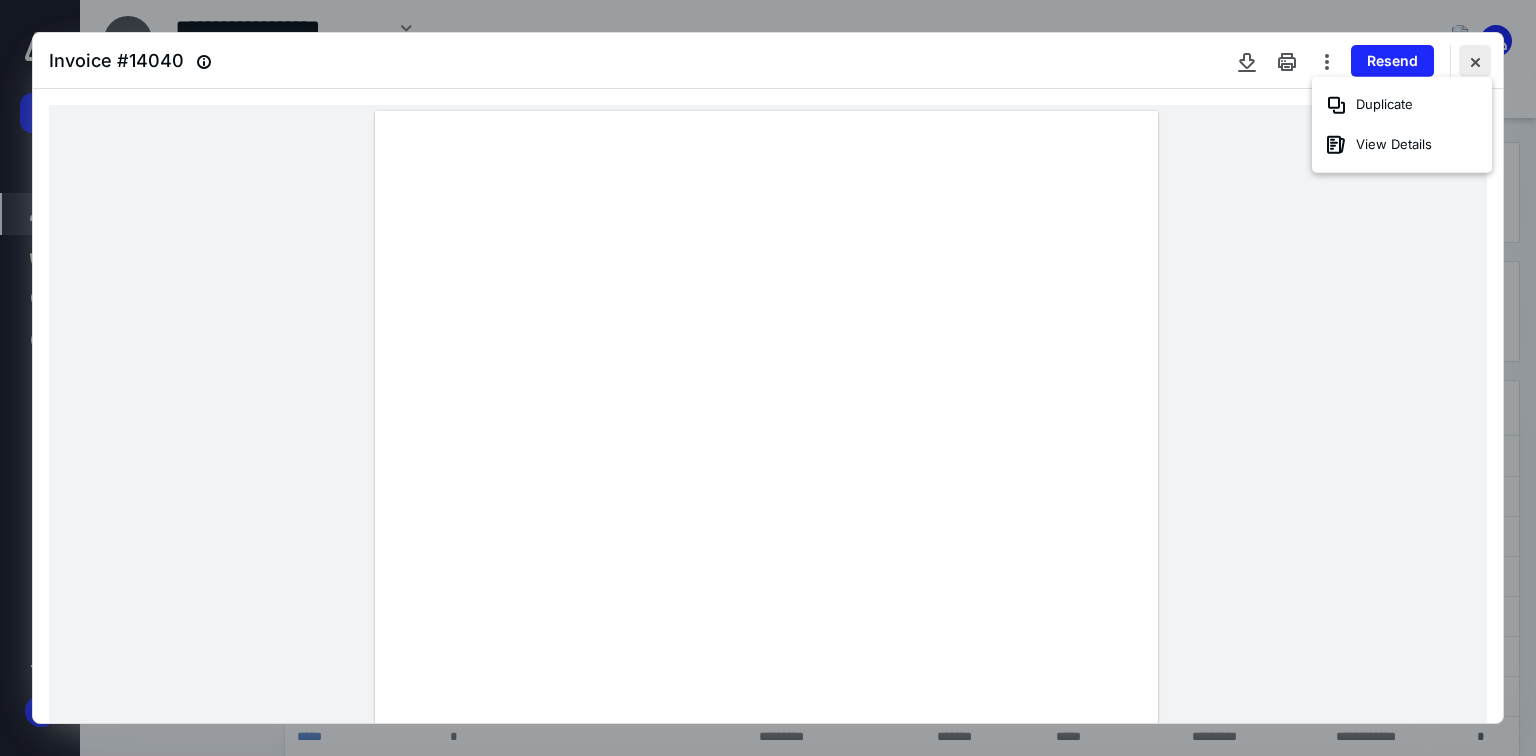 click at bounding box center (1475, 61) 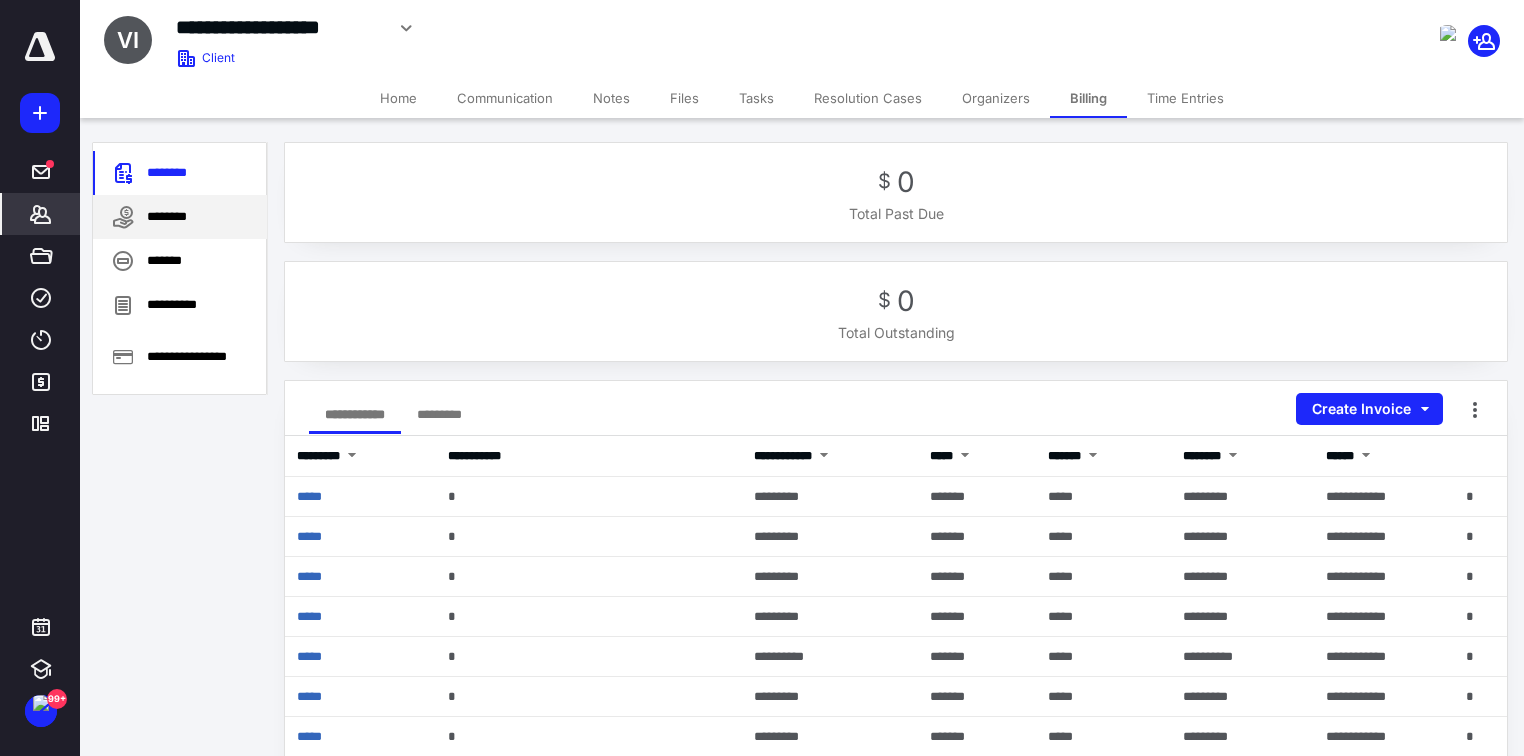 click on "********" at bounding box center [180, 217] 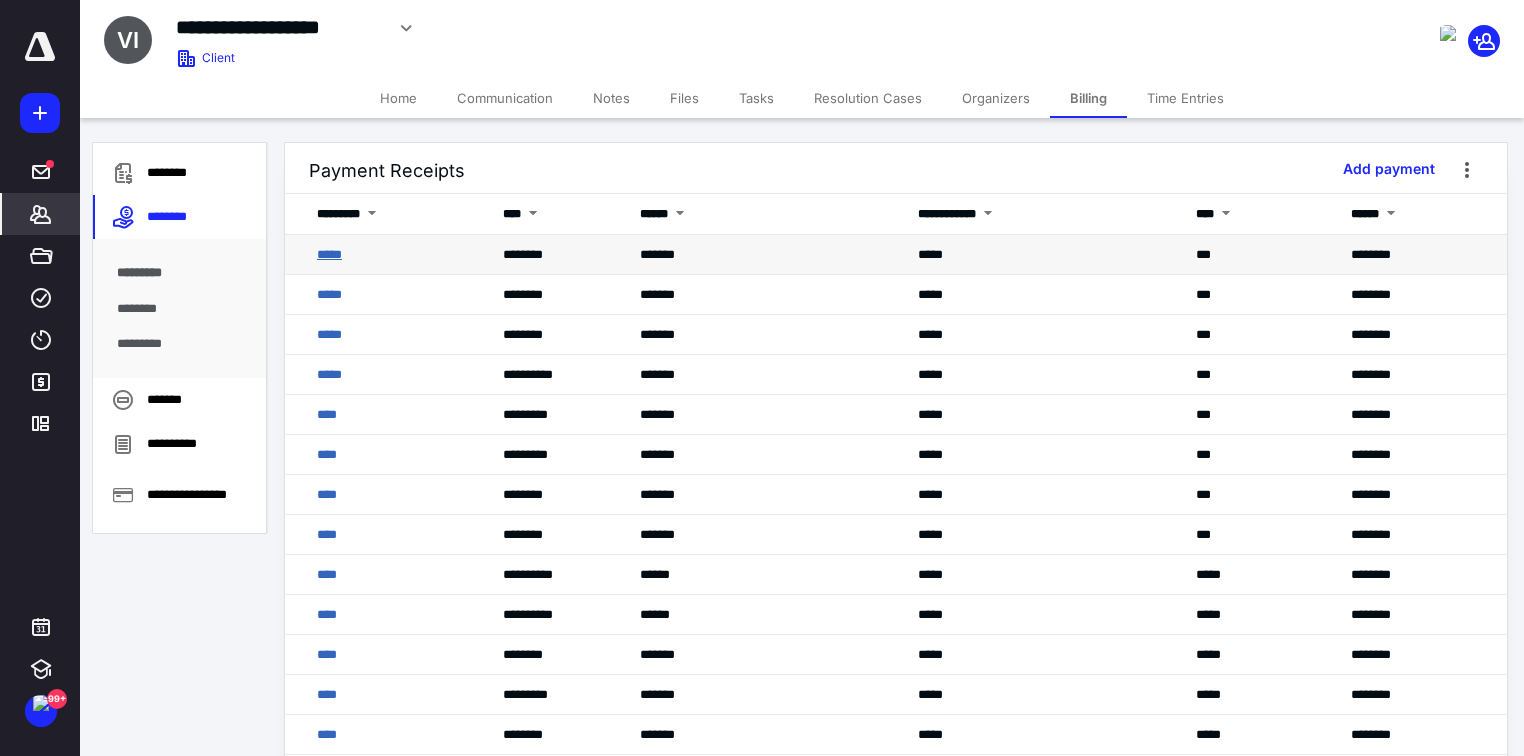 click on "*****" at bounding box center (329, 254) 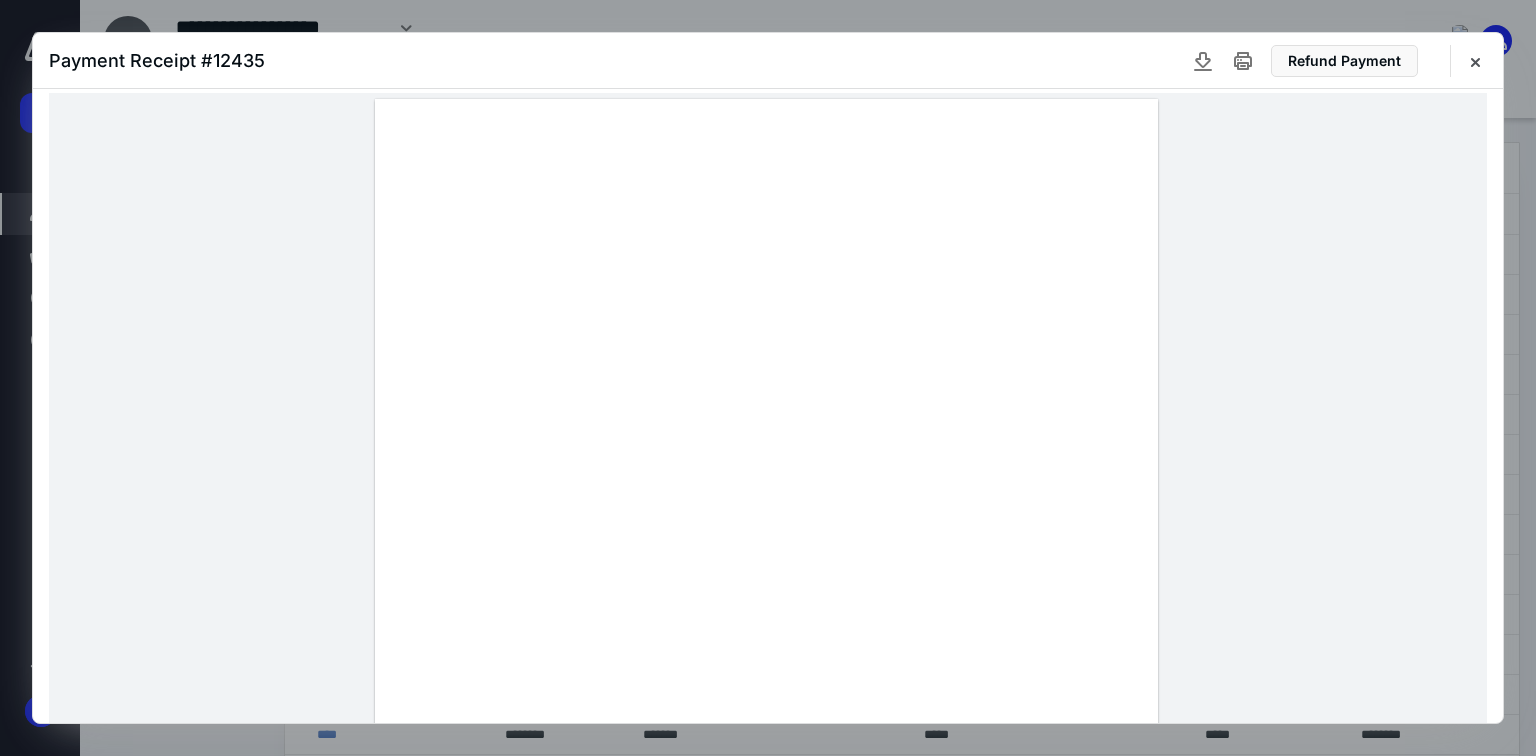 scroll, scrollTop: 0, scrollLeft: 0, axis: both 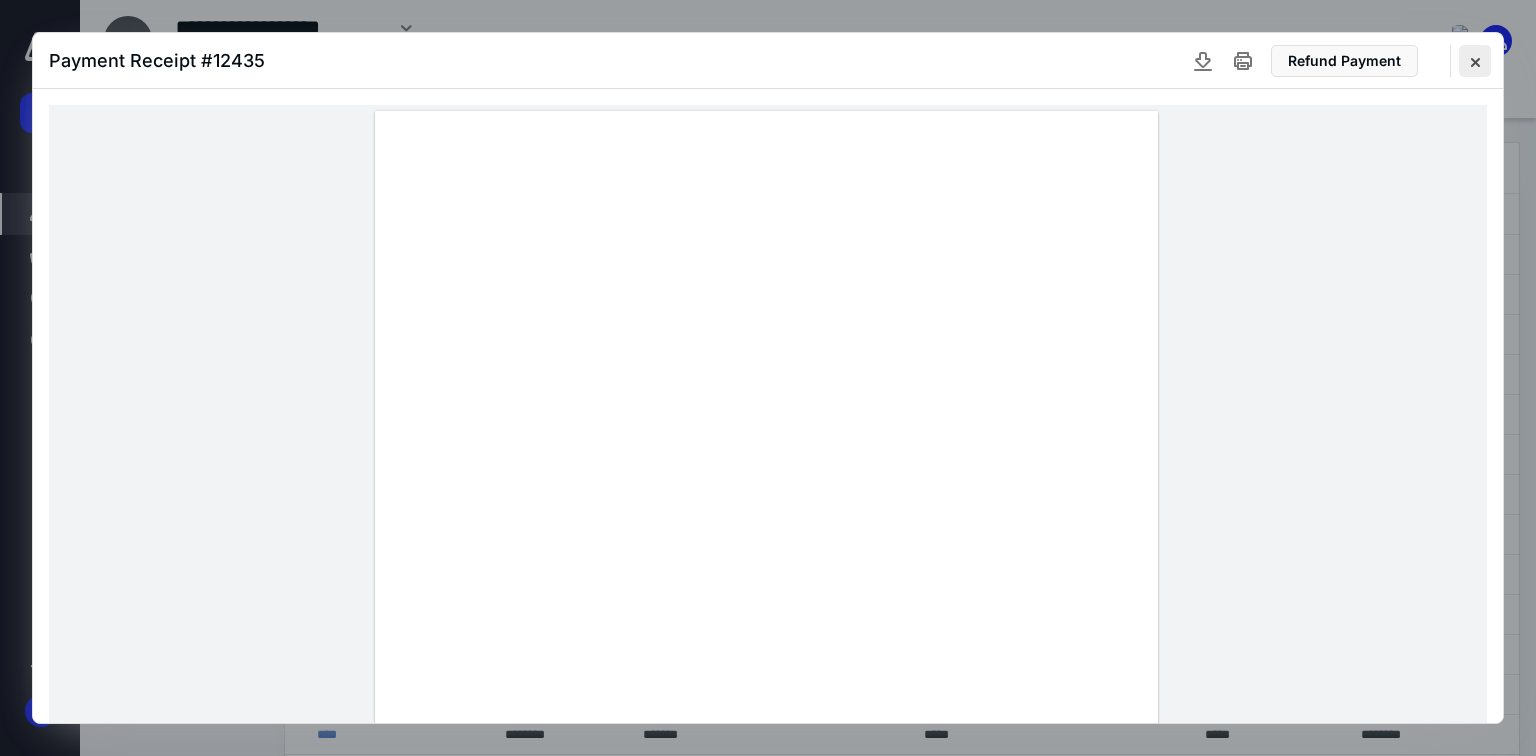 click at bounding box center [1475, 61] 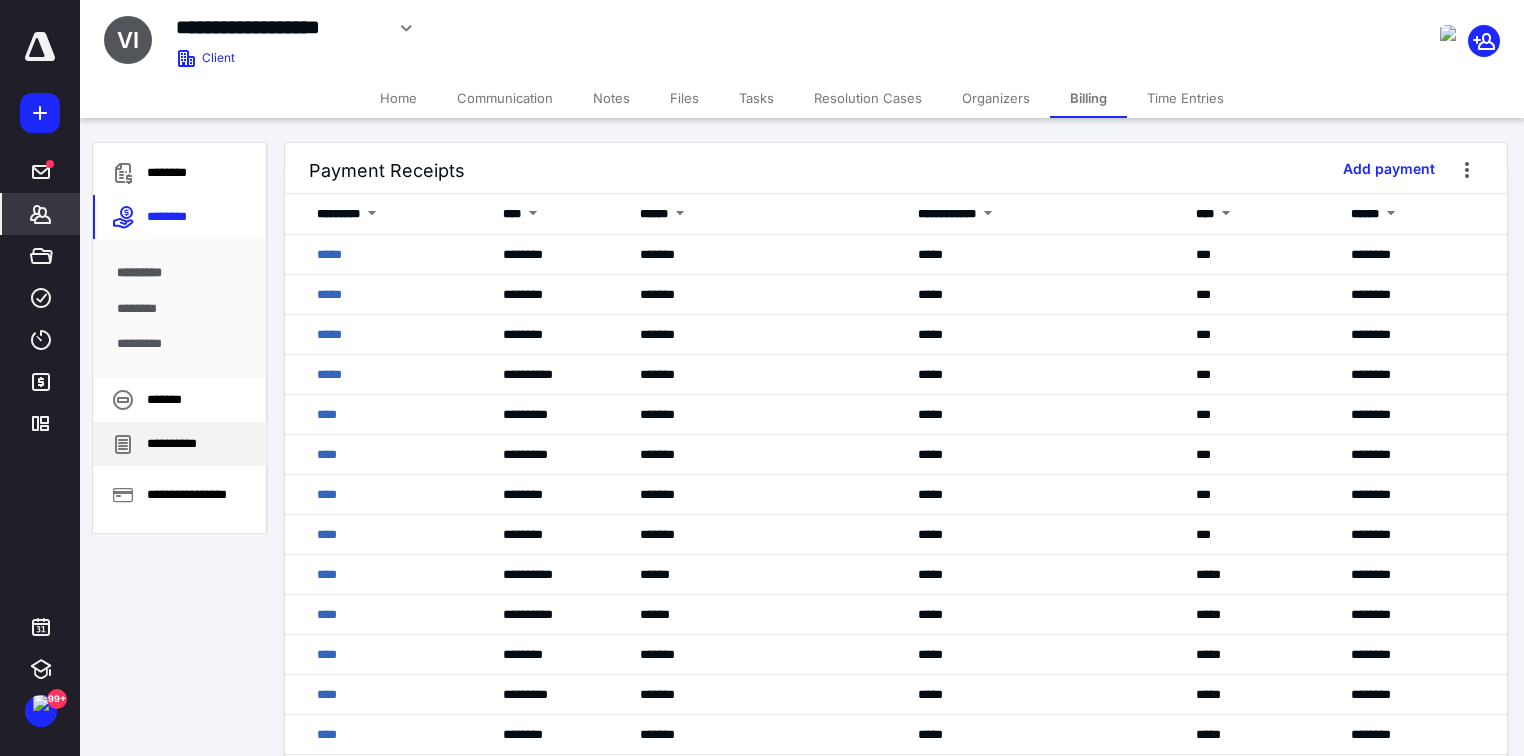 click on "**********" at bounding box center (180, 444) 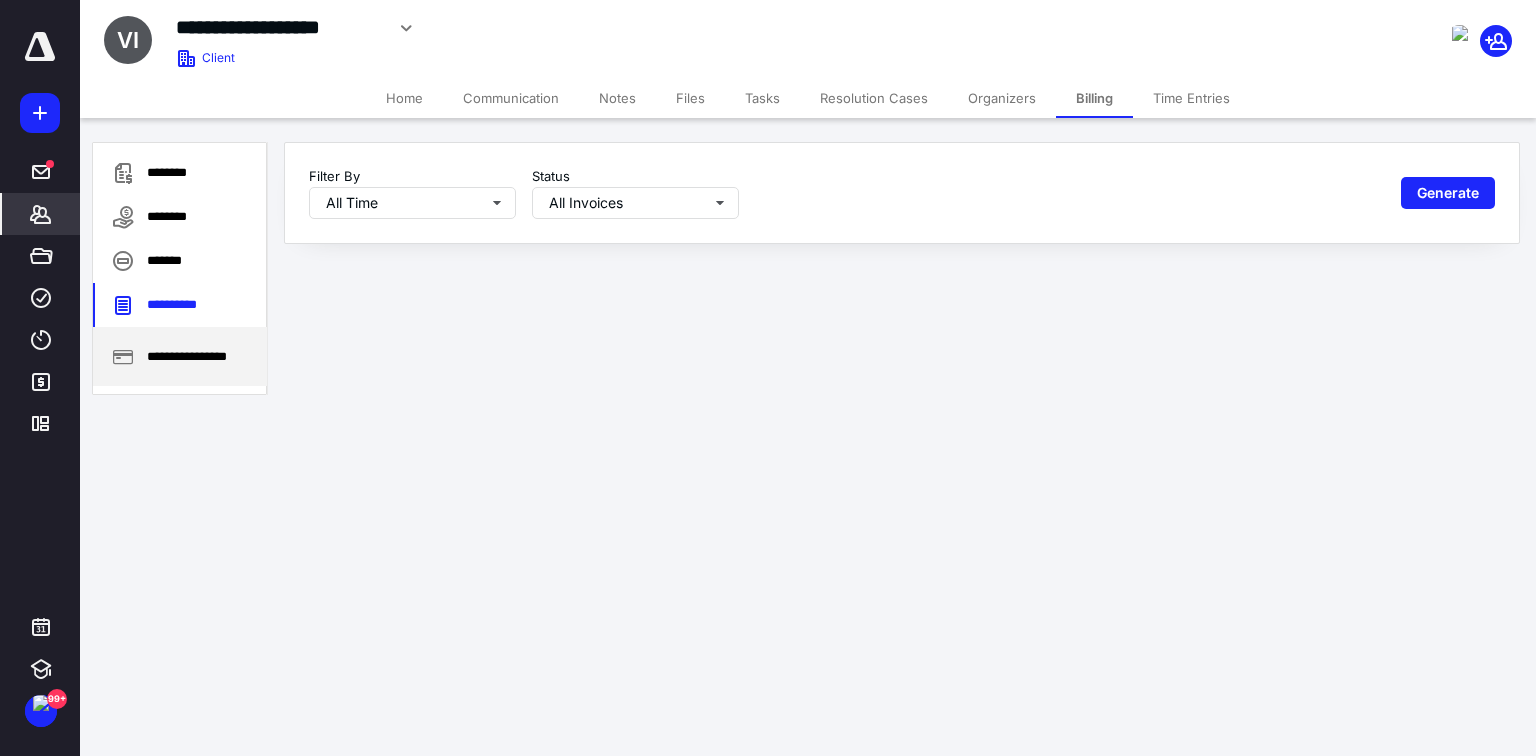 click on "**********" at bounding box center (180, 356) 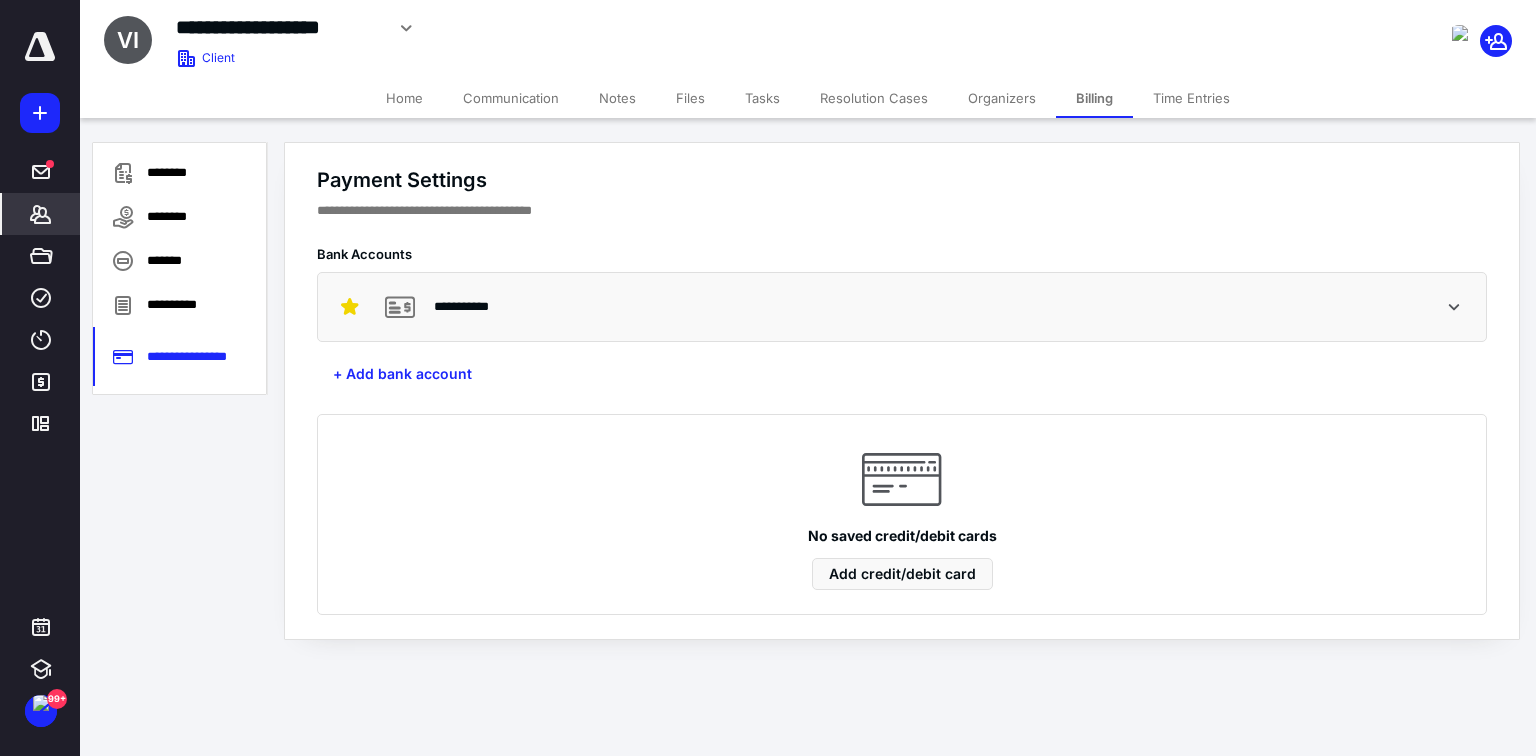click on "**********" at bounding box center [902, 307] 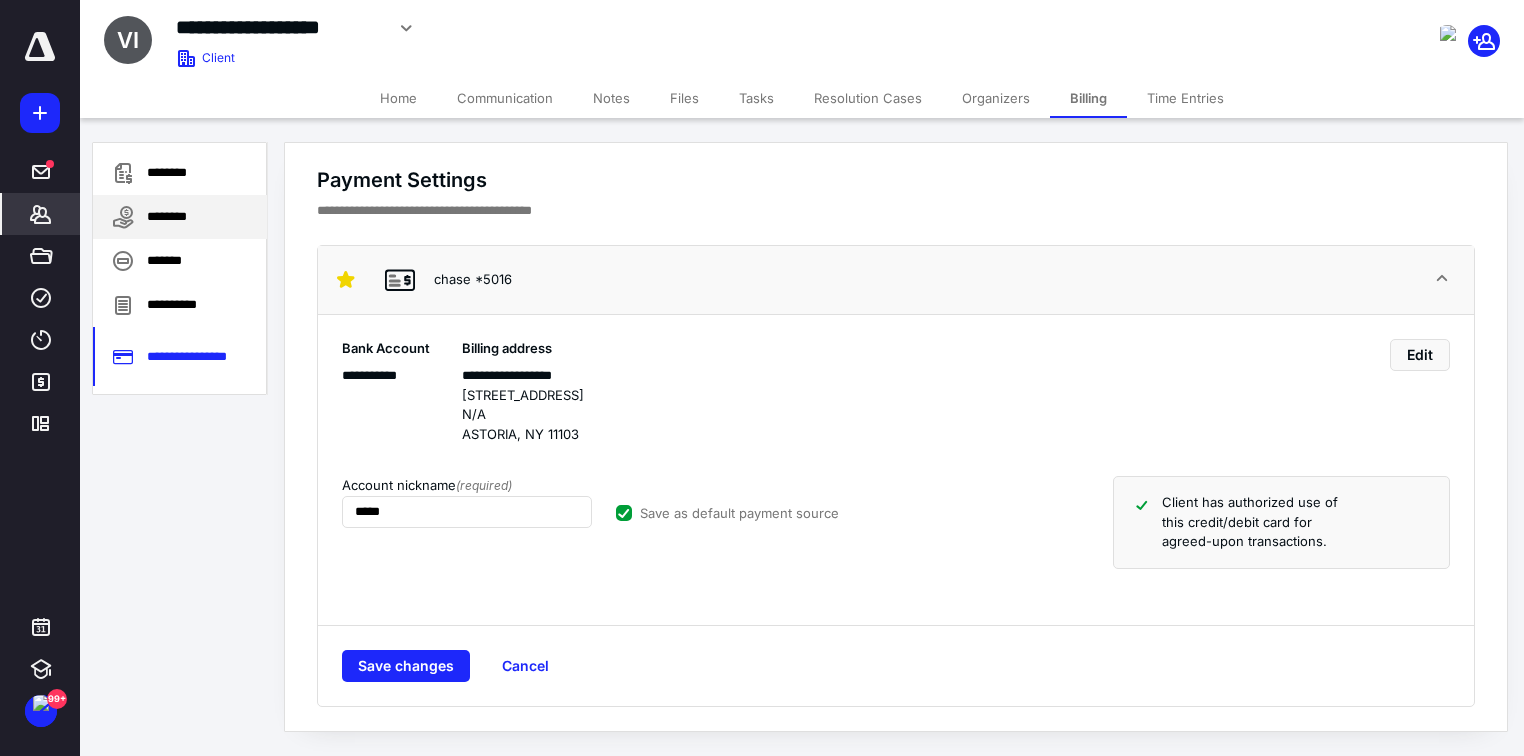 click on "********" at bounding box center (180, 217) 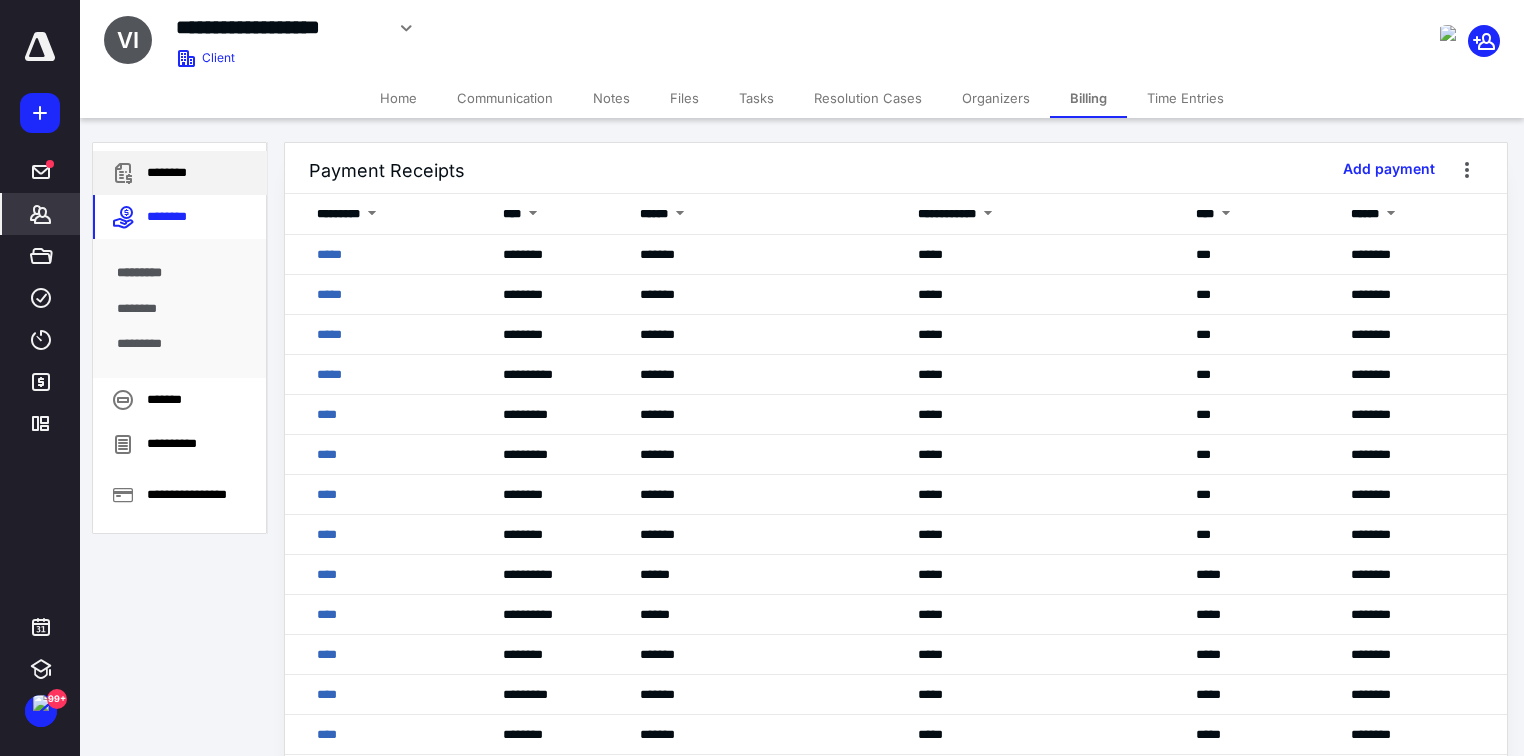 click on "********" at bounding box center (180, 173) 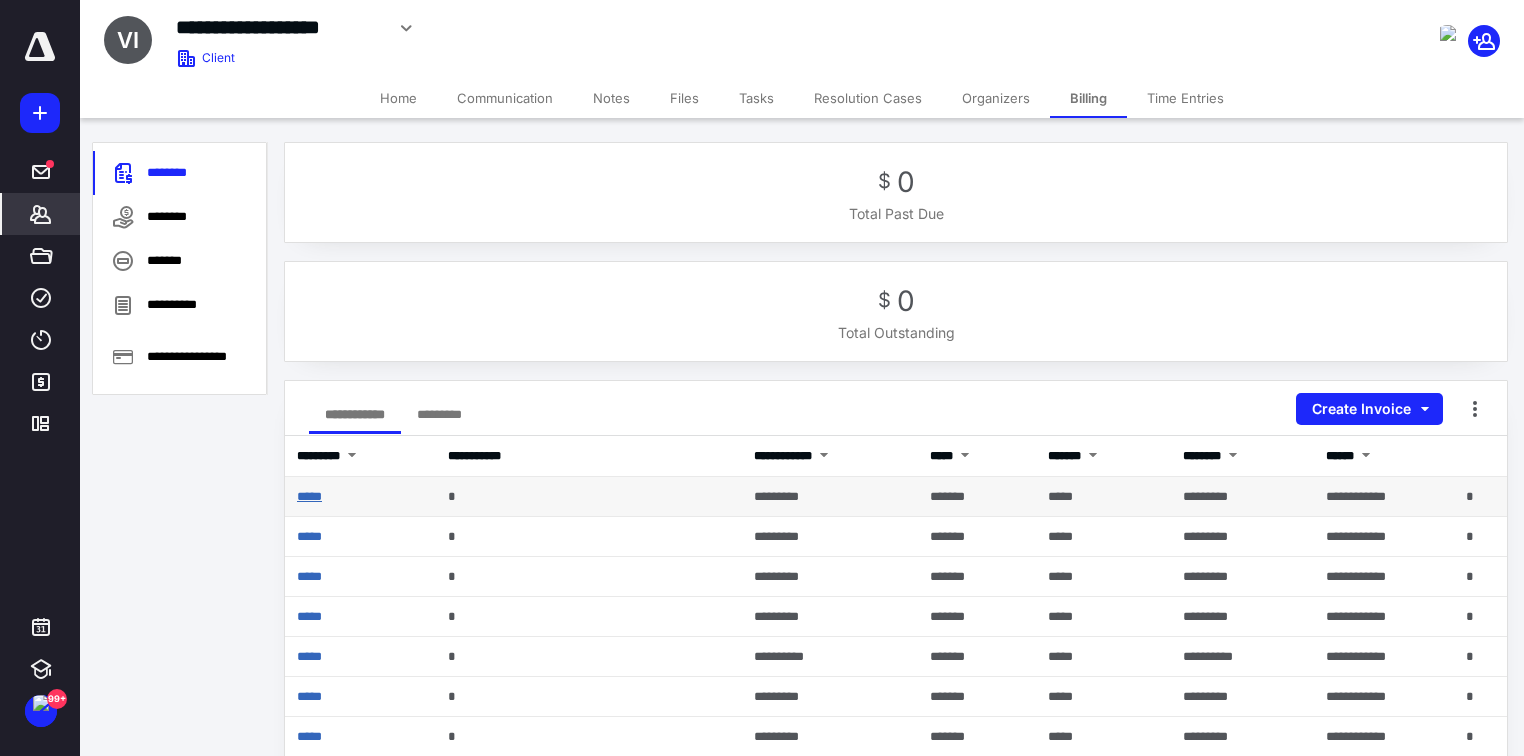 click on "*****" at bounding box center [309, 496] 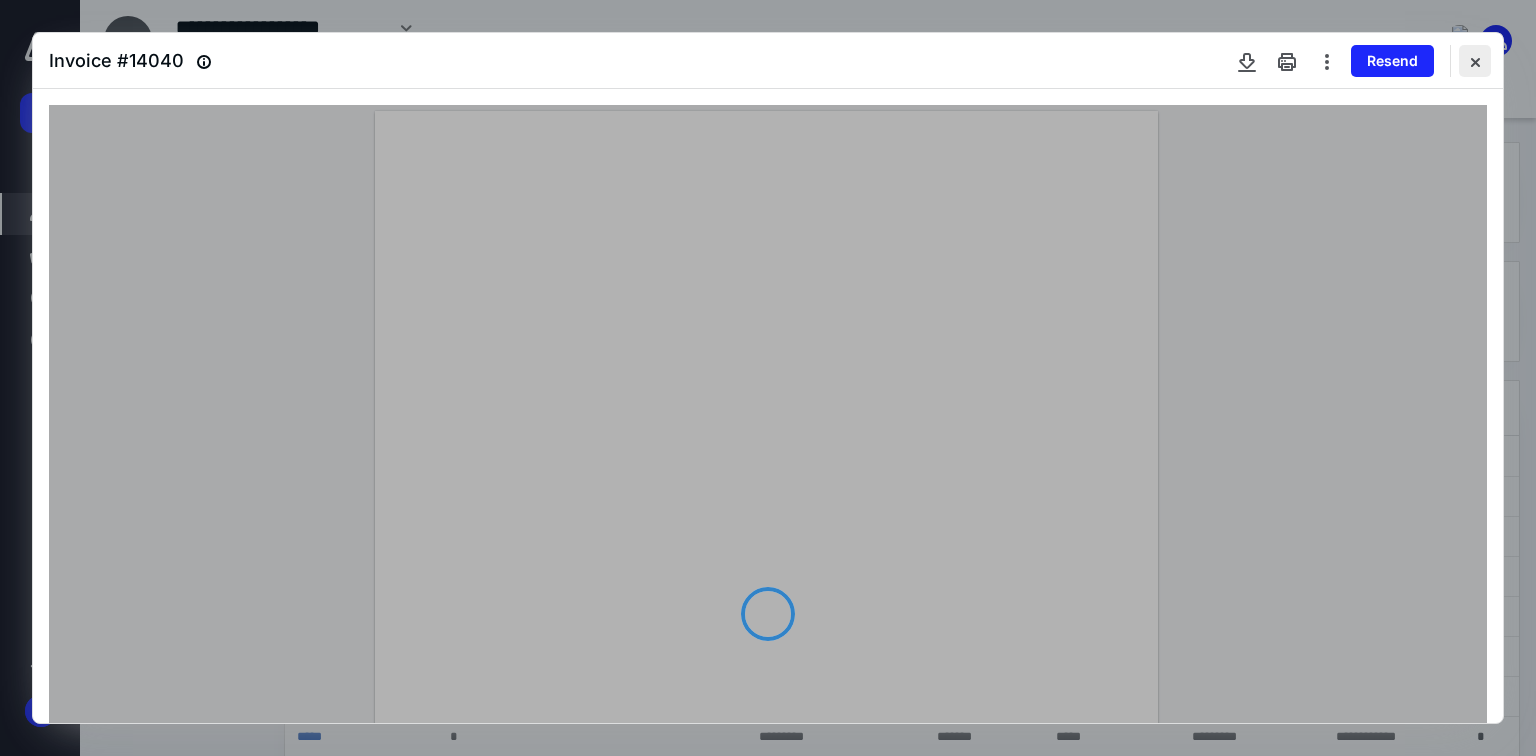 click at bounding box center [1475, 61] 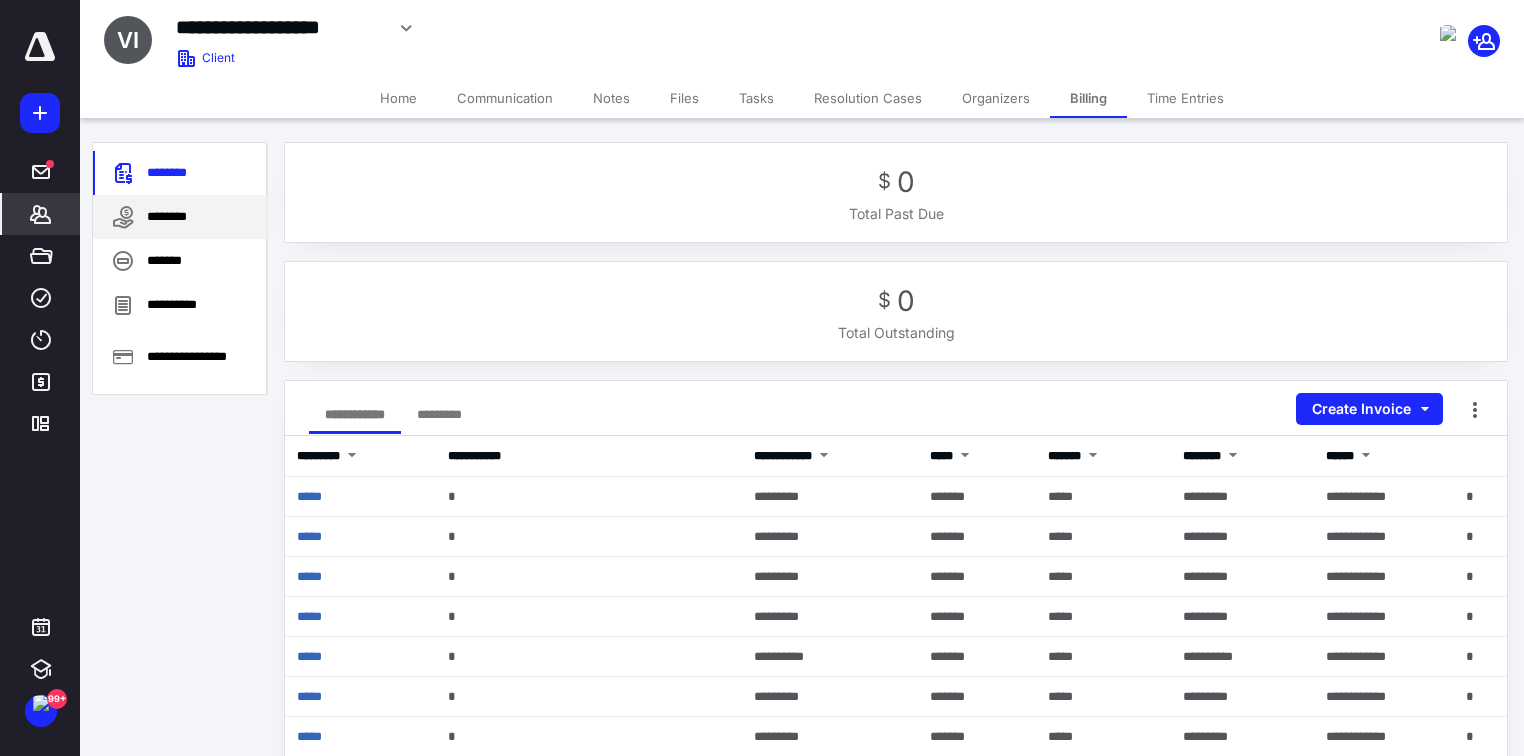 click on "********" at bounding box center [180, 217] 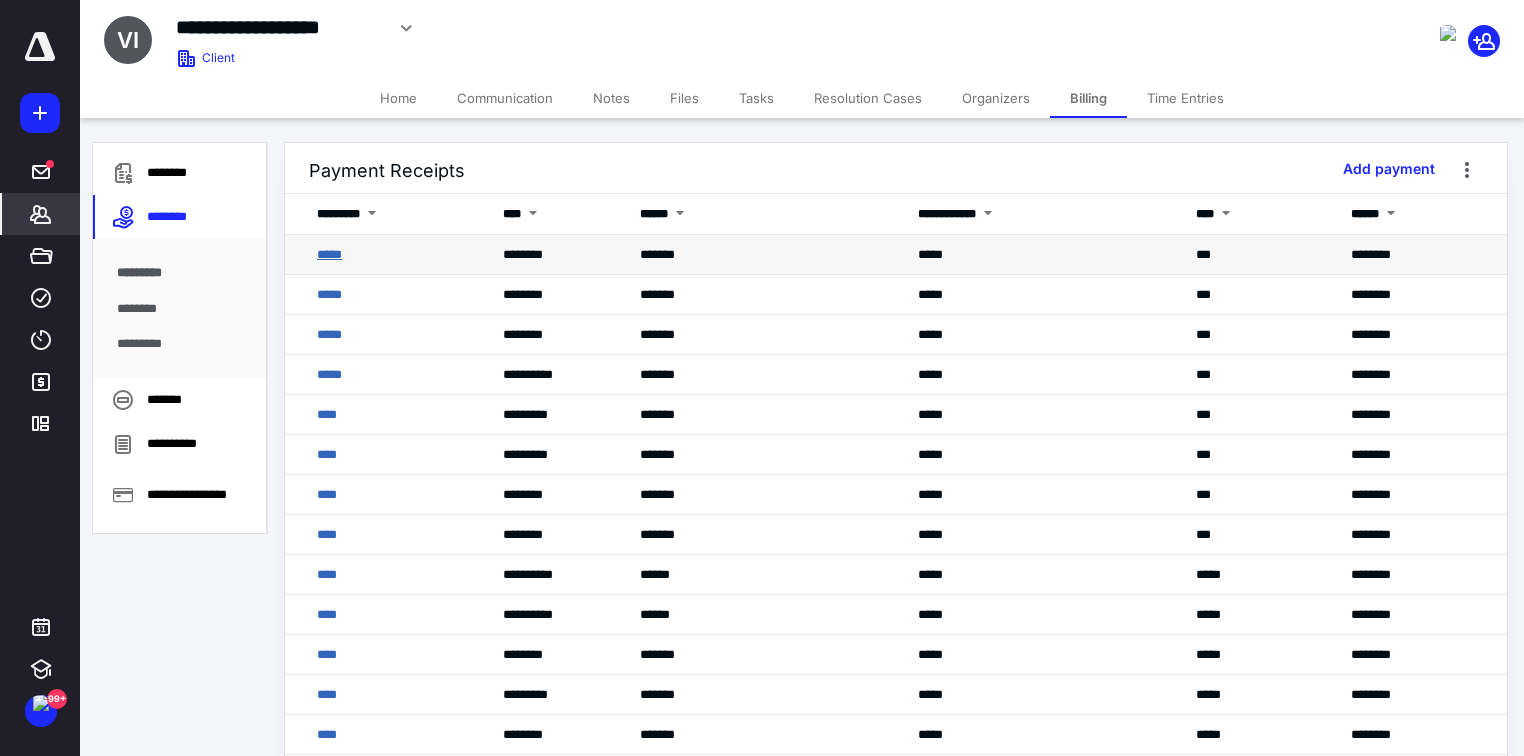 click on "*****" at bounding box center [329, 254] 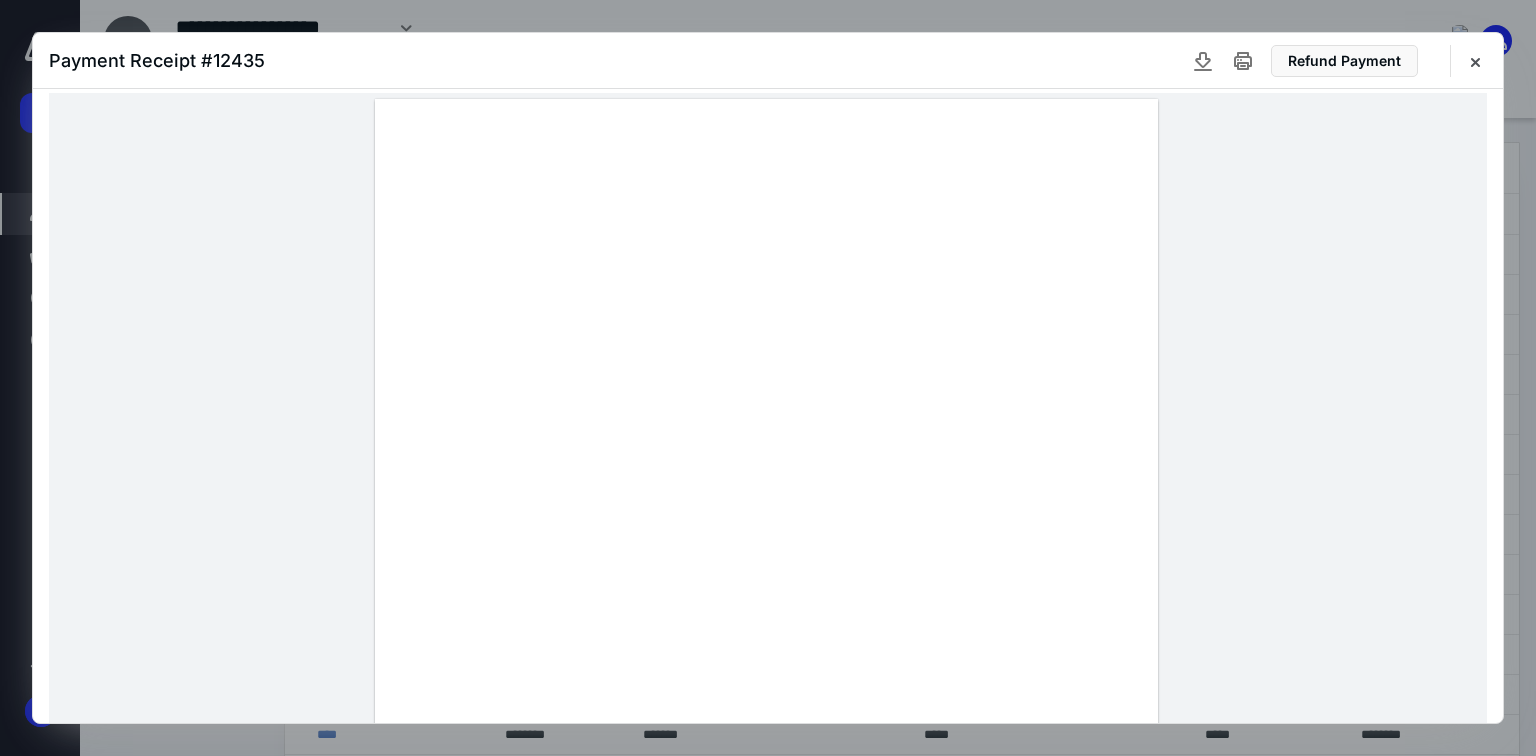scroll, scrollTop: 0, scrollLeft: 0, axis: both 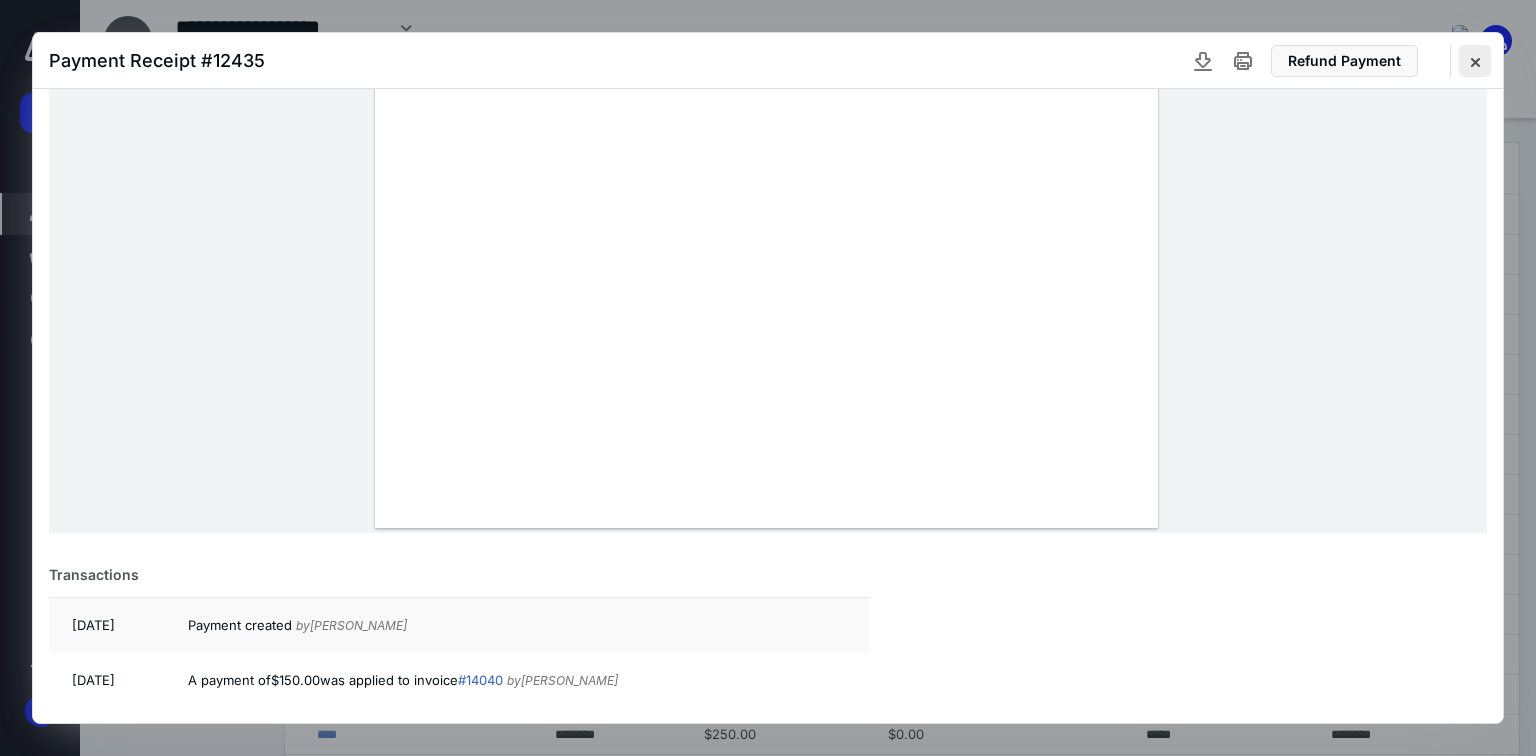 click at bounding box center [1475, 61] 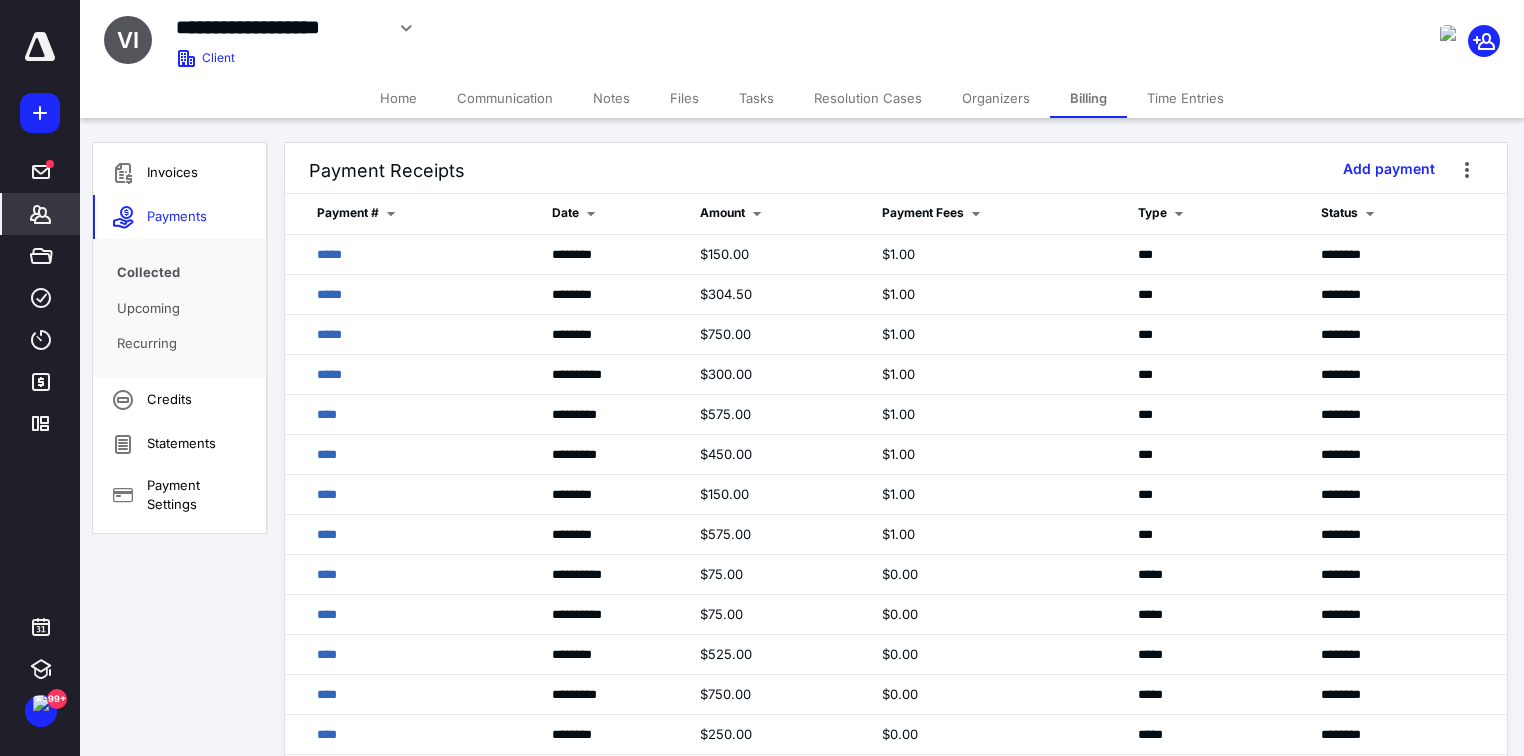 click on "Home" at bounding box center [398, 98] 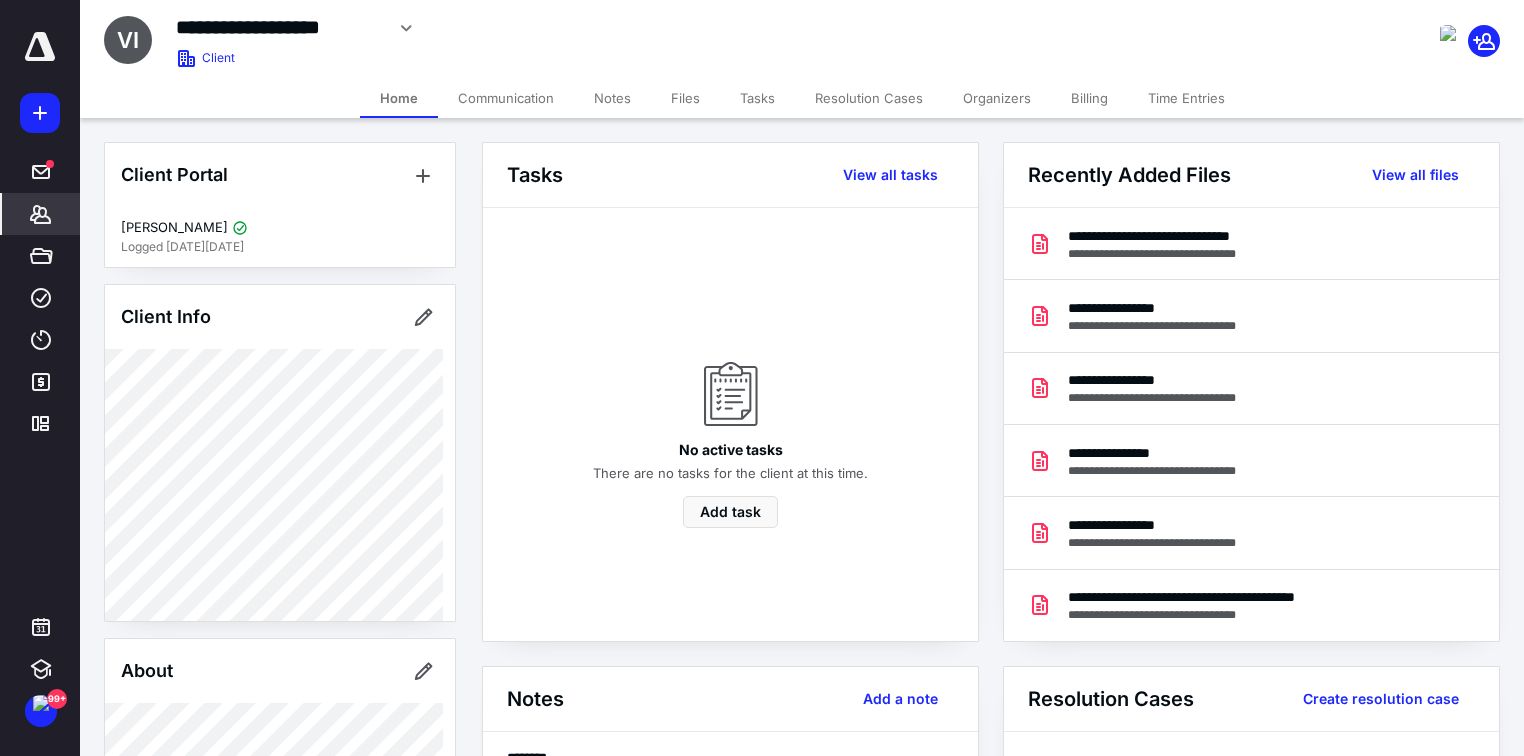 click on "Billing" at bounding box center [1089, 98] 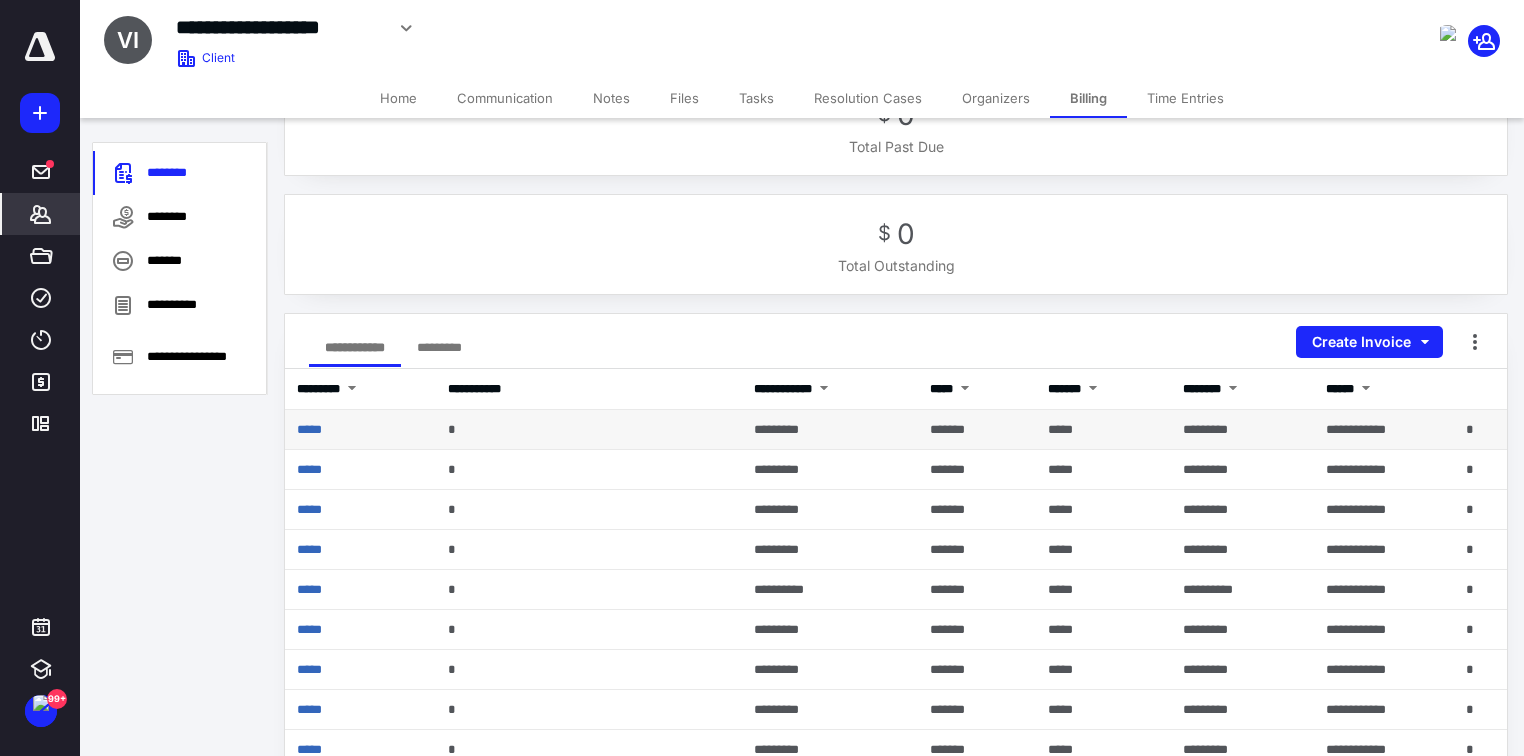 scroll, scrollTop: 160, scrollLeft: 0, axis: vertical 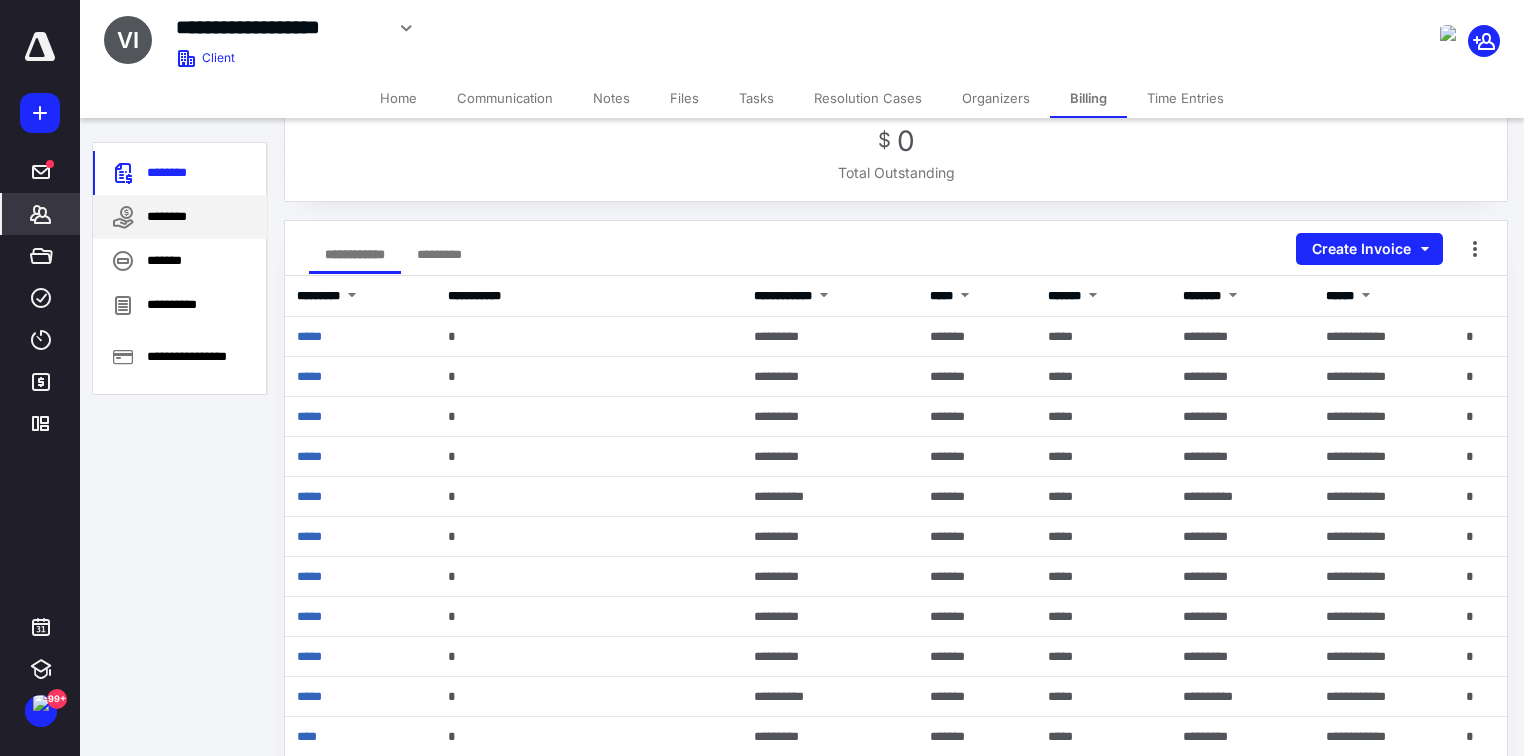 click on "********" at bounding box center (180, 217) 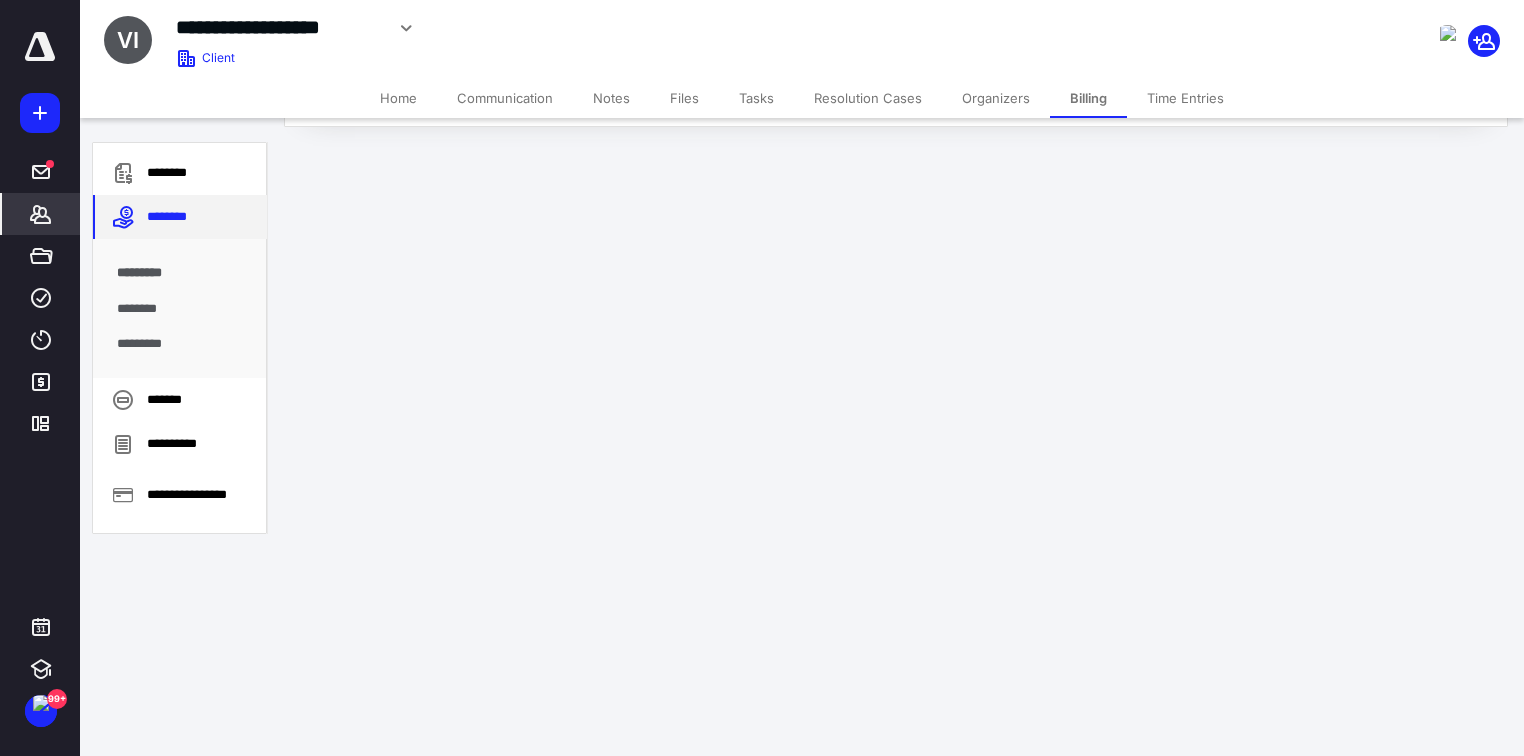 scroll, scrollTop: 0, scrollLeft: 0, axis: both 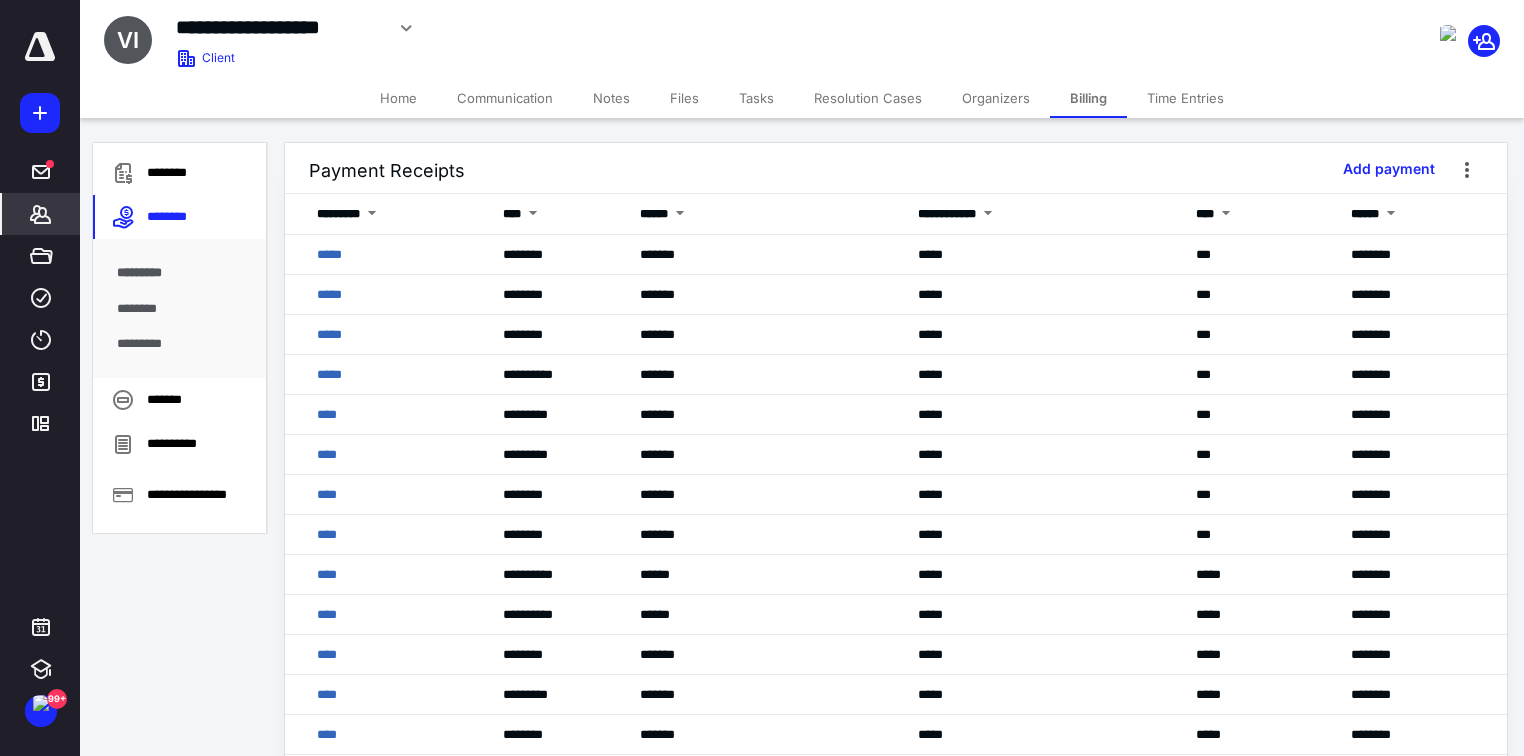 click on "Home" at bounding box center (398, 98) 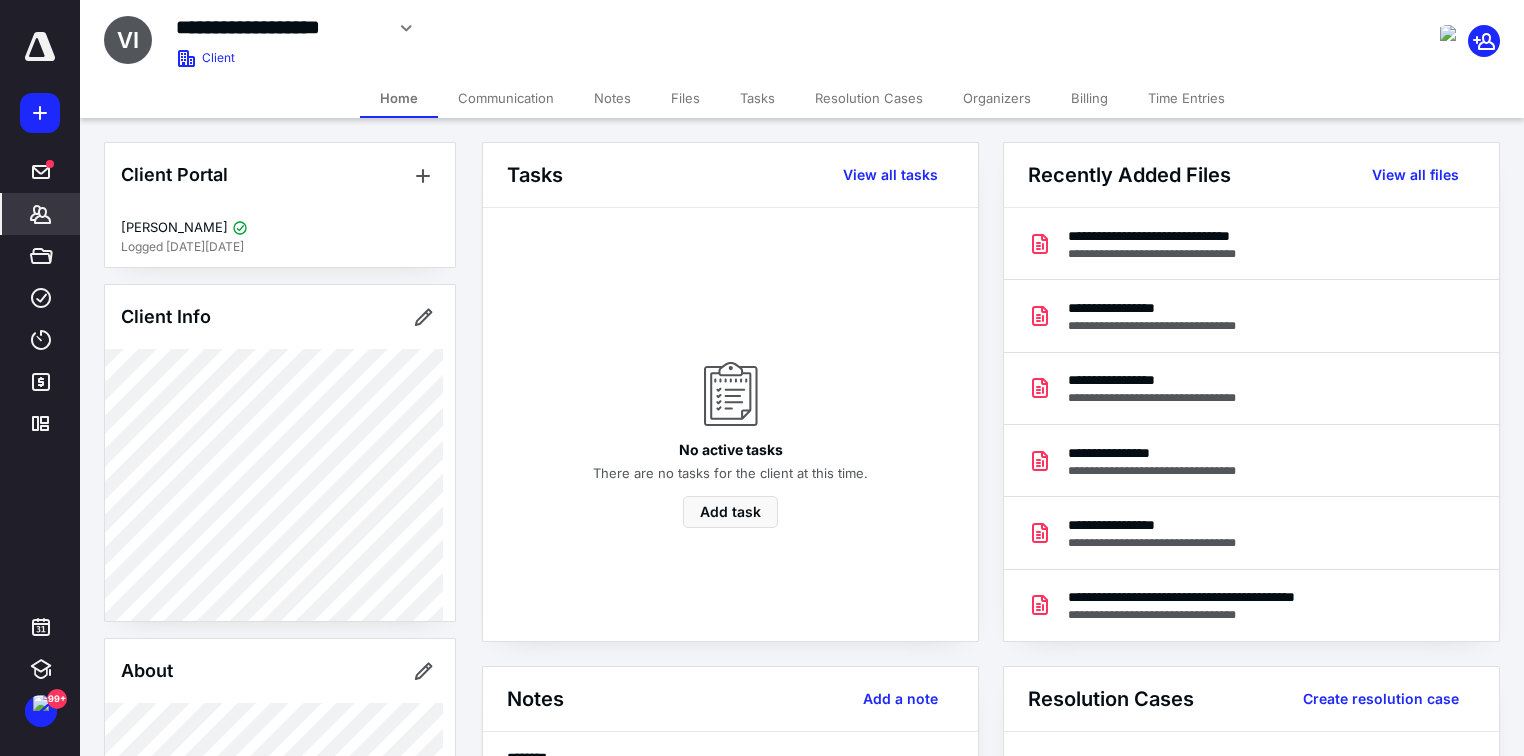 click on "Billing" at bounding box center [1089, 98] 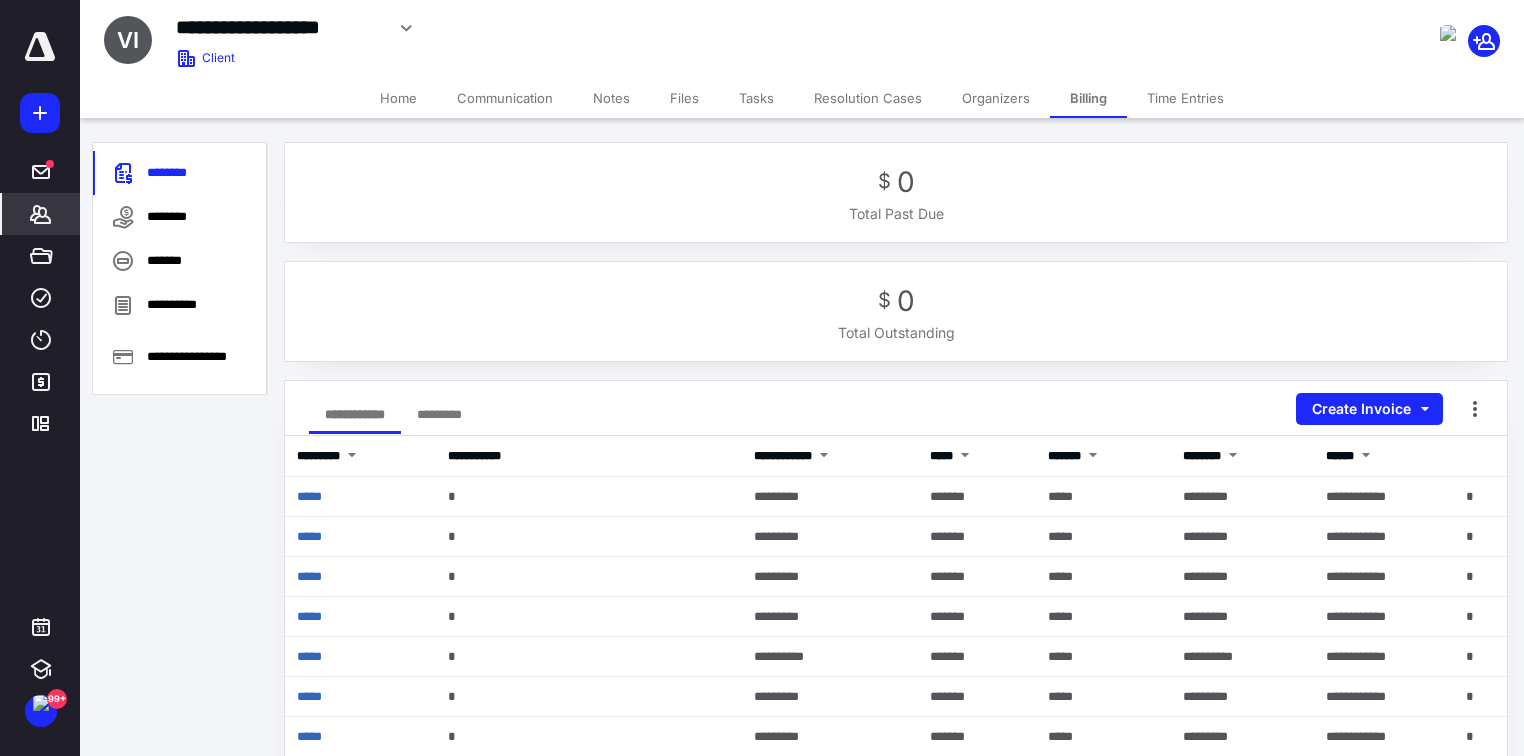 click on "Home" at bounding box center (398, 98) 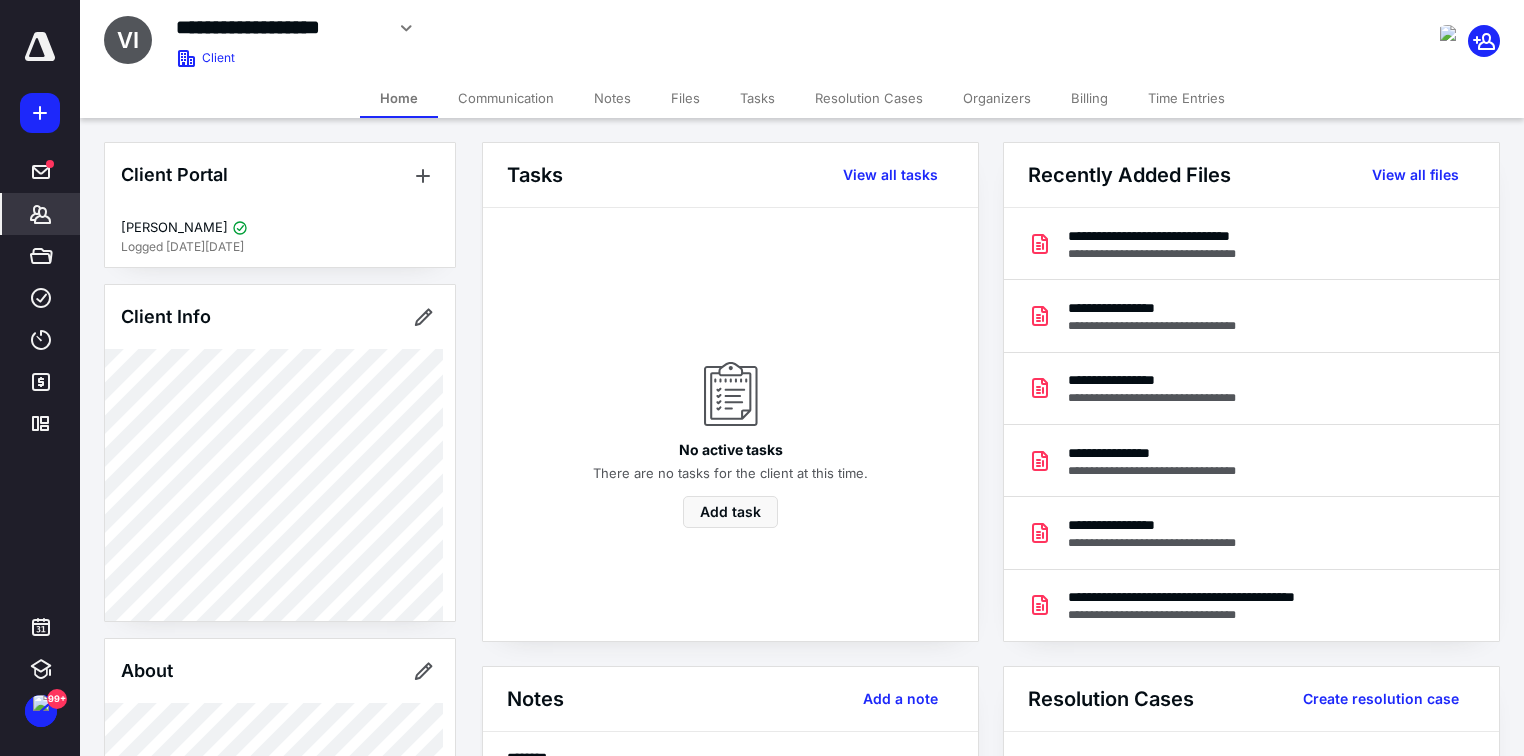 click 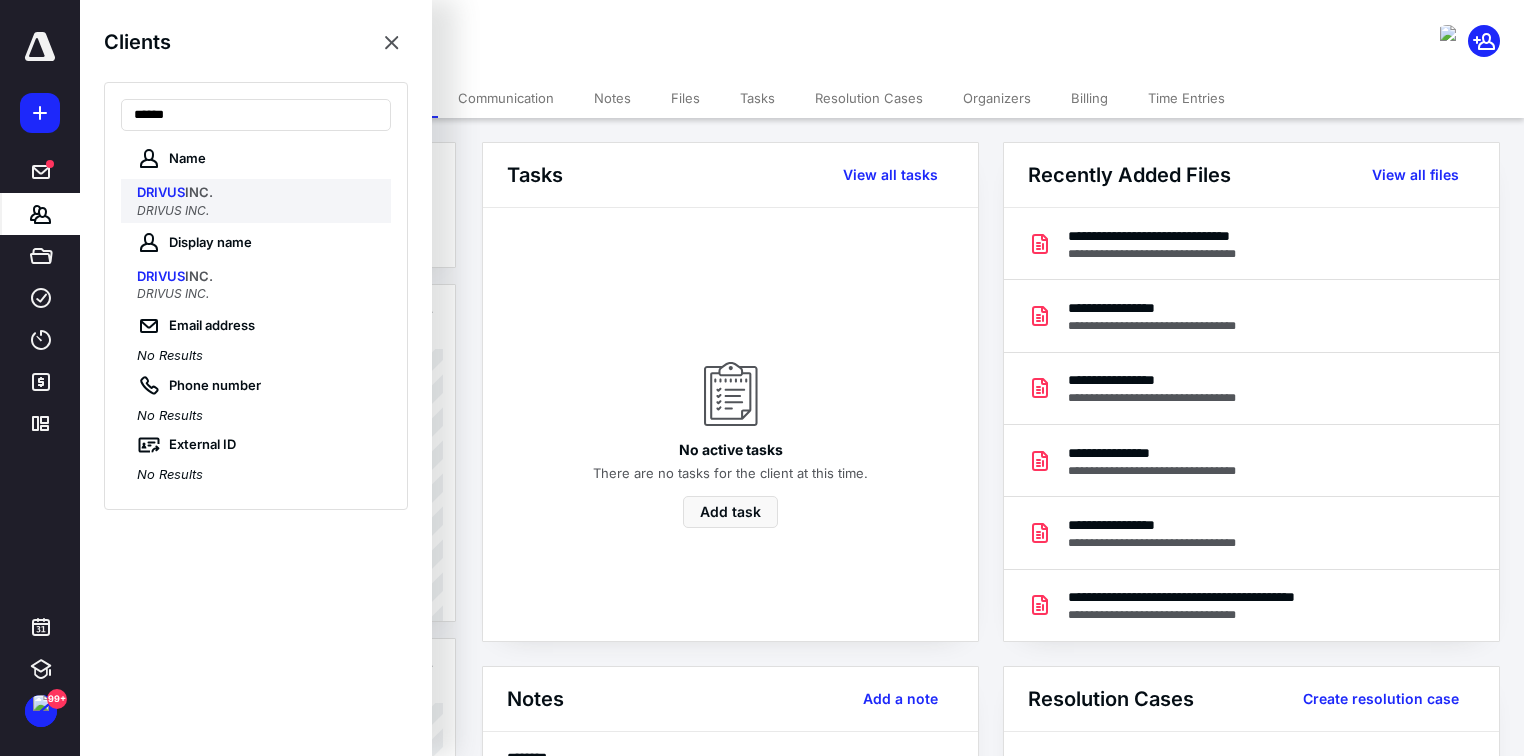 type on "******" 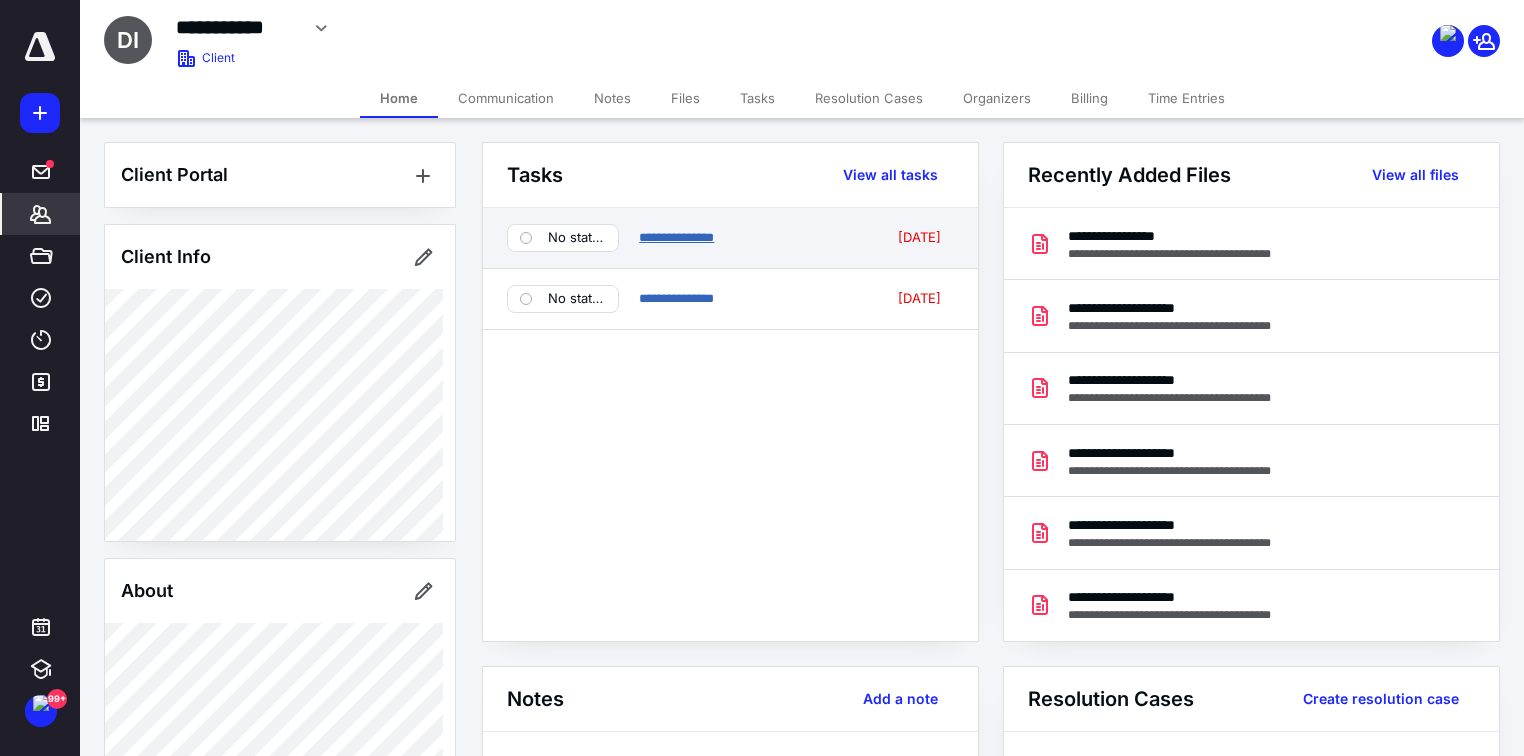 click on "**********" at bounding box center [676, 237] 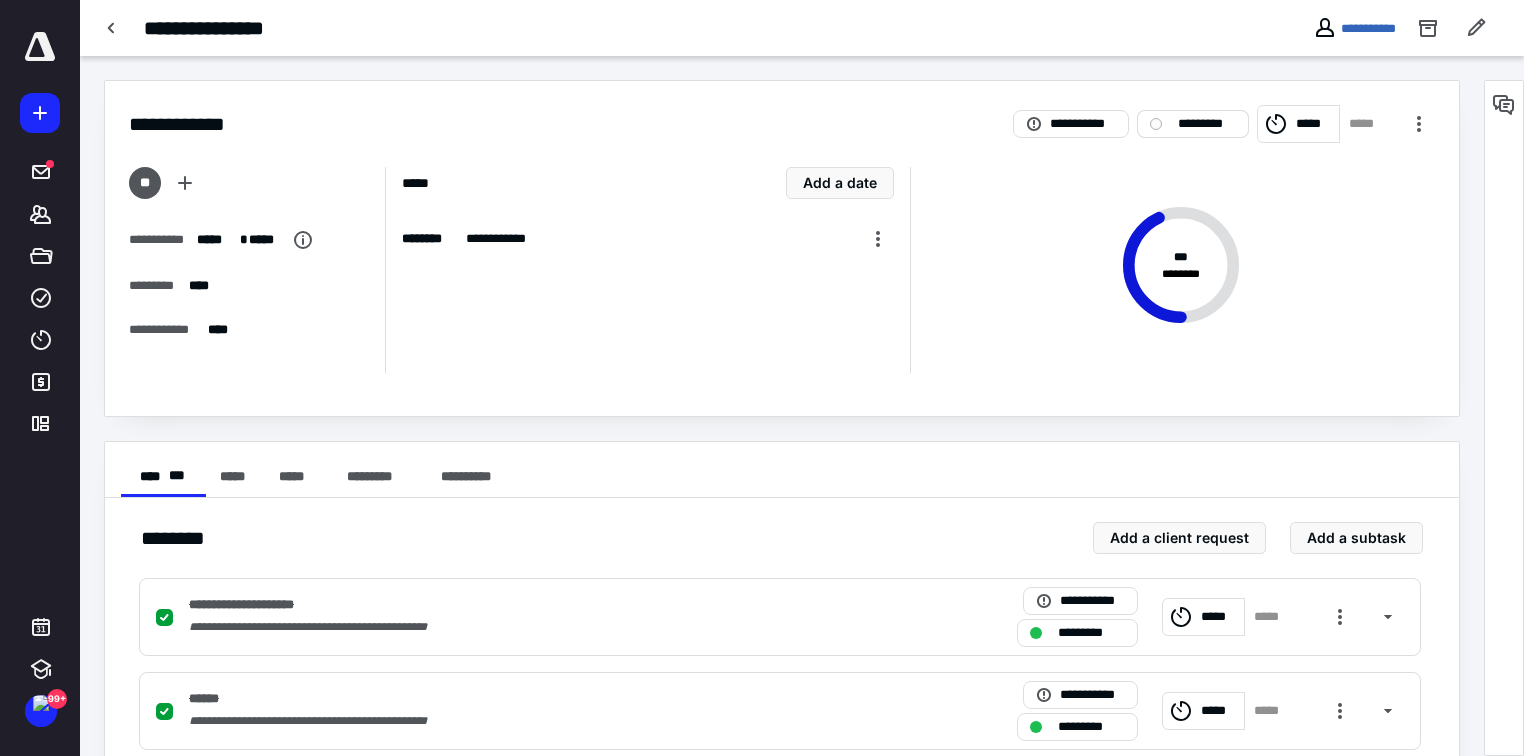 click on "*********" at bounding box center [1207, 124] 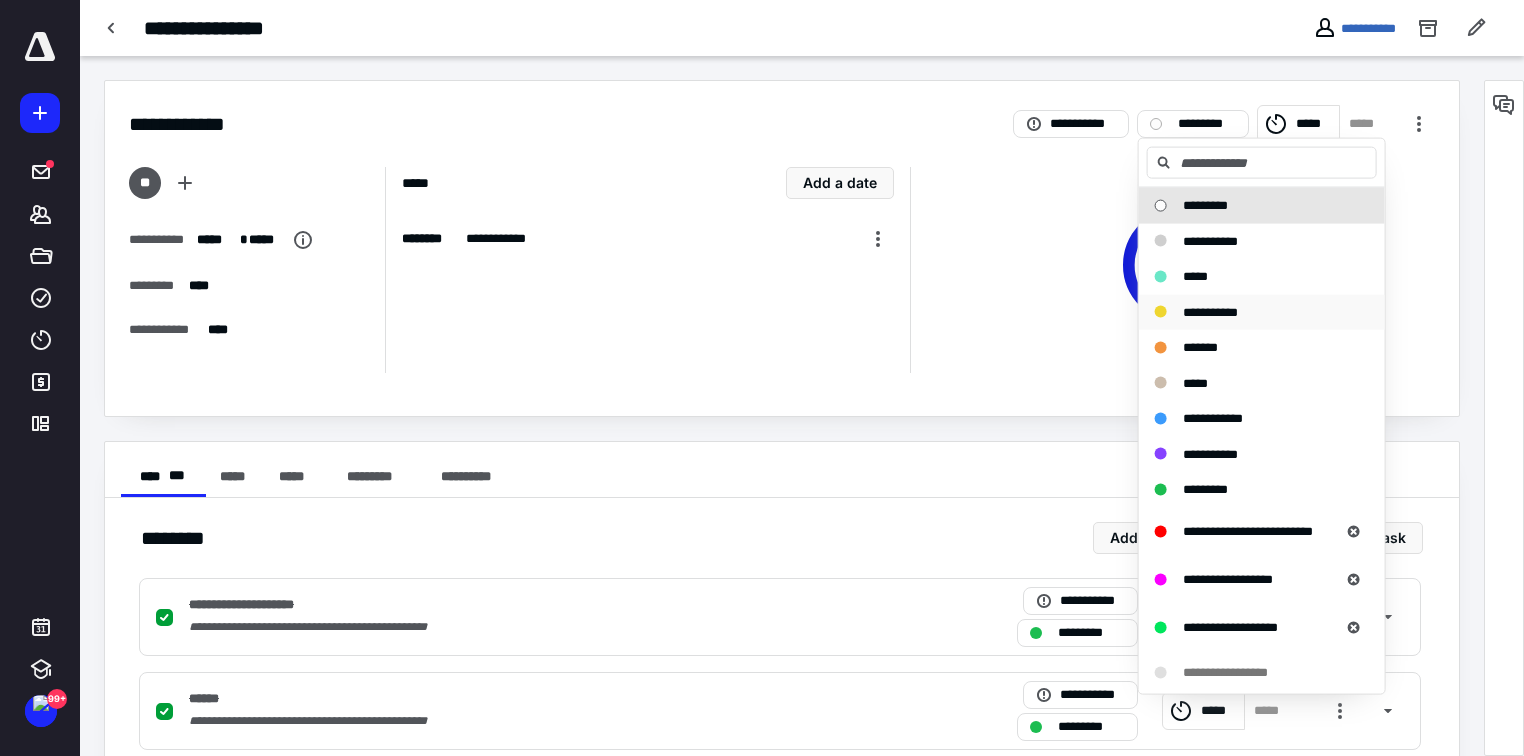 click on "**********" at bounding box center (1210, 311) 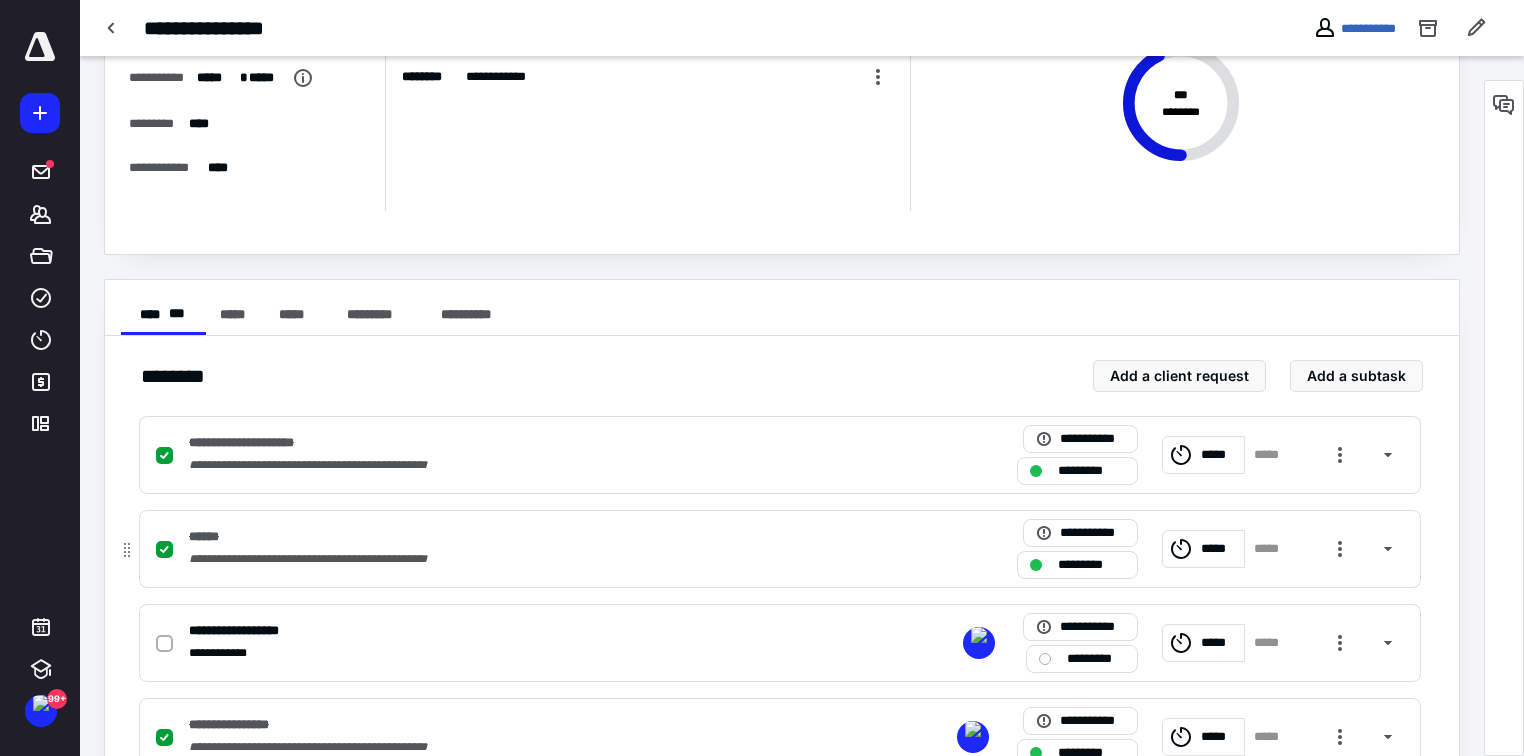 scroll, scrollTop: 240, scrollLeft: 0, axis: vertical 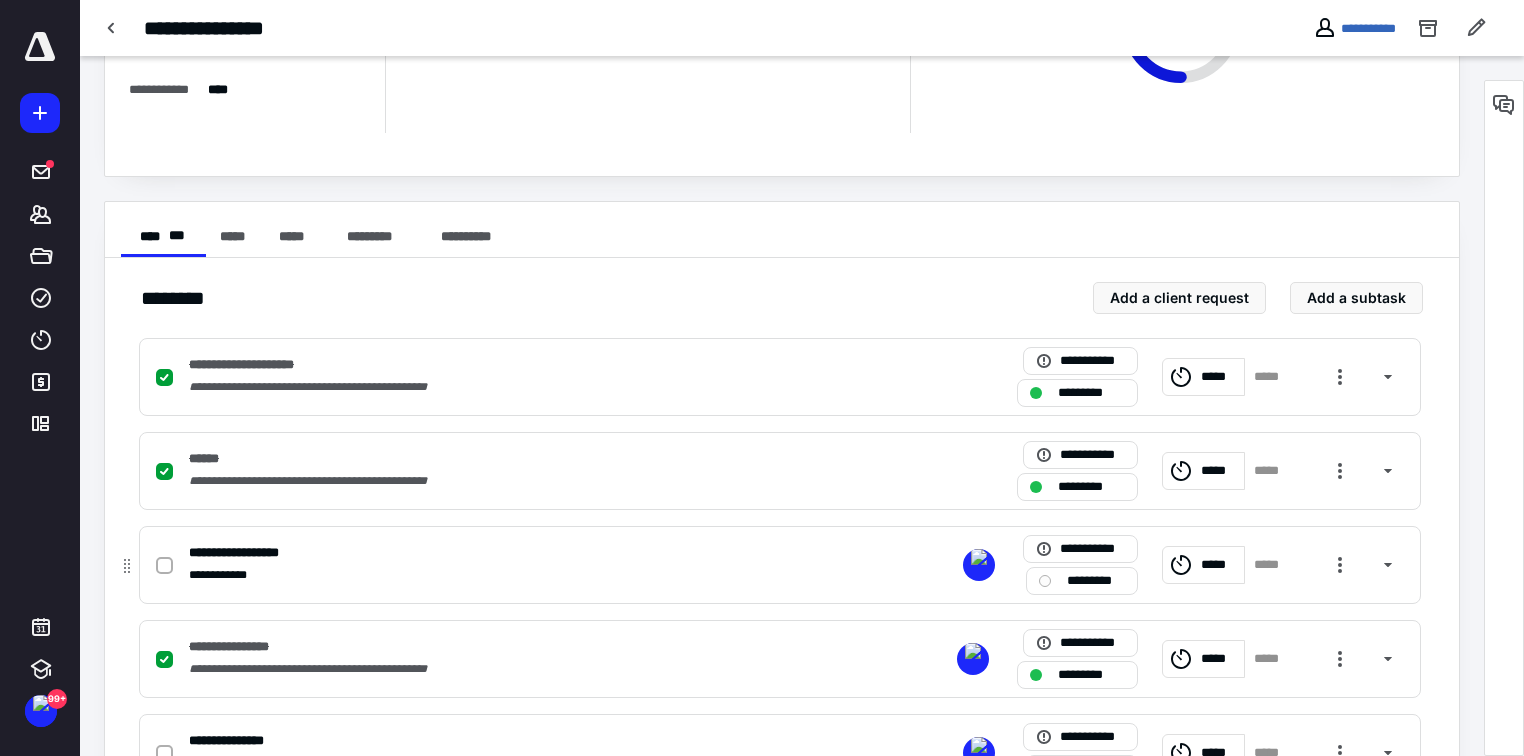 click at bounding box center [164, 566] 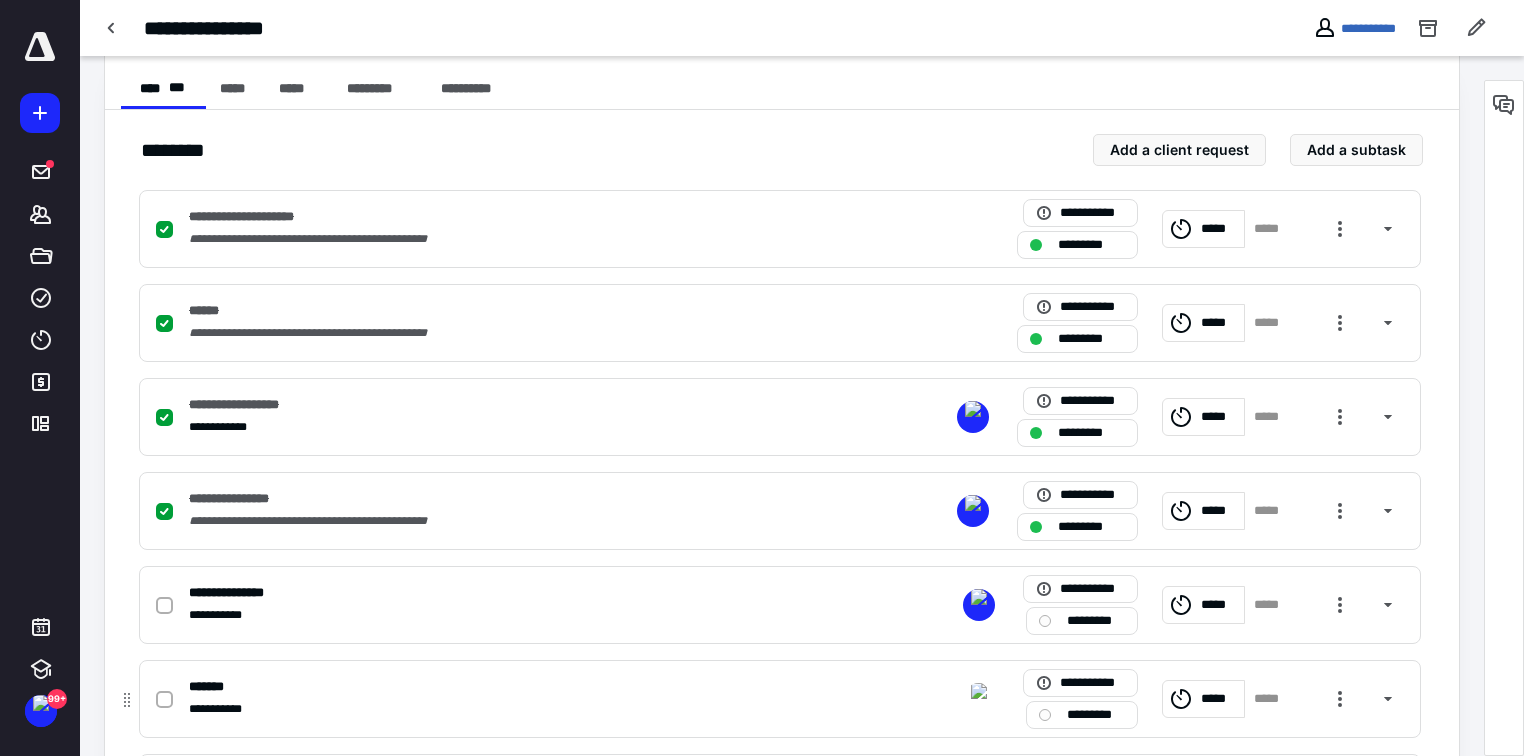 scroll, scrollTop: 532, scrollLeft: 0, axis: vertical 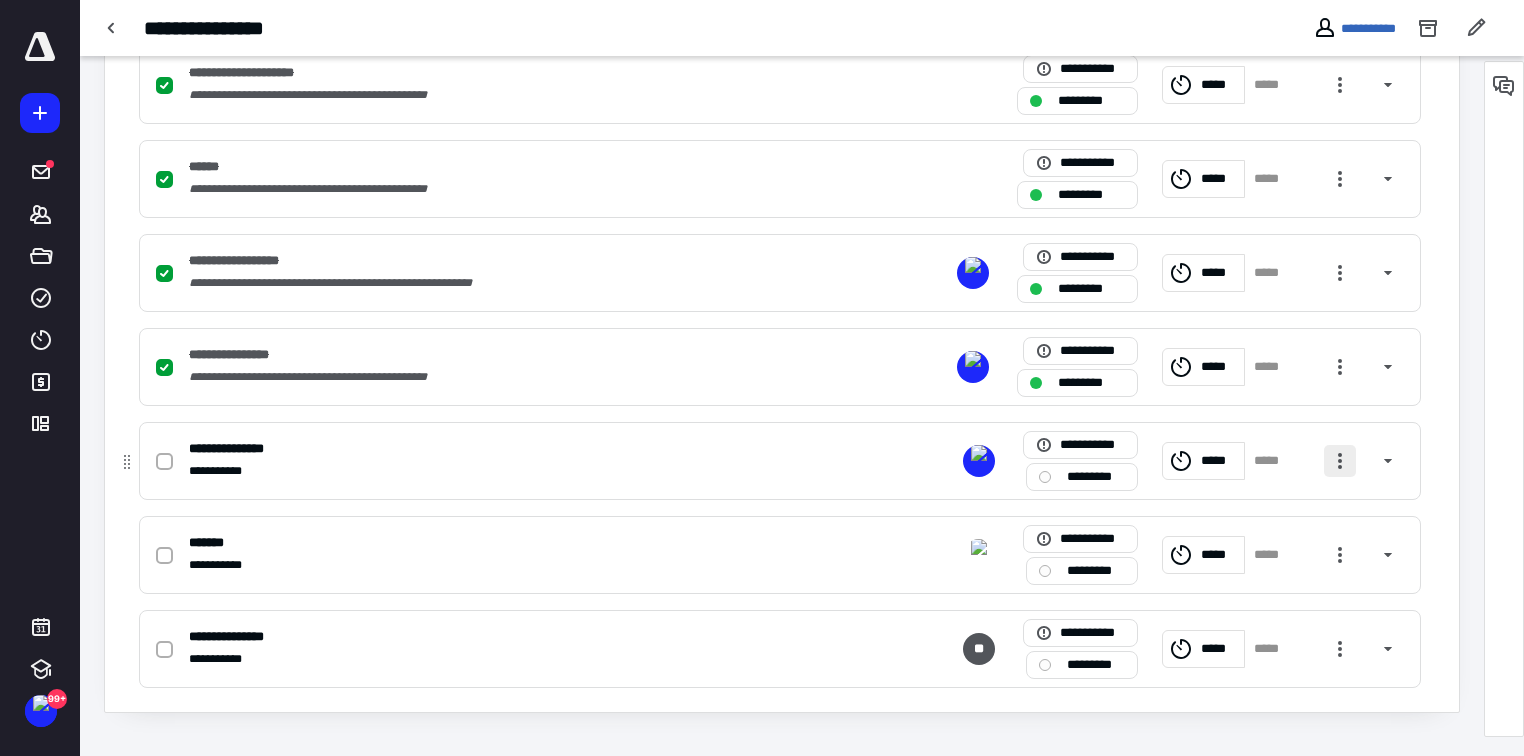 click at bounding box center [1340, 461] 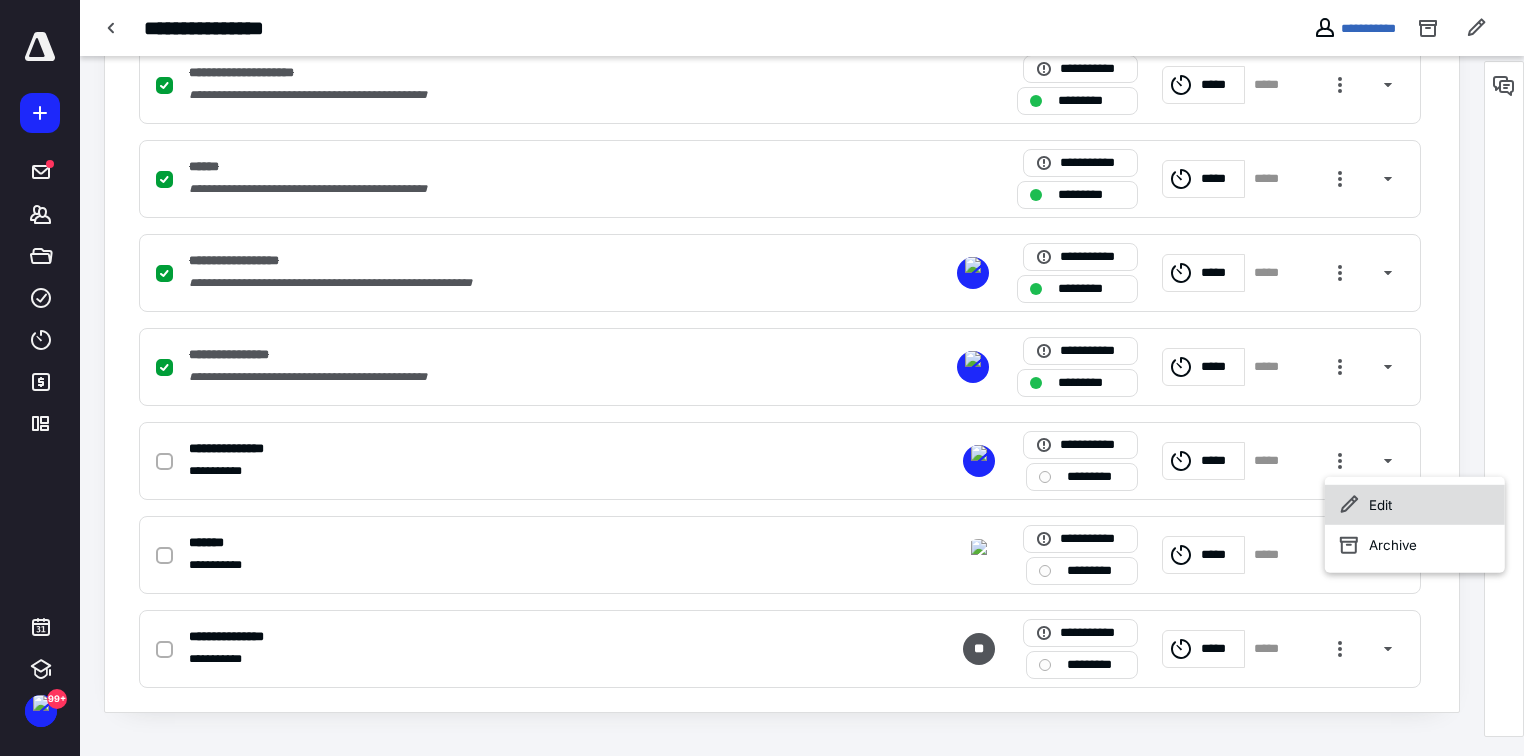 click 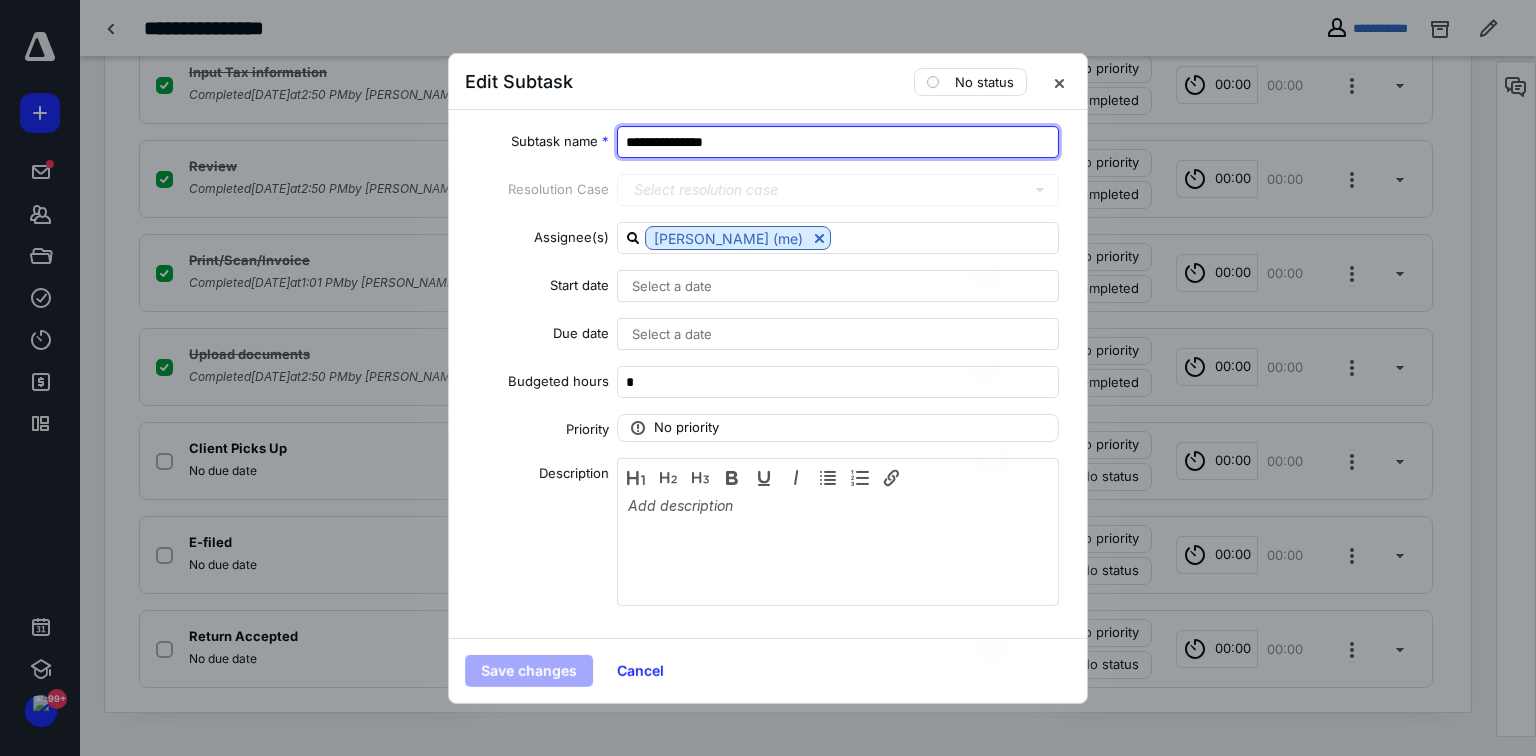 click on "**********" at bounding box center [838, 142] 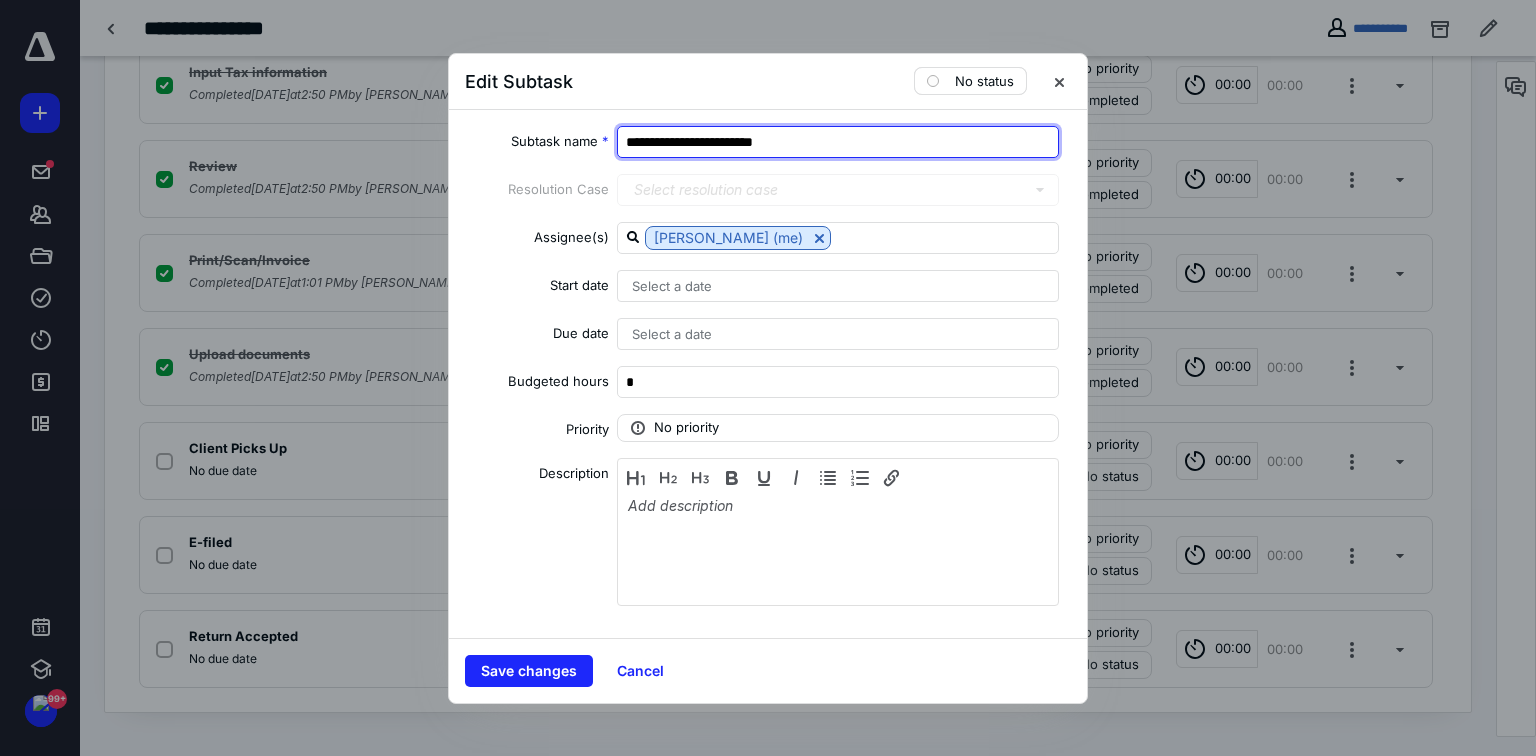 type on "**********" 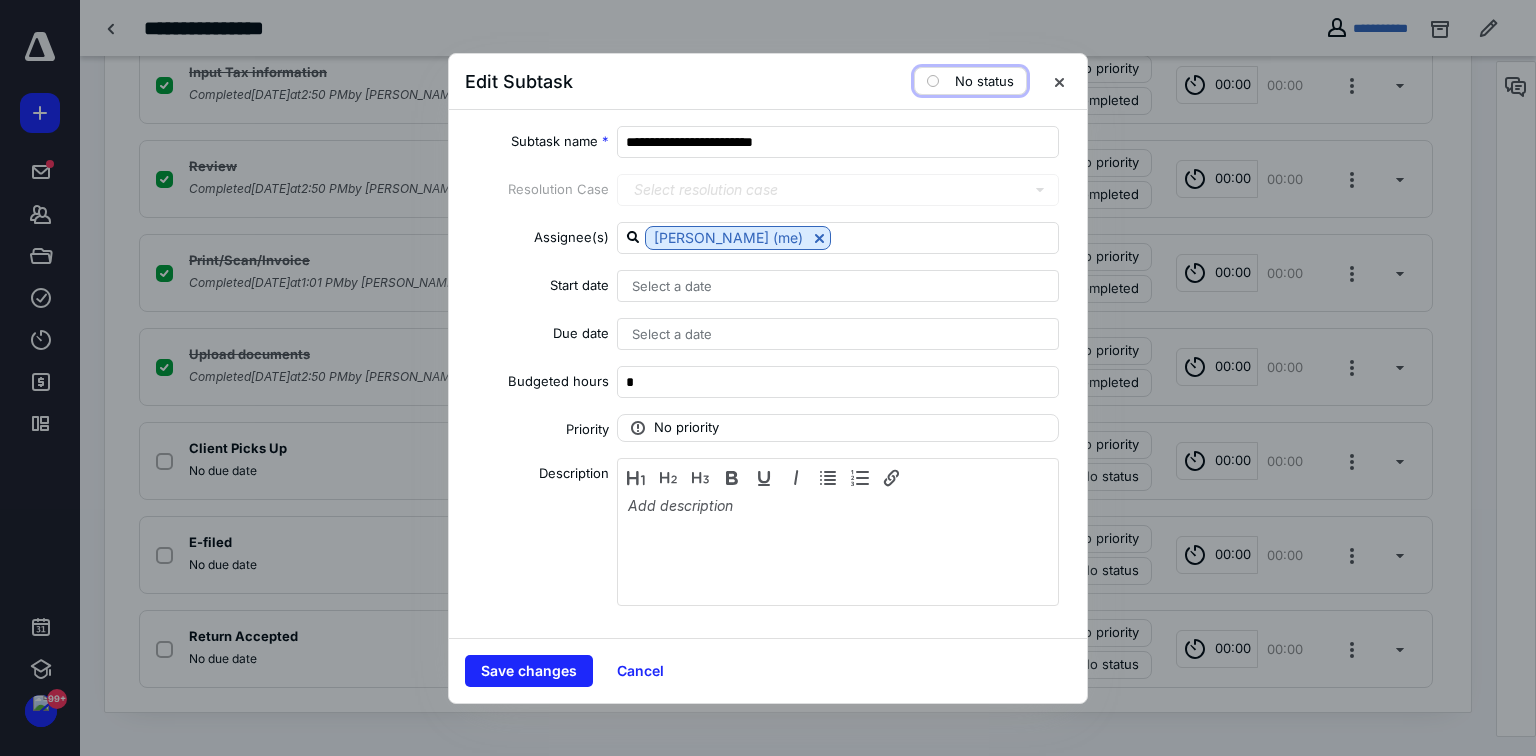 click on "No status" at bounding box center [984, 81] 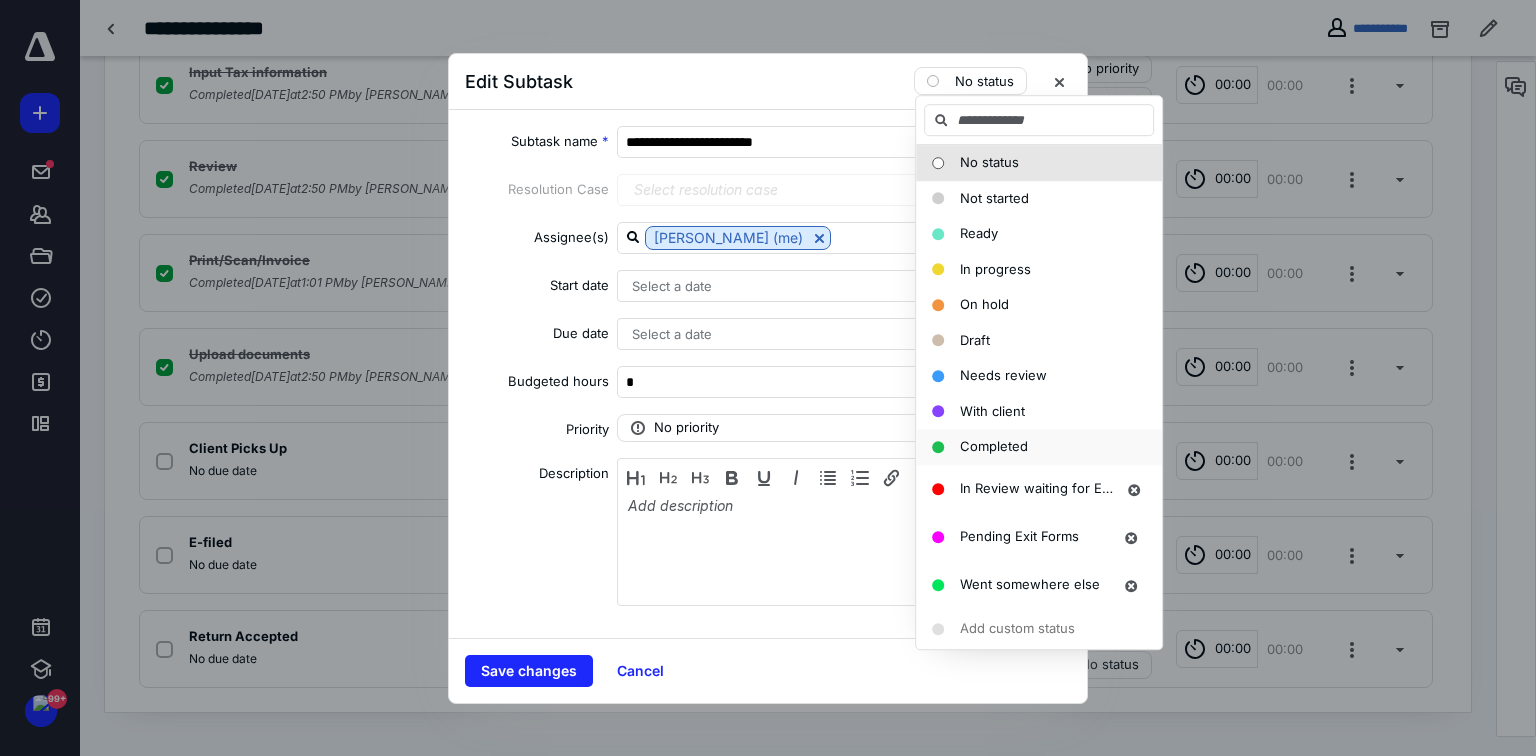 click on "Completed" at bounding box center (994, 446) 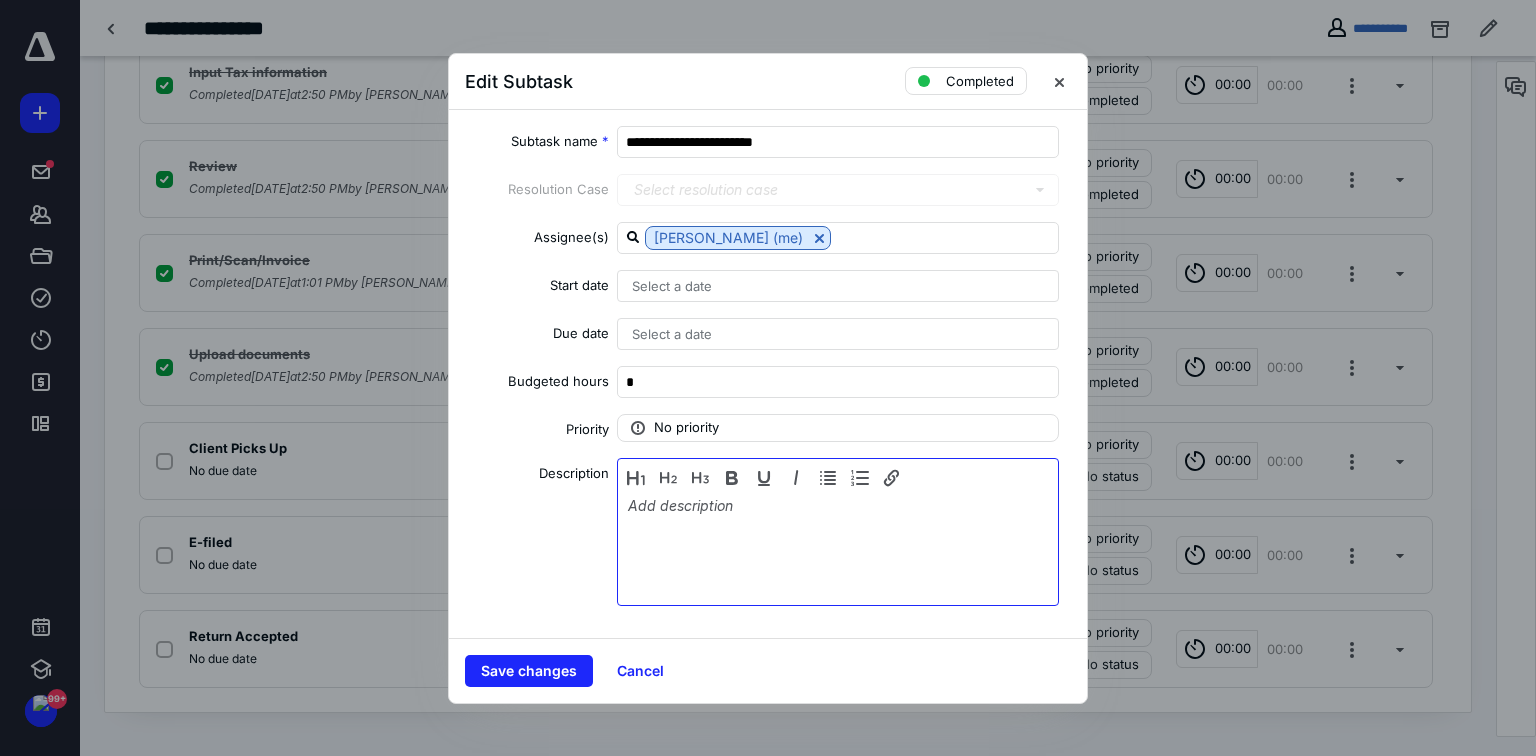 click at bounding box center (838, 547) 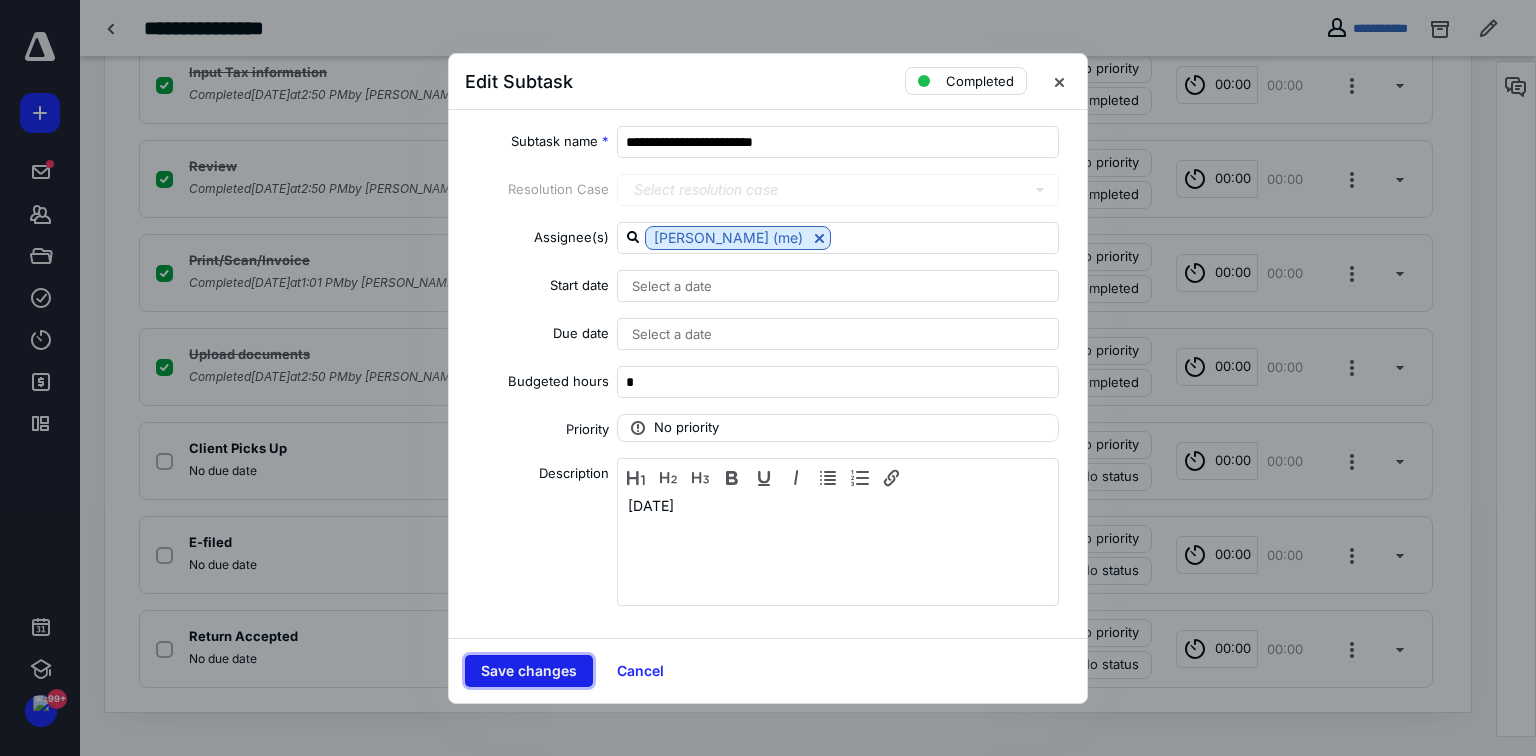 click on "Save changes" at bounding box center (529, 671) 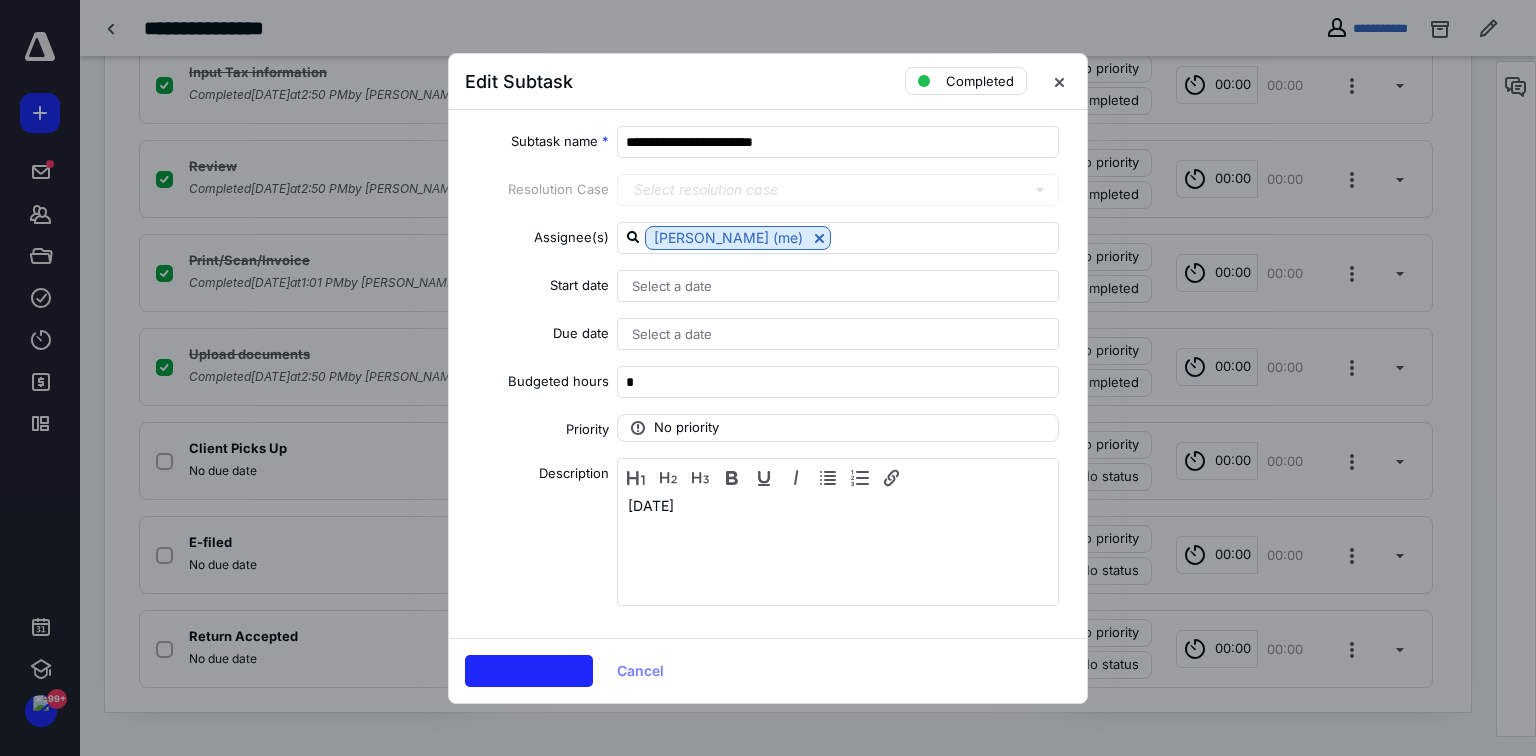 checkbox on "true" 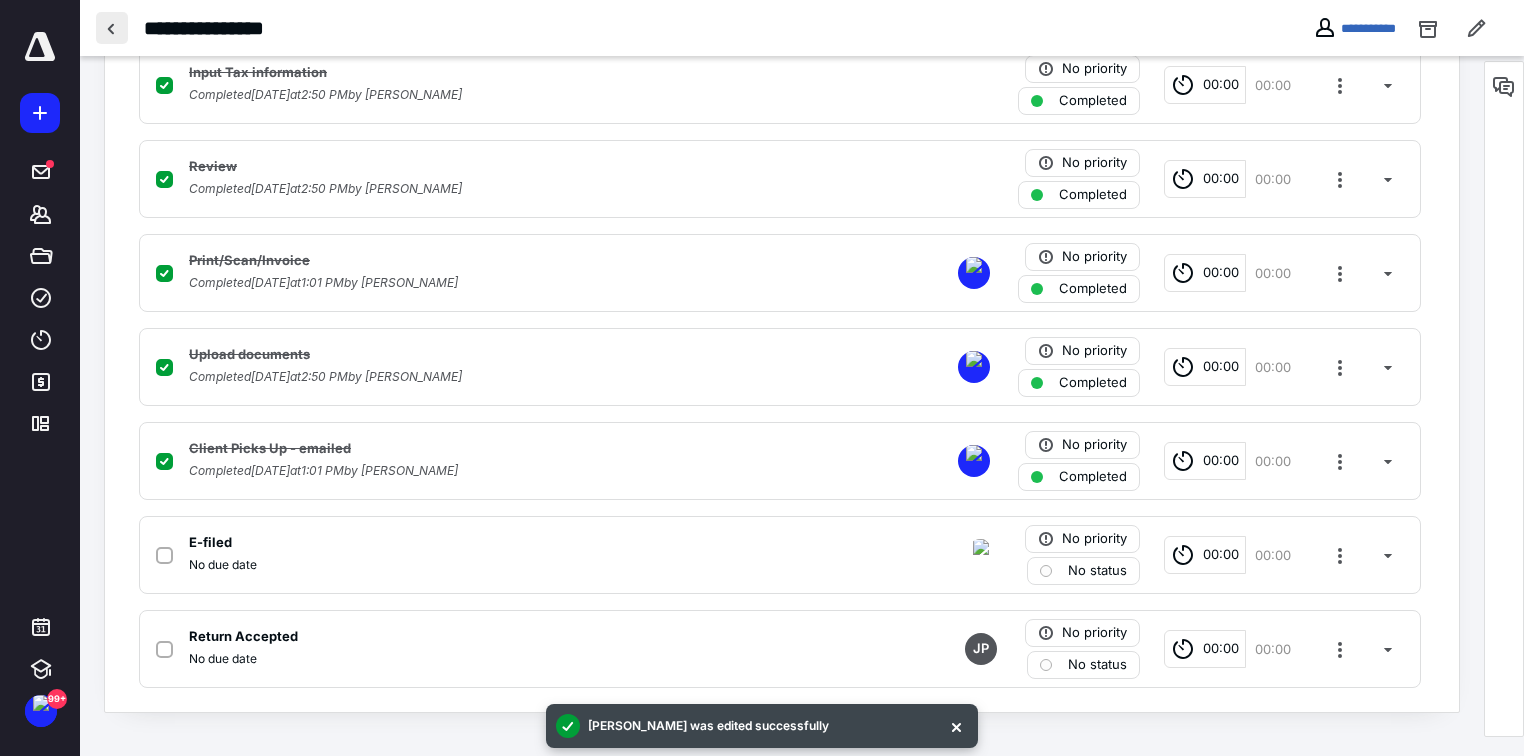 click at bounding box center [112, 28] 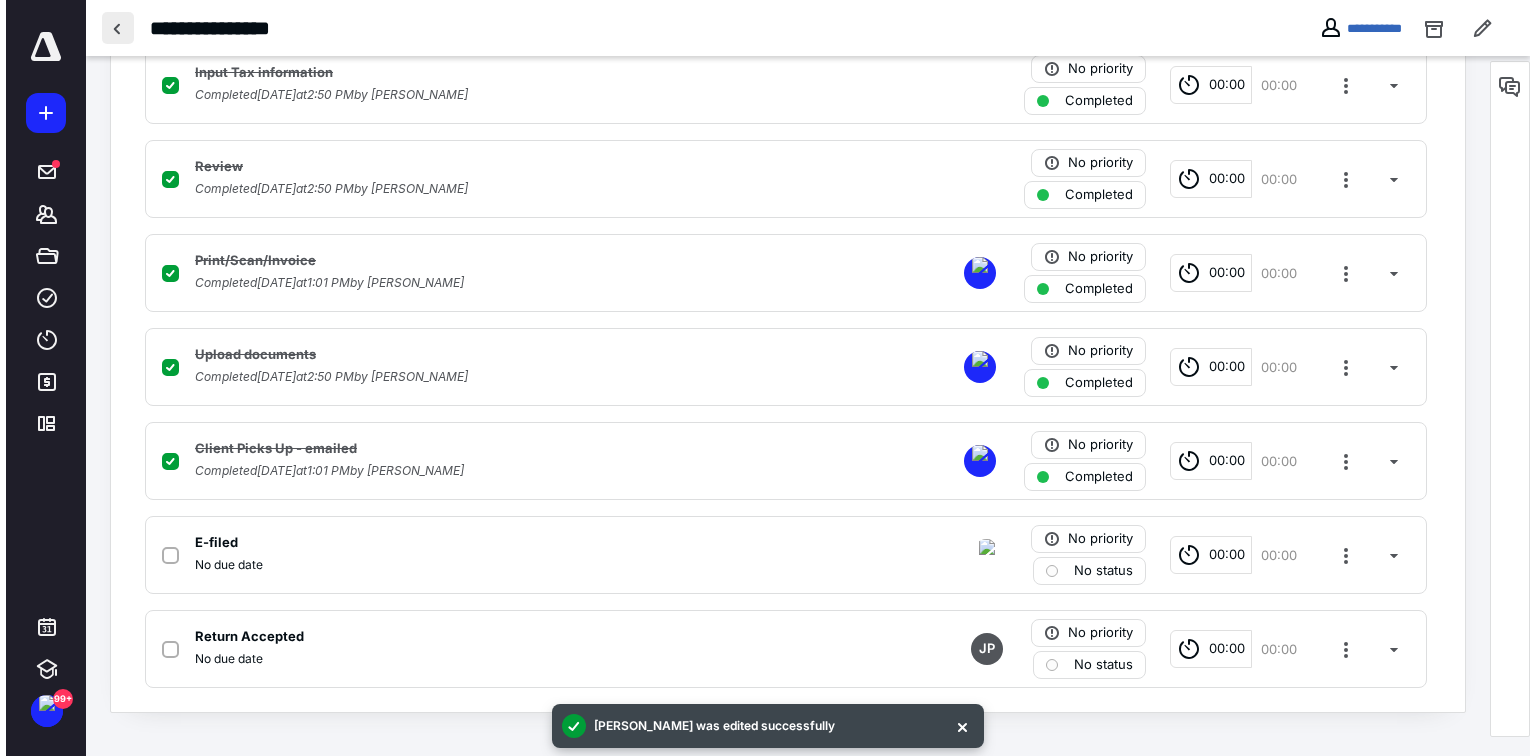 scroll, scrollTop: 0, scrollLeft: 0, axis: both 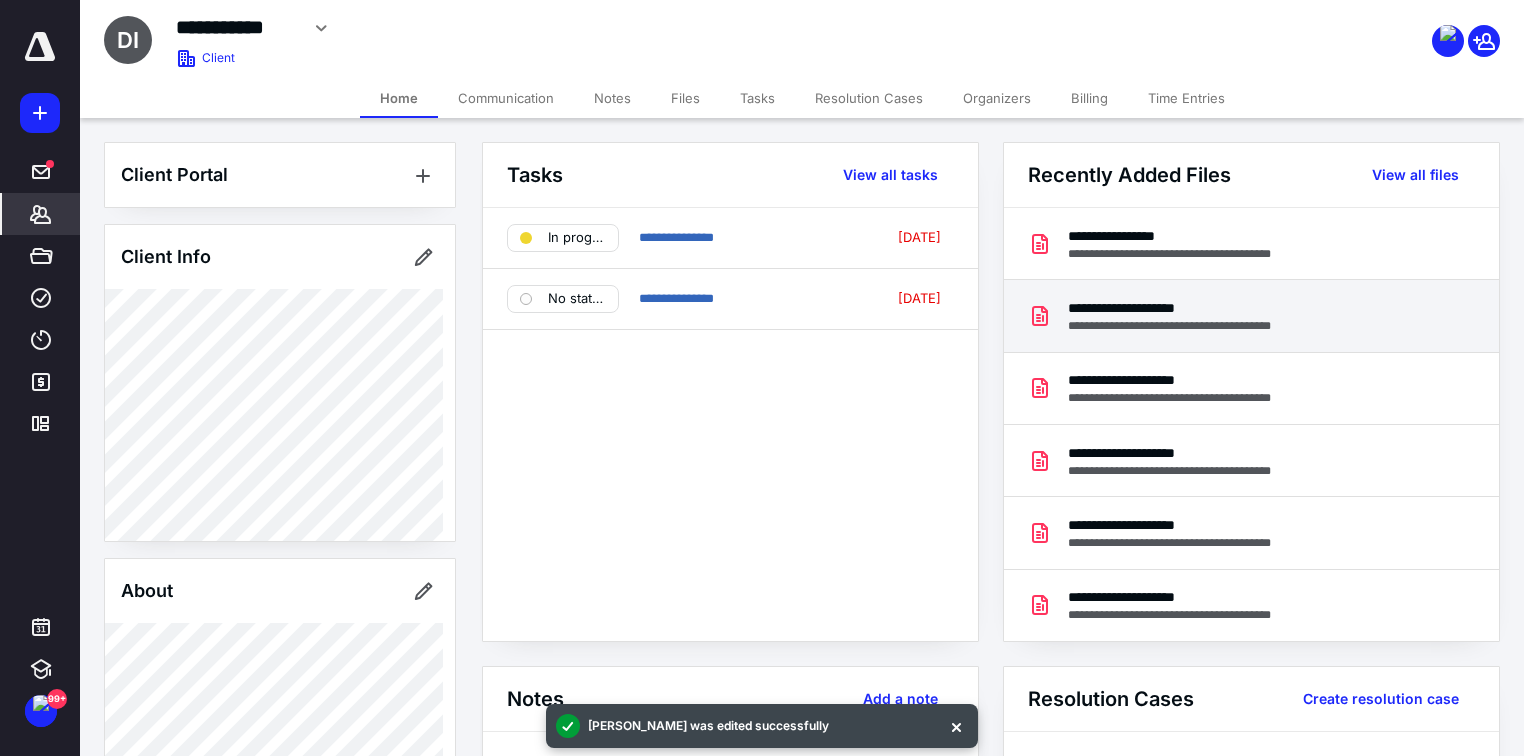 click on "**********" at bounding box center (1191, 308) 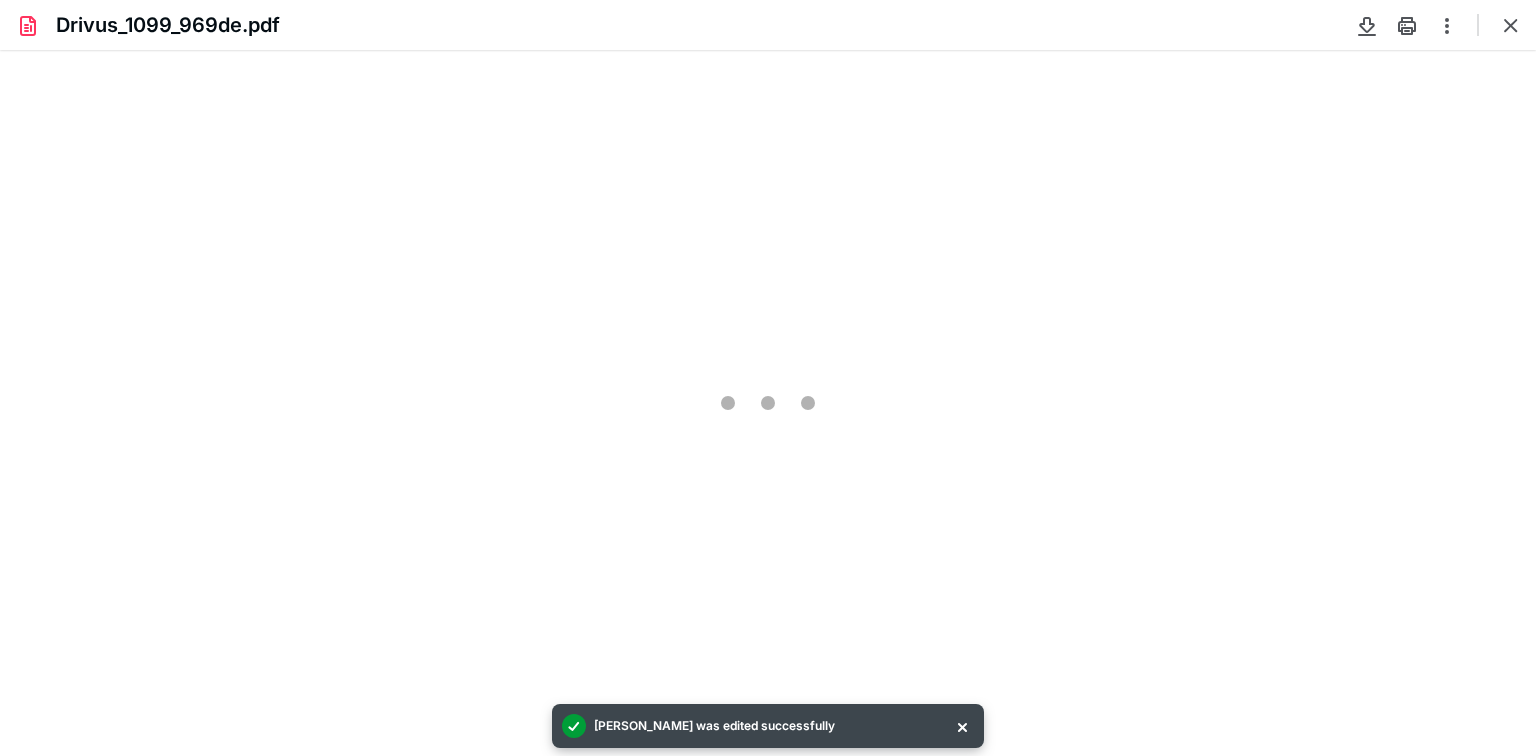 scroll, scrollTop: 0, scrollLeft: 0, axis: both 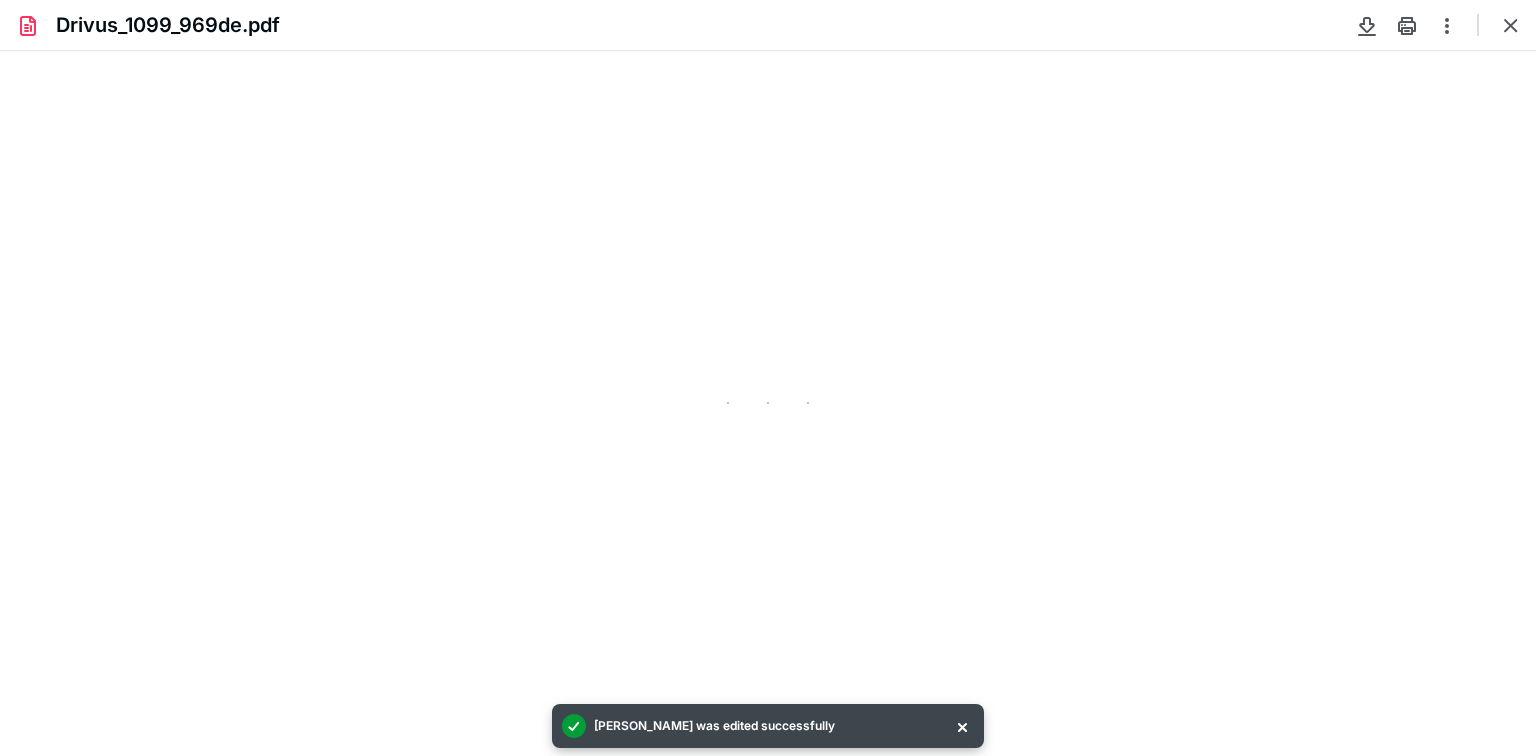 type on "84" 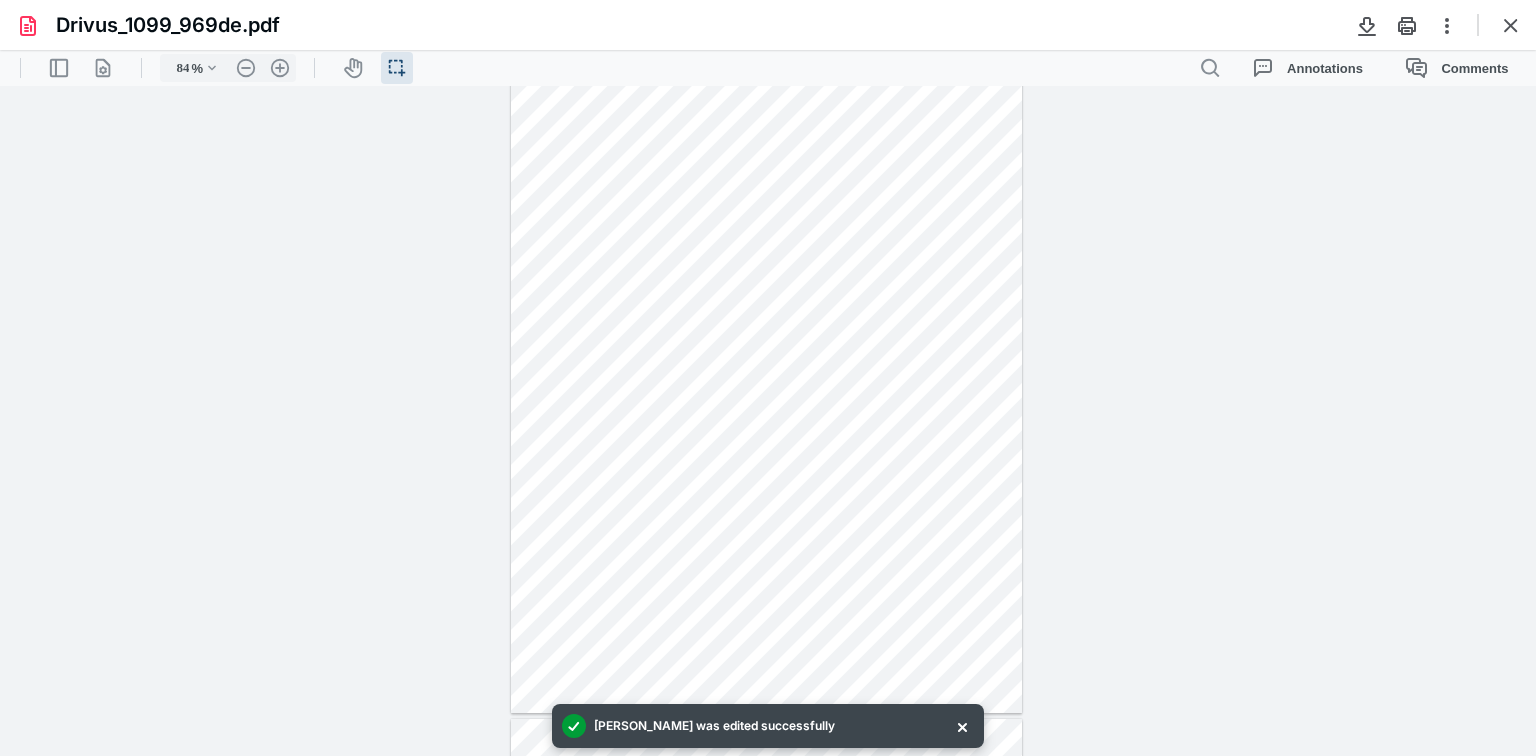 scroll, scrollTop: 0, scrollLeft: 0, axis: both 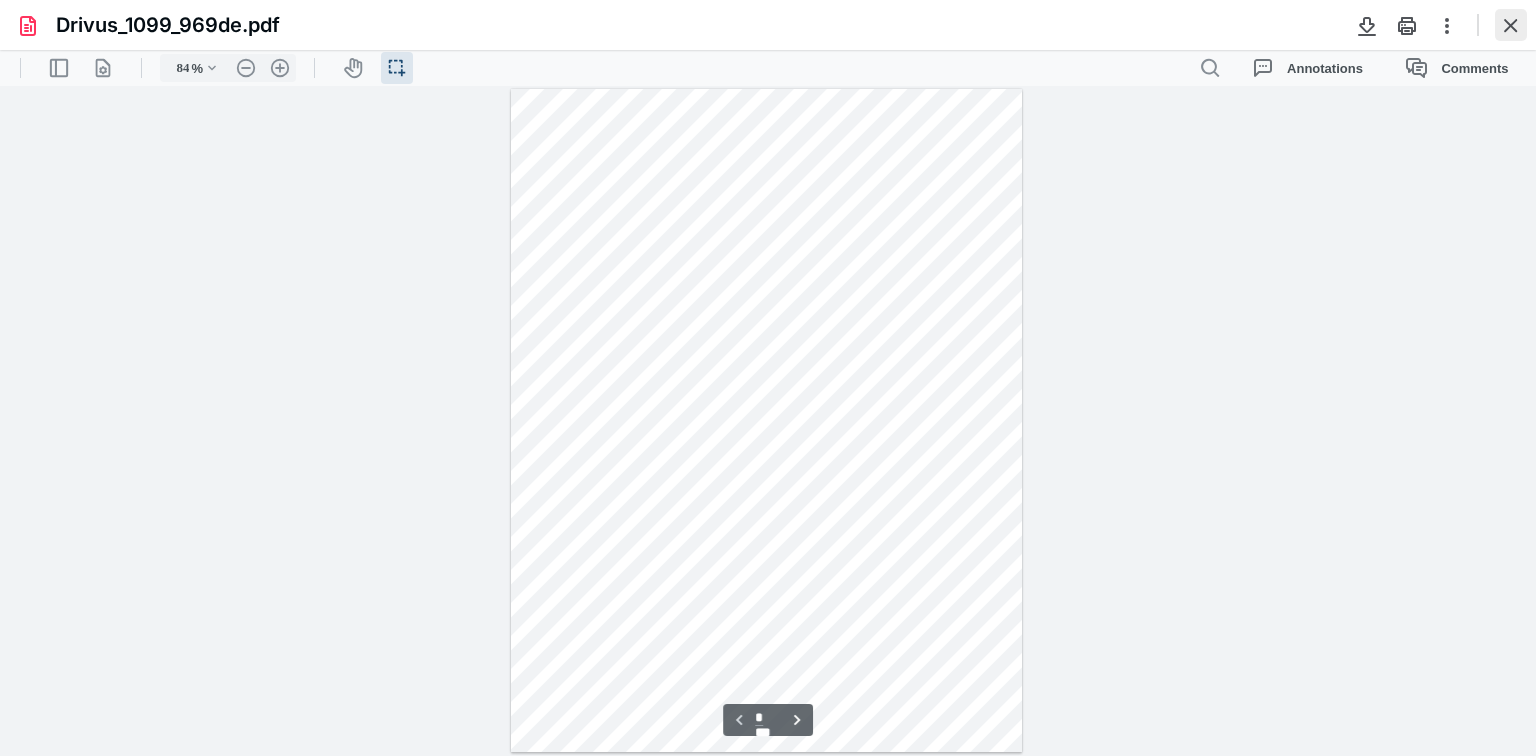 click at bounding box center (1511, 25) 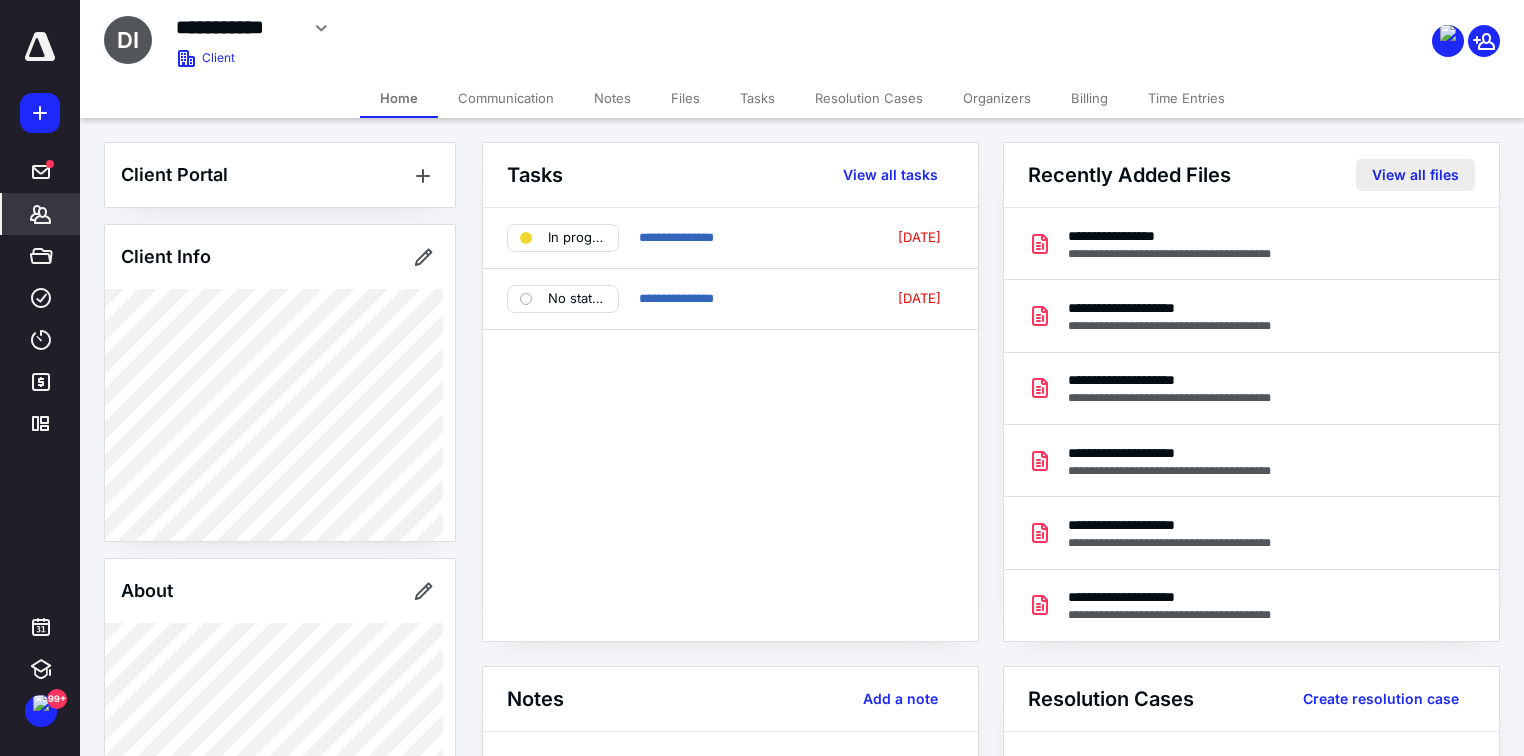 click on "View all files" at bounding box center [1415, 175] 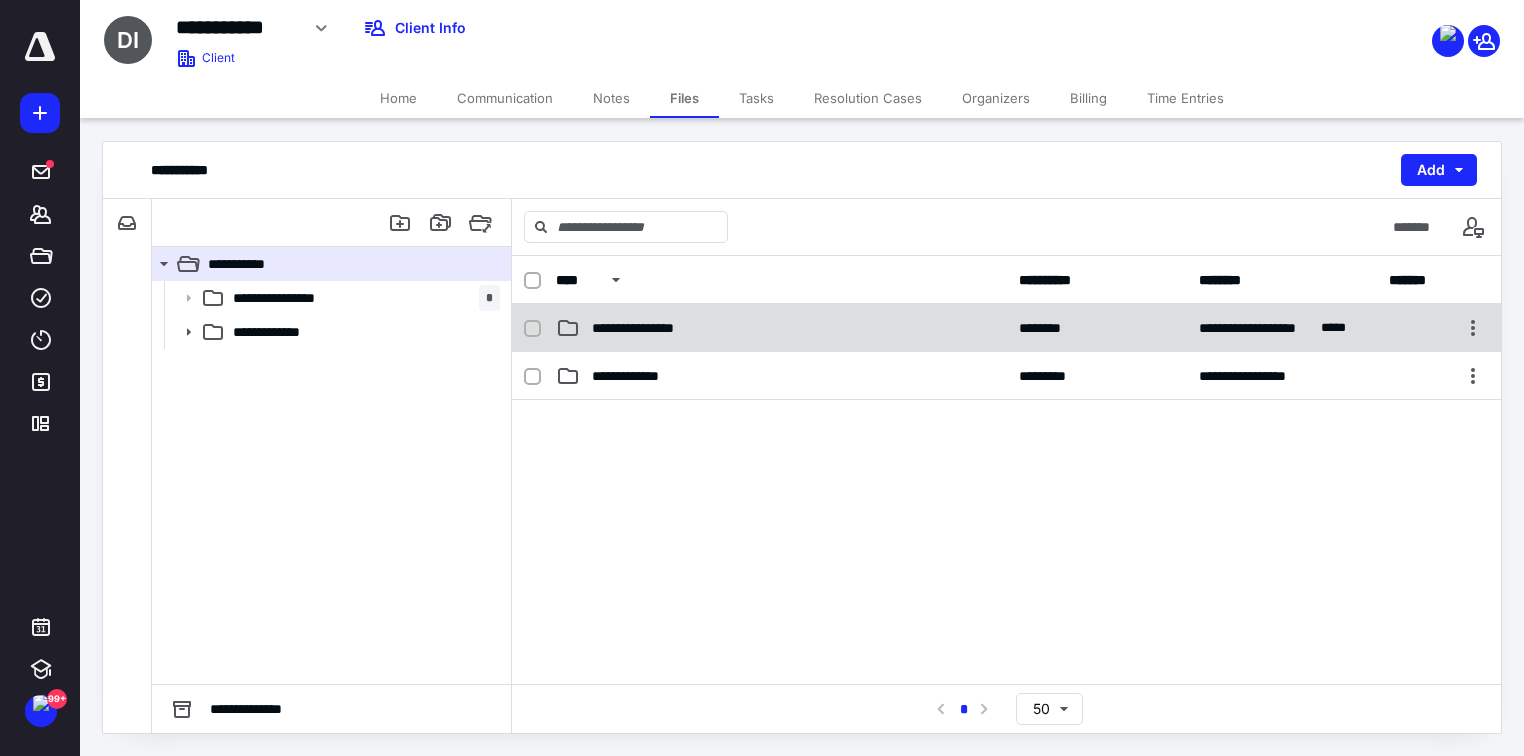 click on "**********" at bounding box center [781, 328] 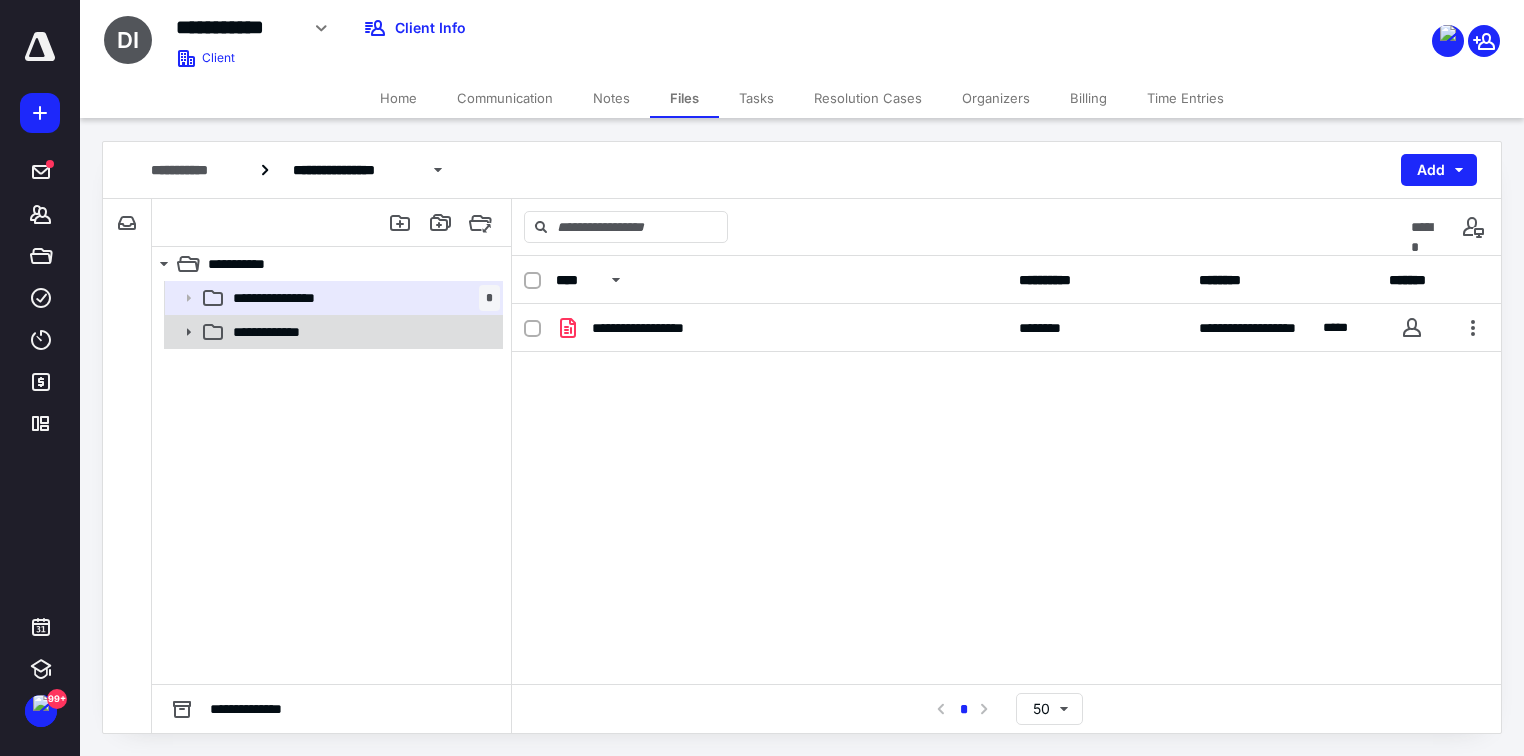 click on "**********" at bounding box center (362, 332) 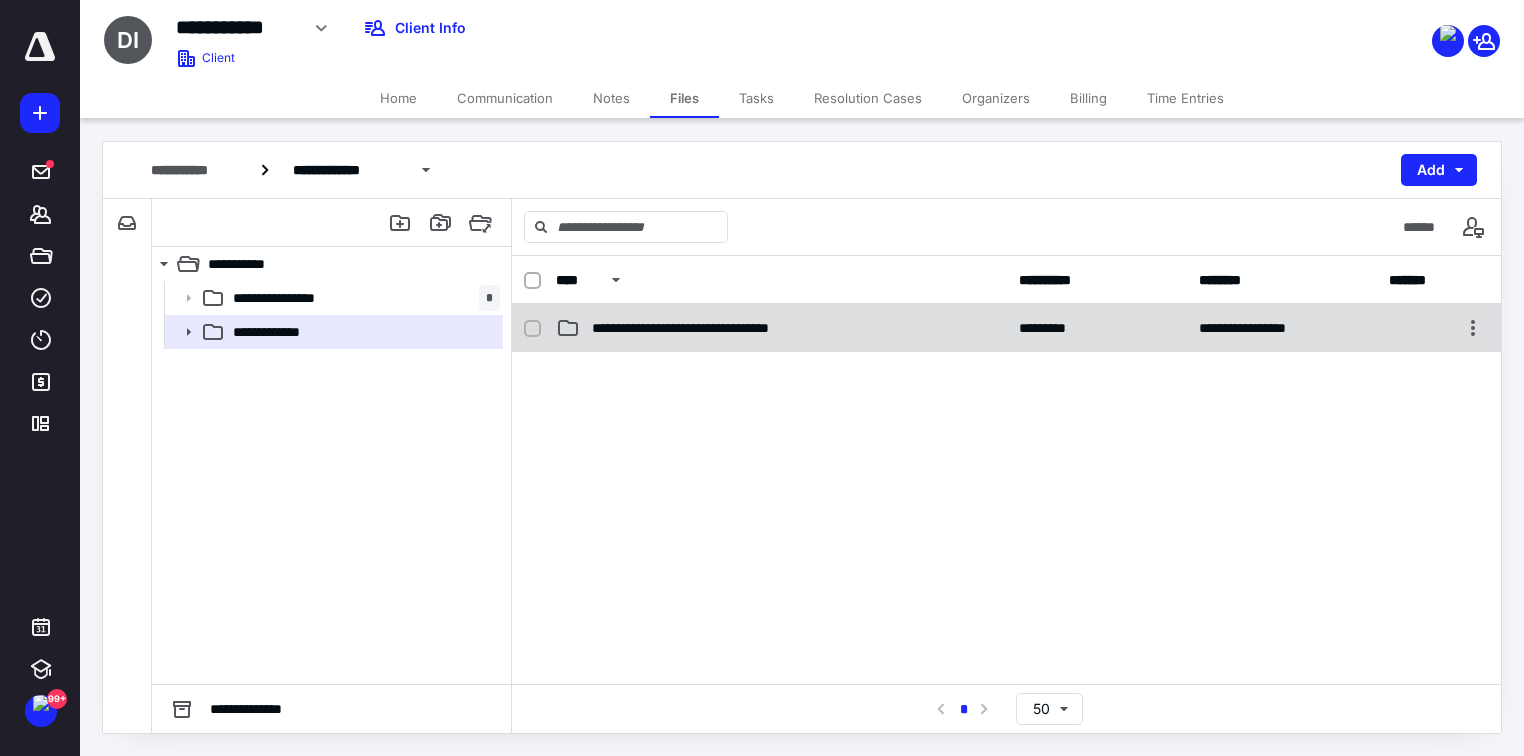 click on "**********" at bounding box center [781, 328] 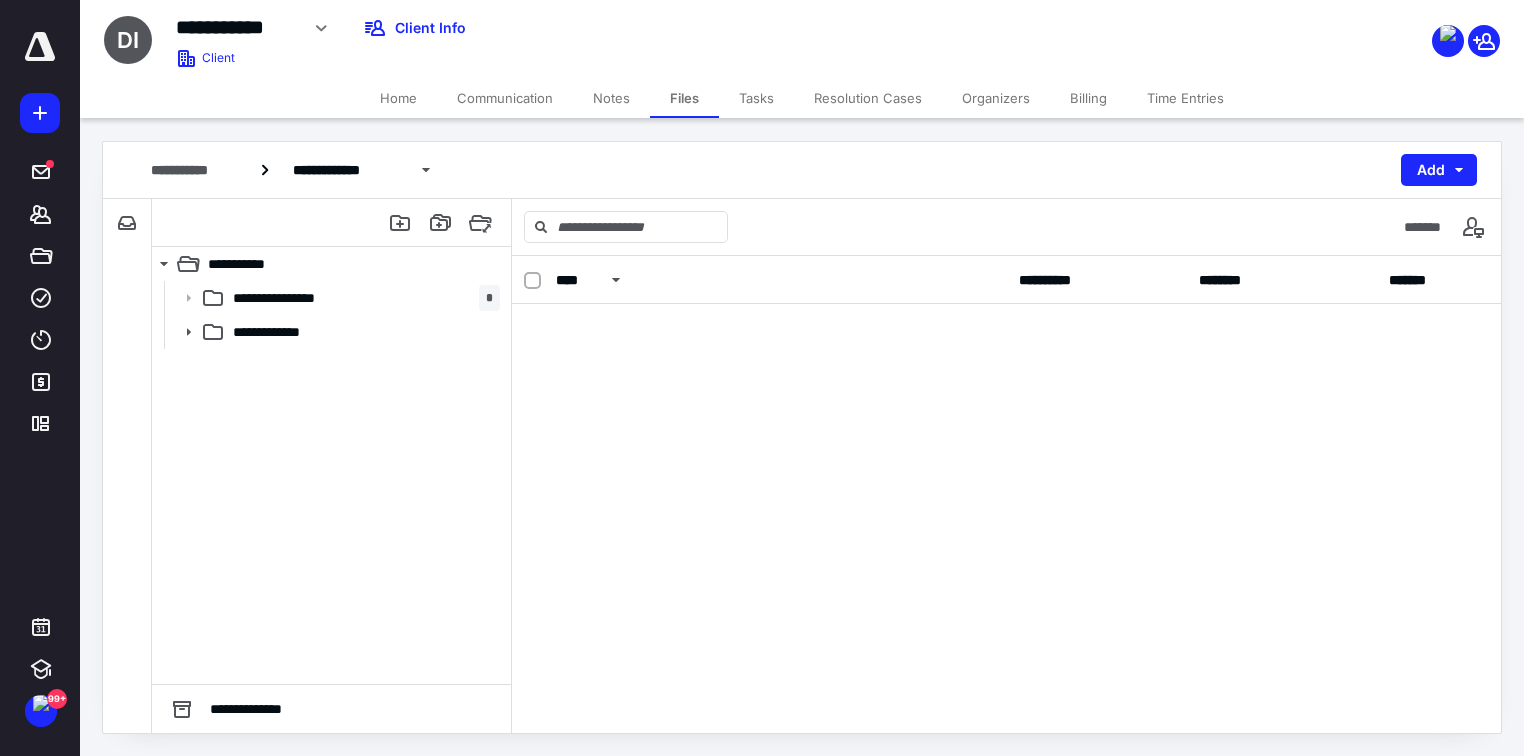 checkbox on "false" 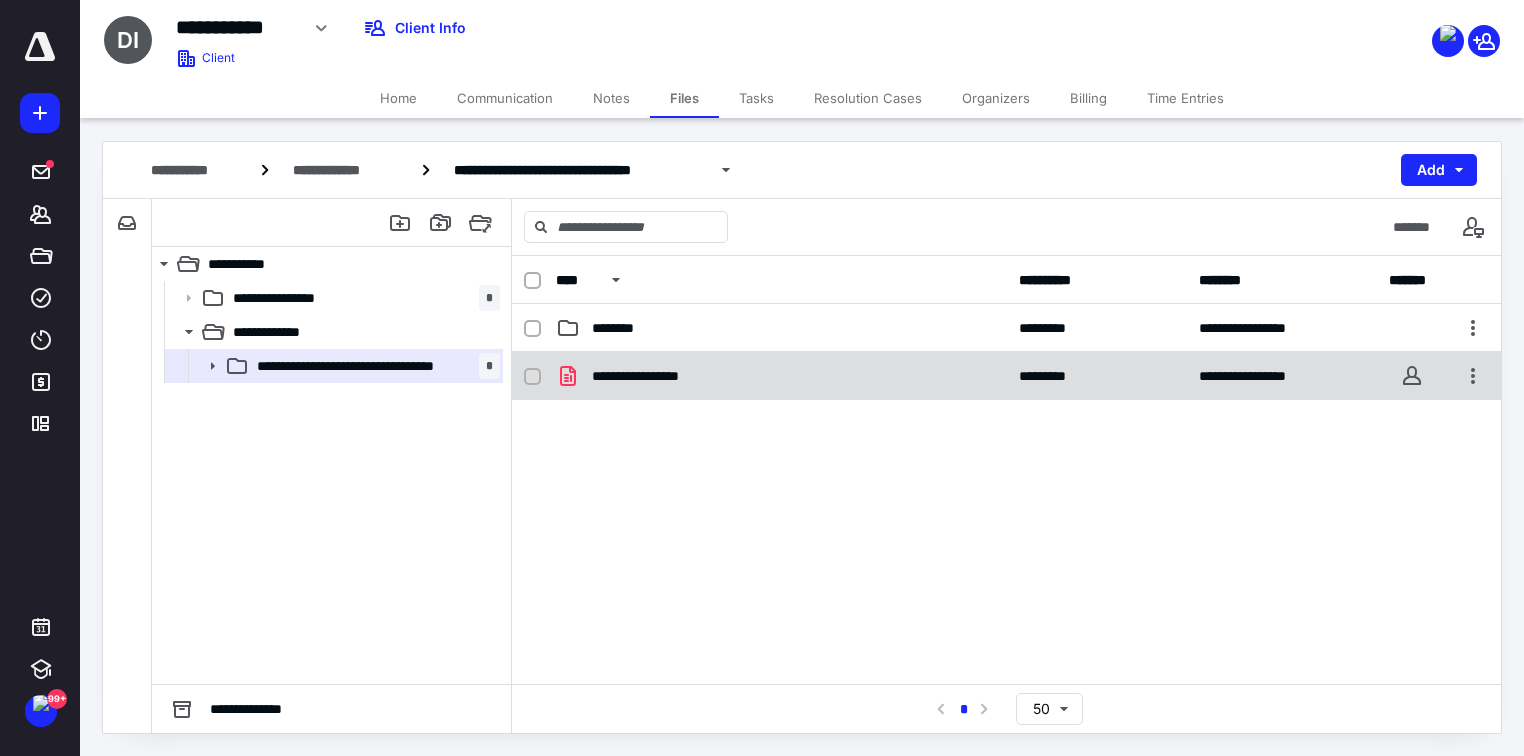 click on "**********" at bounding box center (655, 376) 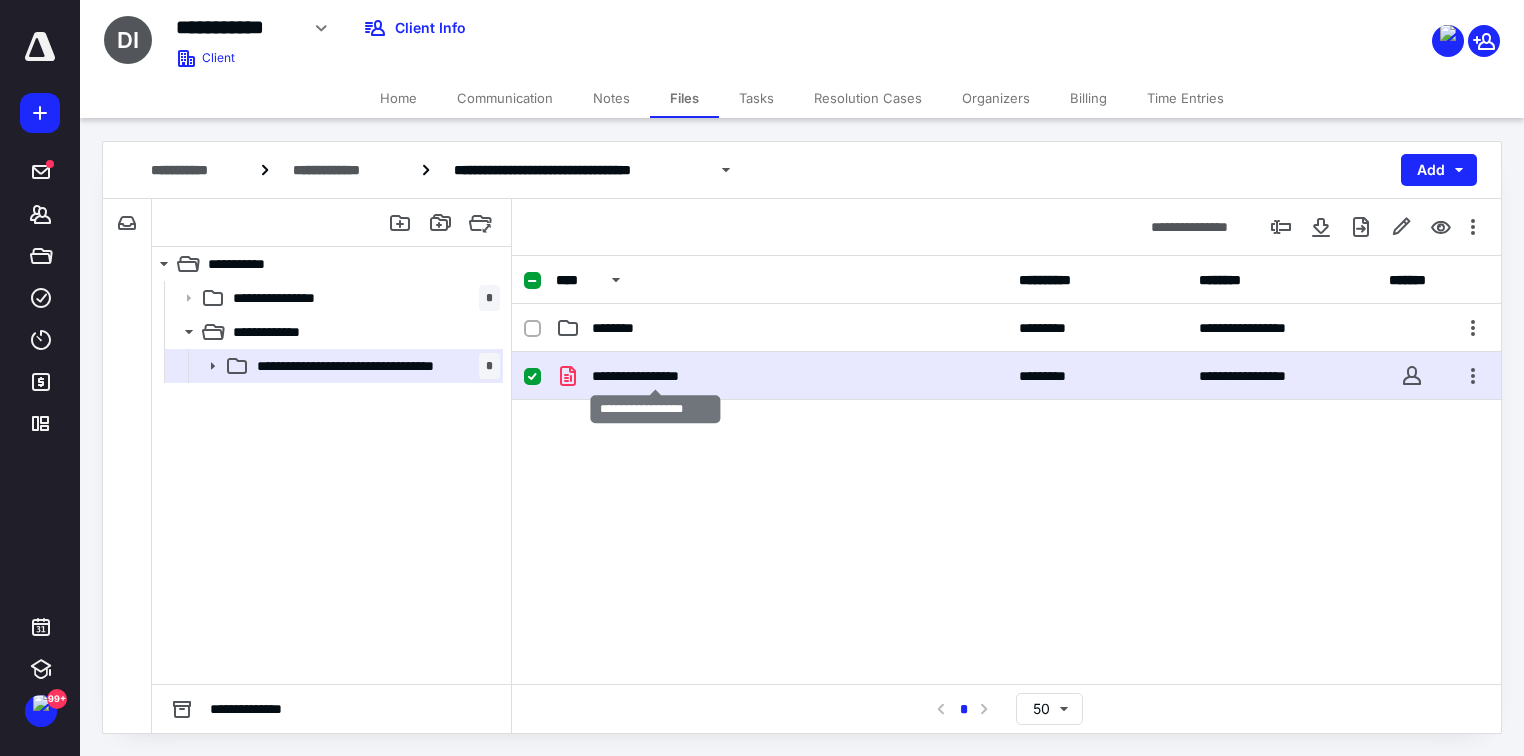 click on "**********" at bounding box center (655, 376) 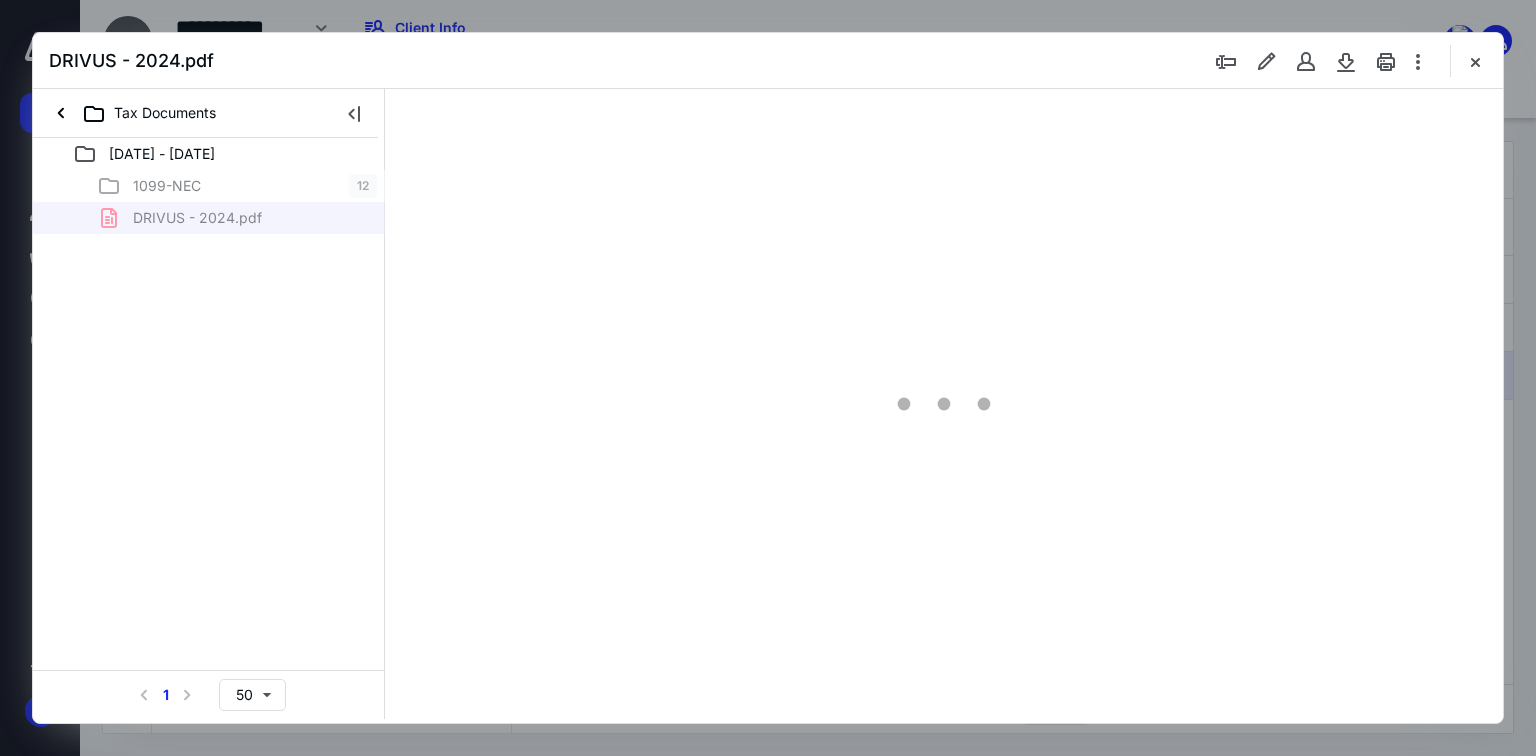 scroll, scrollTop: 0, scrollLeft: 0, axis: both 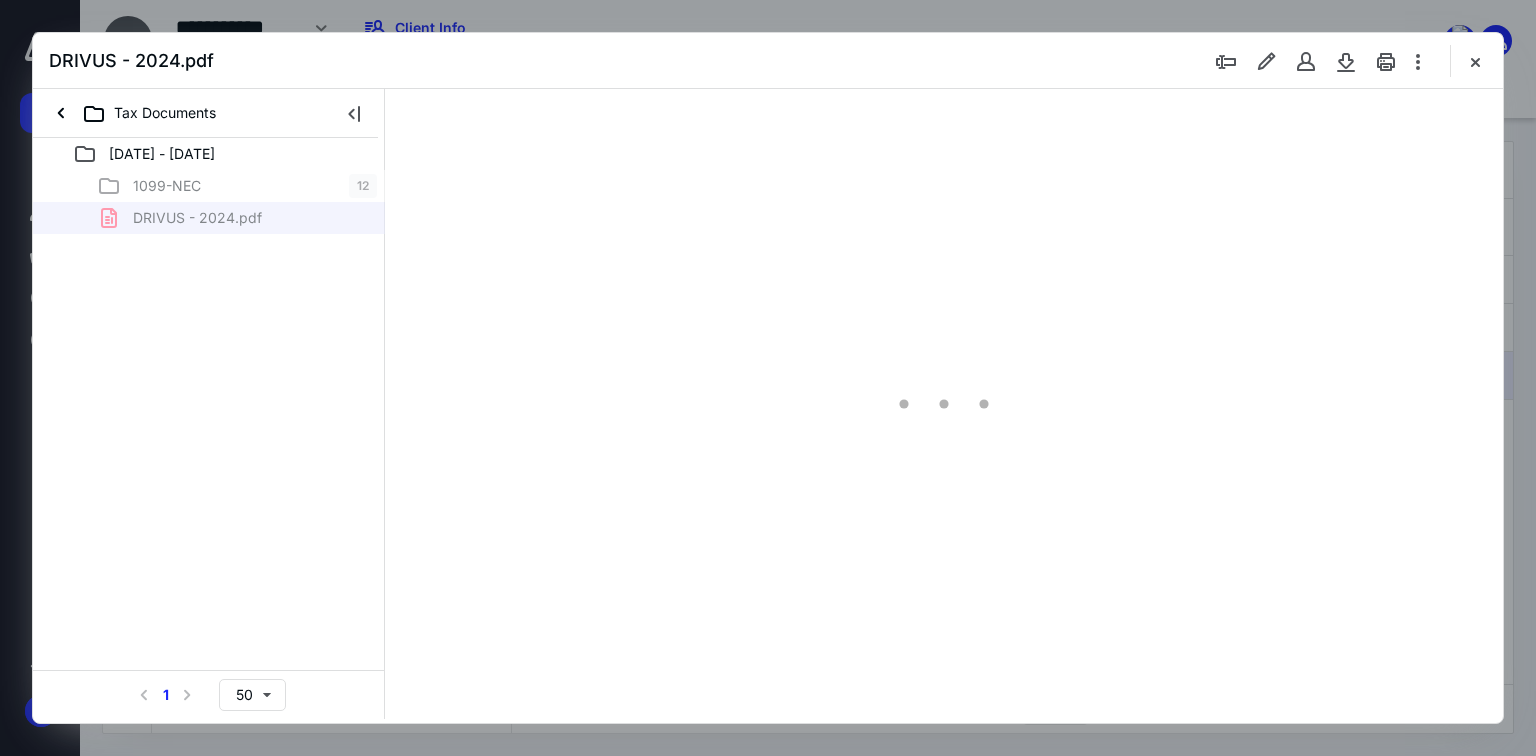 type on "90" 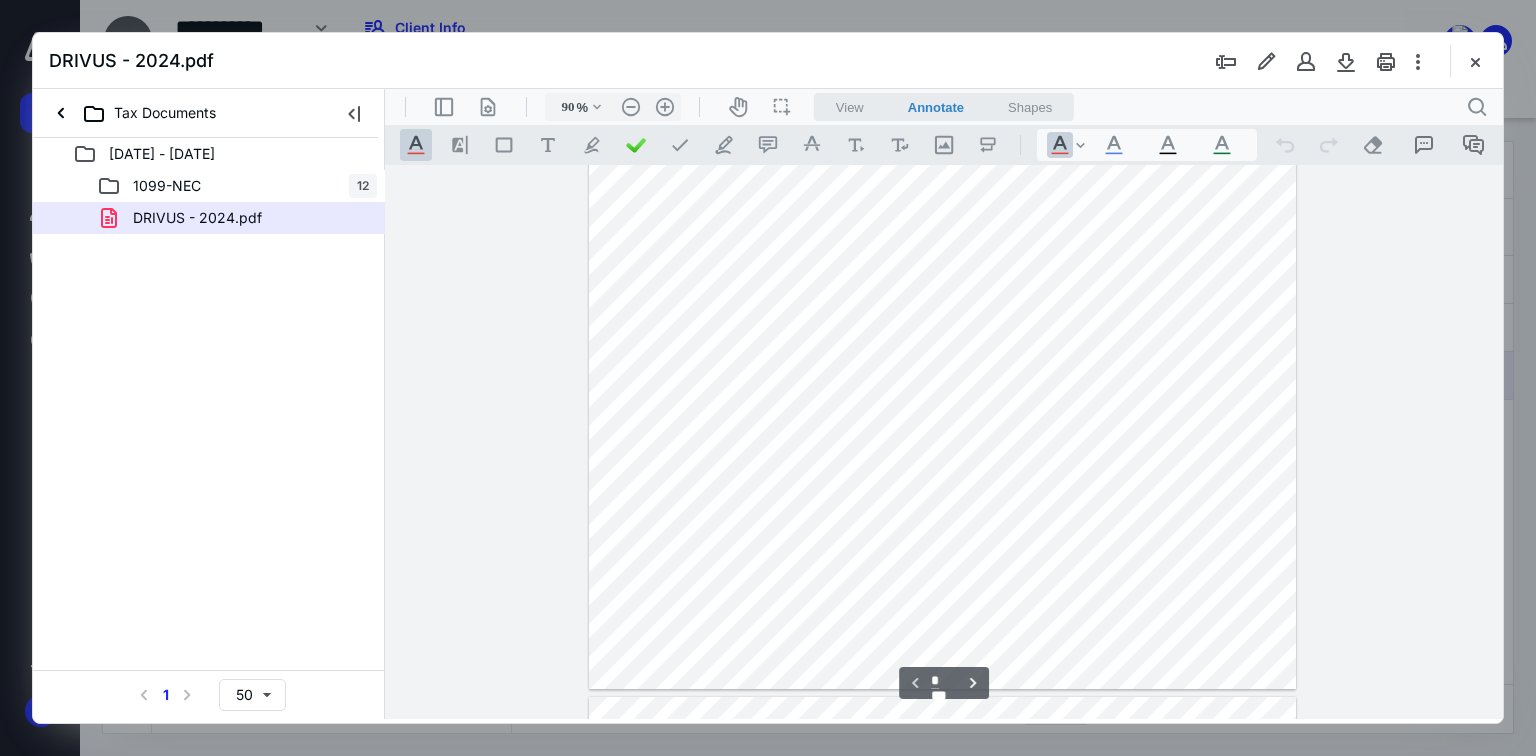 scroll, scrollTop: 0, scrollLeft: 0, axis: both 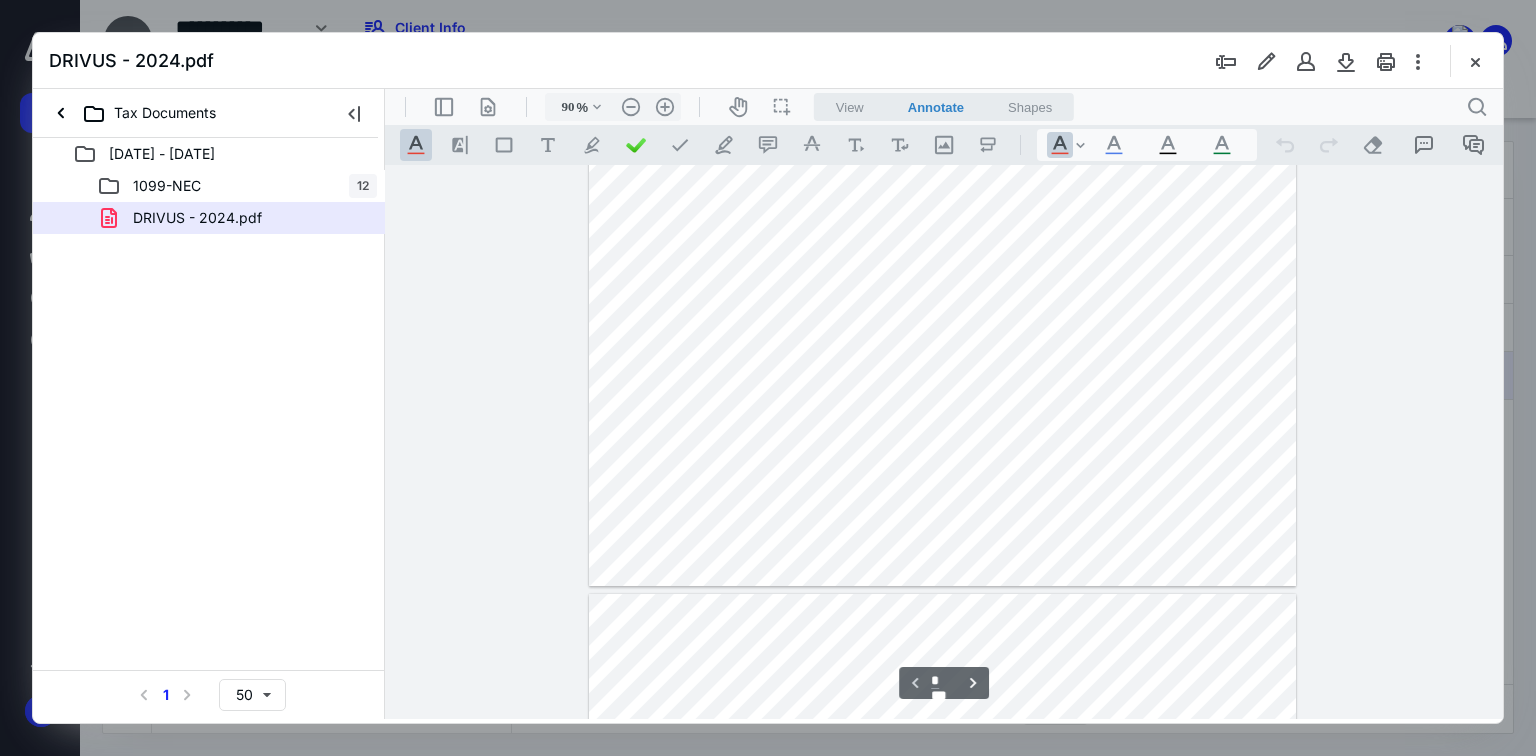 type on "*" 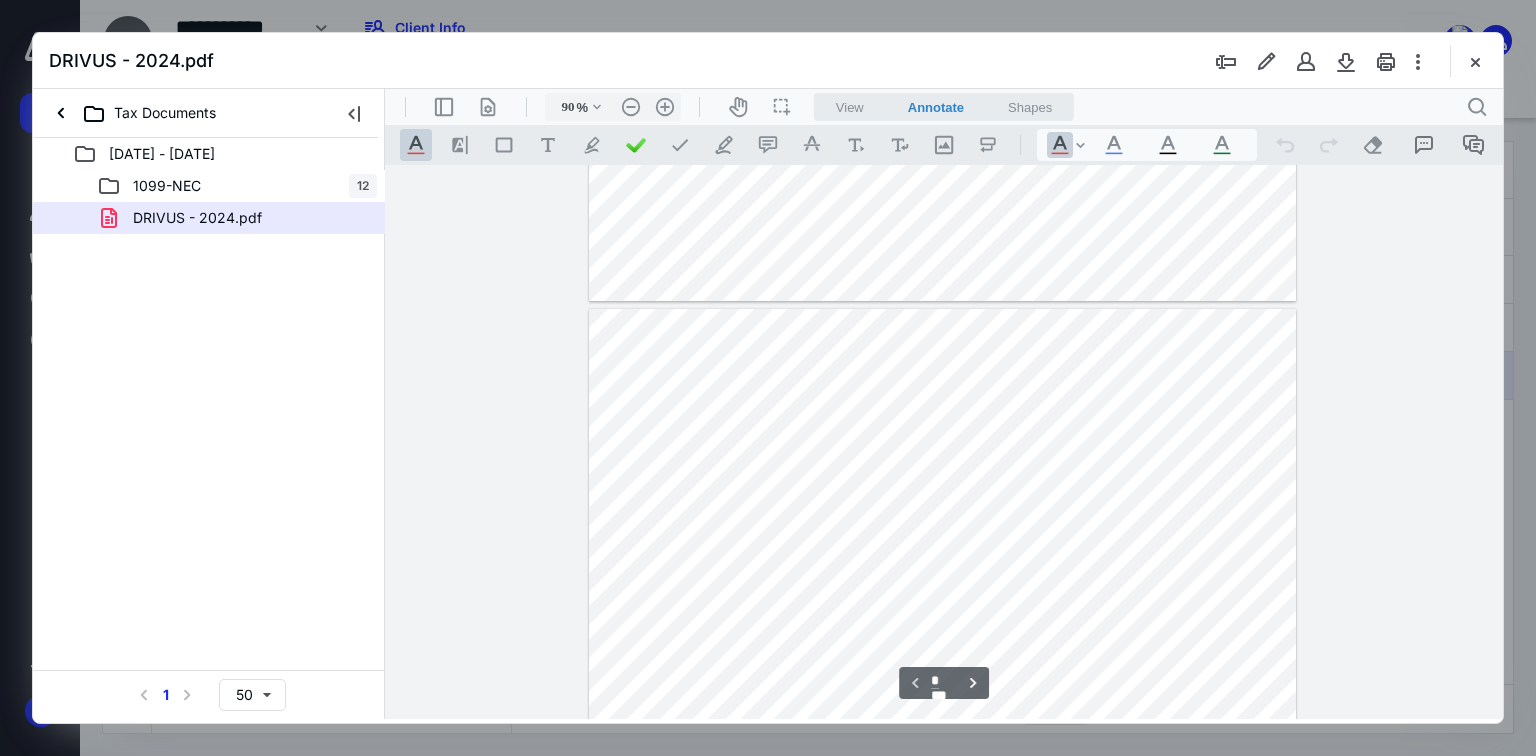 scroll, scrollTop: 480, scrollLeft: 0, axis: vertical 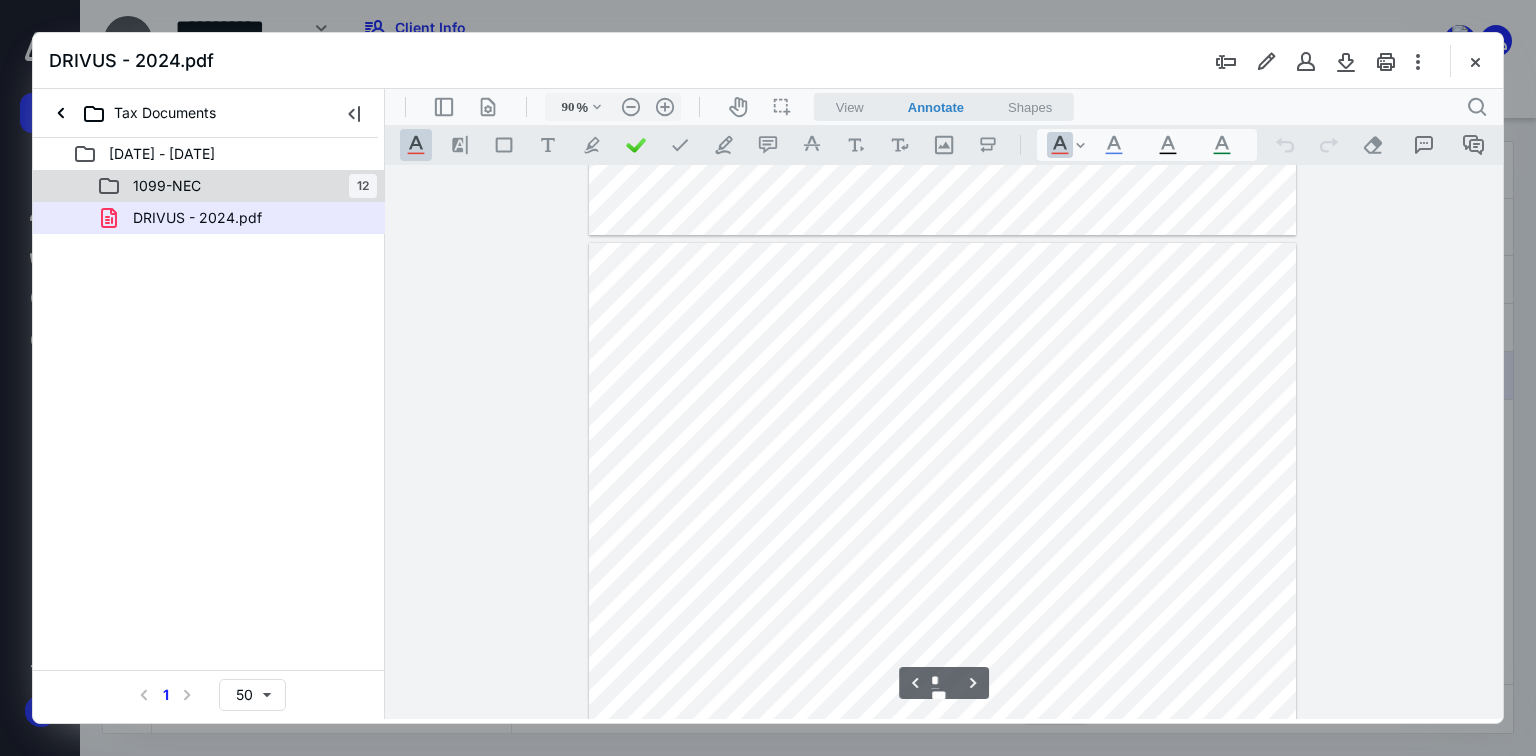 click on "1099-NEC 12" at bounding box center [237, 186] 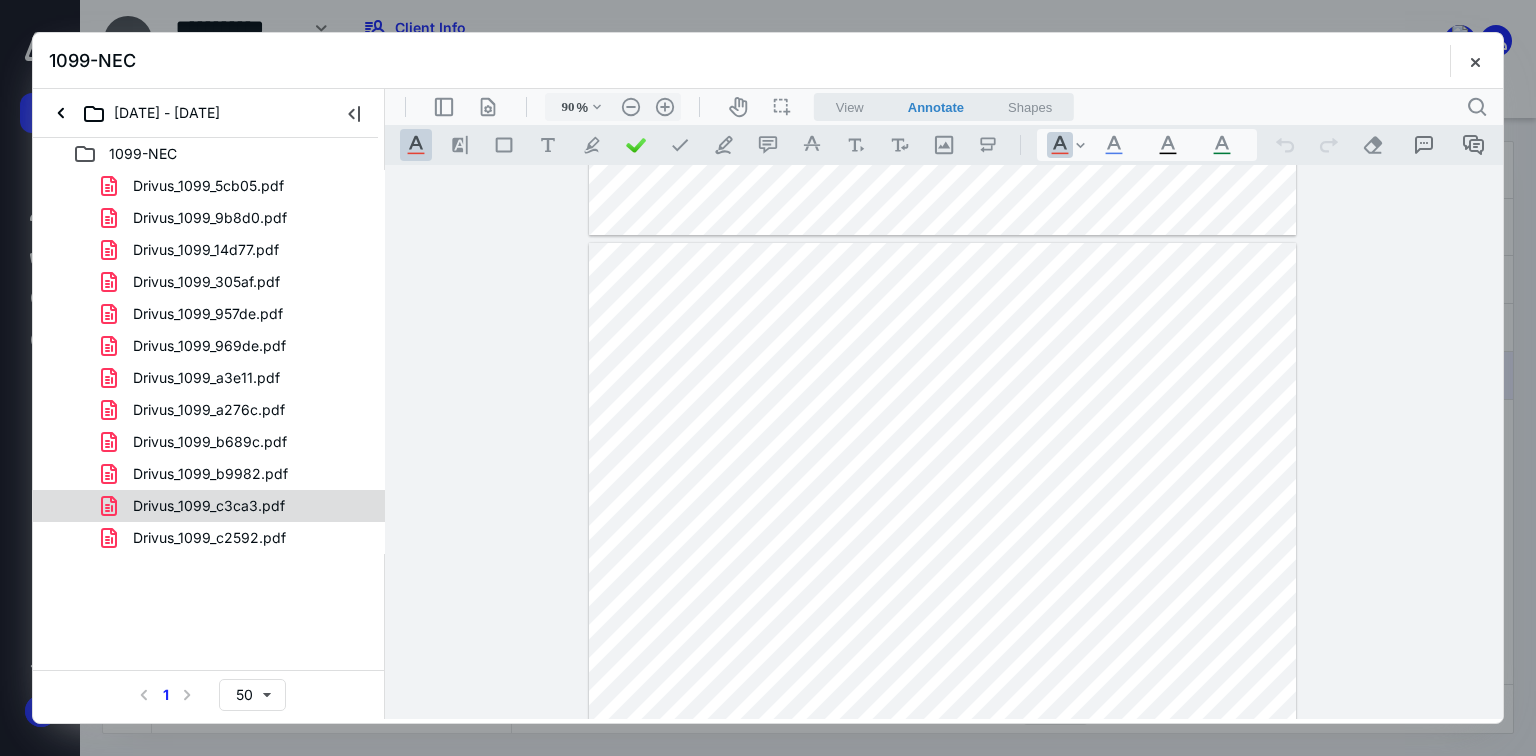 click on "Drivus_1099_c3ca3.pdf" at bounding box center [209, 506] 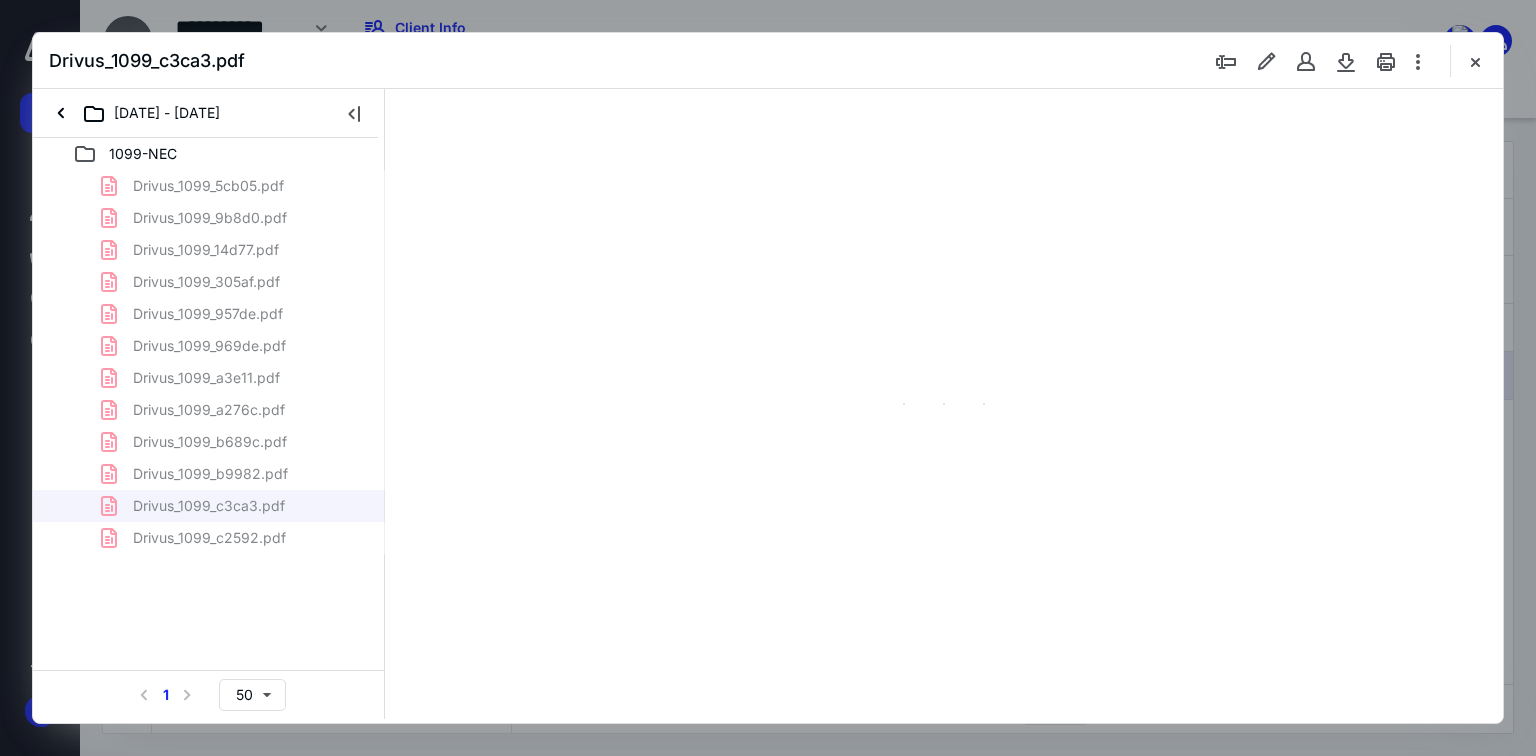 type on "70" 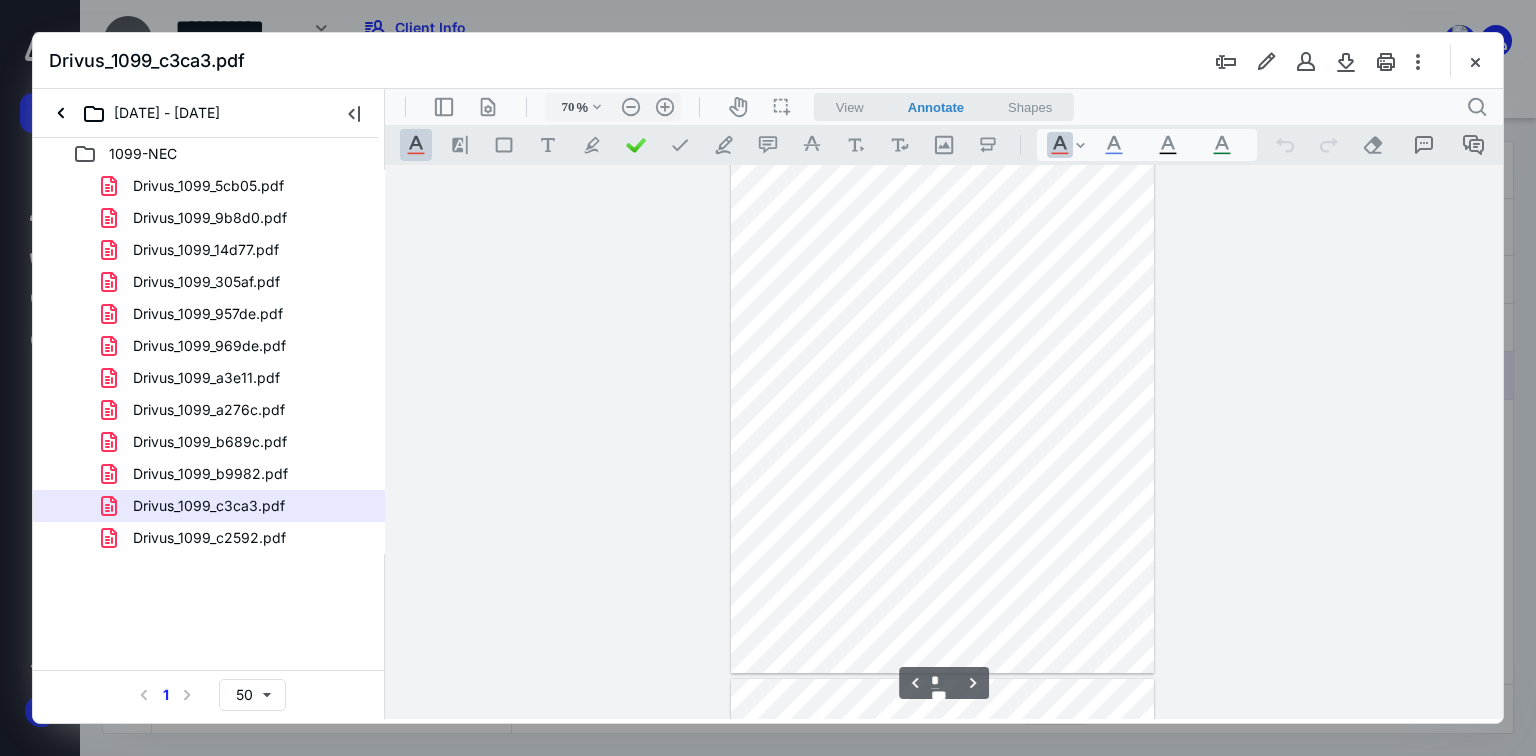type on "*" 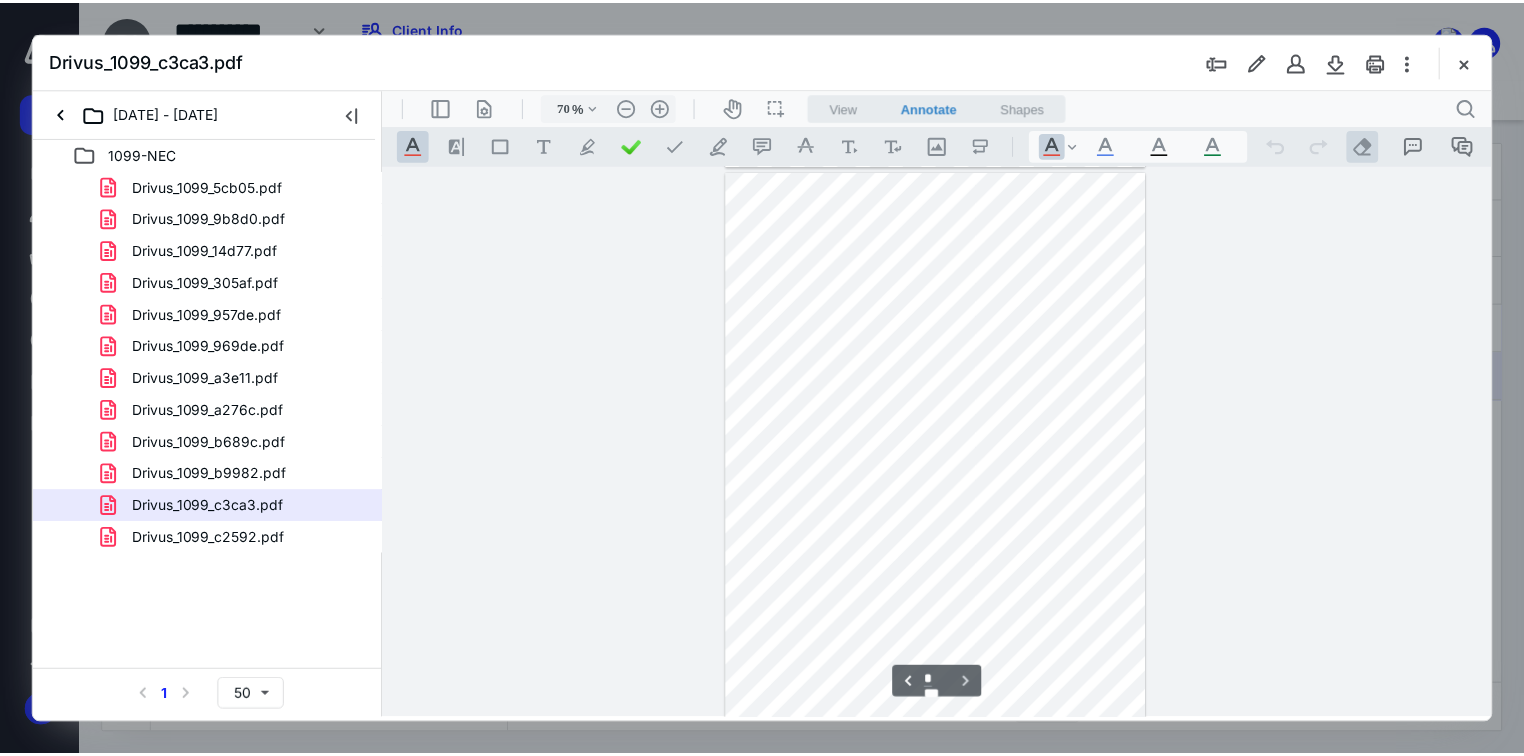 scroll, scrollTop: 1661, scrollLeft: 0, axis: vertical 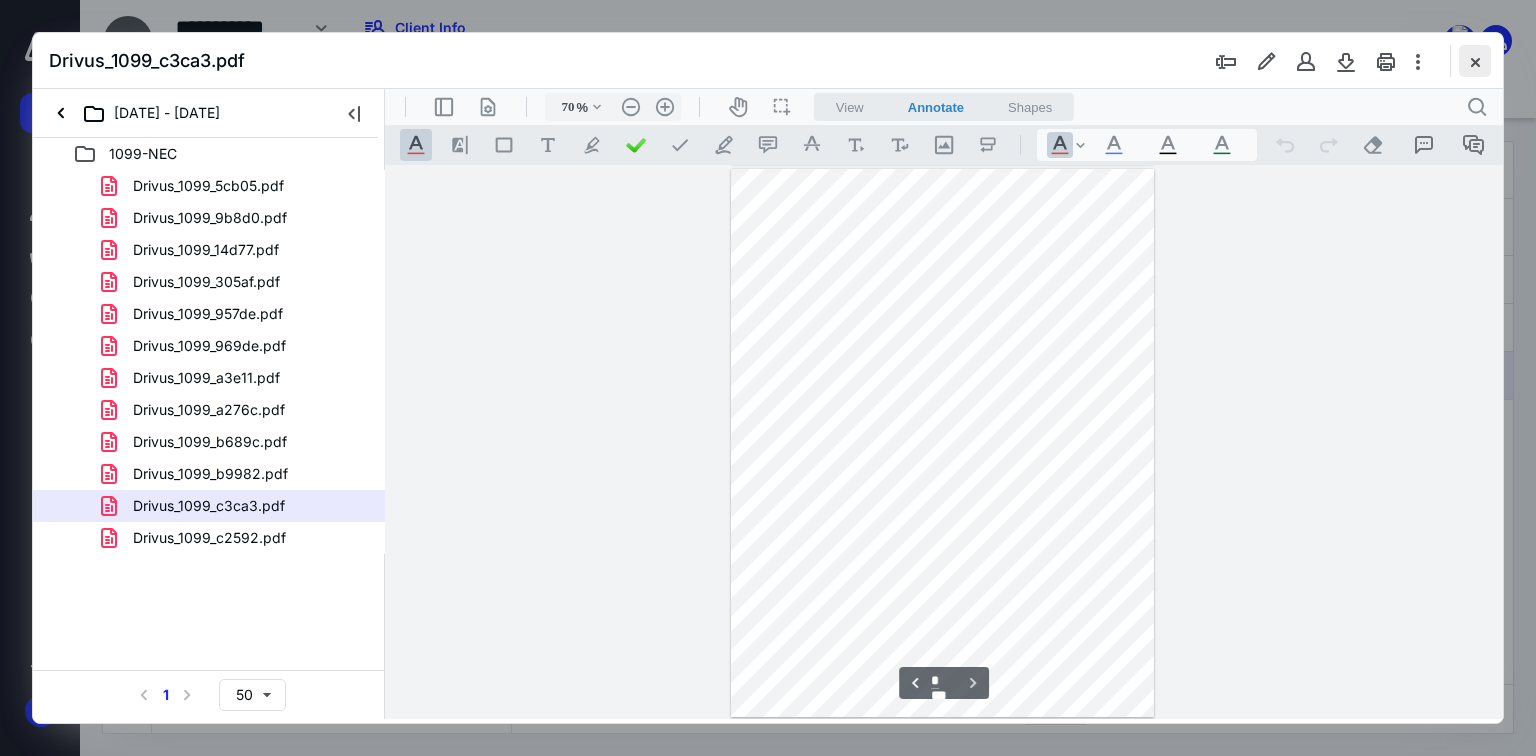 click at bounding box center (1475, 61) 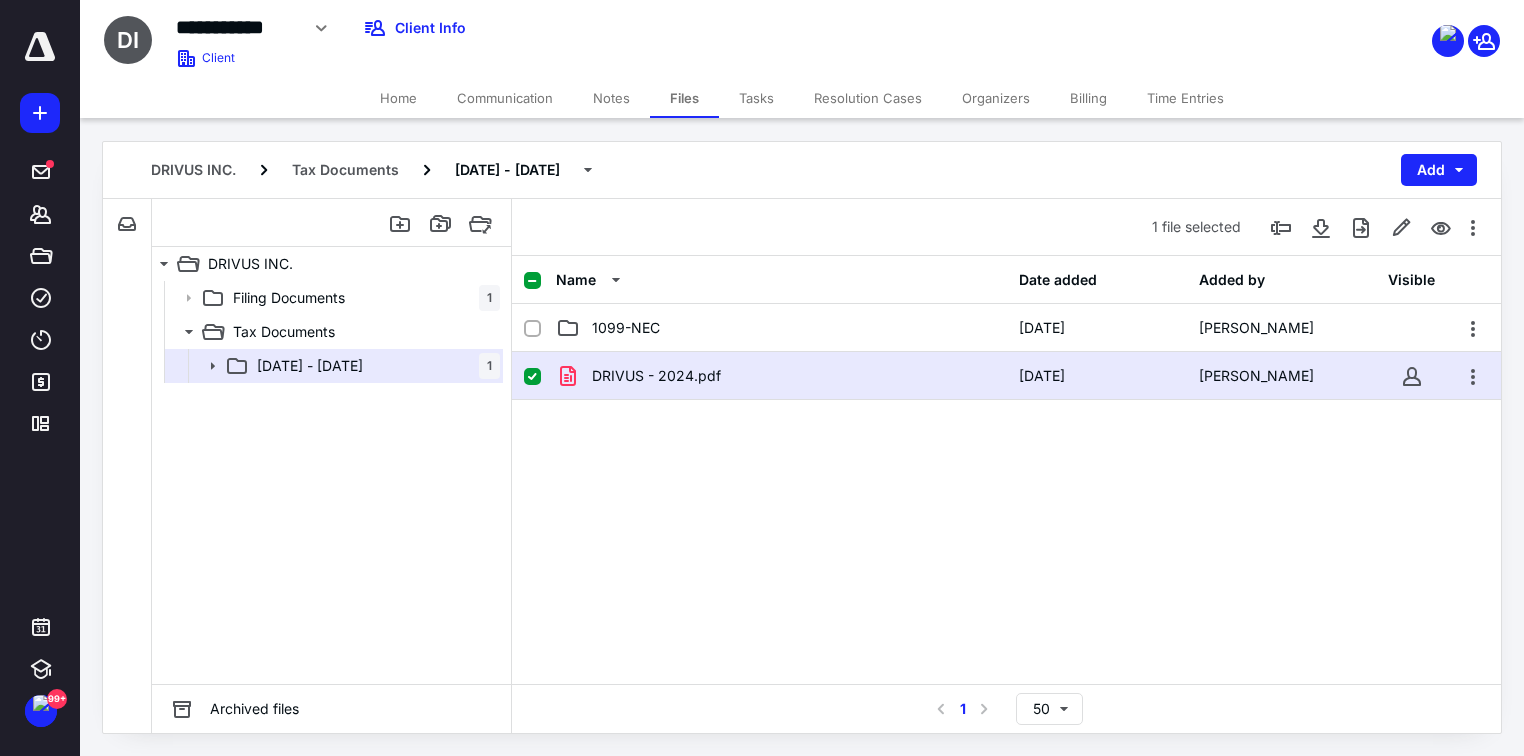 click on "Home" at bounding box center (398, 98) 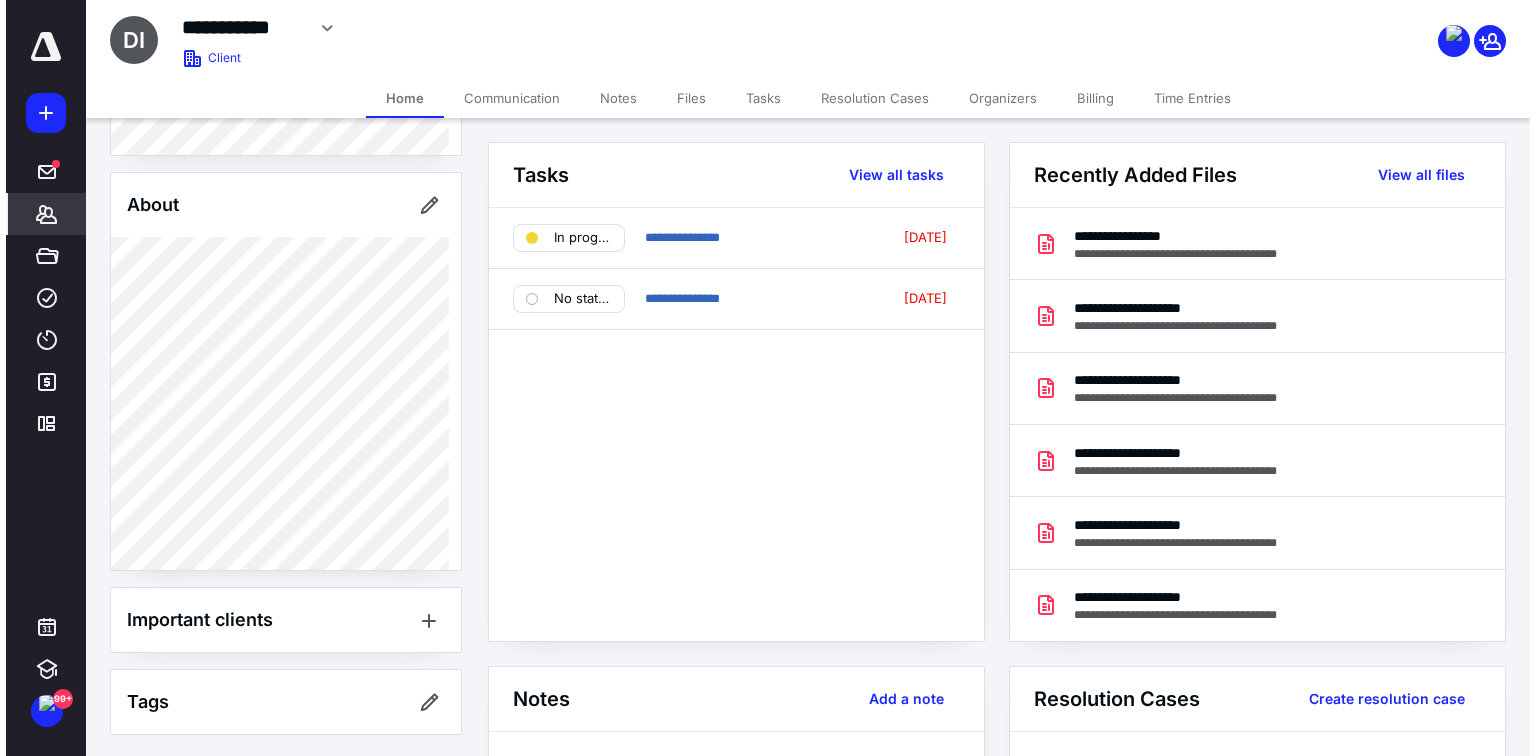 scroll, scrollTop: 0, scrollLeft: 0, axis: both 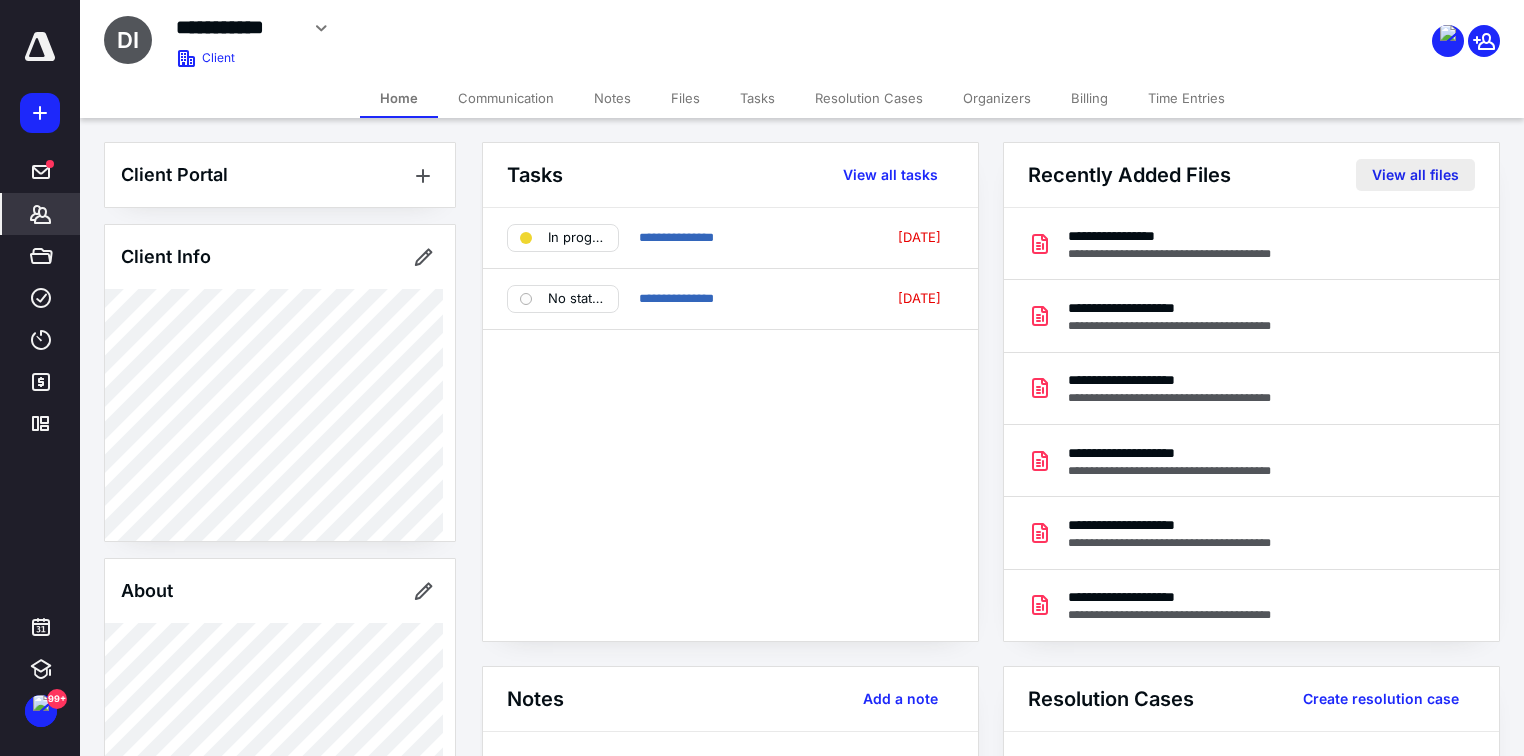 click on "View all files" at bounding box center [1415, 175] 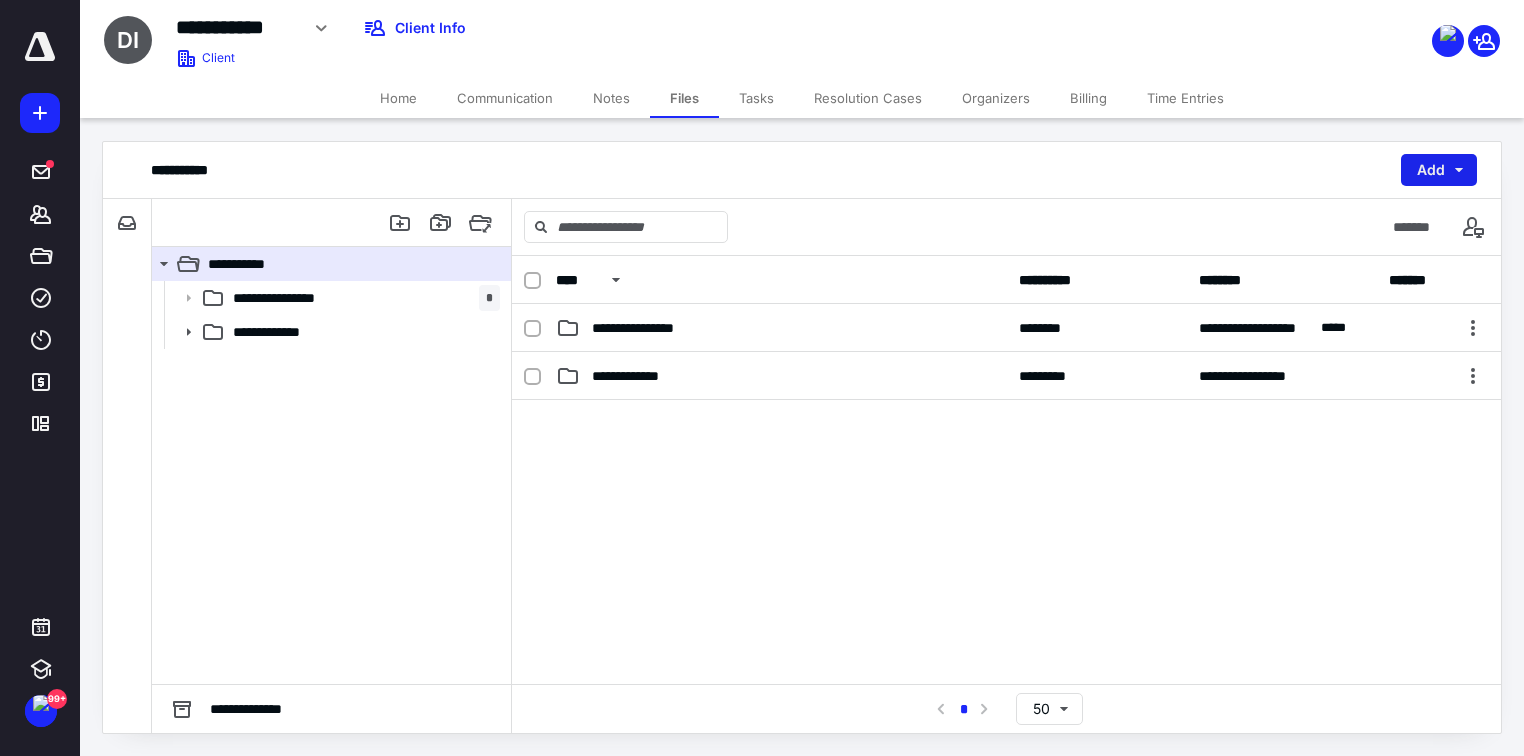 click on "Add" at bounding box center (1439, 170) 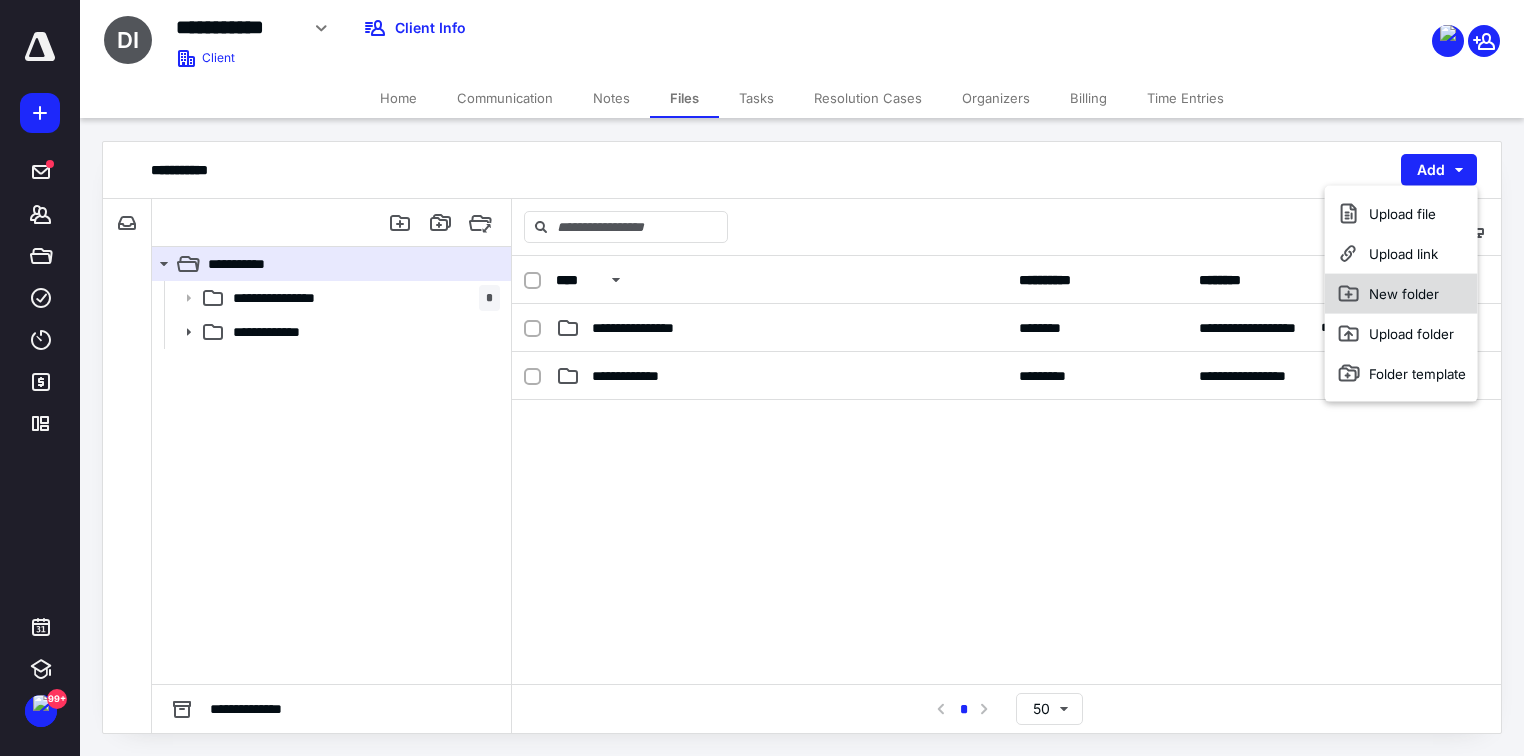 click on "New folder" at bounding box center [1401, 294] 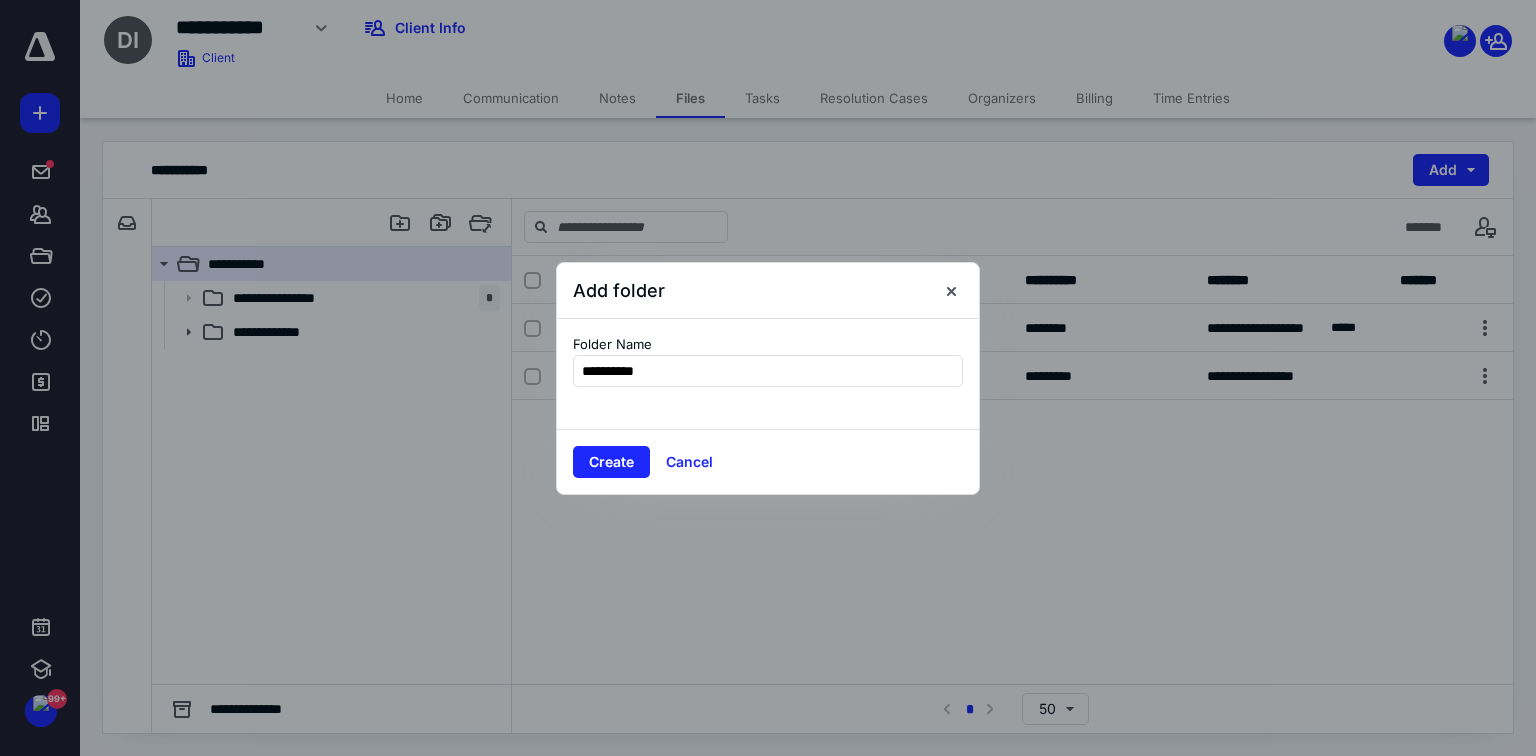 type on "**********" 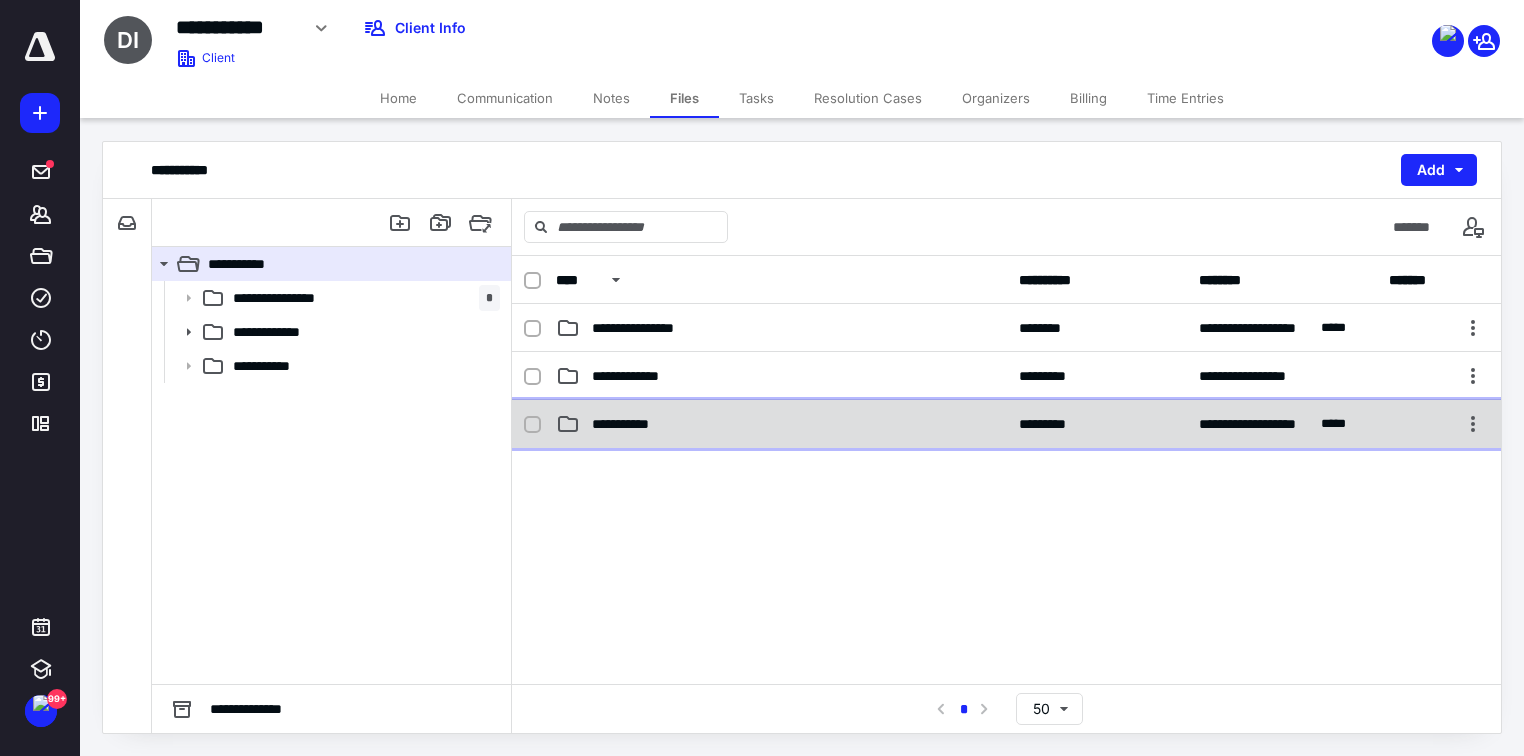 click on "**********" at bounding box center [1006, 424] 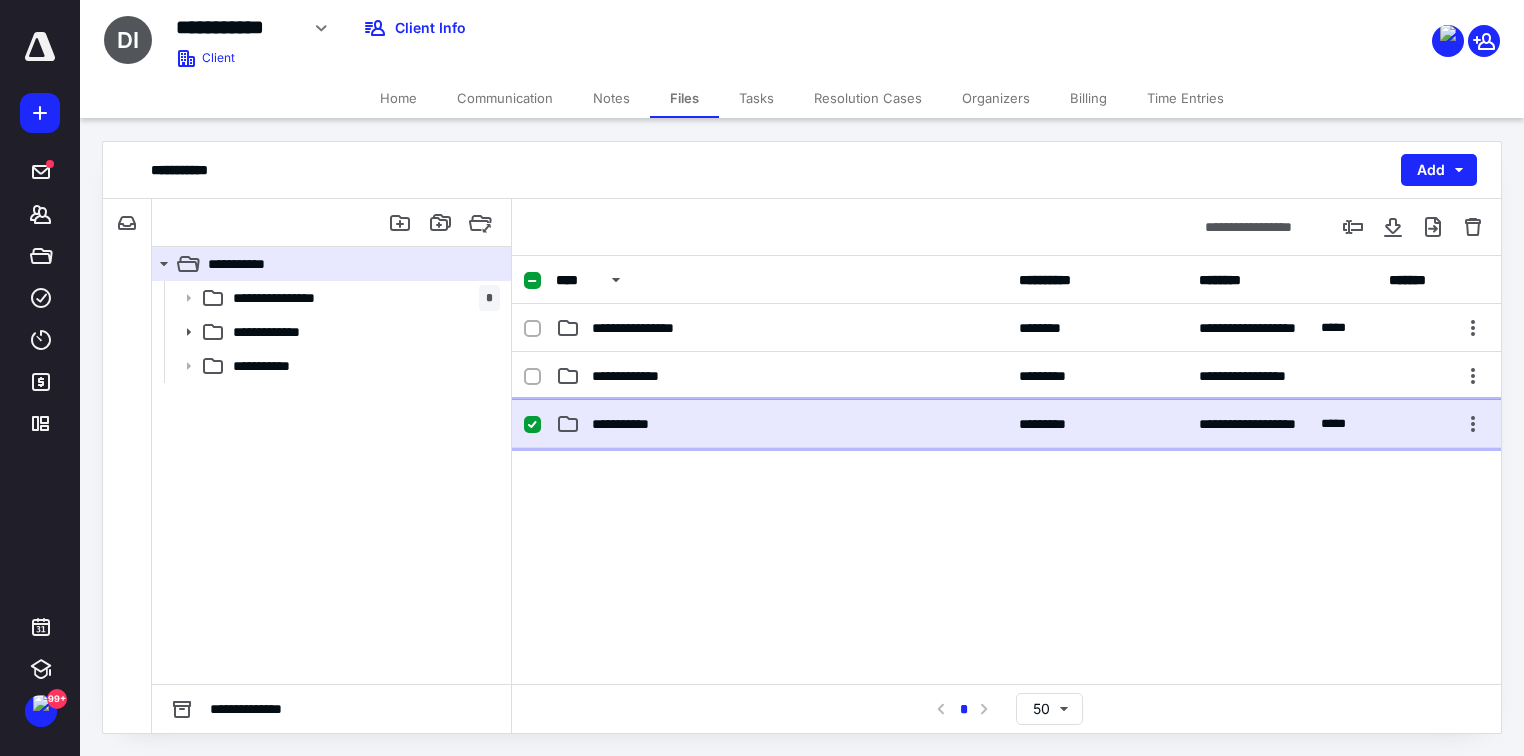 click on "**********" at bounding box center (1006, 424) 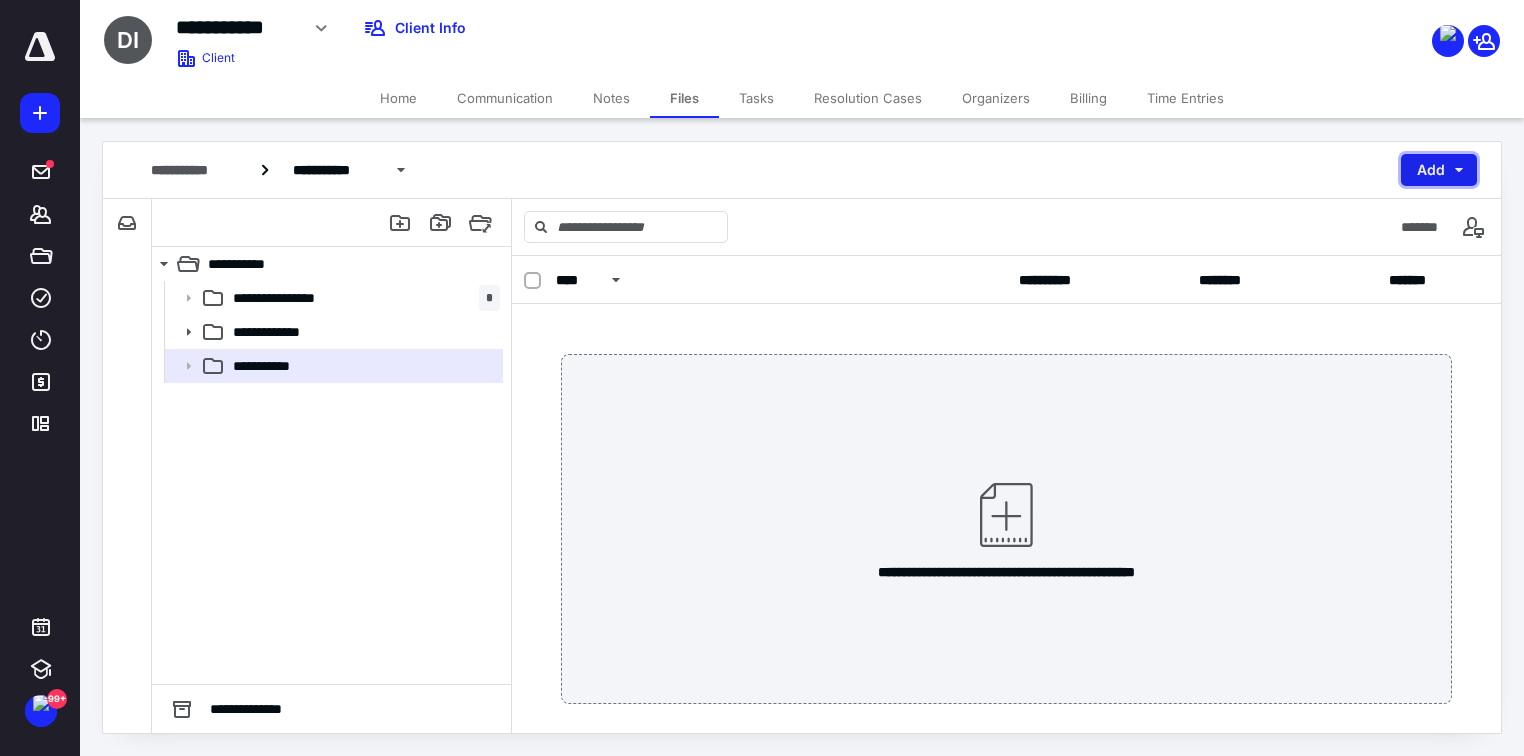 click on "Add" at bounding box center [1439, 170] 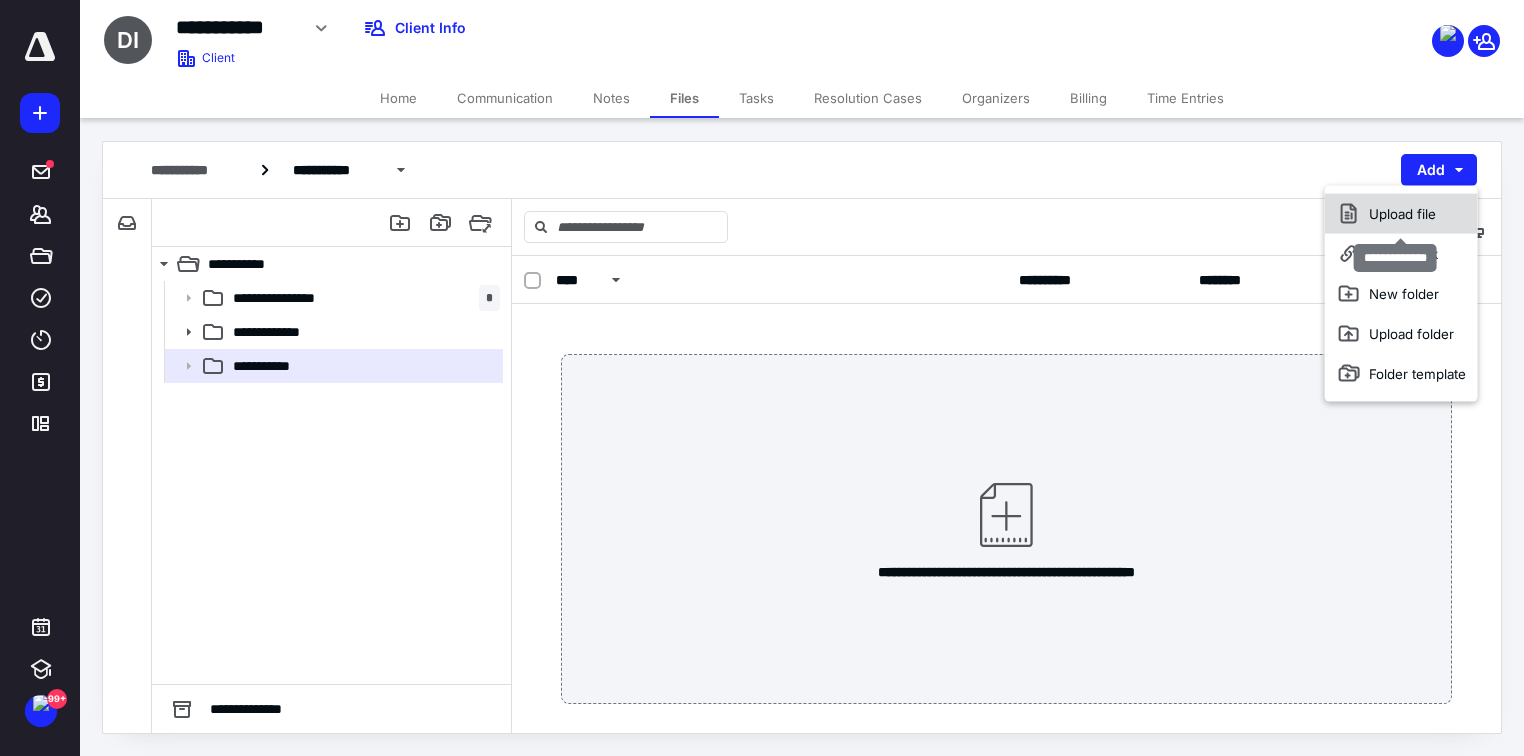 click on "Upload file" at bounding box center (1401, 214) 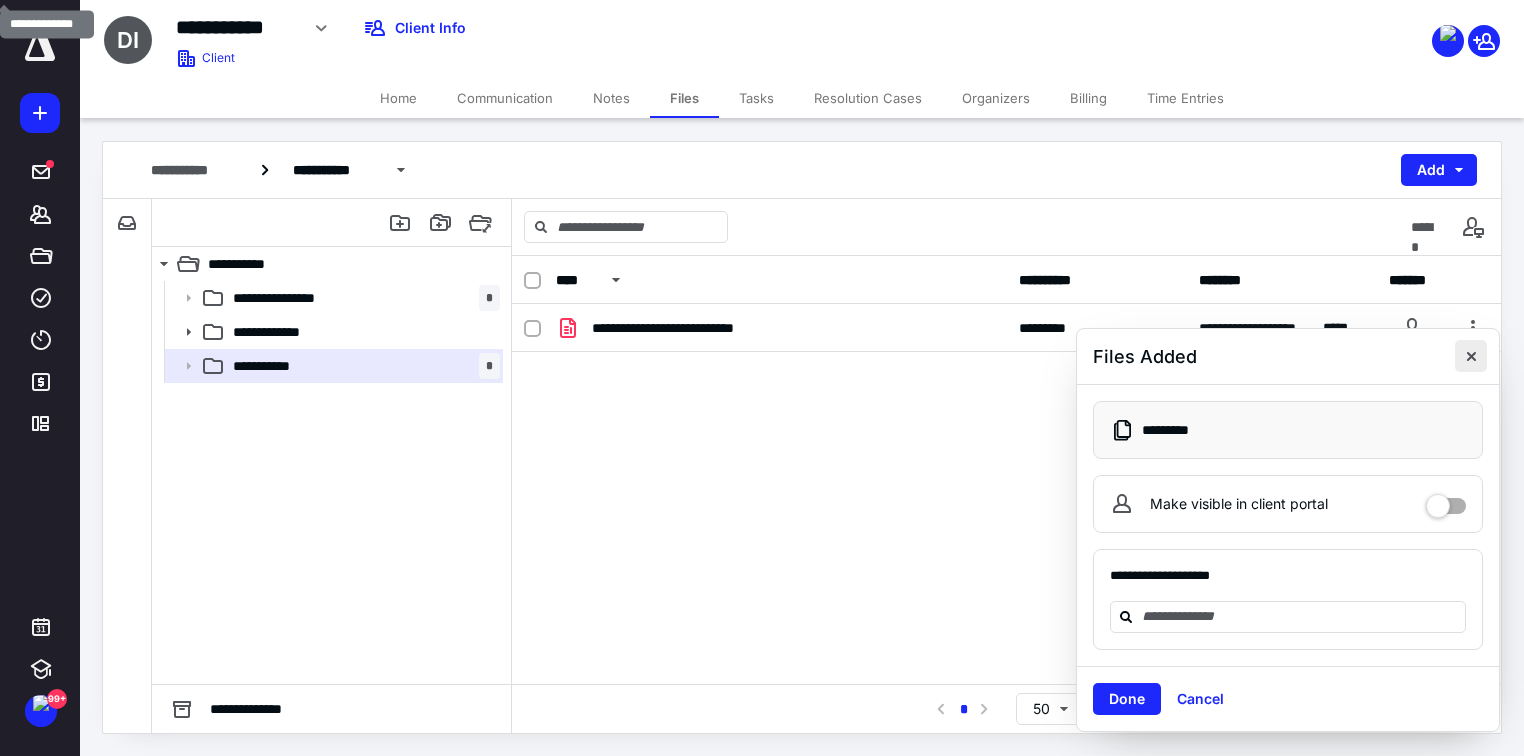 click at bounding box center [1471, 356] 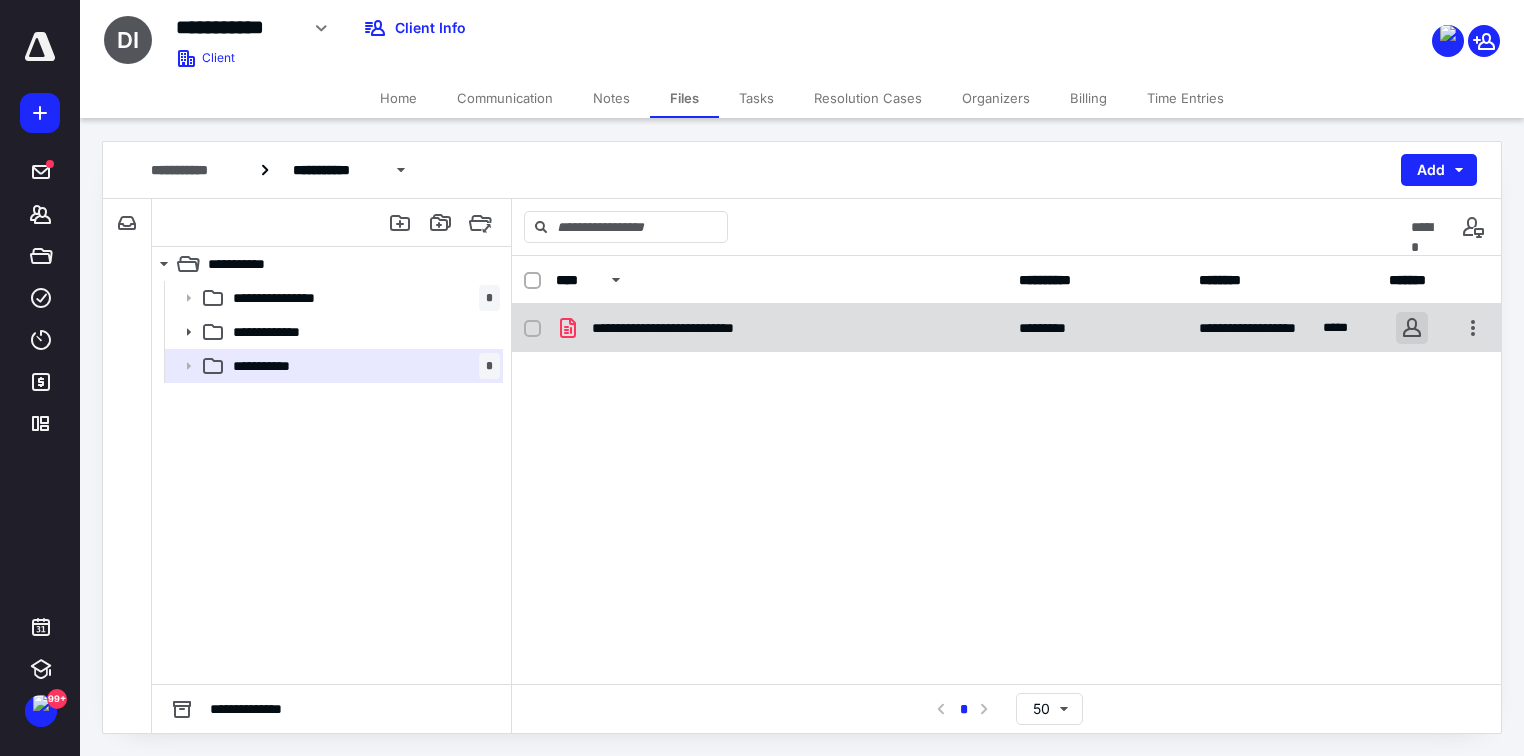 click at bounding box center [1412, 328] 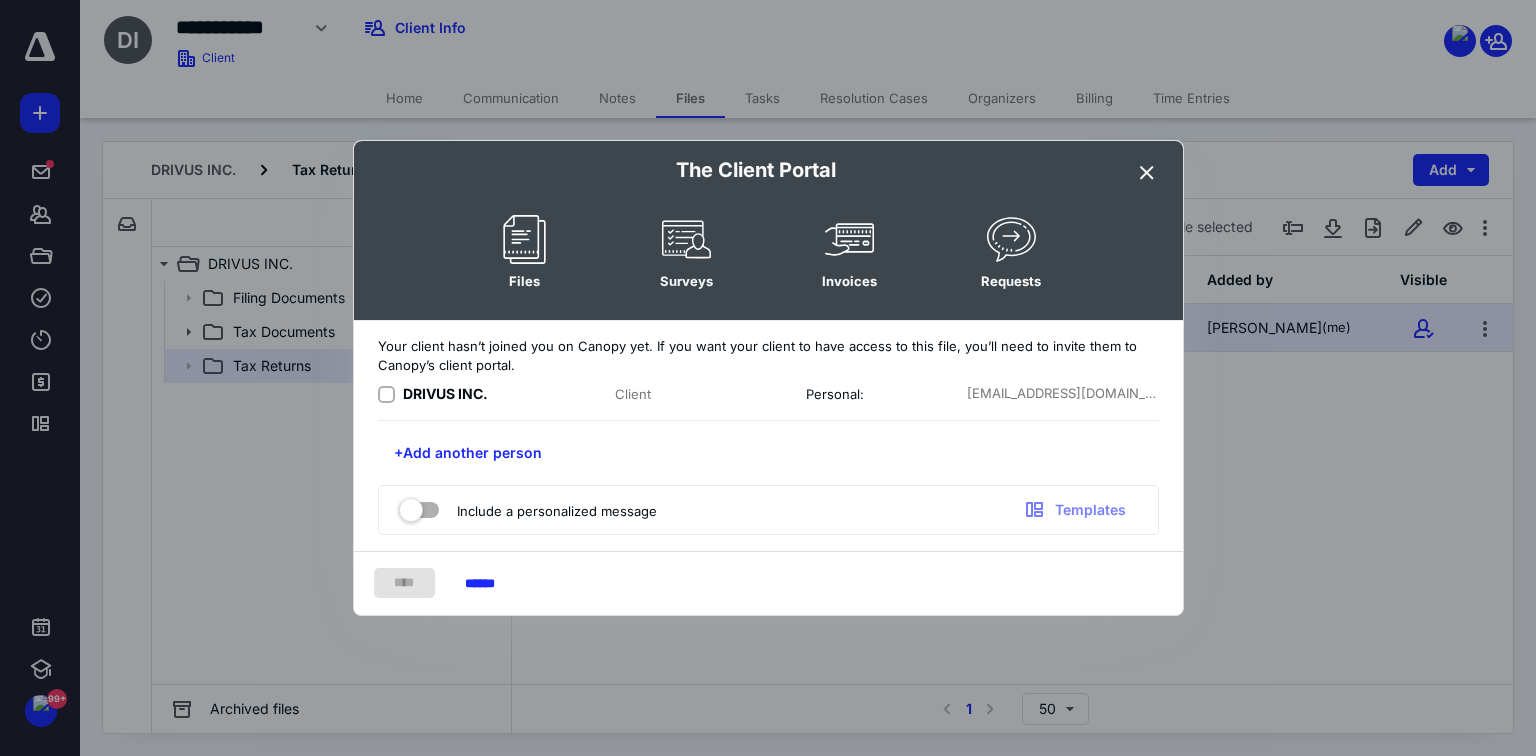 click on "DRIVUS INC." at bounding box center [445, 393] 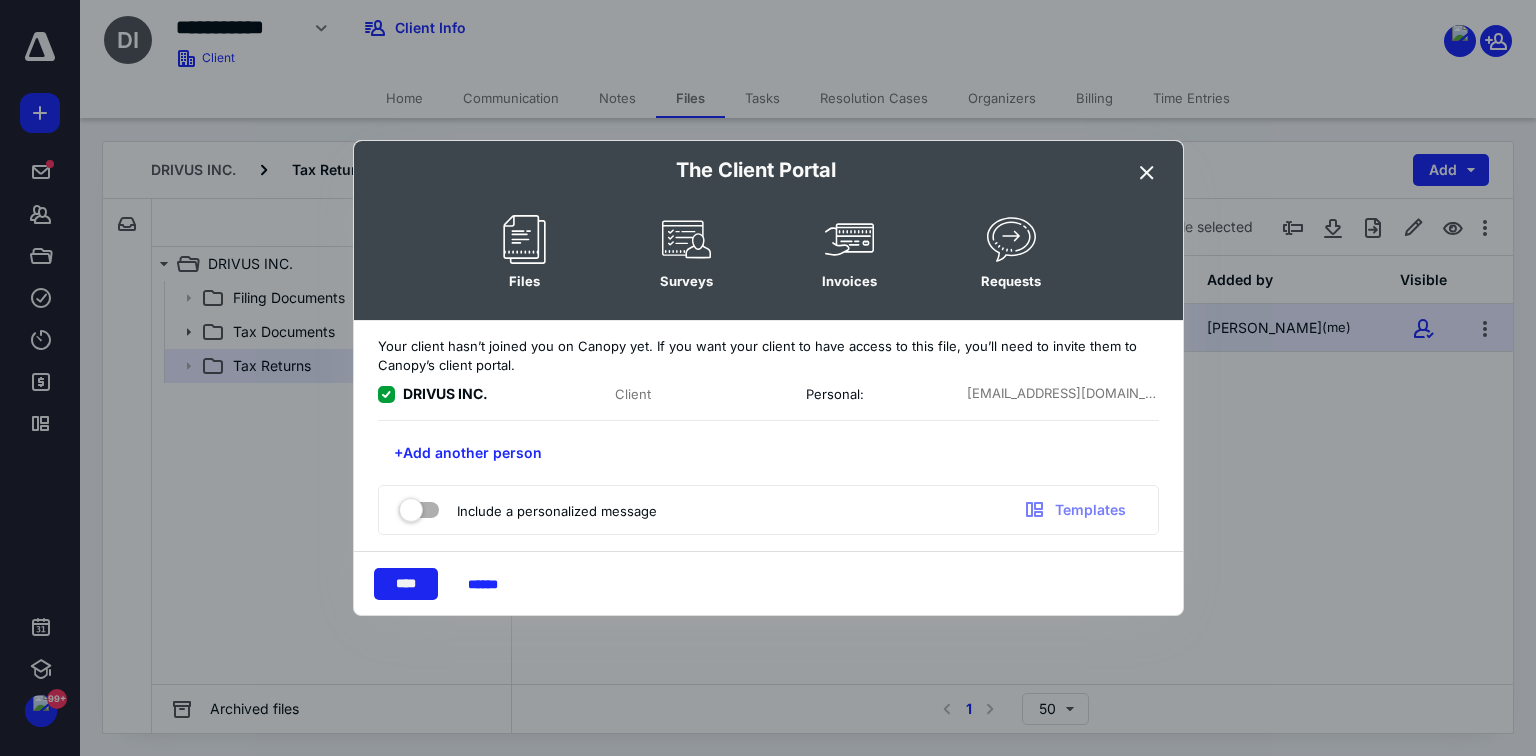 click on "****" at bounding box center (406, 584) 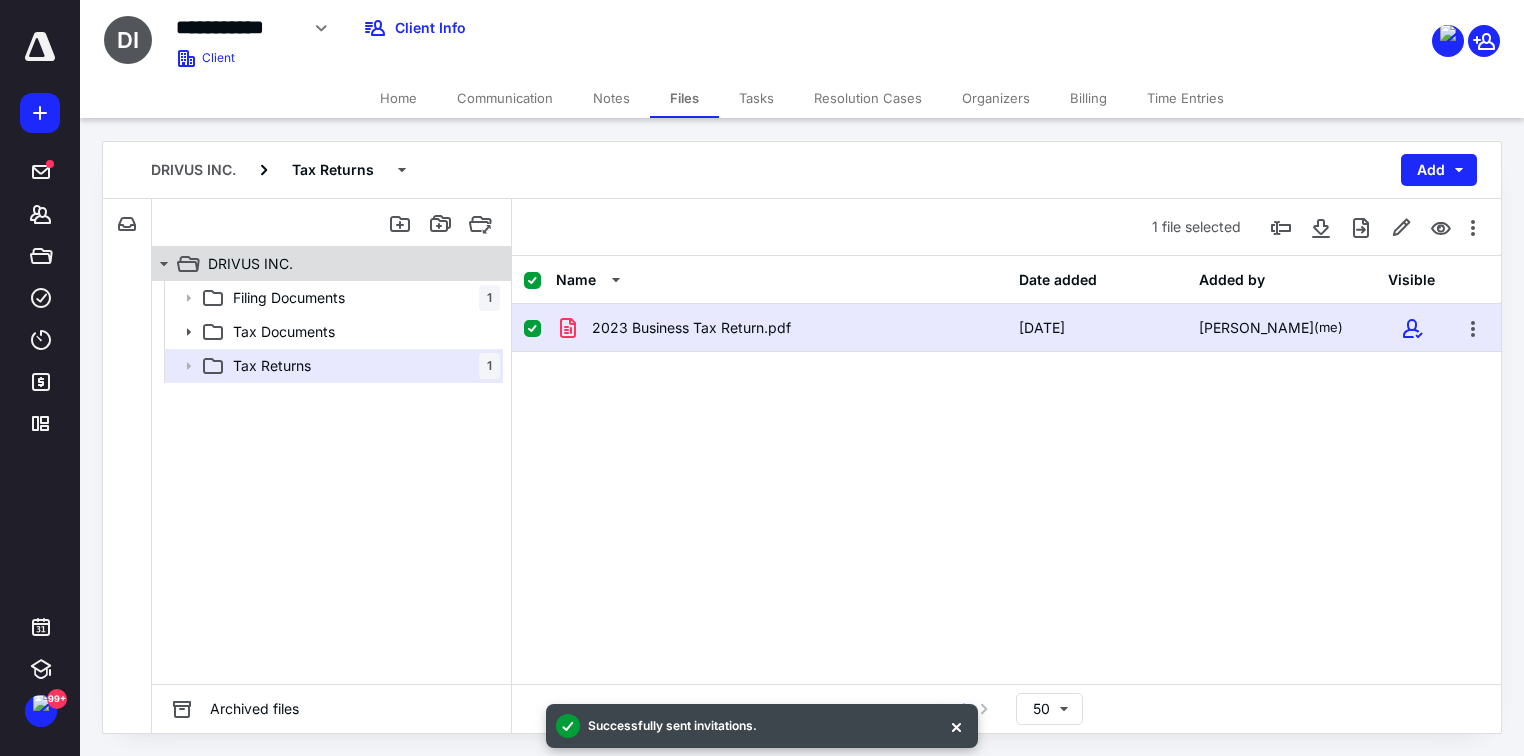 click on "DRIVUS INC." at bounding box center (344, 264) 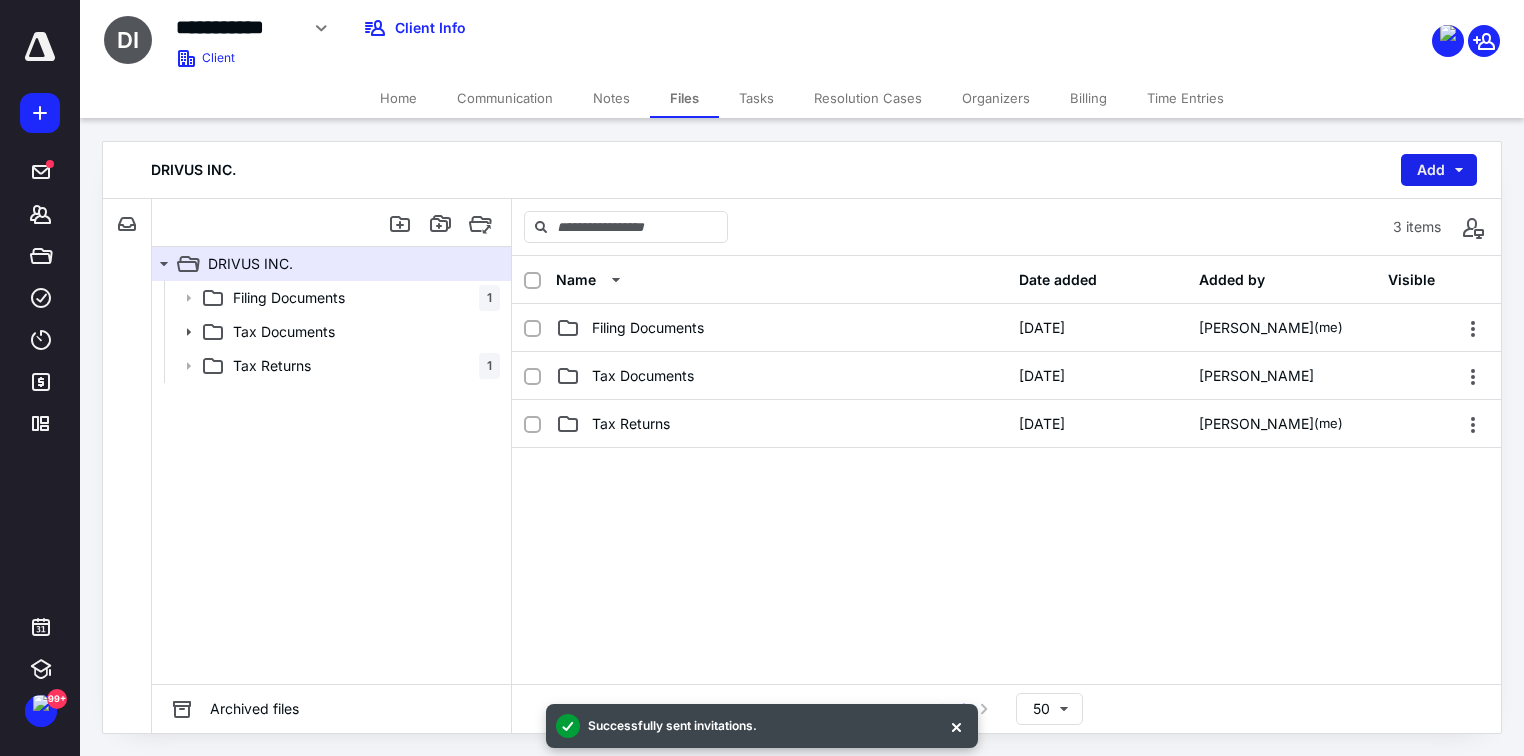 click on "Add" at bounding box center [1439, 170] 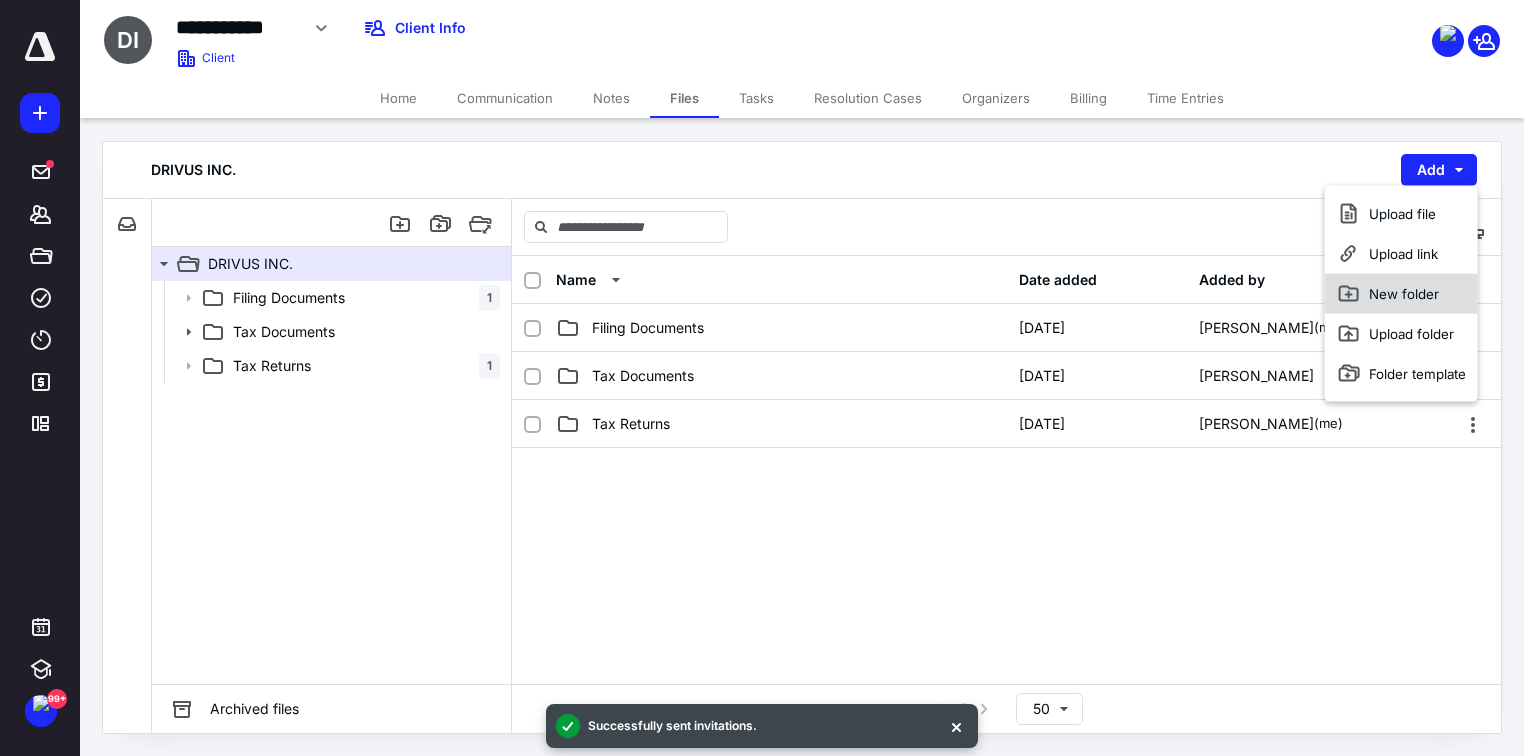 click on "New folder" at bounding box center [1401, 294] 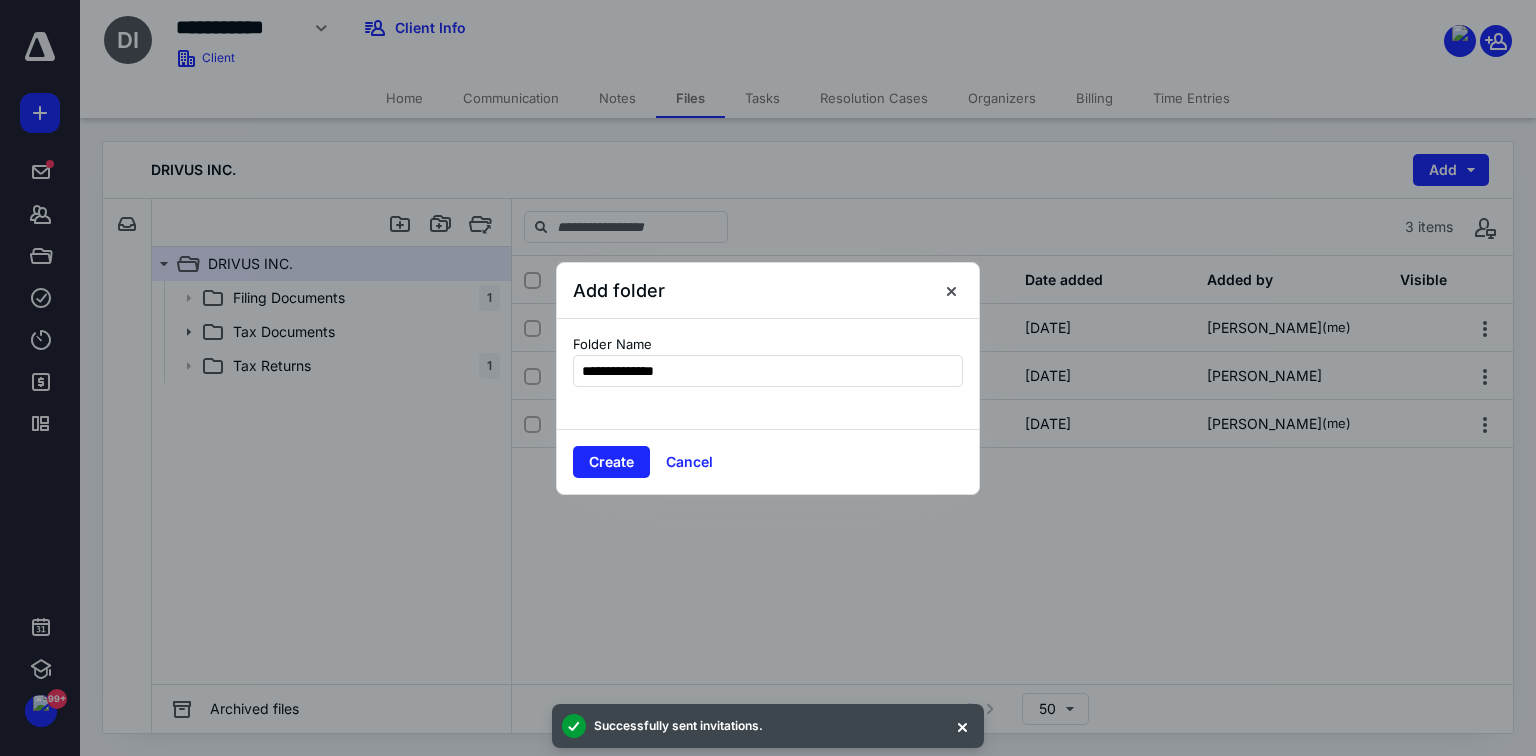 type on "**********" 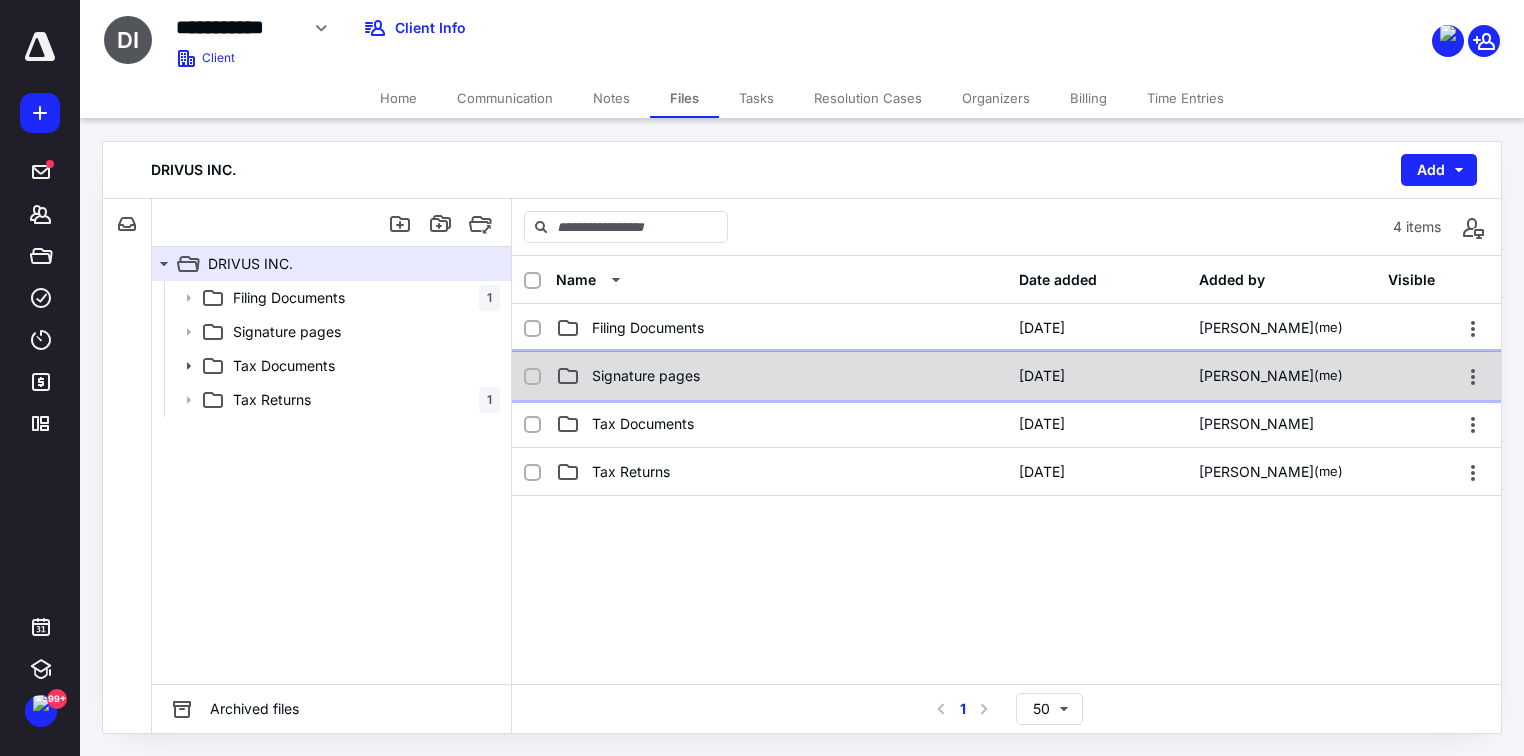 click on "[DATE]" at bounding box center (1042, 376) 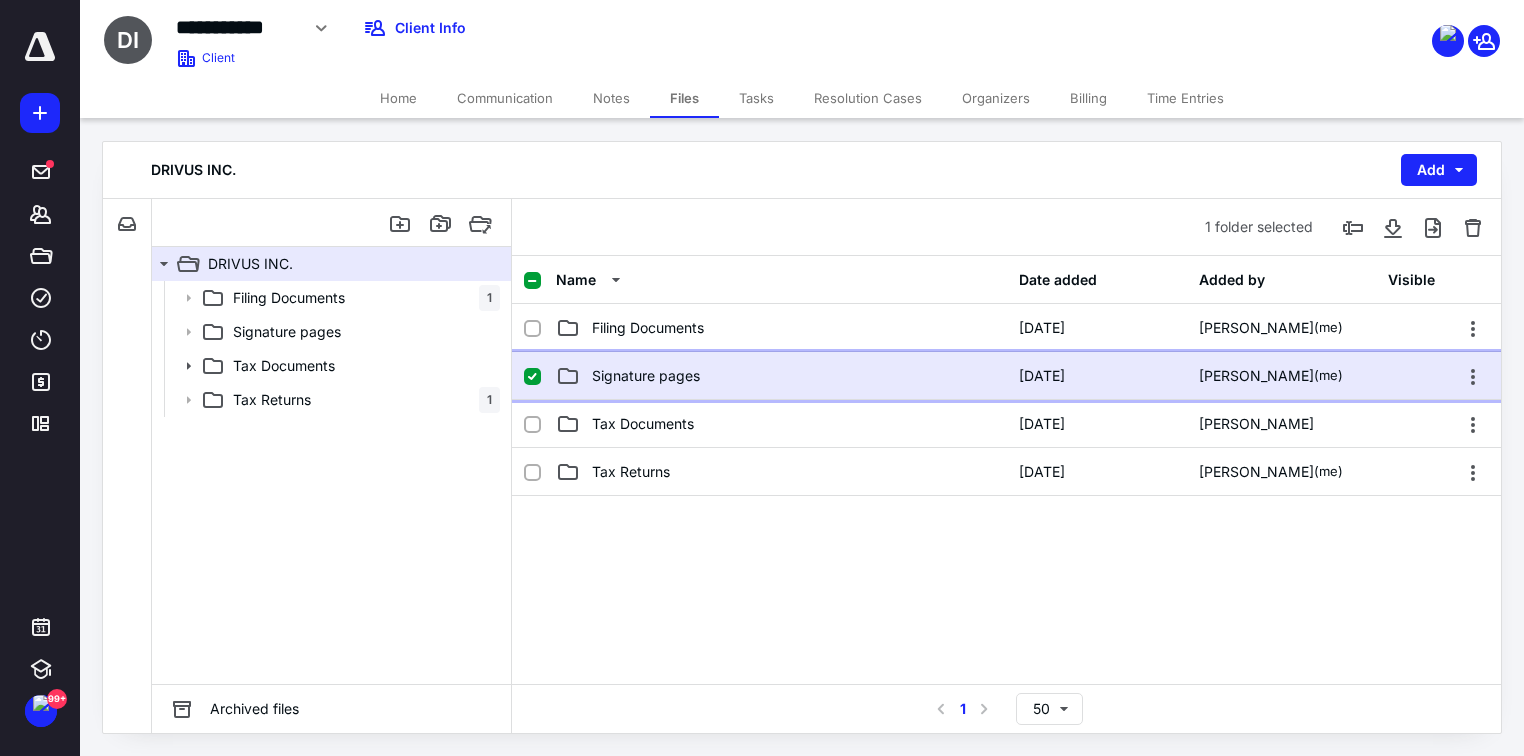 click on "[DATE]" at bounding box center [1042, 376] 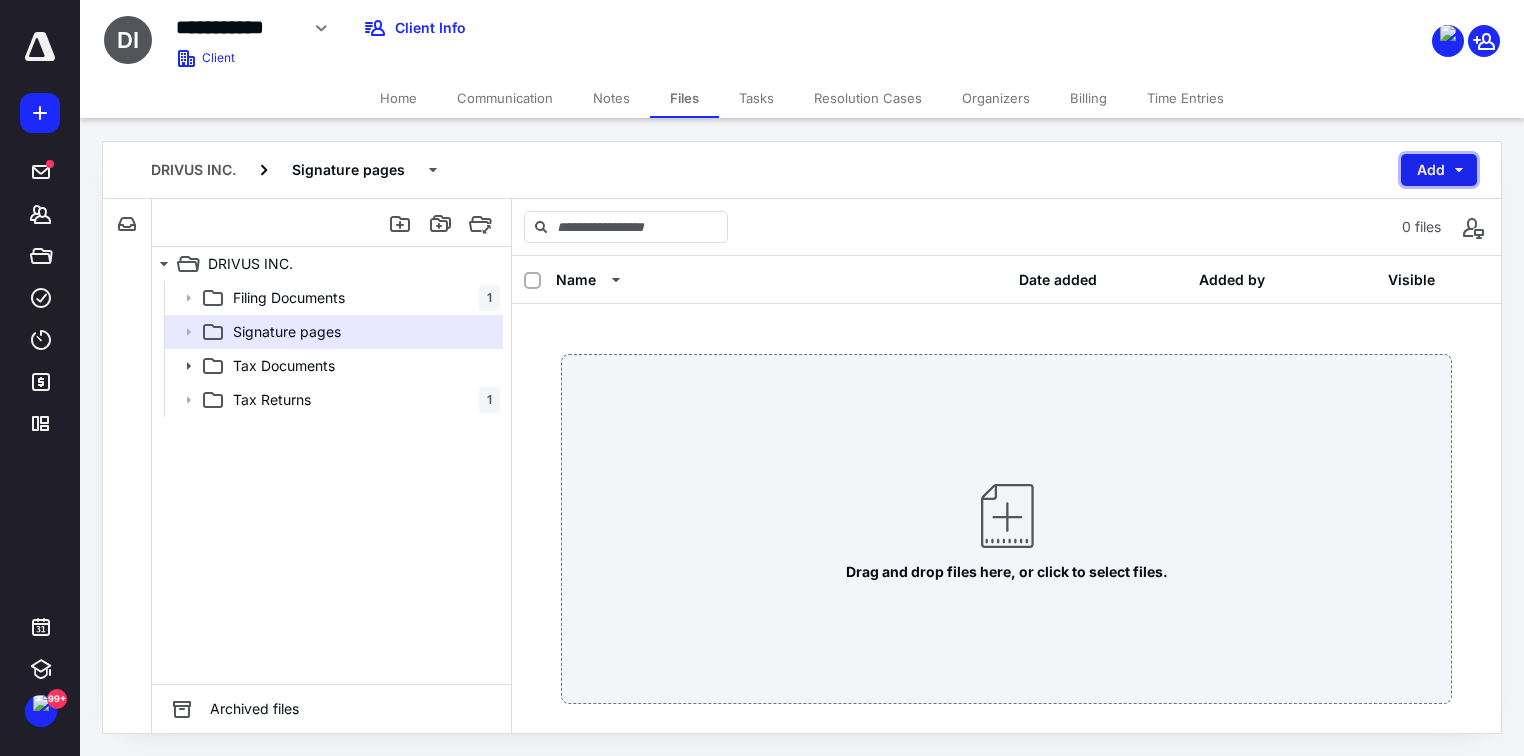 click on "Add" at bounding box center (1439, 170) 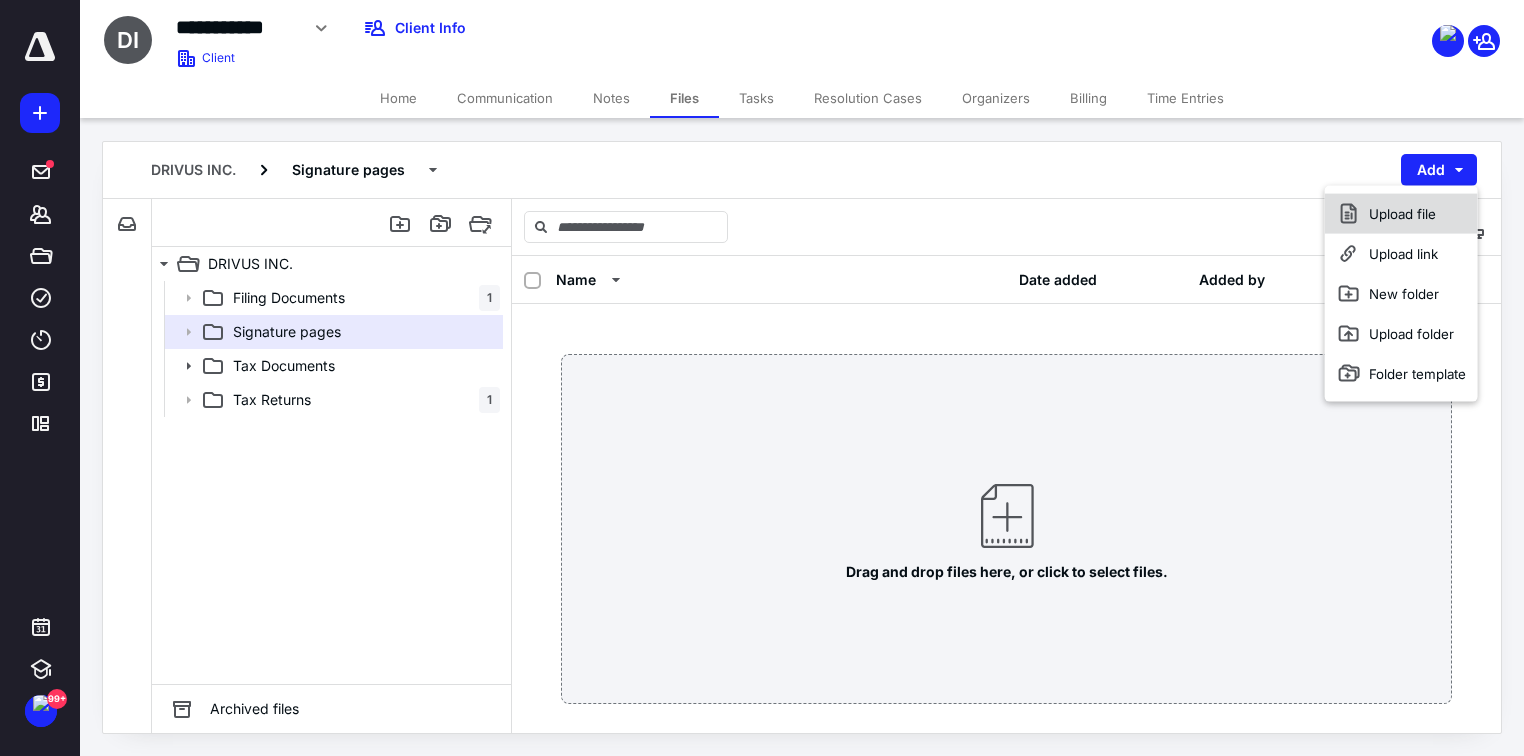 click on "Upload file" at bounding box center (1401, 214) 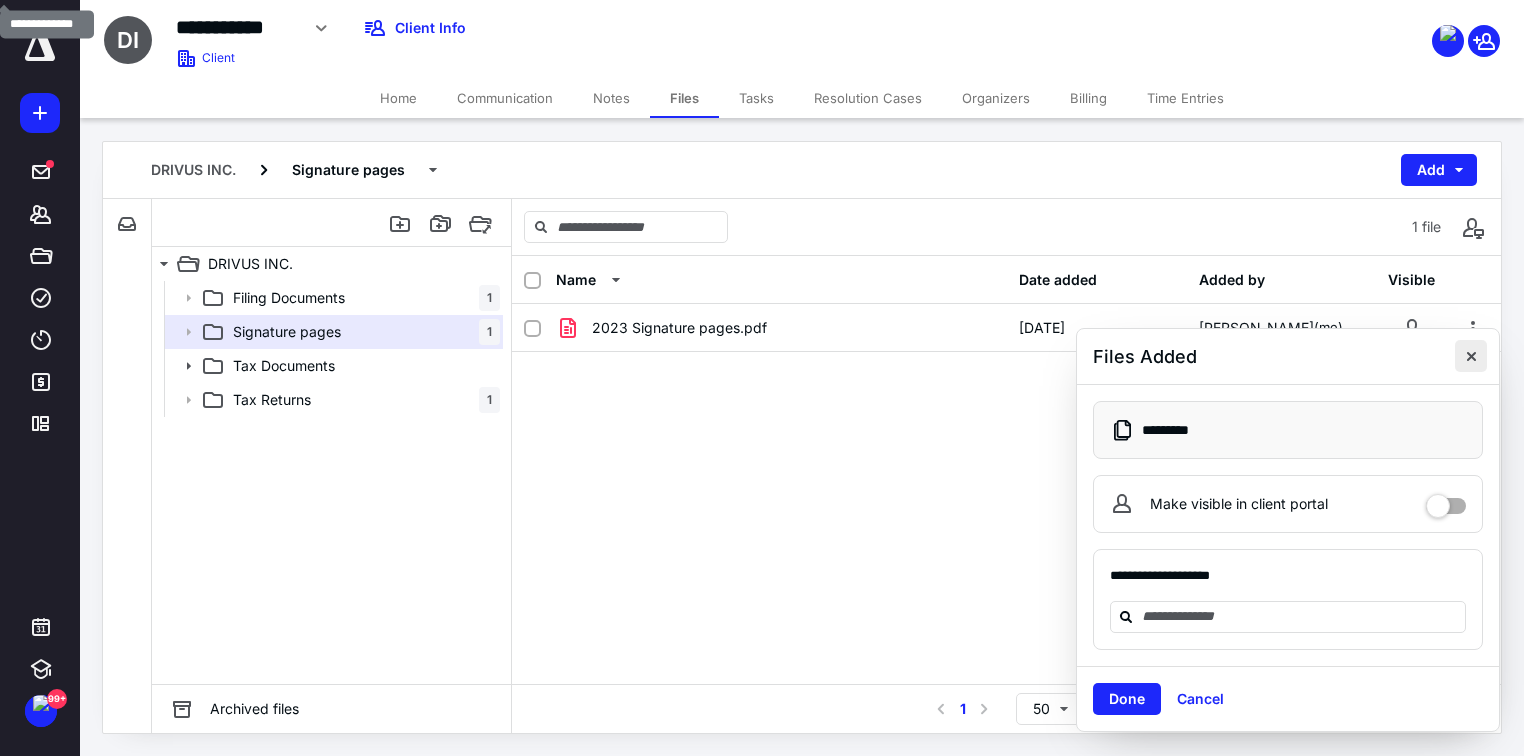 click at bounding box center [1471, 356] 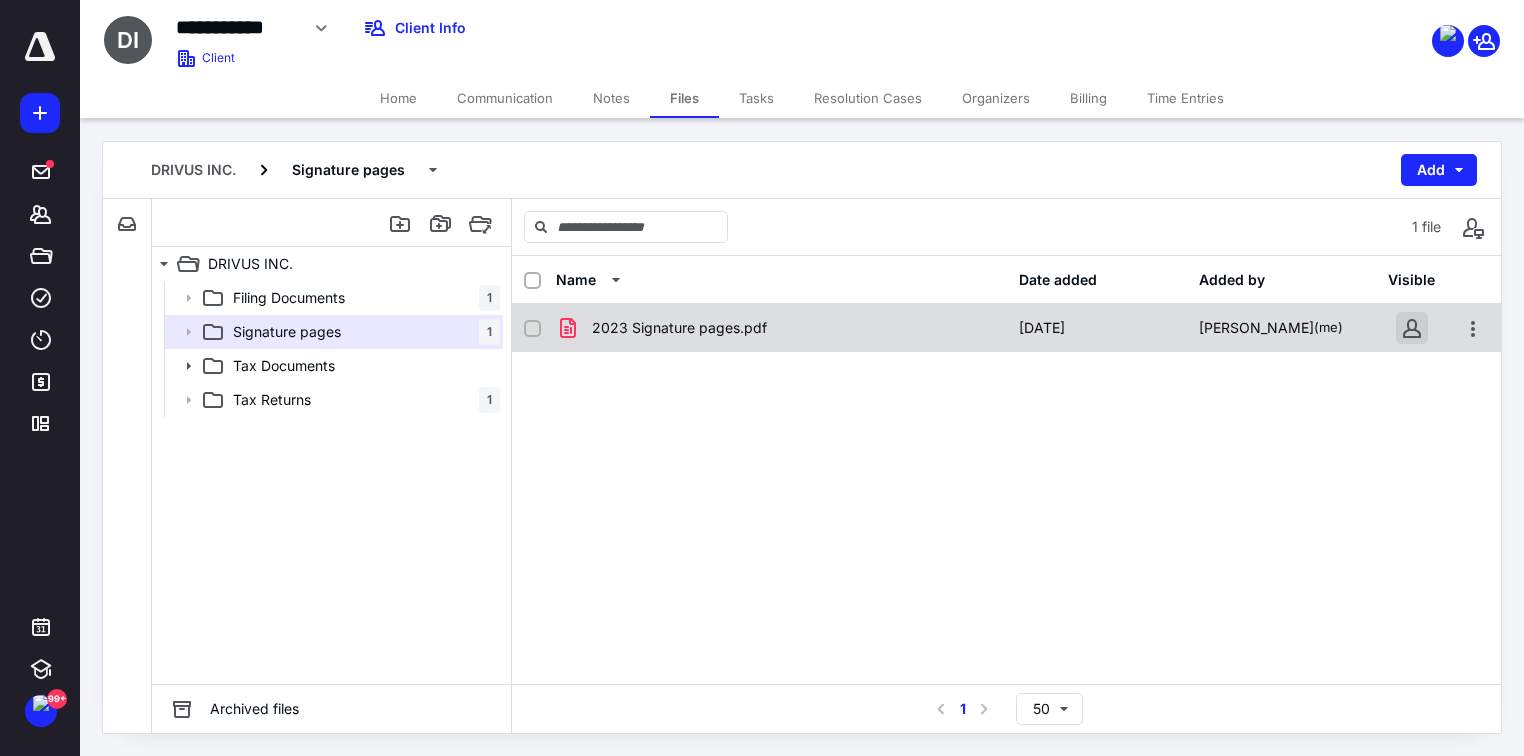 click at bounding box center (1412, 328) 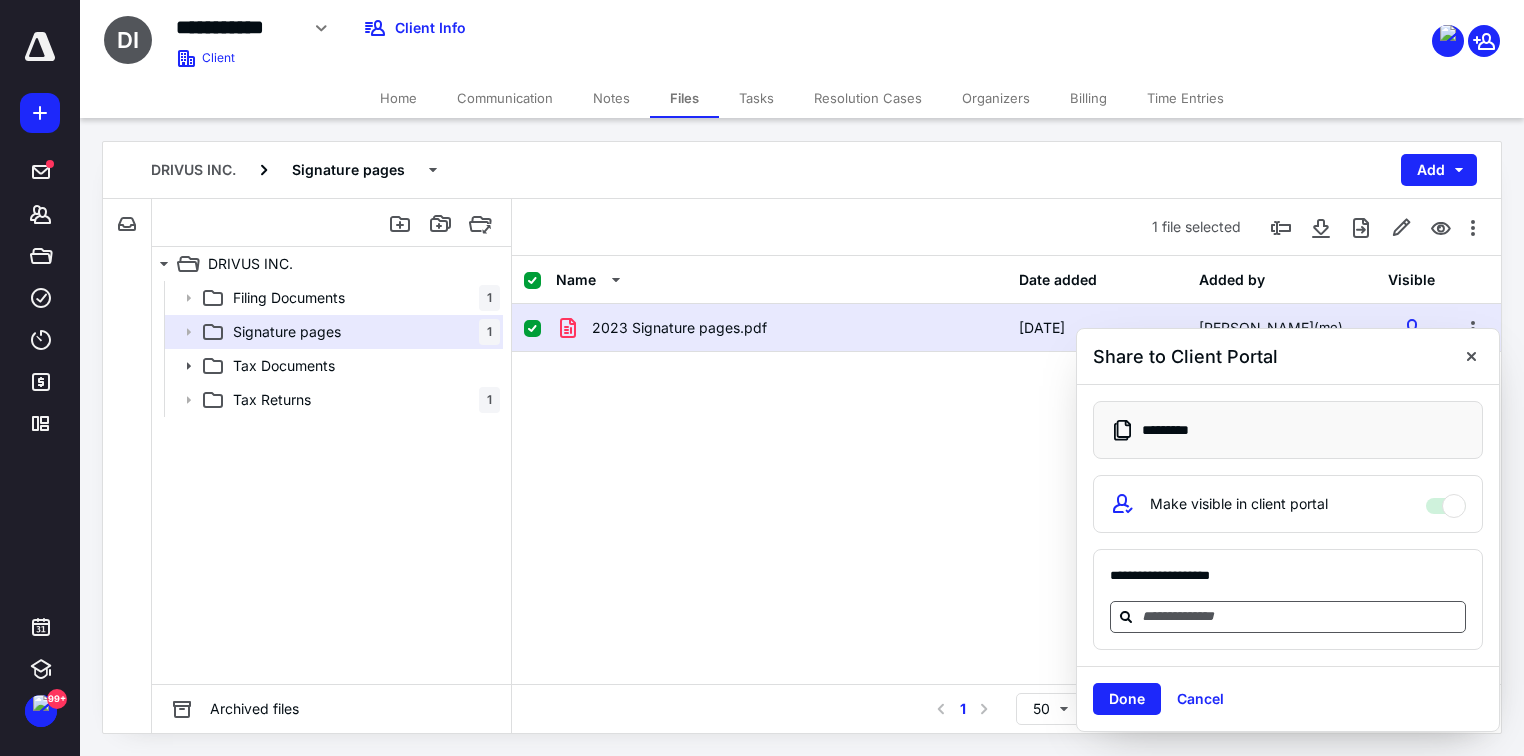 click at bounding box center (1300, 616) 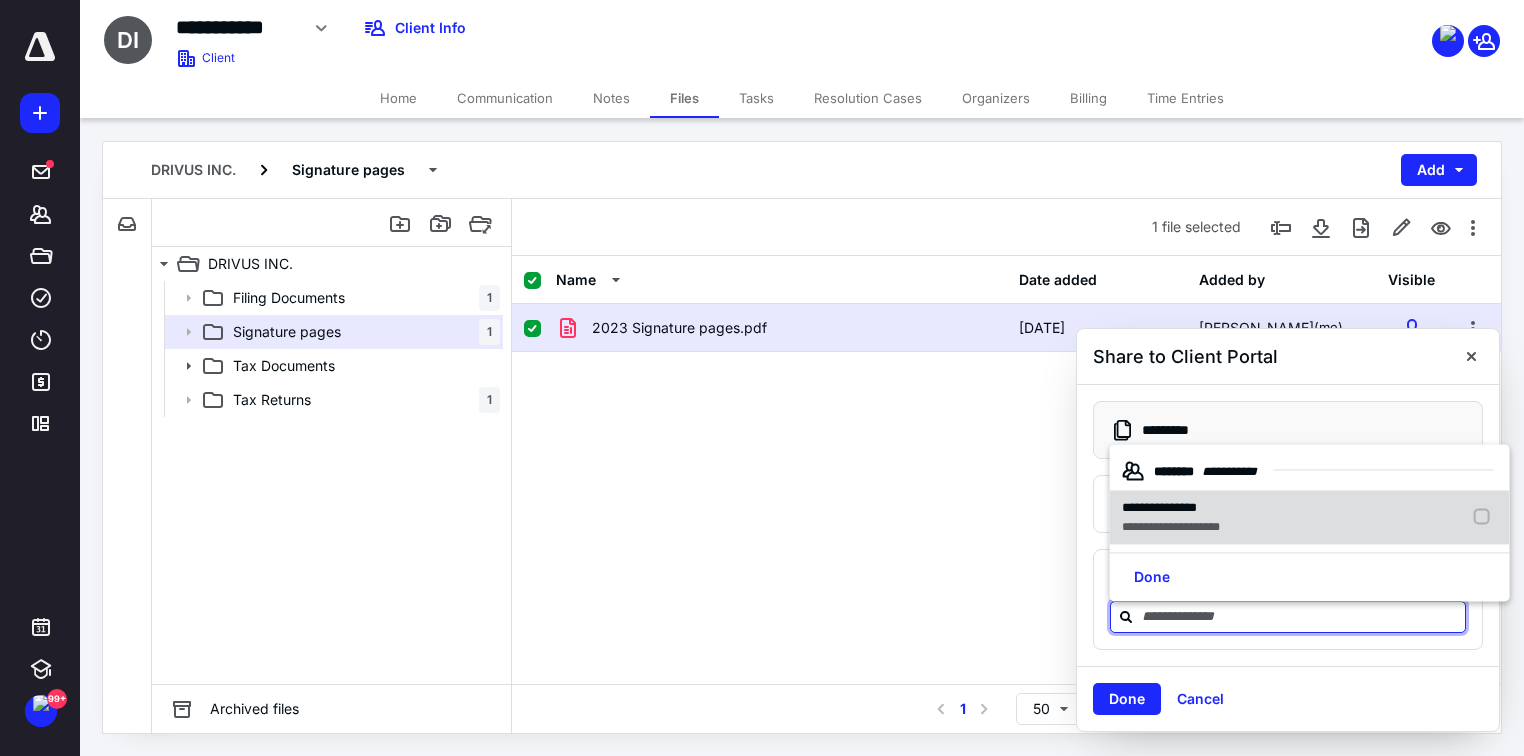 click on "**********" at bounding box center [1159, 507] 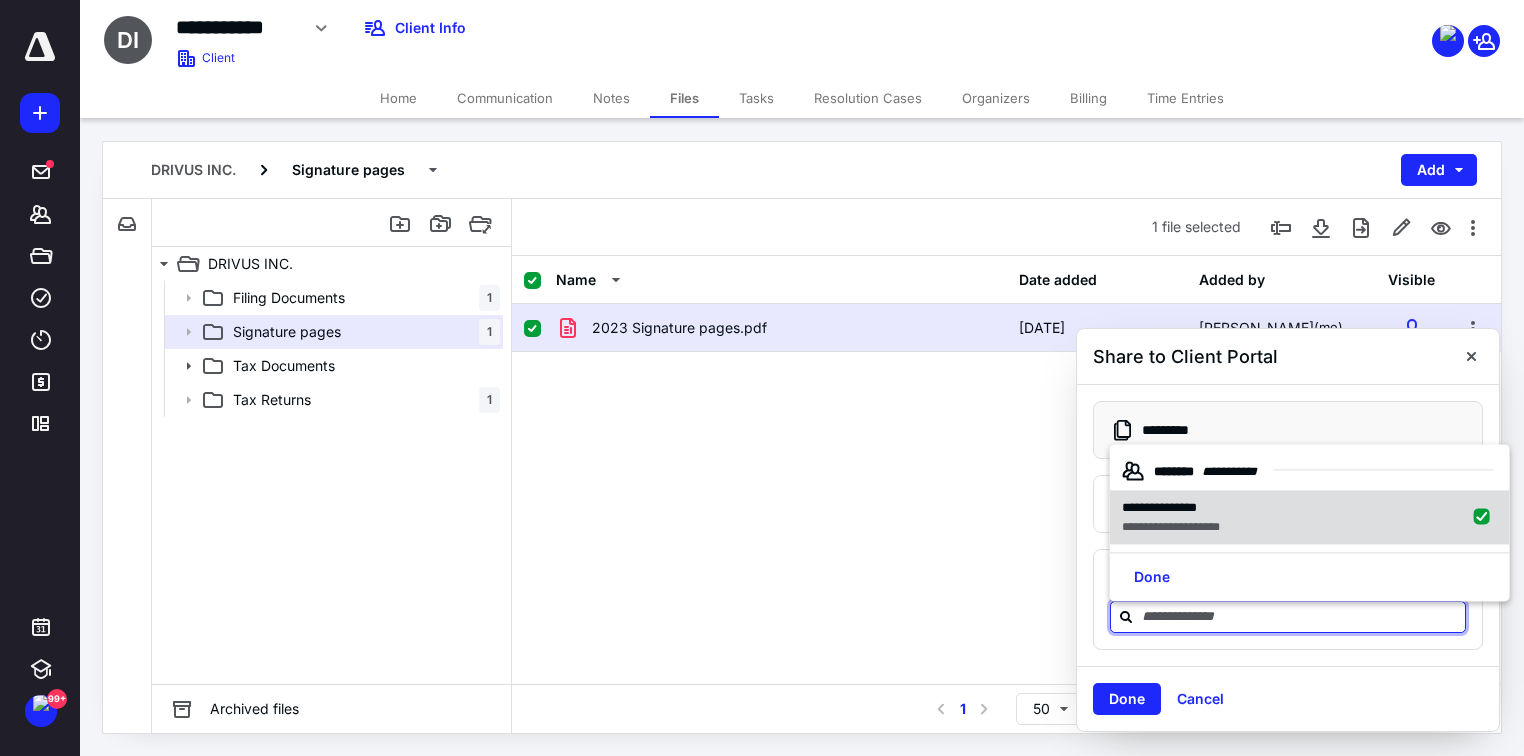 checkbox on "true" 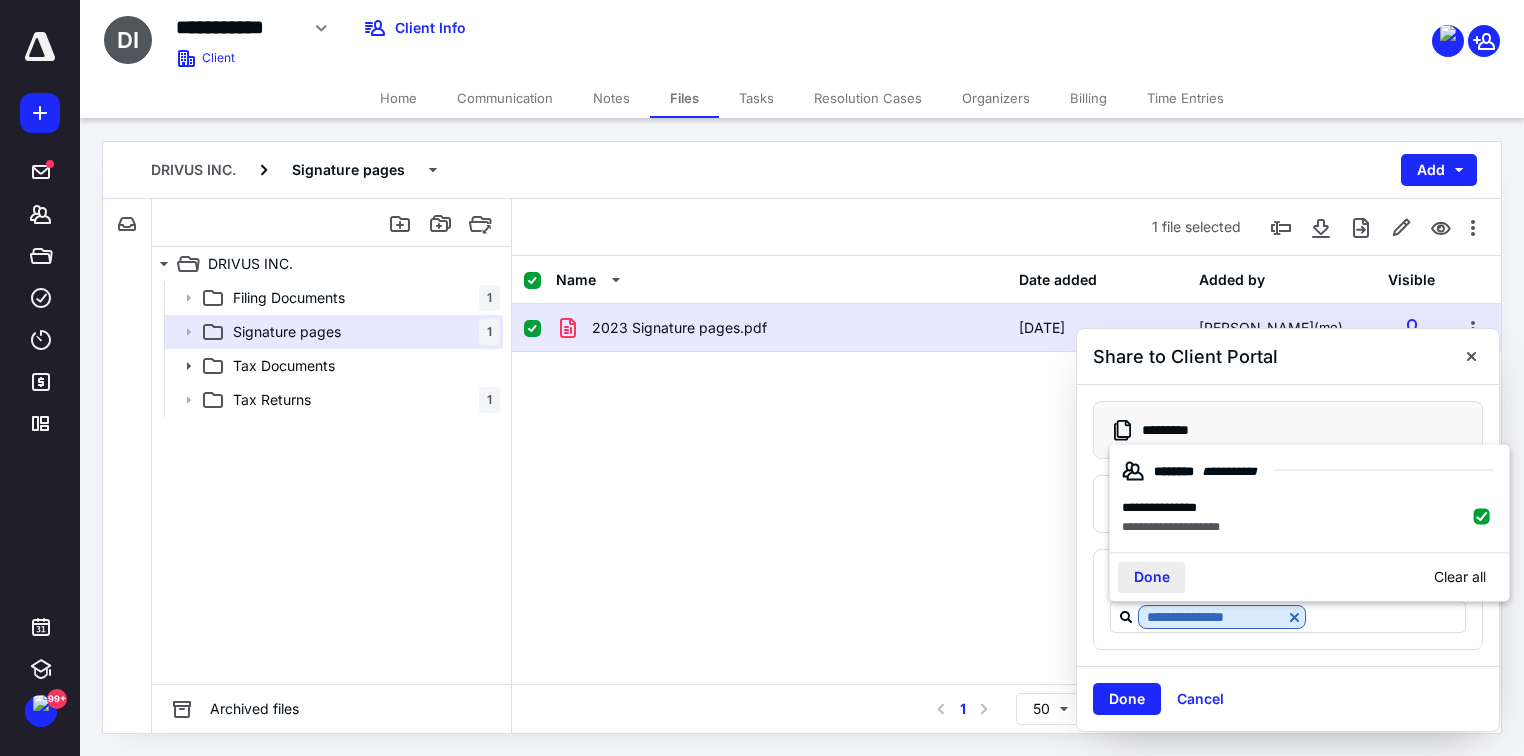 click on "Done" at bounding box center (1152, 577) 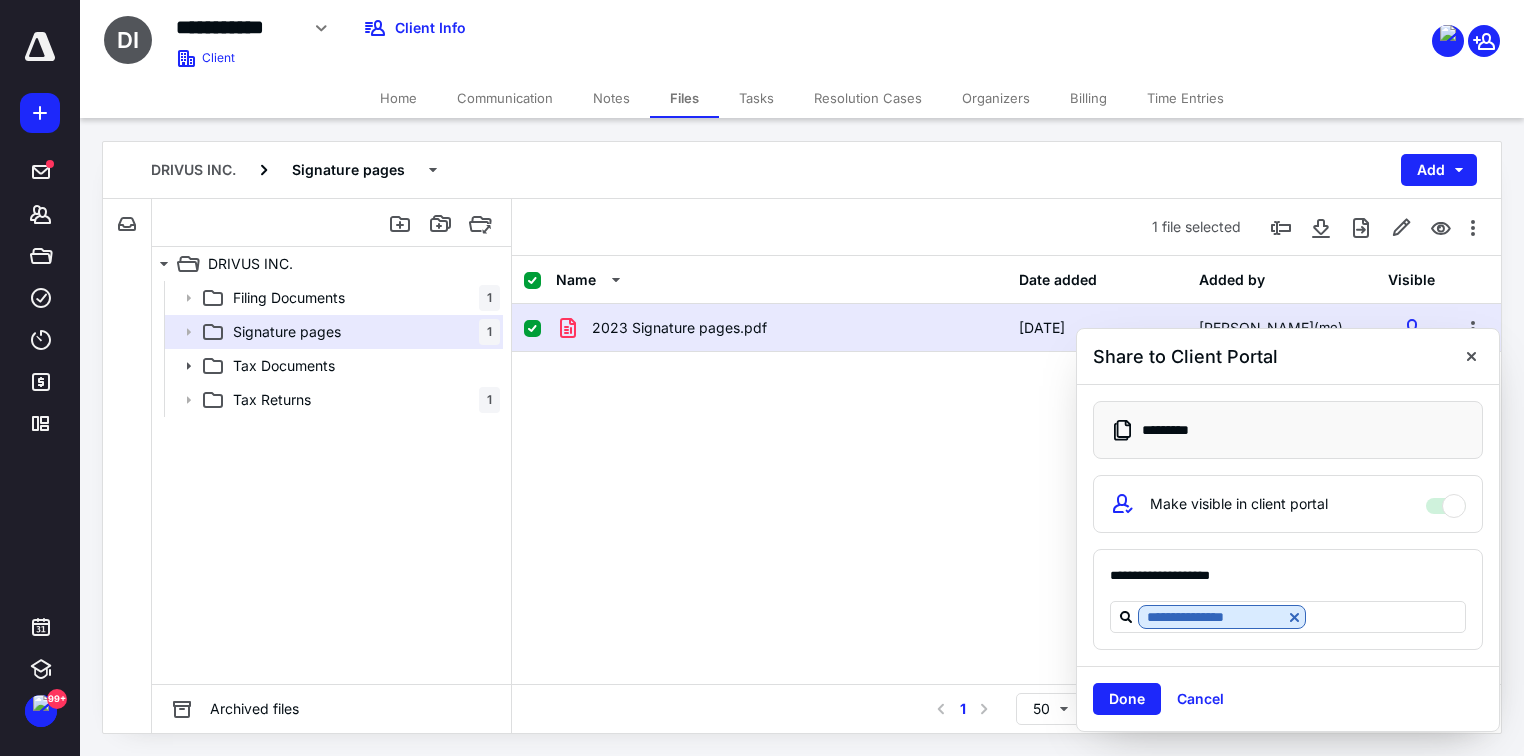 click on "Done" at bounding box center (1127, 699) 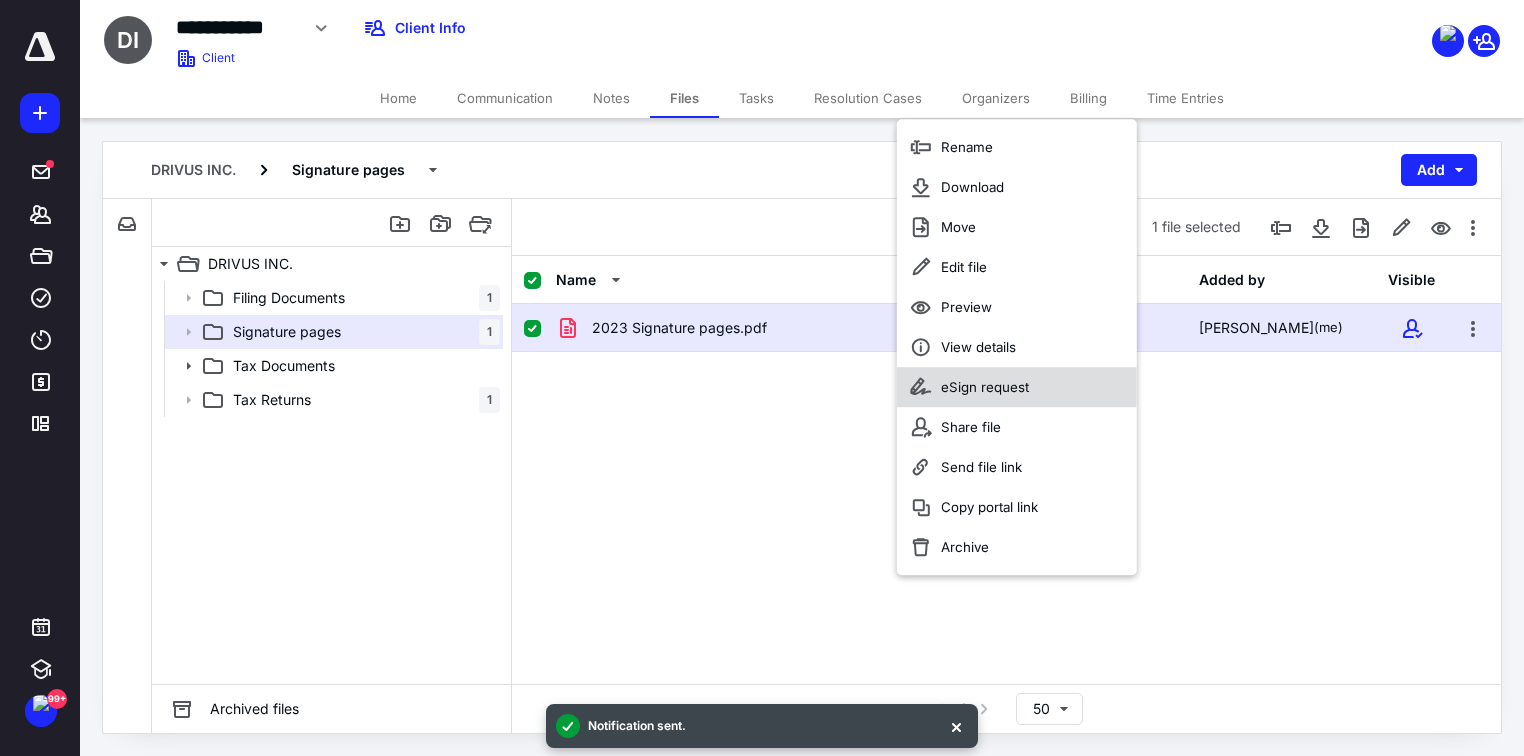 click on "eSign request" at bounding box center (985, 387) 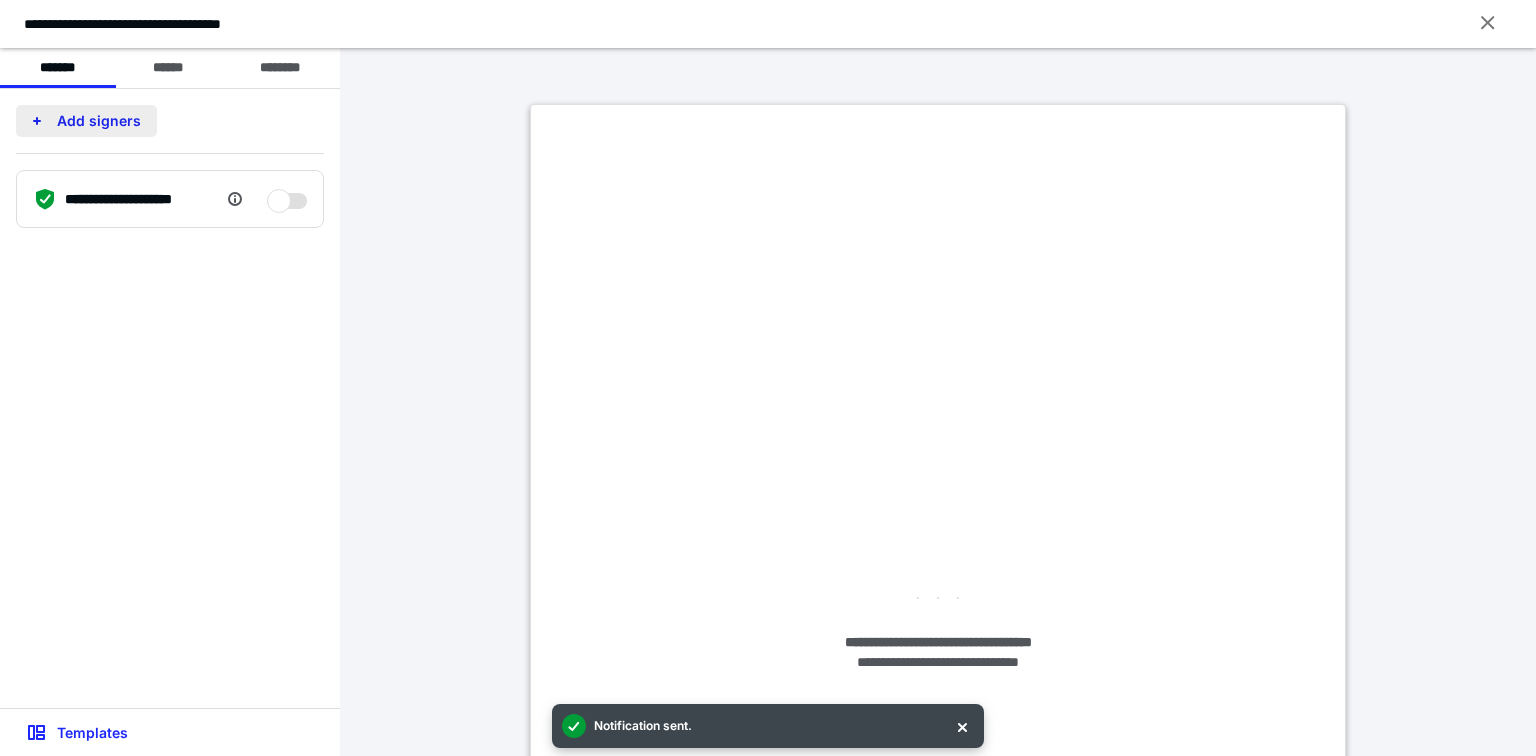 click on "Add signers" at bounding box center [86, 121] 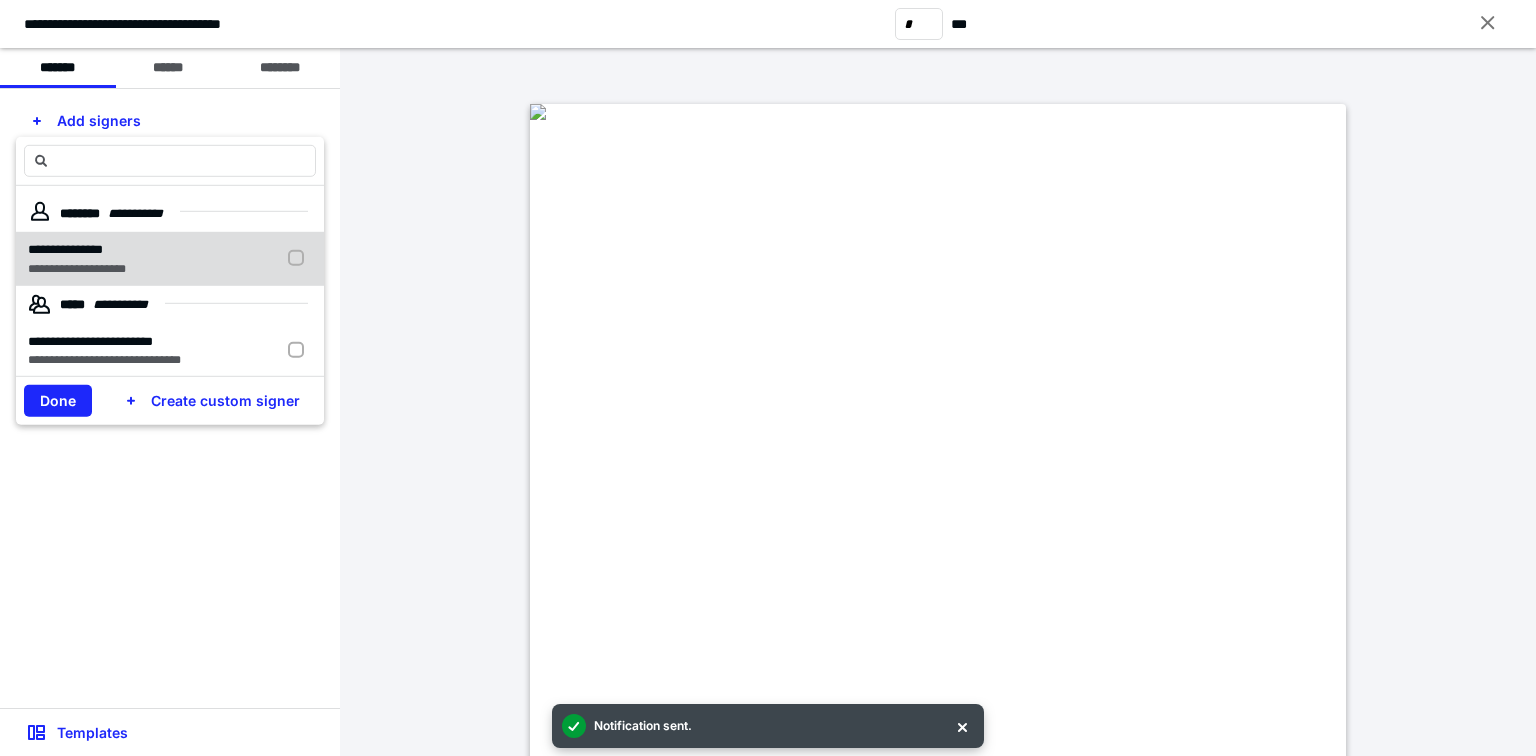 click on "**********" at bounding box center [65, 249] 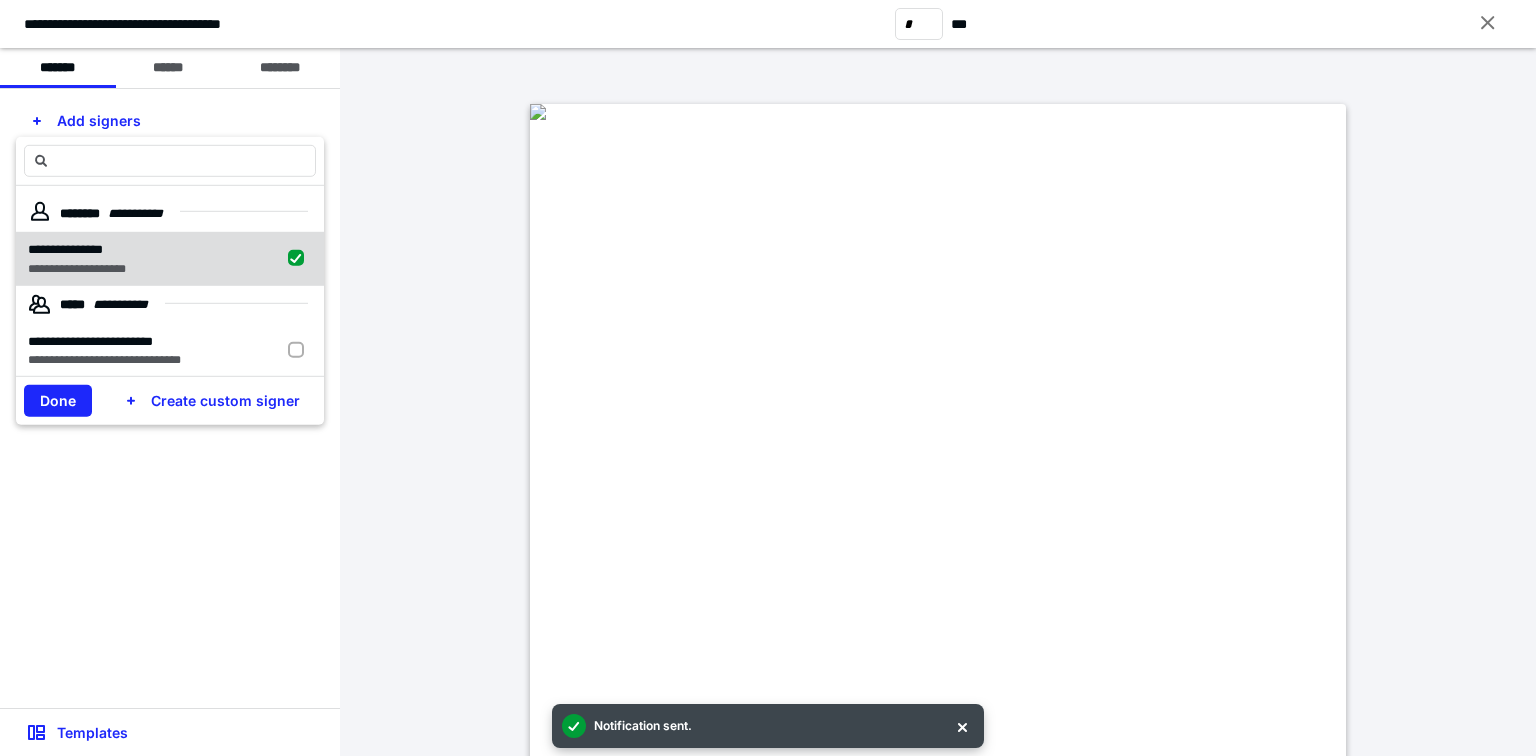checkbox on "true" 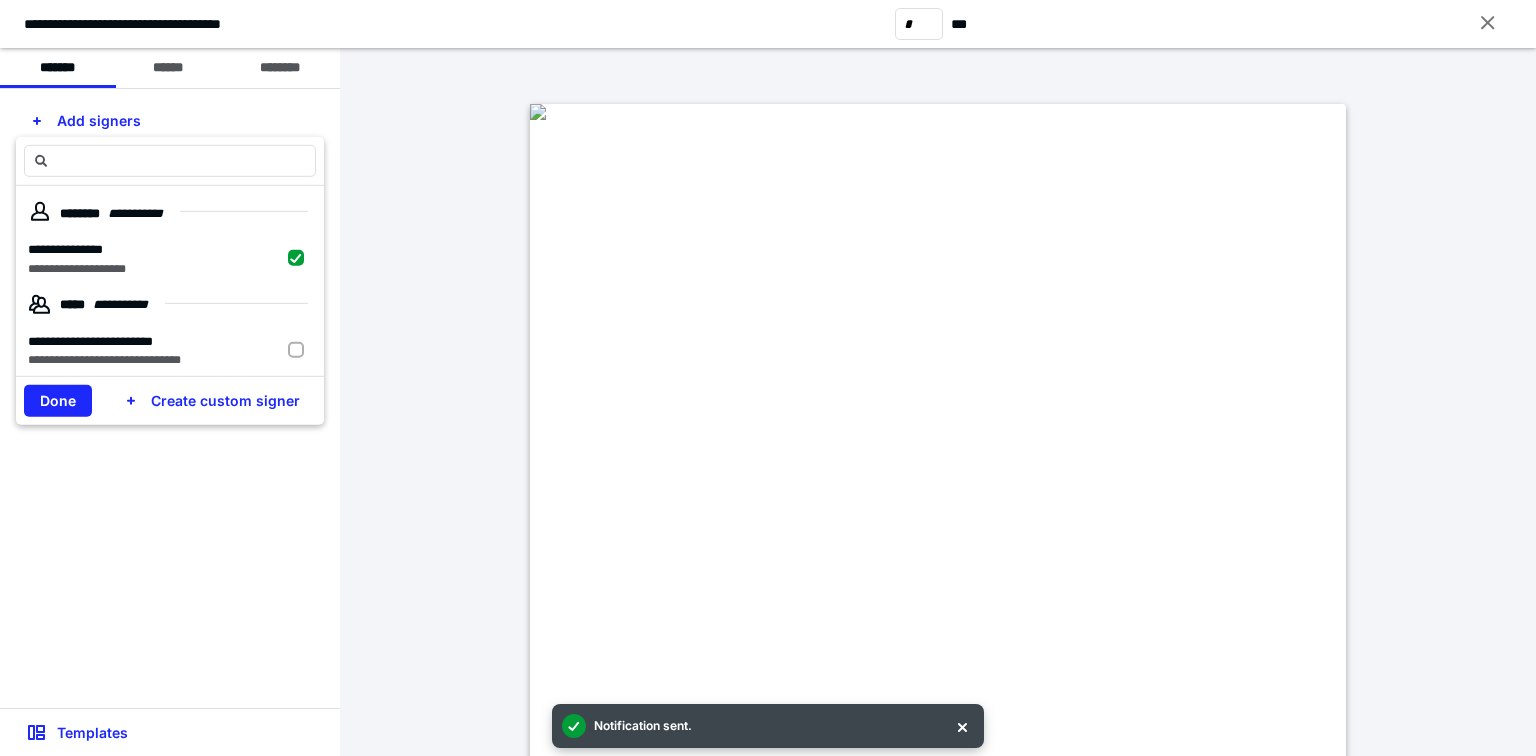 click on "Done" at bounding box center (58, 401) 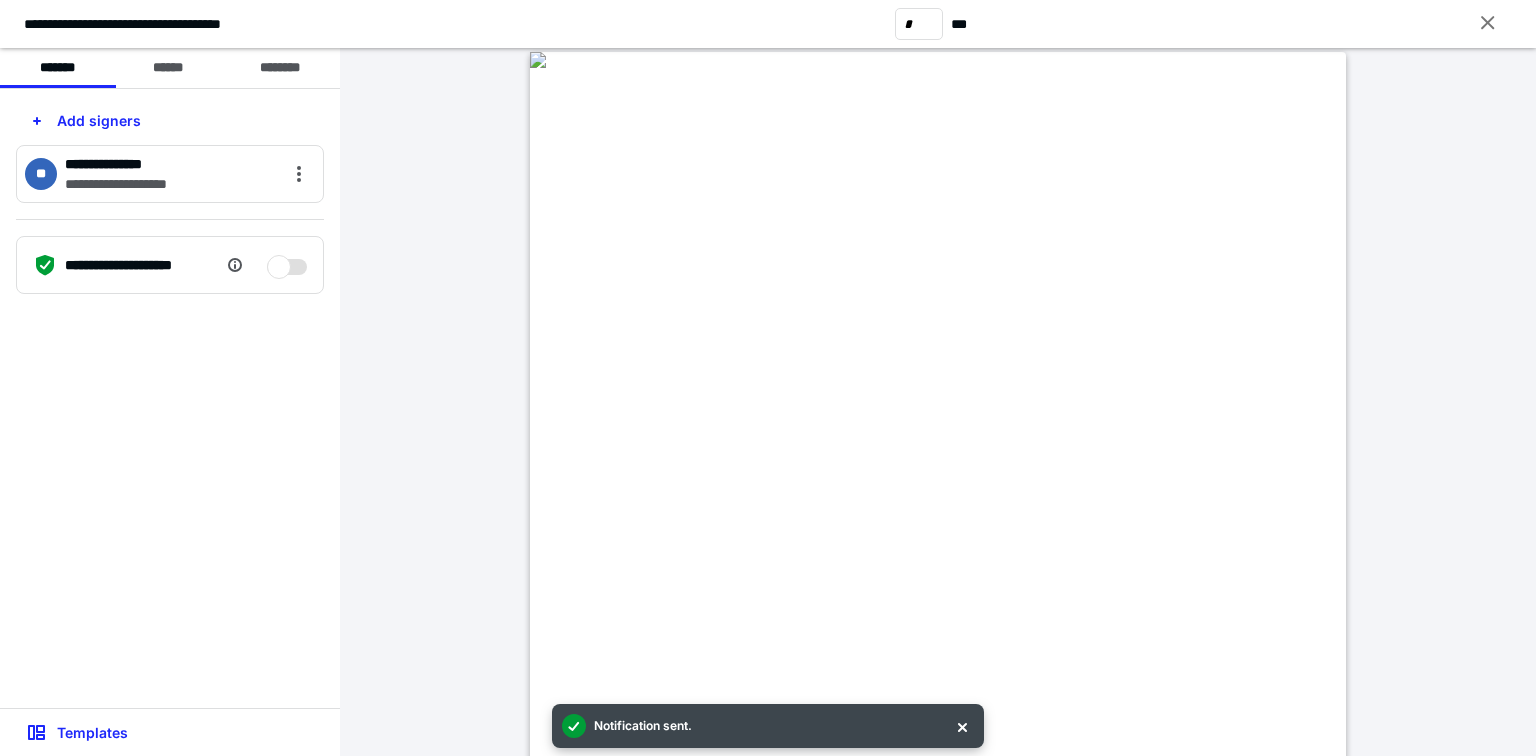 scroll, scrollTop: 160, scrollLeft: 0, axis: vertical 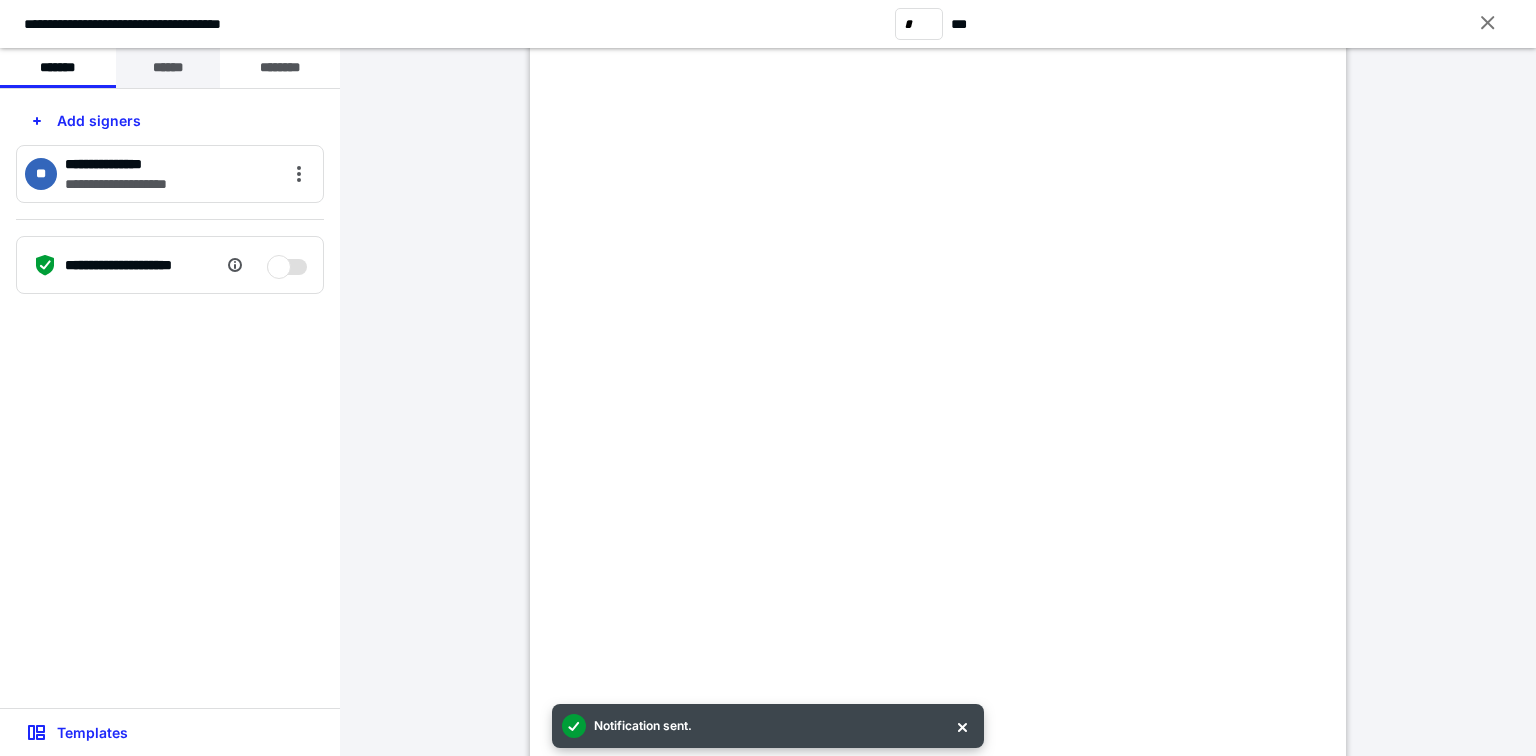 click on "******" at bounding box center [168, 68] 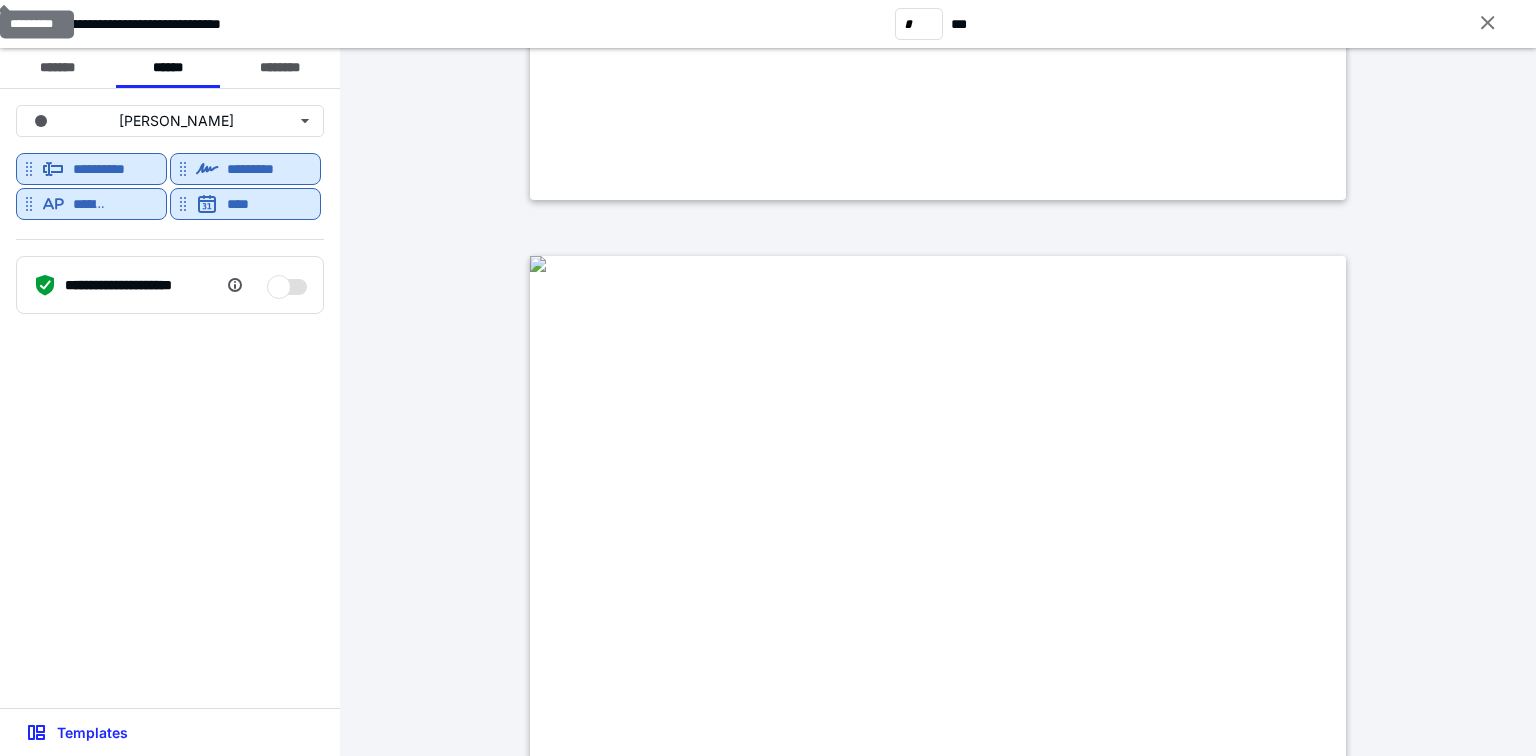 scroll, scrollTop: 1360, scrollLeft: 0, axis: vertical 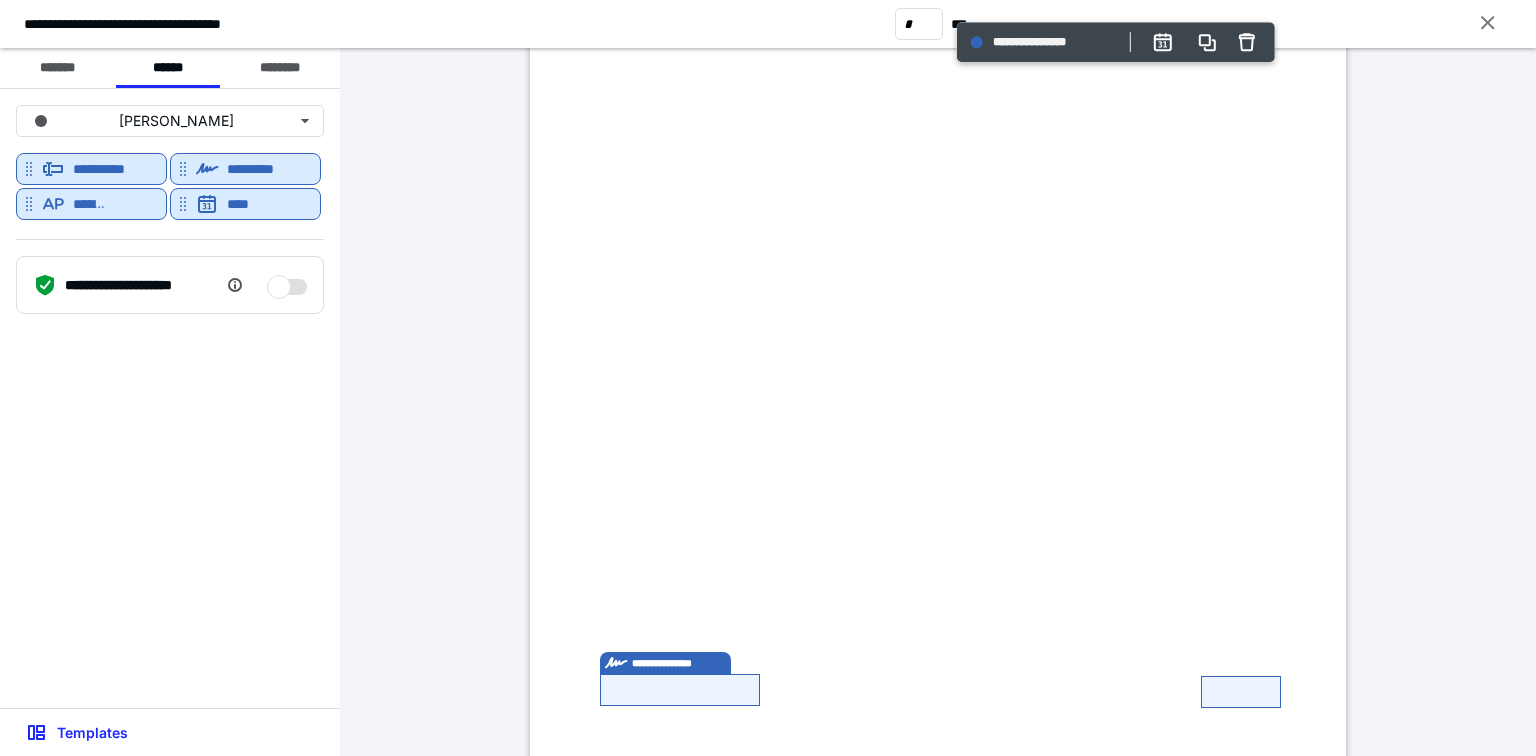 type on "*" 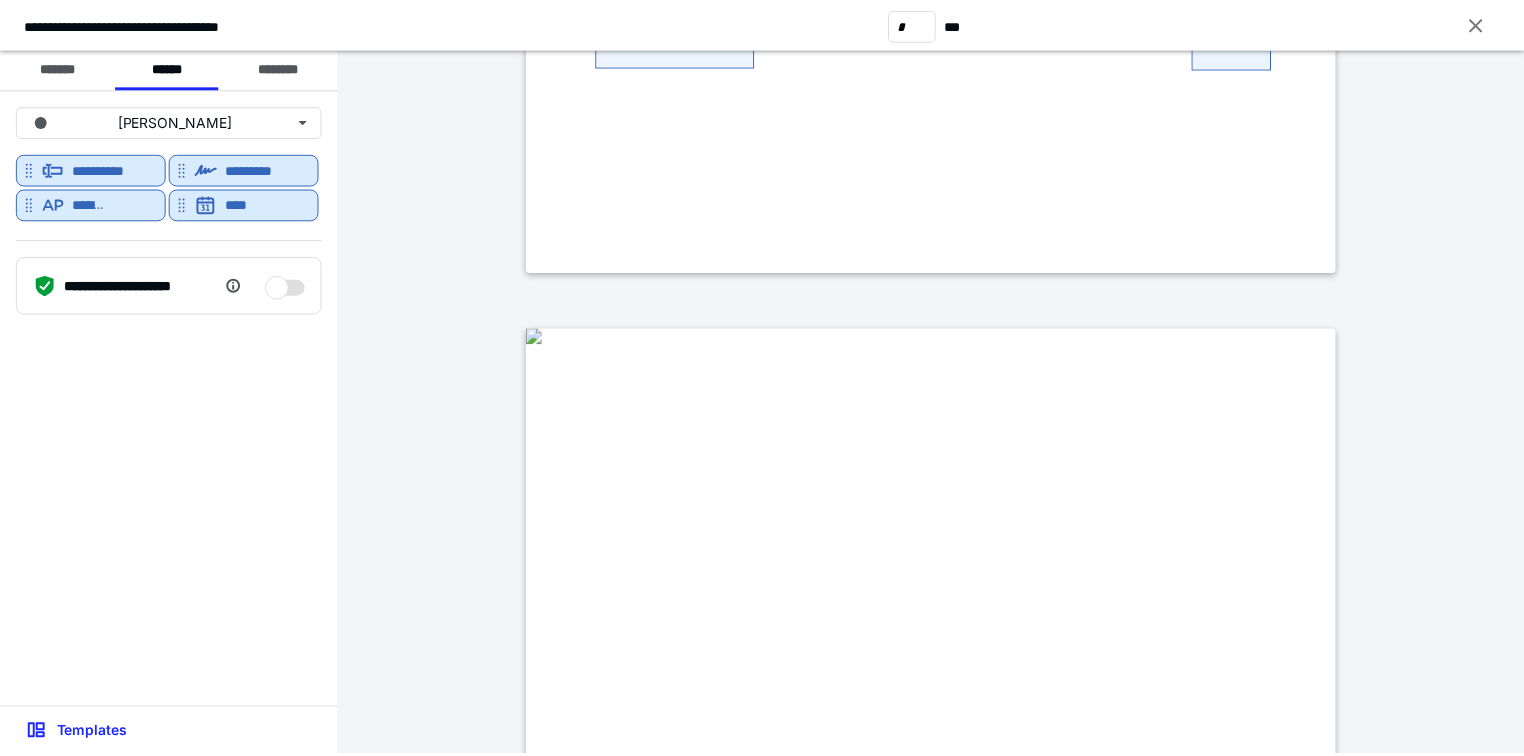 scroll, scrollTop: 2560, scrollLeft: 0, axis: vertical 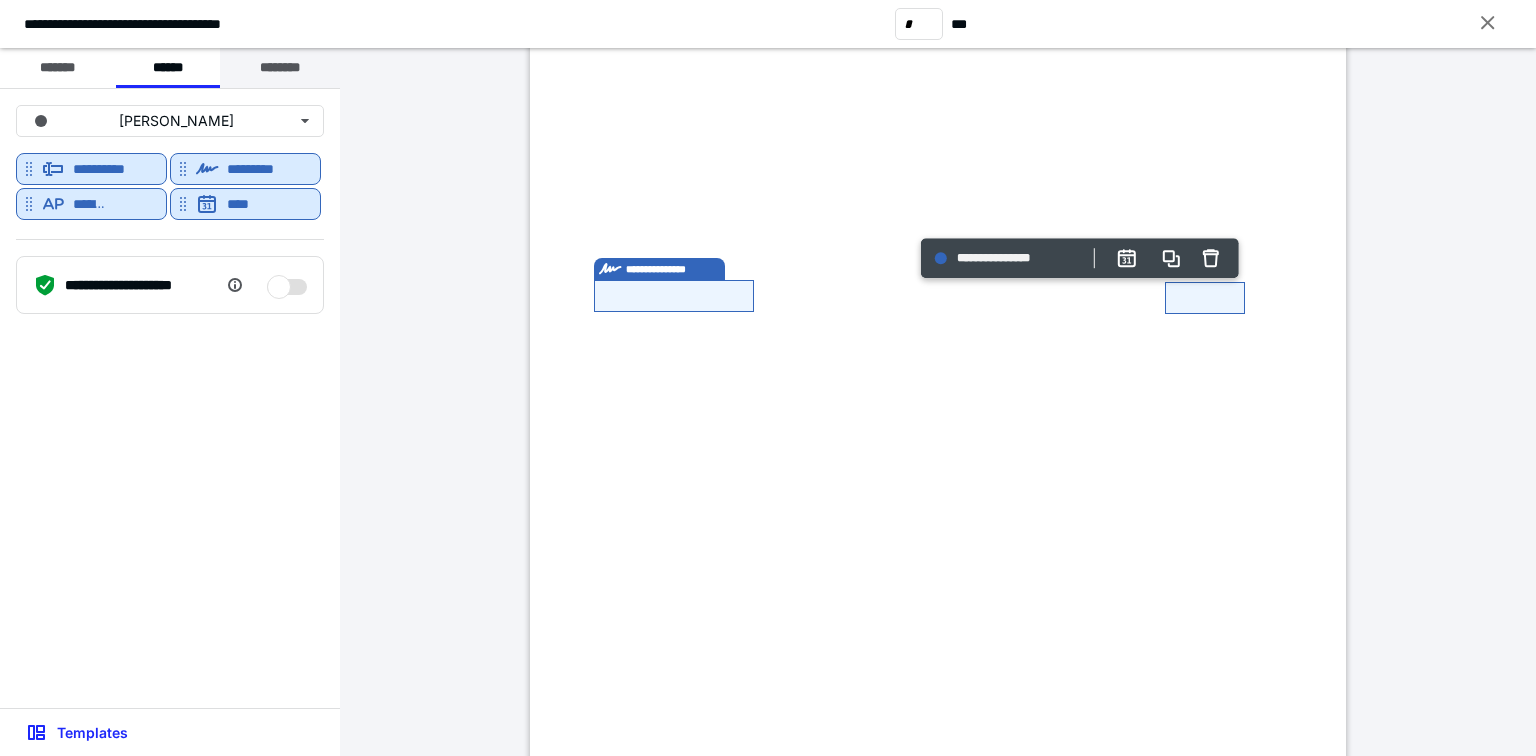 click on "********" at bounding box center [280, 68] 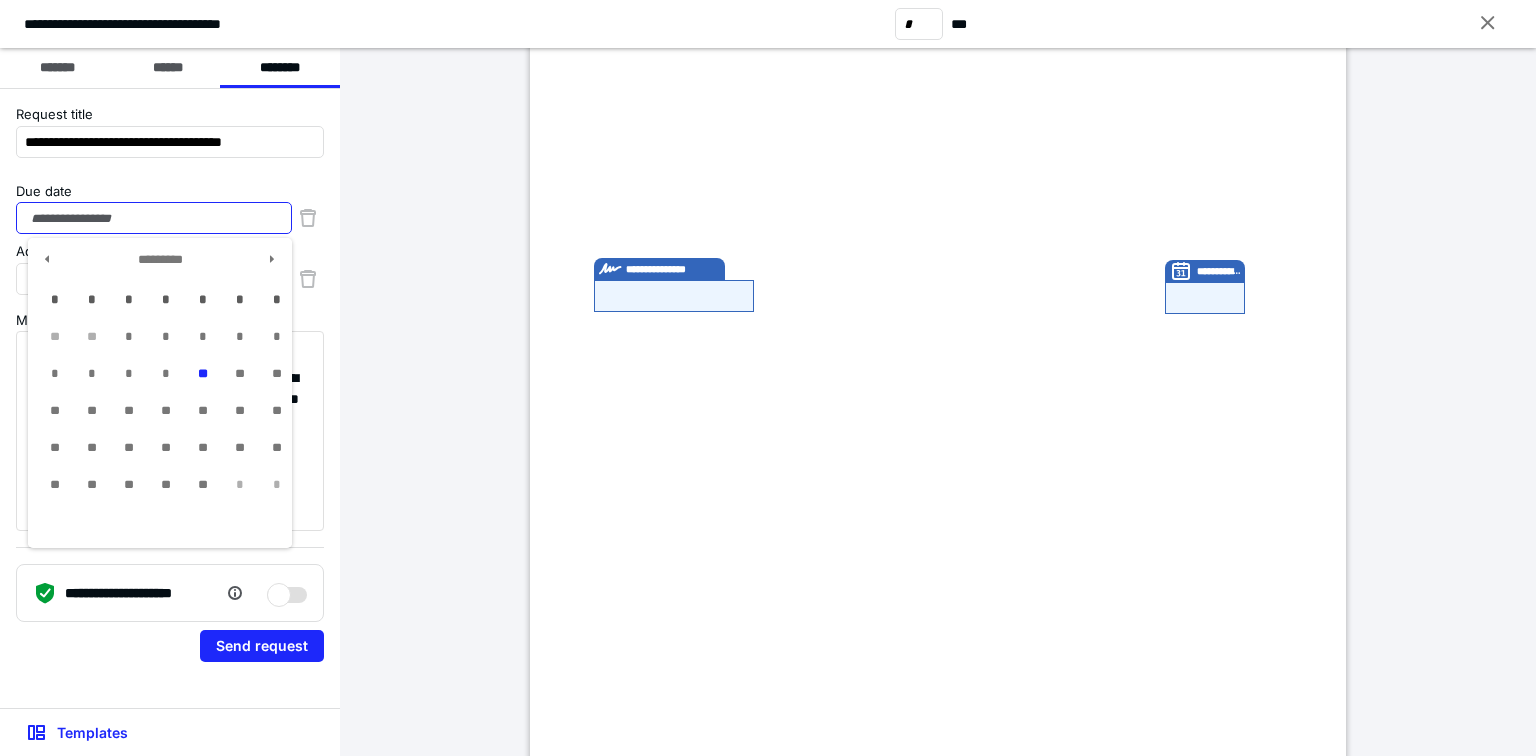 click on "Due date" at bounding box center (154, 218) 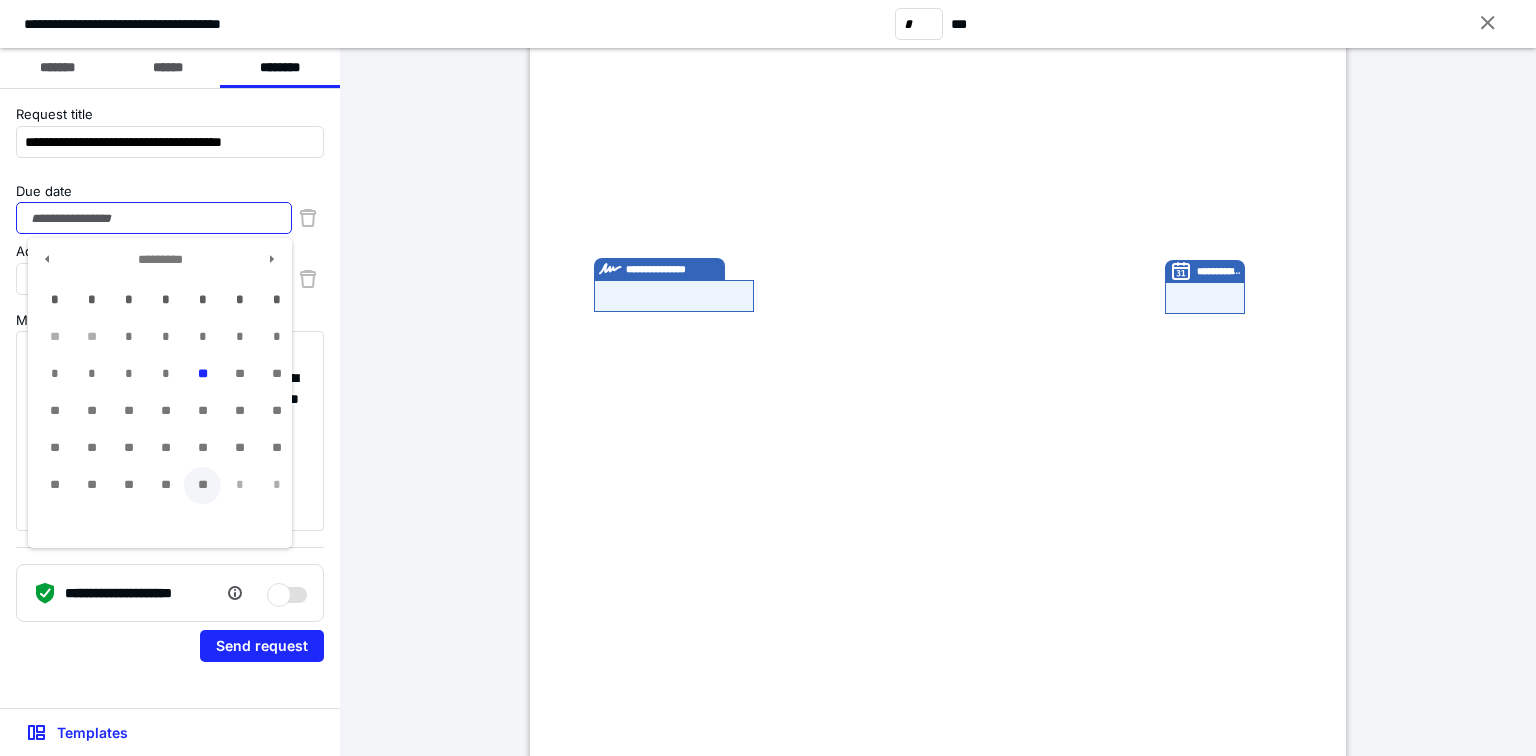 click on "**" at bounding box center (202, 485) 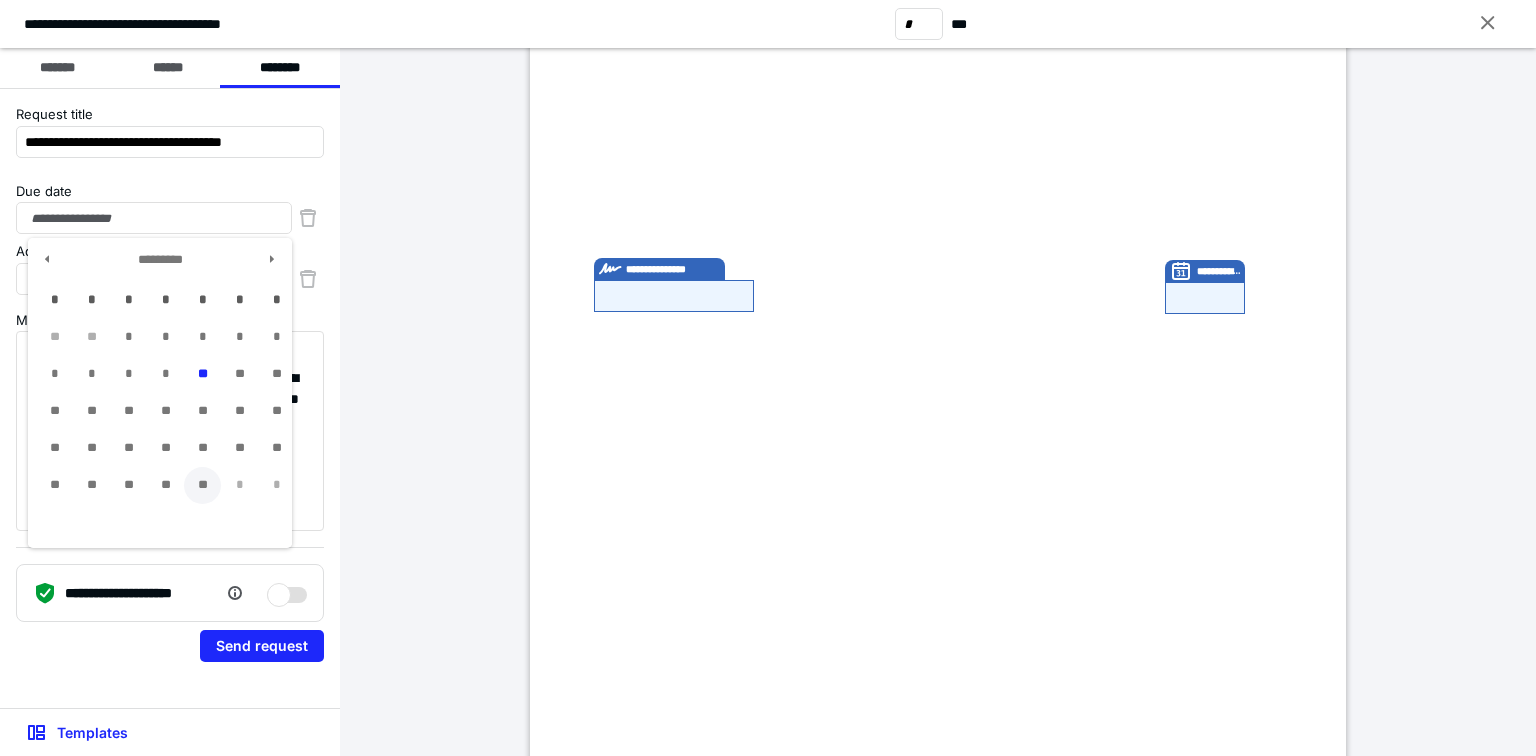 type on "**********" 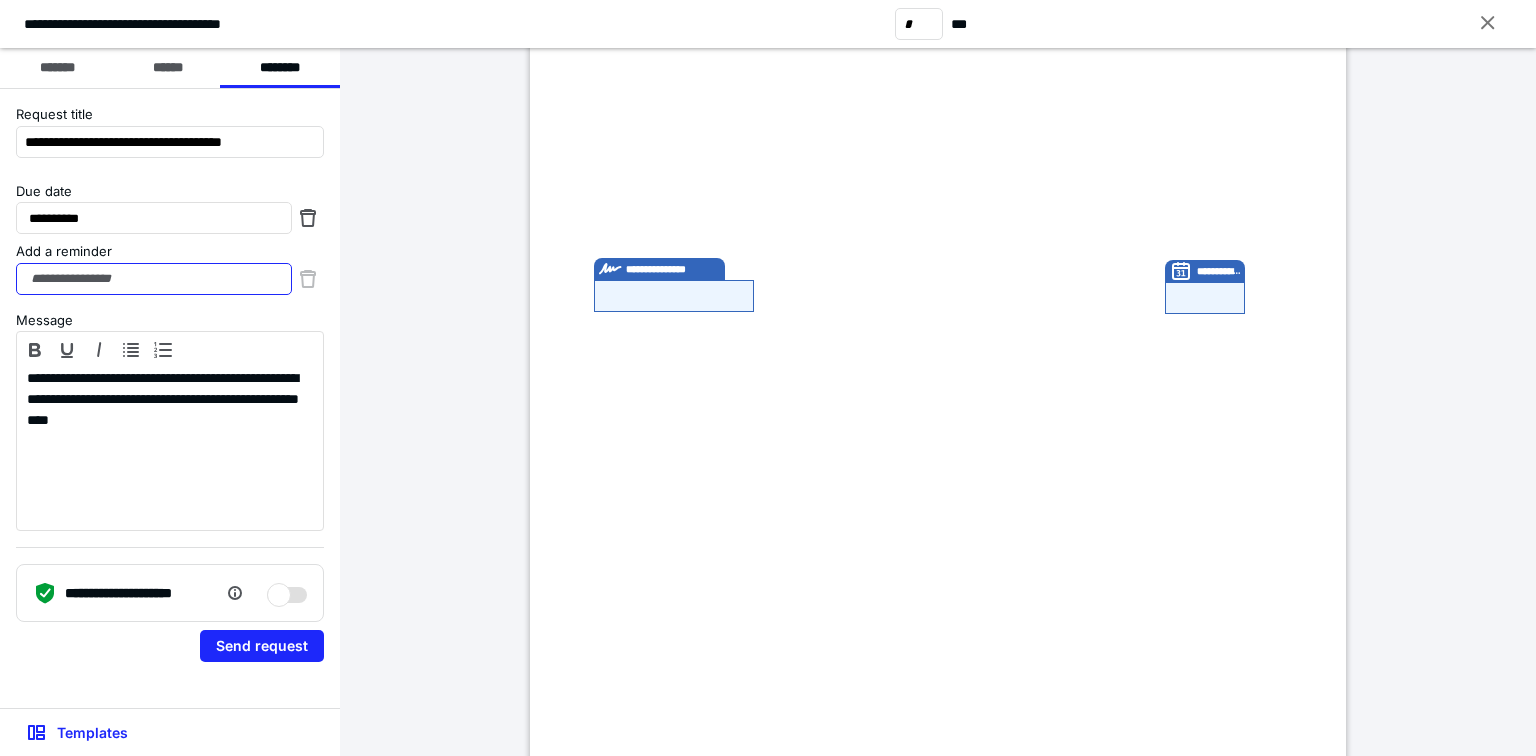 click on "Add a reminder" at bounding box center [154, 279] 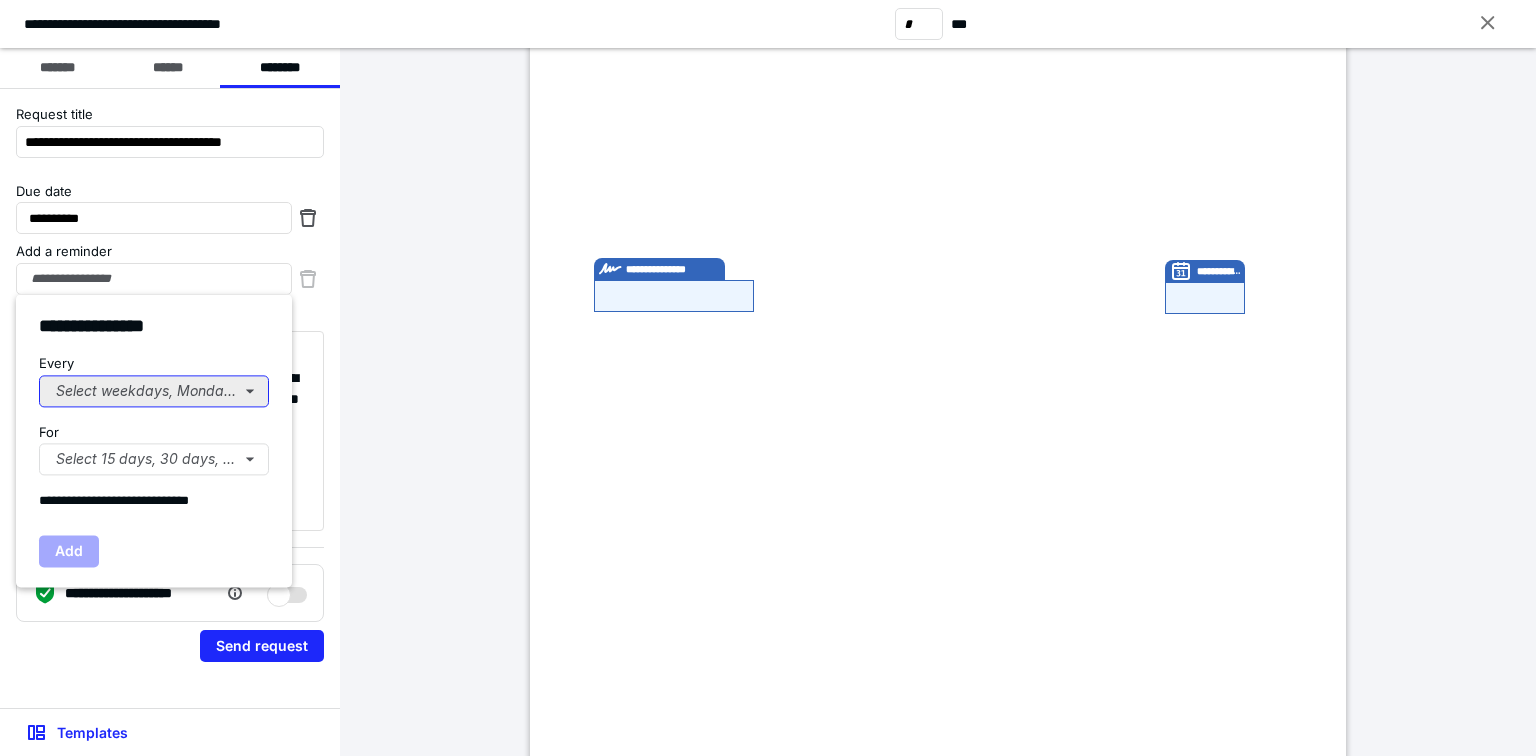 click on "Select weekdays, Mondays, or Tues..." at bounding box center [154, 391] 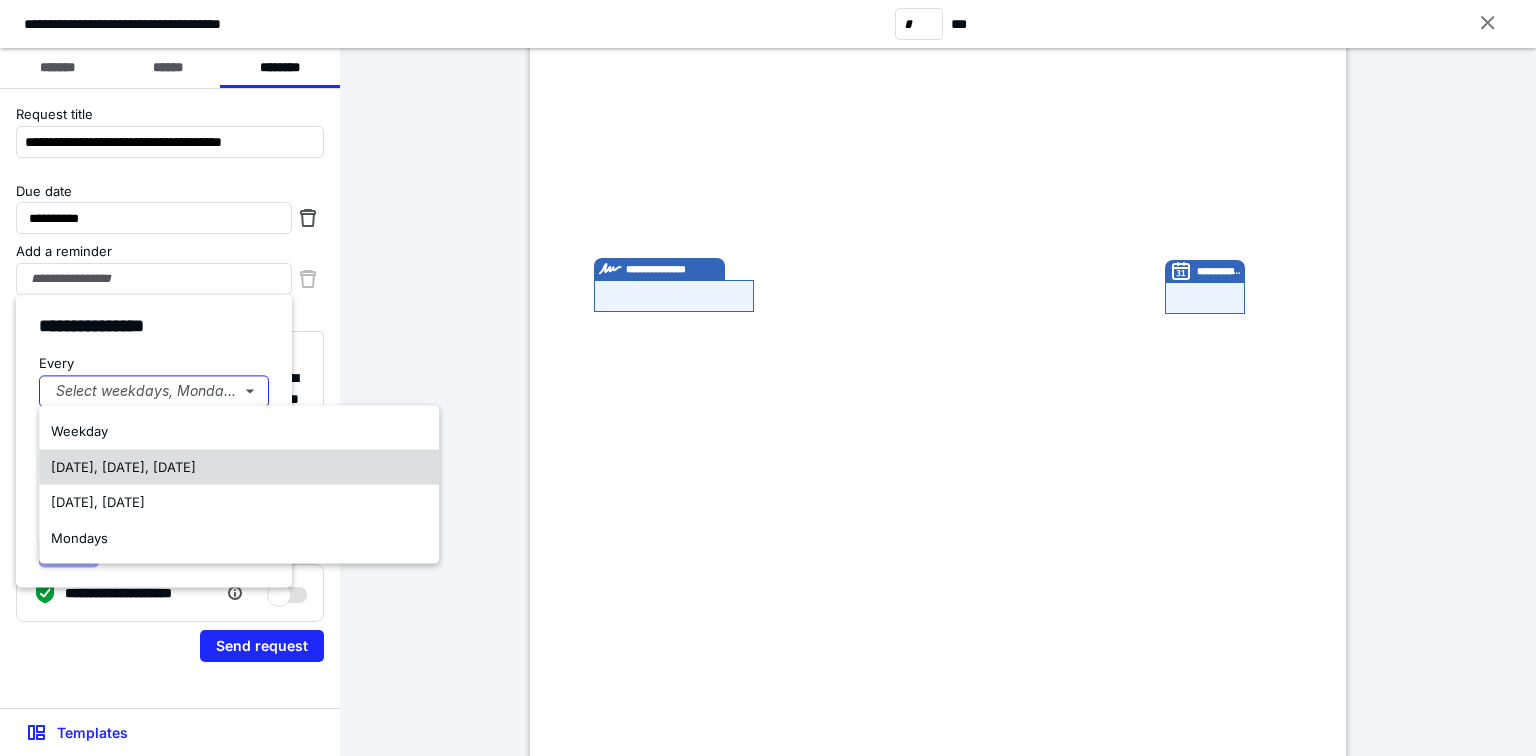 click on "Weekday" at bounding box center [79, 431] 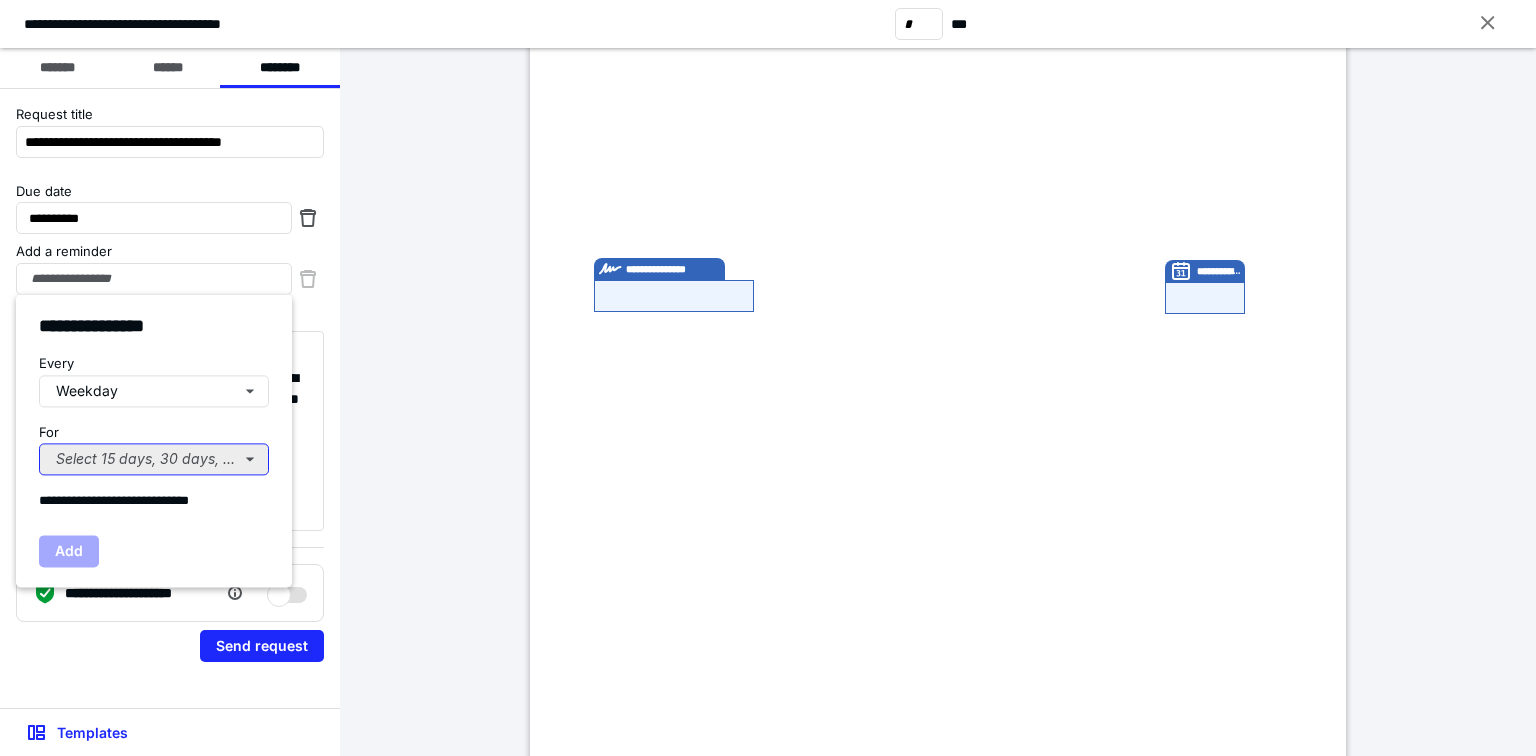 click on "Select 15 days, 30 days, or 45 days..." at bounding box center [154, 459] 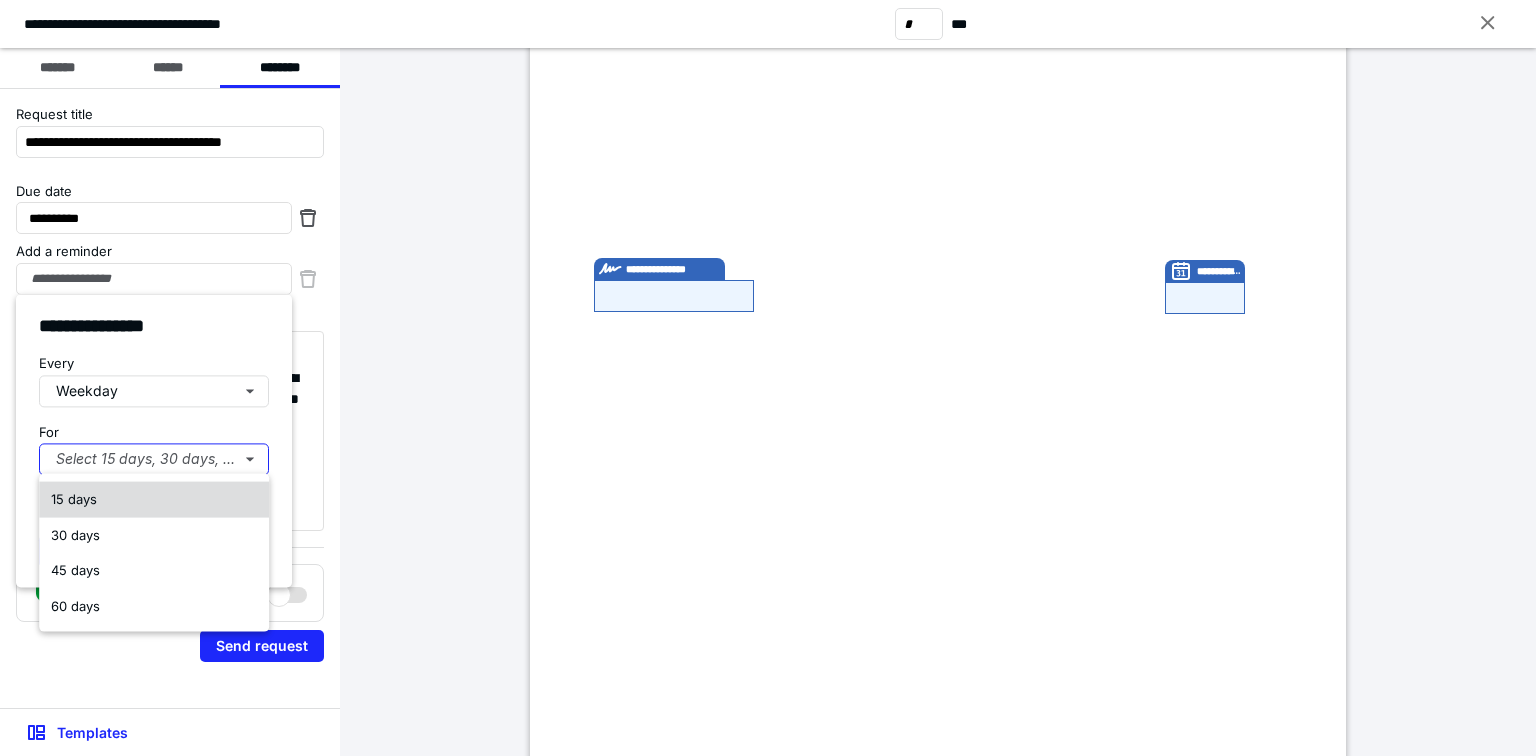 click on "15 days" at bounding box center [74, 499] 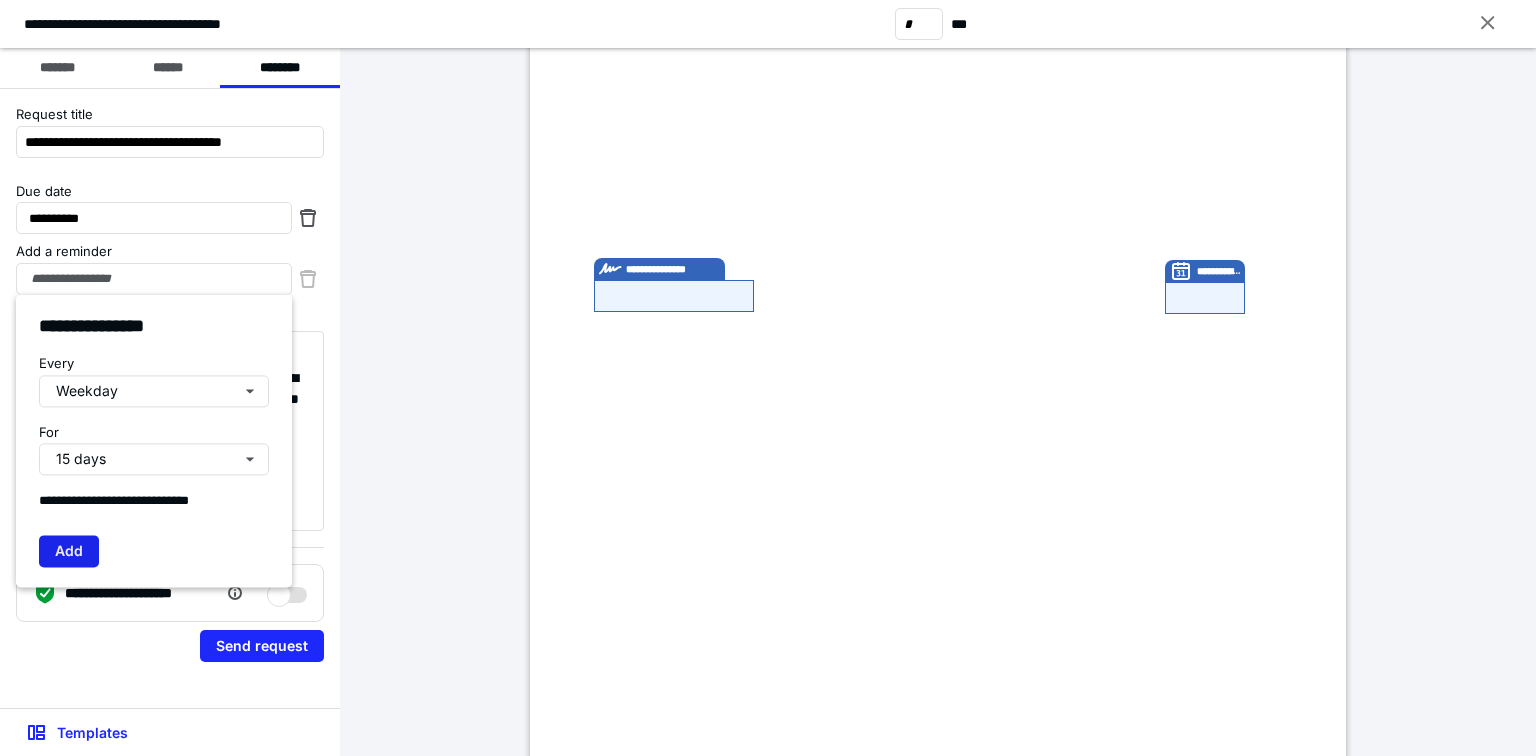 click on "Add" at bounding box center [69, 551] 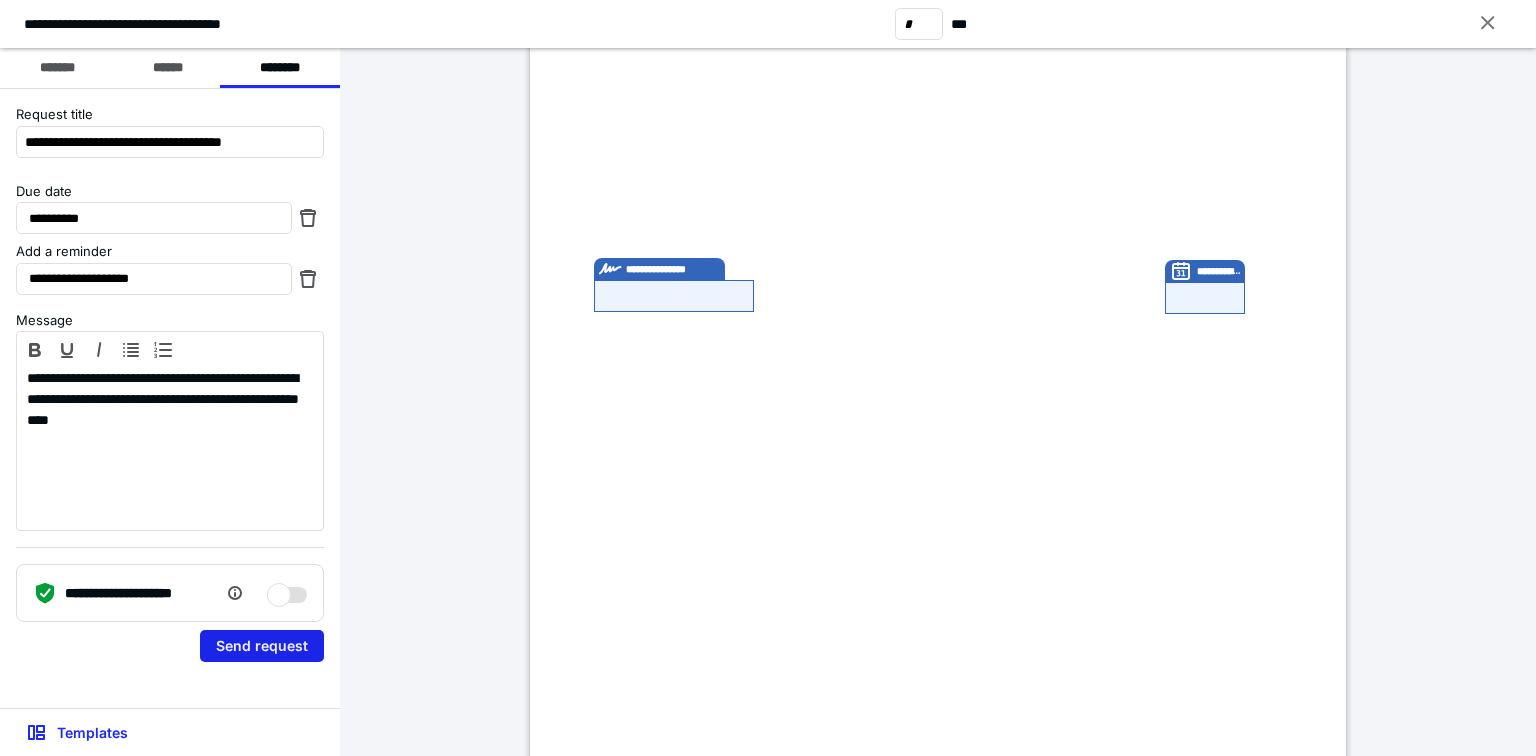 click on "Send request" at bounding box center [262, 646] 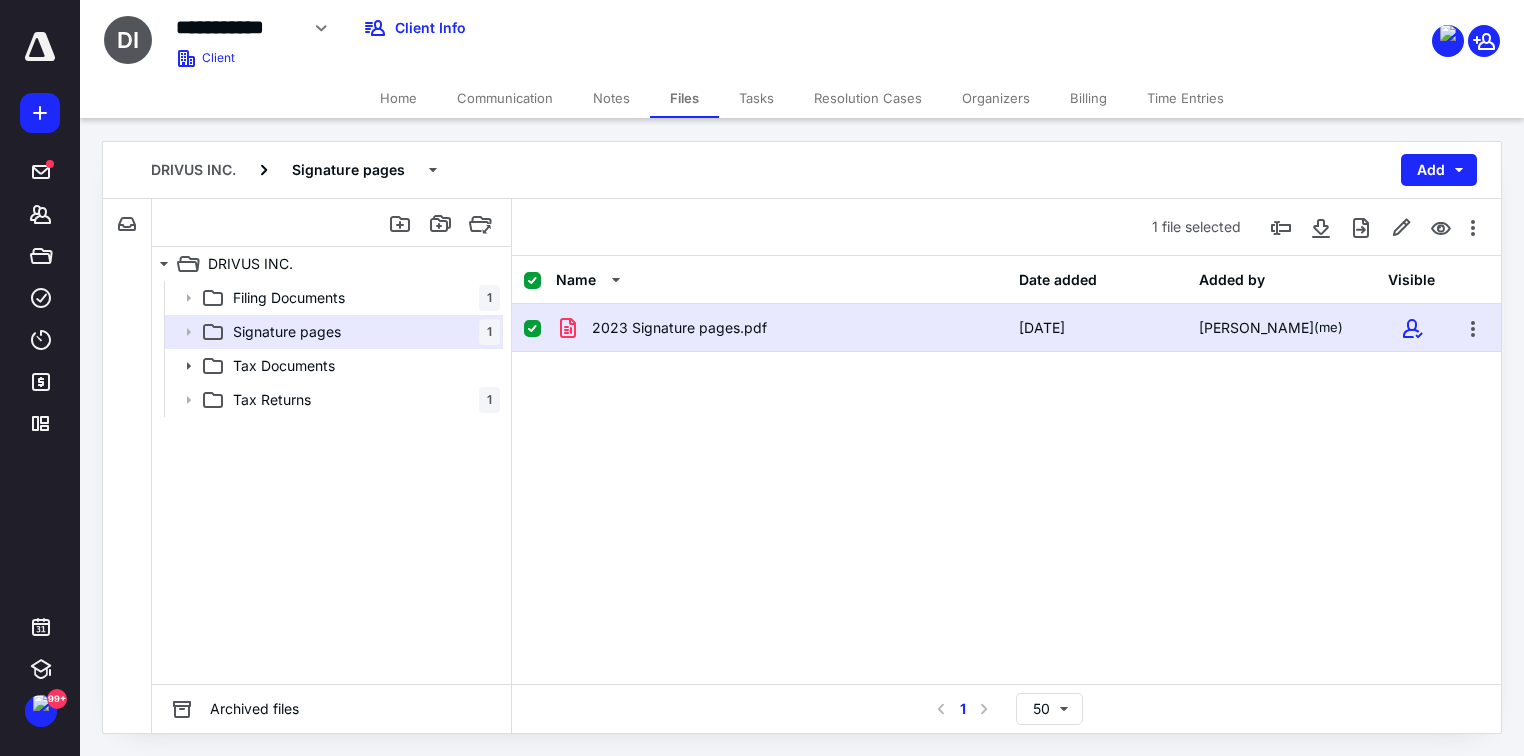 click on "Billing" at bounding box center (1088, 98) 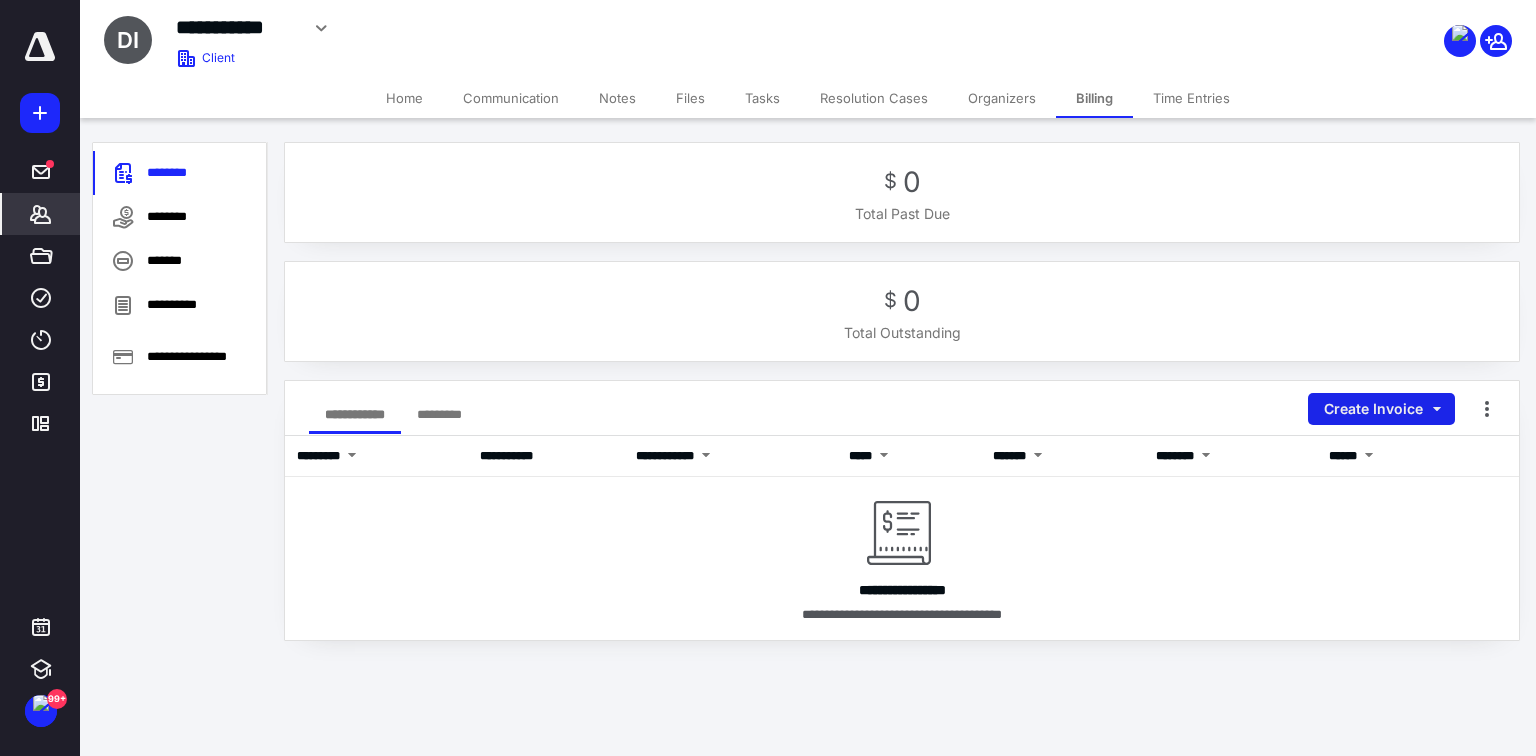 click on "Create Invoice" at bounding box center (1381, 409) 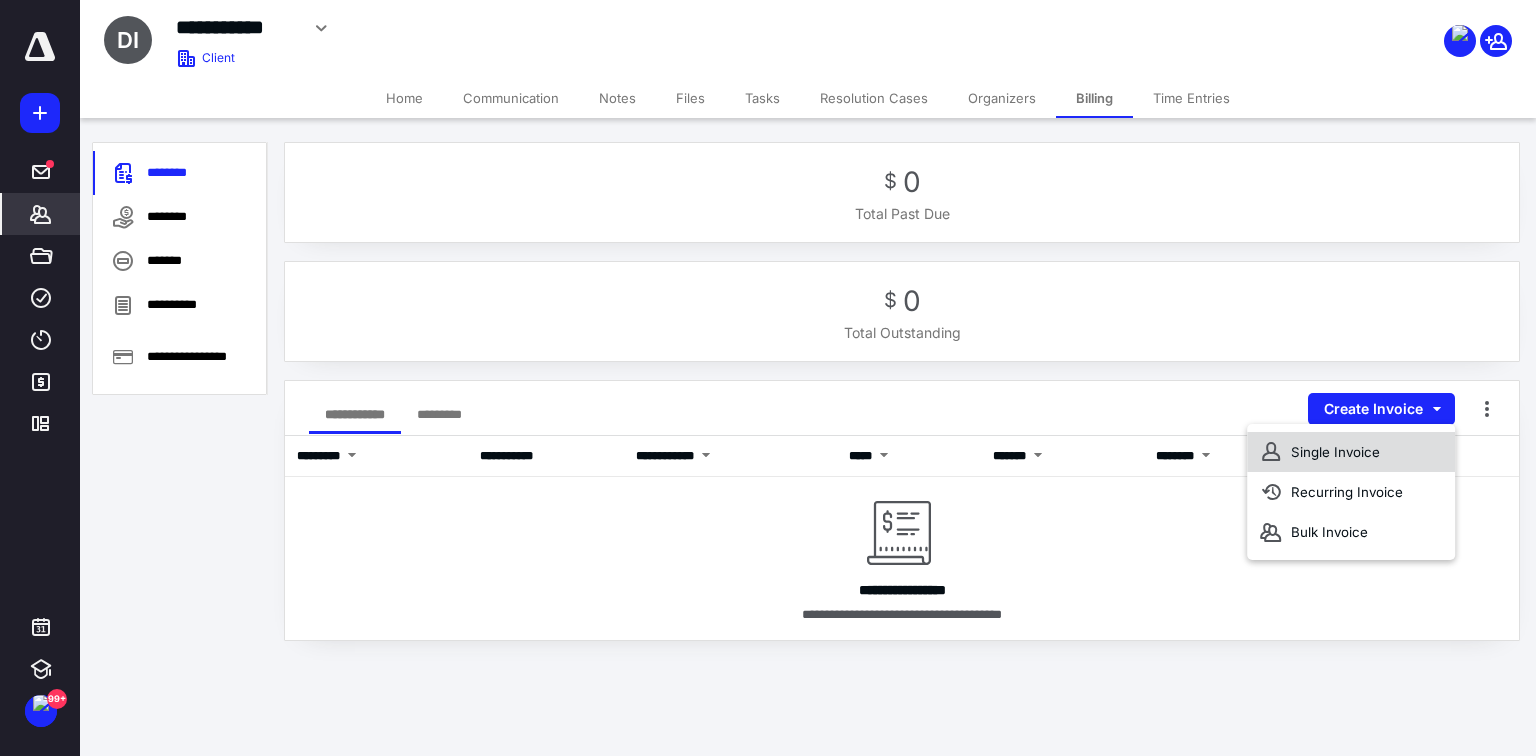 click on "Single Invoice" at bounding box center (1351, 452) 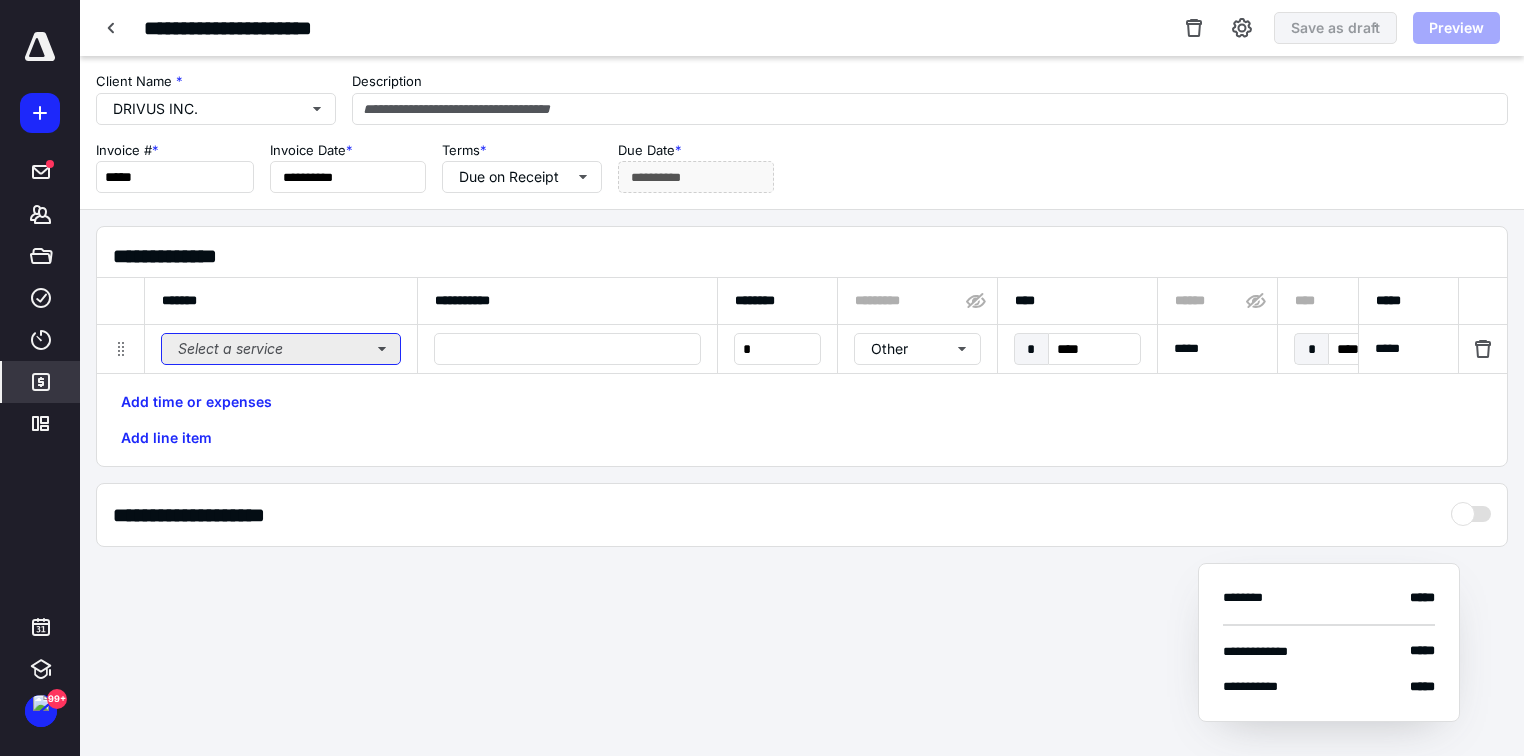 click on "Select a service" at bounding box center (281, 349) 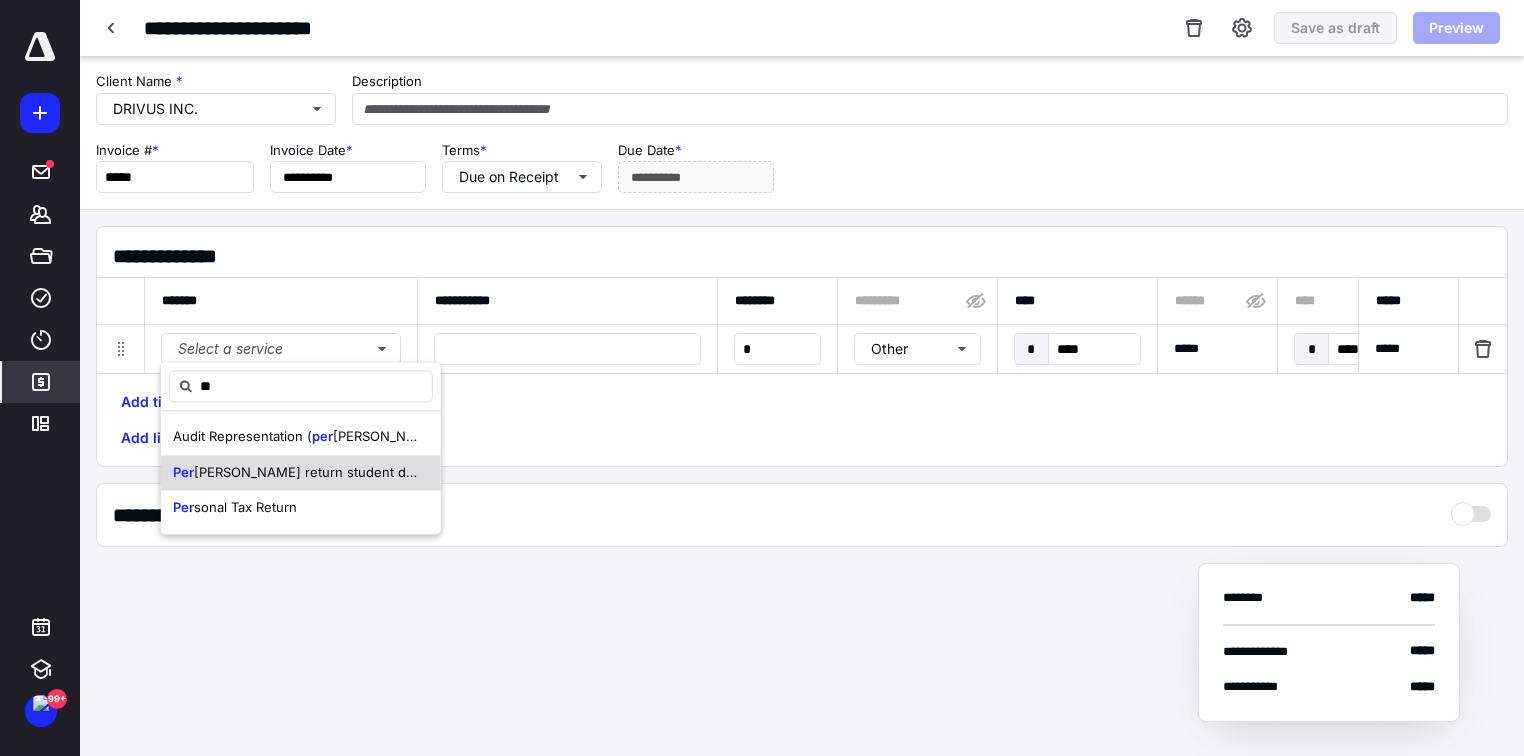 type on "*" 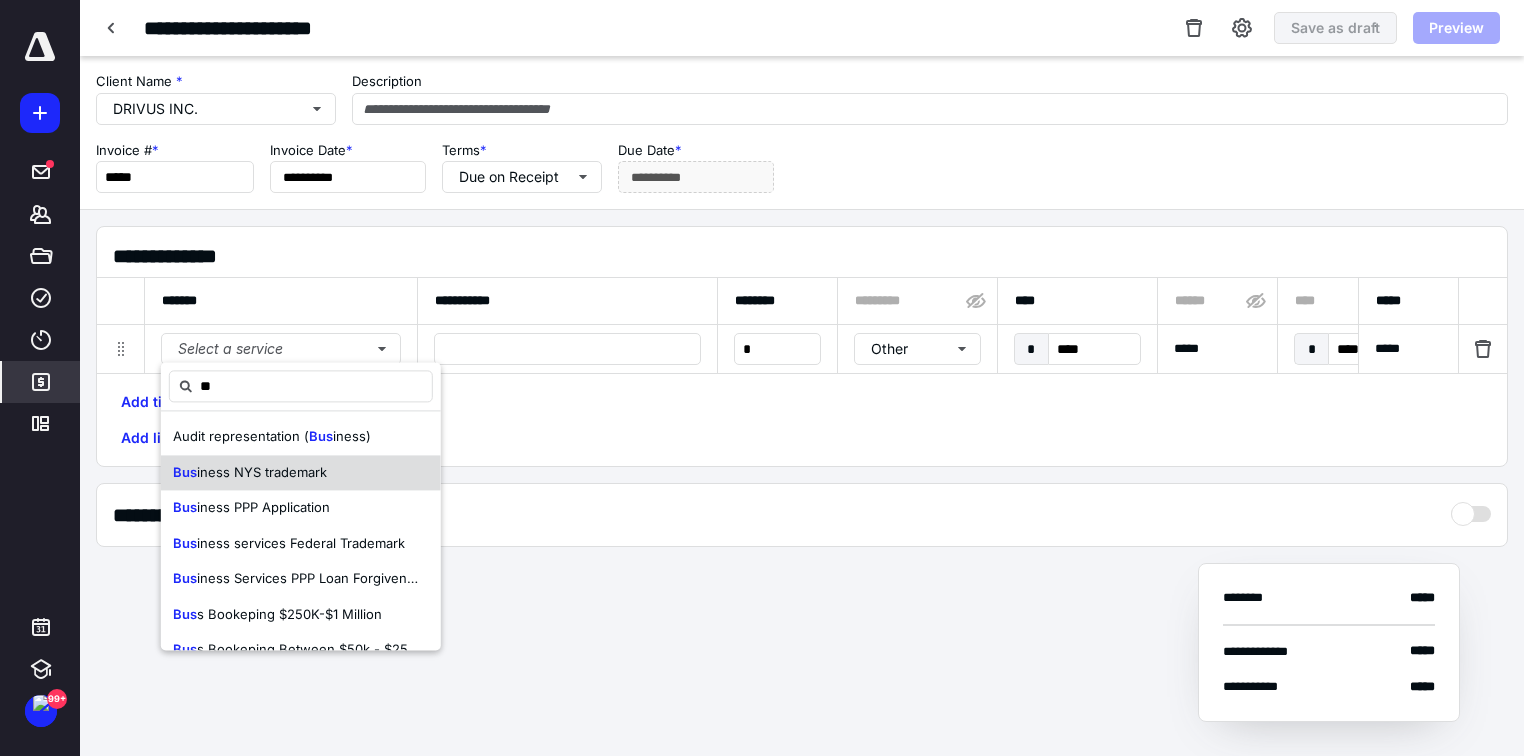 type on "*" 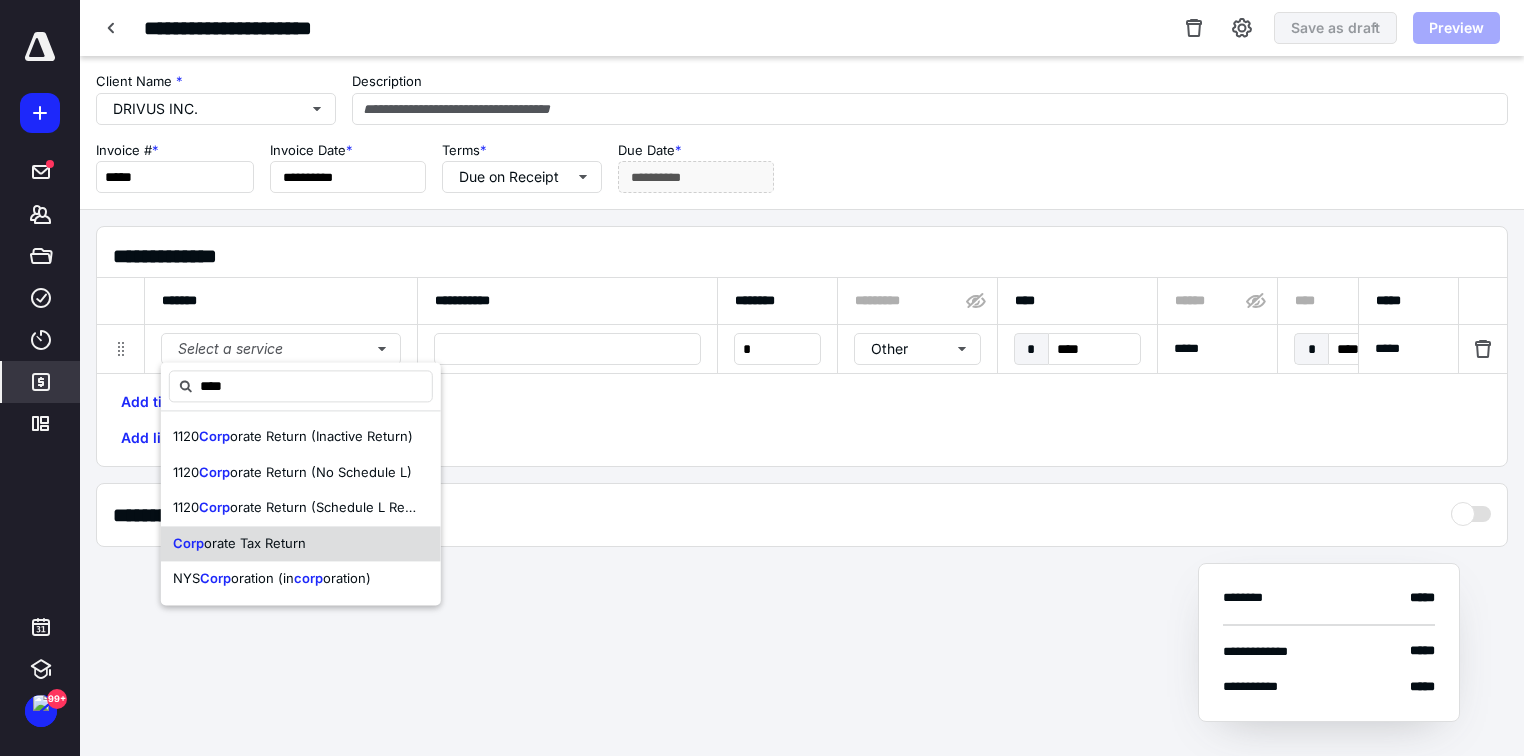 click on "Corp orate Tax Return" at bounding box center [301, 544] 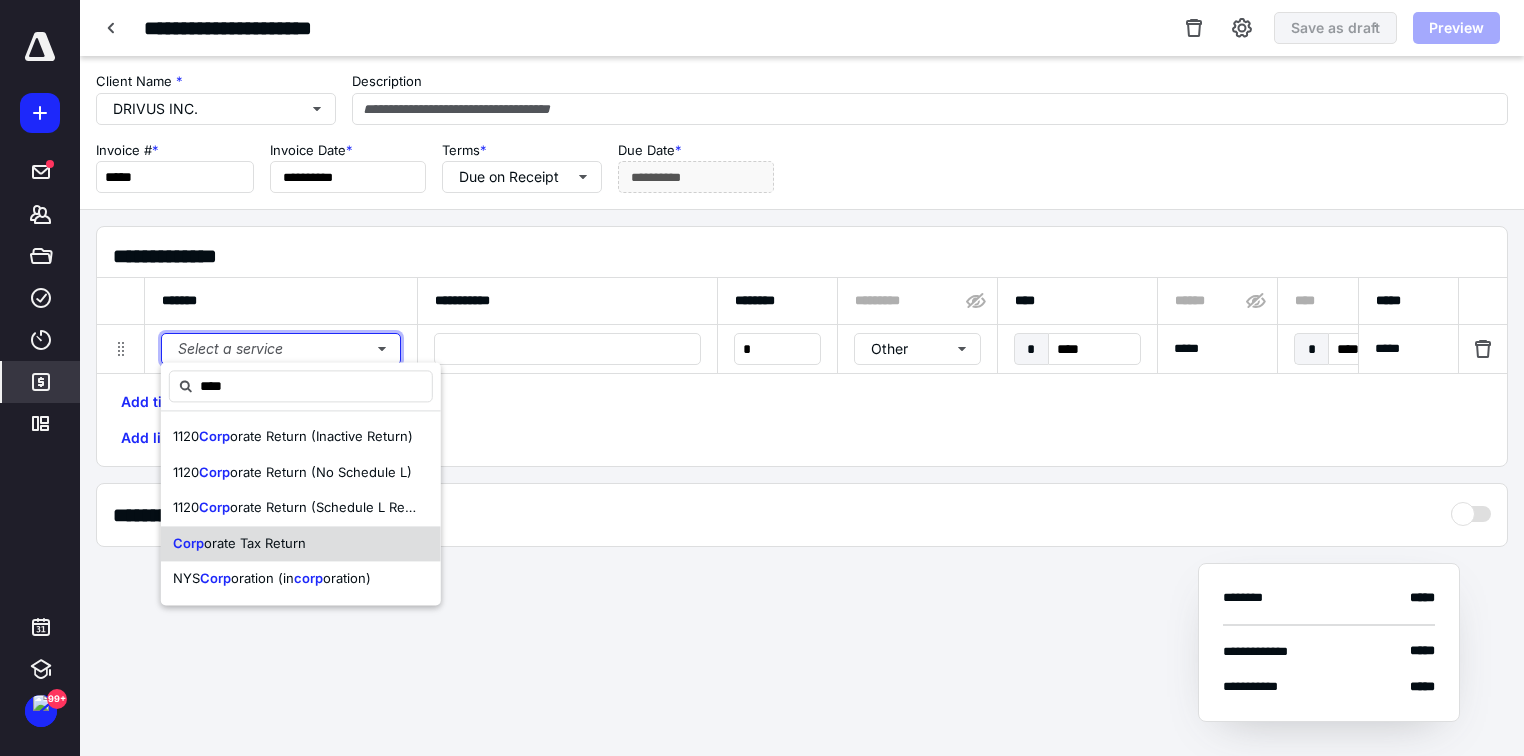 type 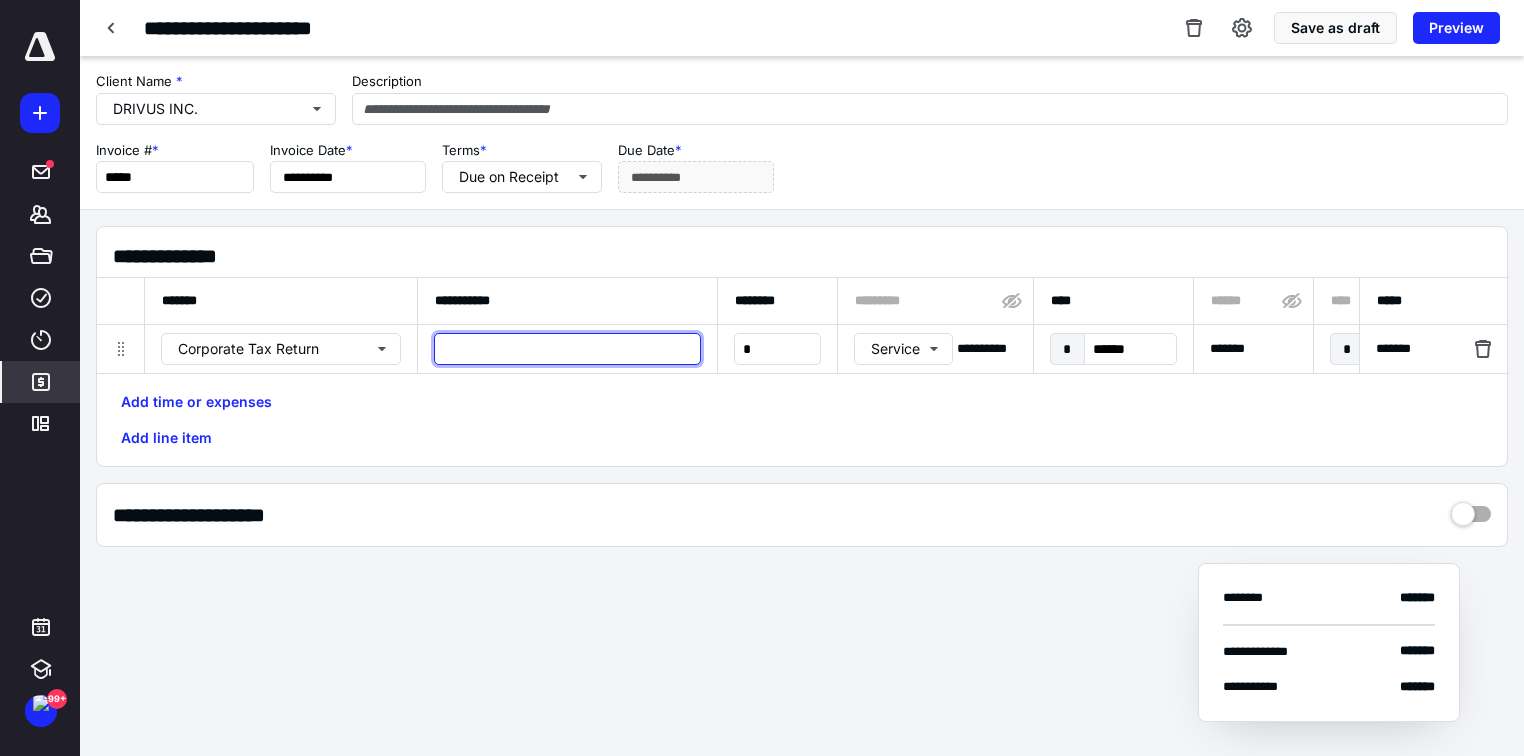 click at bounding box center (567, 349) 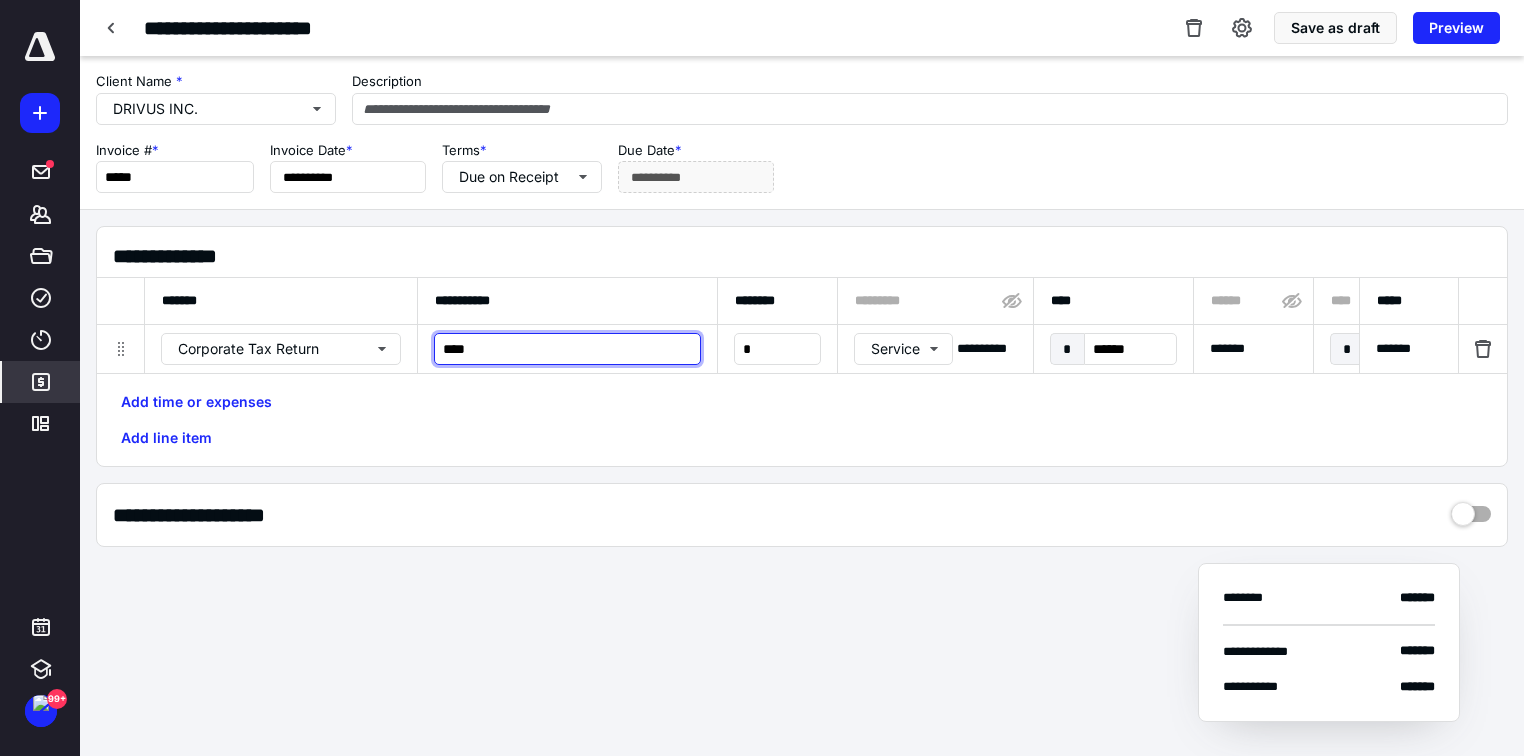 type on "****" 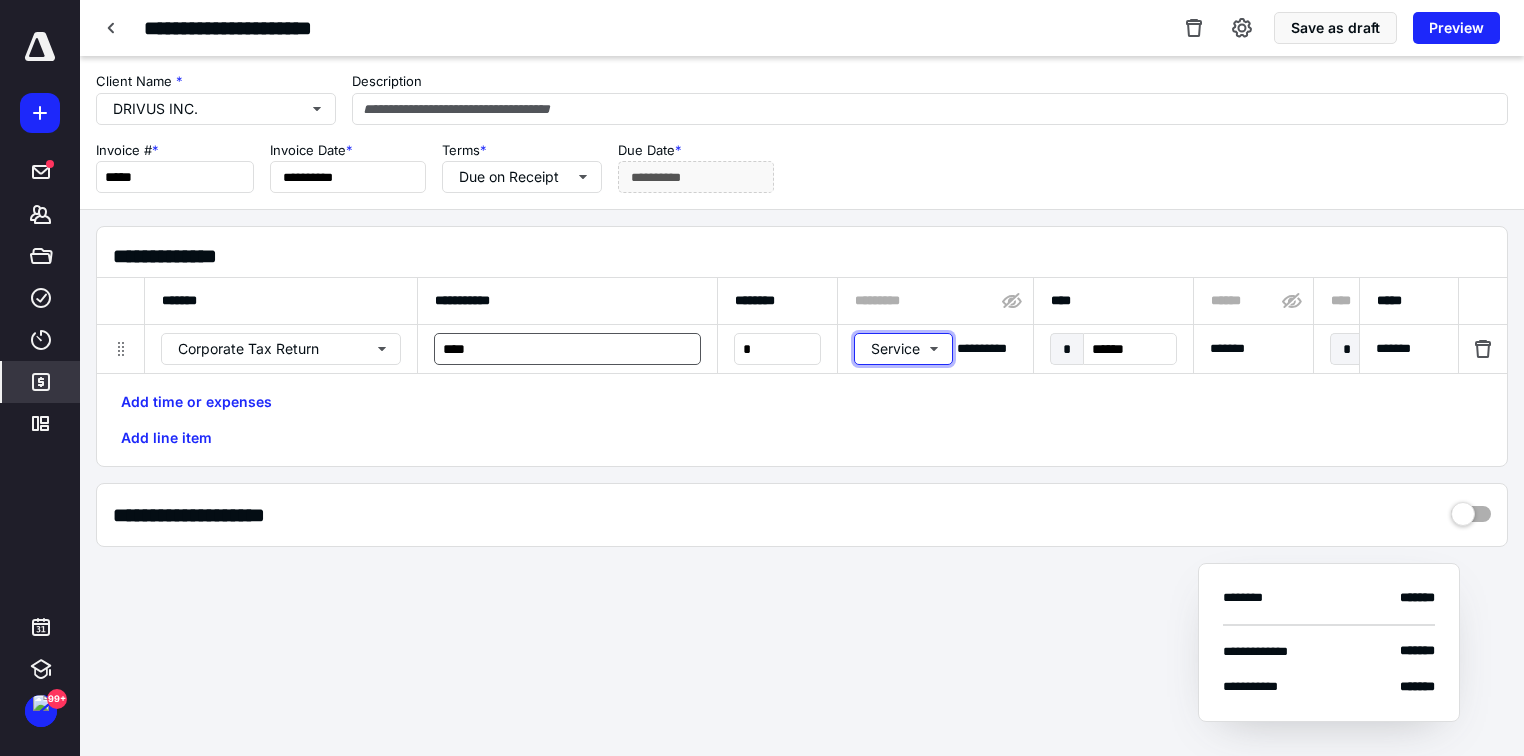 type 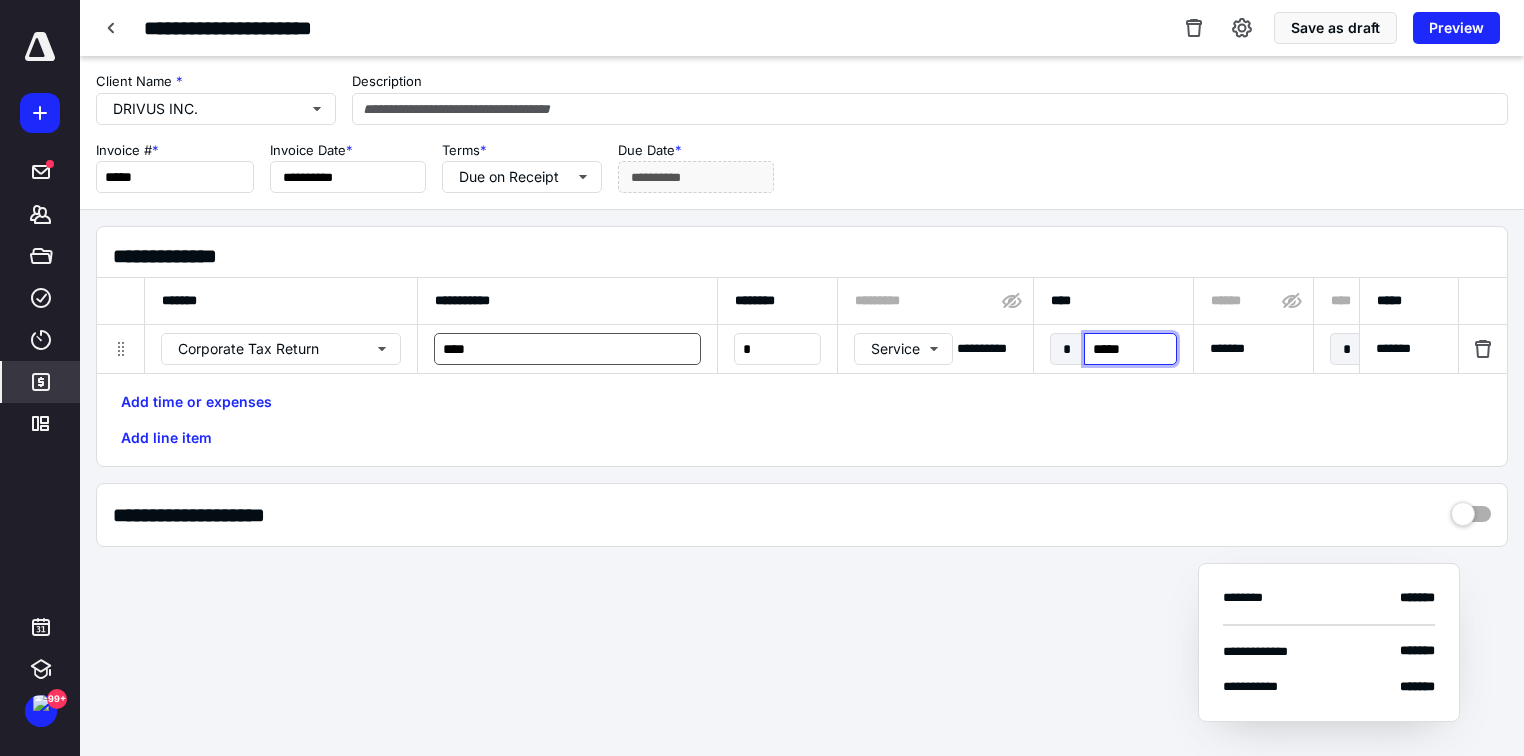 type on "******" 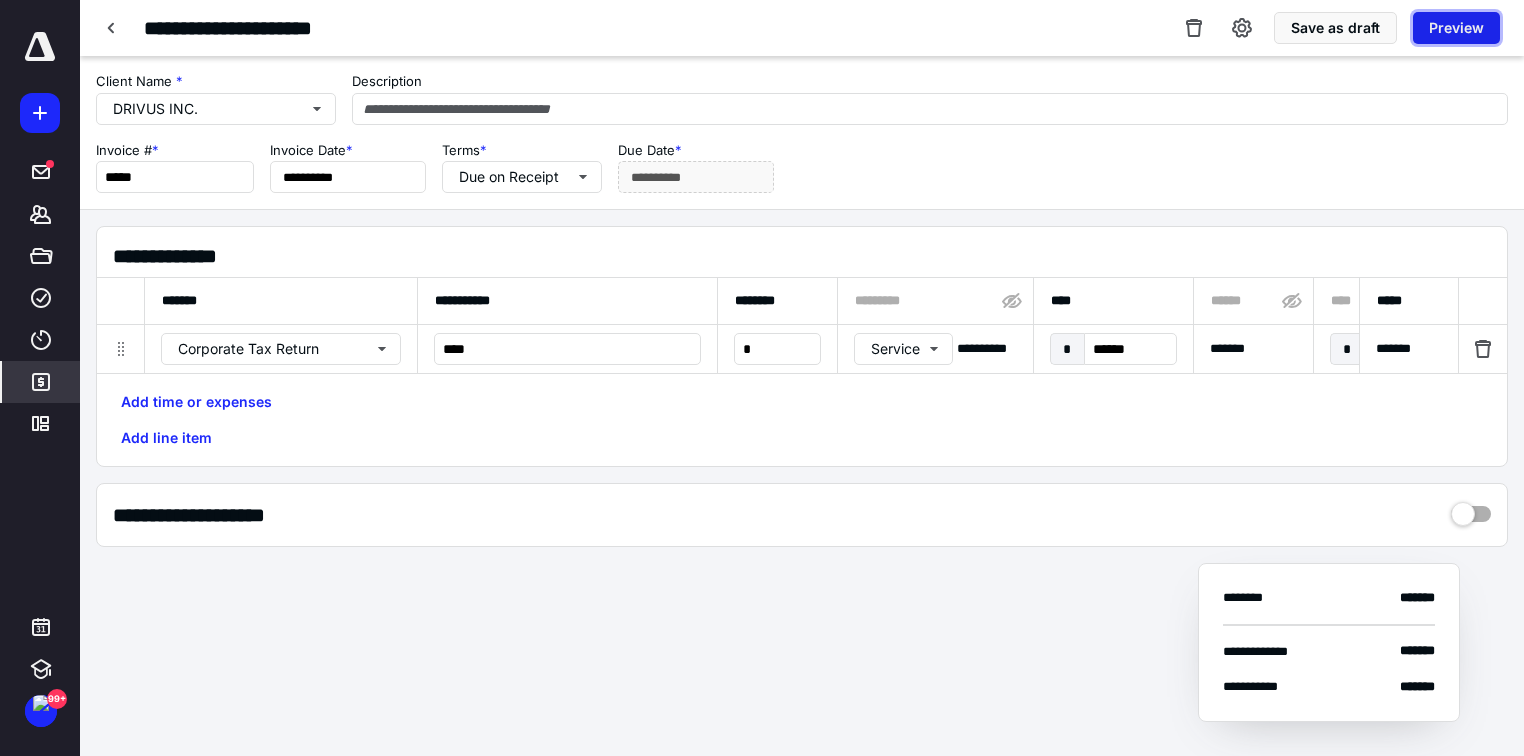 click on "Preview" at bounding box center (1456, 28) 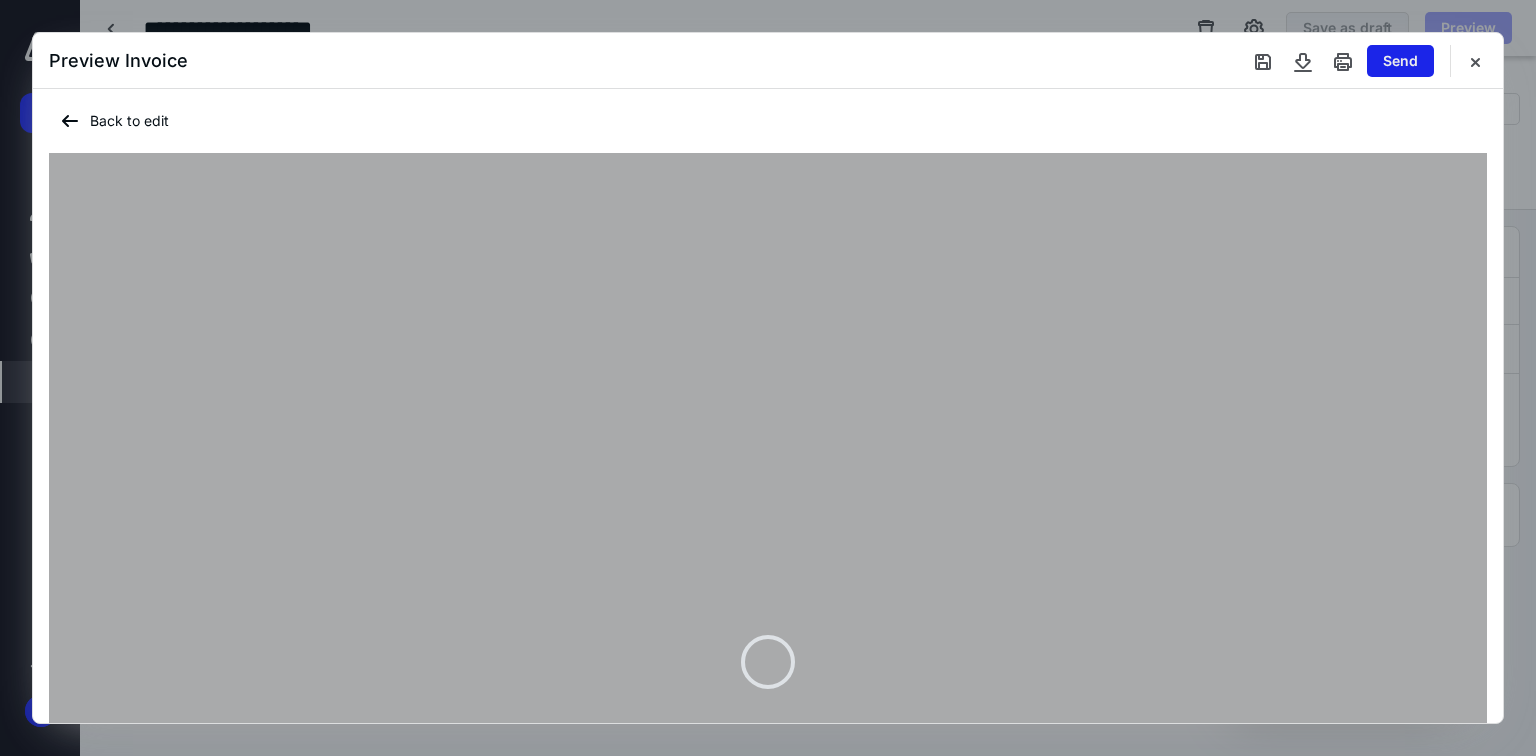 click on "Send" at bounding box center (1400, 61) 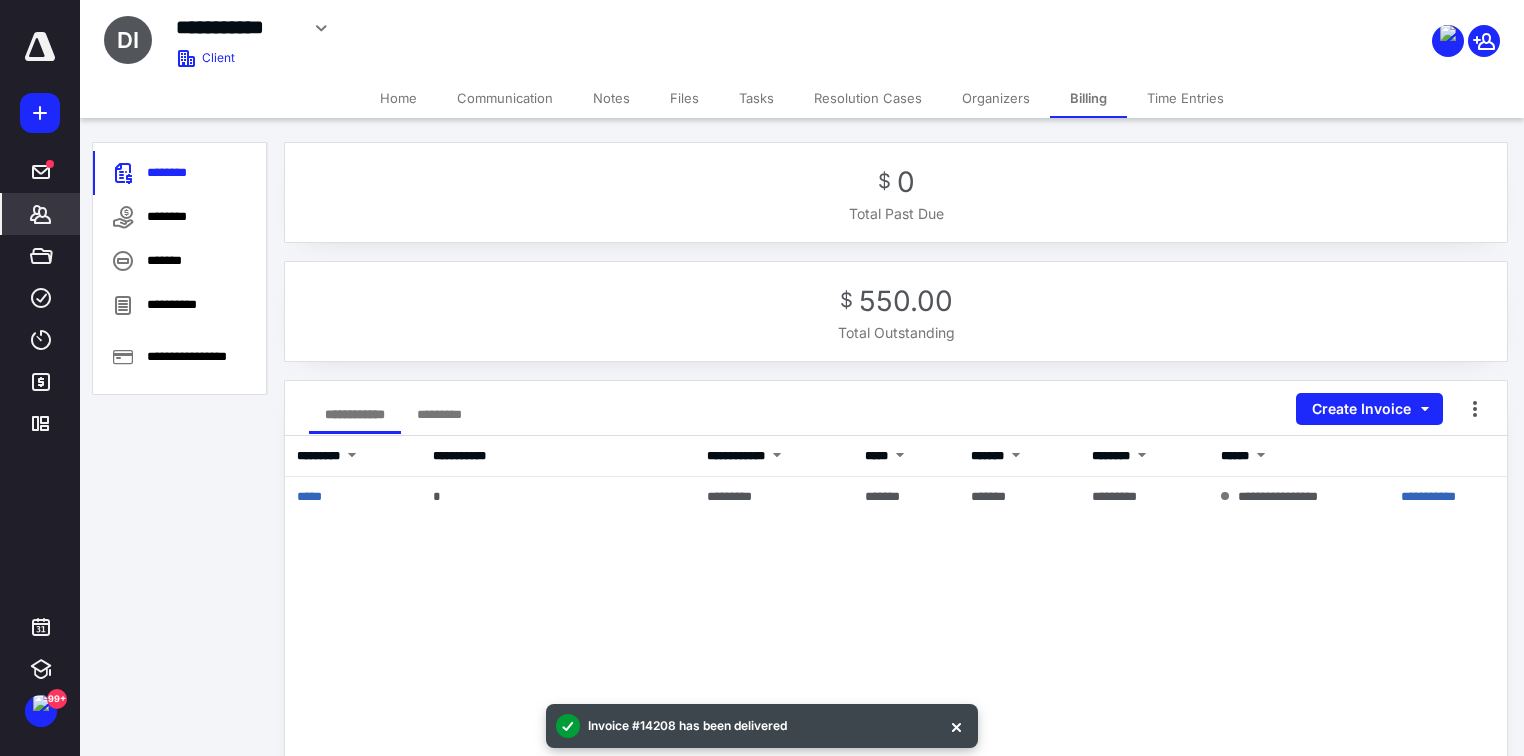 click on "Communication" at bounding box center (505, 98) 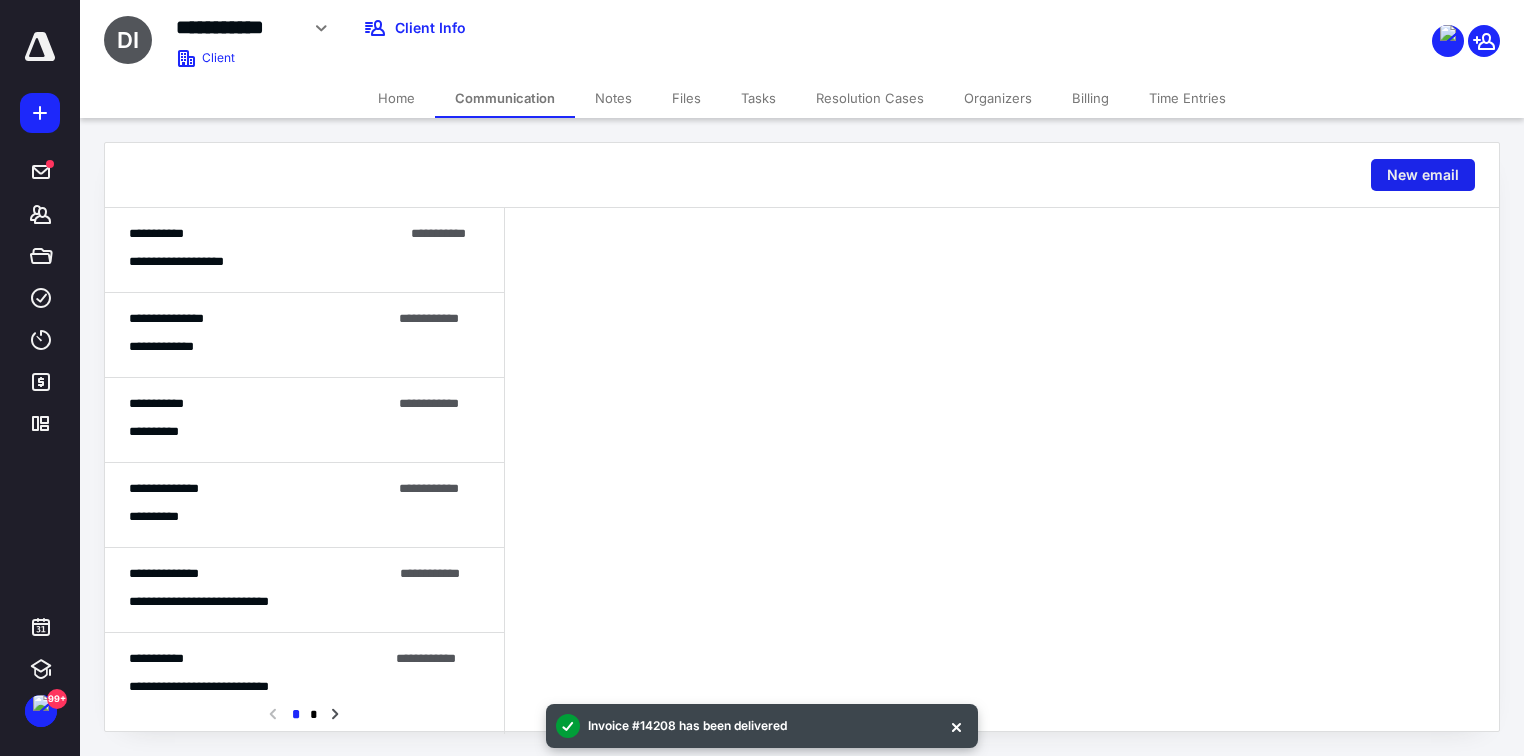 click on "New email" at bounding box center (1423, 175) 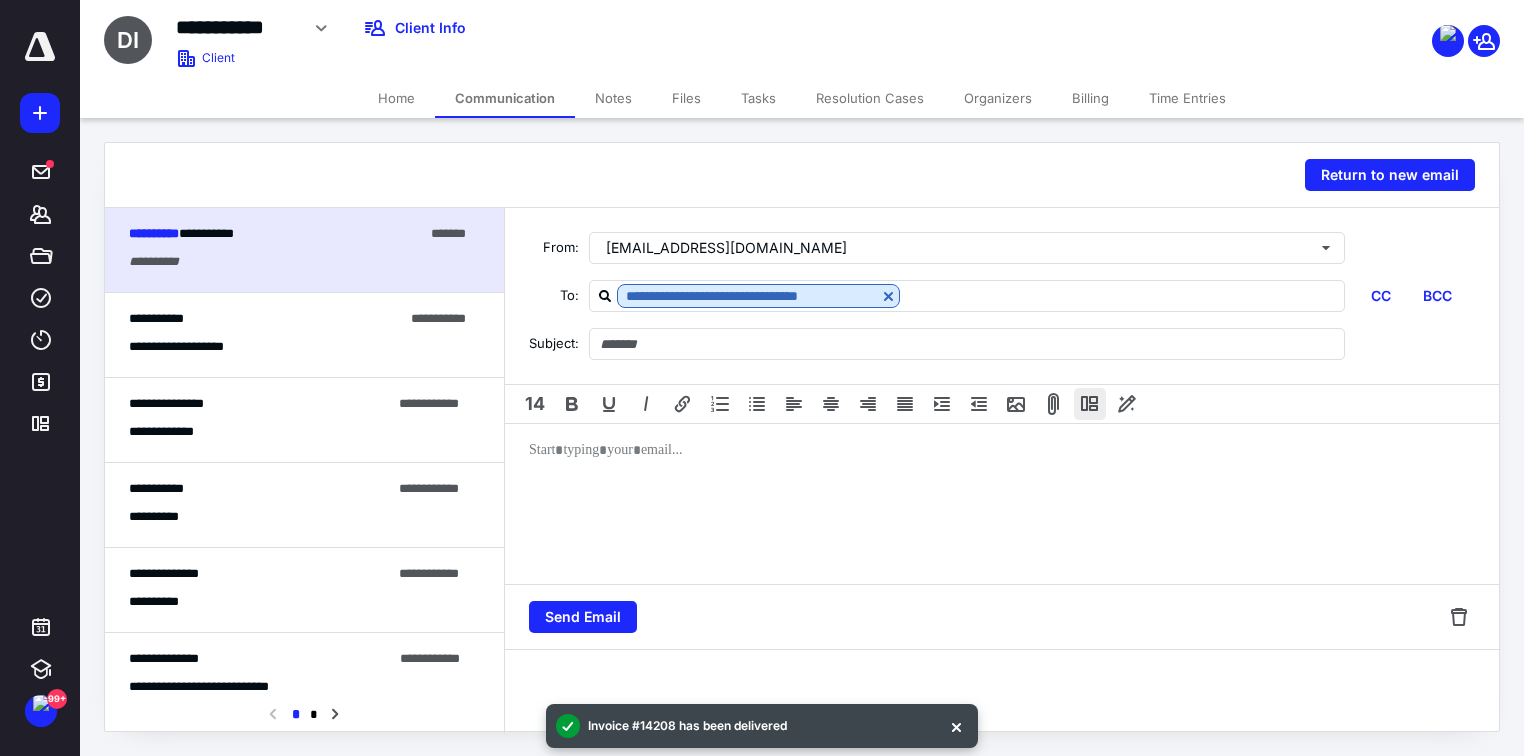 click at bounding box center (1090, 404) 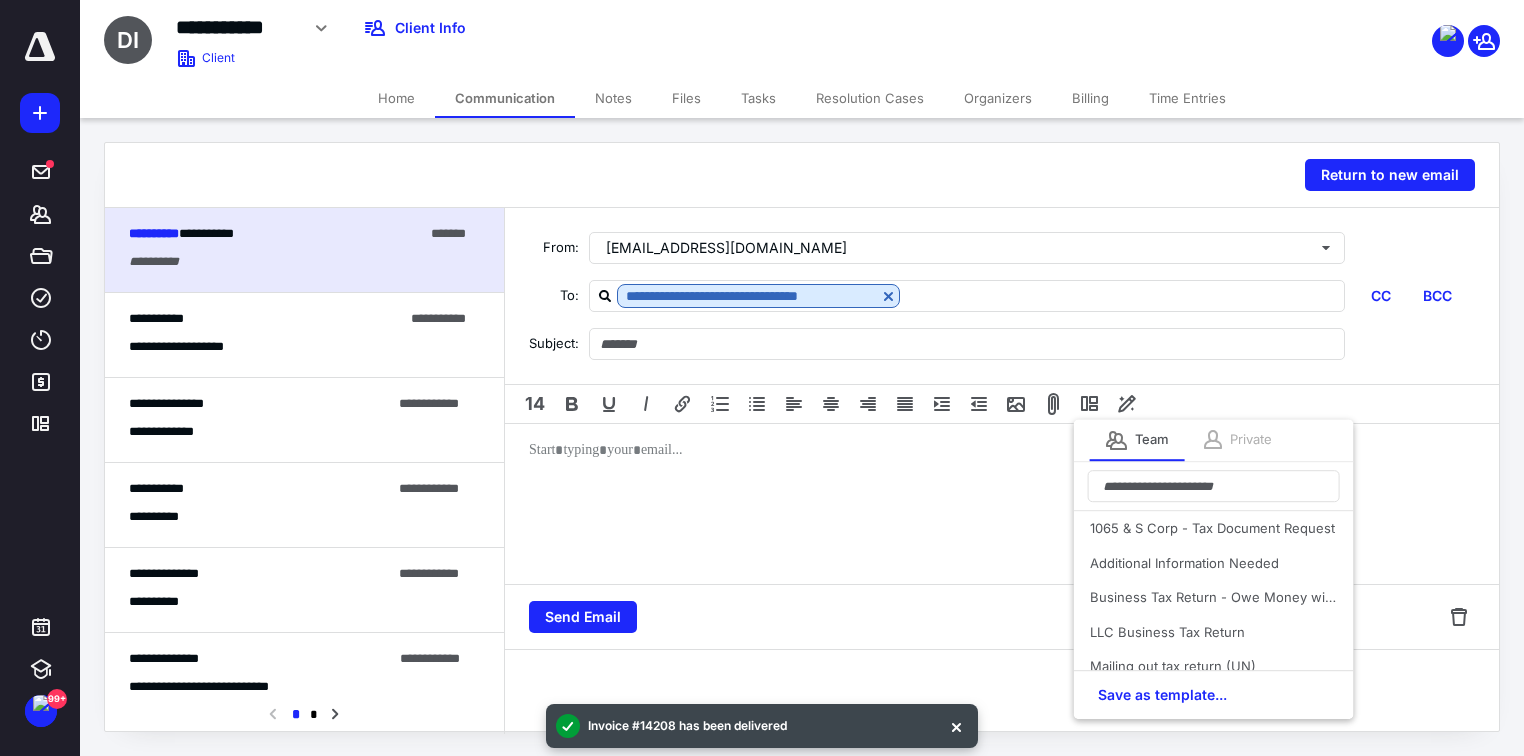 click on "Private" at bounding box center (1236, 440) 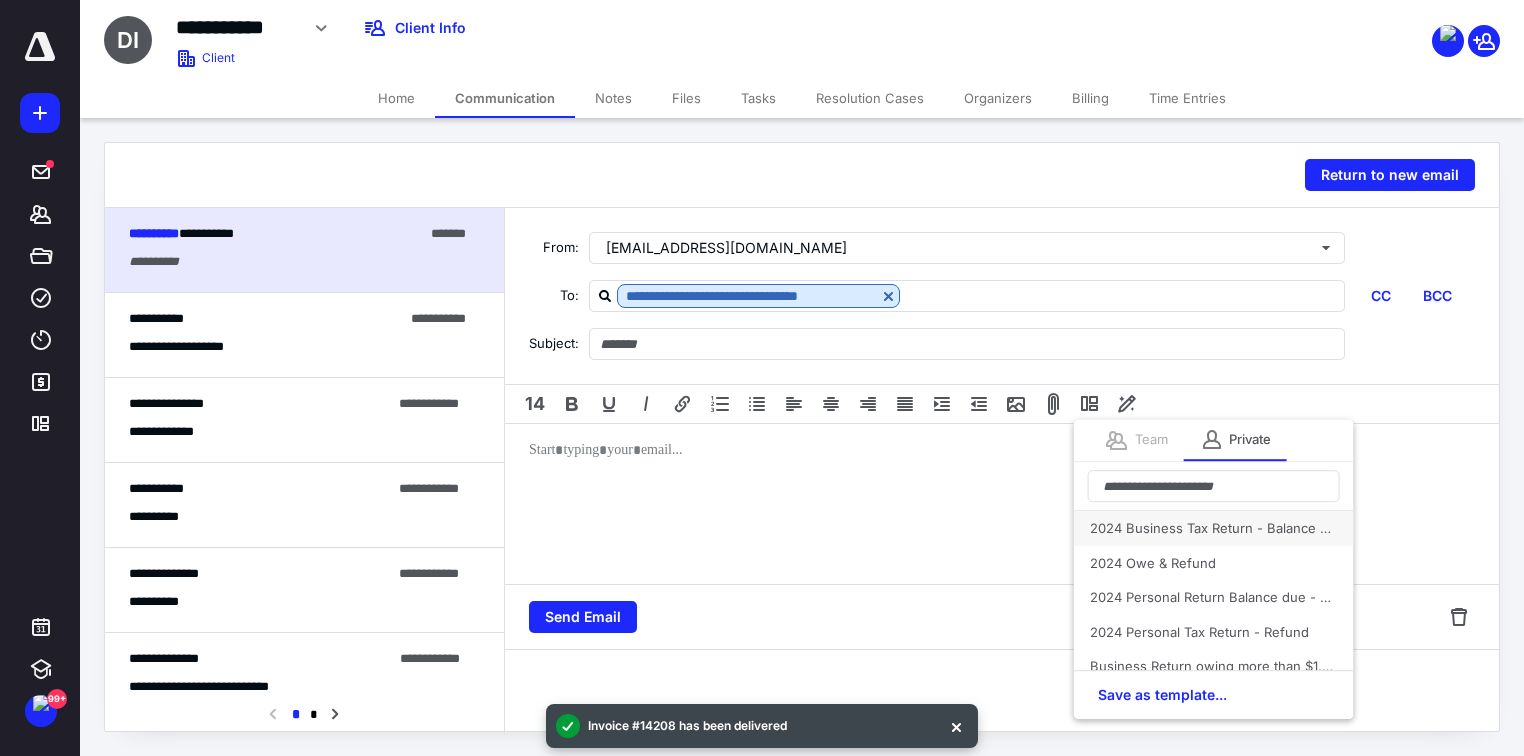 click on "2024 Business Tax Return - Balance Due" at bounding box center (1214, 528) 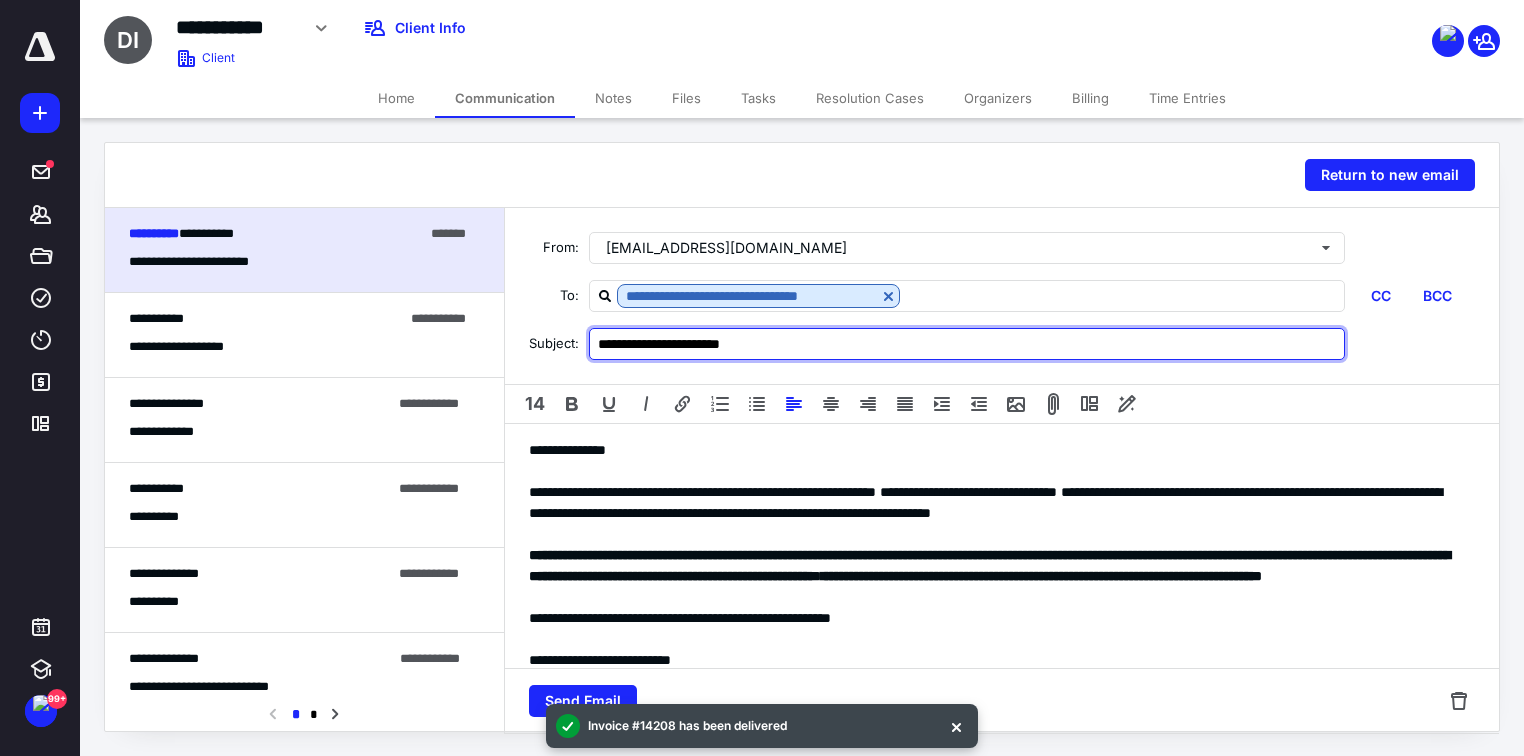 click on "**********" at bounding box center (967, 344) 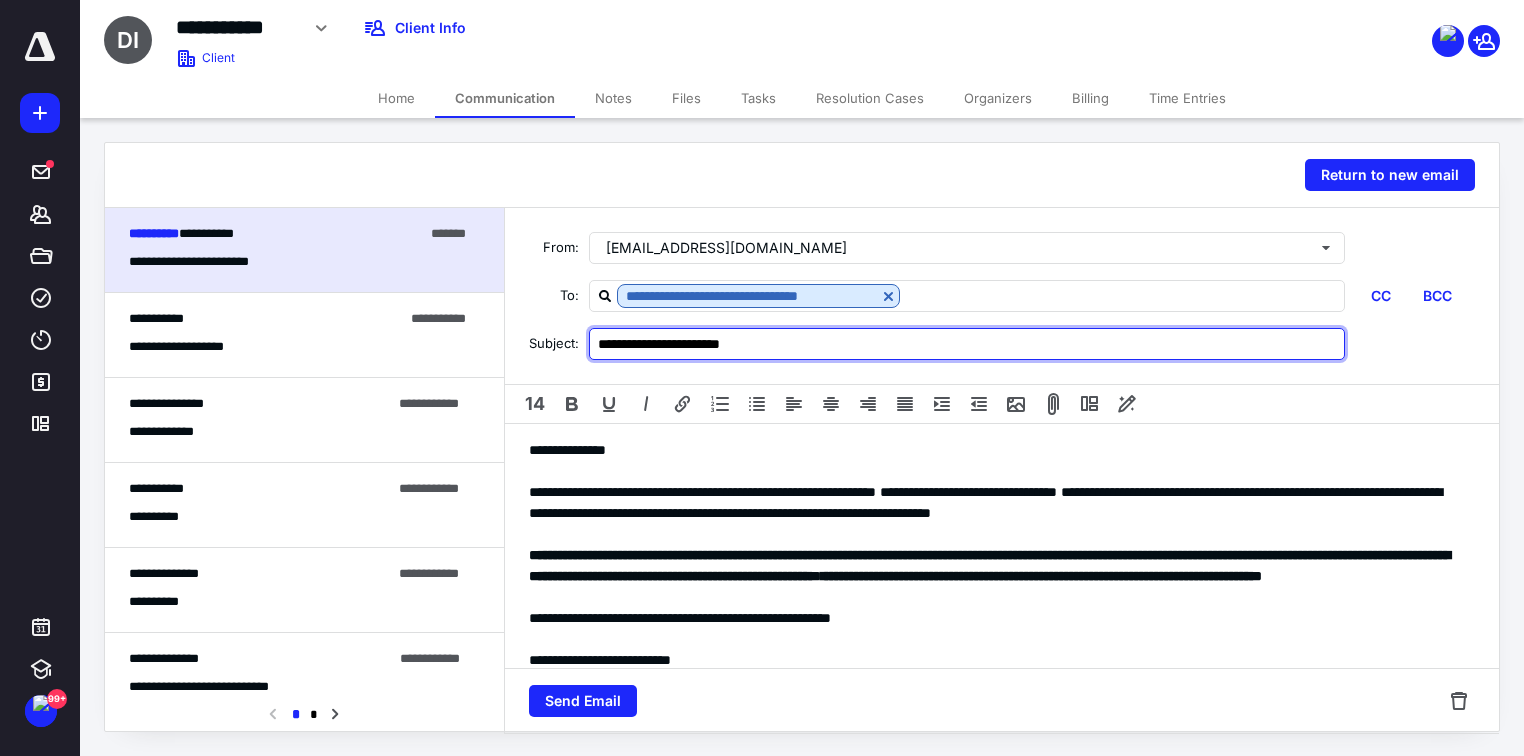 type on "**********" 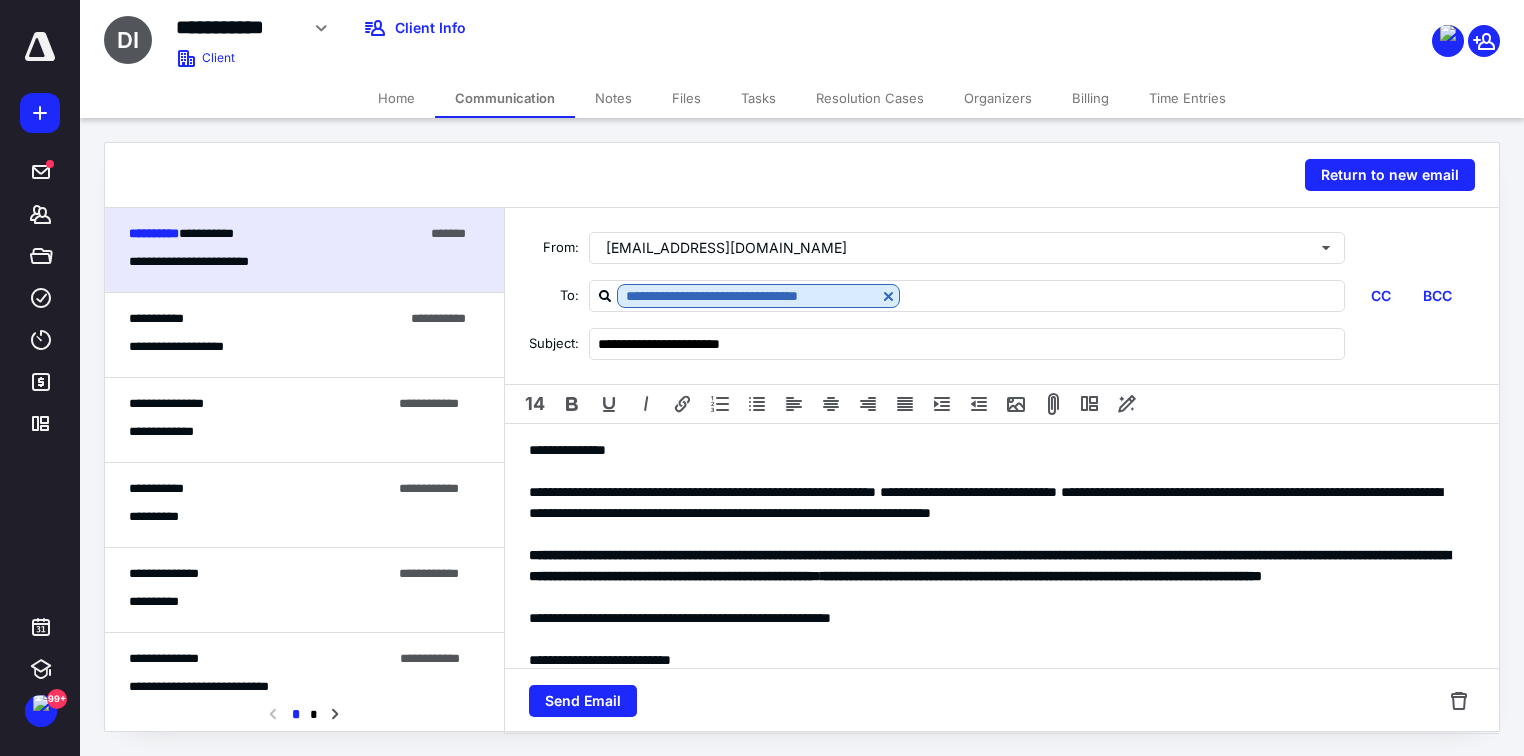 click on "****" at bounding box center (865, 492) 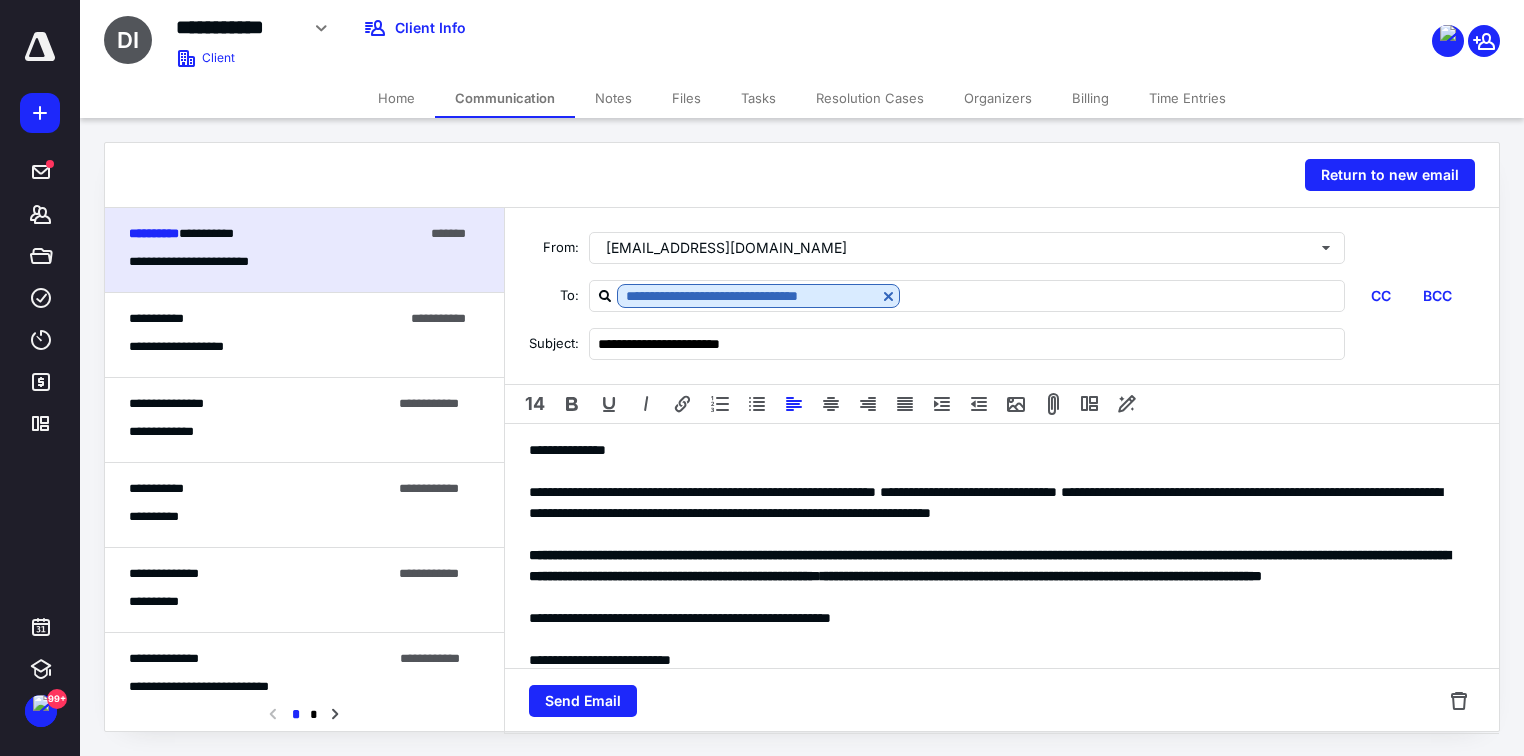 type 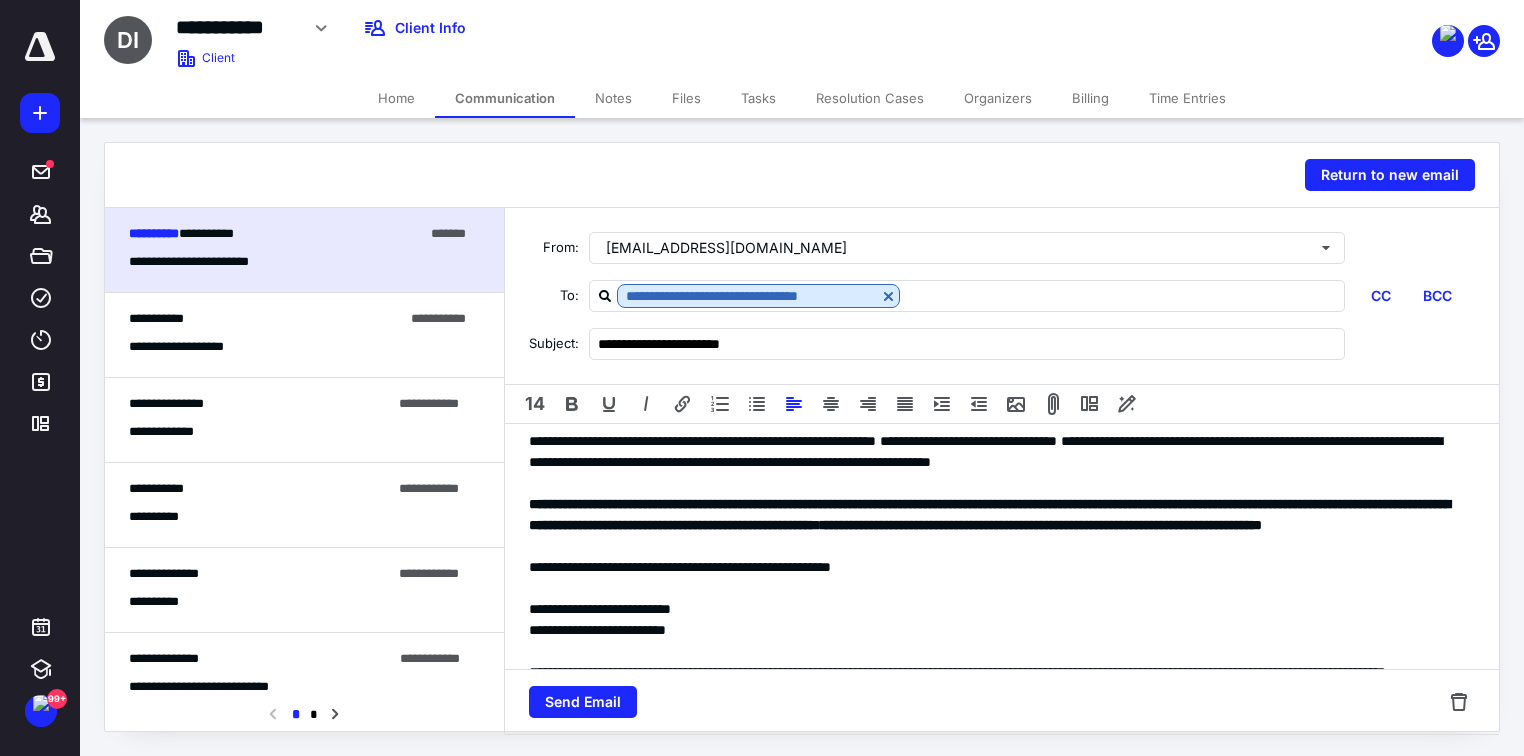 scroll, scrollTop: 80, scrollLeft: 0, axis: vertical 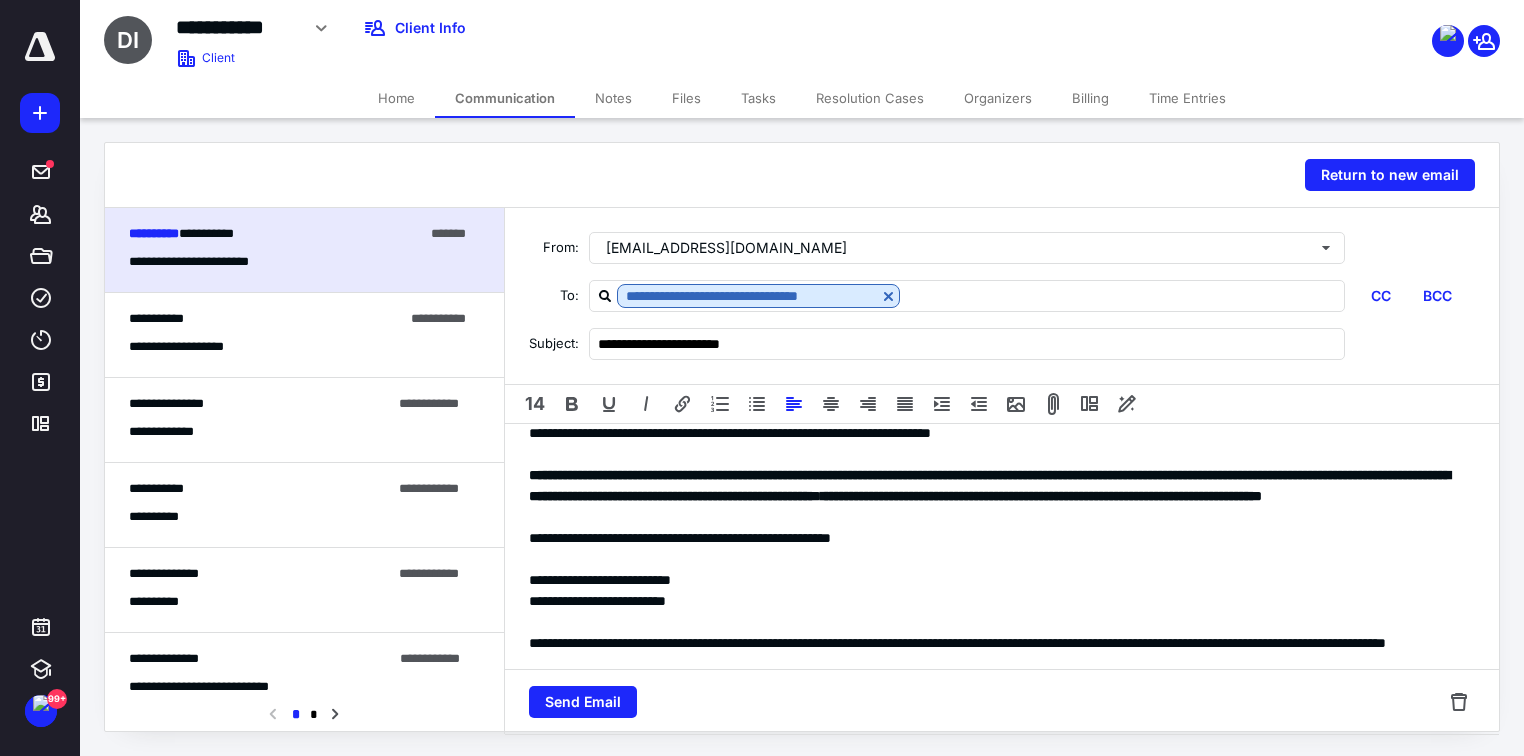 click on "**********" at bounding box center [996, 538] 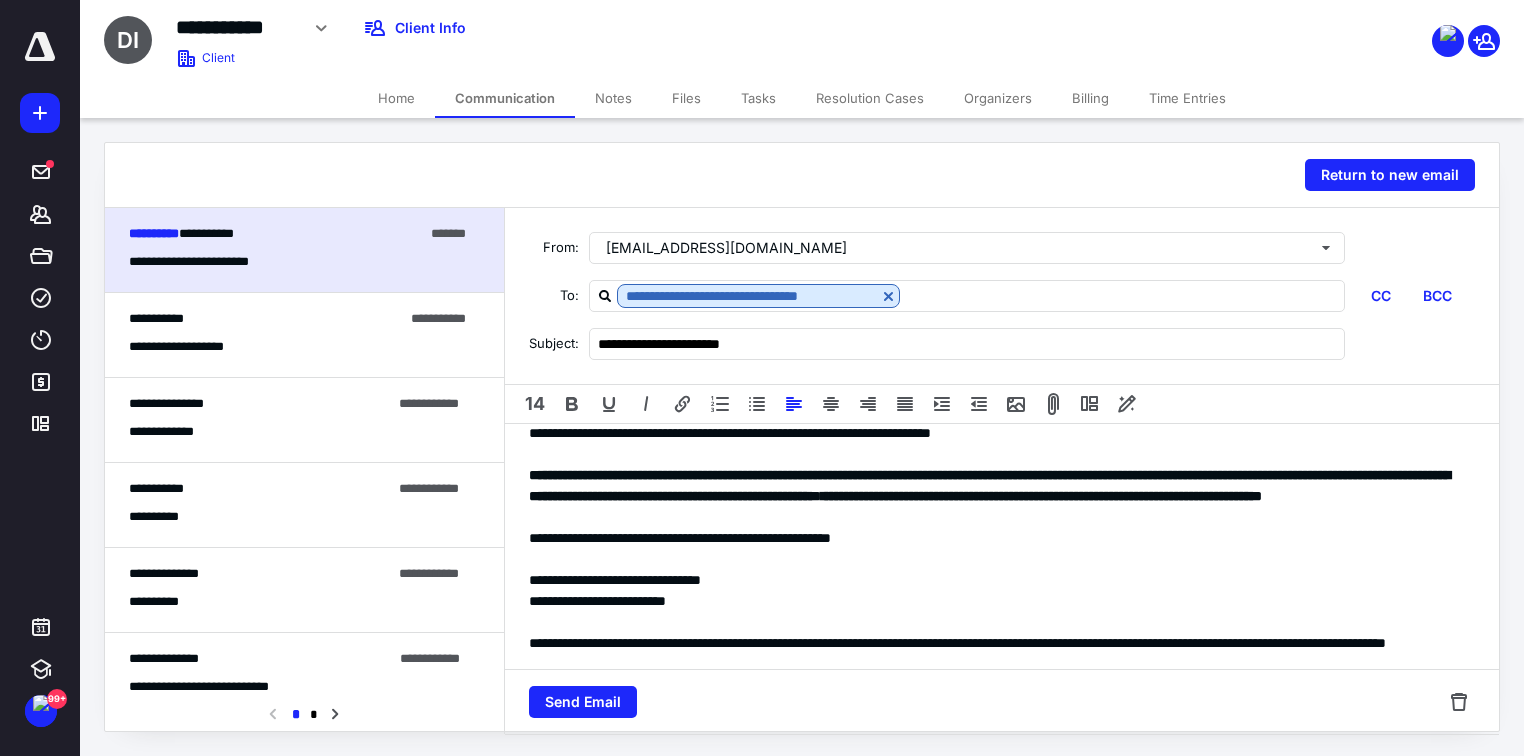 click on "**********" at bounding box center (996, 601) 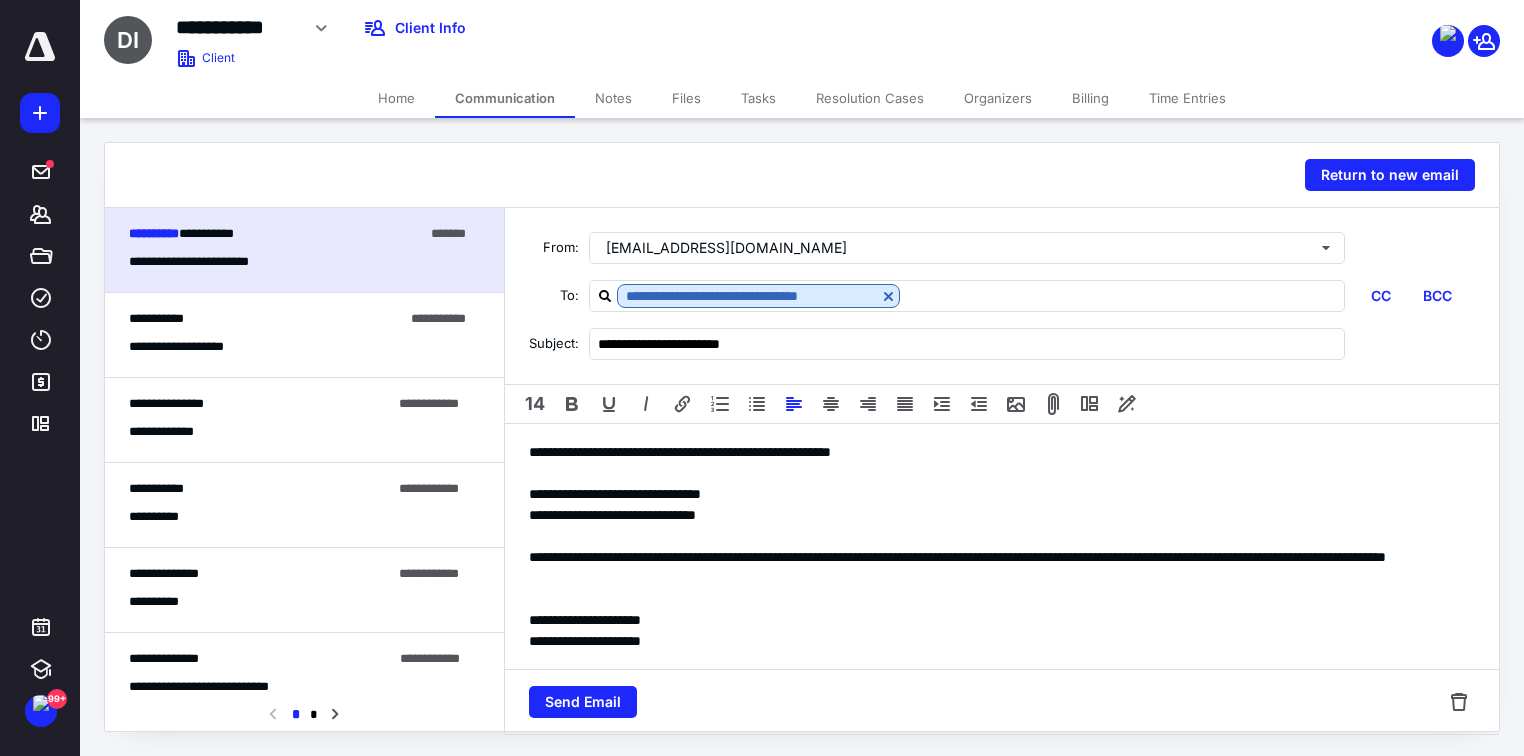 scroll, scrollTop: 240, scrollLeft: 0, axis: vertical 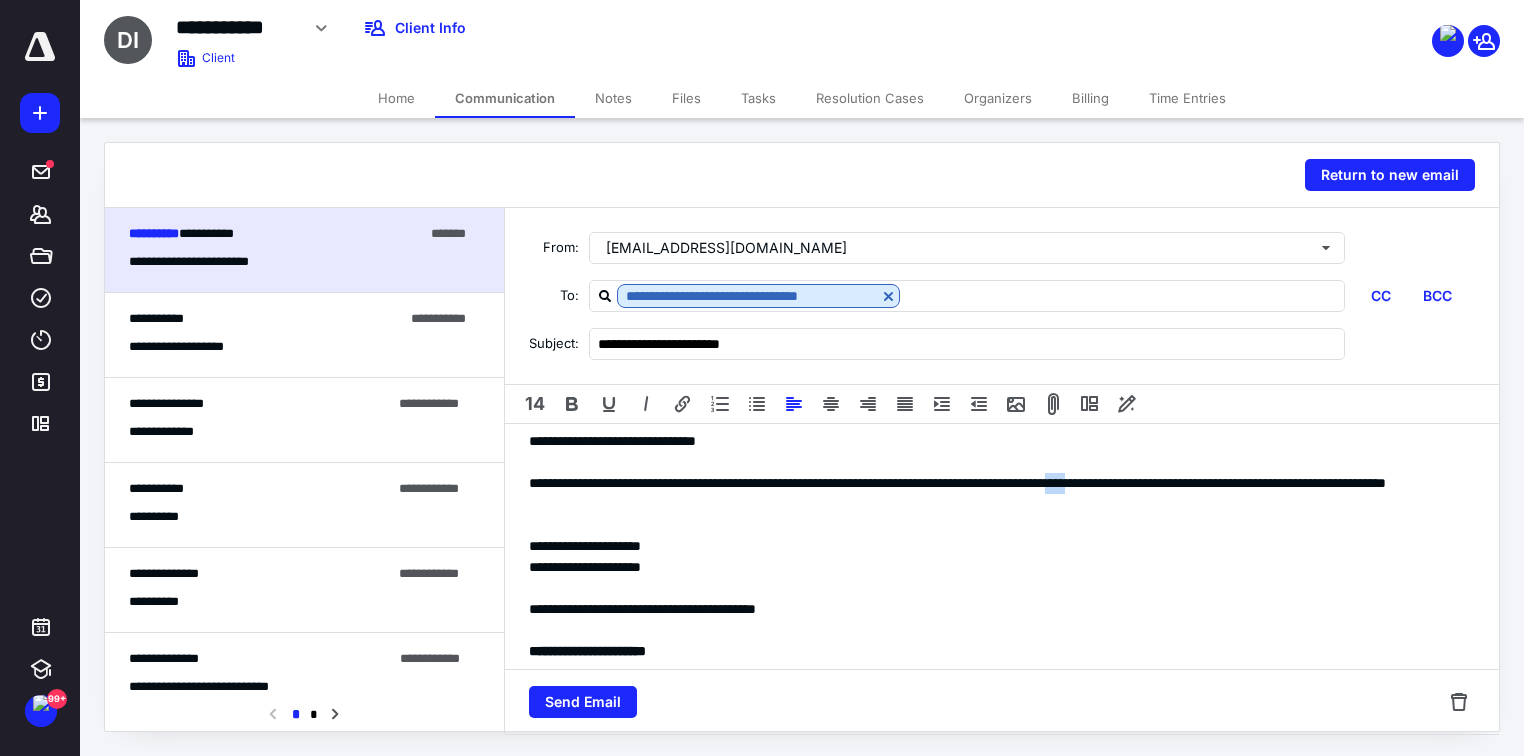 drag, startPoint x: 1228, startPoint y: 504, endPoint x: 1201, endPoint y: 508, distance: 27.294687 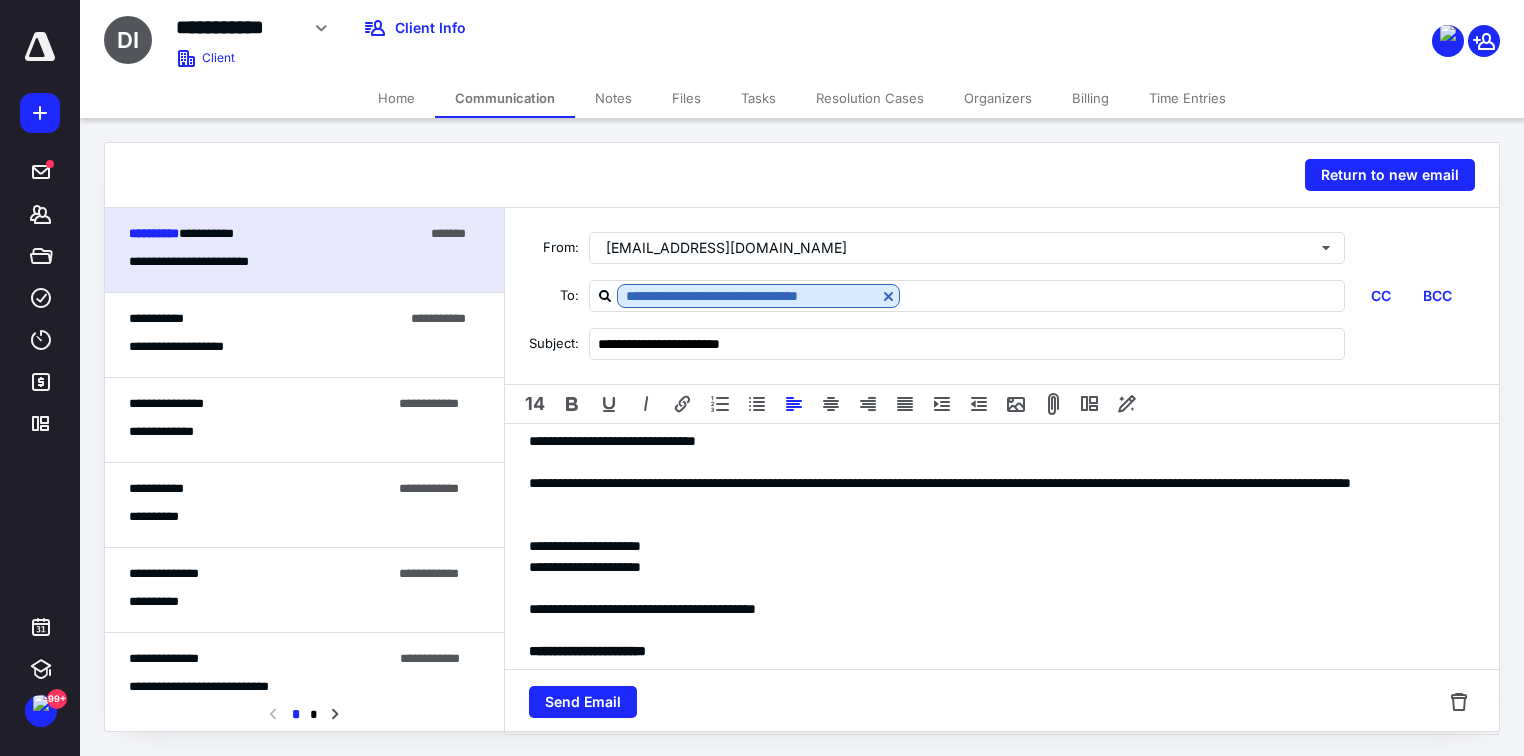 click on "**********" at bounding box center [996, 546] 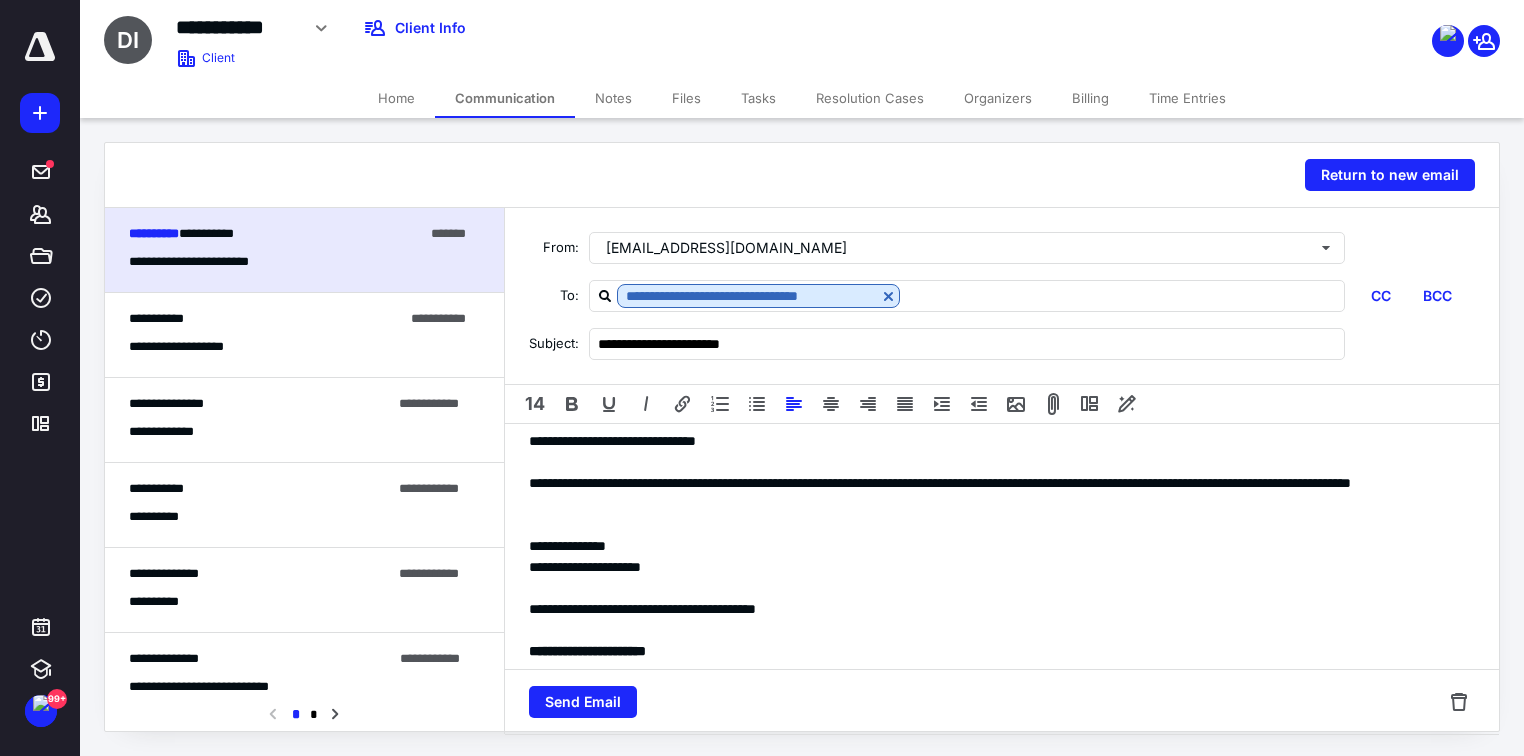 click on "**********" at bounding box center (996, 567) 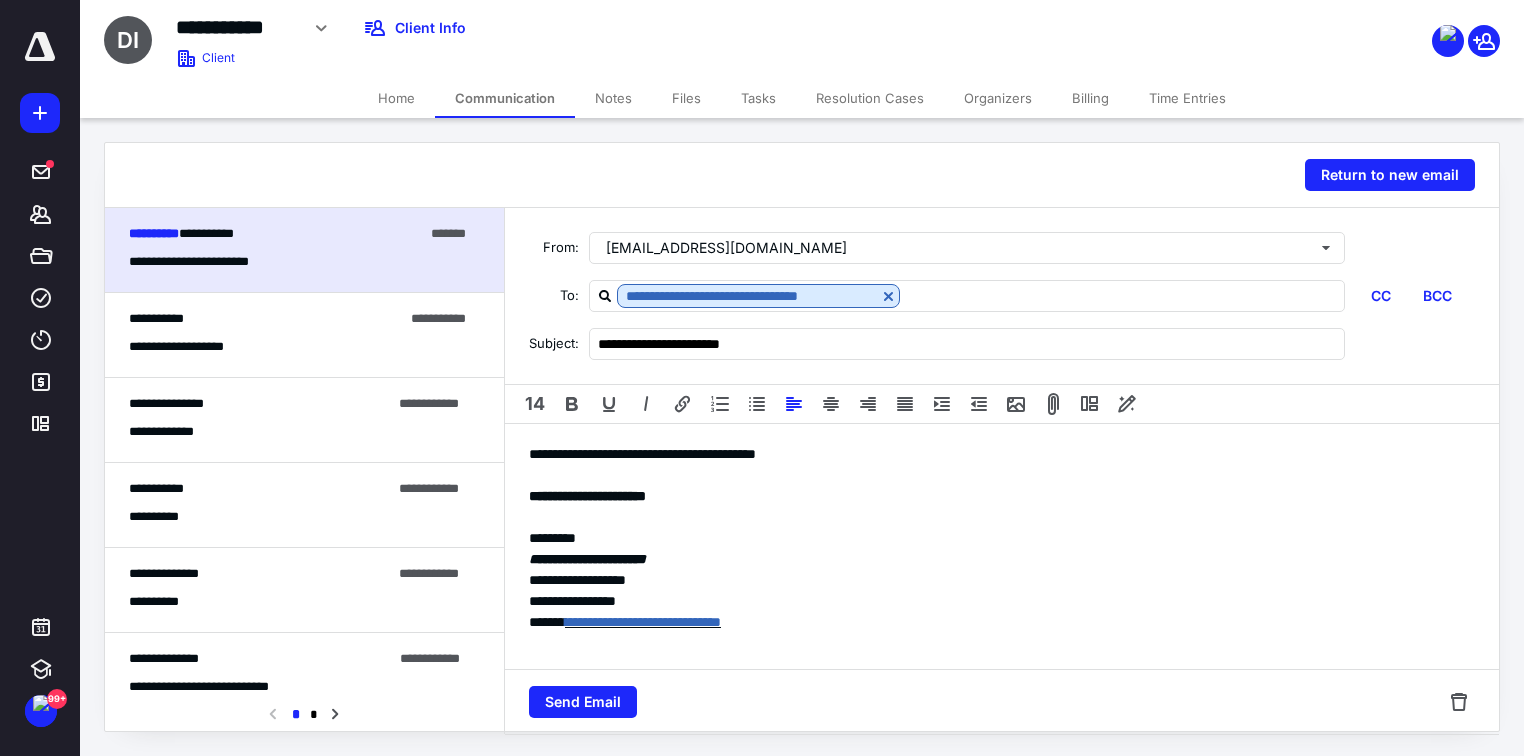 scroll, scrollTop: 396, scrollLeft: 0, axis: vertical 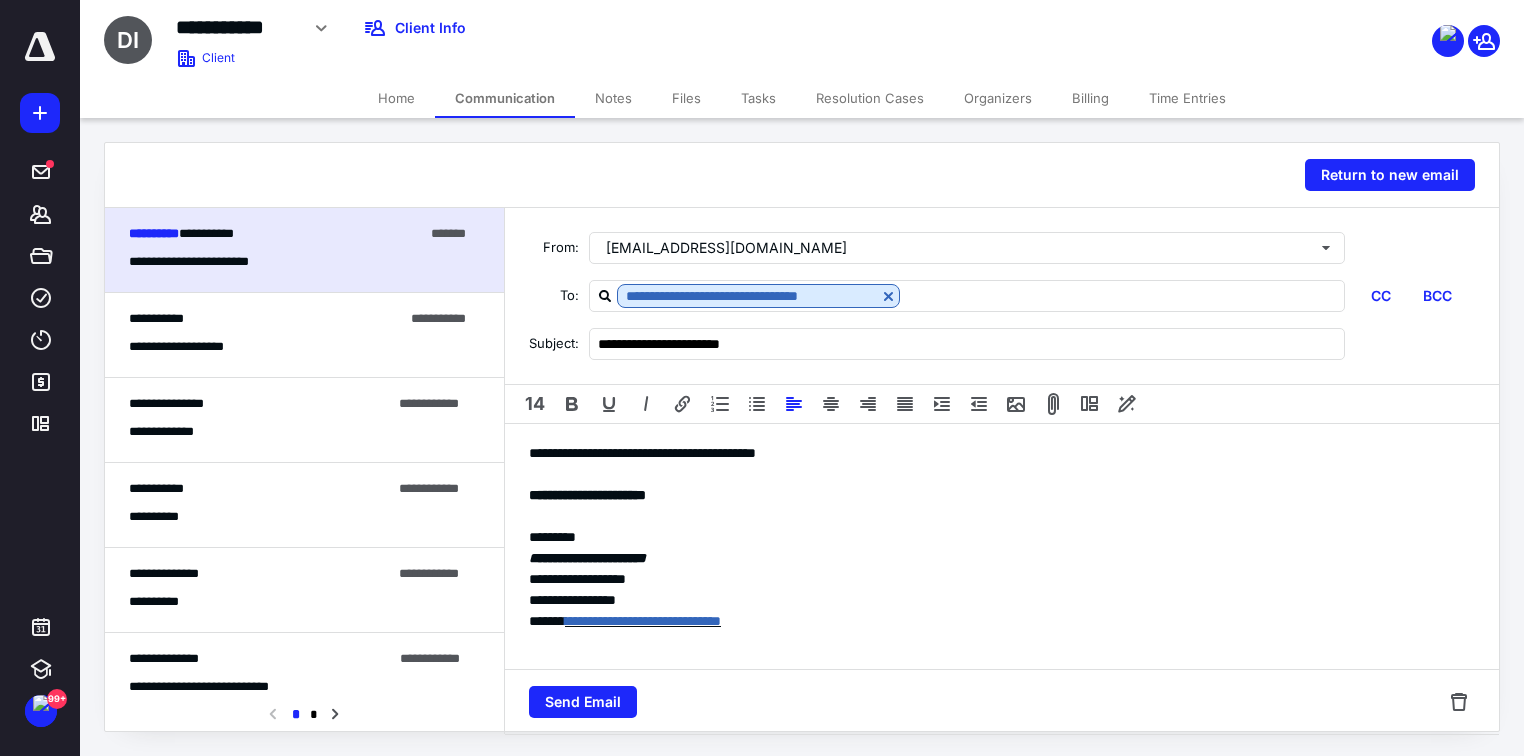 click on "**********" at bounding box center (587, 495) 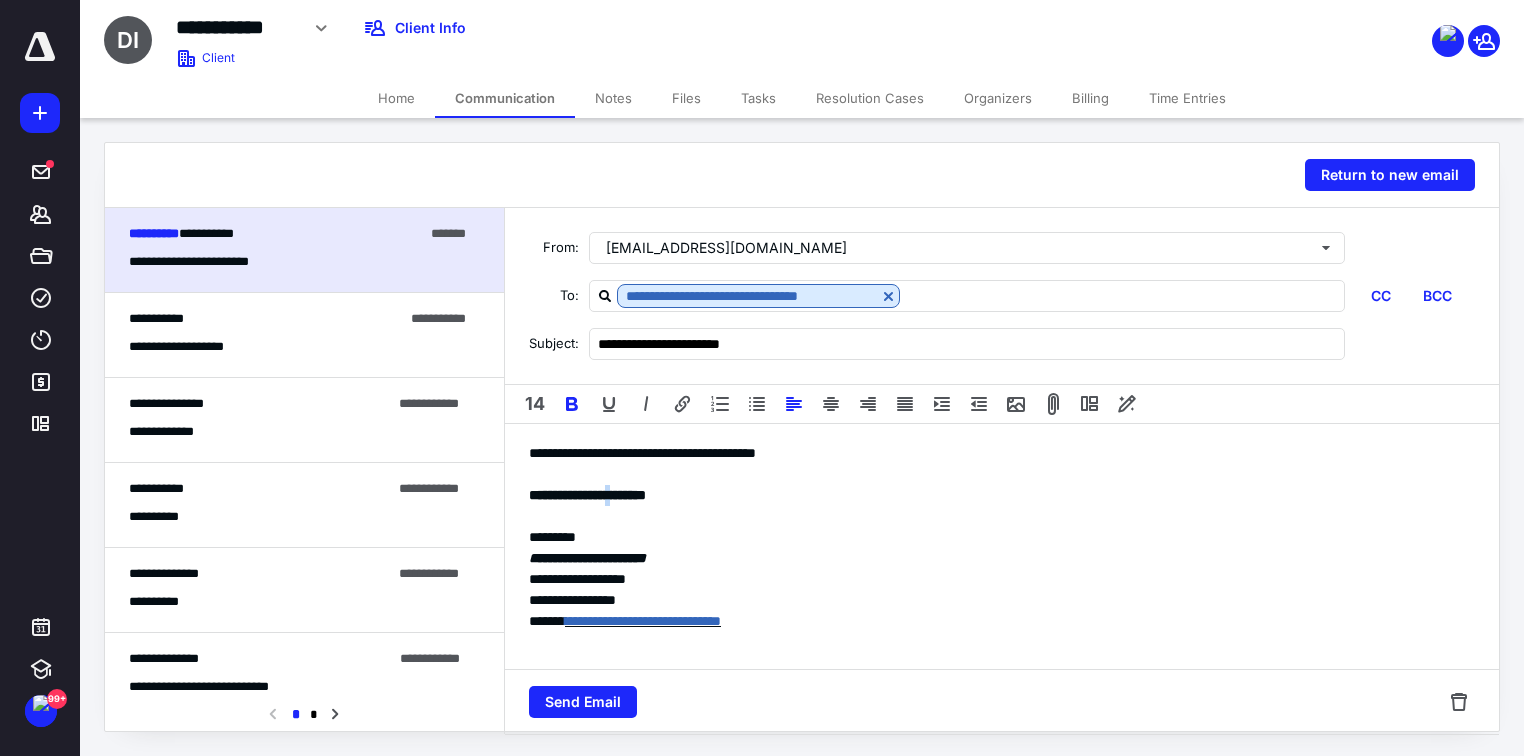 click on "**********" at bounding box center (587, 495) 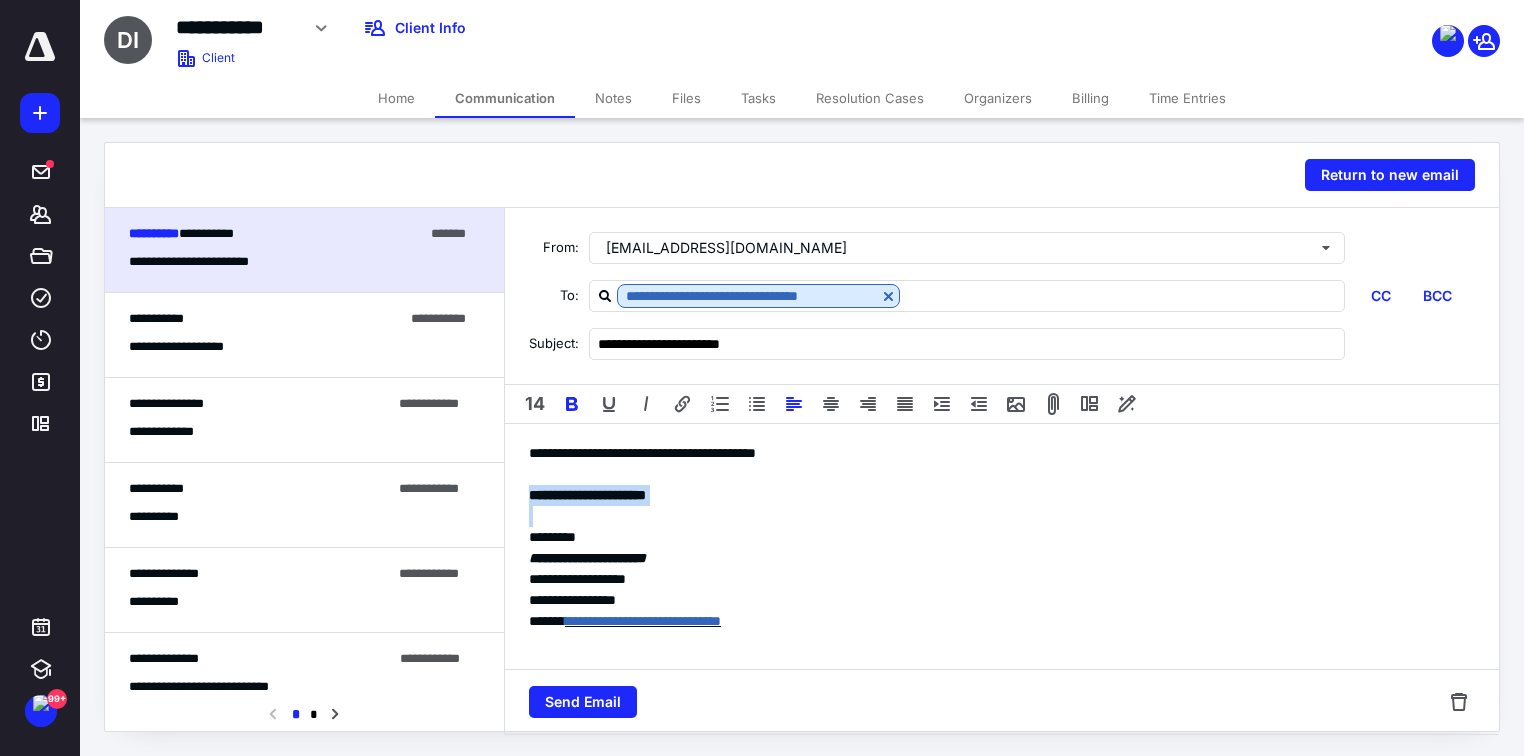 click on "**********" at bounding box center (587, 495) 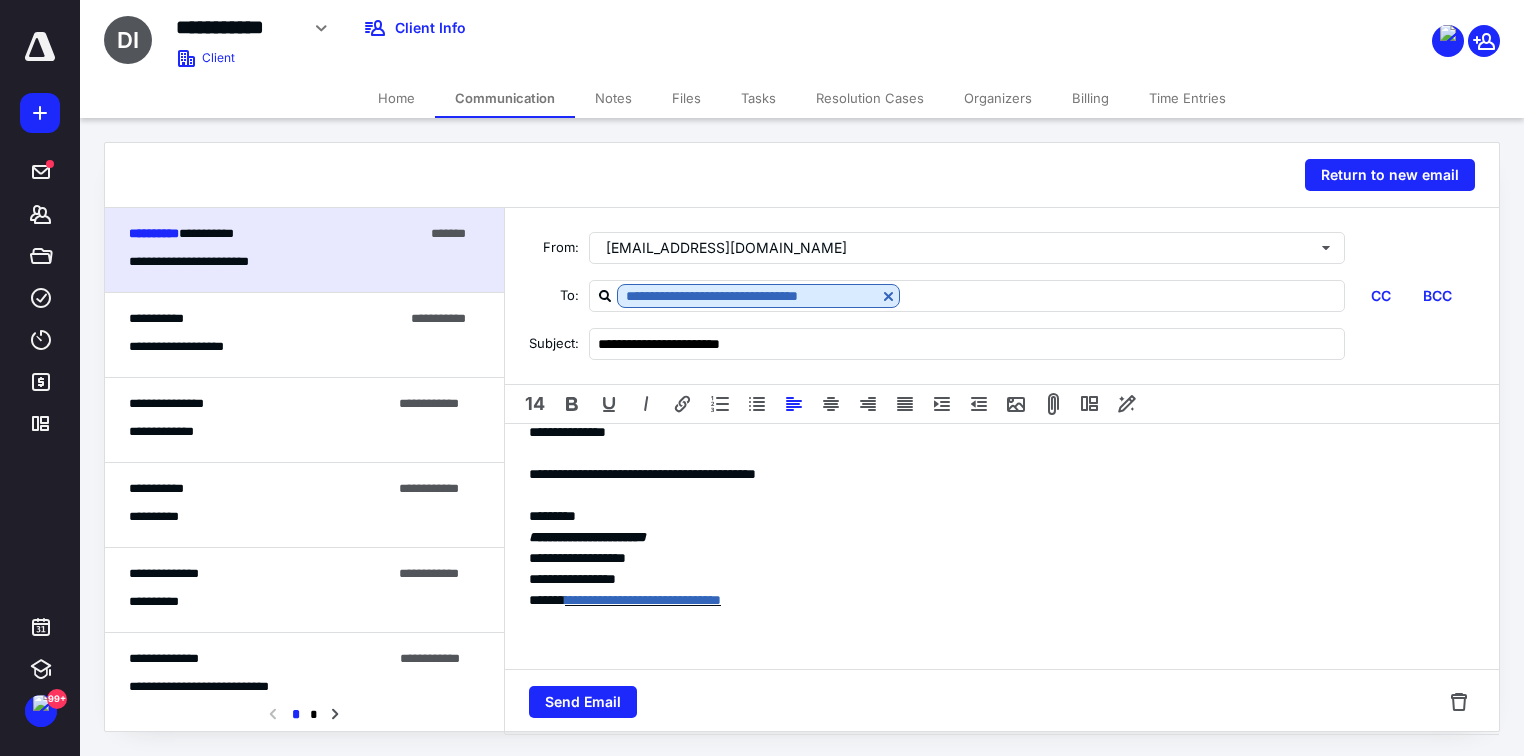scroll, scrollTop: 354, scrollLeft: 0, axis: vertical 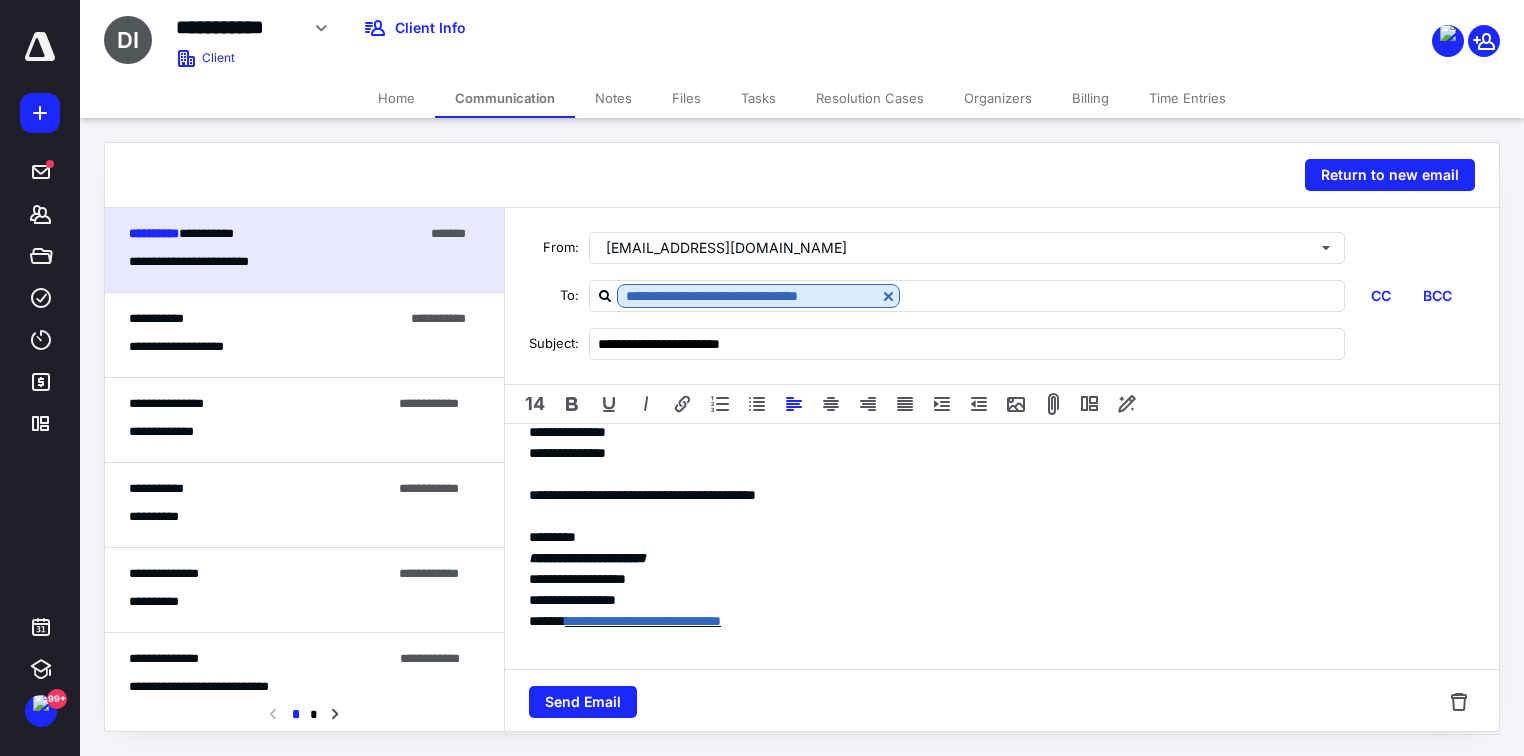 click on "*********" at bounding box center (996, 537) 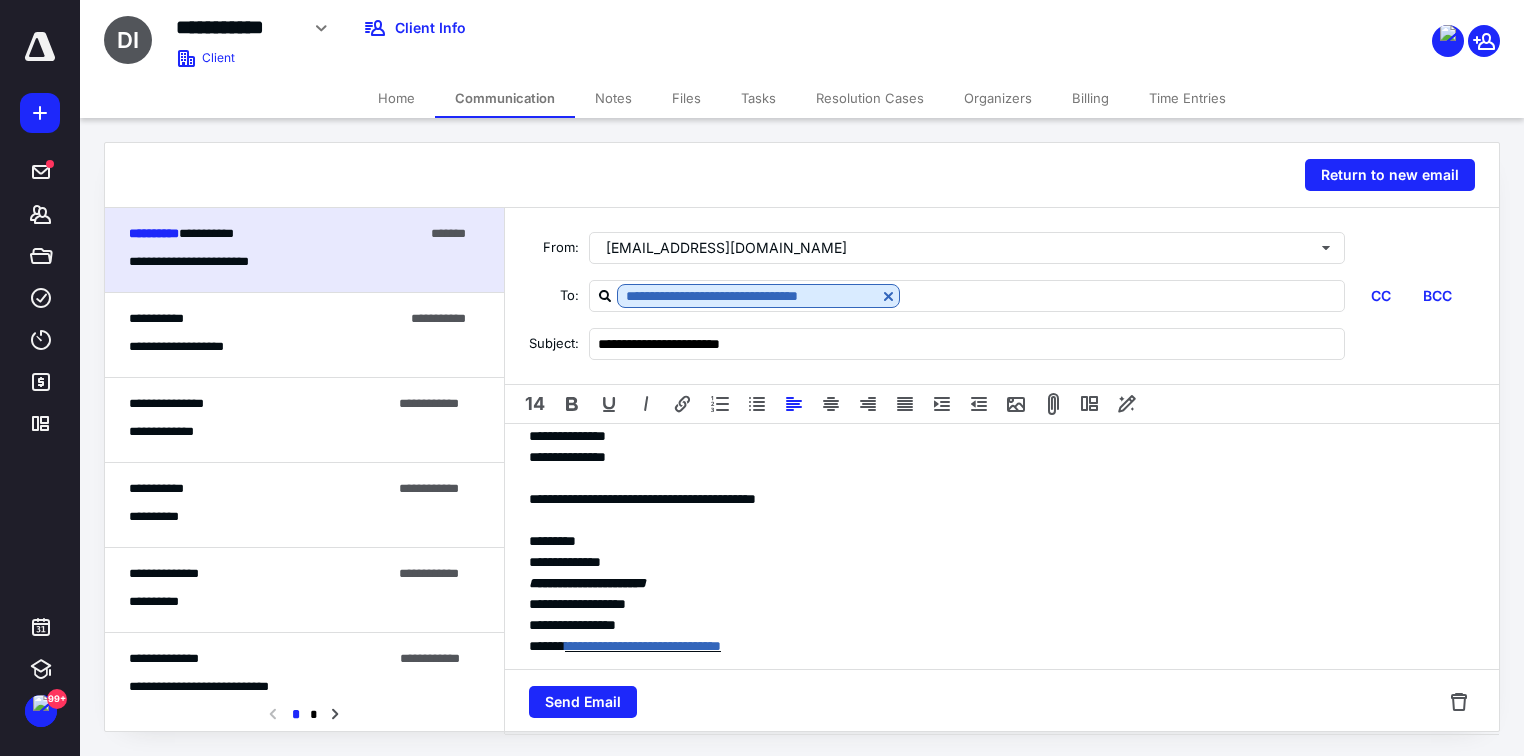 scroll, scrollTop: 375, scrollLeft: 0, axis: vertical 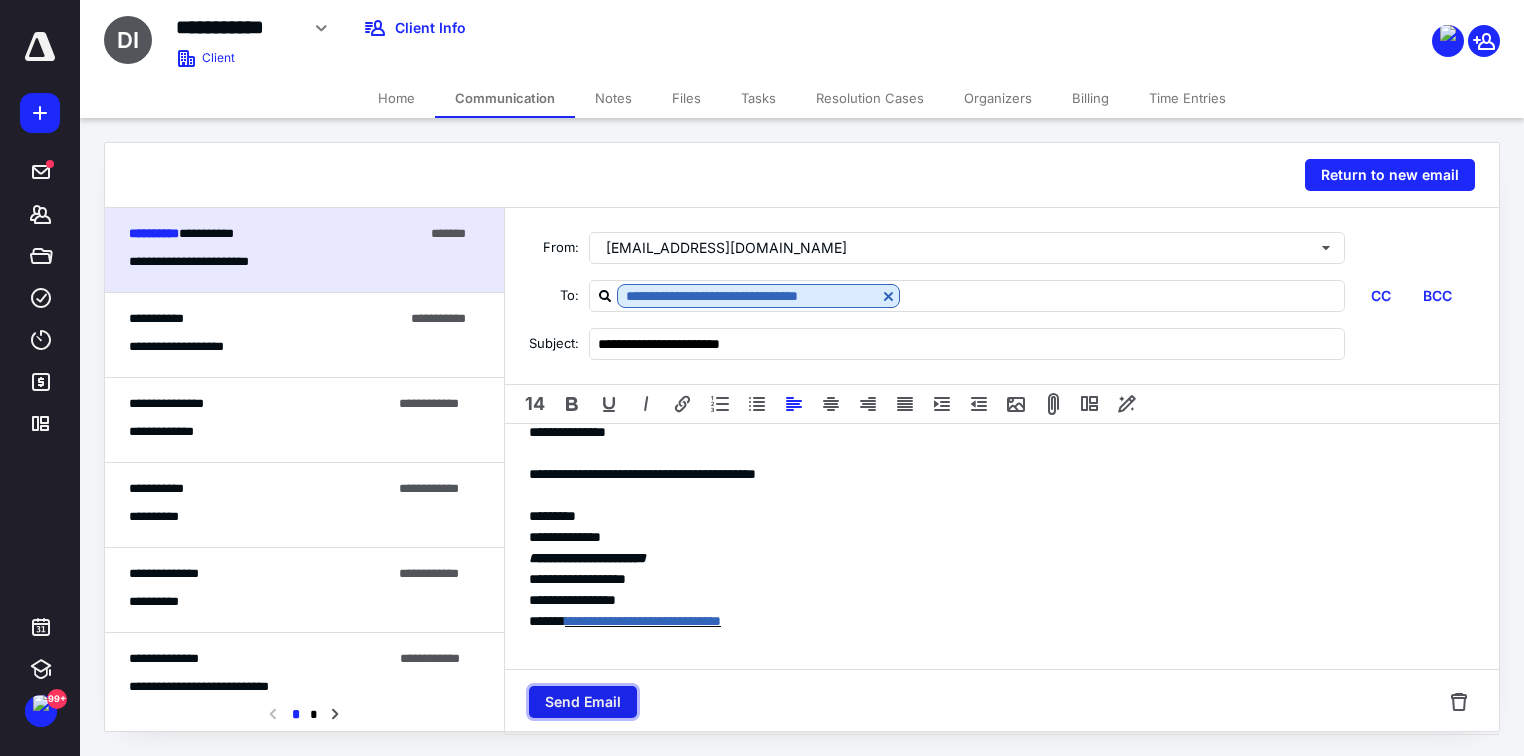 click on "Send Email" at bounding box center [583, 702] 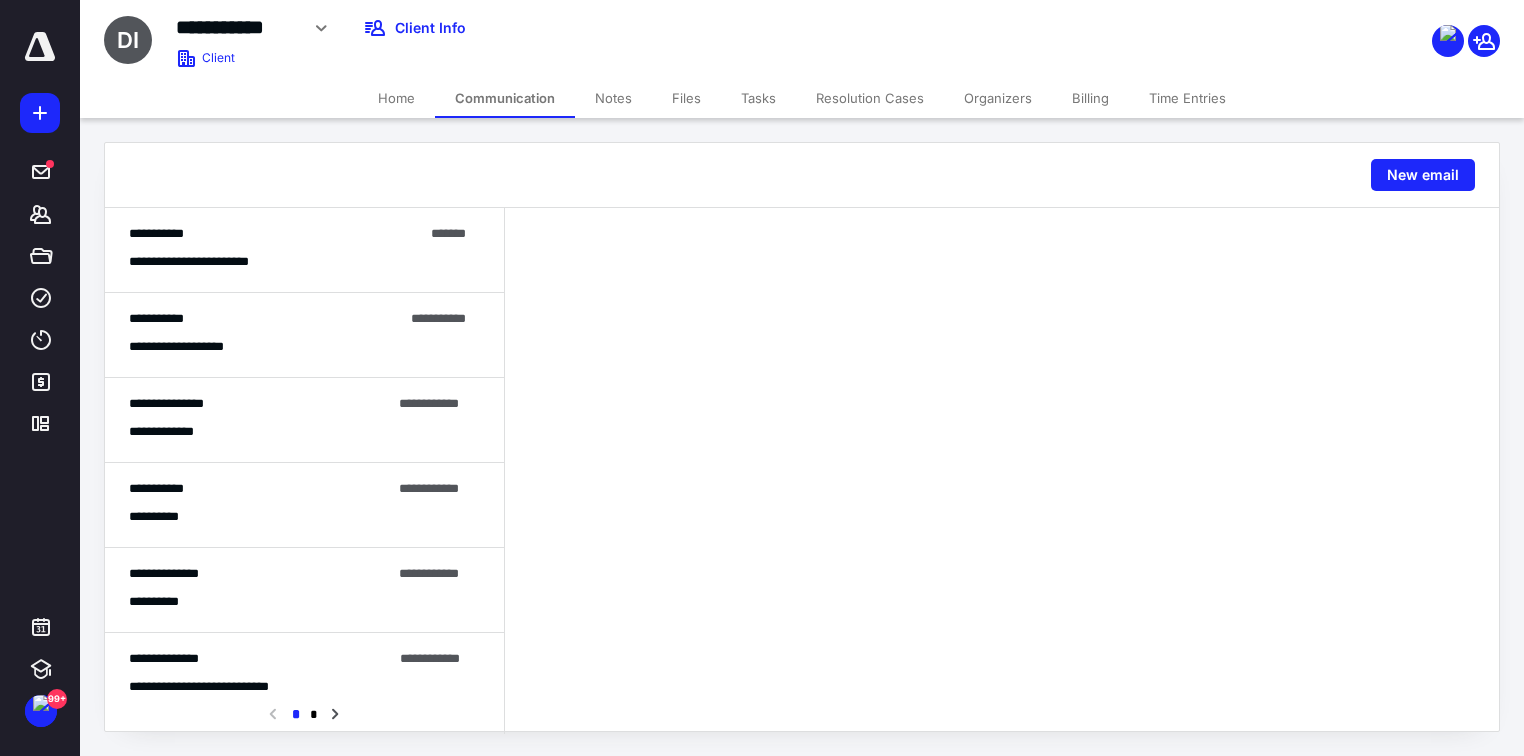 click on "Files" at bounding box center [686, 98] 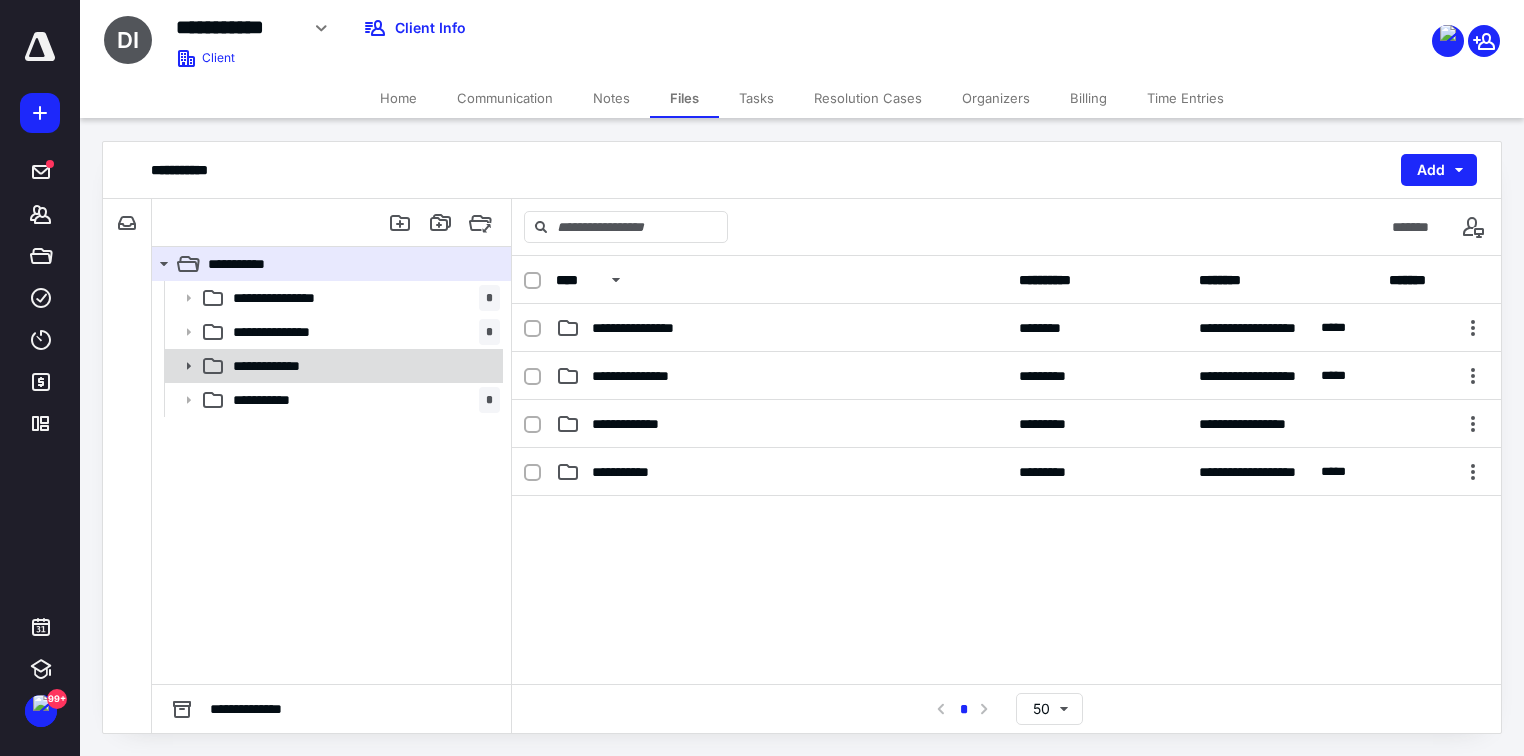 click on "**********" at bounding box center [332, 366] 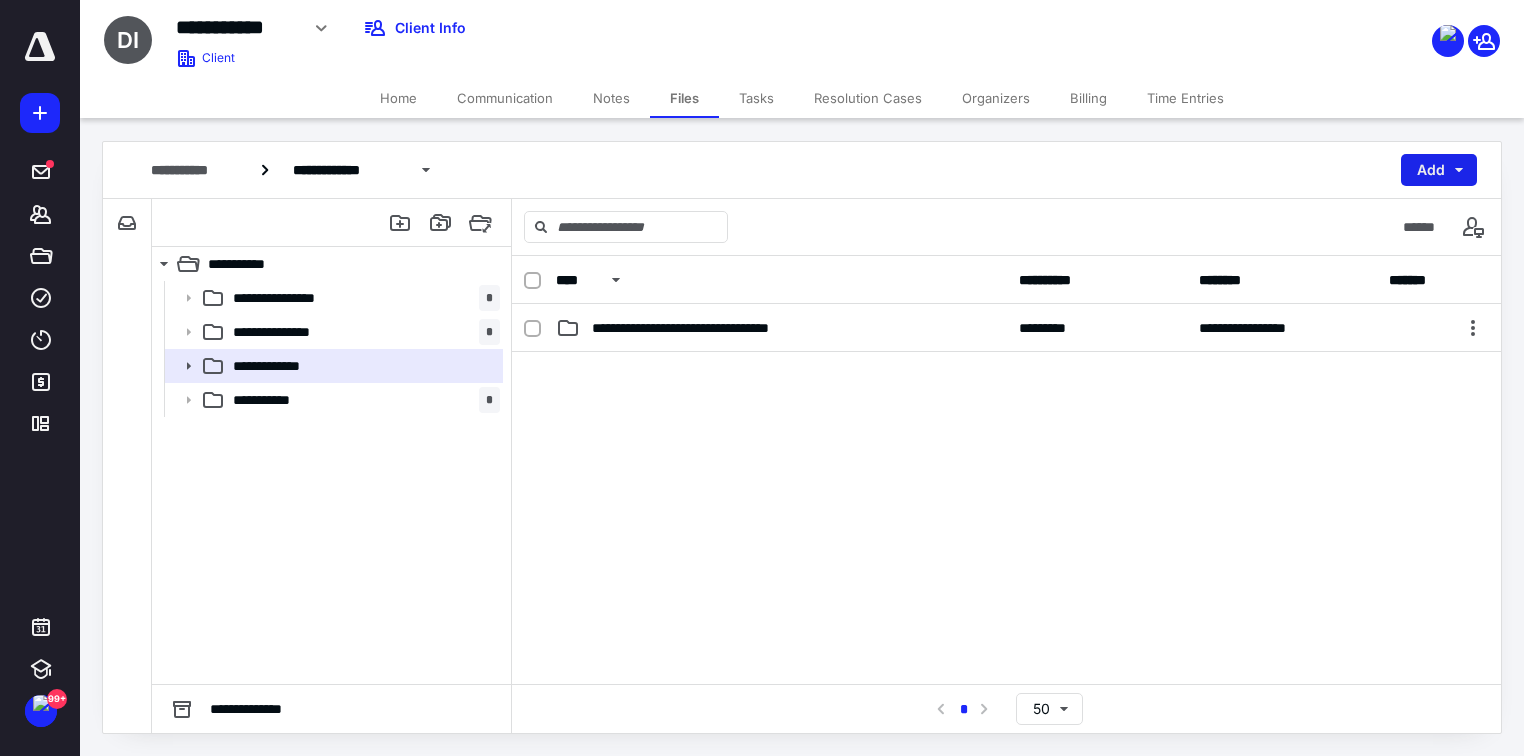 click on "Add" at bounding box center [1439, 170] 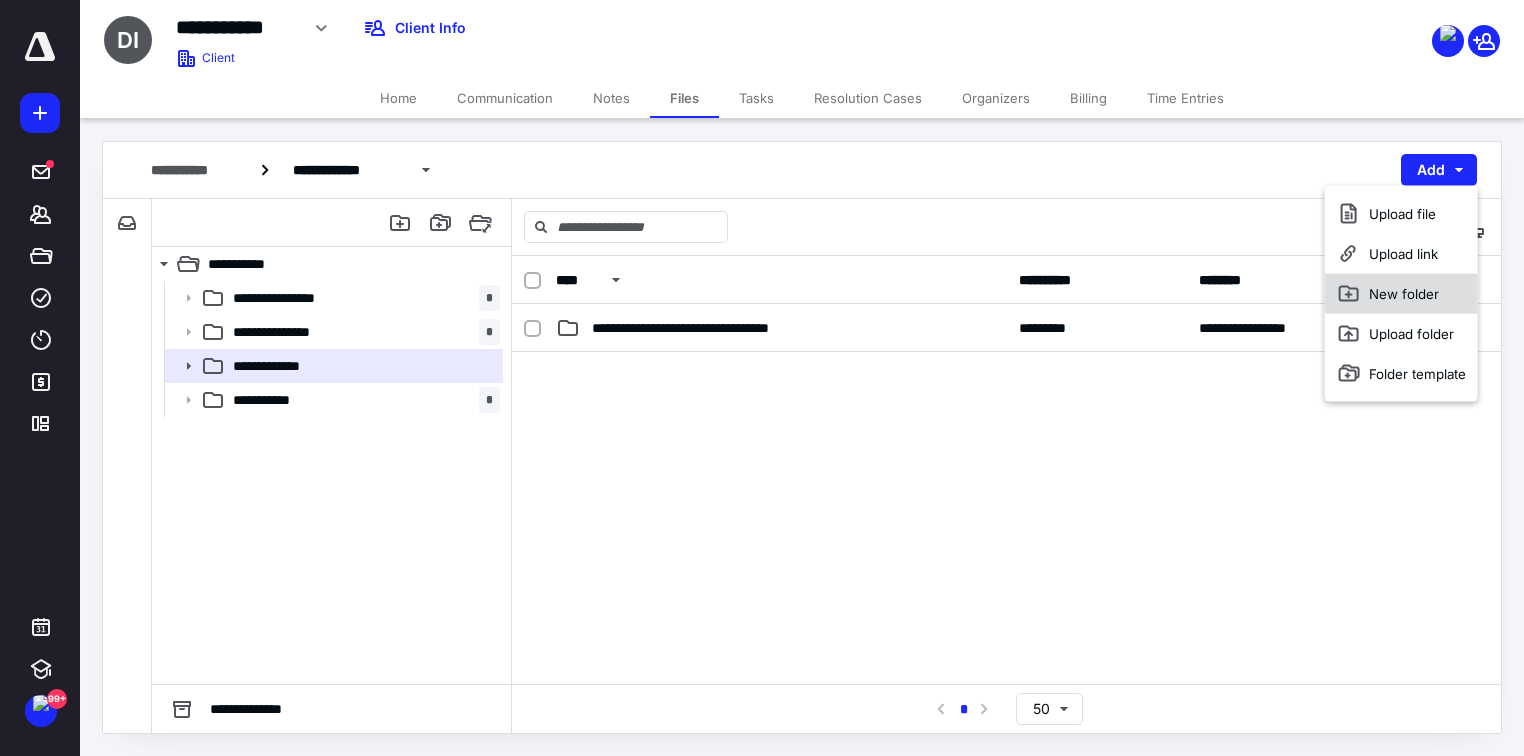 click on "New folder" at bounding box center [1401, 294] 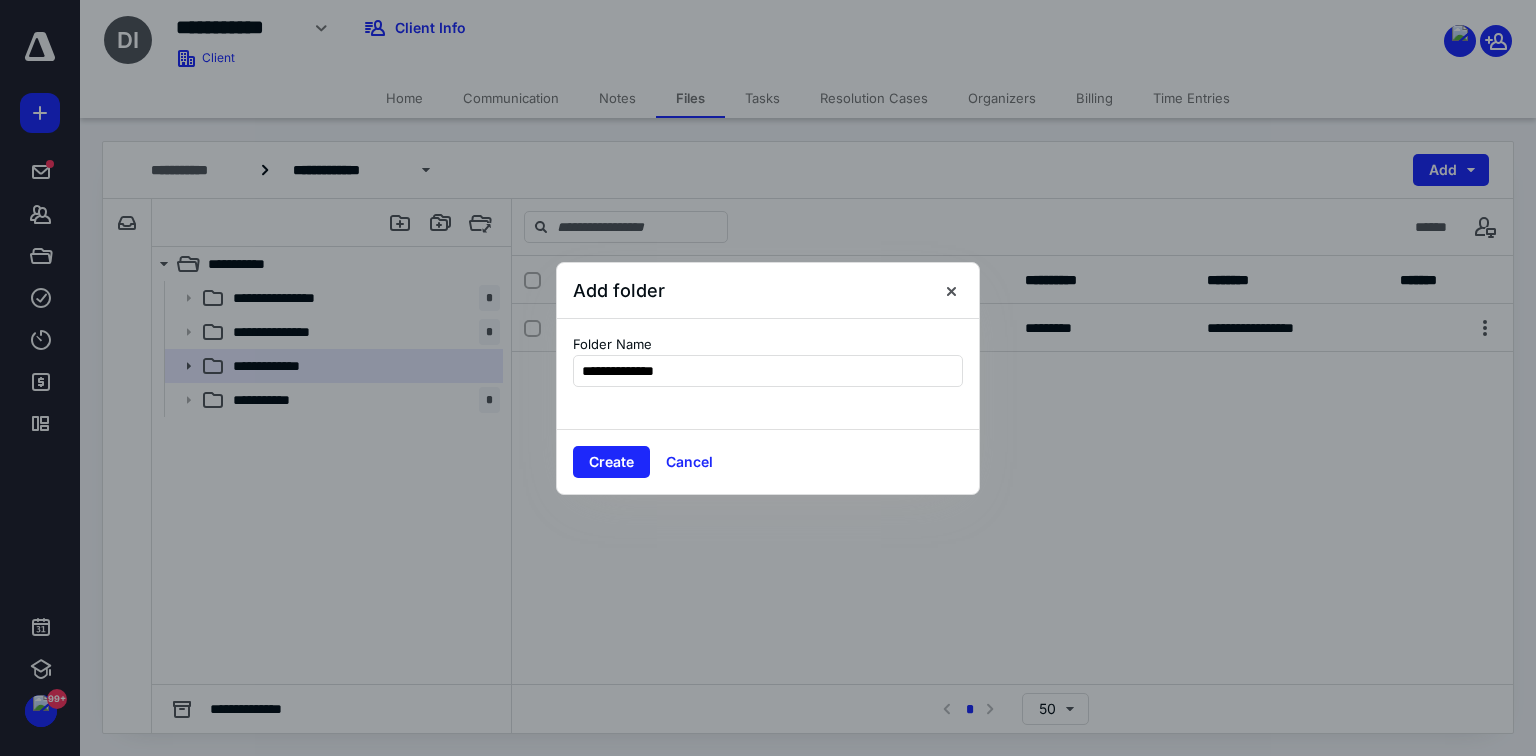type on "**********" 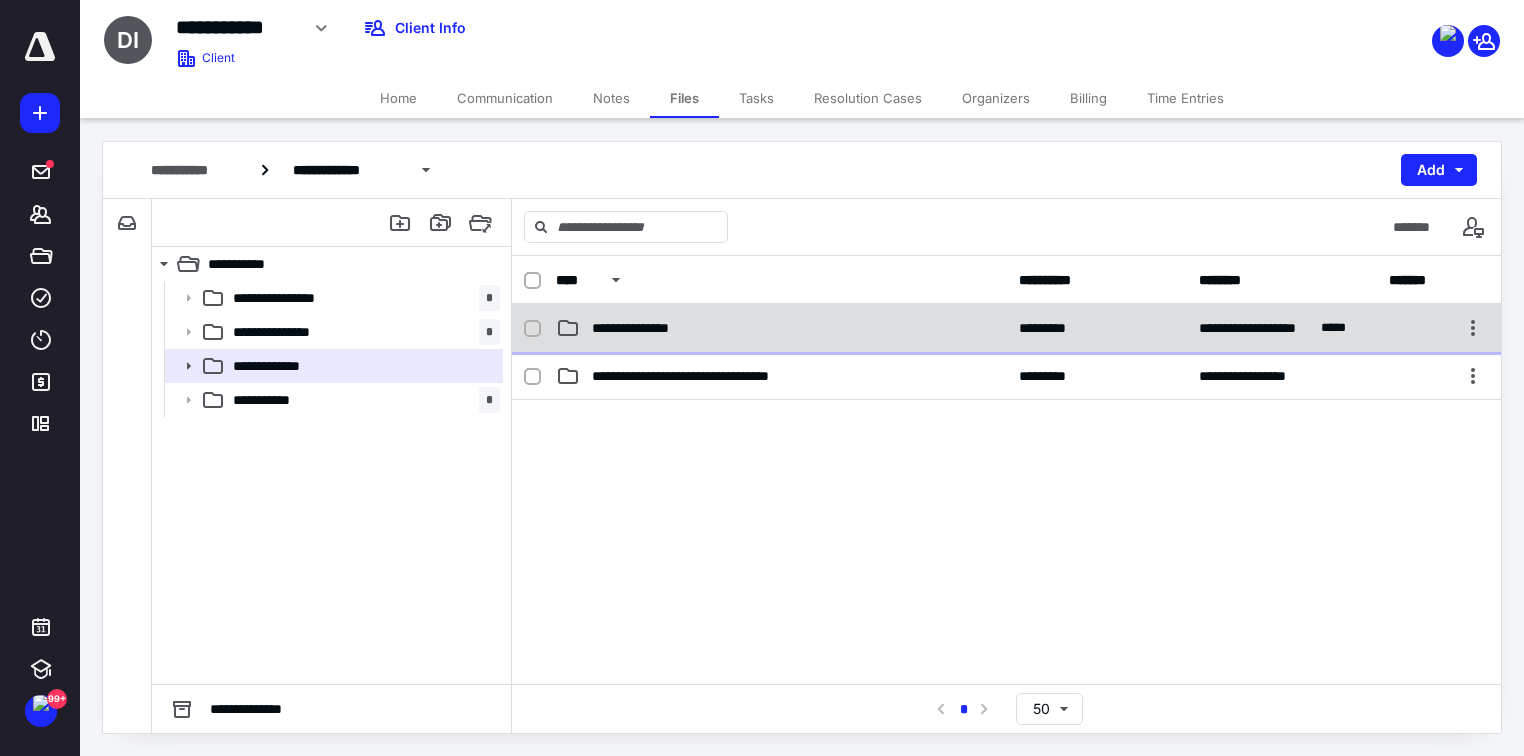 click on "**********" at bounding box center [1006, 328] 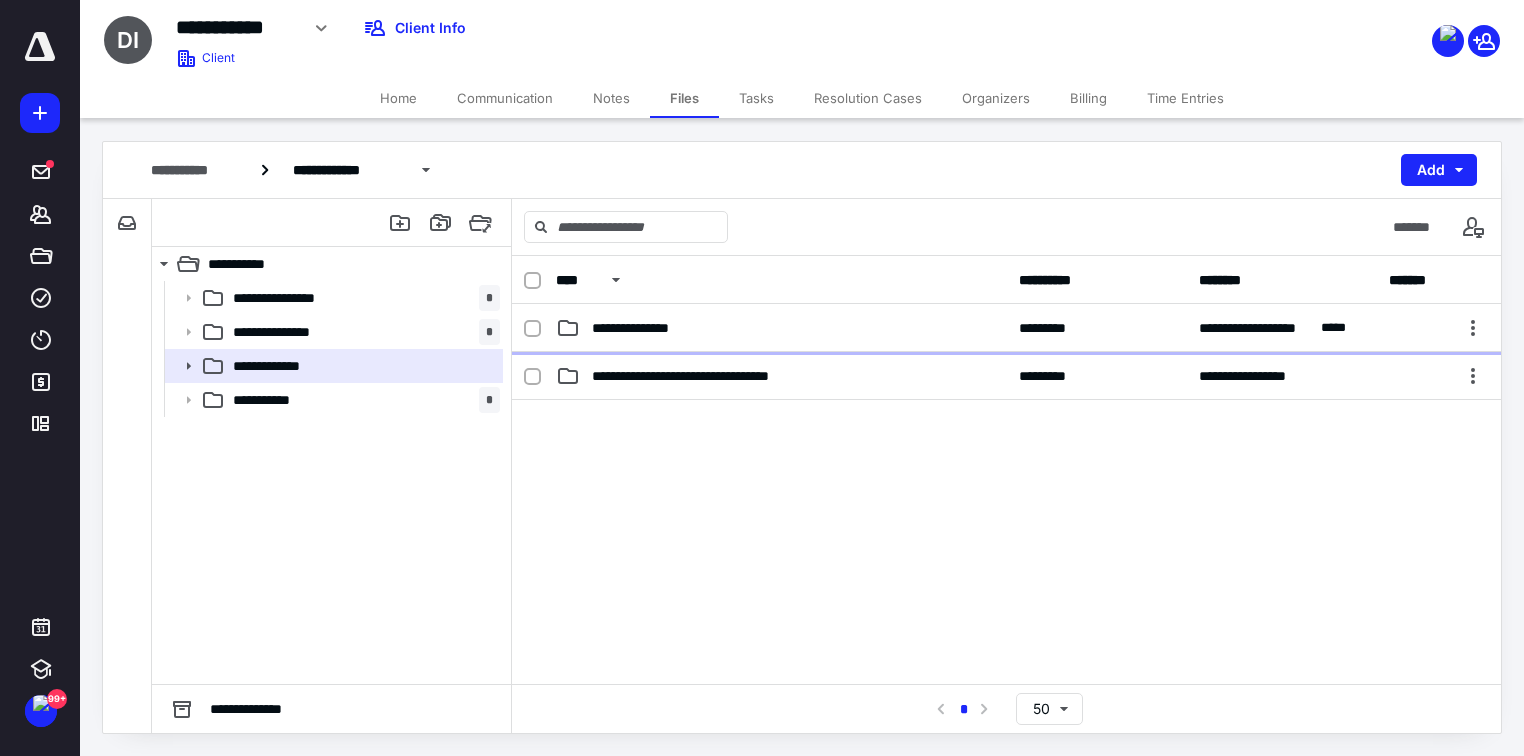 click on "**********" at bounding box center [1006, 328] 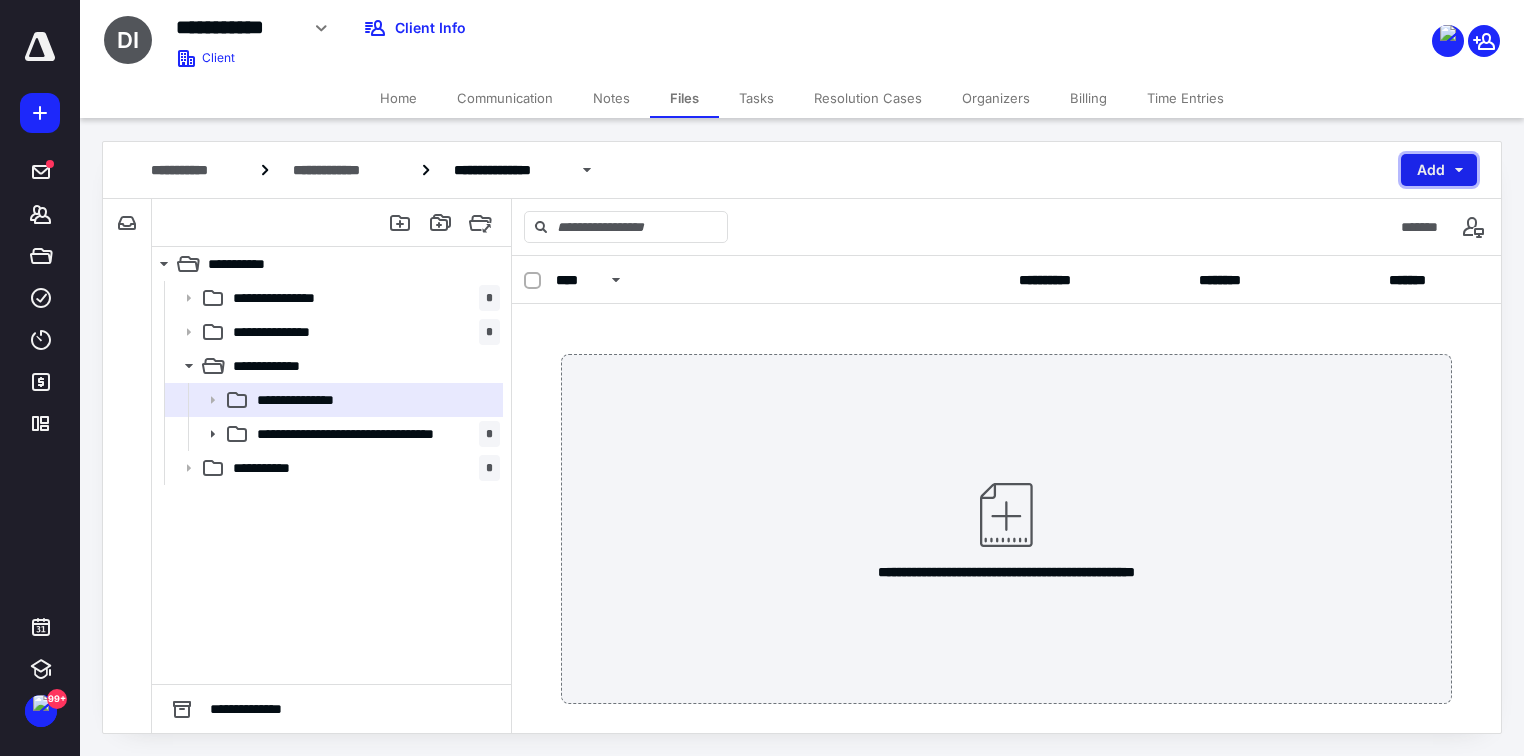 click on "Add" at bounding box center [1439, 170] 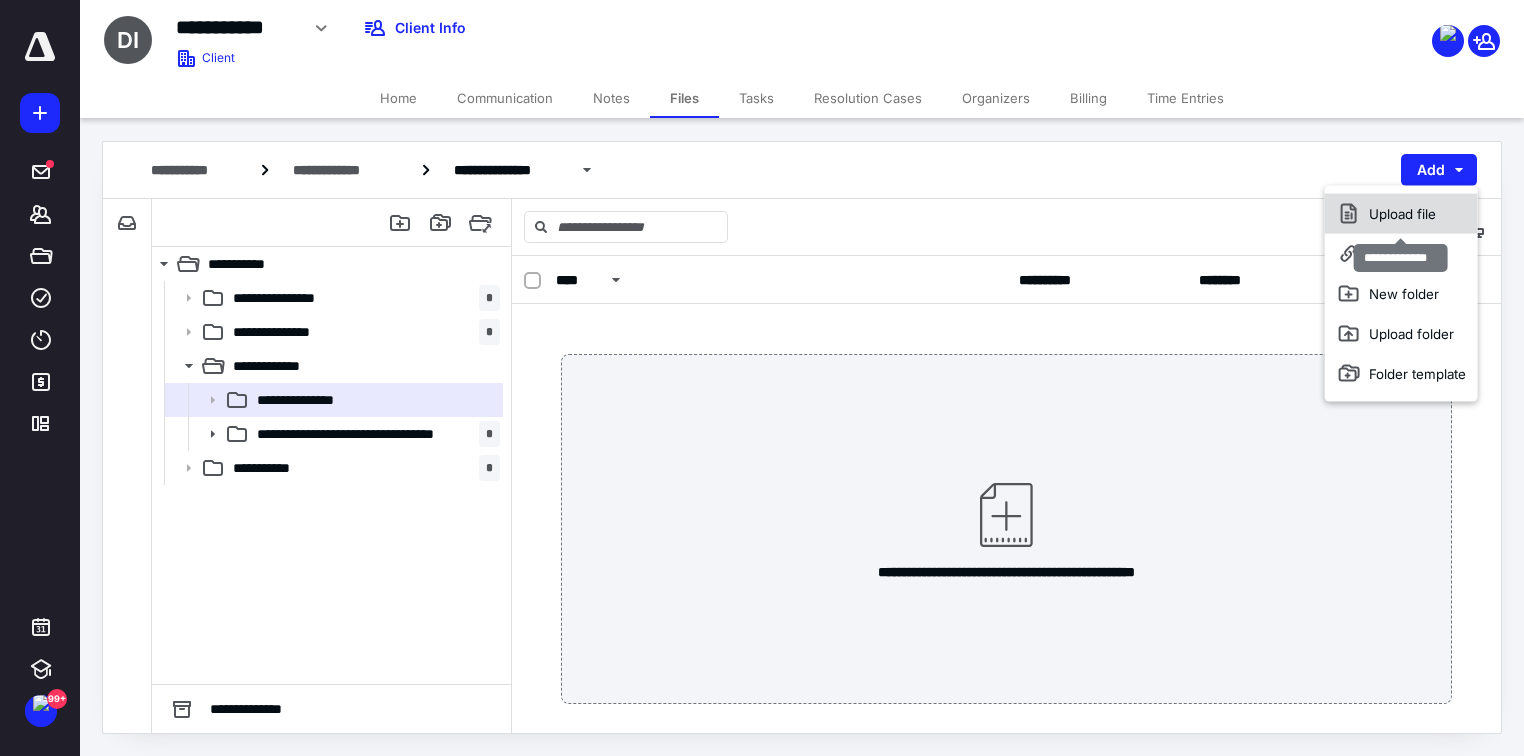 click on "Upload file" at bounding box center [1401, 214] 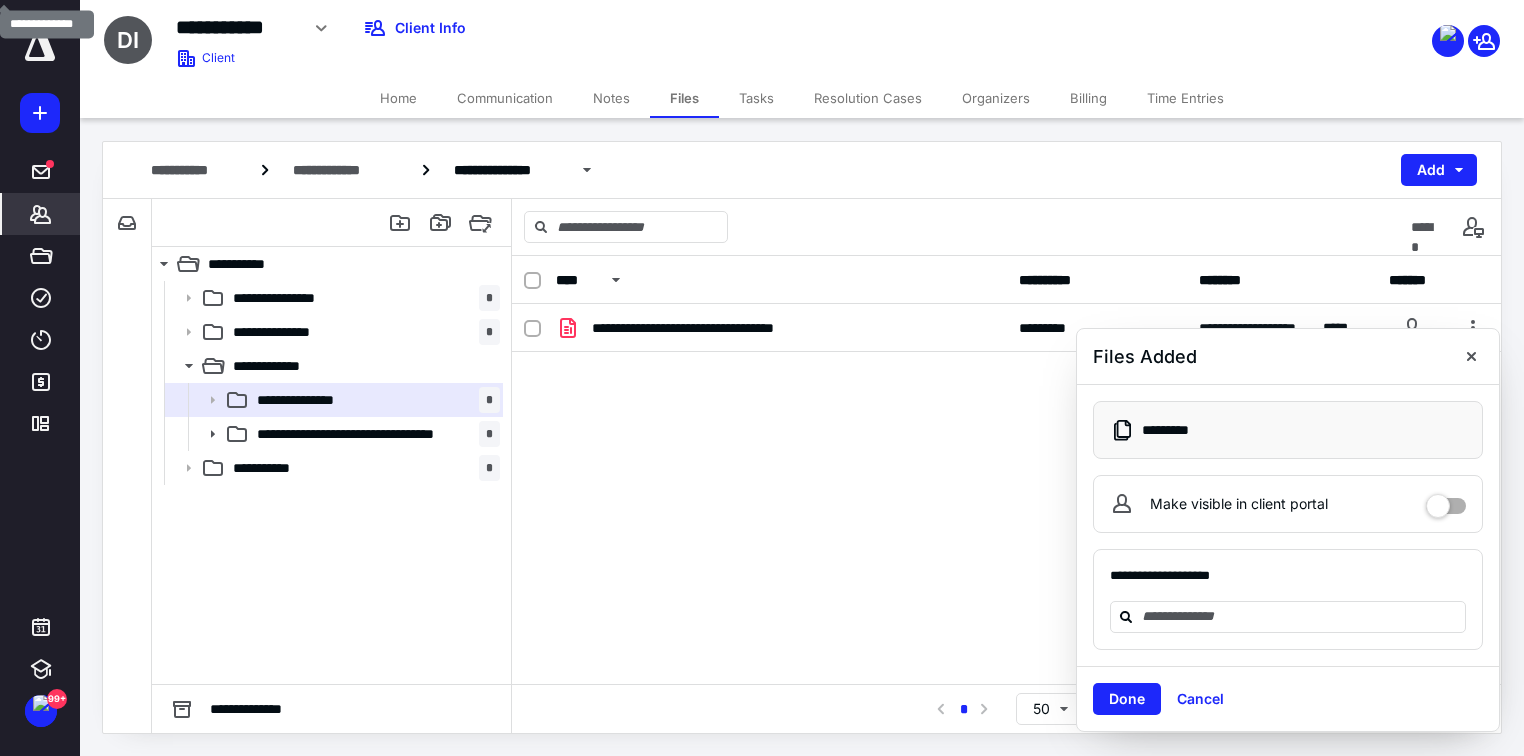 click 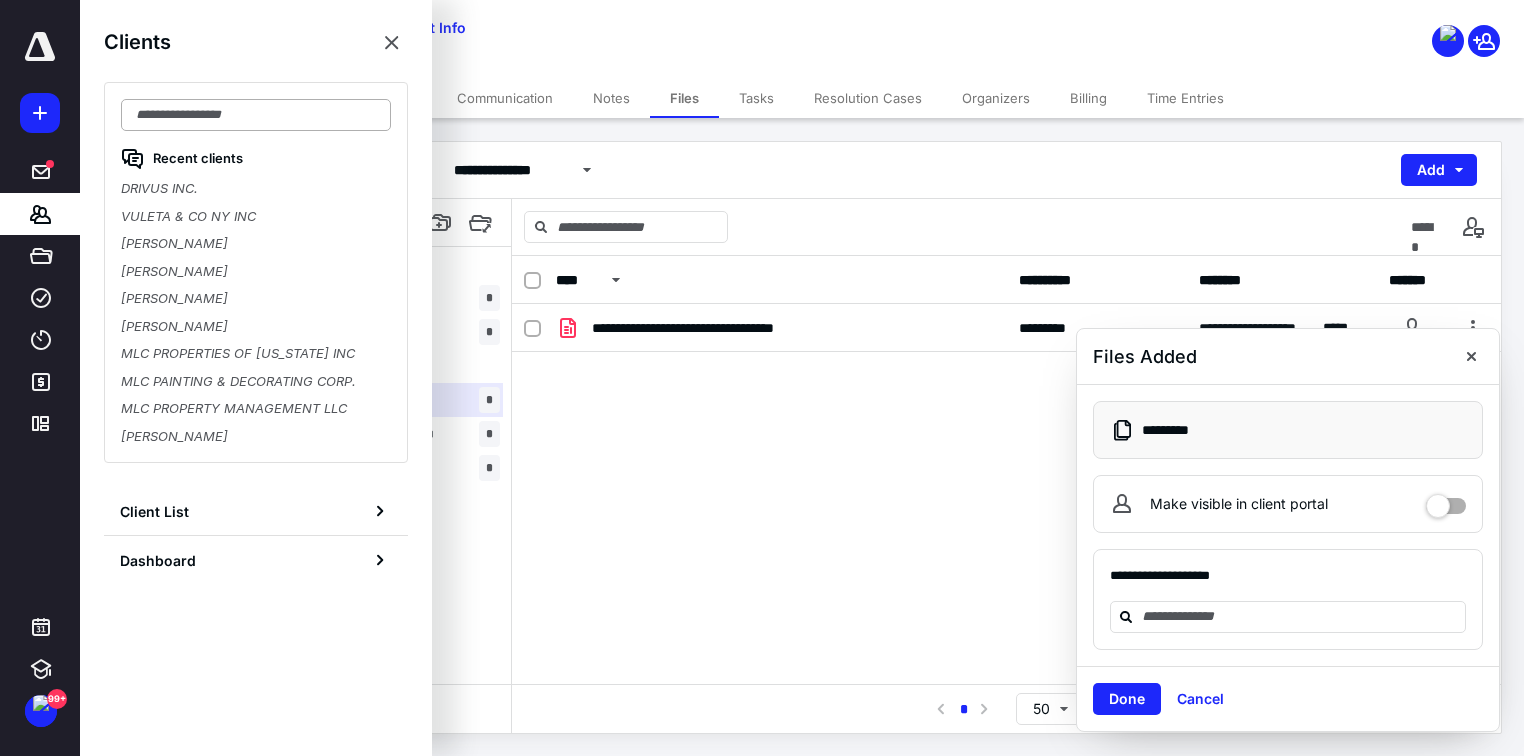 click at bounding box center (256, 115) 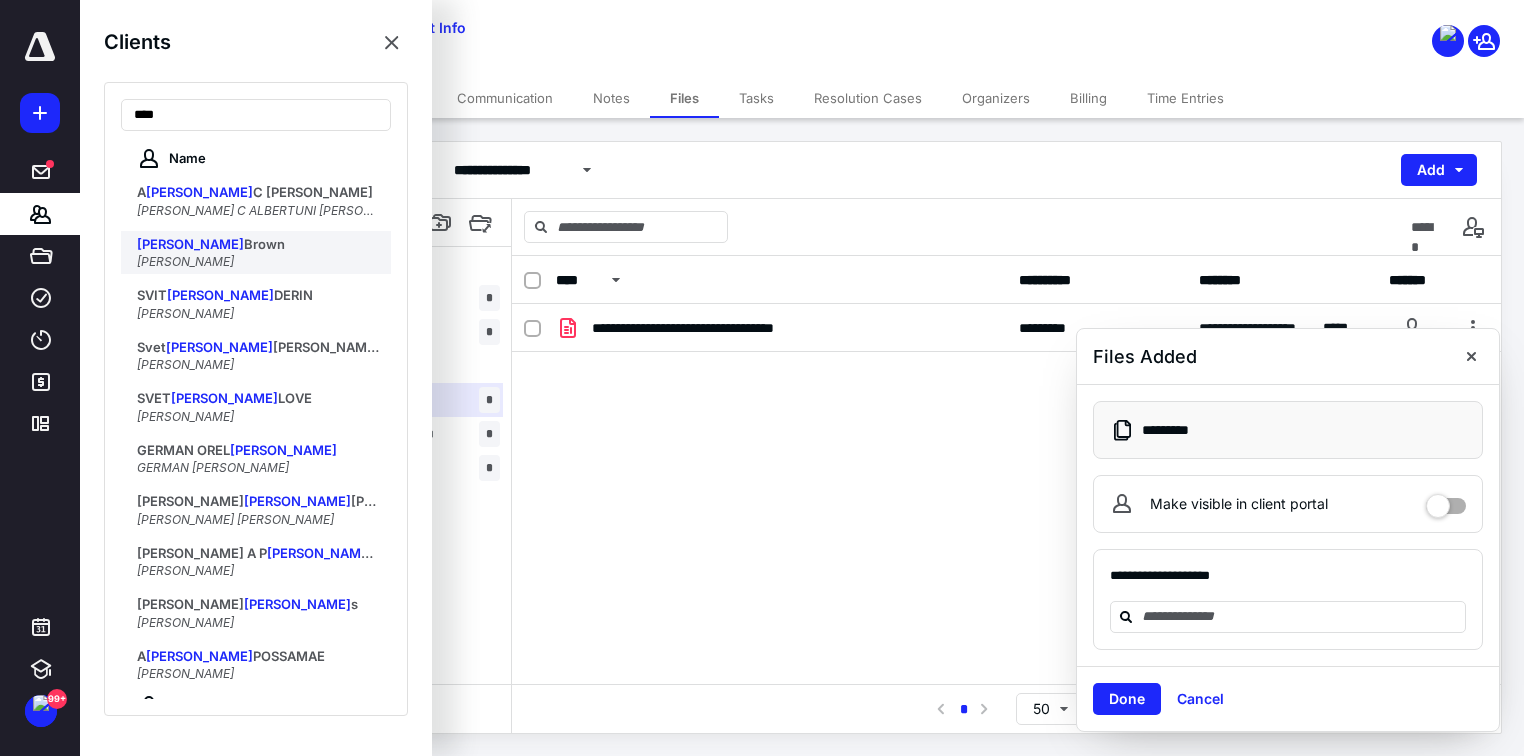 type on "****" 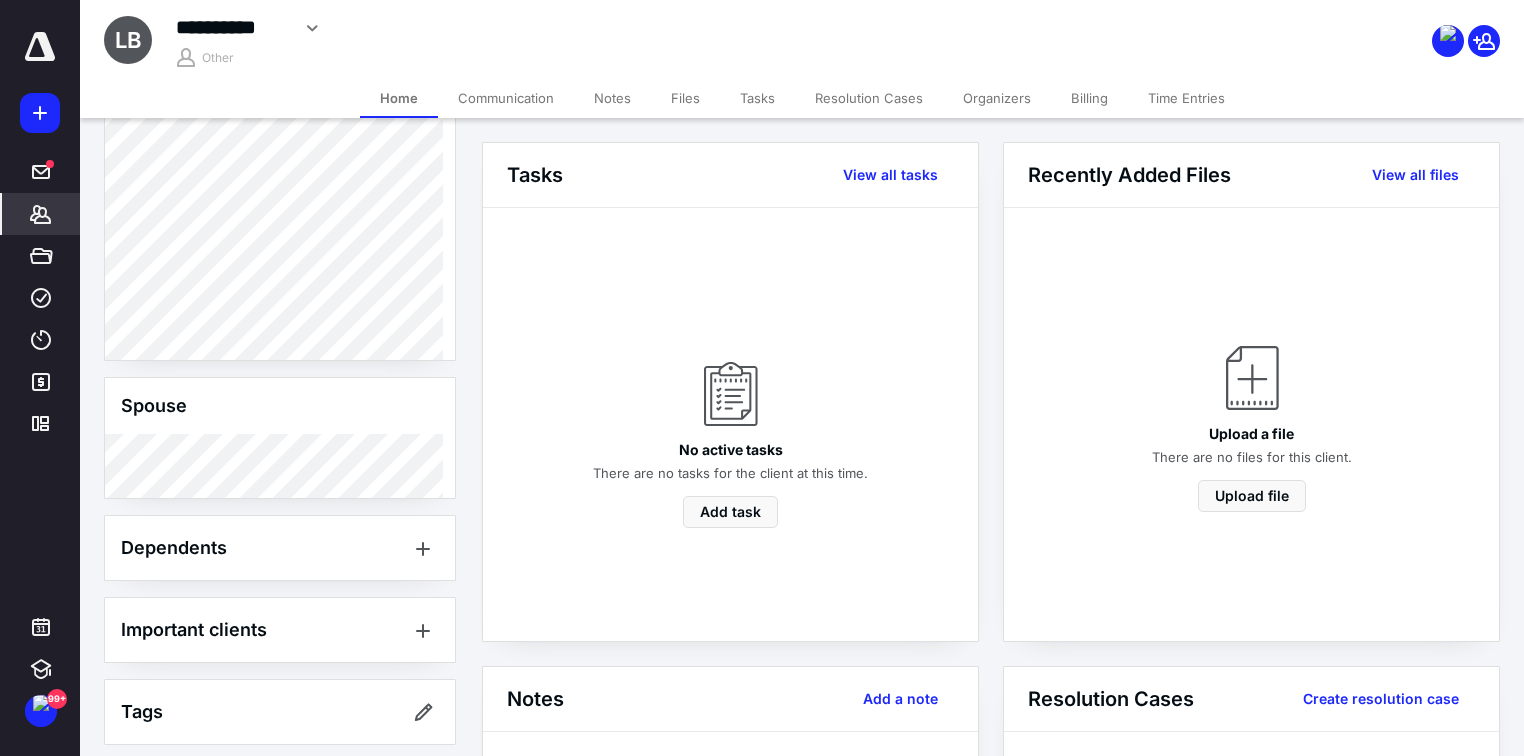 scroll, scrollTop: 565, scrollLeft: 0, axis: vertical 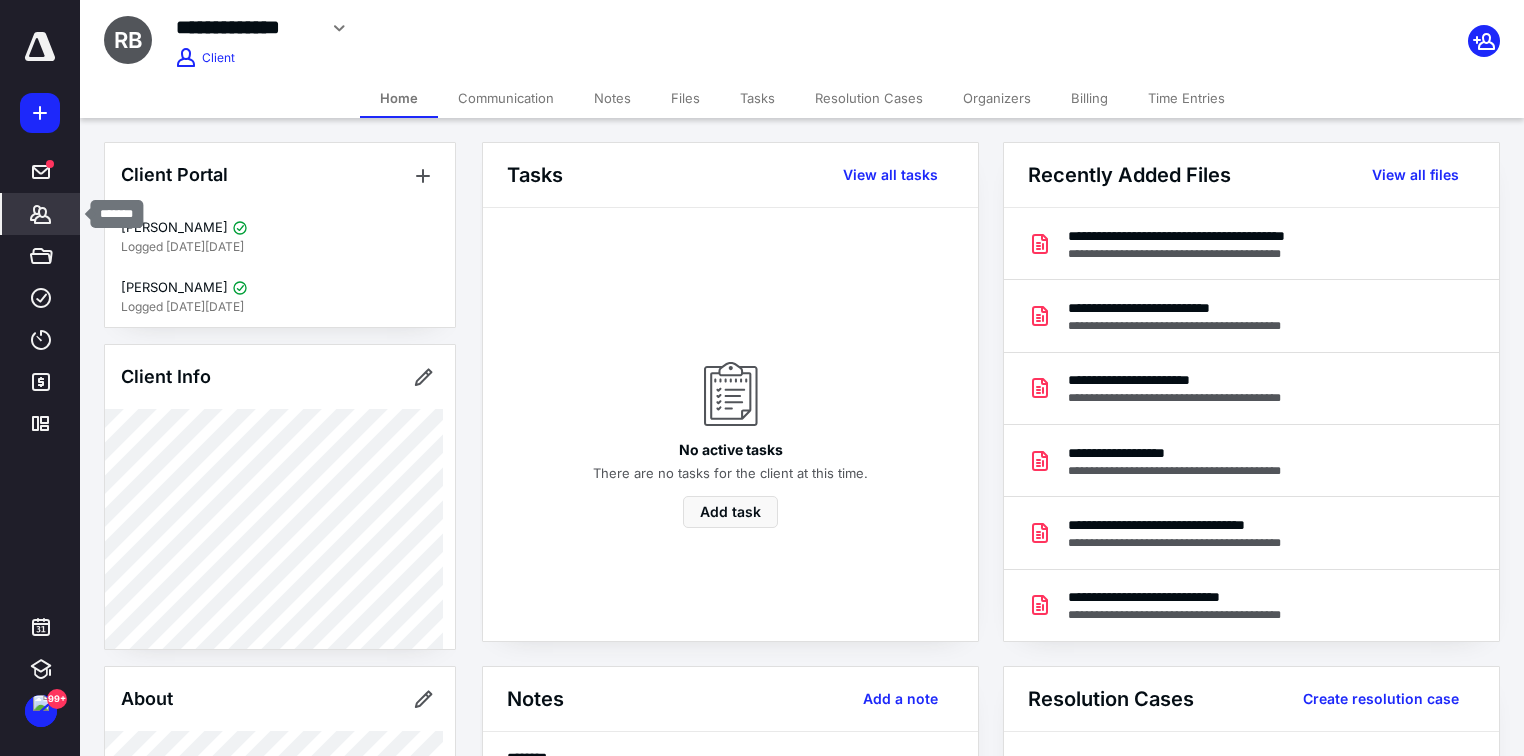 click 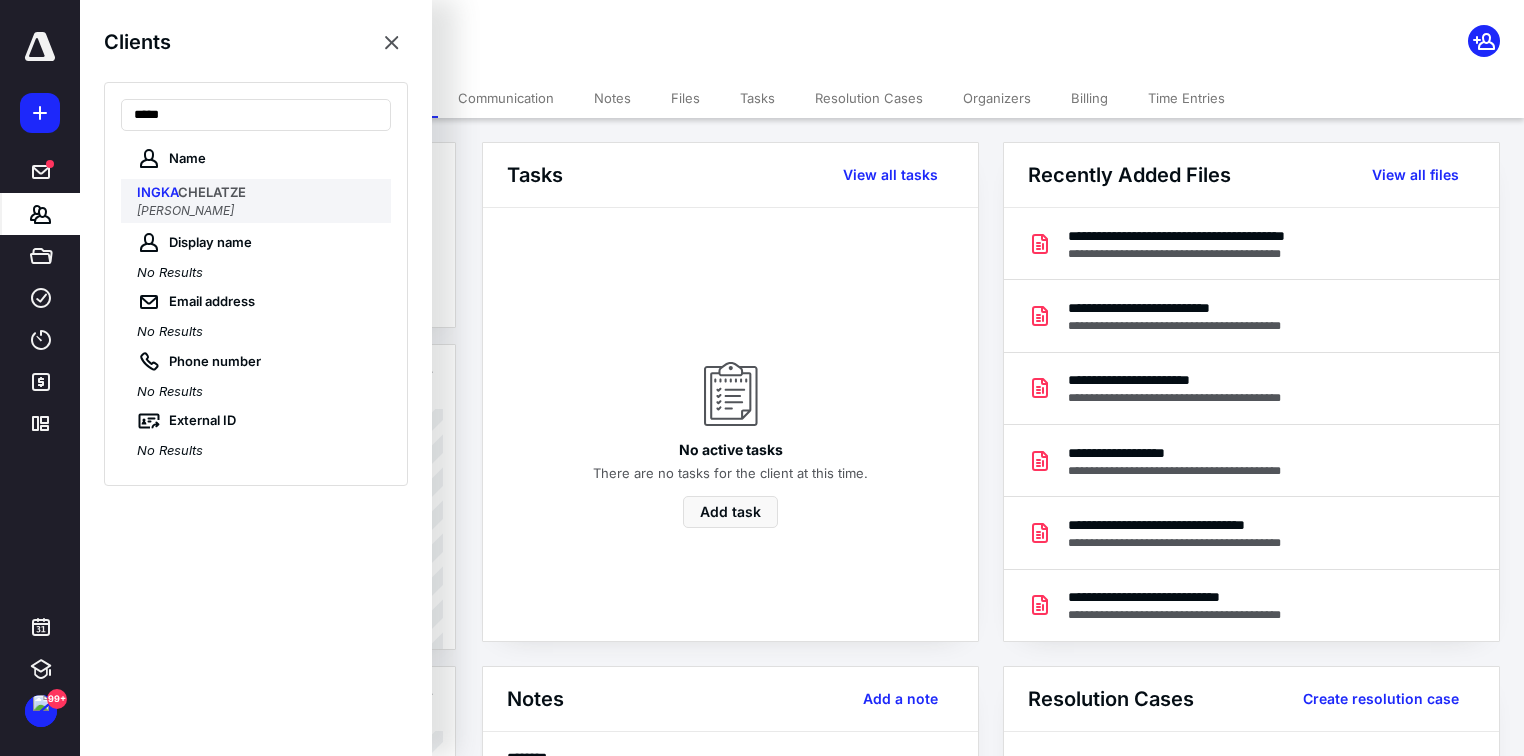 type on "*****" 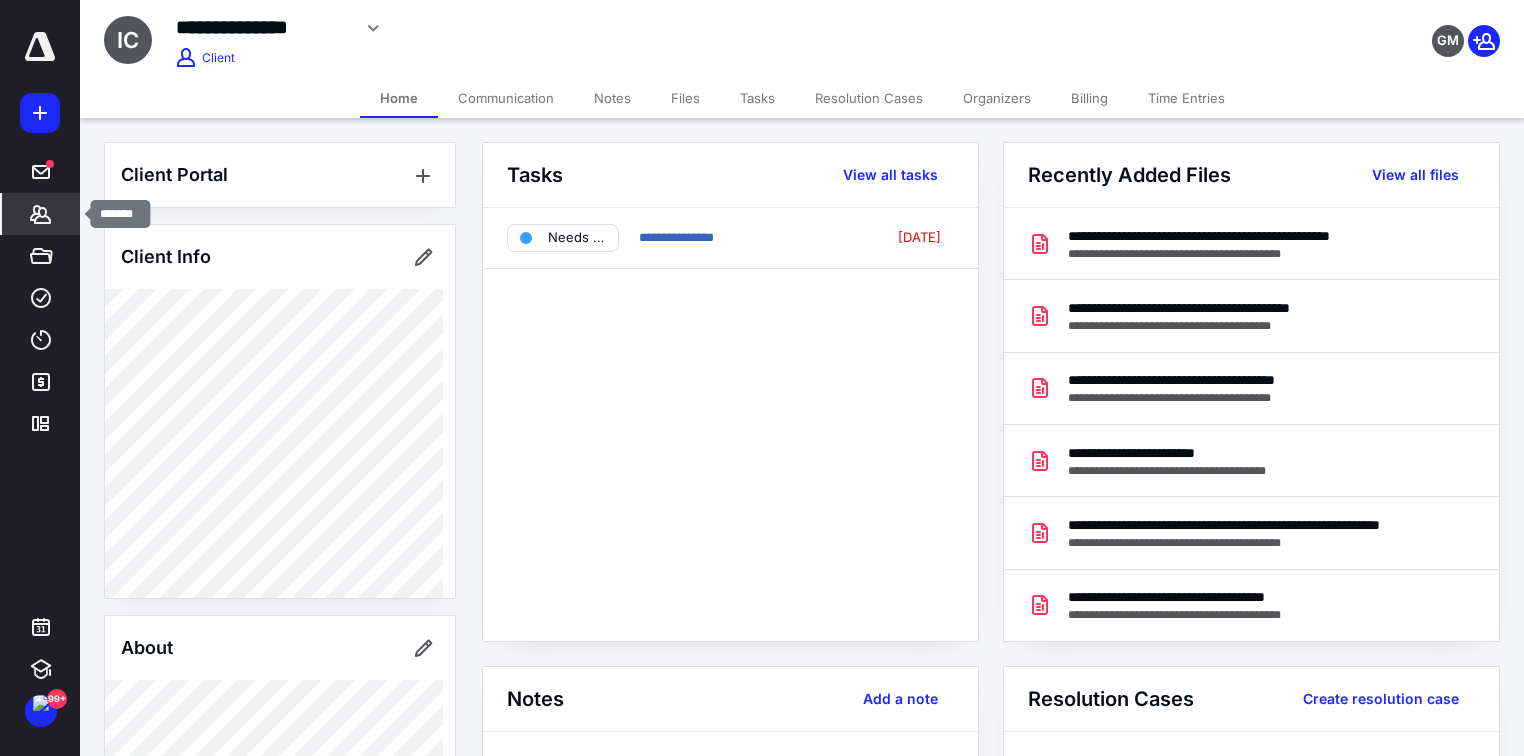 click on "Clients" at bounding box center (41, 214) 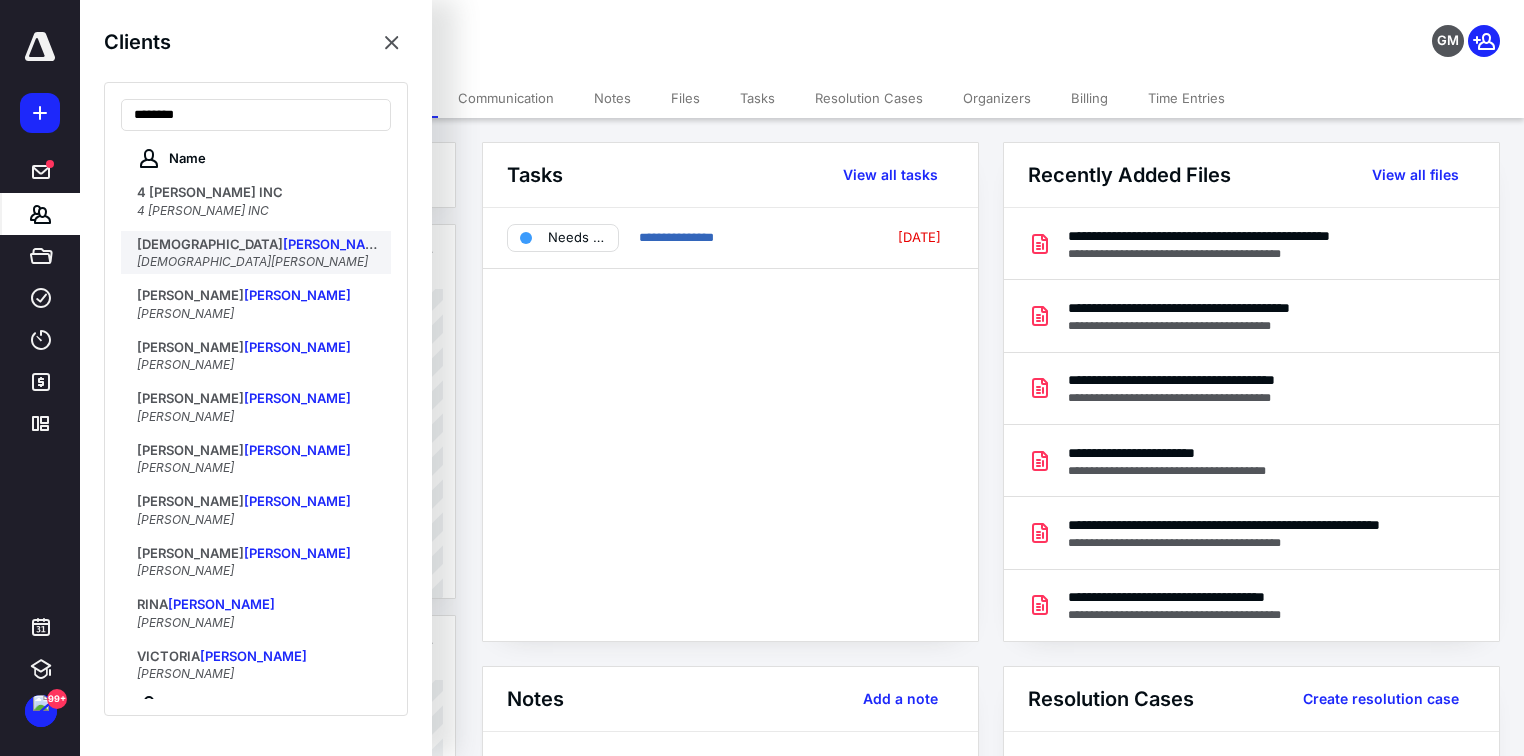 type on "********" 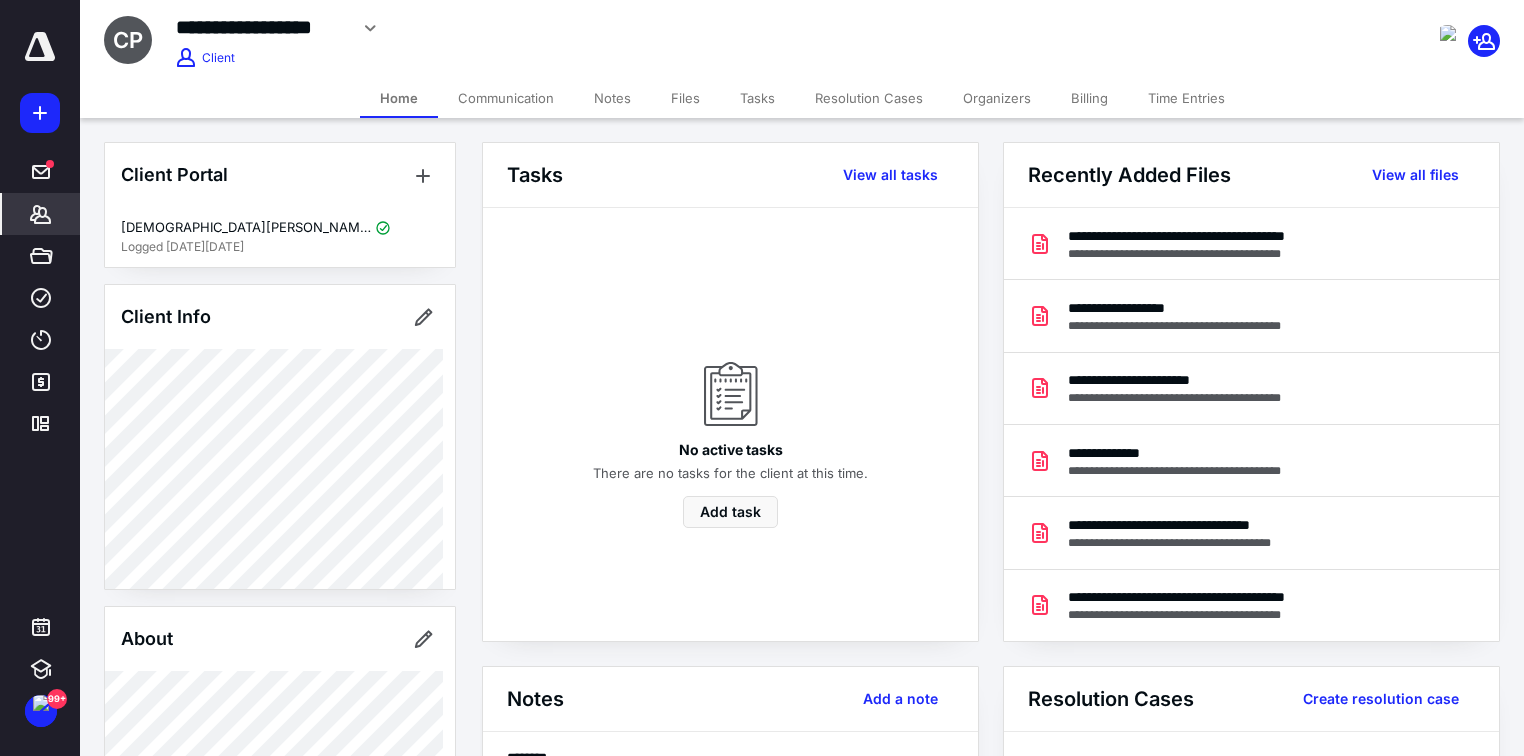 click on "Clients" at bounding box center (41, 214) 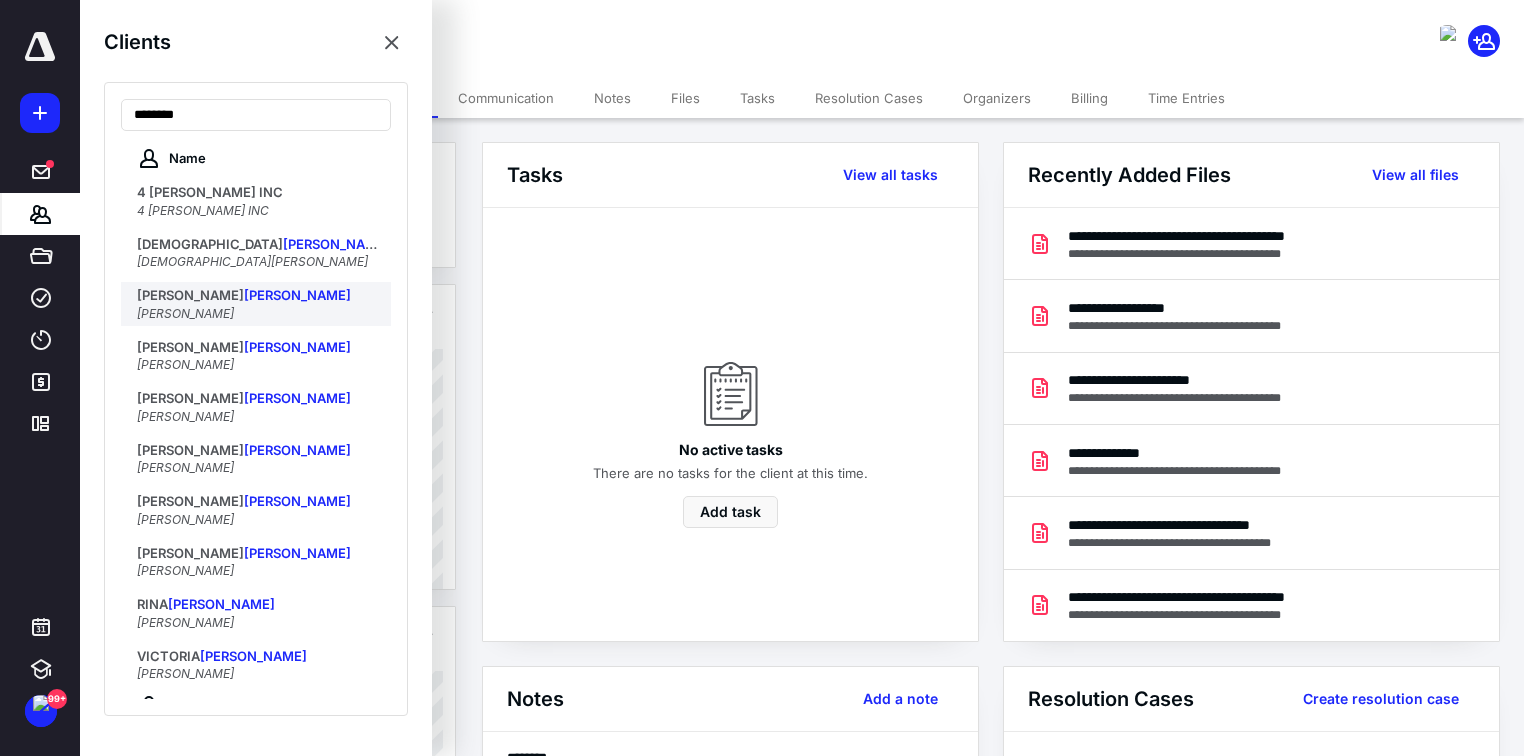 type on "********" 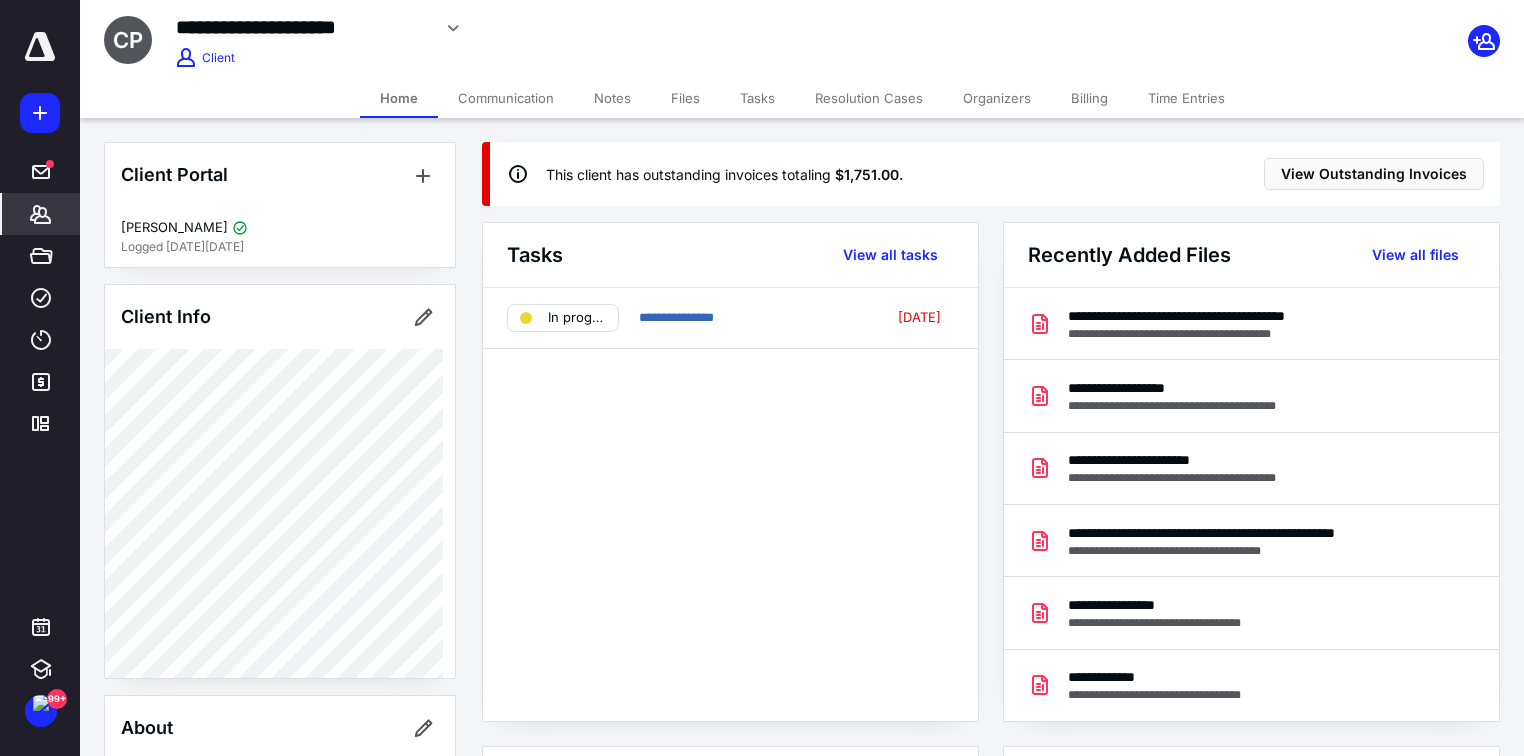 click on "Billing" at bounding box center (1089, 98) 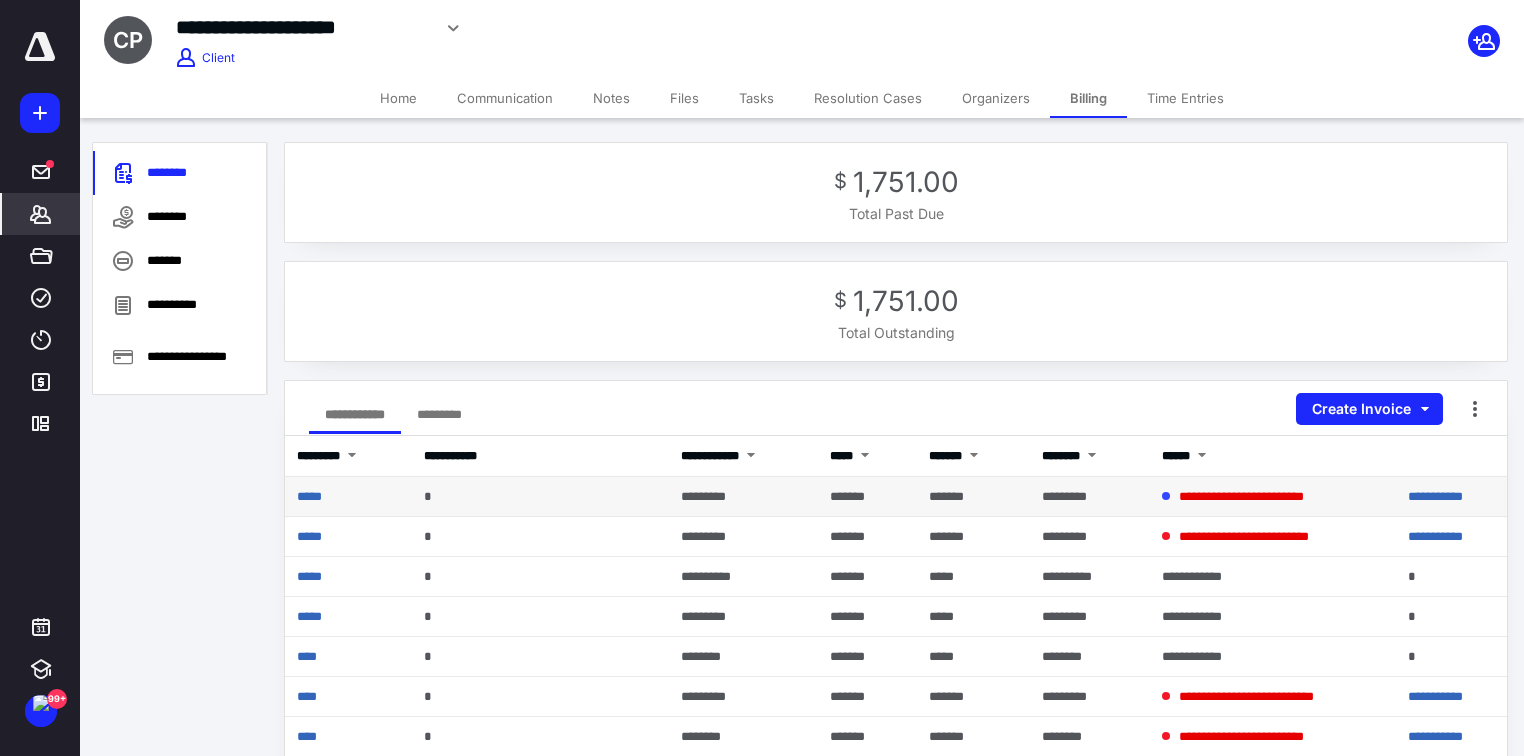 click on "*****" at bounding box center [348, 497] 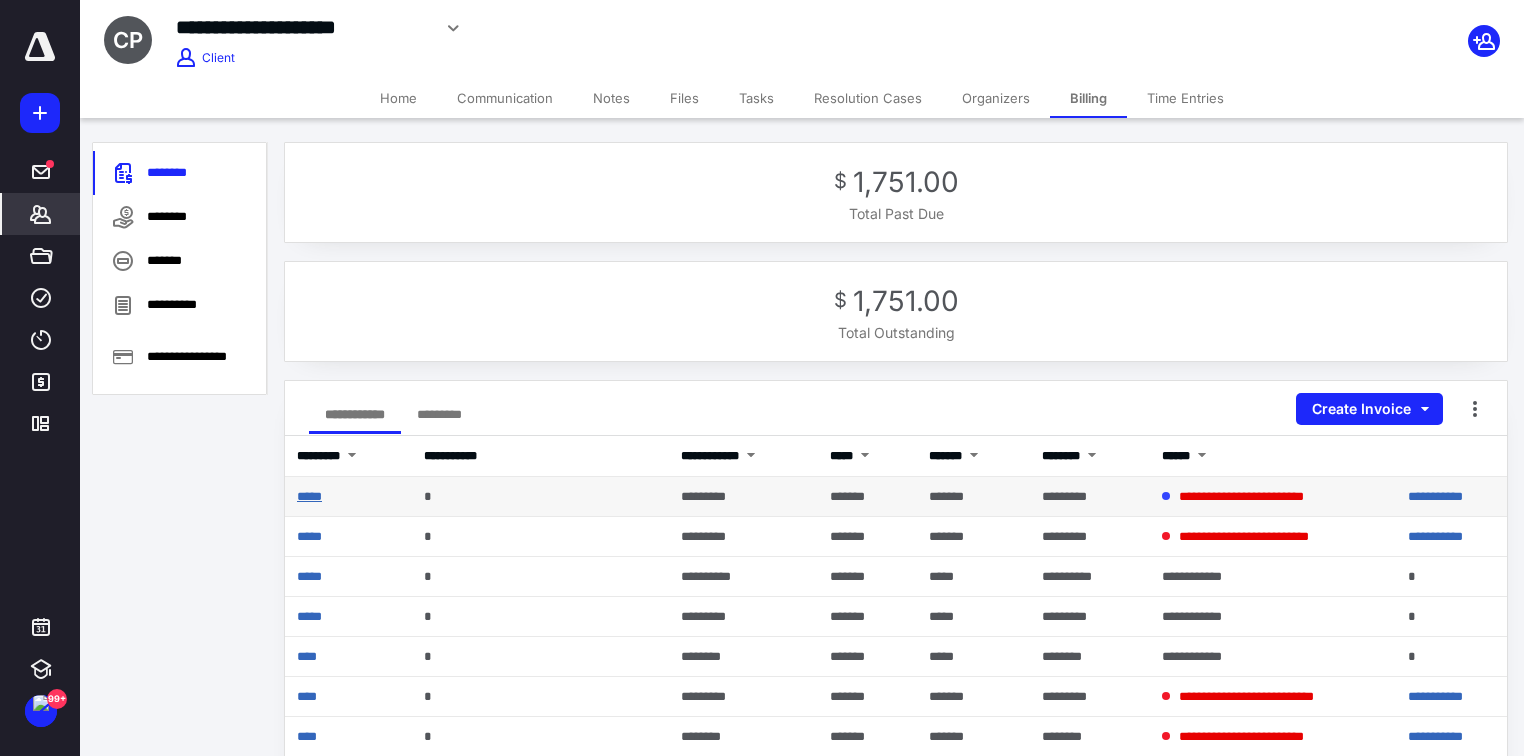 click on "*****" at bounding box center [309, 496] 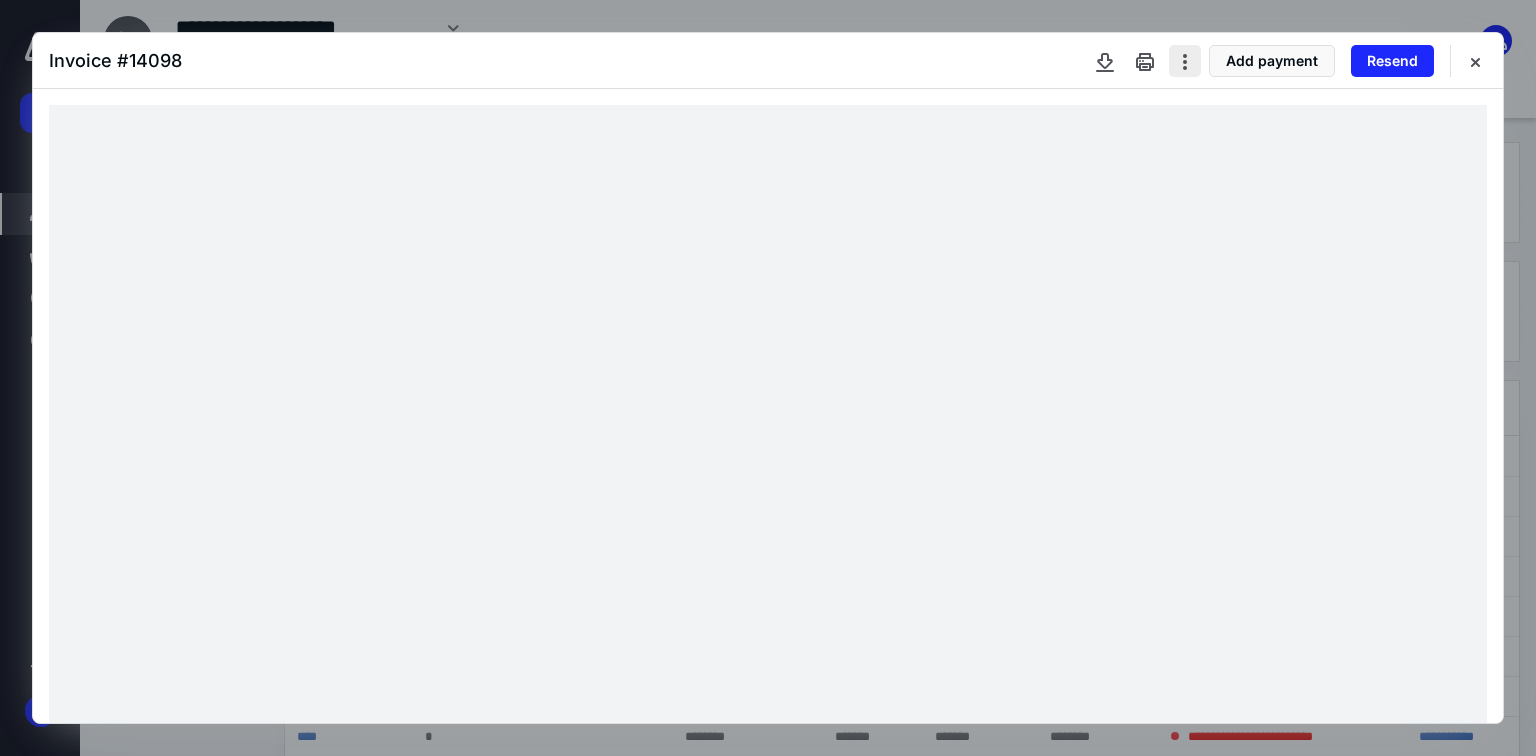 click at bounding box center [1185, 61] 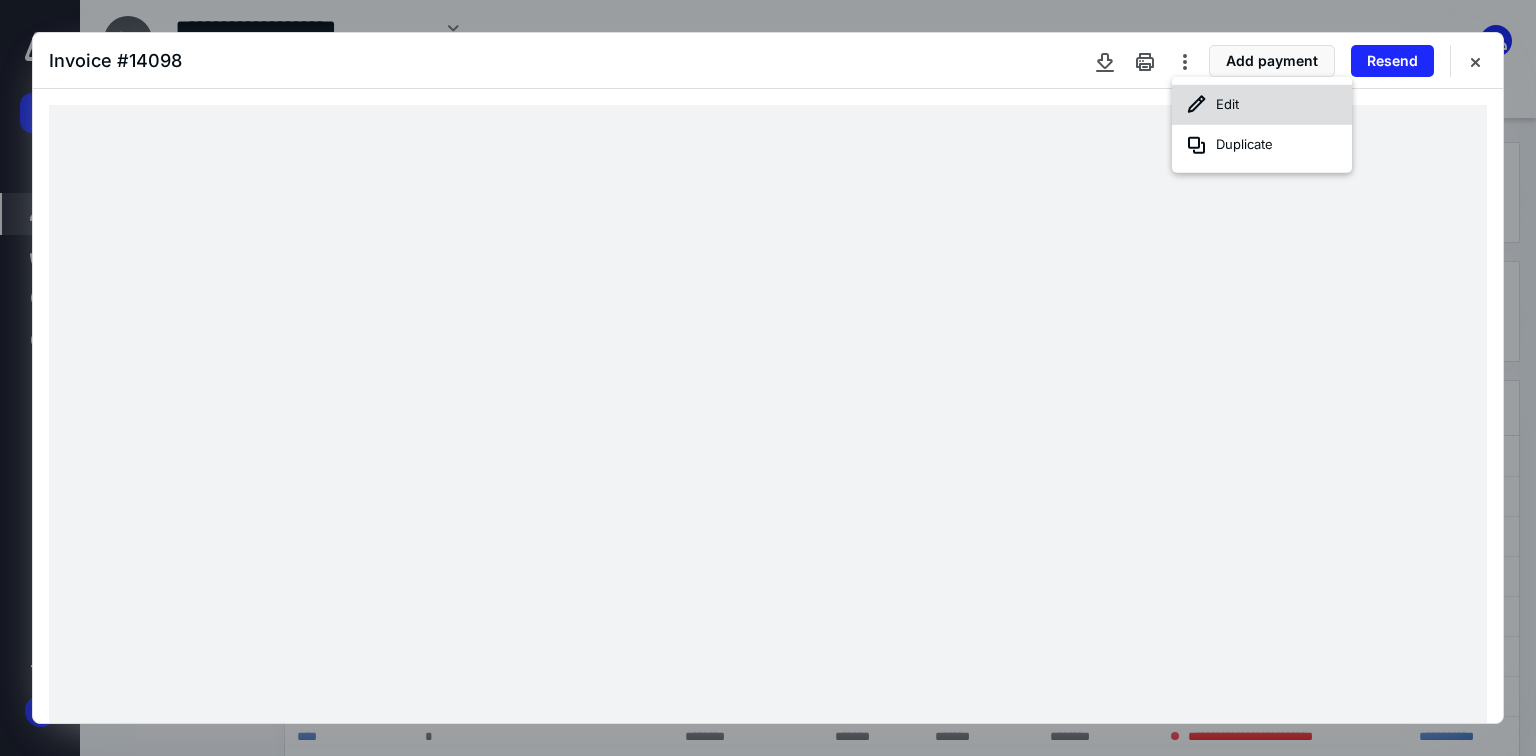 click on "Edit" at bounding box center (1262, 105) 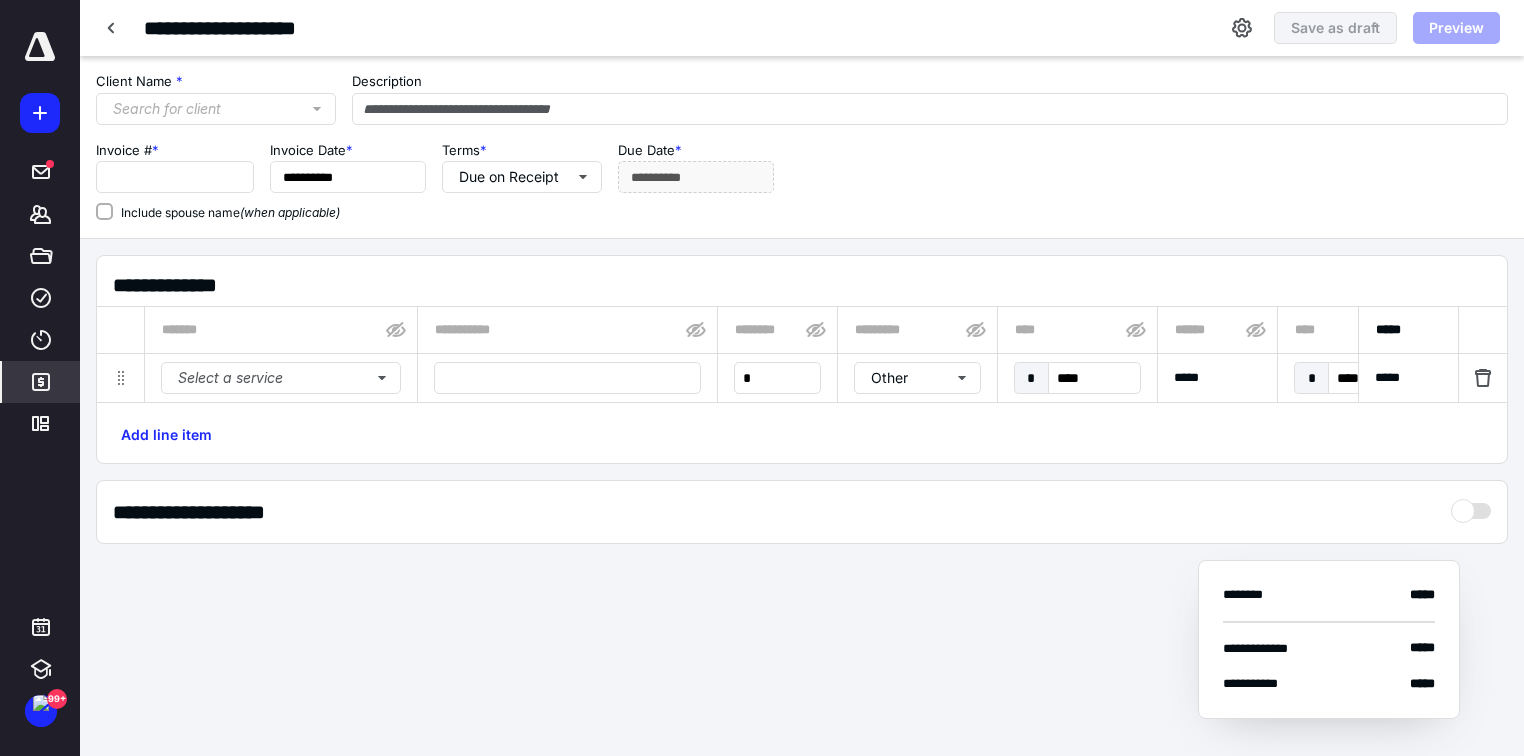 type on "*****" 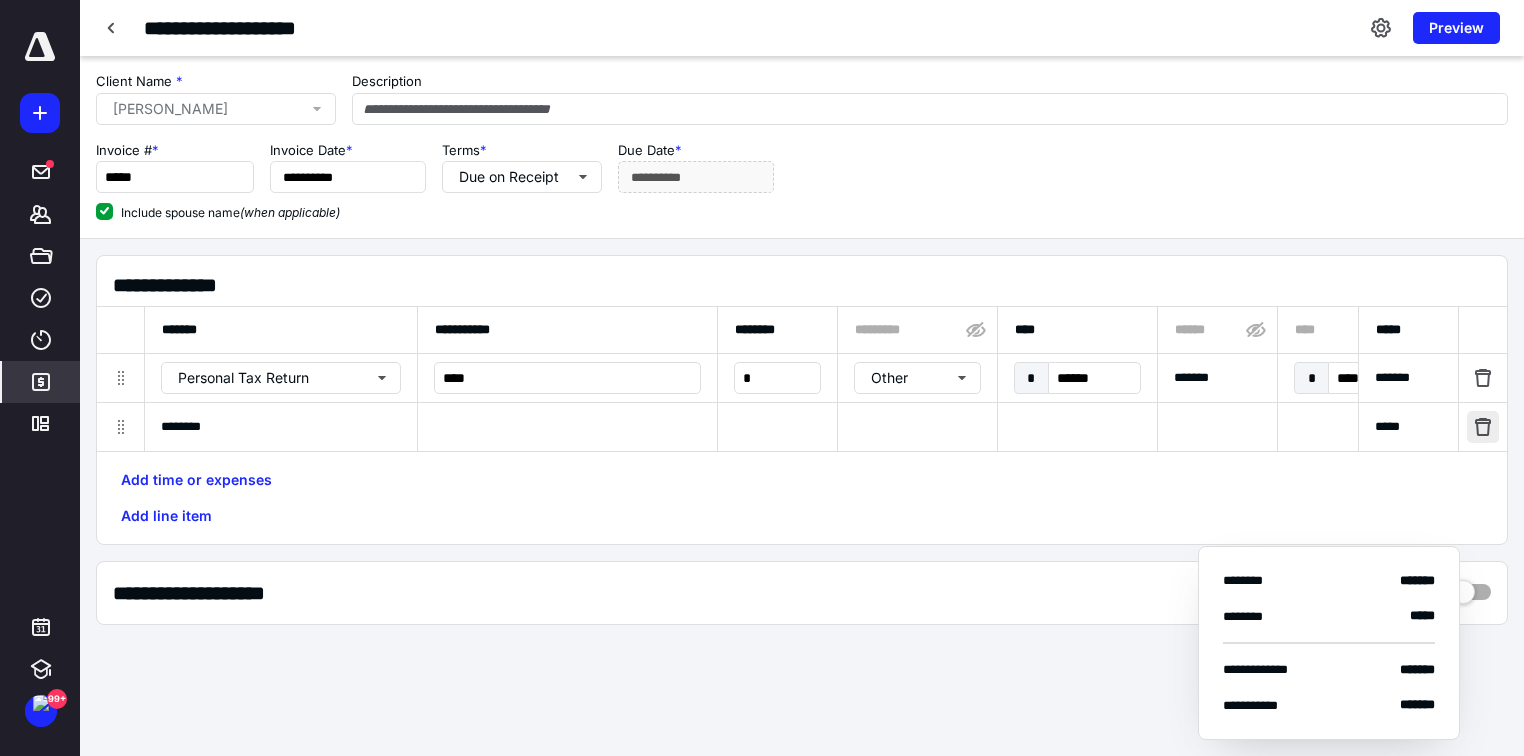 click at bounding box center (1483, 427) 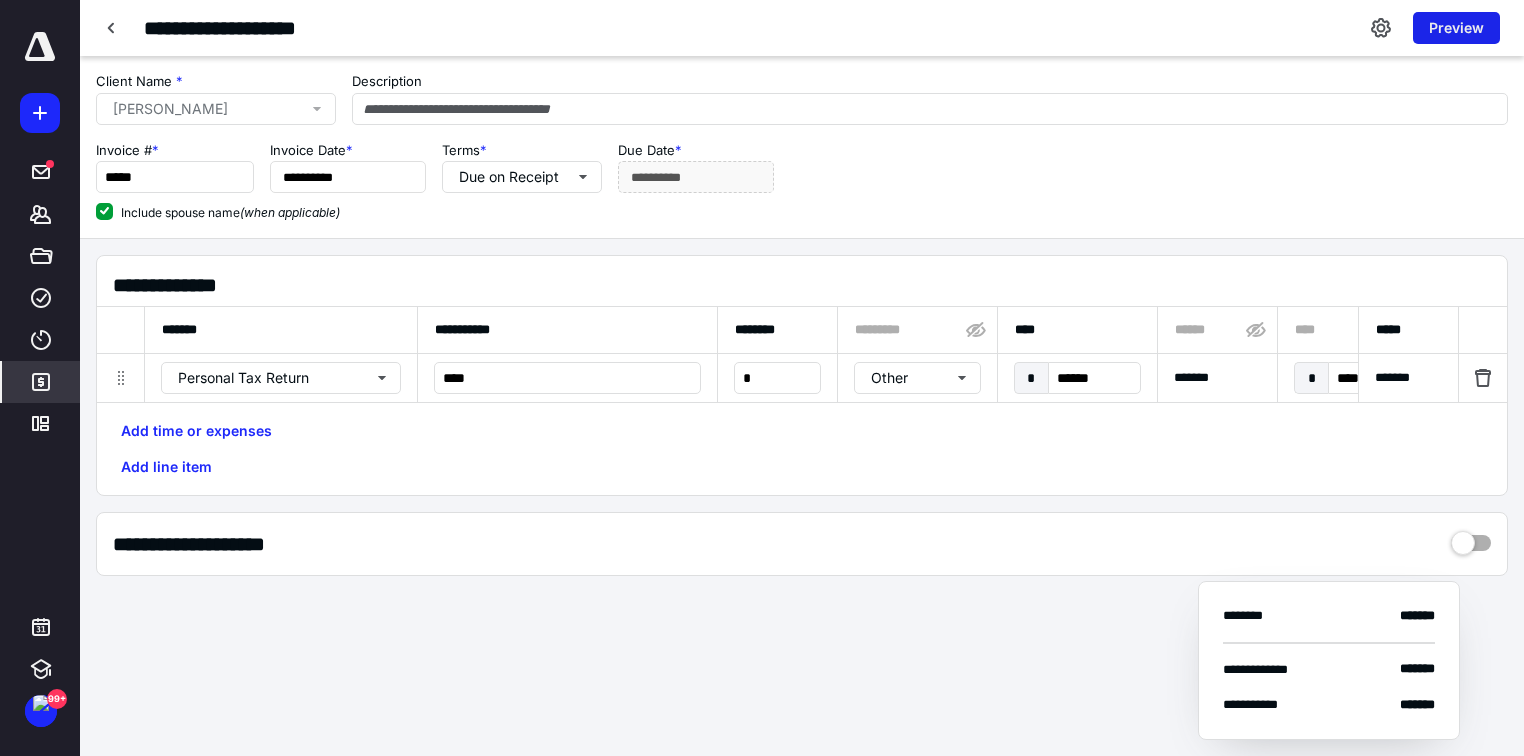 click on "Preview" at bounding box center (1456, 28) 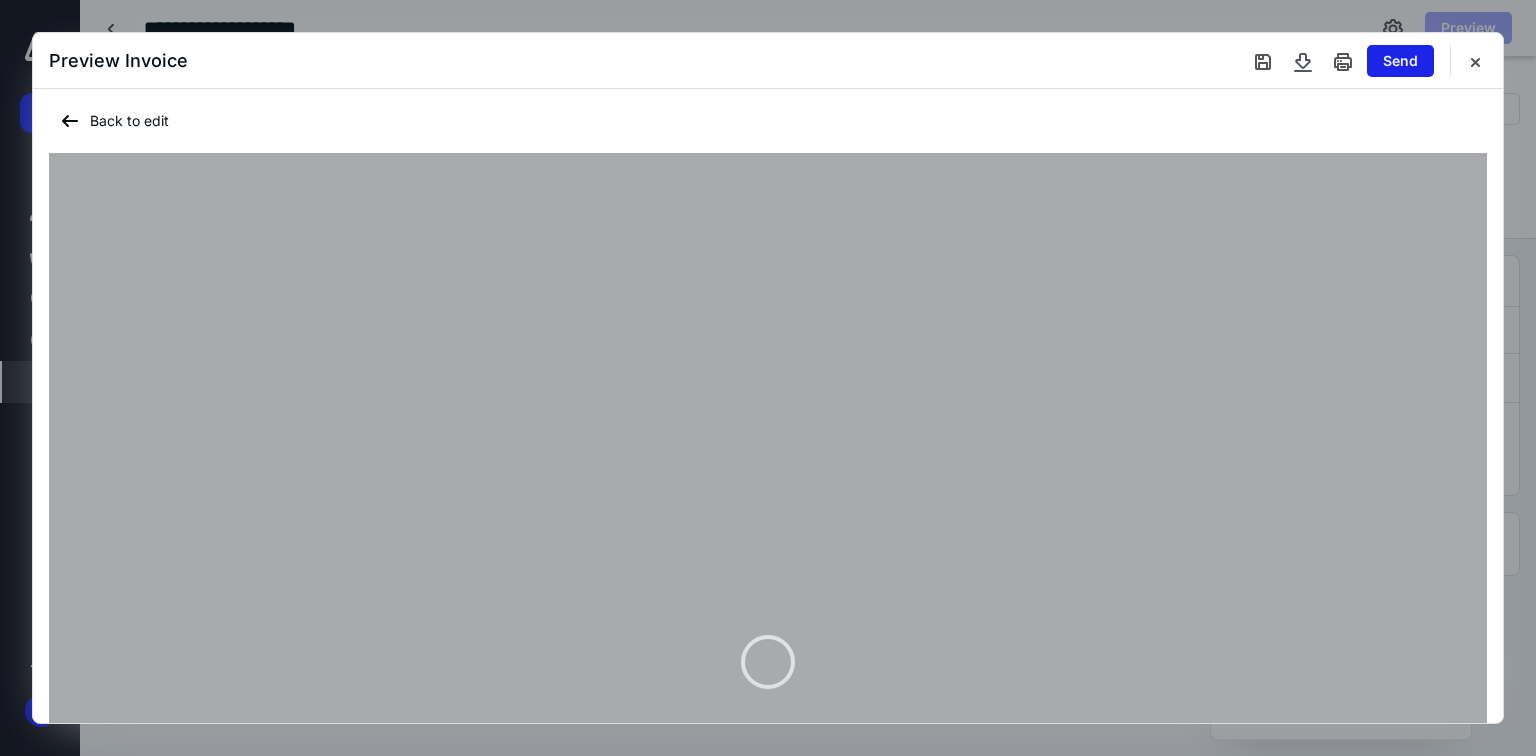 click on "Send" at bounding box center [1400, 61] 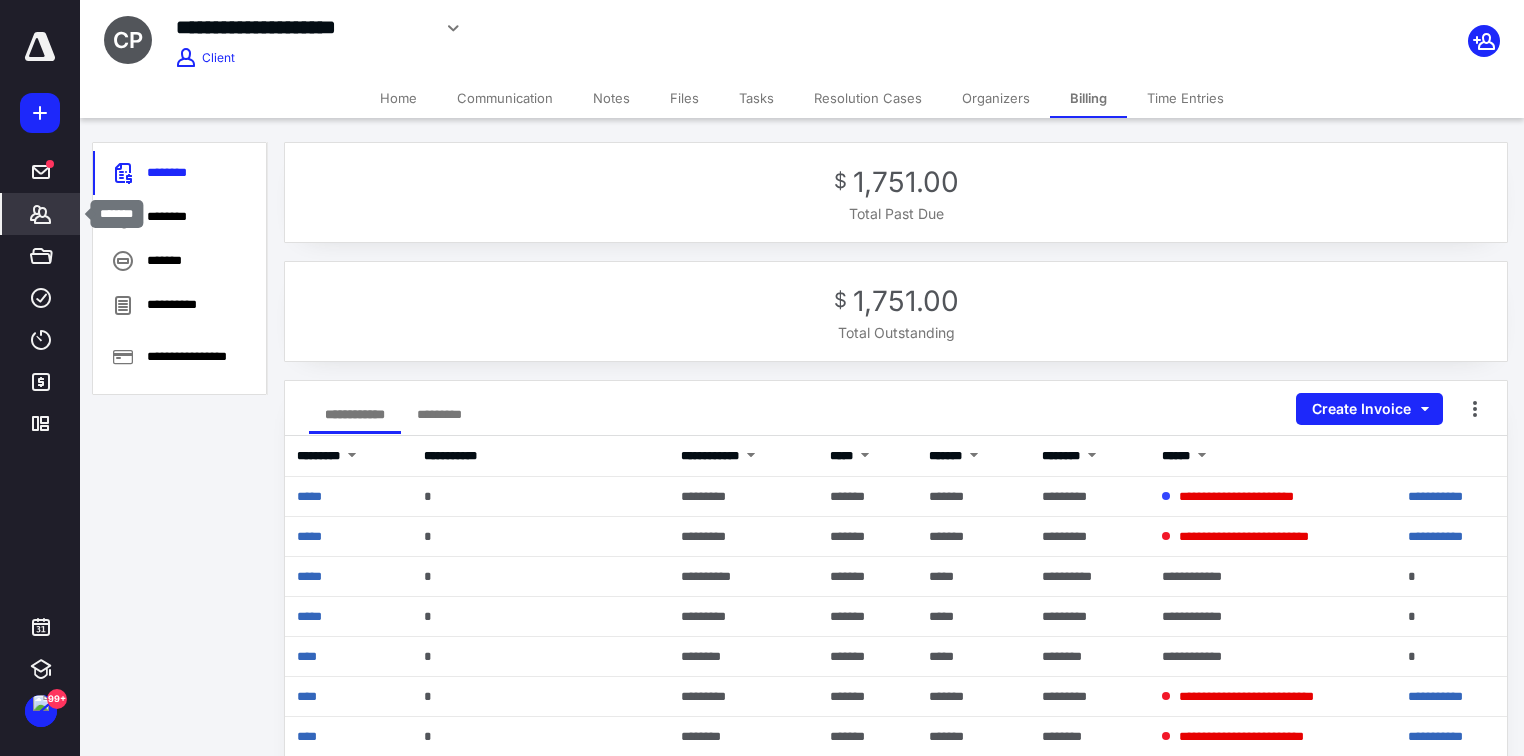 click on "Clients" at bounding box center (41, 214) 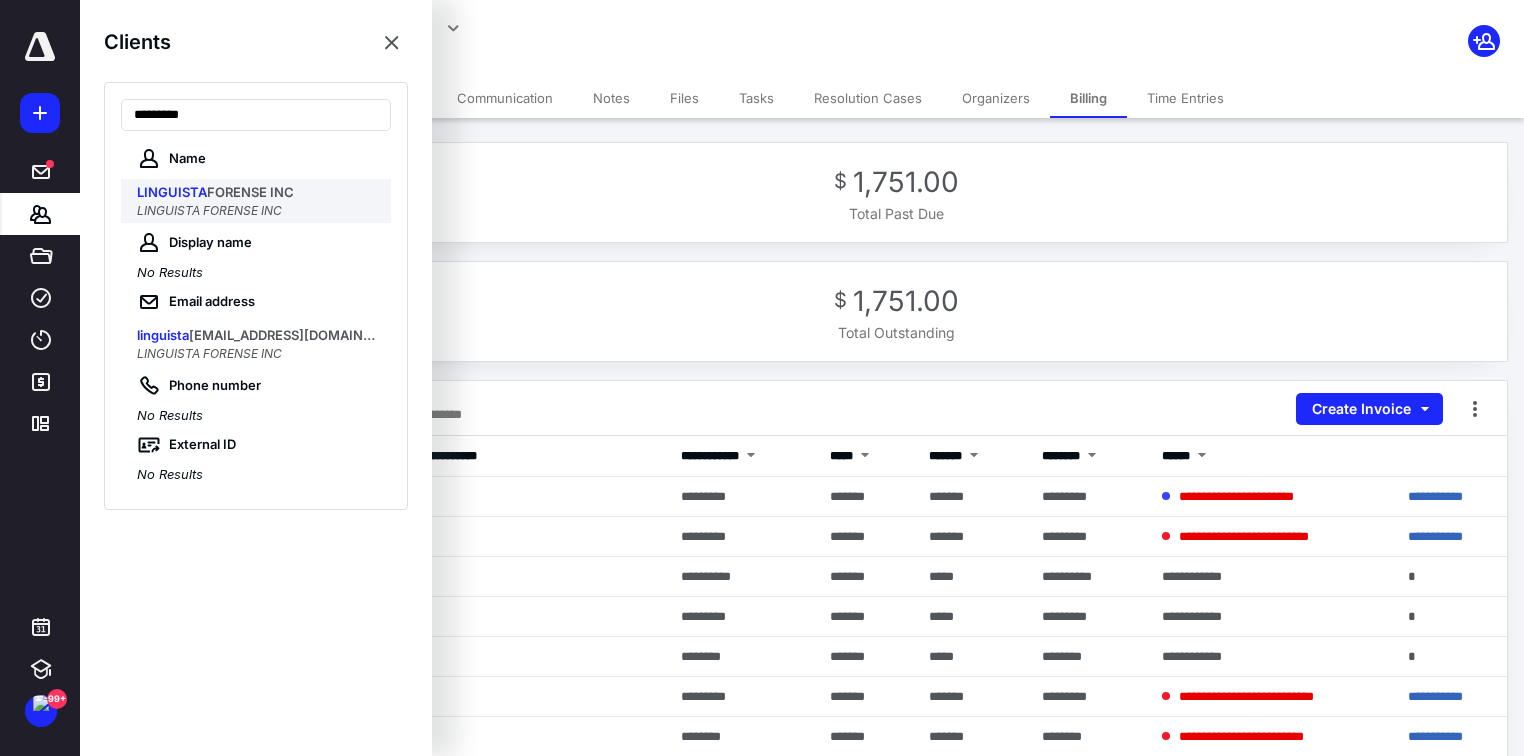 type on "*********" 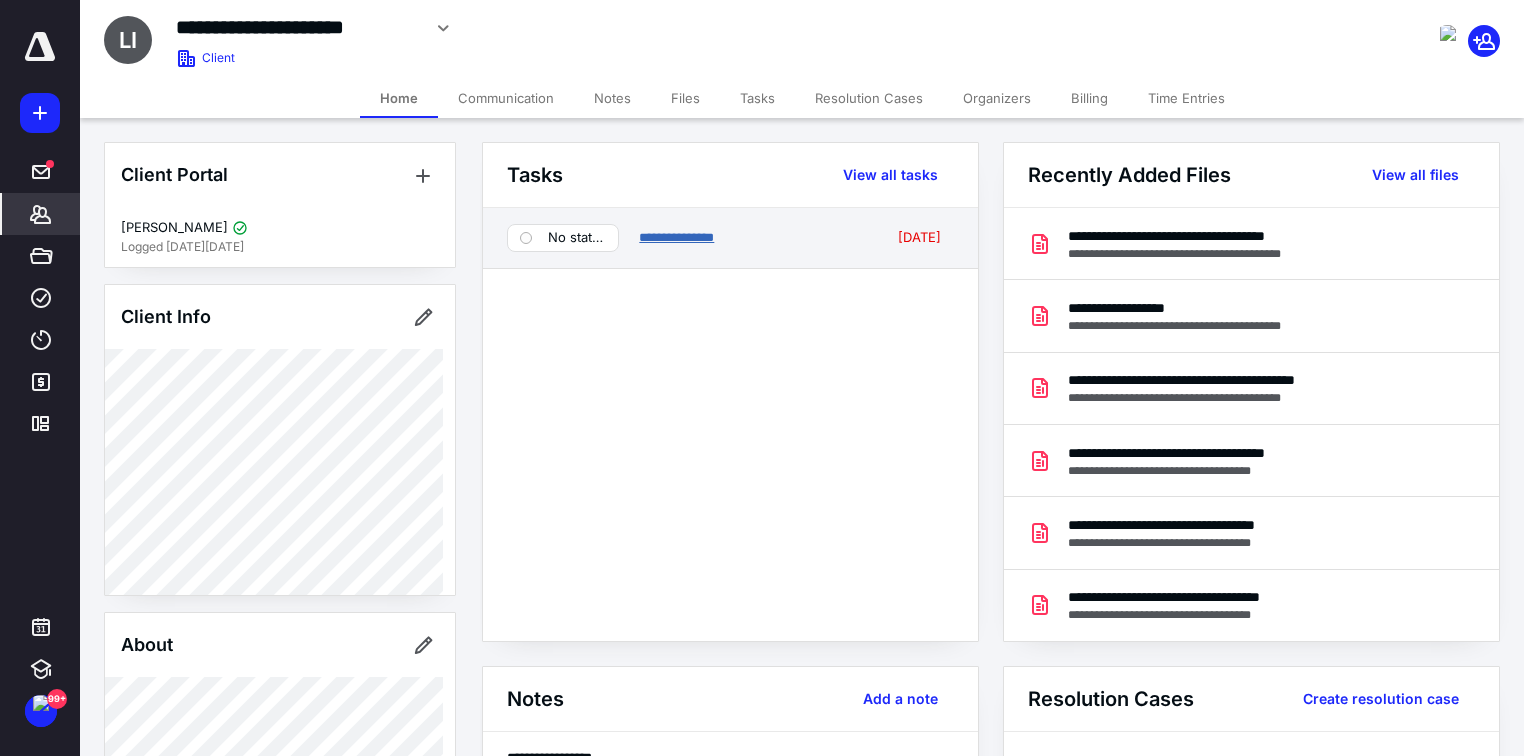 click on "**********" at bounding box center (676, 237) 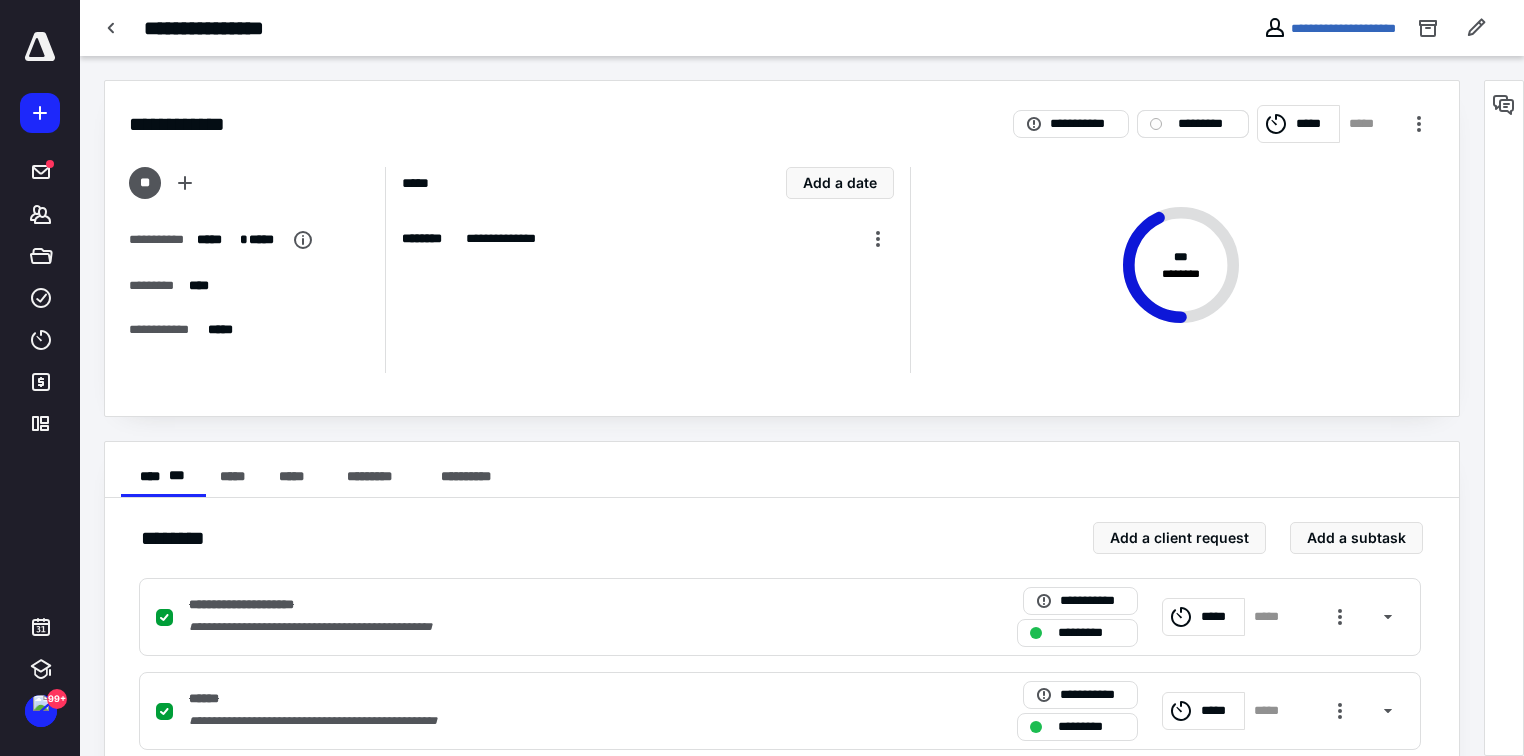 click on "*********" at bounding box center (1207, 124) 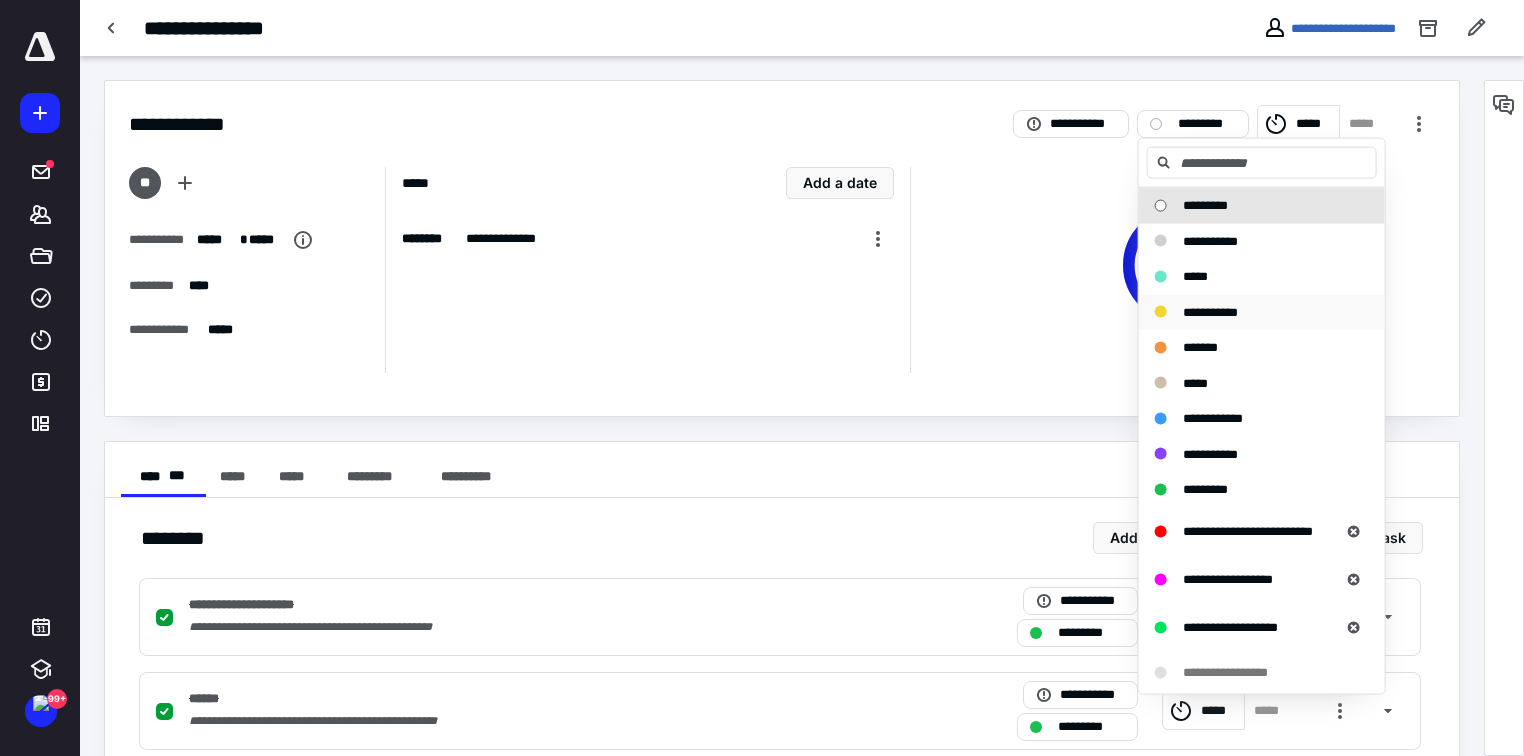 click on "**********" at bounding box center (1210, 311) 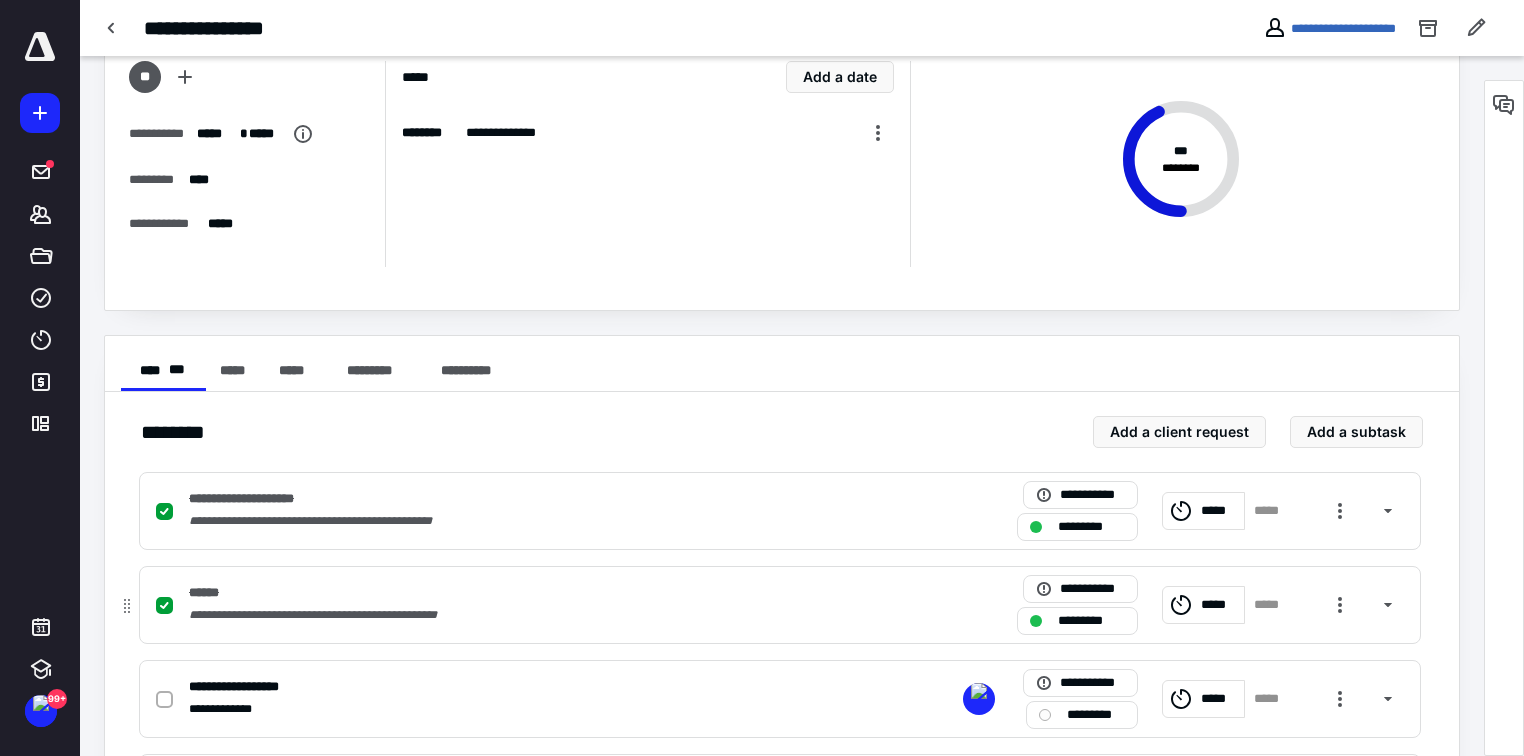 scroll, scrollTop: 320, scrollLeft: 0, axis: vertical 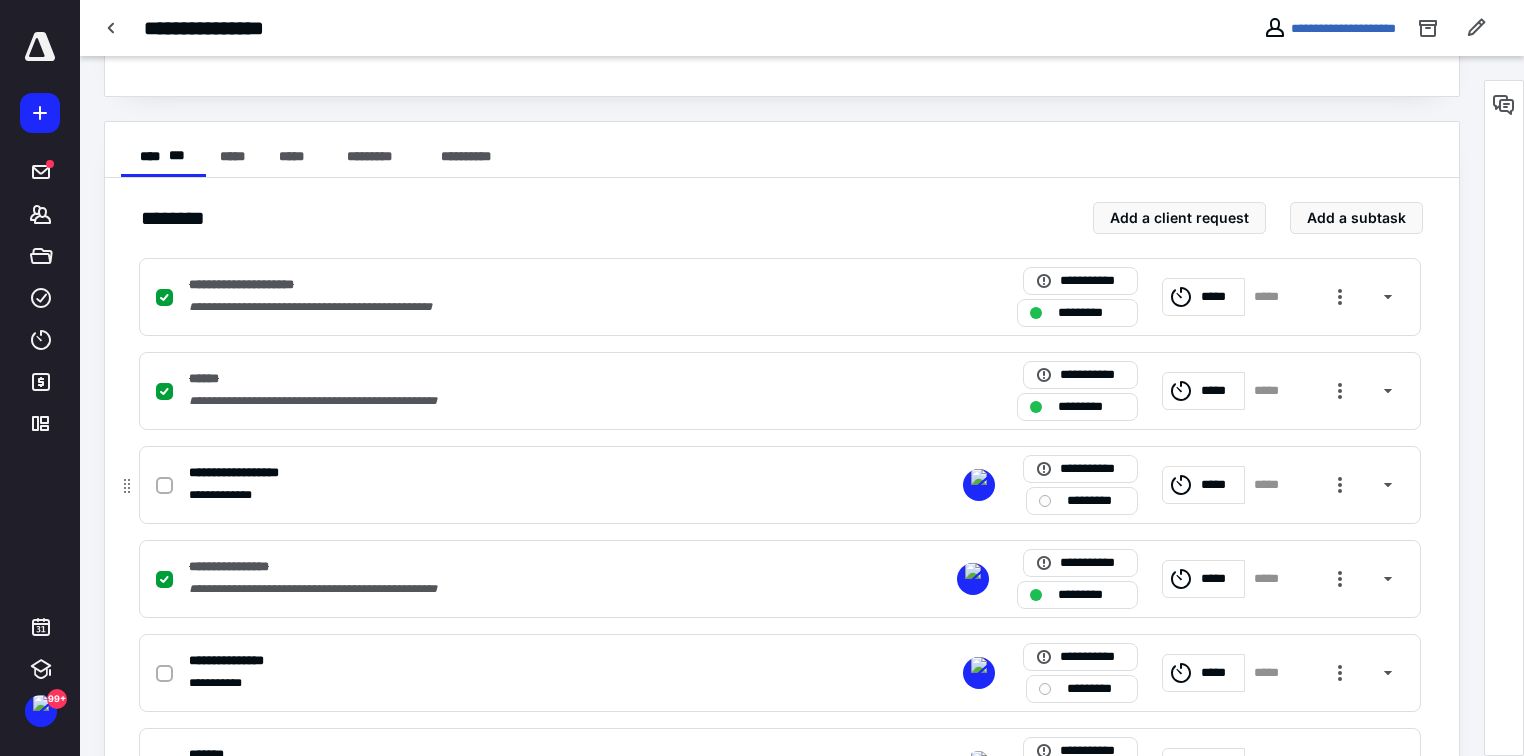 click at bounding box center [164, 486] 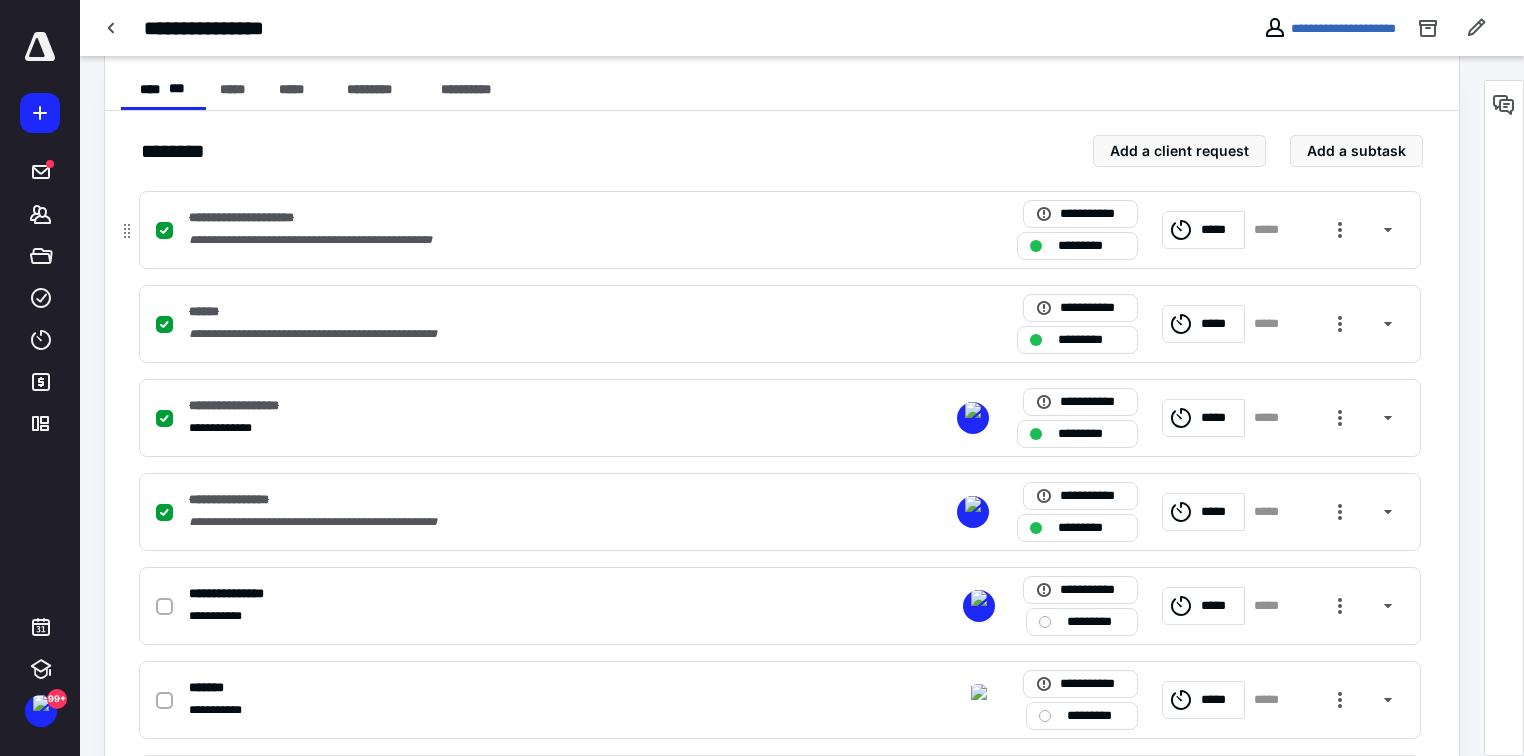 scroll, scrollTop: 480, scrollLeft: 0, axis: vertical 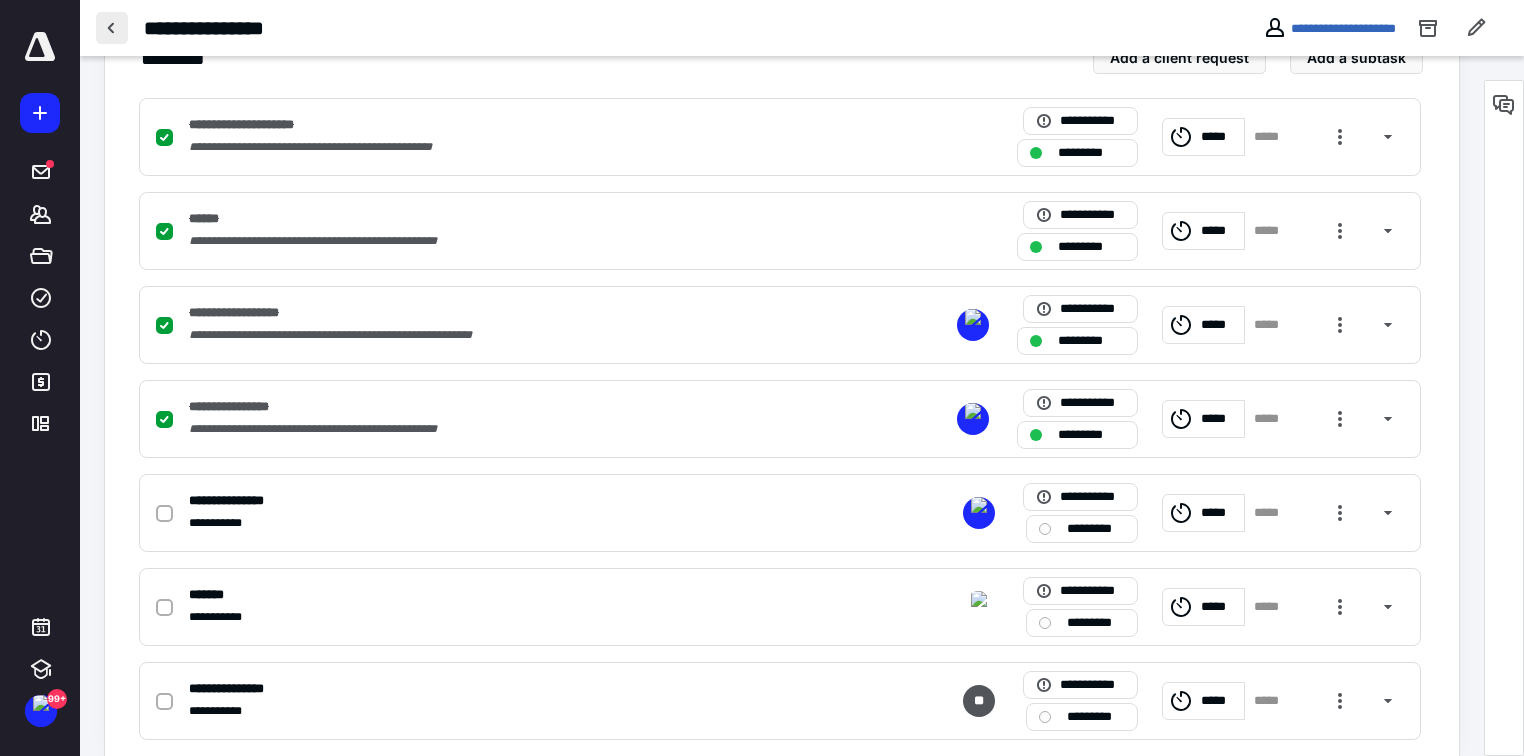 click at bounding box center (112, 28) 